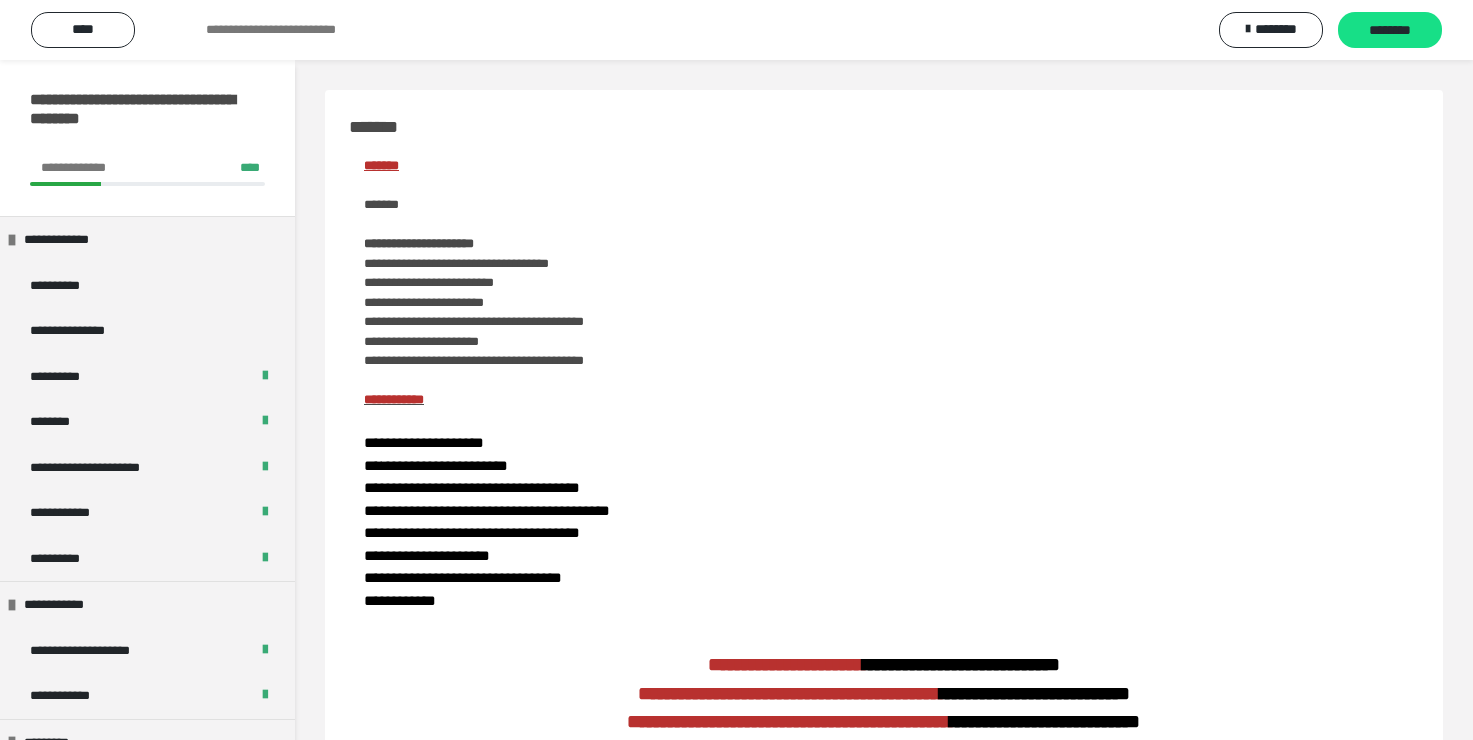 scroll, scrollTop: 0, scrollLeft: 0, axis: both 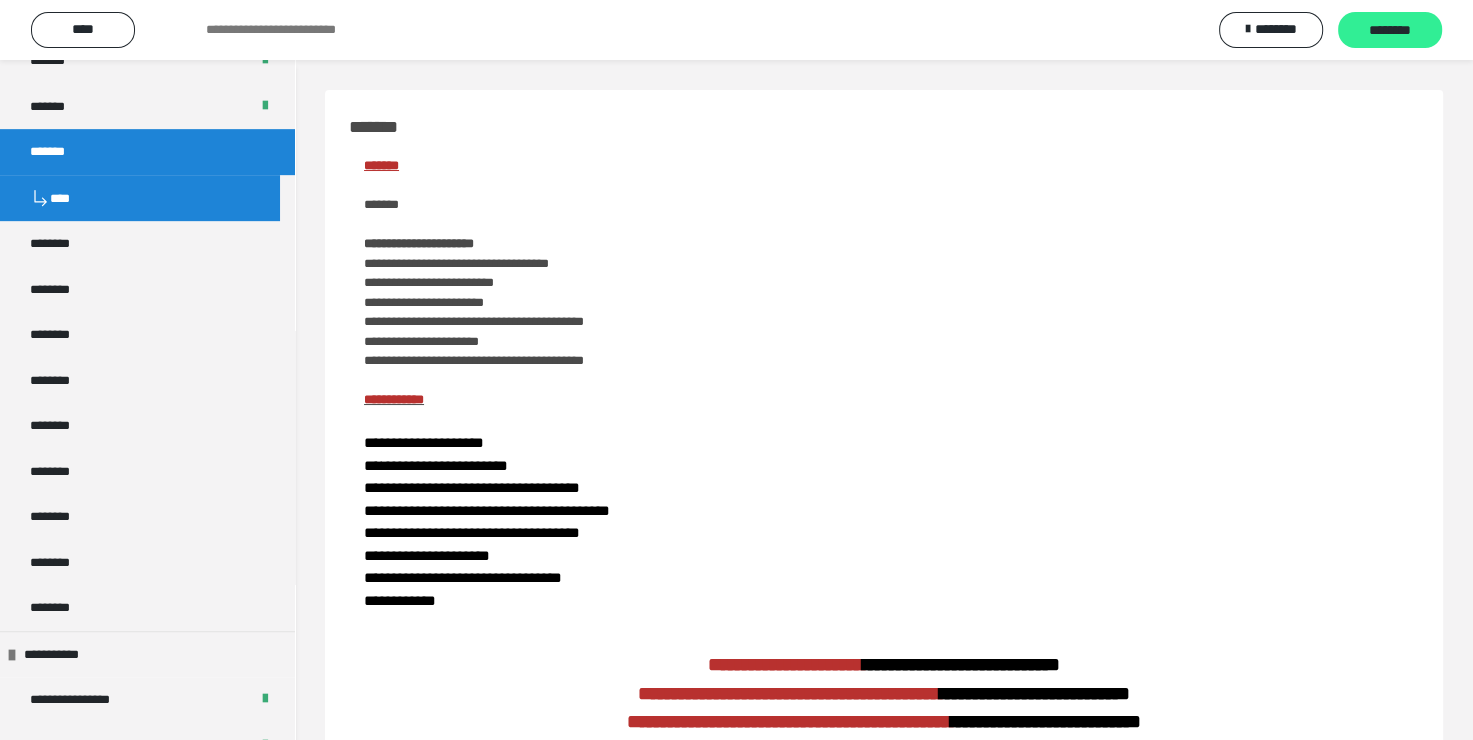 click on "********" at bounding box center [1390, 31] 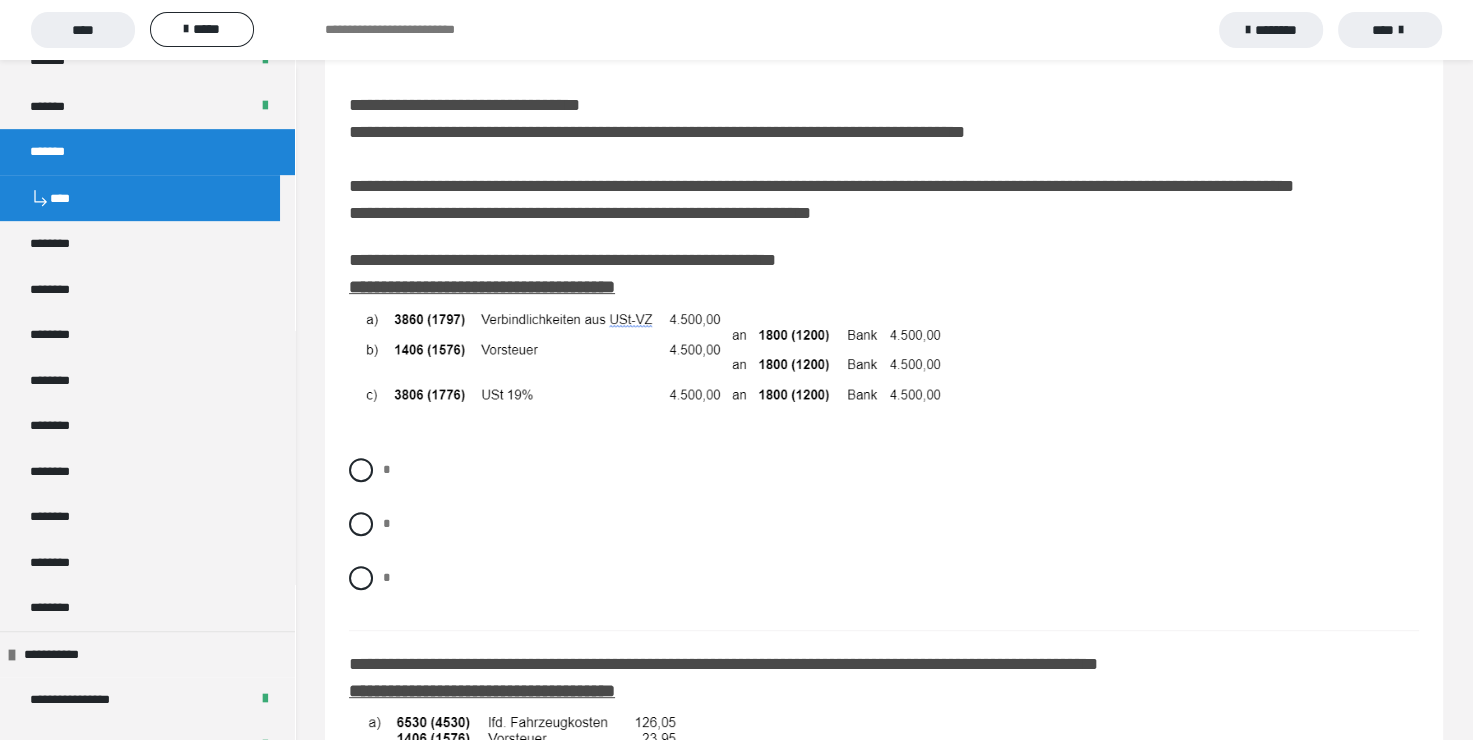 scroll, scrollTop: 660, scrollLeft: 0, axis: vertical 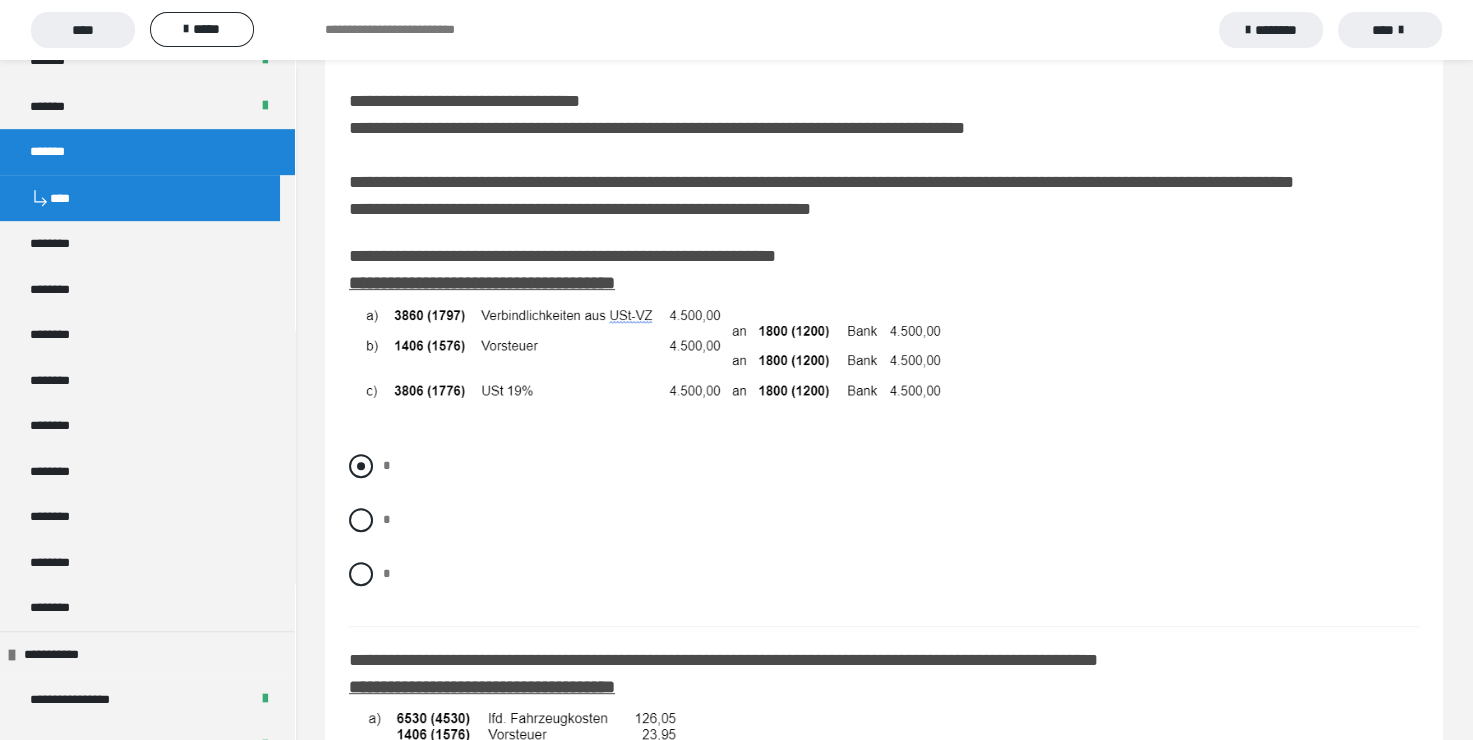 click at bounding box center [361, 466] 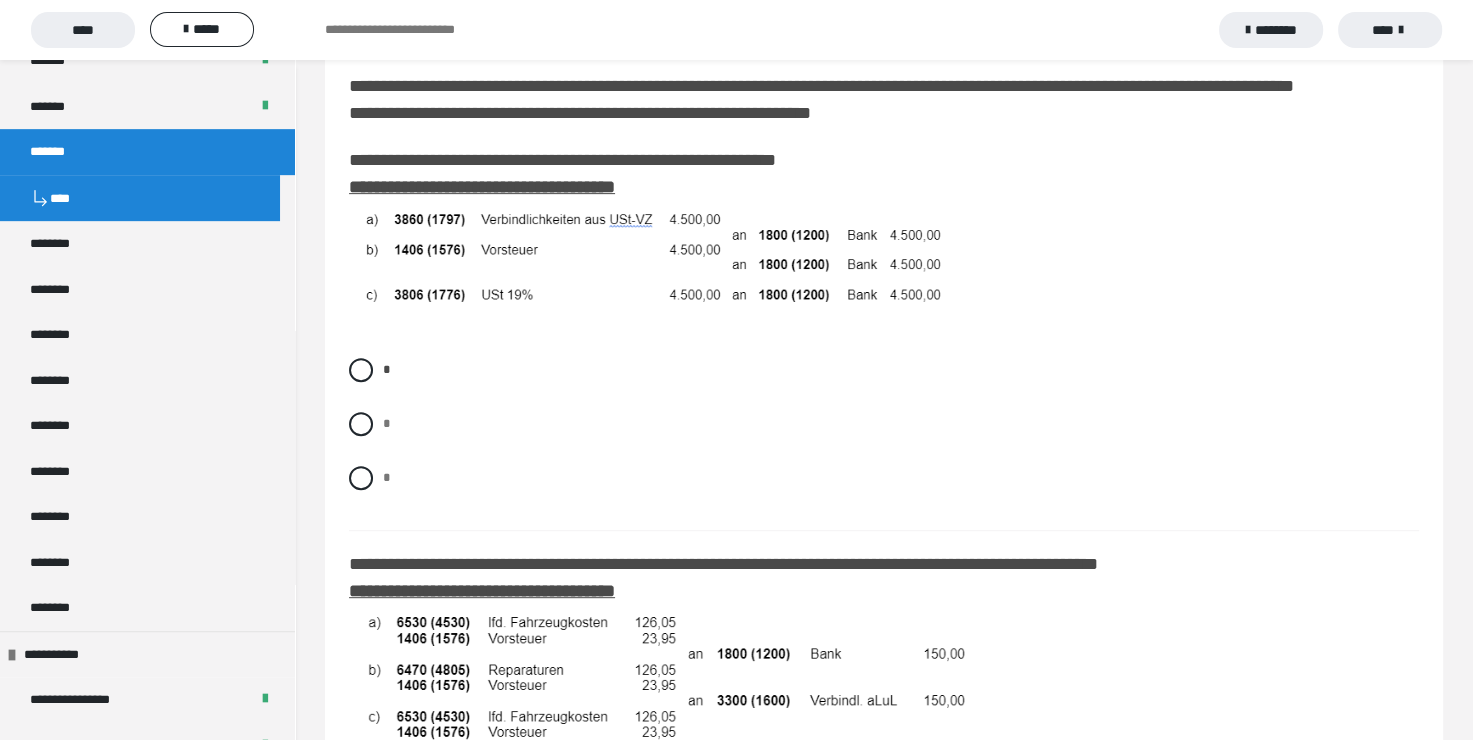 scroll, scrollTop: 760, scrollLeft: 0, axis: vertical 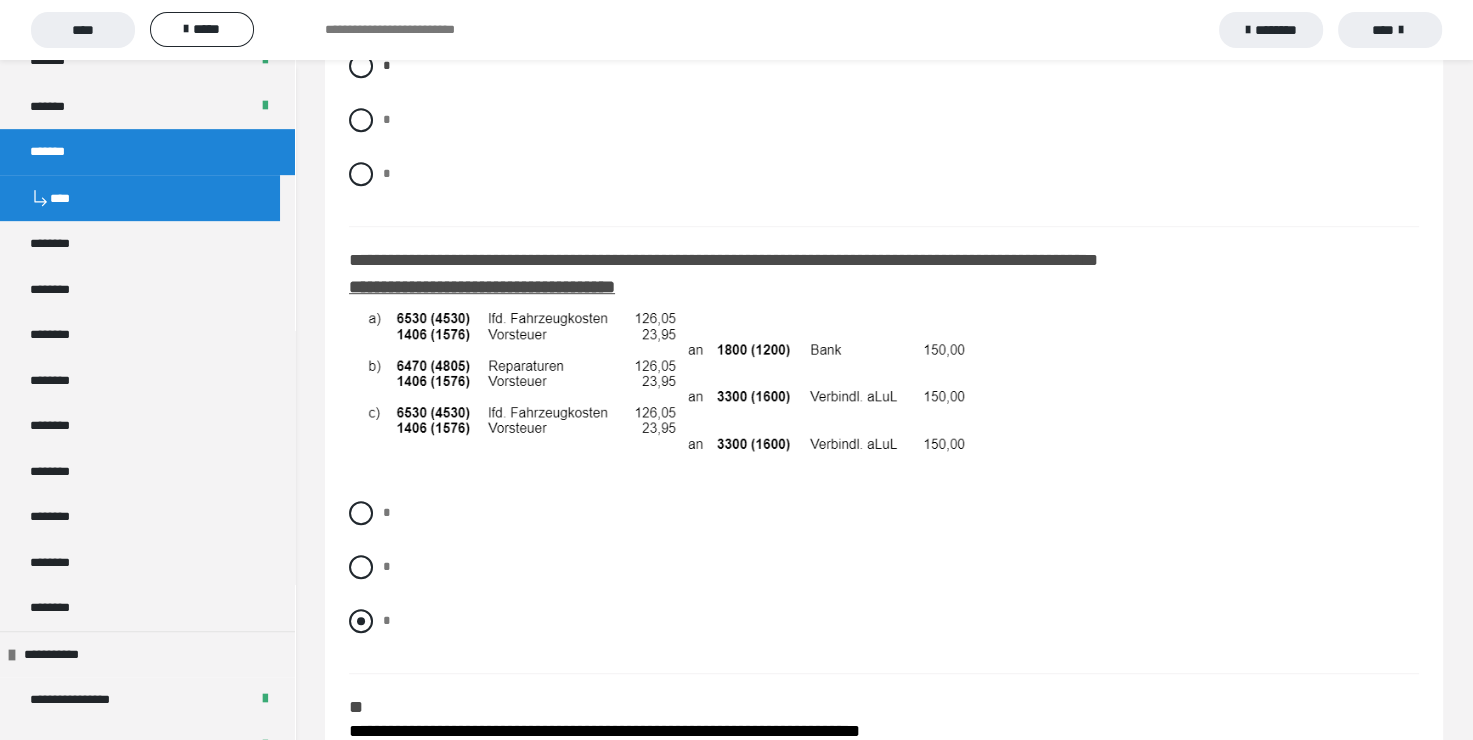 click at bounding box center [361, 621] 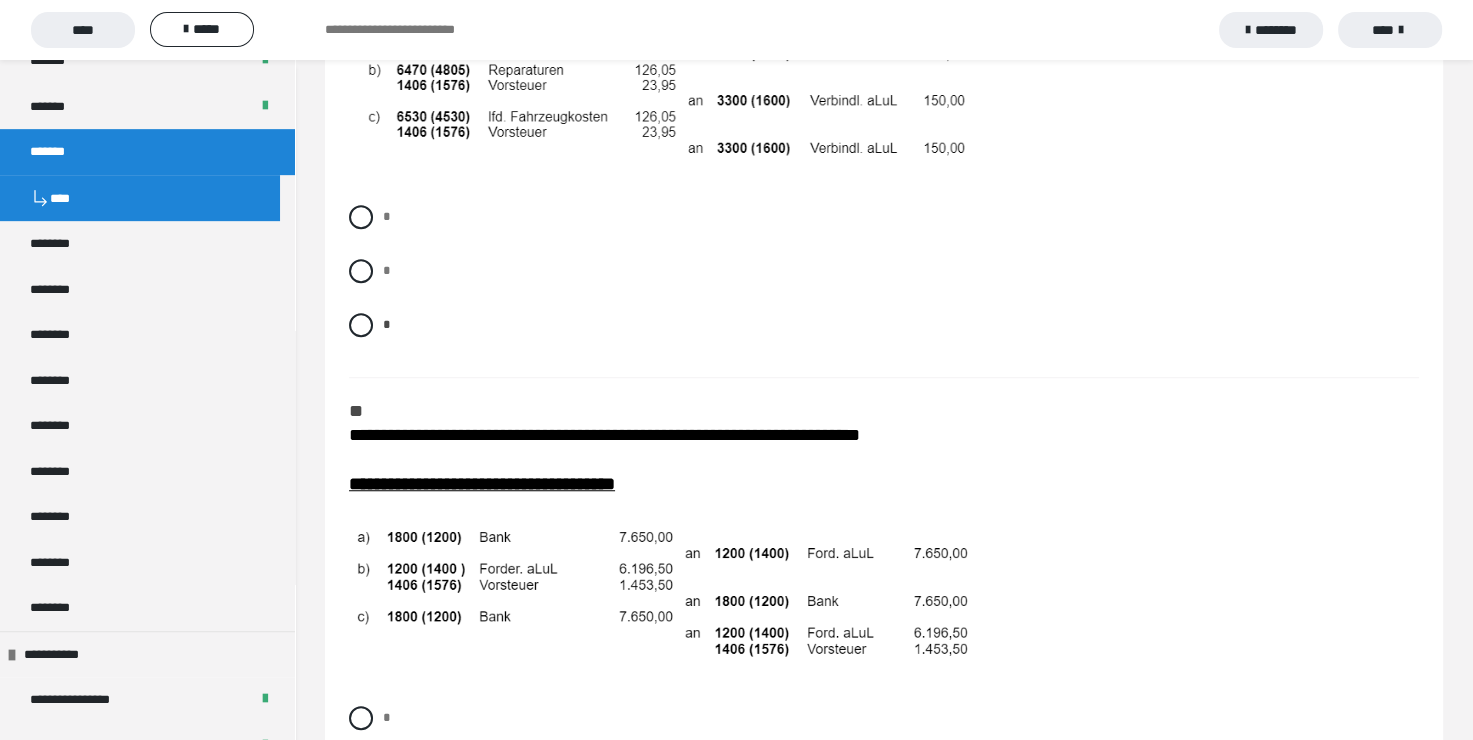 scroll, scrollTop: 1360, scrollLeft: 0, axis: vertical 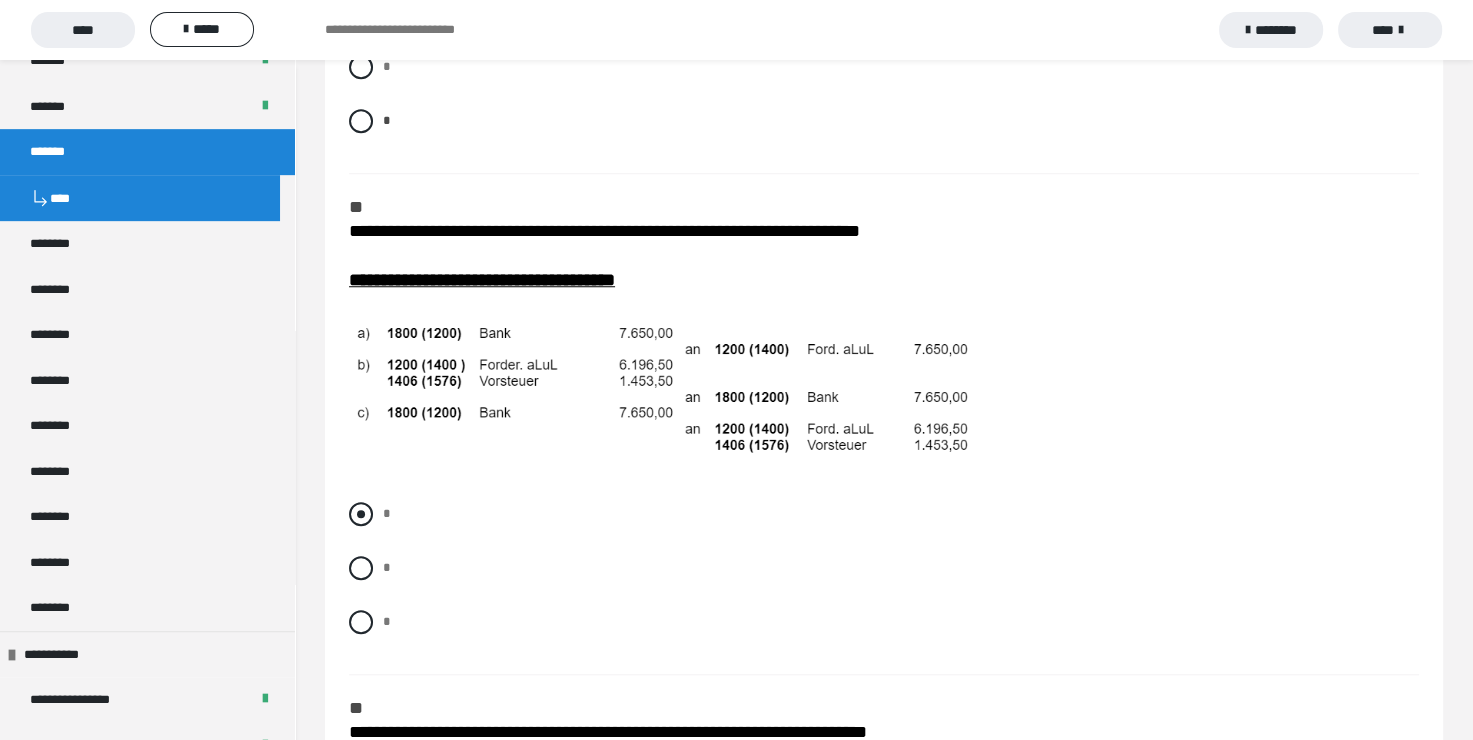 click at bounding box center (361, 514) 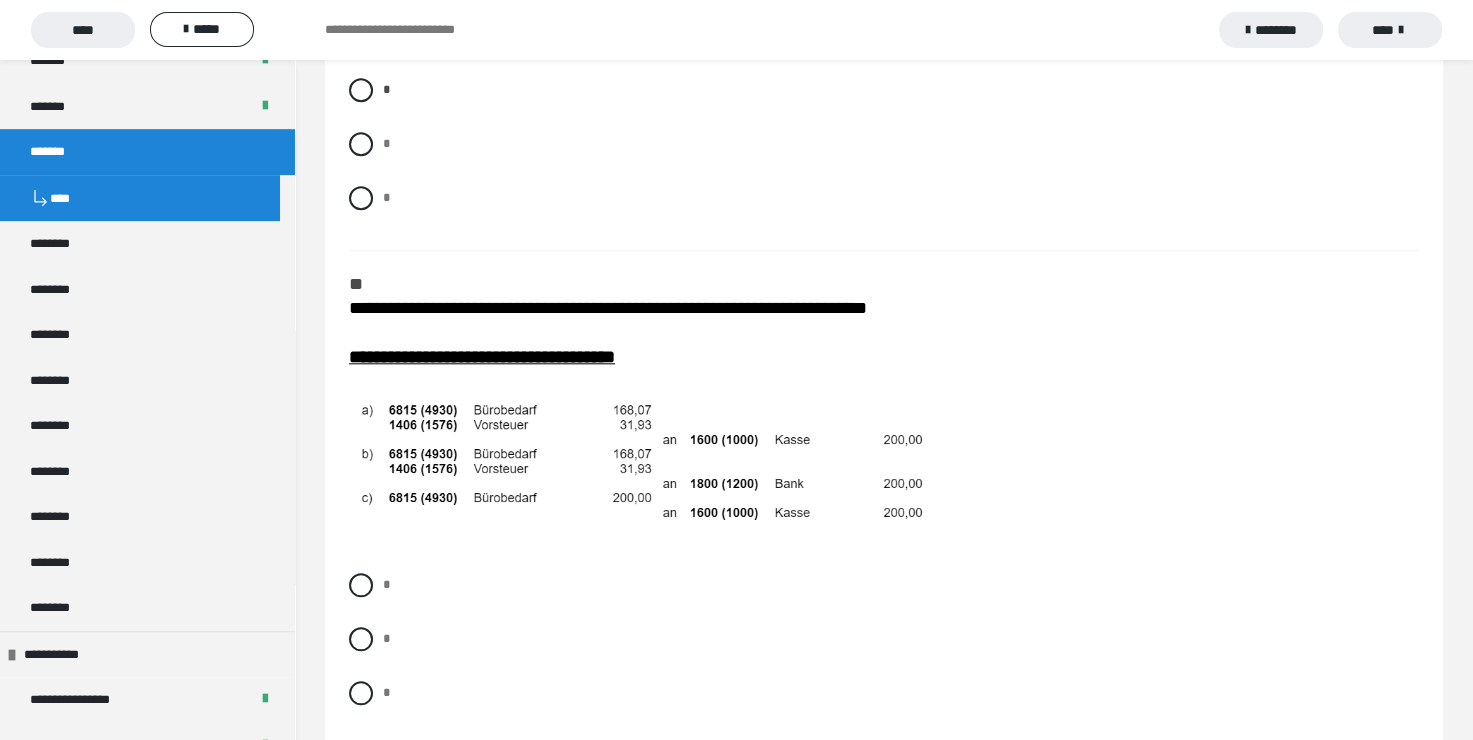 scroll, scrollTop: 2060, scrollLeft: 0, axis: vertical 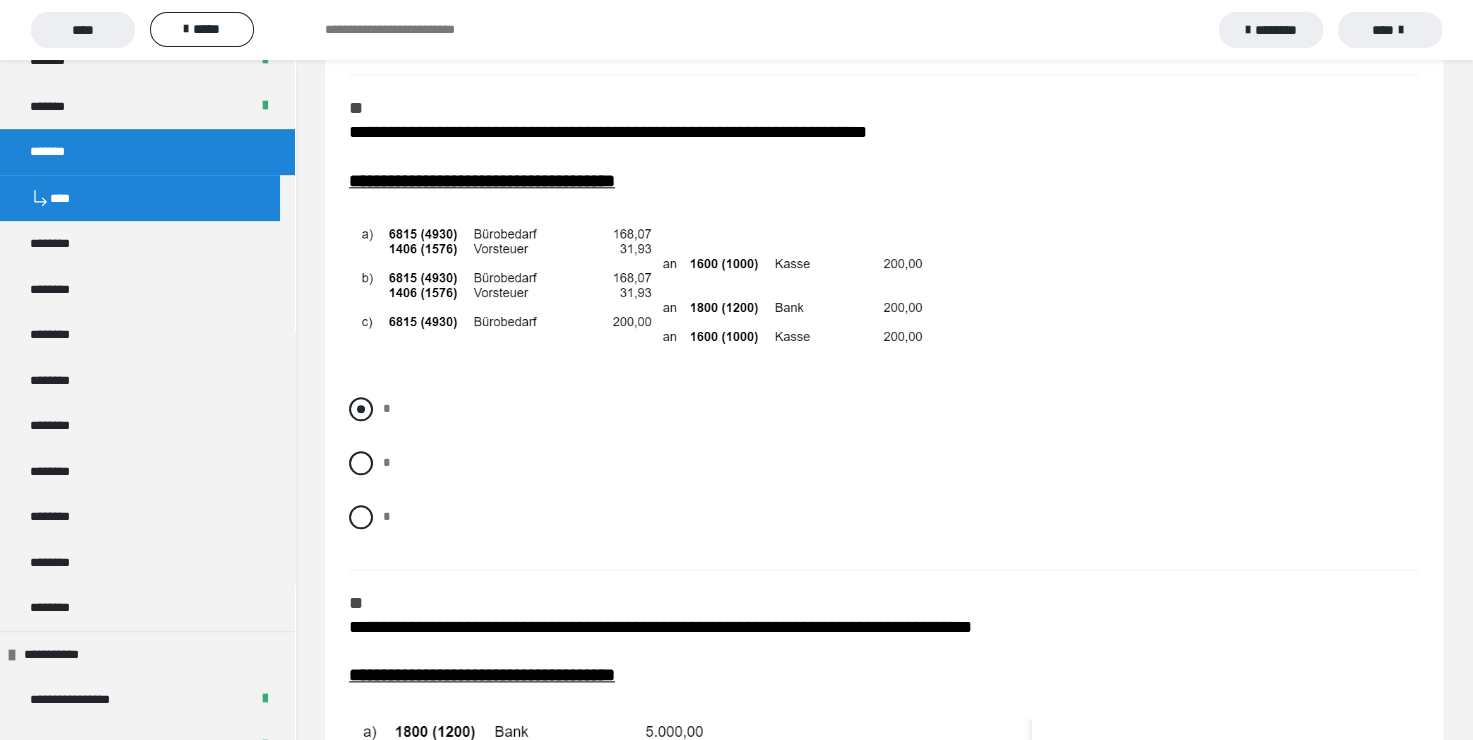 click at bounding box center [361, 409] 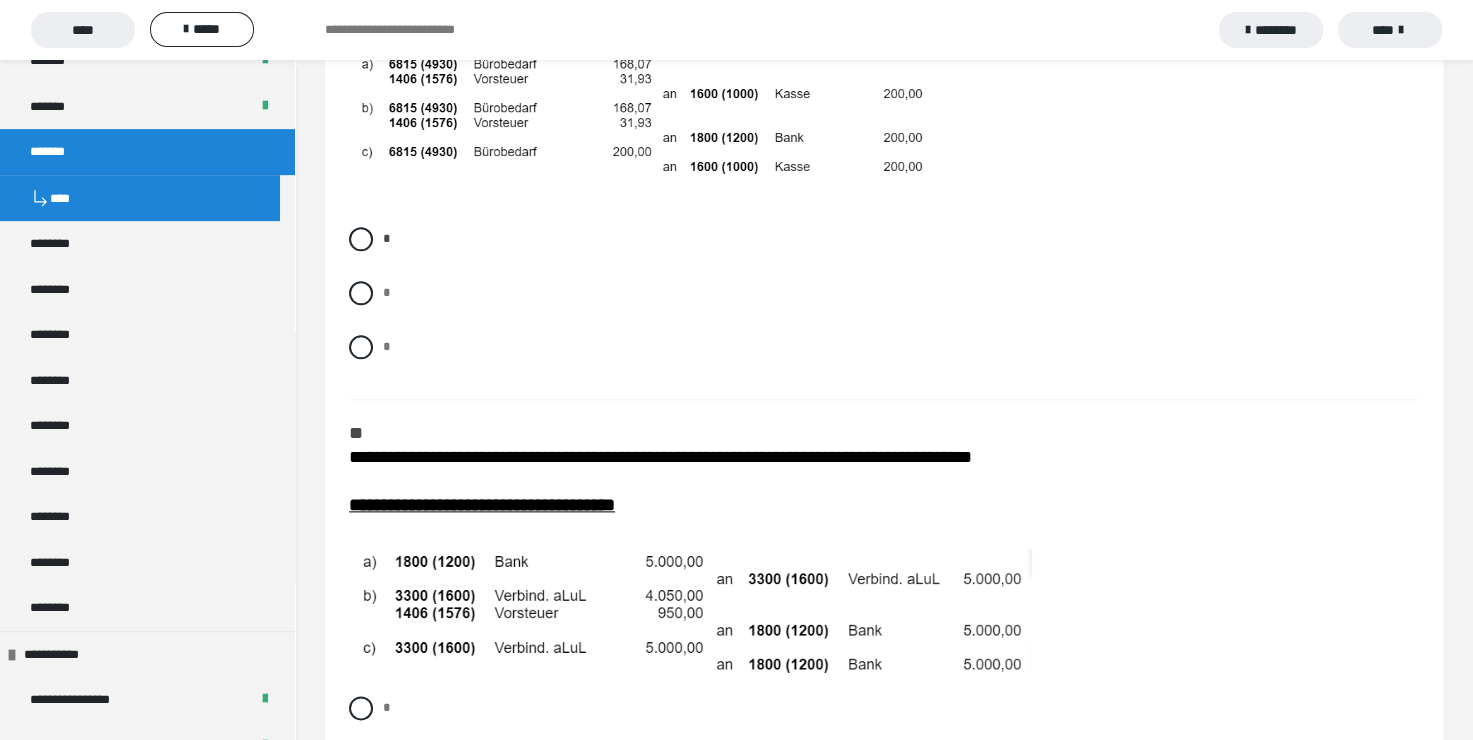 scroll, scrollTop: 2360, scrollLeft: 0, axis: vertical 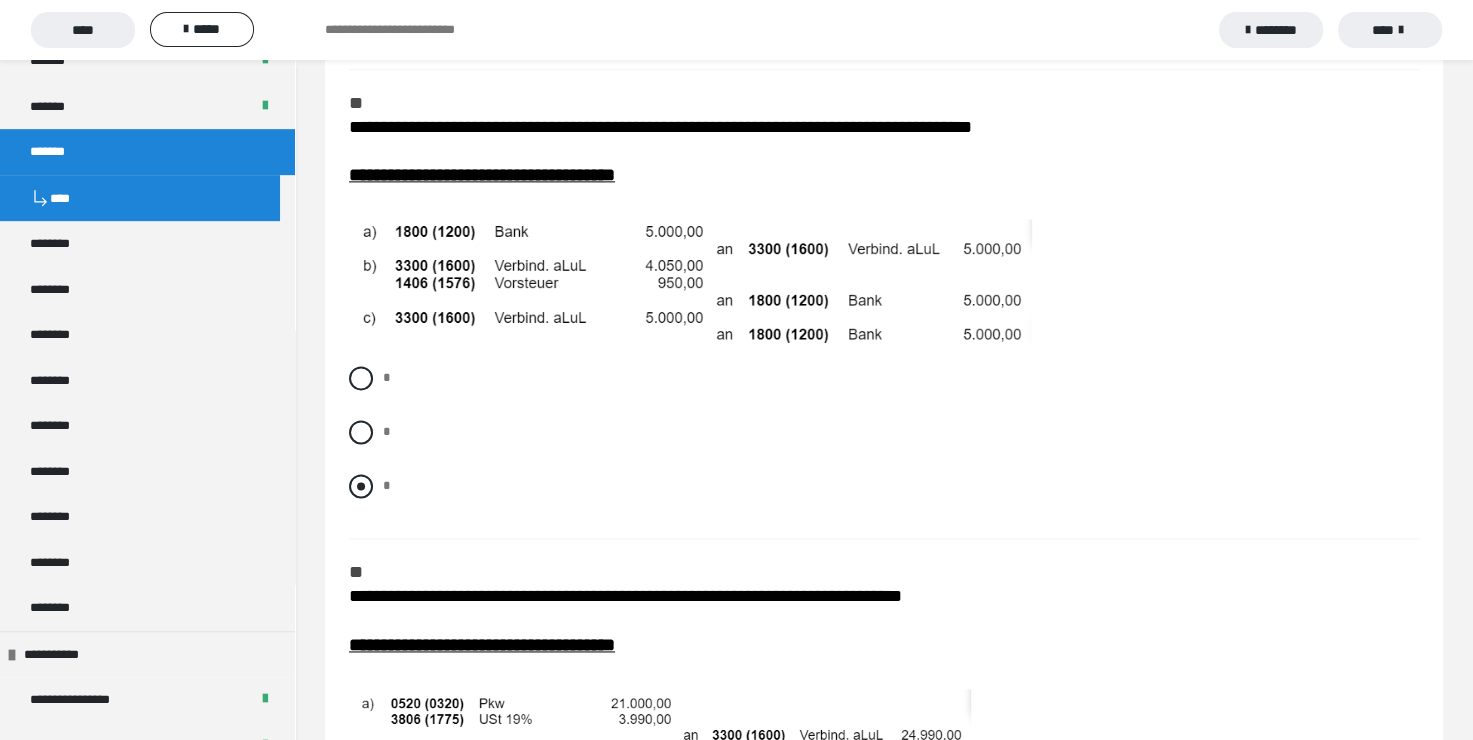 click at bounding box center (361, 486) 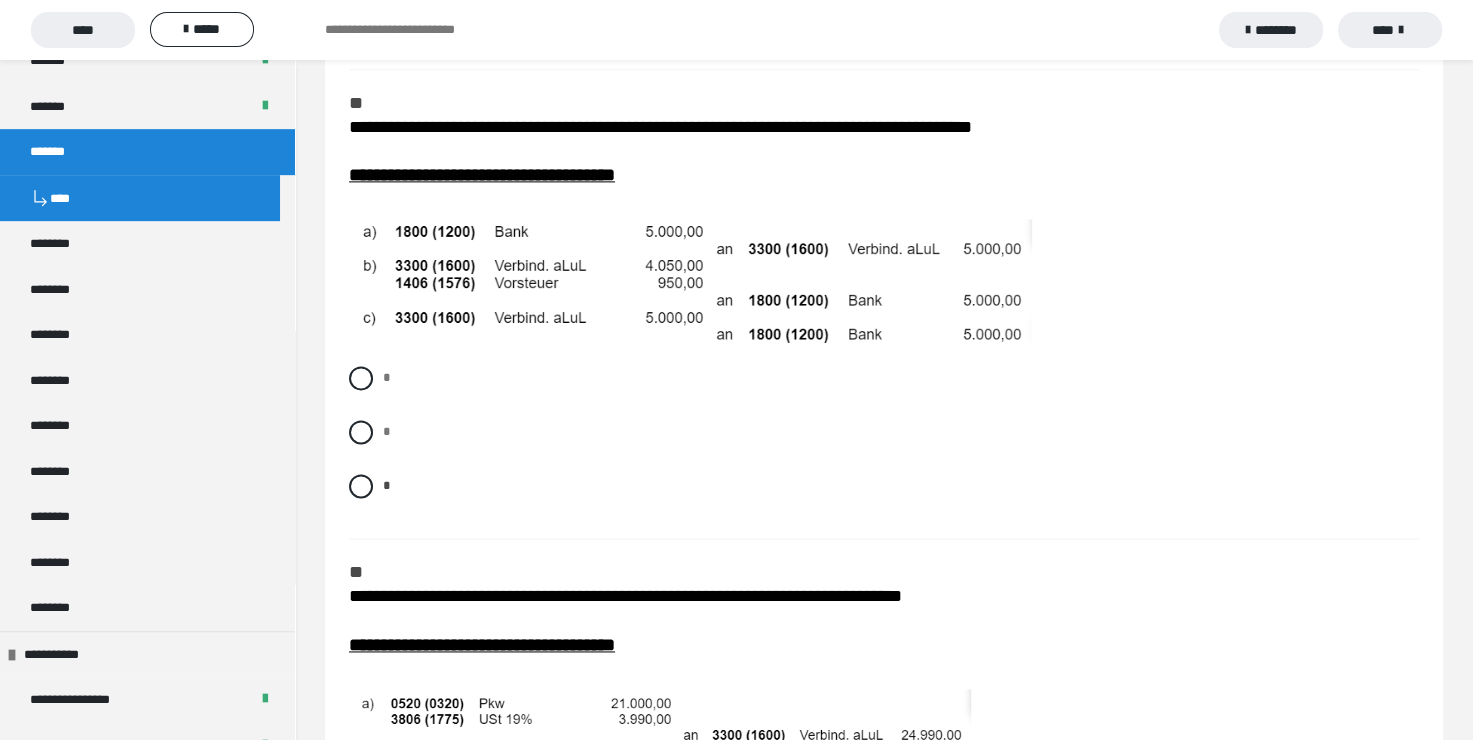 scroll, scrollTop: 2860, scrollLeft: 0, axis: vertical 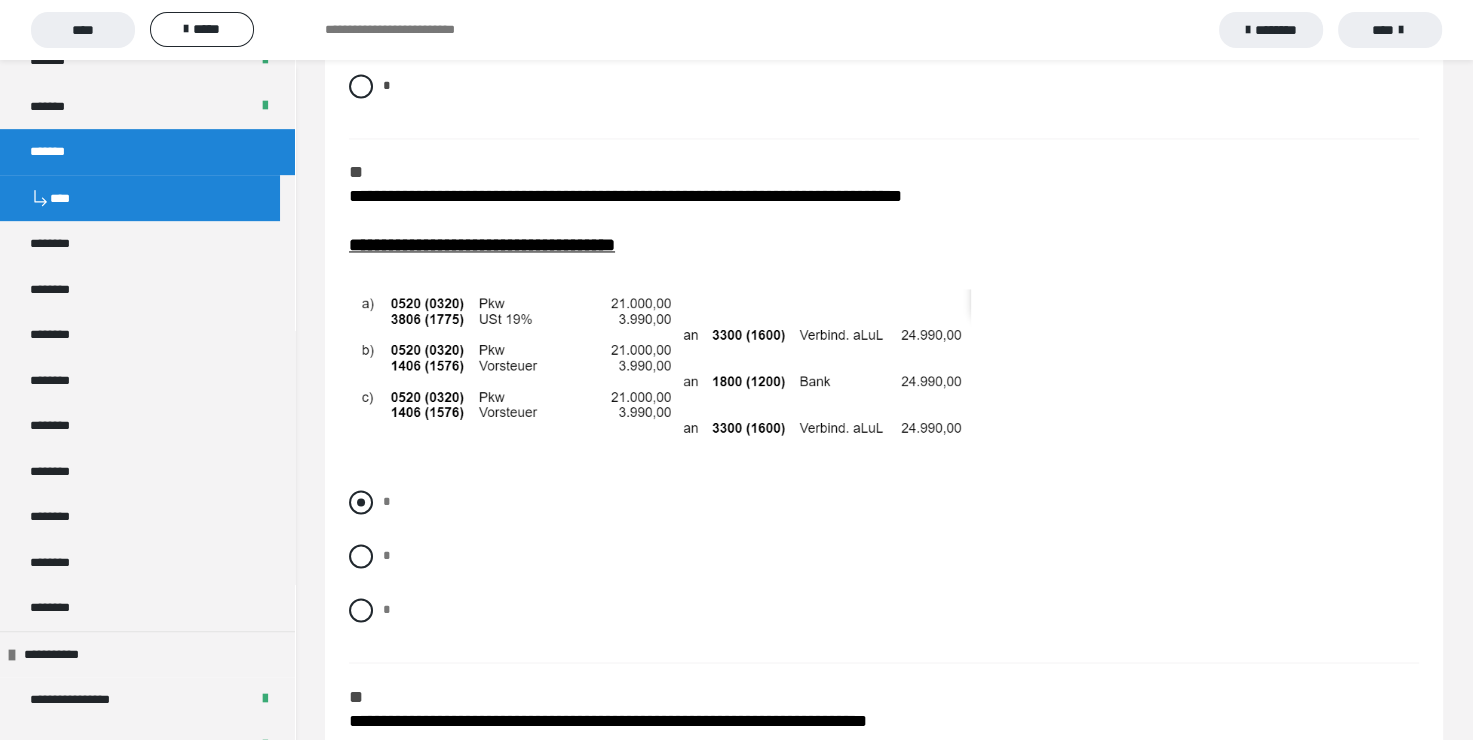 click at bounding box center [361, 502] 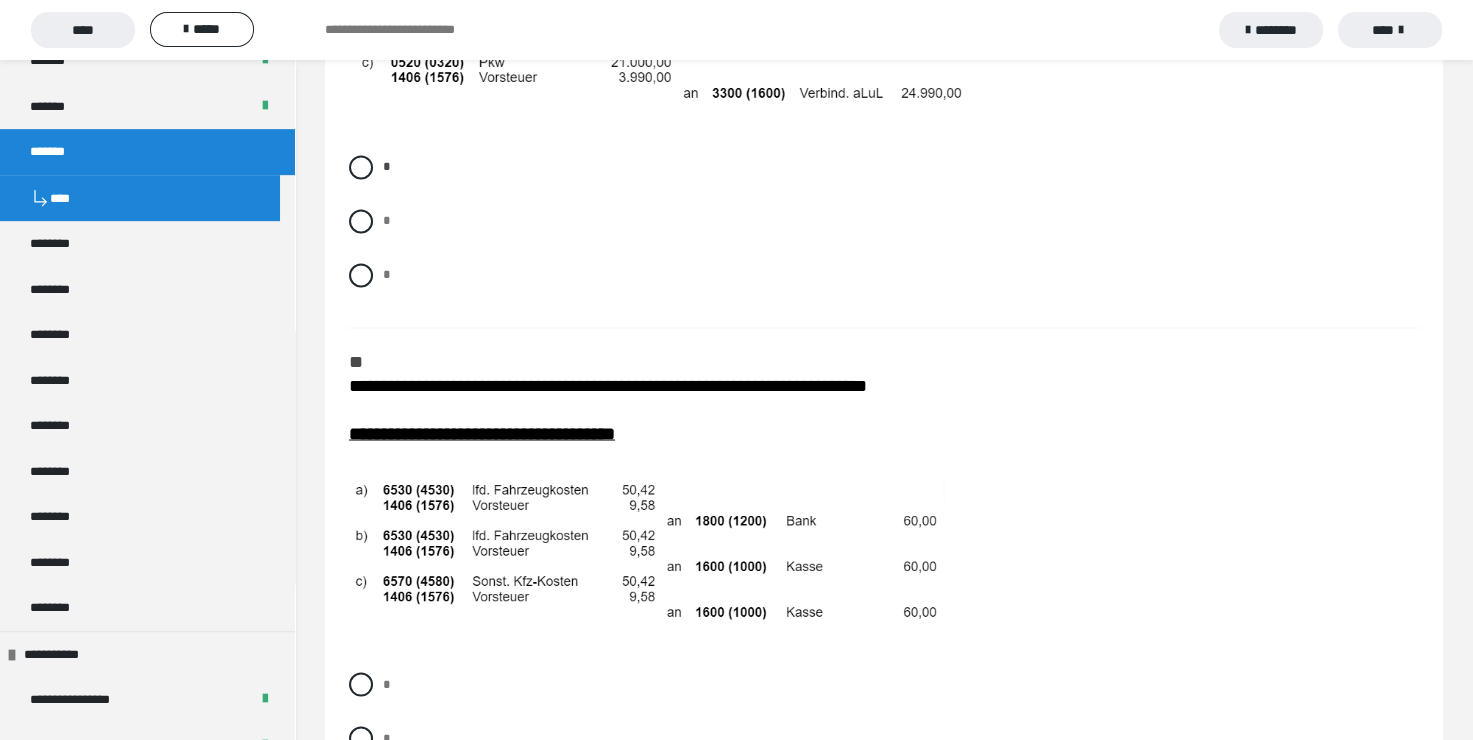 scroll, scrollTop: 3460, scrollLeft: 0, axis: vertical 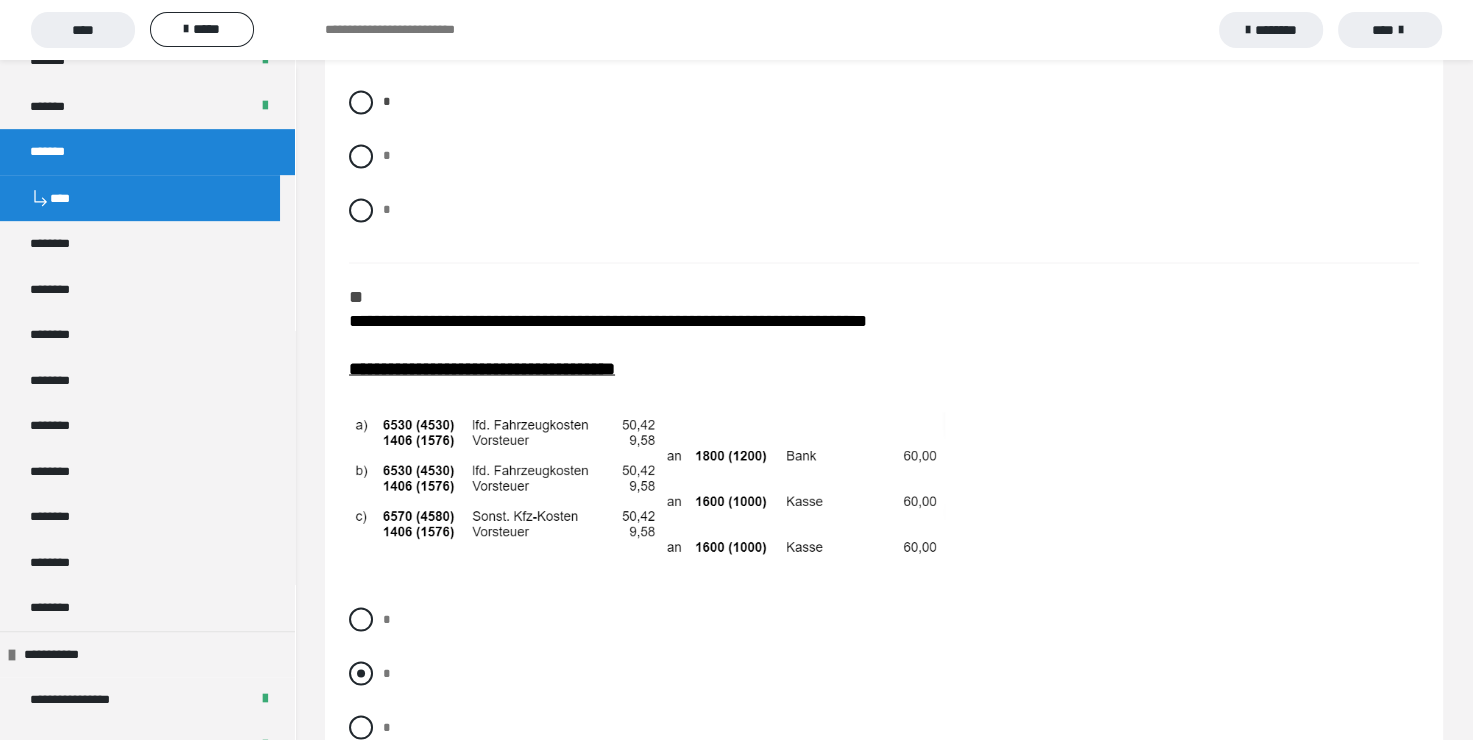 click at bounding box center (361, 673) 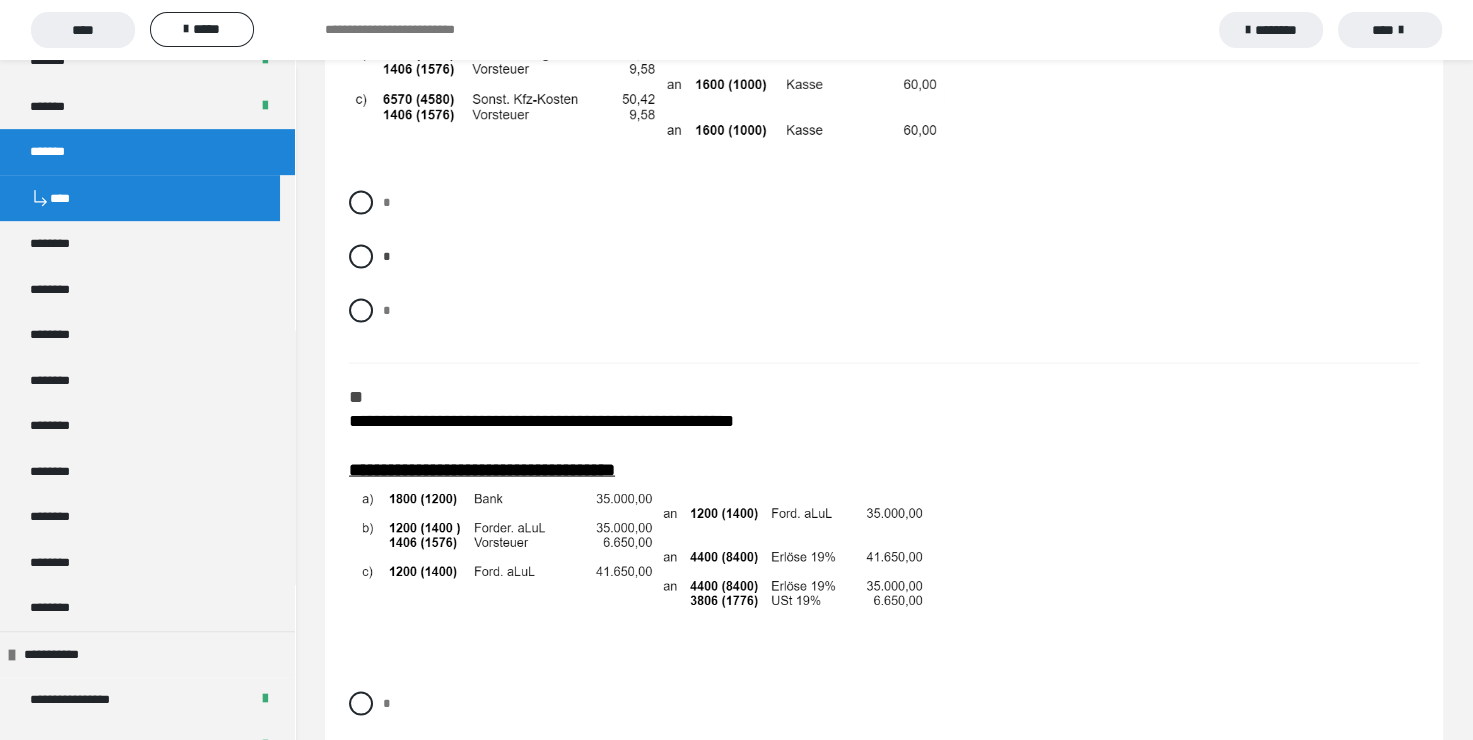 scroll, scrollTop: 3960, scrollLeft: 0, axis: vertical 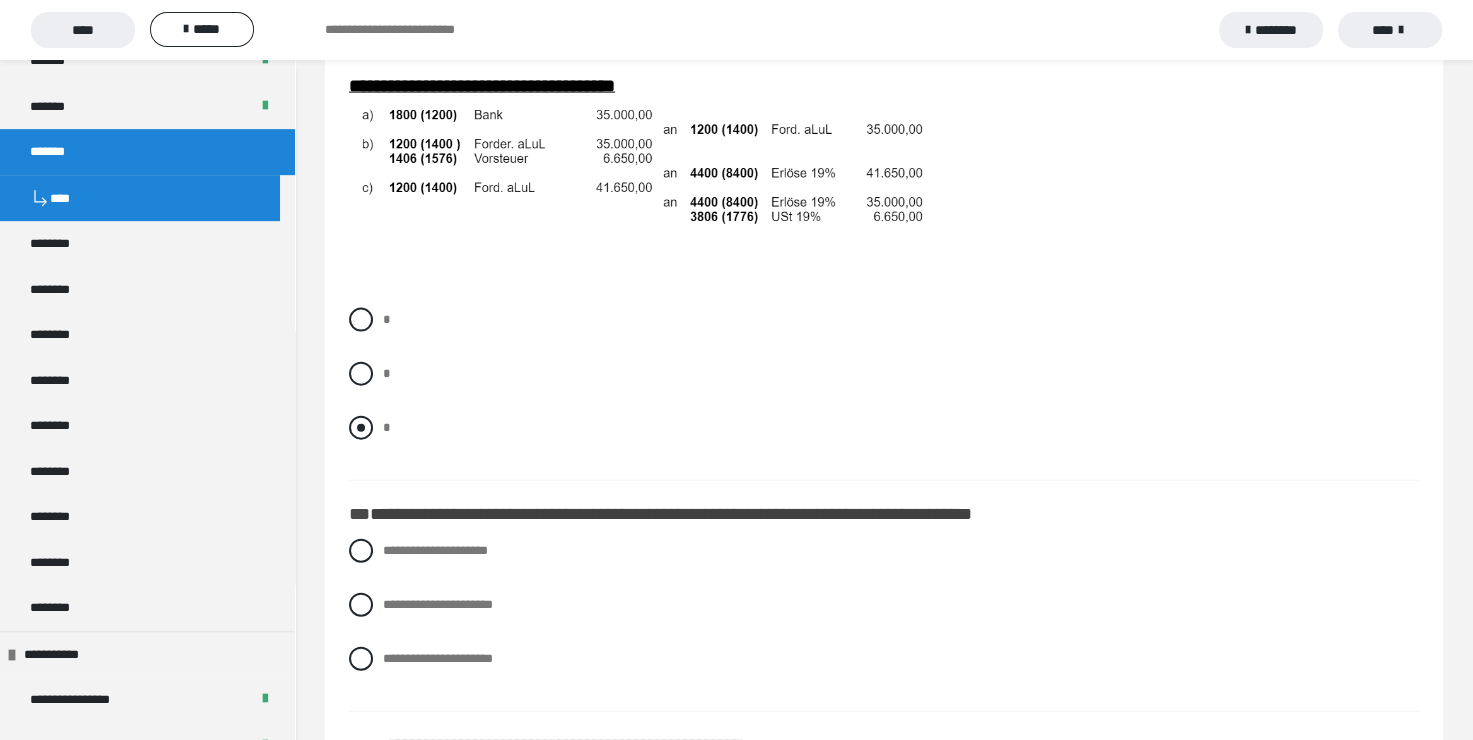 click at bounding box center (361, 428) 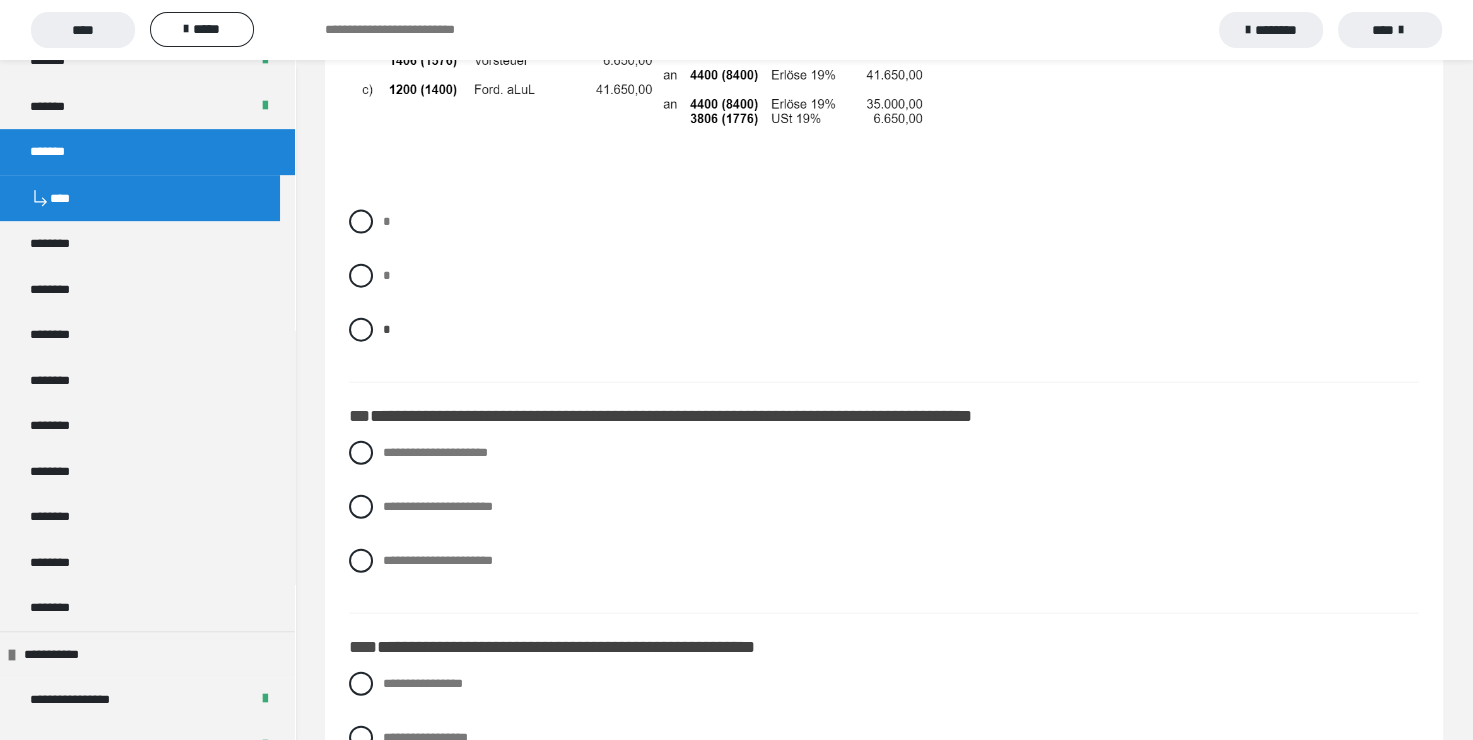 scroll, scrollTop: 4360, scrollLeft: 0, axis: vertical 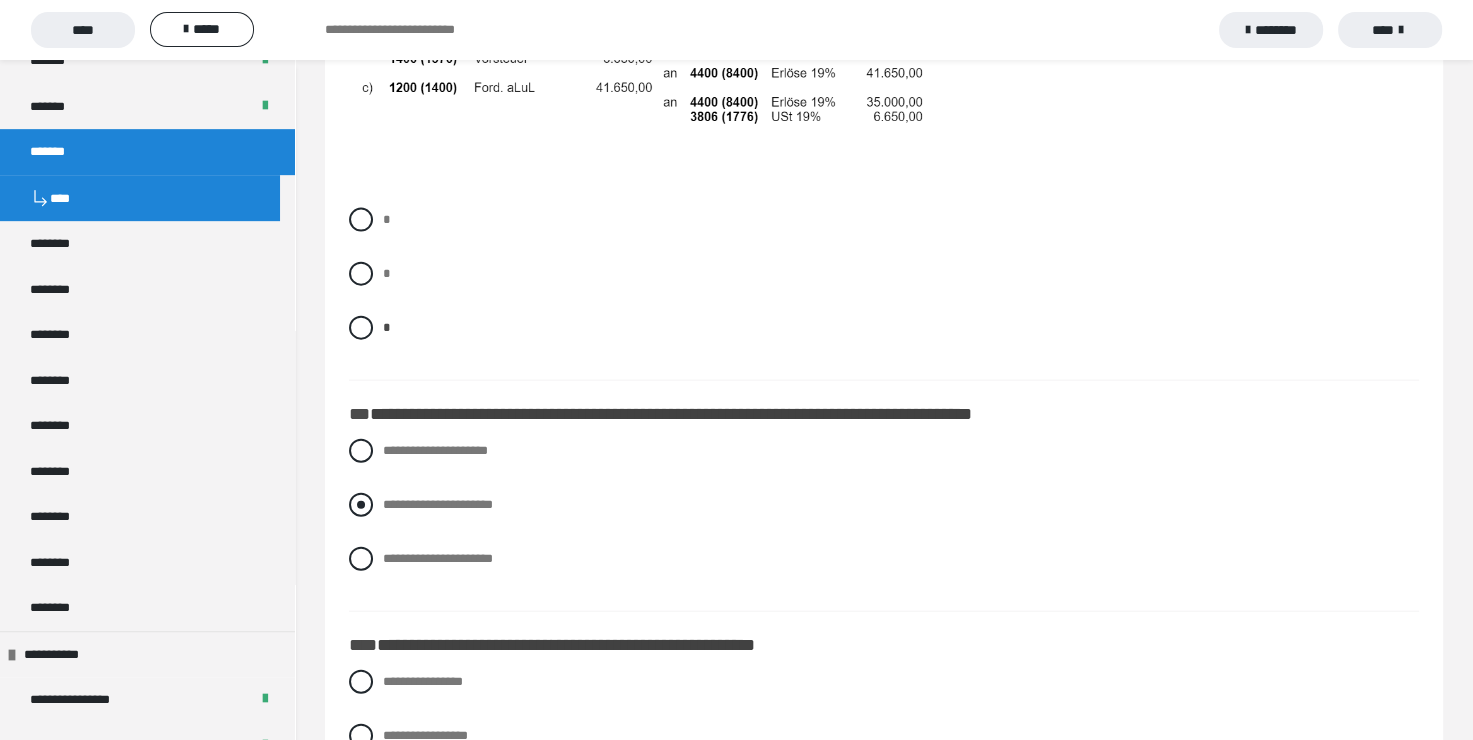 click at bounding box center (361, 505) 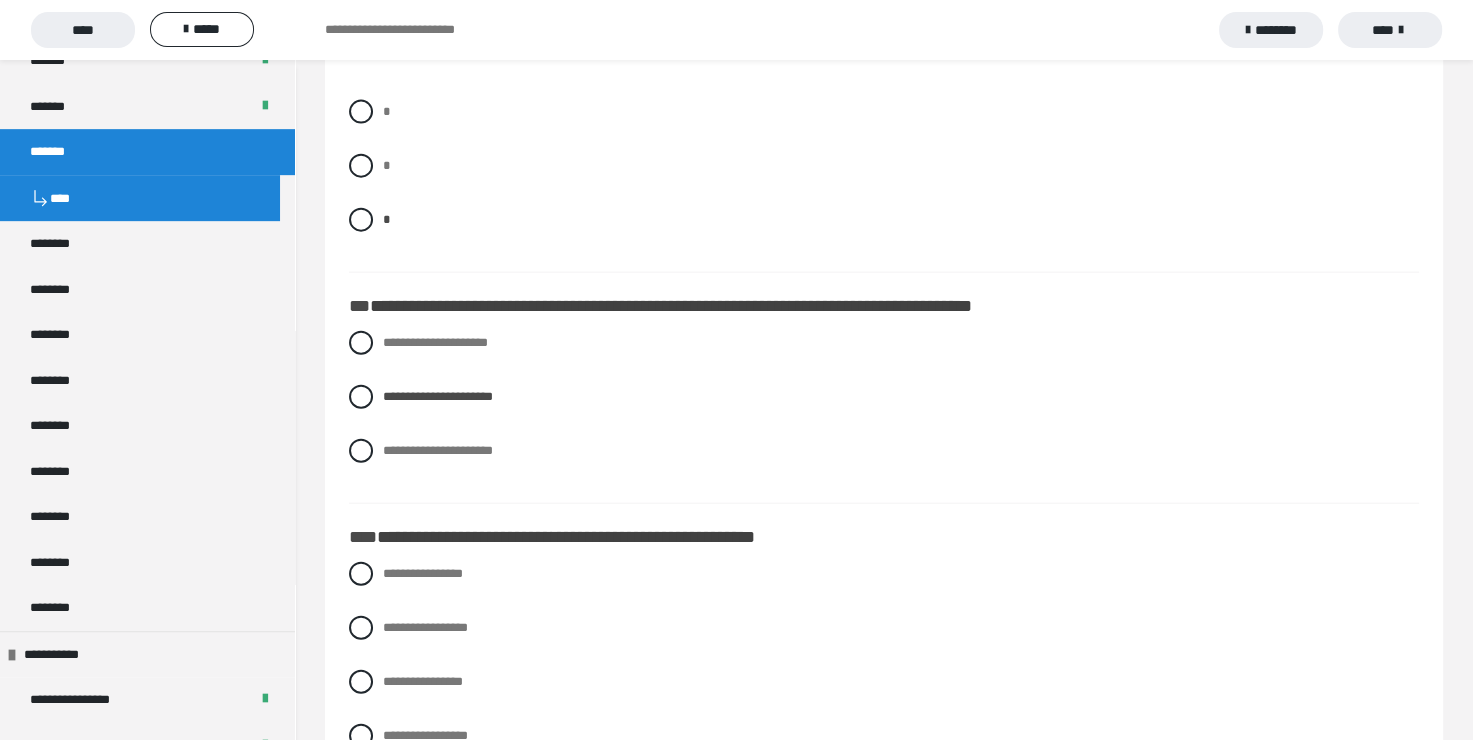 scroll, scrollTop: 4560, scrollLeft: 0, axis: vertical 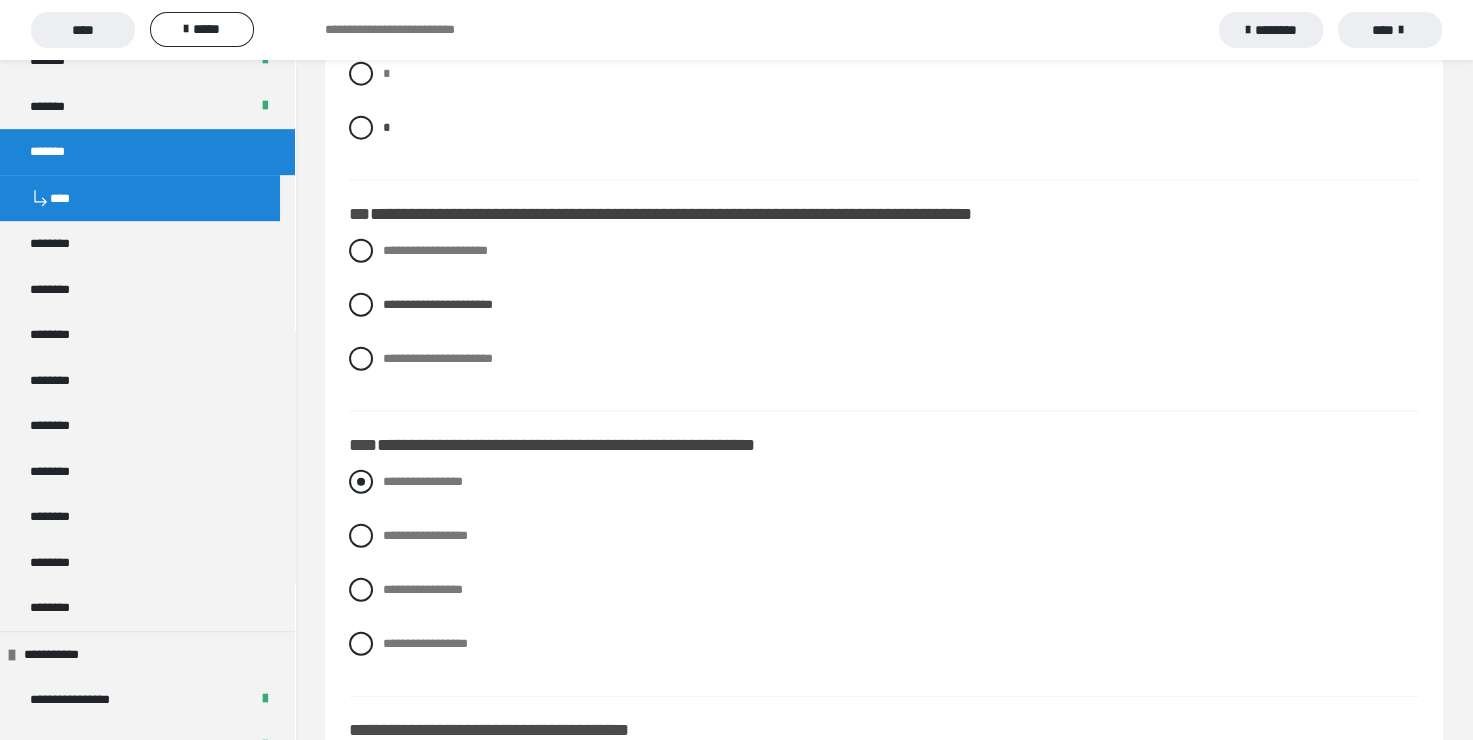 click at bounding box center [361, 482] 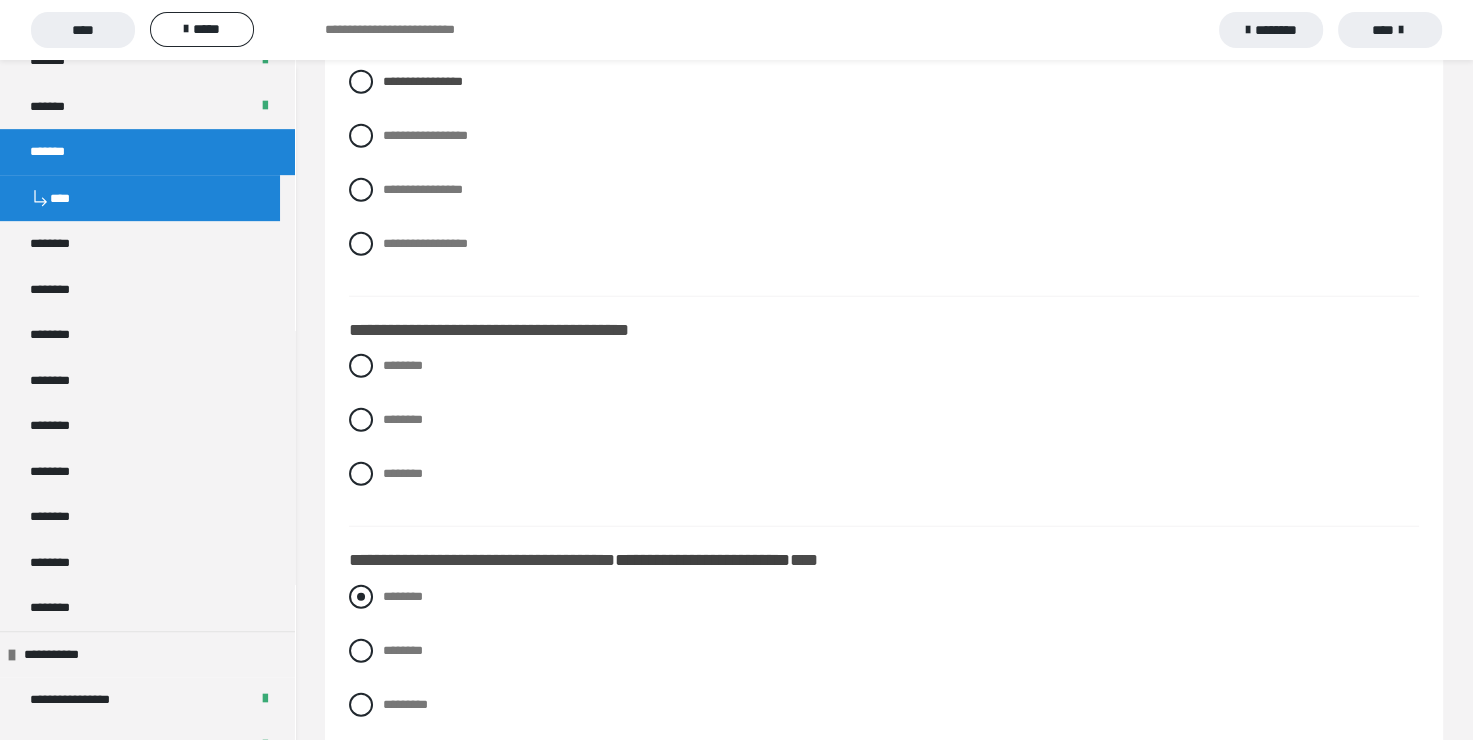 scroll, scrollTop: 4960, scrollLeft: 0, axis: vertical 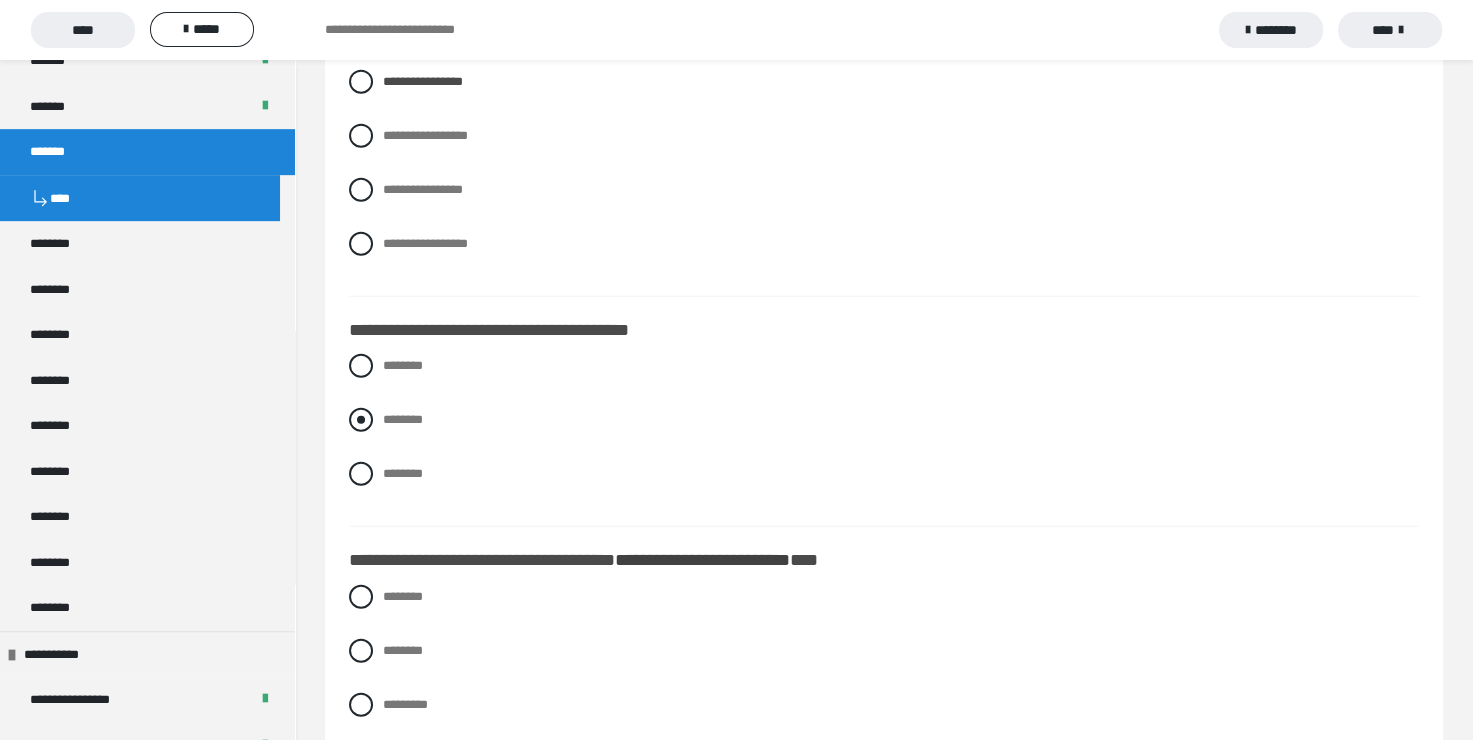 click at bounding box center [361, 420] 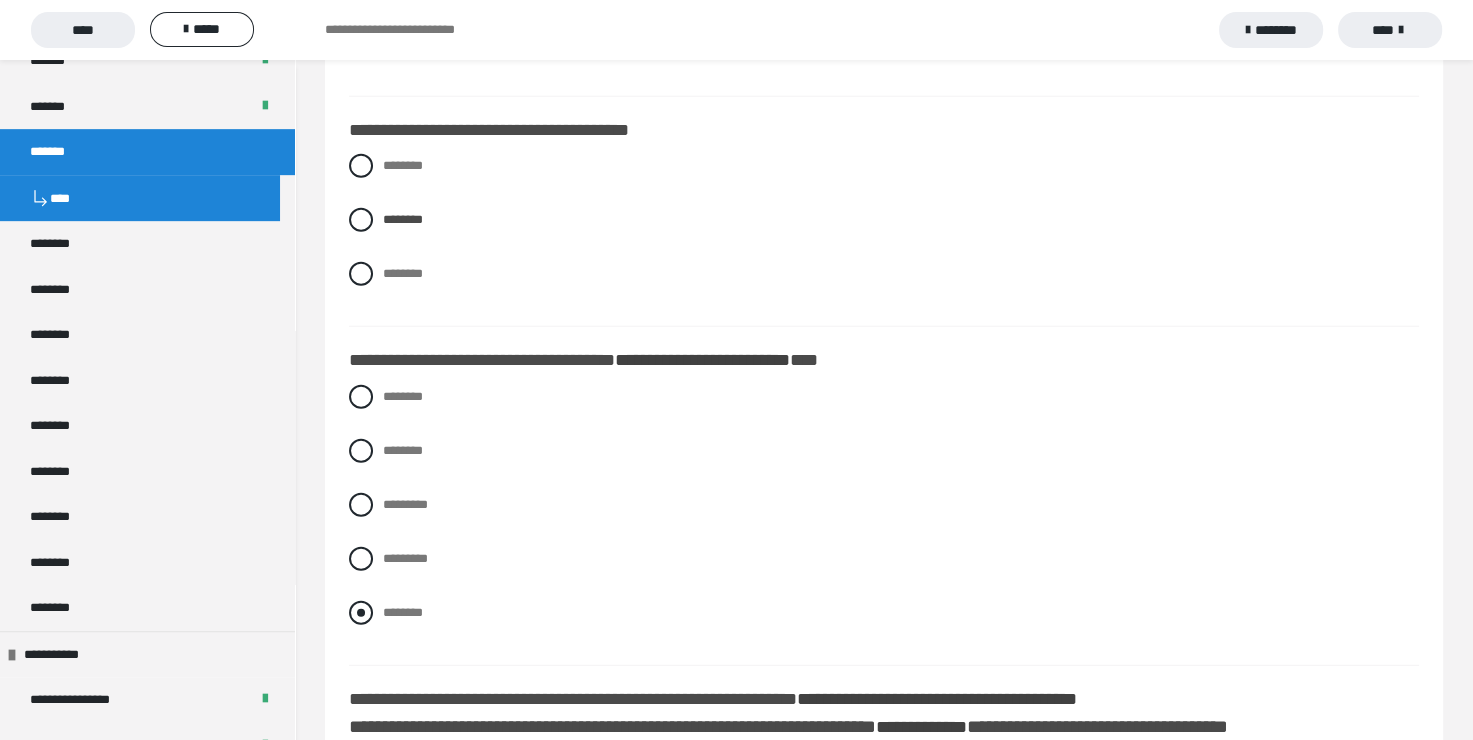 scroll, scrollTop: 5160, scrollLeft: 0, axis: vertical 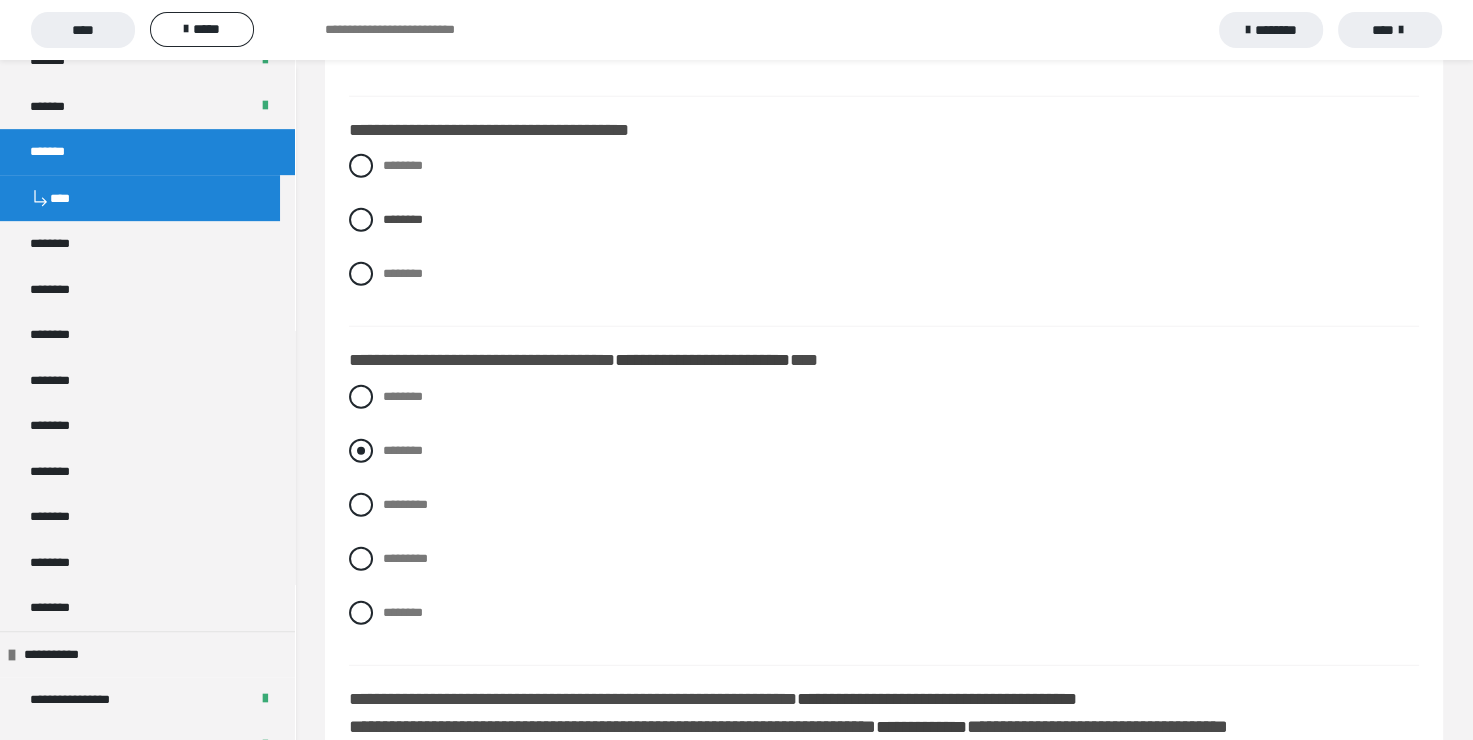 click at bounding box center [361, 451] 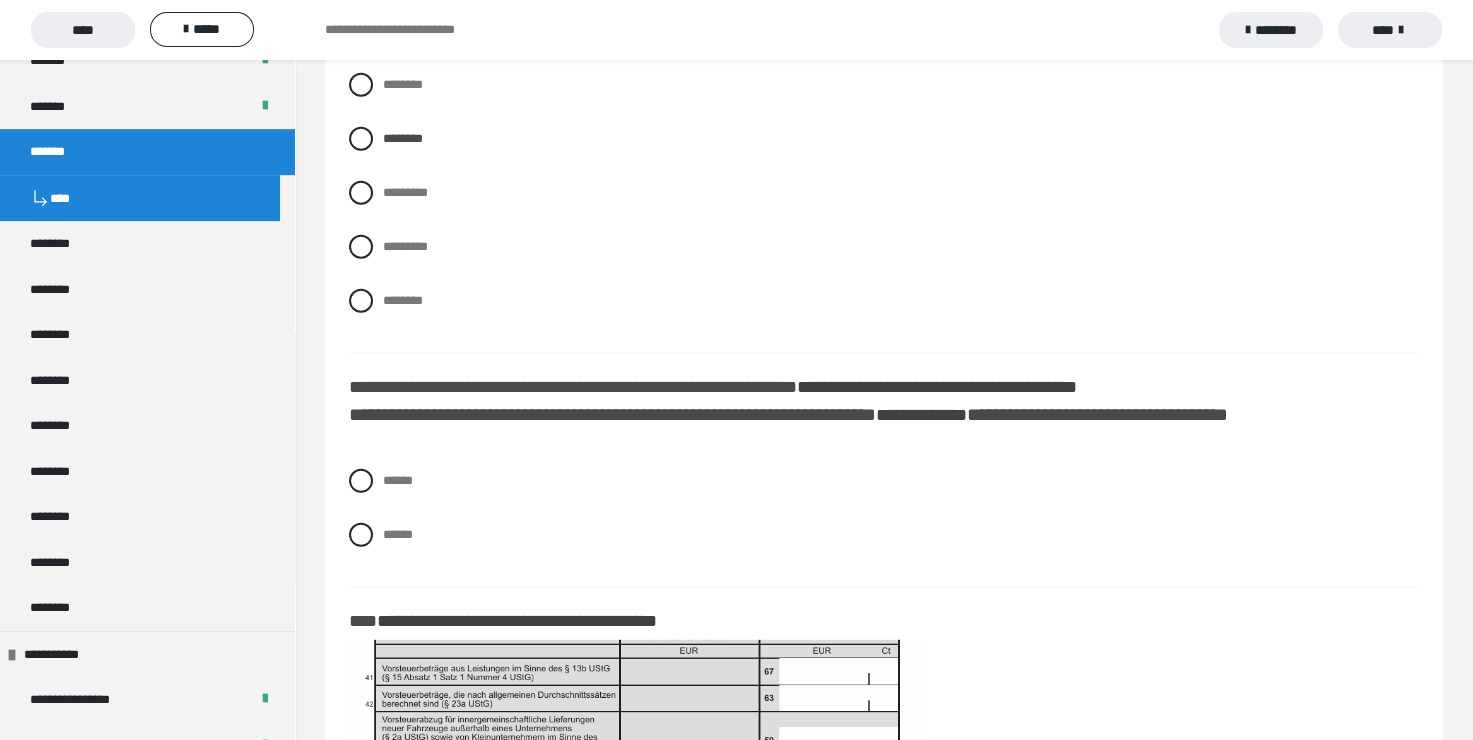 scroll, scrollTop: 5560, scrollLeft: 0, axis: vertical 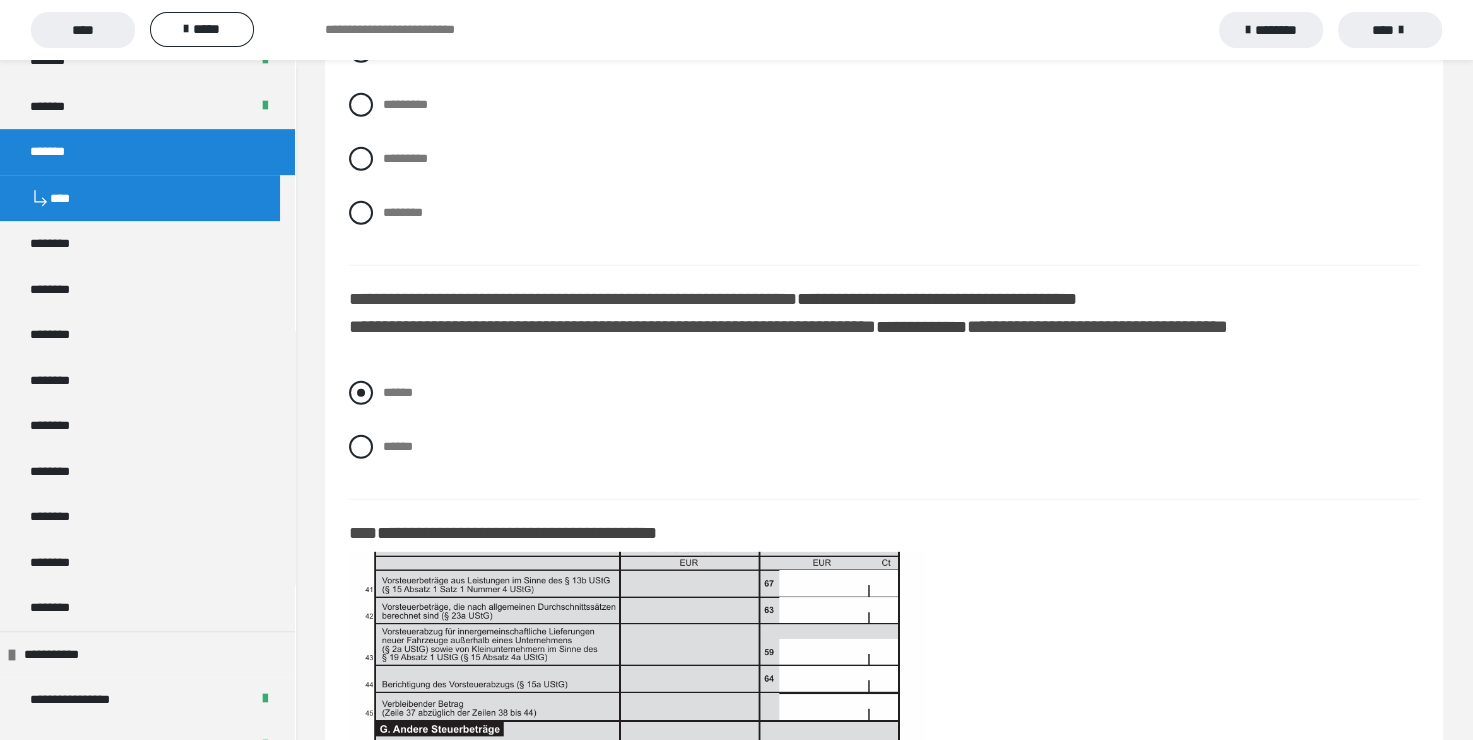 click at bounding box center [361, 393] 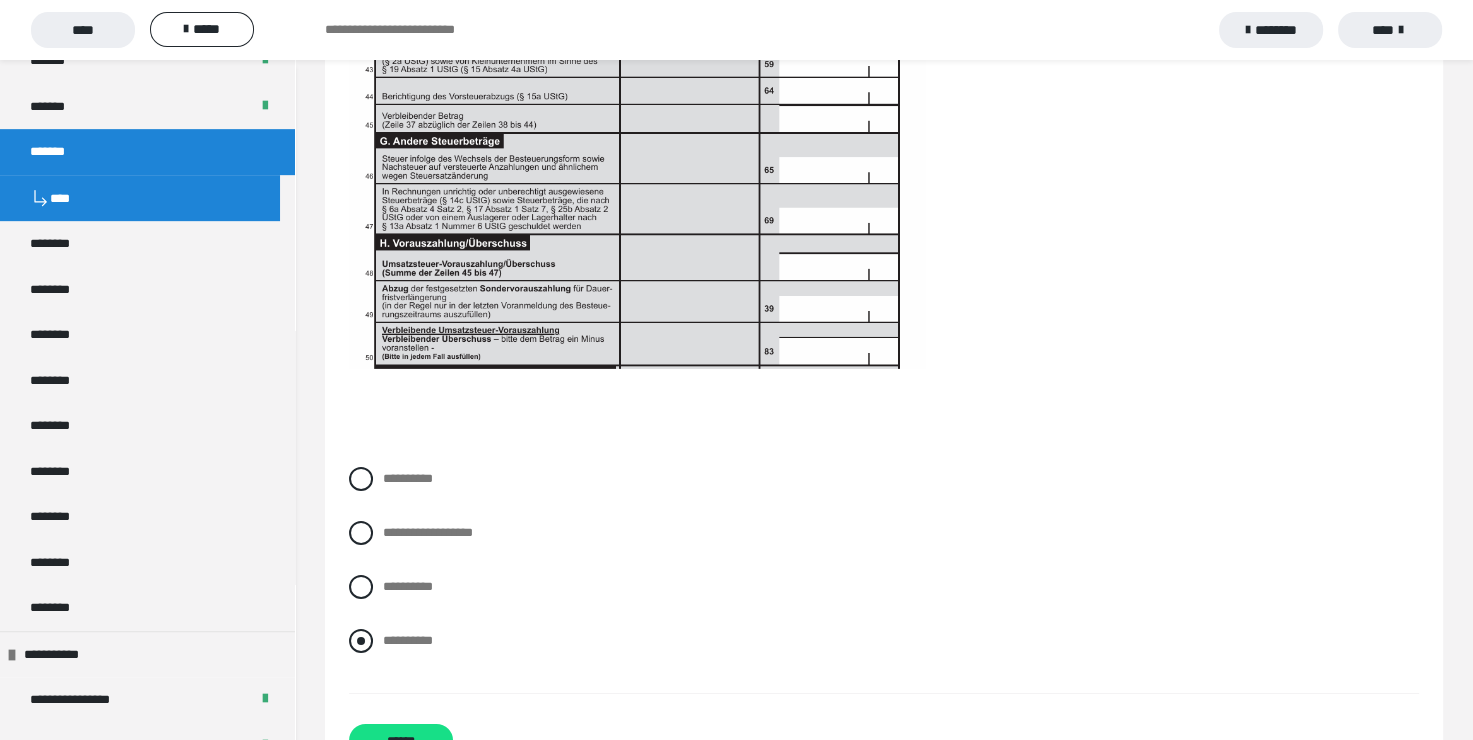 scroll, scrollTop: 6160, scrollLeft: 0, axis: vertical 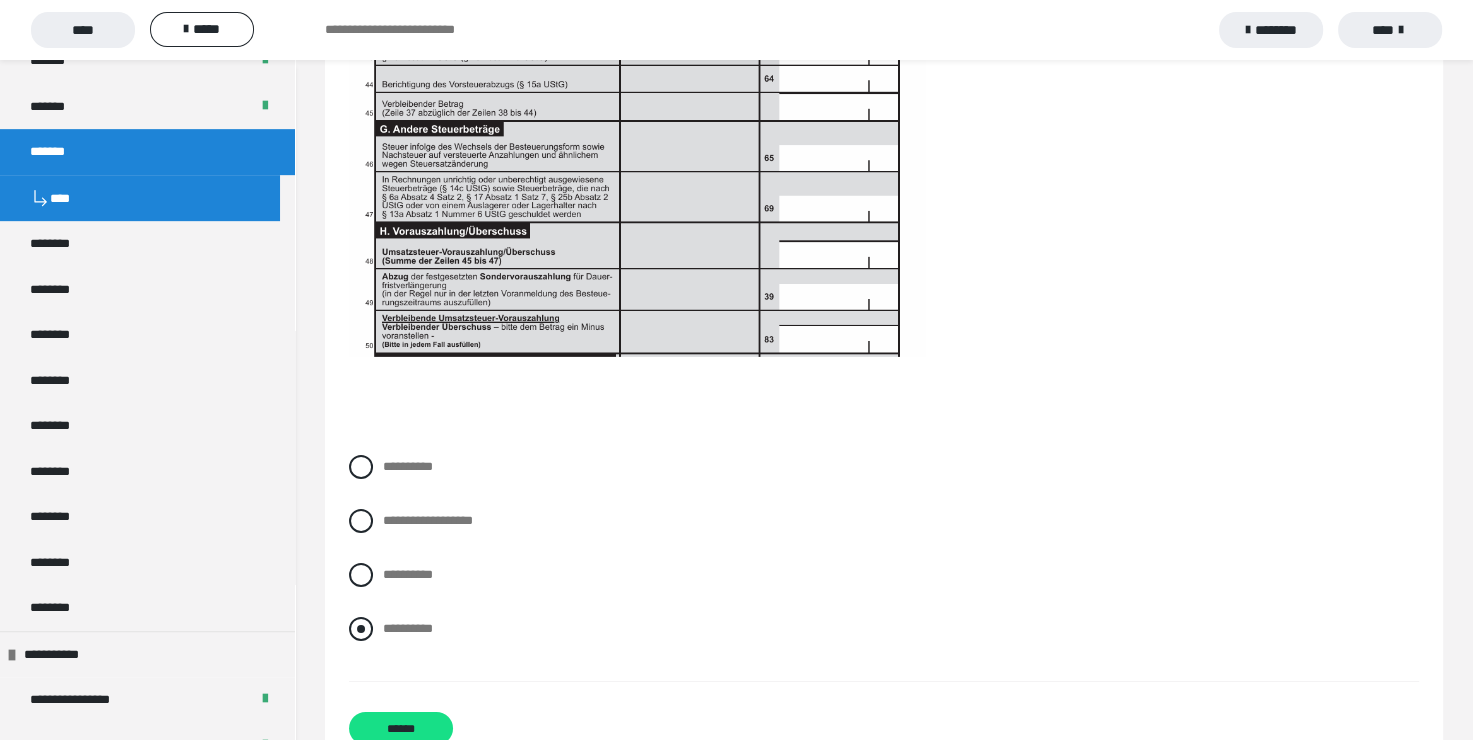click at bounding box center [361, 629] 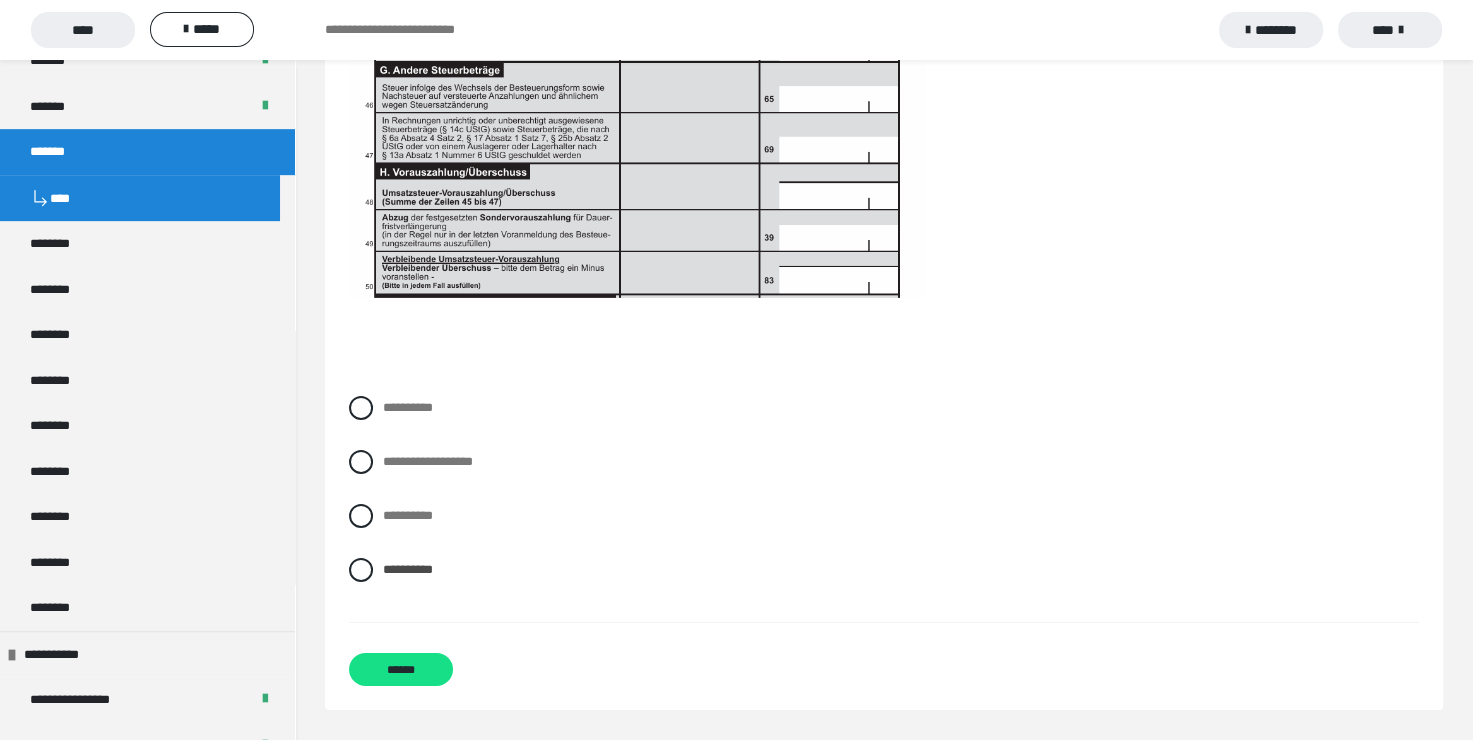 scroll, scrollTop: 6260, scrollLeft: 0, axis: vertical 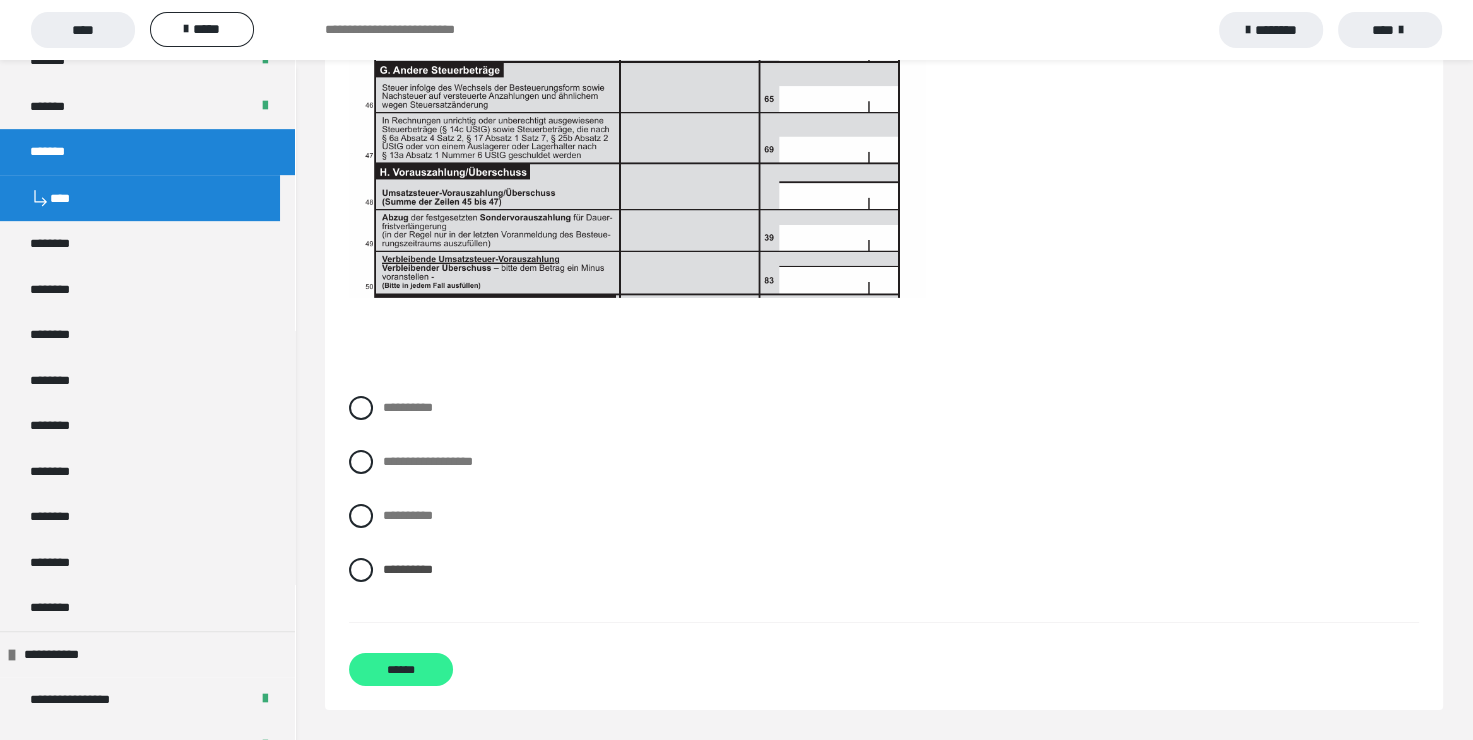 click on "******" at bounding box center [401, 669] 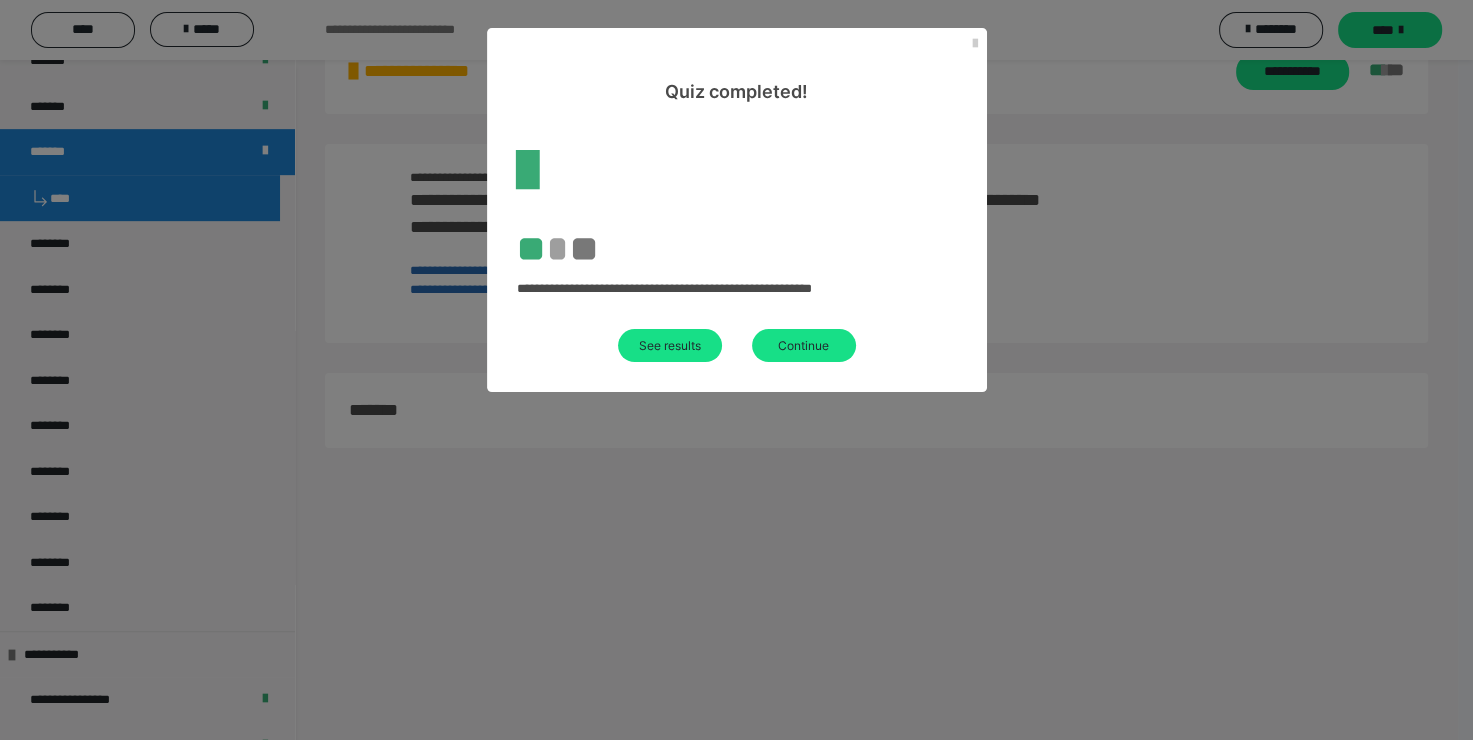 scroll, scrollTop: 60, scrollLeft: 0, axis: vertical 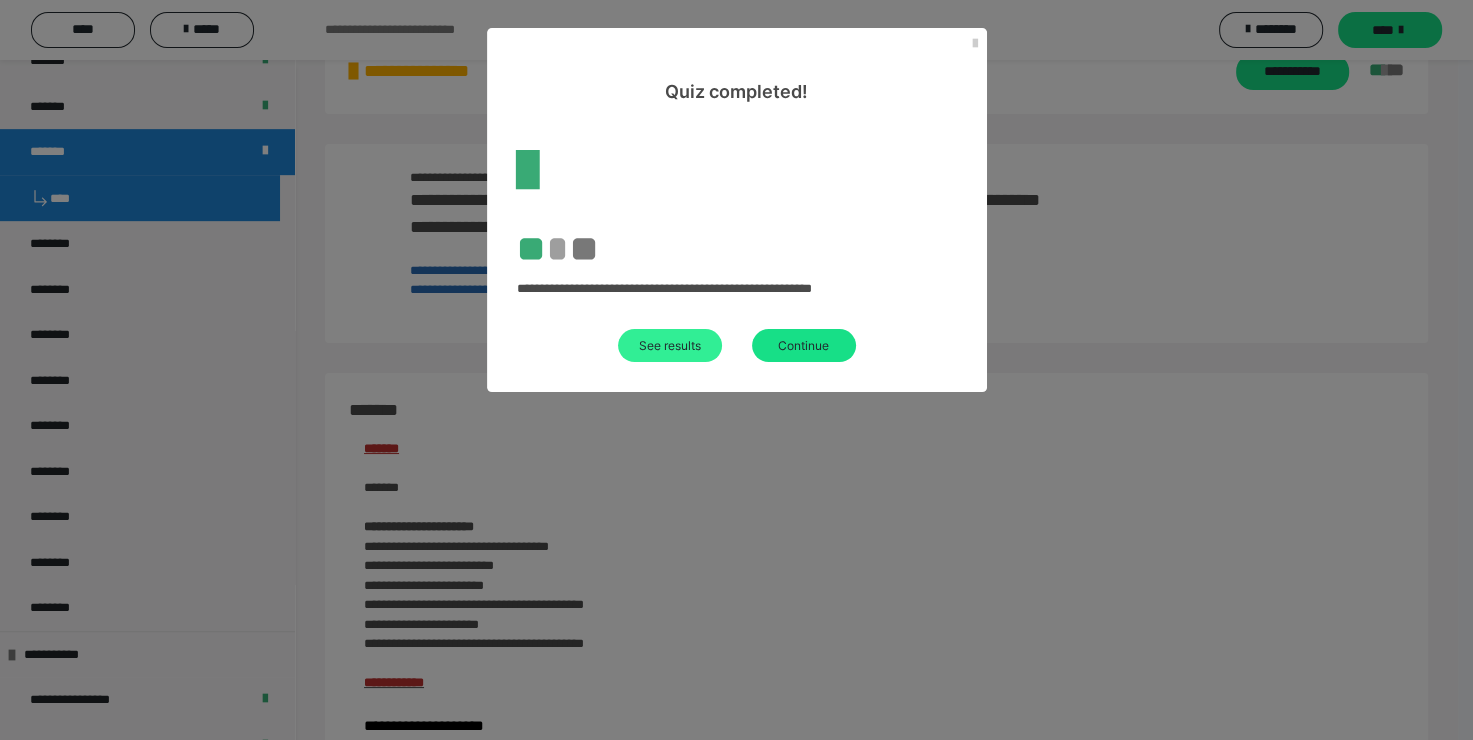 click on "See results" at bounding box center (670, 345) 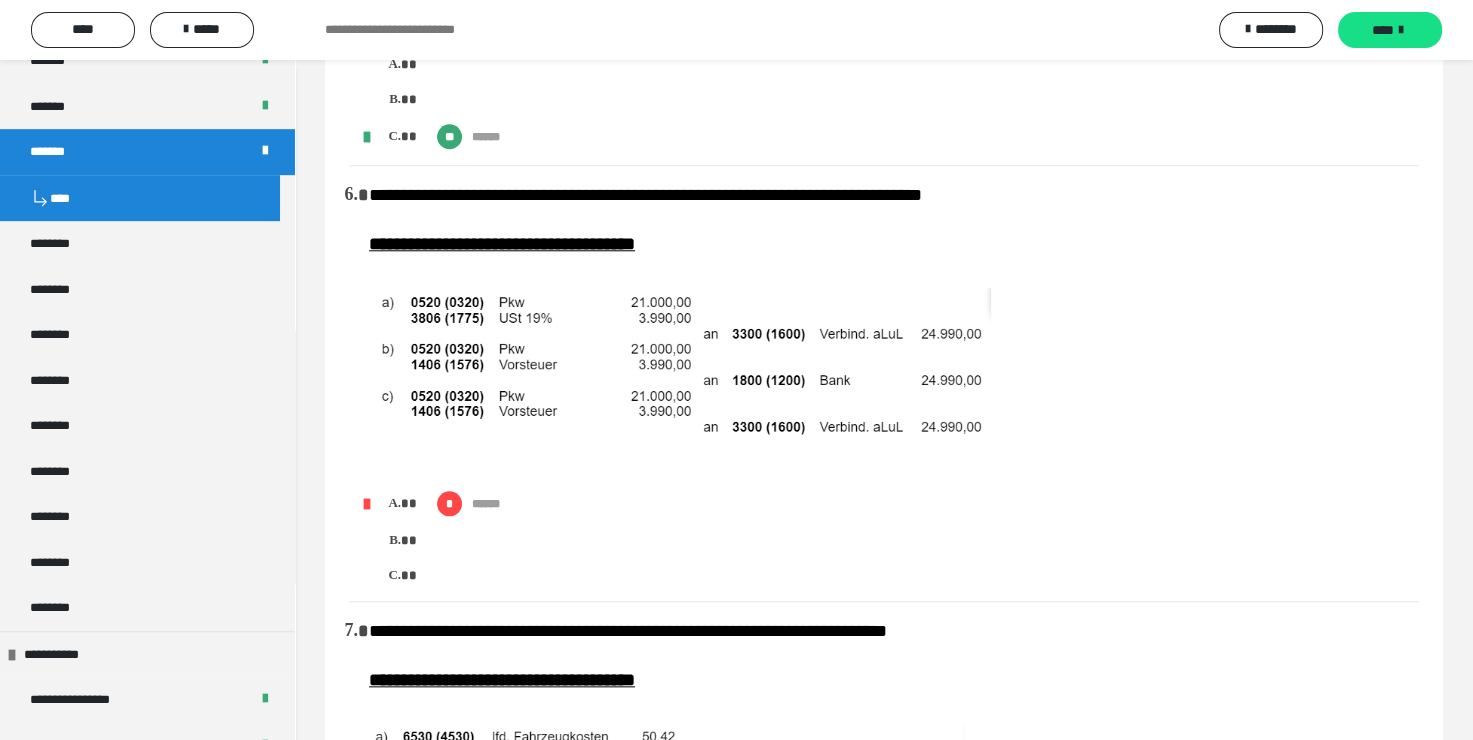 scroll, scrollTop: 1900, scrollLeft: 0, axis: vertical 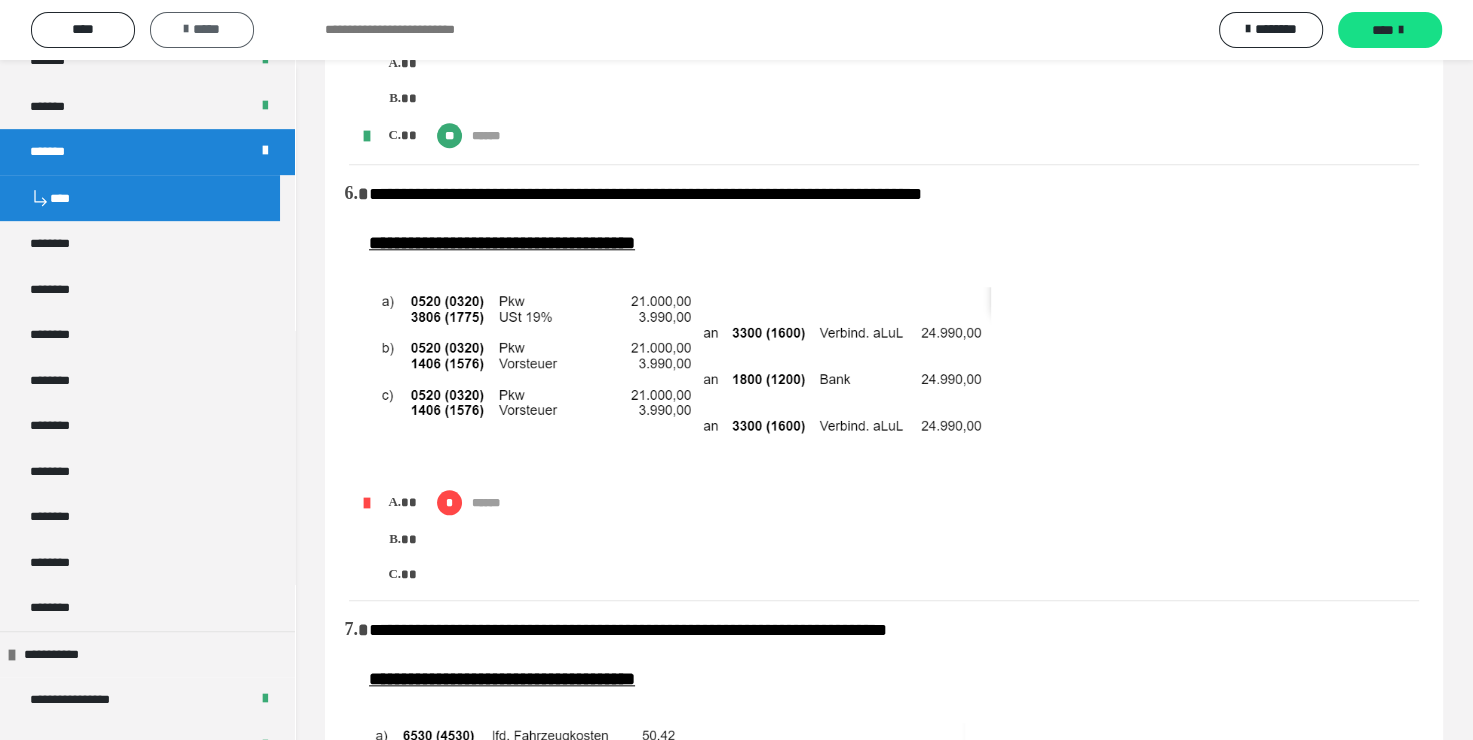 click on "*****" at bounding box center (202, 29) 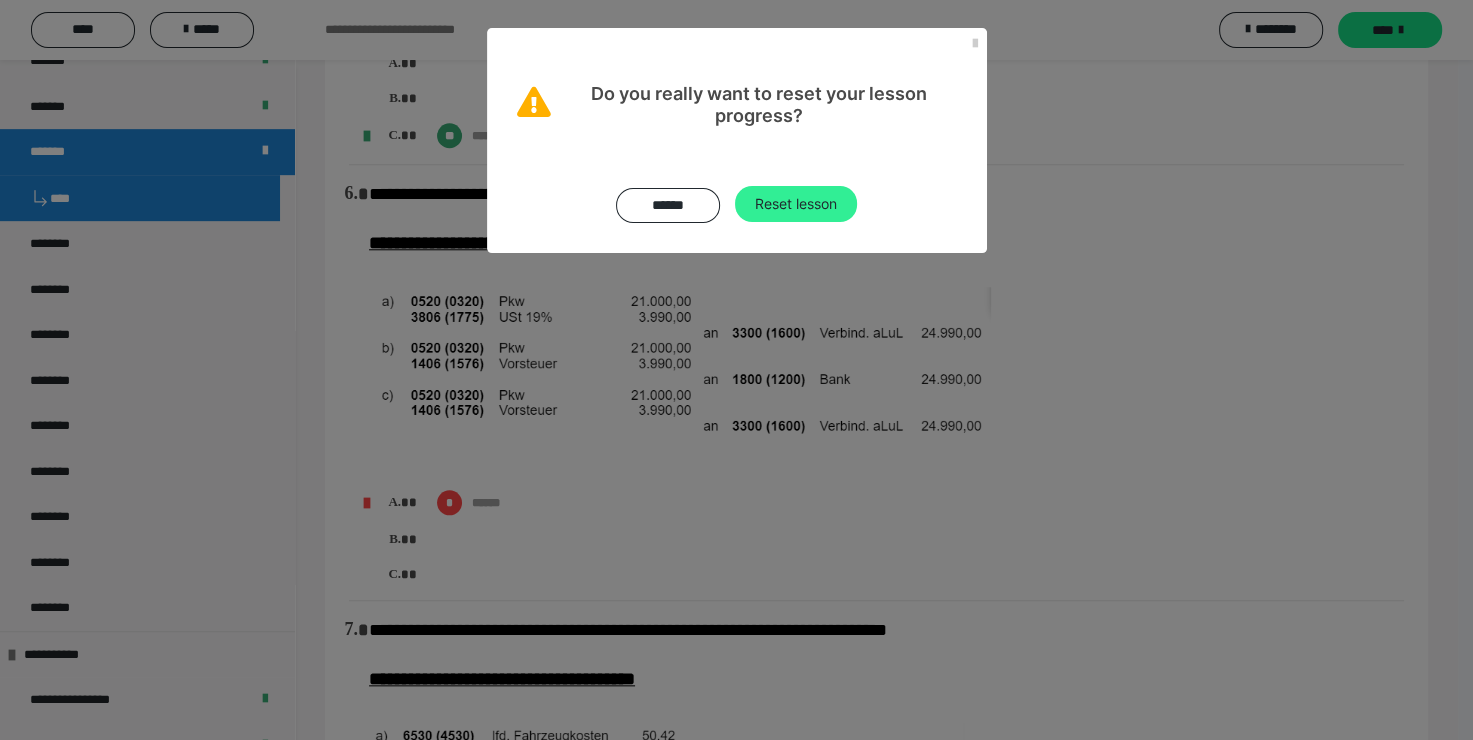 click on "Reset lesson" at bounding box center [796, 204] 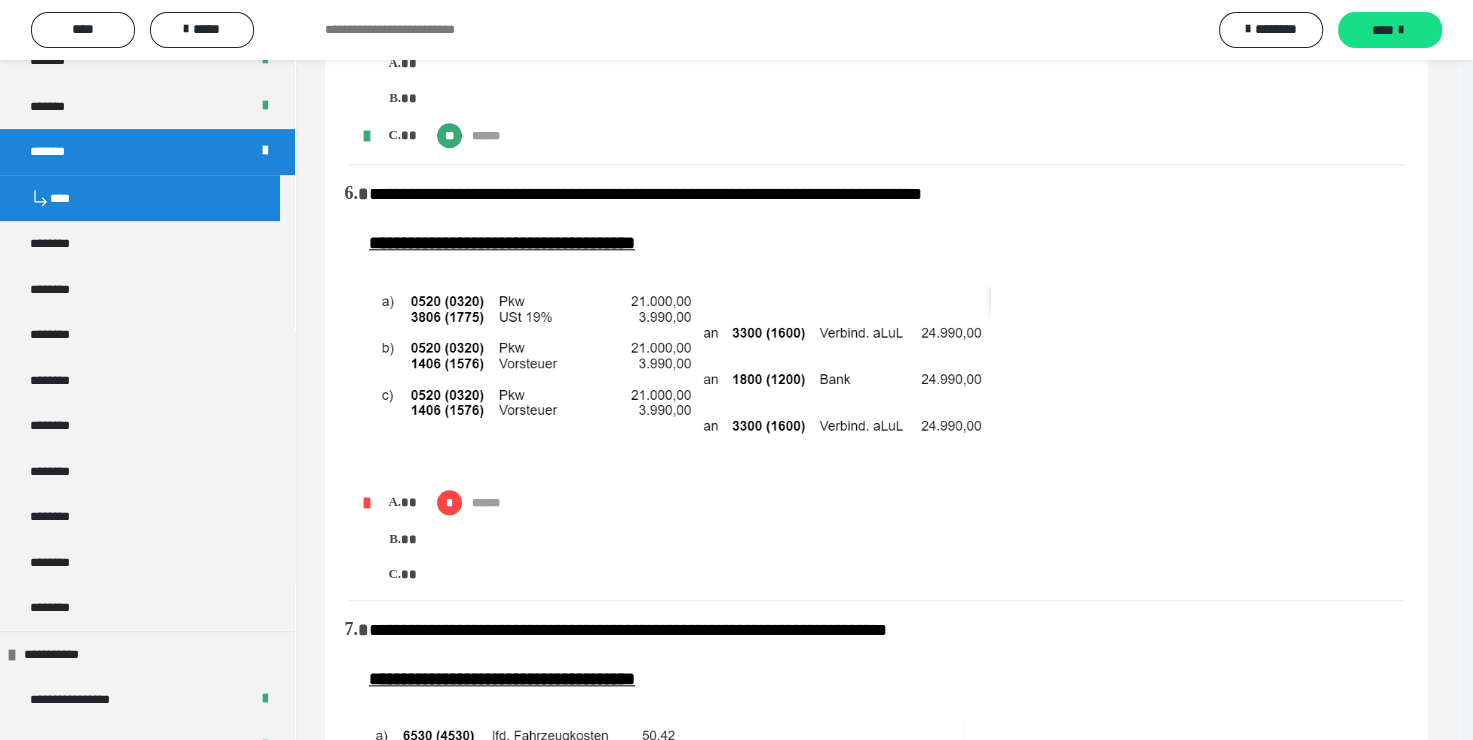 scroll, scrollTop: 0, scrollLeft: 0, axis: both 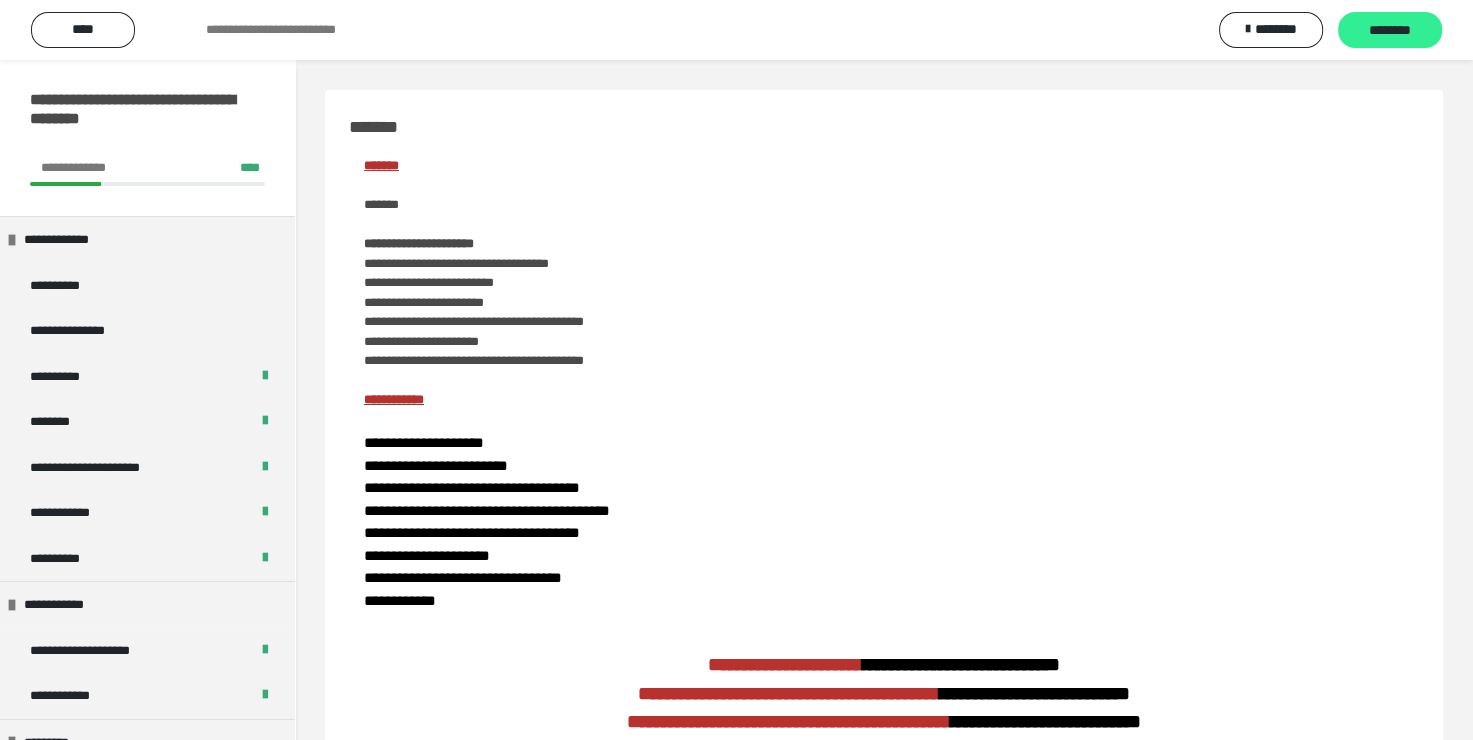 click on "********" at bounding box center [1390, 31] 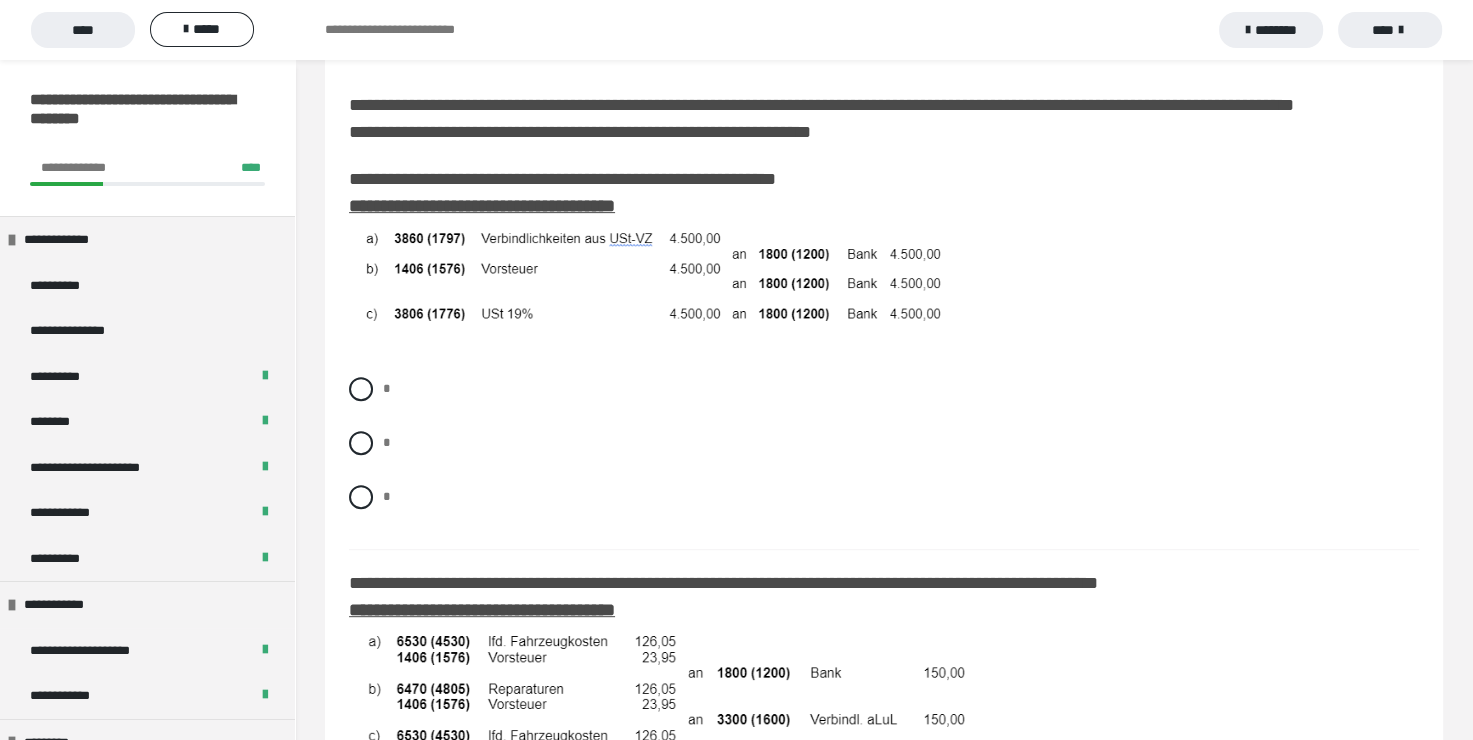 scroll, scrollTop: 800, scrollLeft: 0, axis: vertical 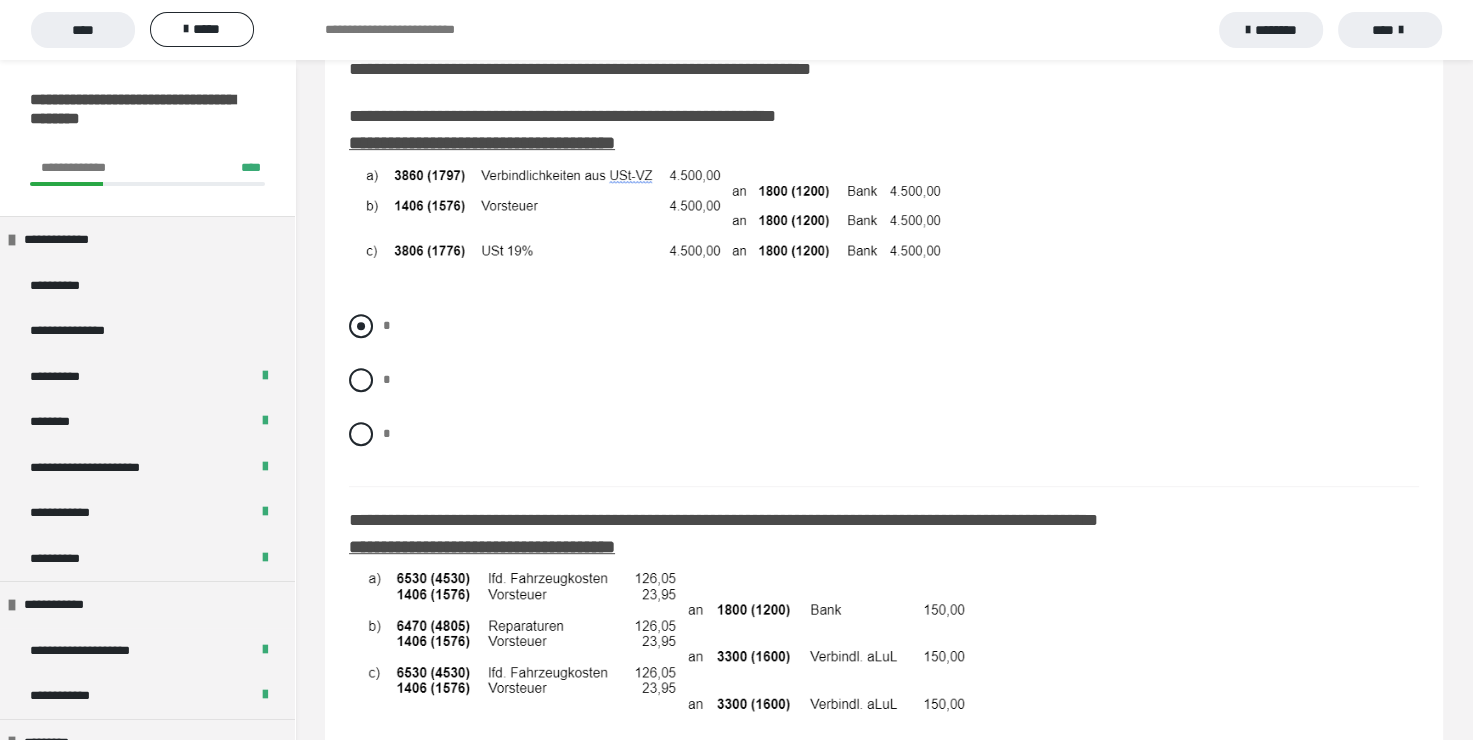 click at bounding box center (361, 326) 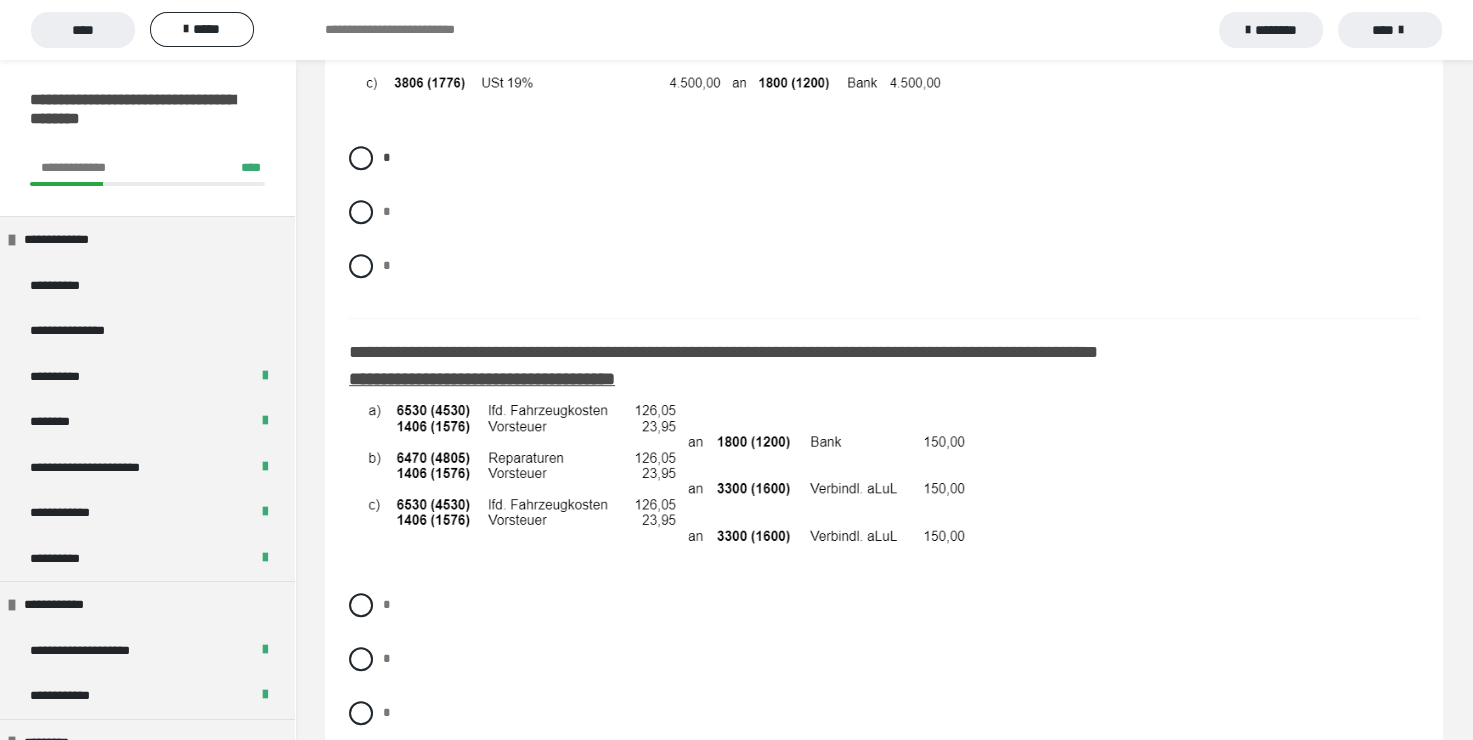scroll, scrollTop: 1000, scrollLeft: 0, axis: vertical 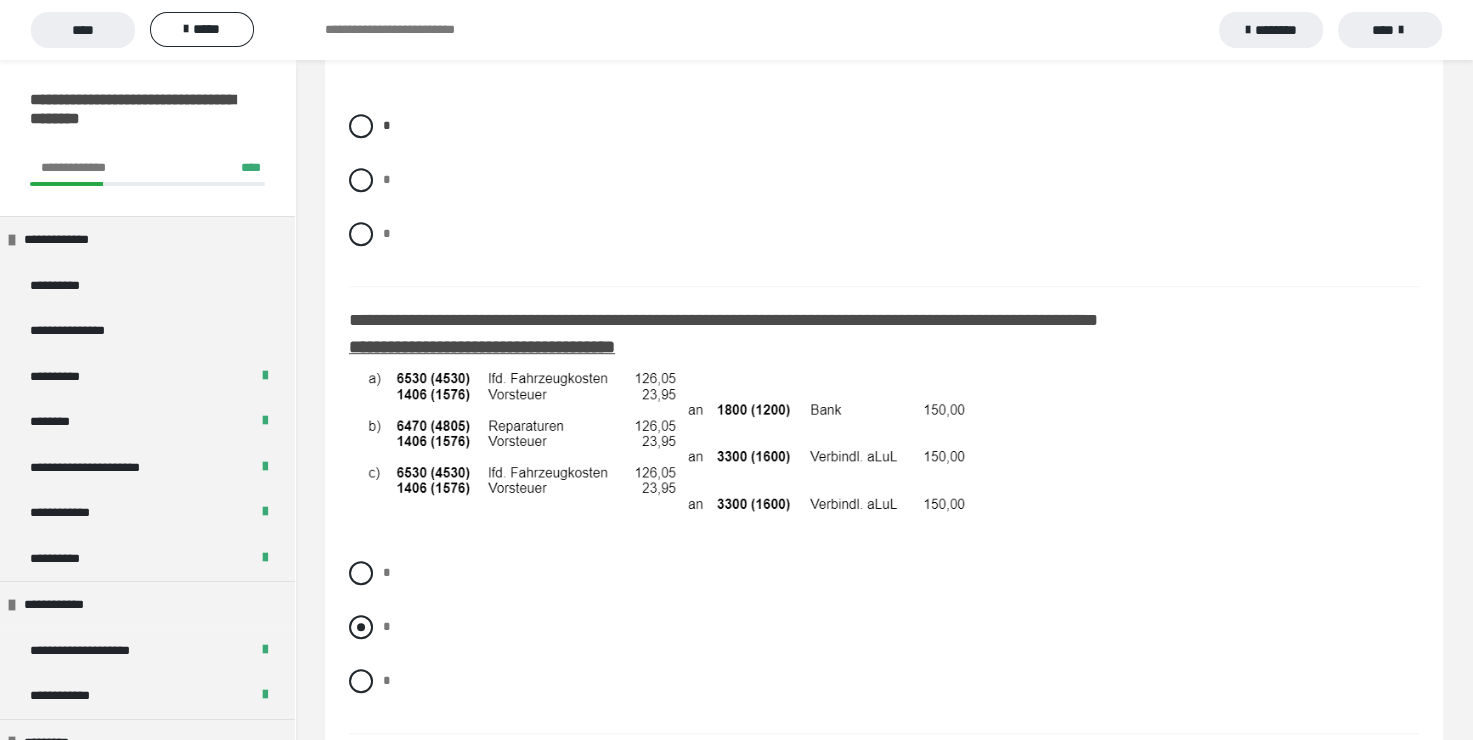 click at bounding box center (361, 627) 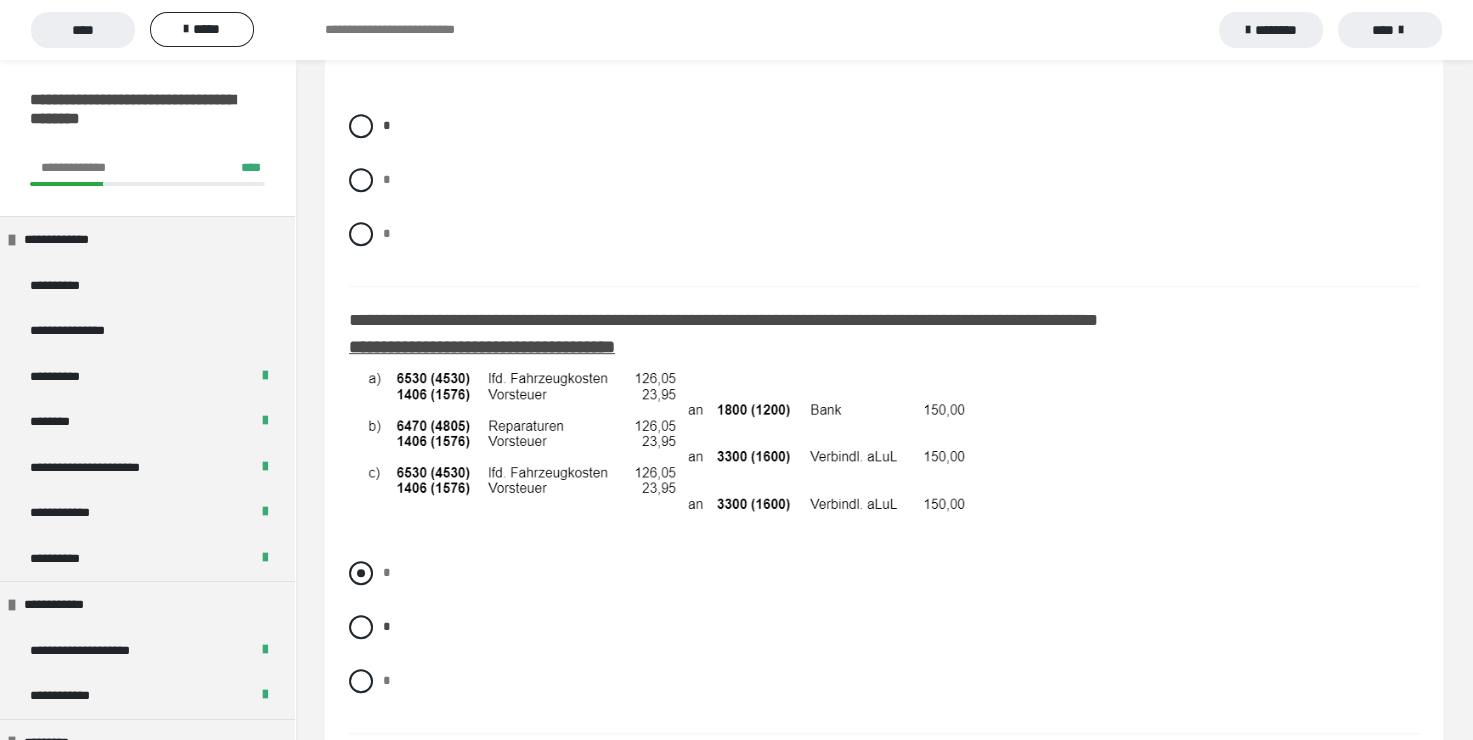click at bounding box center (361, 573) 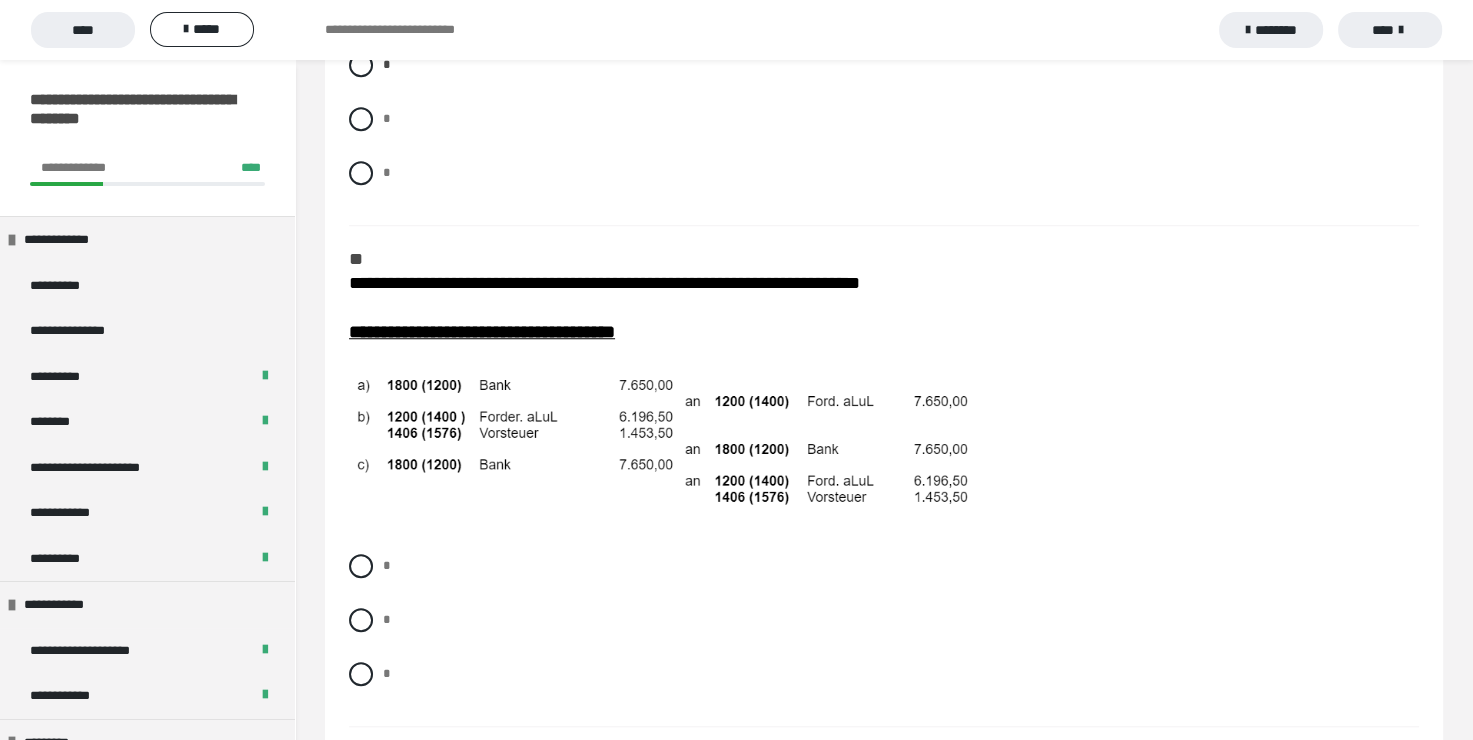 scroll, scrollTop: 1600, scrollLeft: 0, axis: vertical 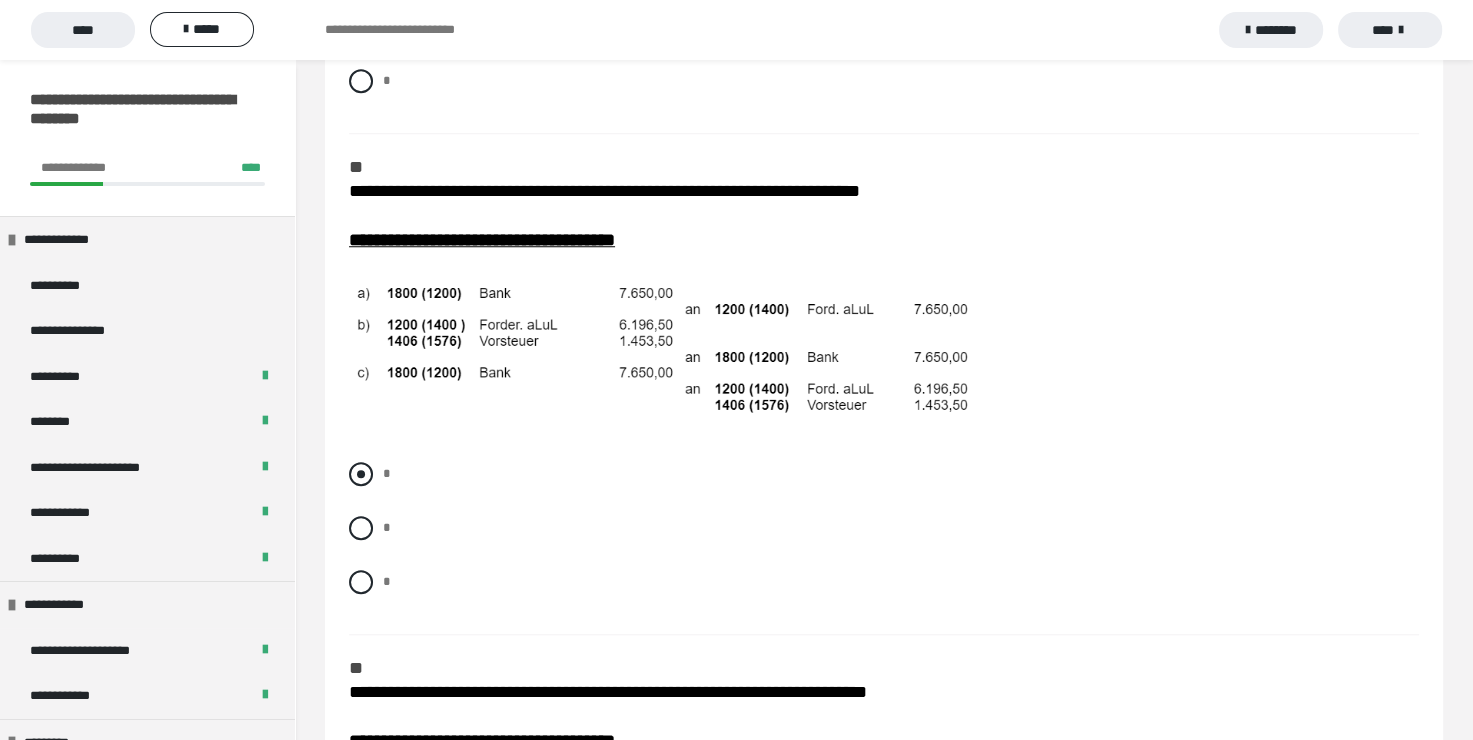 click at bounding box center [361, 474] 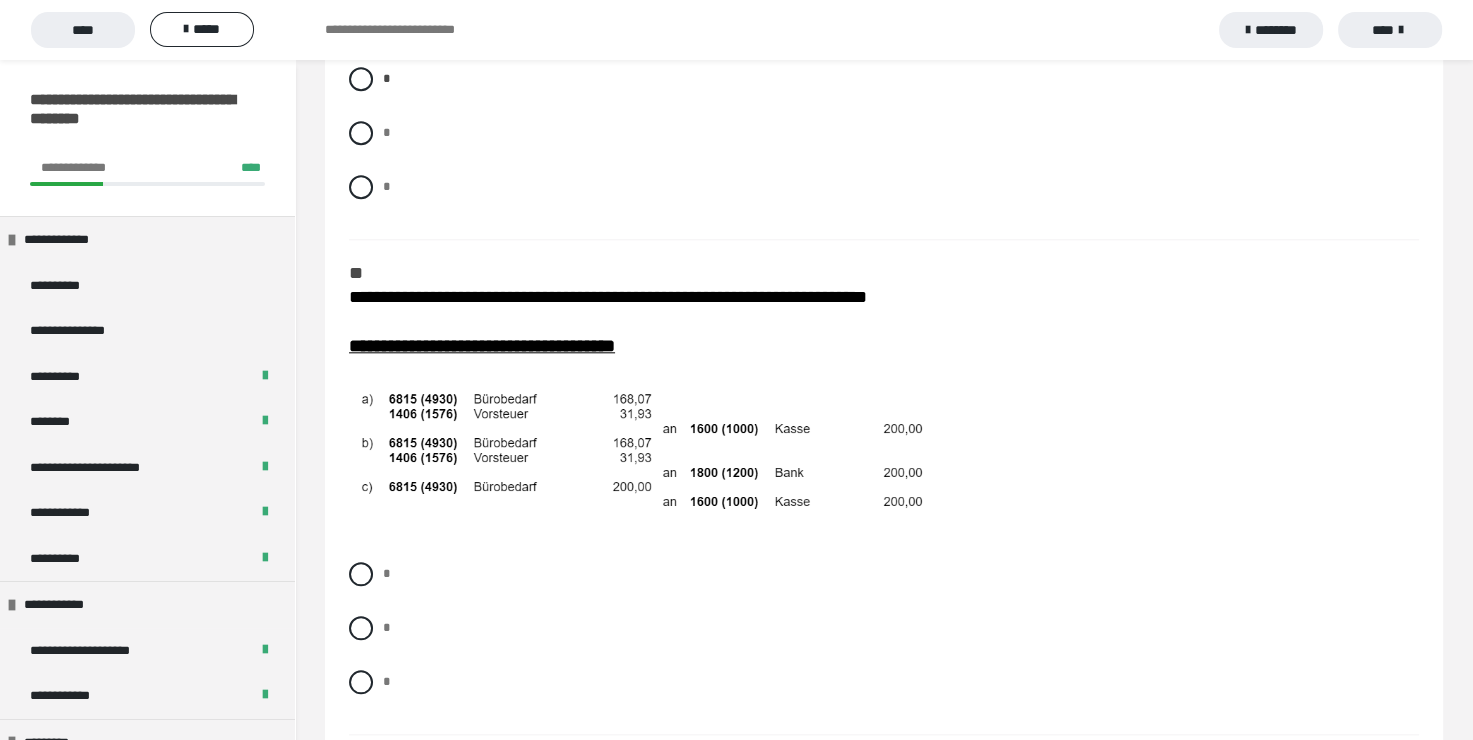 scroll, scrollTop: 2000, scrollLeft: 0, axis: vertical 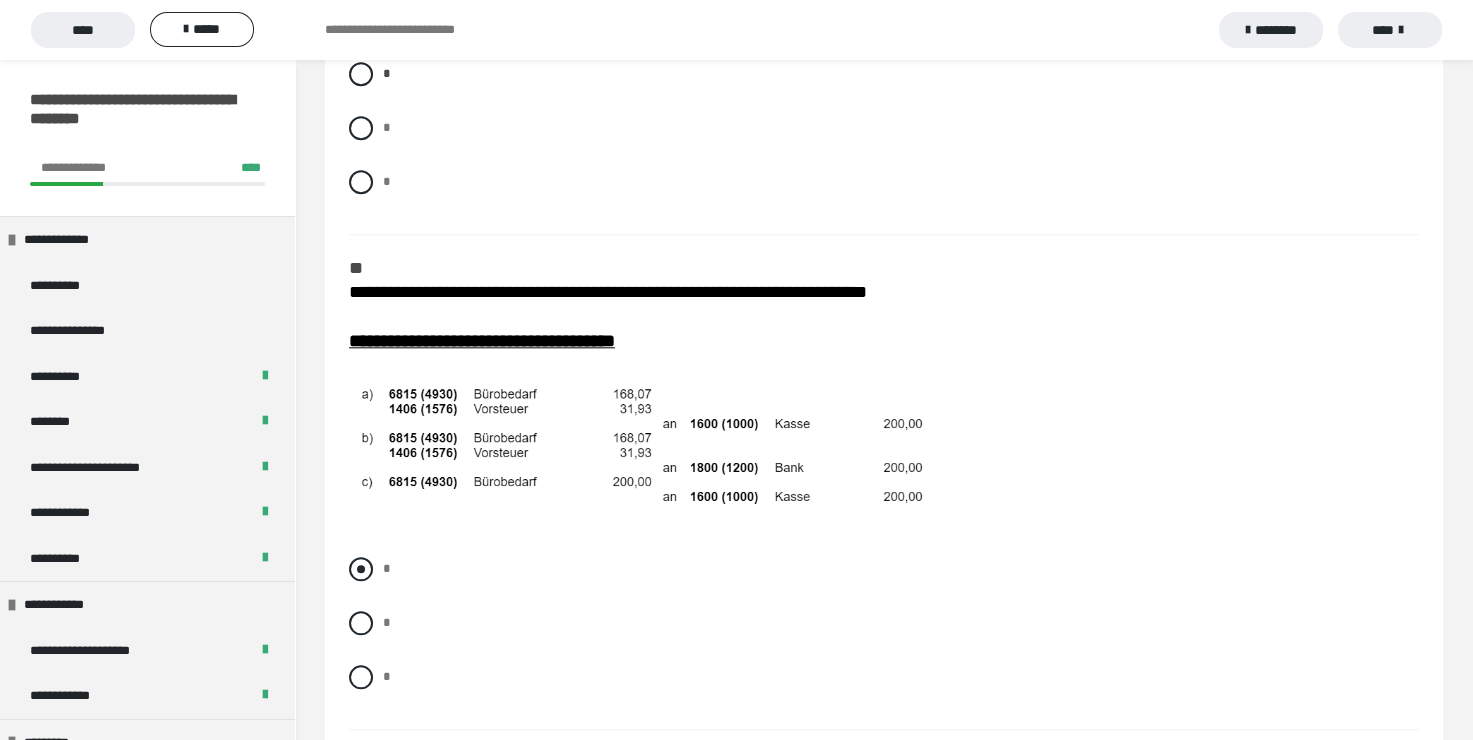 click at bounding box center (361, 569) 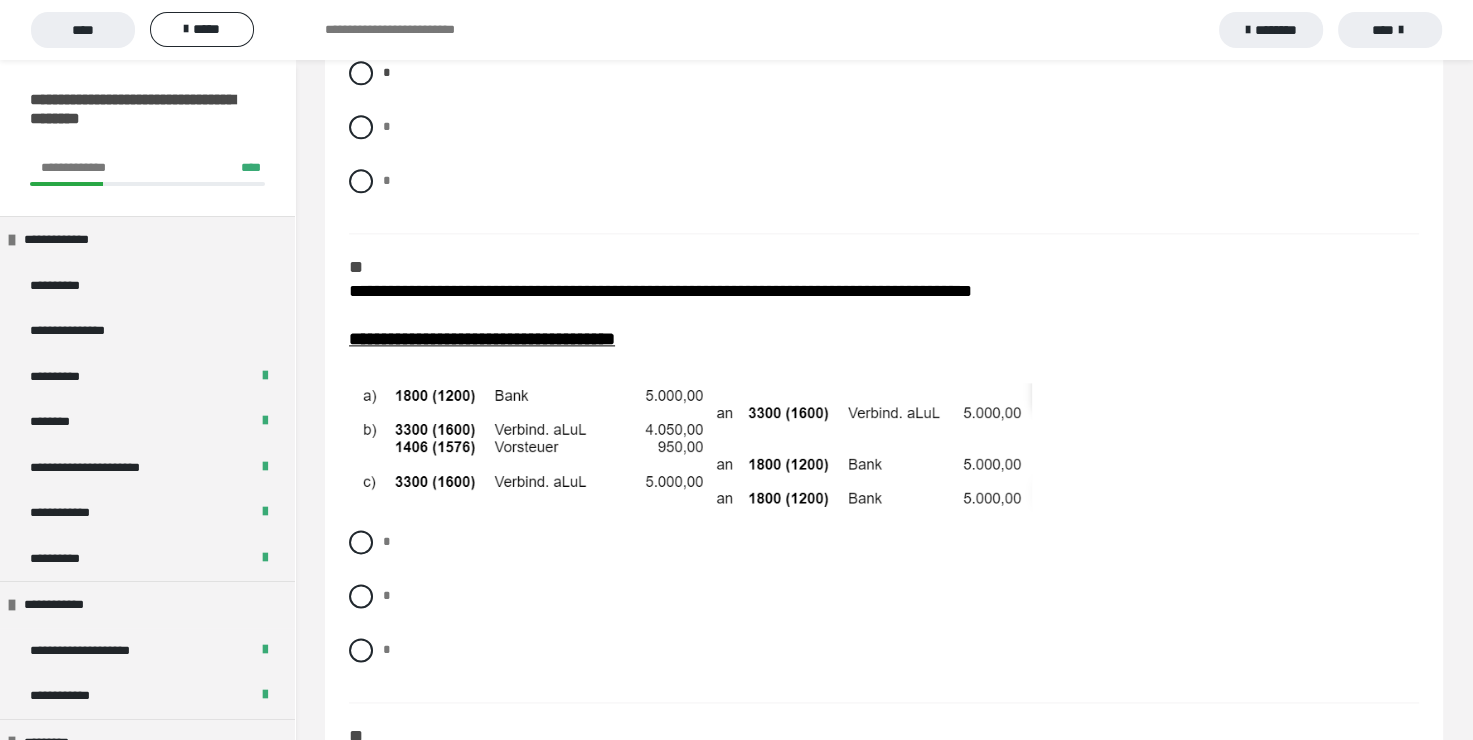 scroll, scrollTop: 2500, scrollLeft: 0, axis: vertical 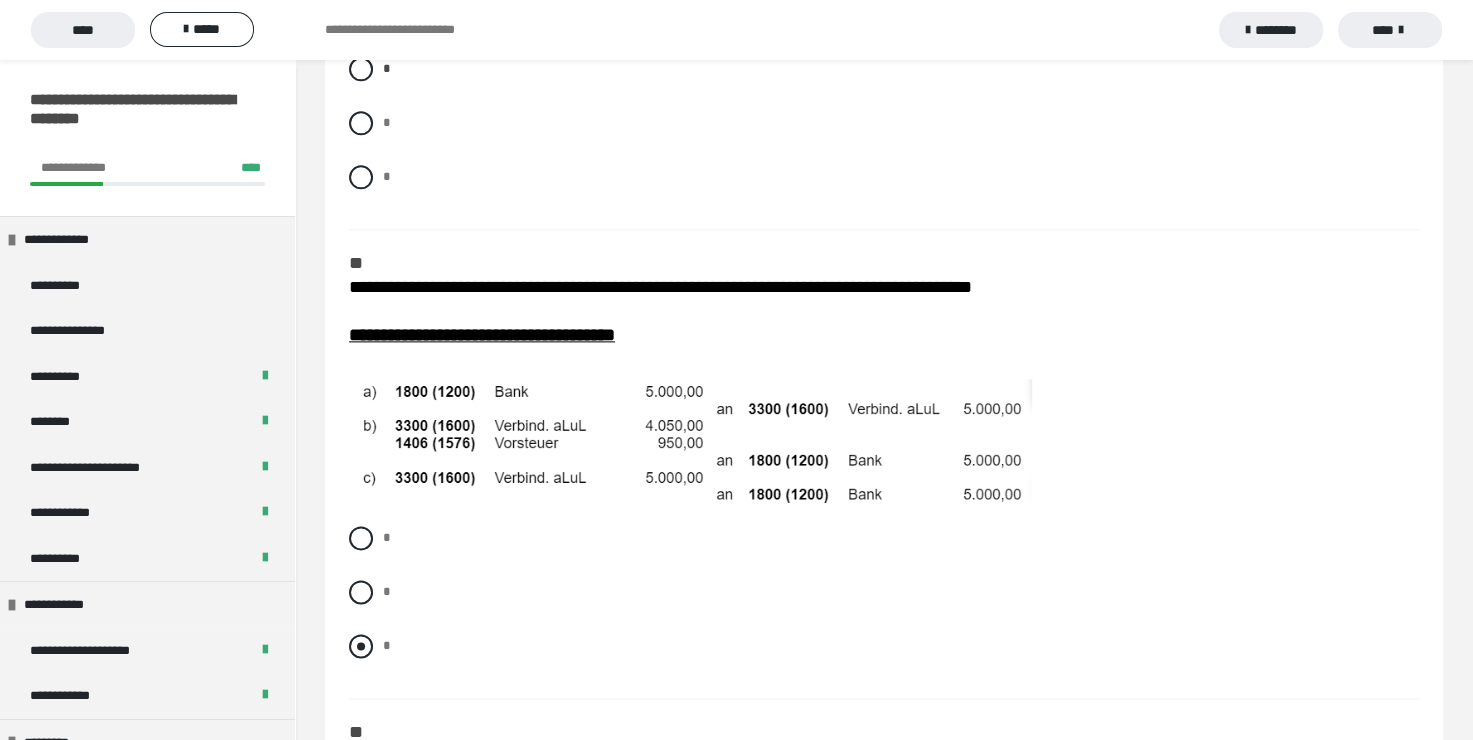 click at bounding box center (361, 646) 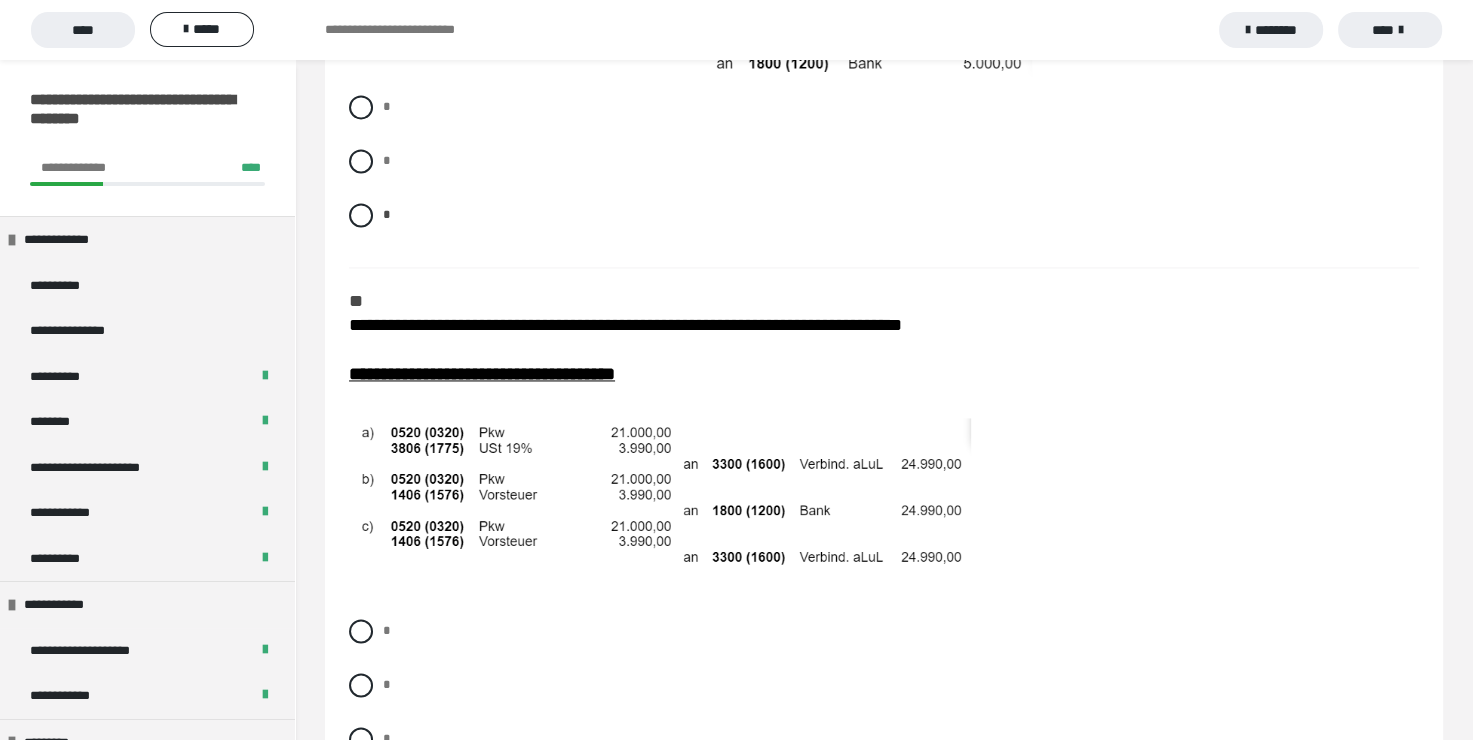 scroll, scrollTop: 3000, scrollLeft: 0, axis: vertical 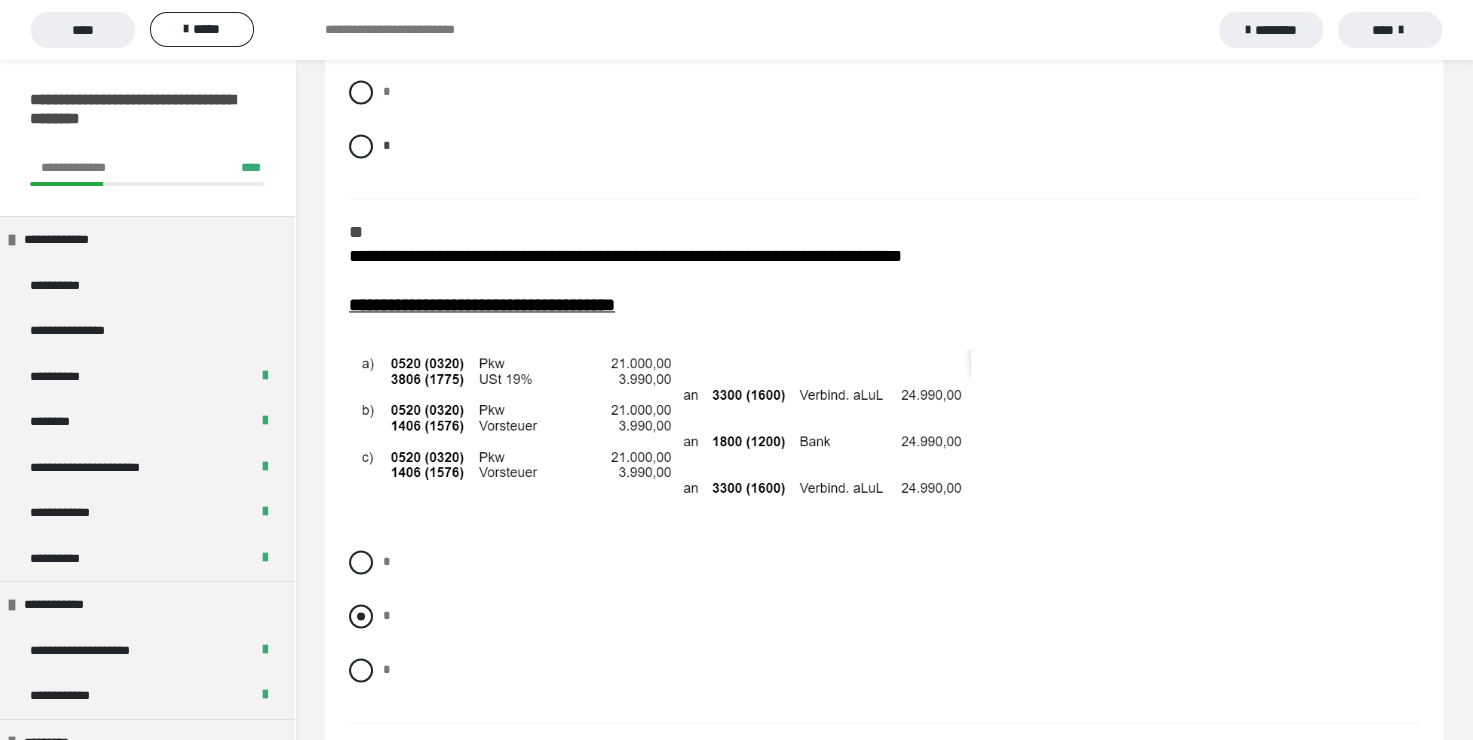 click on "*" at bounding box center (884, 616) 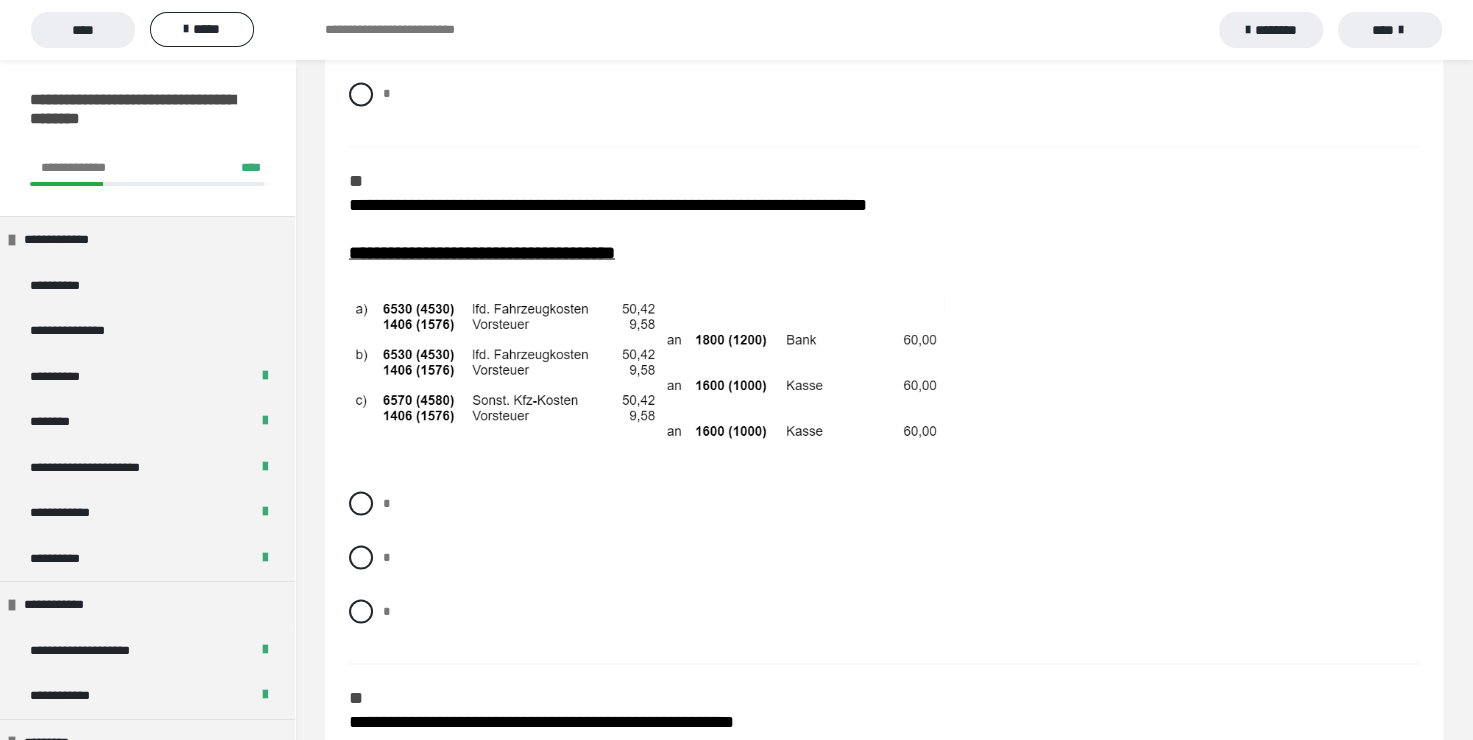 scroll, scrollTop: 3600, scrollLeft: 0, axis: vertical 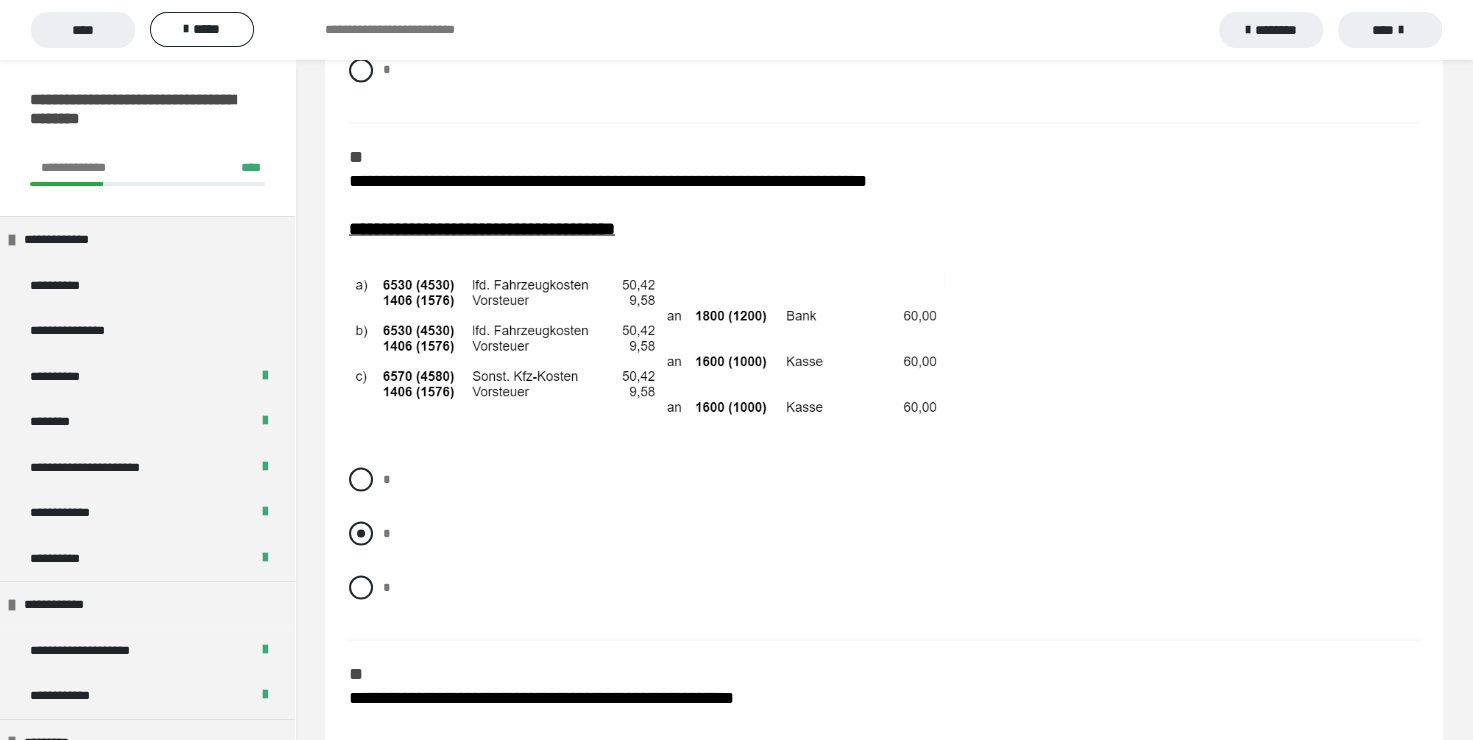 click at bounding box center [361, 533] 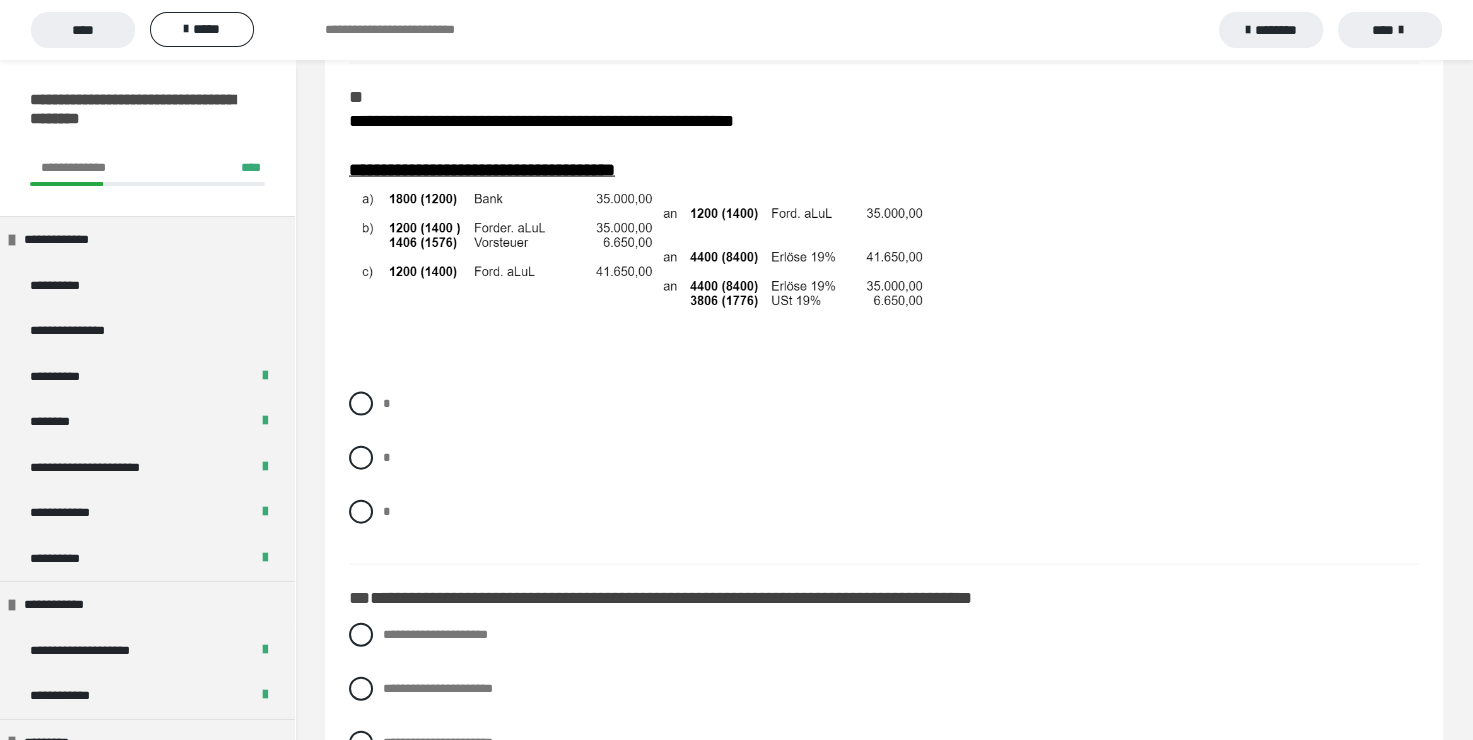 scroll, scrollTop: 4200, scrollLeft: 0, axis: vertical 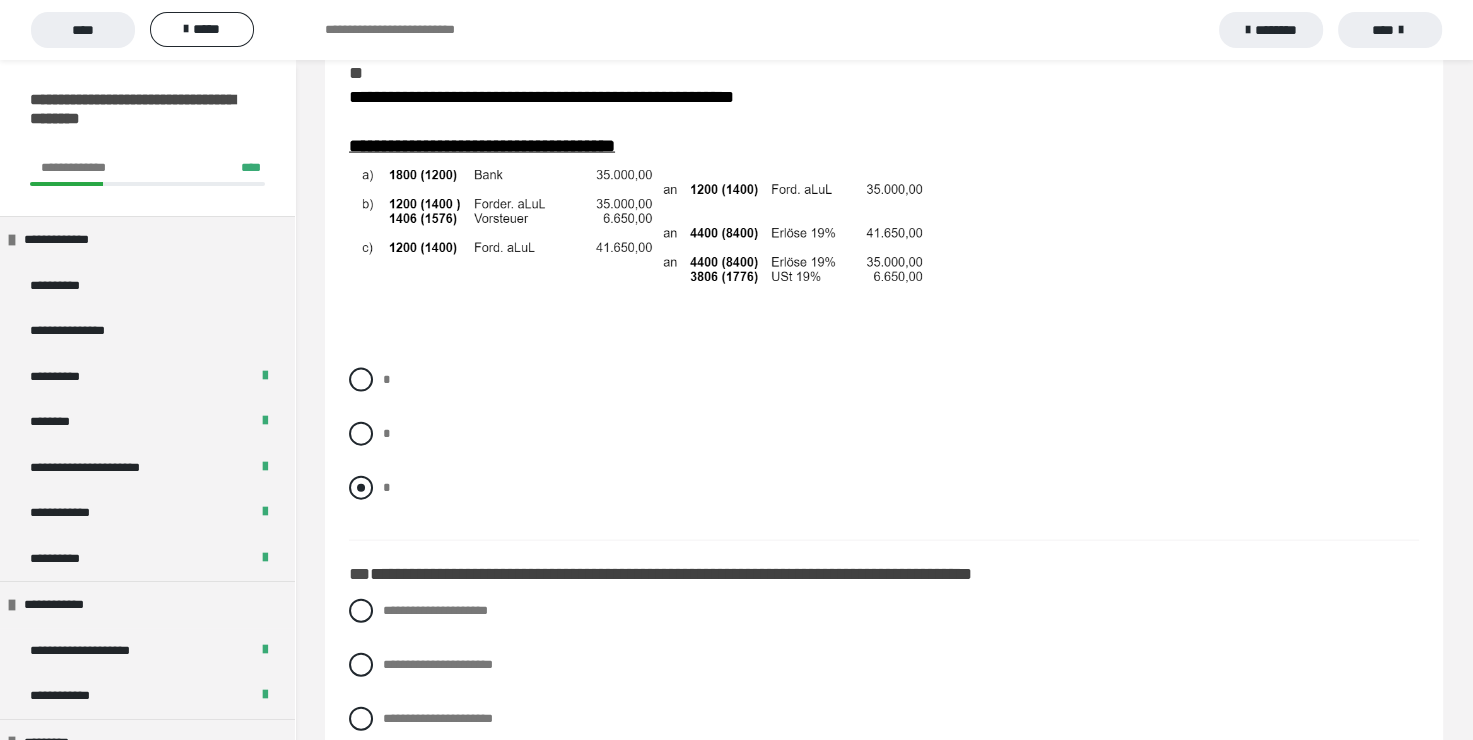 click at bounding box center (361, 488) 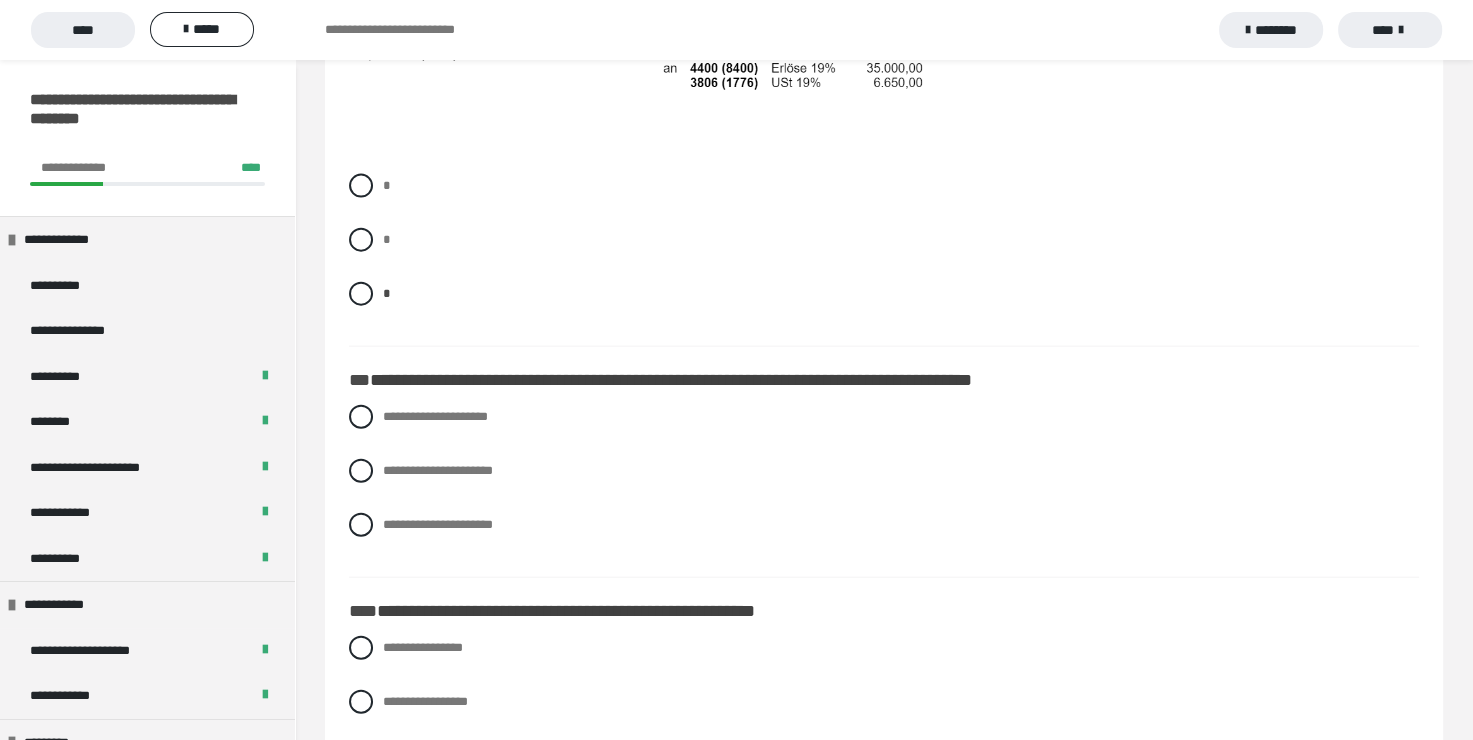 scroll, scrollTop: 4400, scrollLeft: 0, axis: vertical 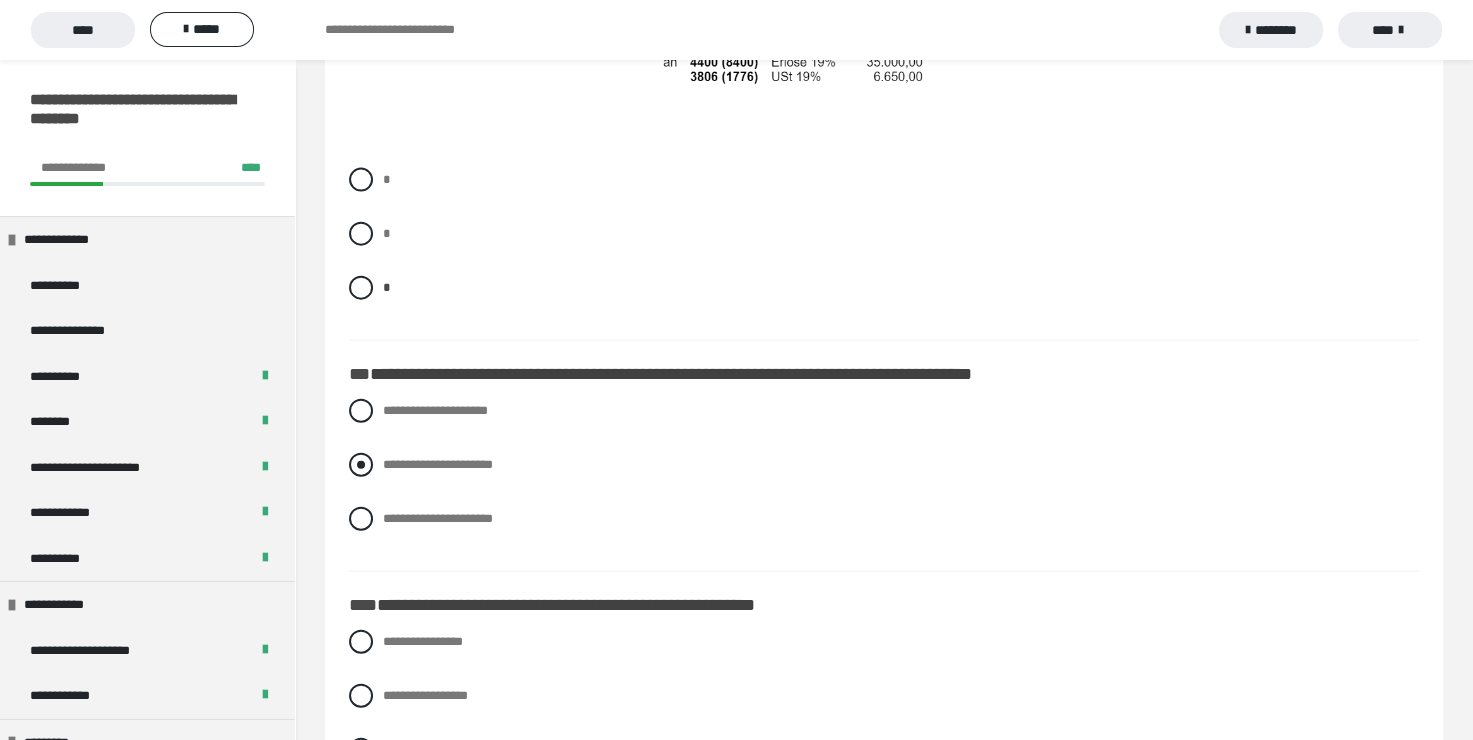click at bounding box center [361, 465] 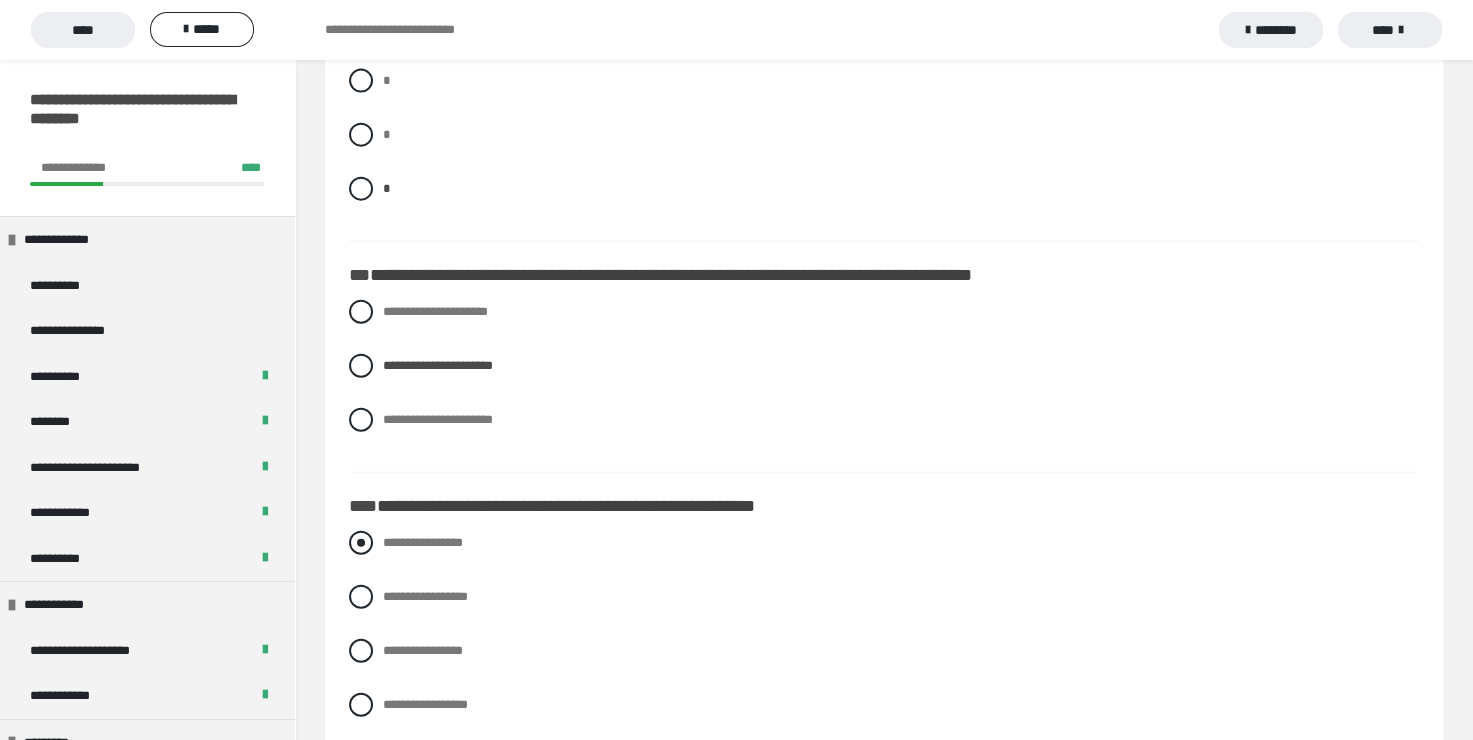scroll, scrollTop: 4500, scrollLeft: 0, axis: vertical 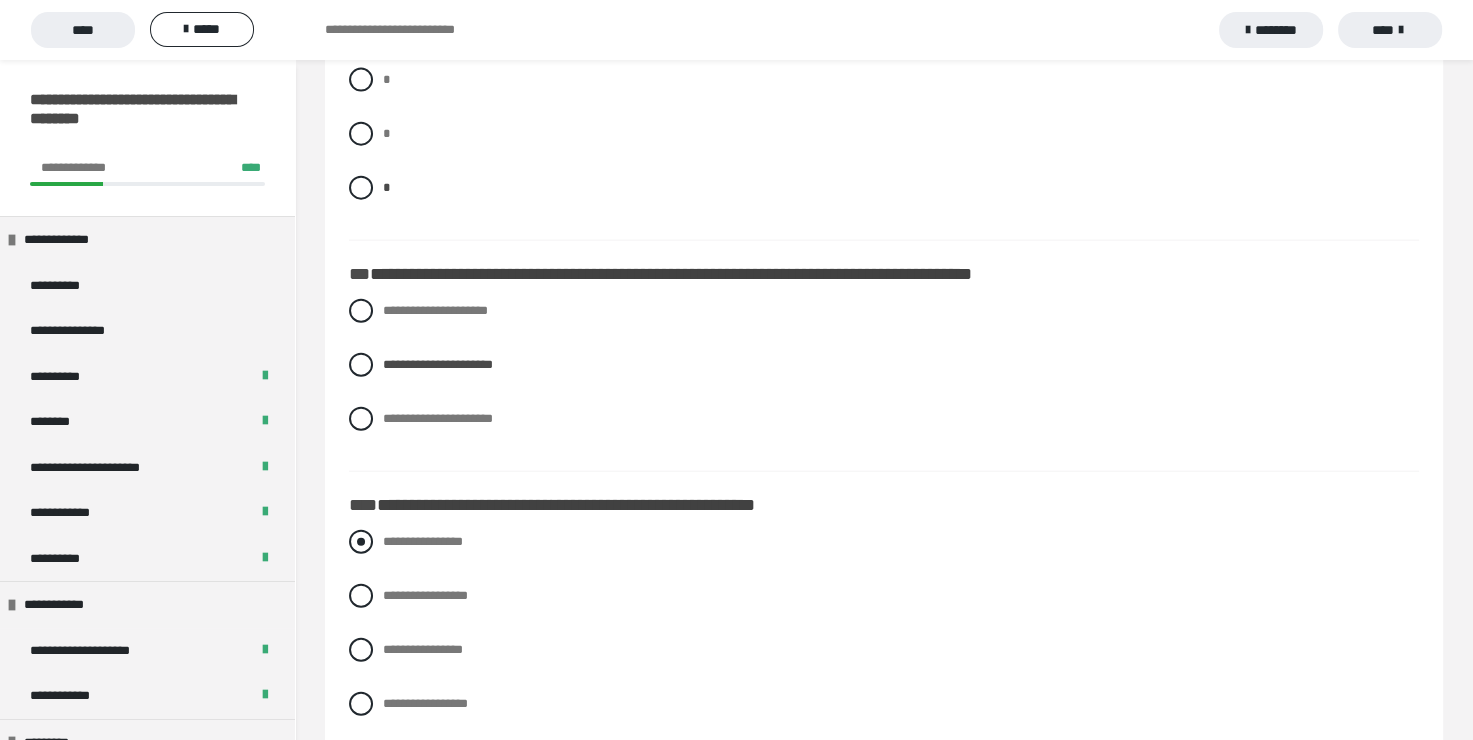 click at bounding box center (361, 542) 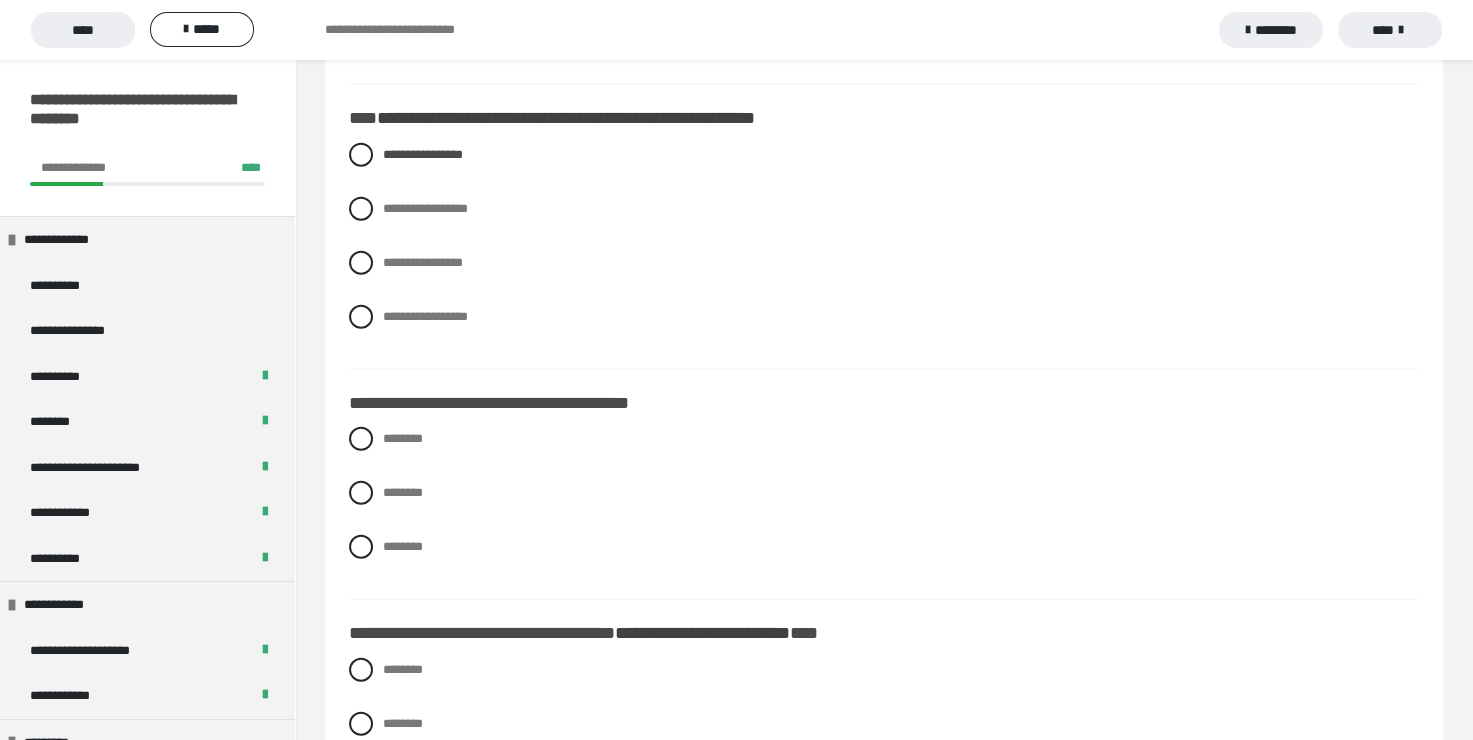 scroll, scrollTop: 4900, scrollLeft: 0, axis: vertical 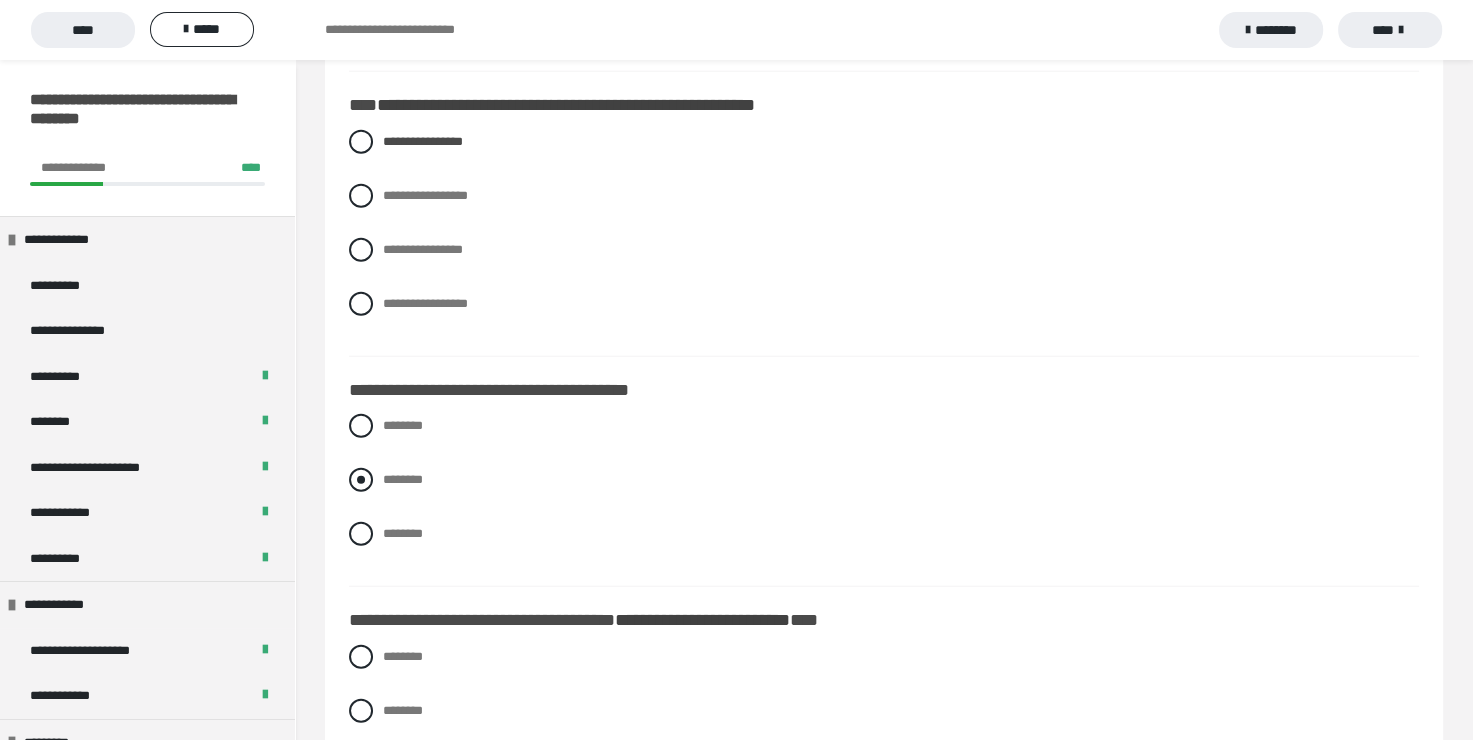 click at bounding box center (361, 480) 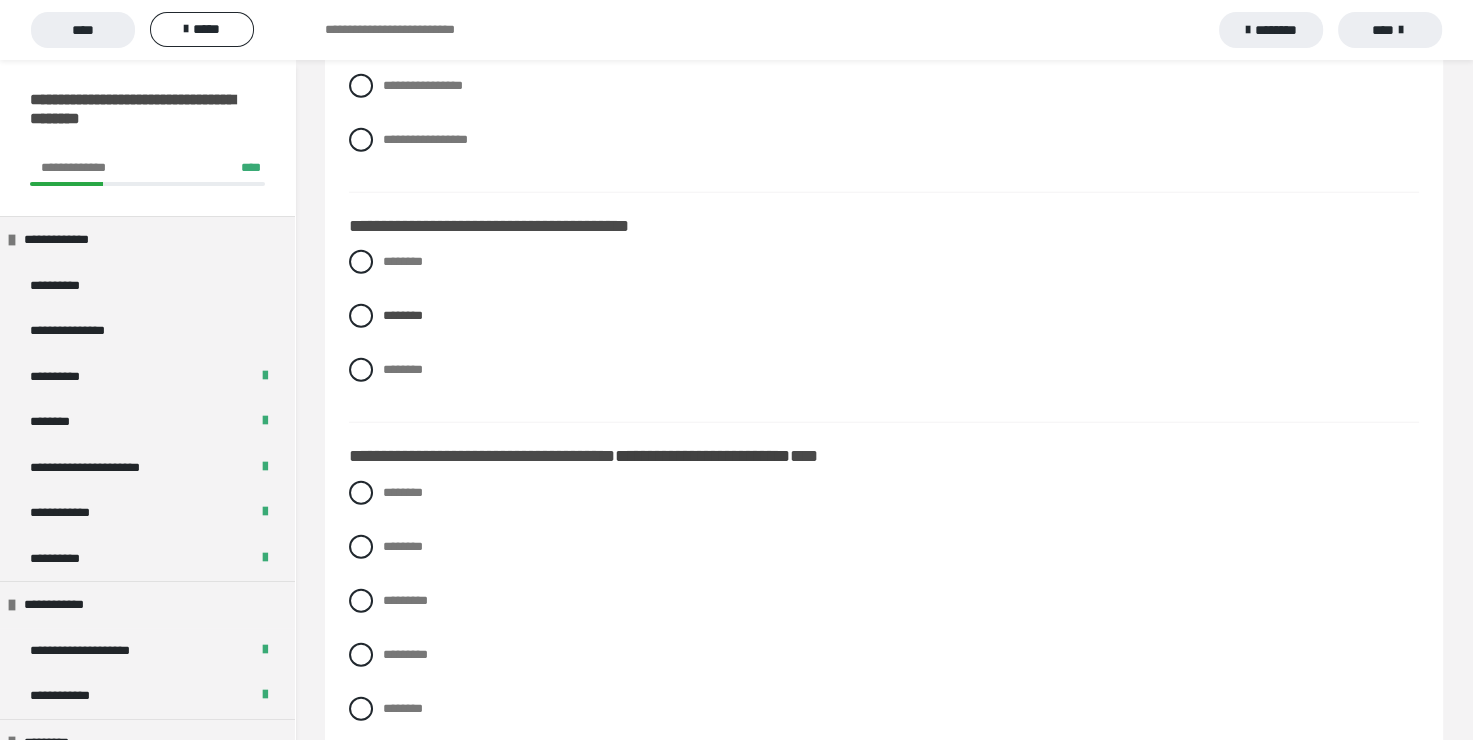 scroll, scrollTop: 5200, scrollLeft: 0, axis: vertical 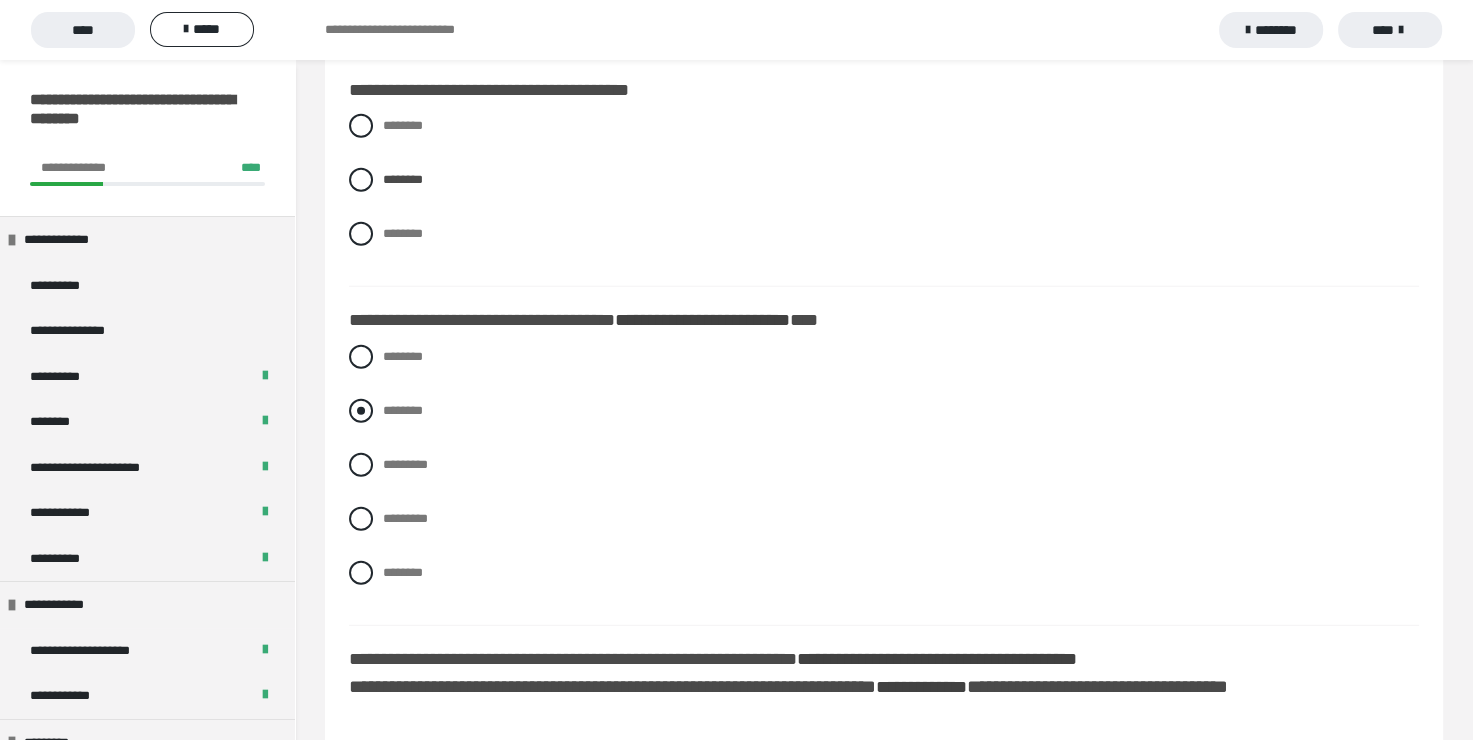 click at bounding box center [361, 411] 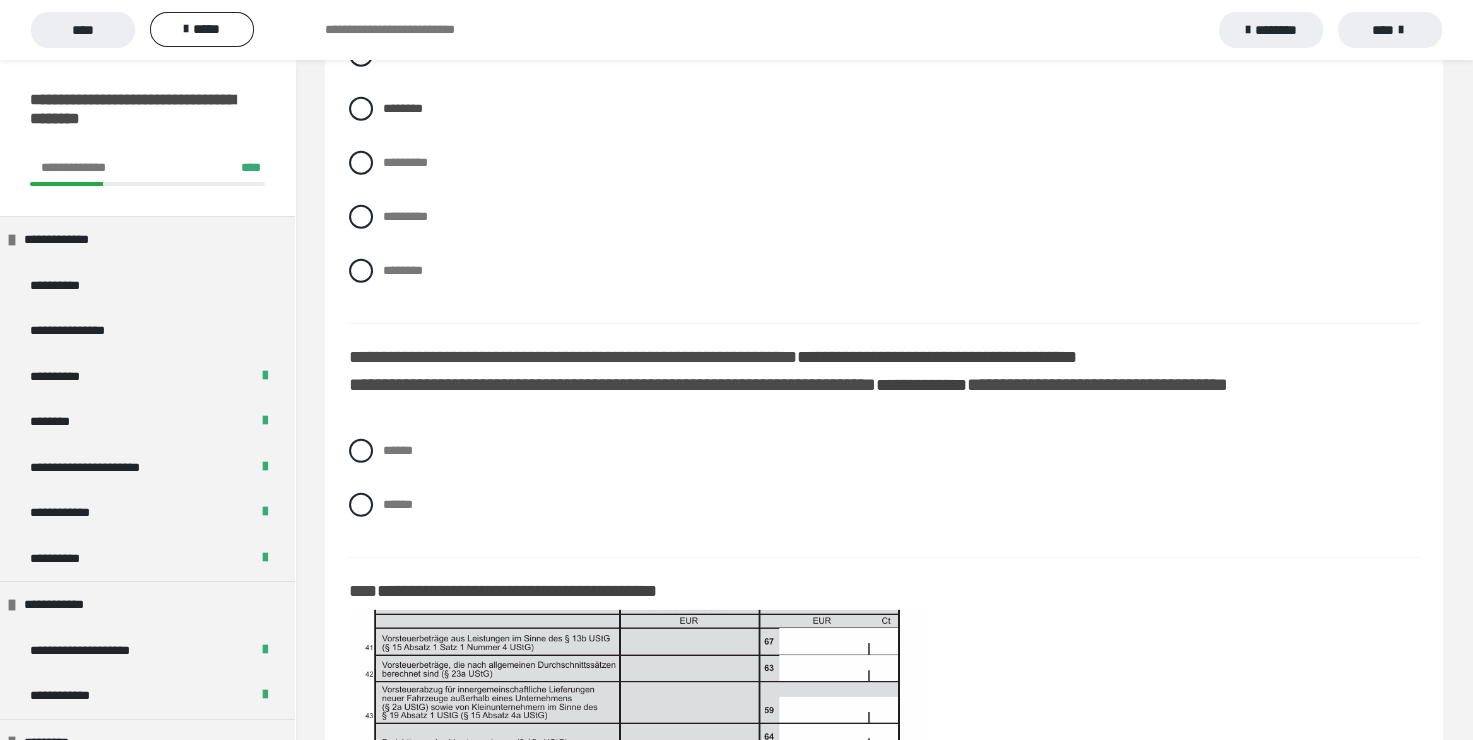 scroll, scrollTop: 5600, scrollLeft: 0, axis: vertical 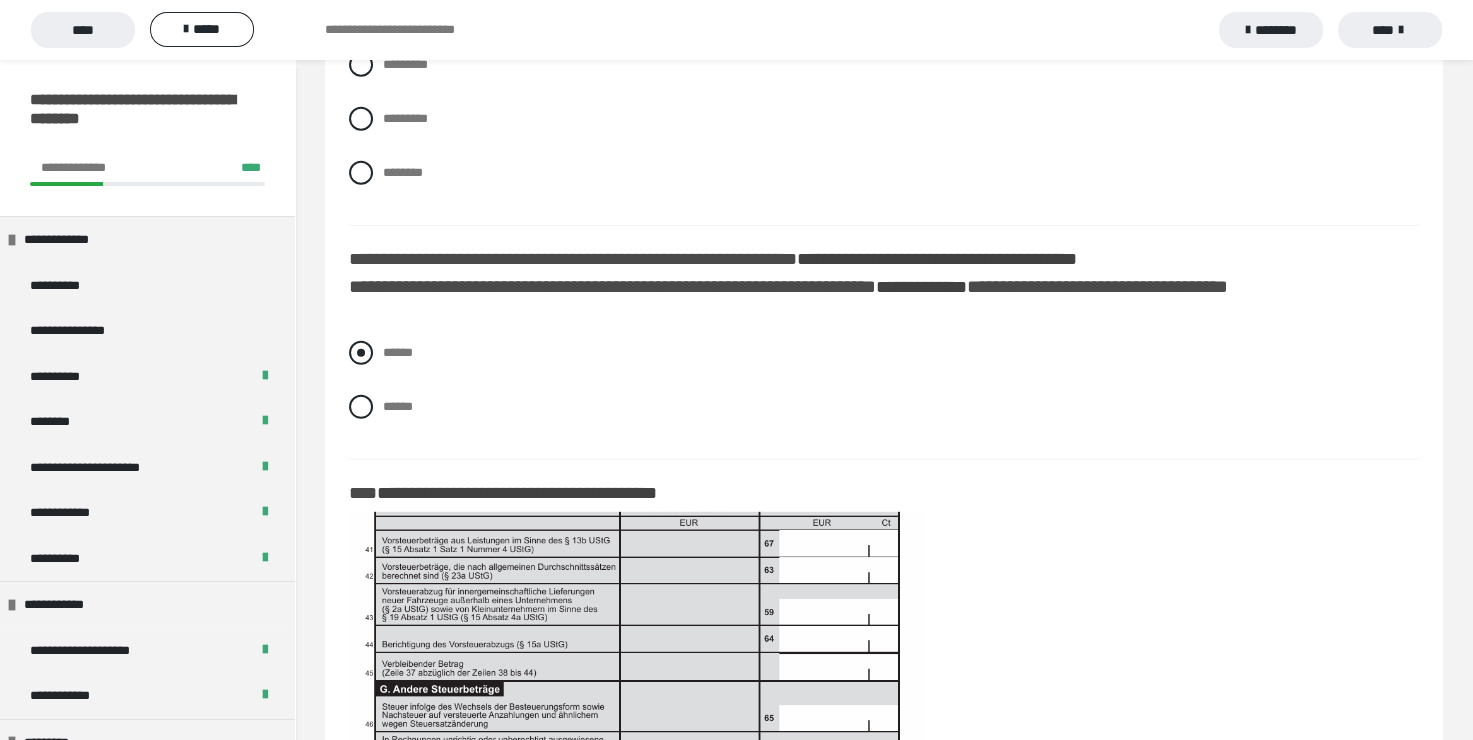 click at bounding box center [361, 353] 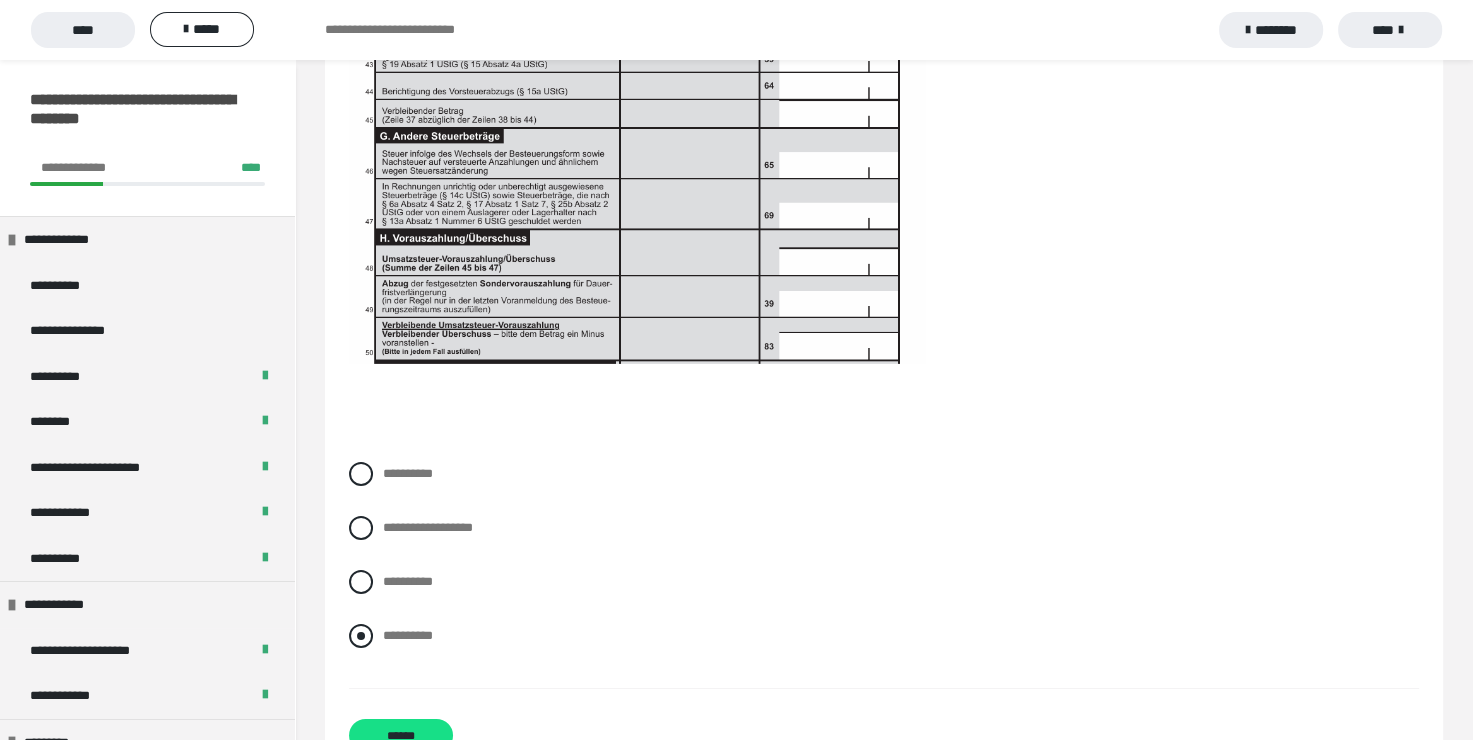 scroll, scrollTop: 6260, scrollLeft: 0, axis: vertical 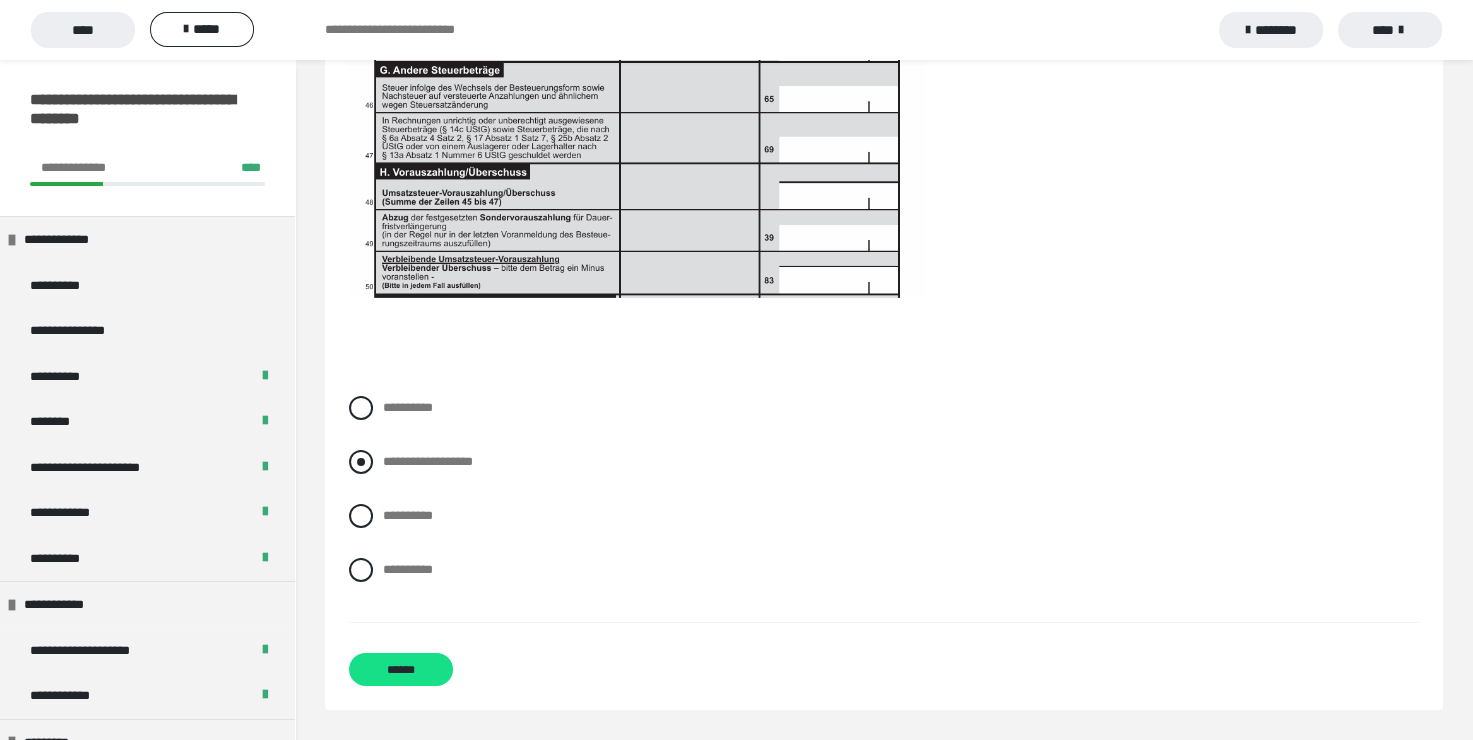 click at bounding box center (361, 462) 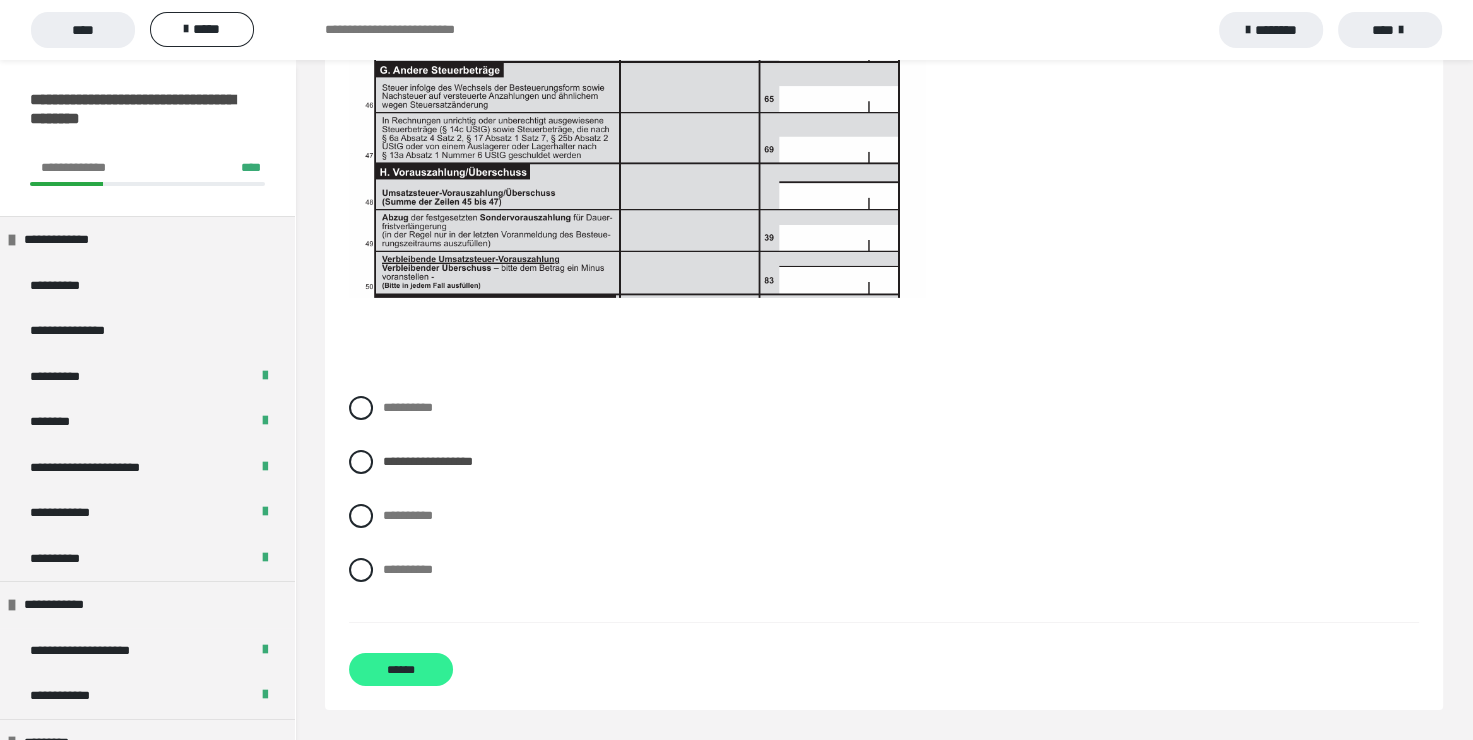 click on "******" at bounding box center (401, 669) 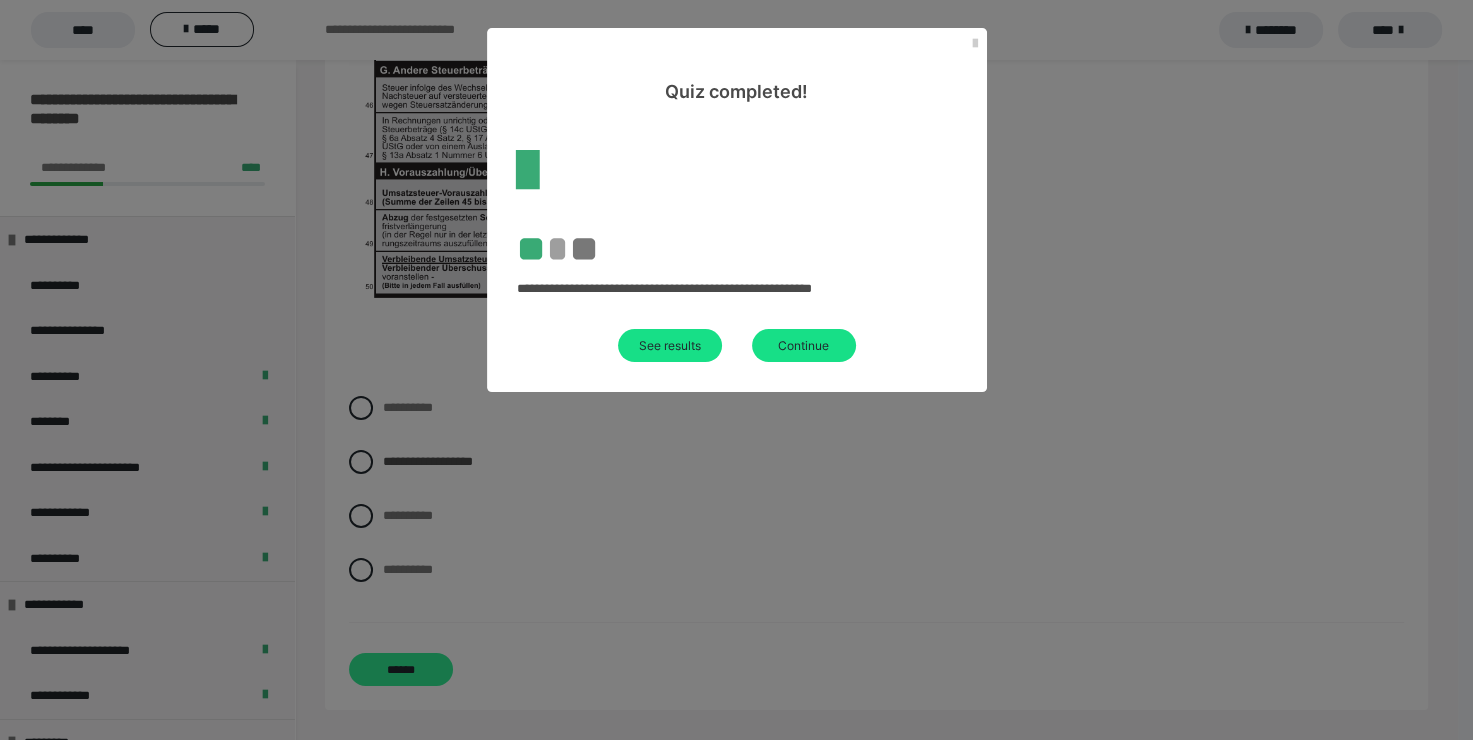scroll, scrollTop: 60, scrollLeft: 0, axis: vertical 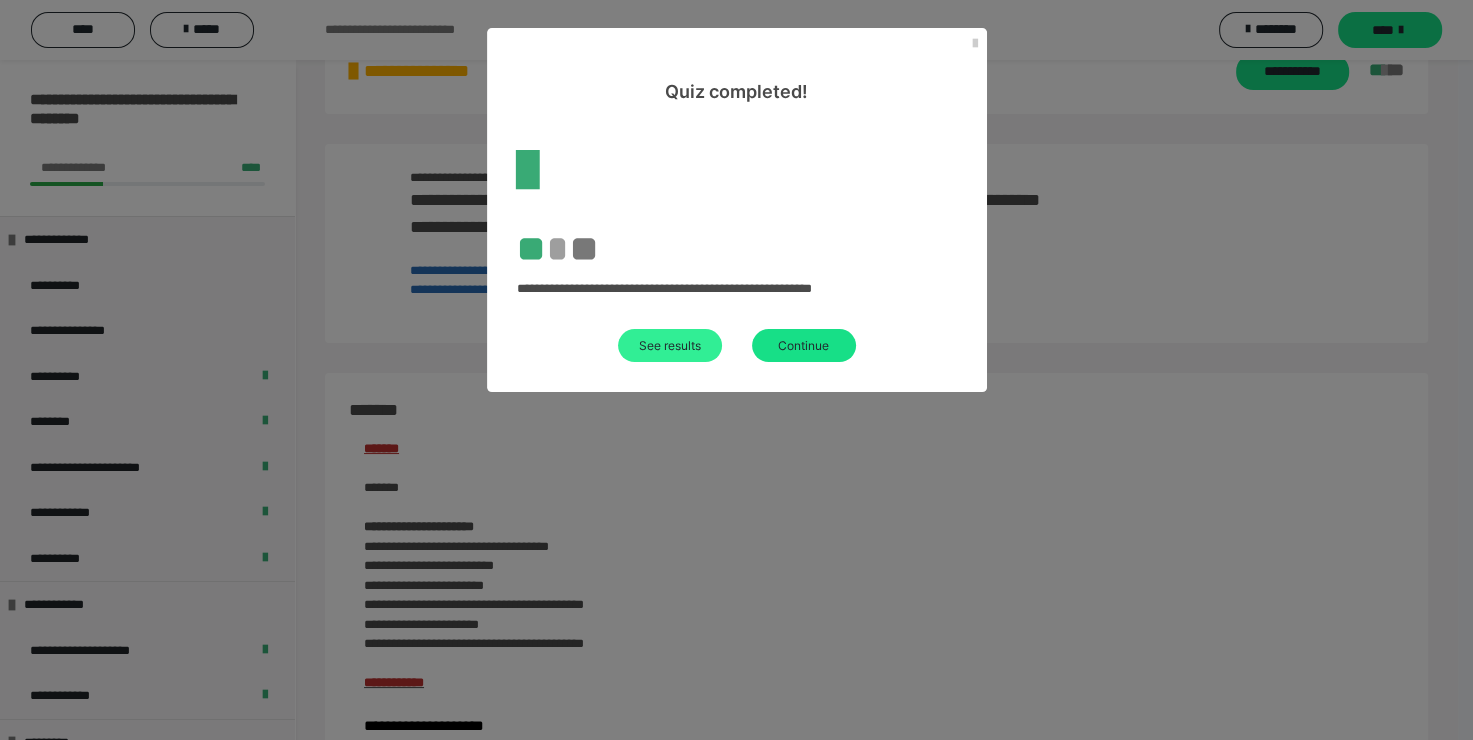 click on "See results" at bounding box center (670, 345) 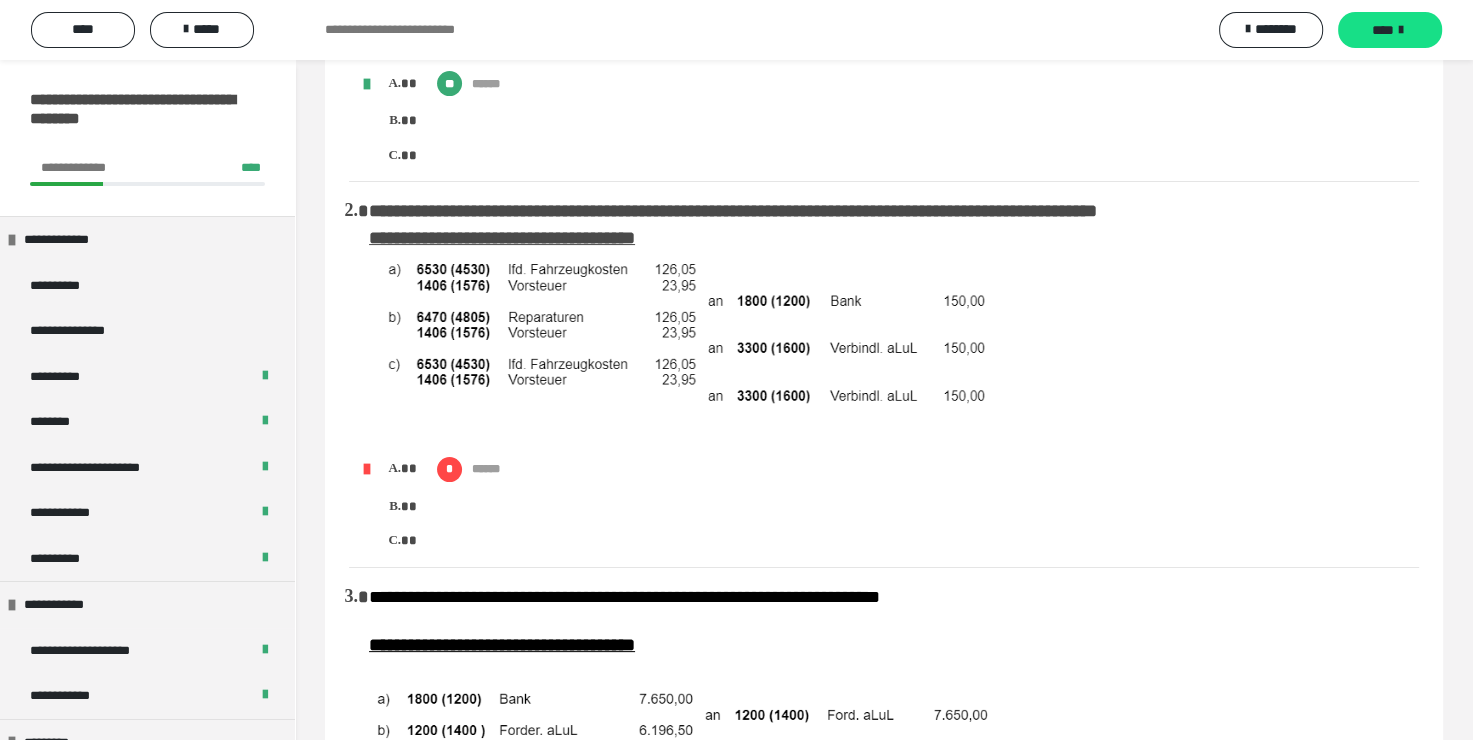 scroll, scrollTop: 300, scrollLeft: 0, axis: vertical 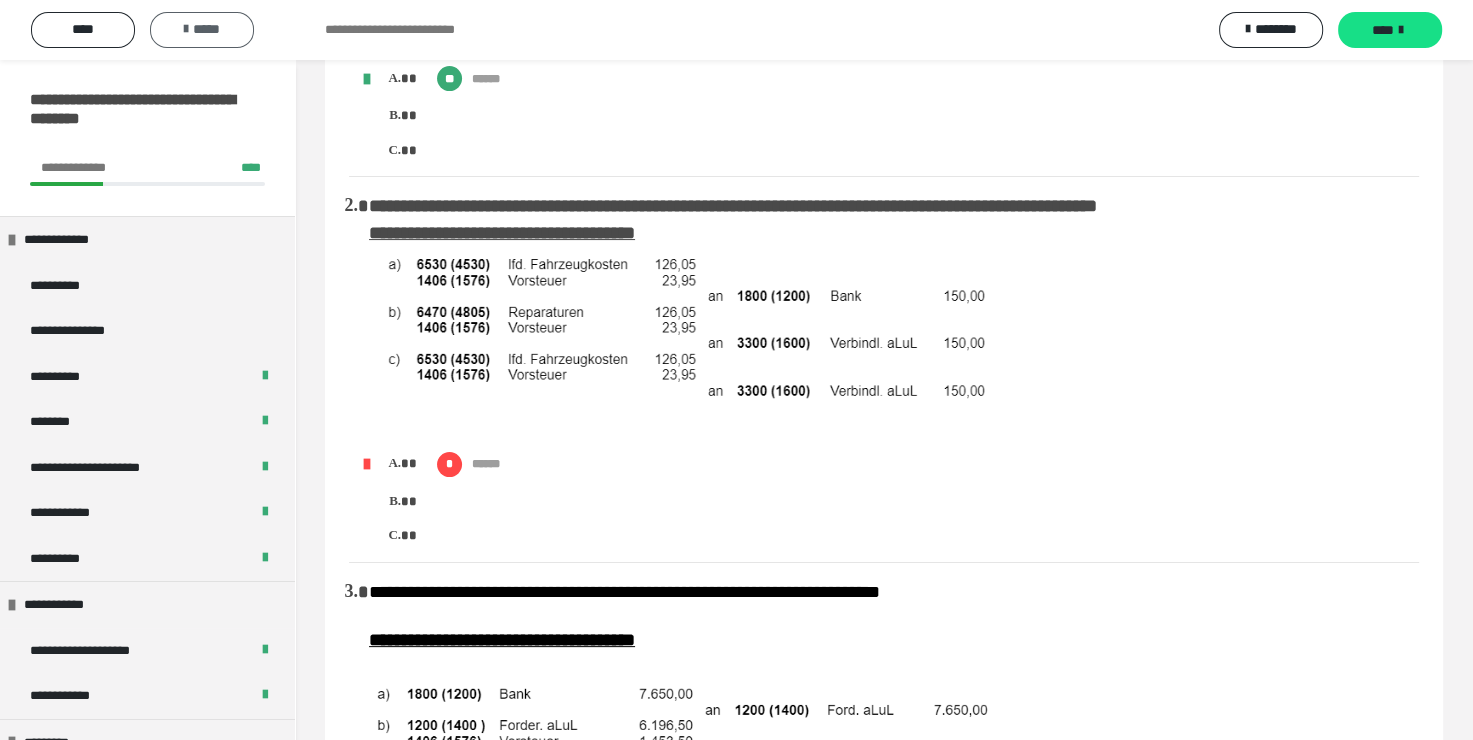 click on "*****" at bounding box center [202, 29] 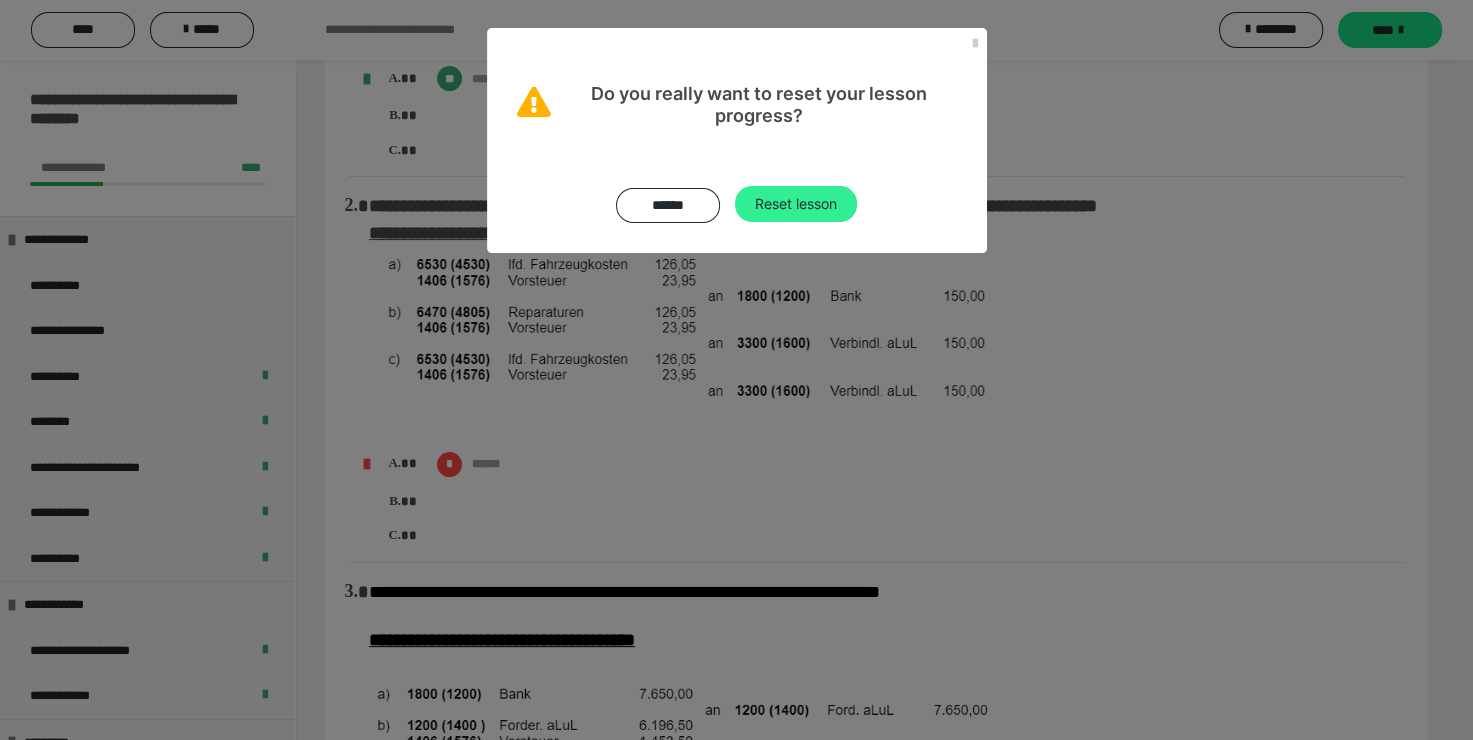 click on "Reset lesson" at bounding box center (796, 204) 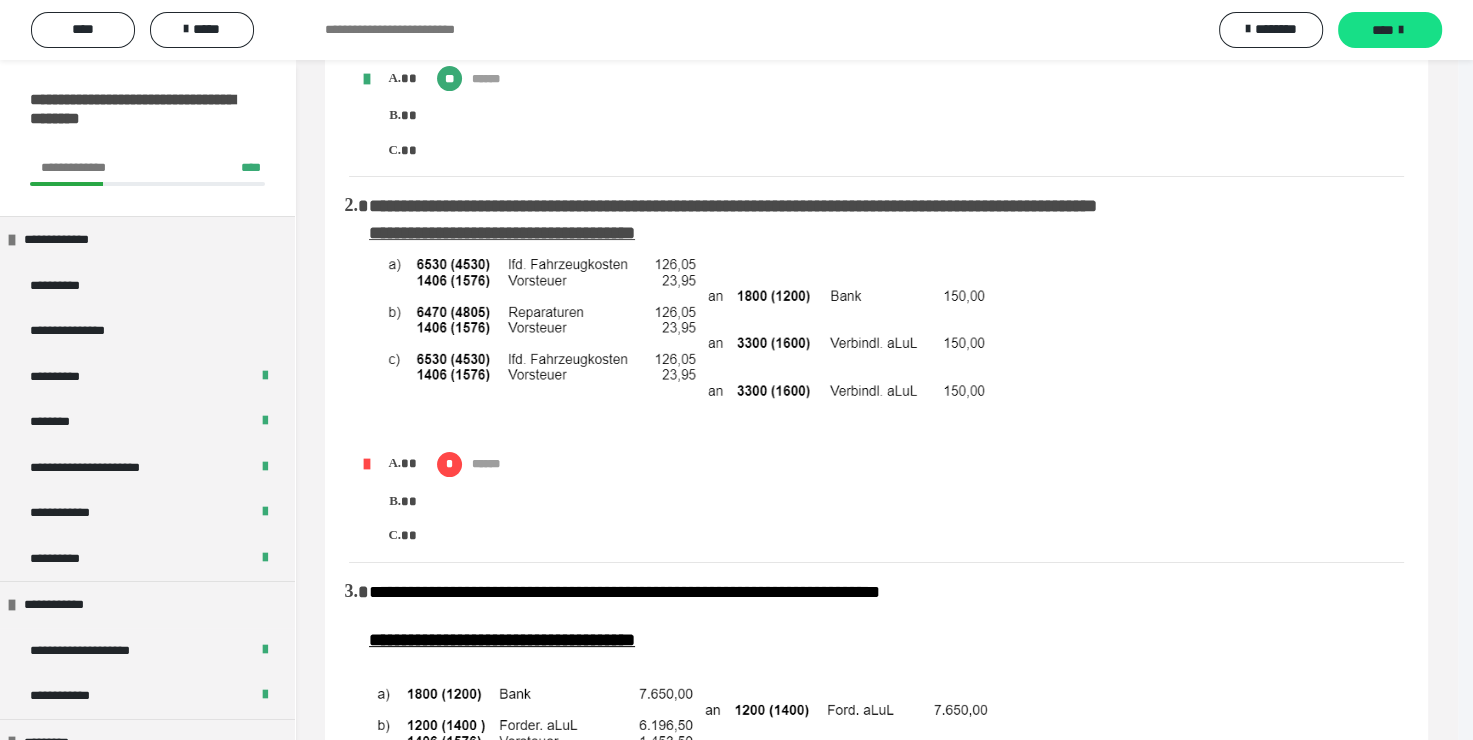 scroll, scrollTop: 0, scrollLeft: 0, axis: both 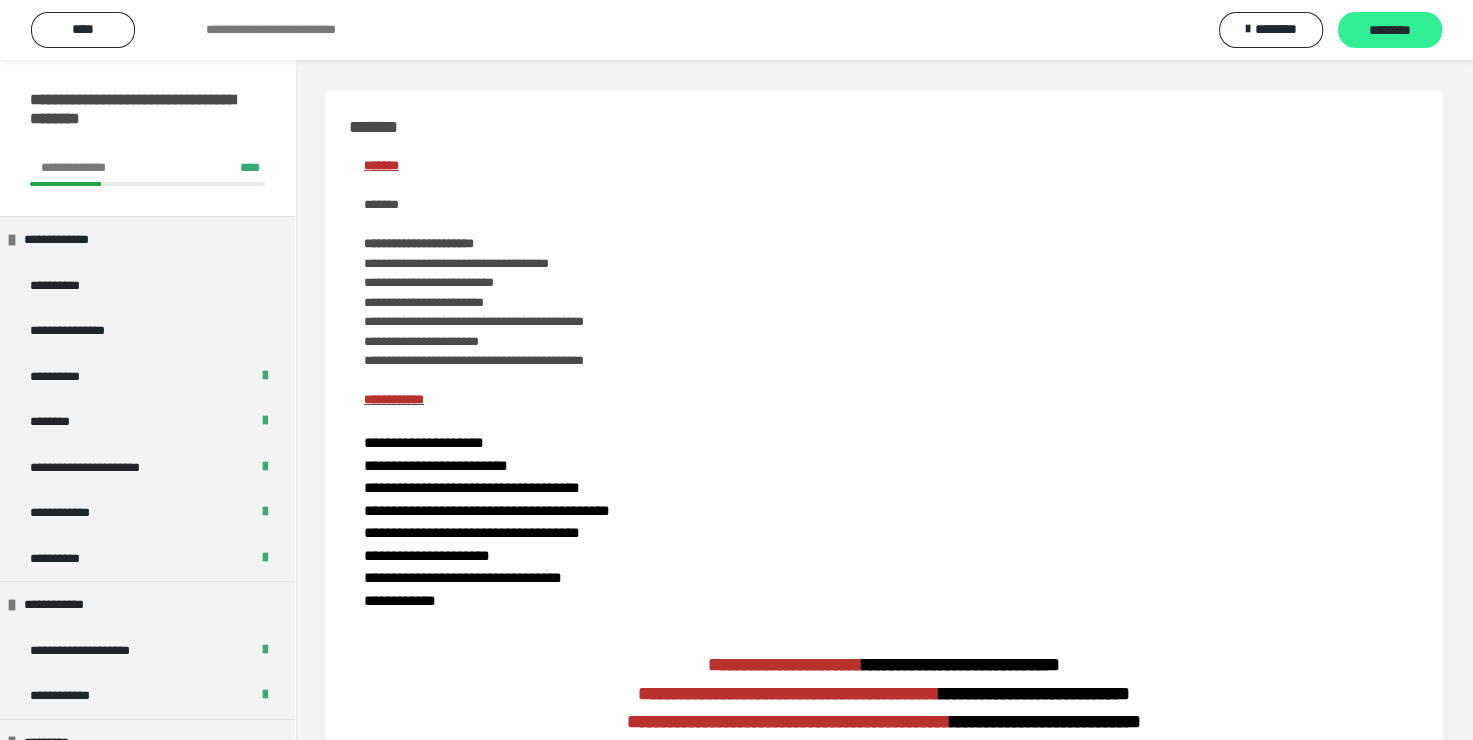 click on "********" at bounding box center [1390, 31] 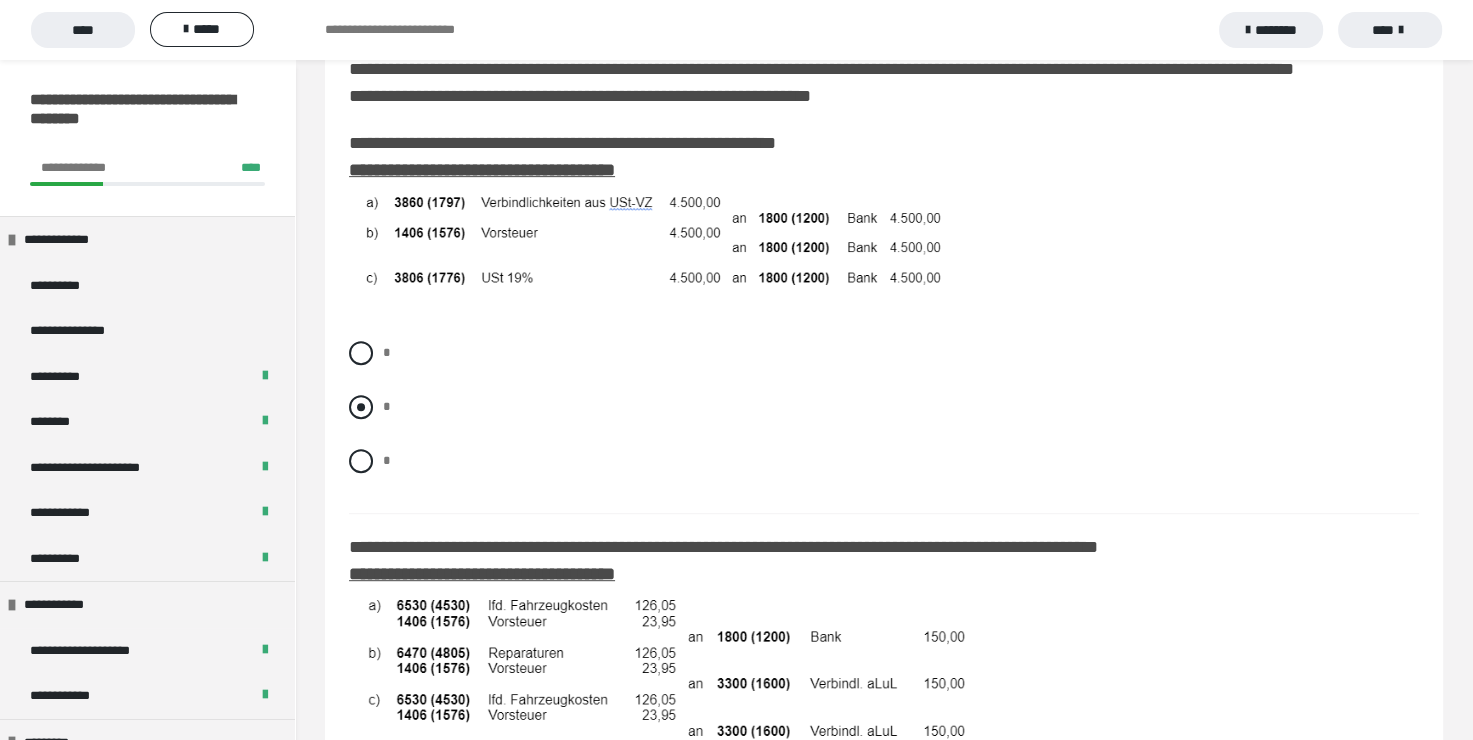 scroll, scrollTop: 800, scrollLeft: 0, axis: vertical 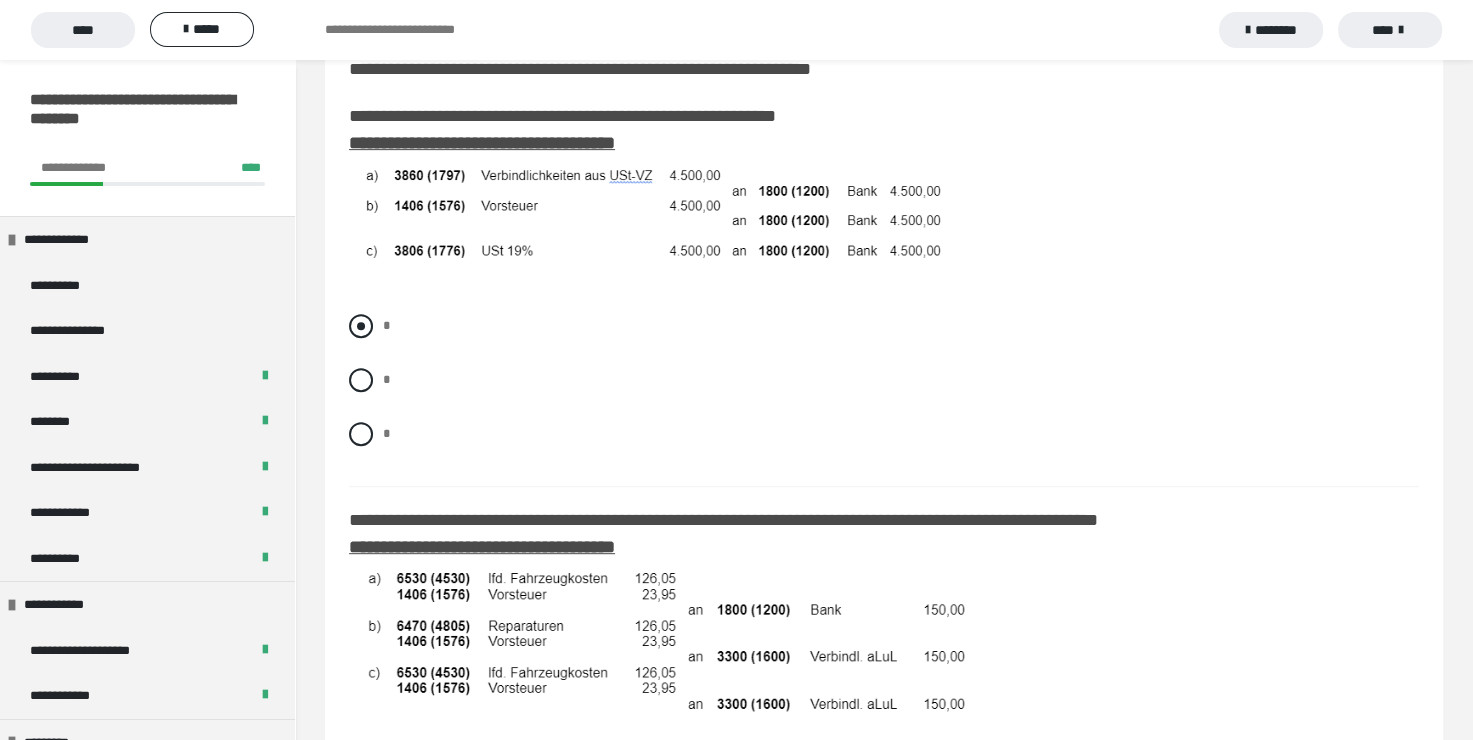 click at bounding box center [361, 326] 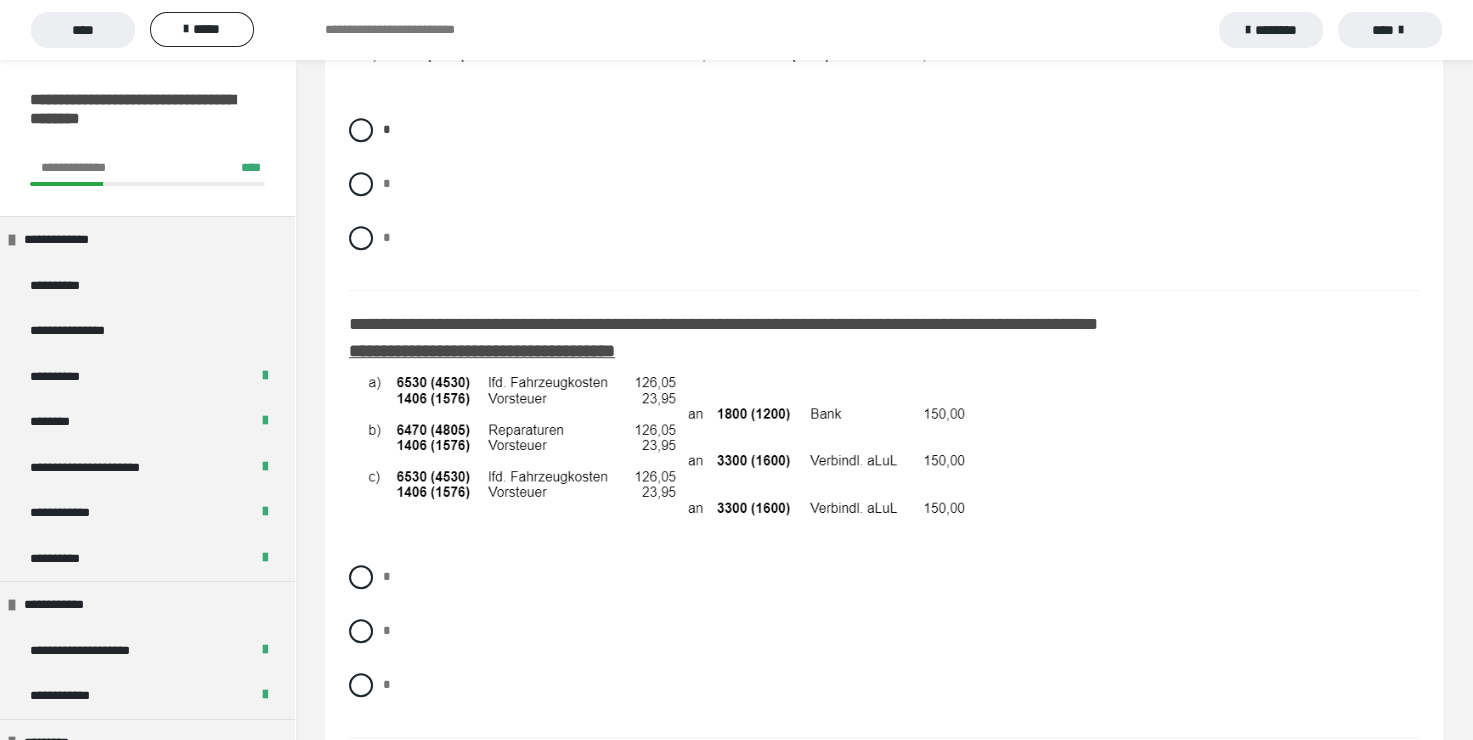 scroll, scrollTop: 1000, scrollLeft: 0, axis: vertical 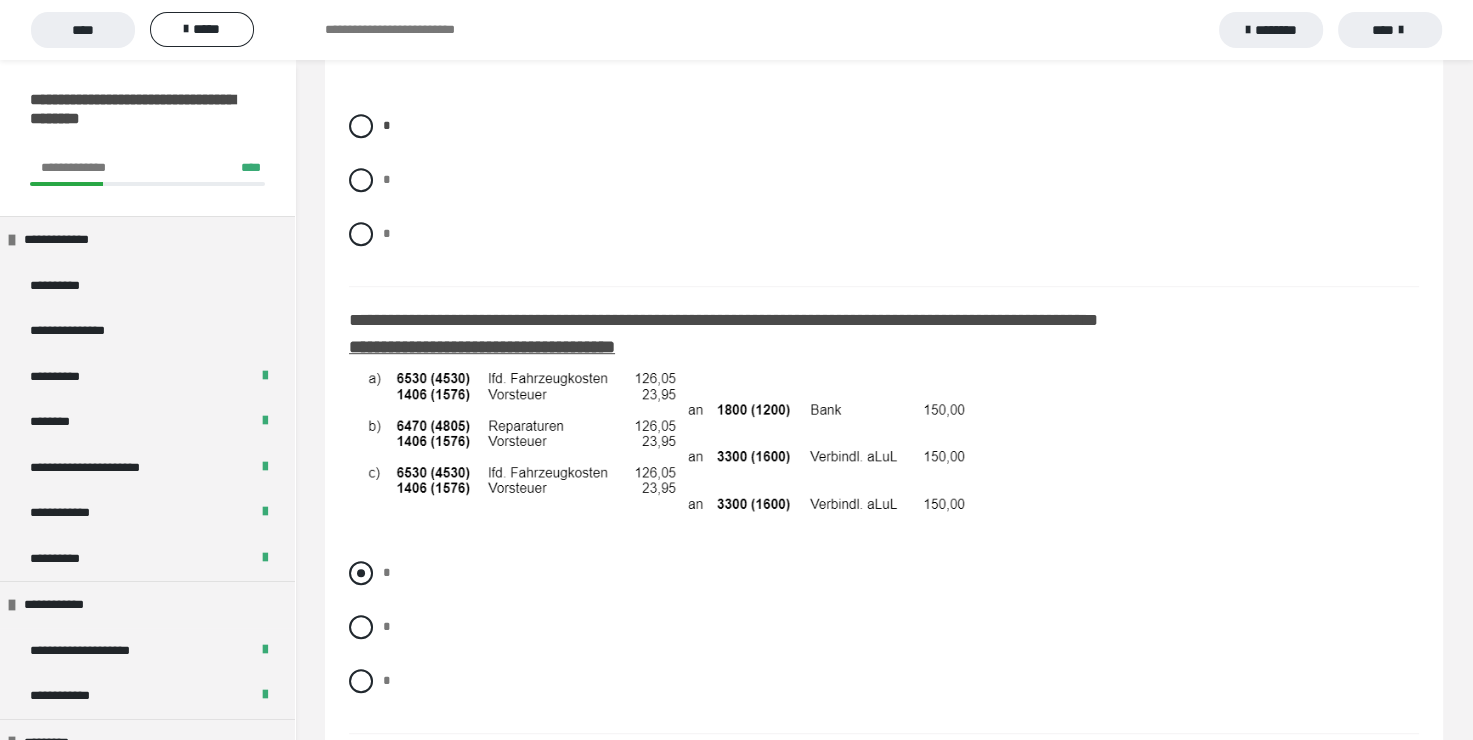click at bounding box center (361, 573) 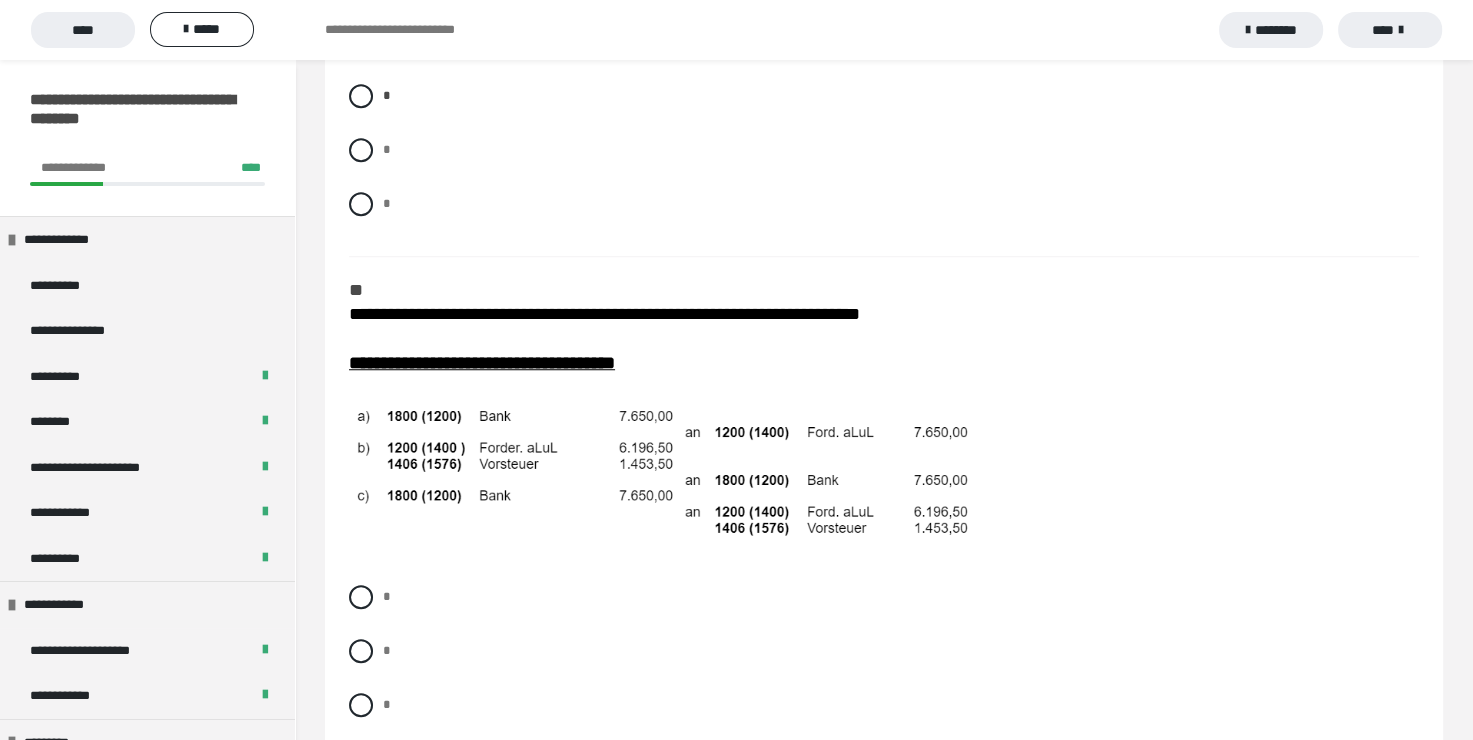 scroll, scrollTop: 1500, scrollLeft: 0, axis: vertical 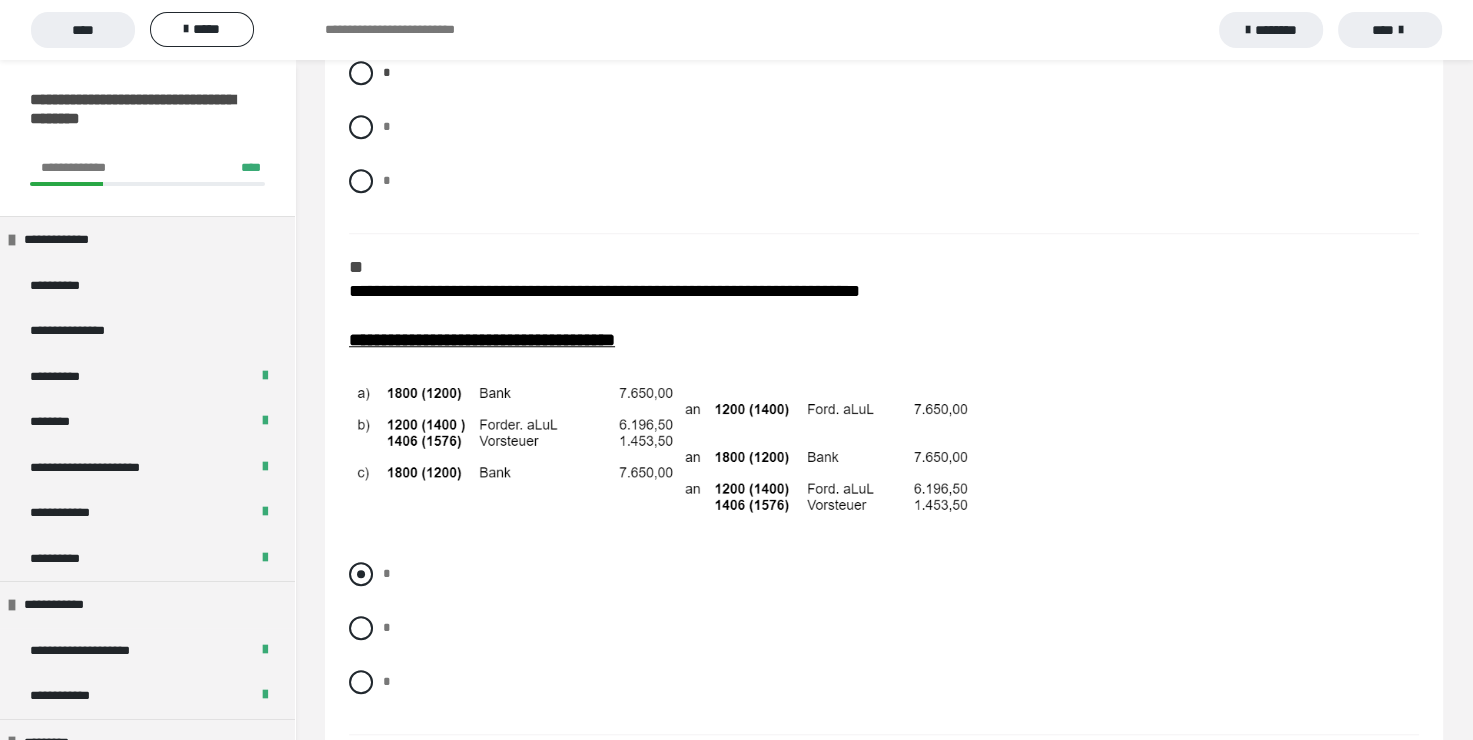 click at bounding box center [361, 574] 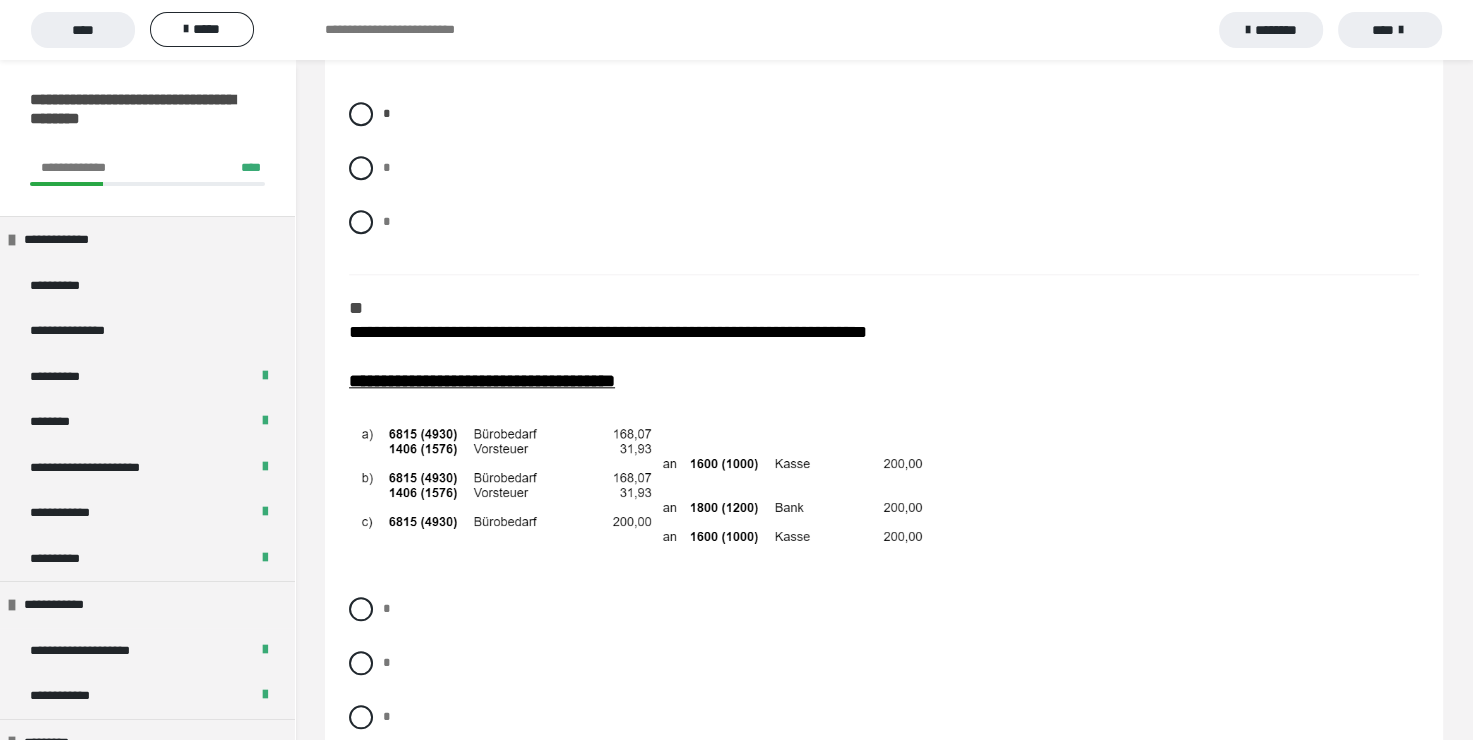 scroll, scrollTop: 2000, scrollLeft: 0, axis: vertical 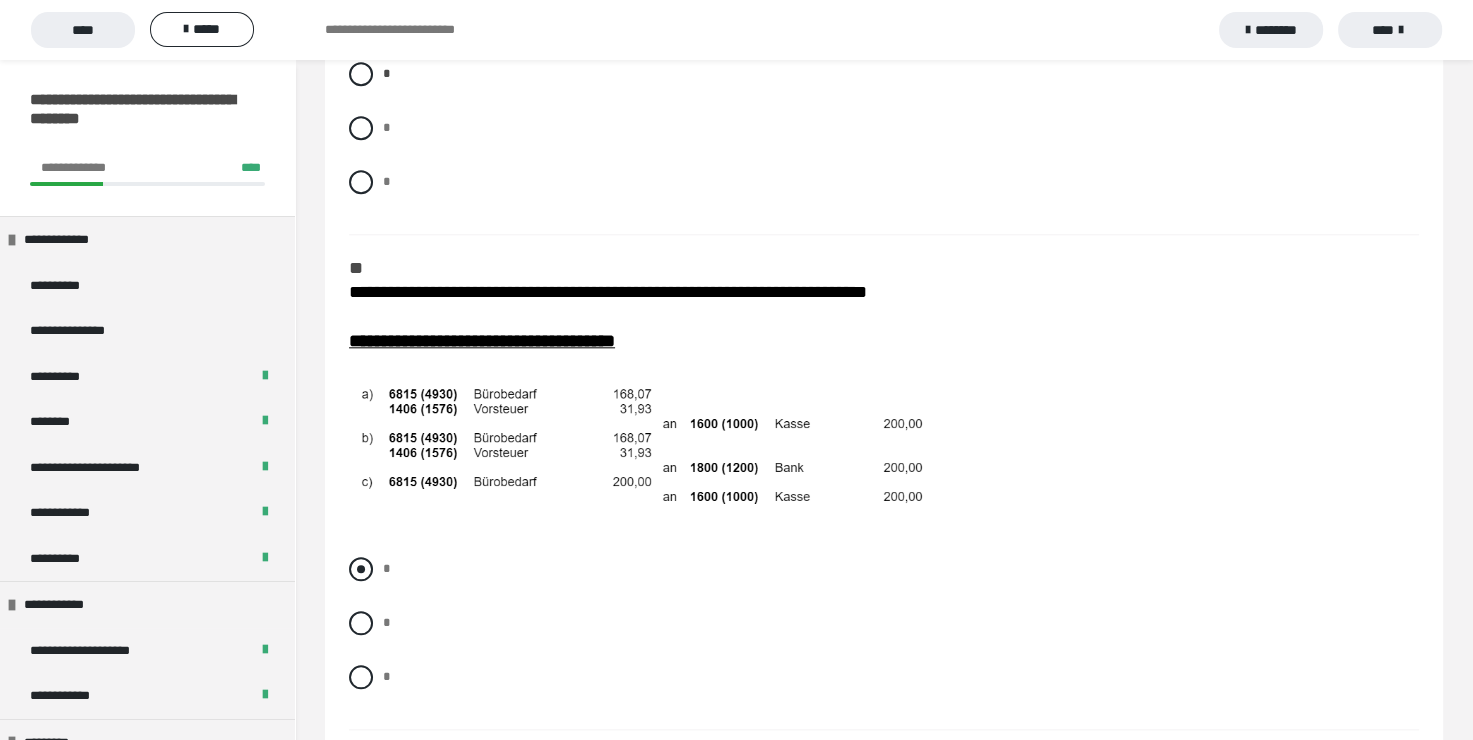 click at bounding box center (361, 569) 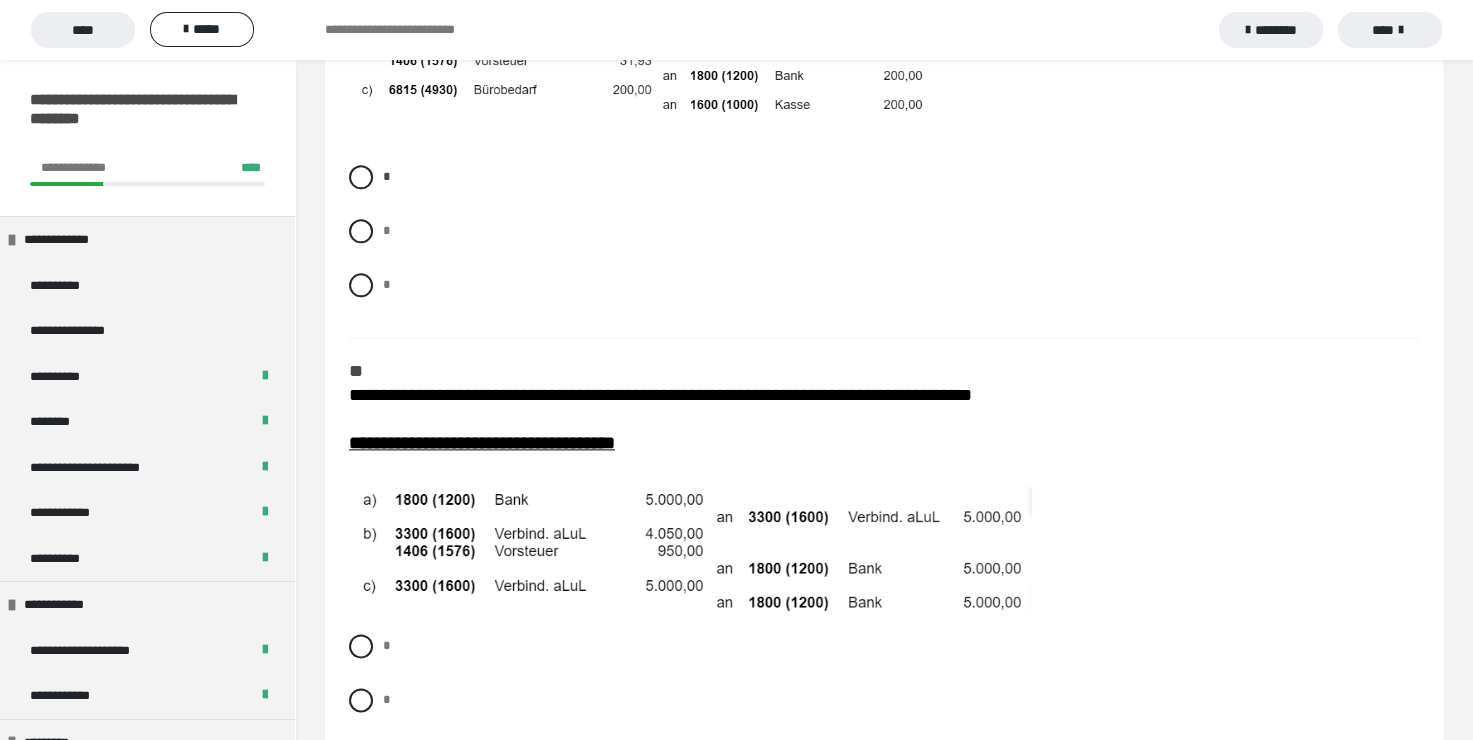 scroll, scrollTop: 2500, scrollLeft: 0, axis: vertical 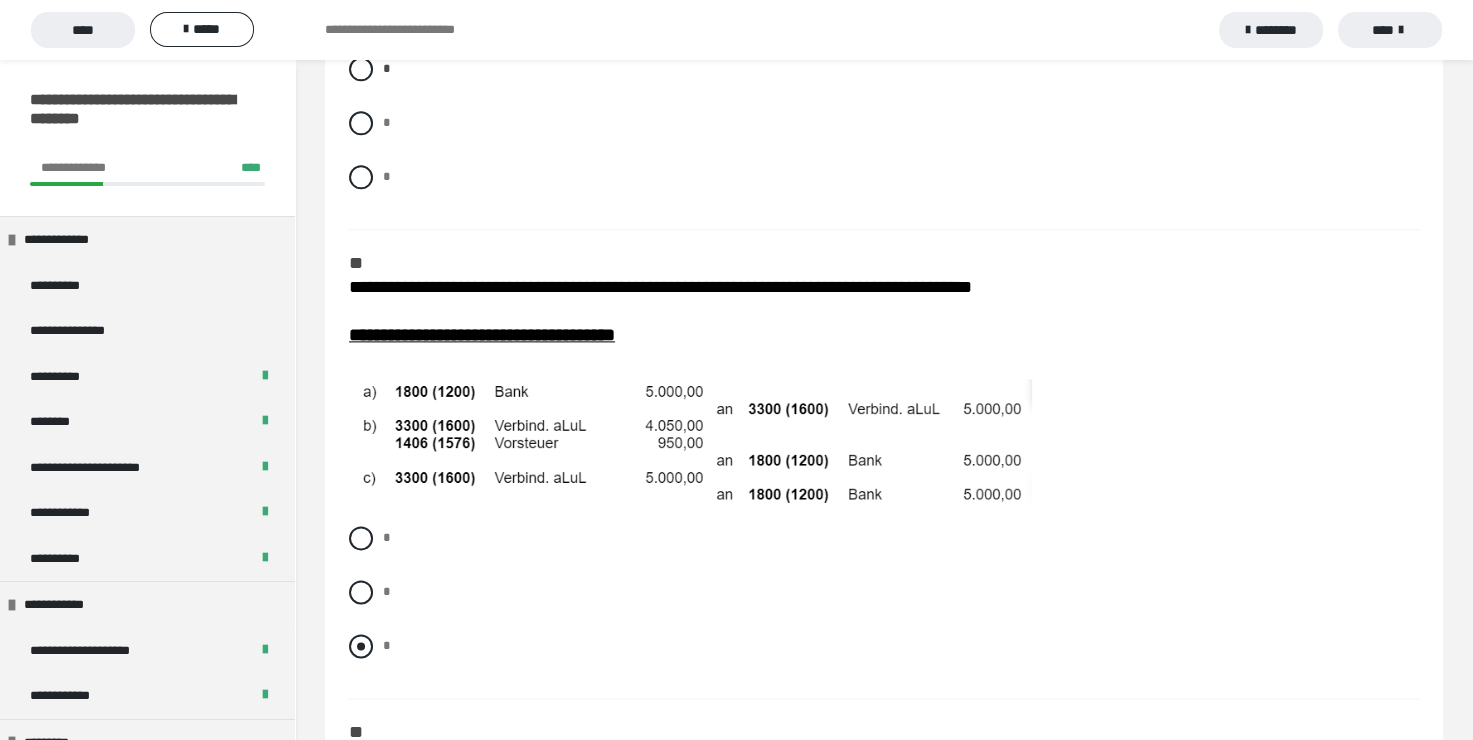 click at bounding box center (361, 646) 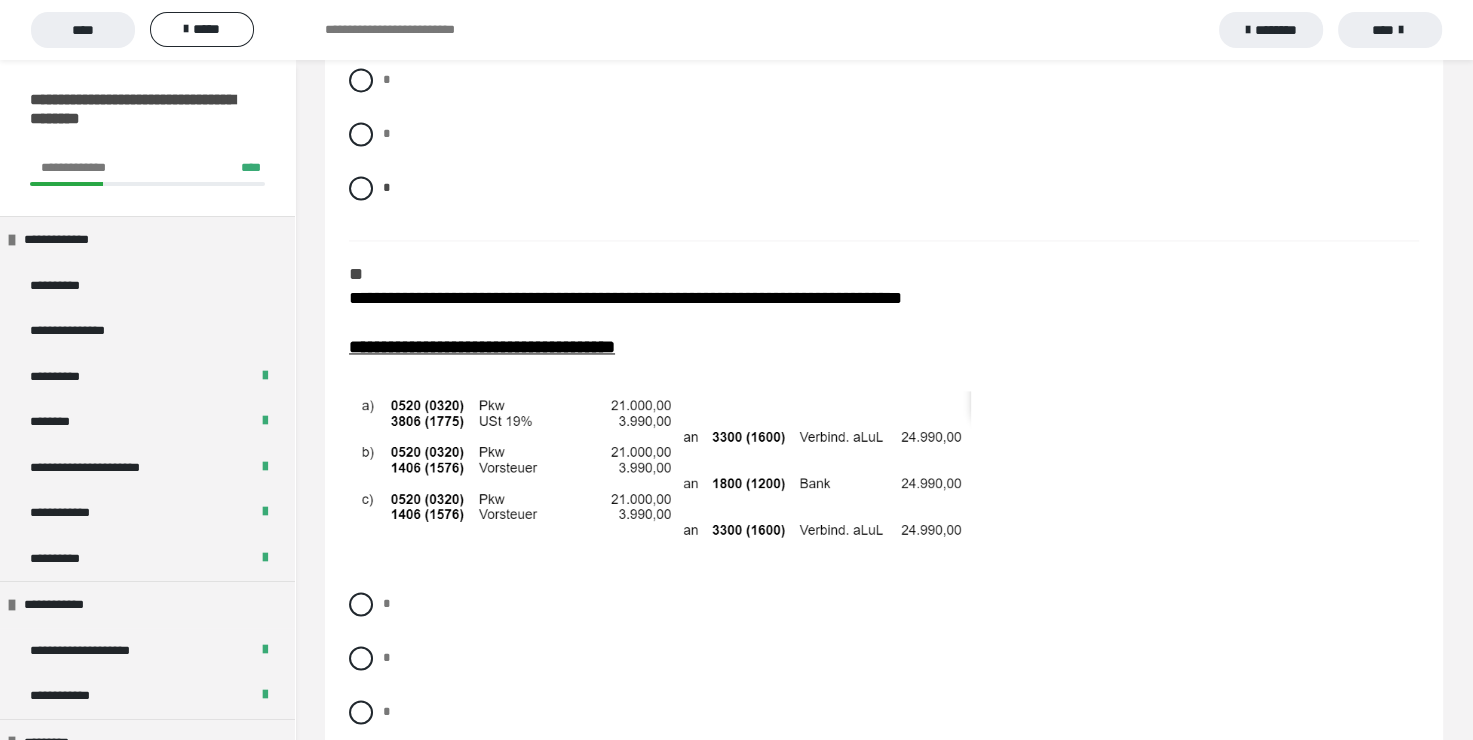 scroll, scrollTop: 3100, scrollLeft: 0, axis: vertical 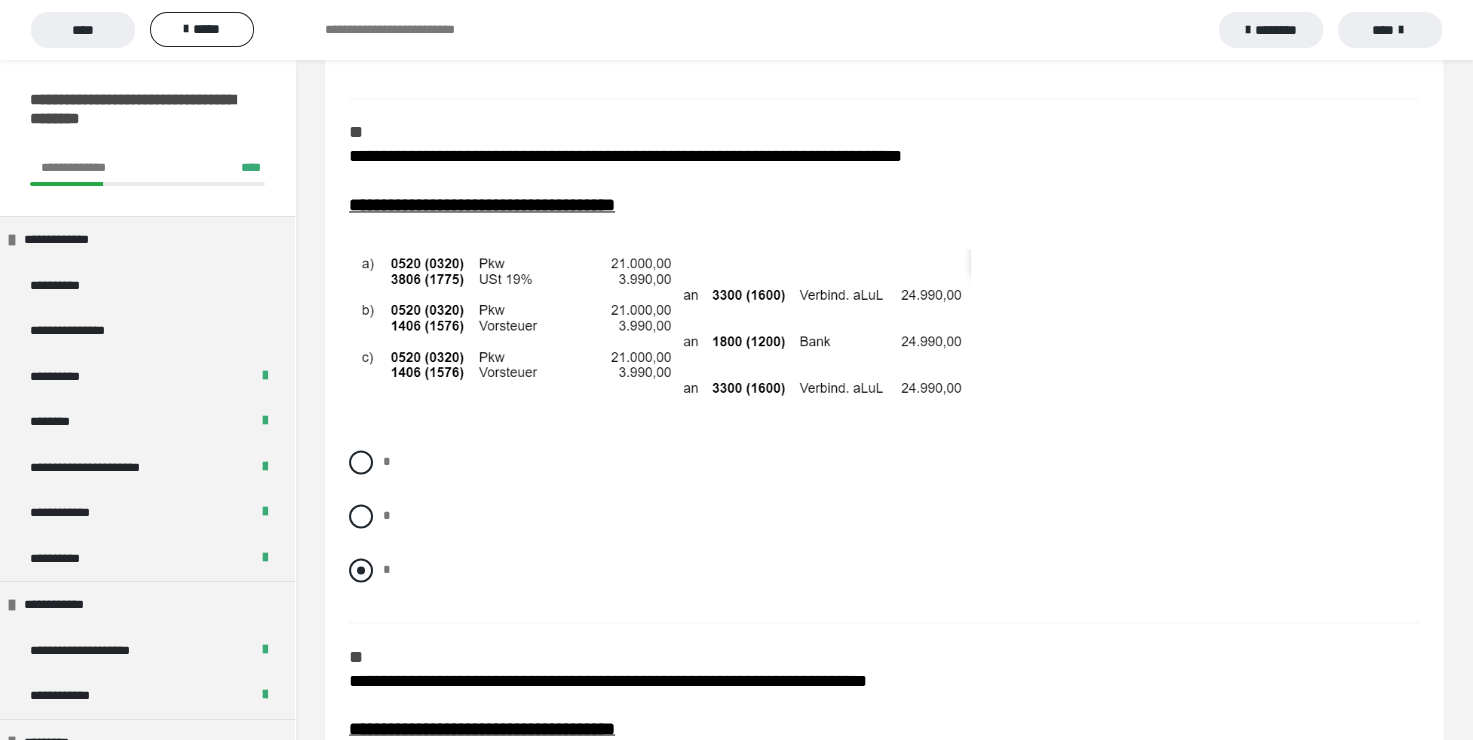 click at bounding box center (361, 570) 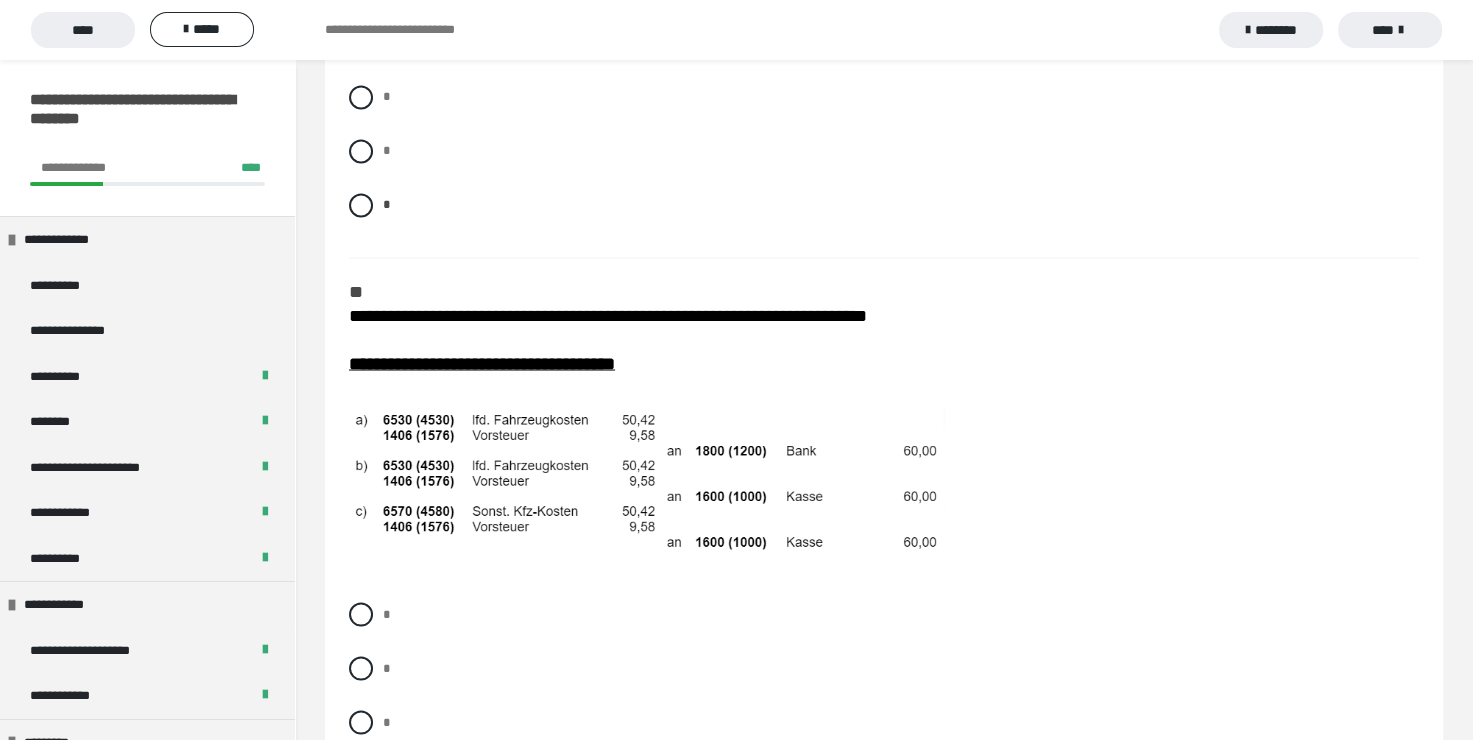 scroll, scrollTop: 3500, scrollLeft: 0, axis: vertical 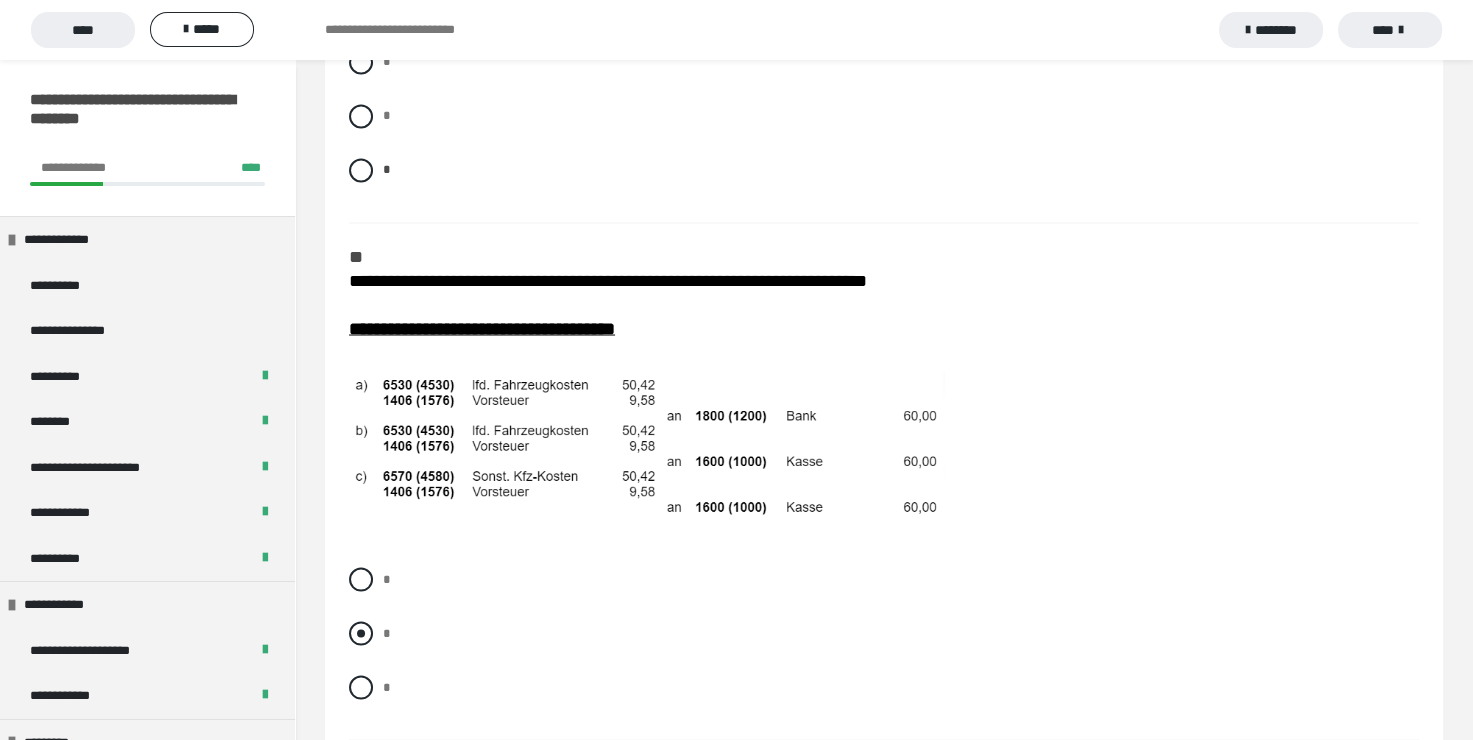 click at bounding box center (361, 633) 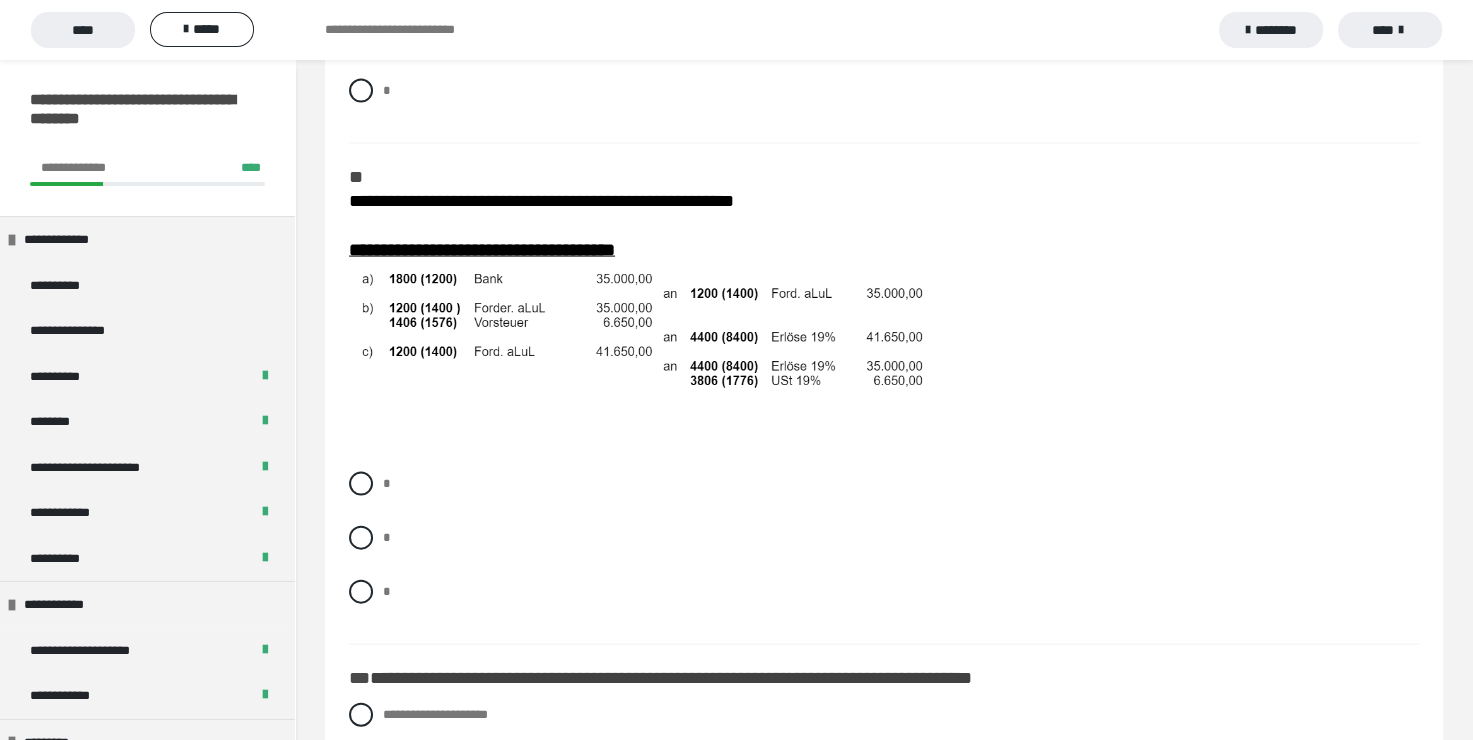 scroll, scrollTop: 4100, scrollLeft: 0, axis: vertical 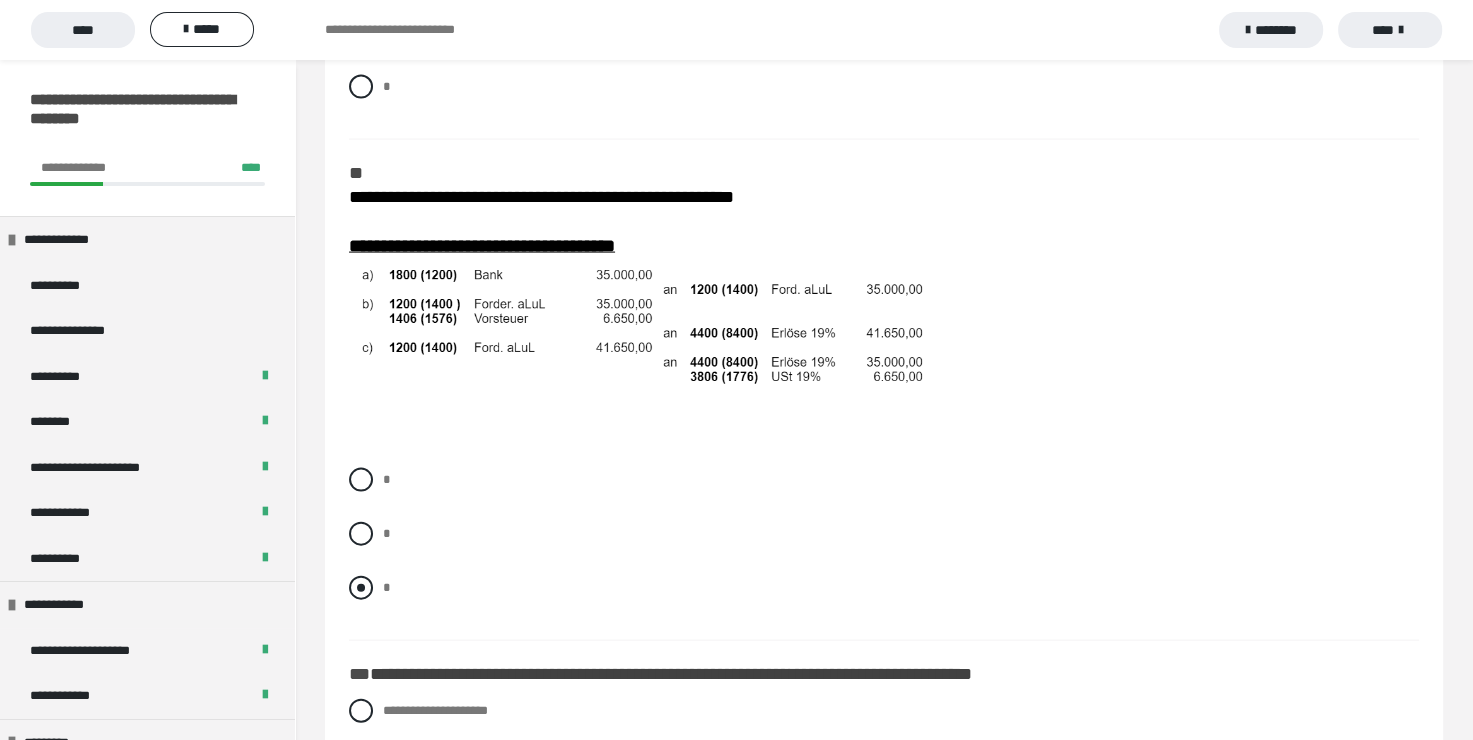 click at bounding box center (361, 588) 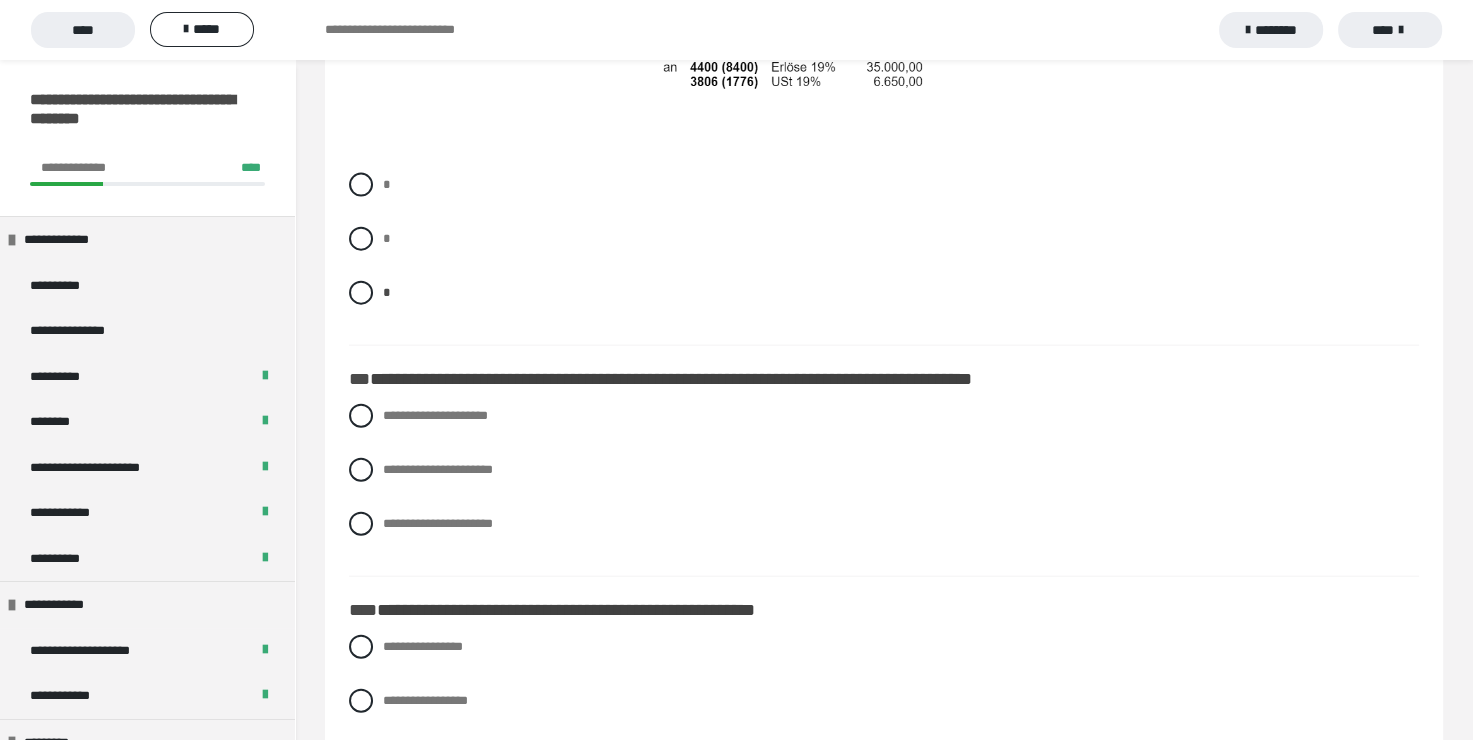 scroll, scrollTop: 4400, scrollLeft: 0, axis: vertical 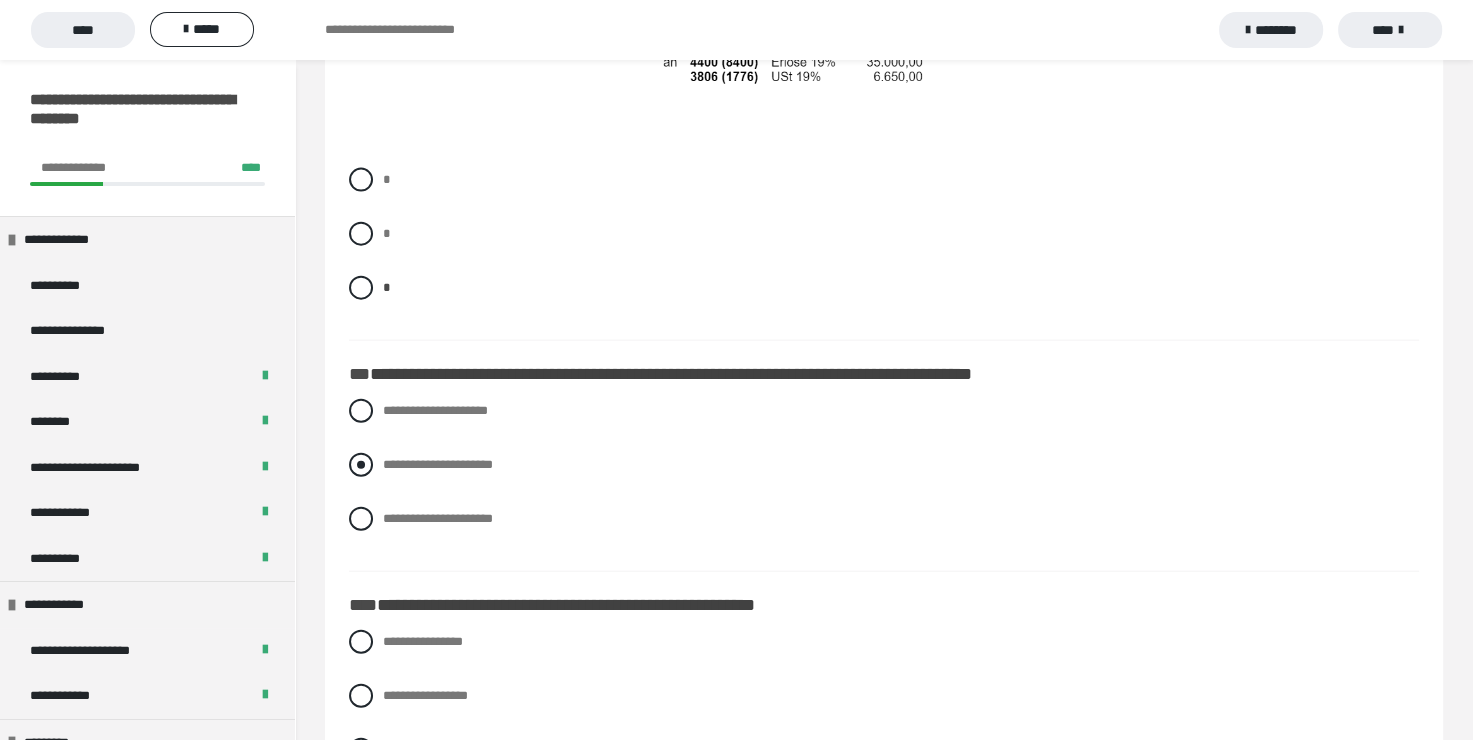 click at bounding box center (361, 465) 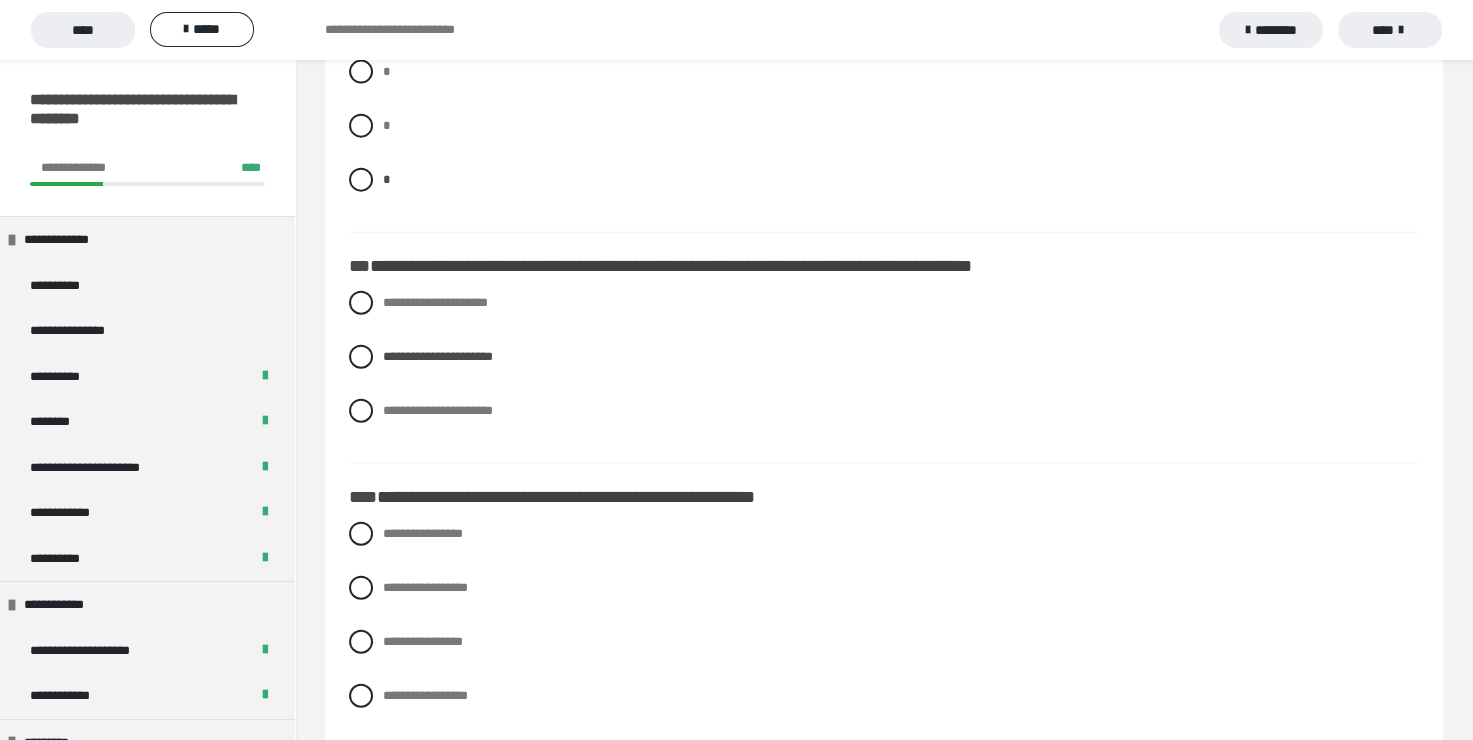 scroll, scrollTop: 4600, scrollLeft: 0, axis: vertical 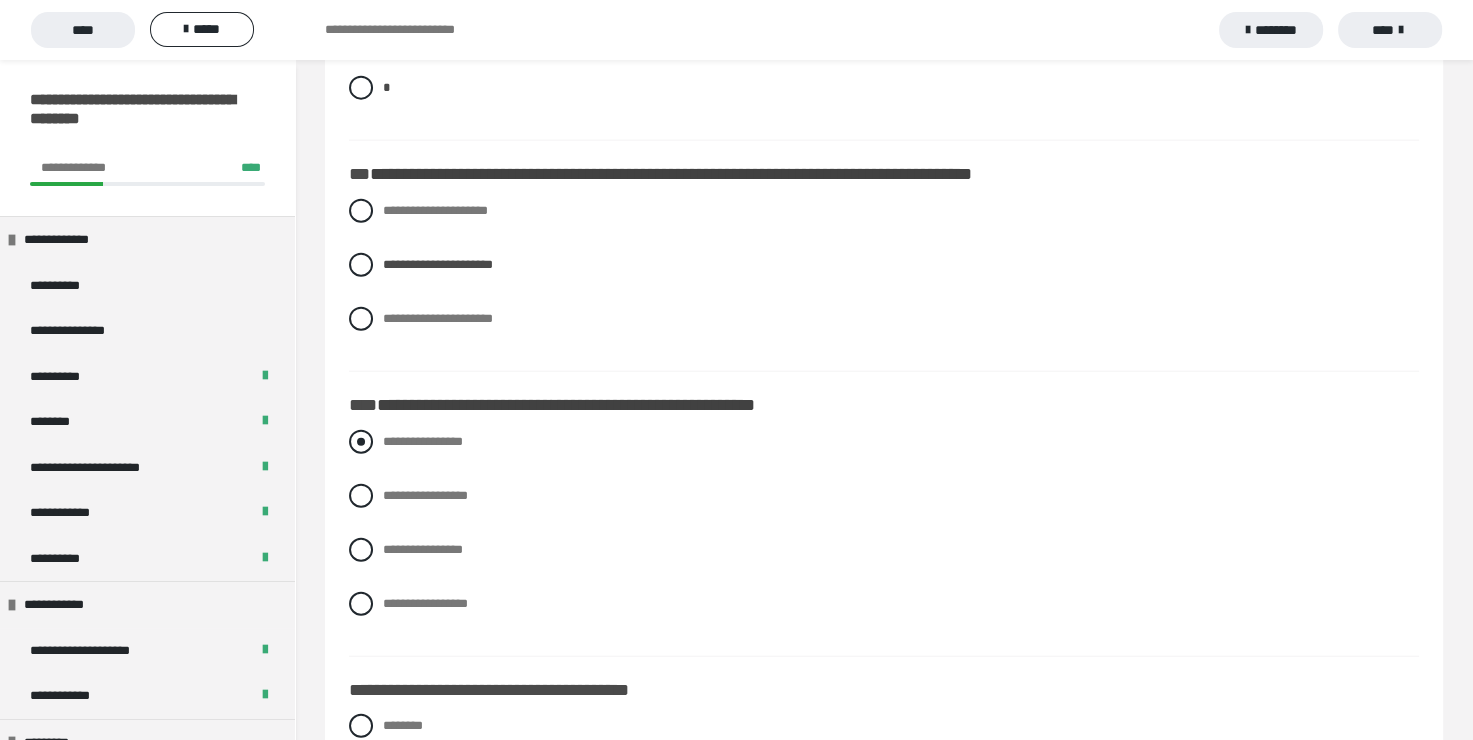 click at bounding box center (361, 442) 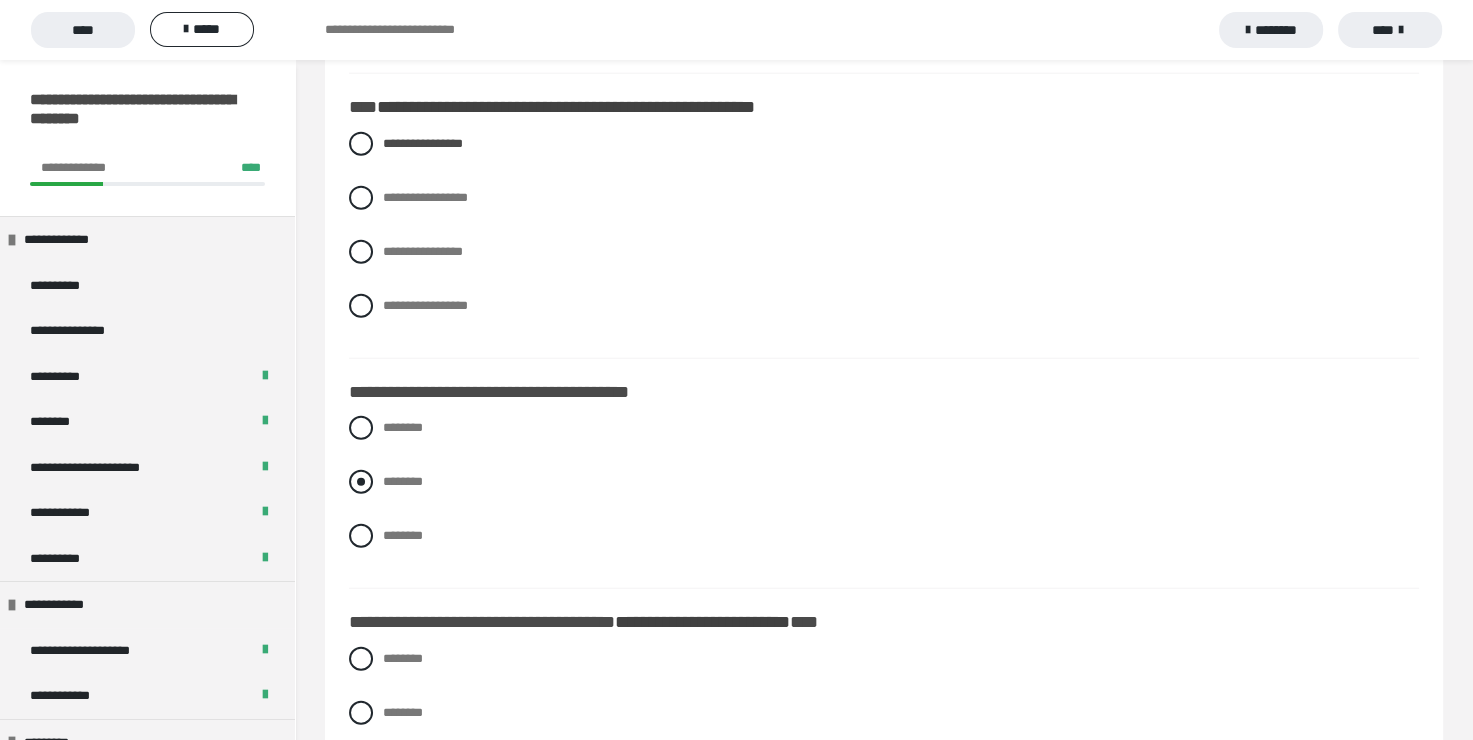 scroll, scrollTop: 4900, scrollLeft: 0, axis: vertical 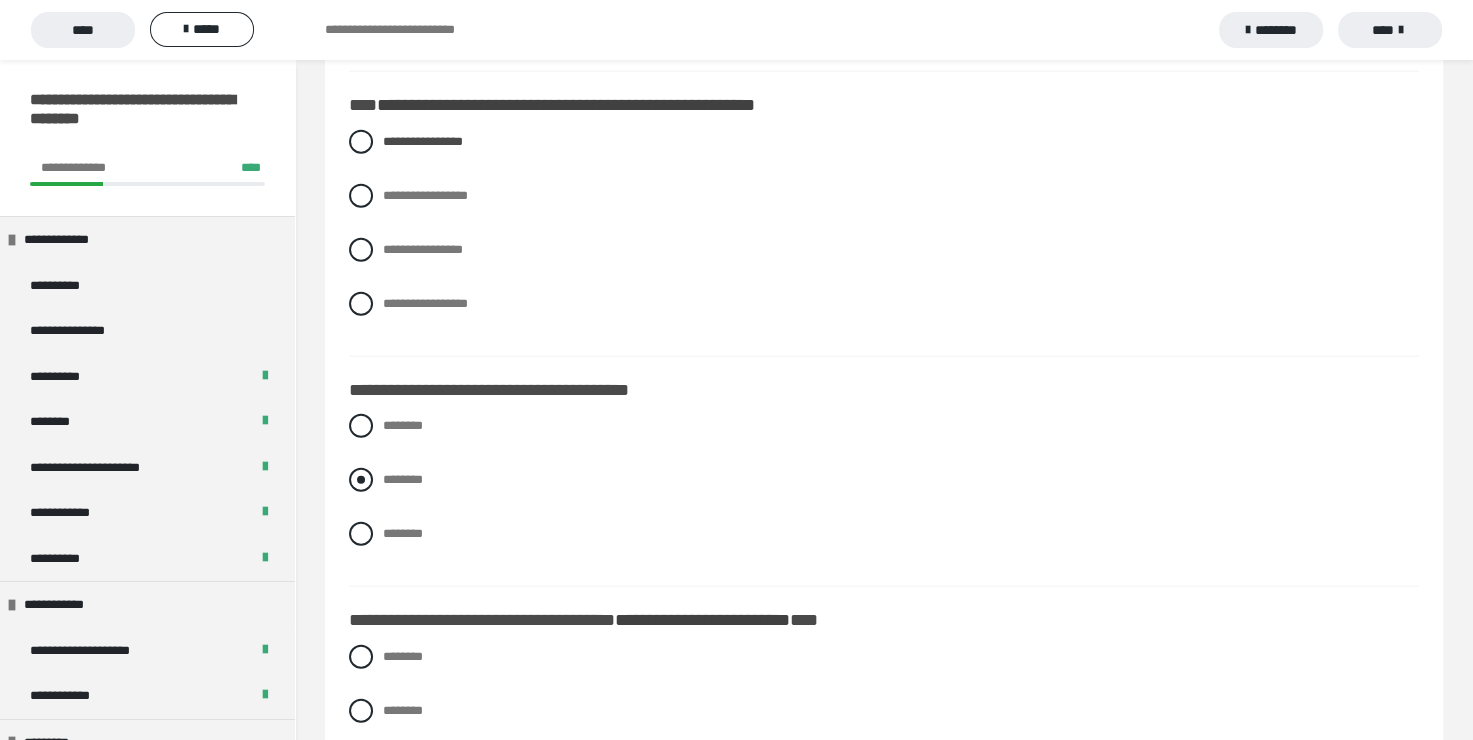 click at bounding box center (361, 480) 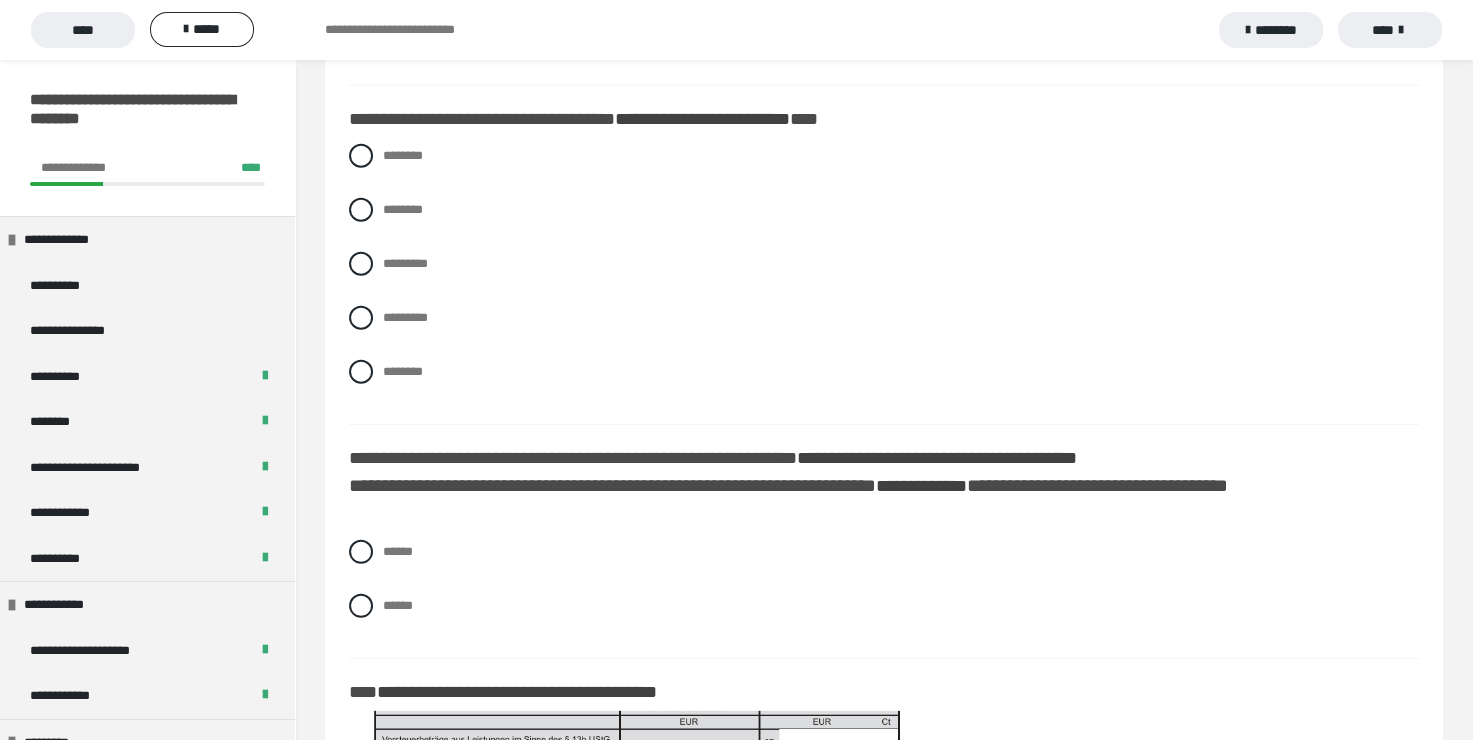 scroll, scrollTop: 5400, scrollLeft: 0, axis: vertical 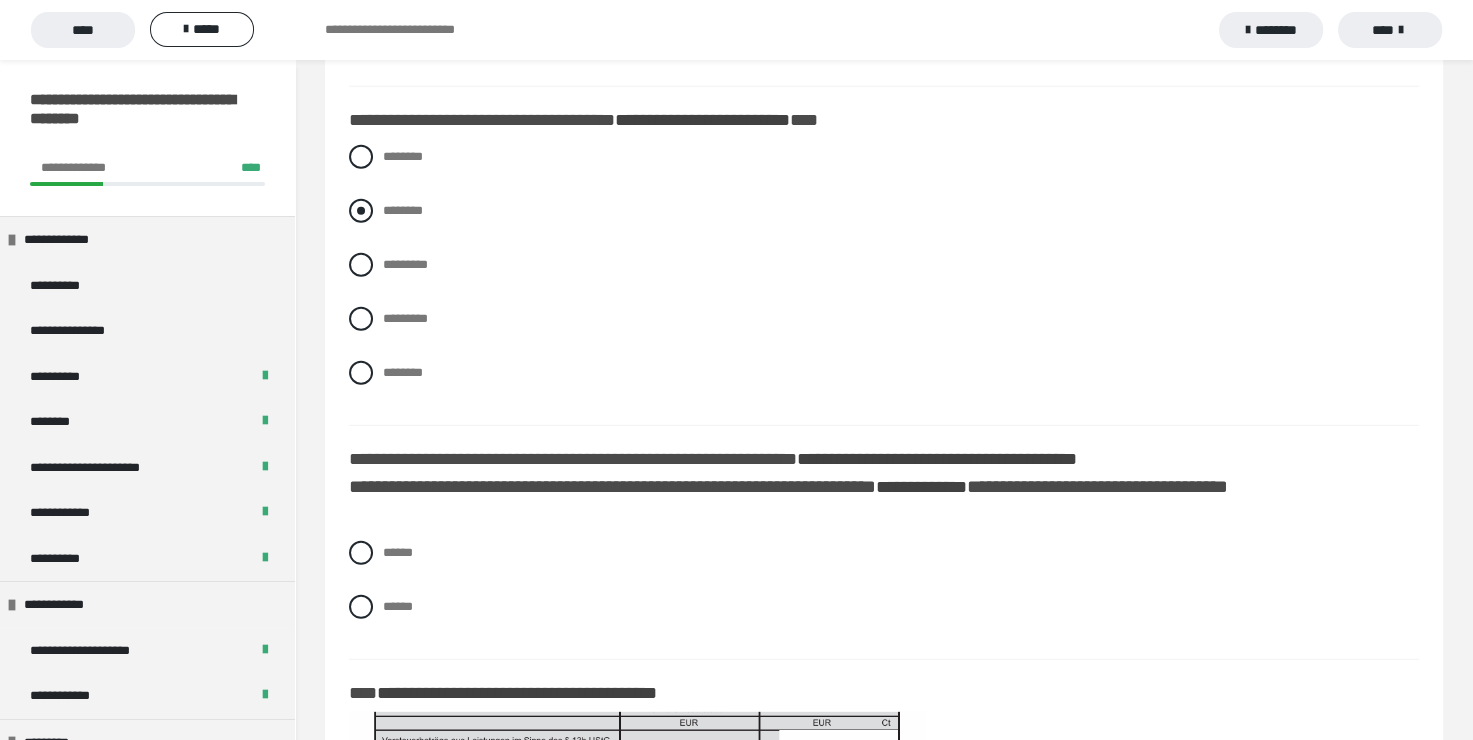 click at bounding box center [361, 211] 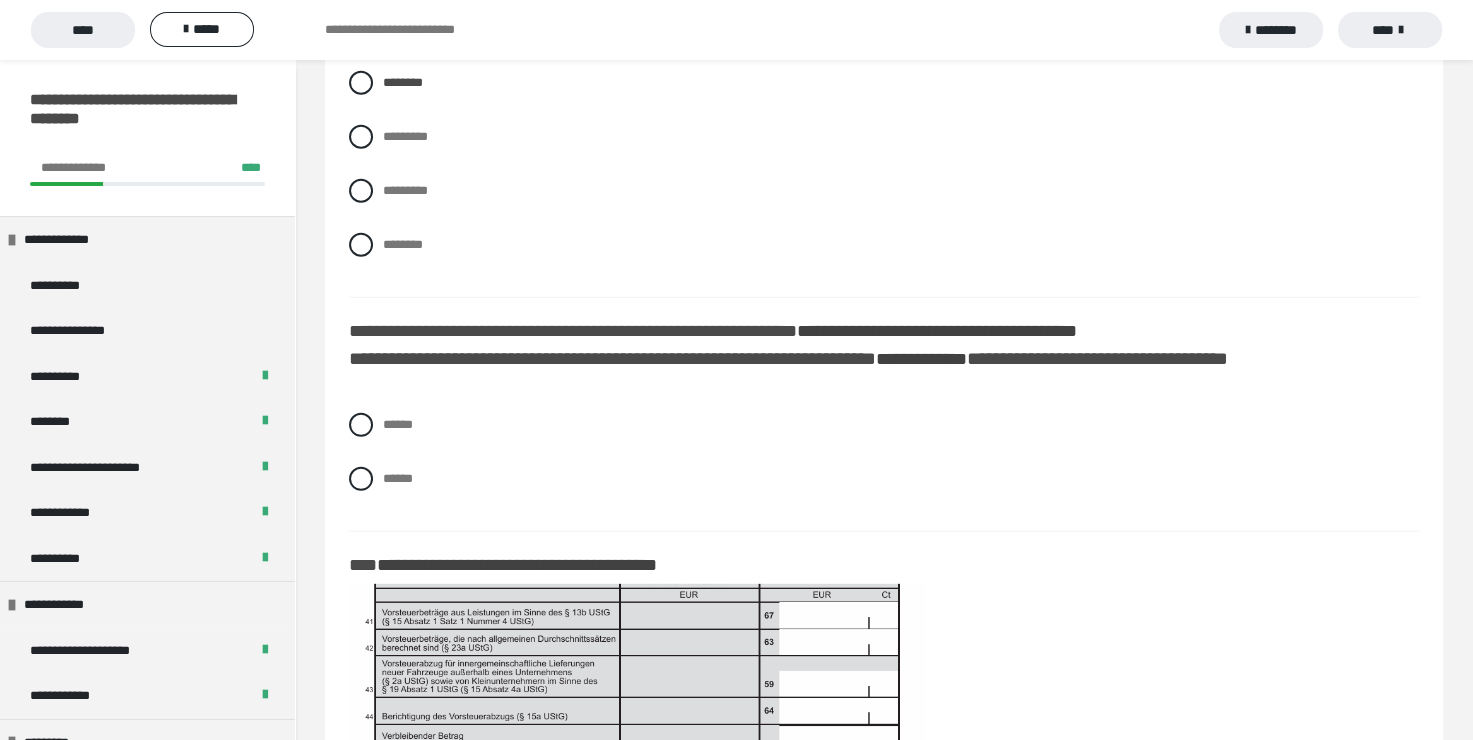 scroll, scrollTop: 5600, scrollLeft: 0, axis: vertical 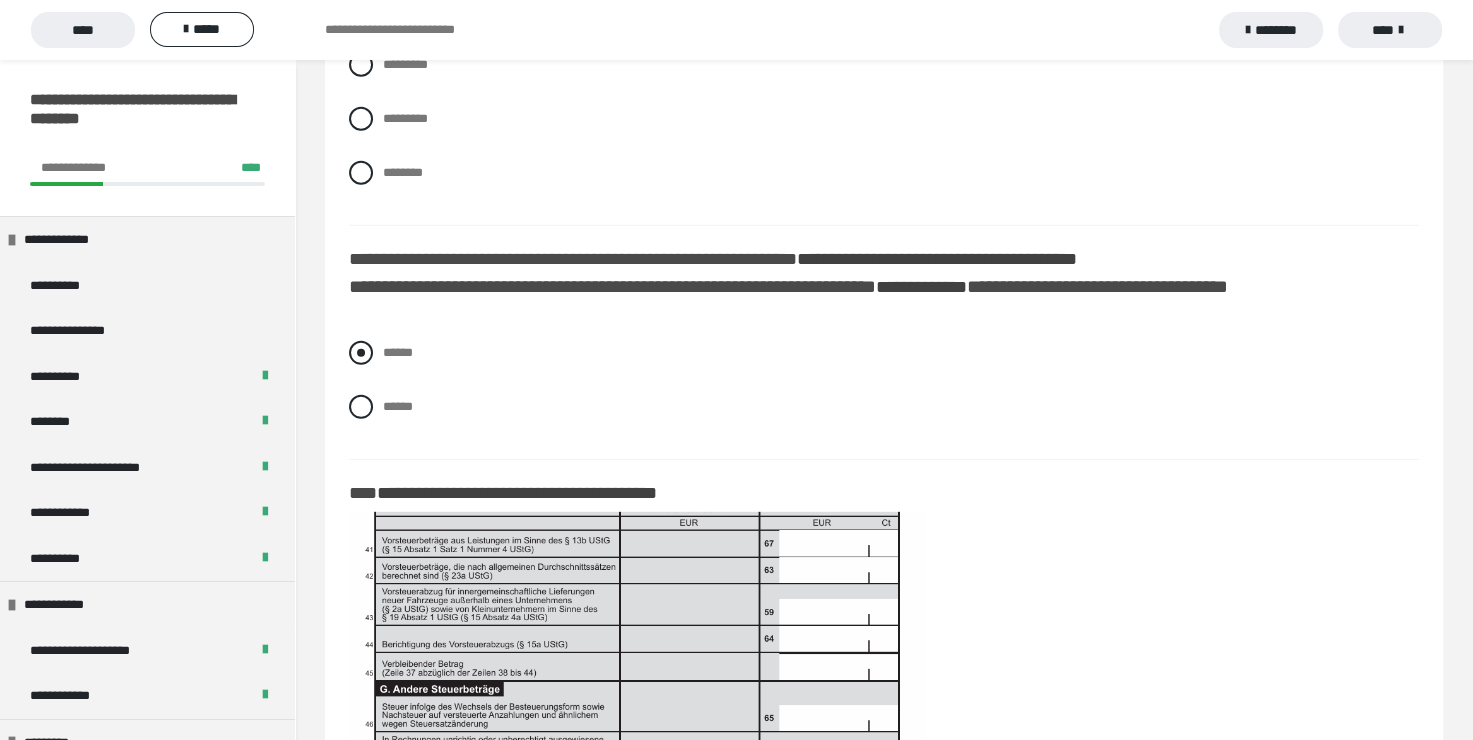 click at bounding box center (361, 353) 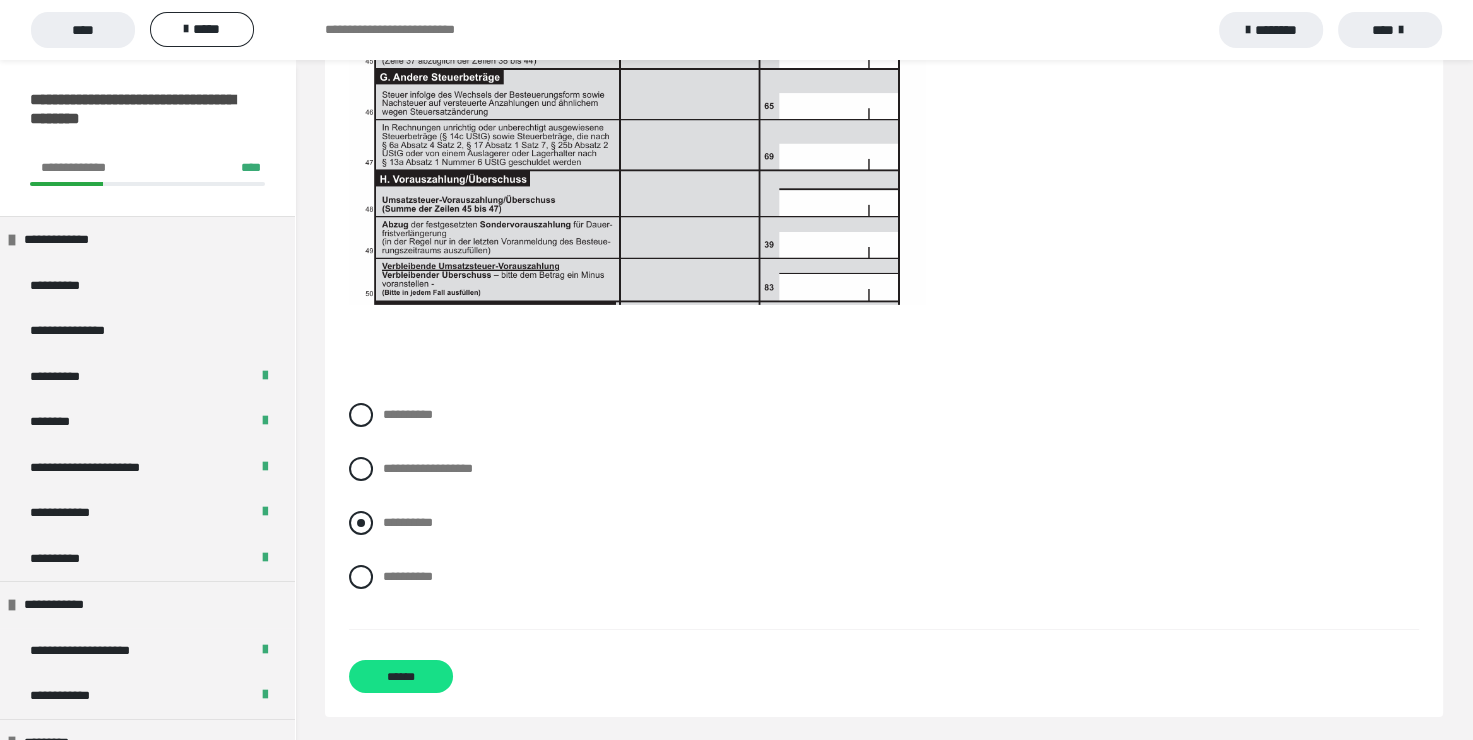 scroll, scrollTop: 6260, scrollLeft: 0, axis: vertical 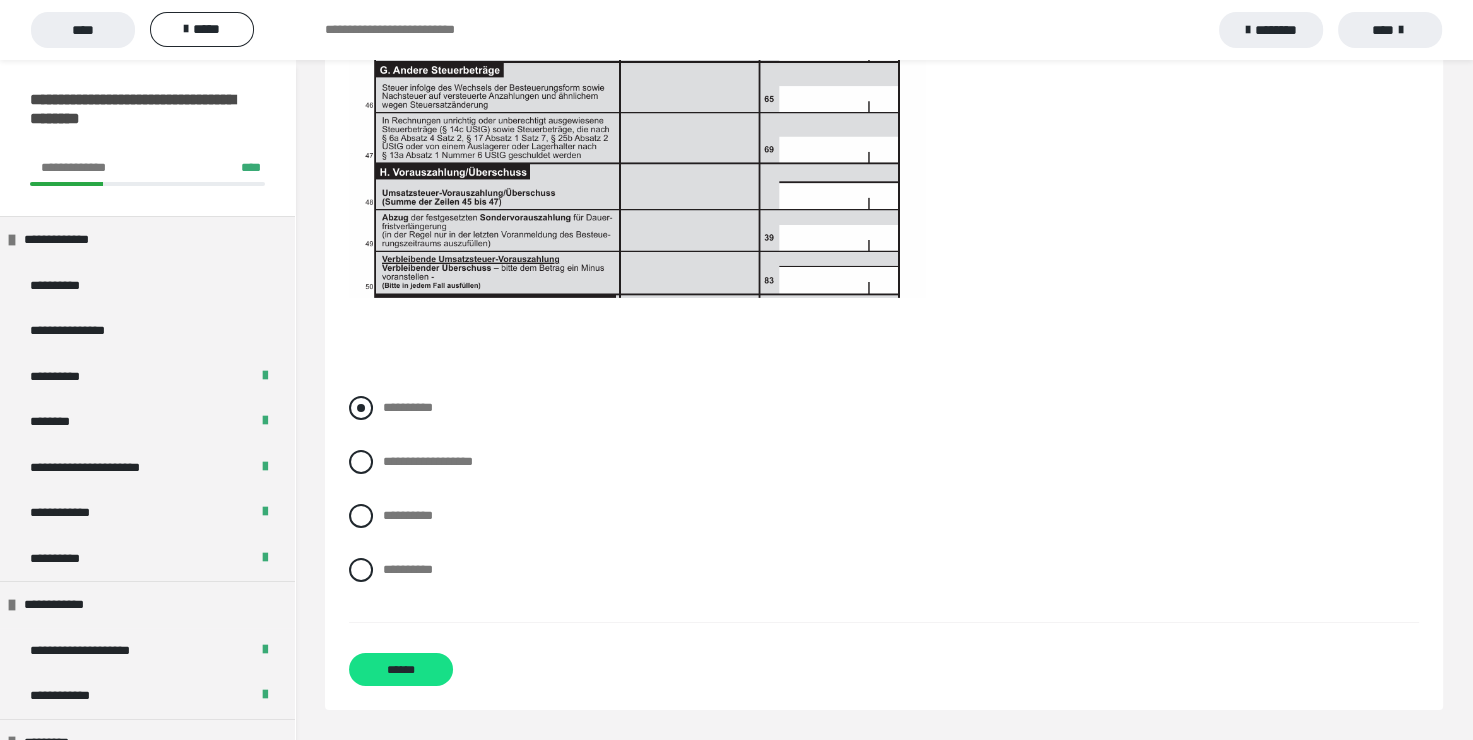click at bounding box center [361, 408] 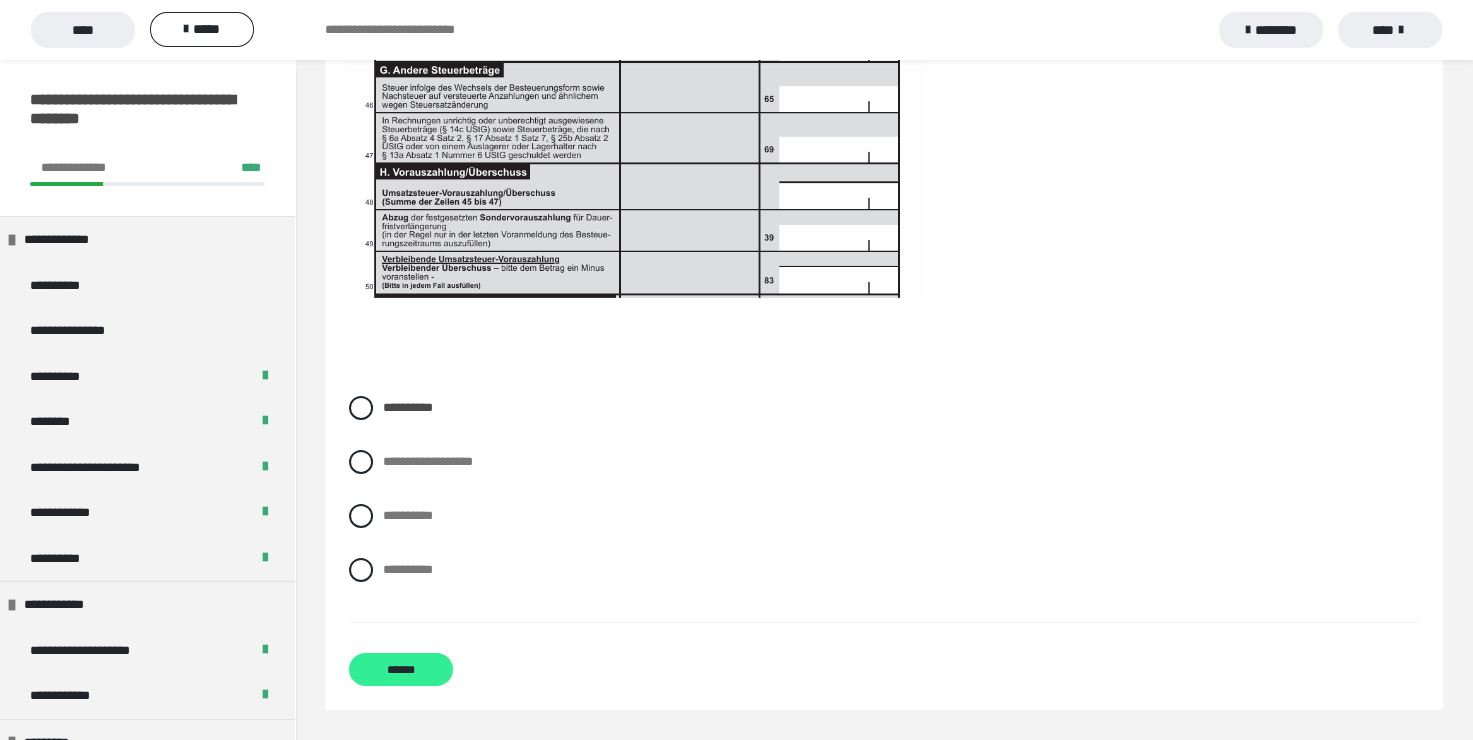 click on "******" at bounding box center [401, 669] 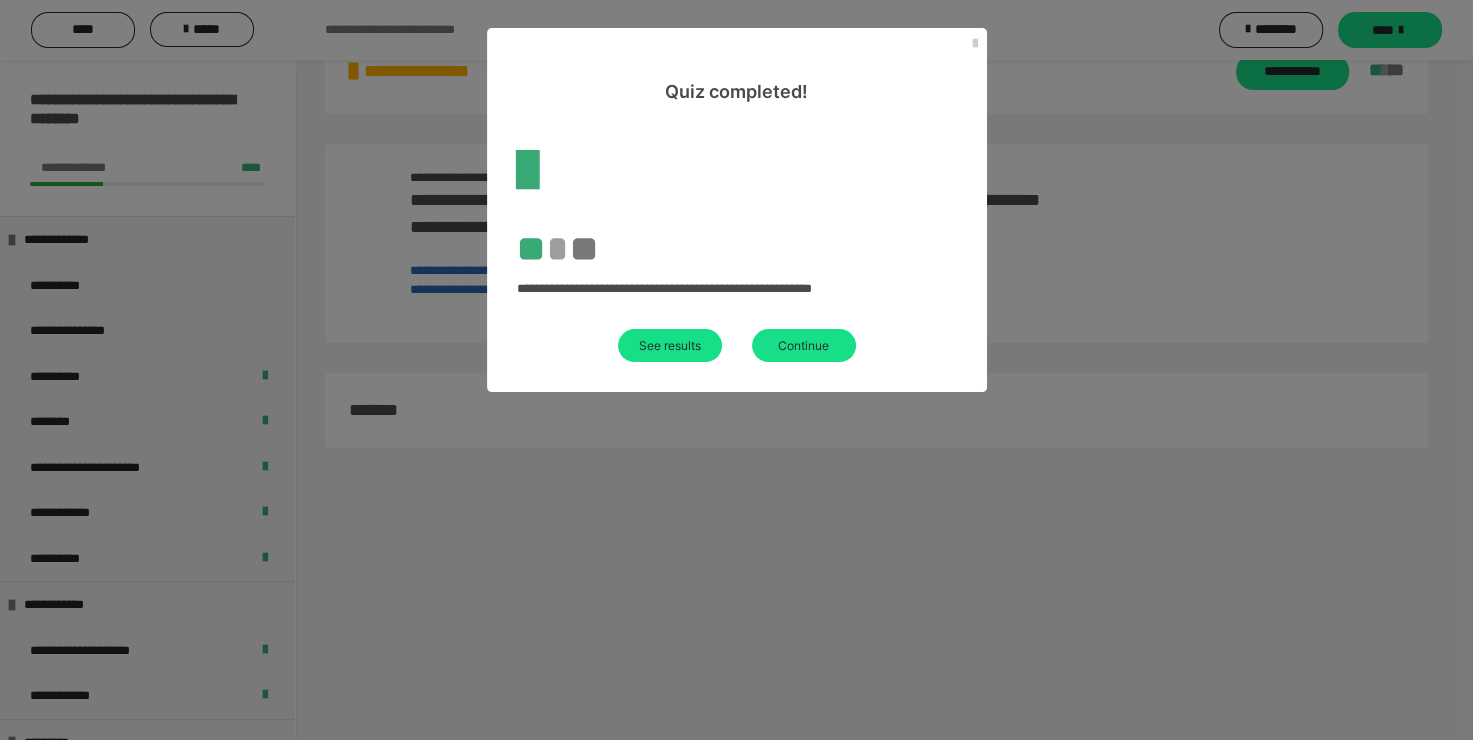 scroll, scrollTop: 60, scrollLeft: 0, axis: vertical 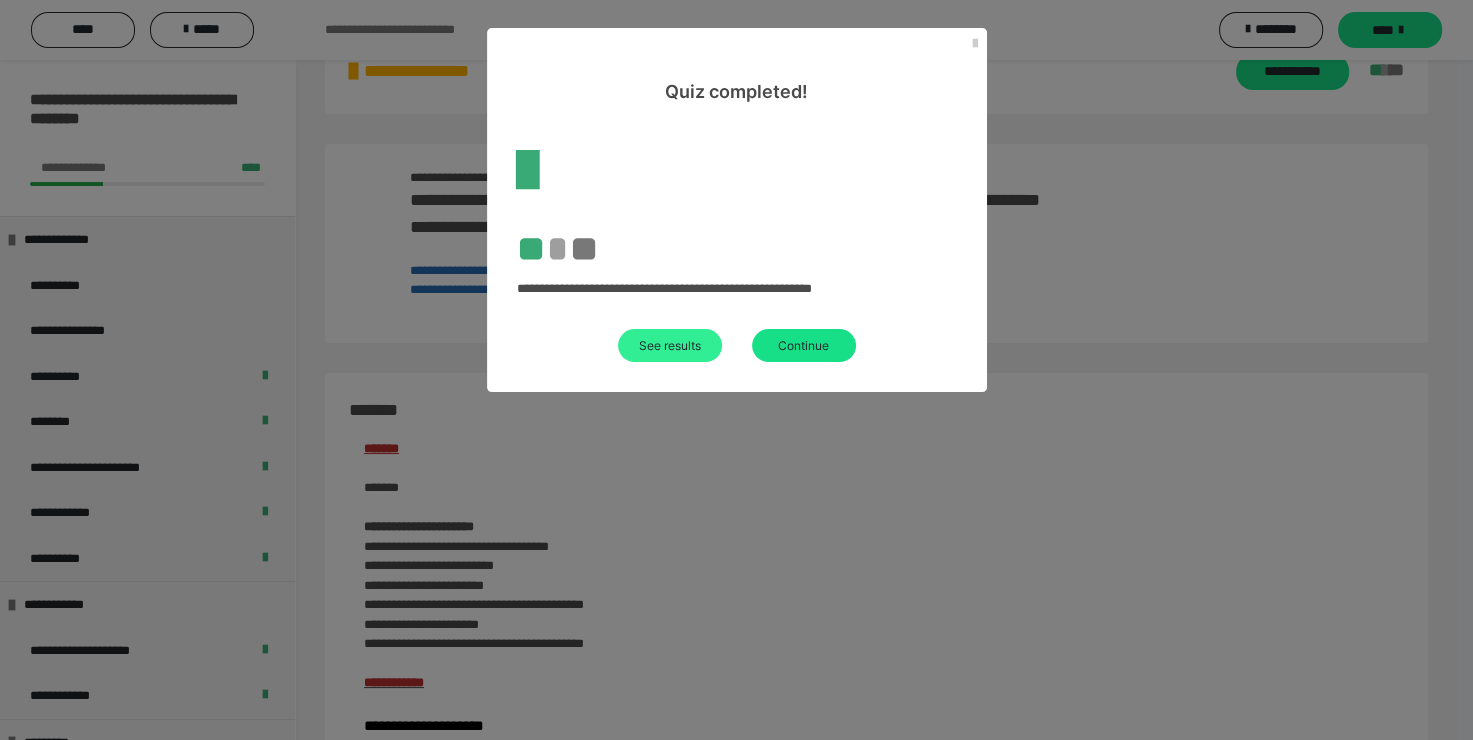 click on "See results" at bounding box center [670, 345] 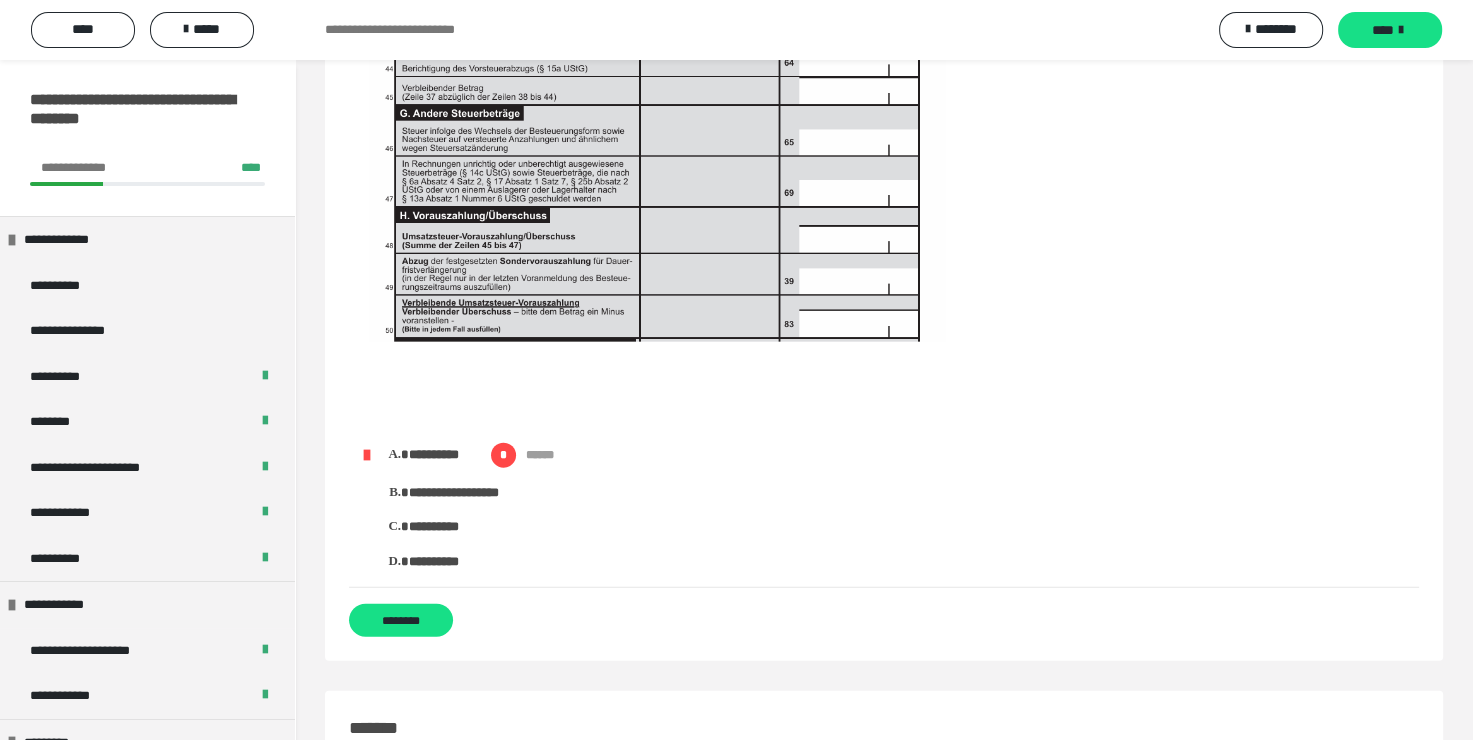 scroll, scrollTop: 4400, scrollLeft: 0, axis: vertical 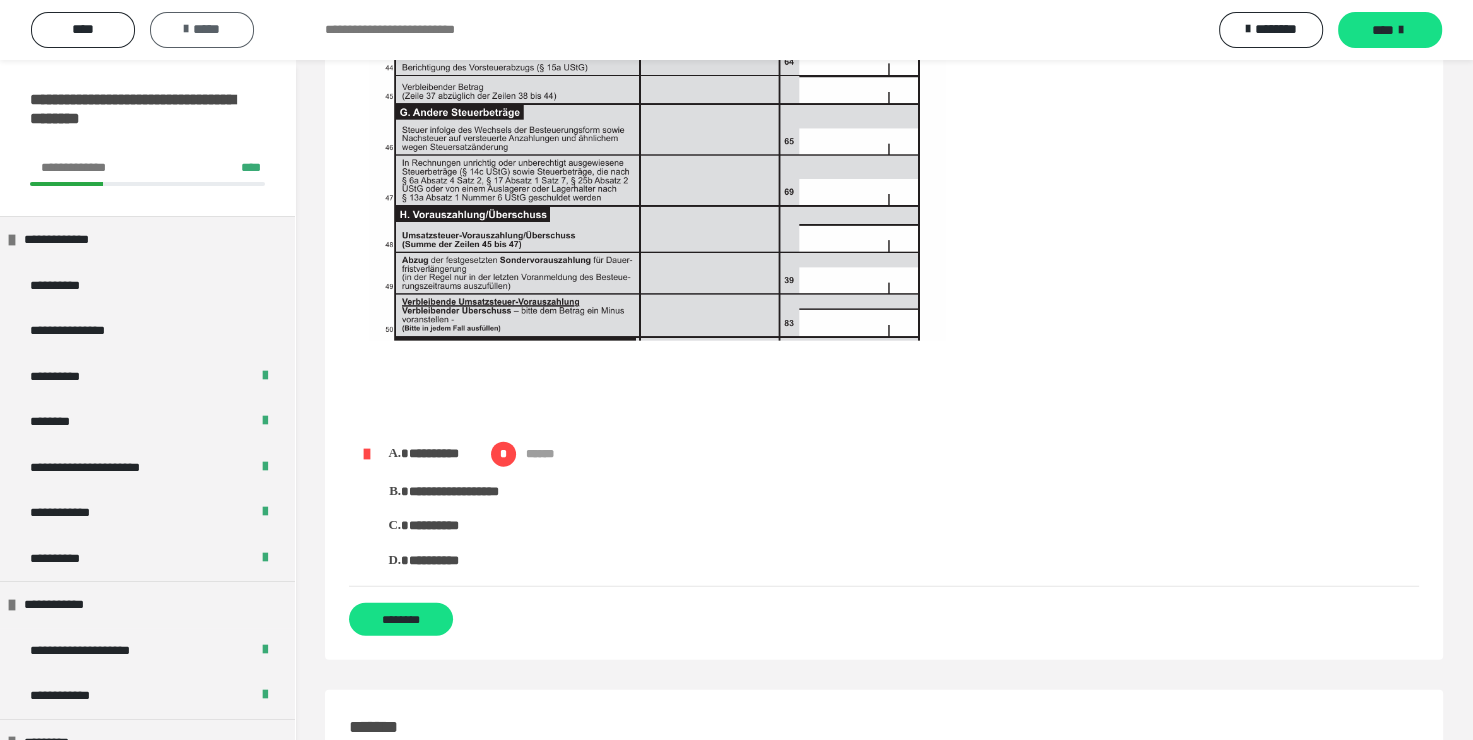 click on "*****" at bounding box center (202, 29) 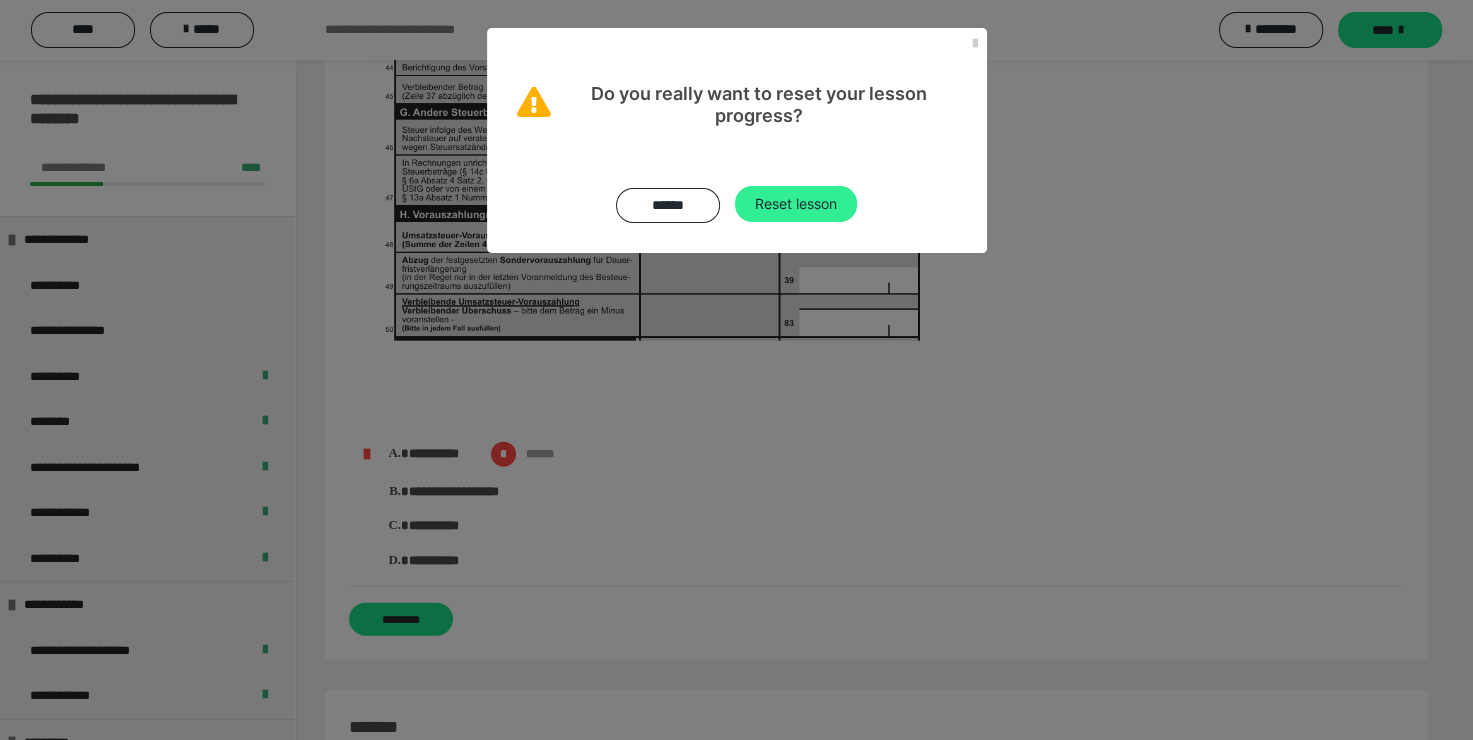 click on "Reset lesson" at bounding box center (796, 204) 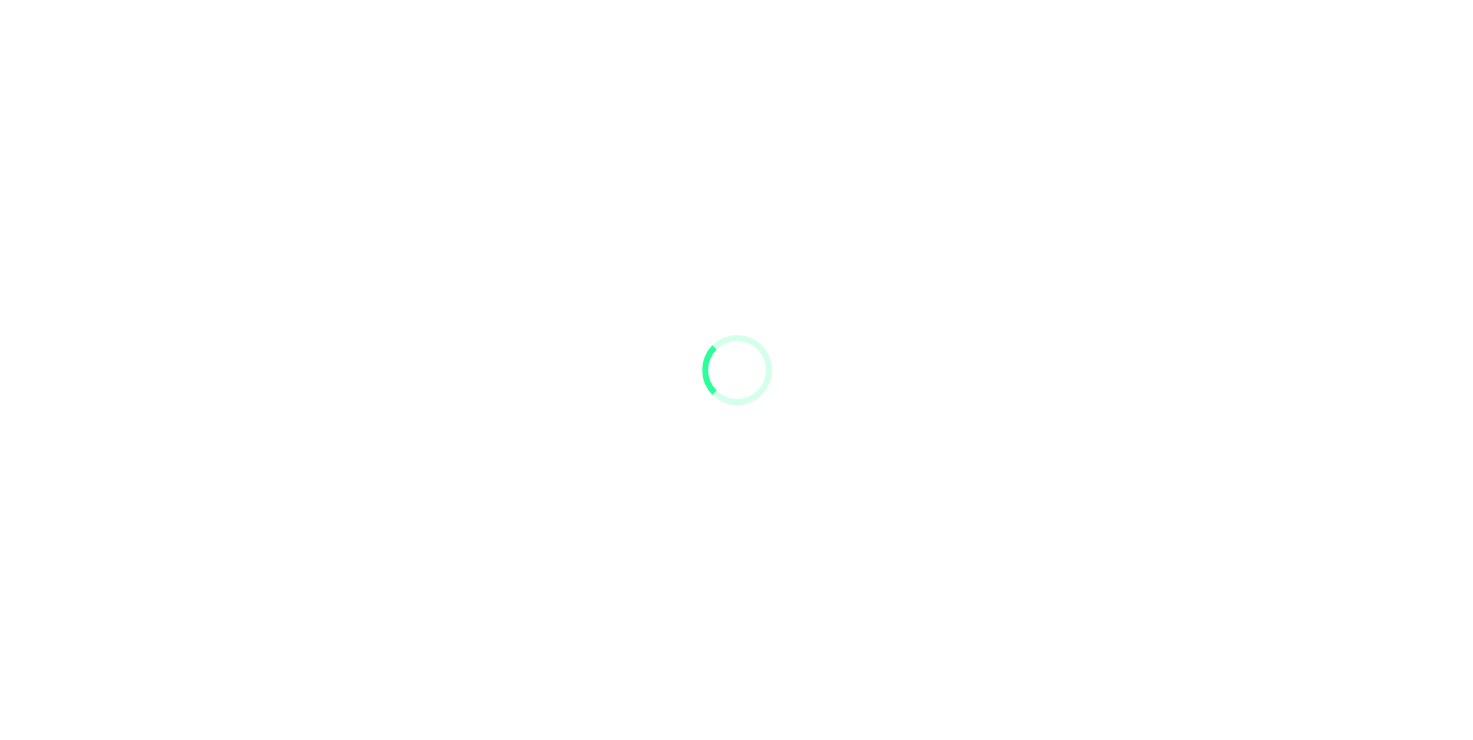 scroll, scrollTop: 0, scrollLeft: 0, axis: both 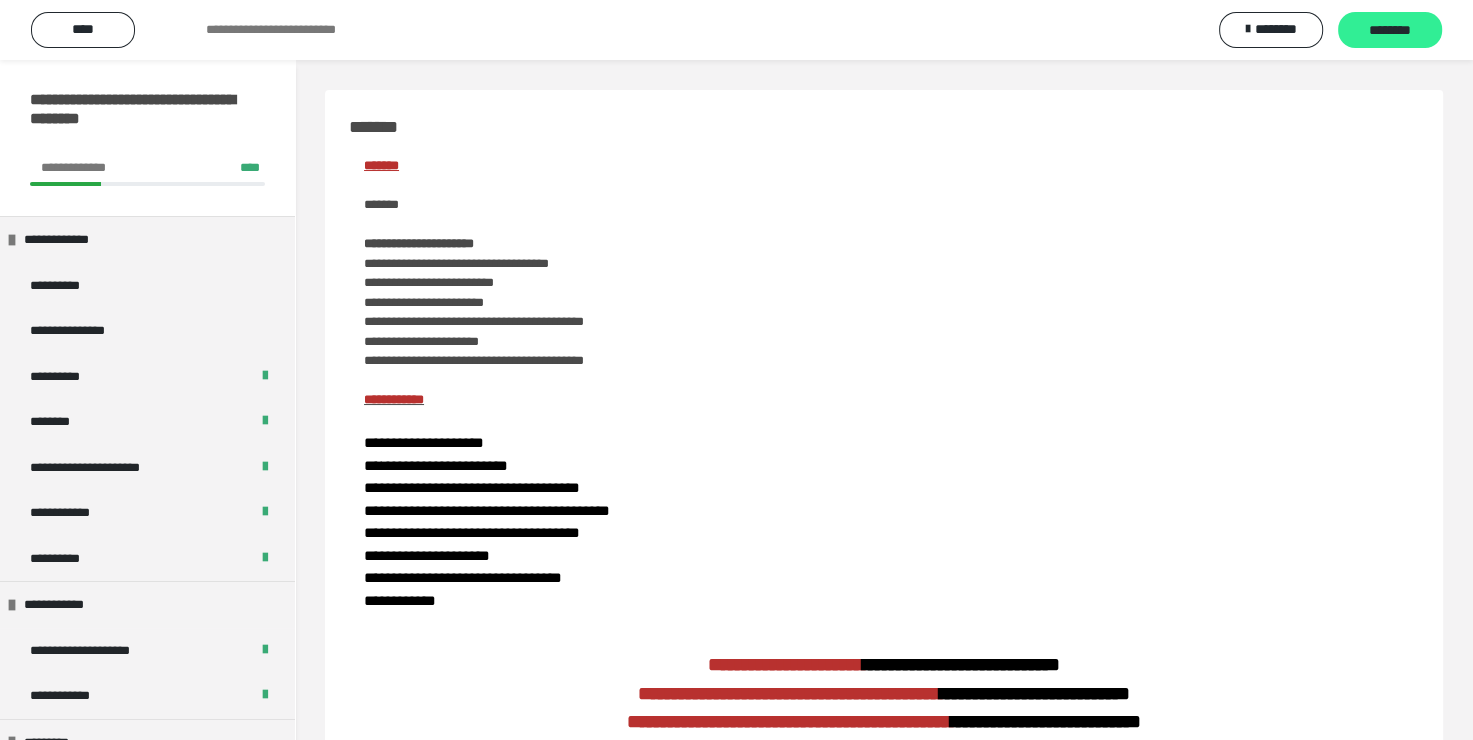click on "********" at bounding box center [1390, 31] 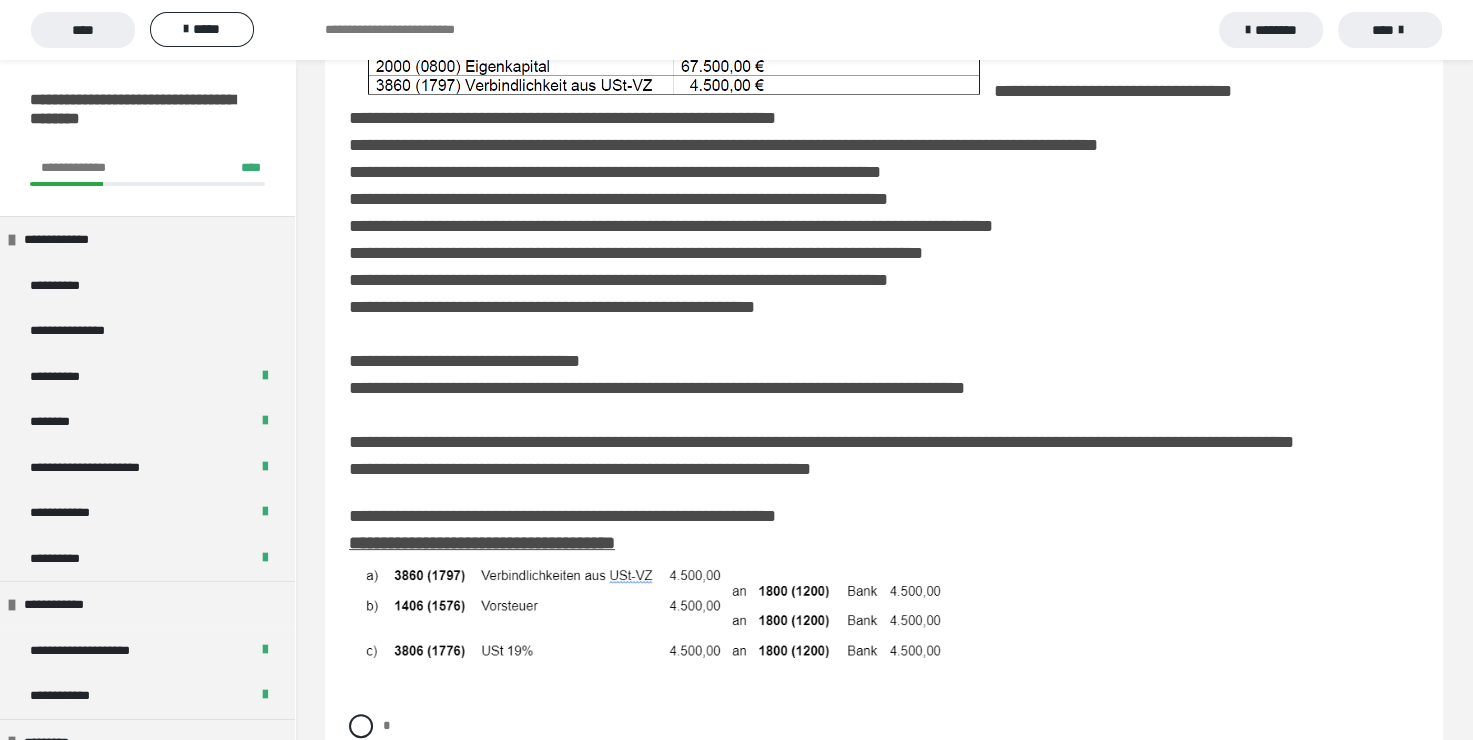 scroll, scrollTop: 600, scrollLeft: 0, axis: vertical 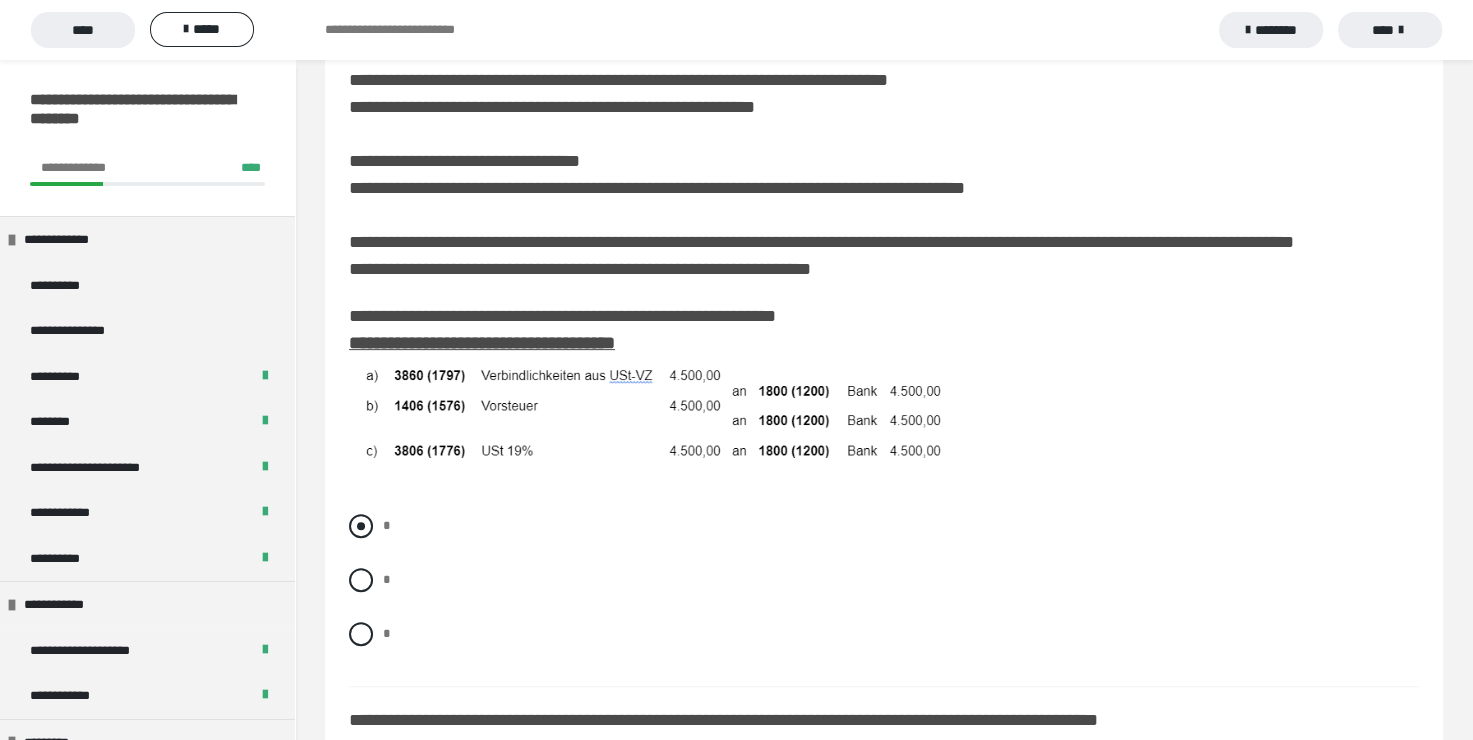 click at bounding box center (361, 526) 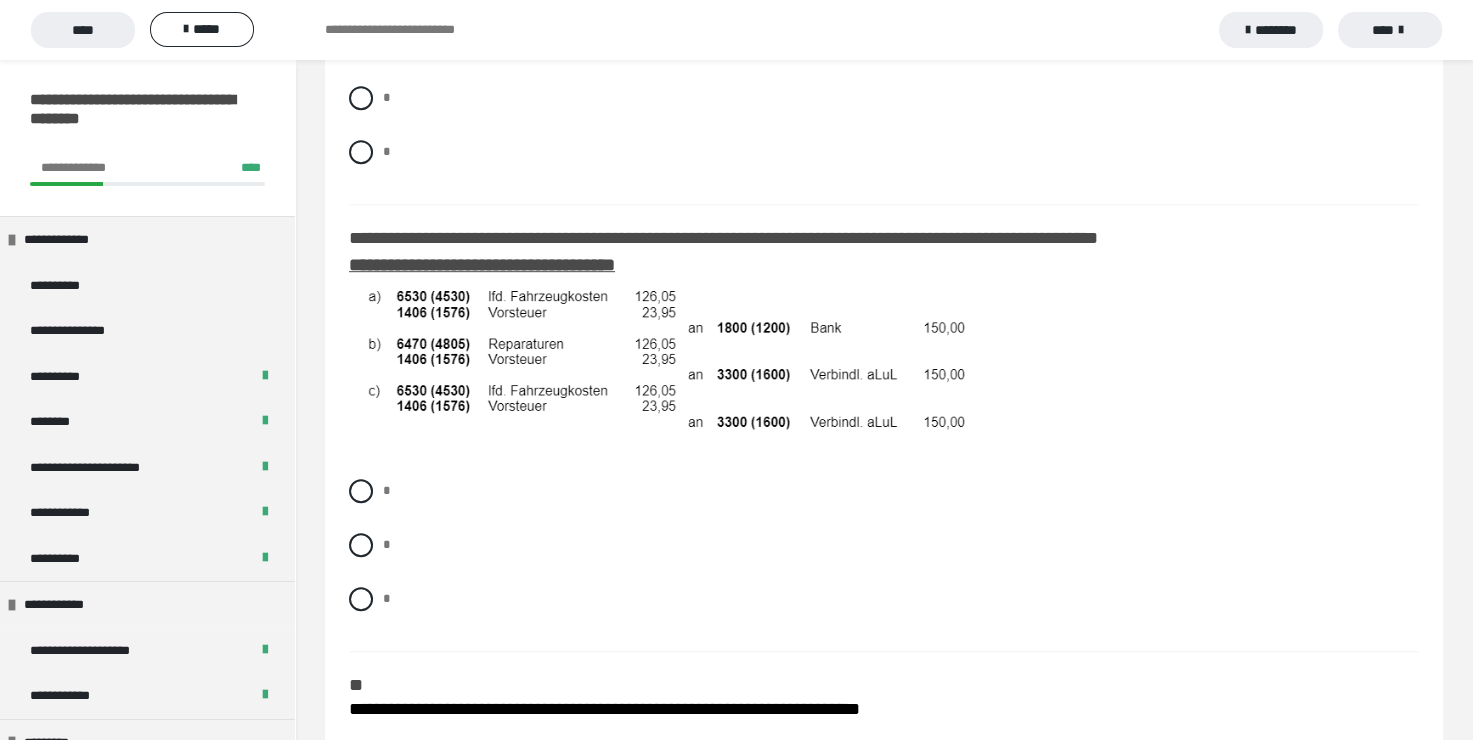 scroll, scrollTop: 1100, scrollLeft: 0, axis: vertical 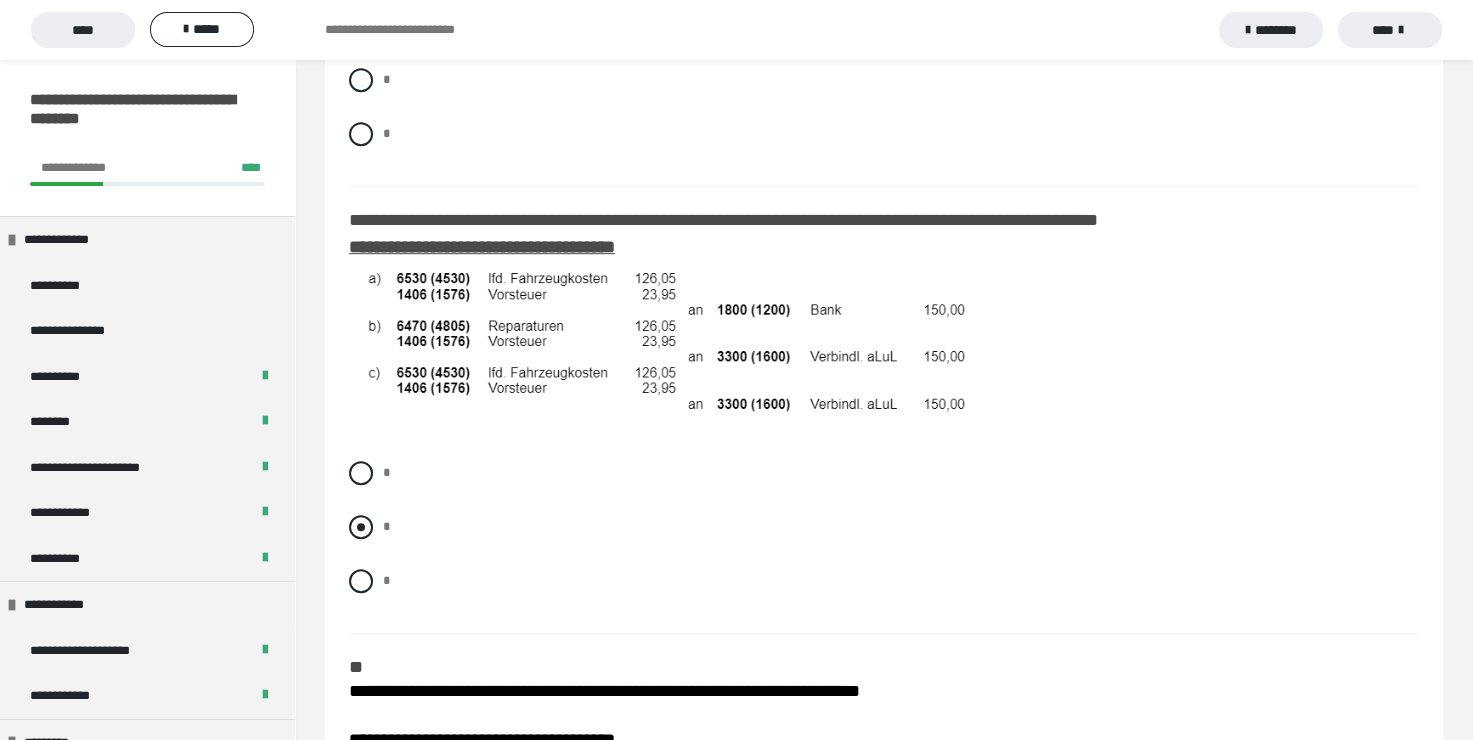 click at bounding box center (361, 527) 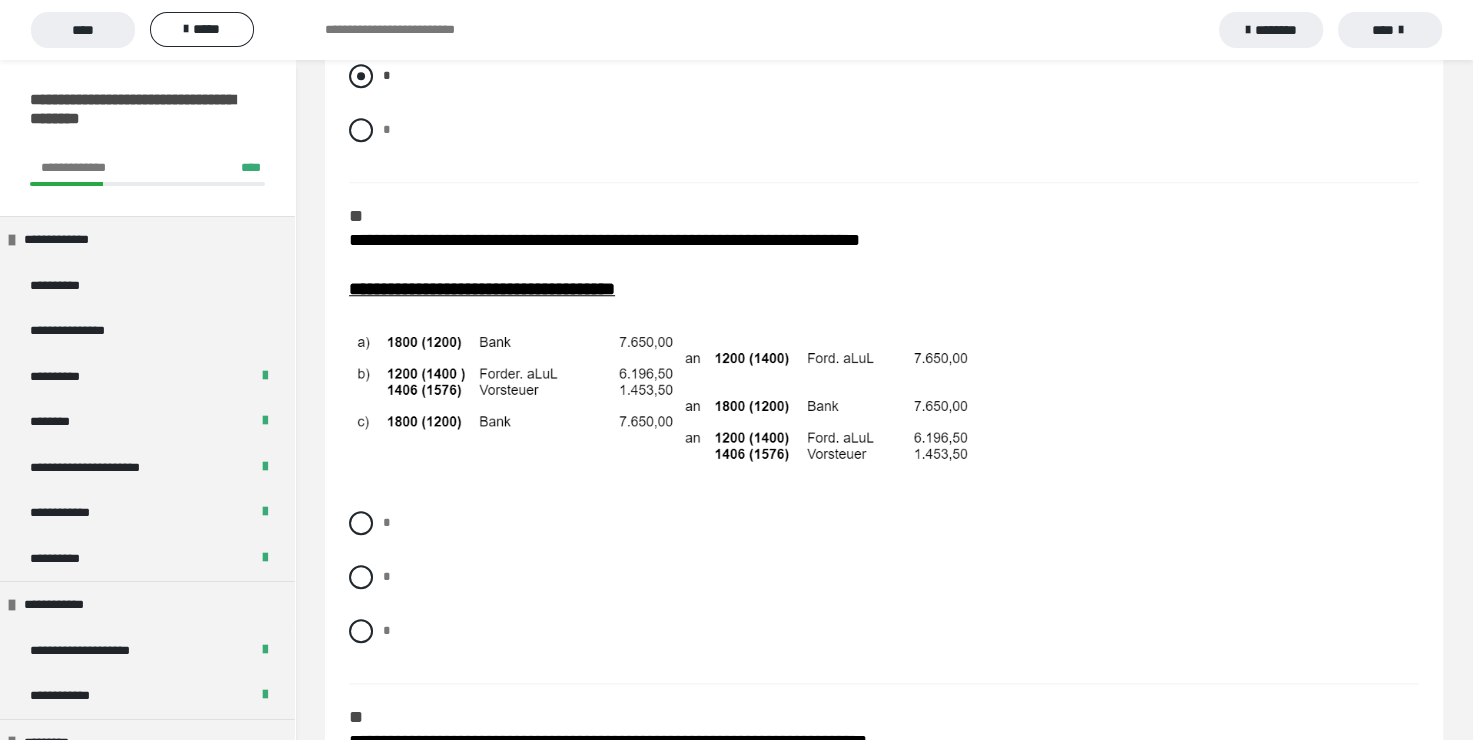 scroll, scrollTop: 1600, scrollLeft: 0, axis: vertical 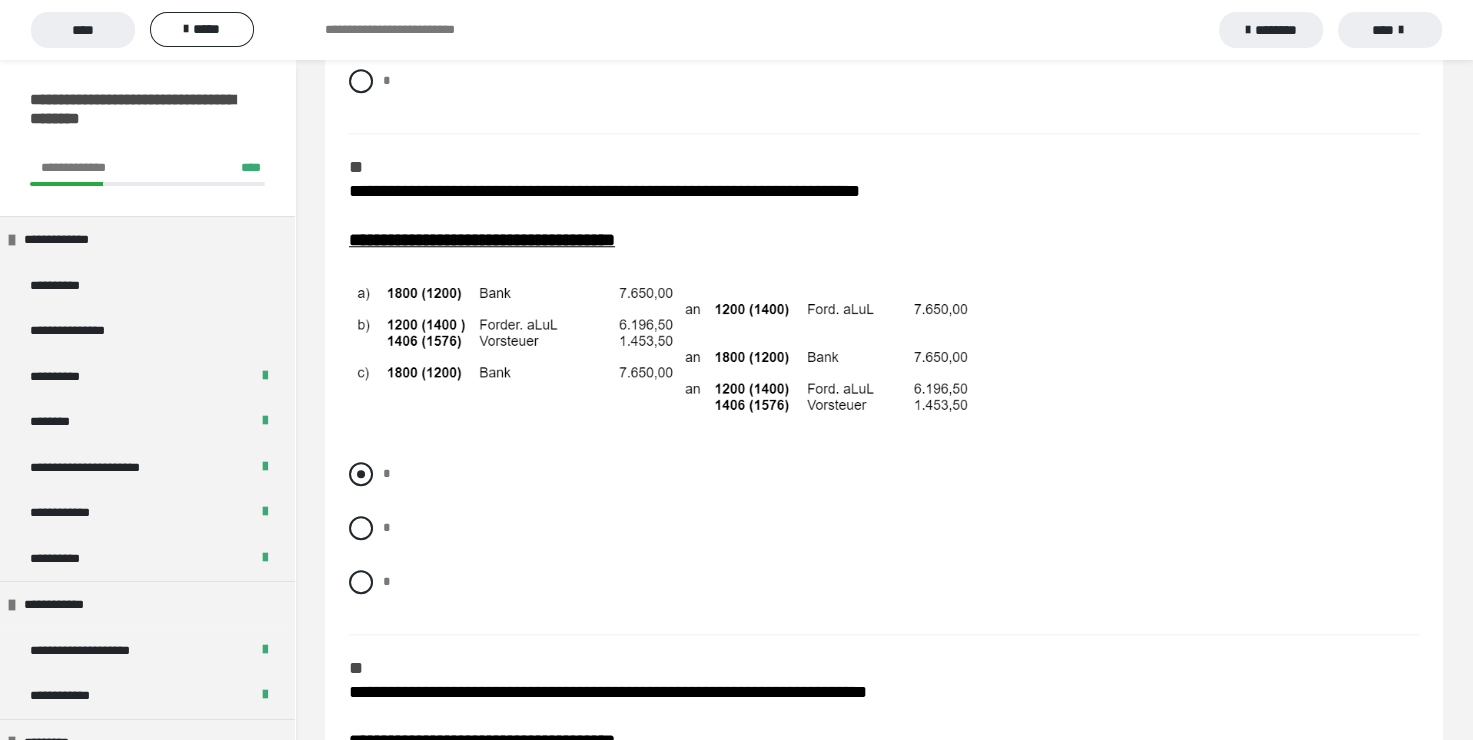 click at bounding box center [361, 474] 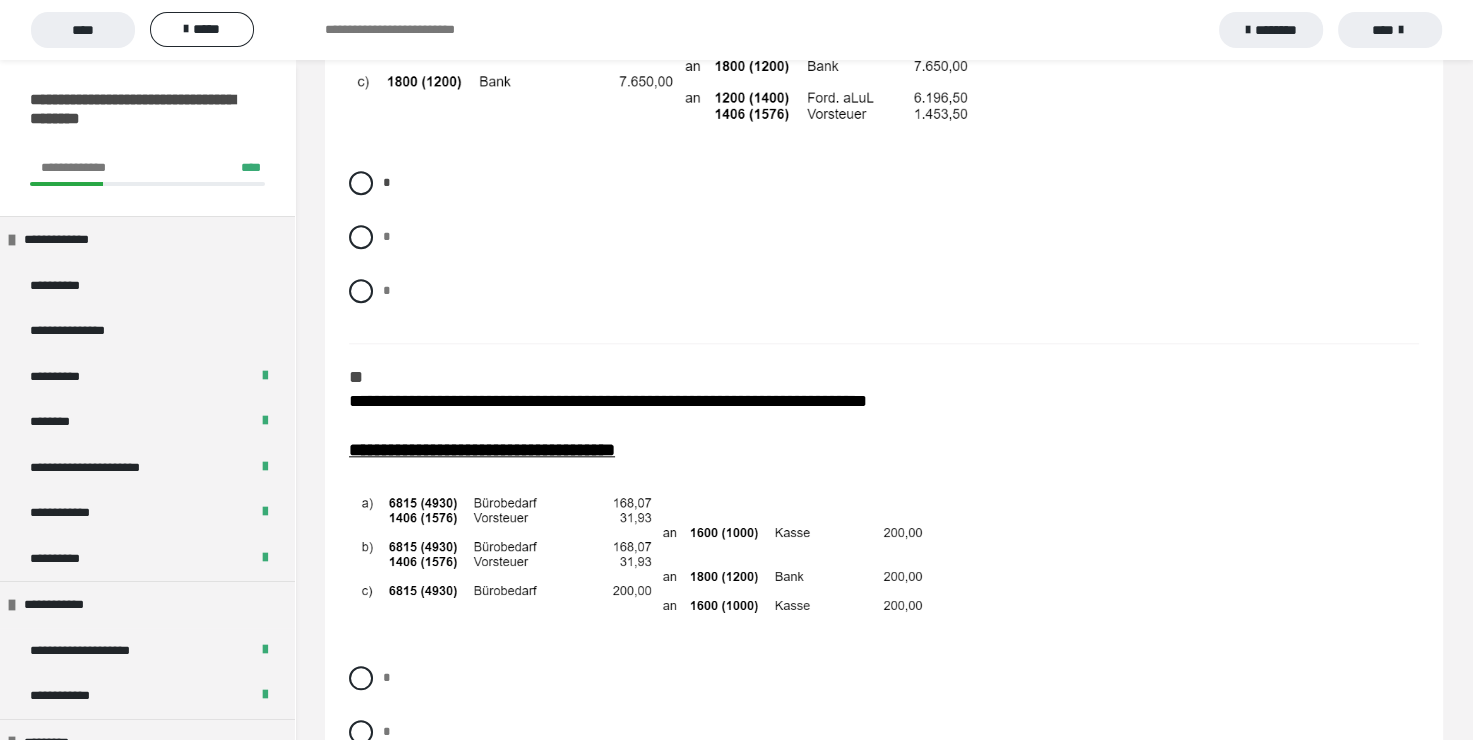 scroll, scrollTop: 2000, scrollLeft: 0, axis: vertical 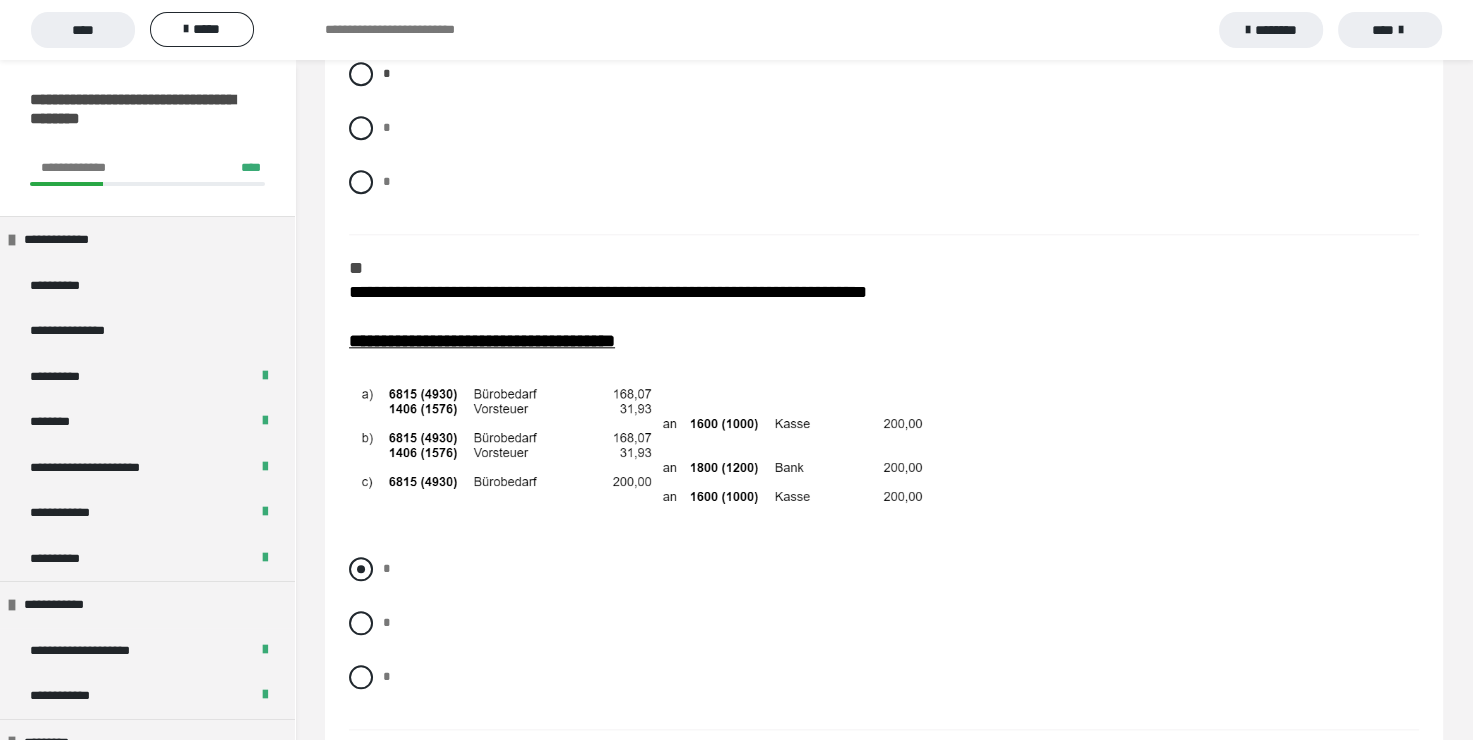 click at bounding box center [361, 569] 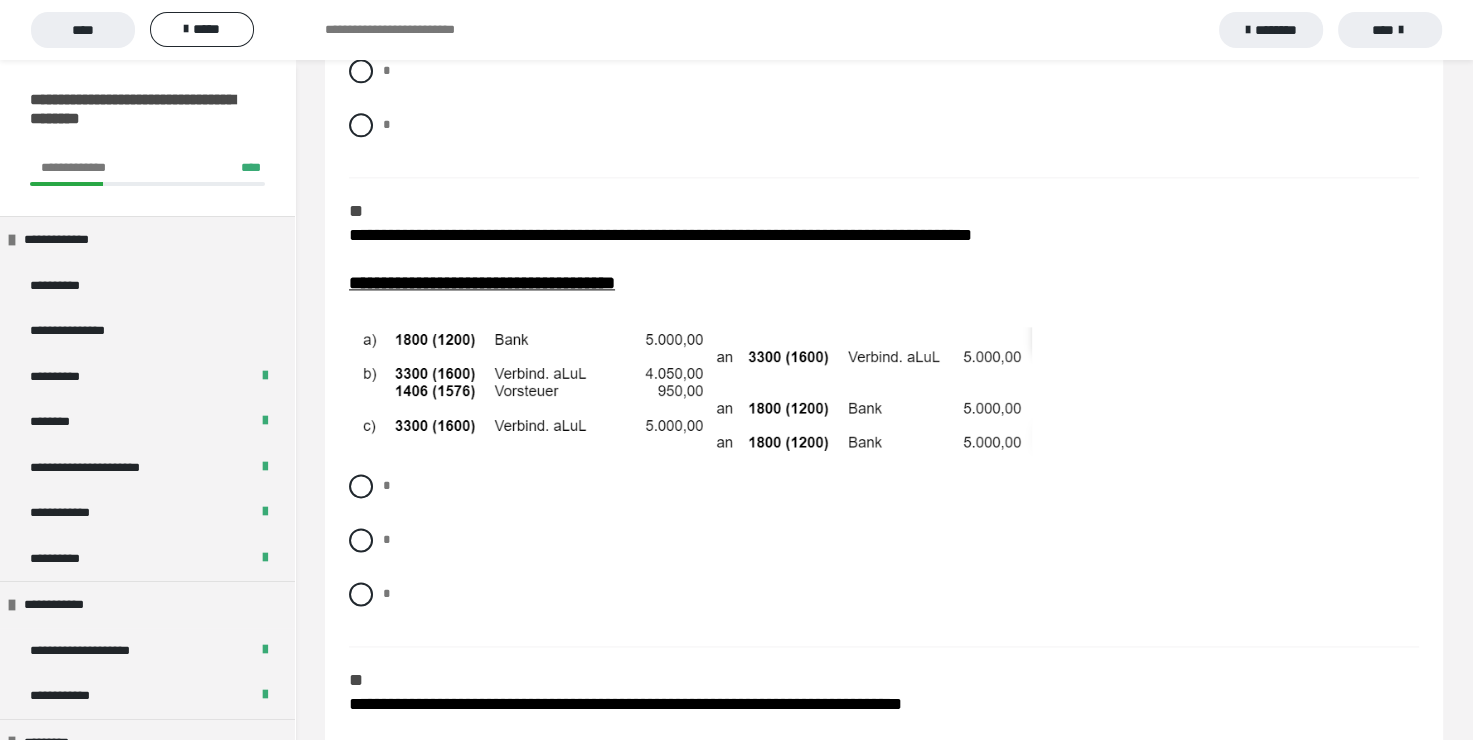 scroll, scrollTop: 2600, scrollLeft: 0, axis: vertical 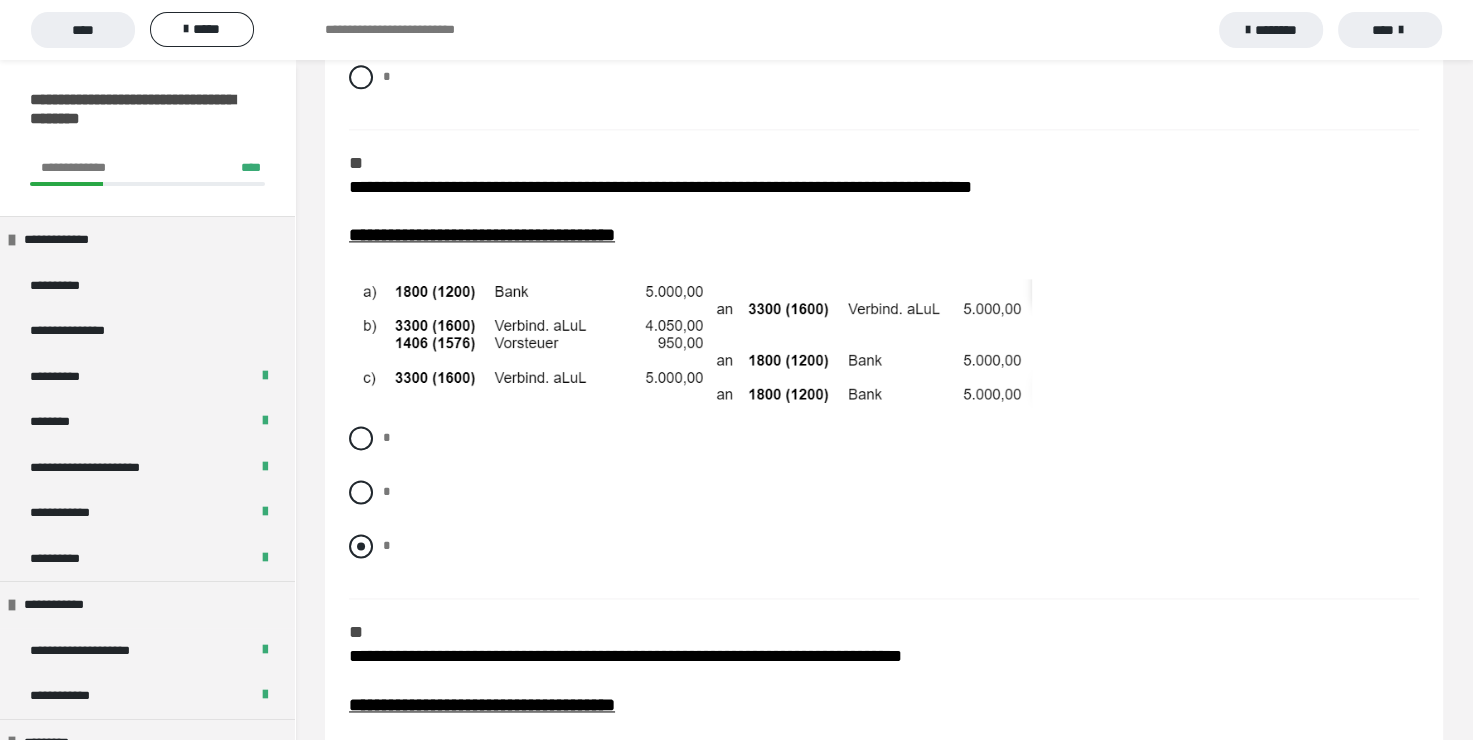 click at bounding box center (361, 546) 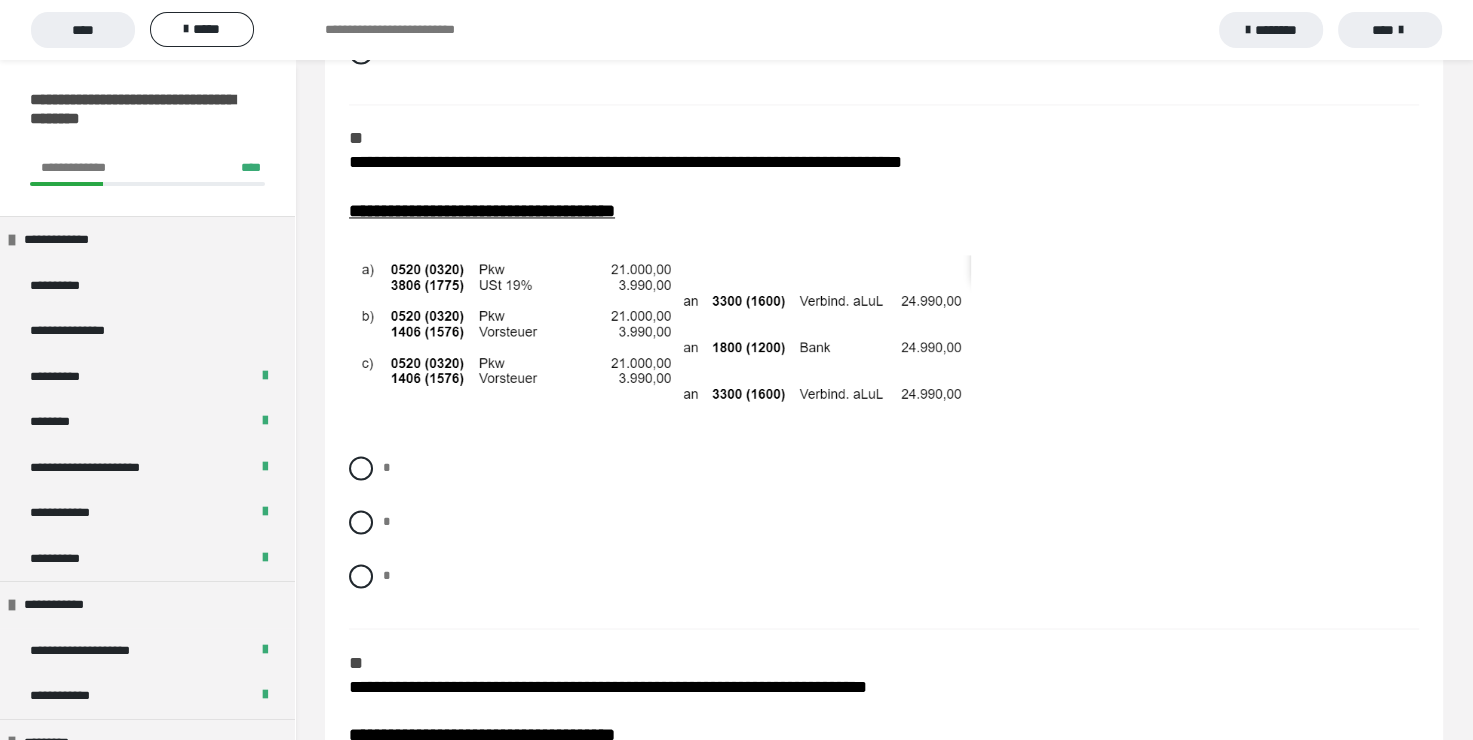 scroll, scrollTop: 3100, scrollLeft: 0, axis: vertical 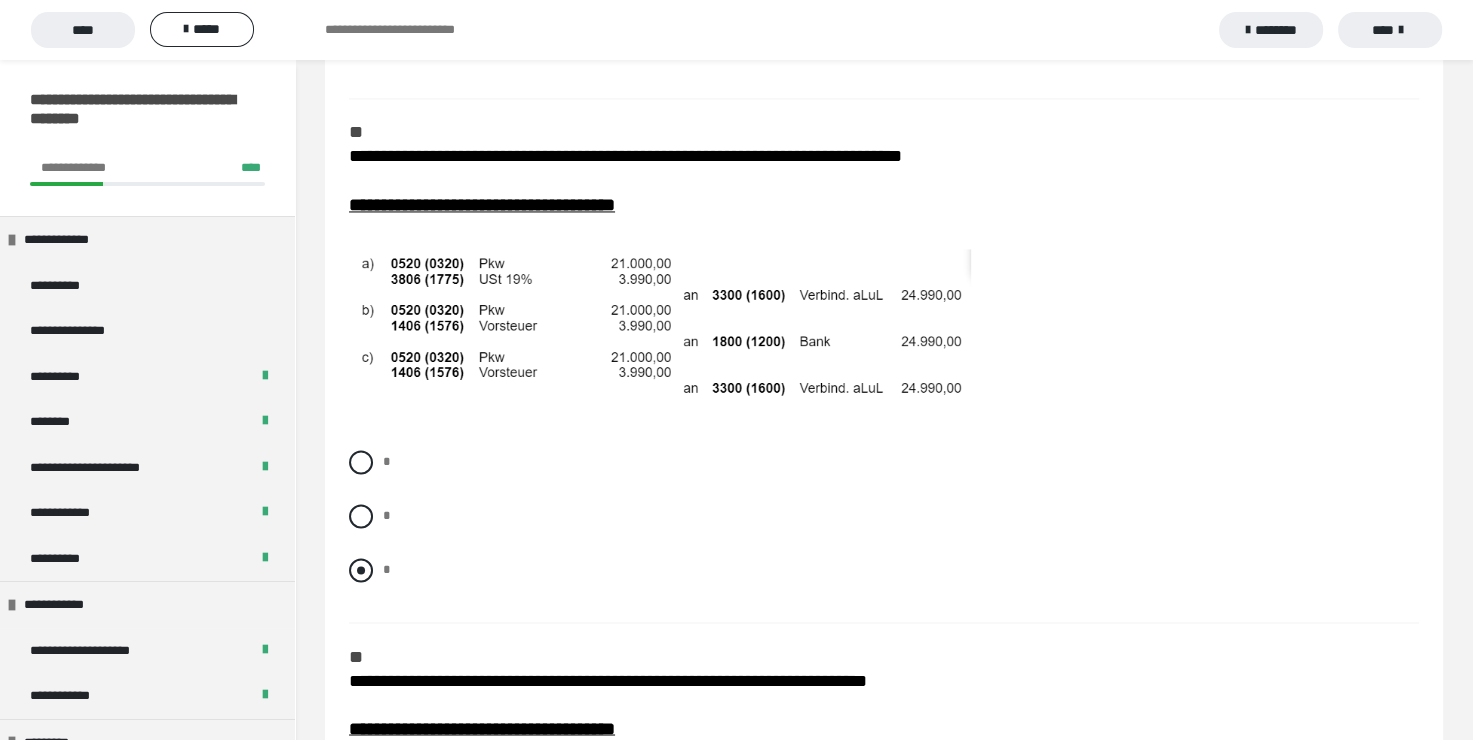 click at bounding box center [361, 570] 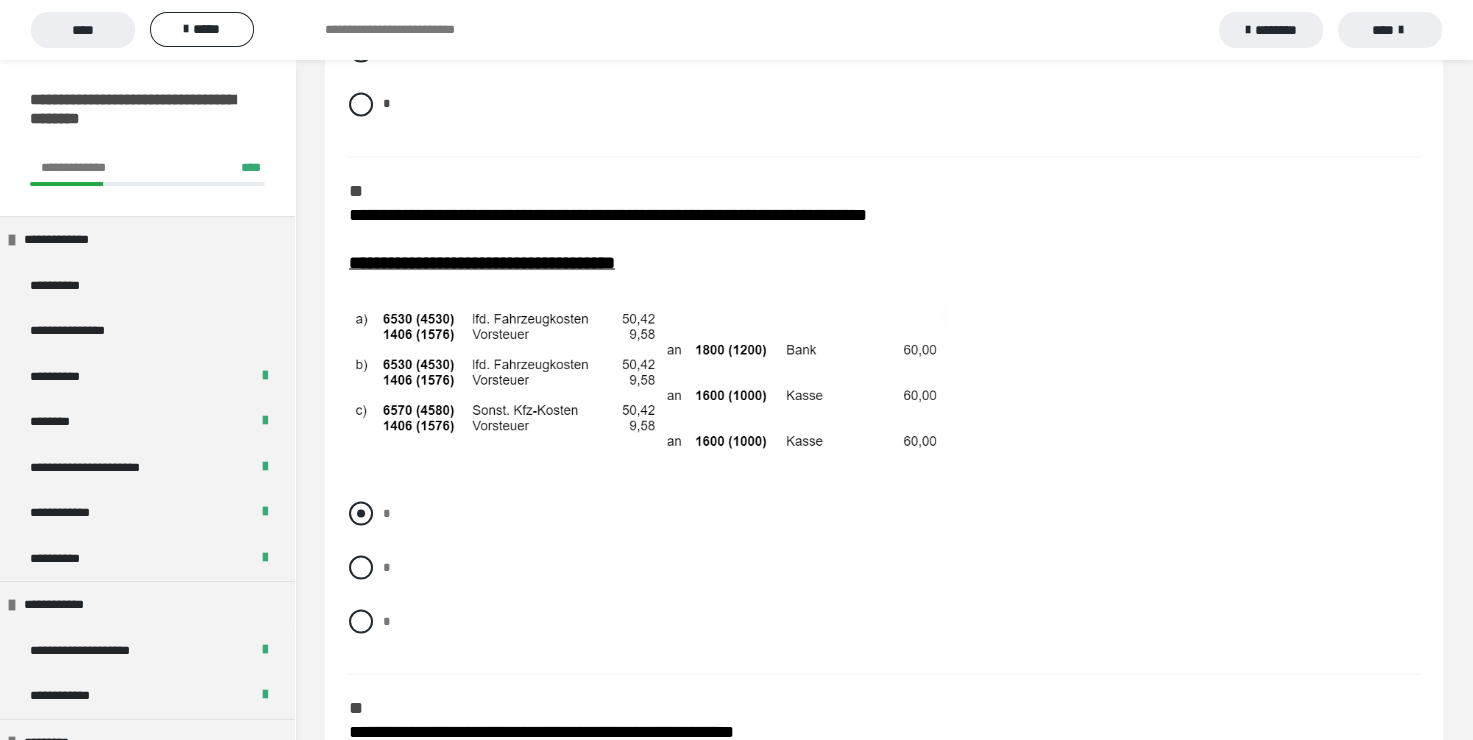 scroll, scrollTop: 3700, scrollLeft: 0, axis: vertical 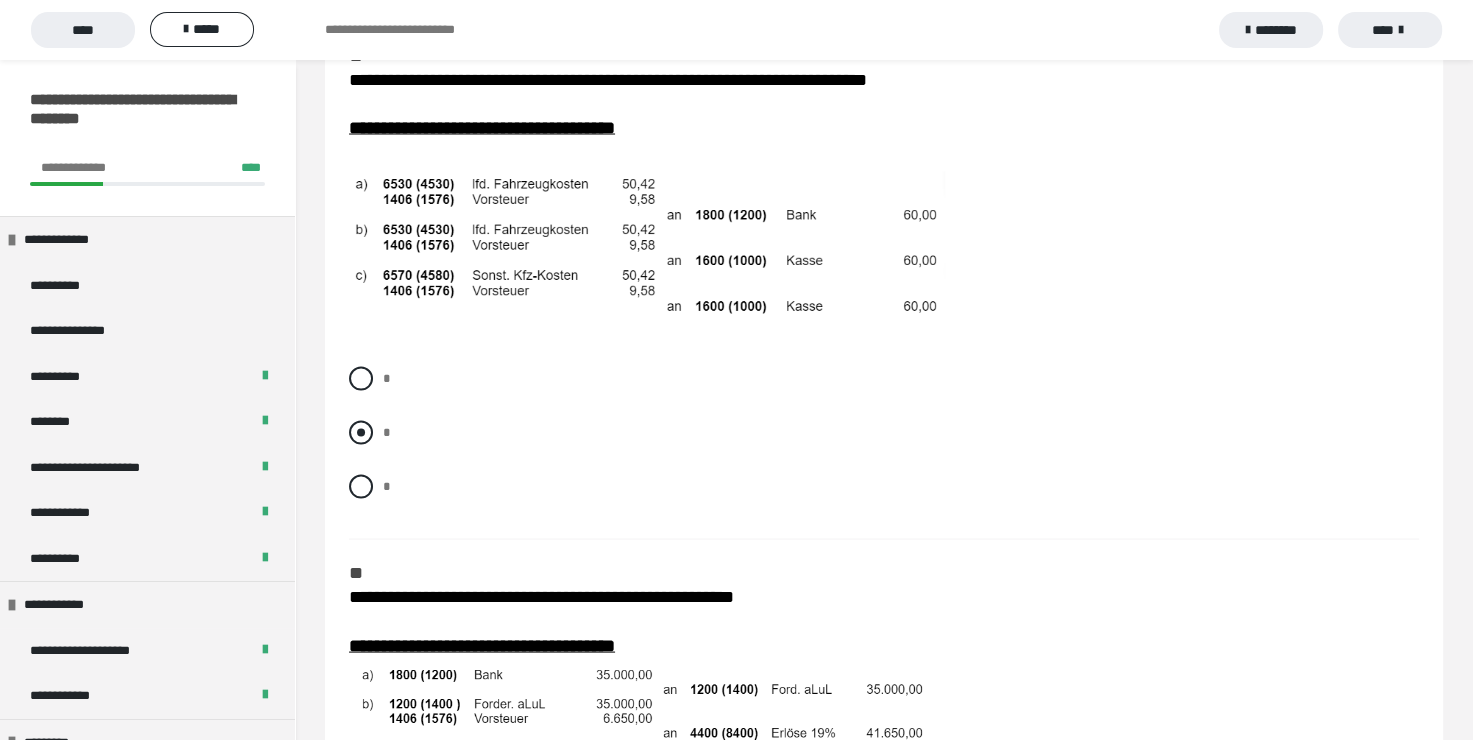 click at bounding box center [361, 433] 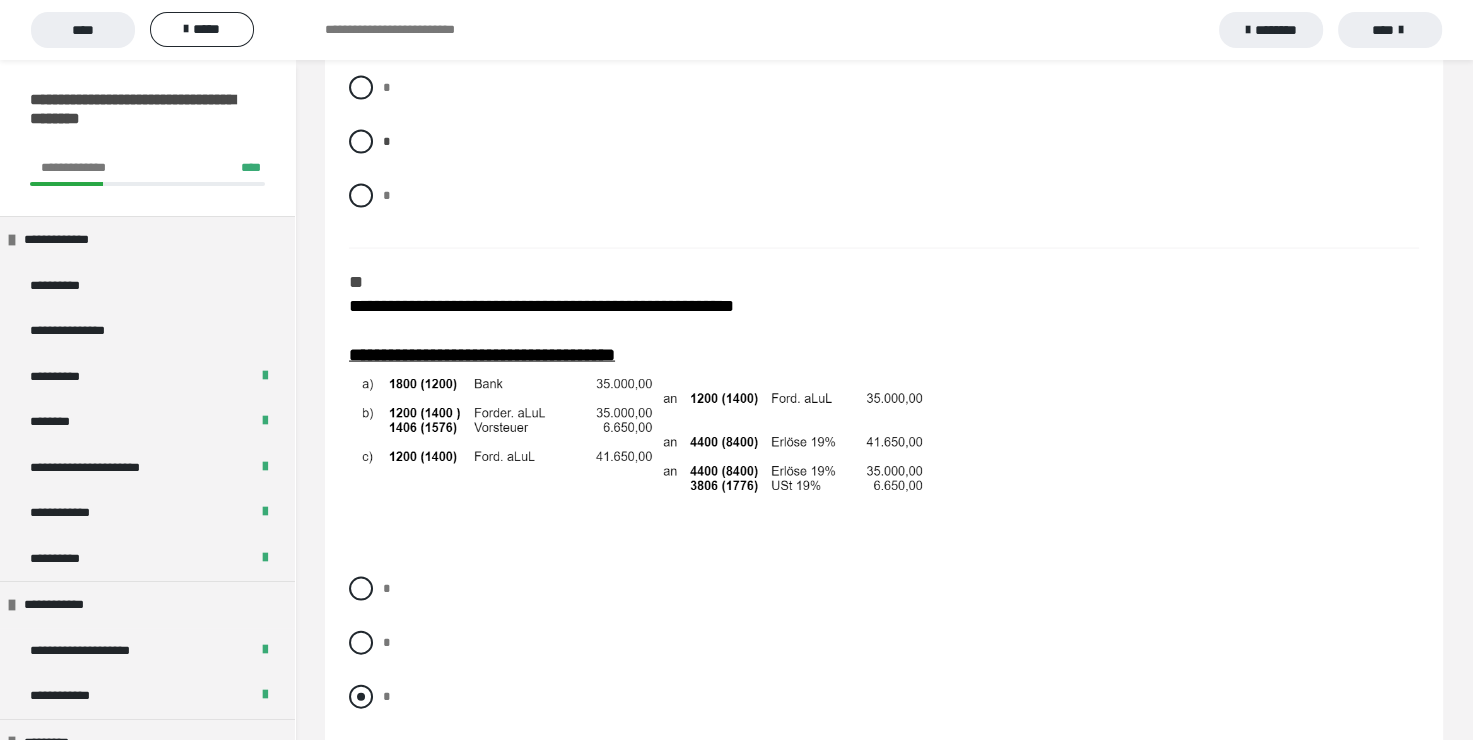 scroll, scrollTop: 4100, scrollLeft: 0, axis: vertical 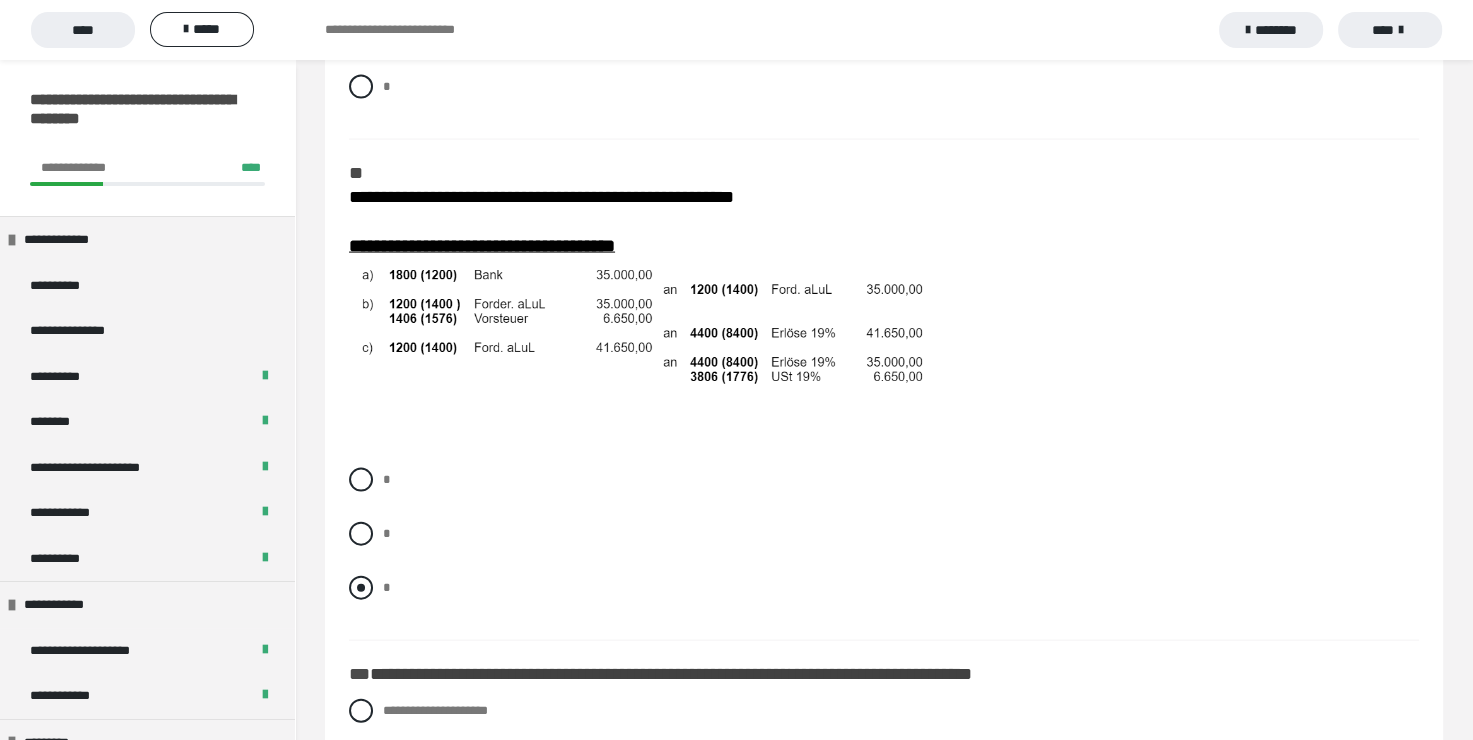 click at bounding box center [361, 588] 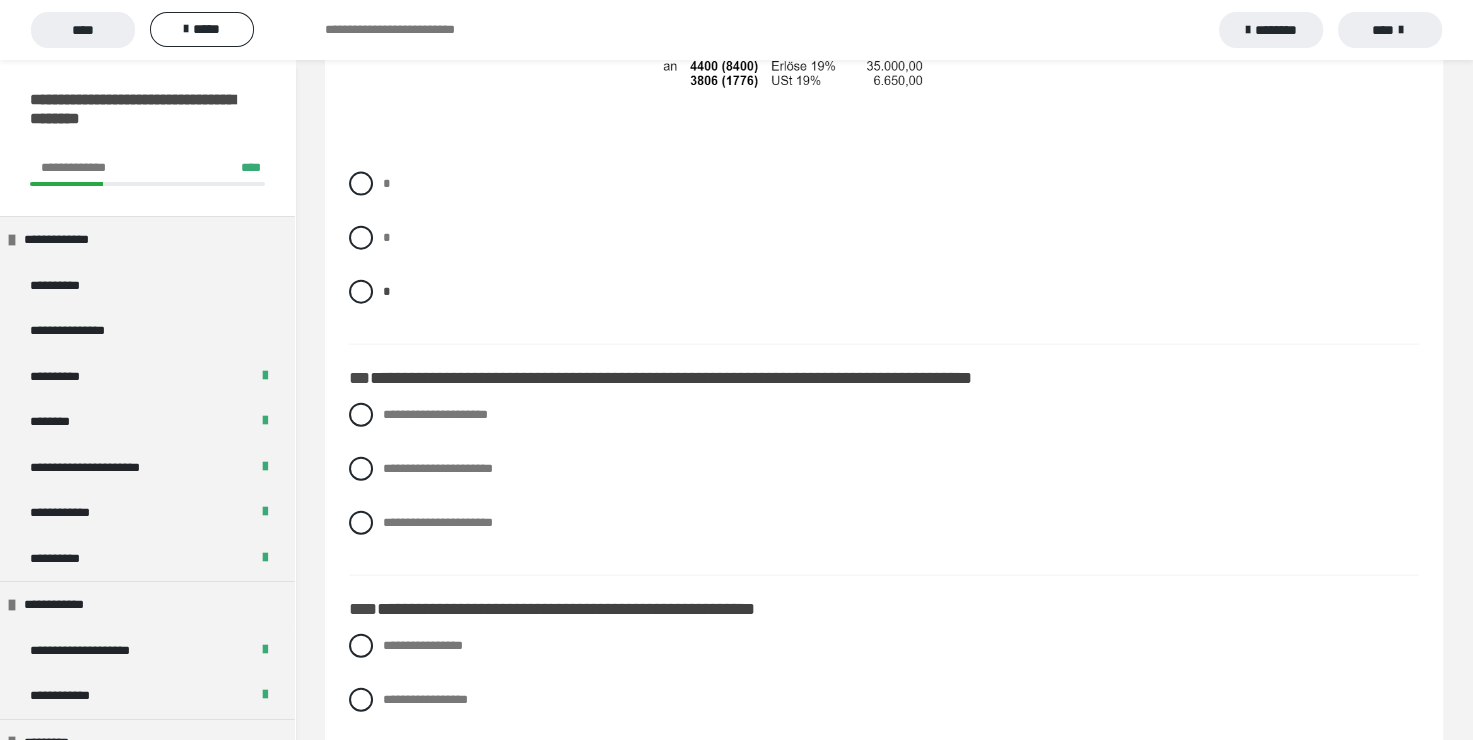 scroll, scrollTop: 4400, scrollLeft: 0, axis: vertical 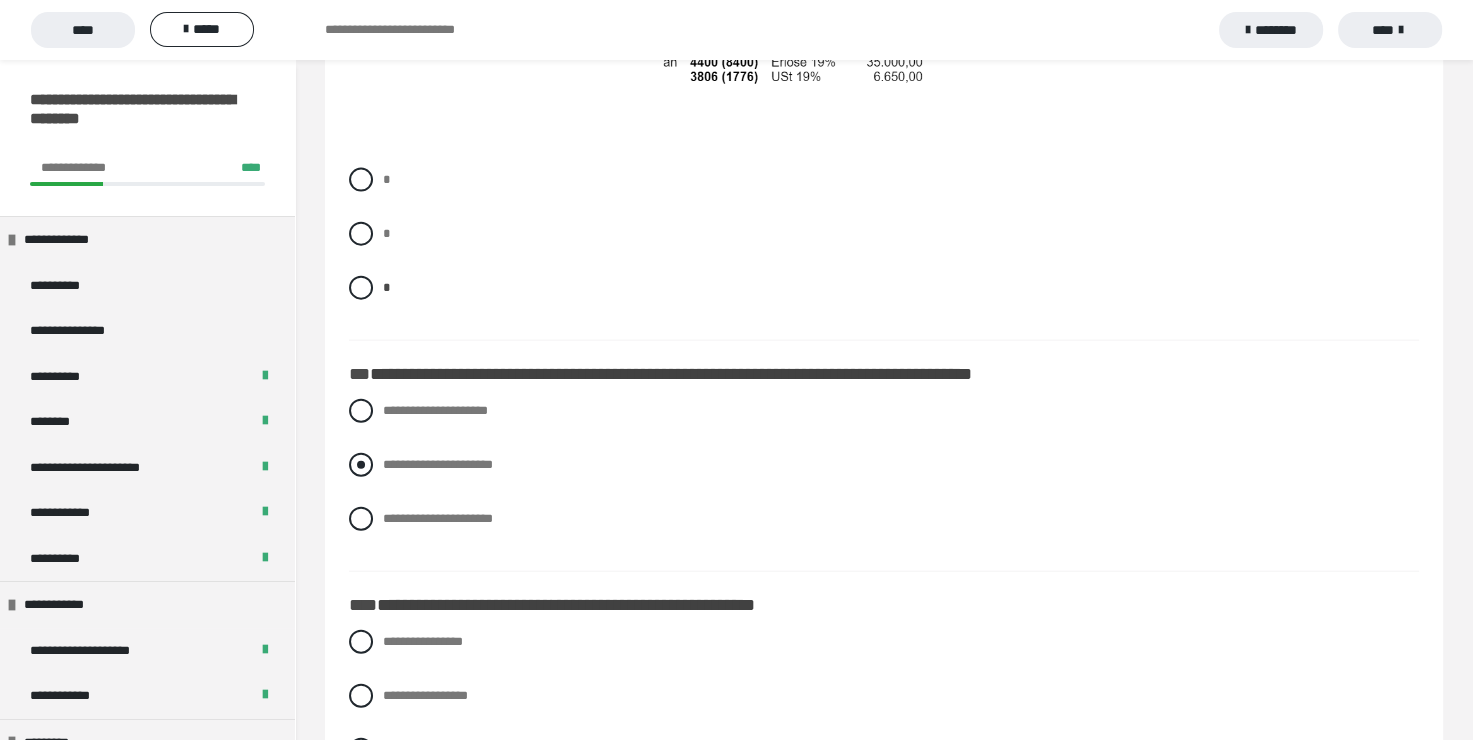 click at bounding box center [361, 465] 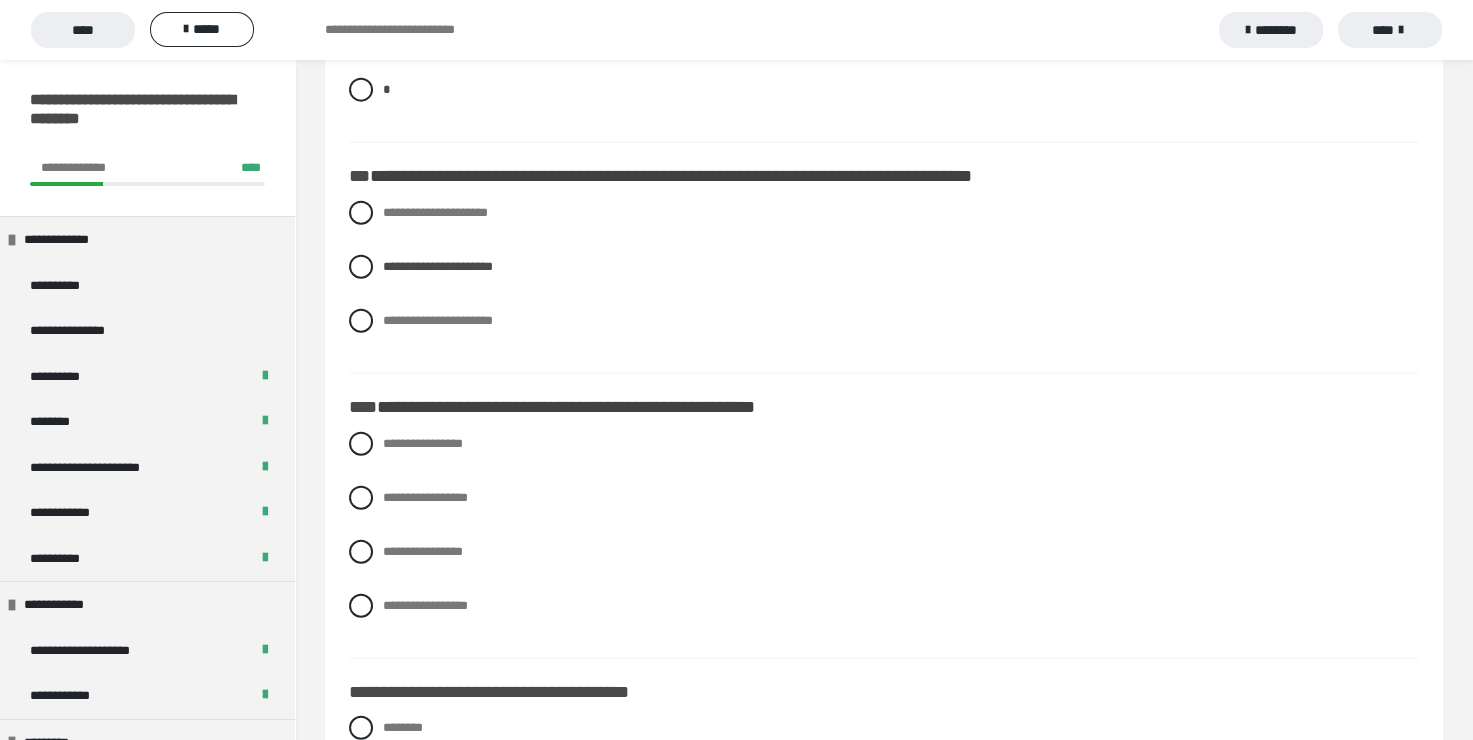 scroll, scrollTop: 4600, scrollLeft: 0, axis: vertical 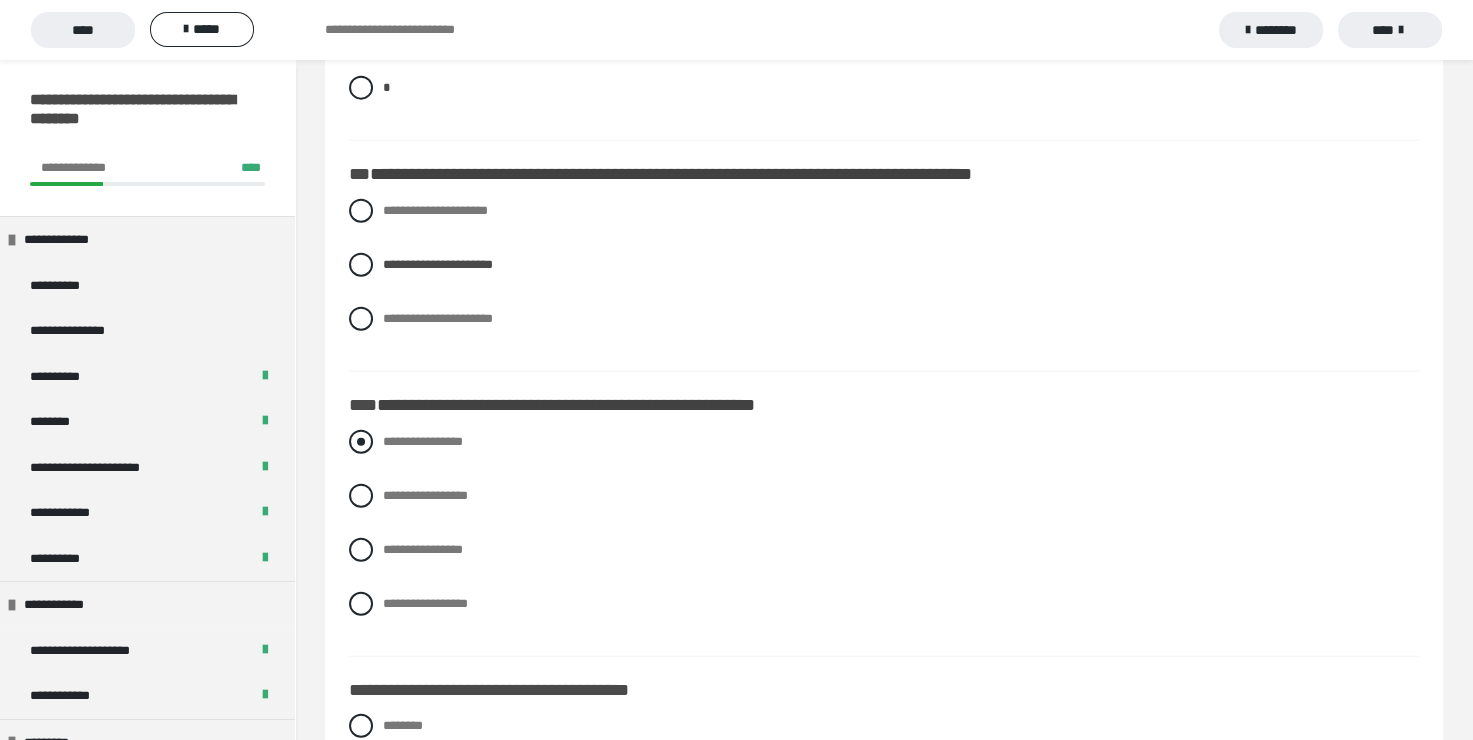 click at bounding box center [361, 442] 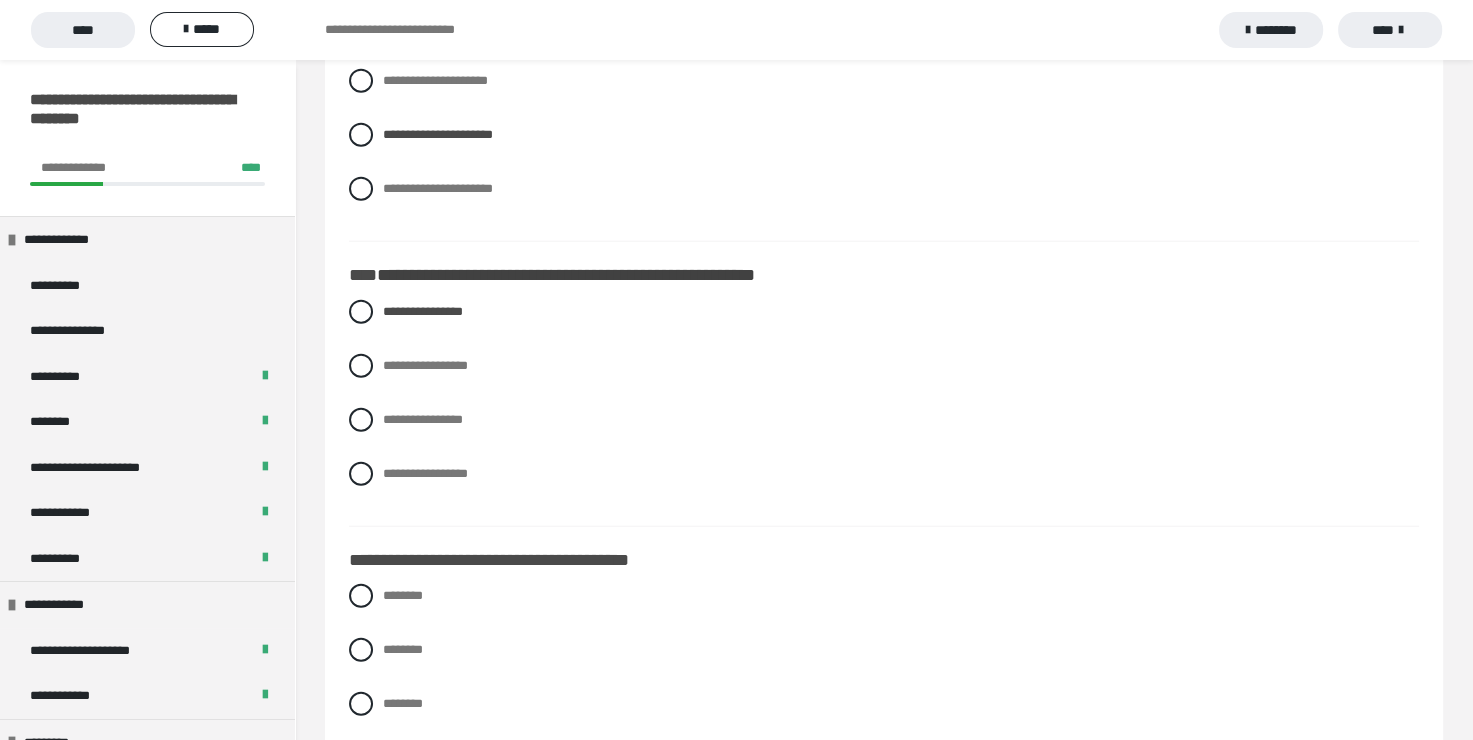 scroll, scrollTop: 4800, scrollLeft: 0, axis: vertical 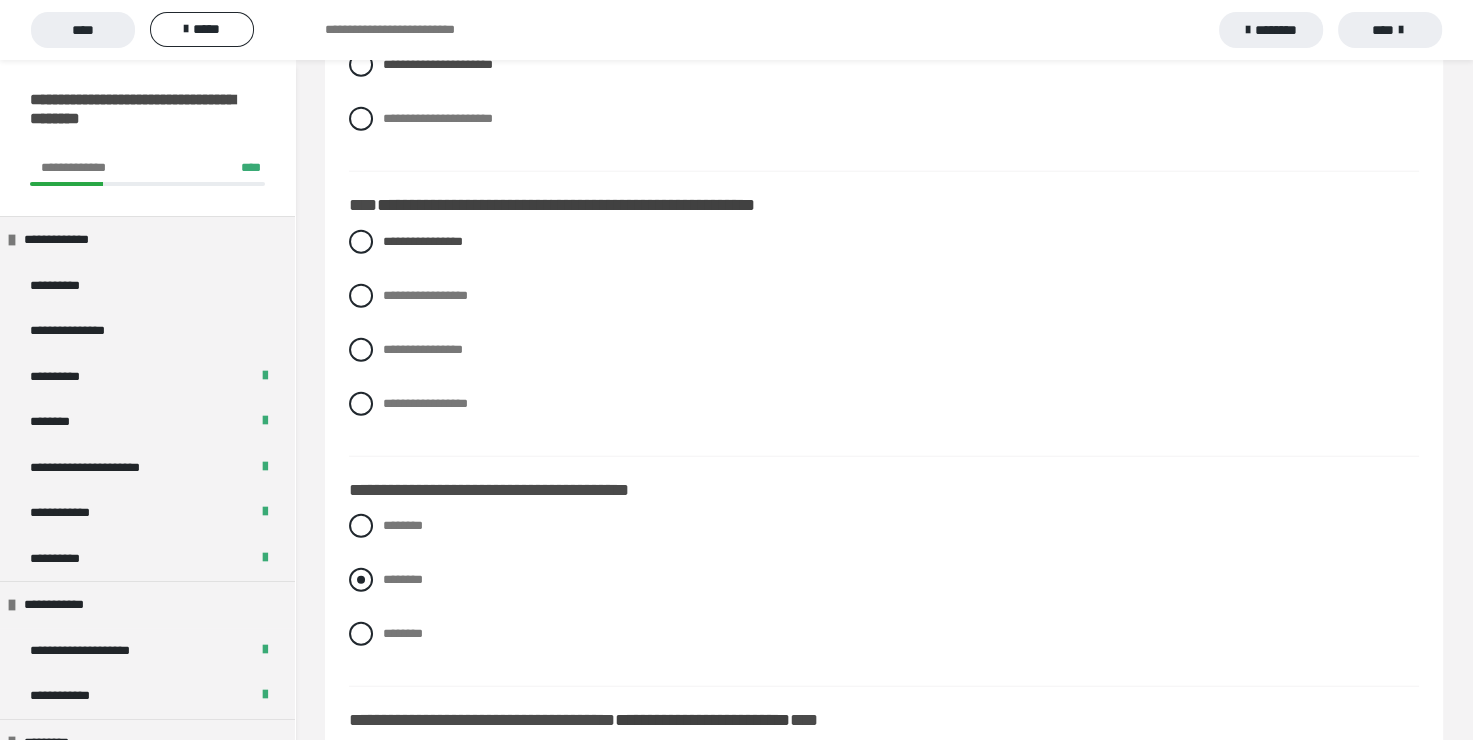 click at bounding box center (361, 580) 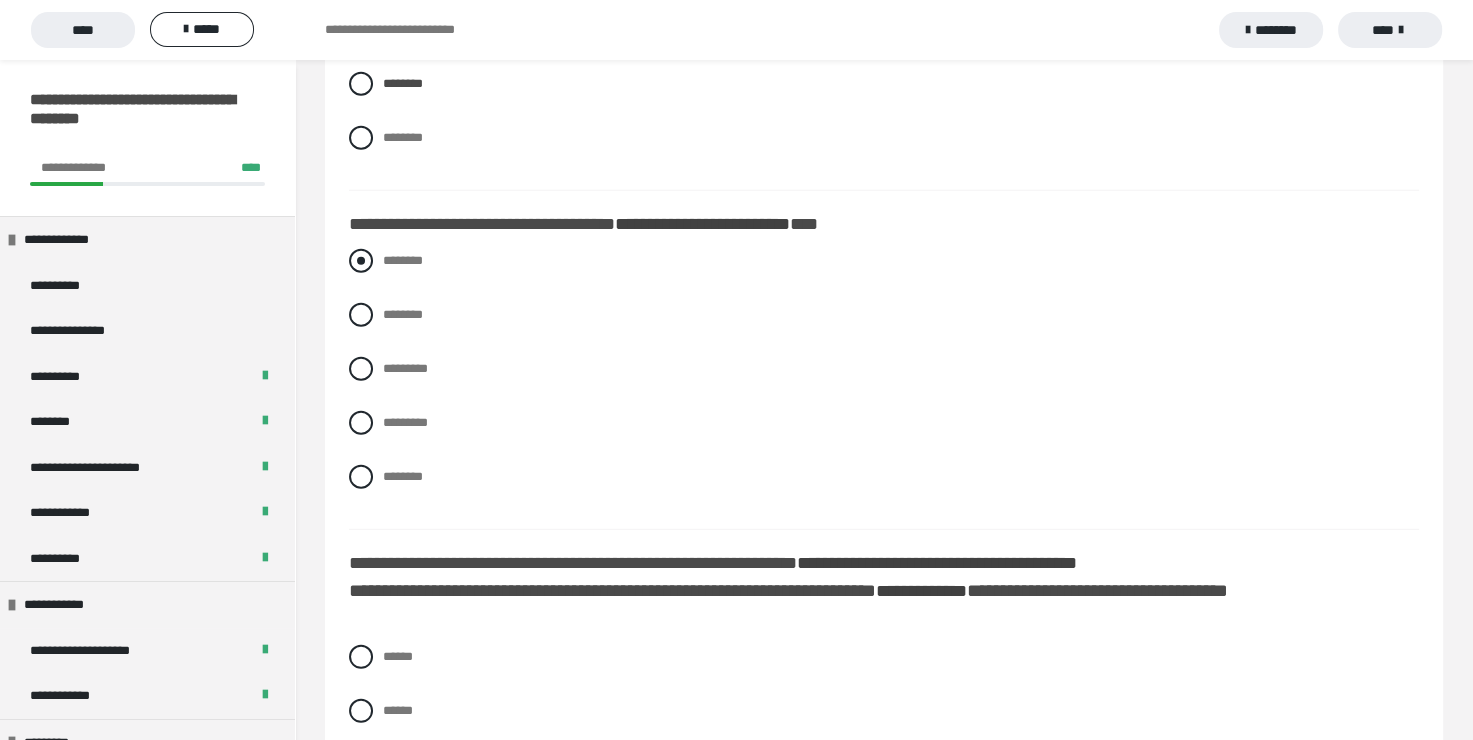 scroll, scrollTop: 5300, scrollLeft: 0, axis: vertical 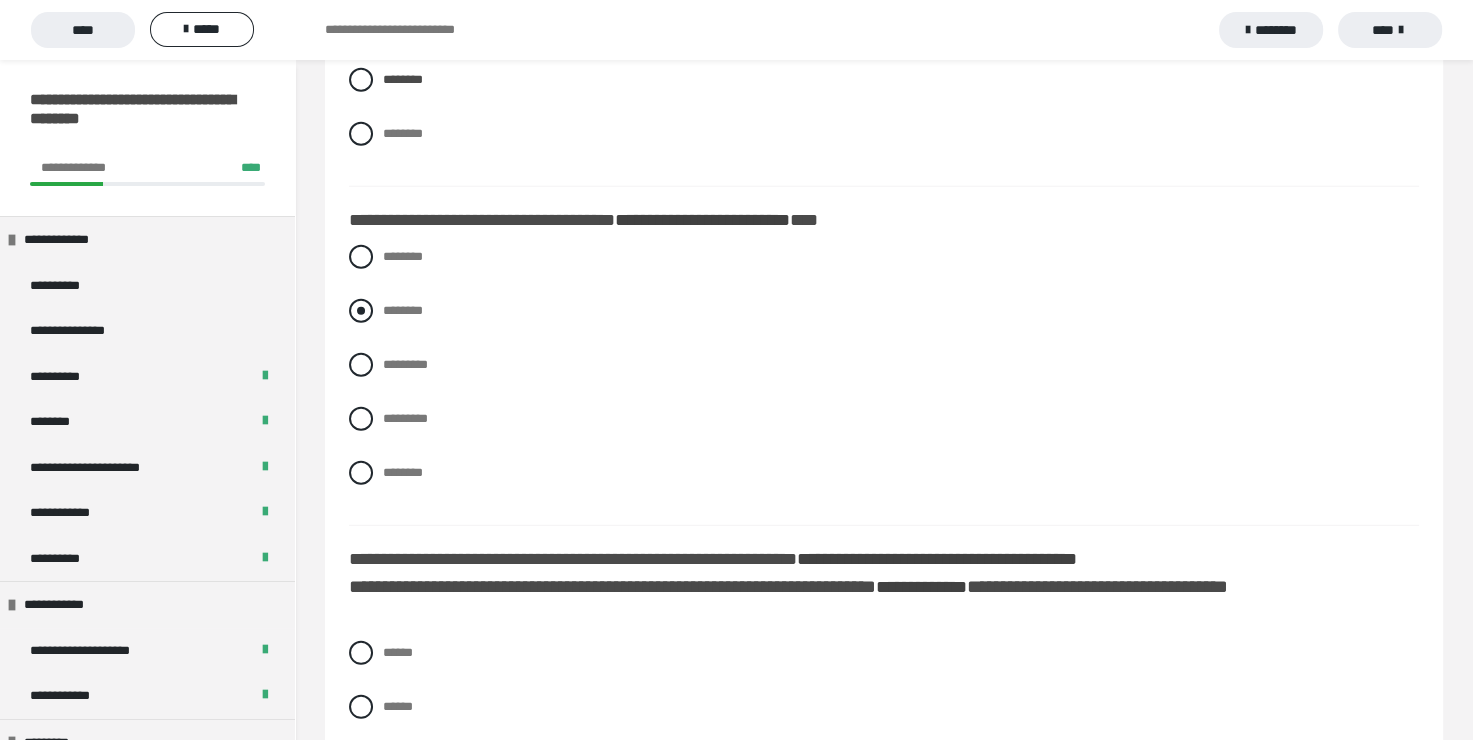 click at bounding box center [361, 311] 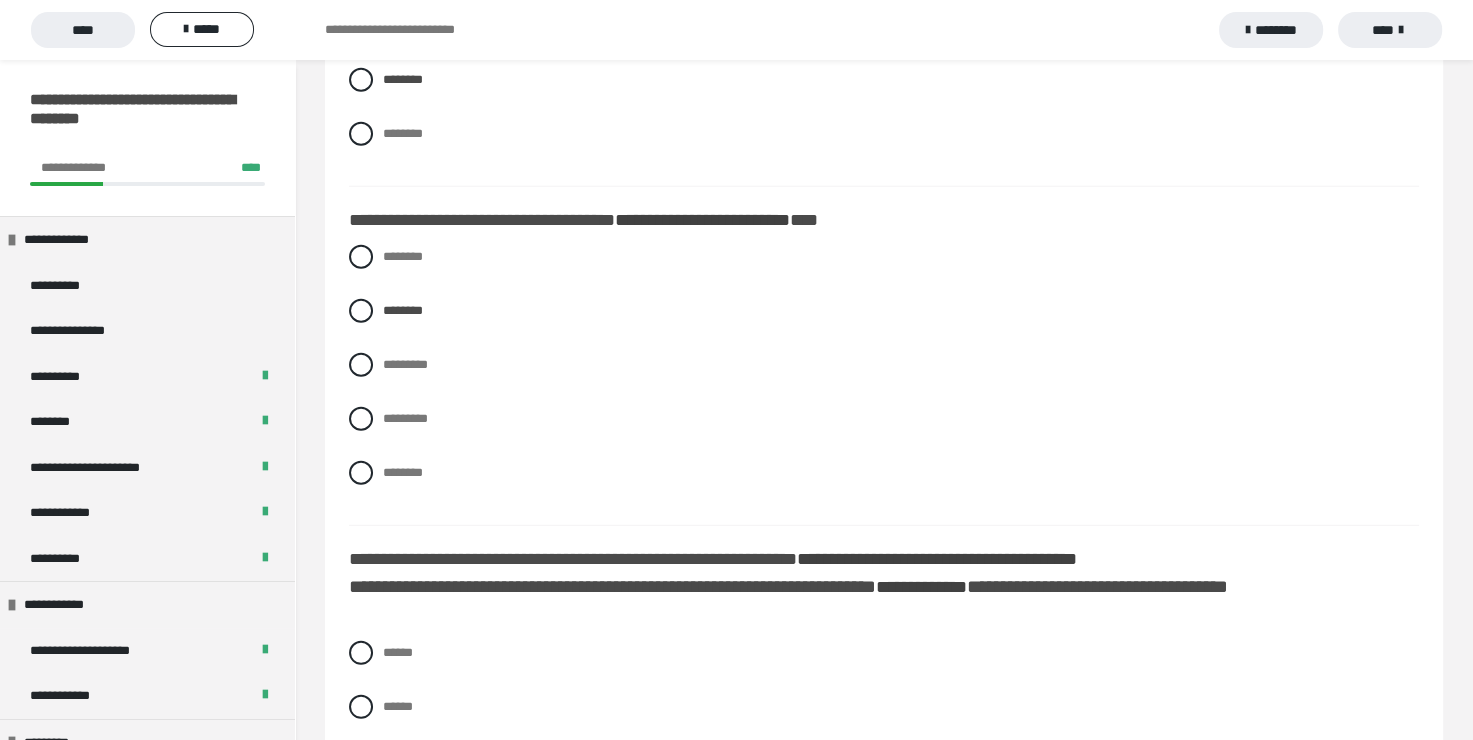 scroll, scrollTop: 5500, scrollLeft: 0, axis: vertical 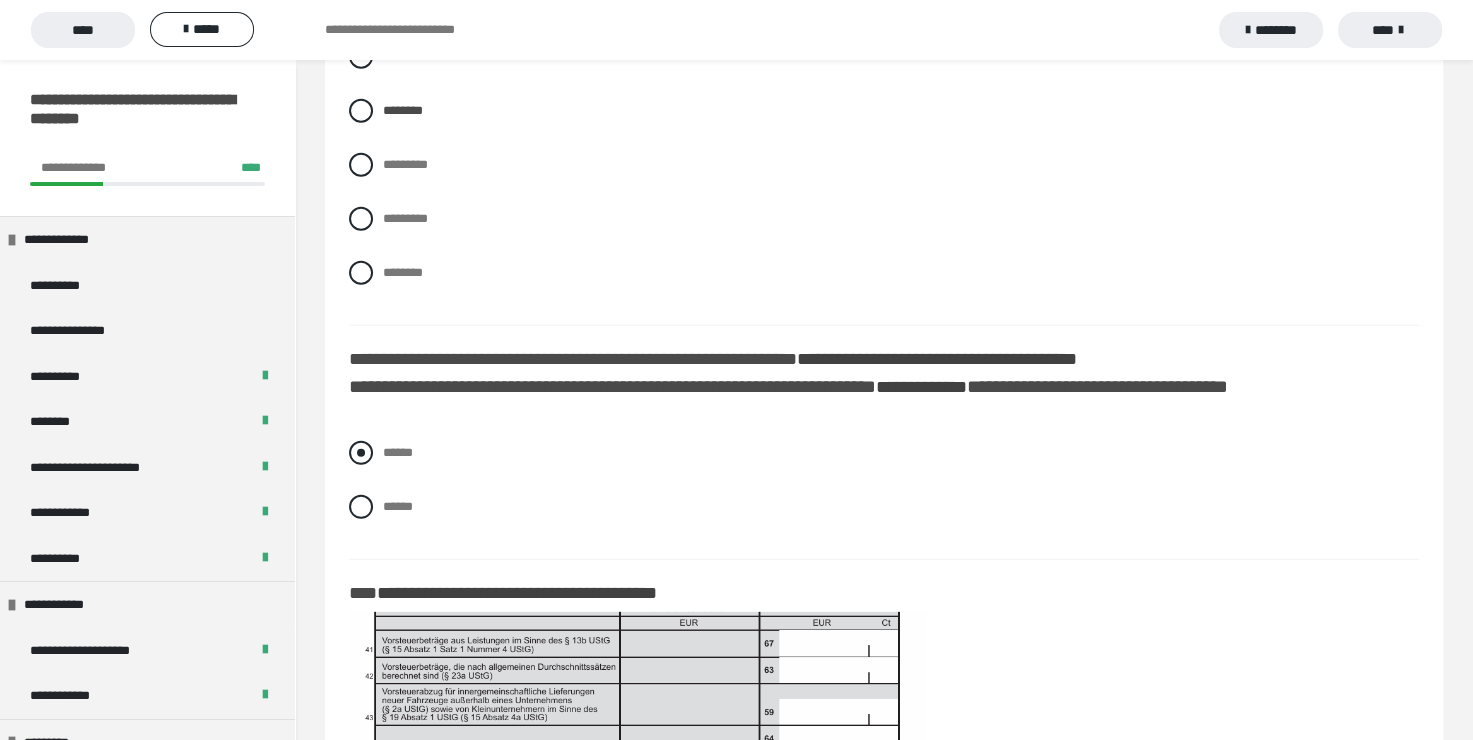 click at bounding box center [361, 453] 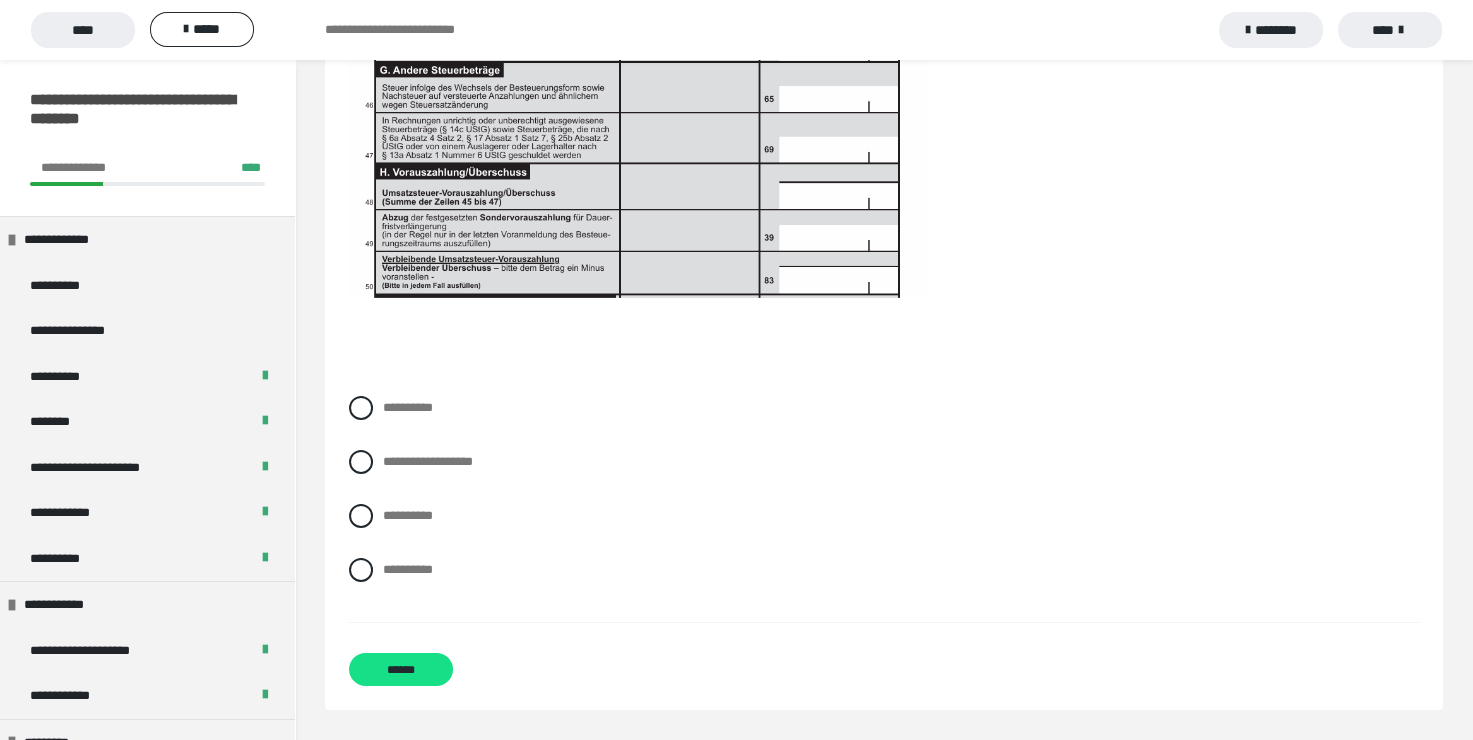 scroll, scrollTop: 6260, scrollLeft: 0, axis: vertical 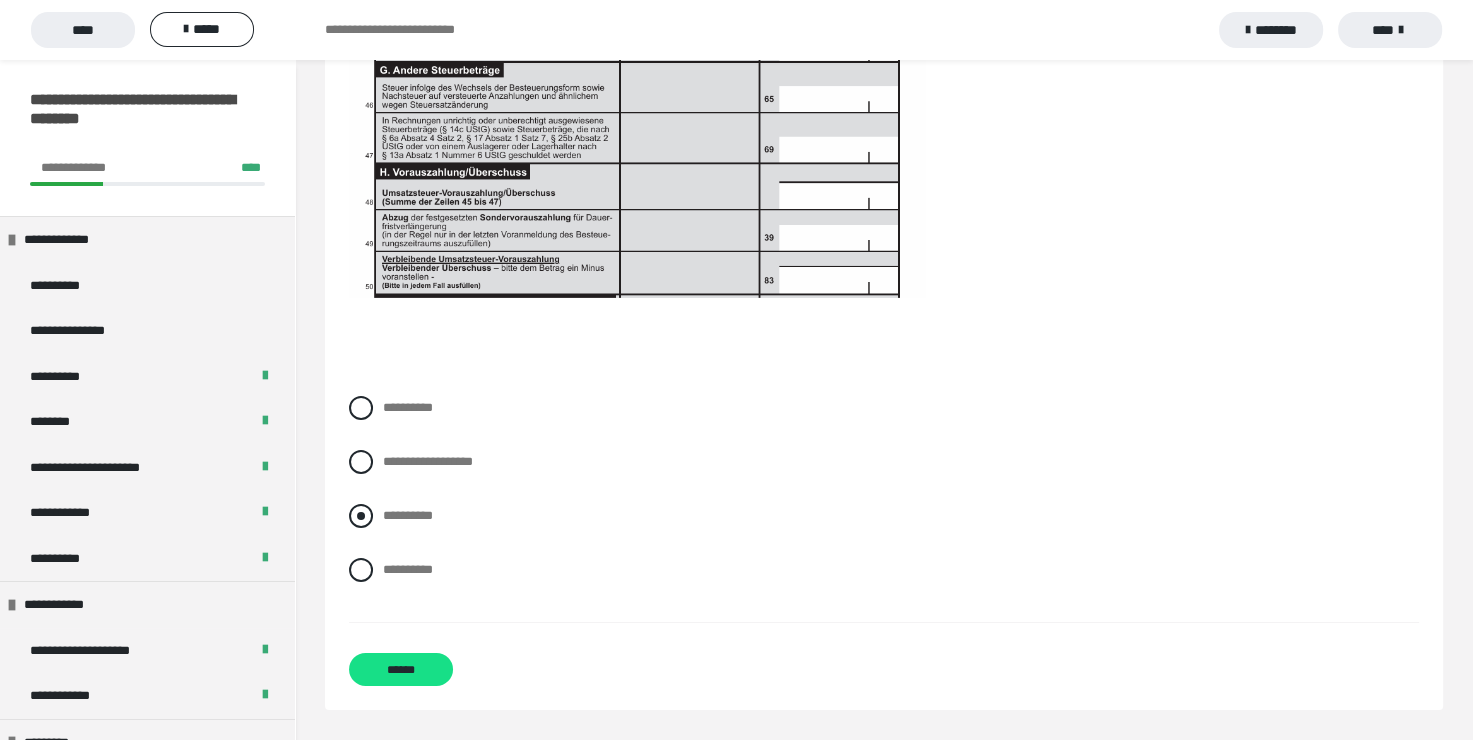 click at bounding box center (361, 516) 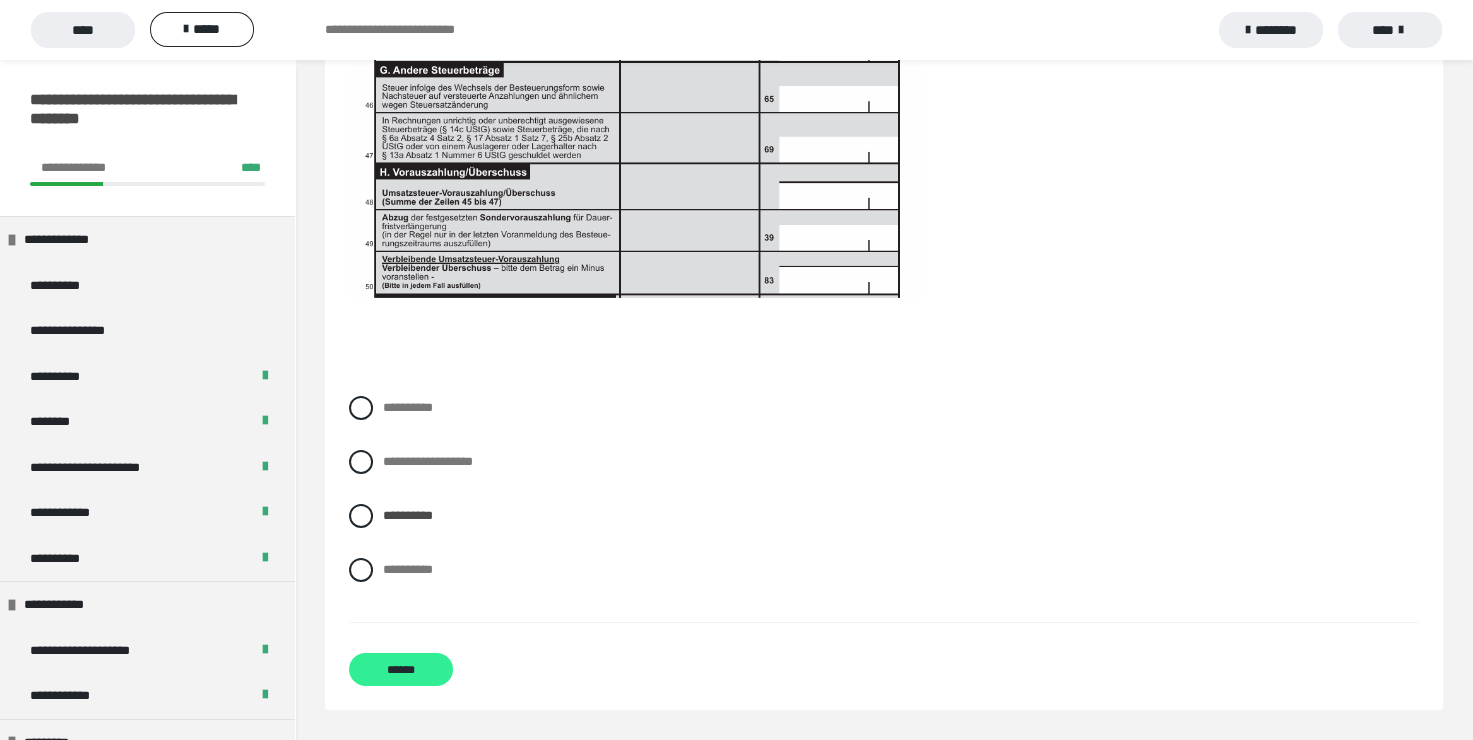 click on "******" at bounding box center (401, 669) 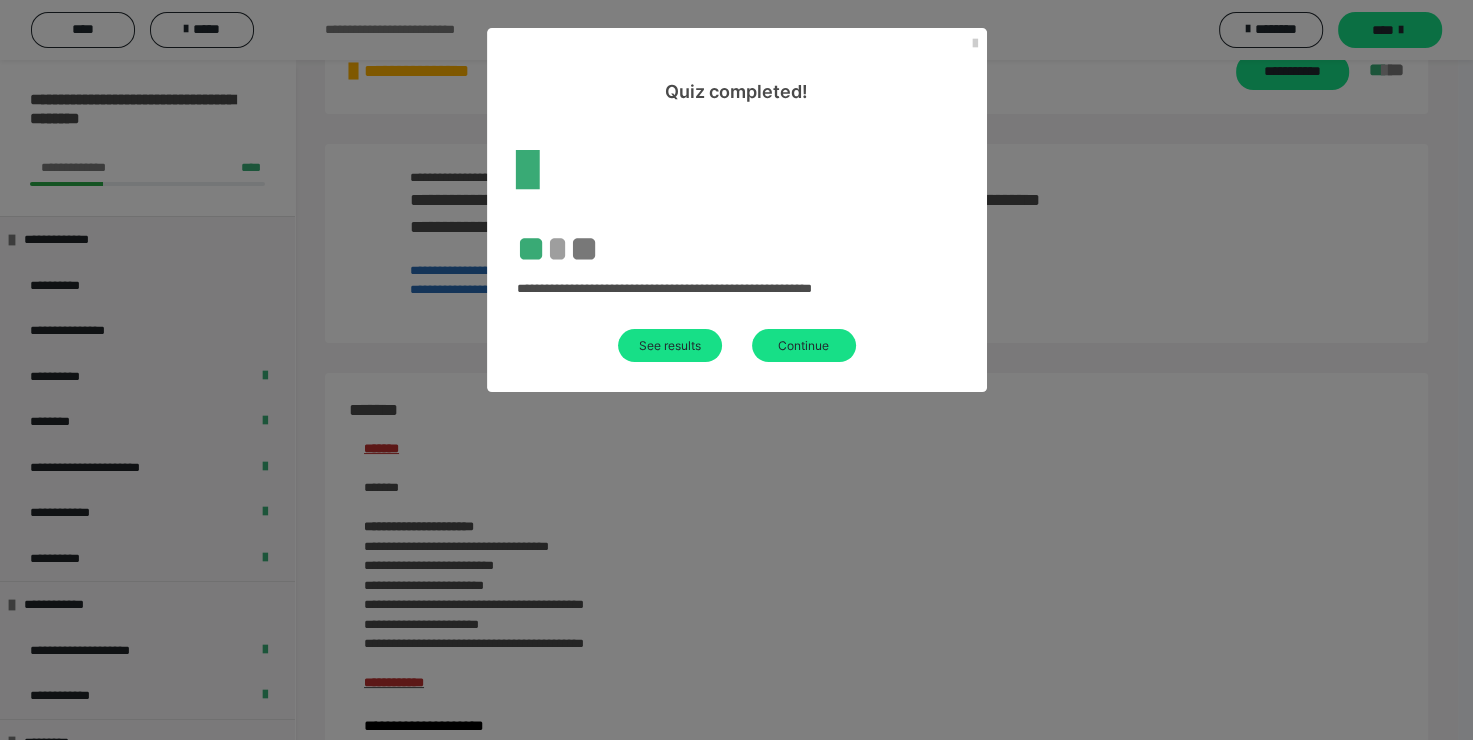 scroll, scrollTop: 2449, scrollLeft: 0, axis: vertical 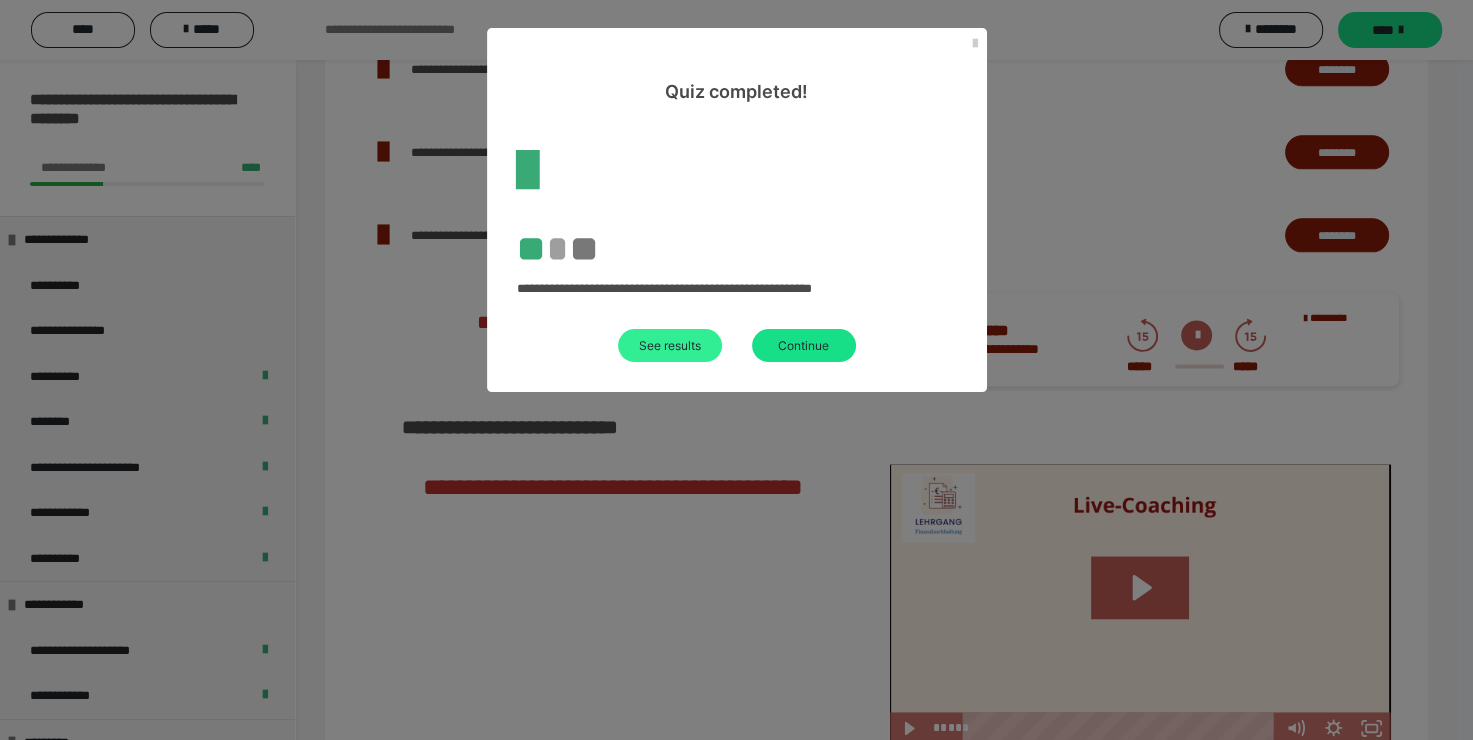 click on "See results" at bounding box center [670, 345] 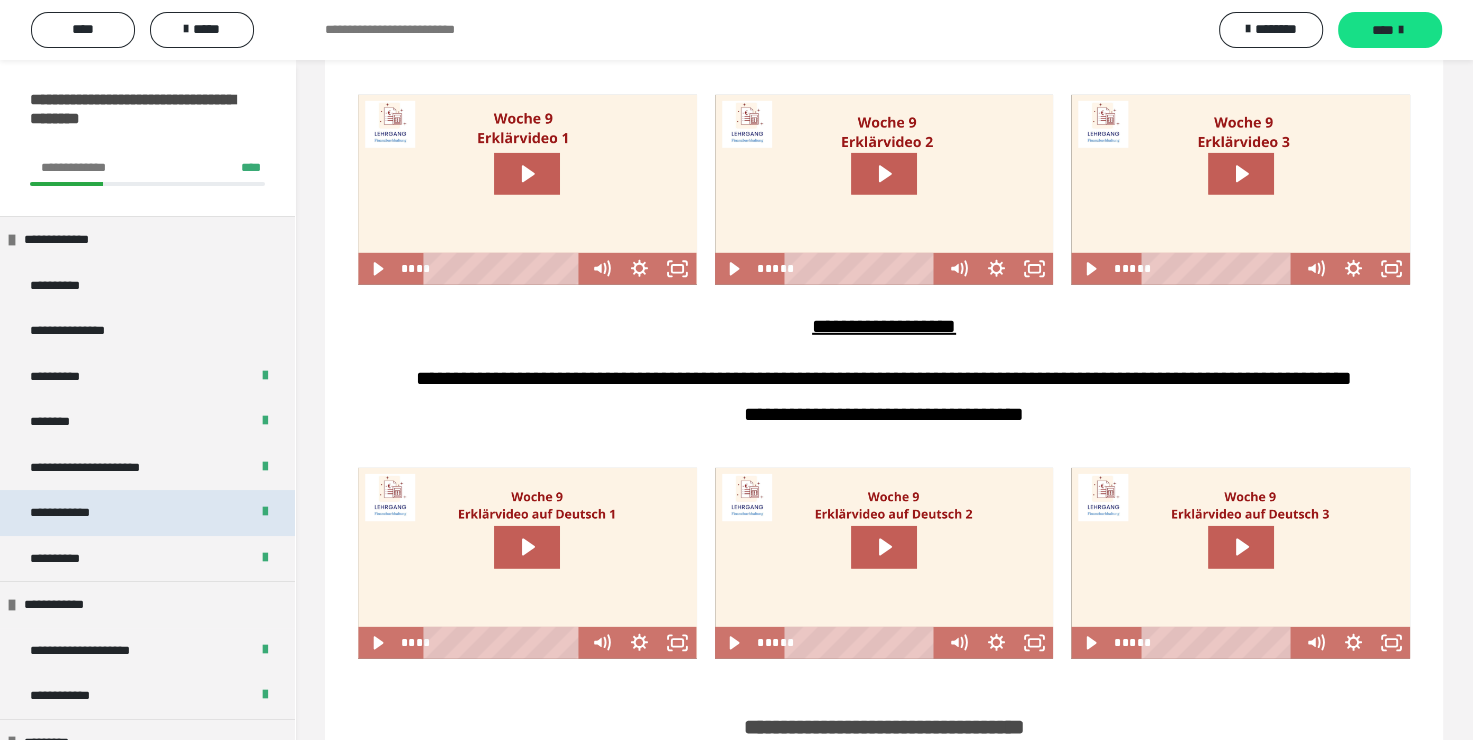 scroll, scrollTop: 5800, scrollLeft: 0, axis: vertical 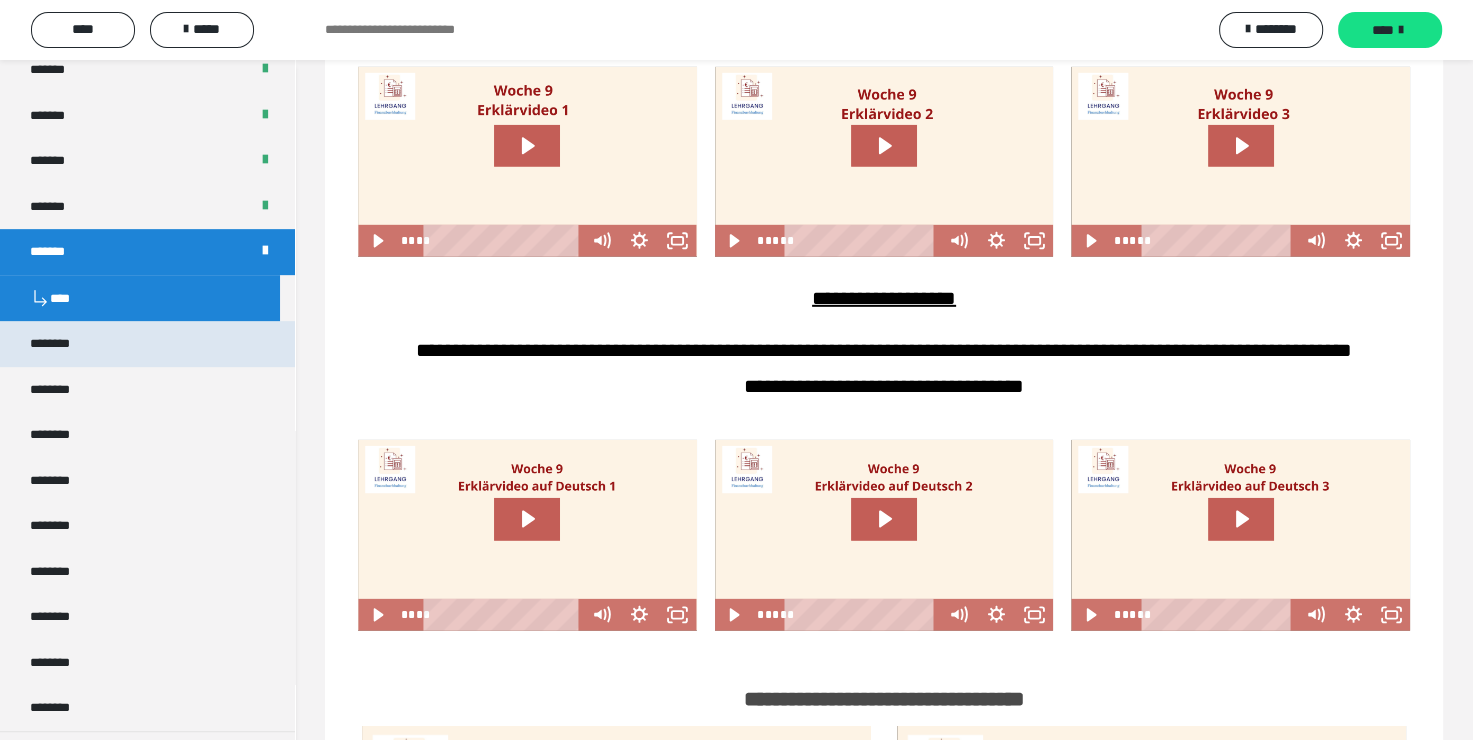 click on "********" at bounding box center [147, 344] 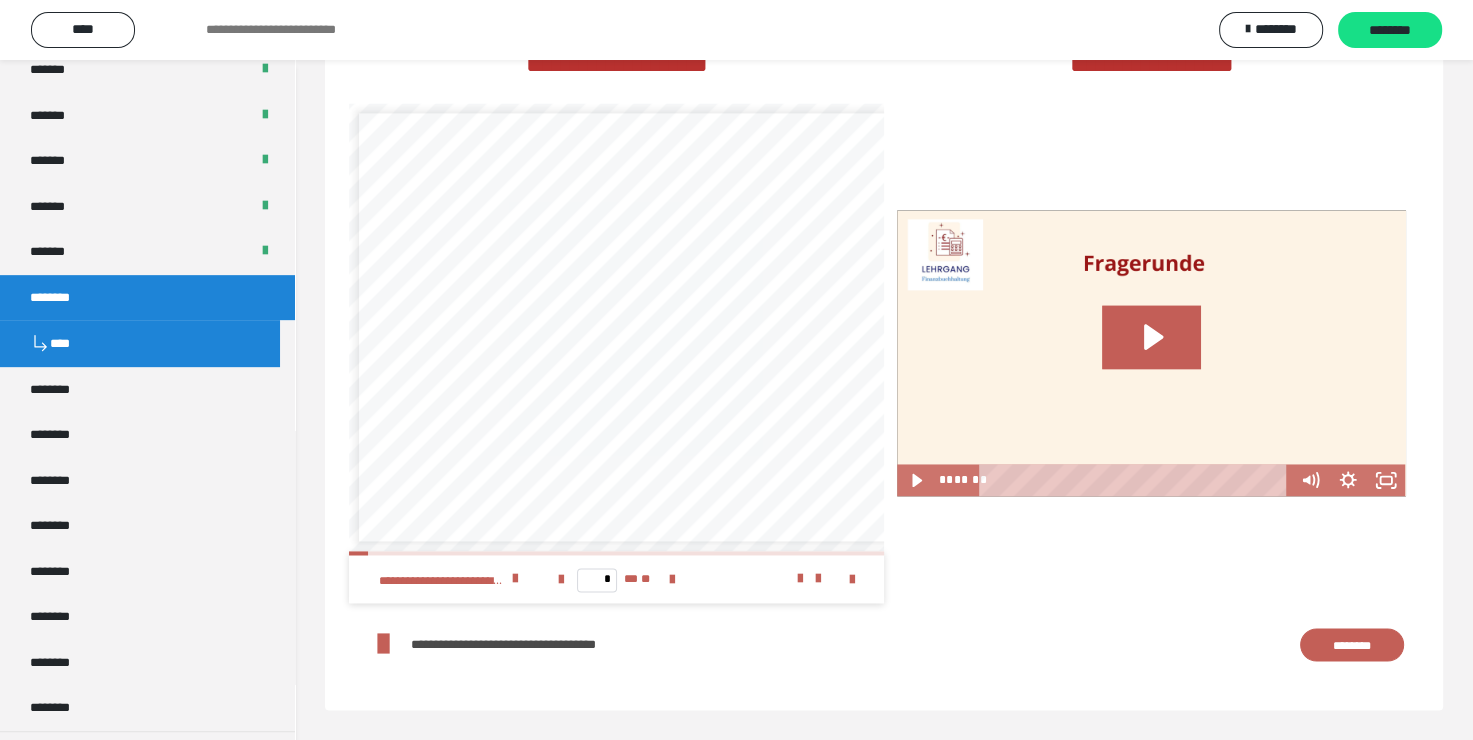 scroll, scrollTop: 754, scrollLeft: 0, axis: vertical 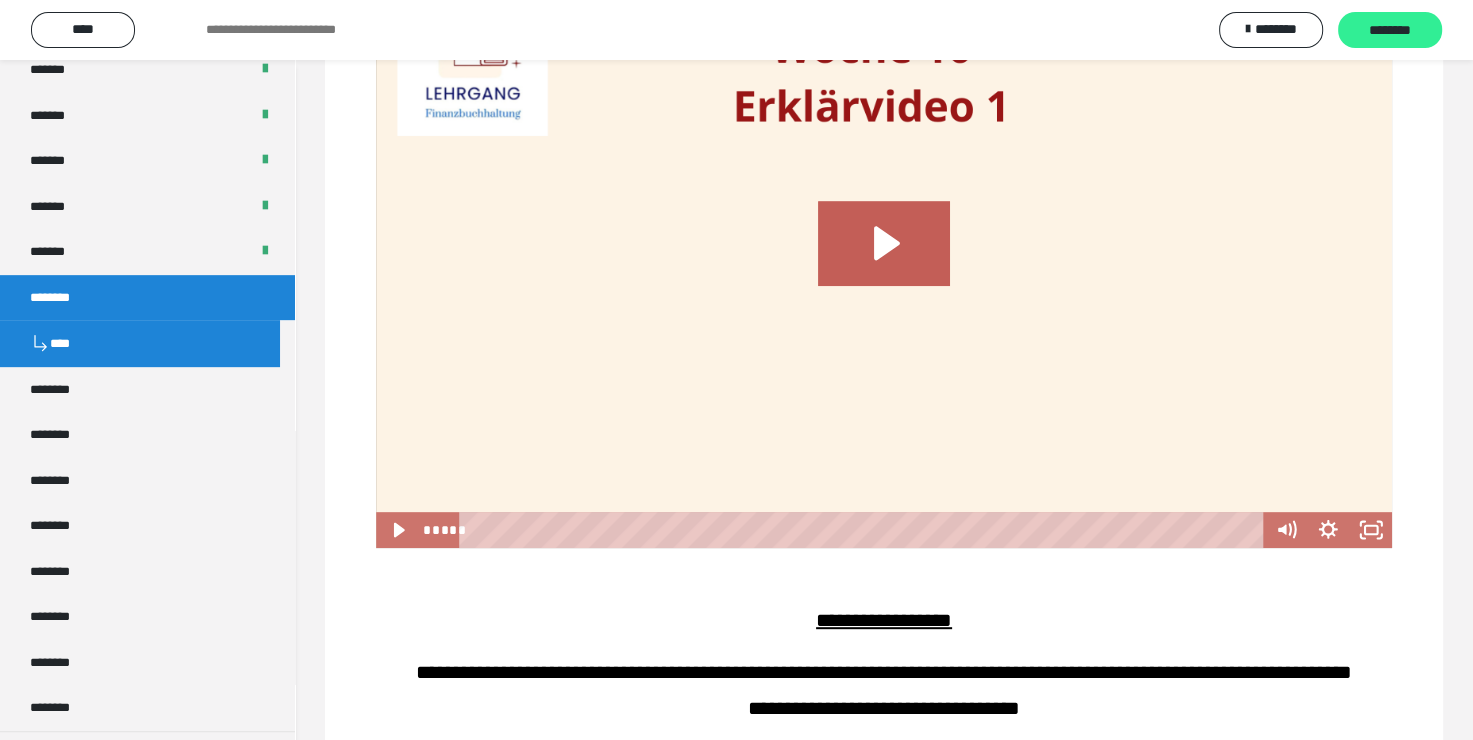 click on "********" at bounding box center (1390, 31) 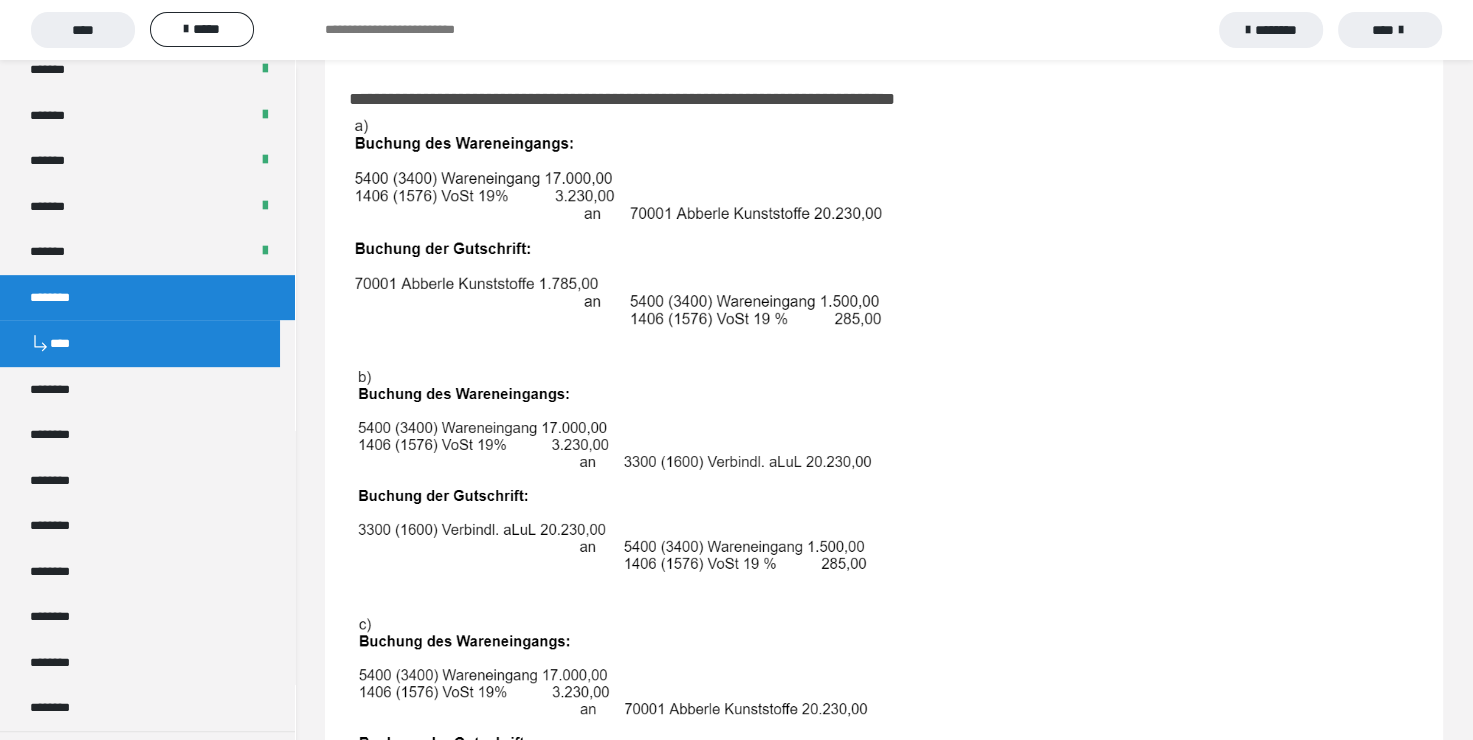 scroll, scrollTop: 700, scrollLeft: 0, axis: vertical 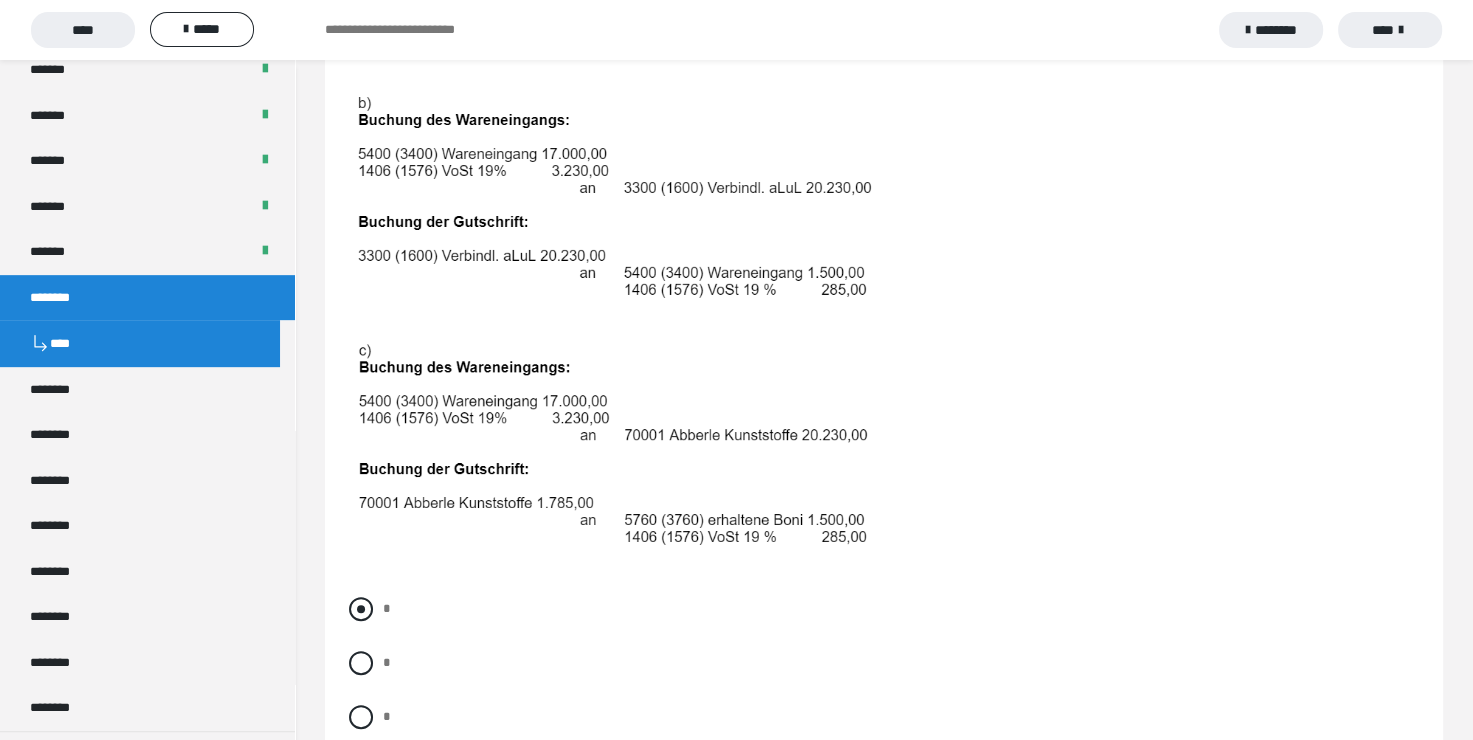 click at bounding box center [361, 609] 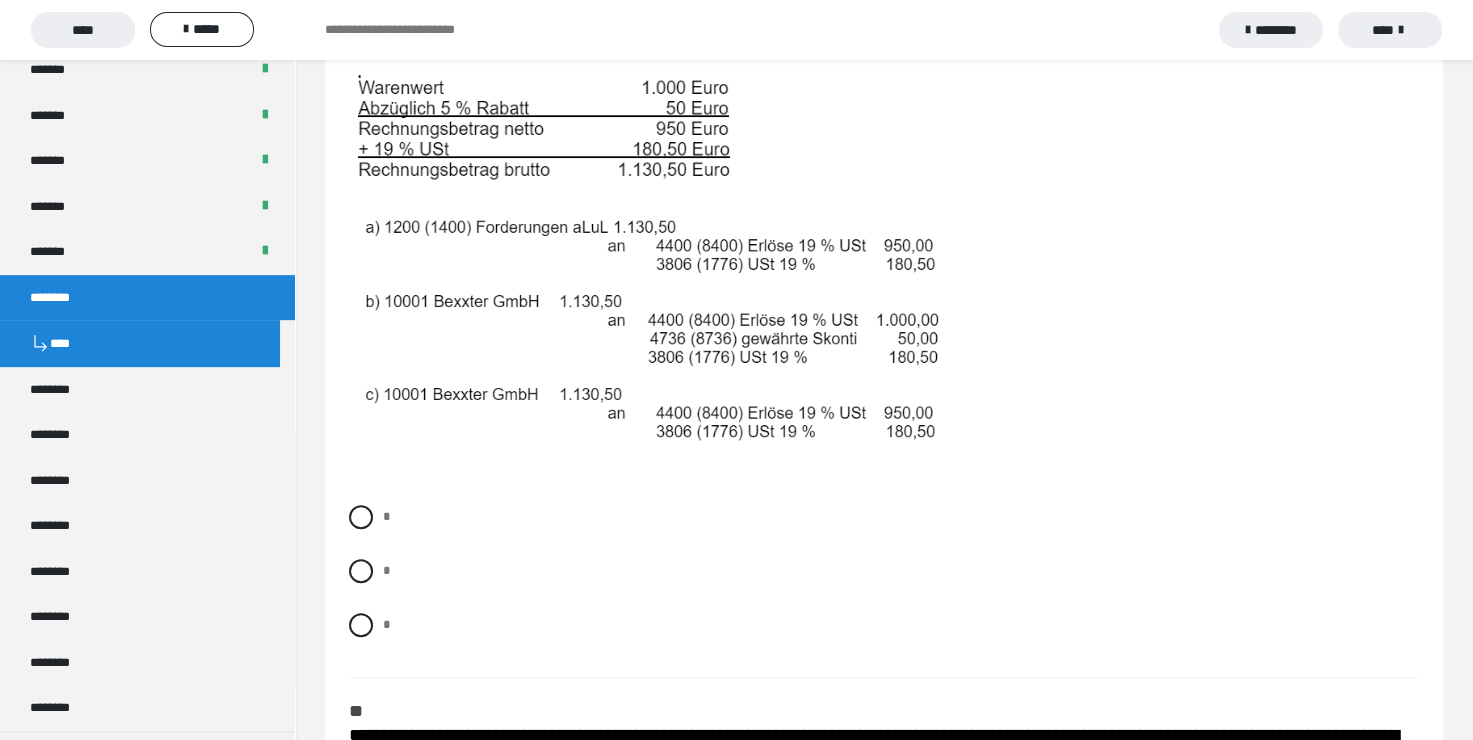 scroll, scrollTop: 1500, scrollLeft: 0, axis: vertical 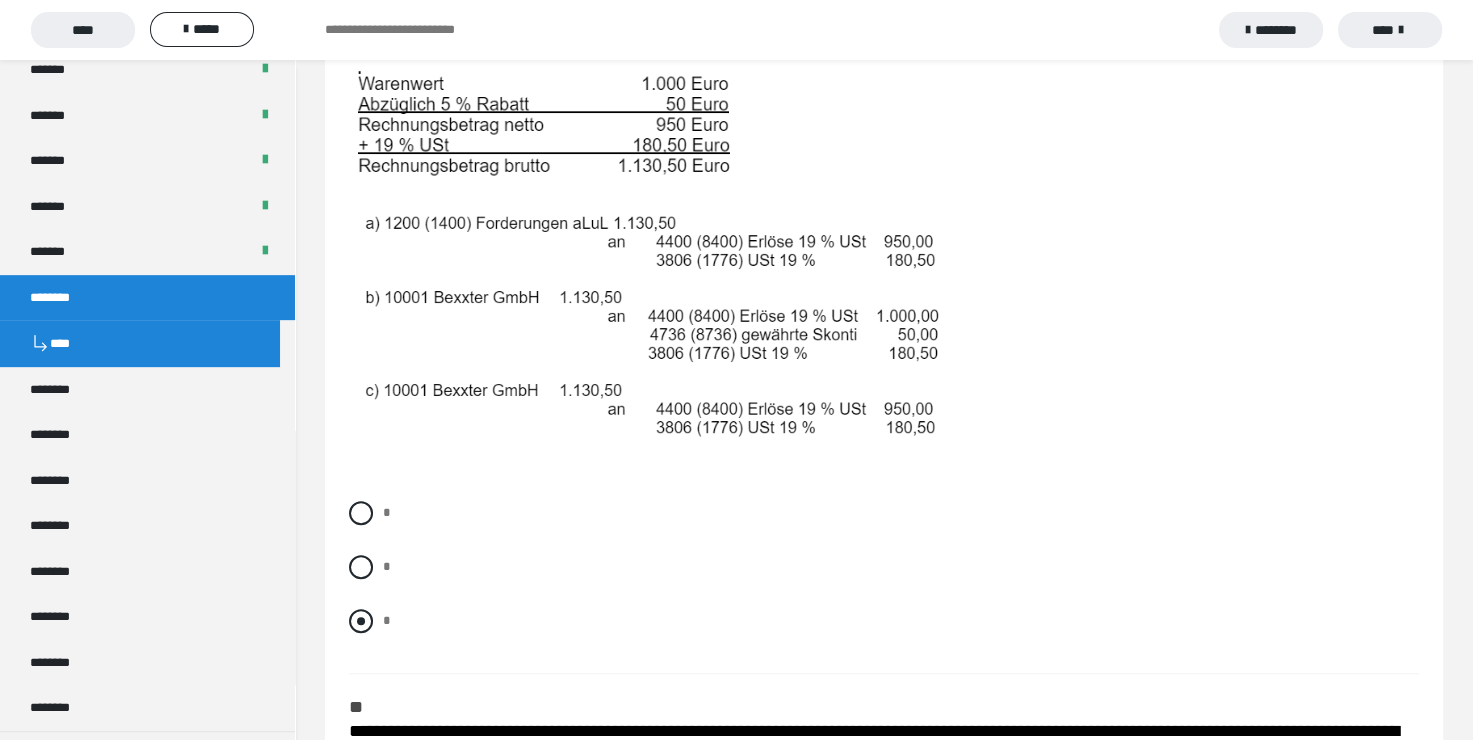 click at bounding box center (361, 621) 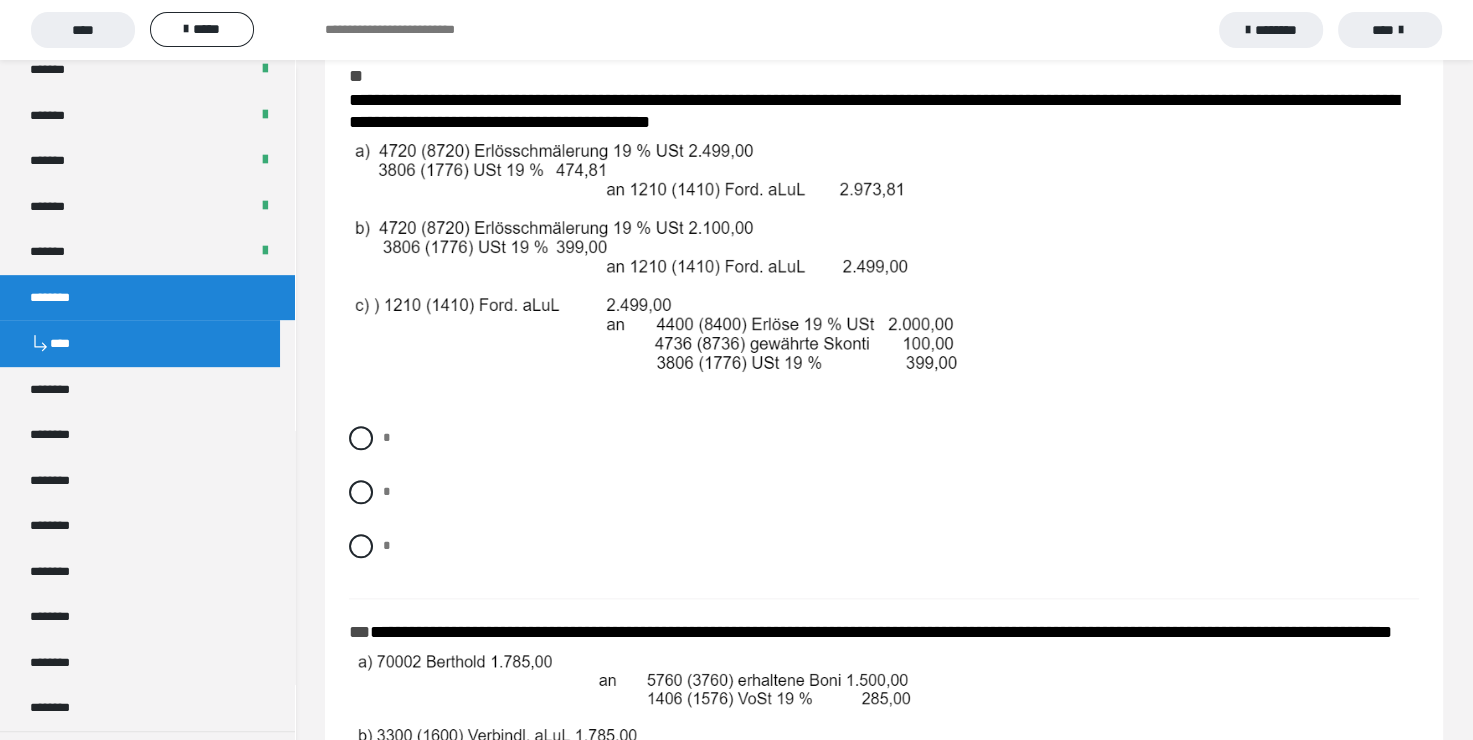 scroll, scrollTop: 2200, scrollLeft: 0, axis: vertical 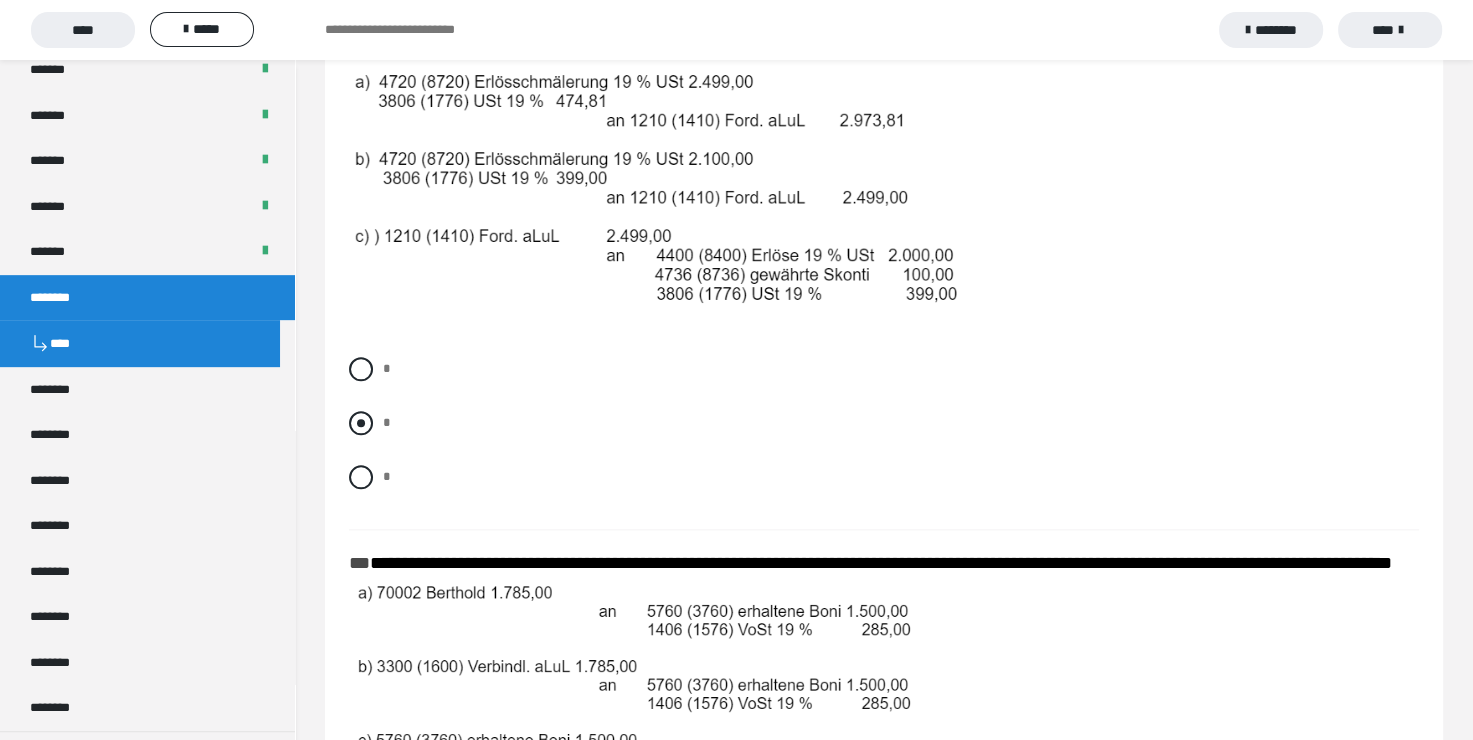 click at bounding box center (361, 423) 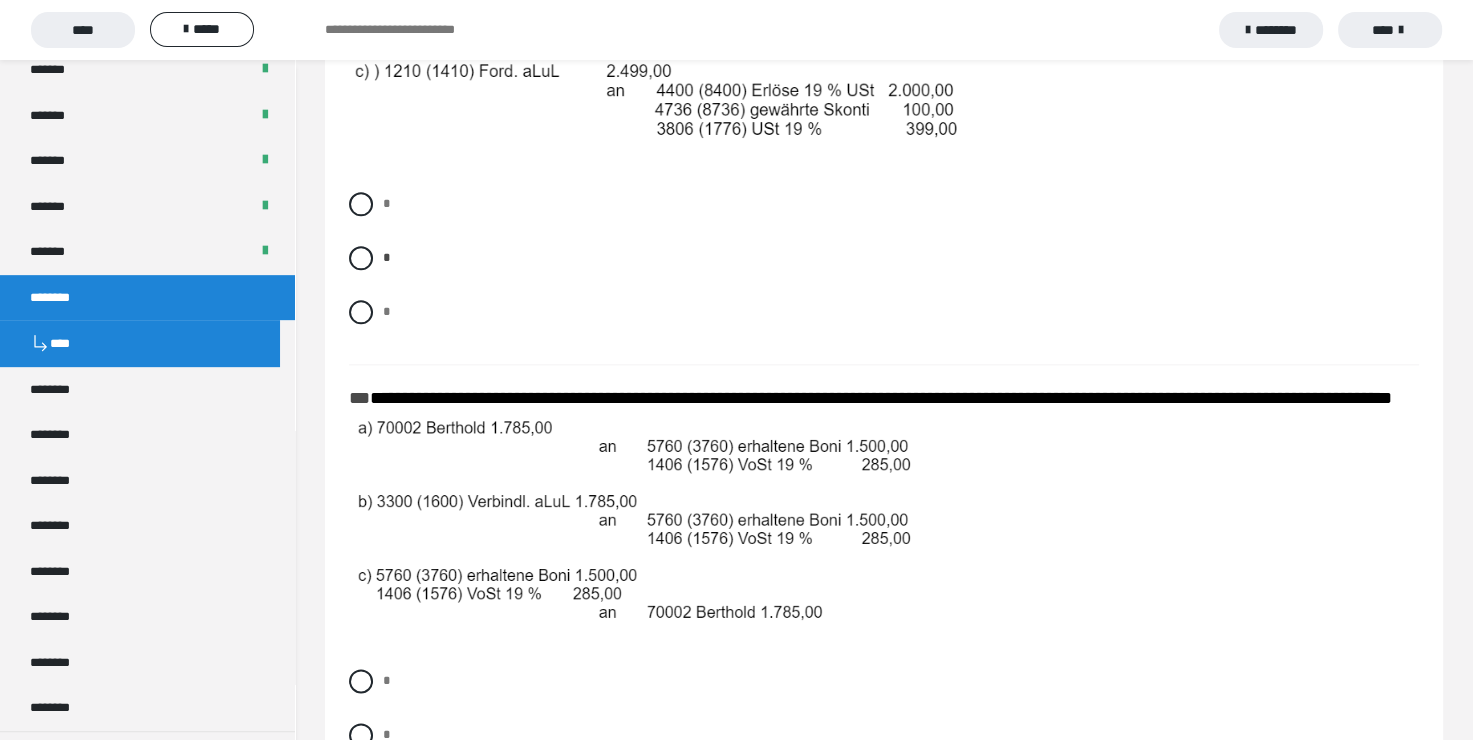scroll, scrollTop: 2400, scrollLeft: 0, axis: vertical 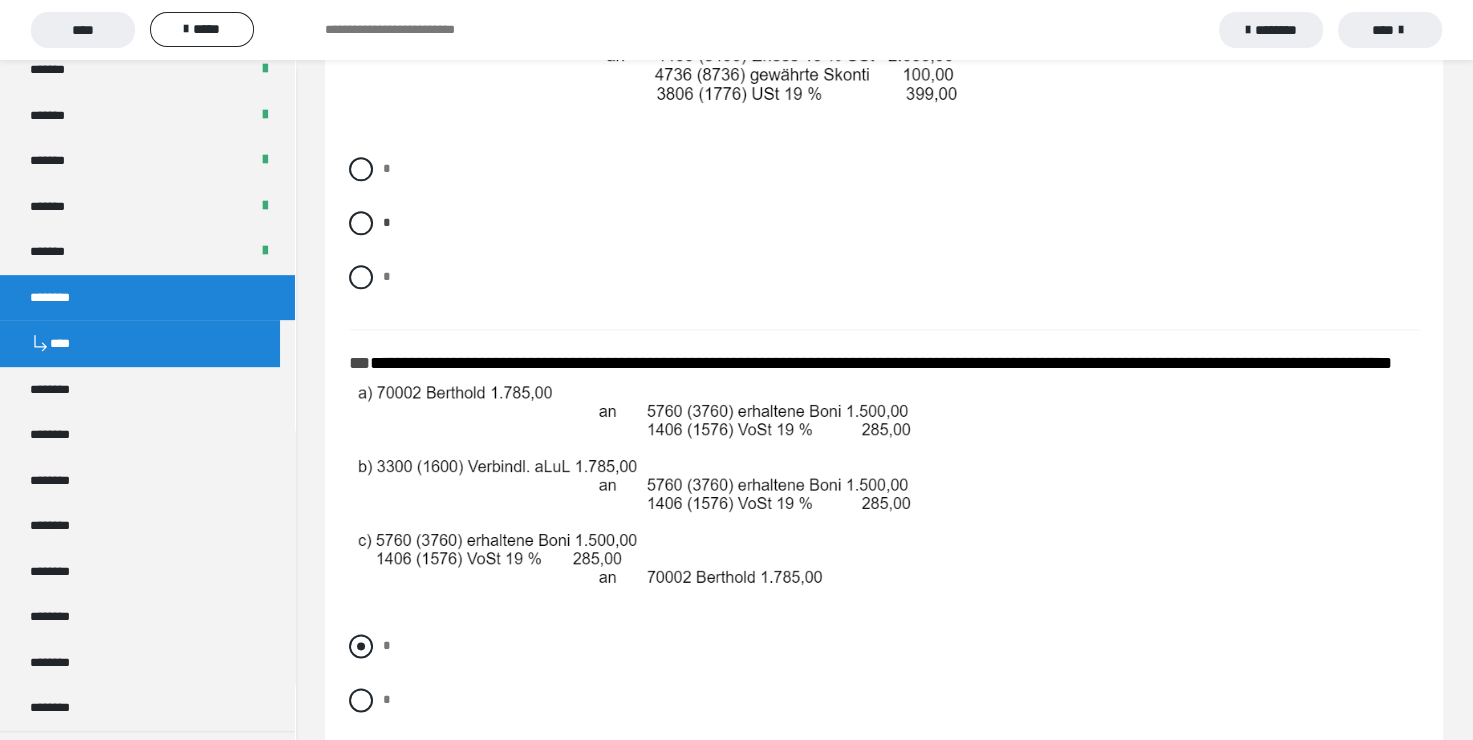 click at bounding box center (361, 646) 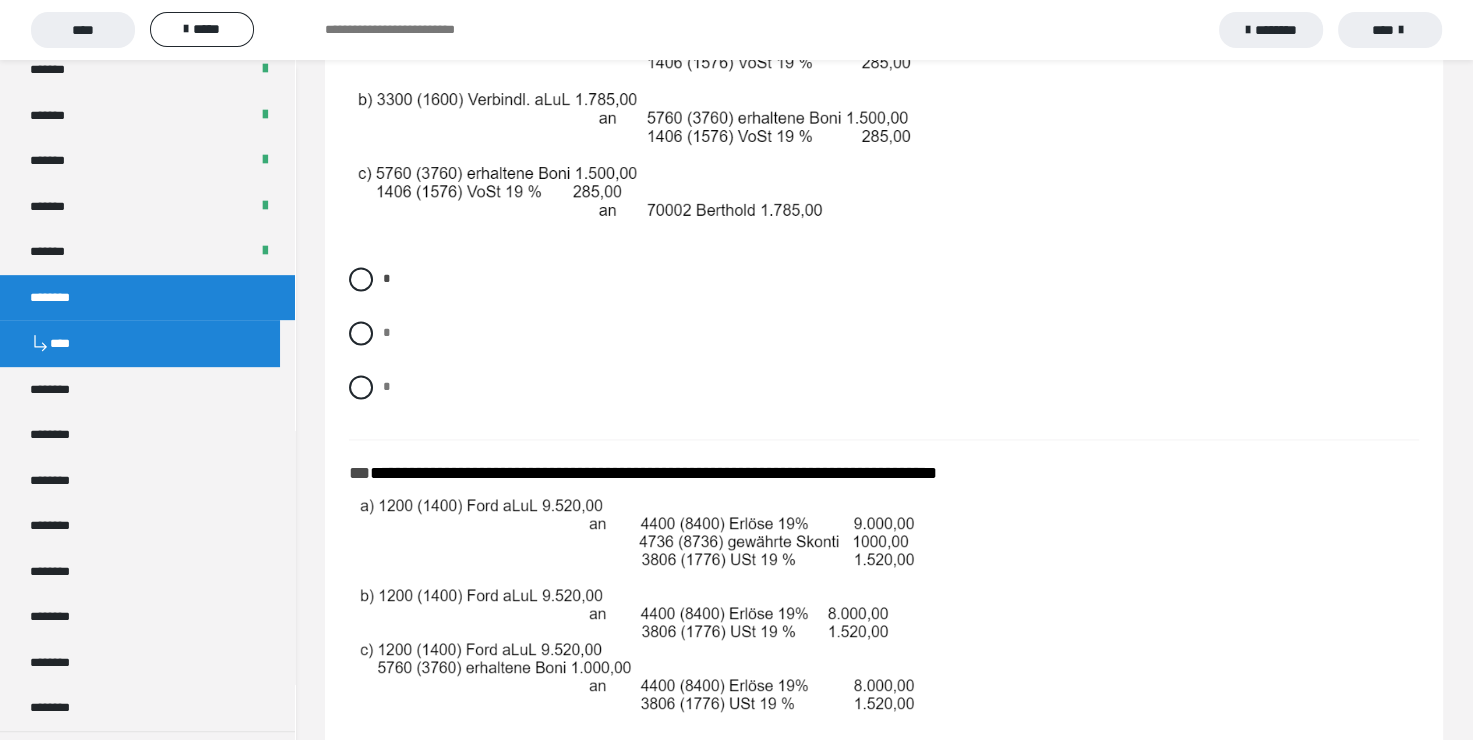 scroll, scrollTop: 2900, scrollLeft: 0, axis: vertical 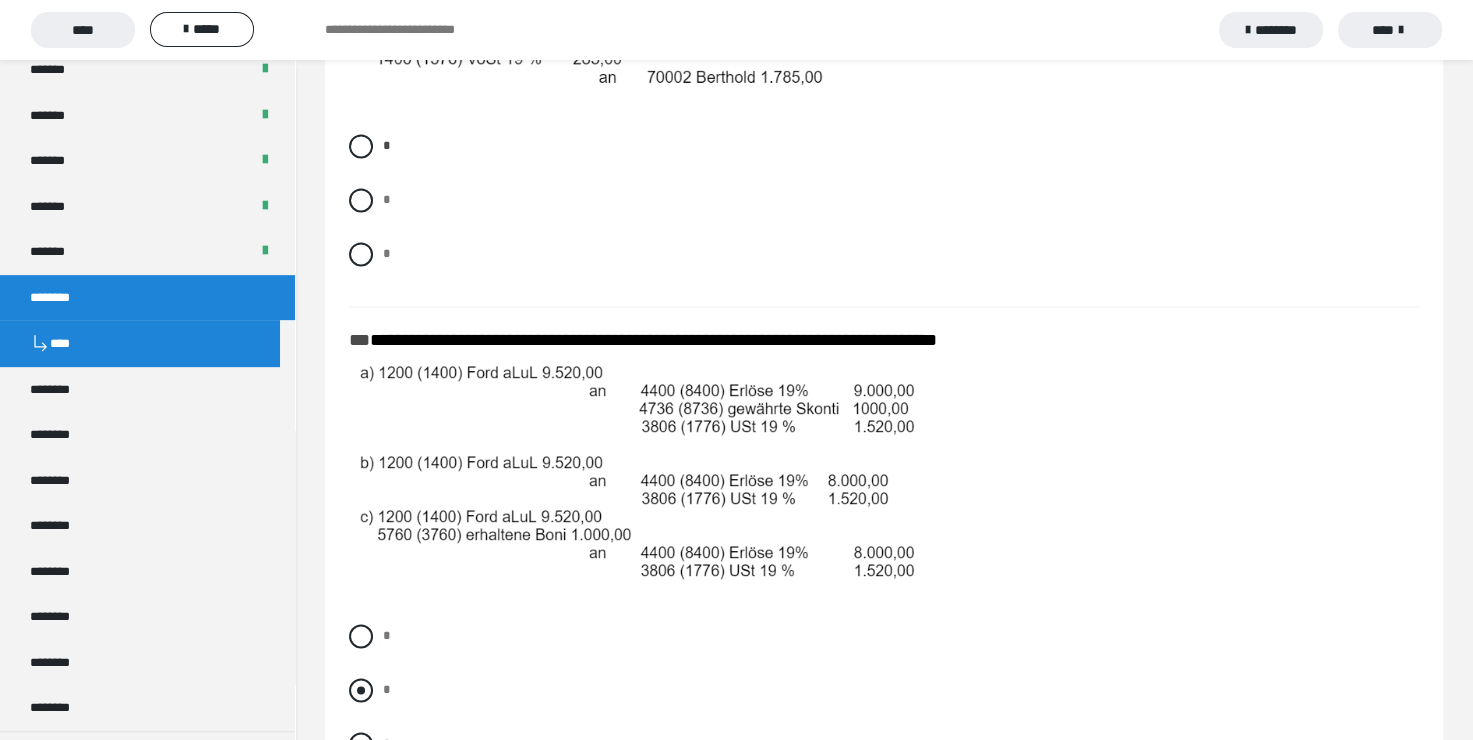 click at bounding box center [361, 690] 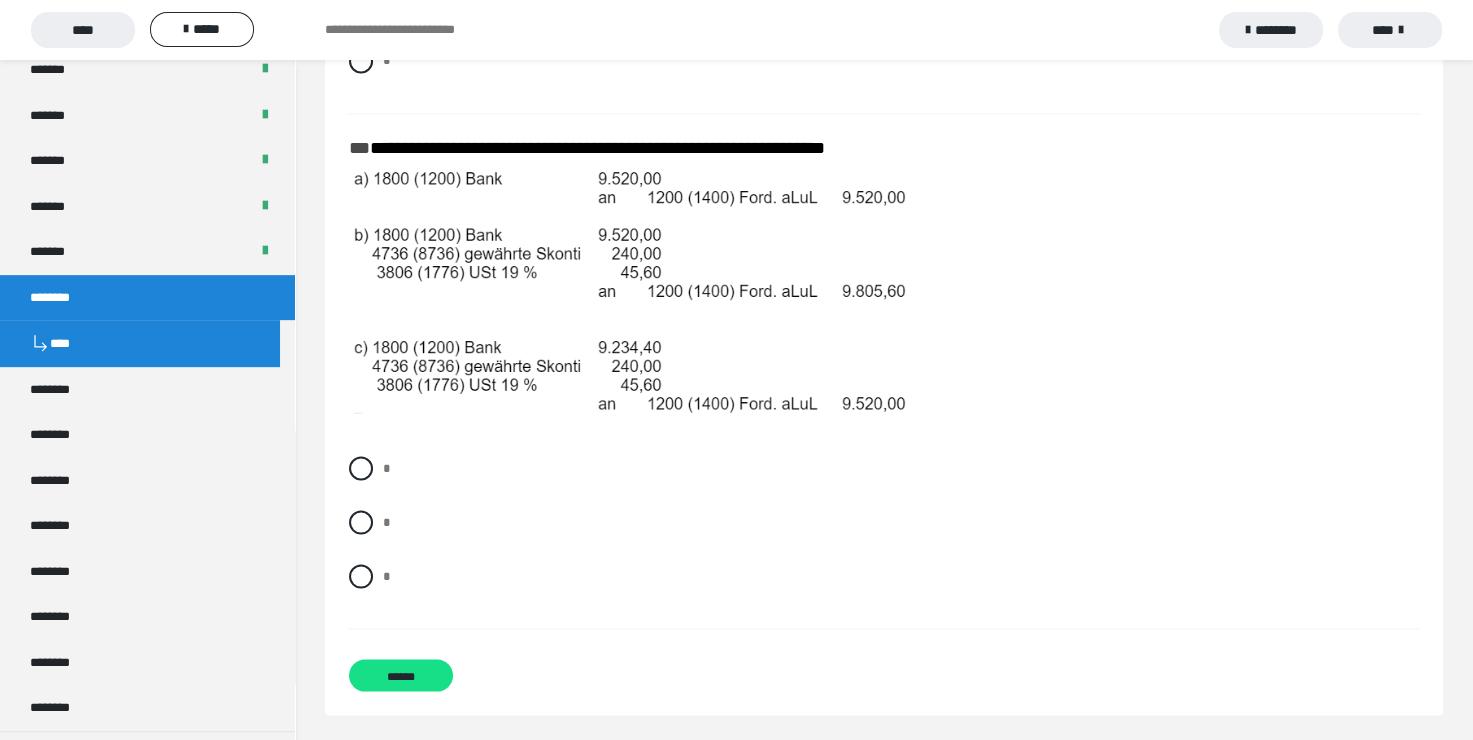 scroll, scrollTop: 3593, scrollLeft: 0, axis: vertical 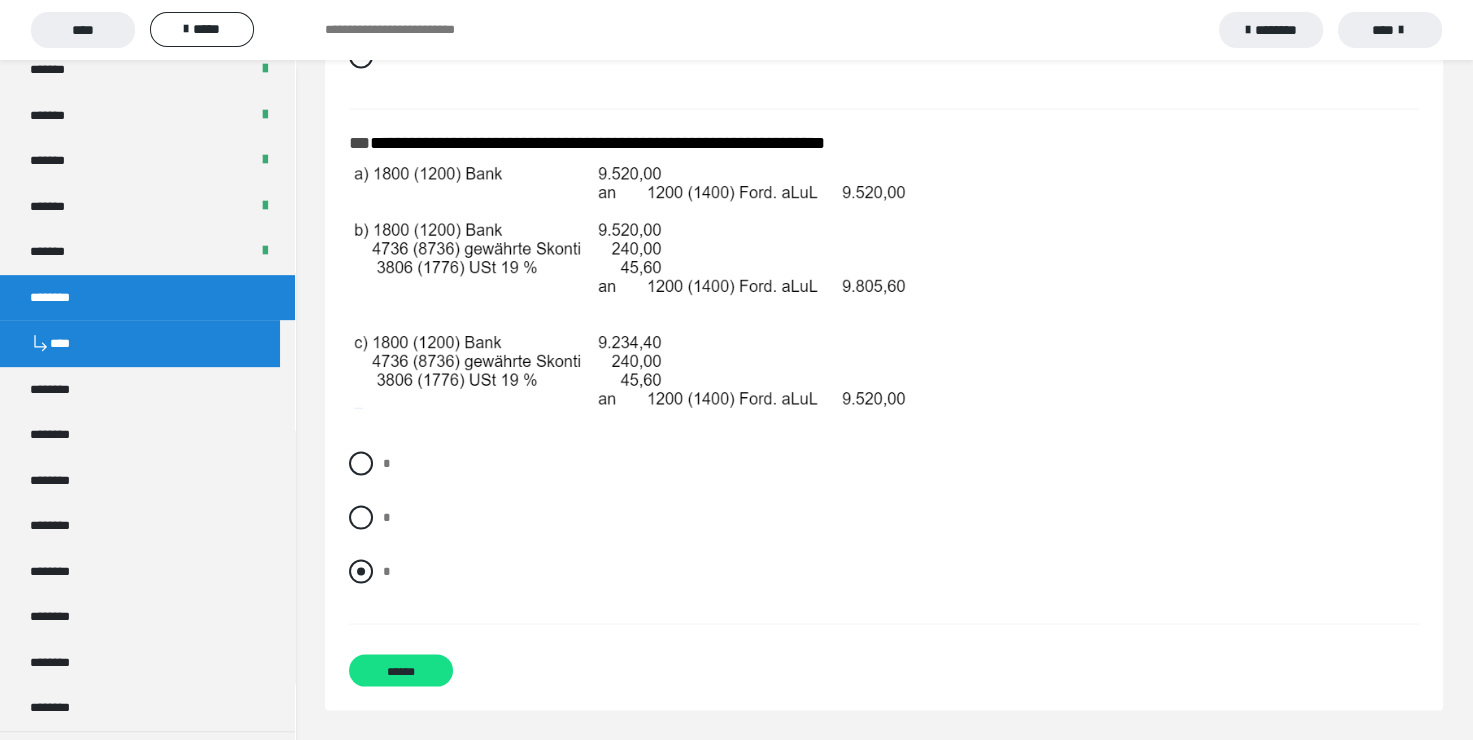 click at bounding box center [361, 571] 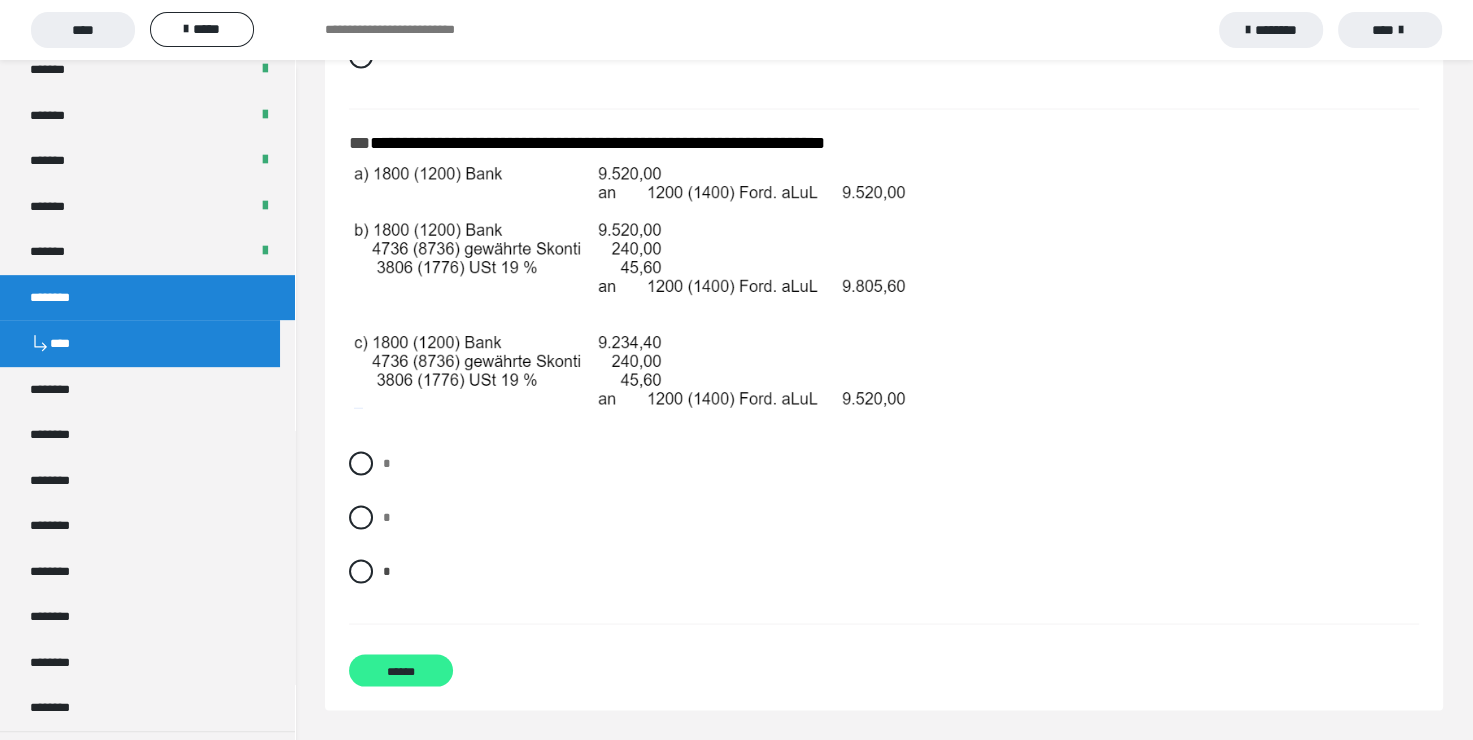 click on "******" at bounding box center [401, 670] 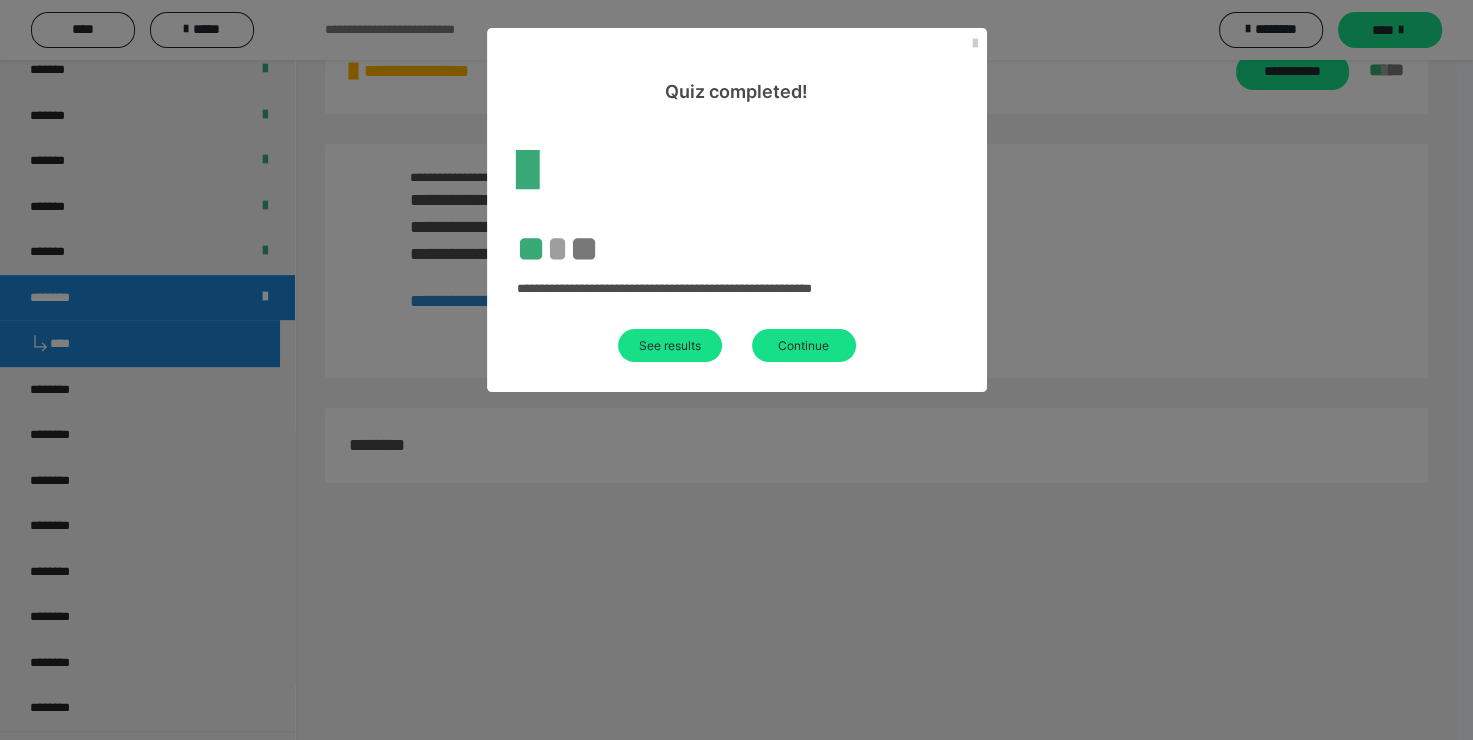 scroll, scrollTop: 1952, scrollLeft: 0, axis: vertical 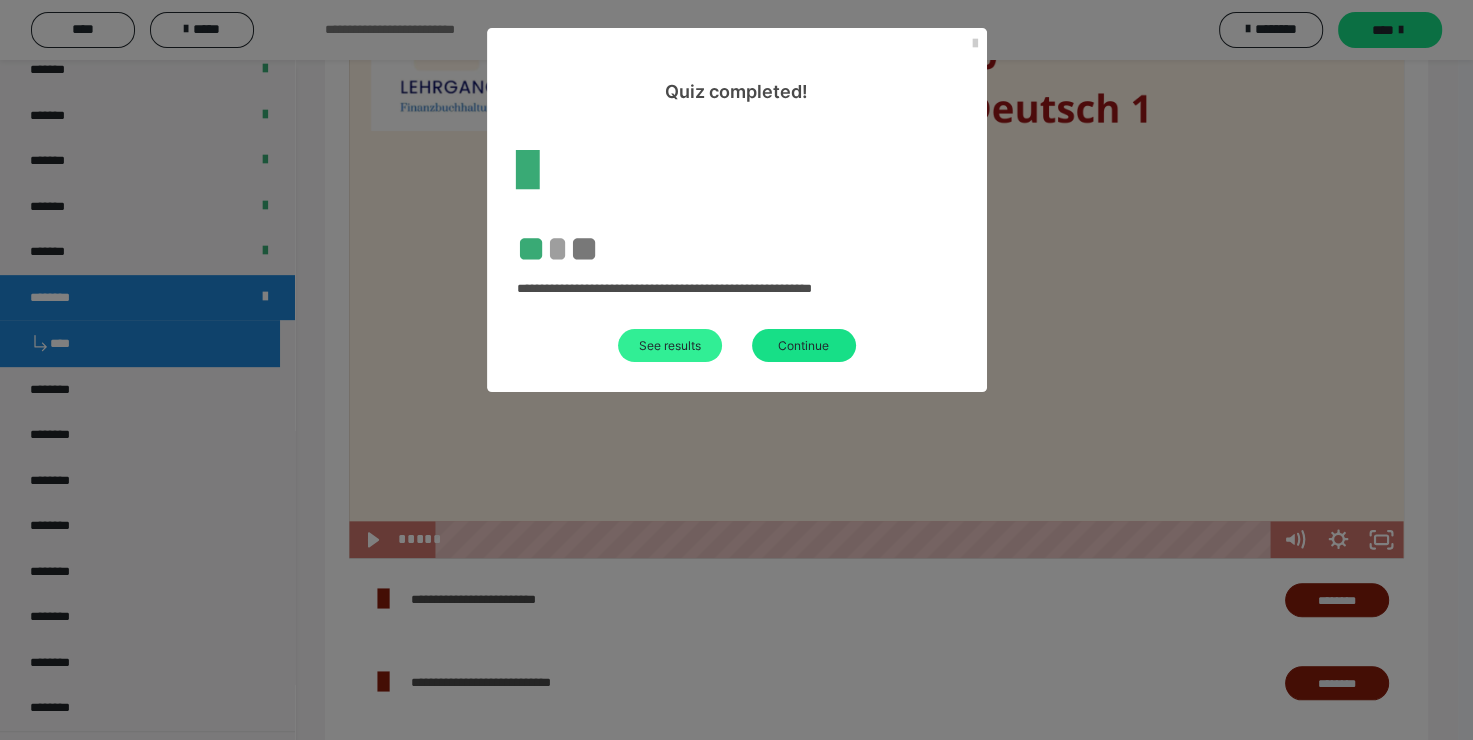 click on "See results" at bounding box center (670, 345) 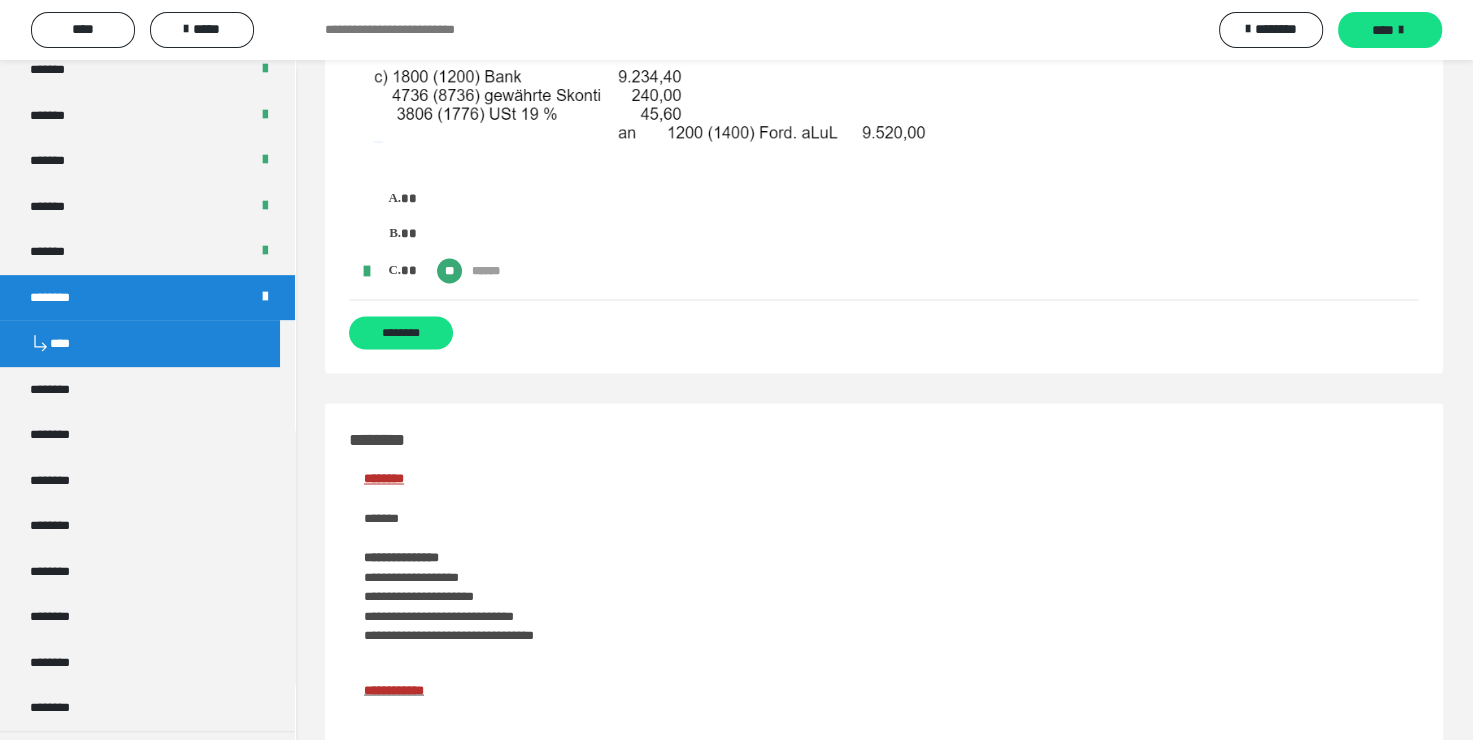scroll, scrollTop: 3200, scrollLeft: 0, axis: vertical 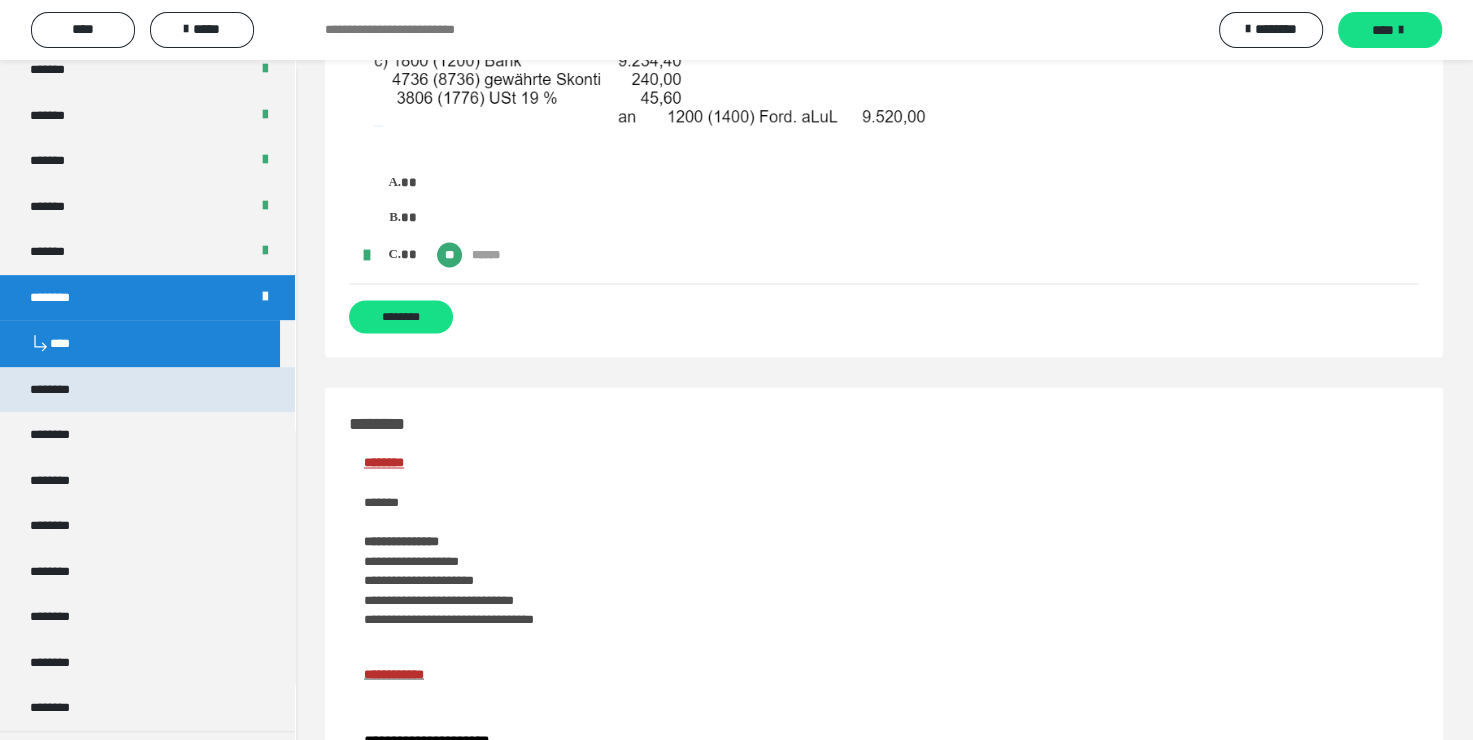 click on "********" at bounding box center [59, 390] 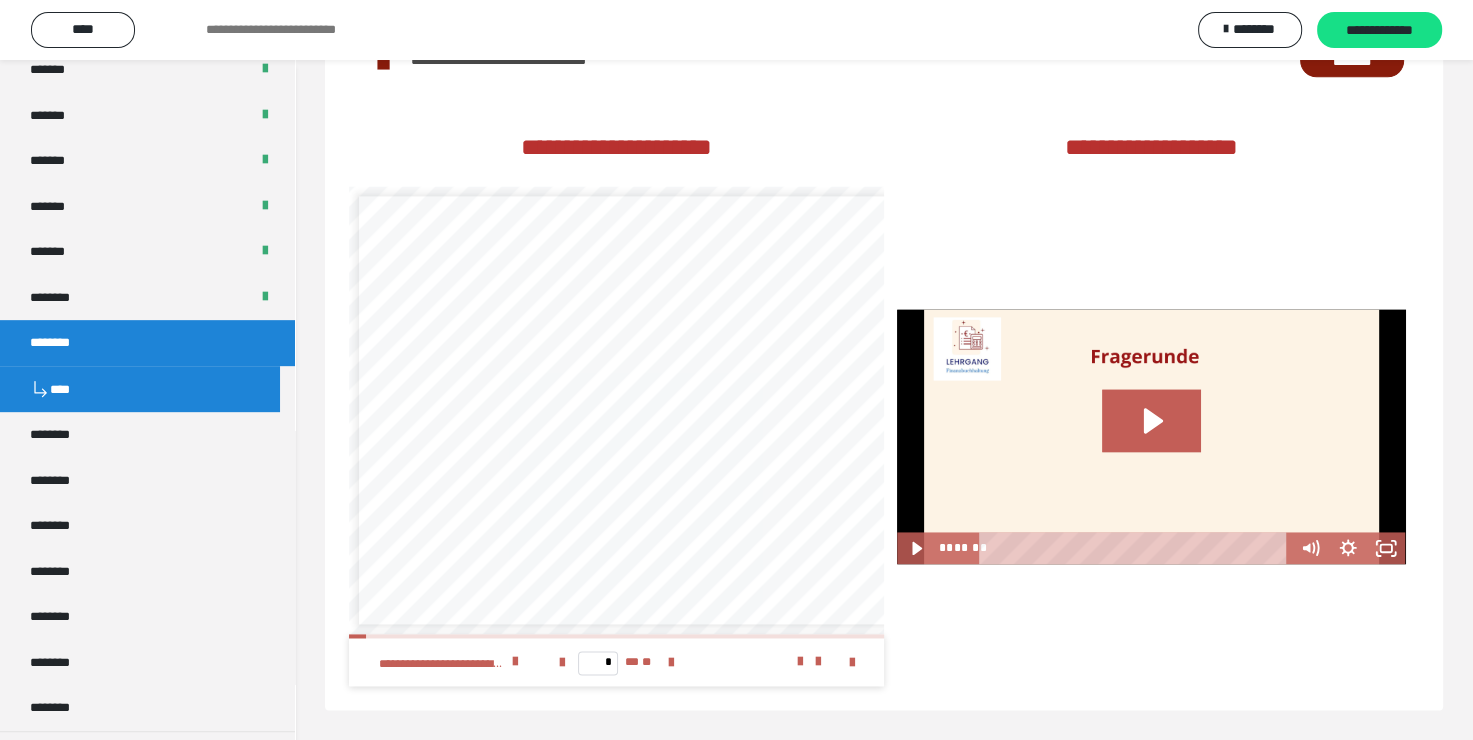scroll, scrollTop: 0, scrollLeft: 0, axis: both 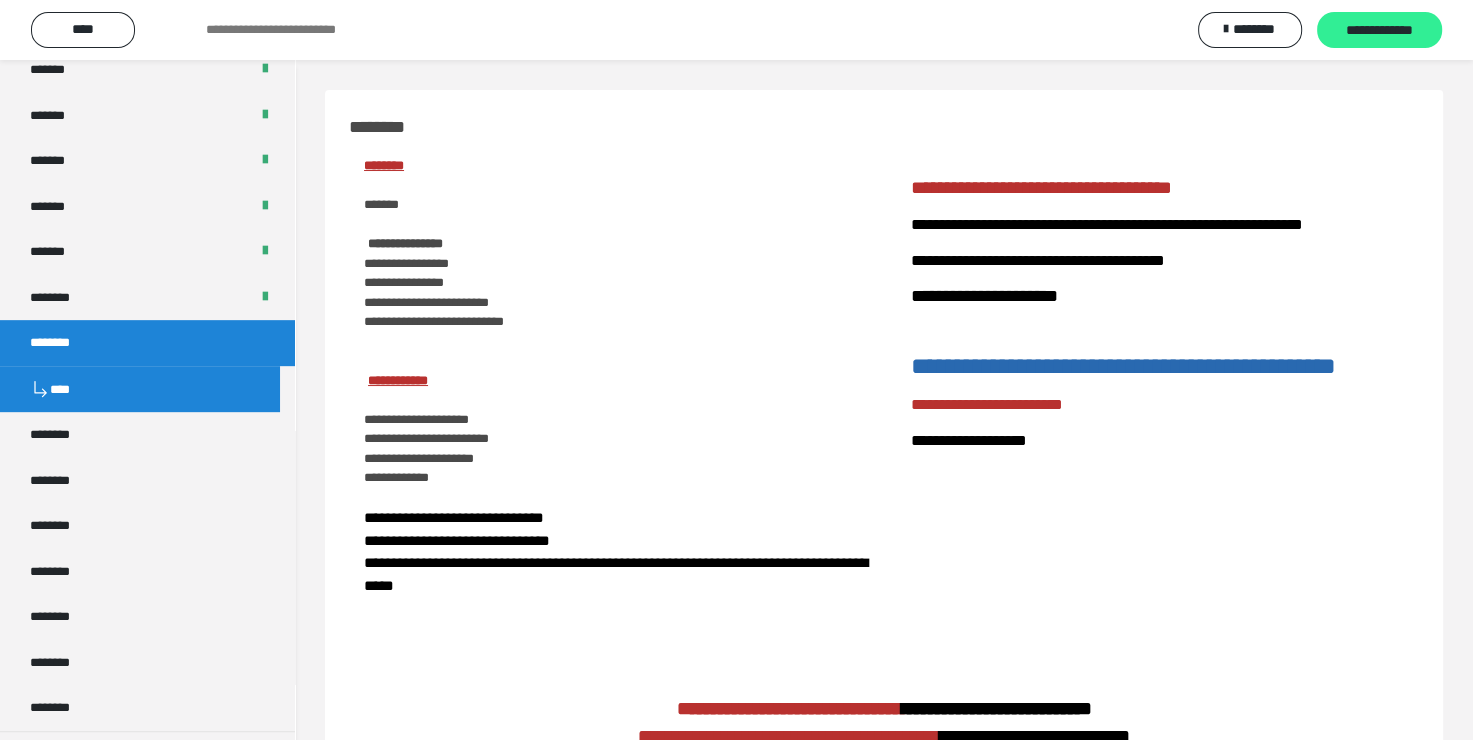 click on "**********" at bounding box center (1379, 31) 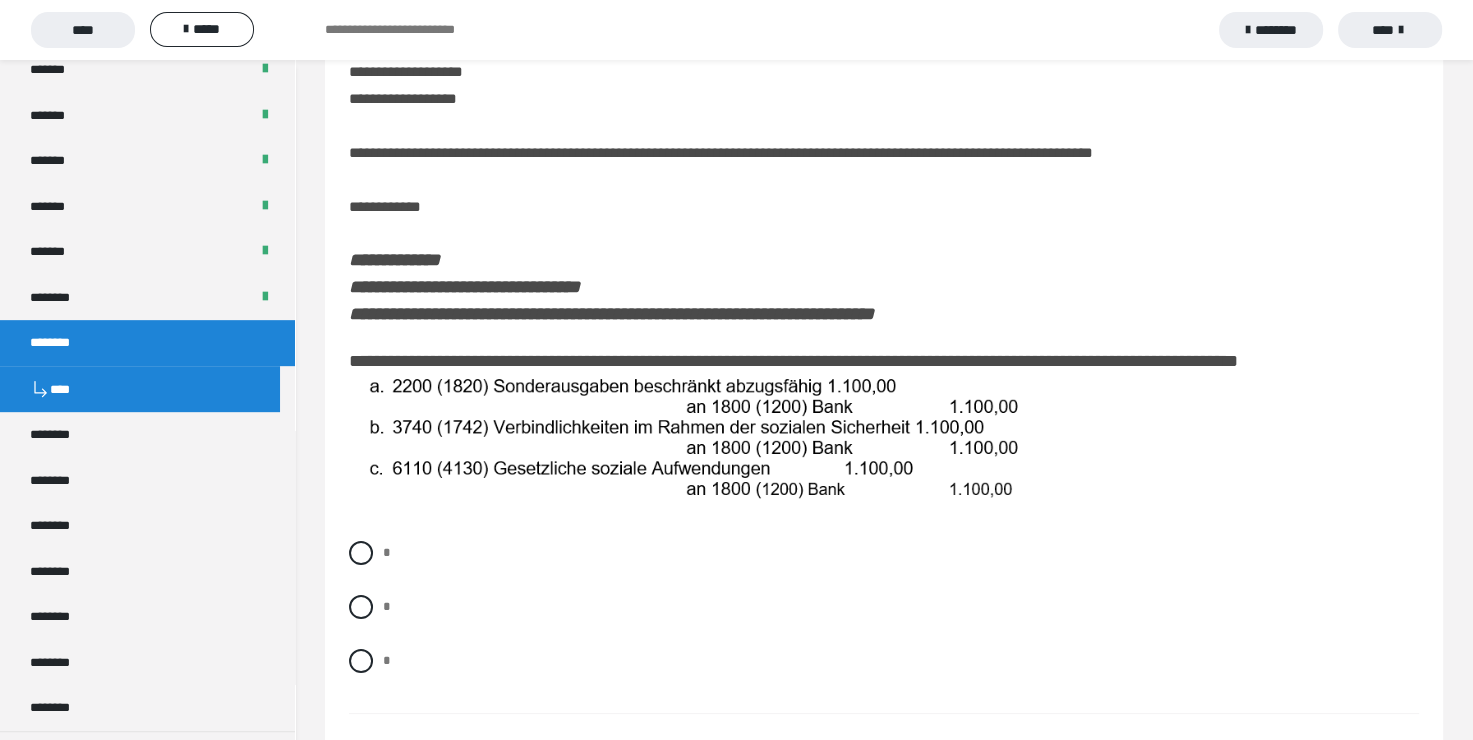 scroll, scrollTop: 100, scrollLeft: 0, axis: vertical 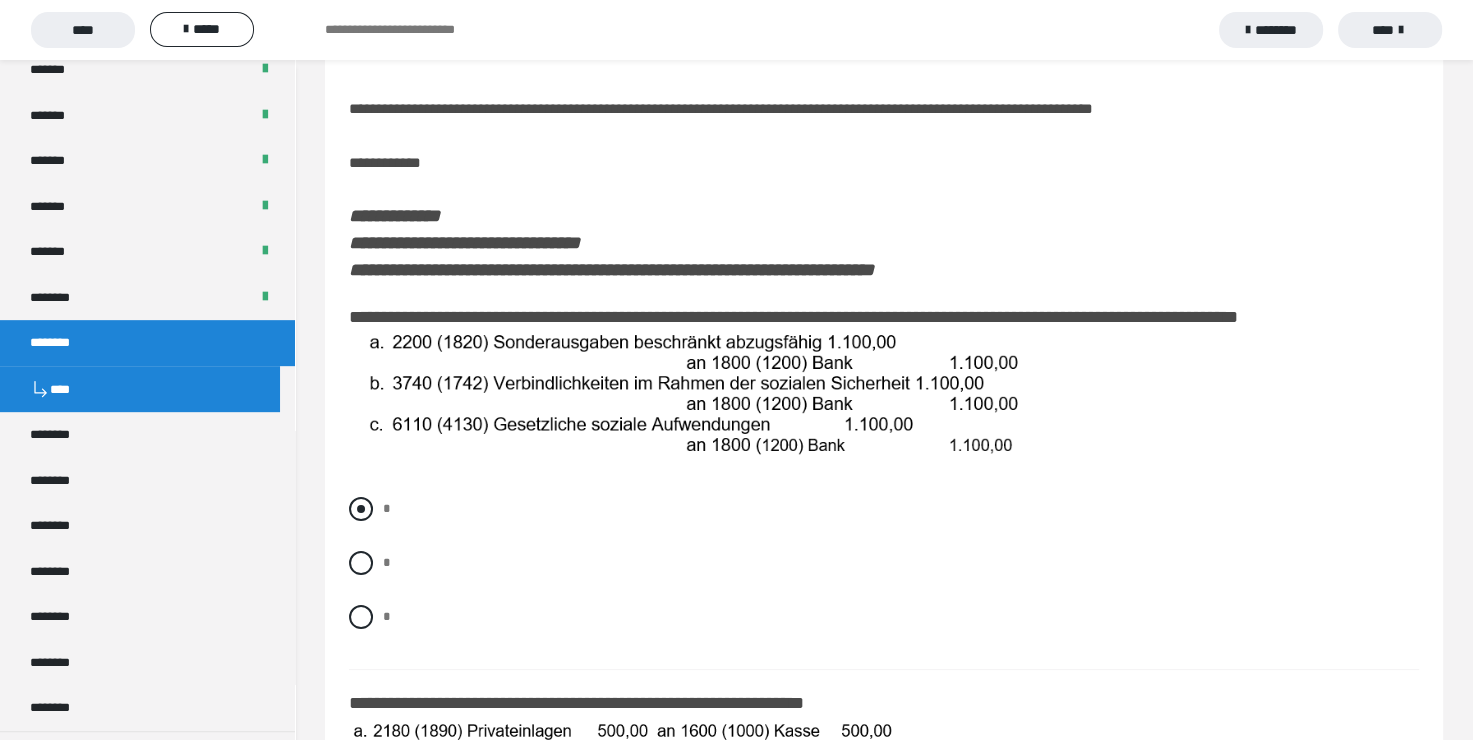 click at bounding box center [361, 509] 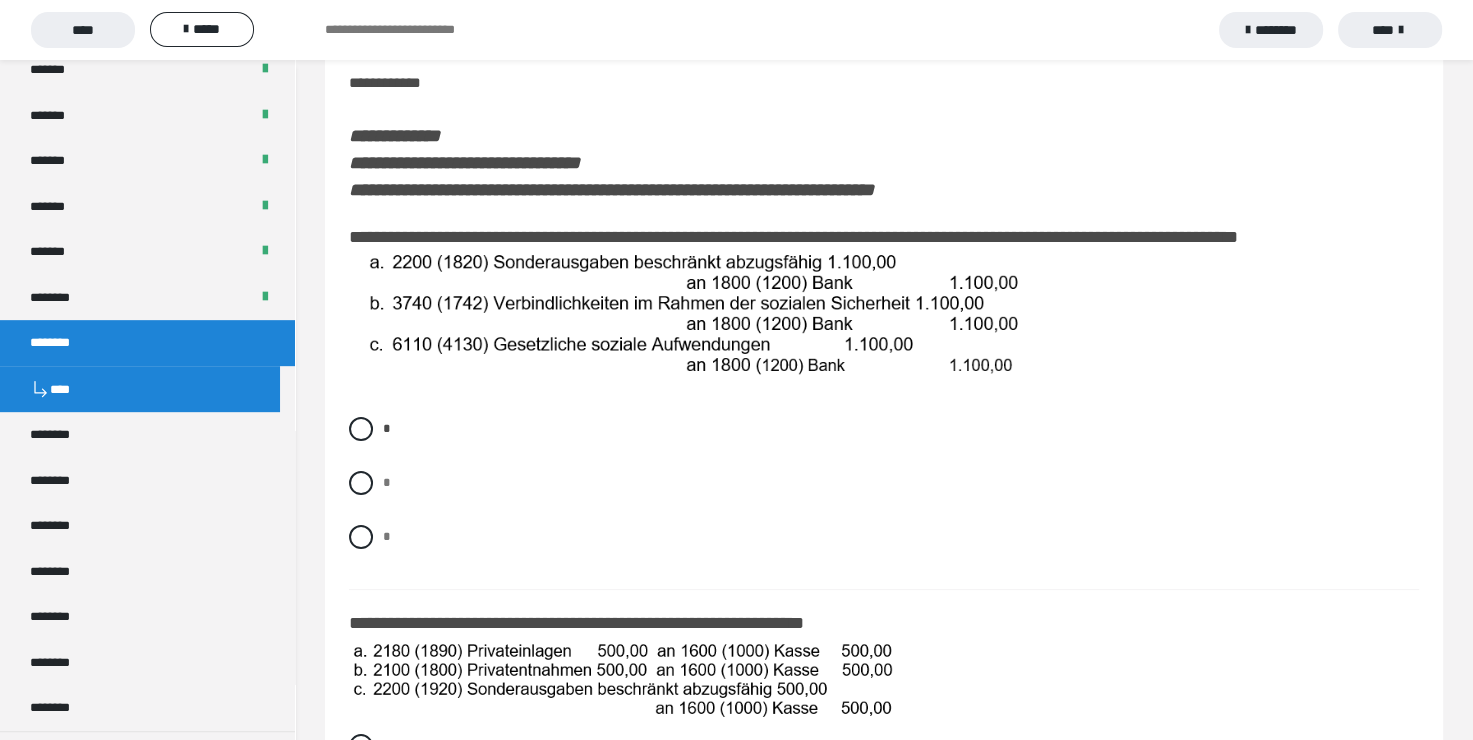 scroll, scrollTop: 300, scrollLeft: 0, axis: vertical 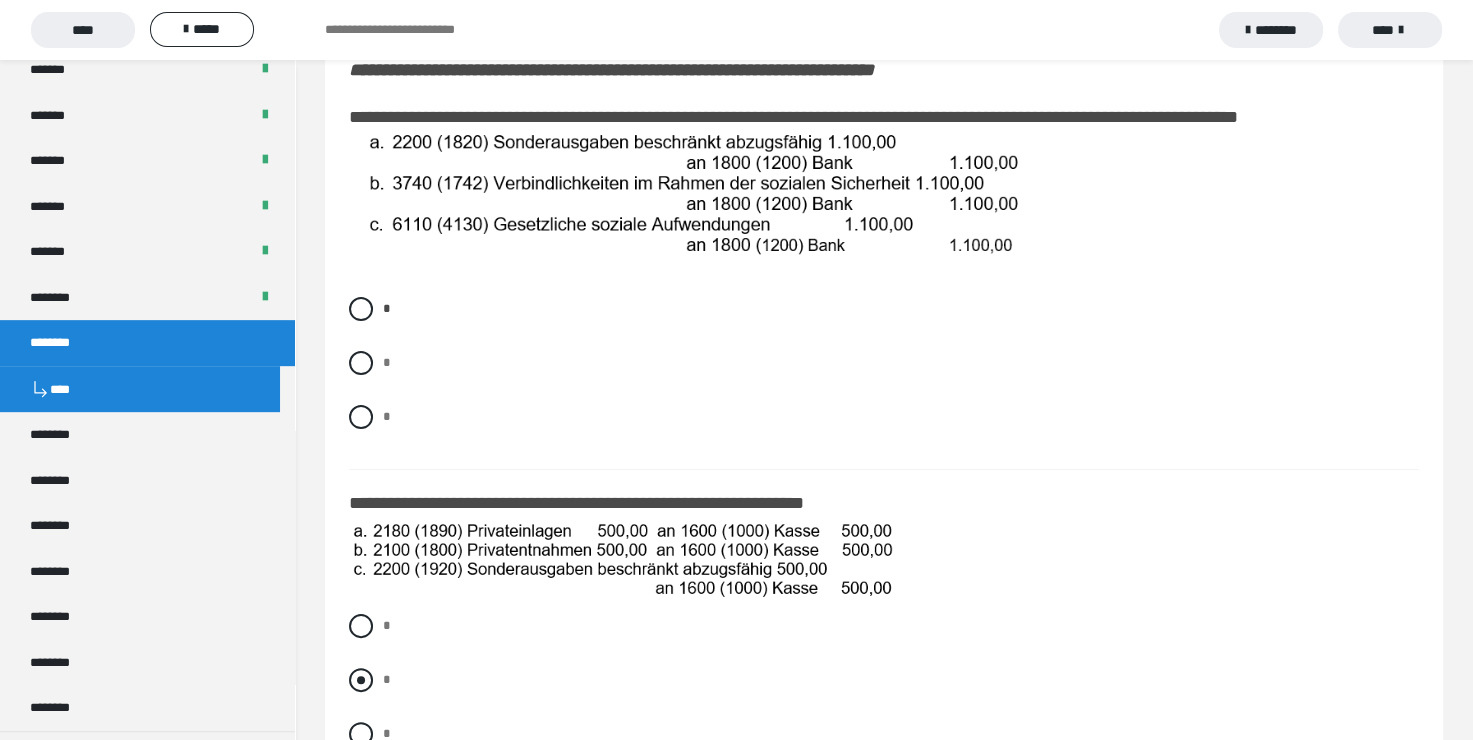 click at bounding box center (361, 680) 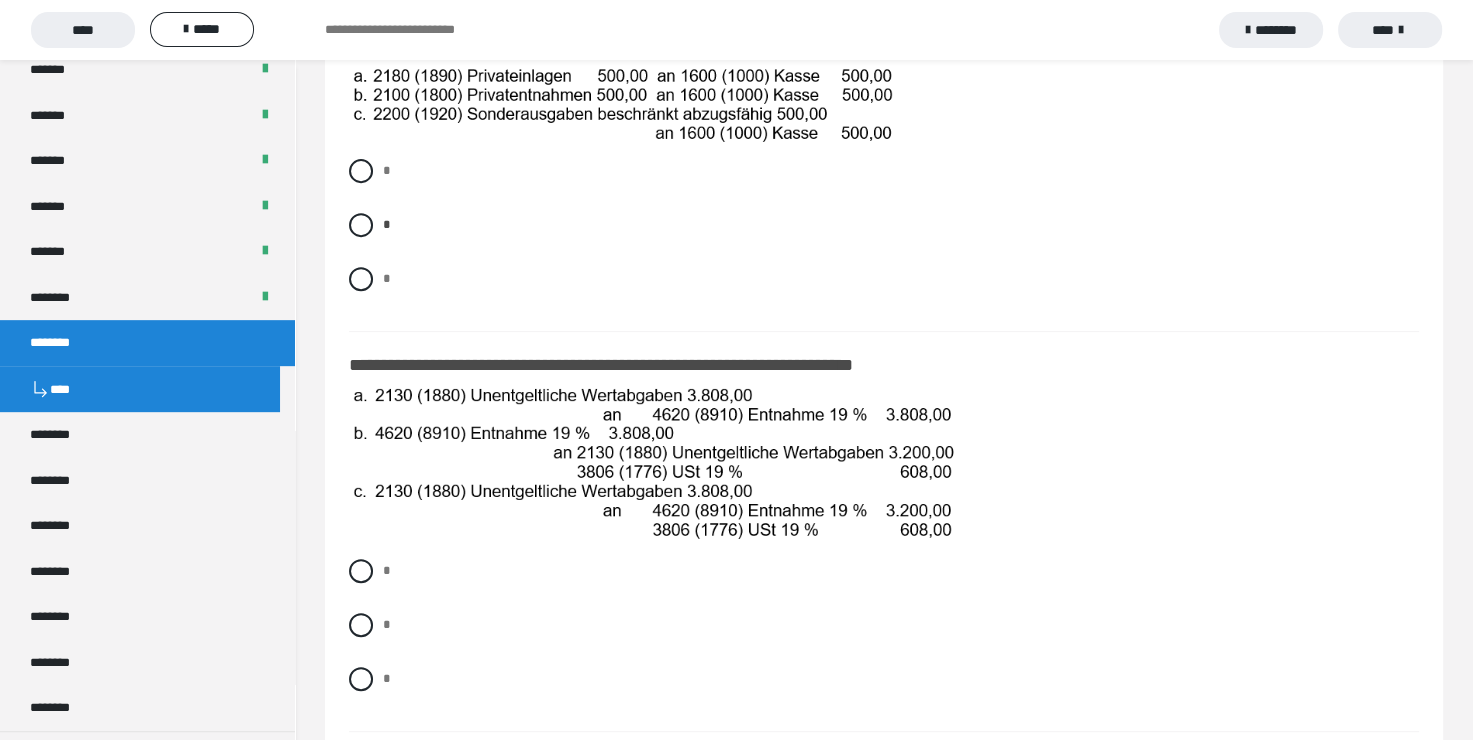 scroll, scrollTop: 800, scrollLeft: 0, axis: vertical 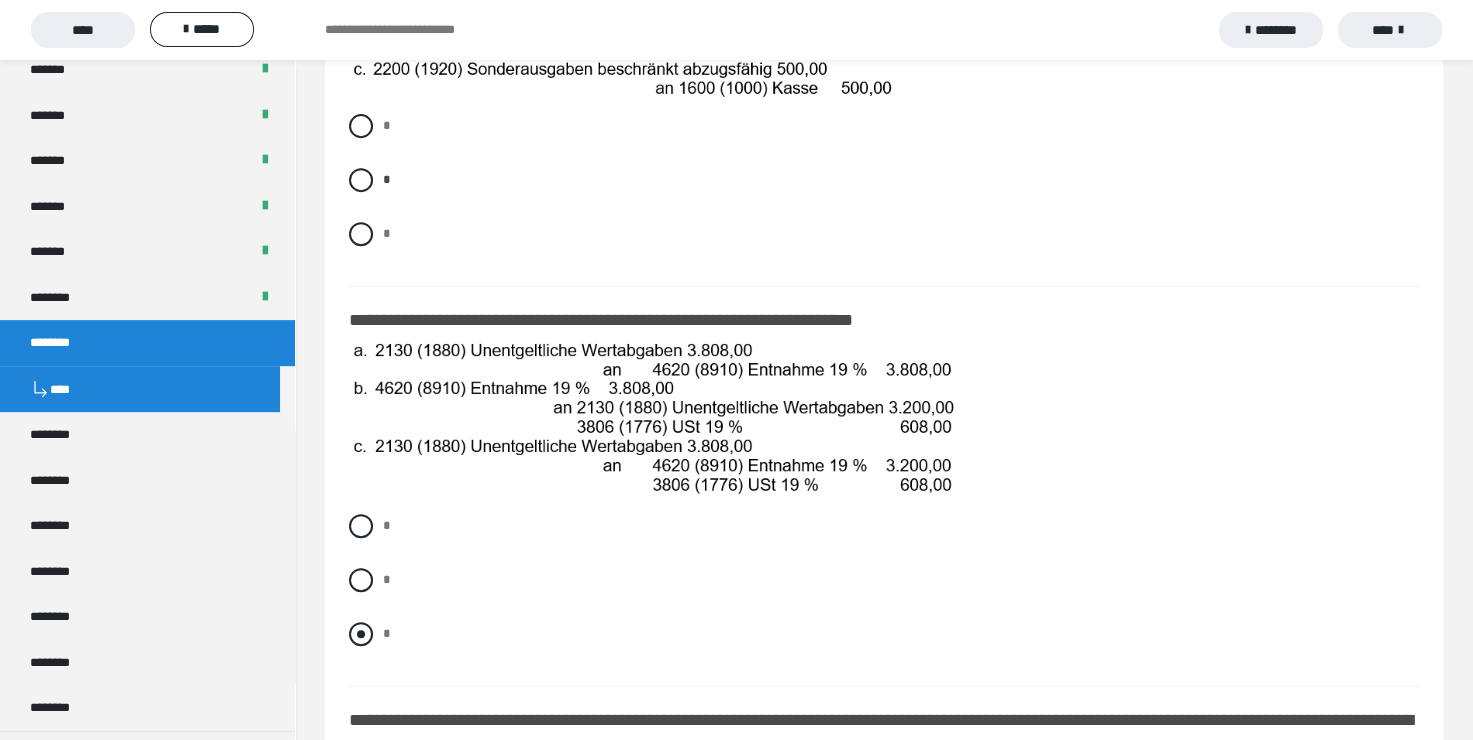 click at bounding box center (361, 634) 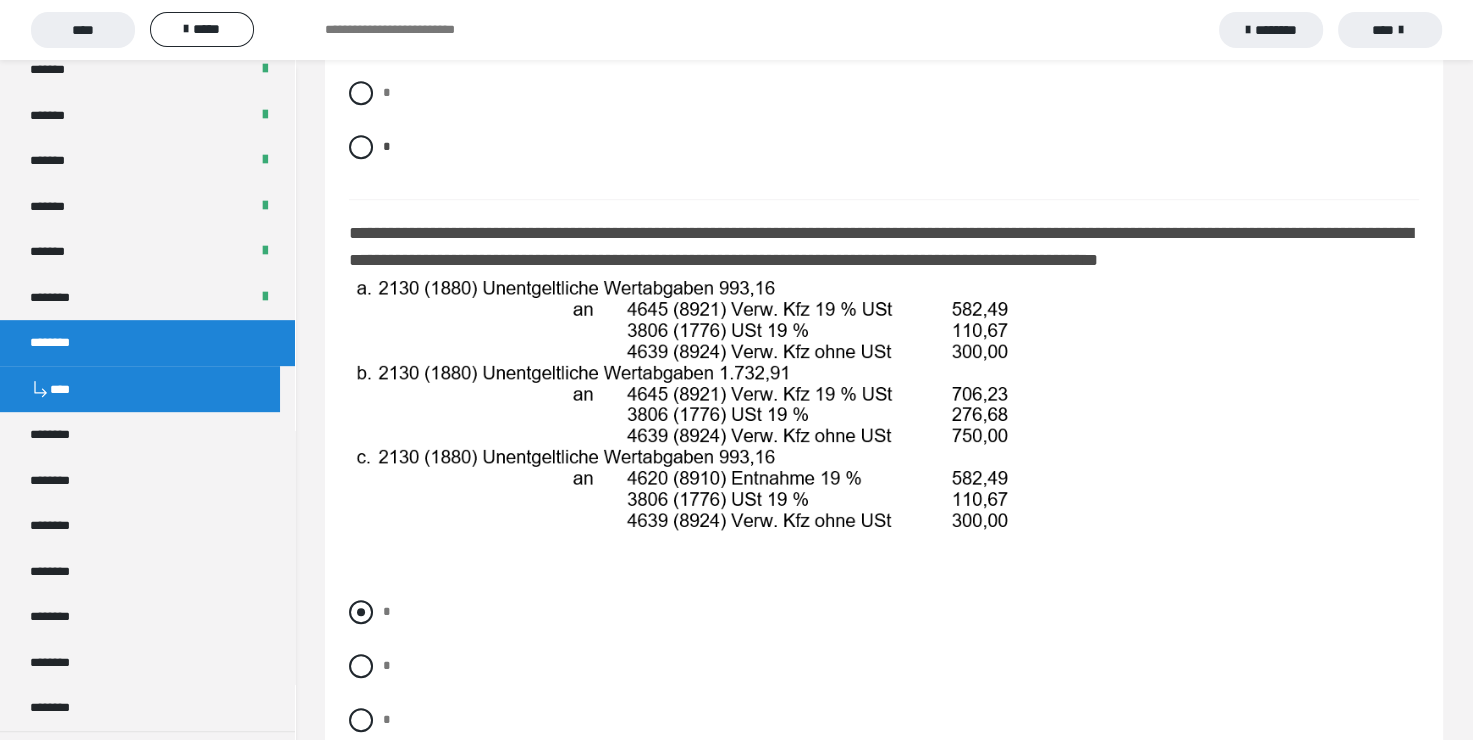 scroll, scrollTop: 1300, scrollLeft: 0, axis: vertical 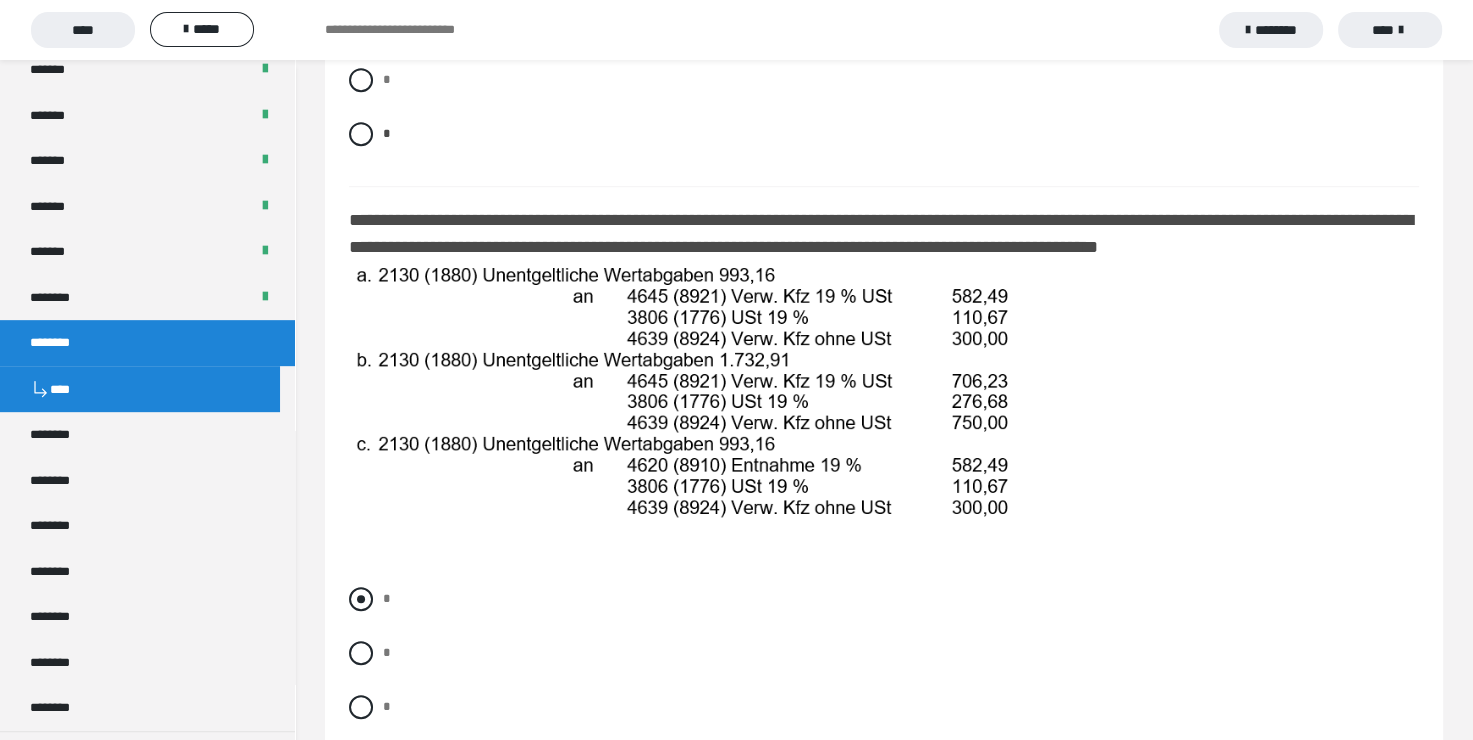 click at bounding box center (361, 599) 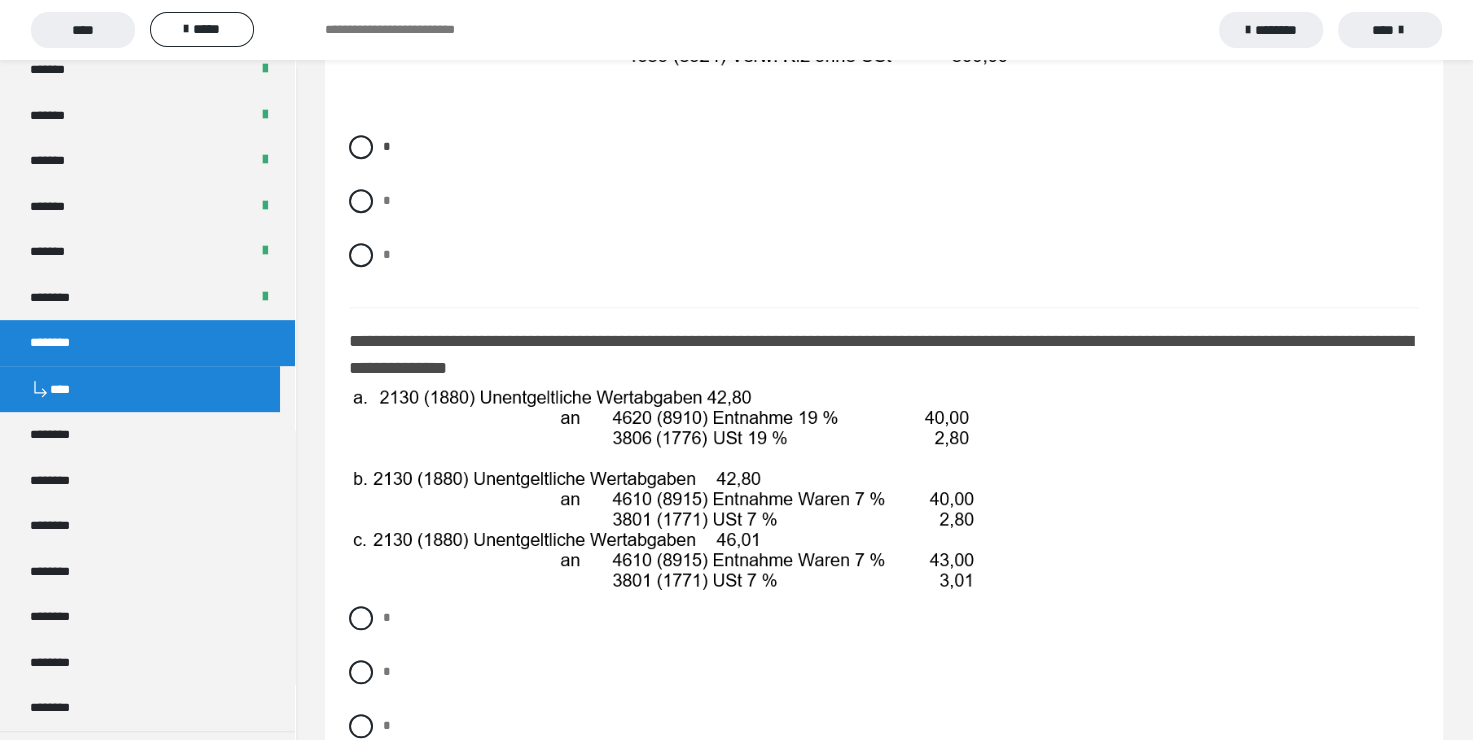 scroll, scrollTop: 1800, scrollLeft: 0, axis: vertical 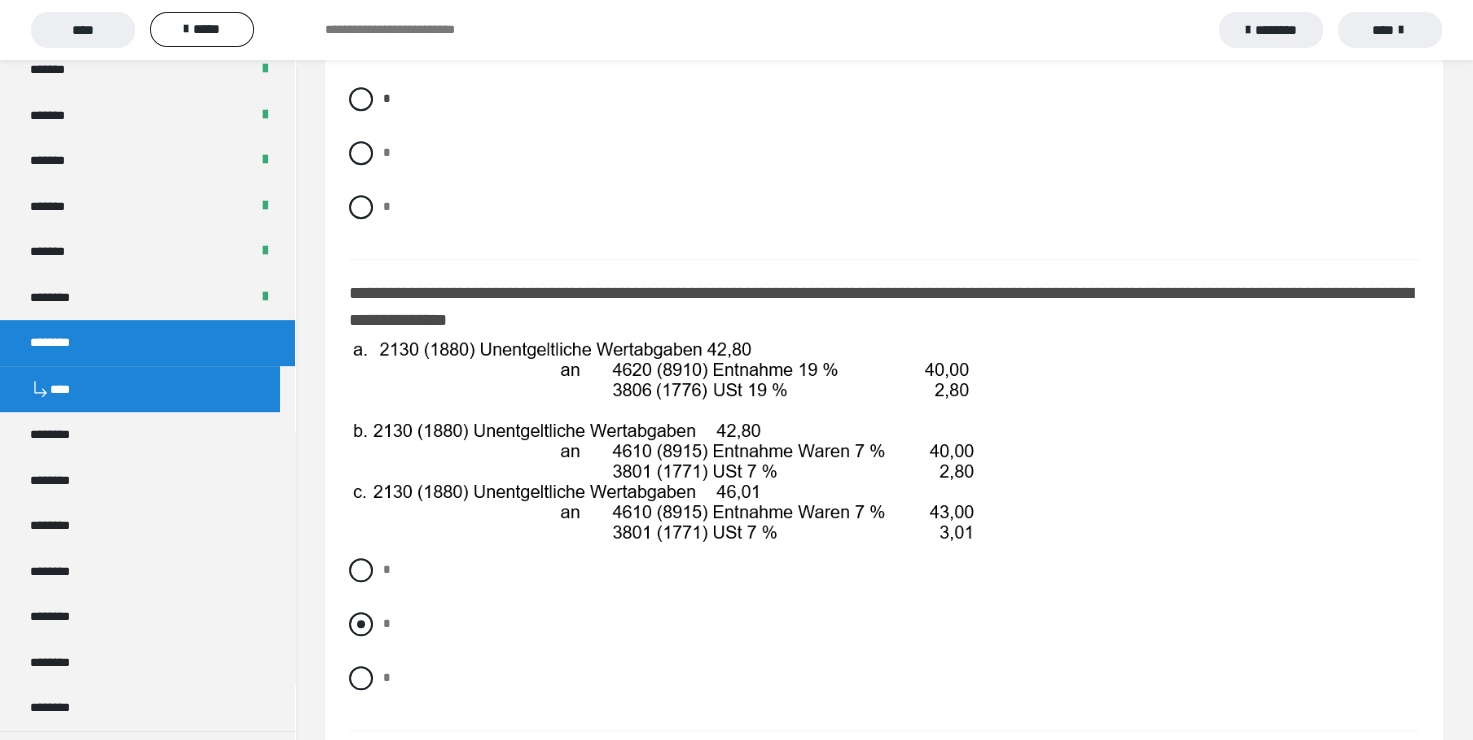 click at bounding box center [361, 624] 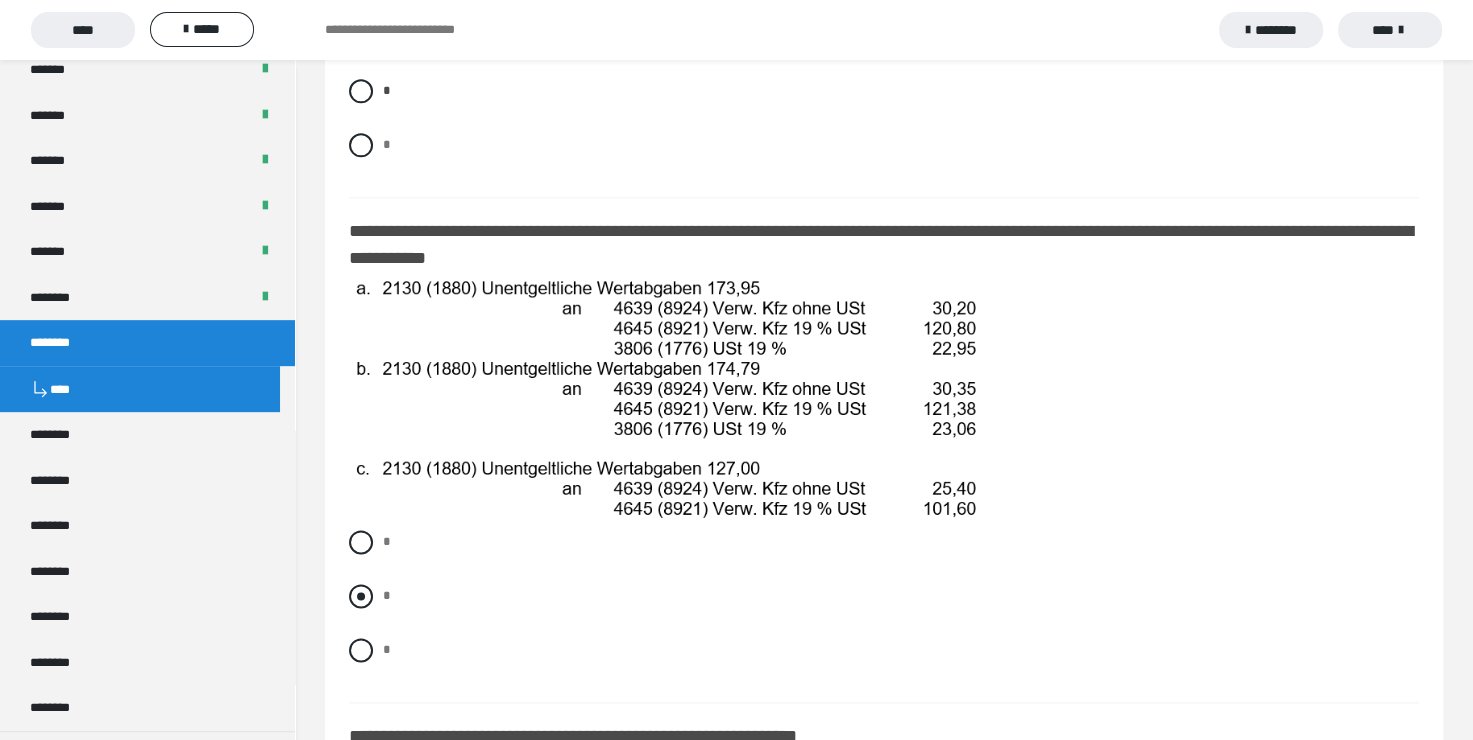 scroll, scrollTop: 2300, scrollLeft: 0, axis: vertical 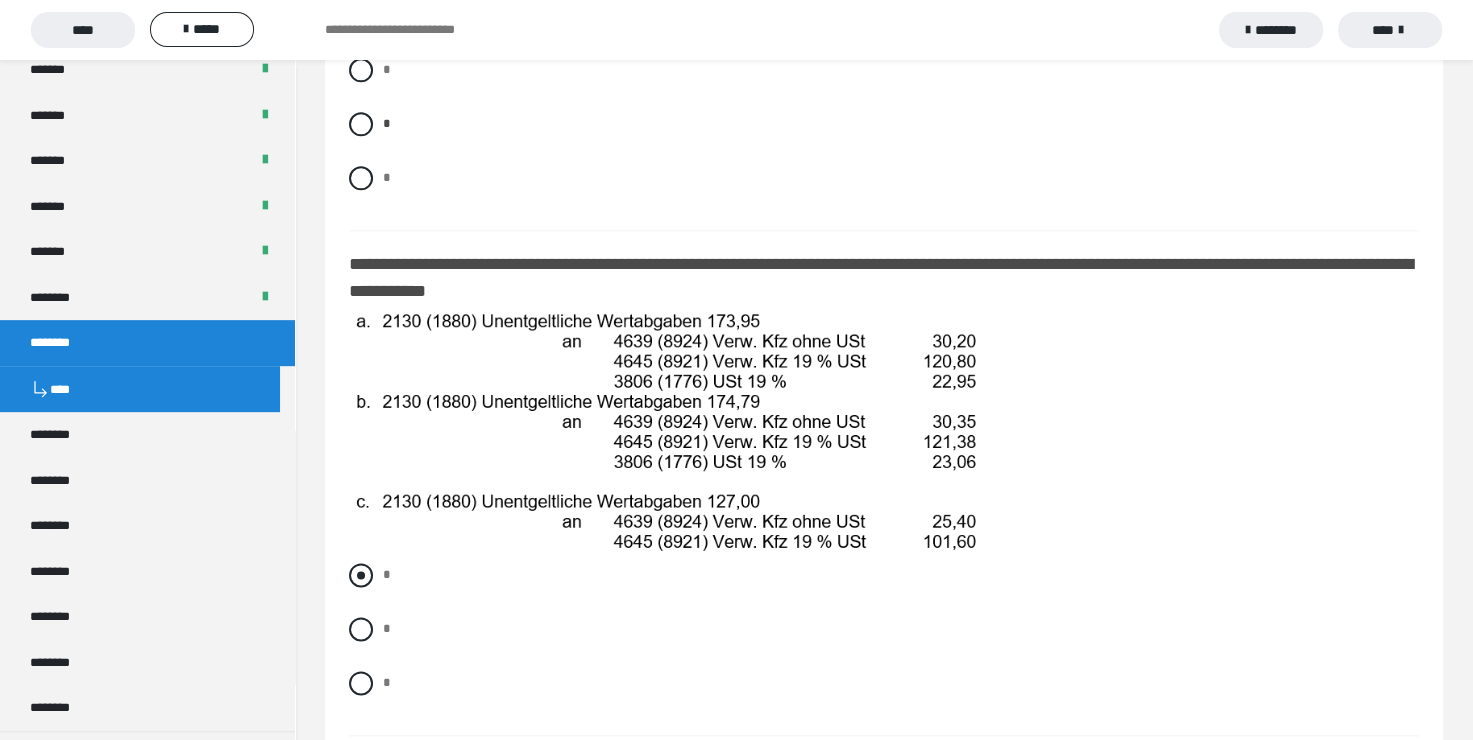 click at bounding box center [361, 575] 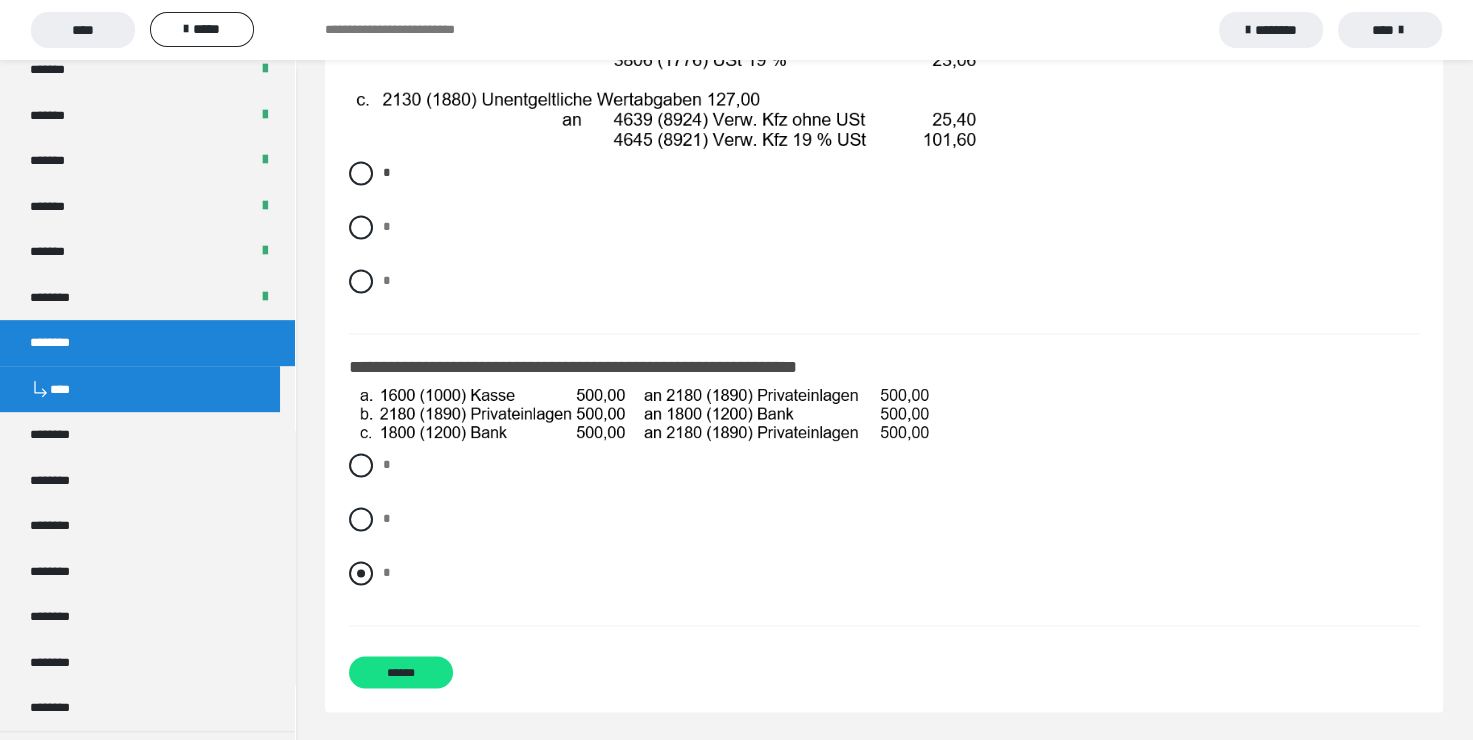 scroll, scrollTop: 2715, scrollLeft: 0, axis: vertical 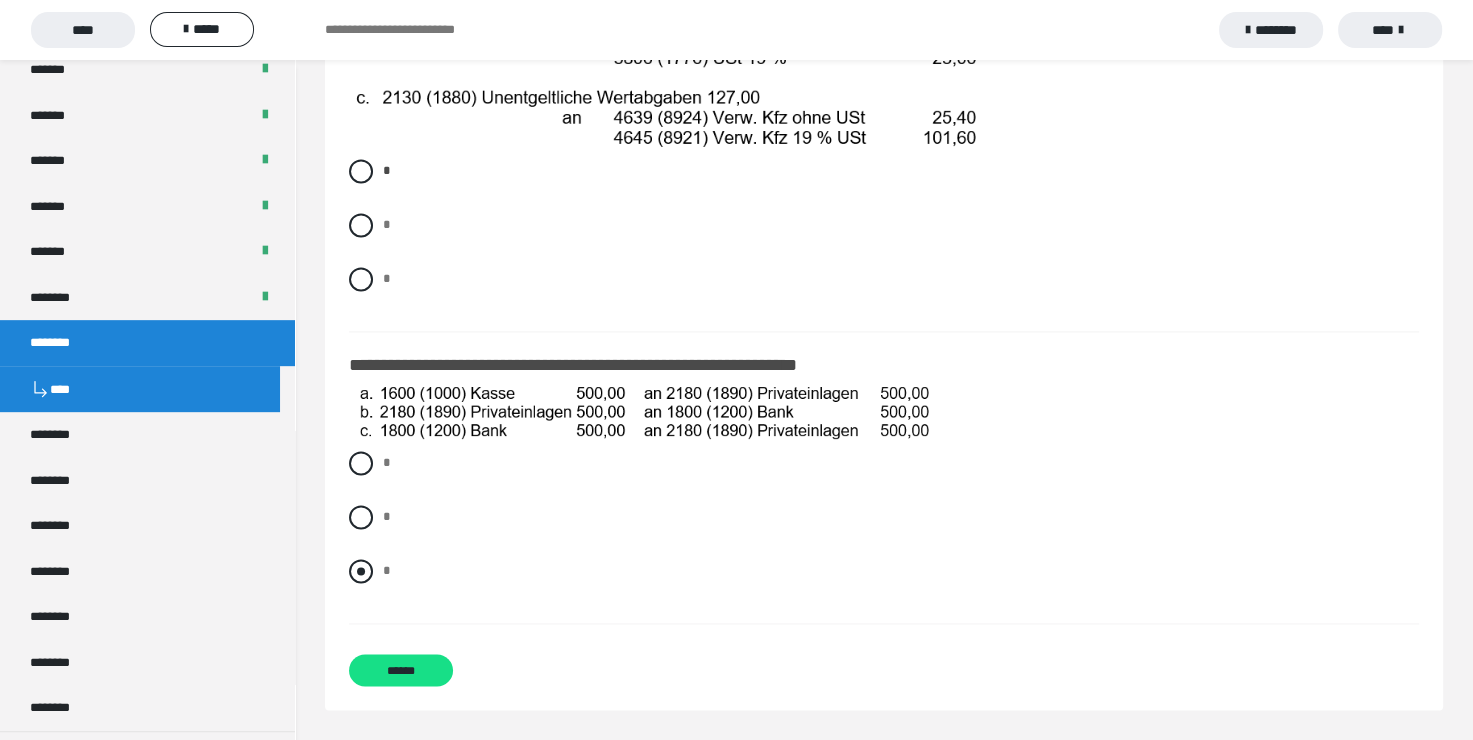 click at bounding box center (361, 571) 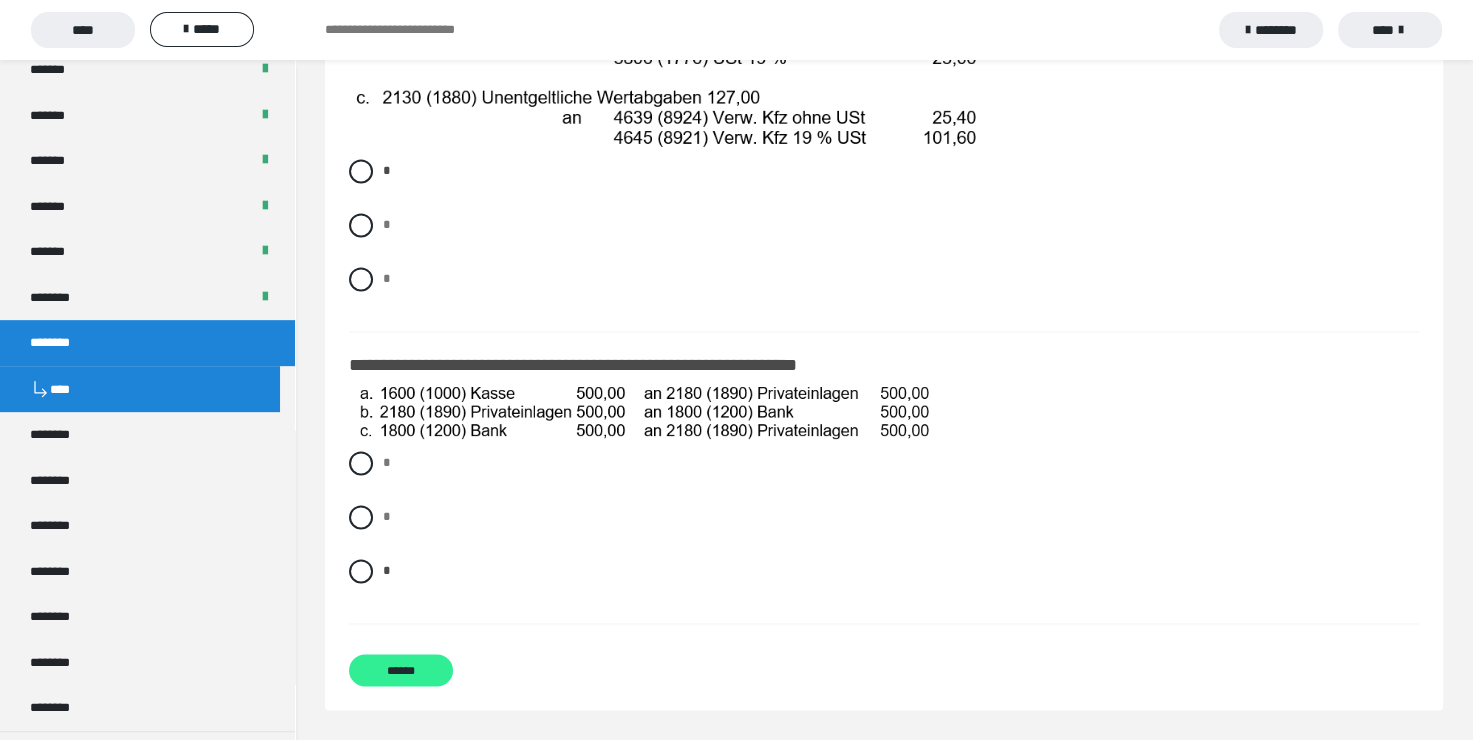 click on "******" at bounding box center (401, 670) 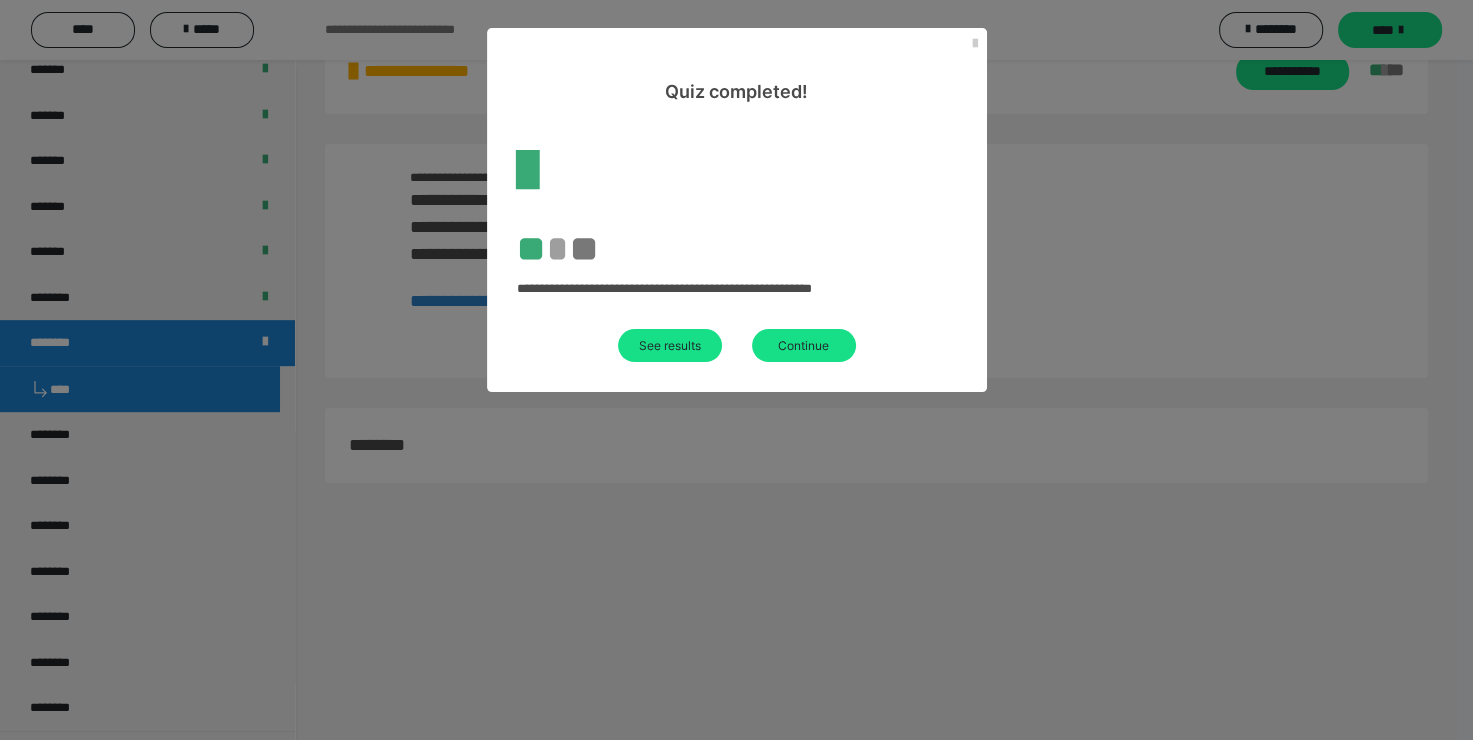 scroll, scrollTop: 2715, scrollLeft: 0, axis: vertical 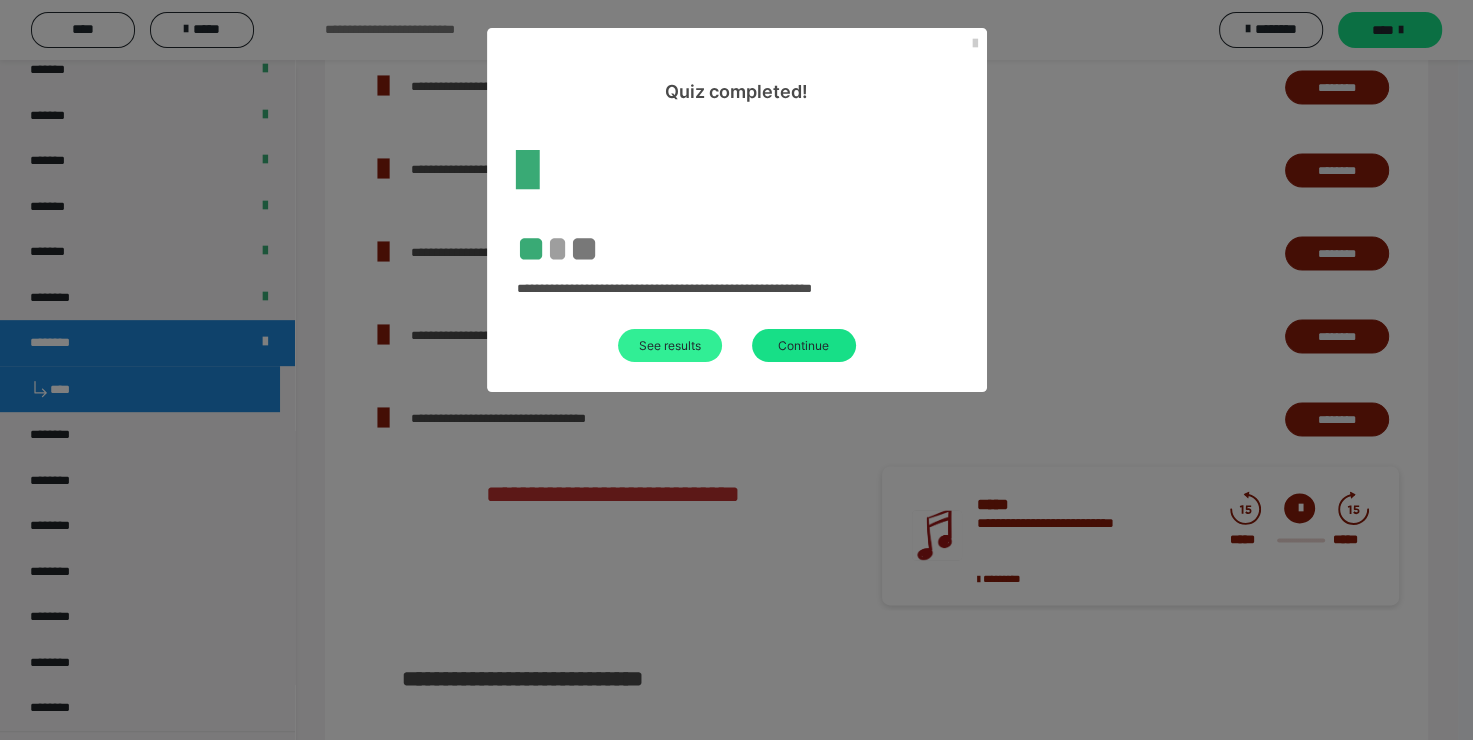 click on "See results" at bounding box center (670, 345) 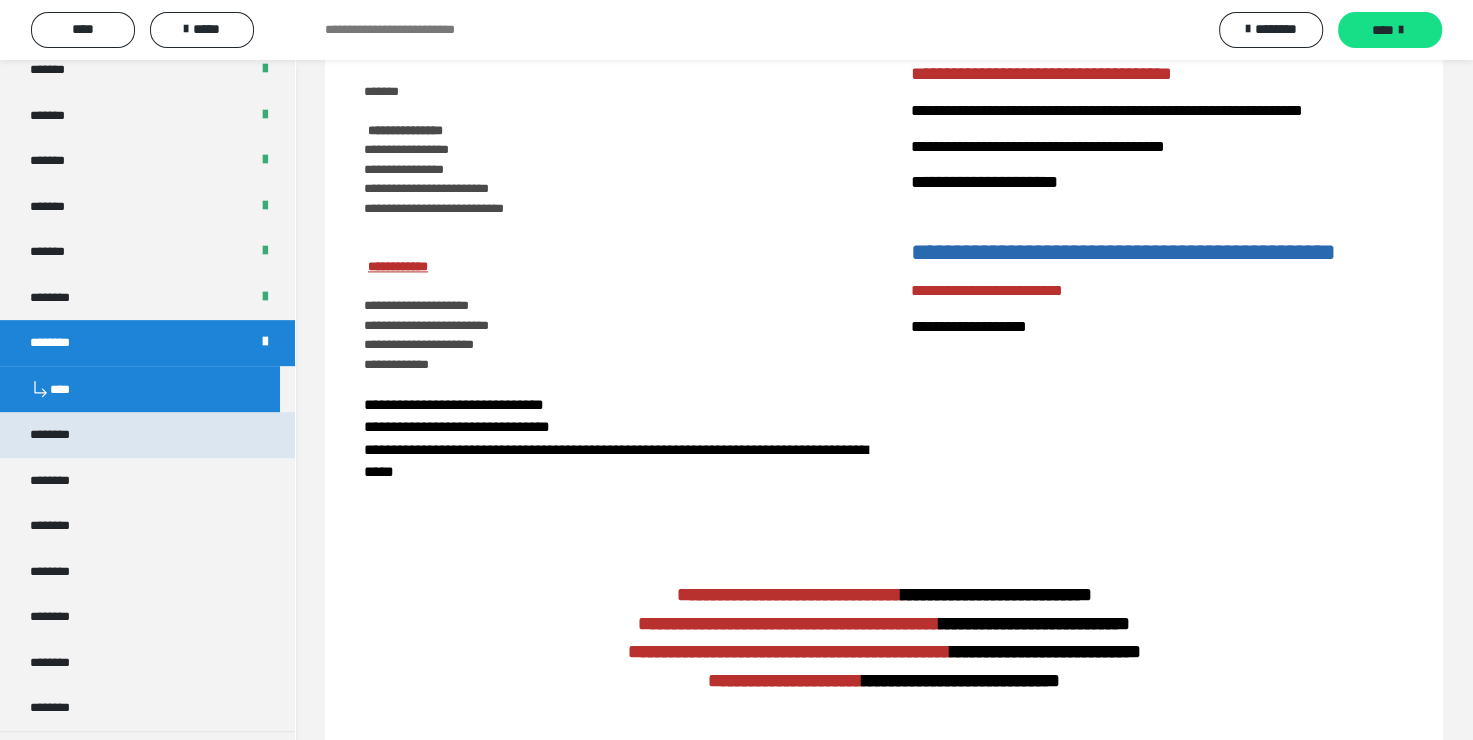 click on "********" at bounding box center (147, 435) 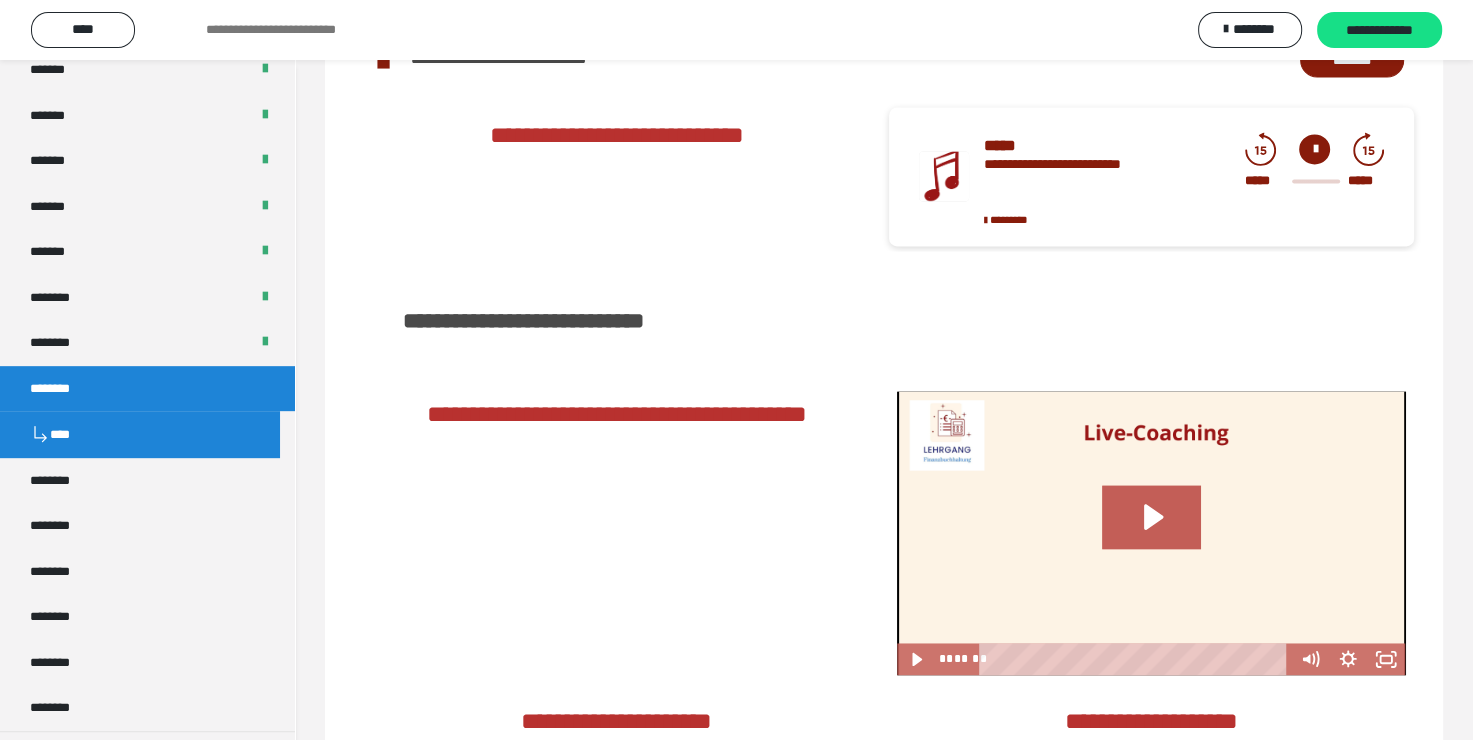 scroll, scrollTop: 61, scrollLeft: 0, axis: vertical 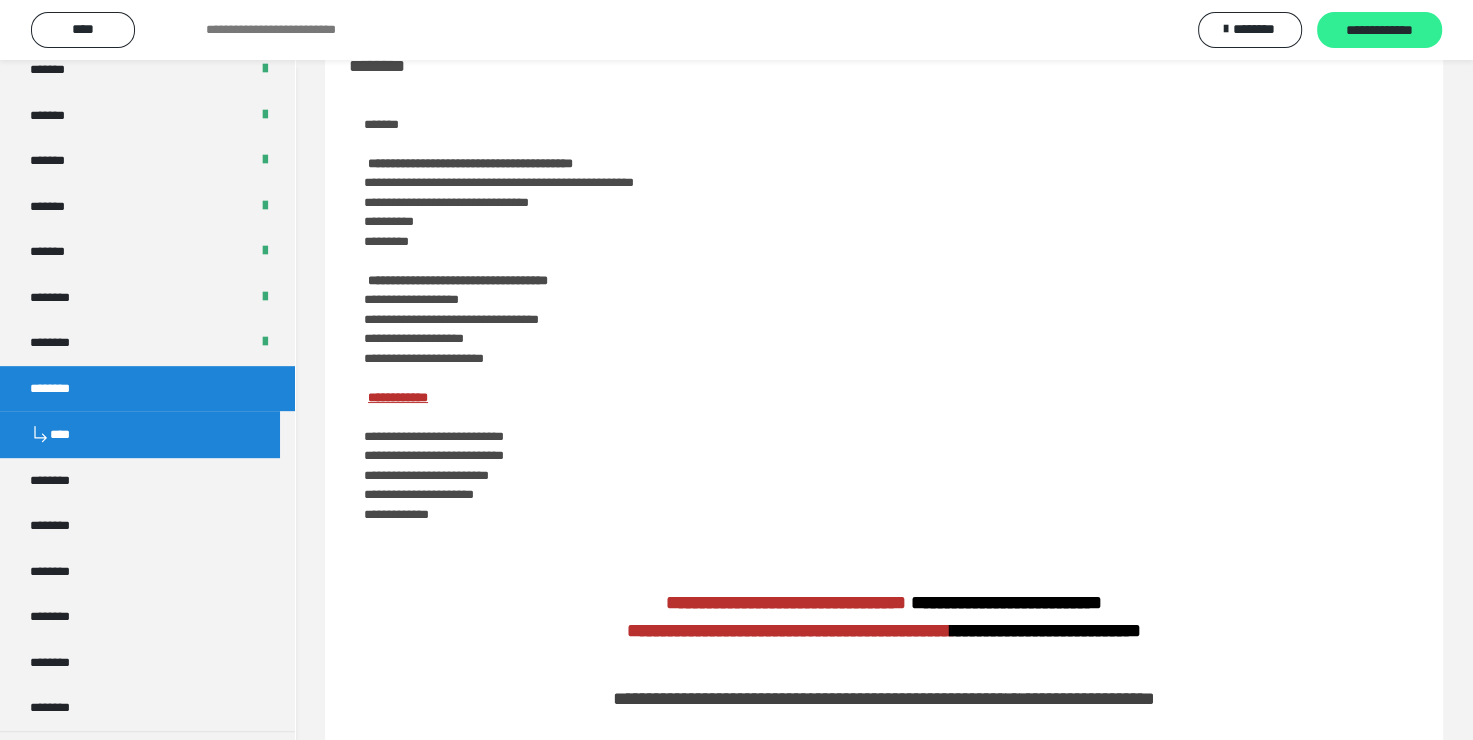 click on "**********" at bounding box center (1379, 31) 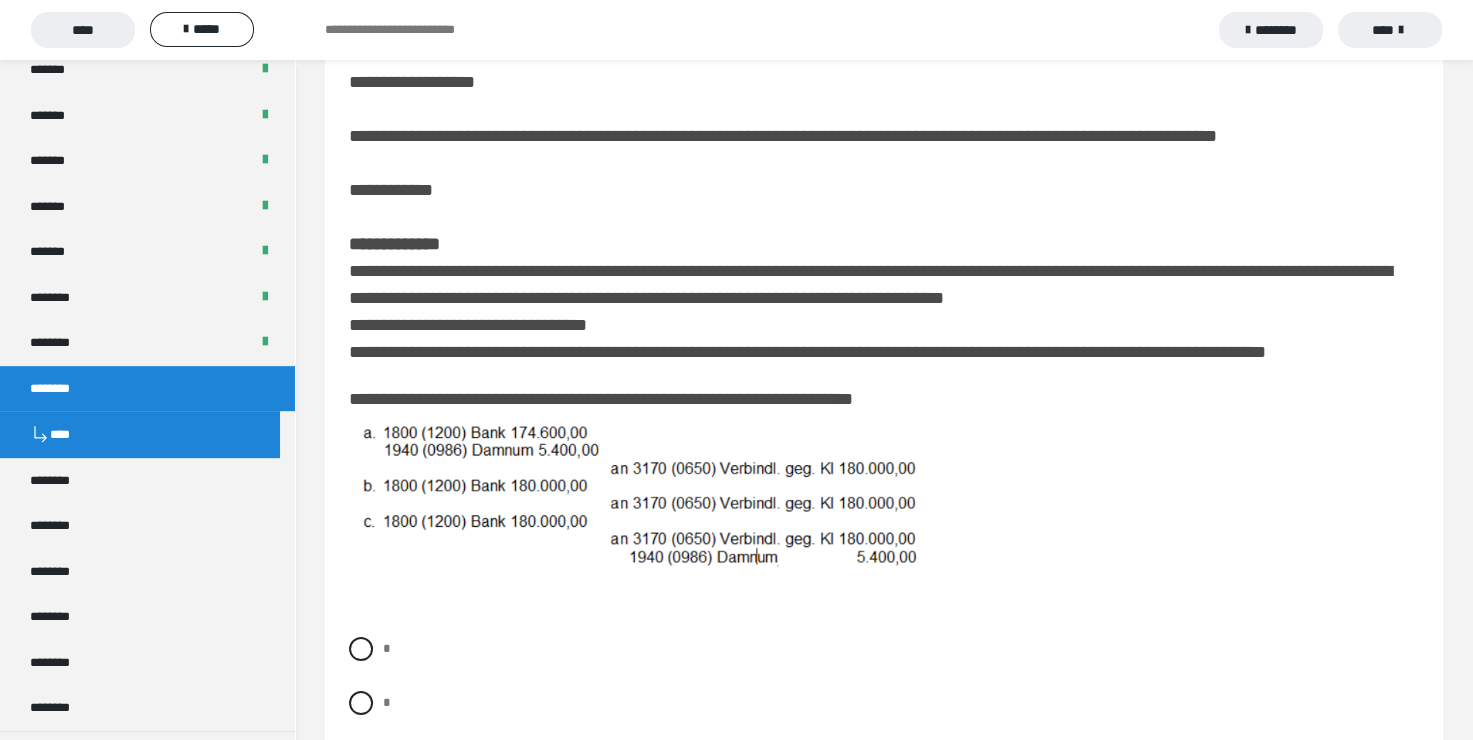 scroll, scrollTop: 200, scrollLeft: 0, axis: vertical 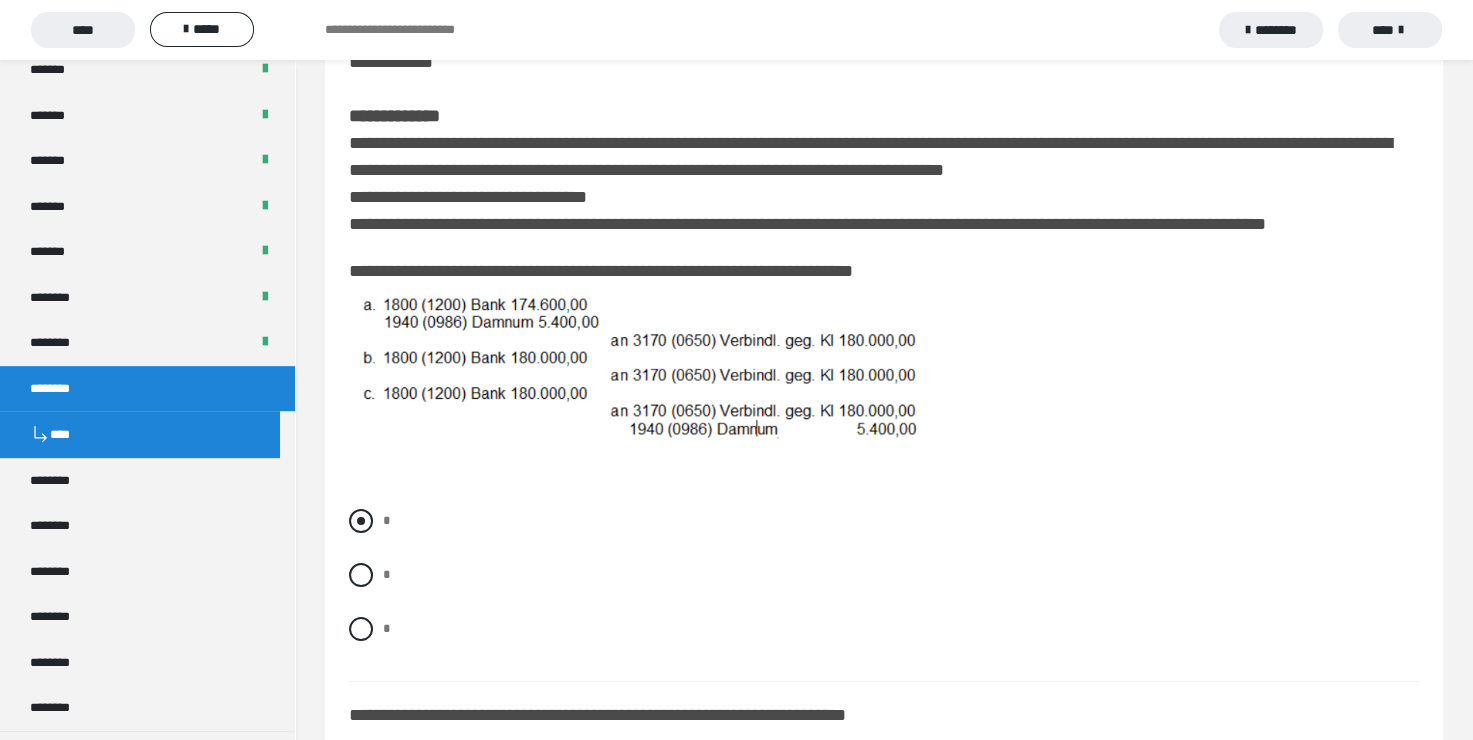 click at bounding box center (361, 521) 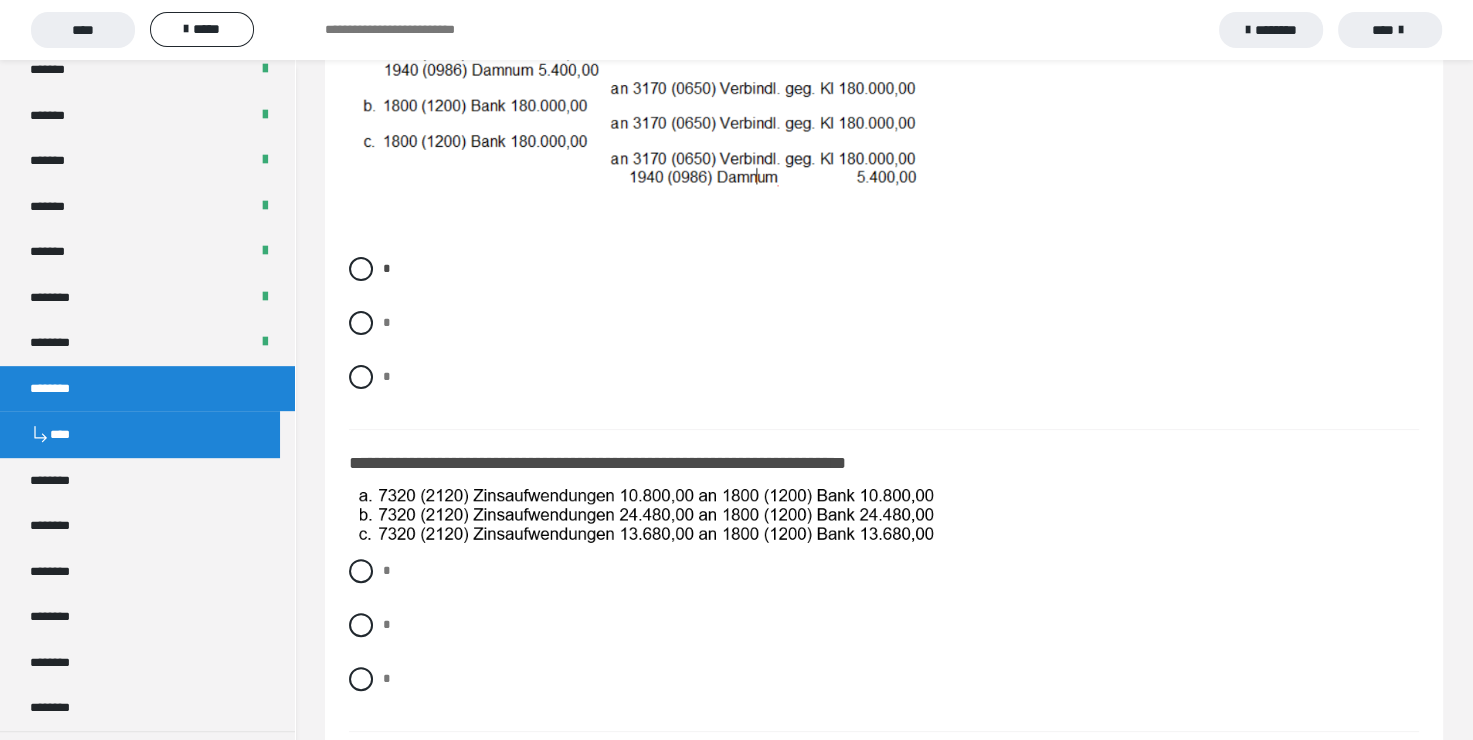 scroll, scrollTop: 500, scrollLeft: 0, axis: vertical 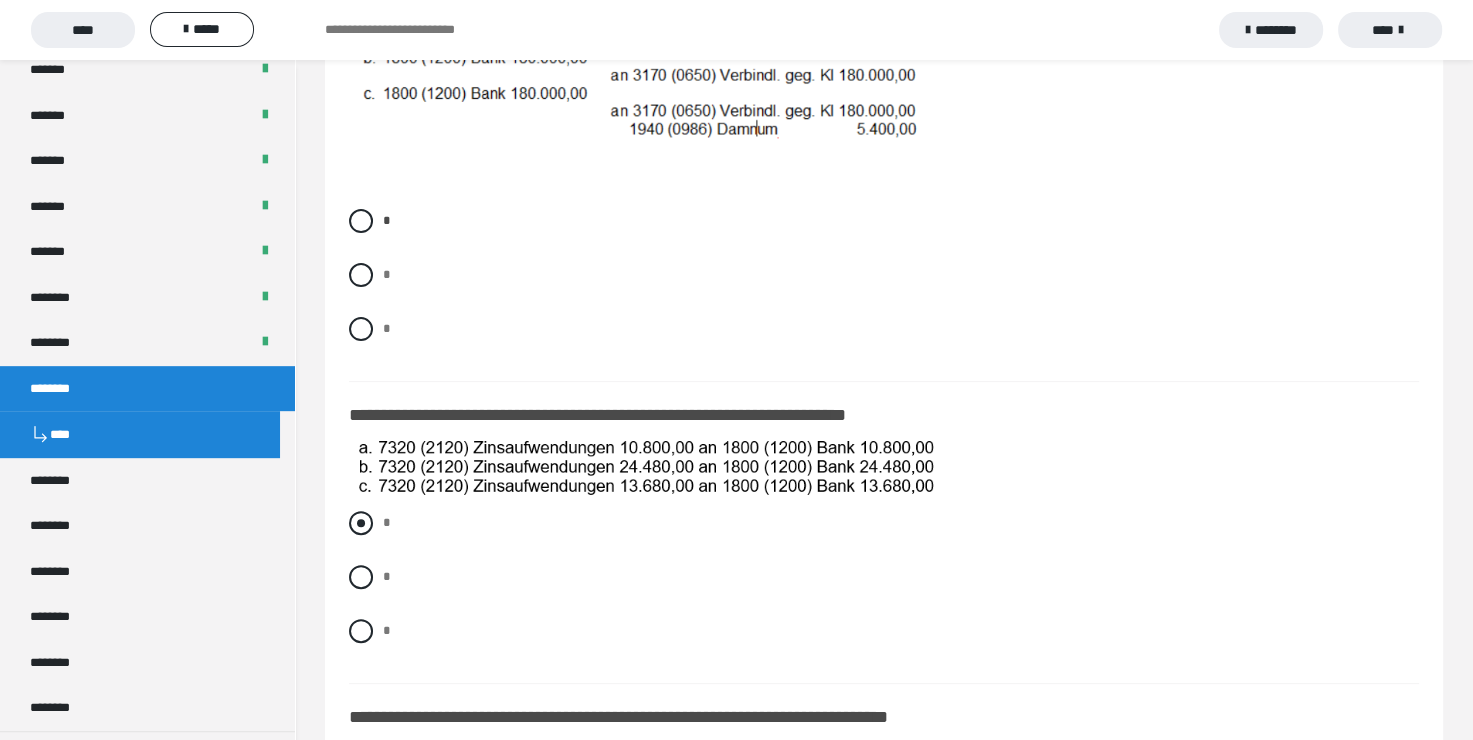 click at bounding box center (361, 523) 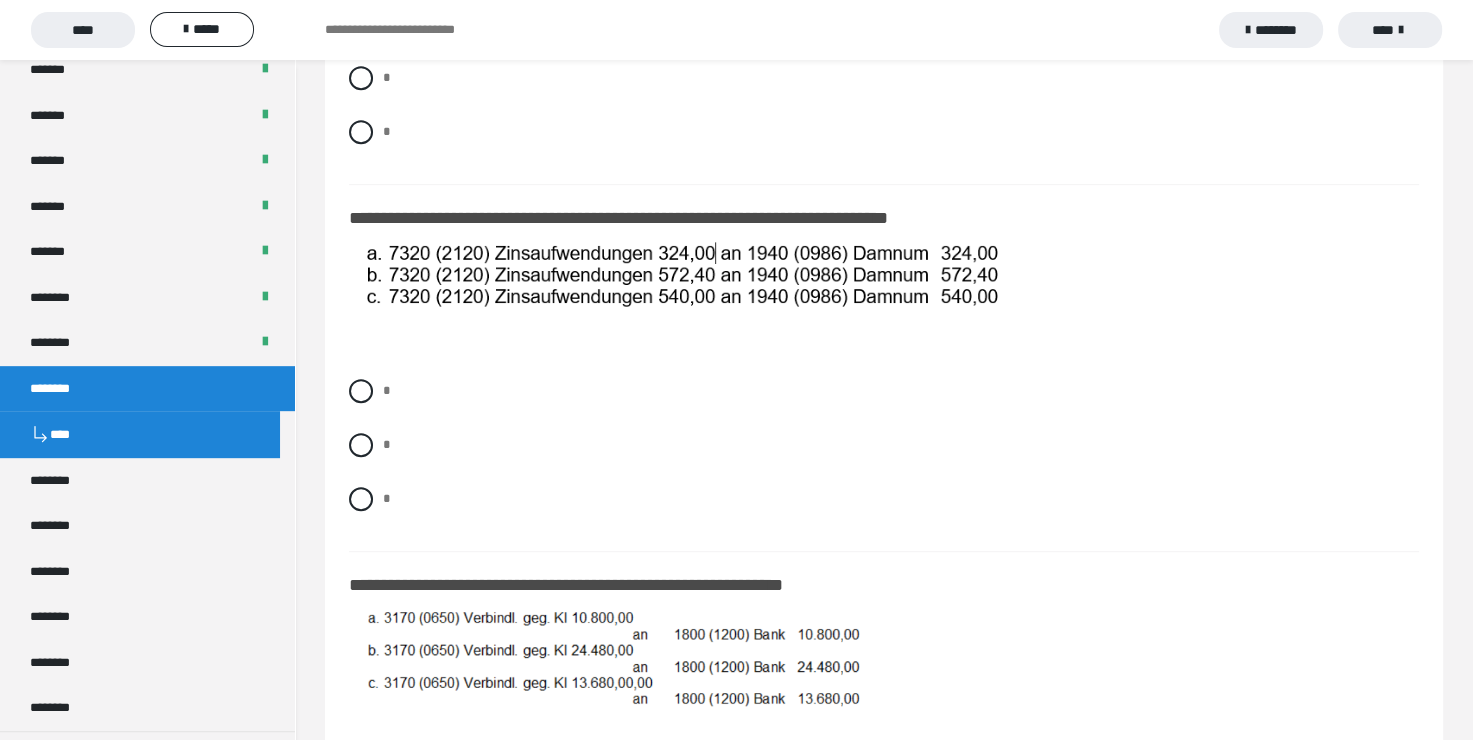 scroll, scrollTop: 1000, scrollLeft: 0, axis: vertical 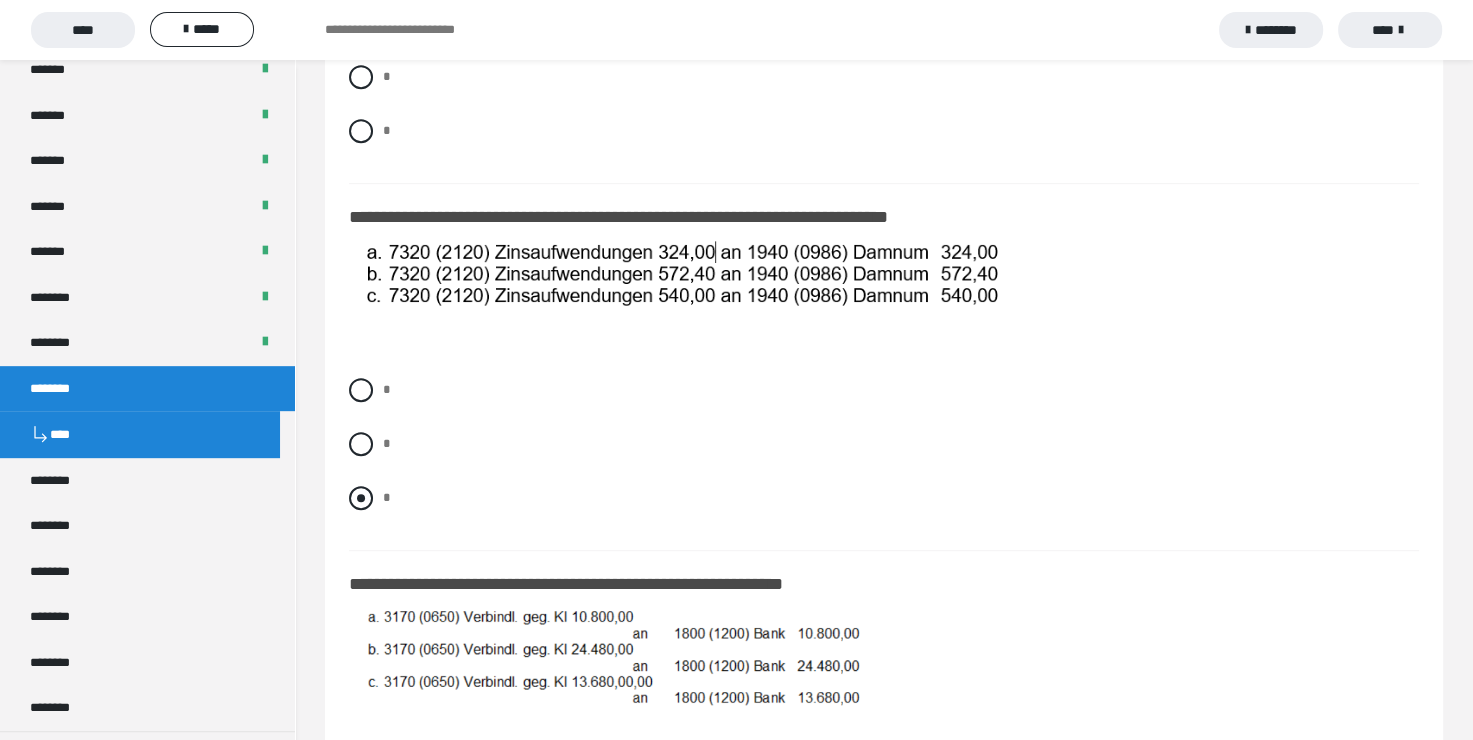 click at bounding box center [361, 498] 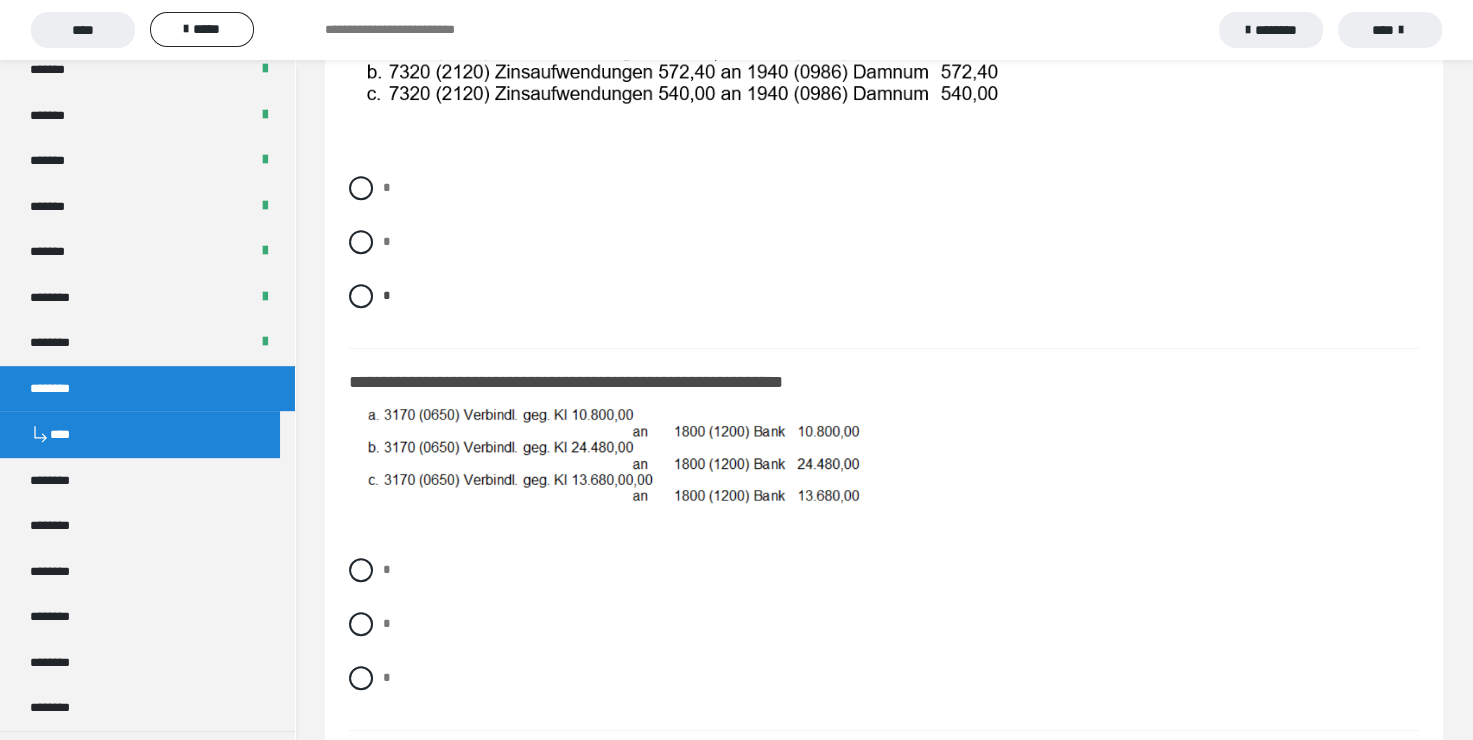 scroll, scrollTop: 1251, scrollLeft: 0, axis: vertical 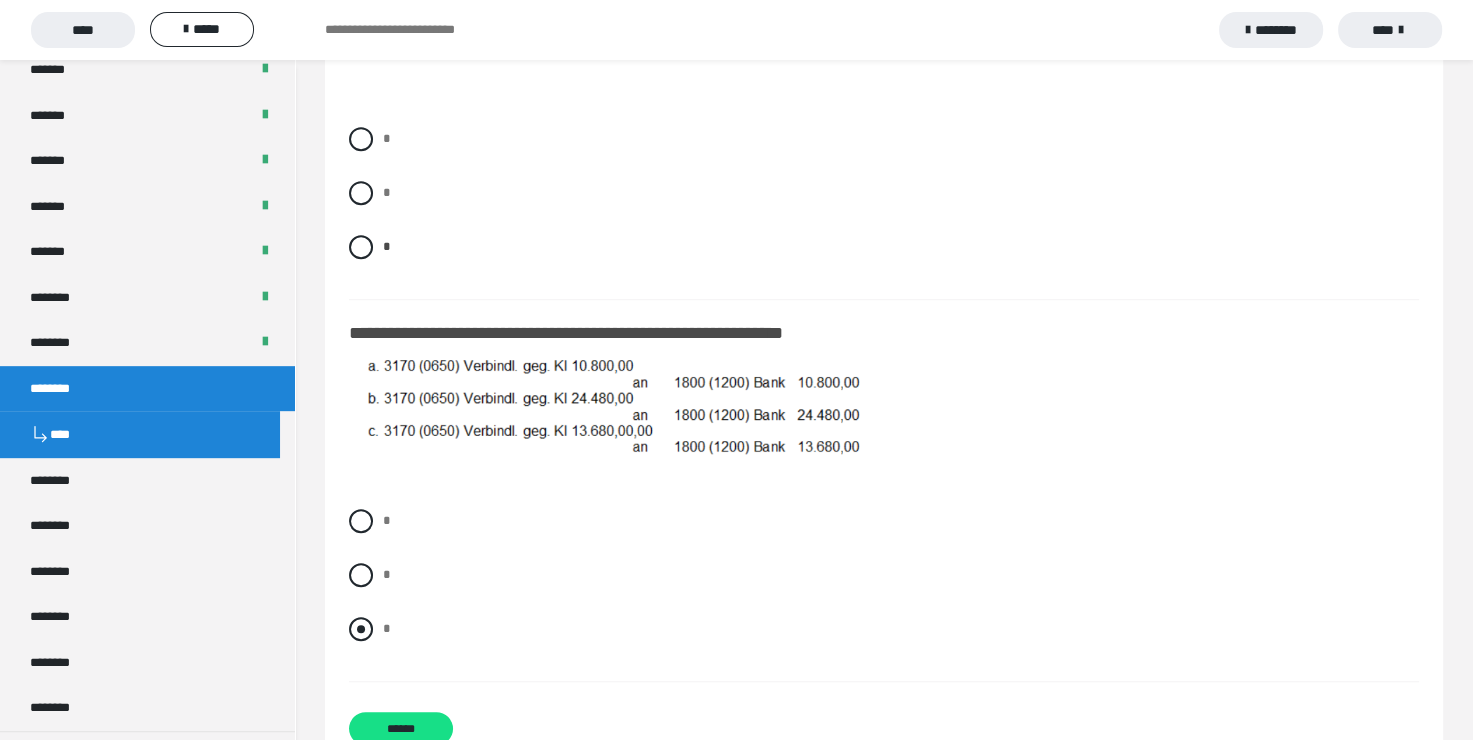 click at bounding box center (361, 629) 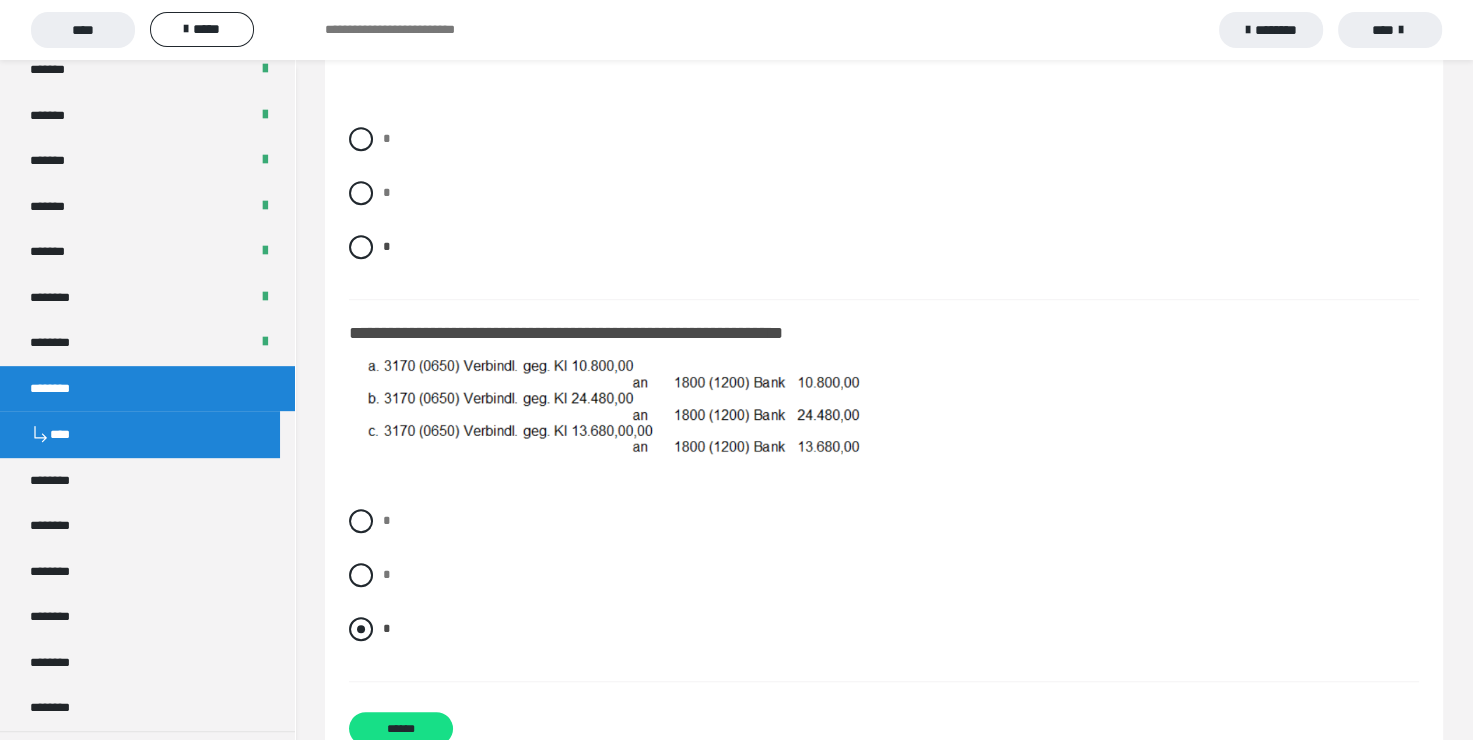 scroll, scrollTop: 1351, scrollLeft: 0, axis: vertical 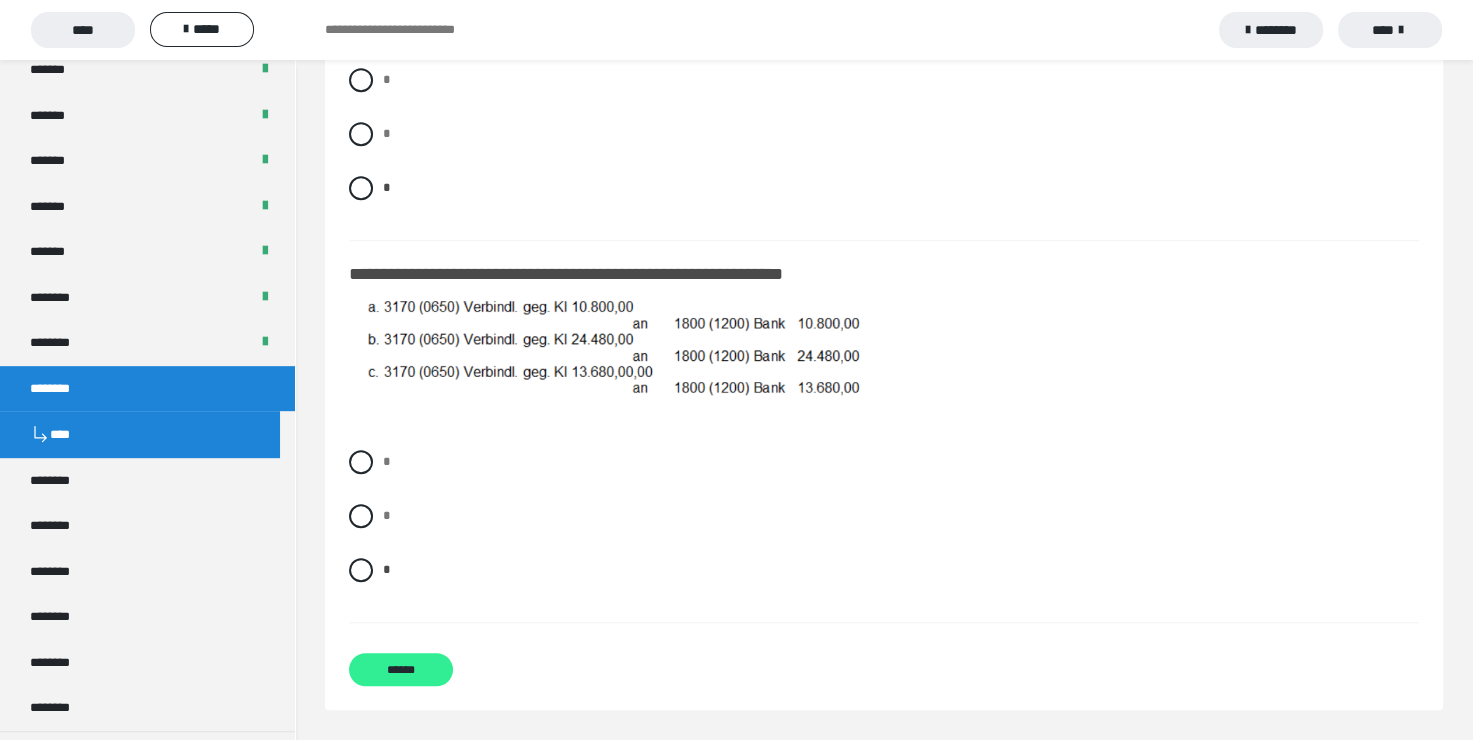 click on "******" at bounding box center [401, 669] 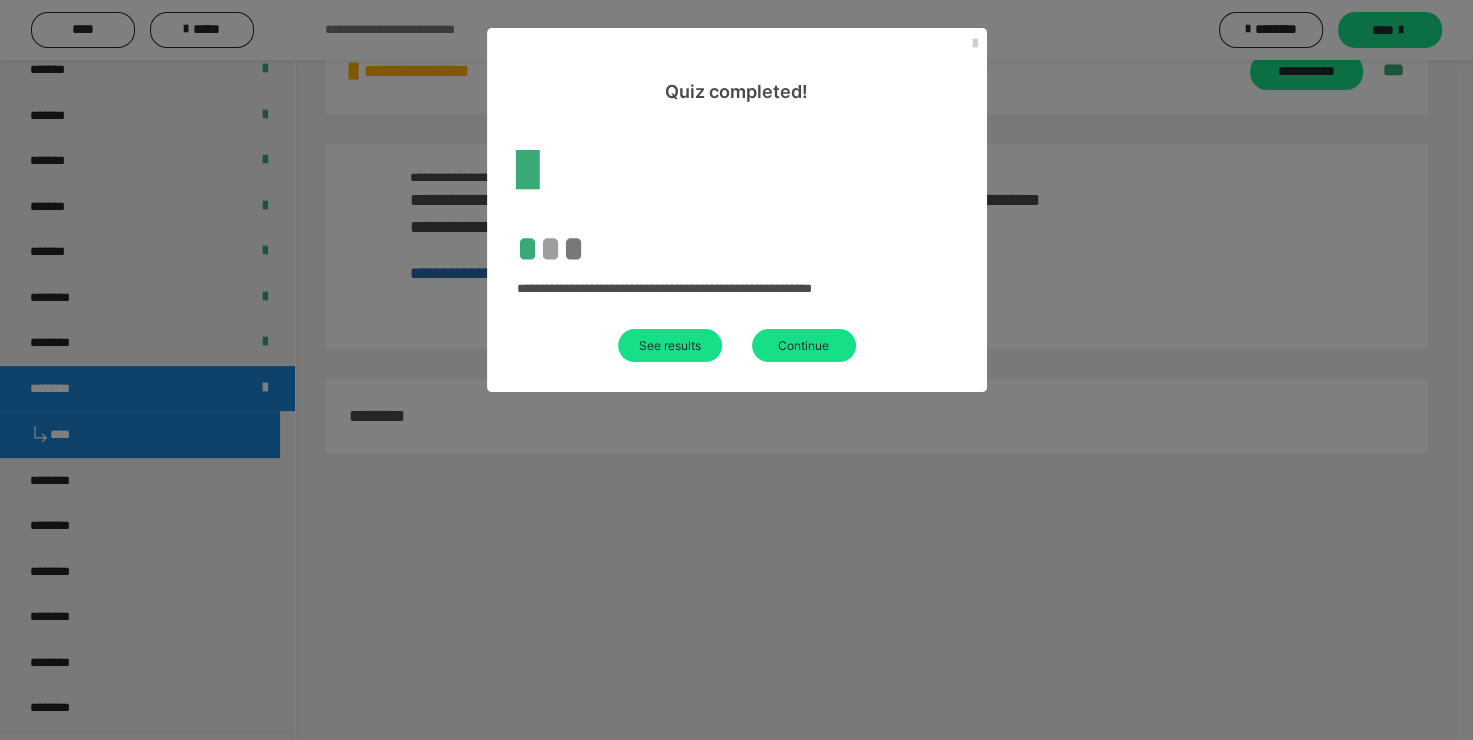 scroll, scrollTop: 1351, scrollLeft: 0, axis: vertical 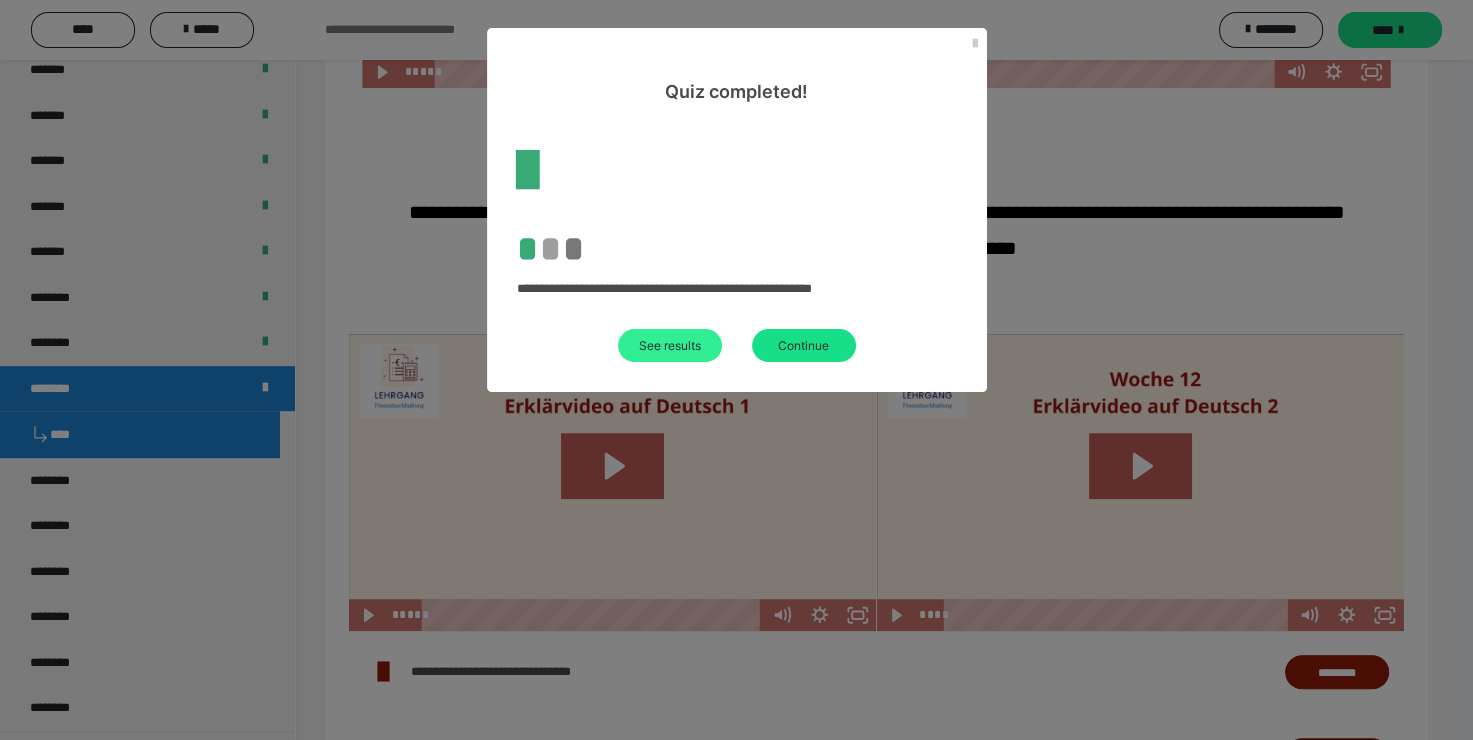 click on "See results" at bounding box center [670, 345] 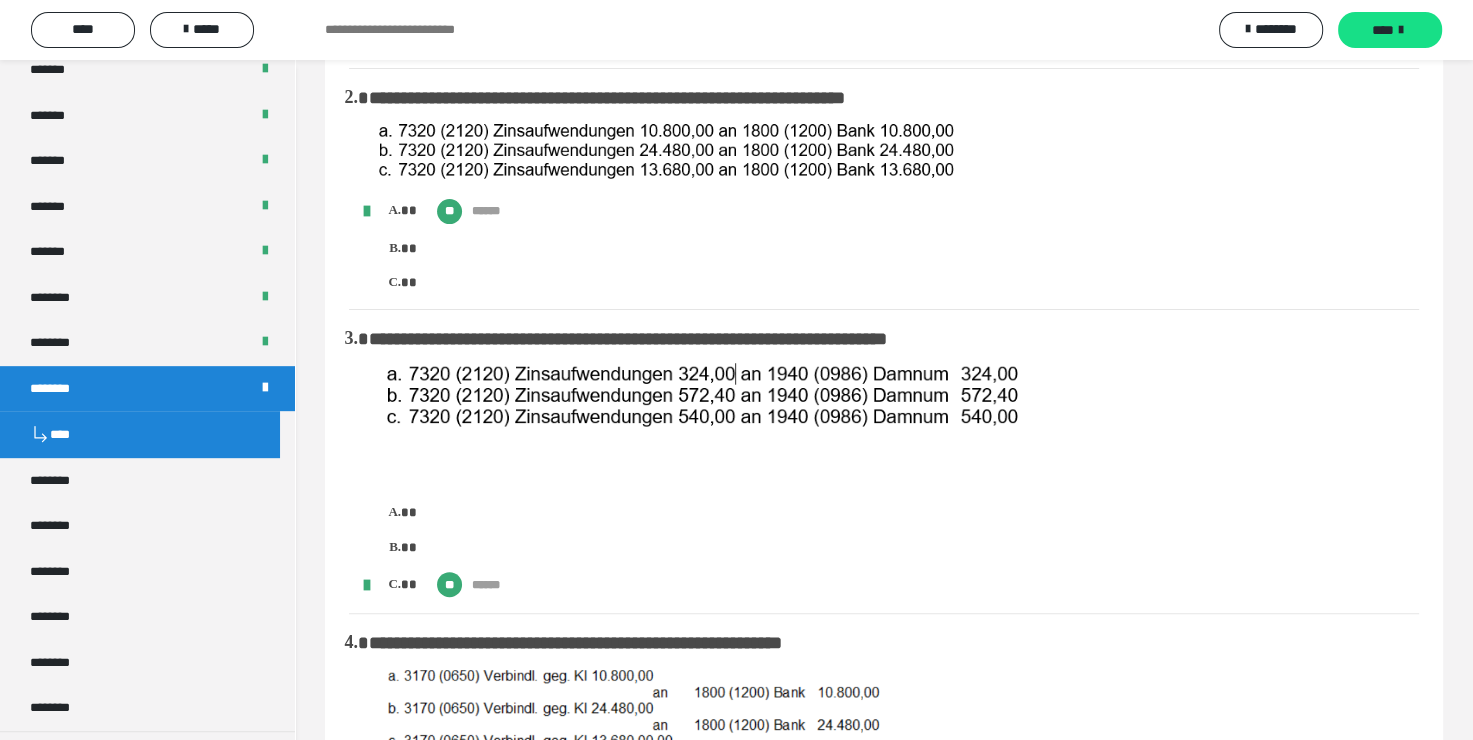 scroll, scrollTop: 600, scrollLeft: 0, axis: vertical 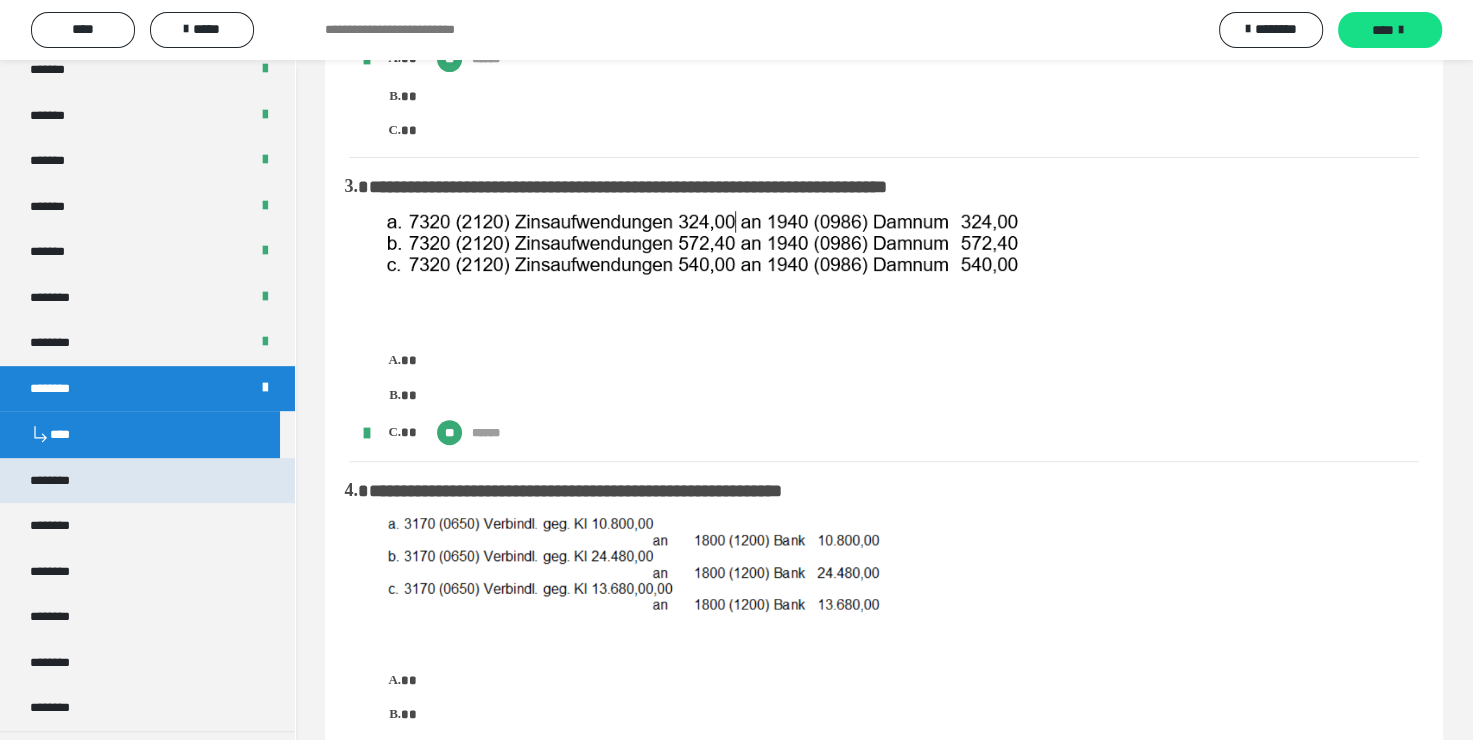 click on "********" at bounding box center [147, 481] 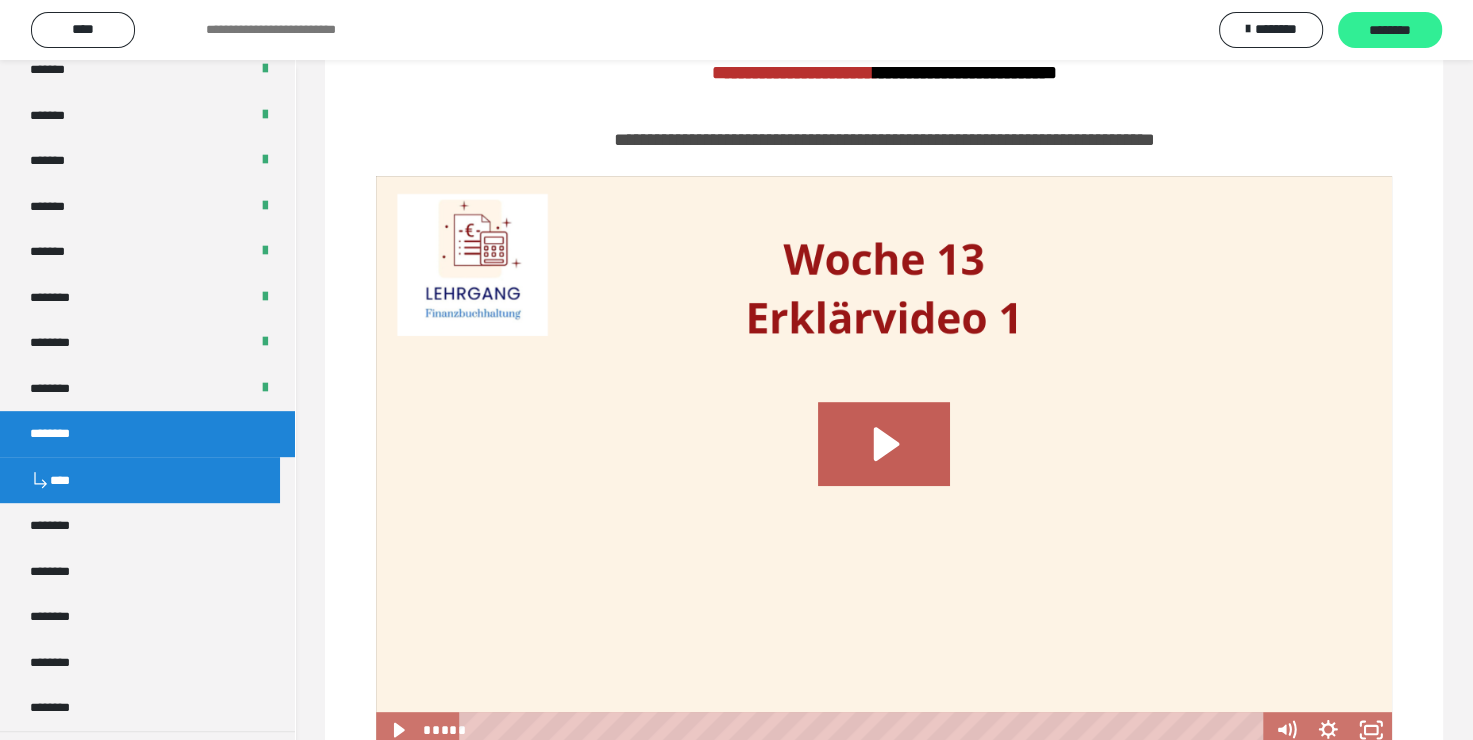 click on "********" at bounding box center (1390, 31) 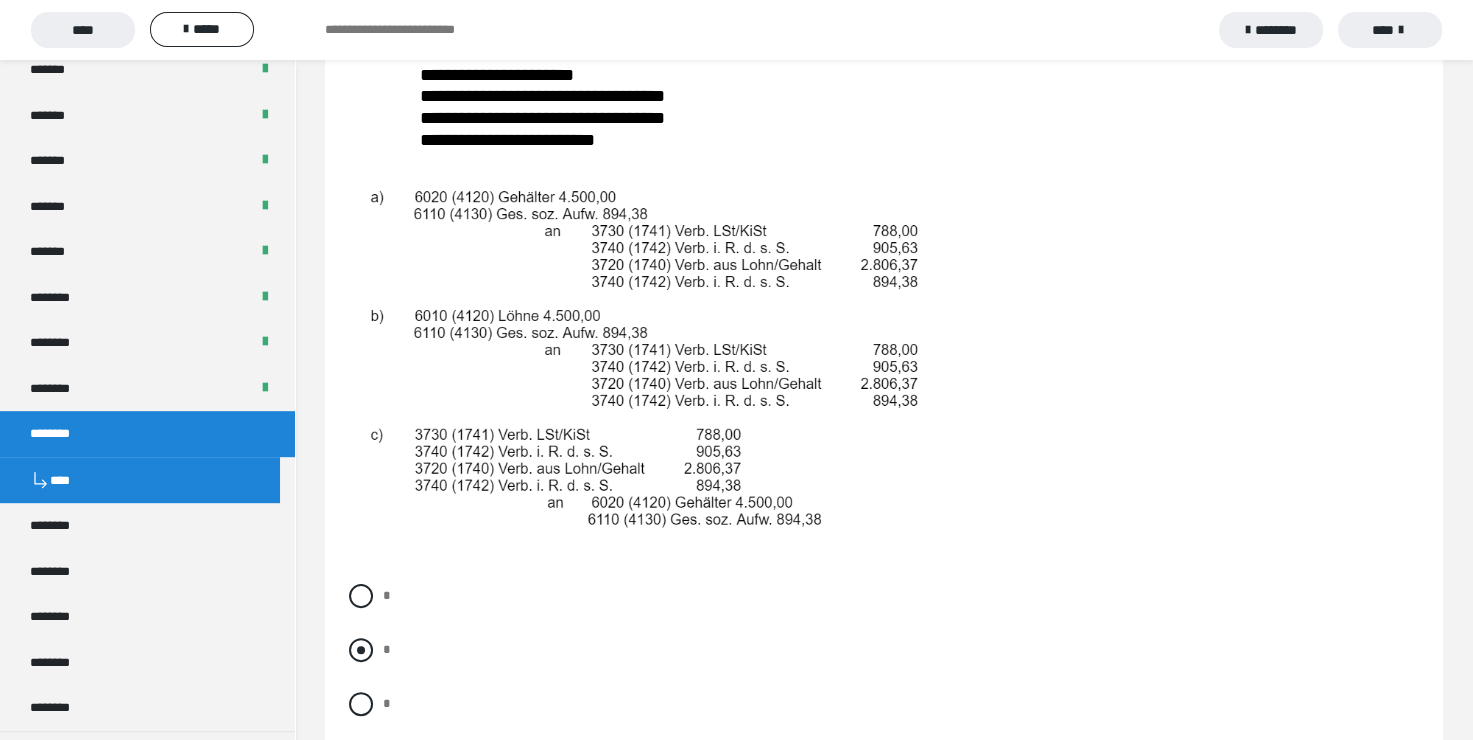 scroll, scrollTop: 400, scrollLeft: 0, axis: vertical 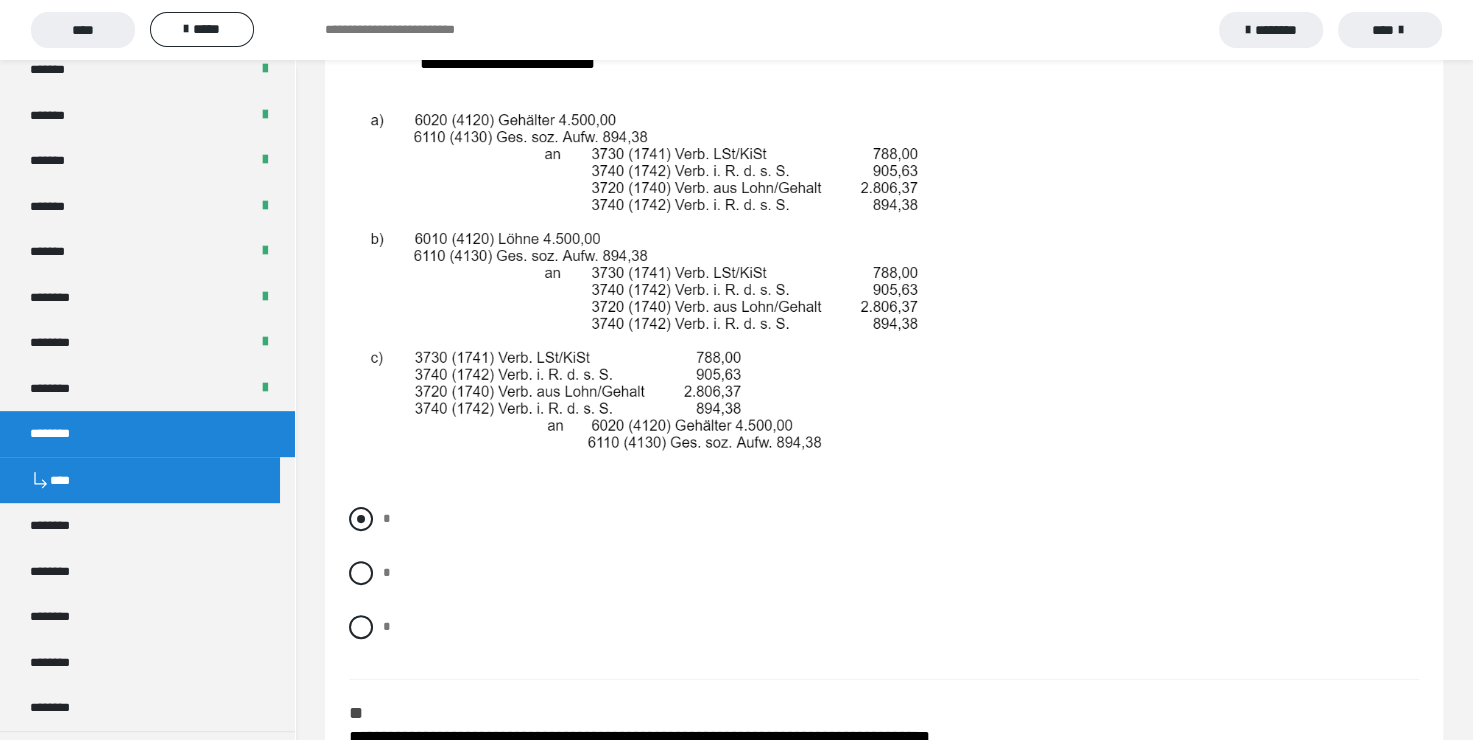 click at bounding box center (361, 519) 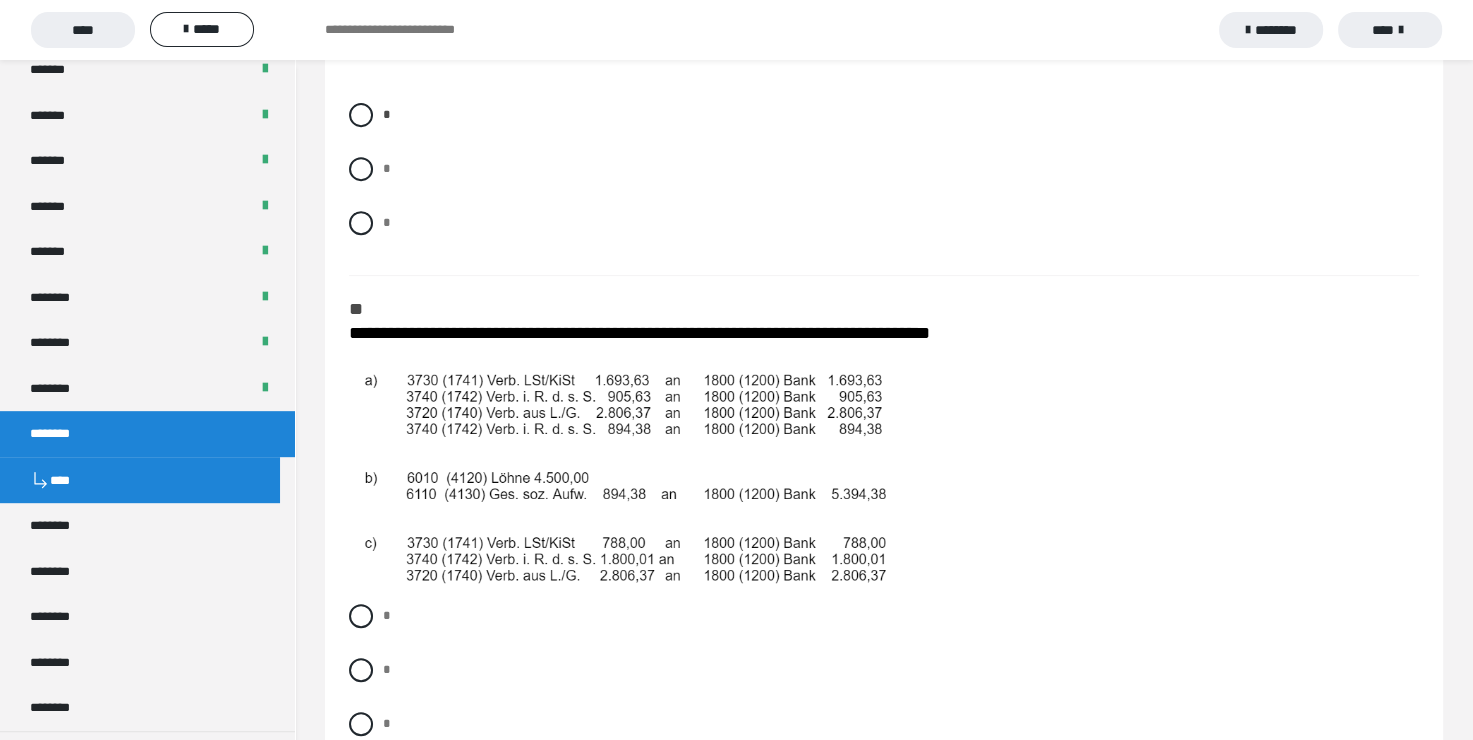 scroll, scrollTop: 967, scrollLeft: 0, axis: vertical 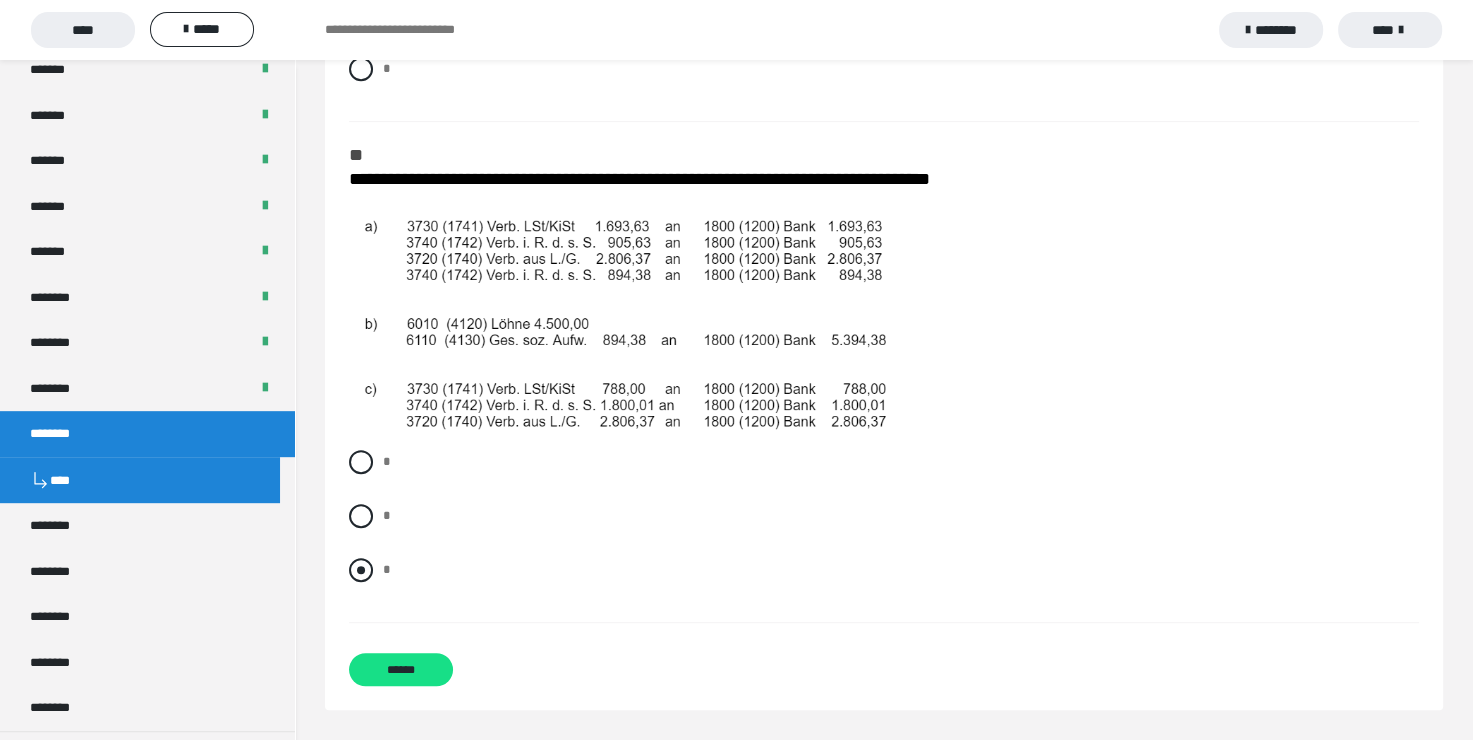 click at bounding box center [361, 570] 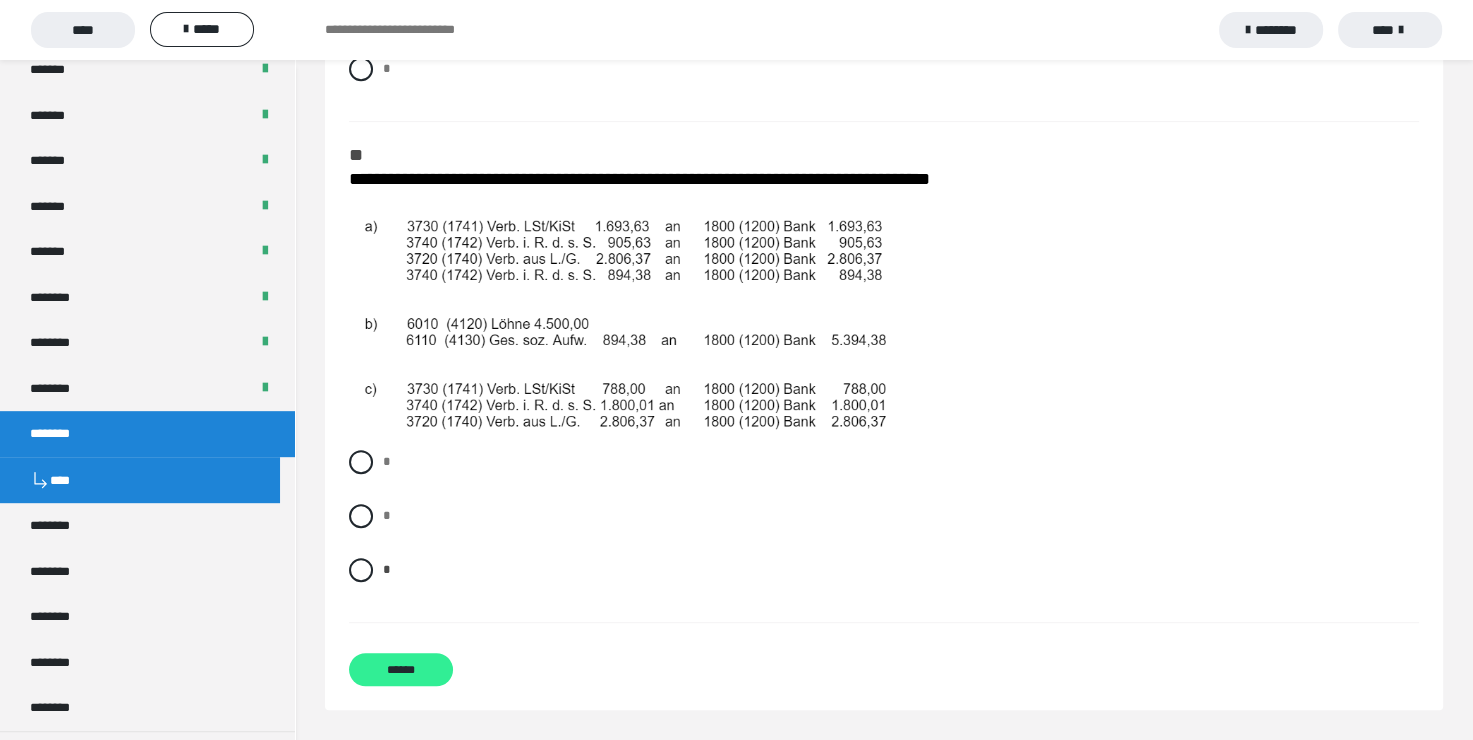 click on "******" at bounding box center [401, 669] 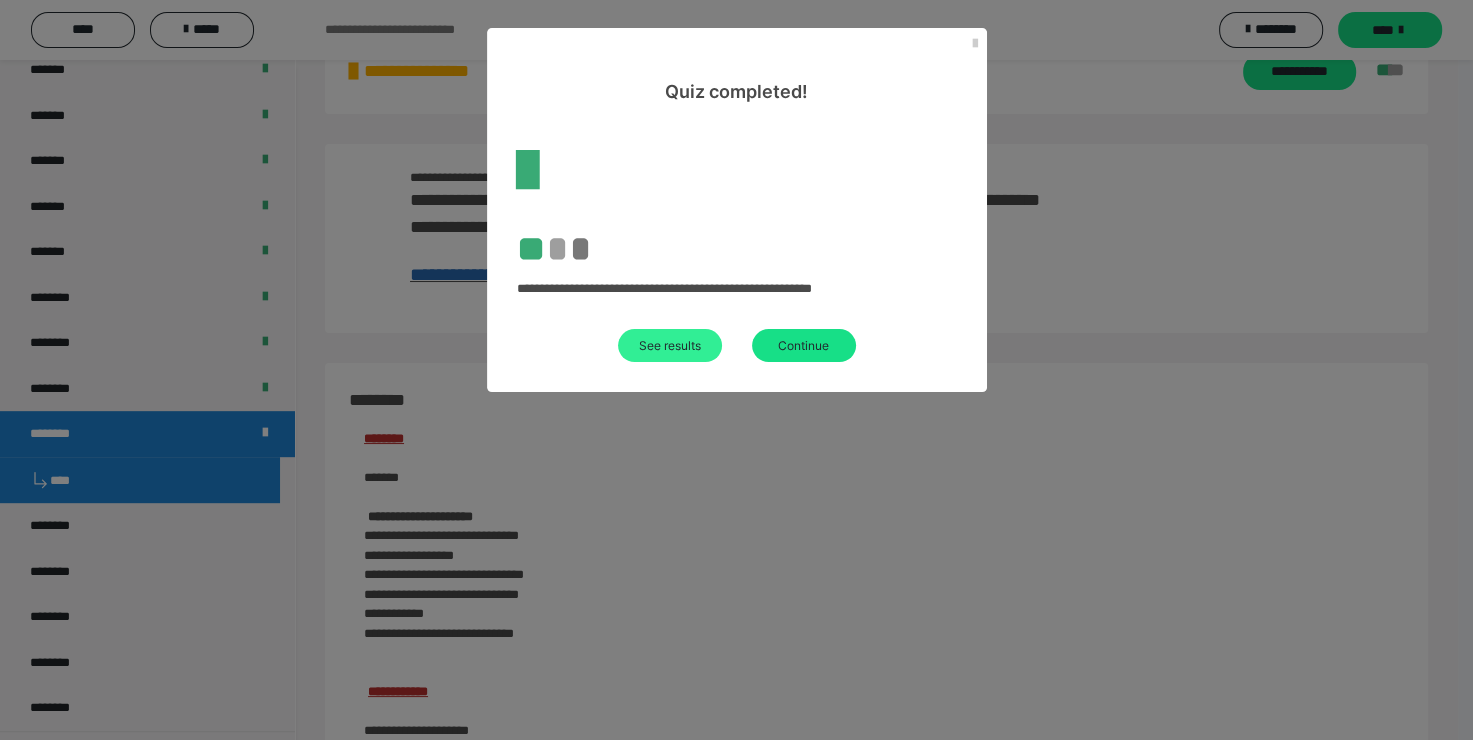 scroll, scrollTop: 967, scrollLeft: 0, axis: vertical 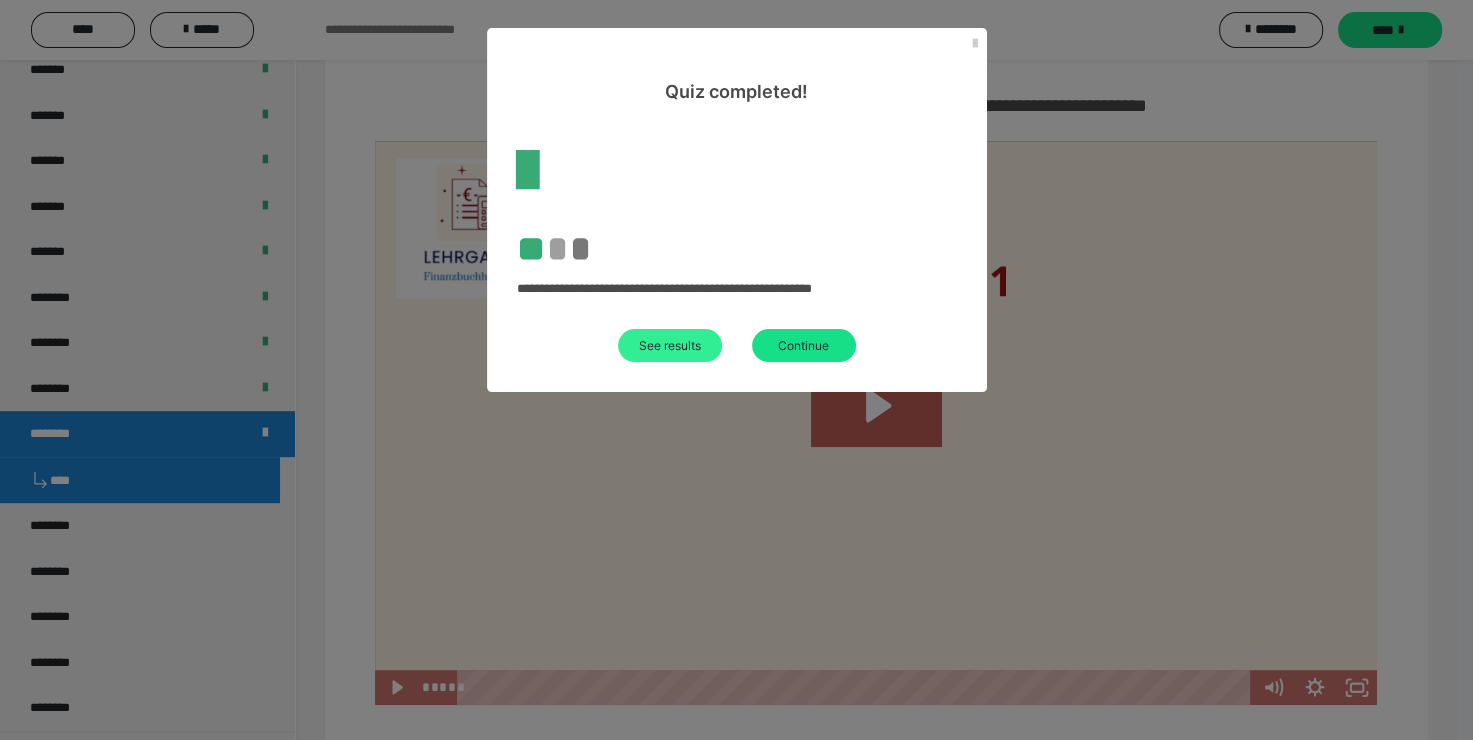 click on "See results" at bounding box center [670, 345] 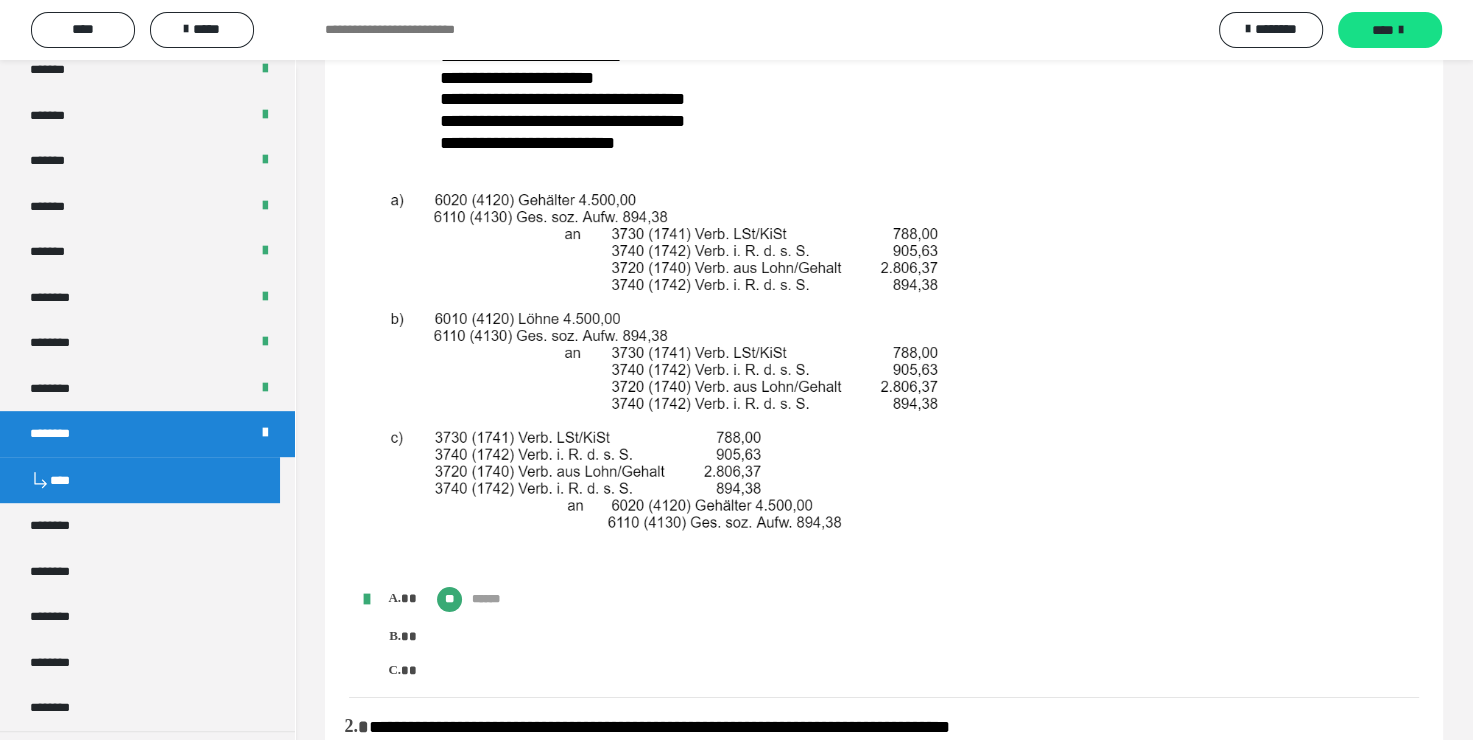 scroll, scrollTop: 400, scrollLeft: 0, axis: vertical 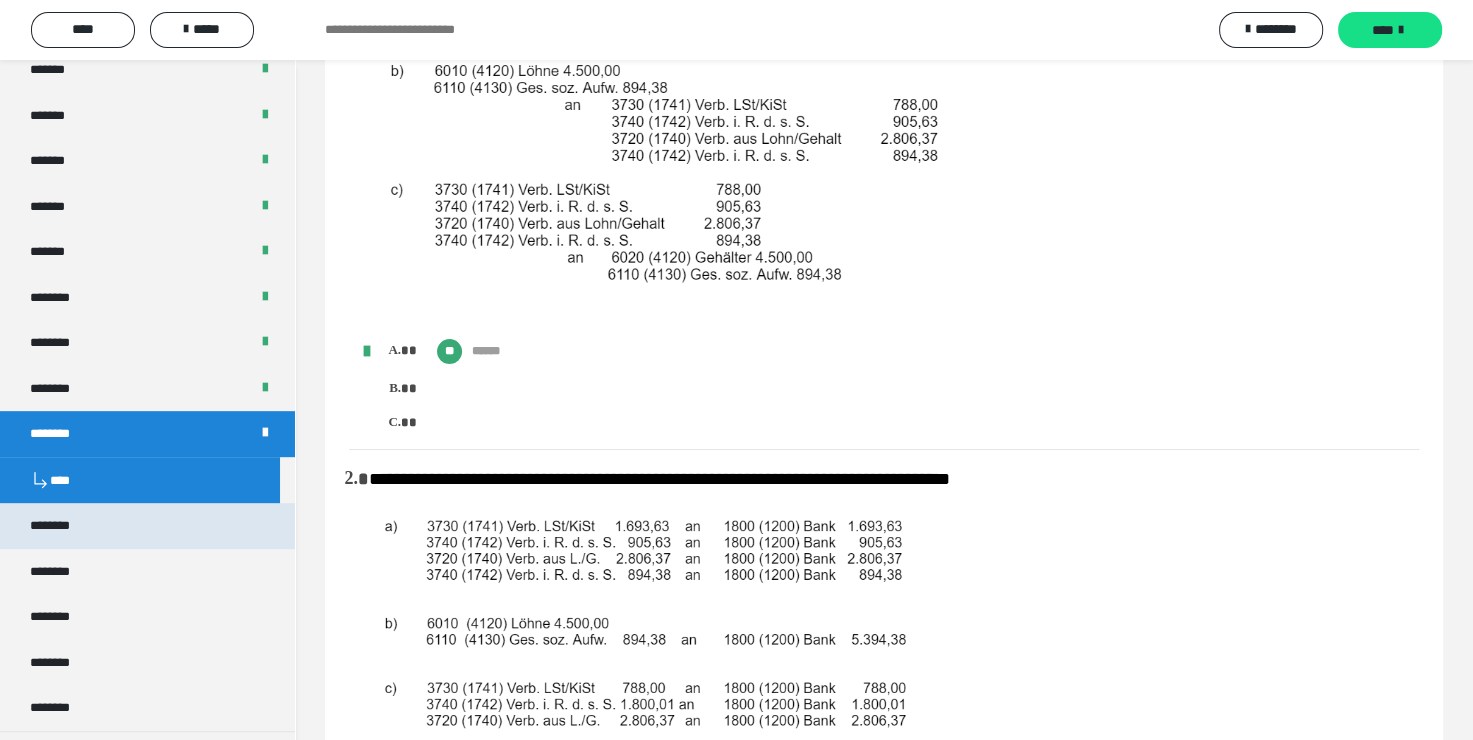 click on "********" at bounding box center [147, 526] 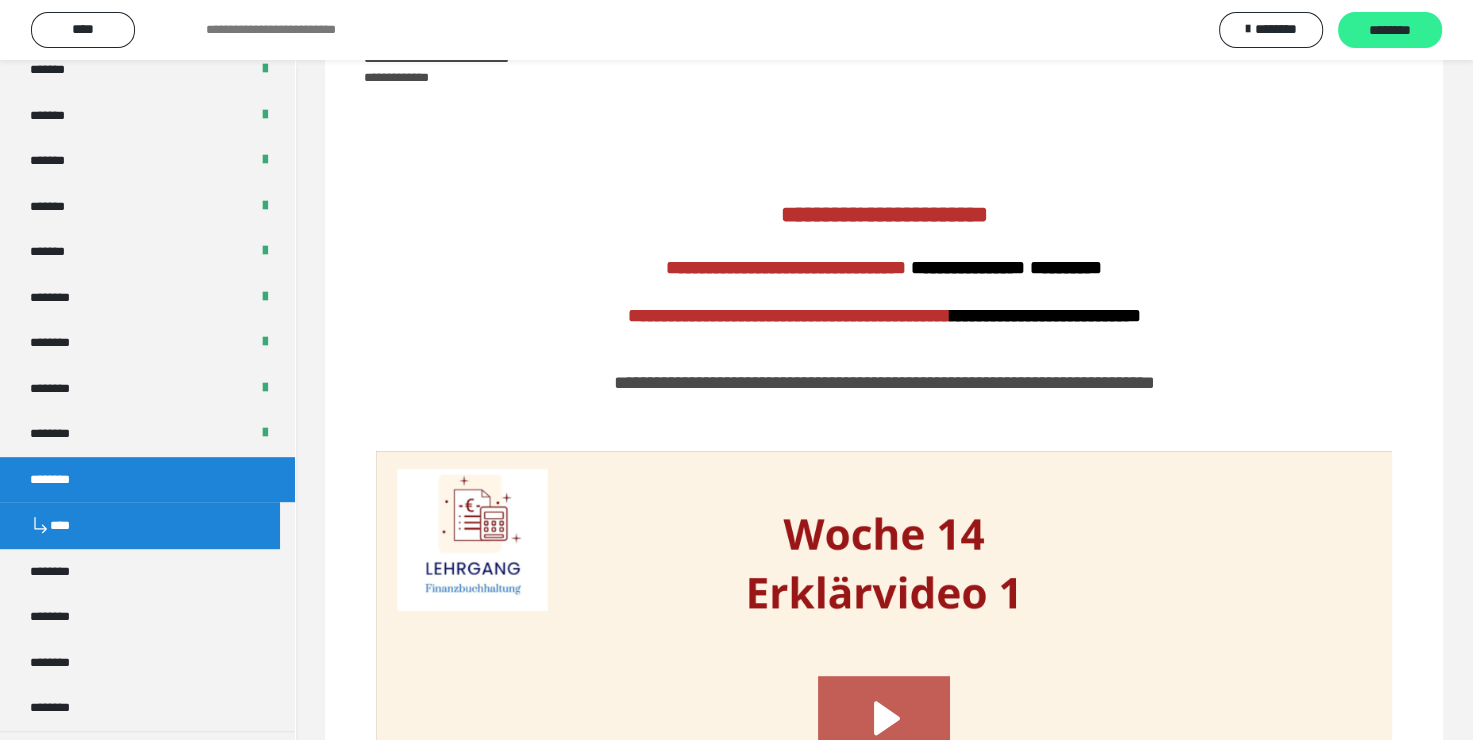 click on "********" at bounding box center [1390, 31] 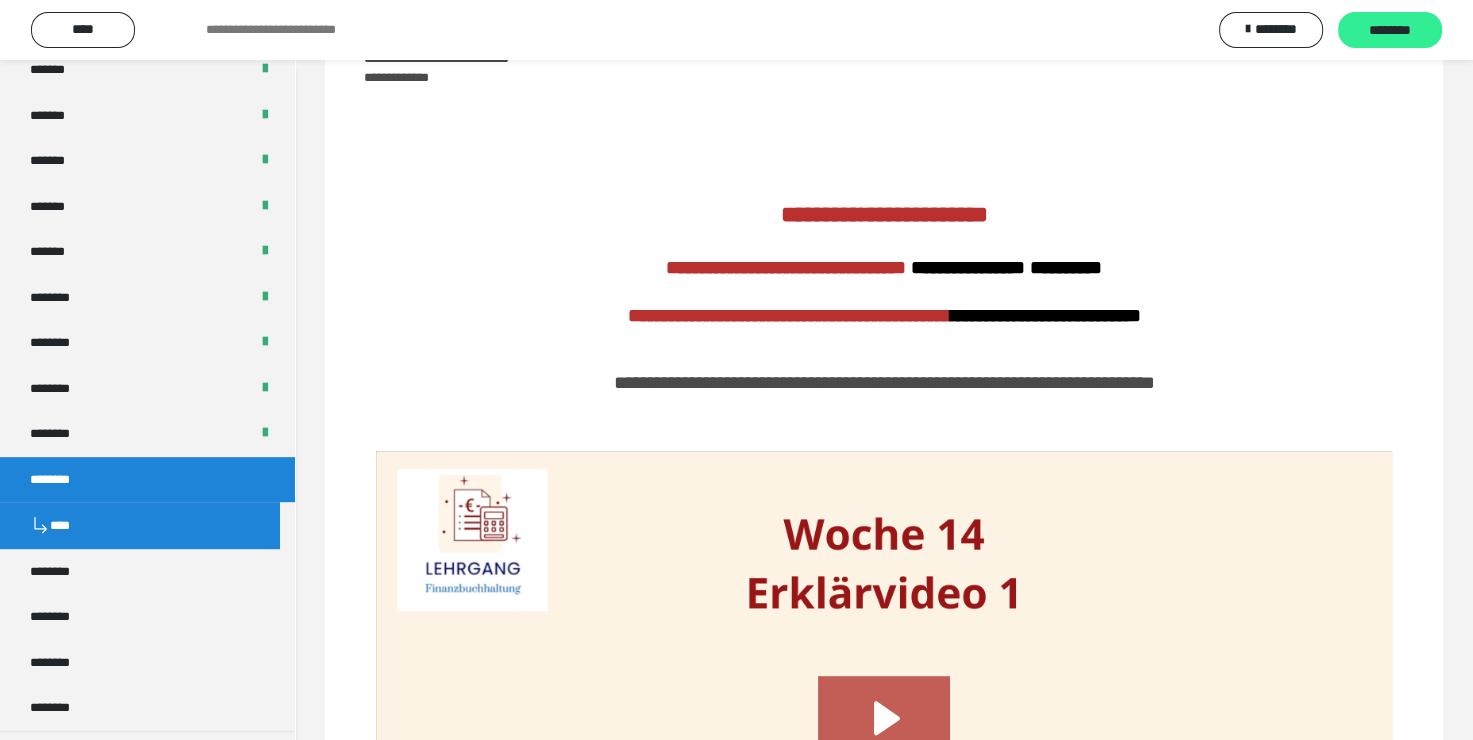 scroll, scrollTop: 0, scrollLeft: 0, axis: both 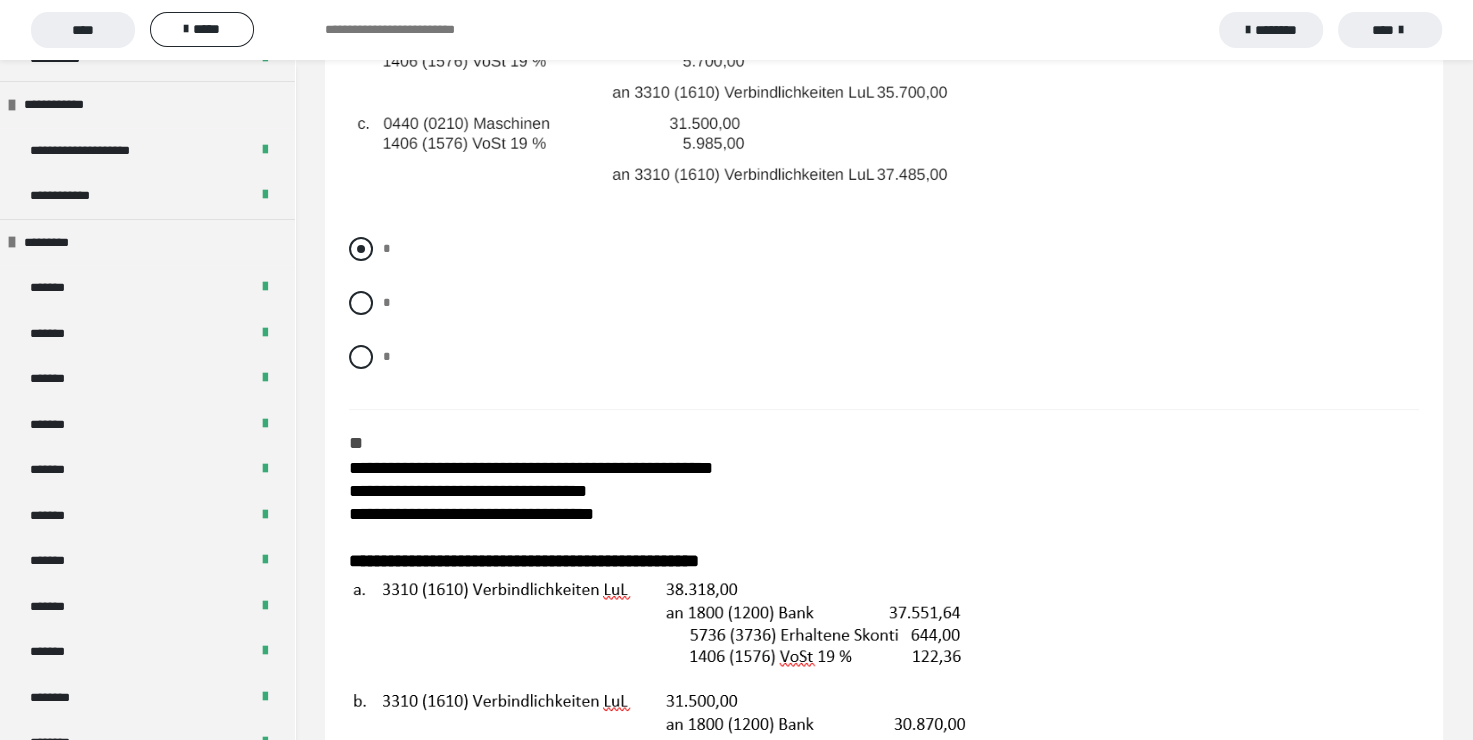 click at bounding box center (361, 249) 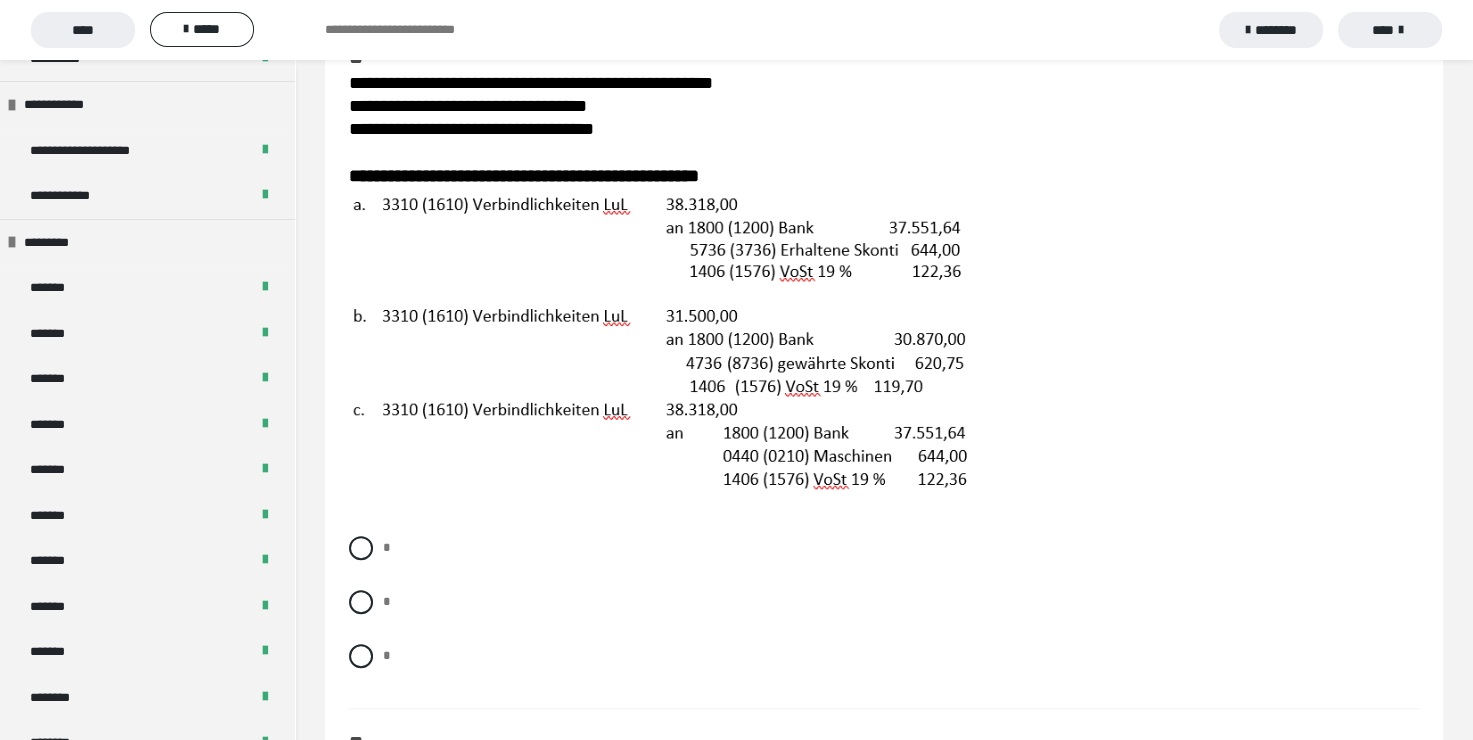 scroll, scrollTop: 1000, scrollLeft: 0, axis: vertical 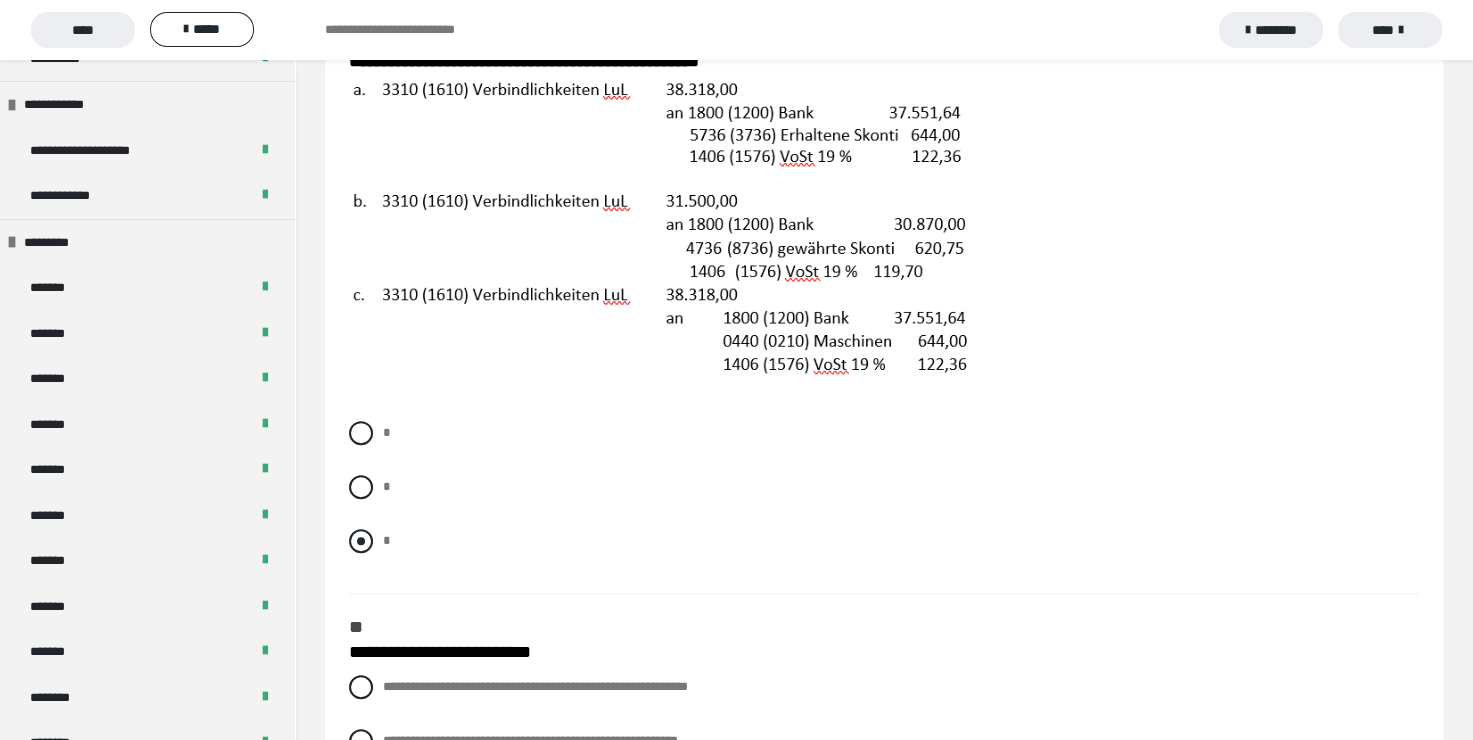 click at bounding box center (361, 541) 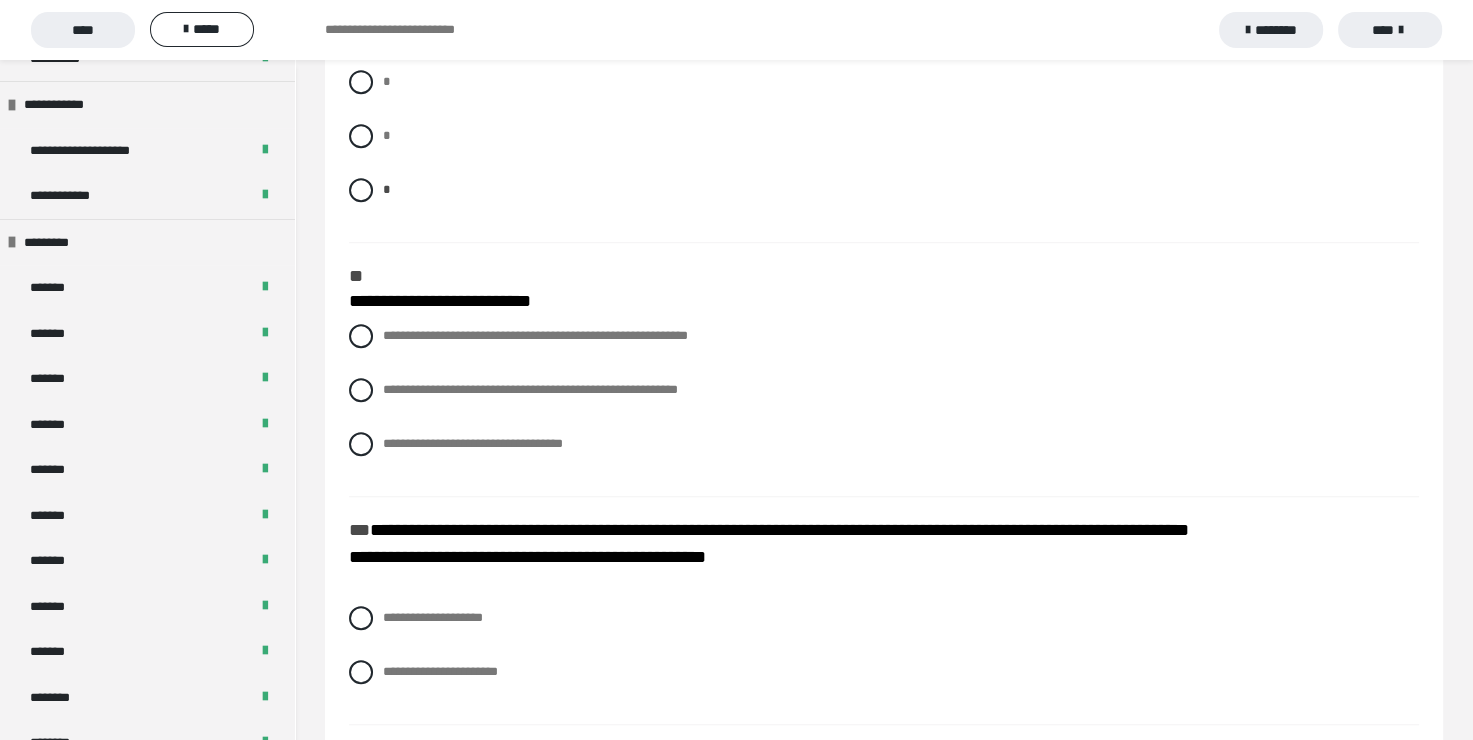 scroll, scrollTop: 1400, scrollLeft: 0, axis: vertical 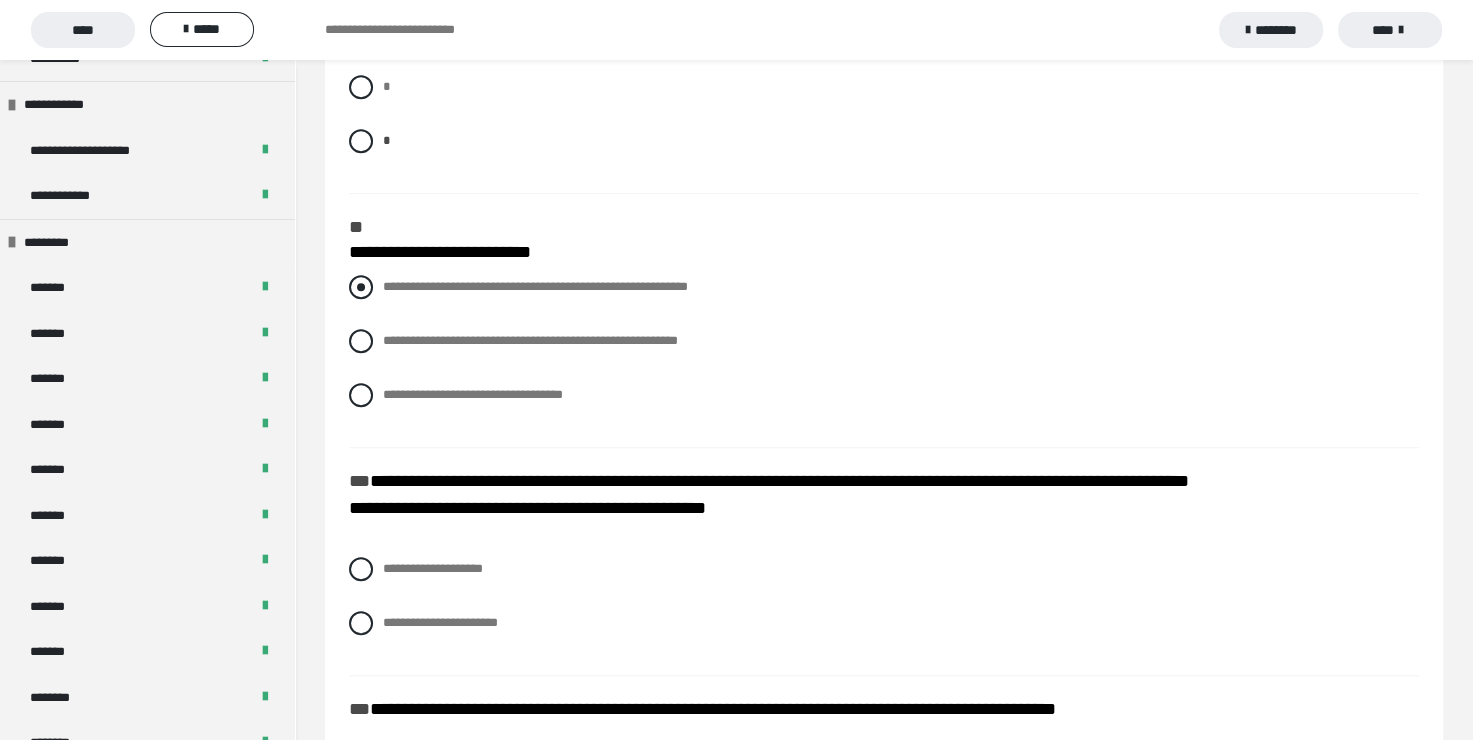 click at bounding box center (361, 287) 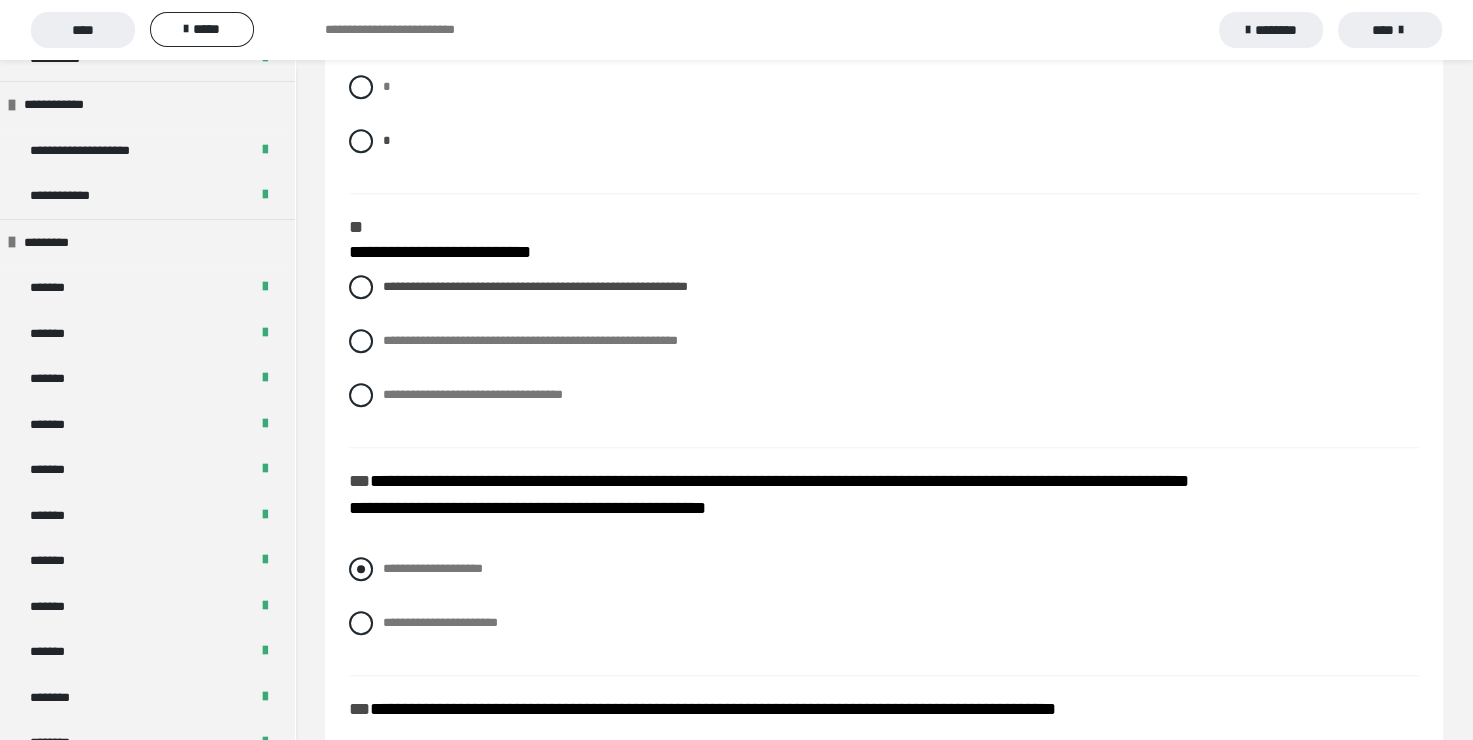 click at bounding box center (361, 569) 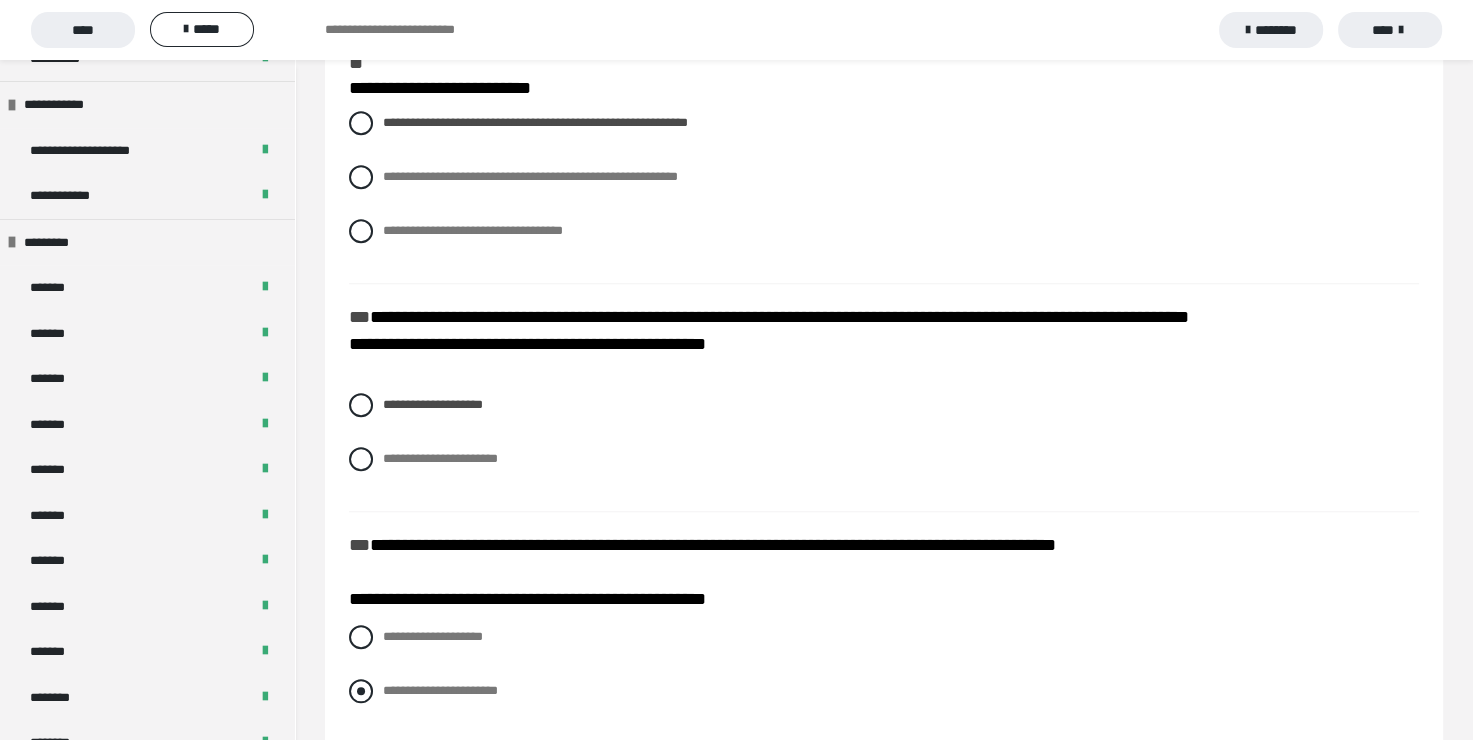 scroll, scrollTop: 1600, scrollLeft: 0, axis: vertical 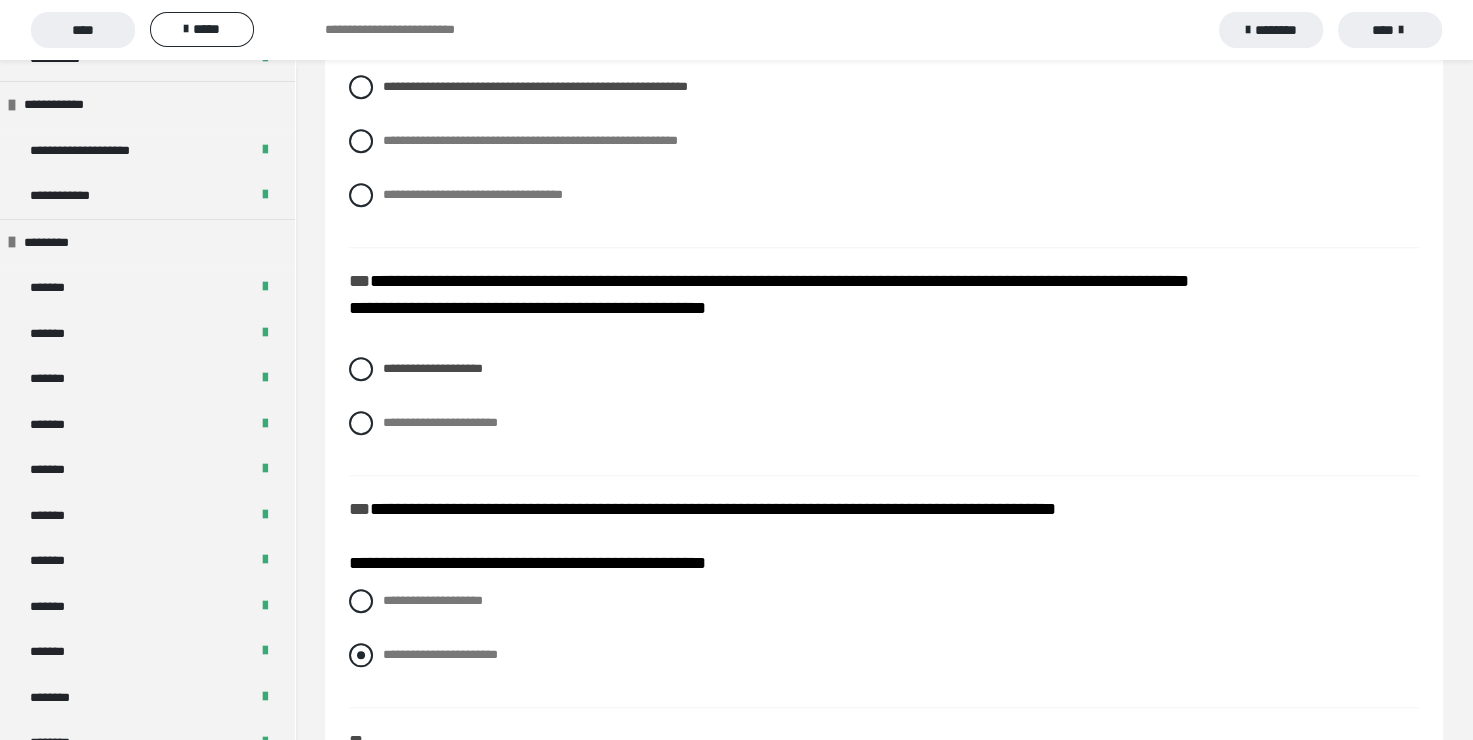click at bounding box center [361, 655] 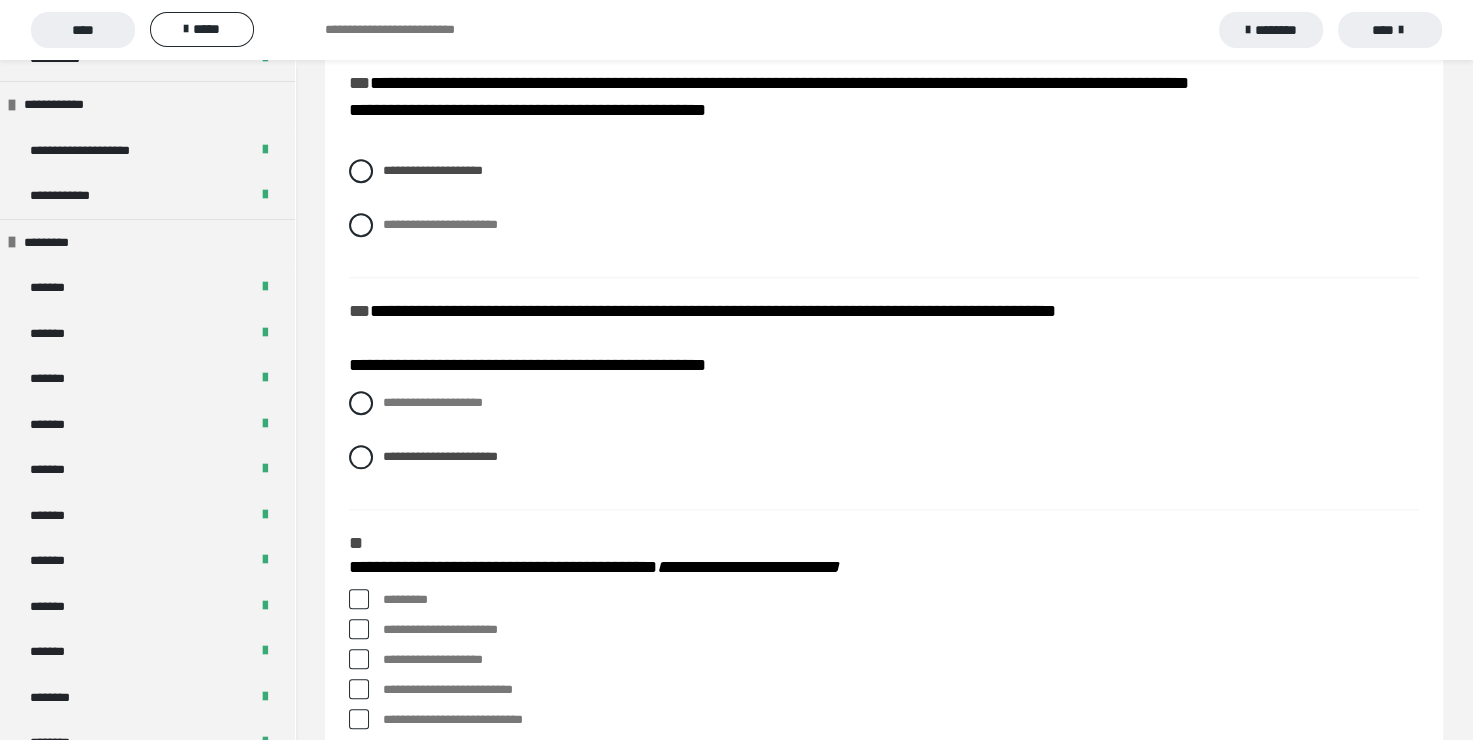 scroll, scrollTop: 1800, scrollLeft: 0, axis: vertical 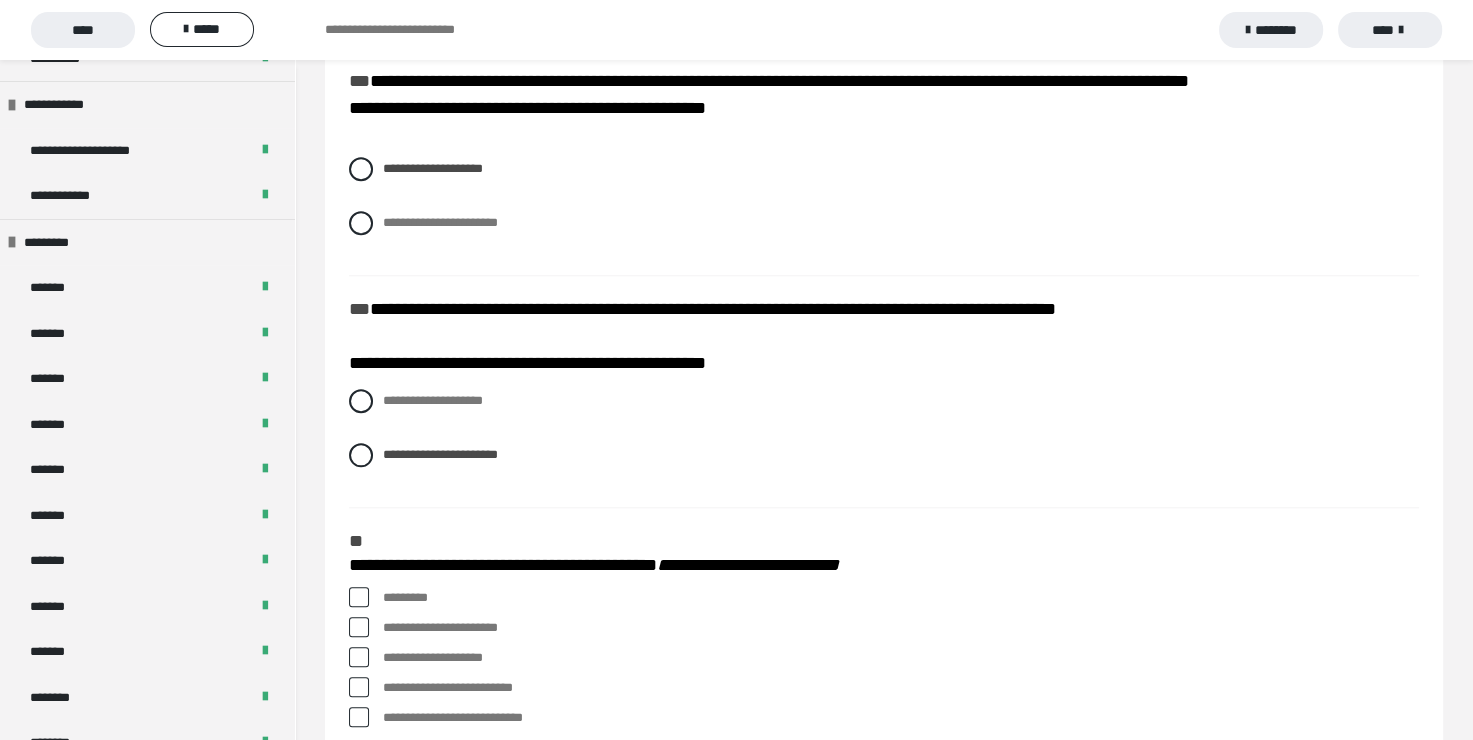 click at bounding box center (359, 597) 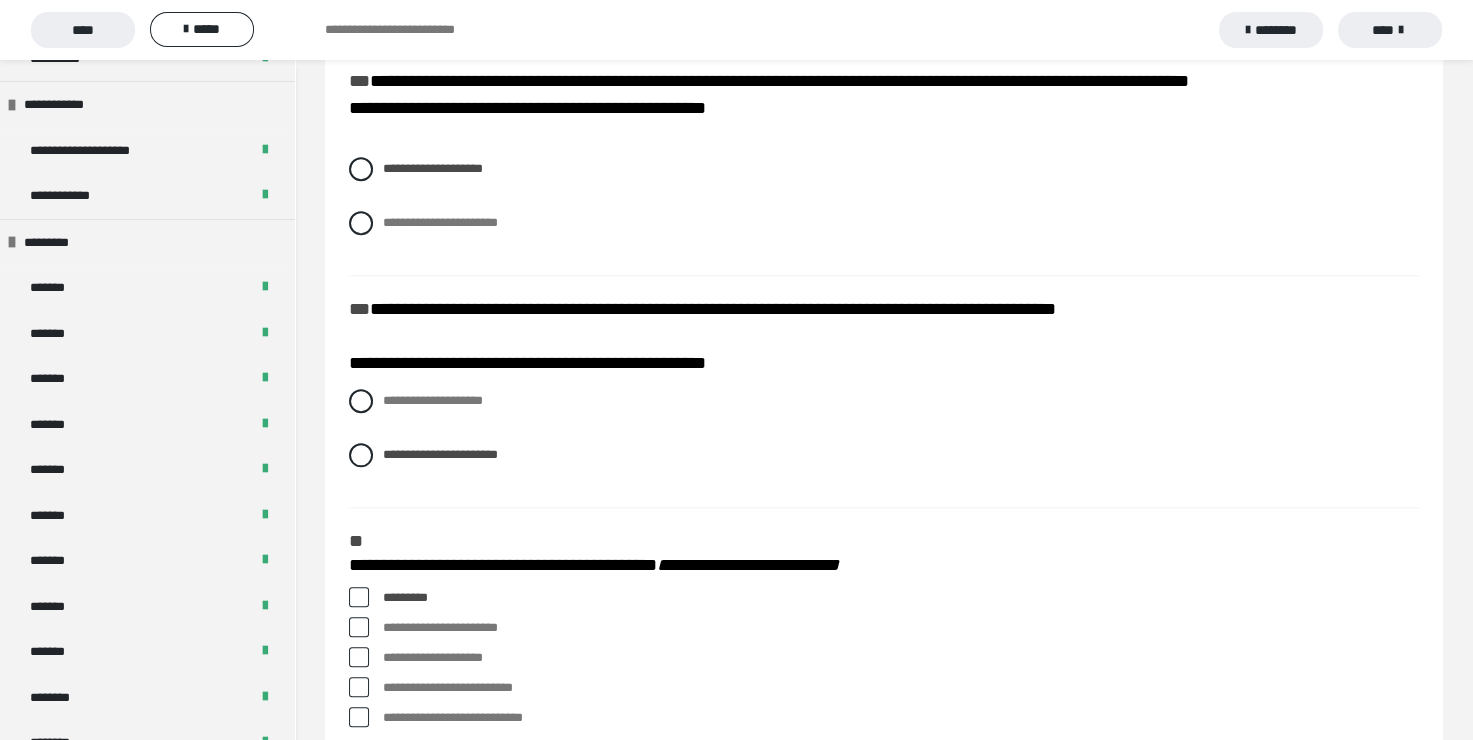 click at bounding box center [359, 627] 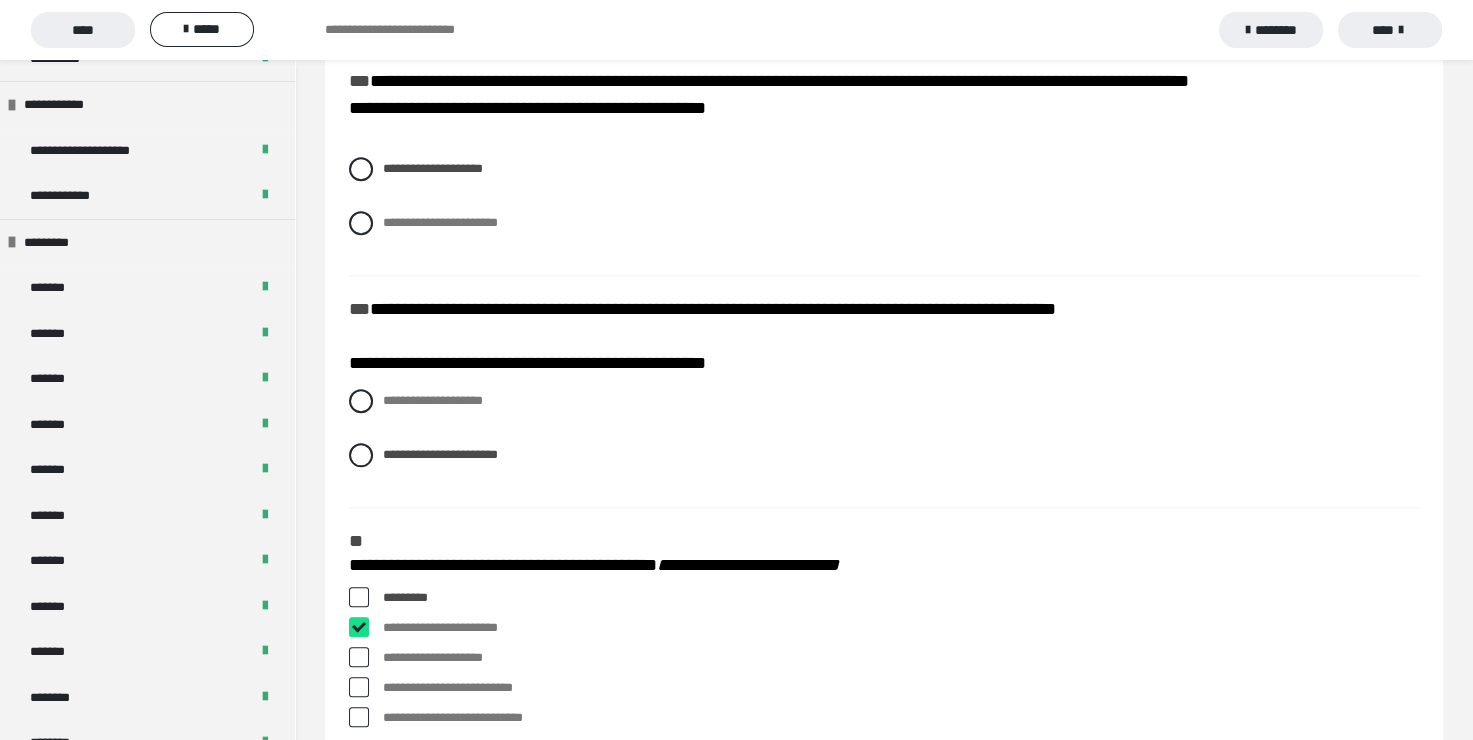 checkbox on "****" 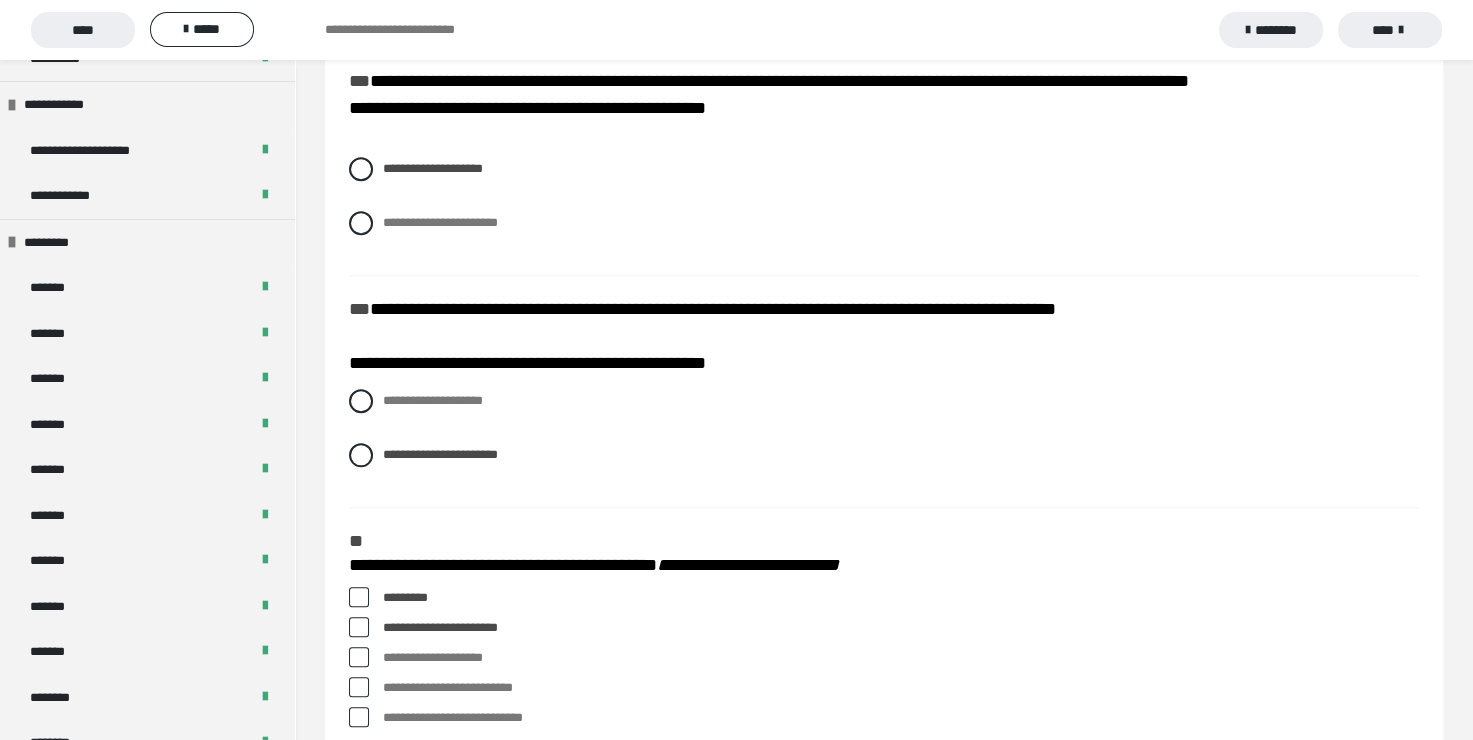 scroll, scrollTop: 1900, scrollLeft: 0, axis: vertical 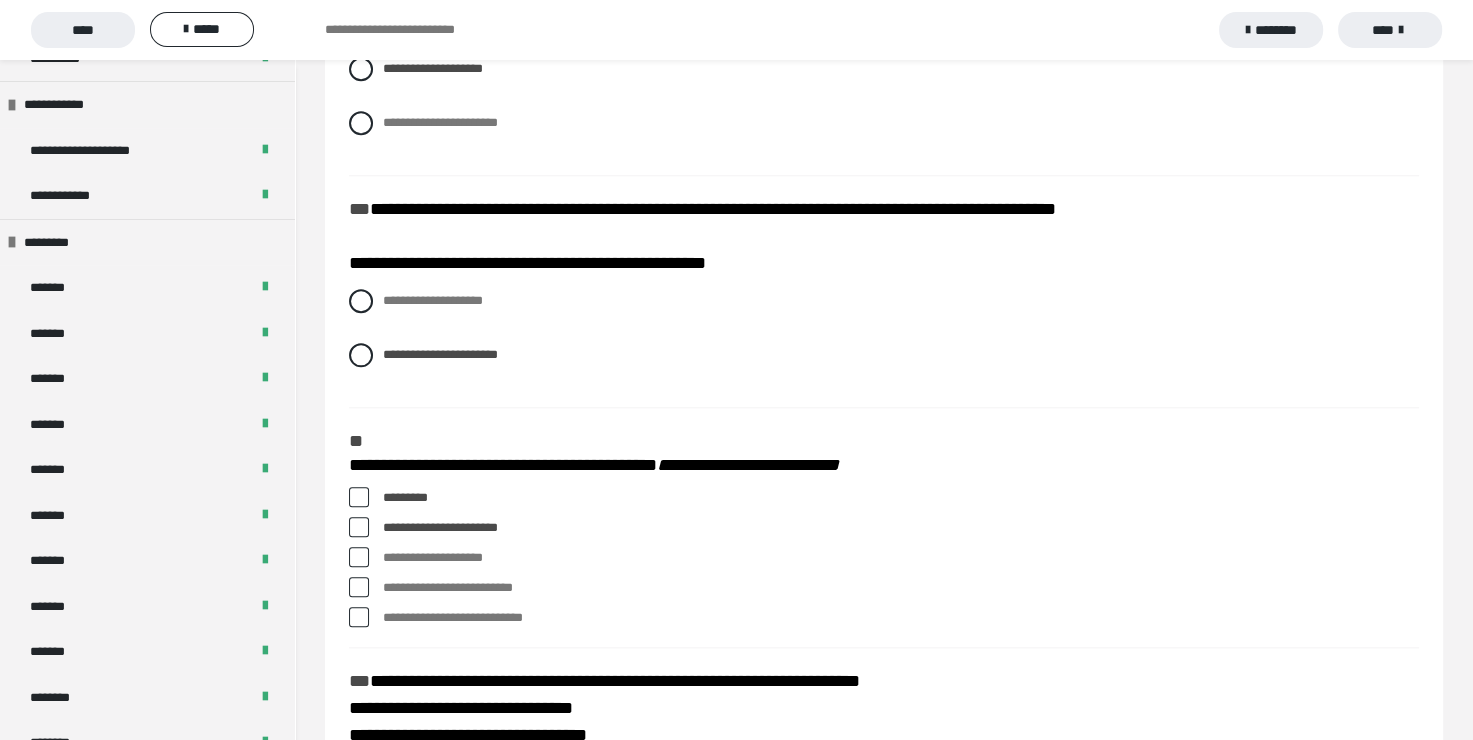 click at bounding box center (359, 587) 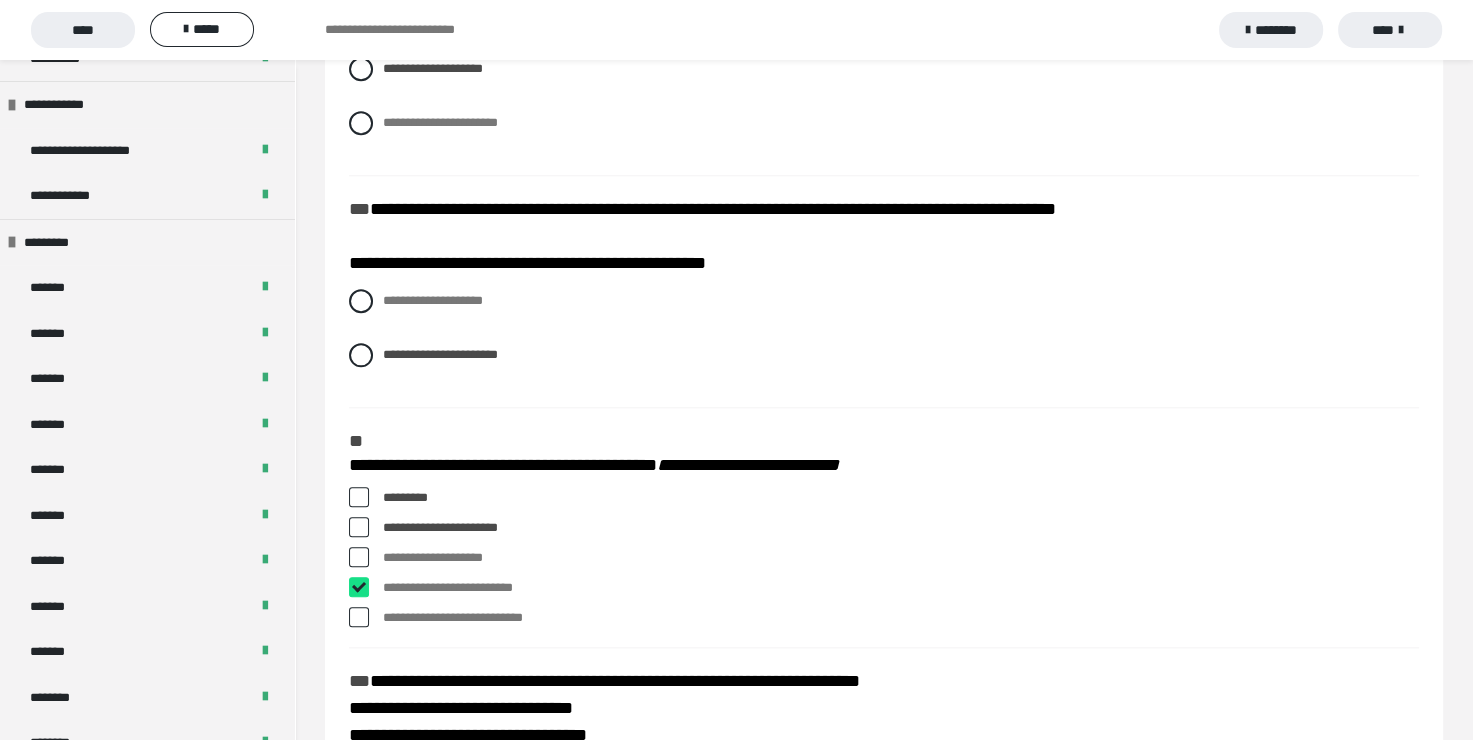 checkbox on "****" 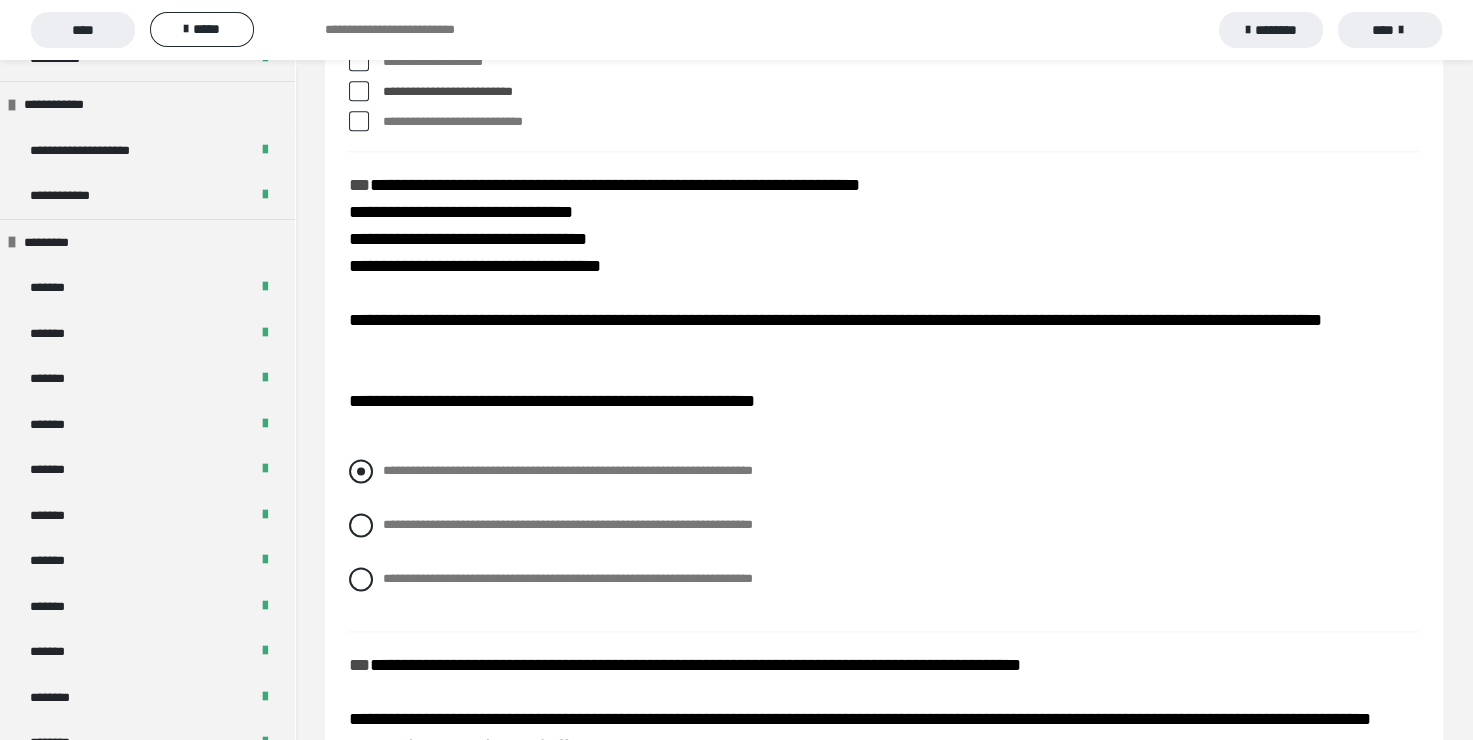 scroll, scrollTop: 2400, scrollLeft: 0, axis: vertical 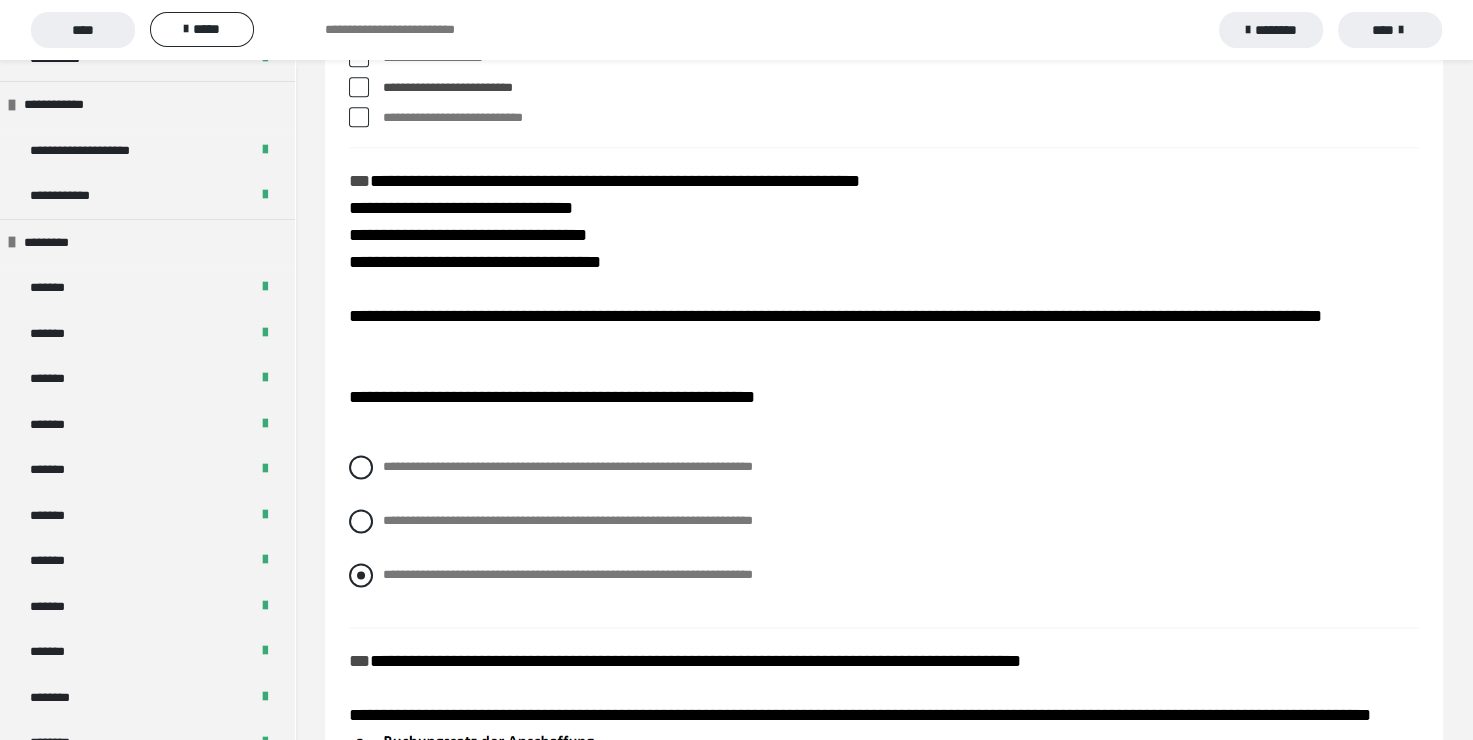 click at bounding box center (361, 575) 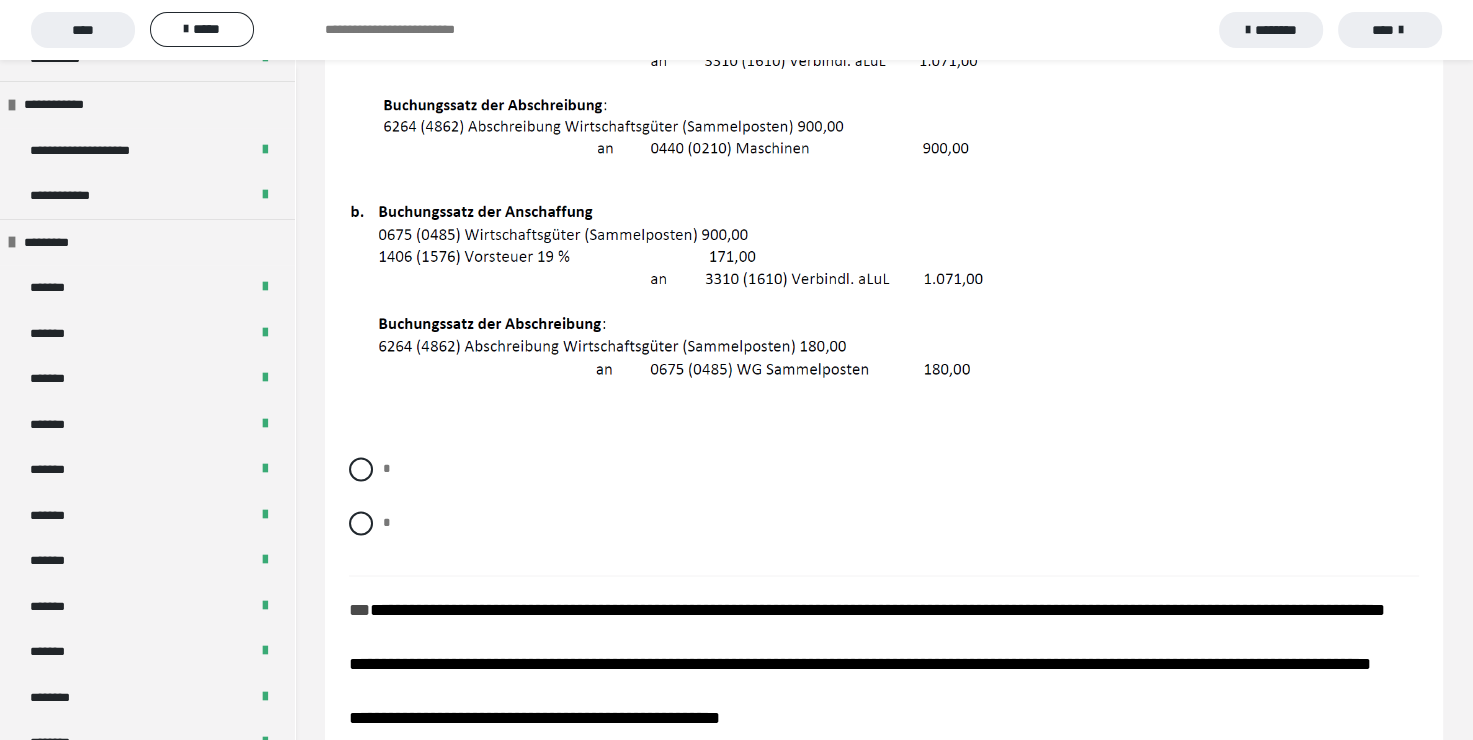 scroll, scrollTop: 3200, scrollLeft: 0, axis: vertical 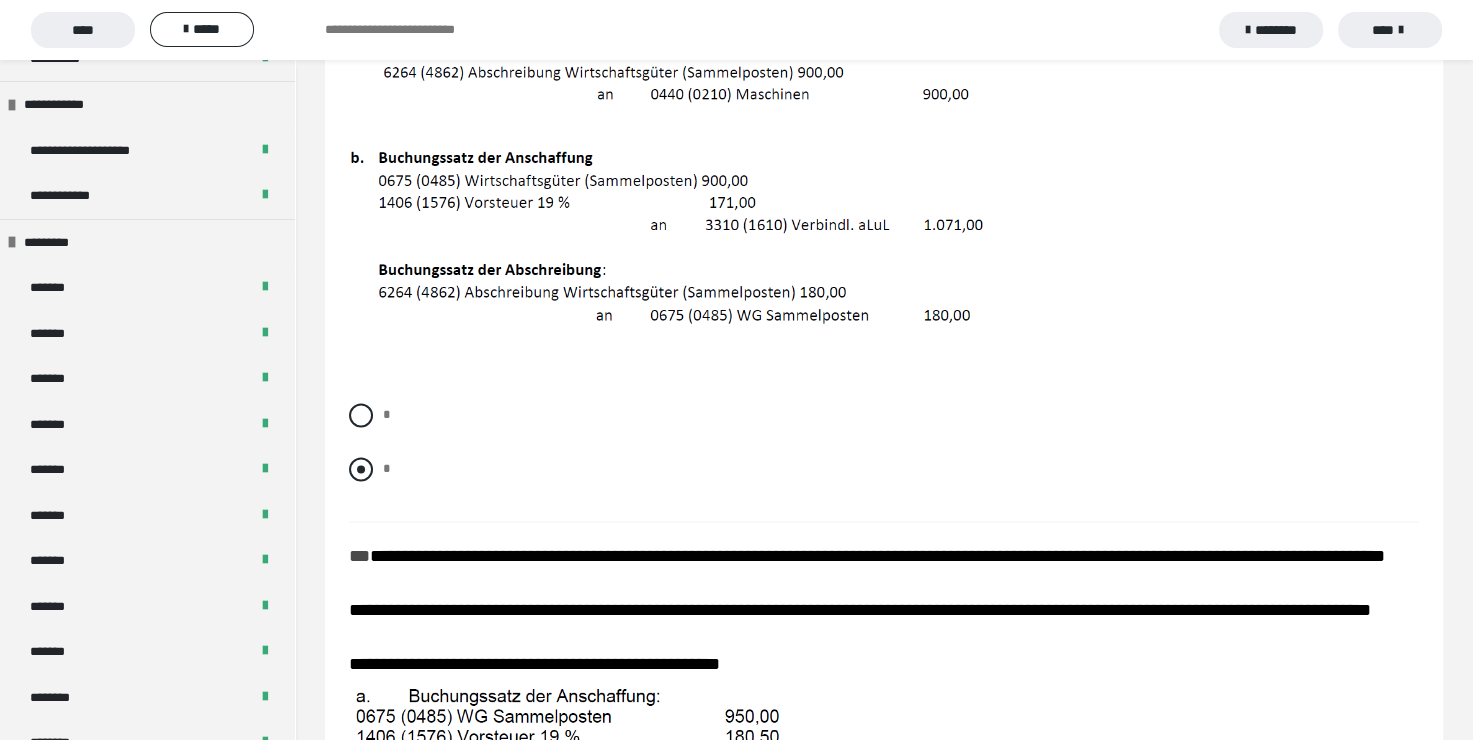 click at bounding box center [361, 469] 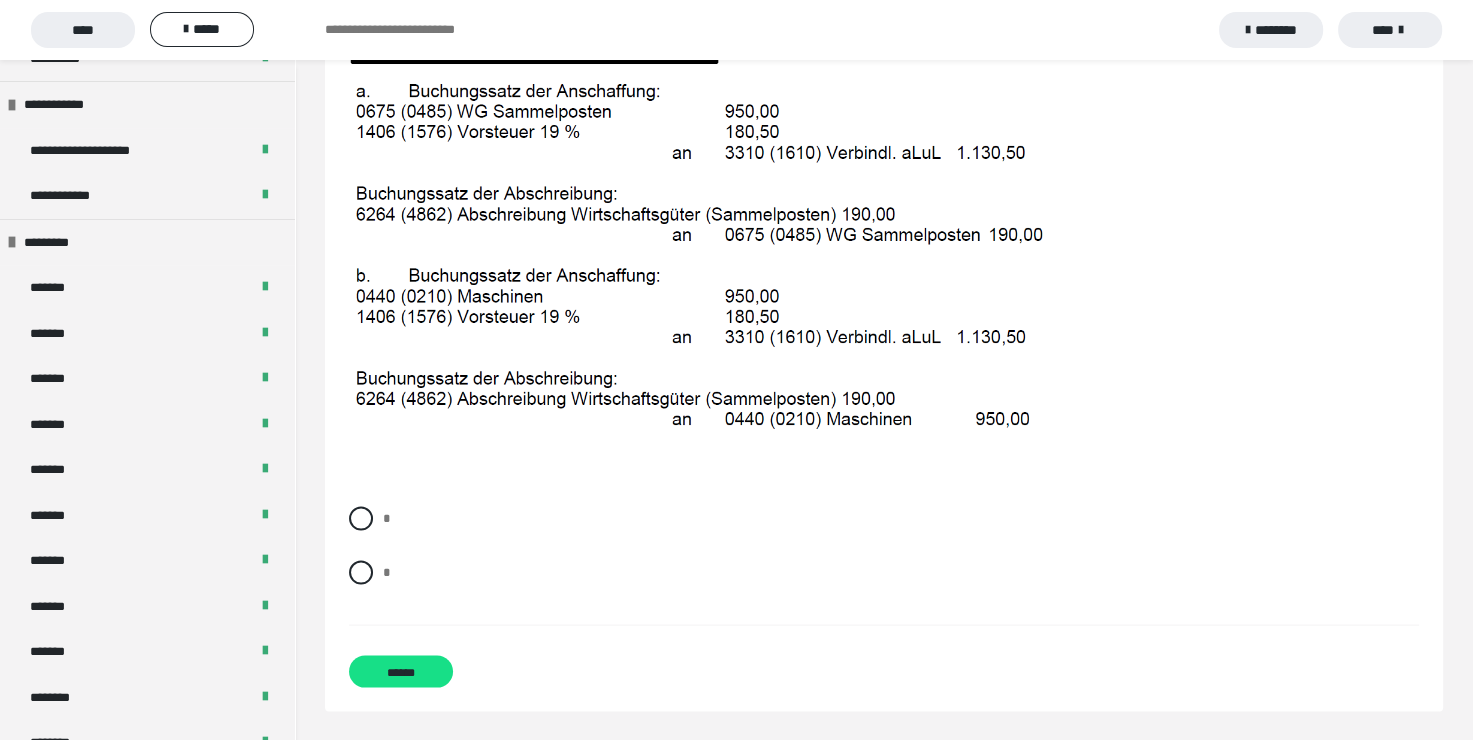scroll, scrollTop: 3814, scrollLeft: 0, axis: vertical 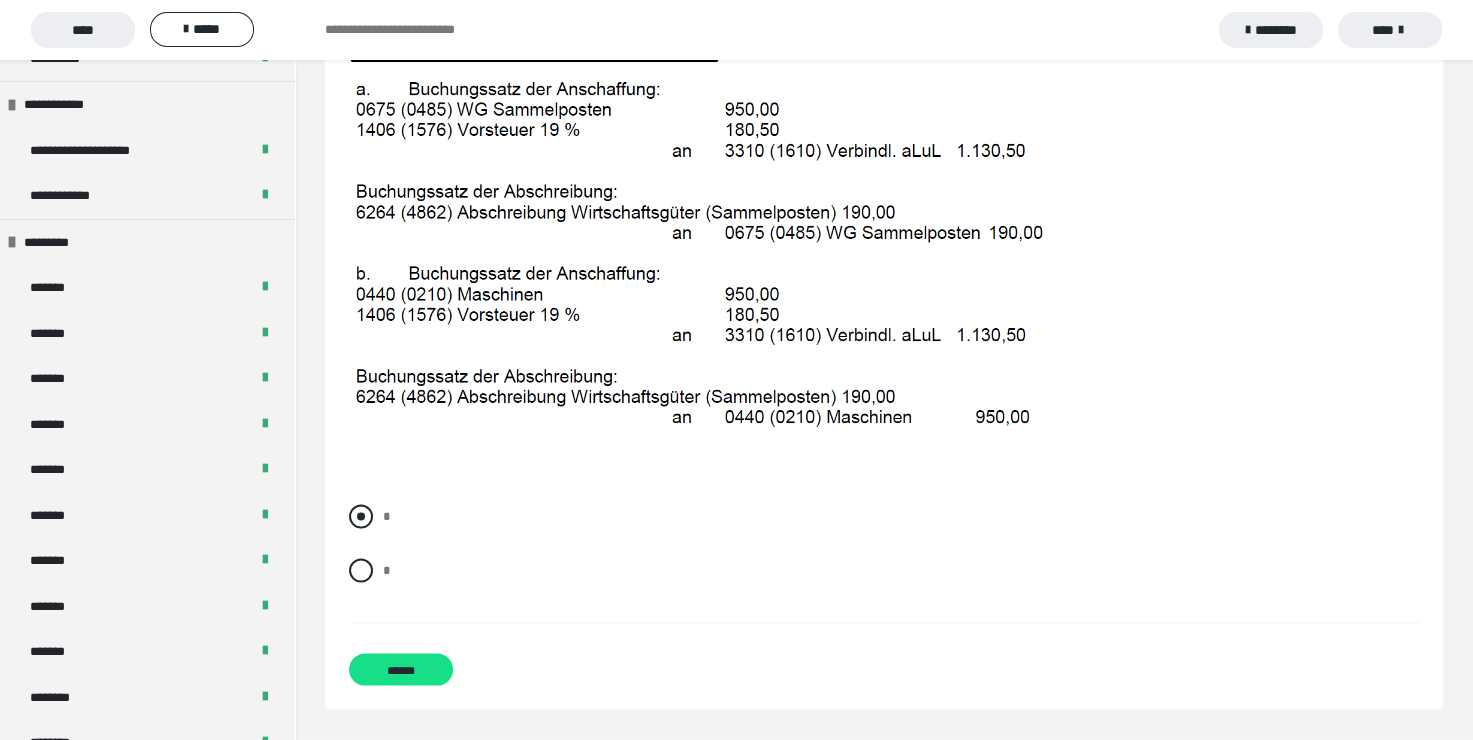 click at bounding box center (361, 517) 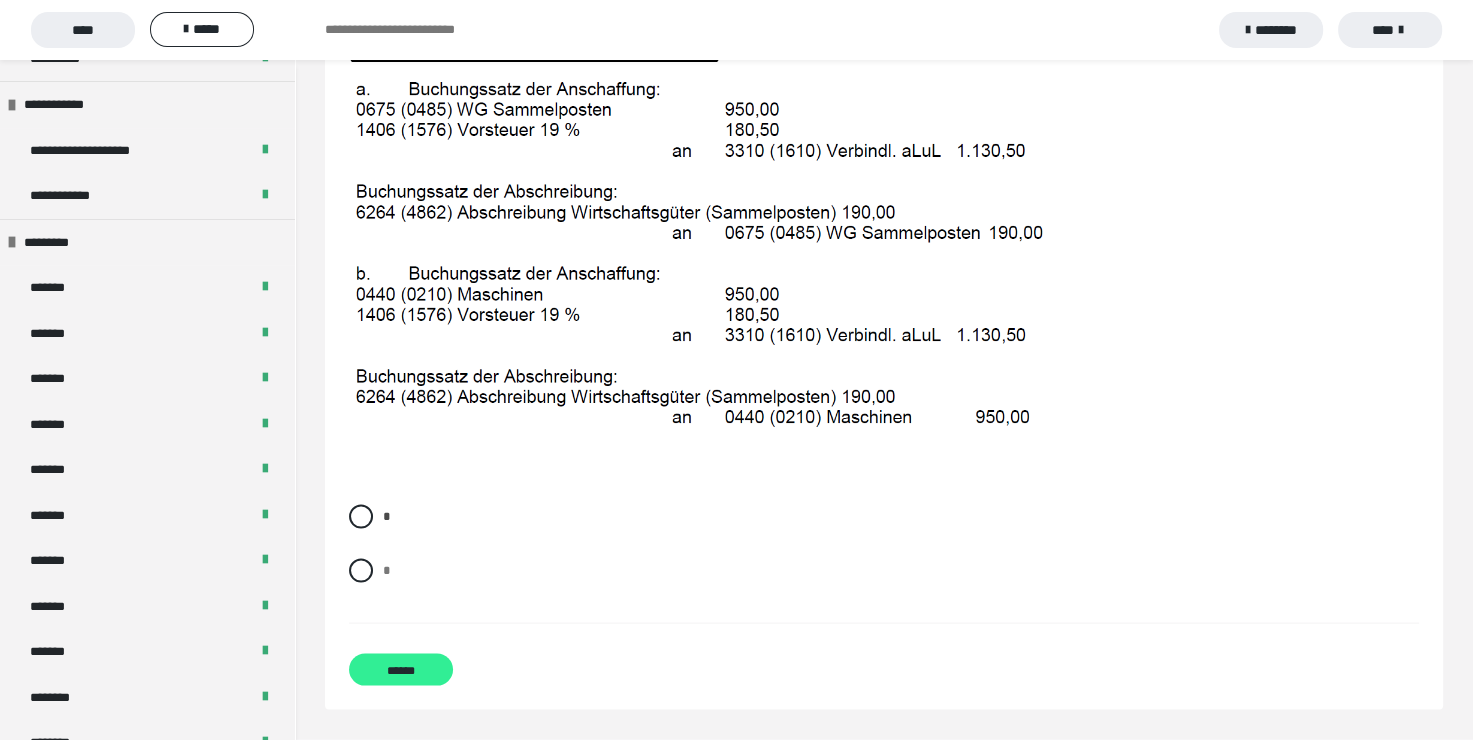 click on "******" at bounding box center [401, 670] 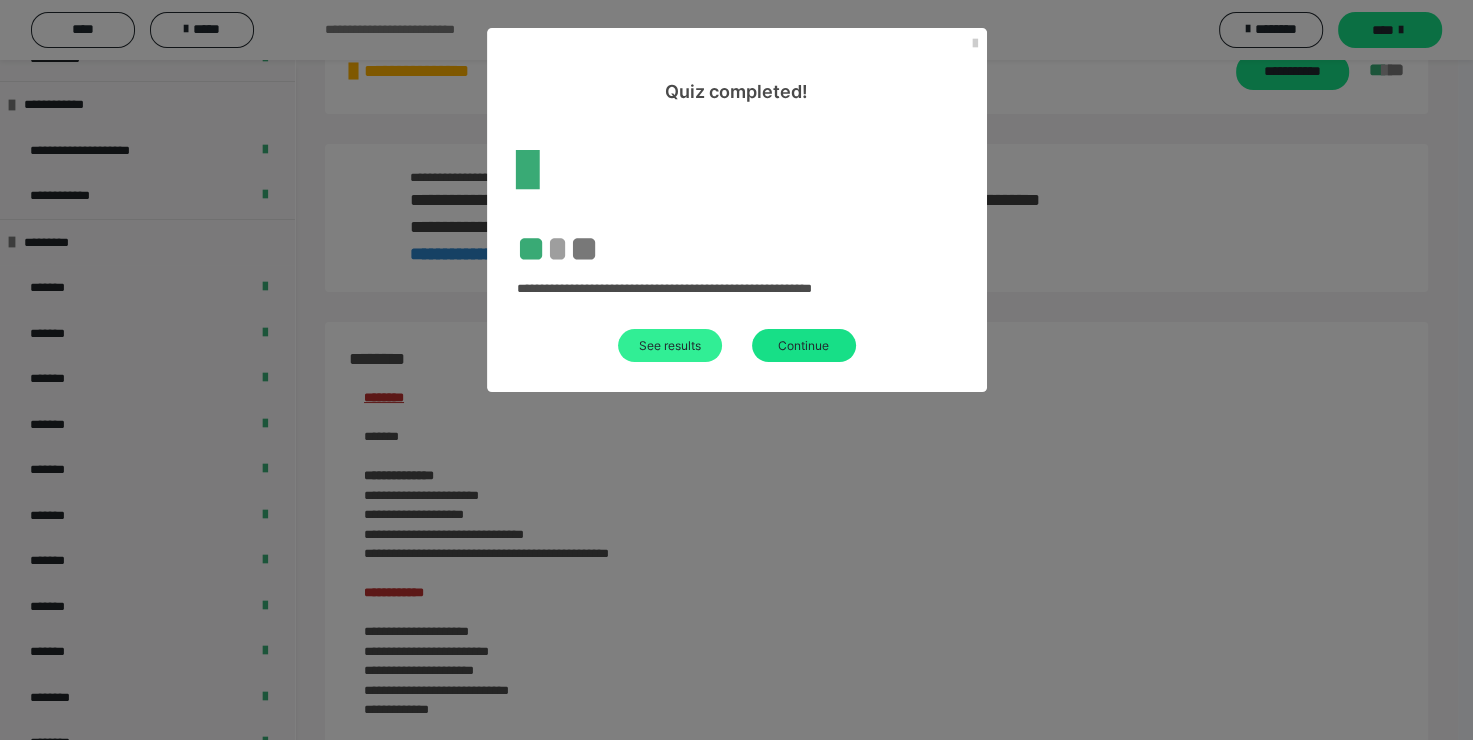 scroll, scrollTop: 2190, scrollLeft: 0, axis: vertical 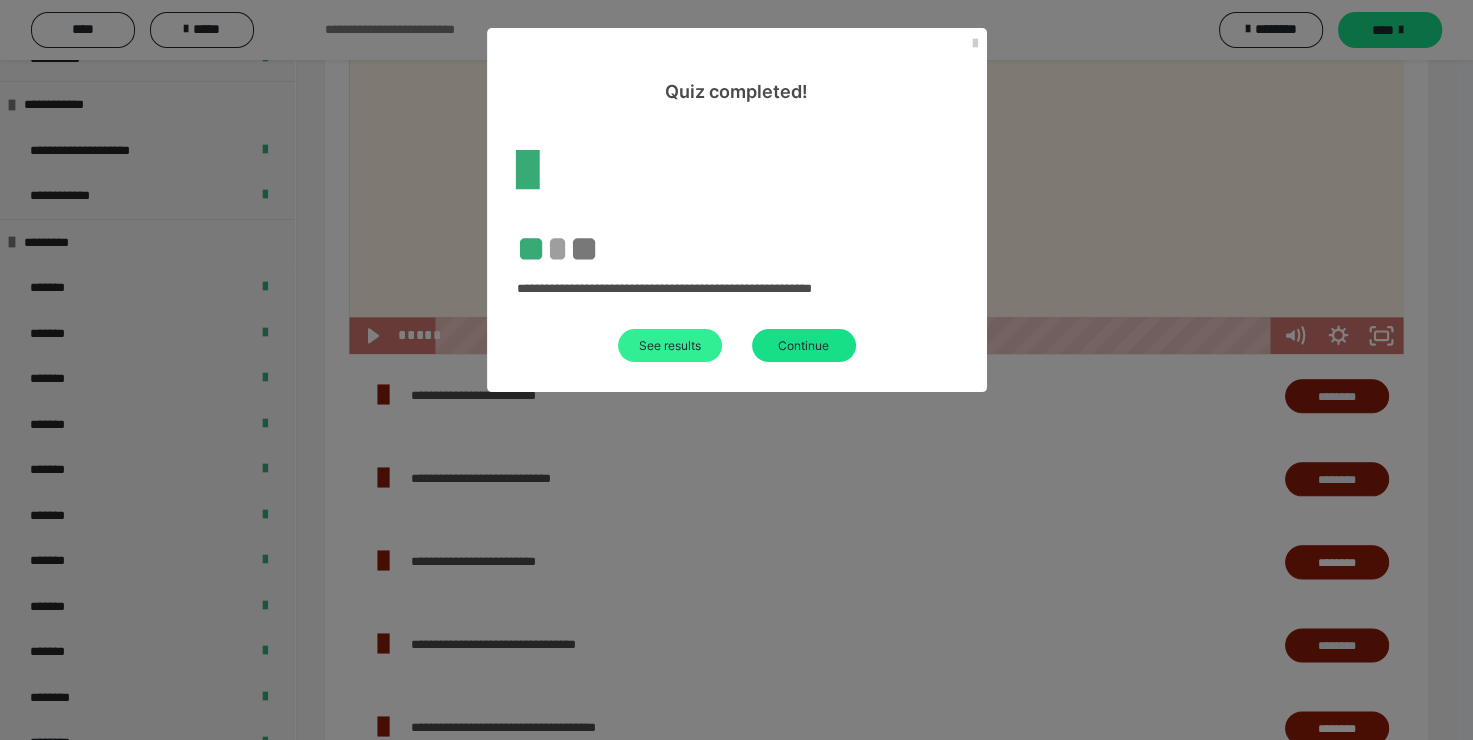 click on "See results" at bounding box center (670, 345) 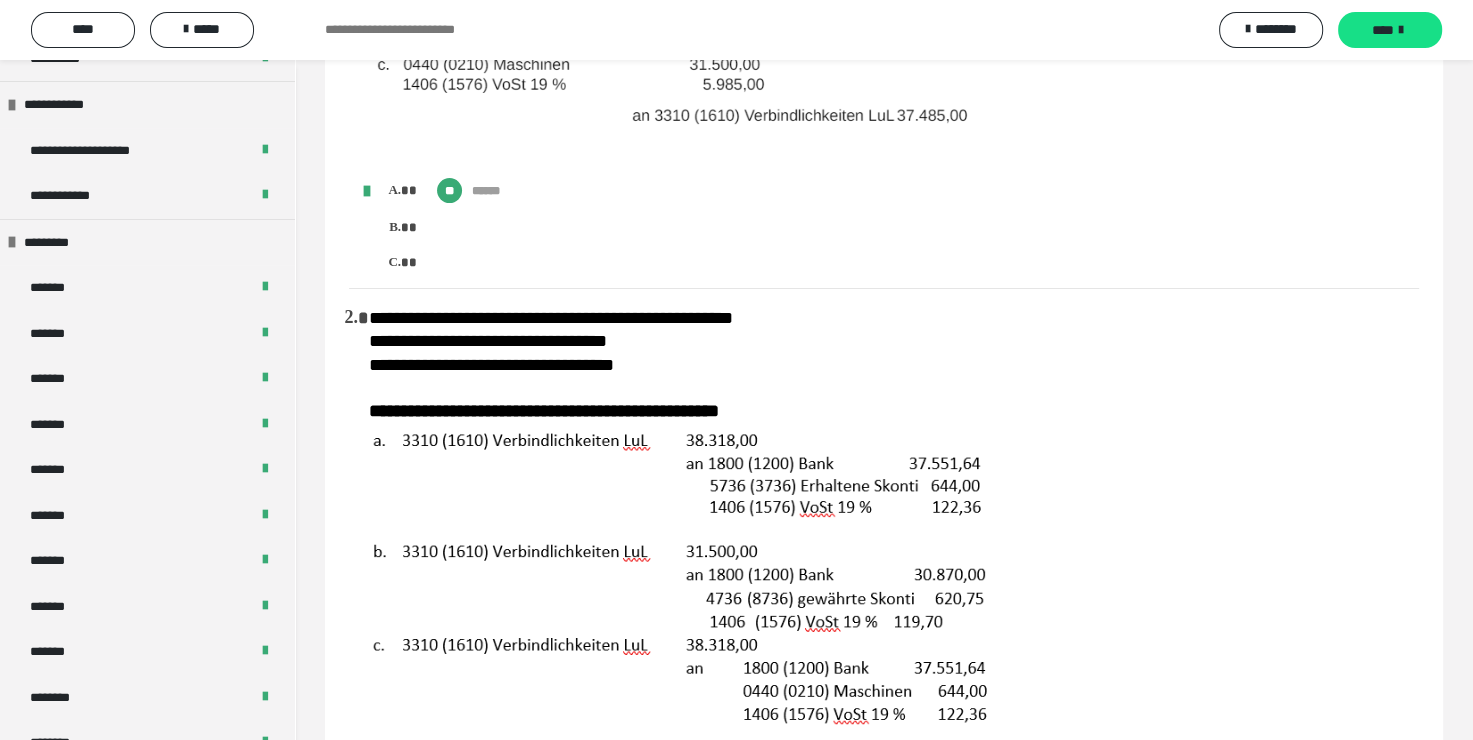 scroll, scrollTop: 0, scrollLeft: 0, axis: both 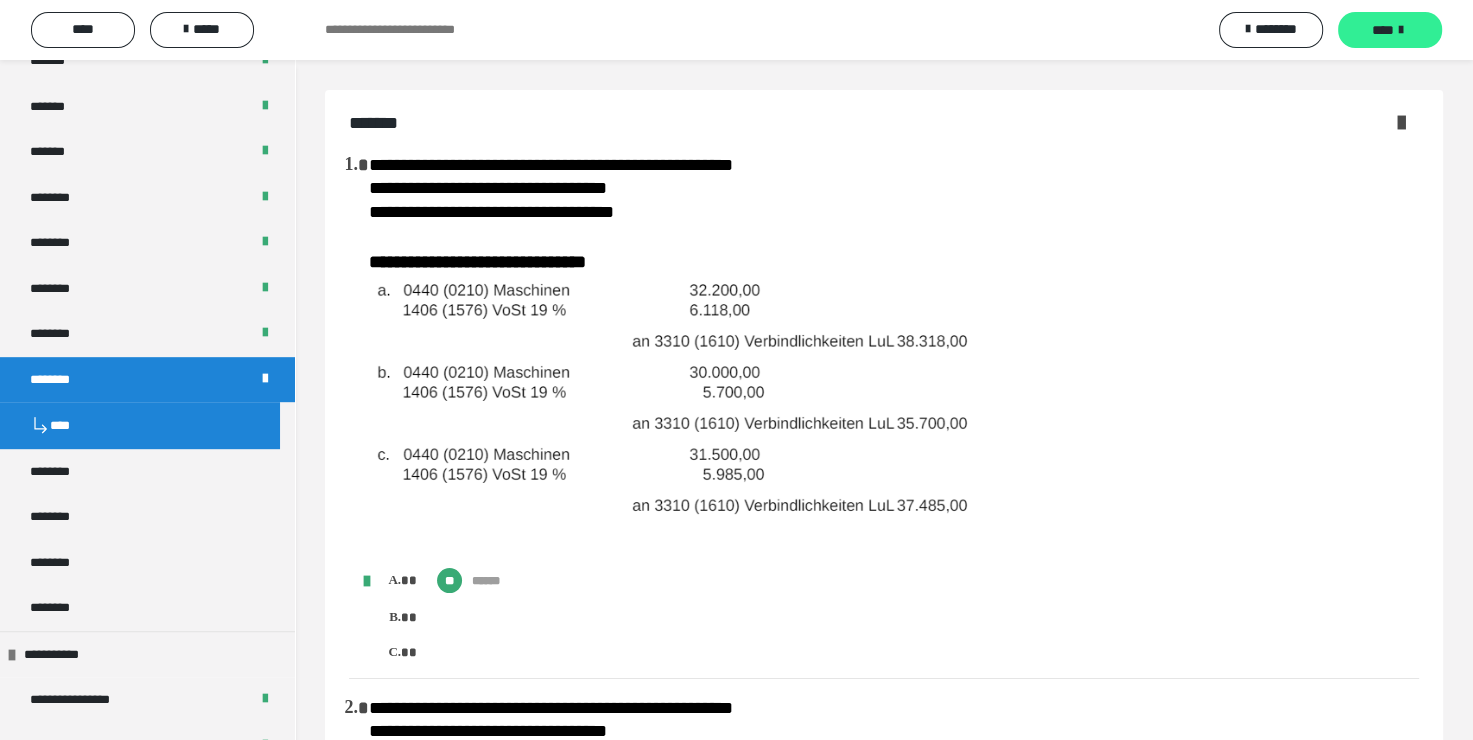 click on "****" at bounding box center (1390, 30) 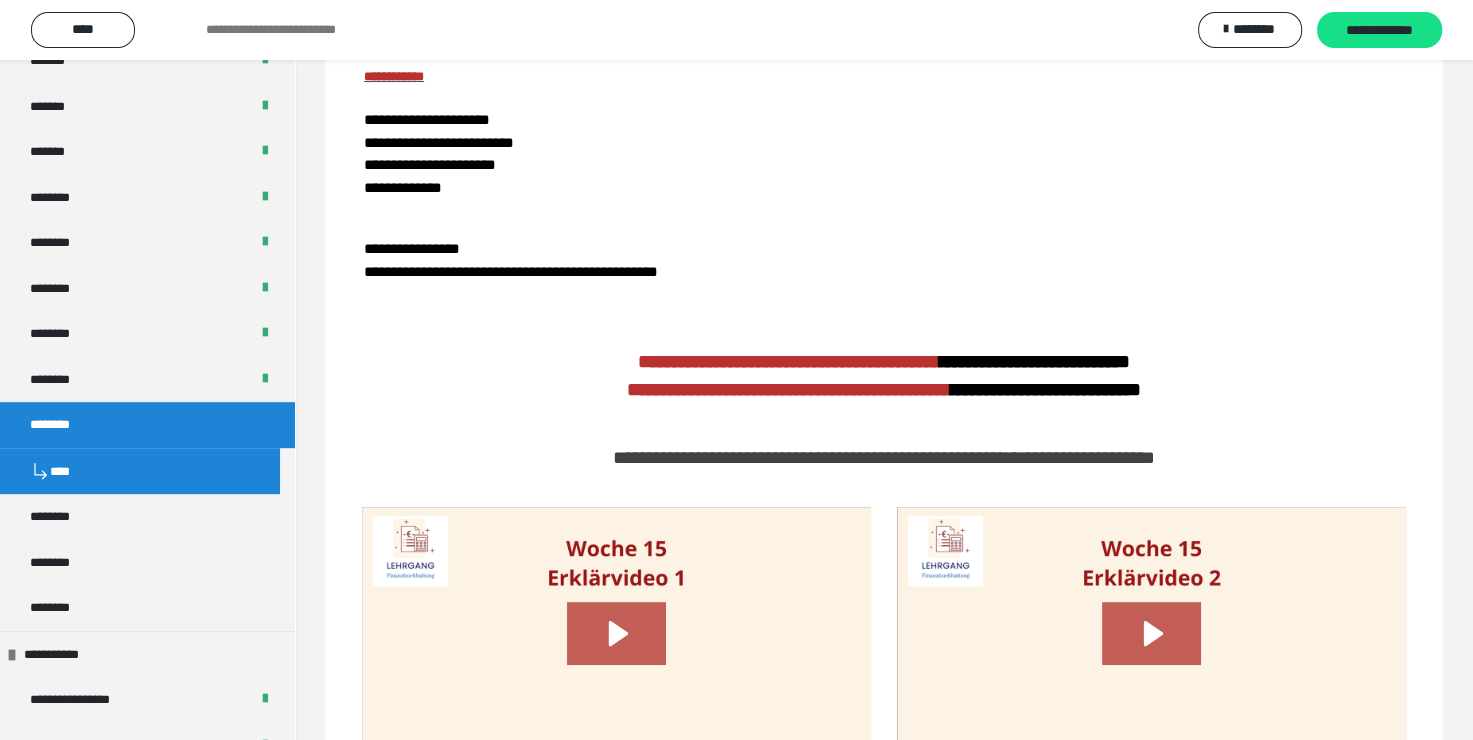 scroll, scrollTop: 100, scrollLeft: 0, axis: vertical 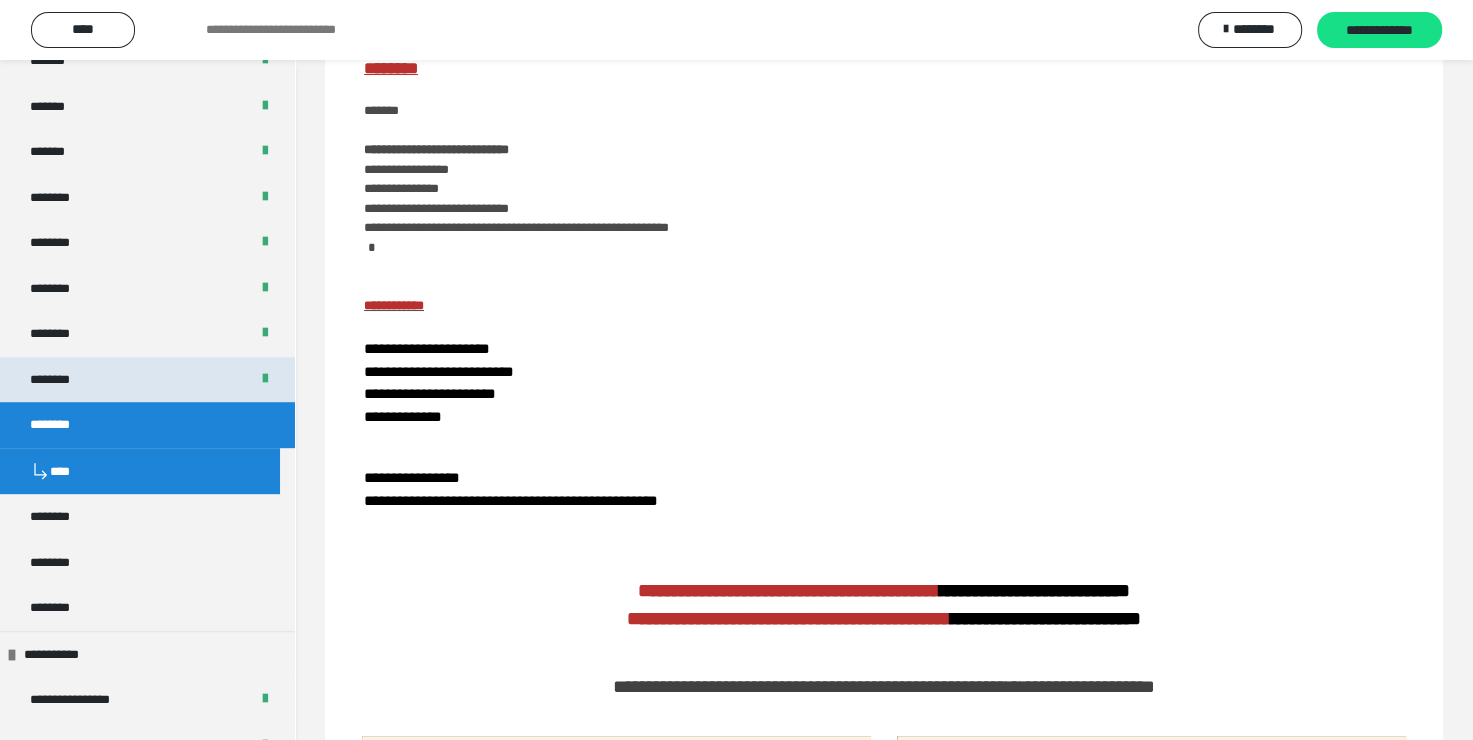 click on "********" at bounding box center (147, 380) 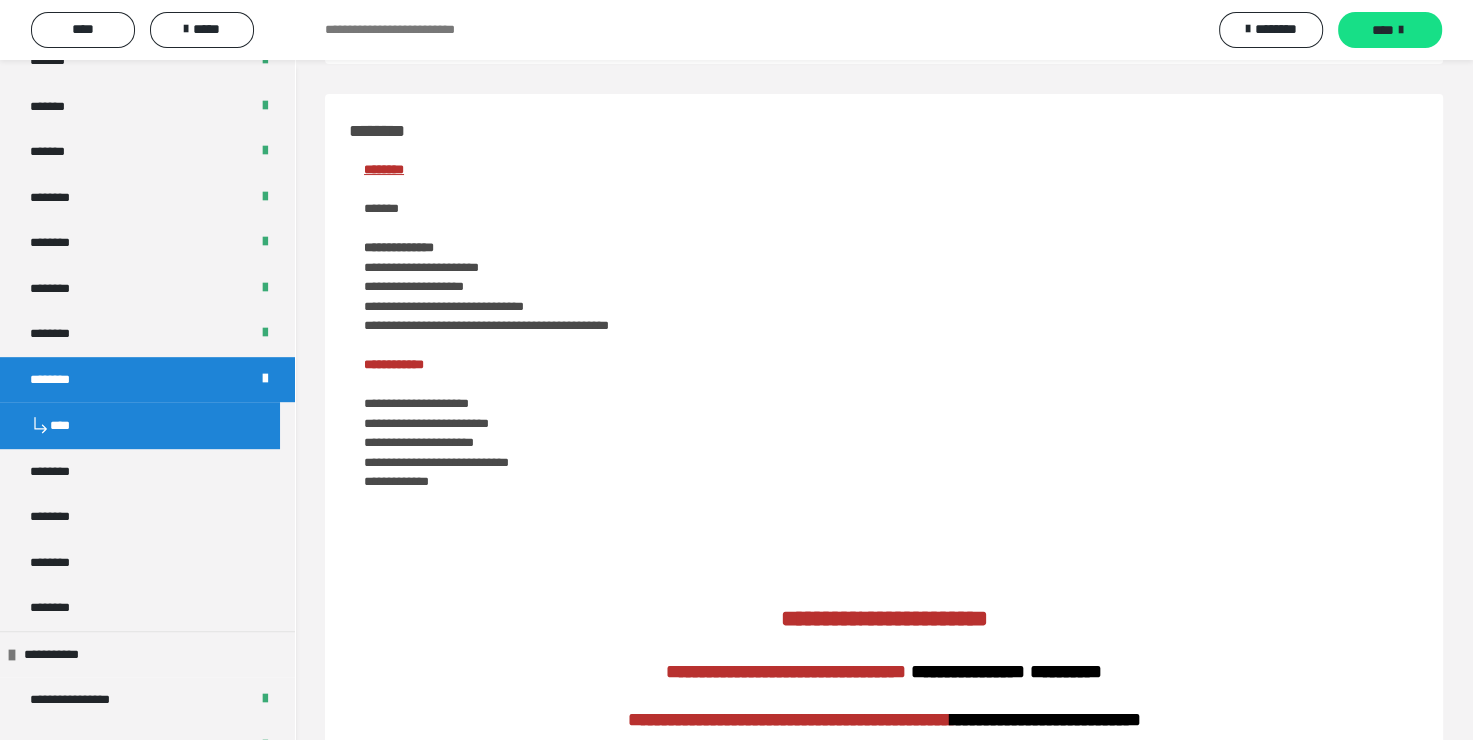 scroll, scrollTop: 0, scrollLeft: 0, axis: both 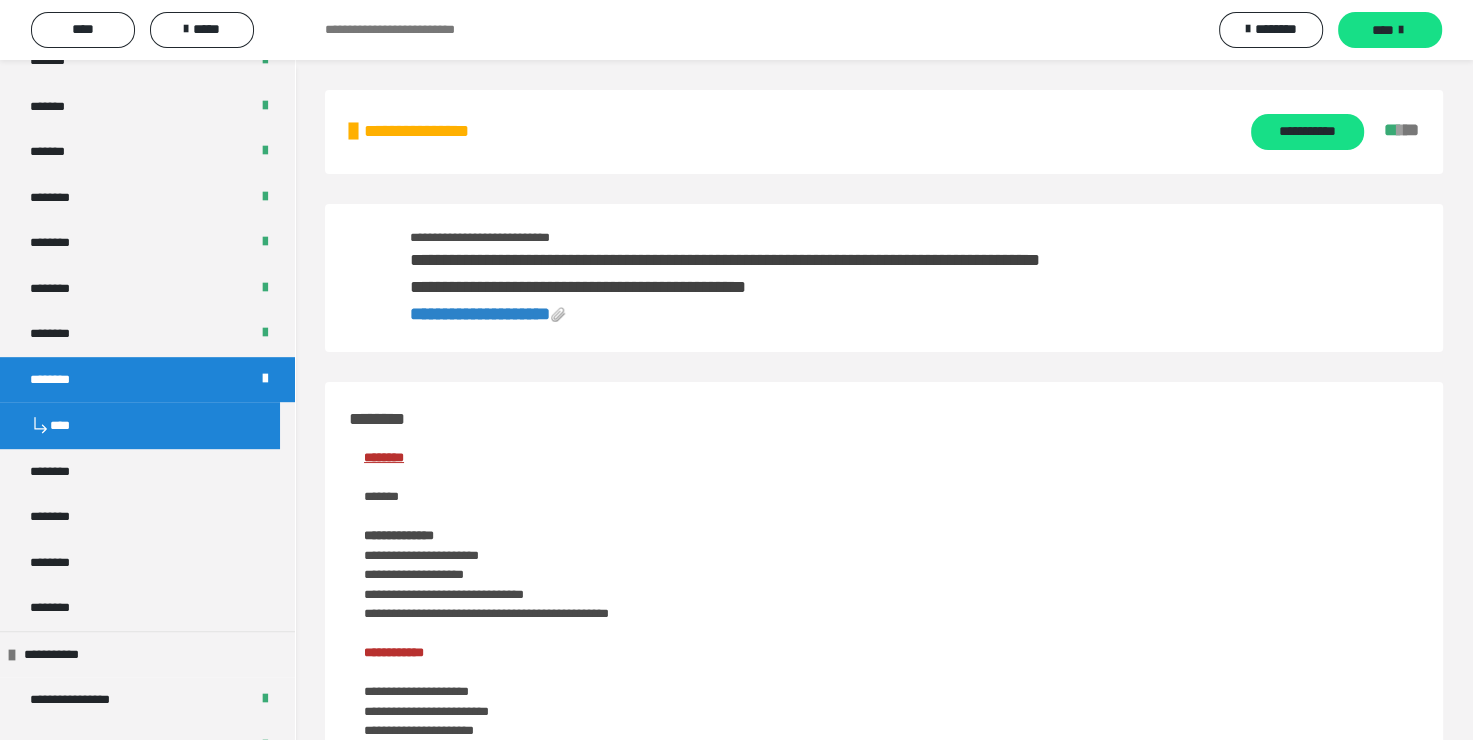 click on "**********" at bounding box center [480, 314] 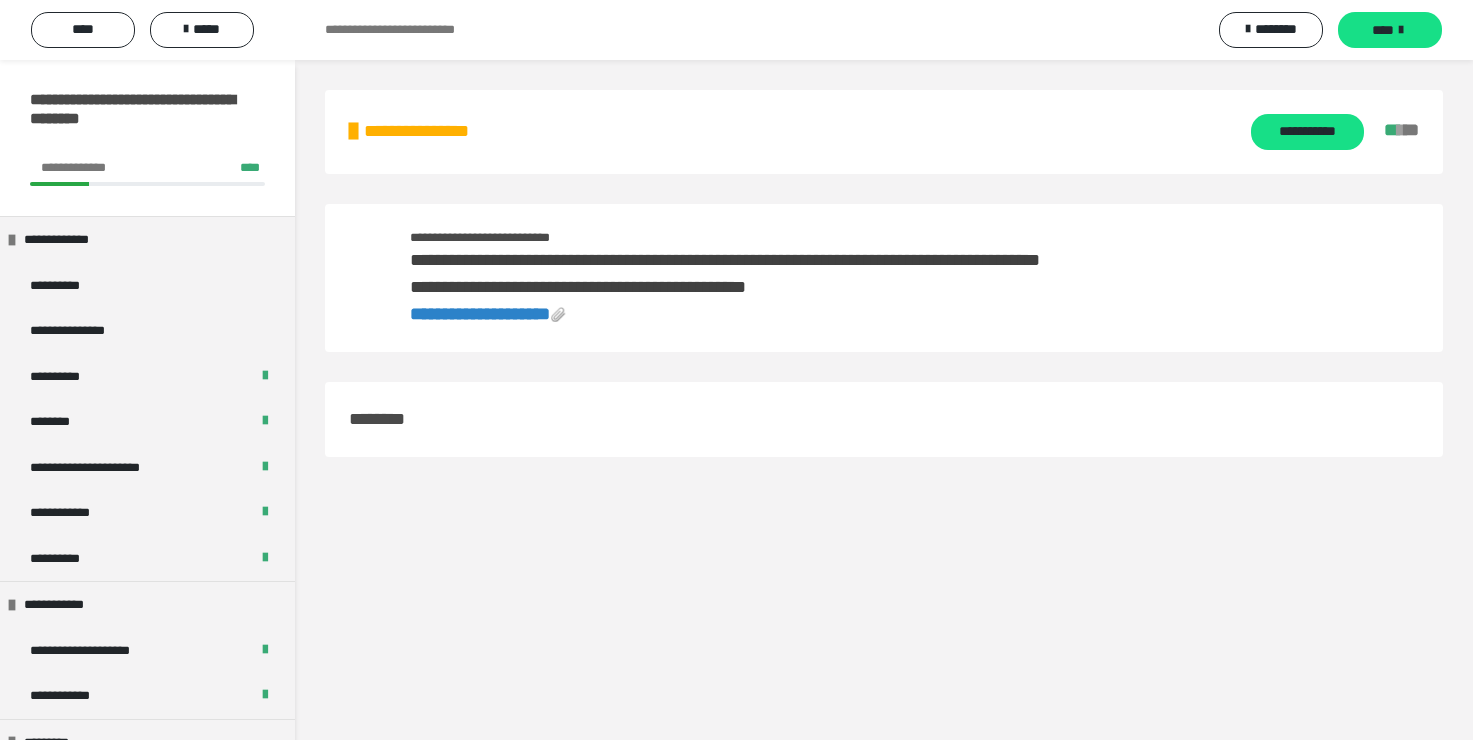 scroll, scrollTop: 0, scrollLeft: 0, axis: both 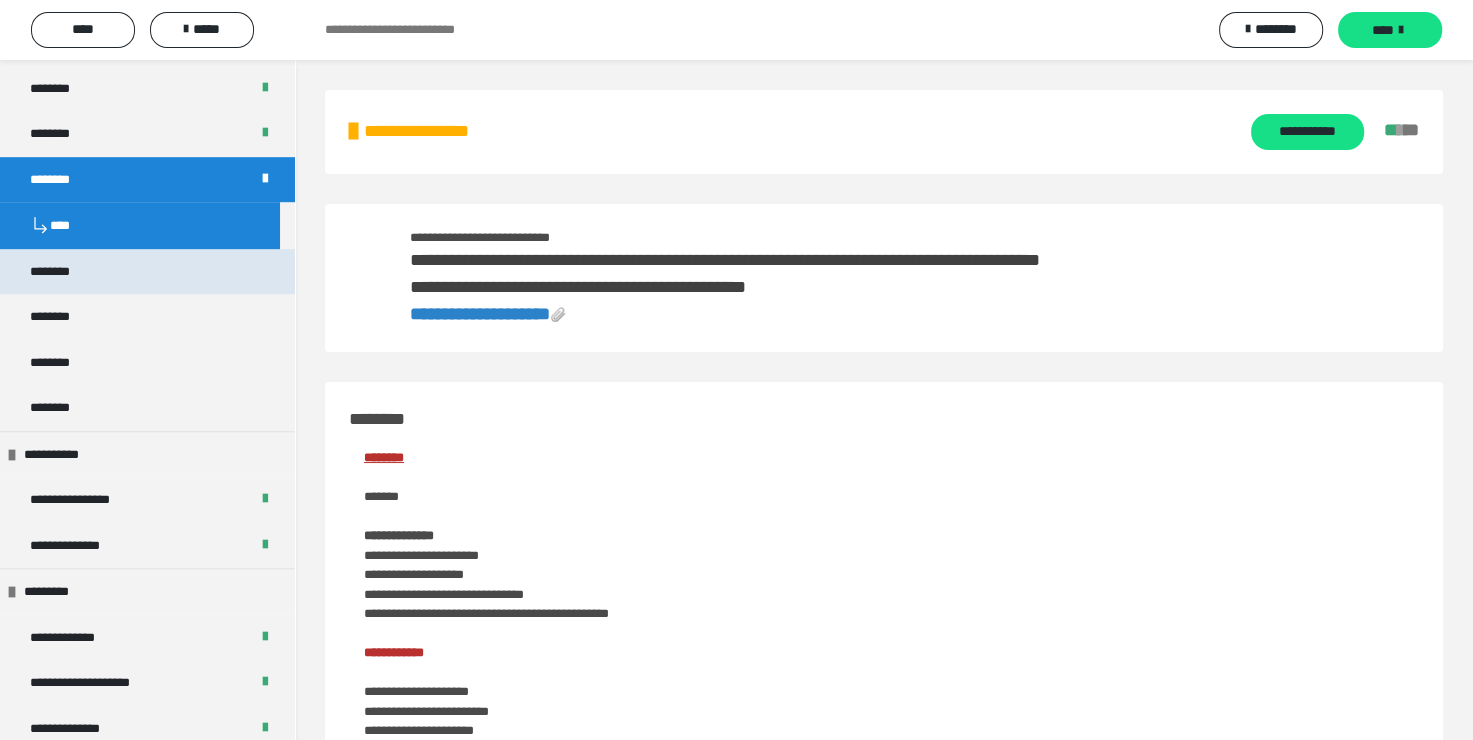 click on "********" at bounding box center (147, 272) 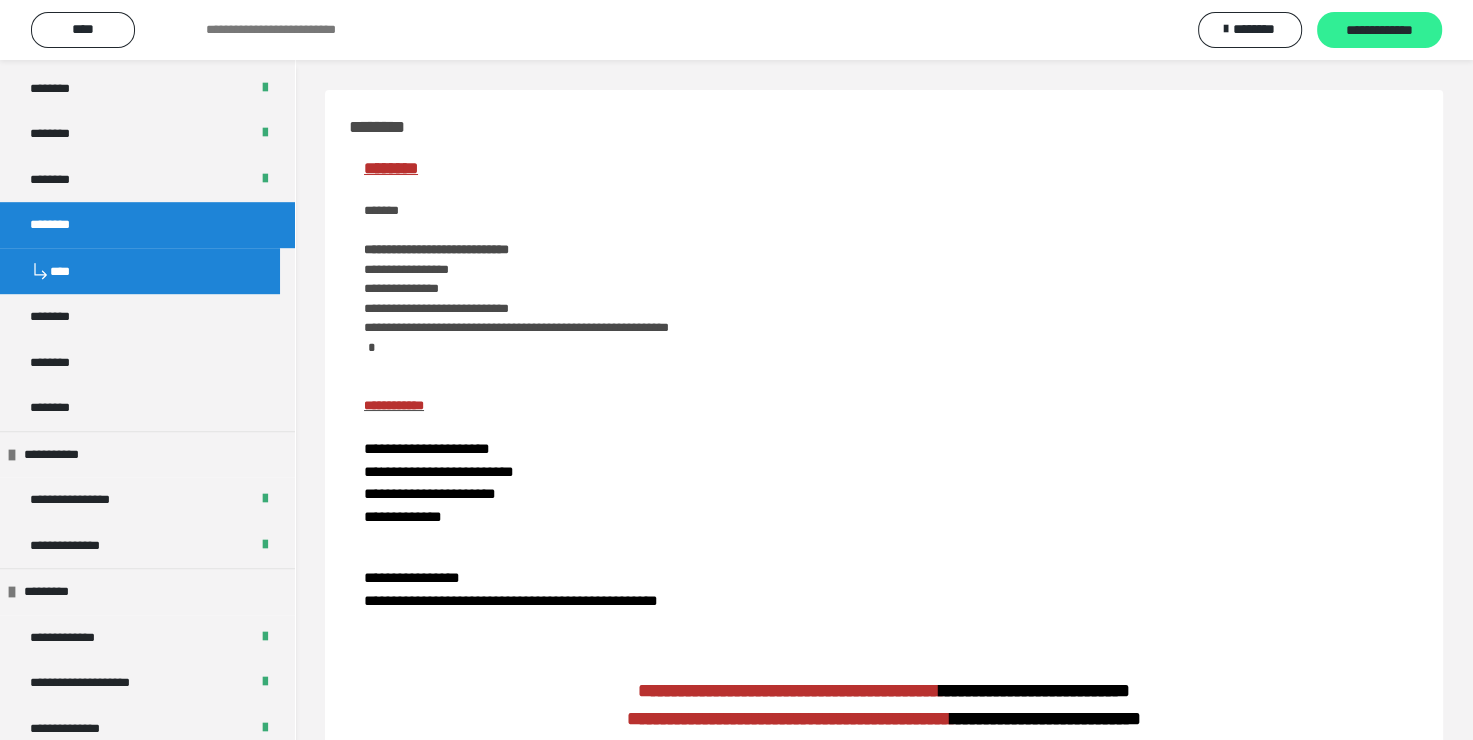 click on "**********" at bounding box center (1379, 31) 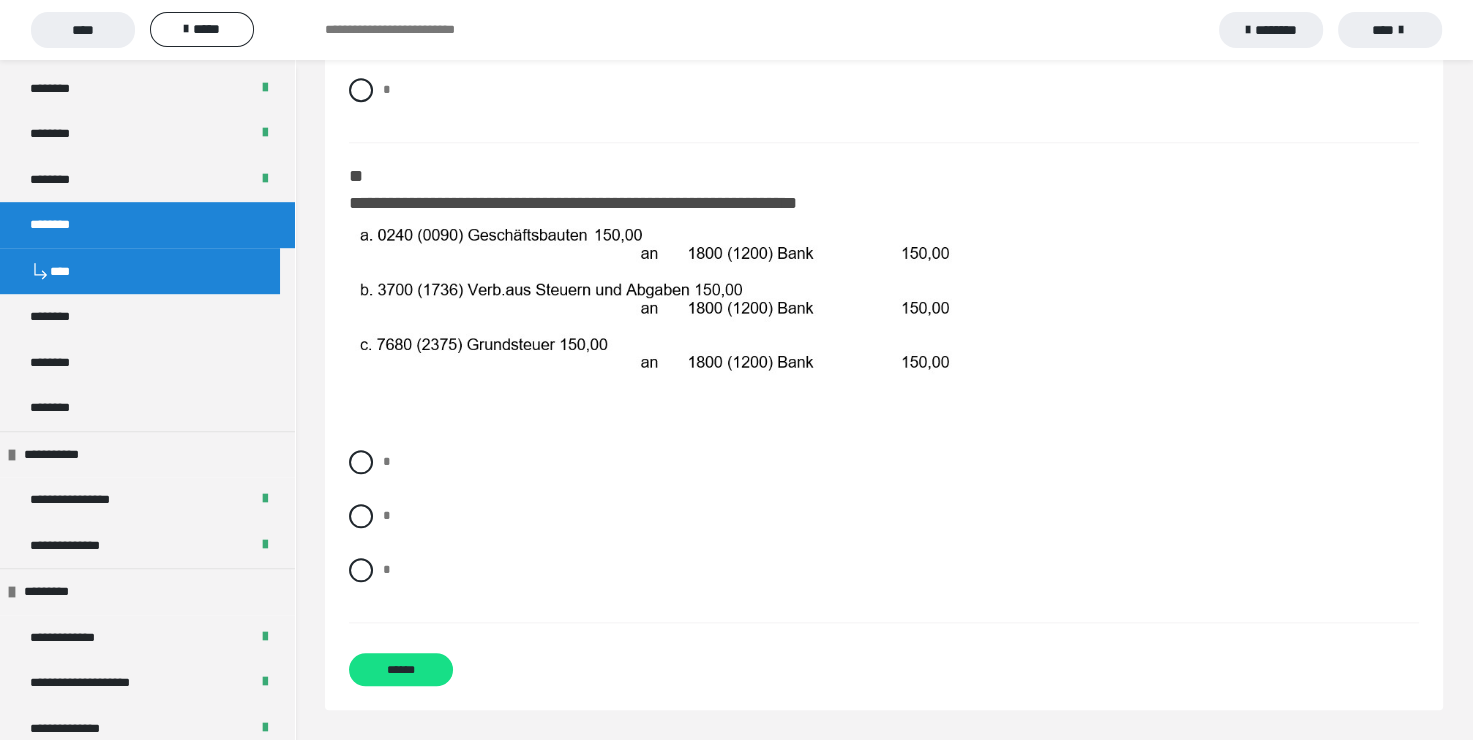 scroll, scrollTop: 1907, scrollLeft: 0, axis: vertical 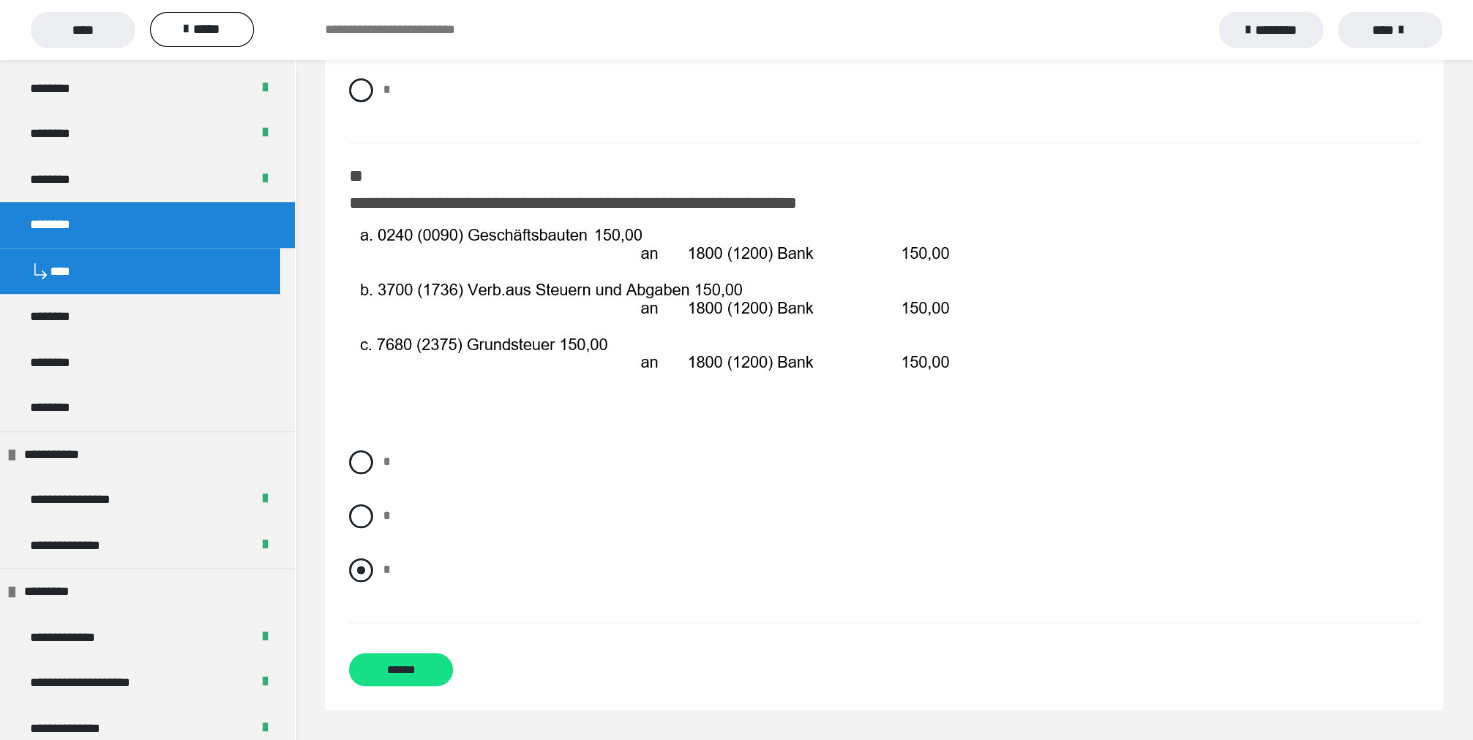 click at bounding box center (361, 570) 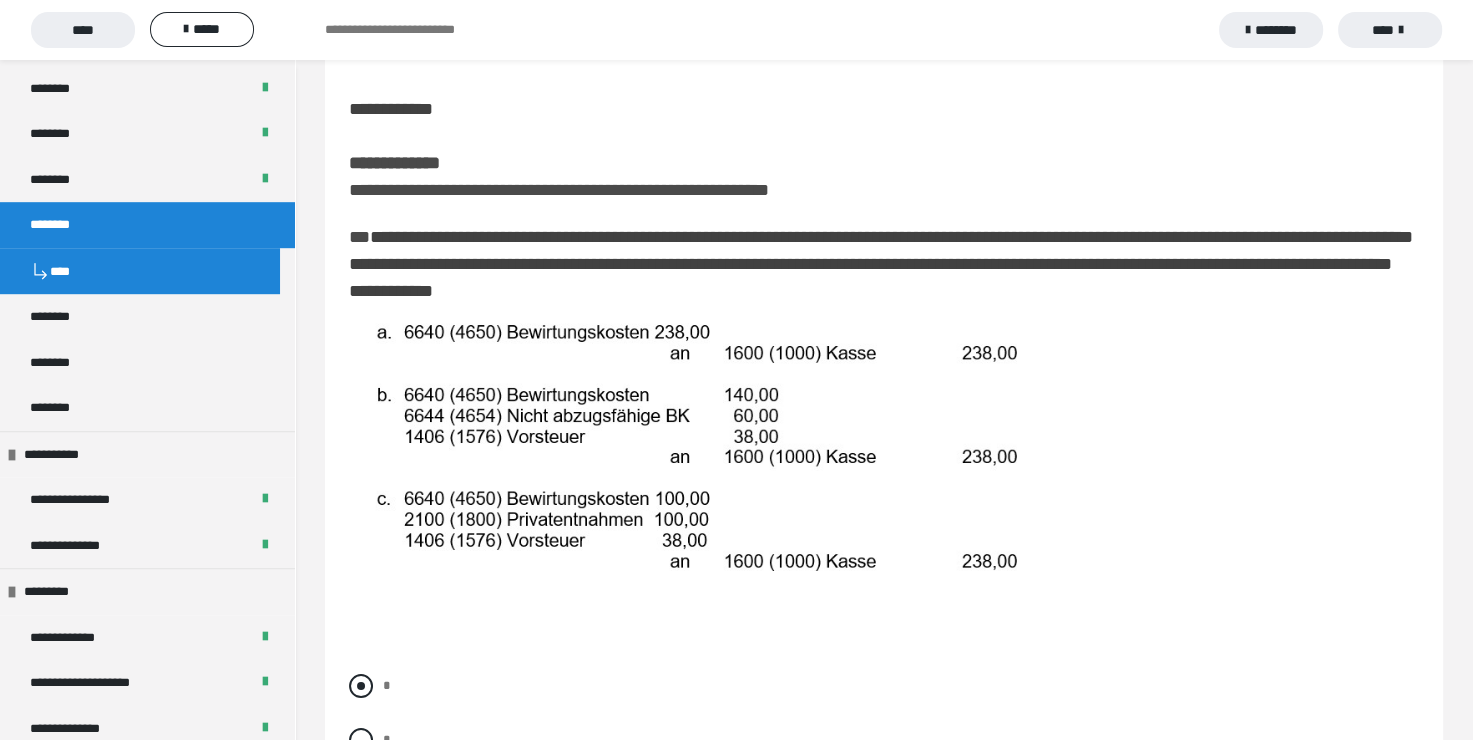 scroll, scrollTop: 400, scrollLeft: 0, axis: vertical 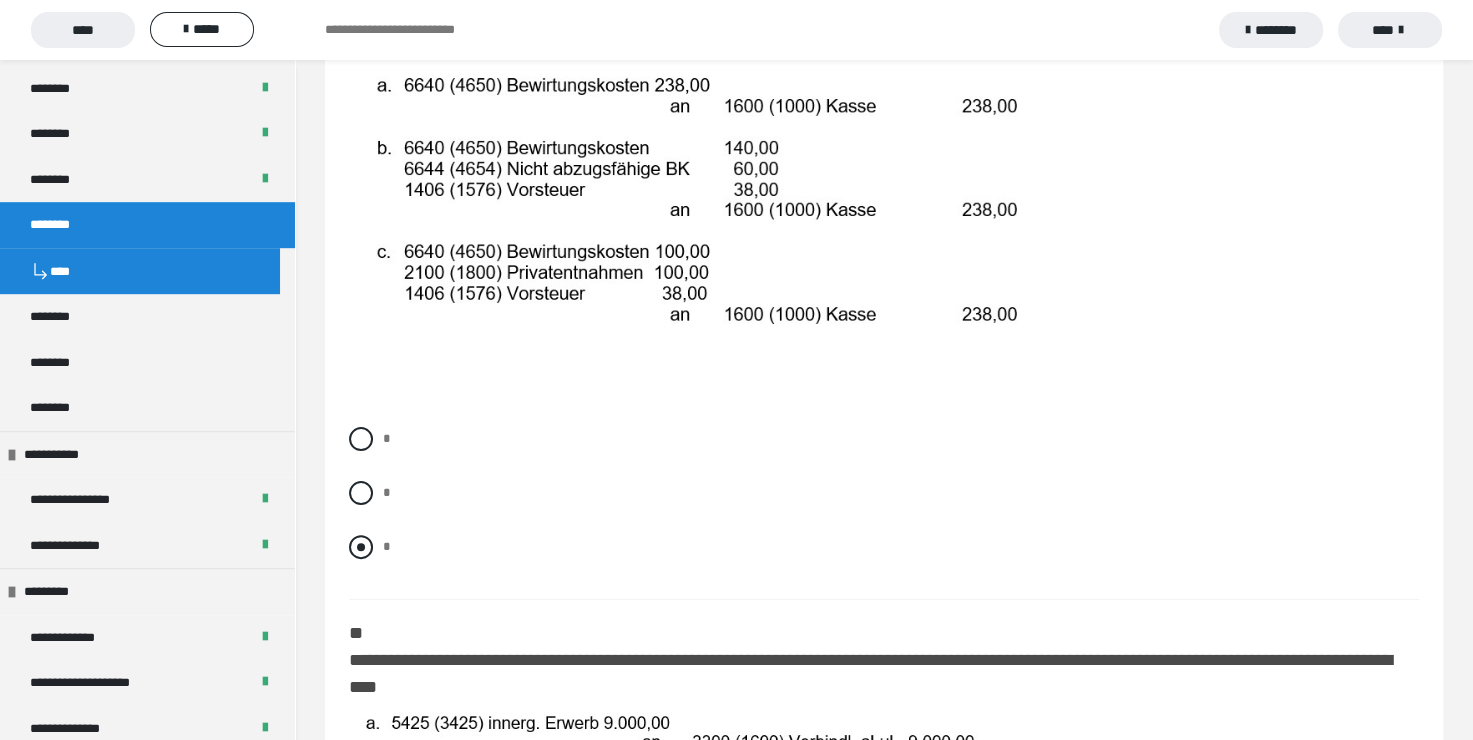 click at bounding box center (361, 547) 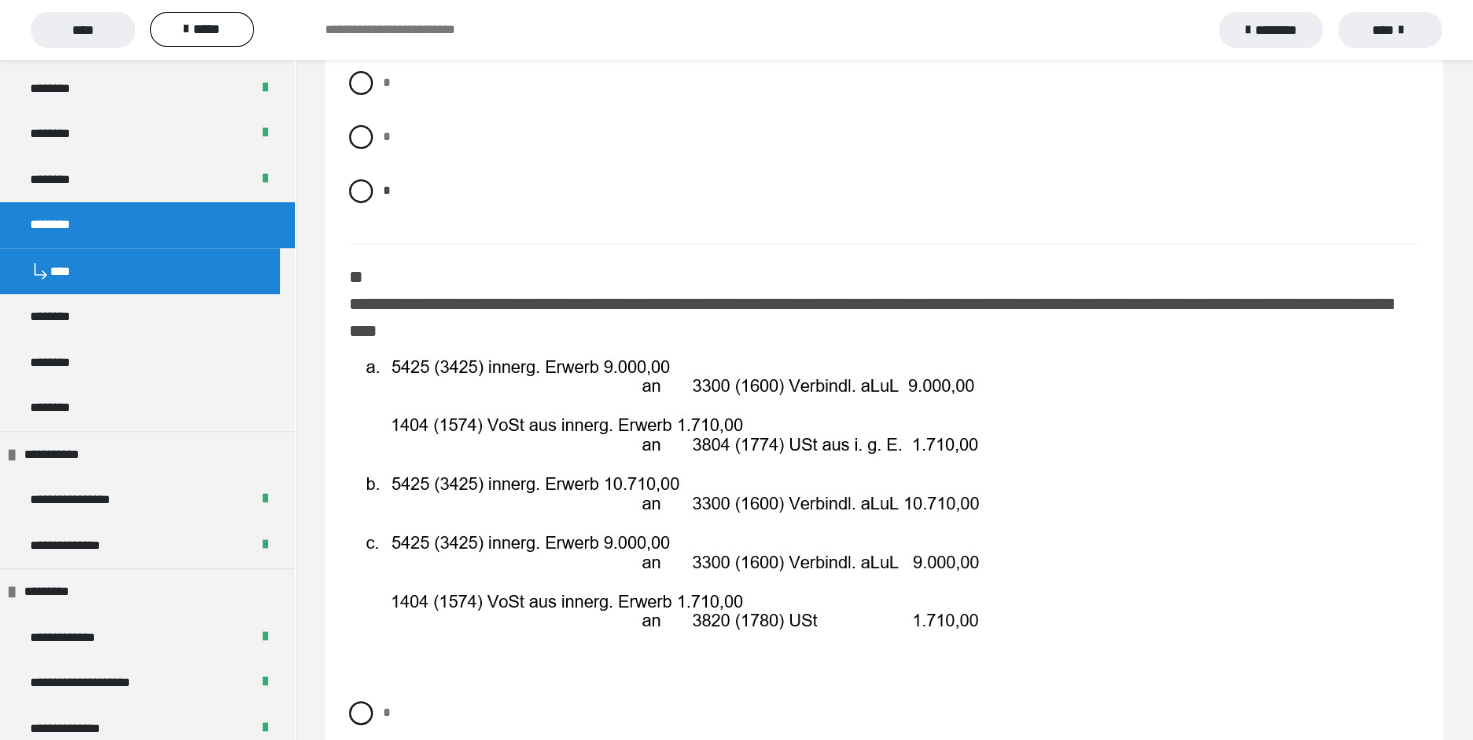 scroll, scrollTop: 900, scrollLeft: 0, axis: vertical 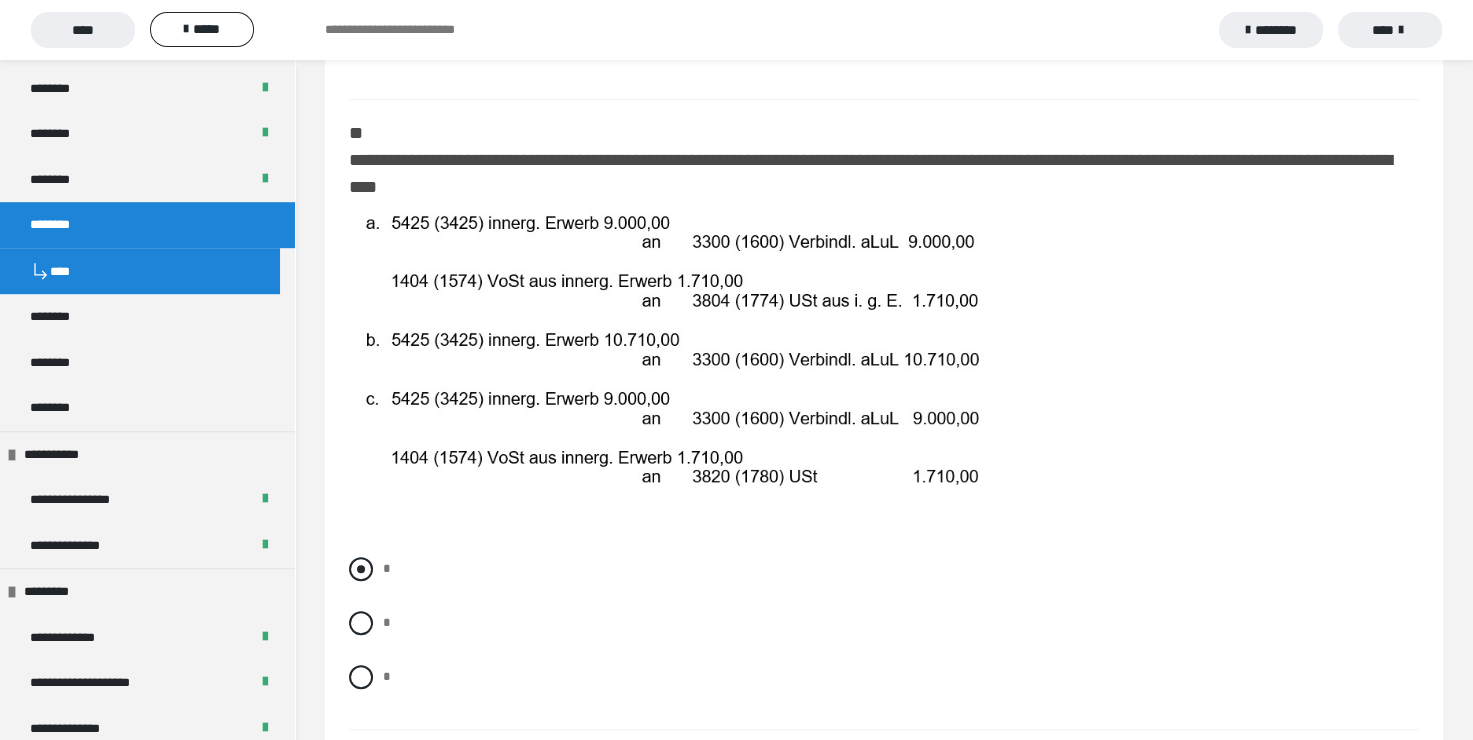 click at bounding box center [361, 569] 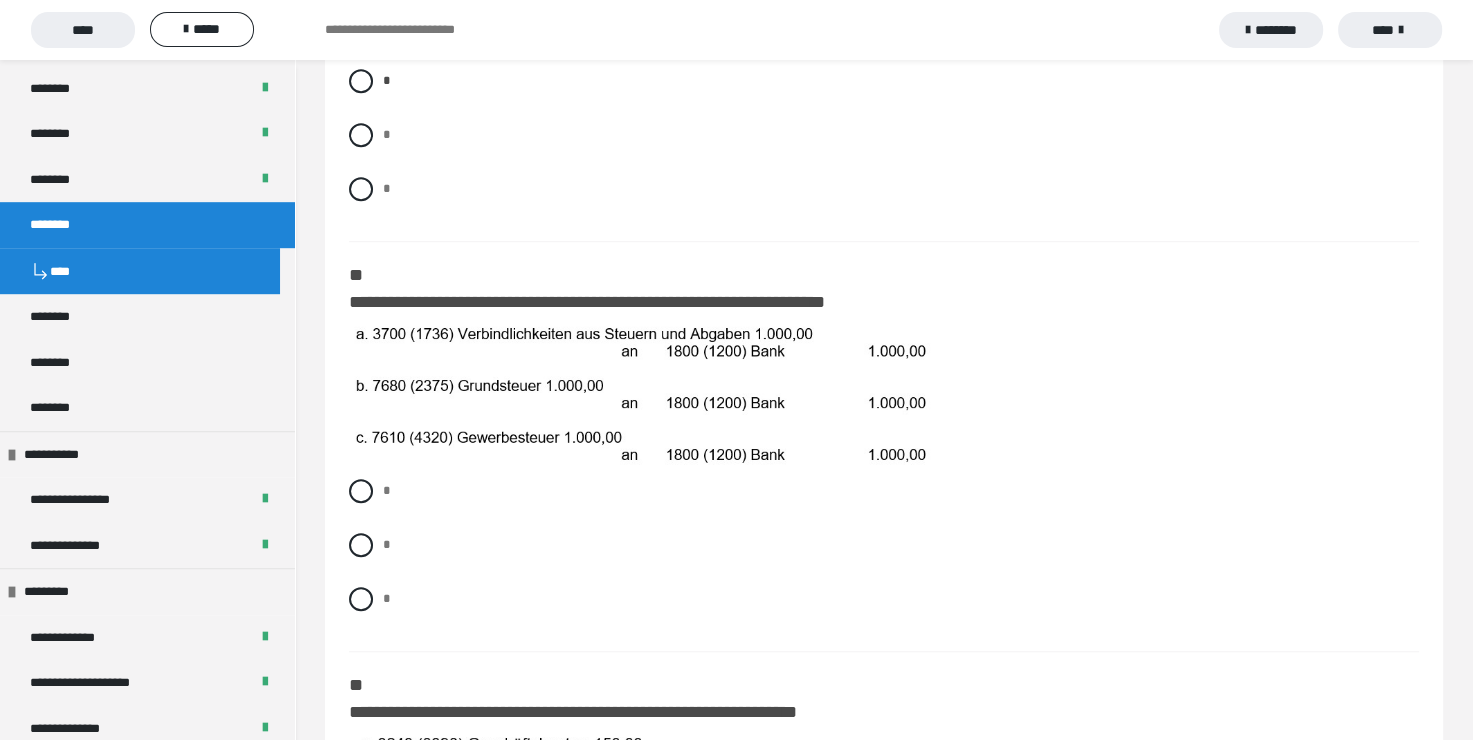 scroll, scrollTop: 1400, scrollLeft: 0, axis: vertical 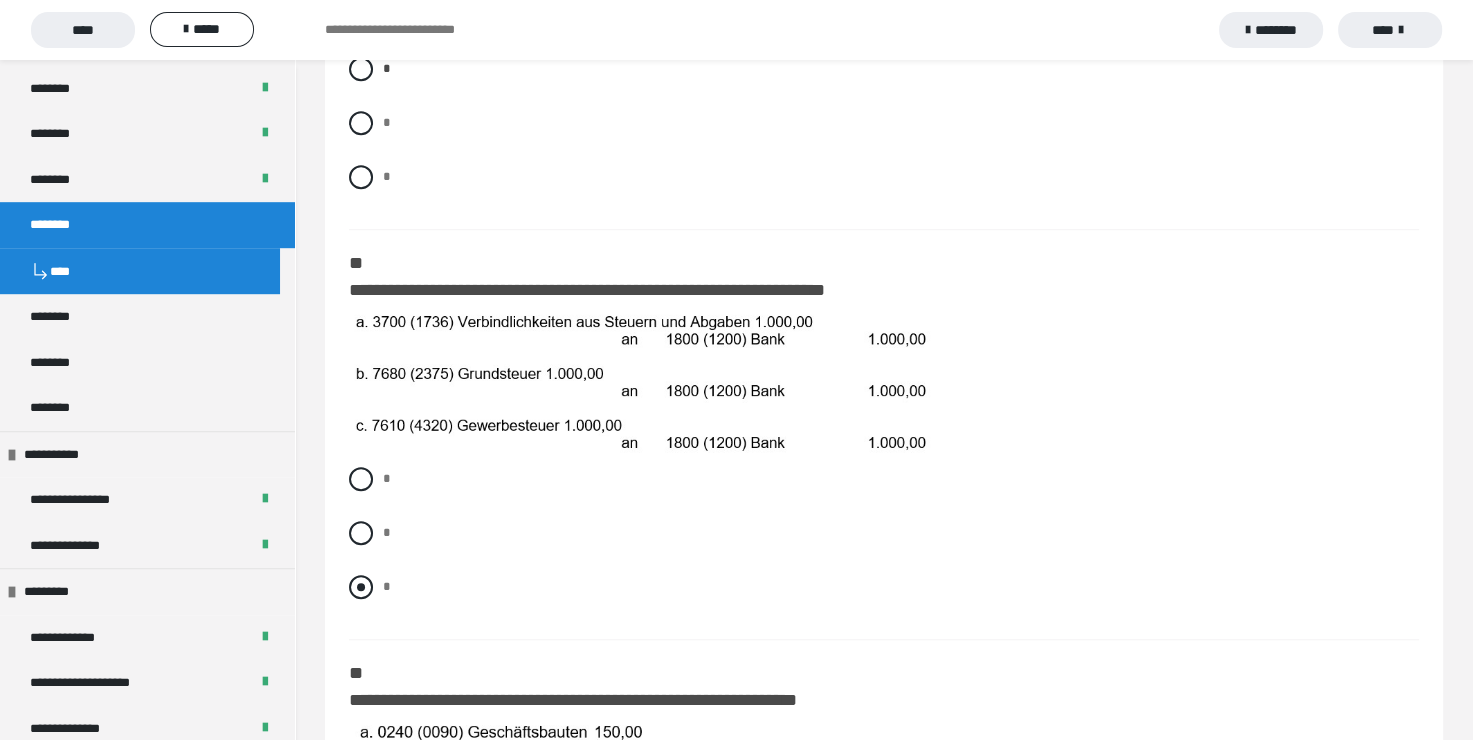 click at bounding box center (361, 587) 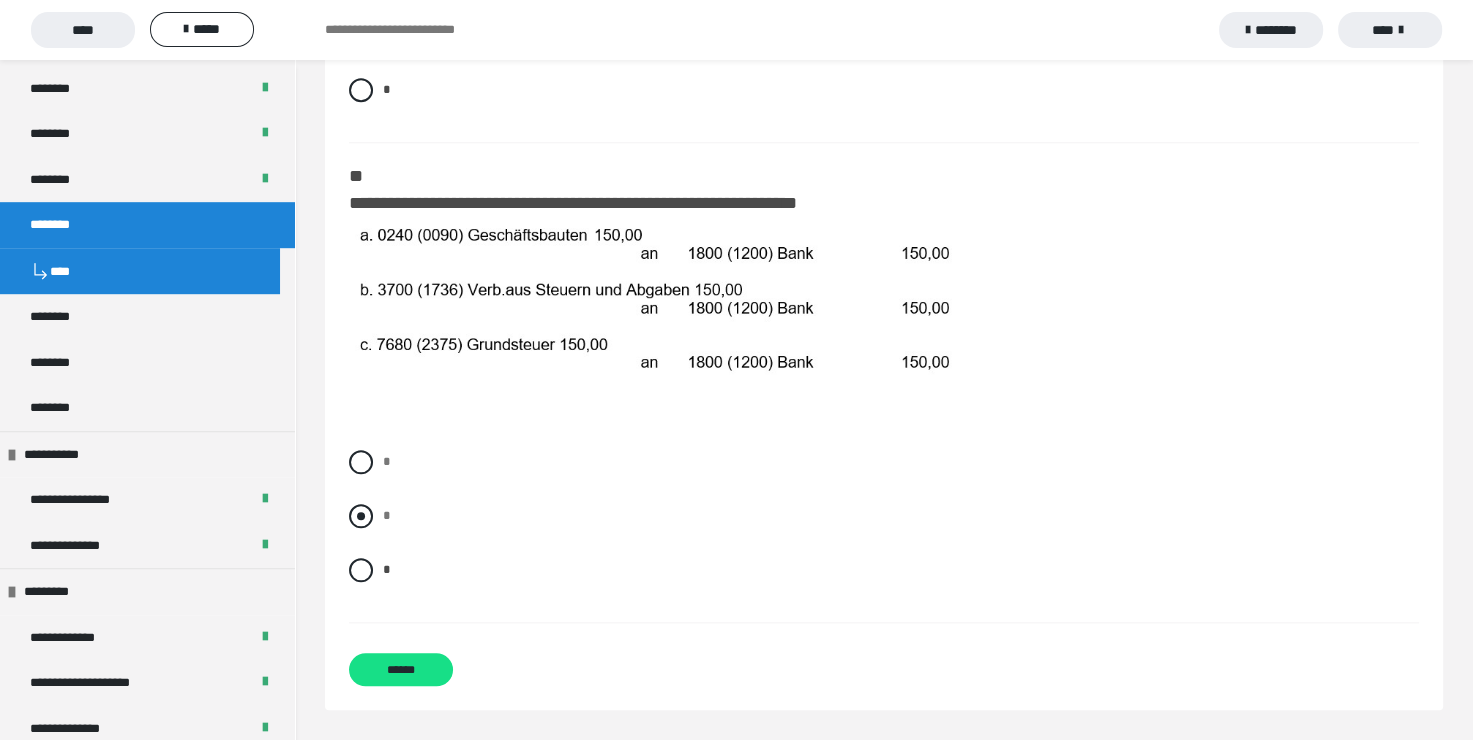 scroll, scrollTop: 1900, scrollLeft: 0, axis: vertical 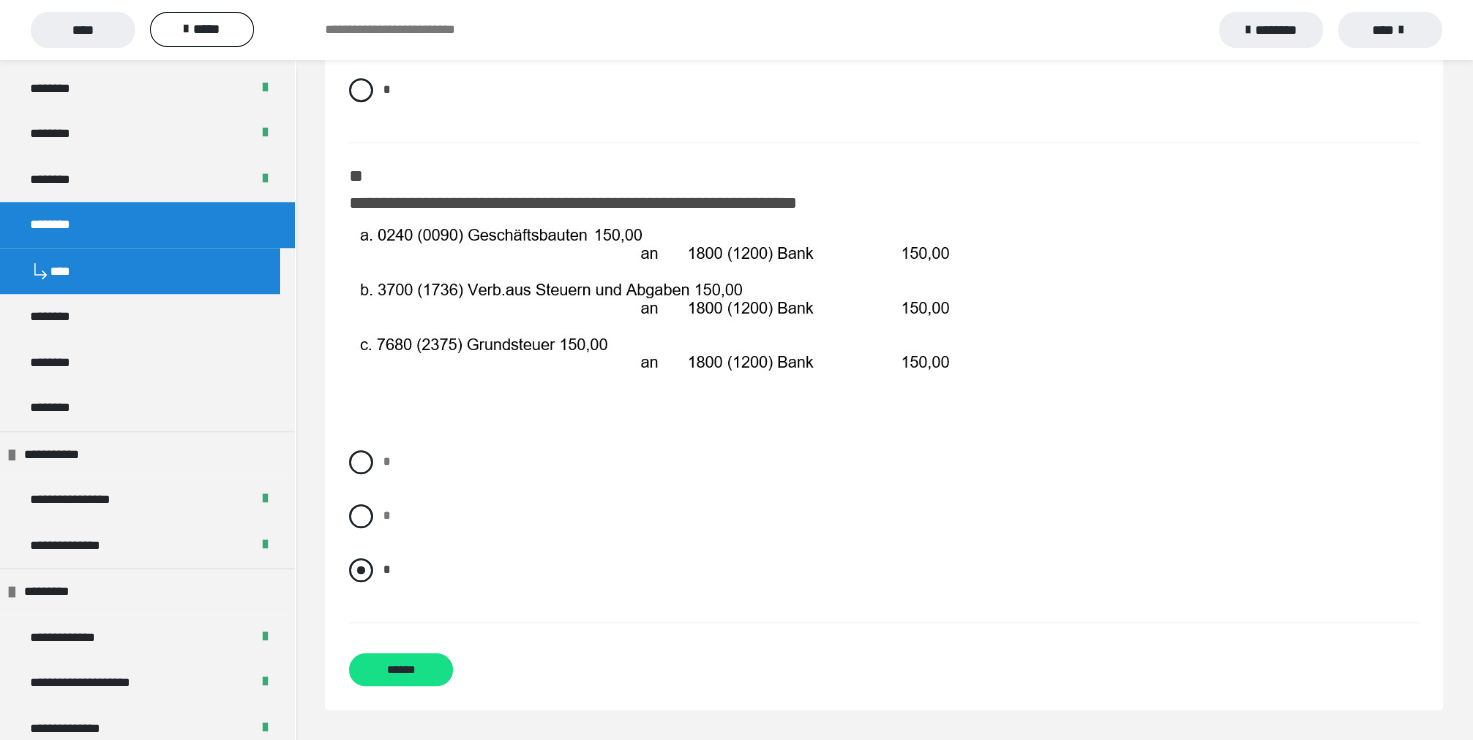 click at bounding box center [361, 570] 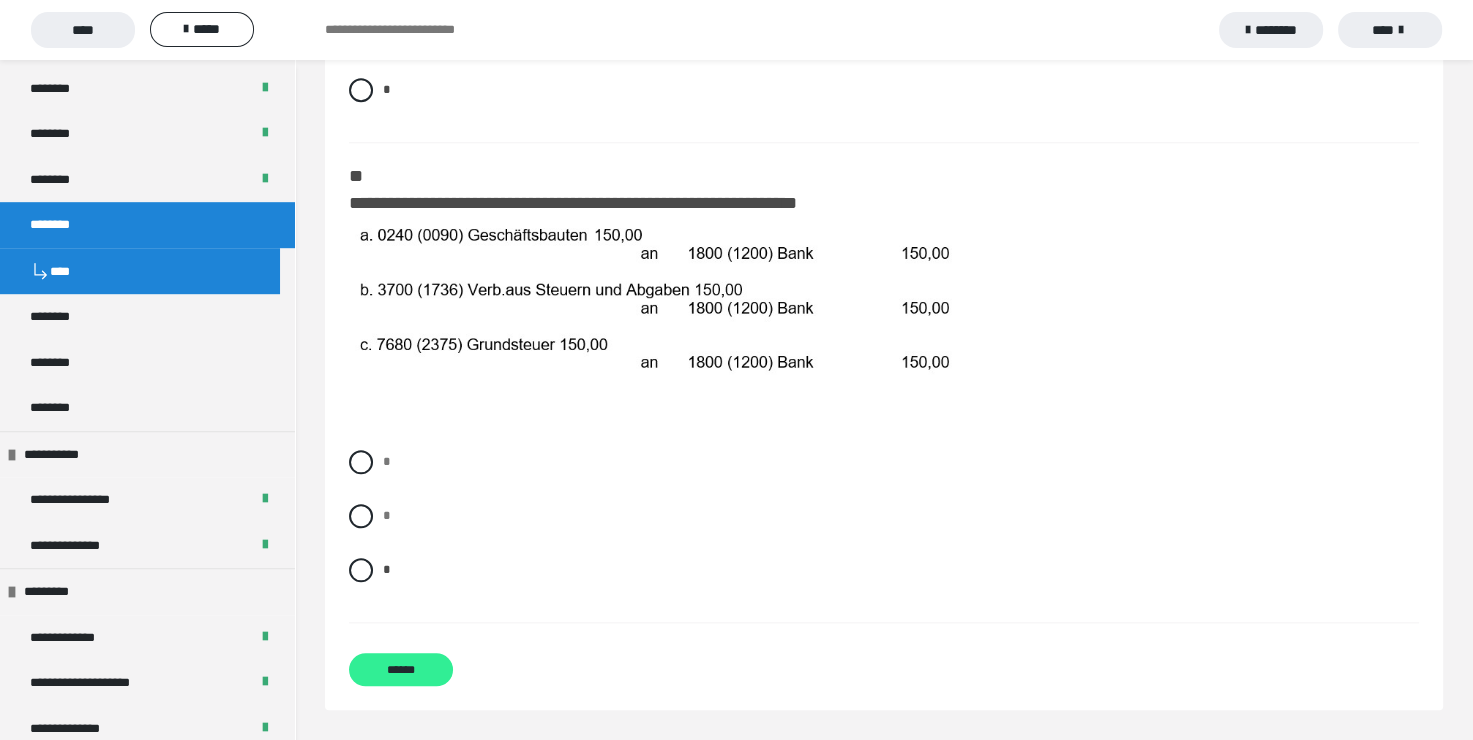click on "******" at bounding box center [401, 669] 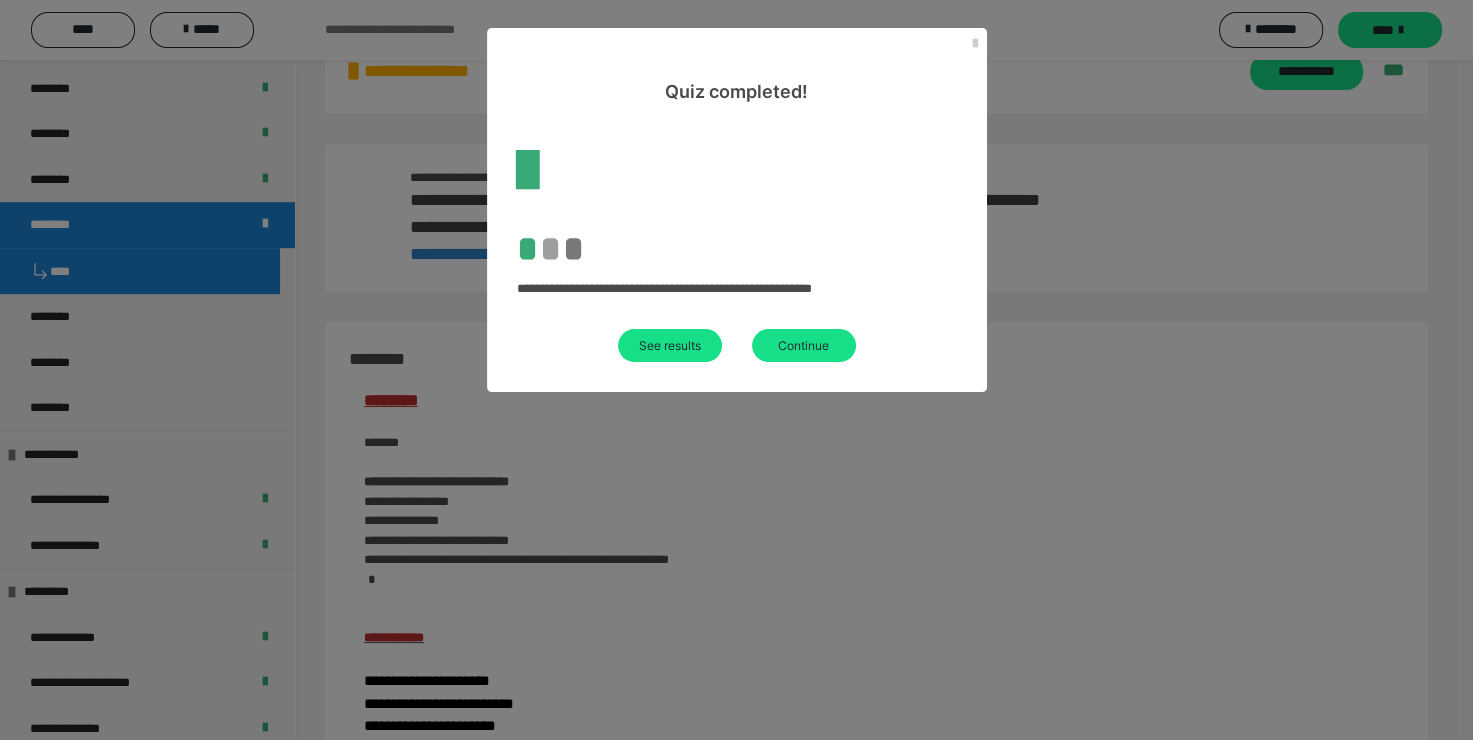 scroll, scrollTop: 1900, scrollLeft: 0, axis: vertical 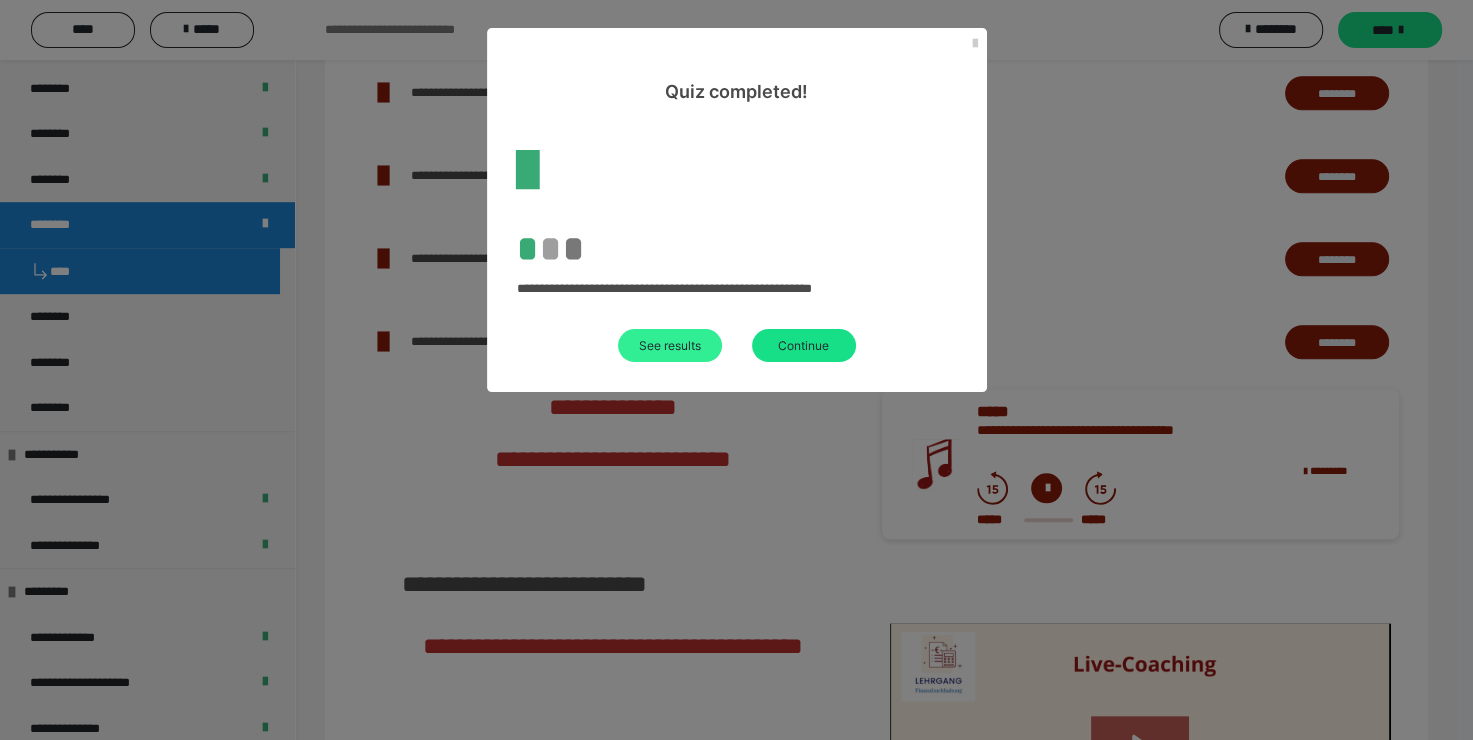 click on "See results" at bounding box center (670, 345) 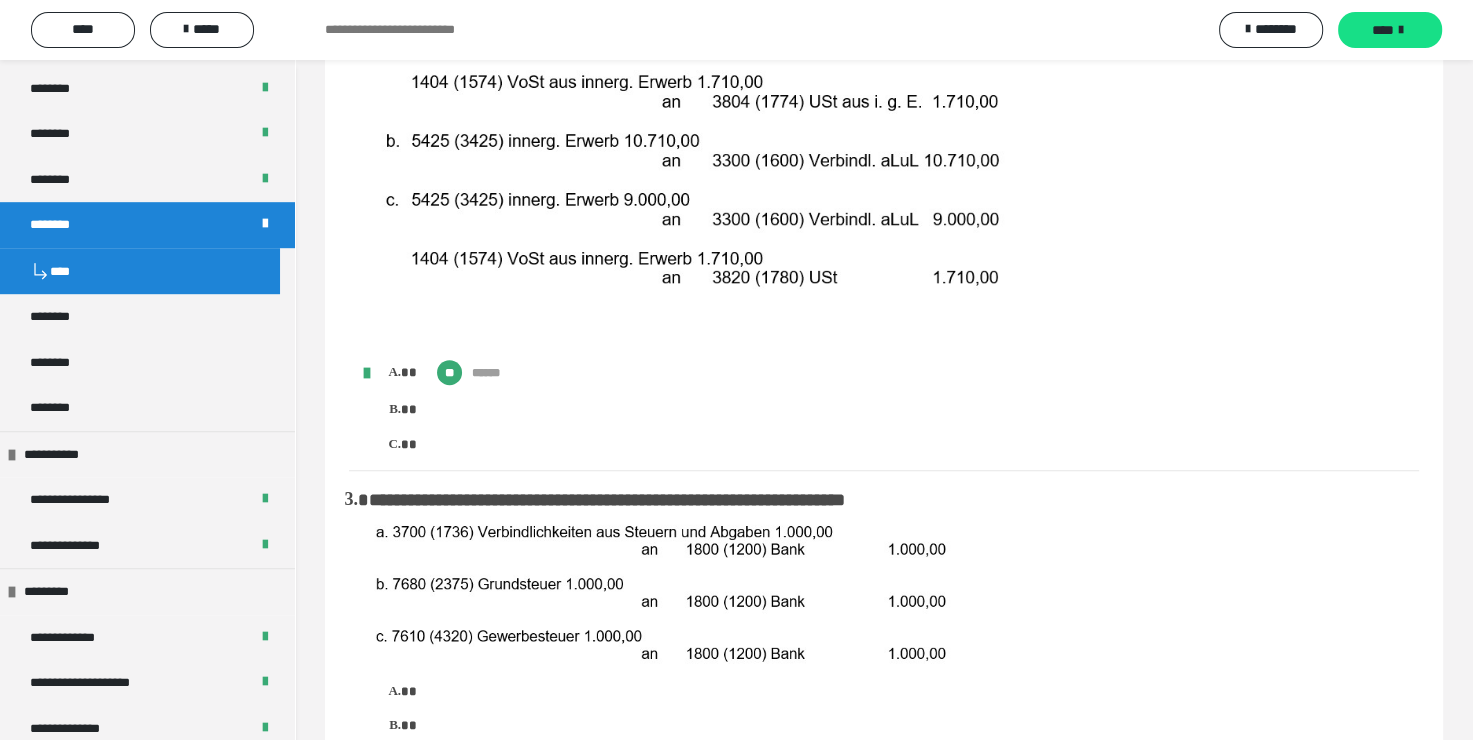scroll, scrollTop: 600, scrollLeft: 0, axis: vertical 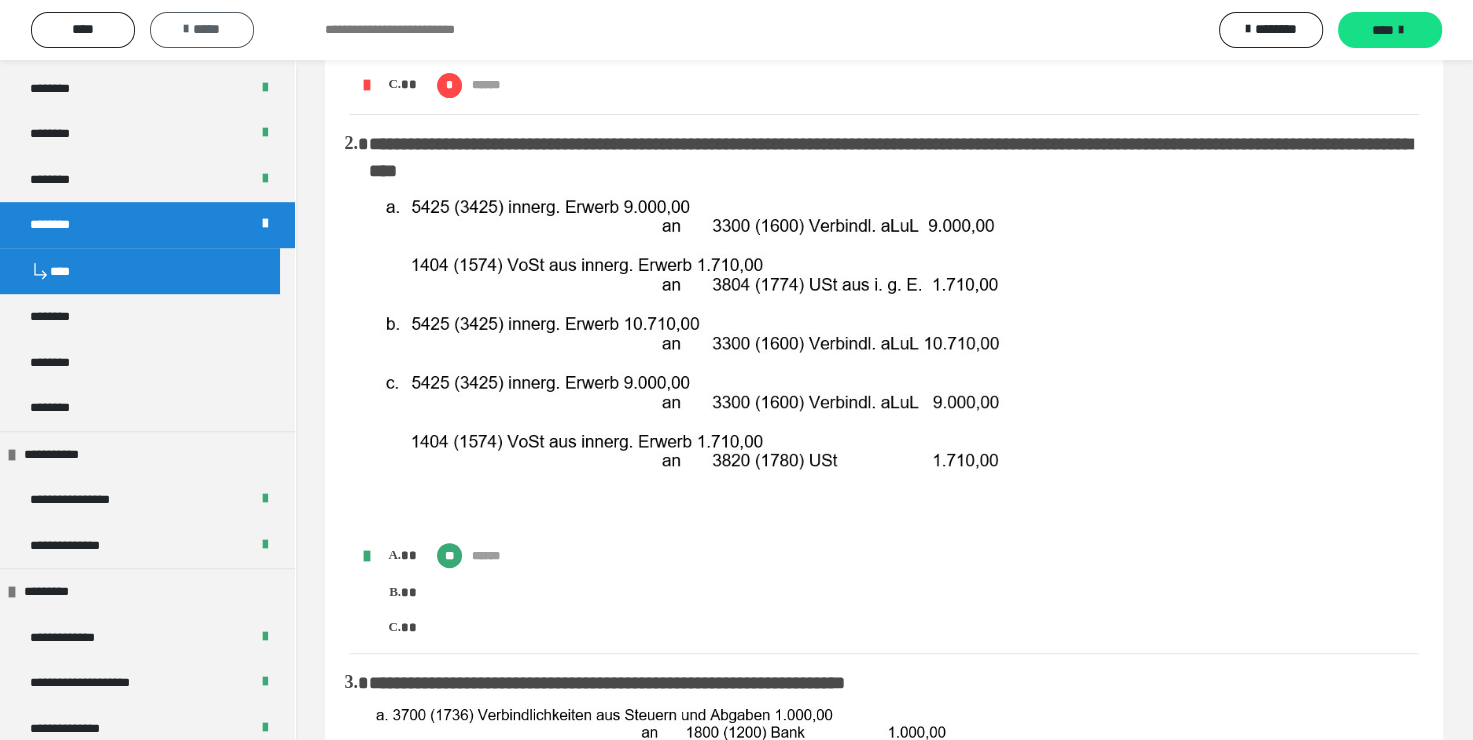 click on "*****" at bounding box center (202, 29) 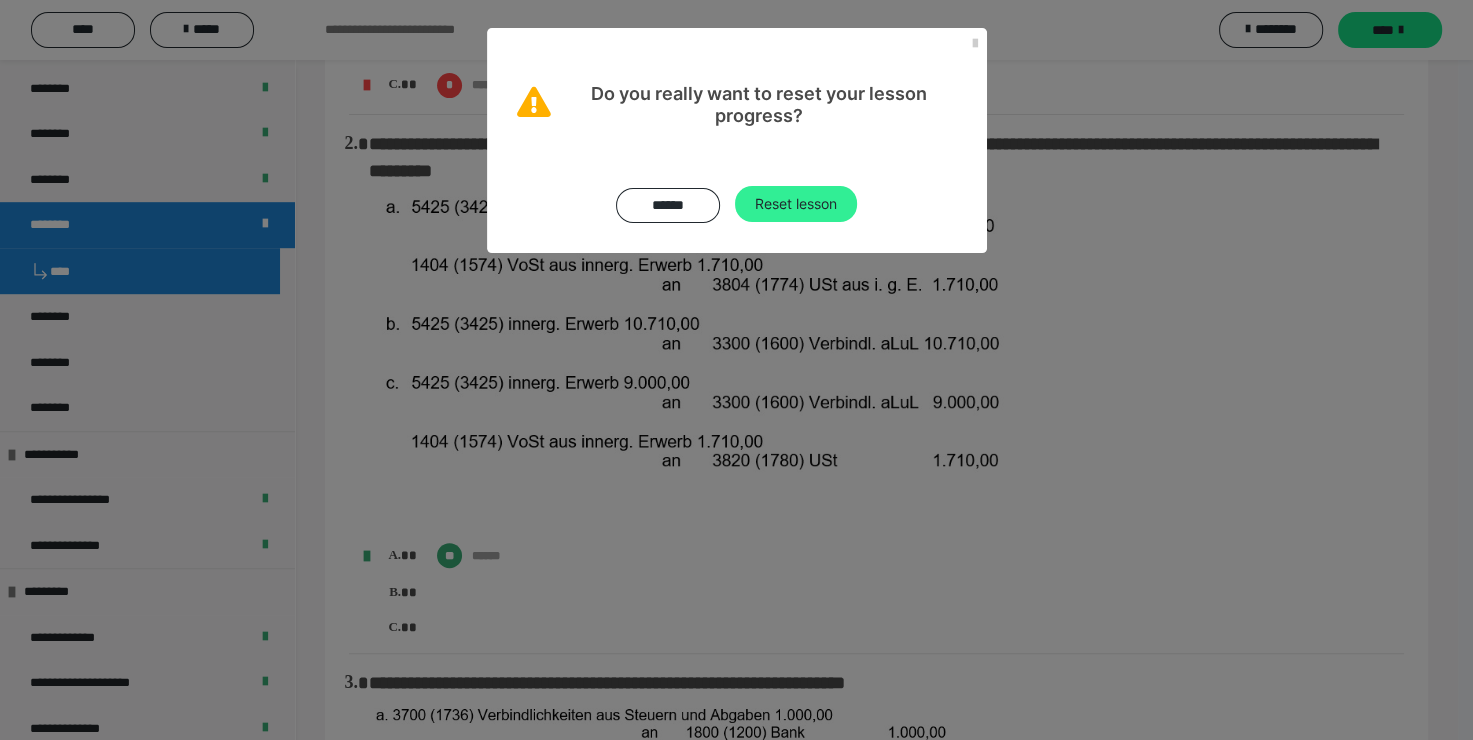 click on "Reset lesson" at bounding box center (796, 204) 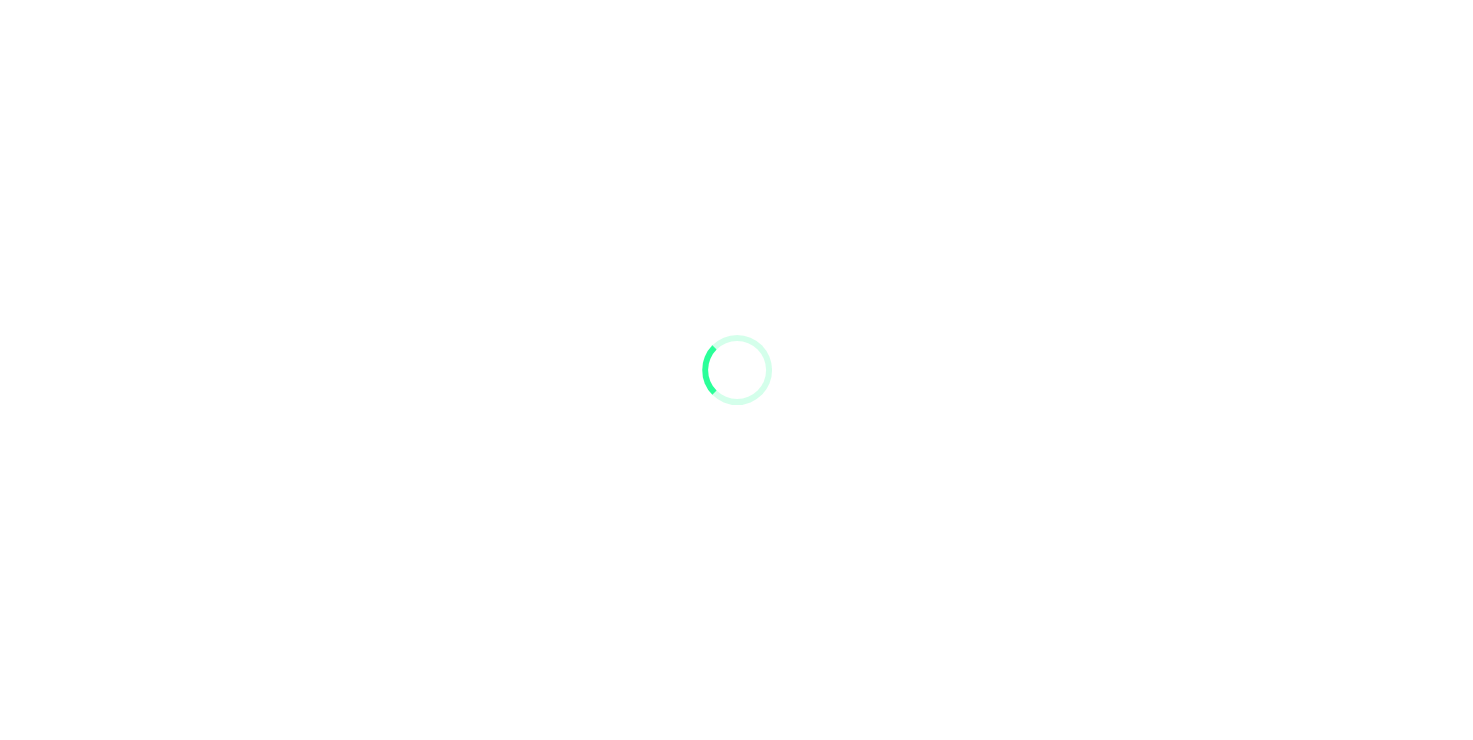 scroll, scrollTop: 0, scrollLeft: 0, axis: both 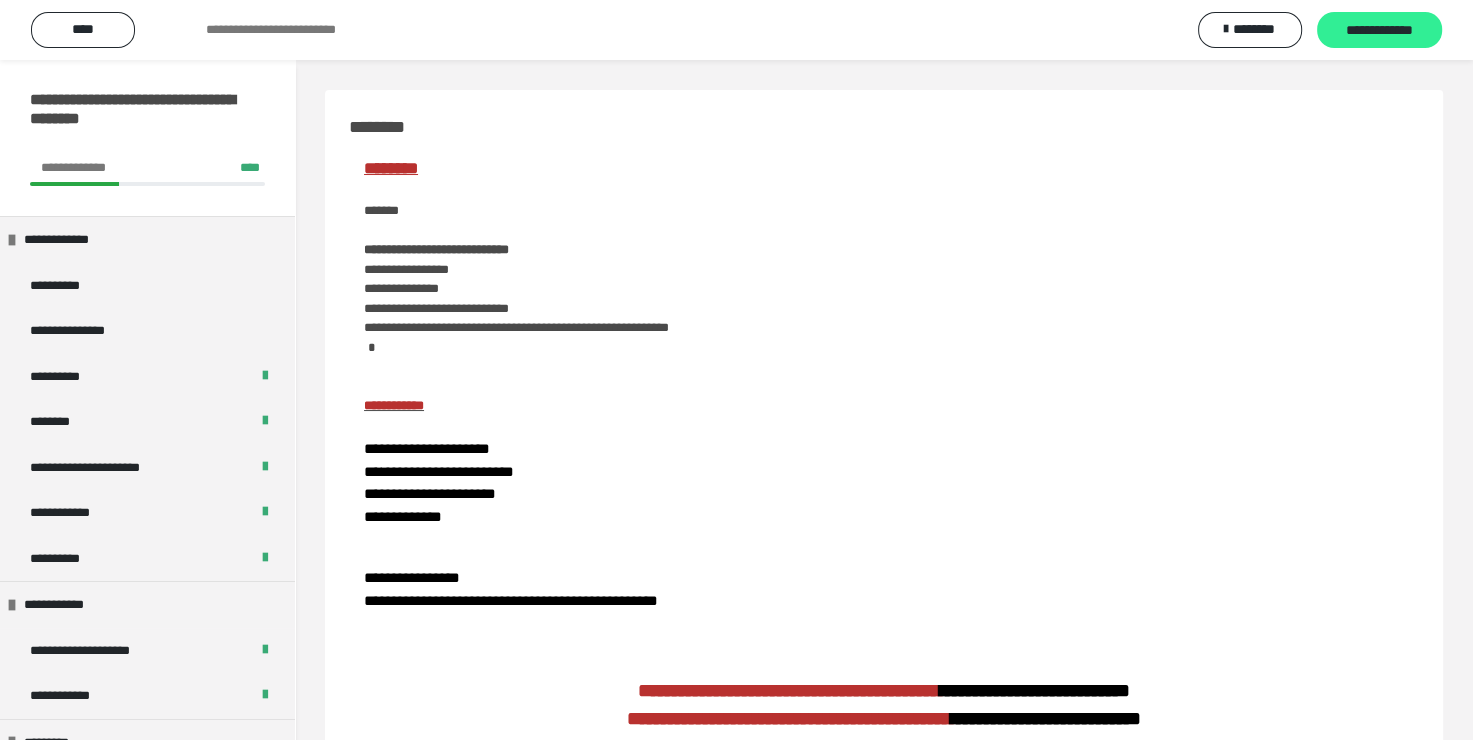 click on "**********" at bounding box center (1379, 31) 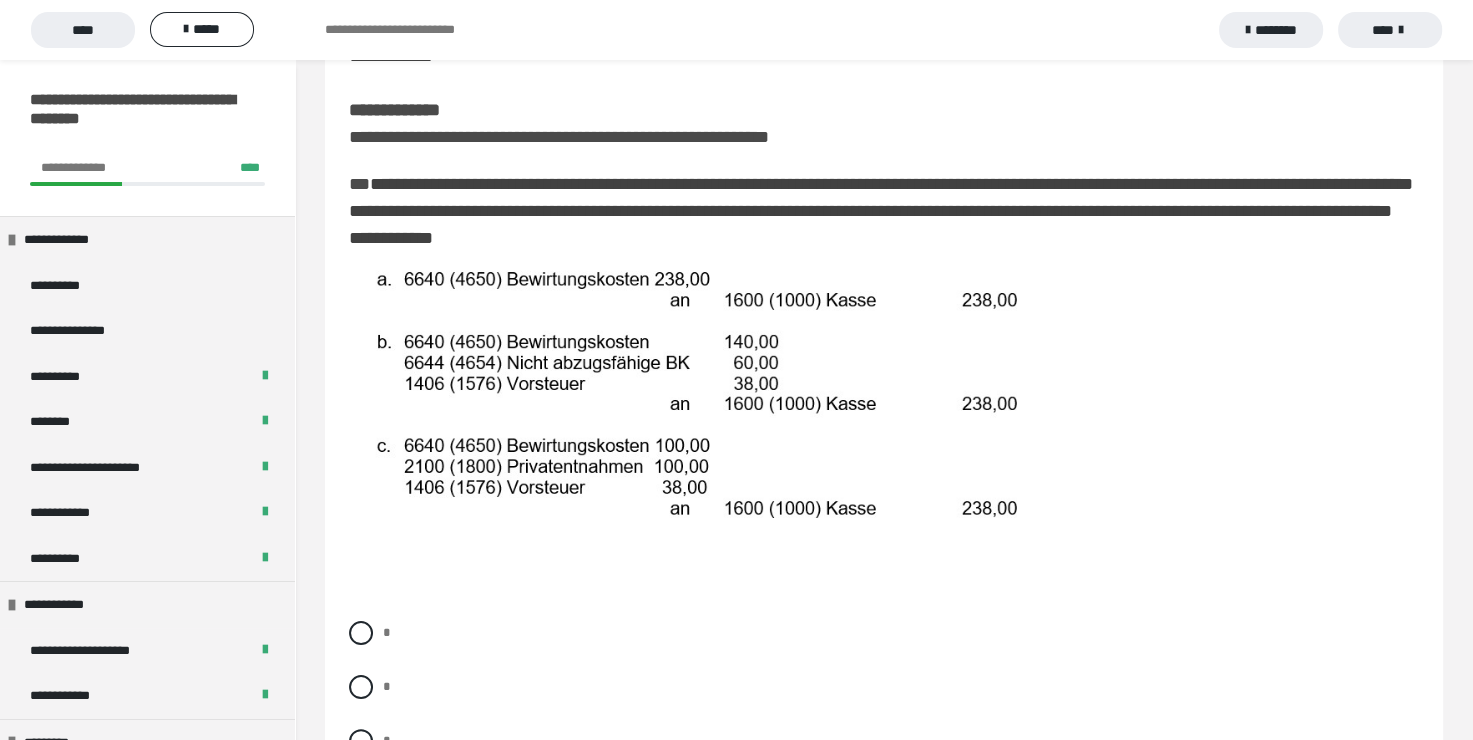 scroll, scrollTop: 400, scrollLeft: 0, axis: vertical 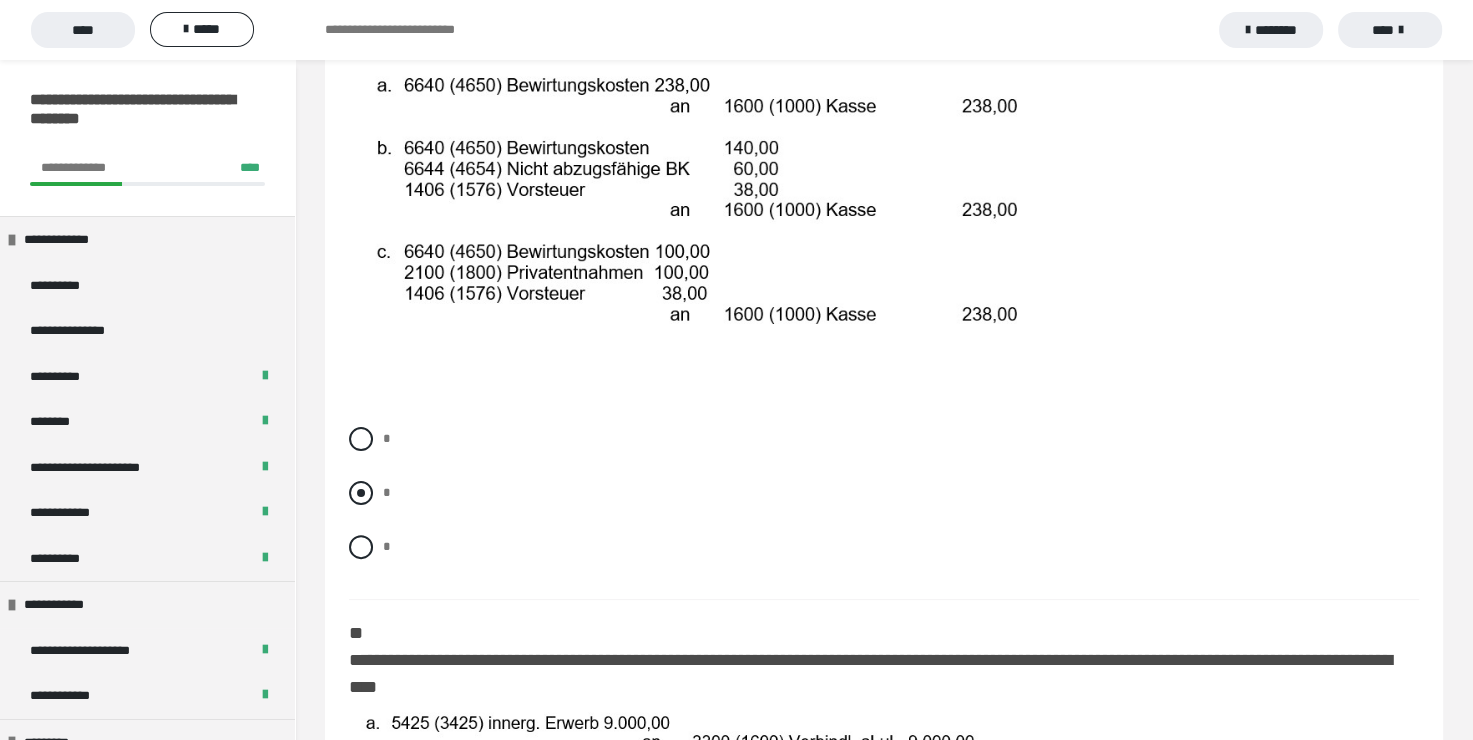 click at bounding box center (361, 493) 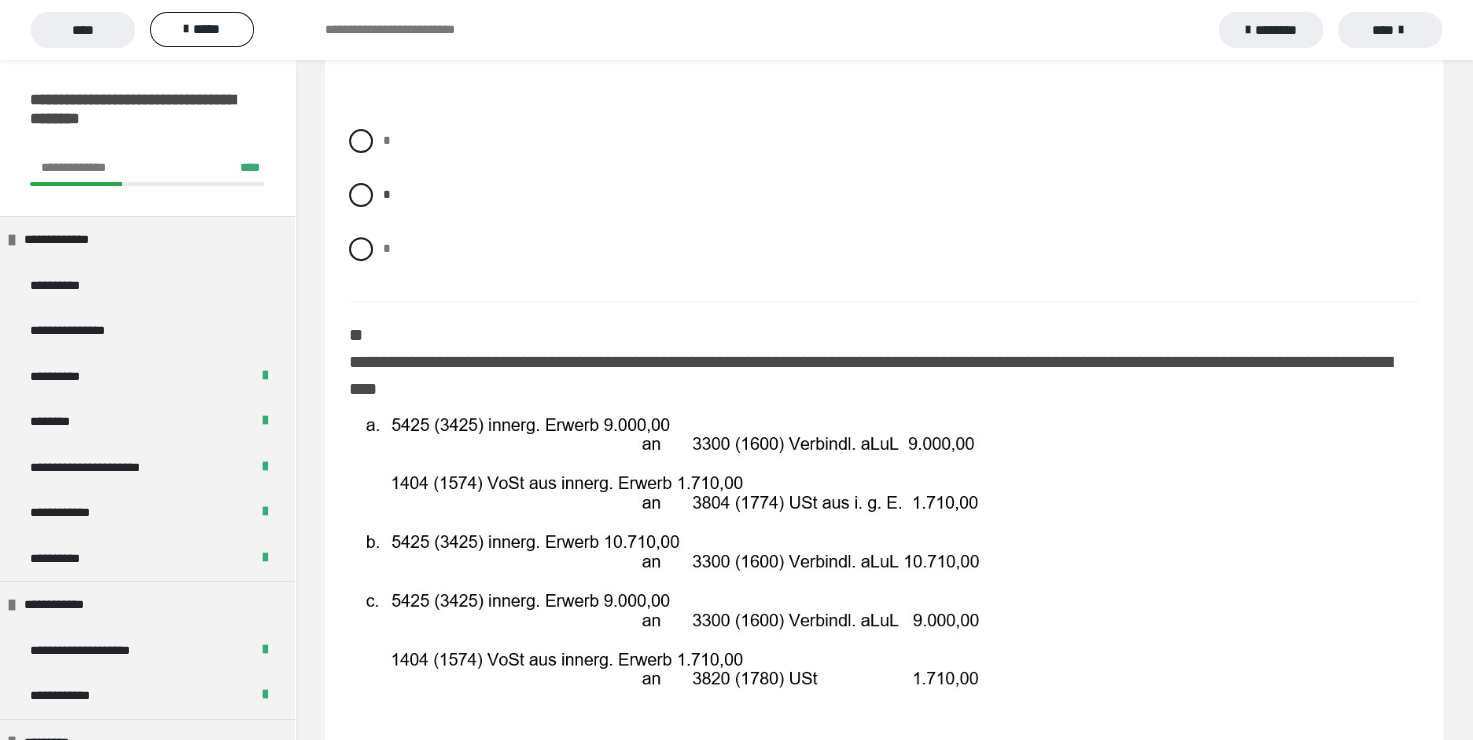 scroll, scrollTop: 700, scrollLeft: 0, axis: vertical 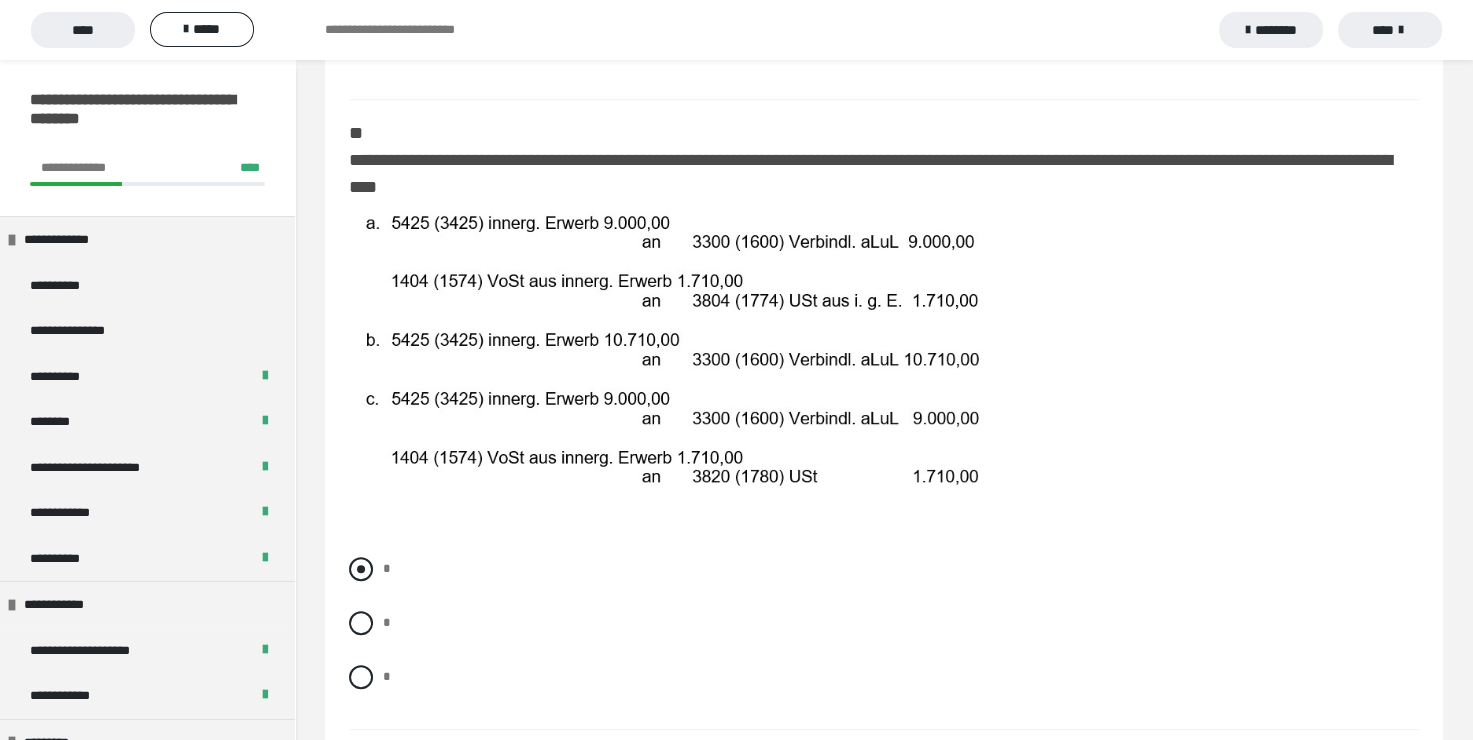 click at bounding box center [361, 569] 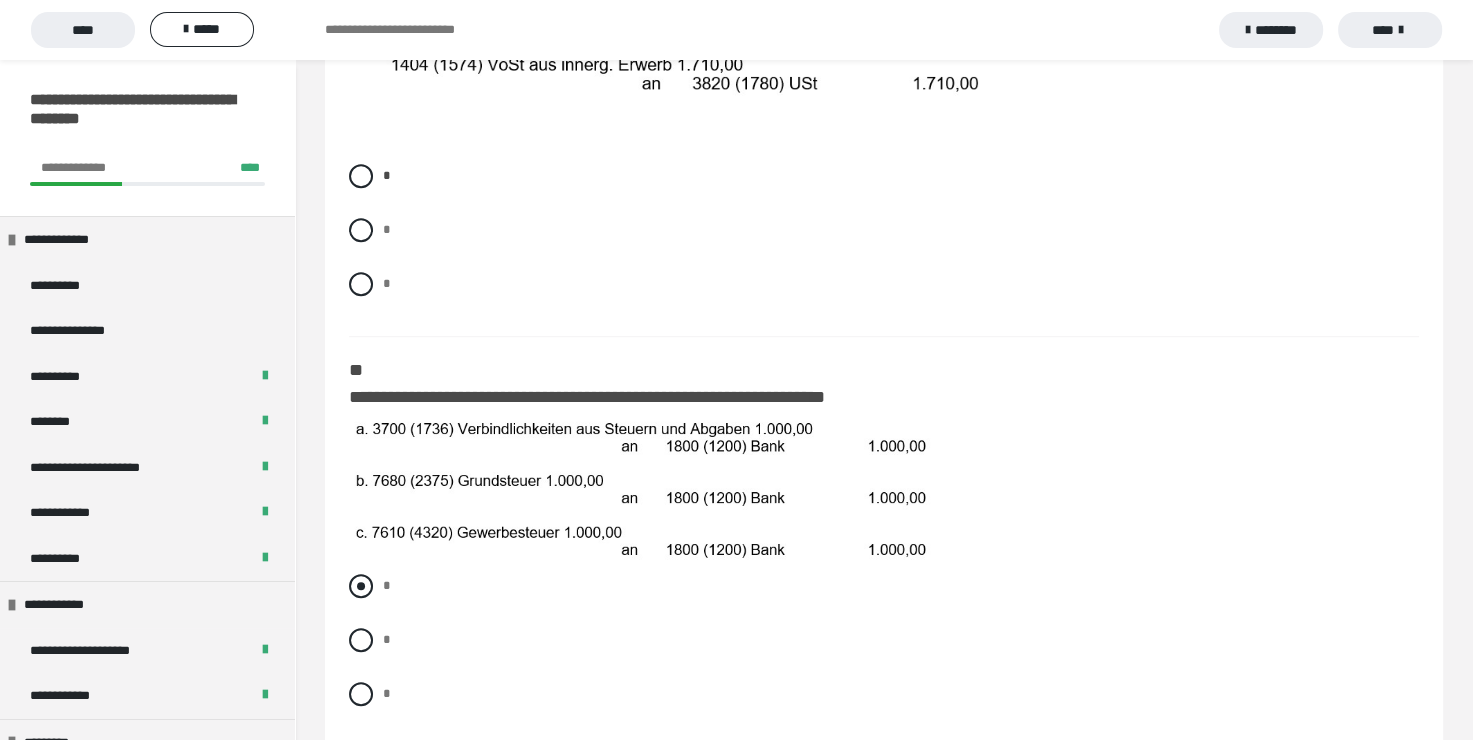 scroll, scrollTop: 1300, scrollLeft: 0, axis: vertical 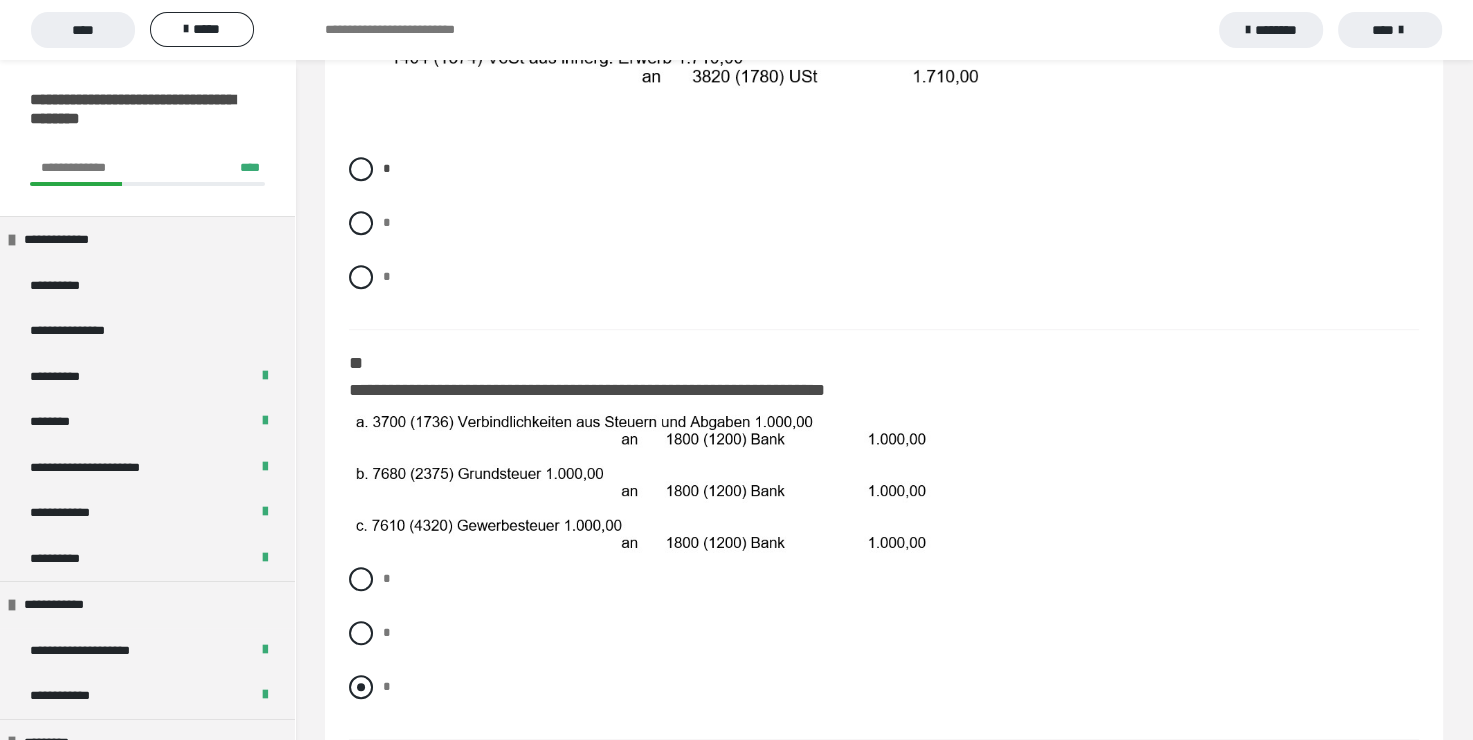 click at bounding box center (361, 687) 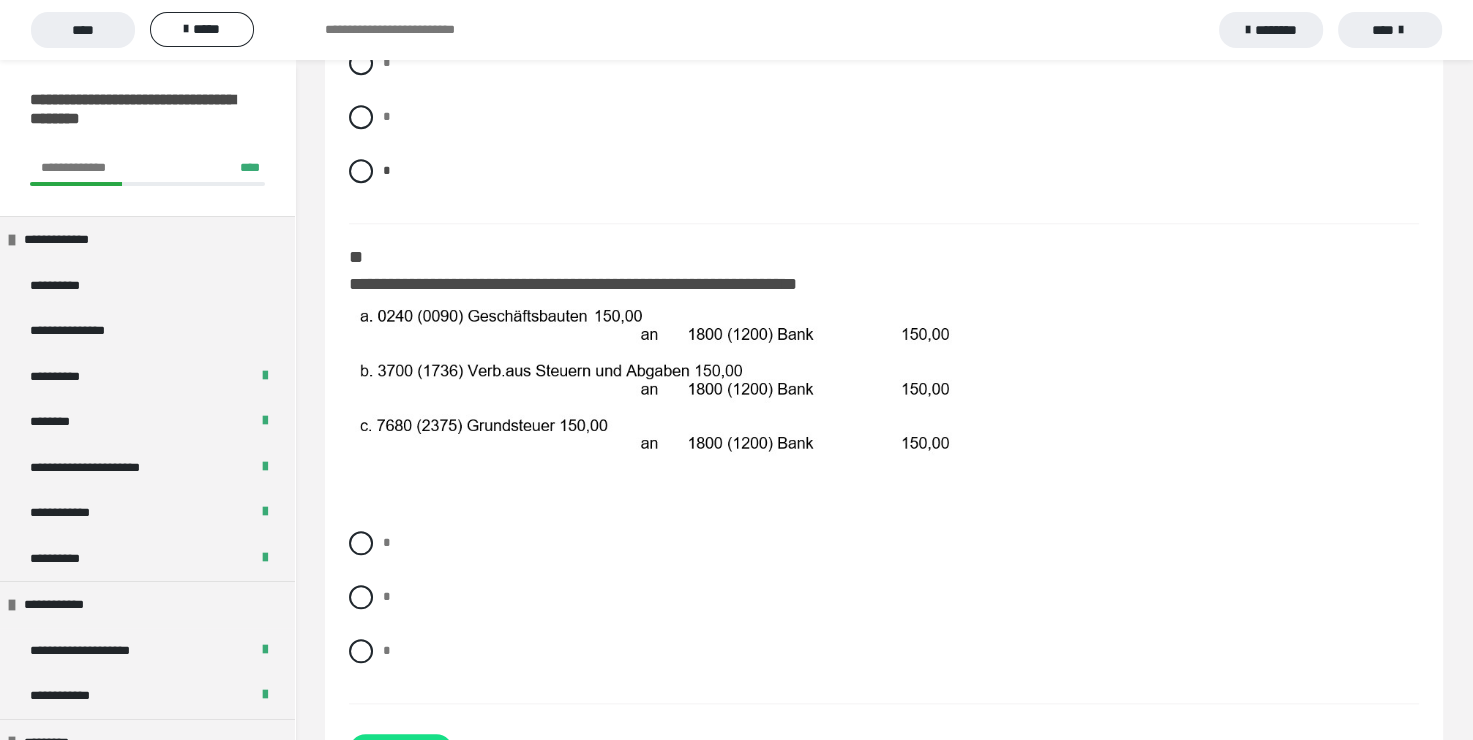 scroll, scrollTop: 1907, scrollLeft: 0, axis: vertical 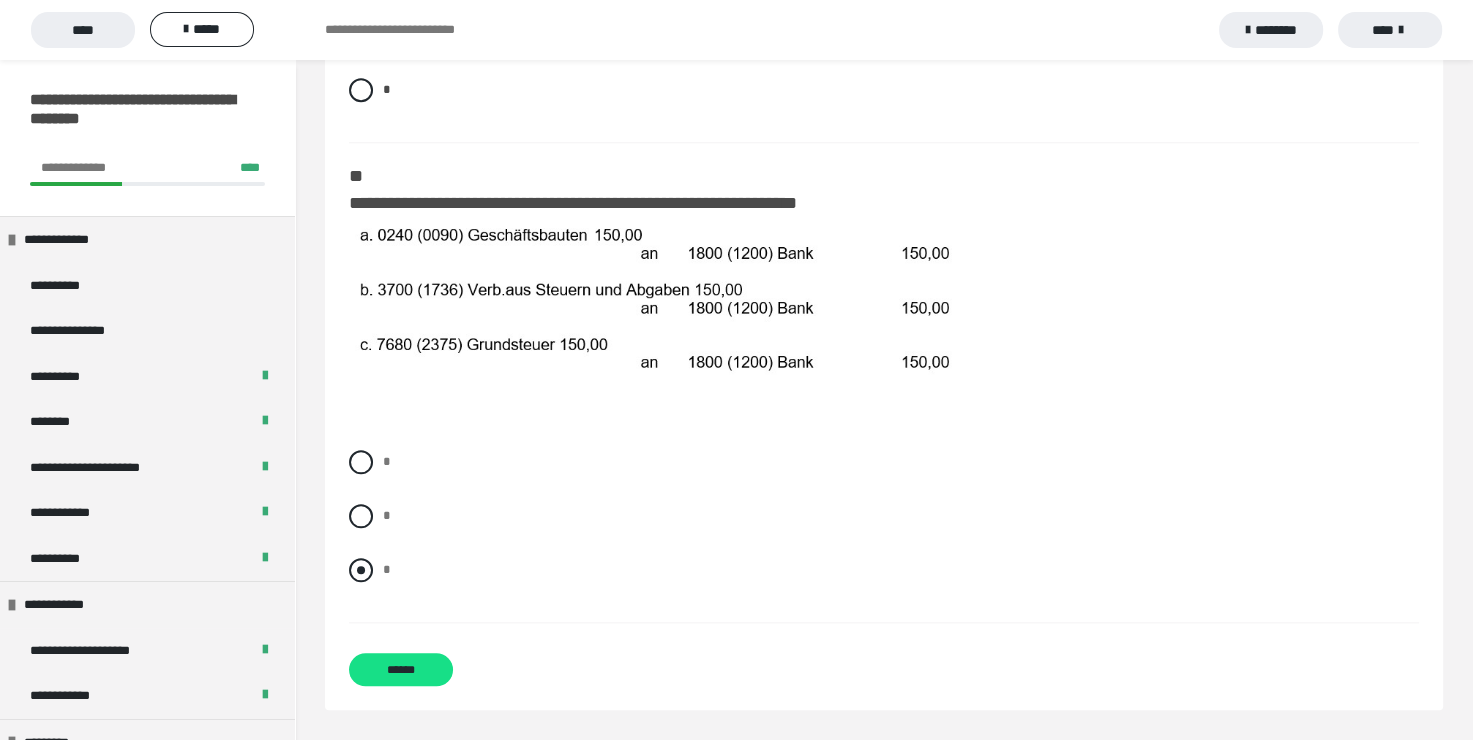 click at bounding box center (361, 570) 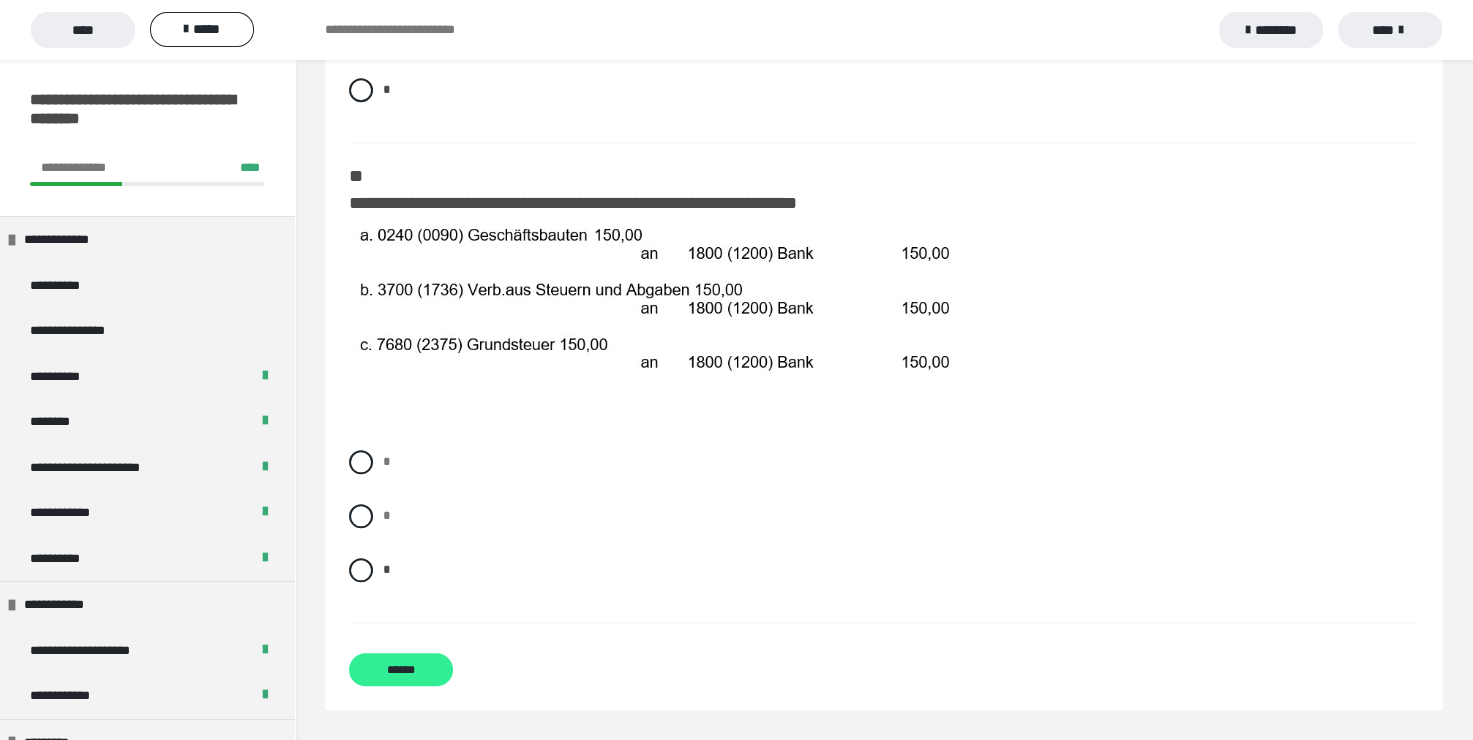 click on "******" at bounding box center [401, 669] 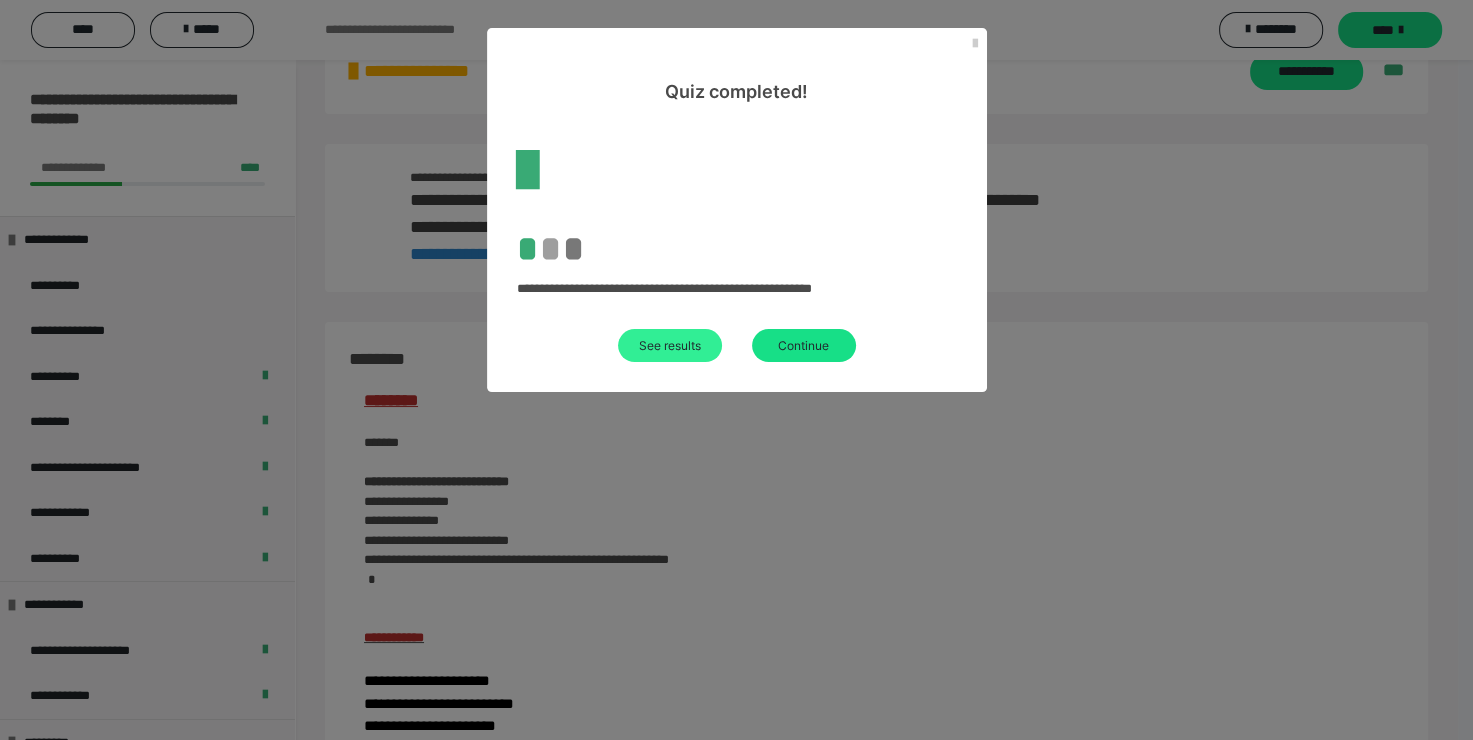 scroll, scrollTop: 1907, scrollLeft: 0, axis: vertical 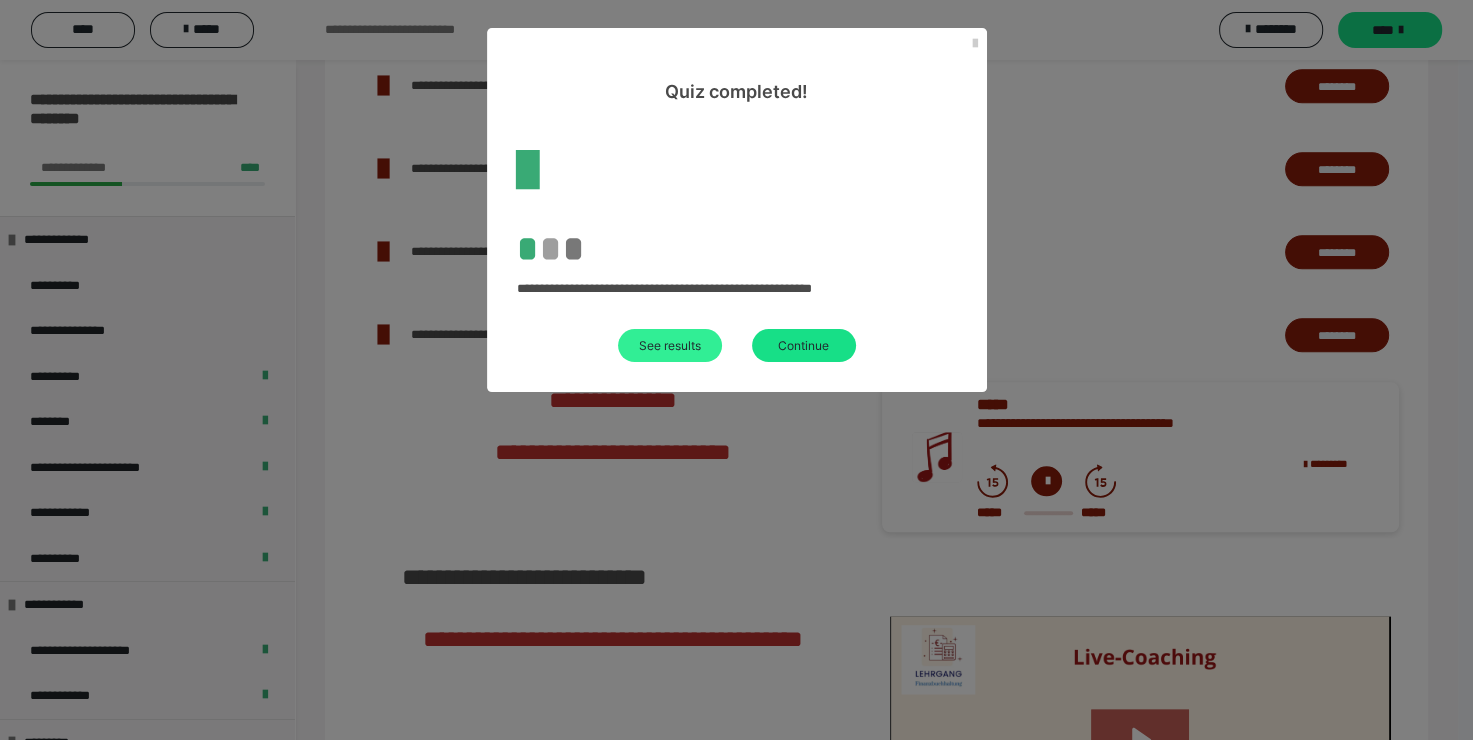 click on "See results" at bounding box center (670, 345) 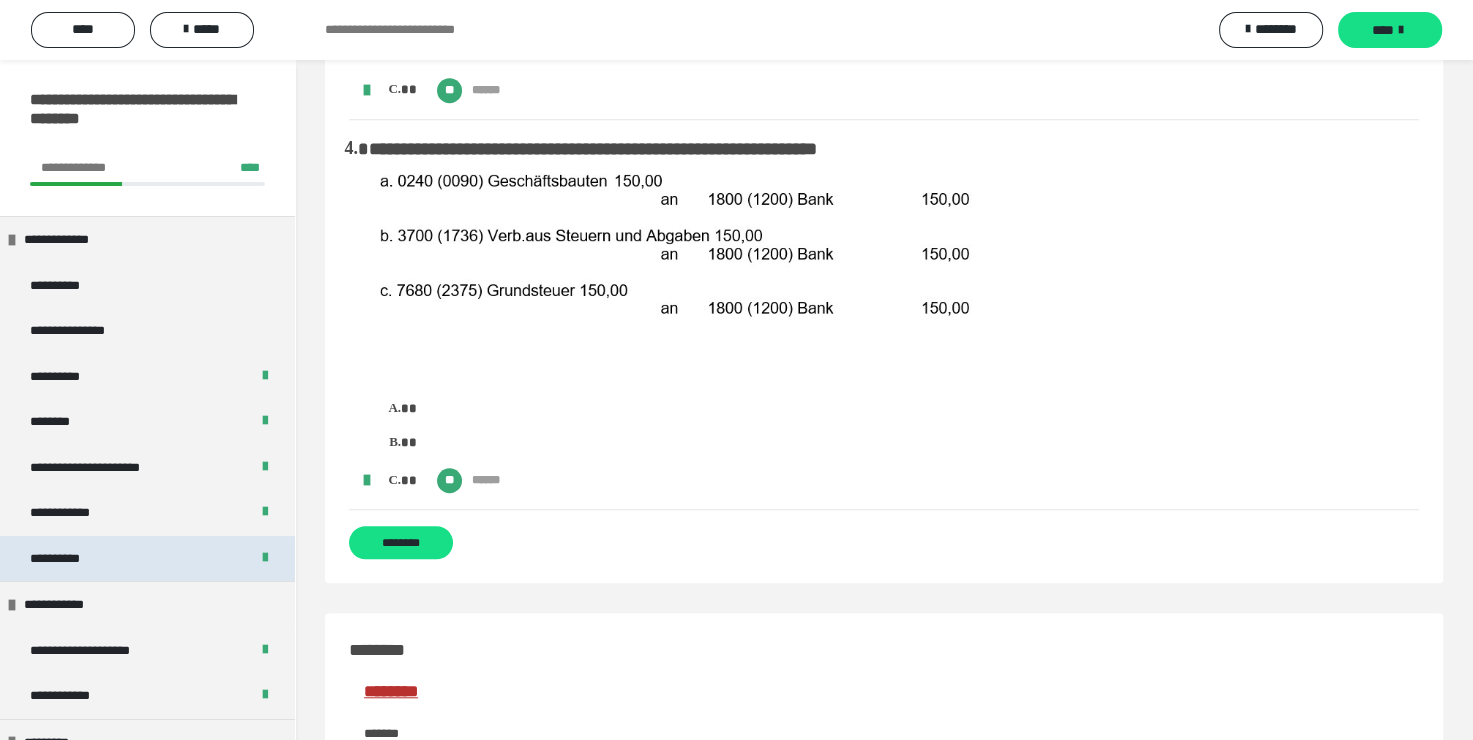 scroll, scrollTop: 1500, scrollLeft: 0, axis: vertical 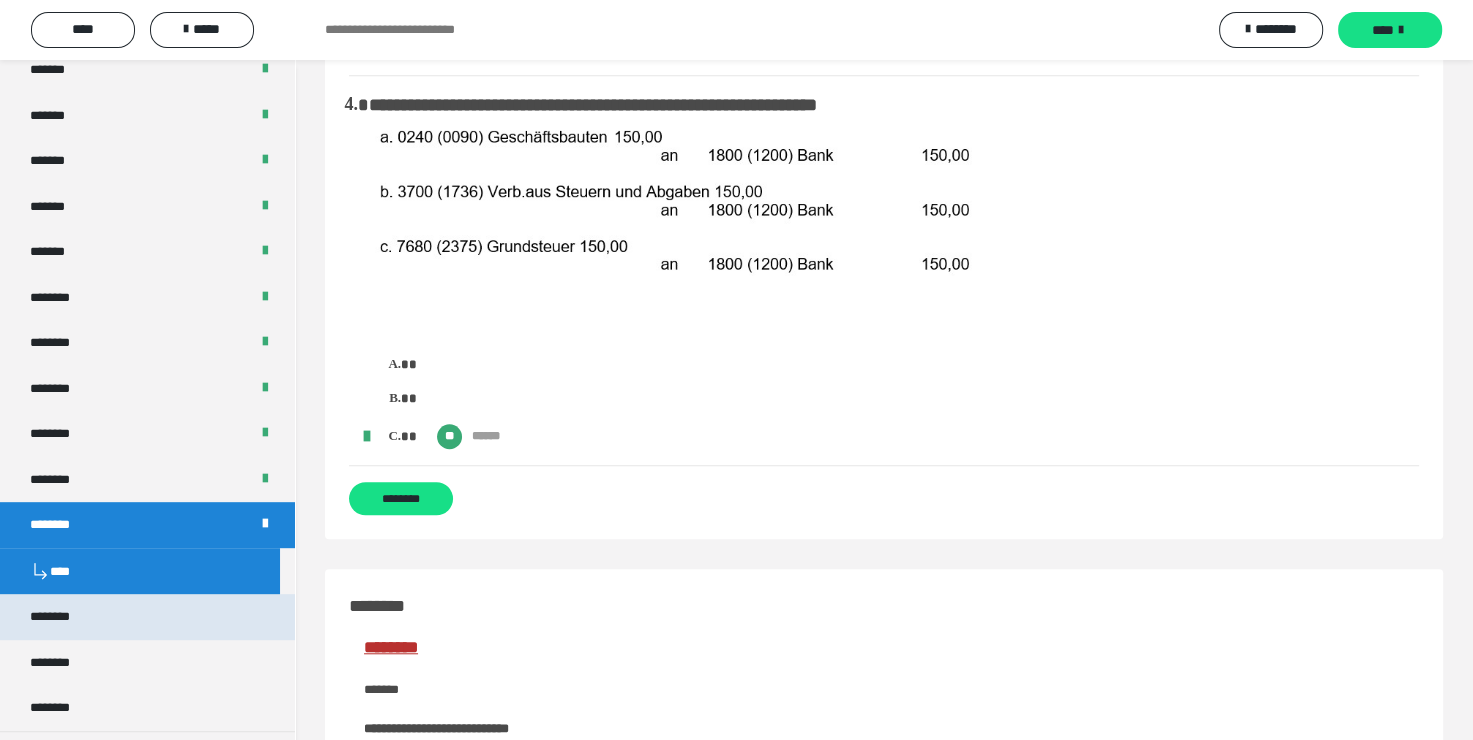 click on "********" at bounding box center [147, 617] 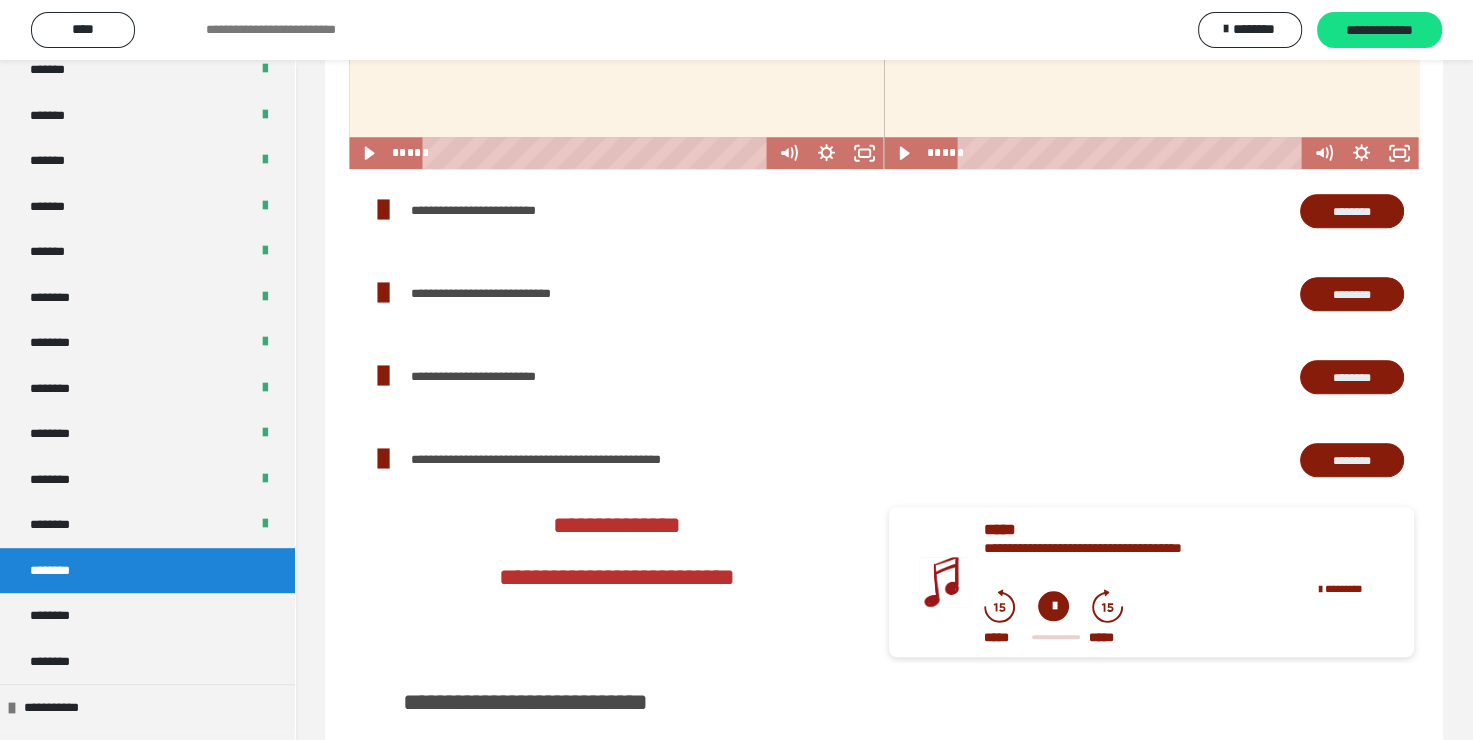 scroll, scrollTop: 0, scrollLeft: 0, axis: both 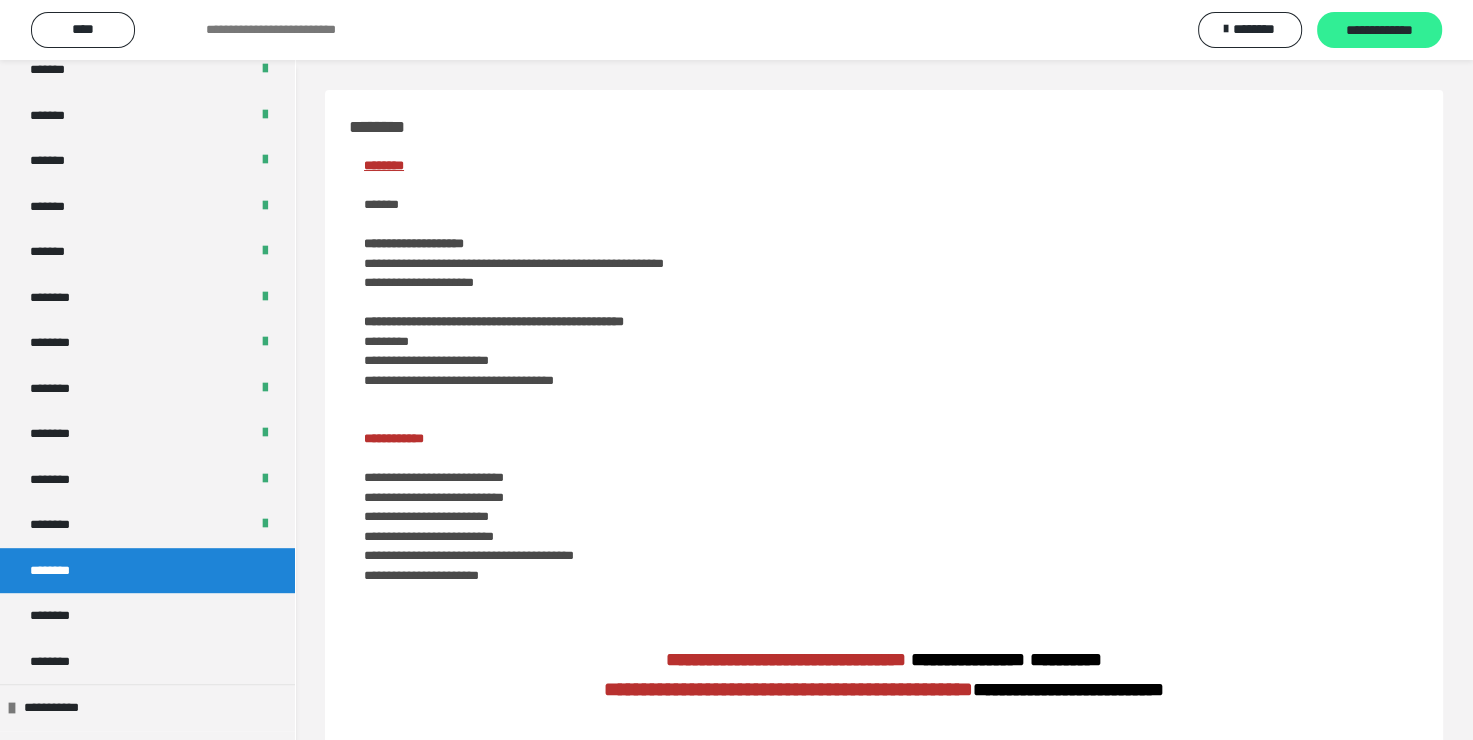 click on "**********" at bounding box center (1379, 31) 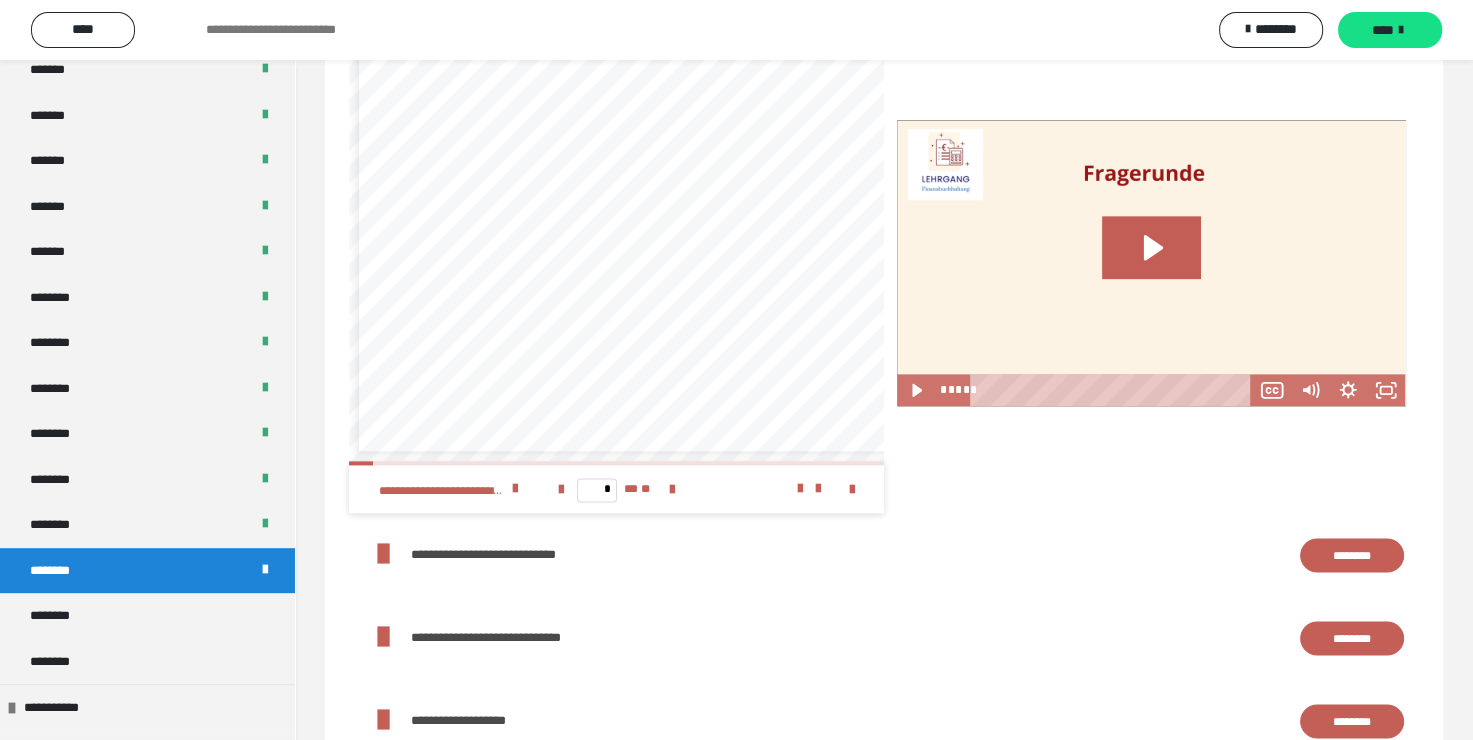 scroll, scrollTop: 2500, scrollLeft: 0, axis: vertical 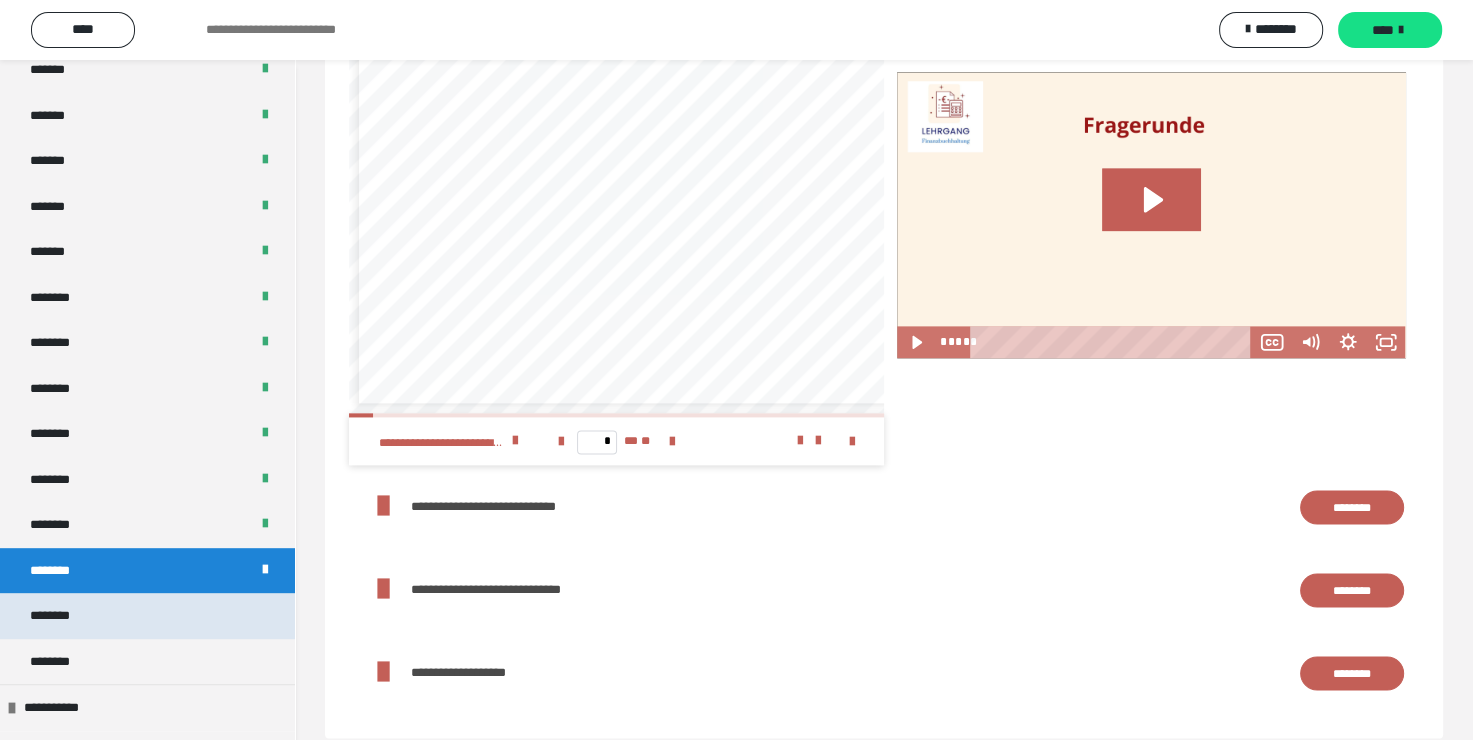 click on "********" at bounding box center [147, 616] 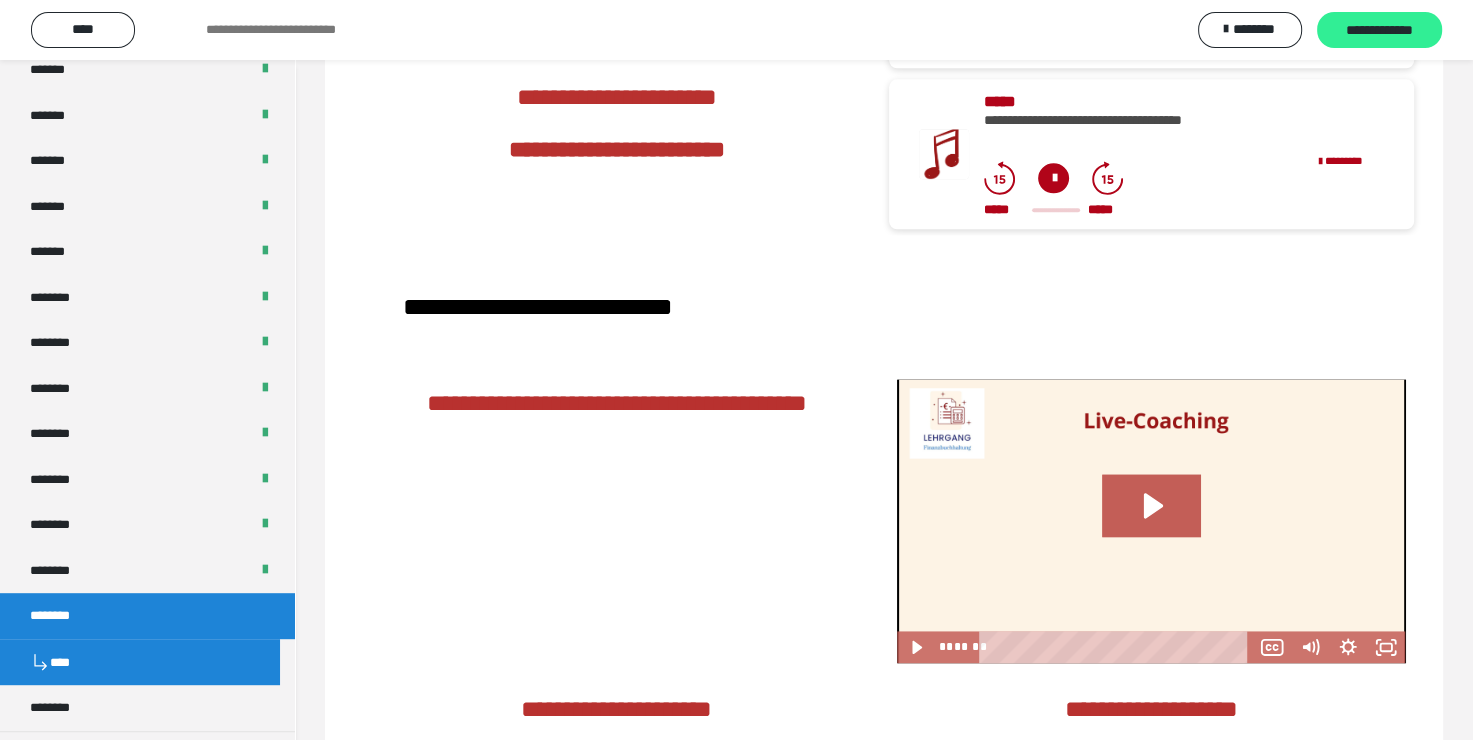 click on "**********" at bounding box center [1379, 31] 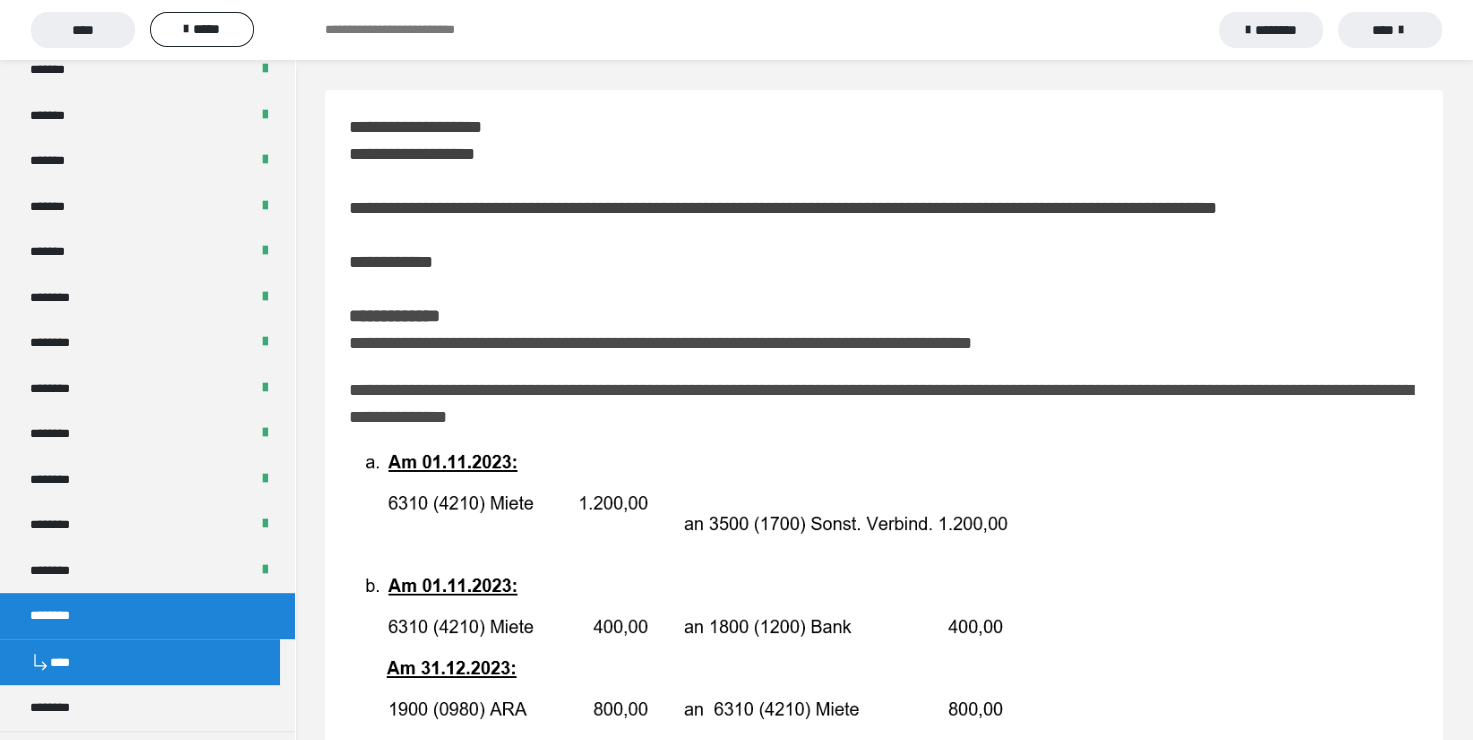 click on "**********" at bounding box center [884, 235] 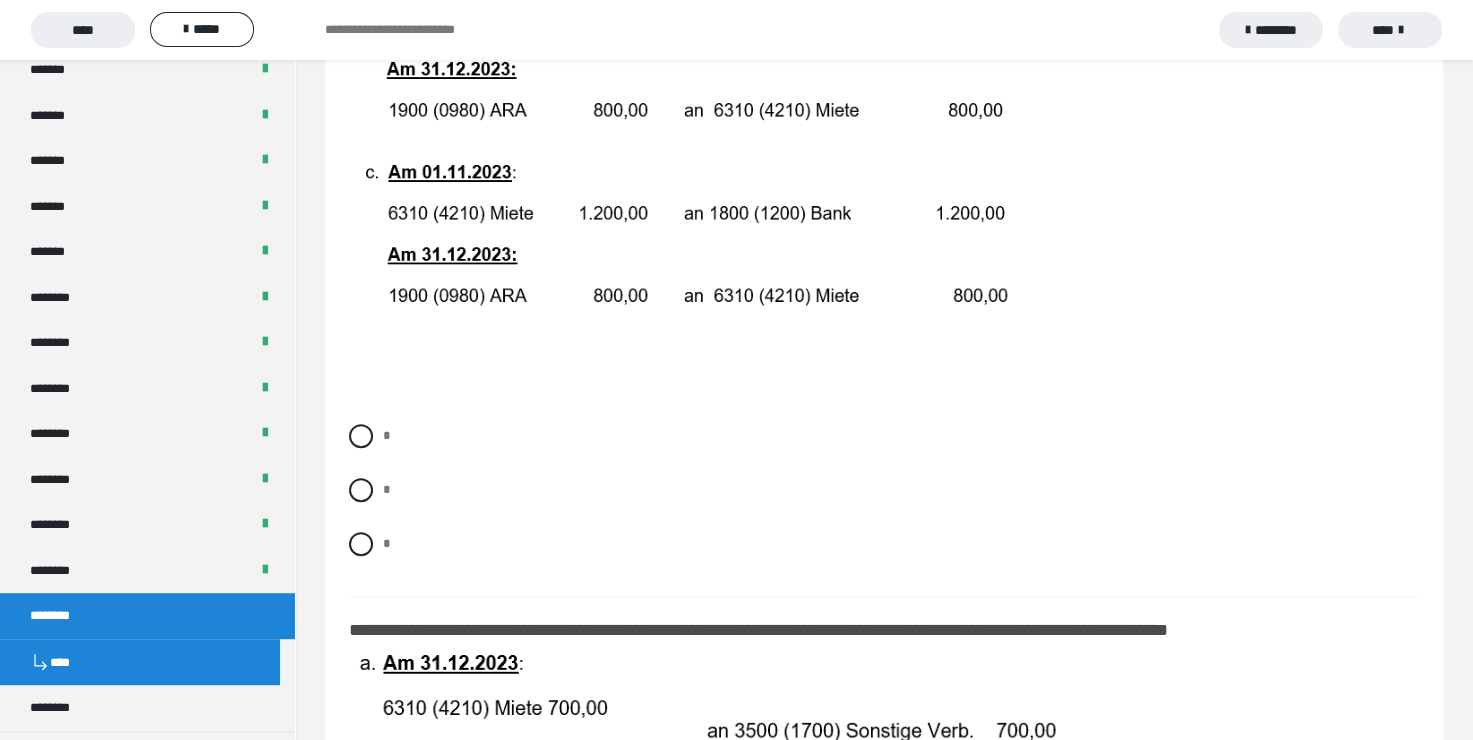 scroll, scrollTop: 600, scrollLeft: 0, axis: vertical 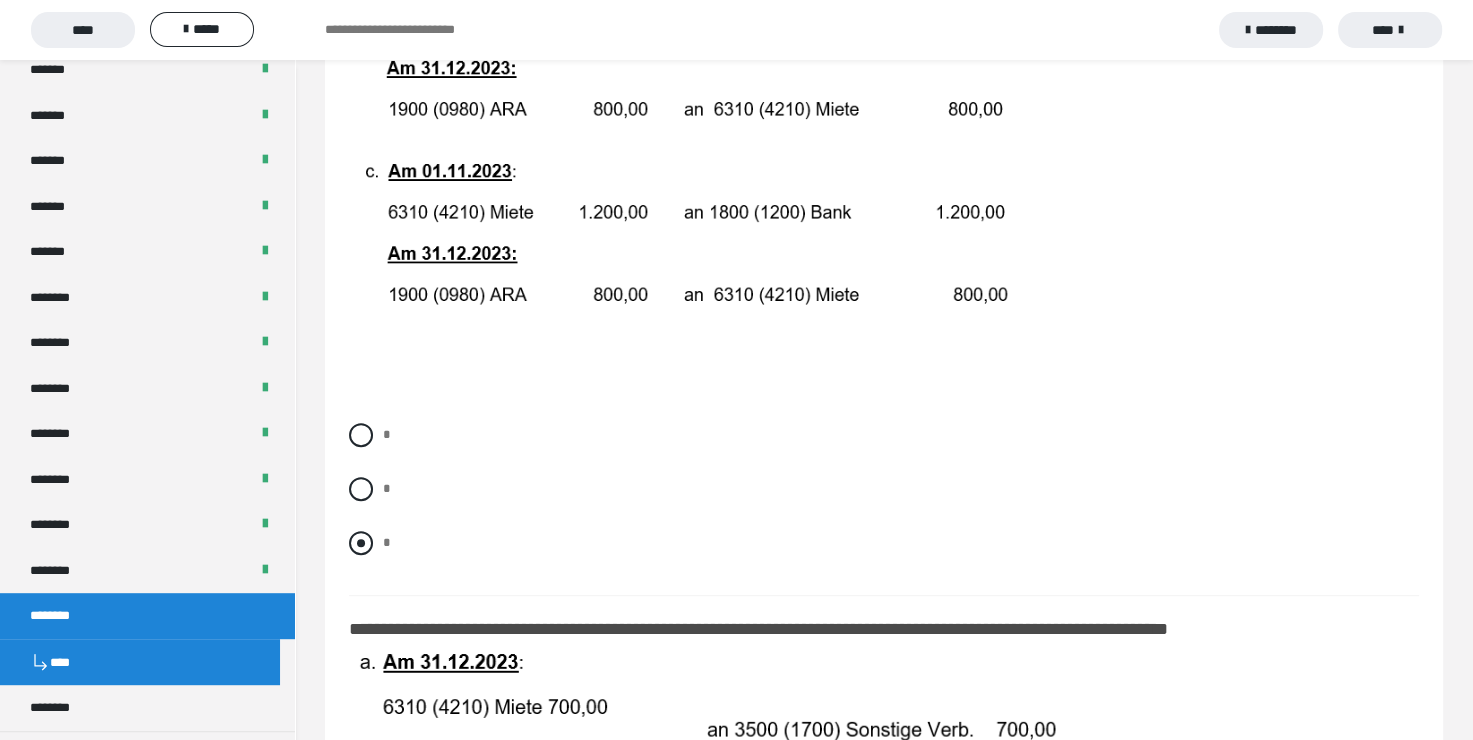 click at bounding box center [361, 543] 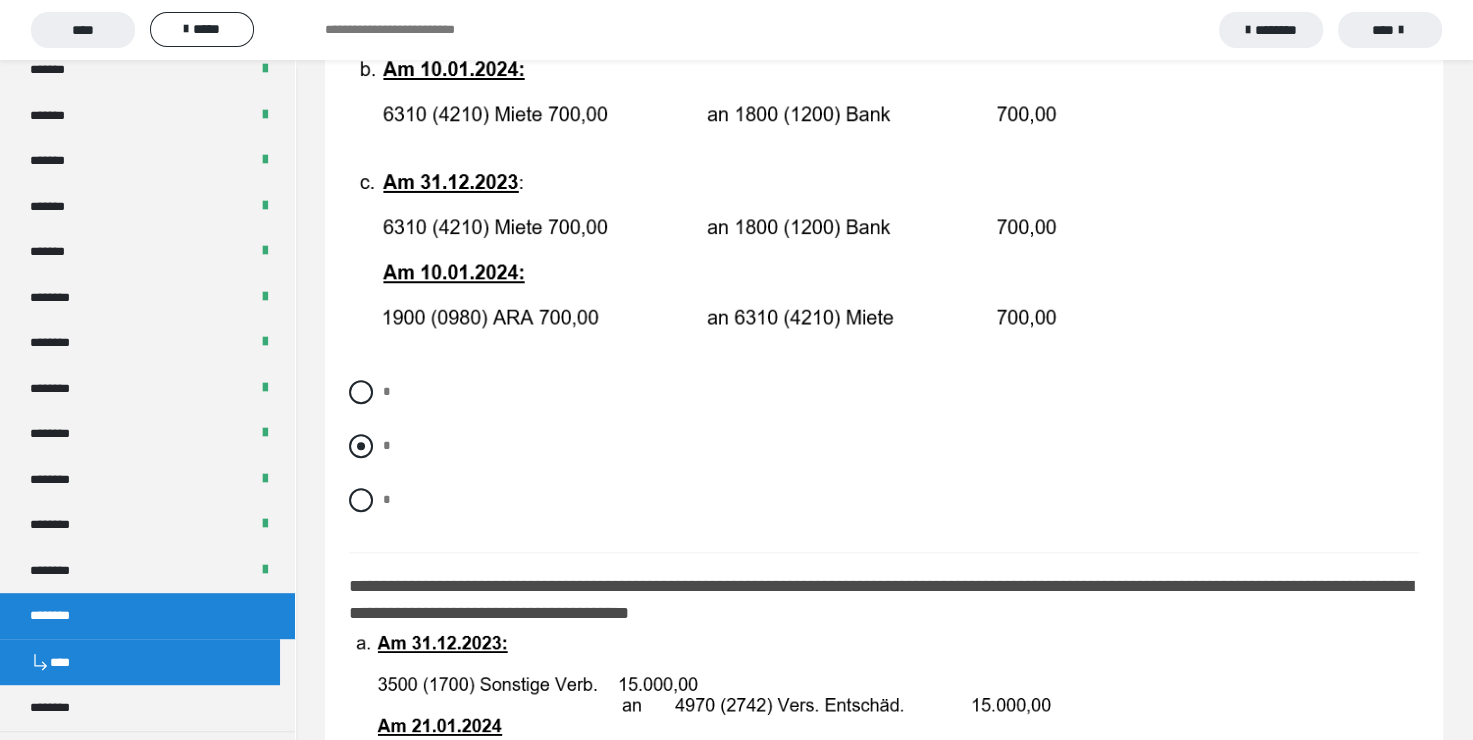 scroll, scrollTop: 1400, scrollLeft: 0, axis: vertical 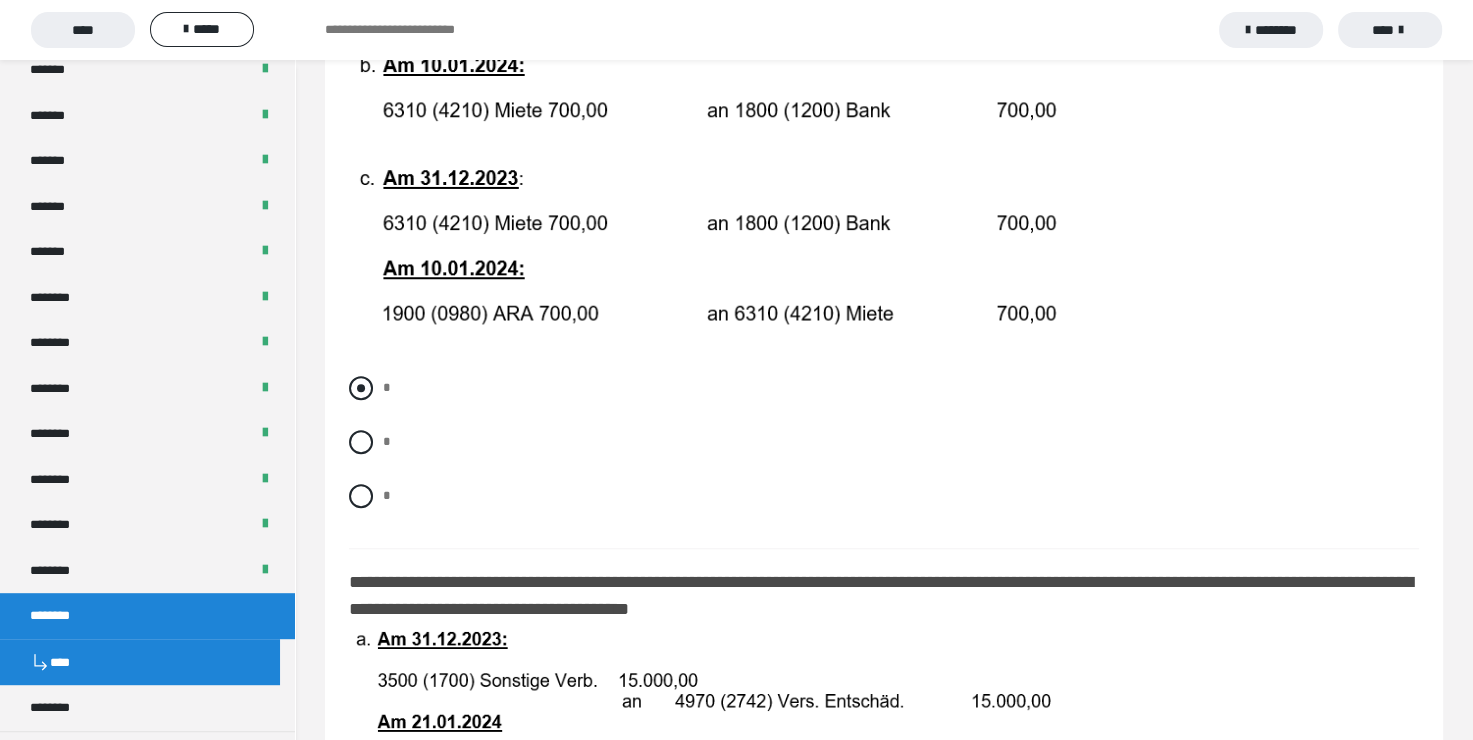 click at bounding box center [361, 388] 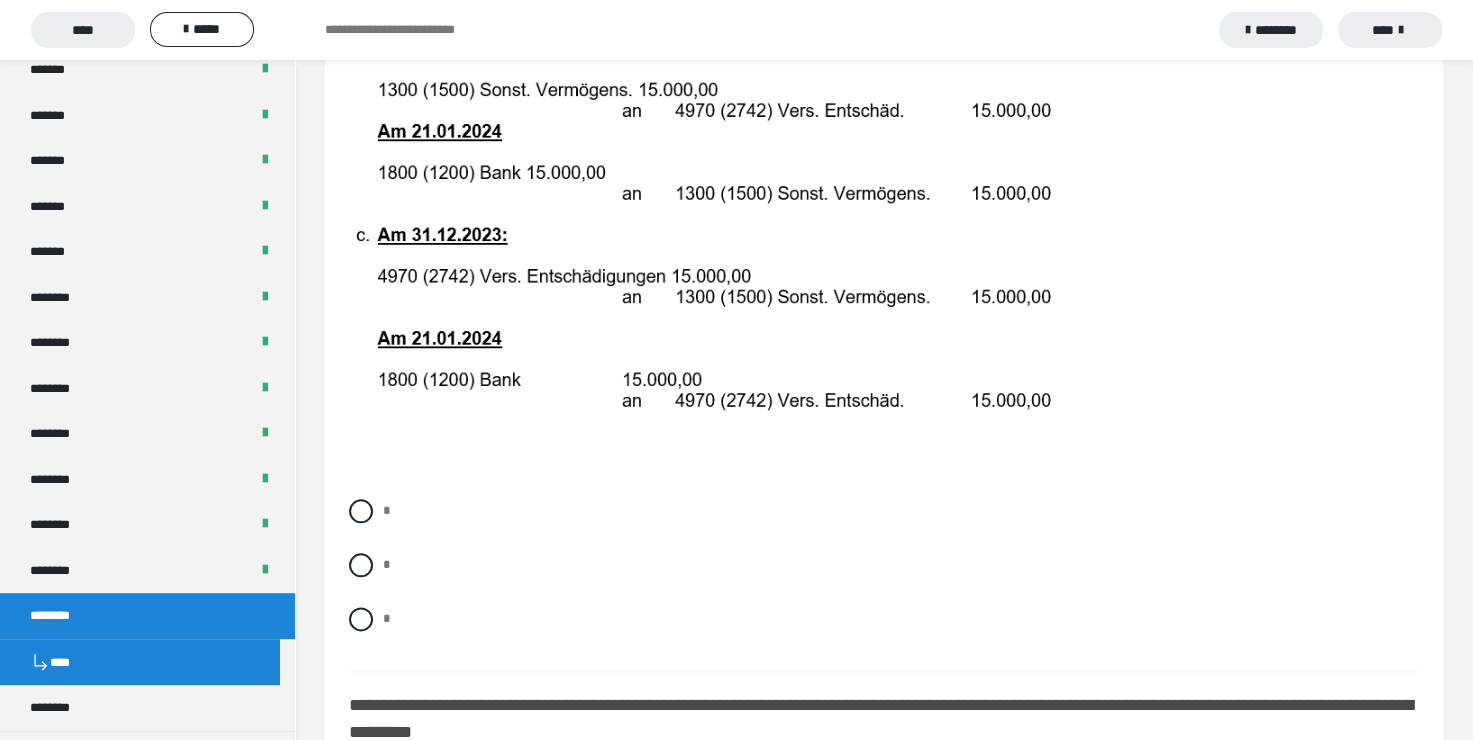 scroll, scrollTop: 2200, scrollLeft: 0, axis: vertical 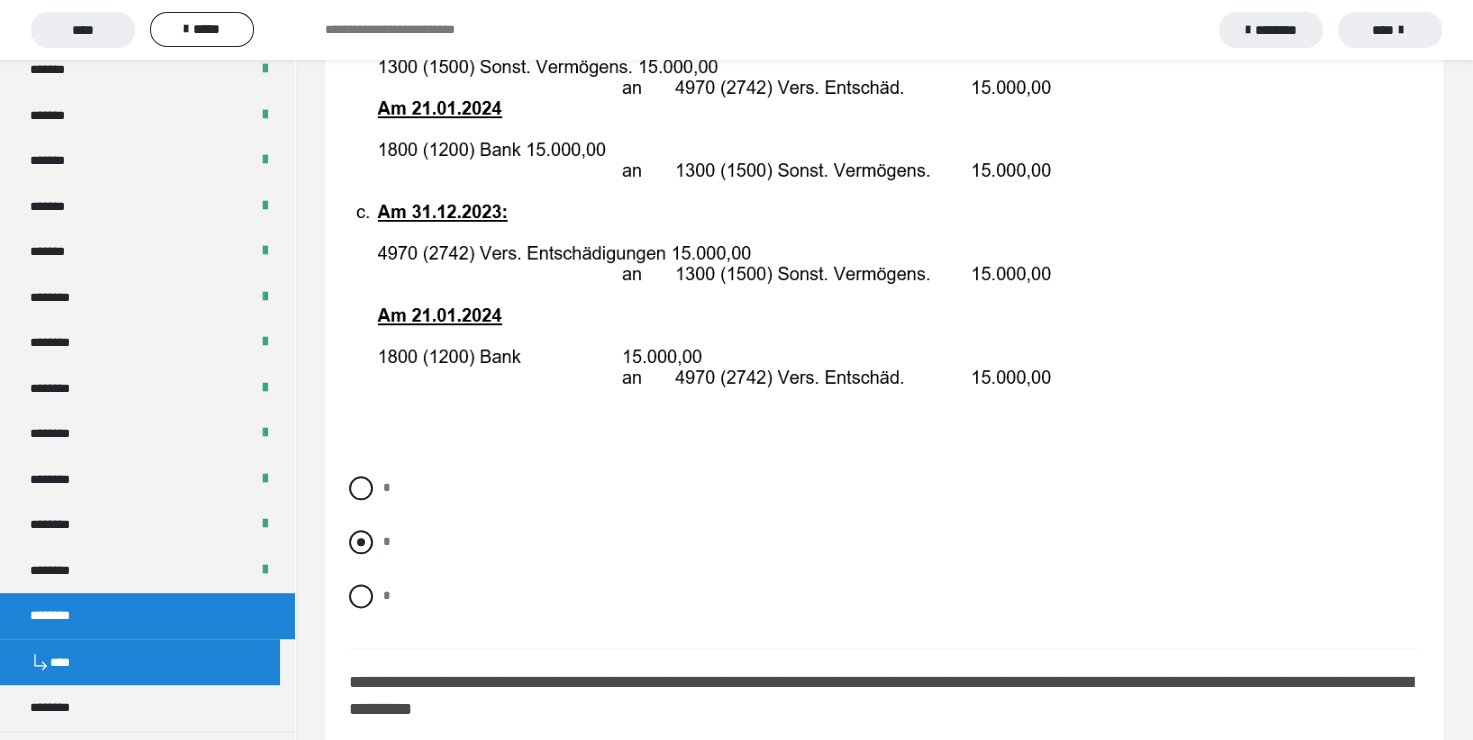 click at bounding box center [361, 542] 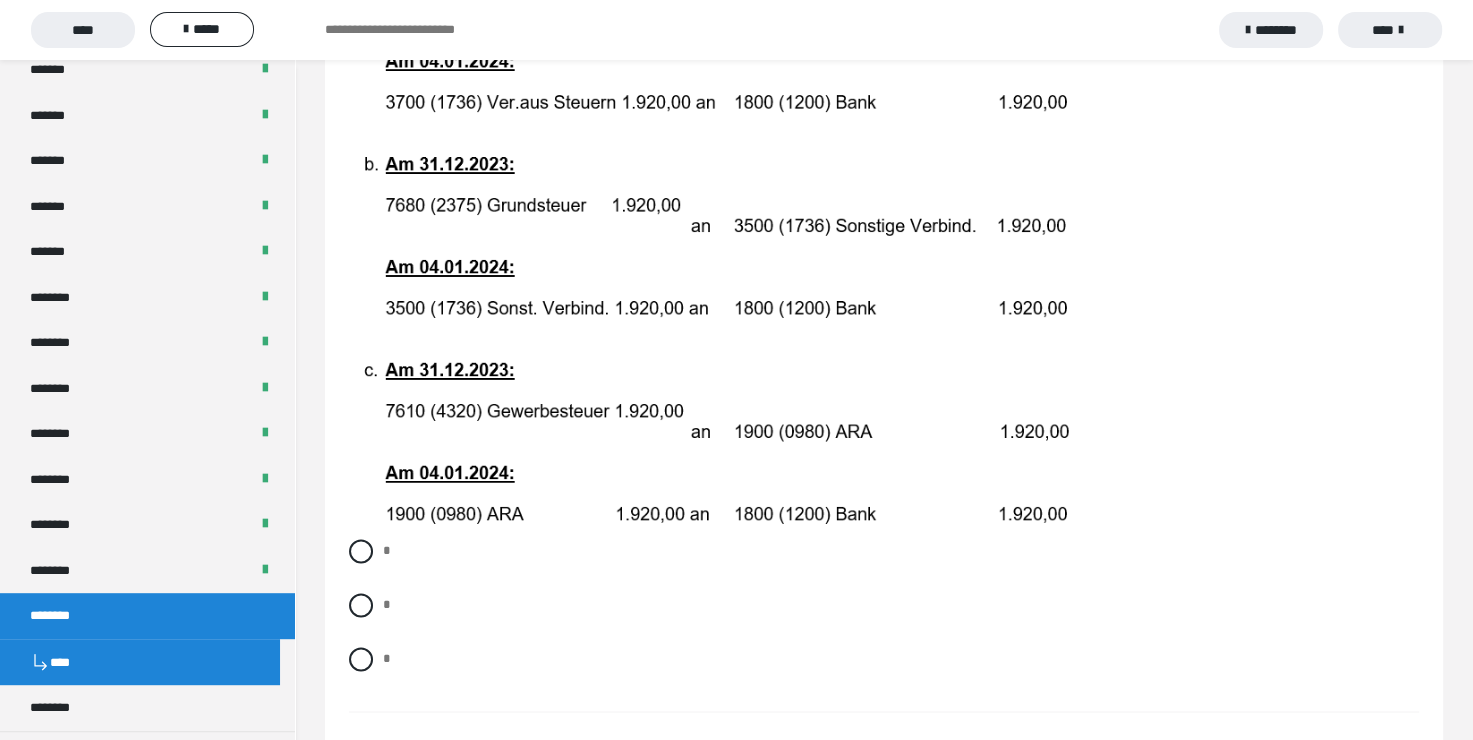 scroll, scrollTop: 3000, scrollLeft: 0, axis: vertical 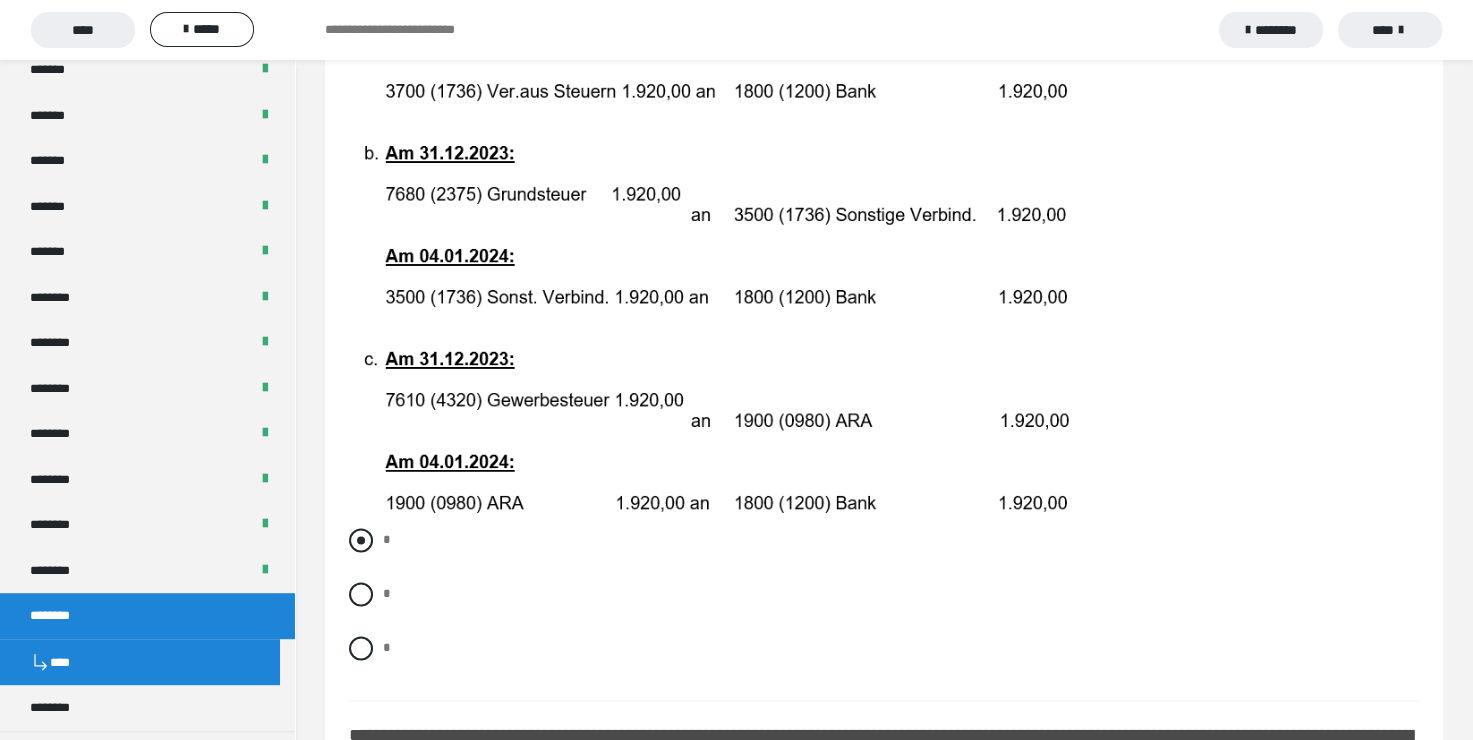 click at bounding box center [361, 540] 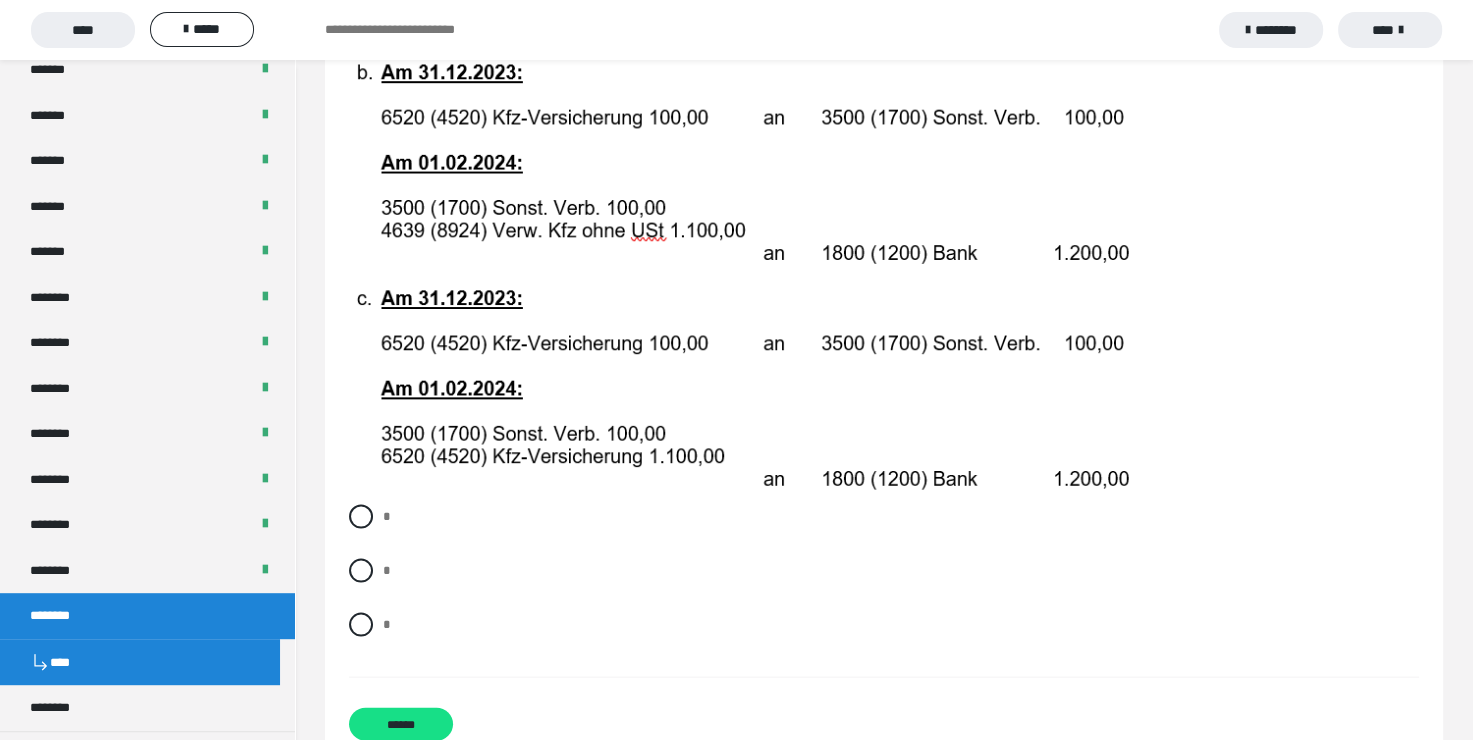 scroll, scrollTop: 4030, scrollLeft: 0, axis: vertical 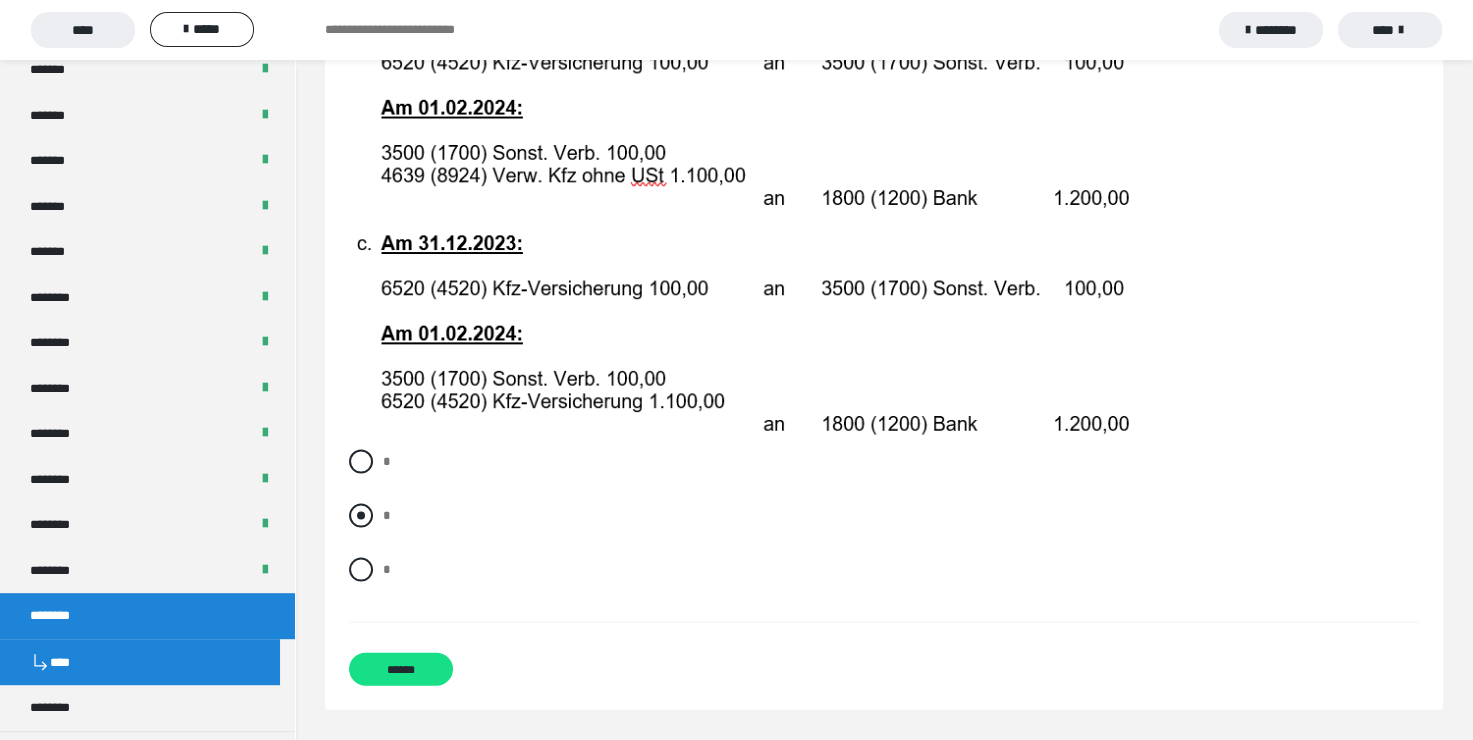 click at bounding box center (361, 516) 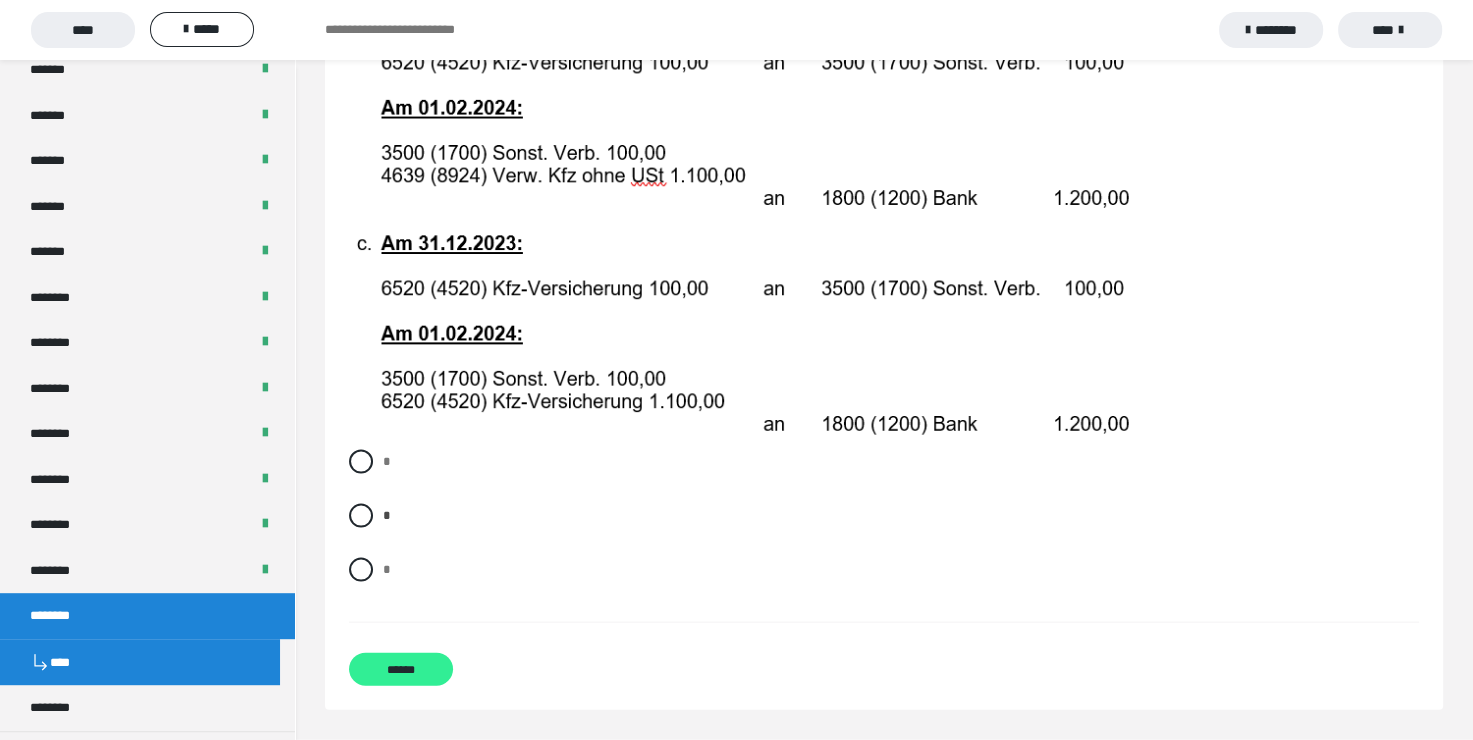 click on "******" at bounding box center [401, 669] 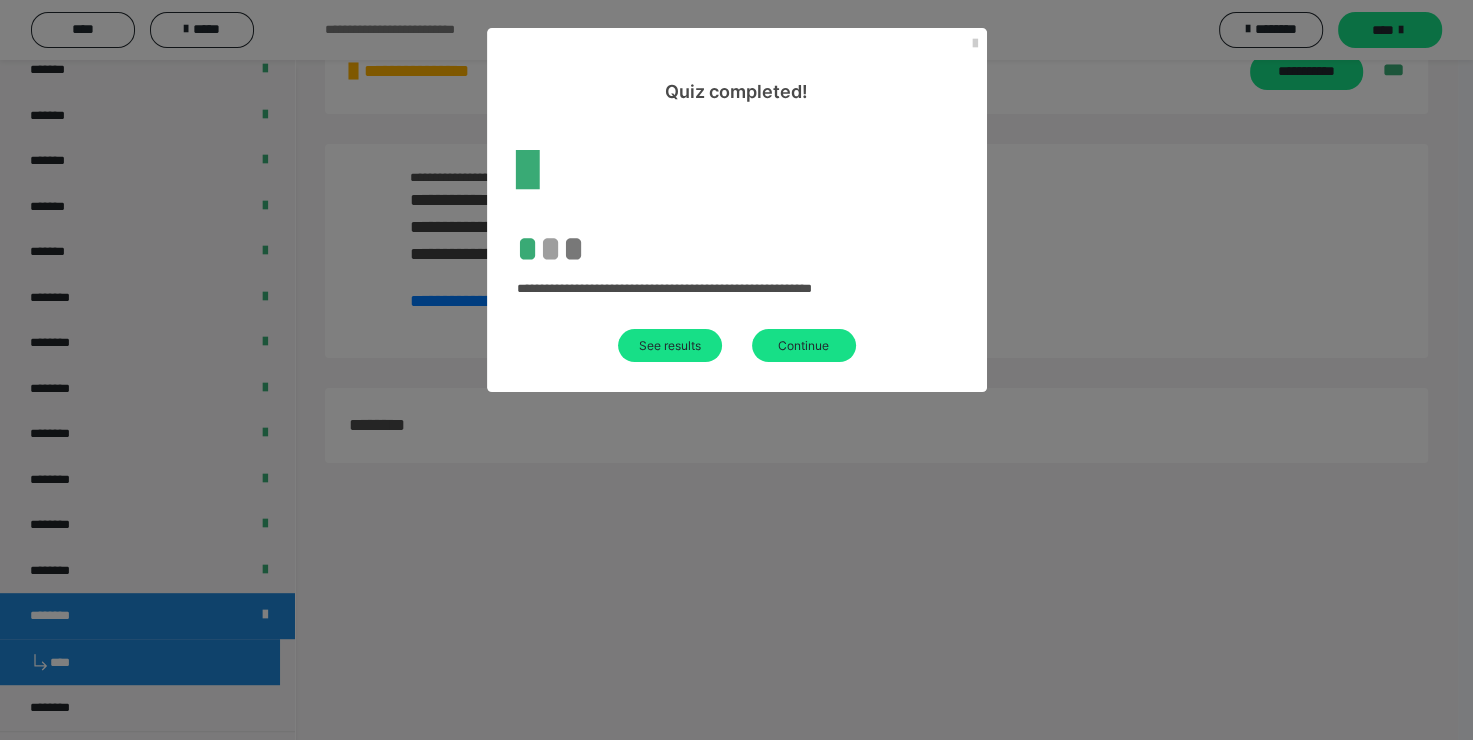 scroll, scrollTop: 3169, scrollLeft: 0, axis: vertical 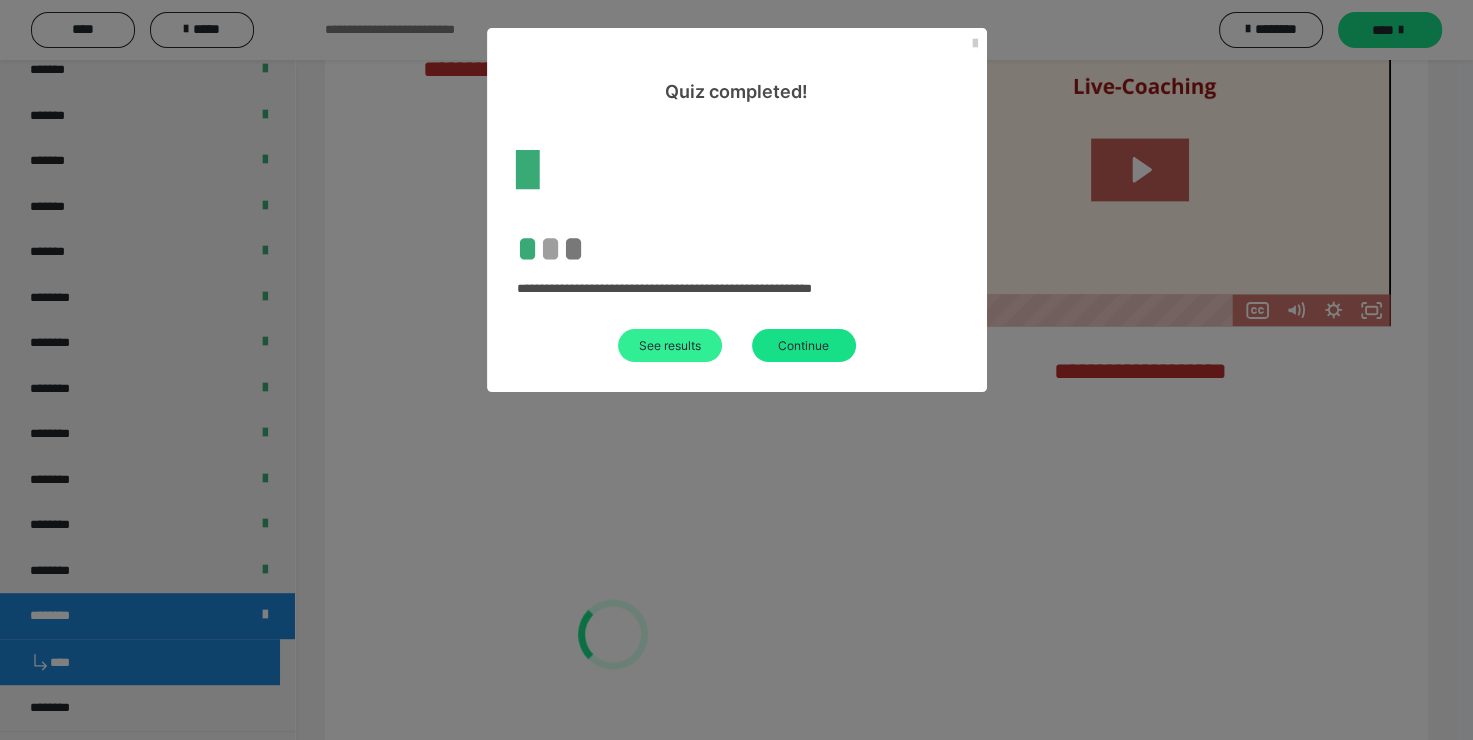 click on "See results" at bounding box center [670, 345] 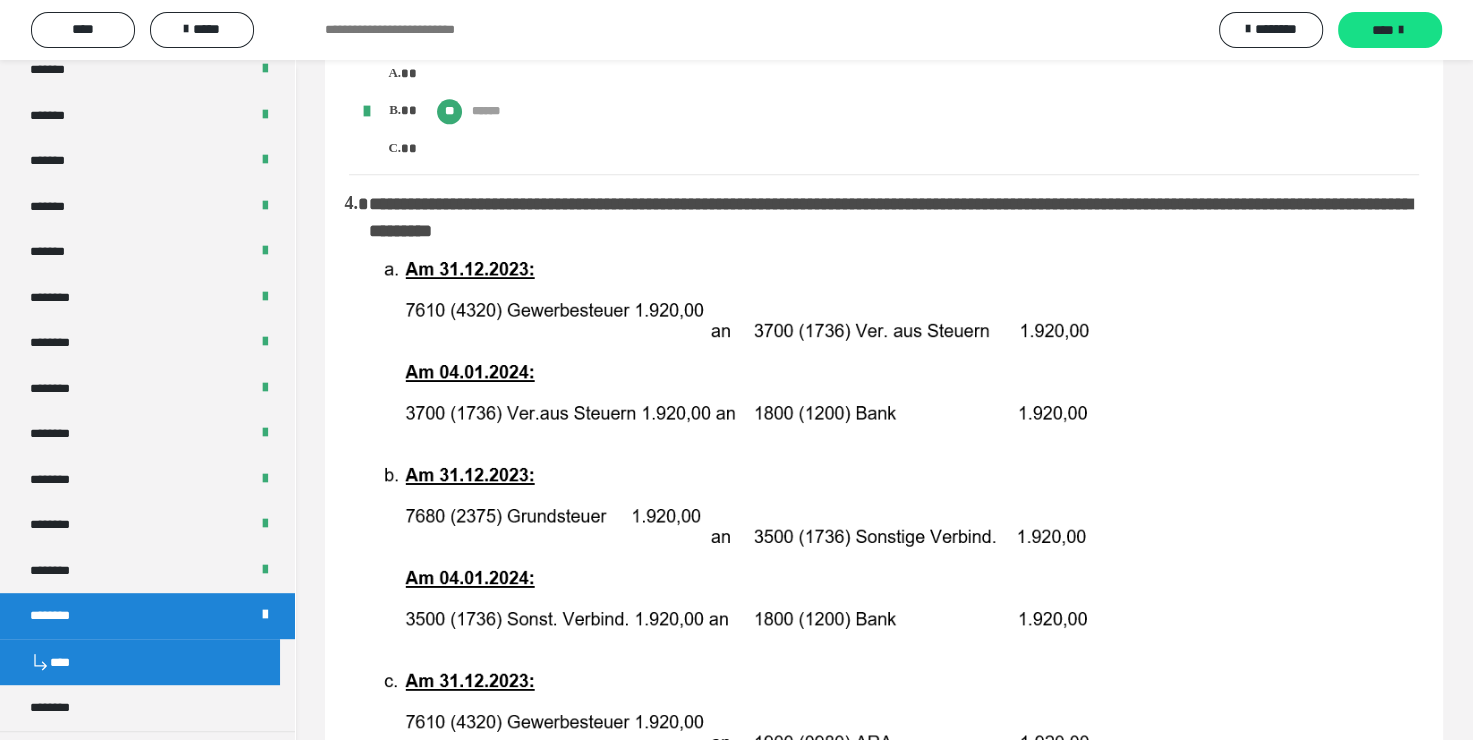 scroll, scrollTop: 2300, scrollLeft: 0, axis: vertical 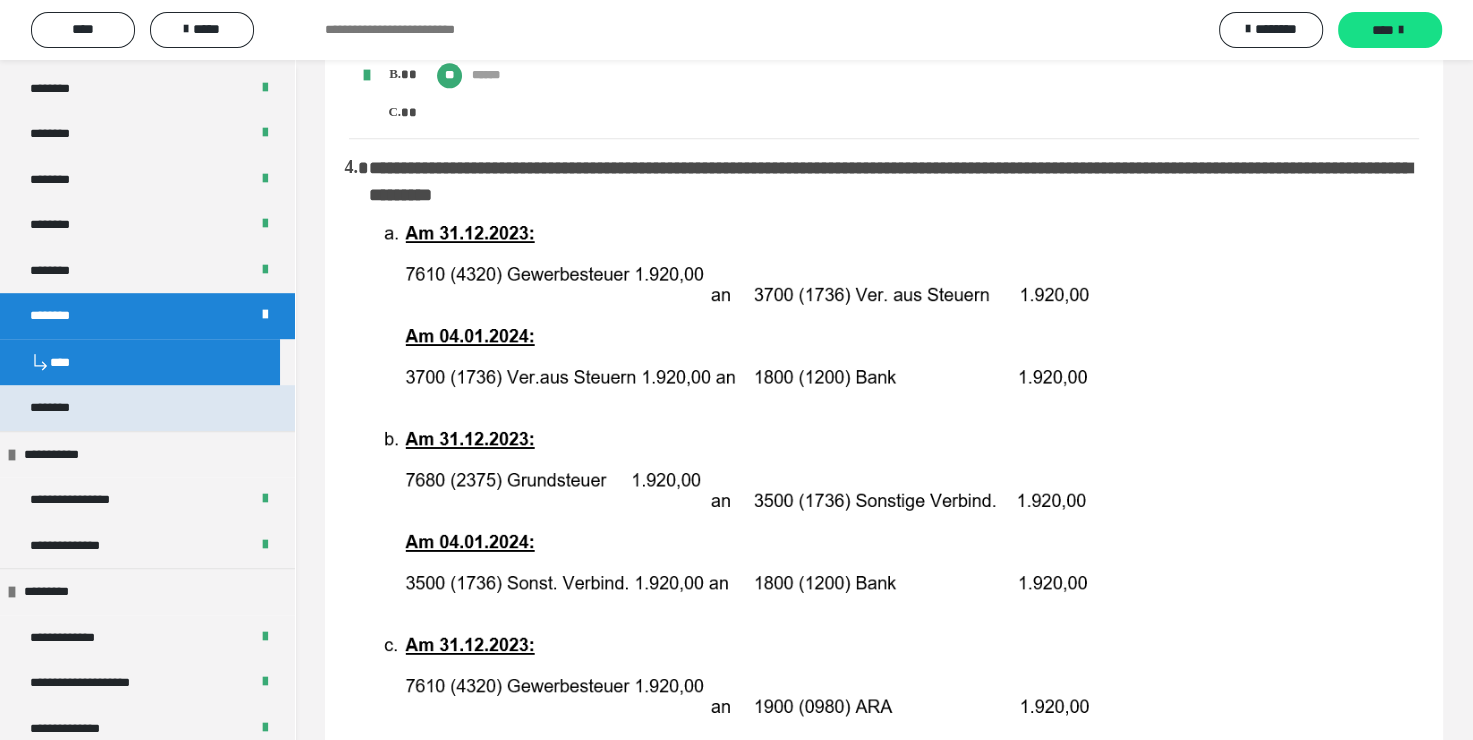 click on "********" at bounding box center (147, 408) 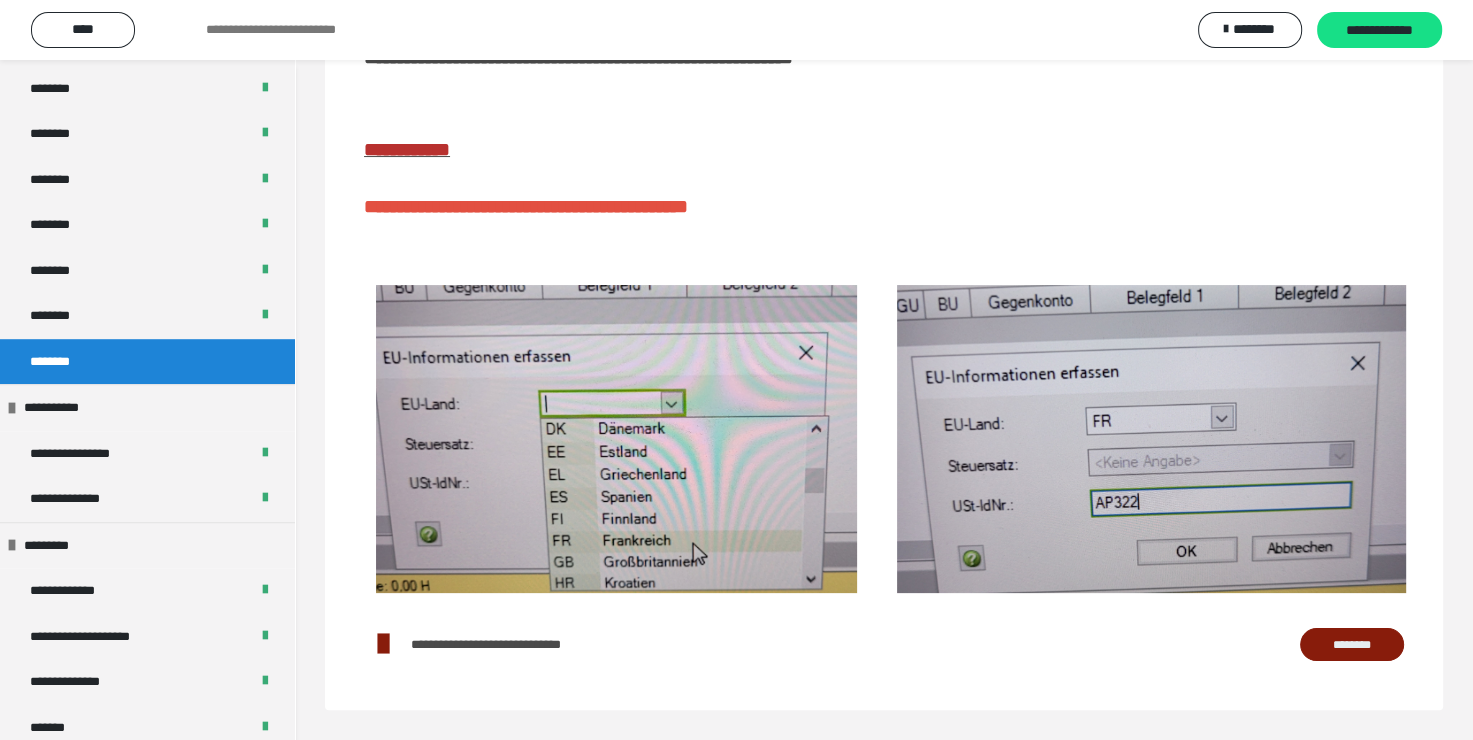 scroll, scrollTop: 287, scrollLeft: 0, axis: vertical 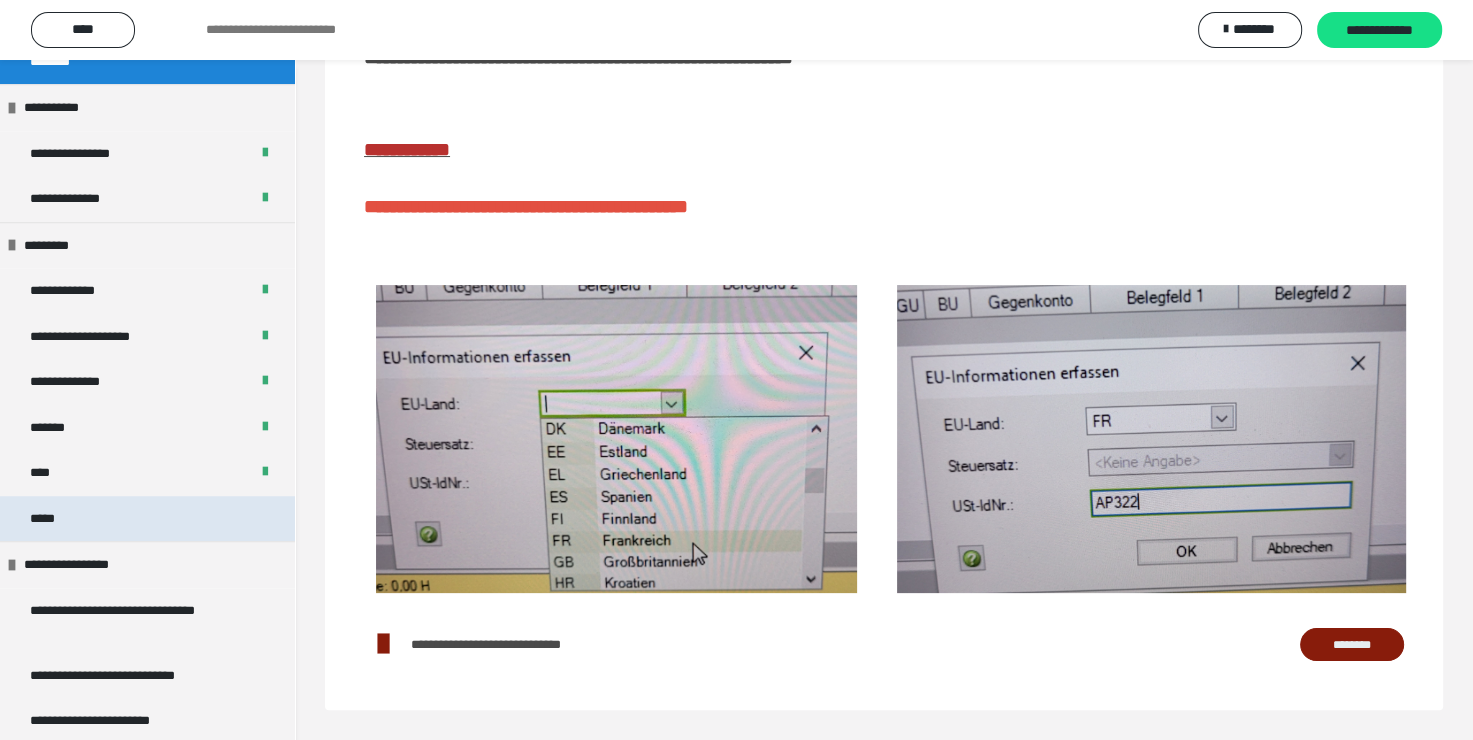 click on "*****" at bounding box center [147, 519] 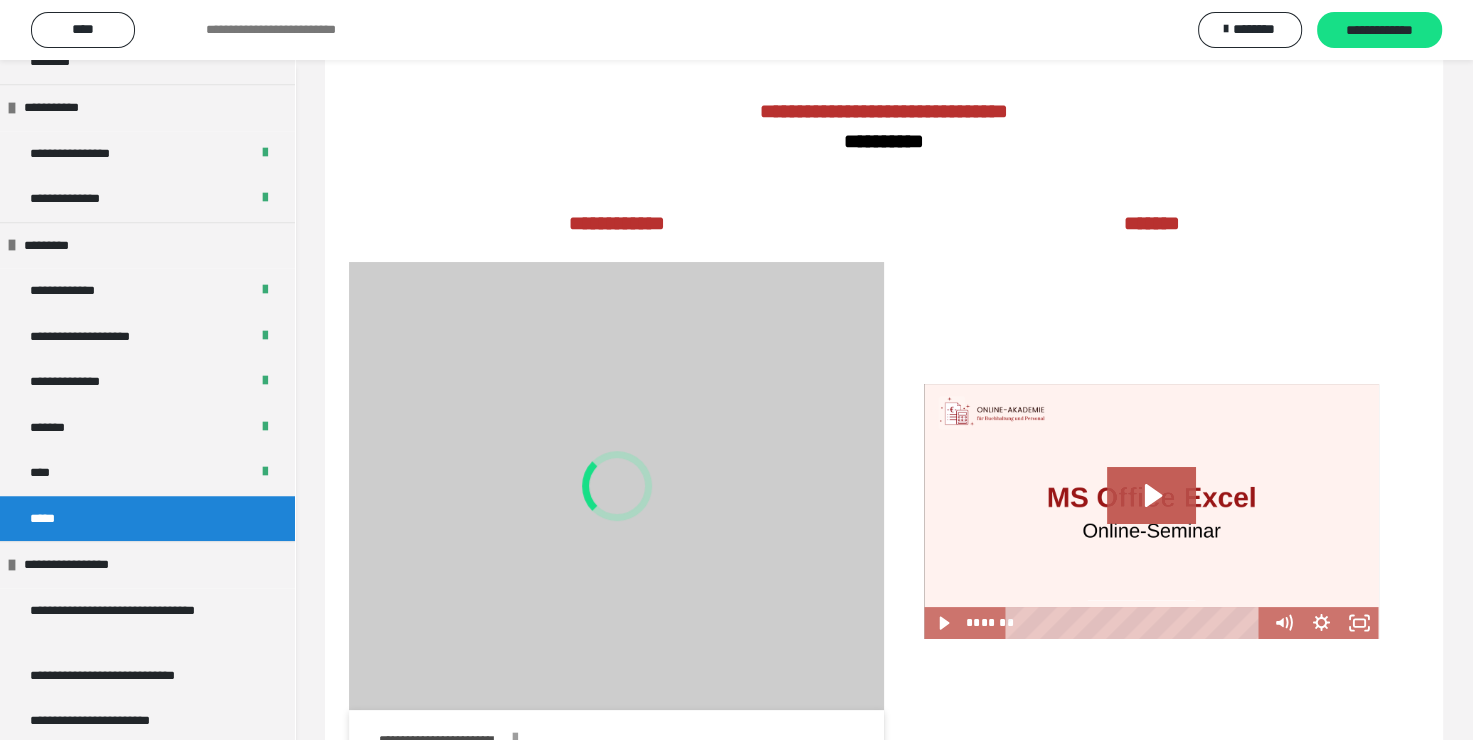 scroll, scrollTop: 200, scrollLeft: 0, axis: vertical 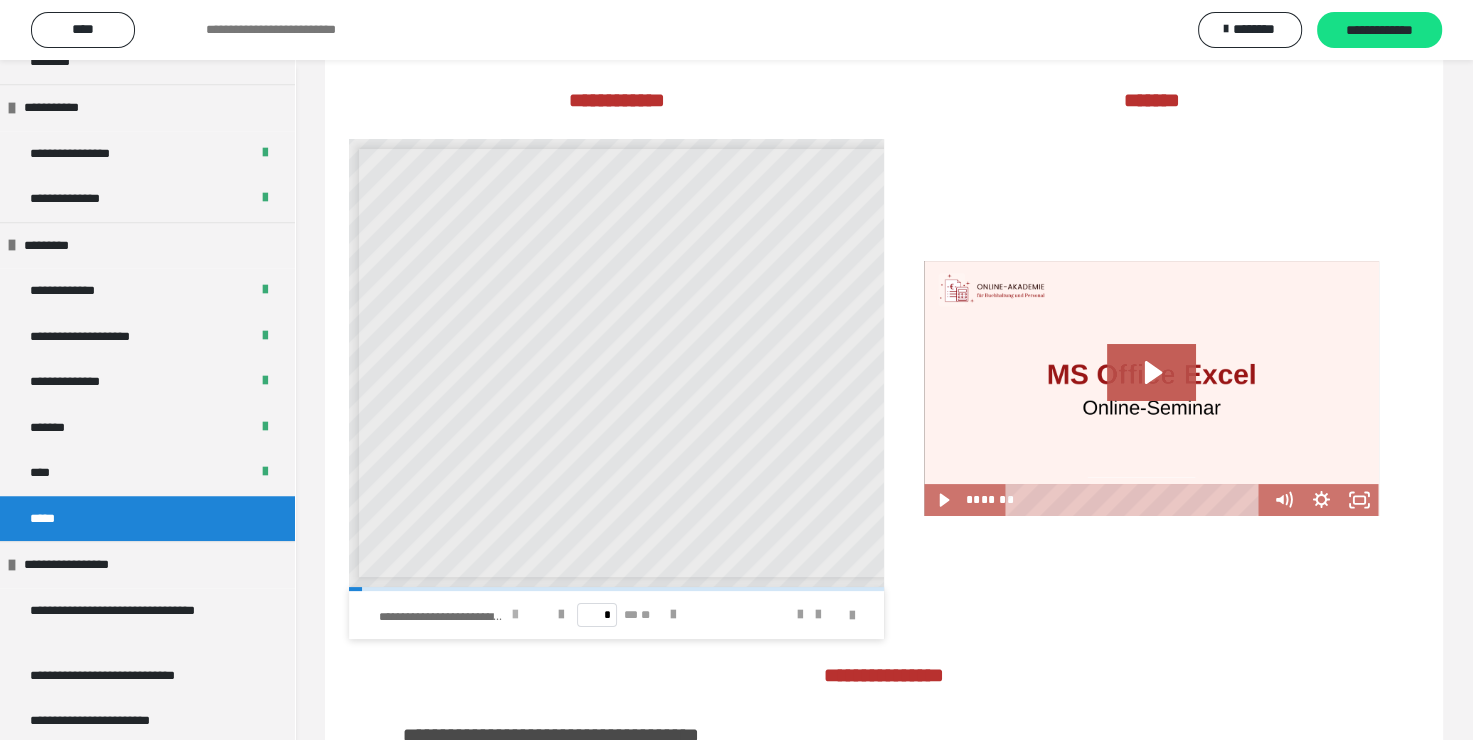 click at bounding box center (515, 615) 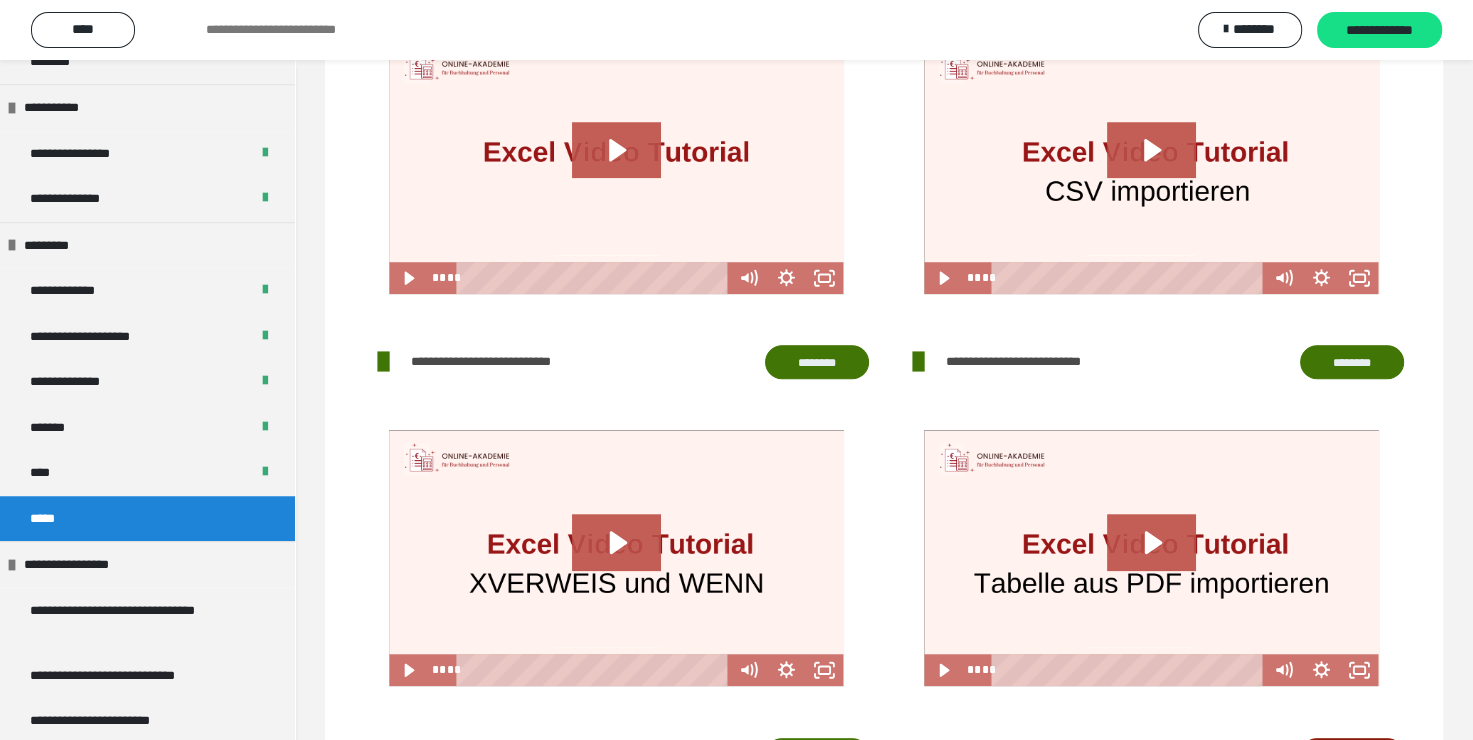 scroll, scrollTop: 1400, scrollLeft: 0, axis: vertical 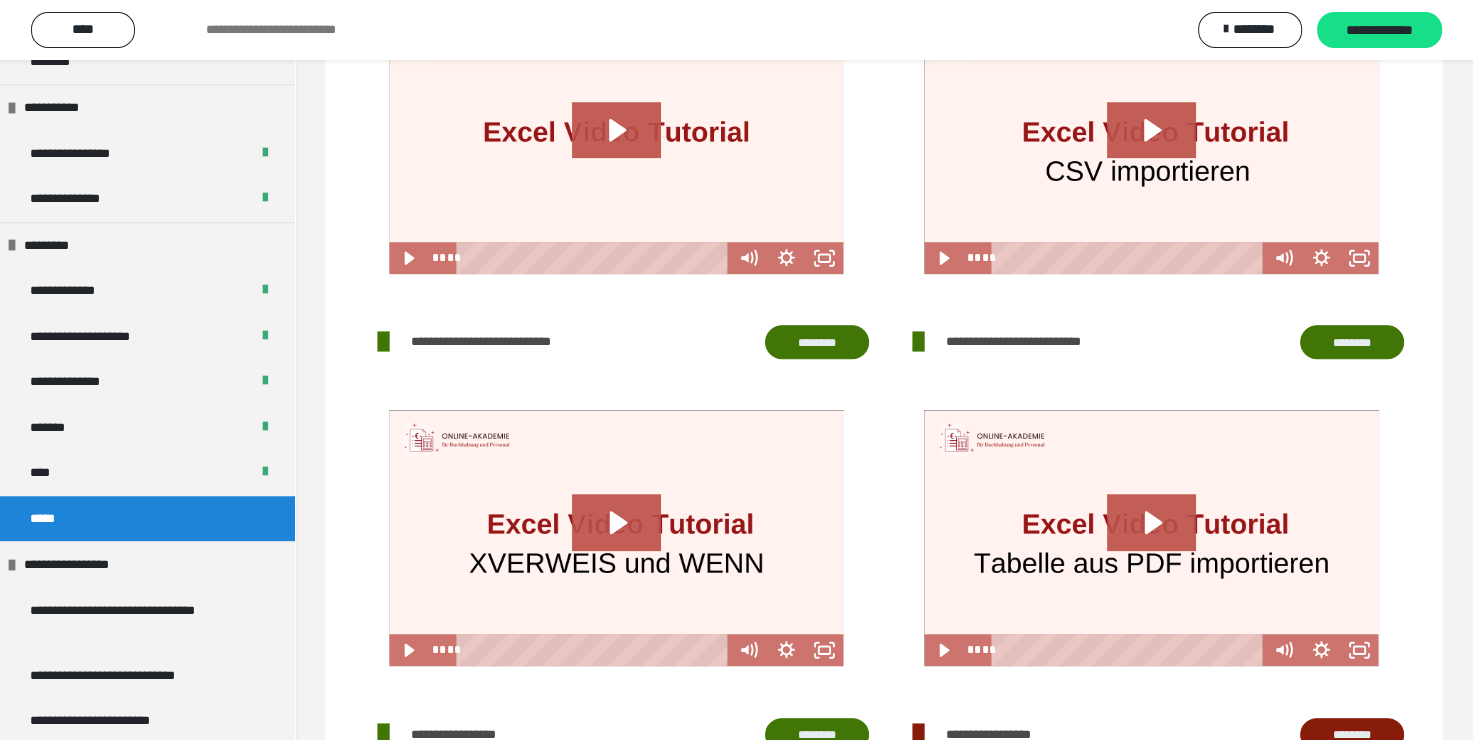click on "********" at bounding box center (817, 342) 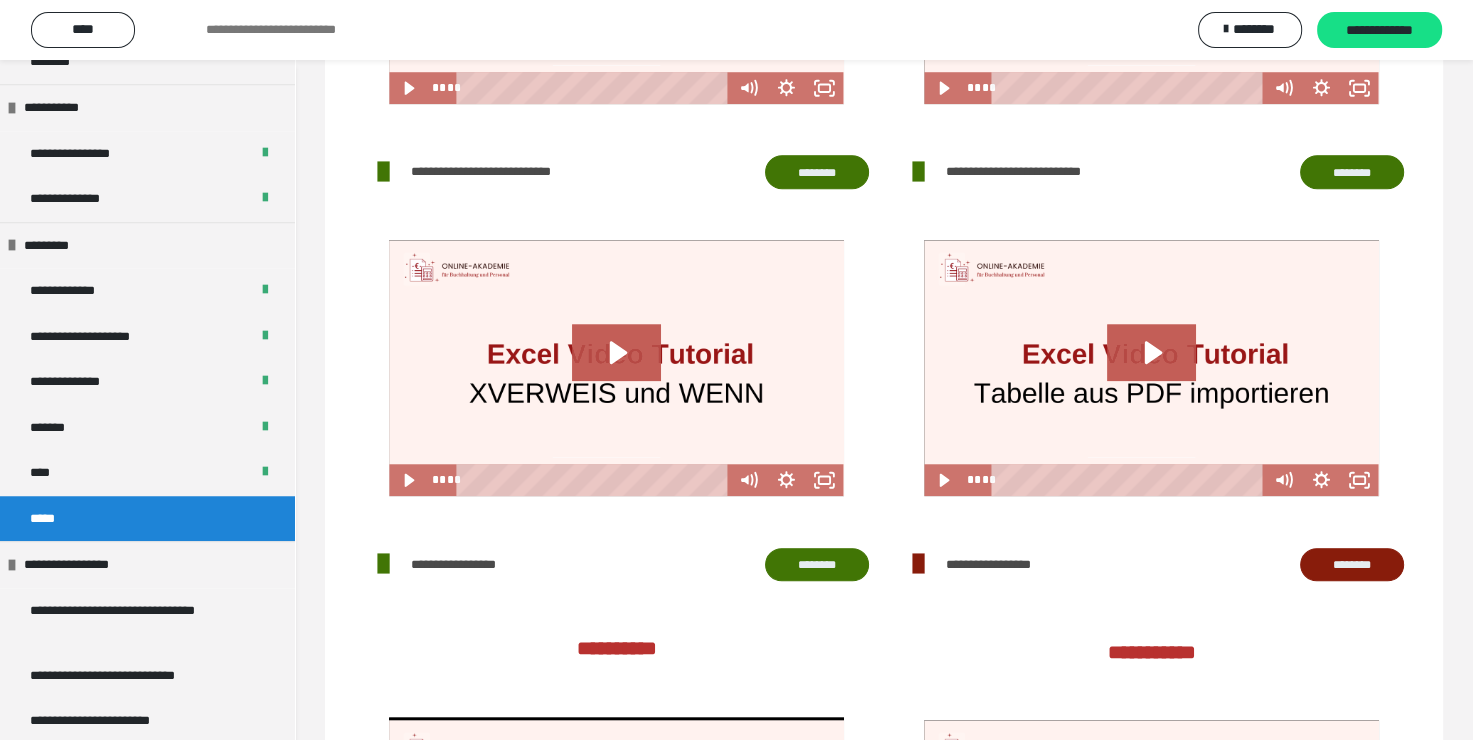 scroll, scrollTop: 1600, scrollLeft: 0, axis: vertical 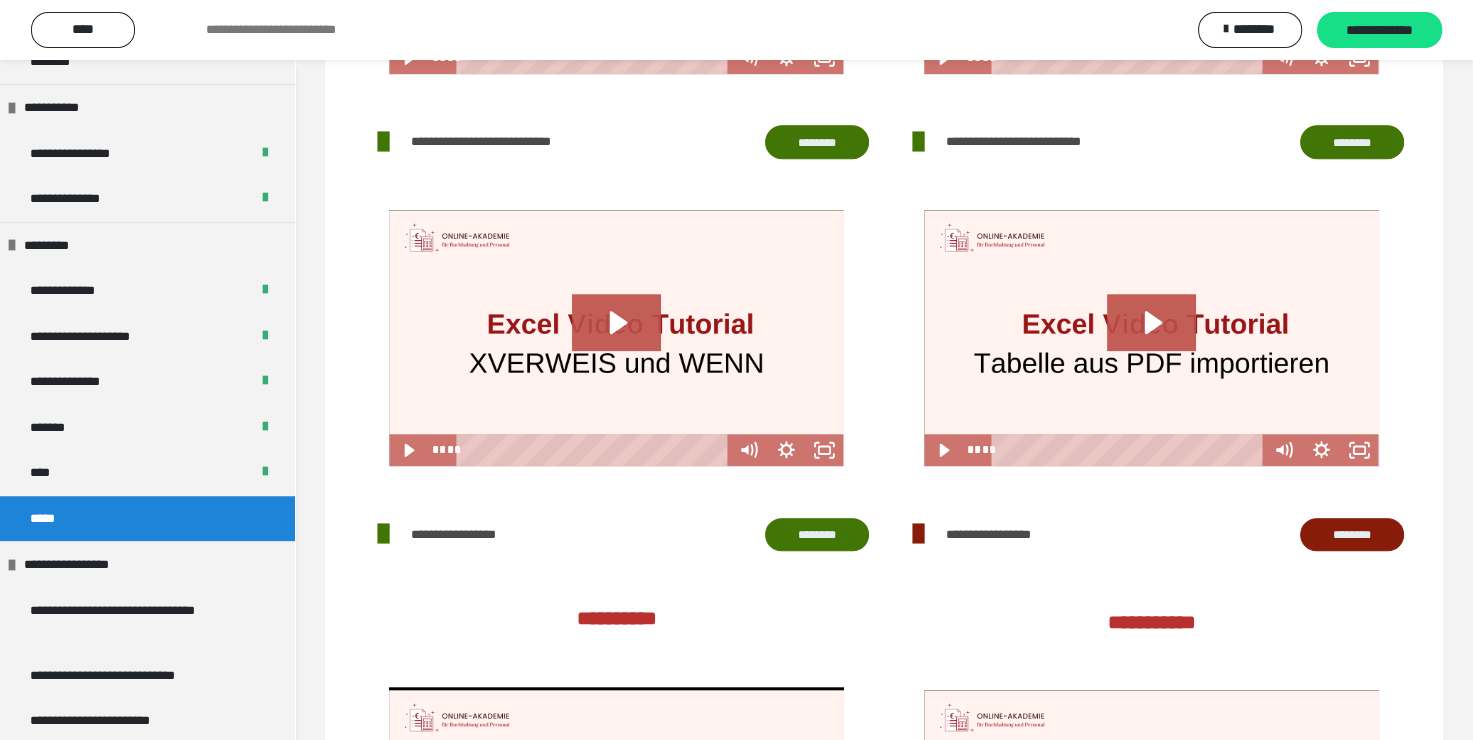click on "**********" at bounding box center [616, 534] 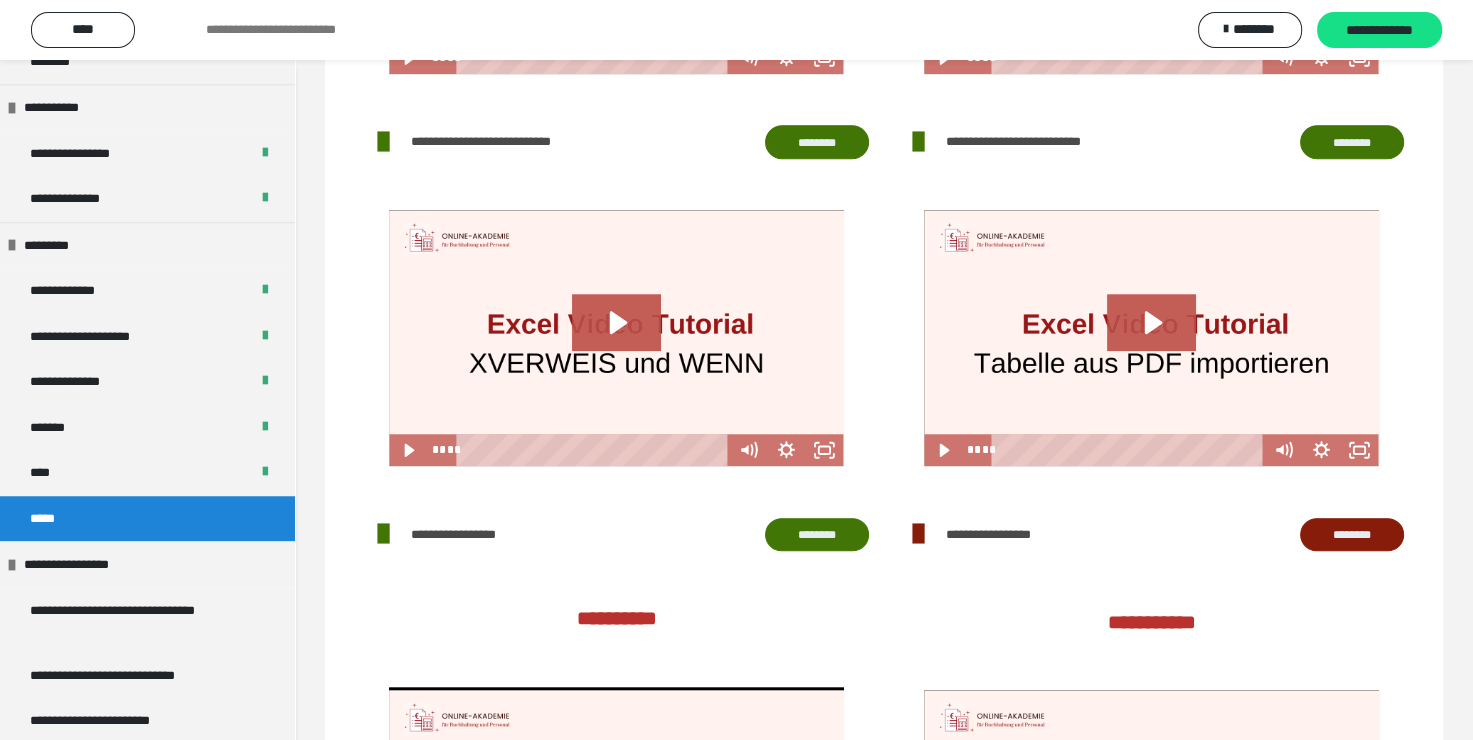 click on "********" at bounding box center (1352, 535) 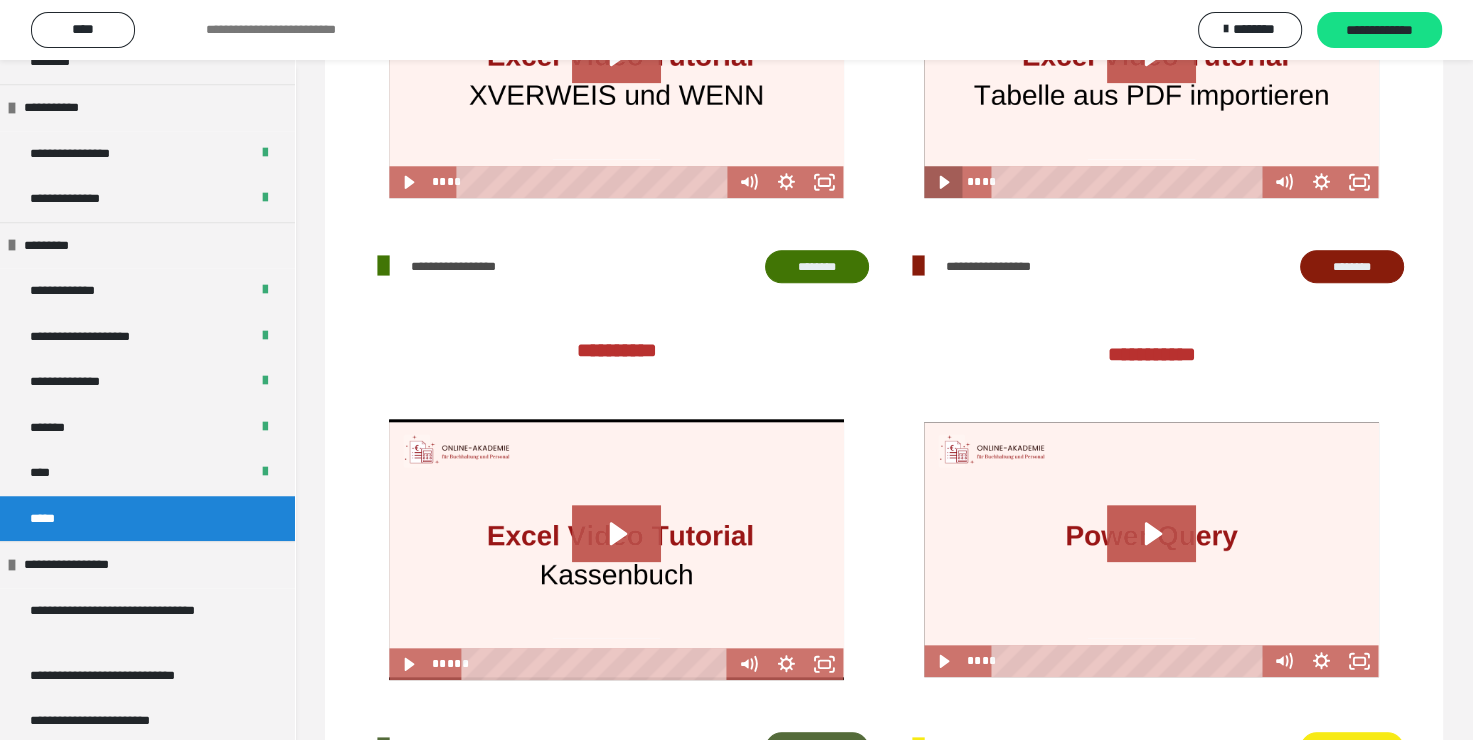 scroll, scrollTop: 2001, scrollLeft: 0, axis: vertical 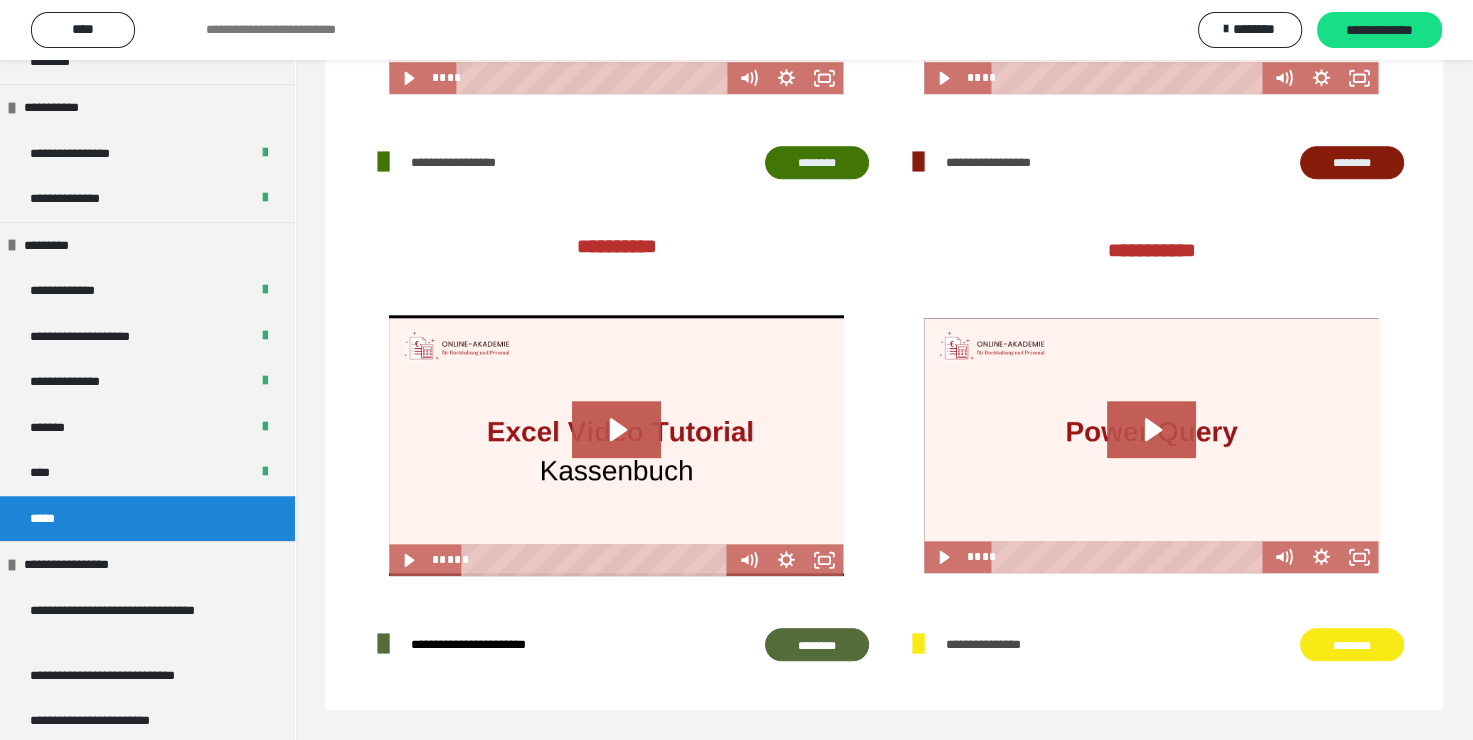 click on "********" at bounding box center [817, 645] 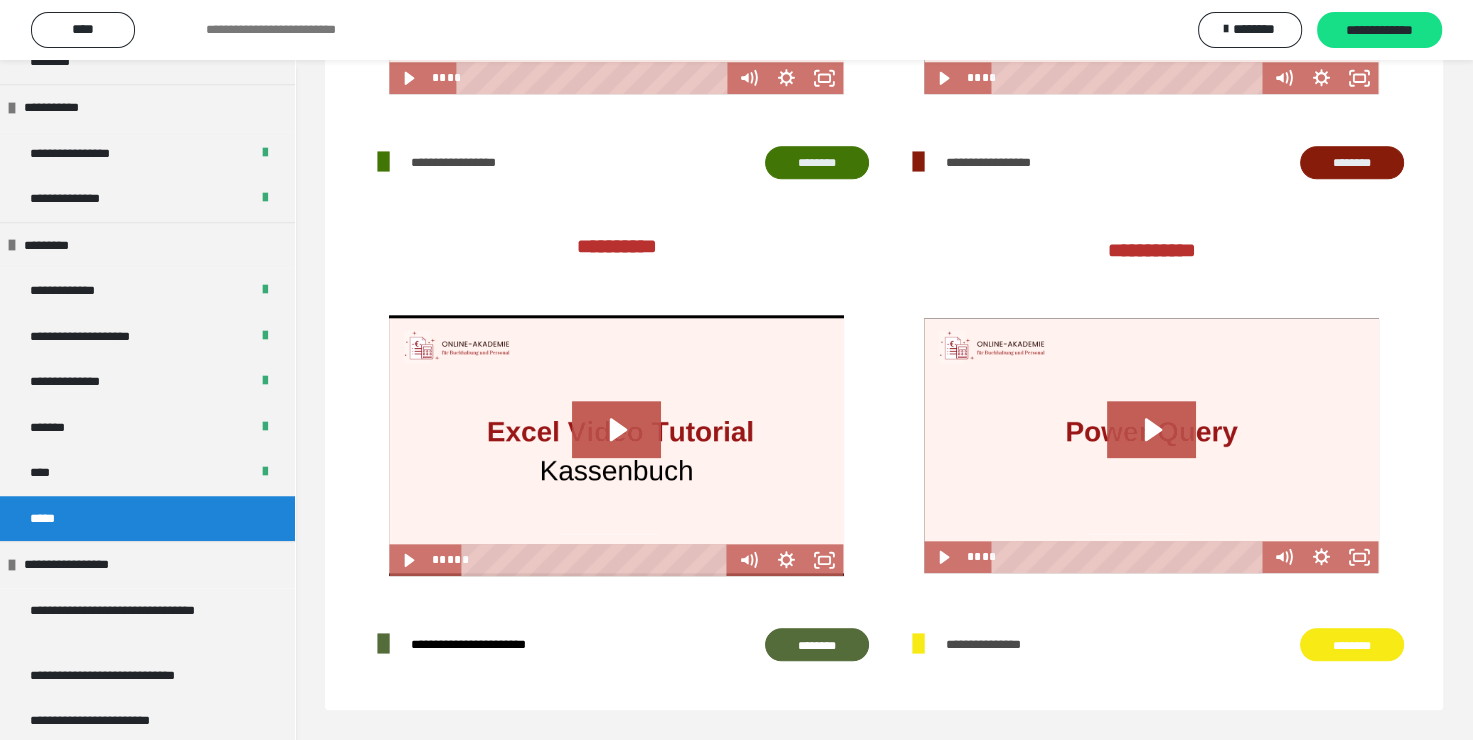 click on "********" at bounding box center [1352, 645] 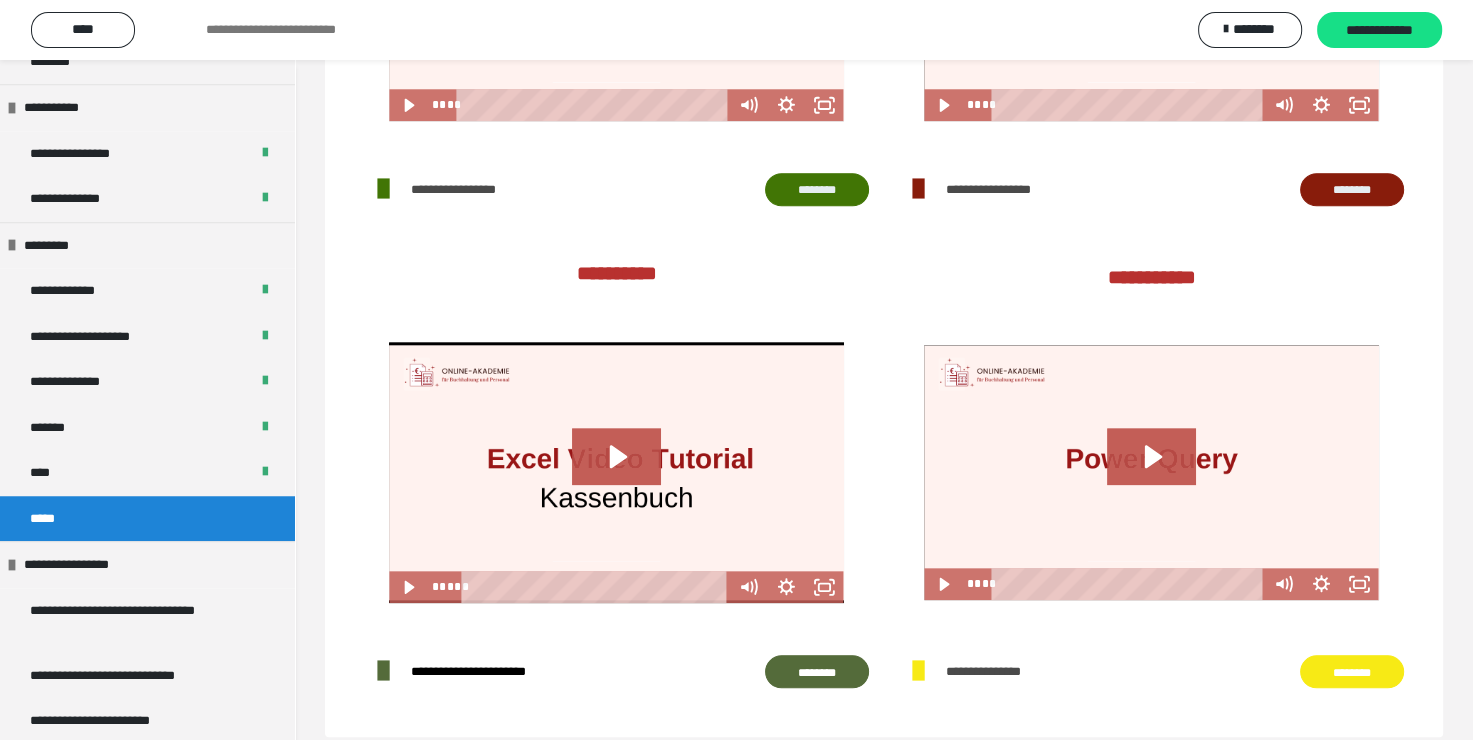 scroll, scrollTop: 1901, scrollLeft: 0, axis: vertical 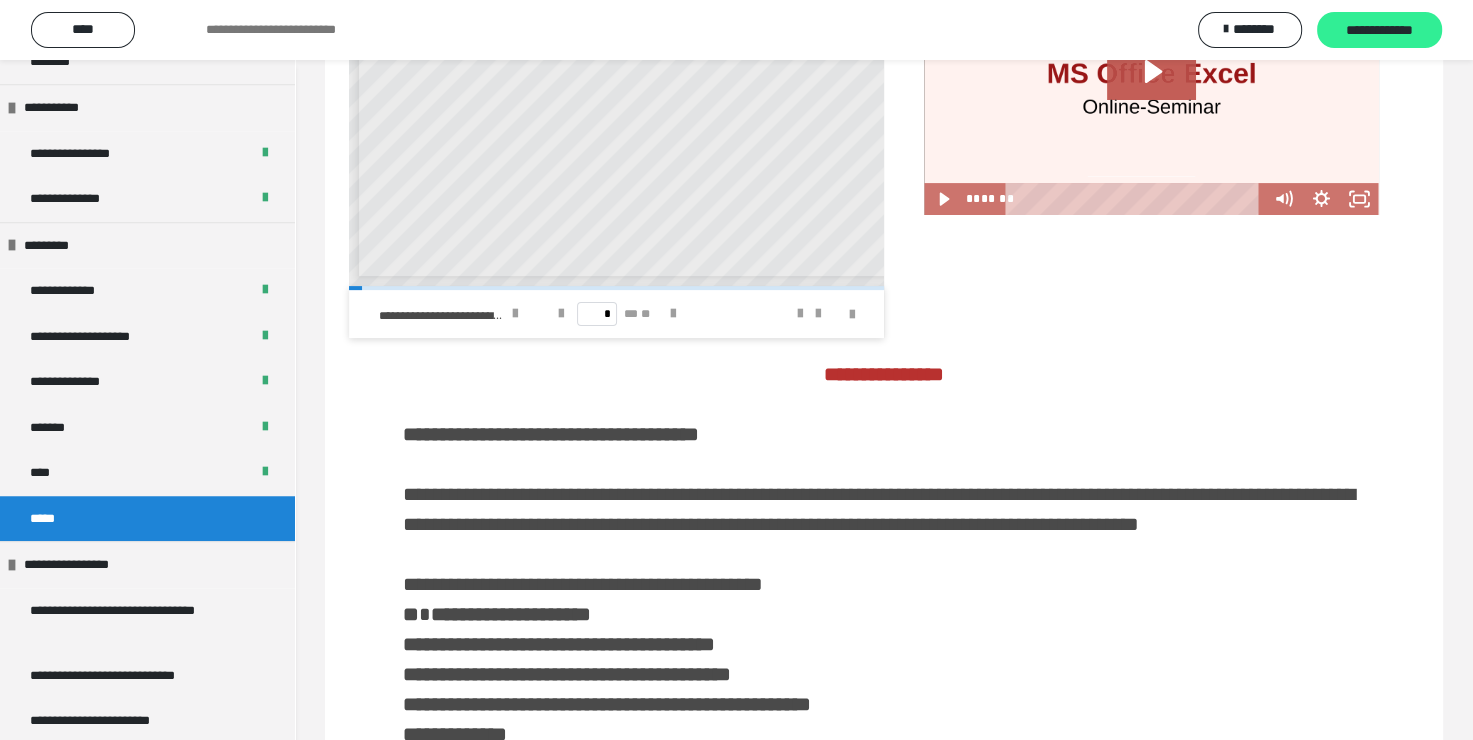 click on "**********" at bounding box center [1379, 31] 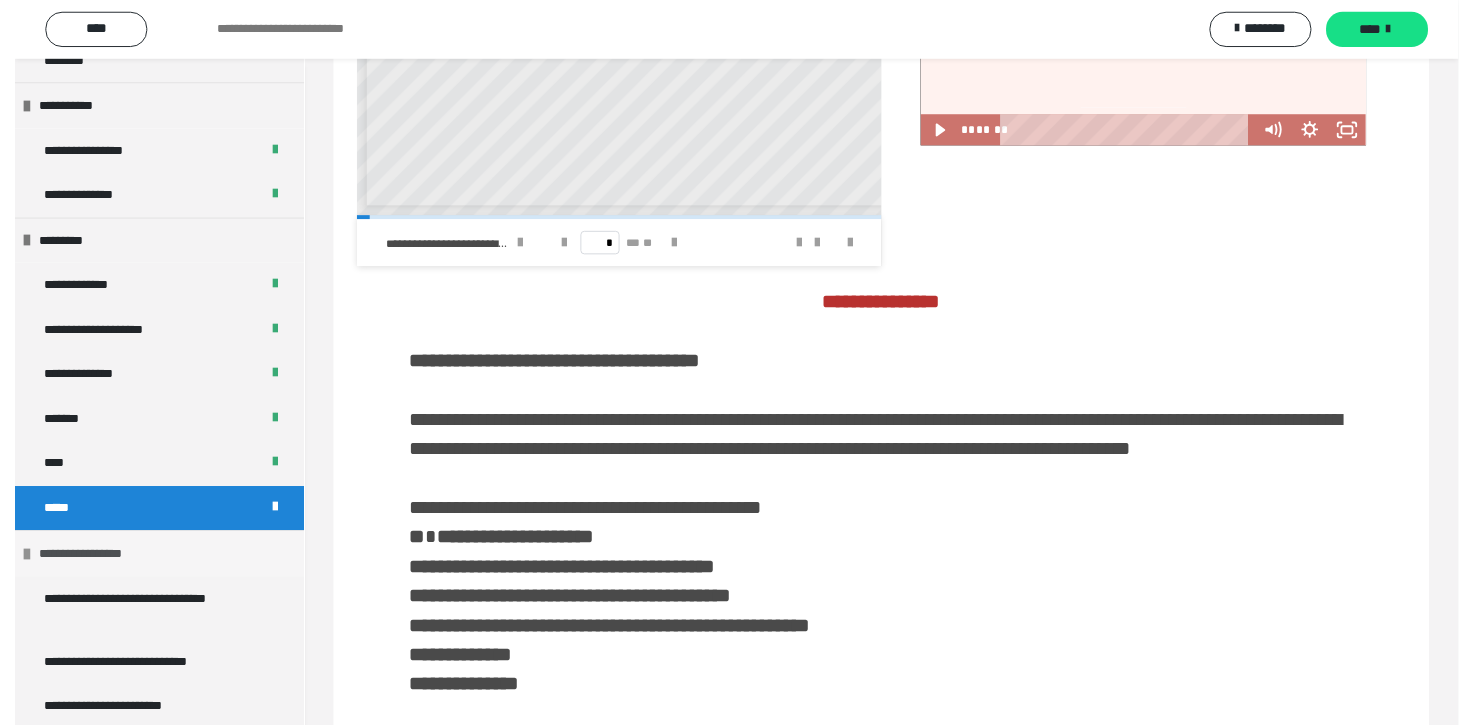 scroll, scrollTop: 601, scrollLeft: 0, axis: vertical 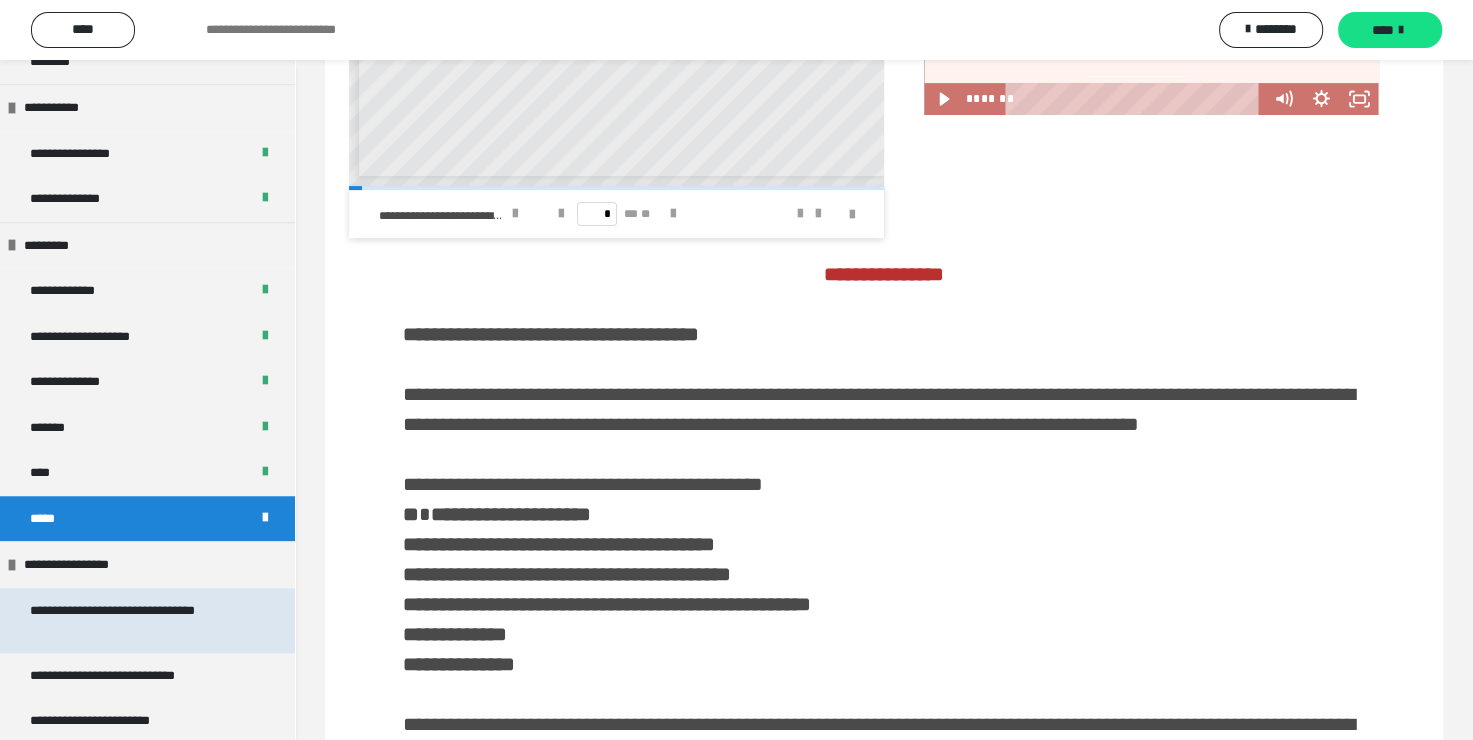 click on "**********" at bounding box center (132, 620) 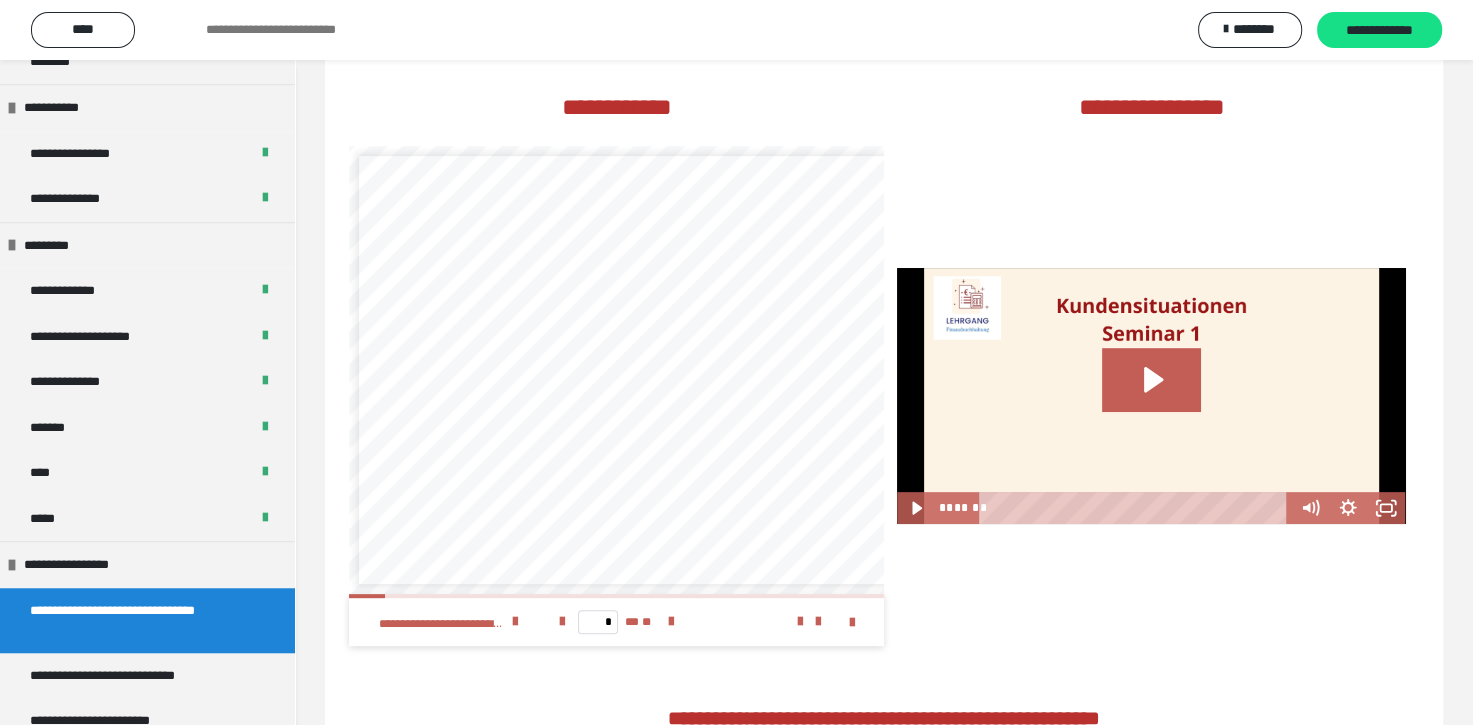 scroll, scrollTop: 7, scrollLeft: 0, axis: vertical 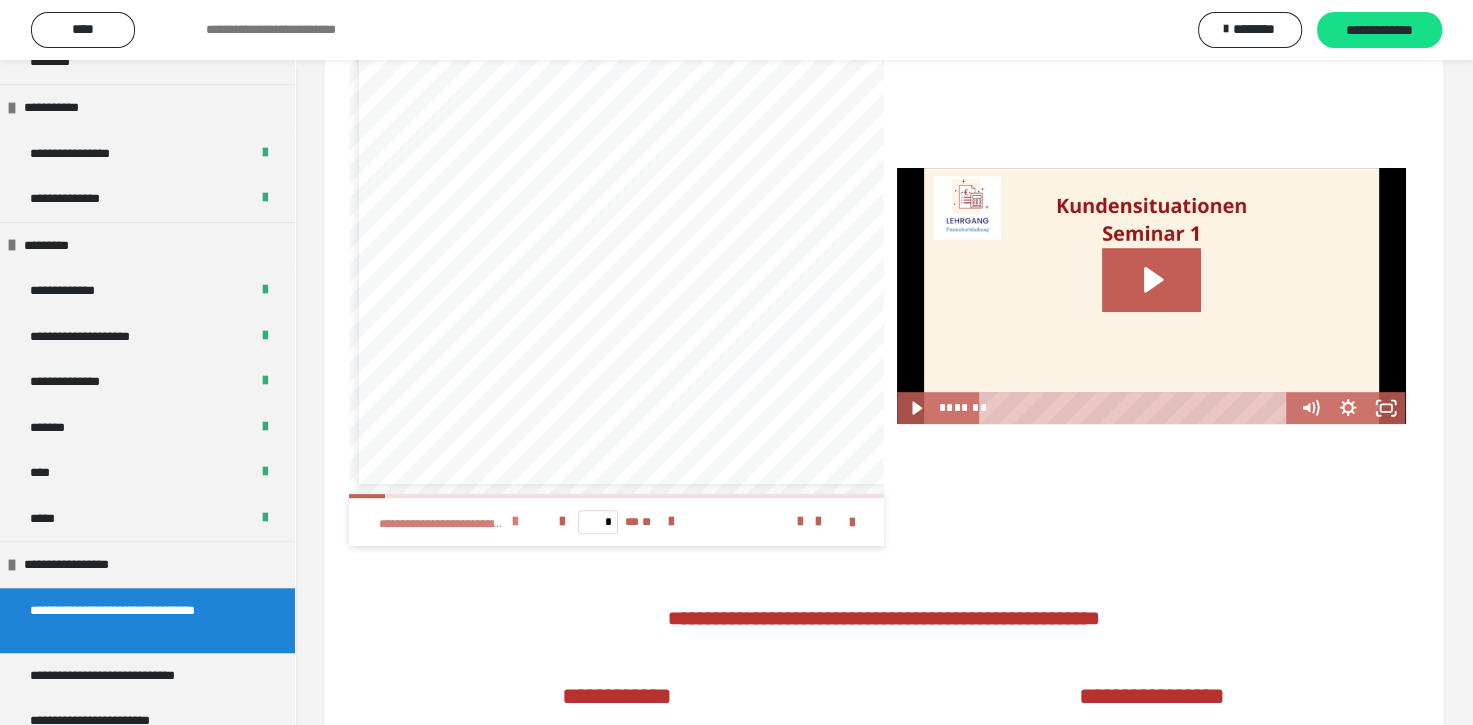 click at bounding box center [515, 522] 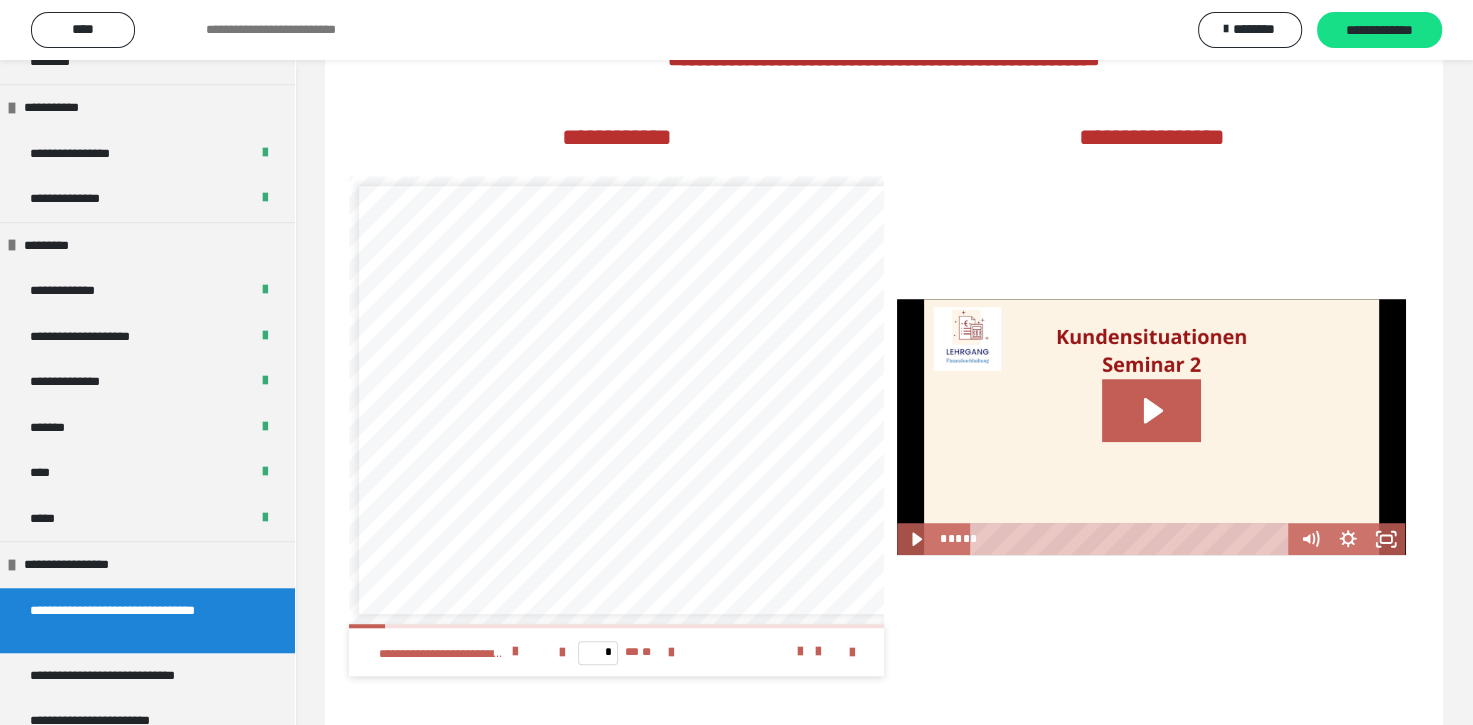 scroll, scrollTop: 1300, scrollLeft: 0, axis: vertical 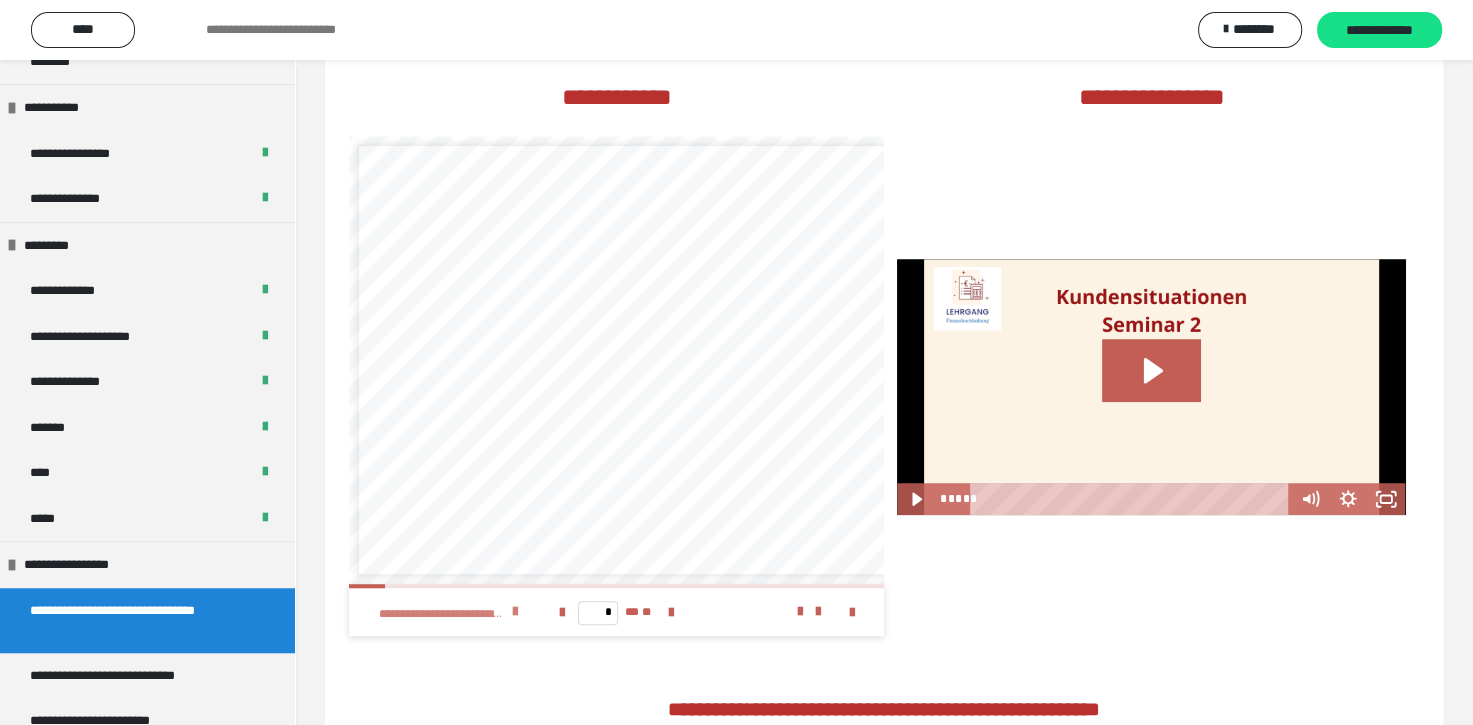 click at bounding box center (515, 612) 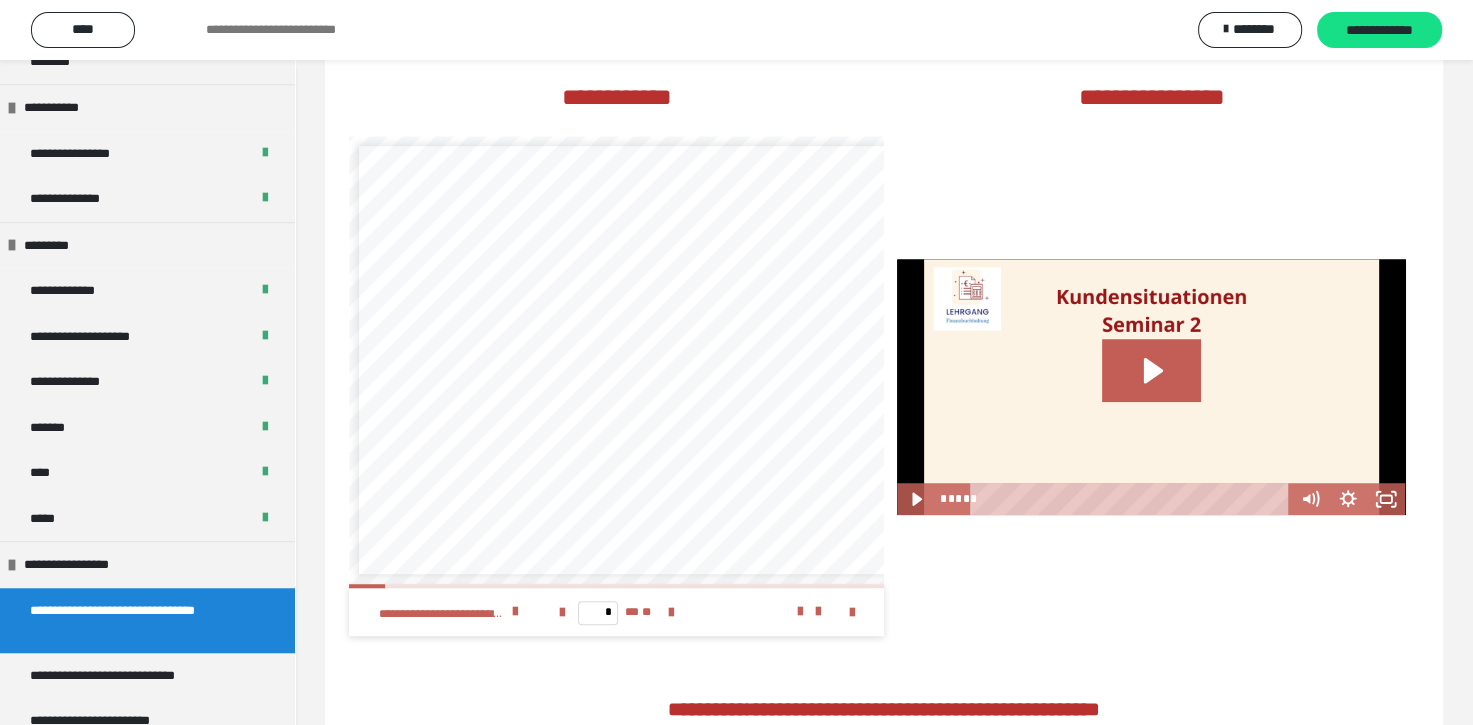 scroll, scrollTop: 7, scrollLeft: 0, axis: vertical 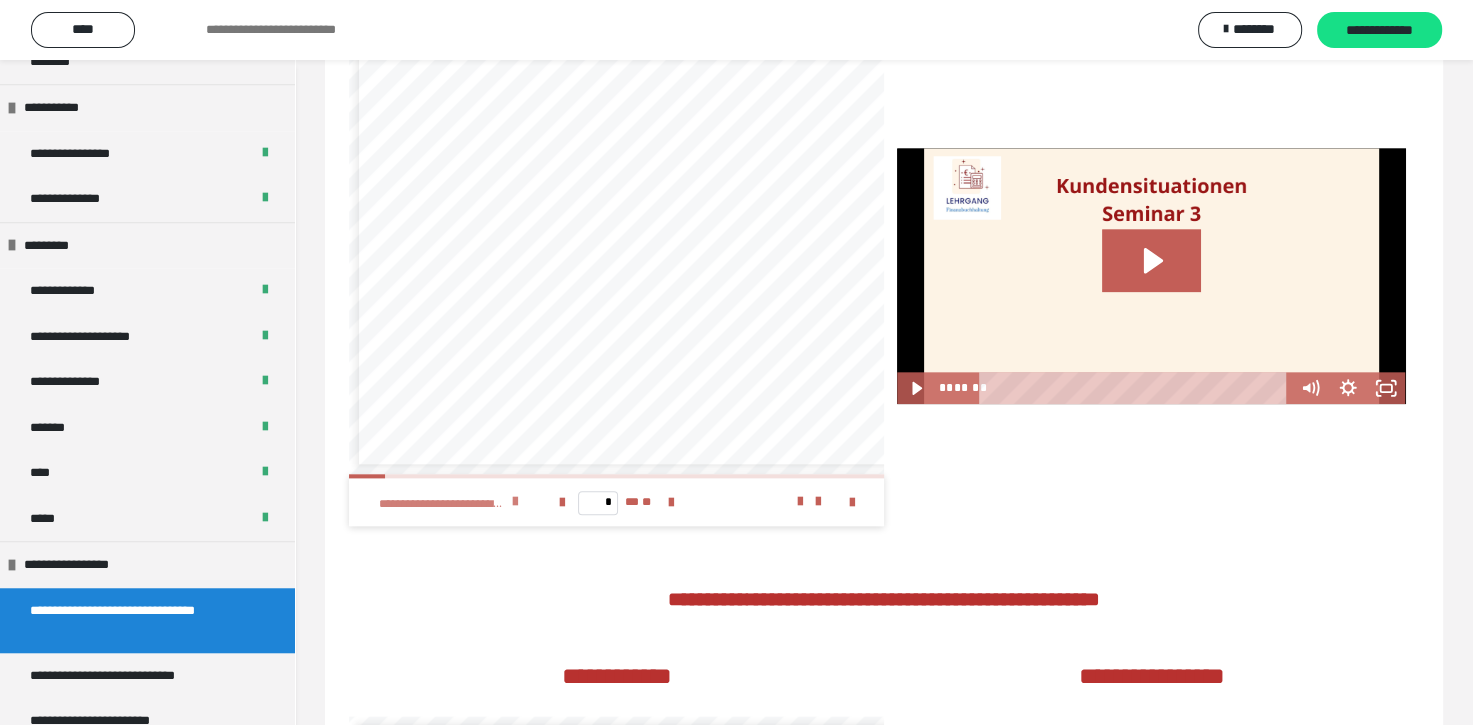 click at bounding box center [515, 502] 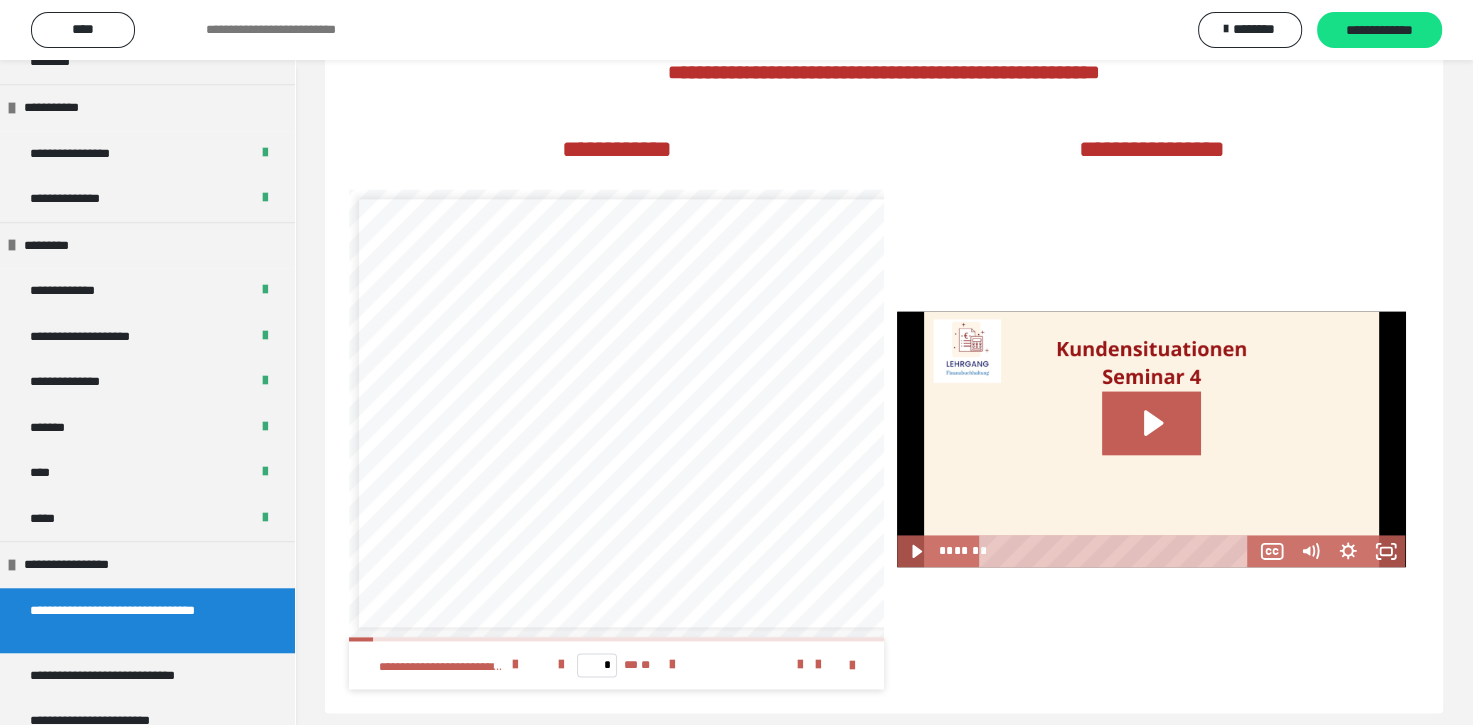 scroll, scrollTop: 2644, scrollLeft: 0, axis: vertical 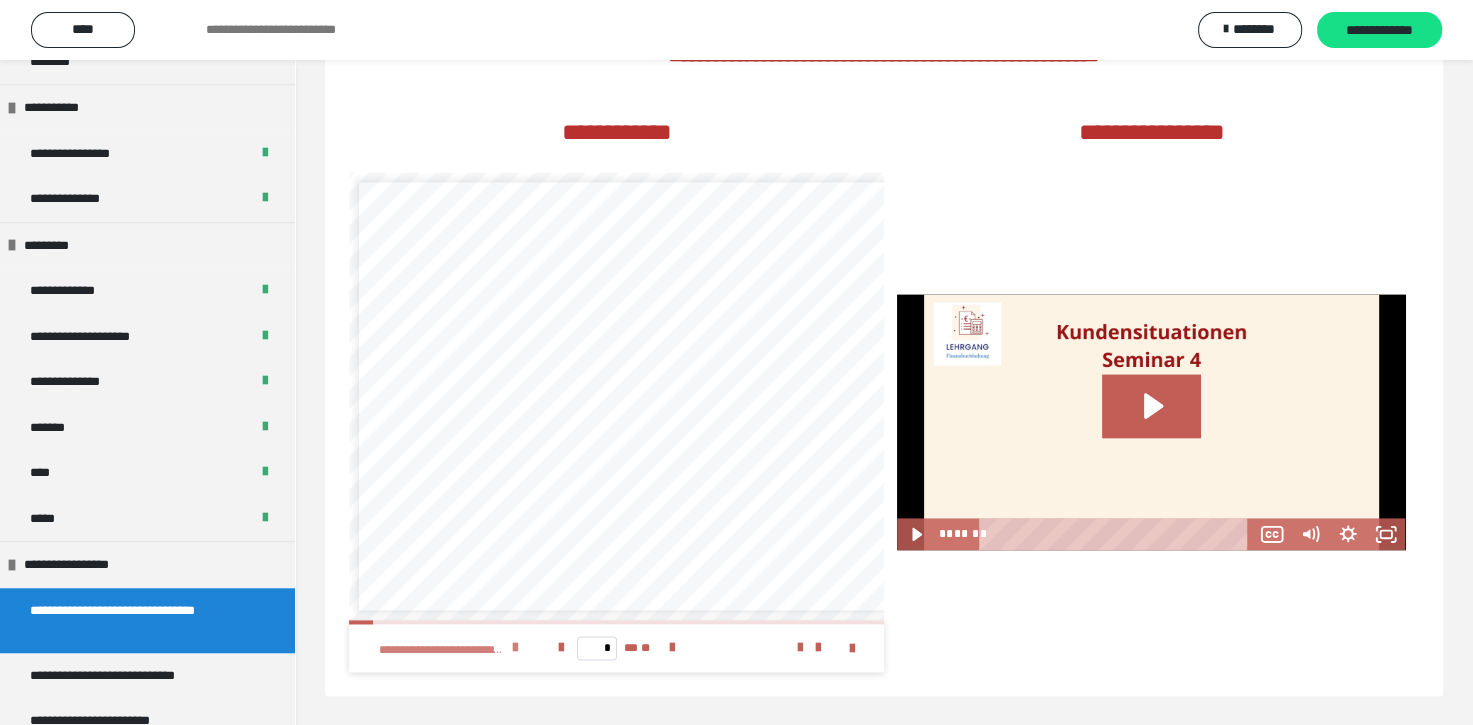 click at bounding box center [515, 648] 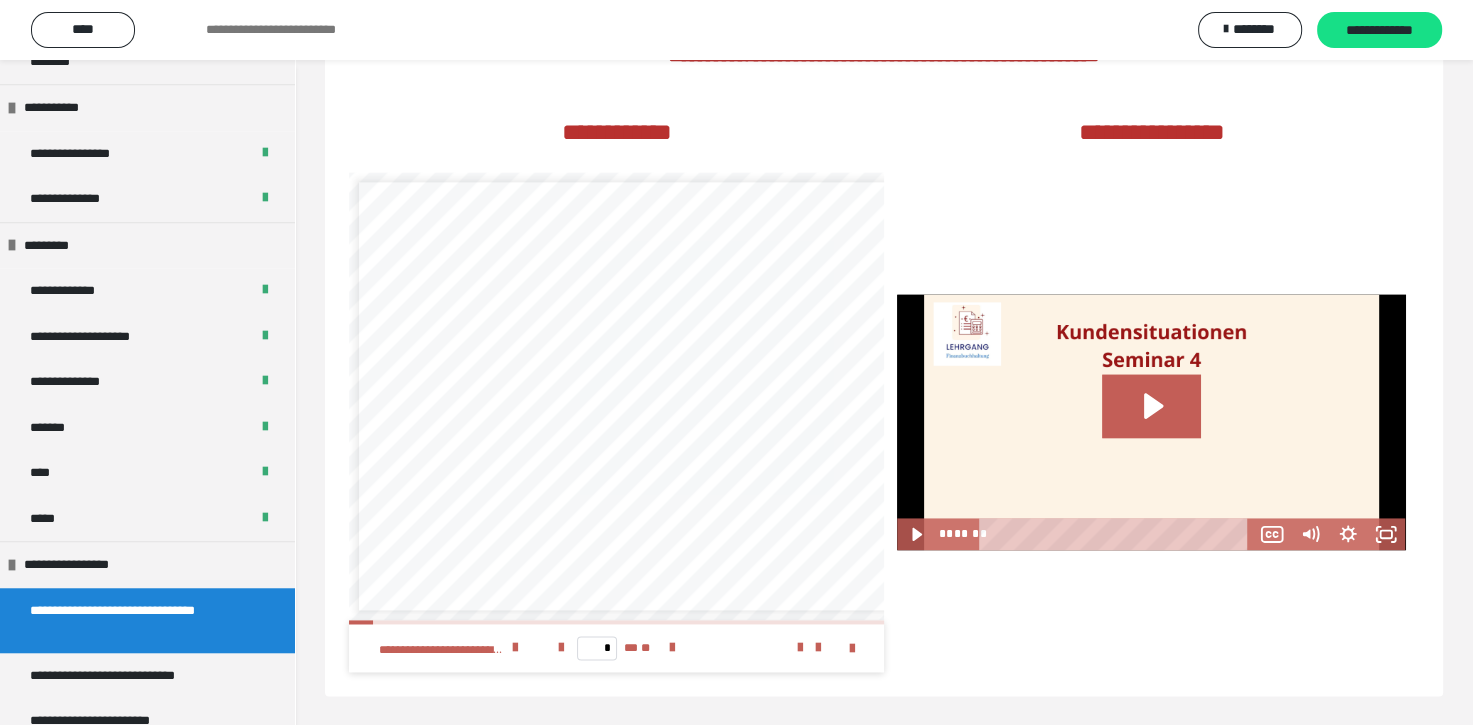 scroll, scrollTop: 8, scrollLeft: 0, axis: vertical 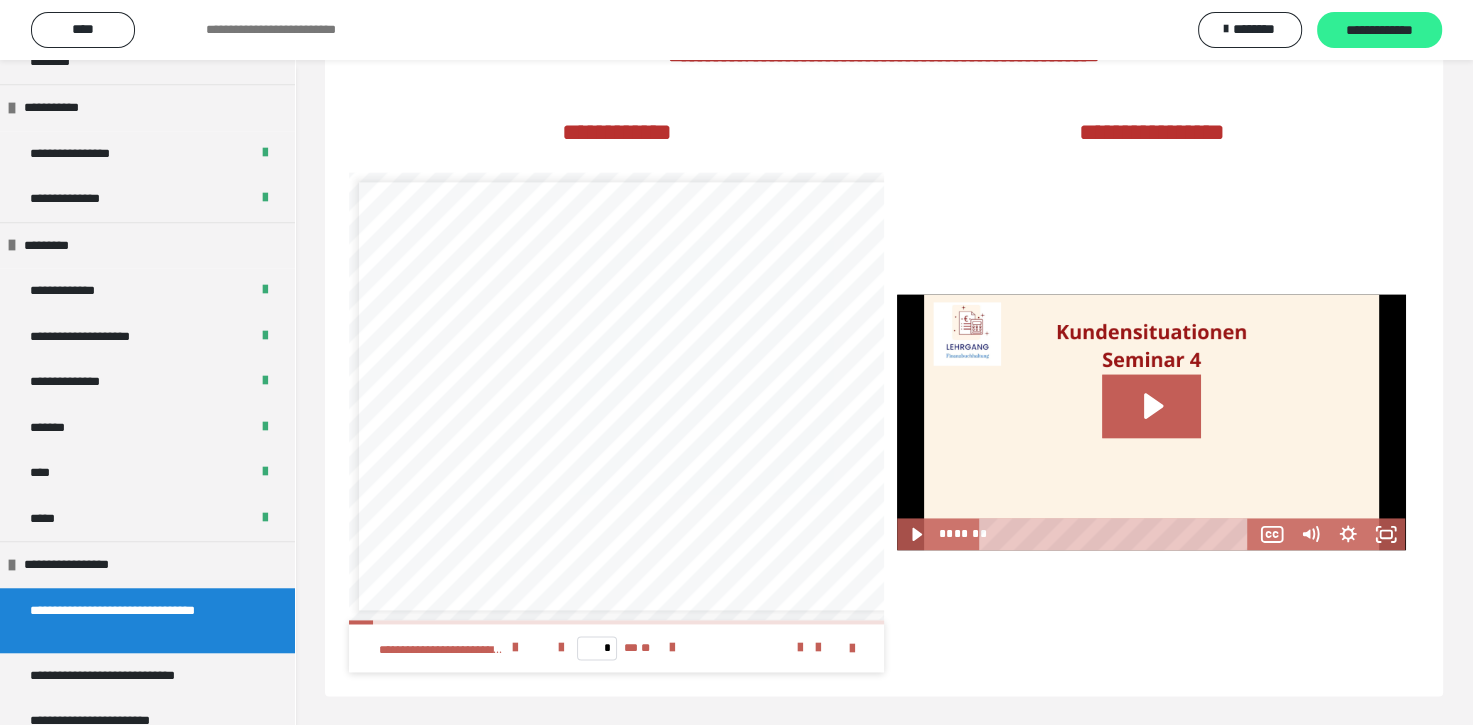 click on "**********" at bounding box center [1379, 30] 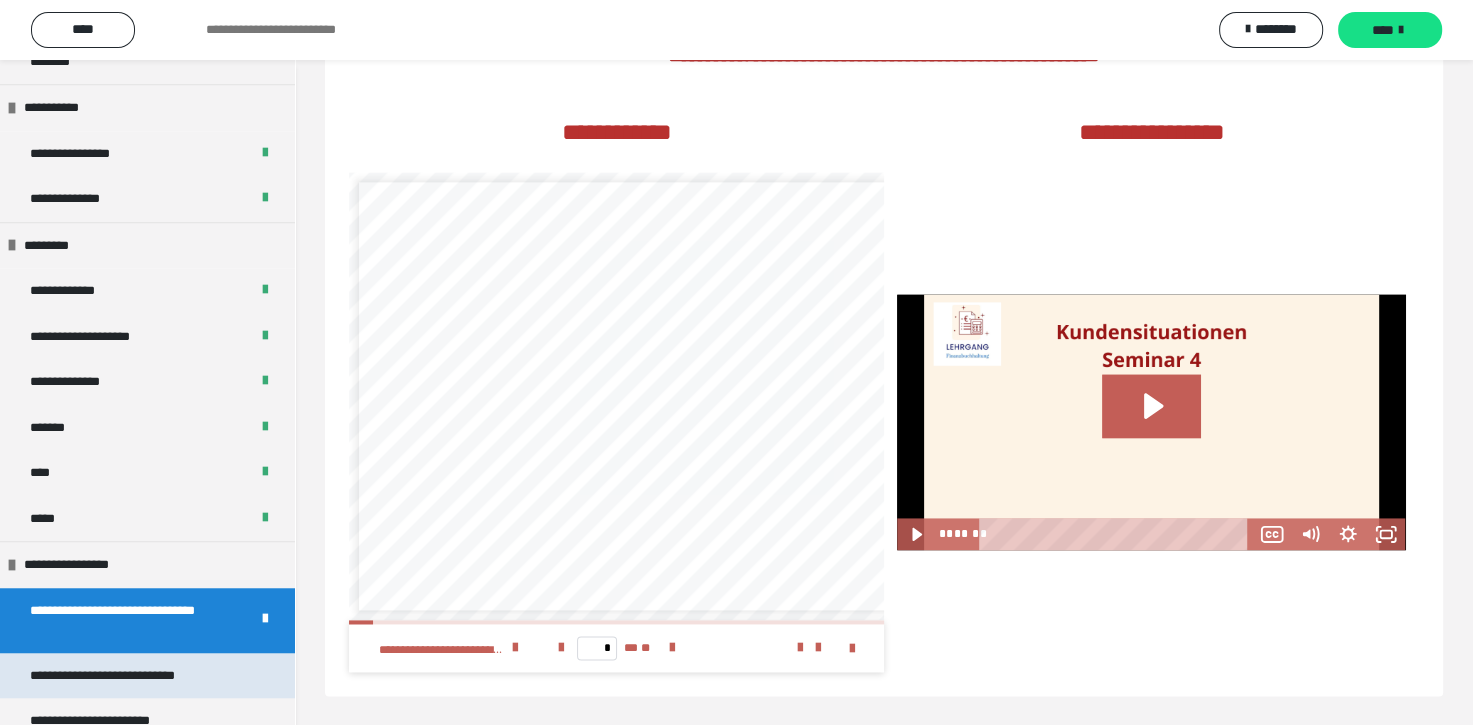 click on "**********" at bounding box center (131, 676) 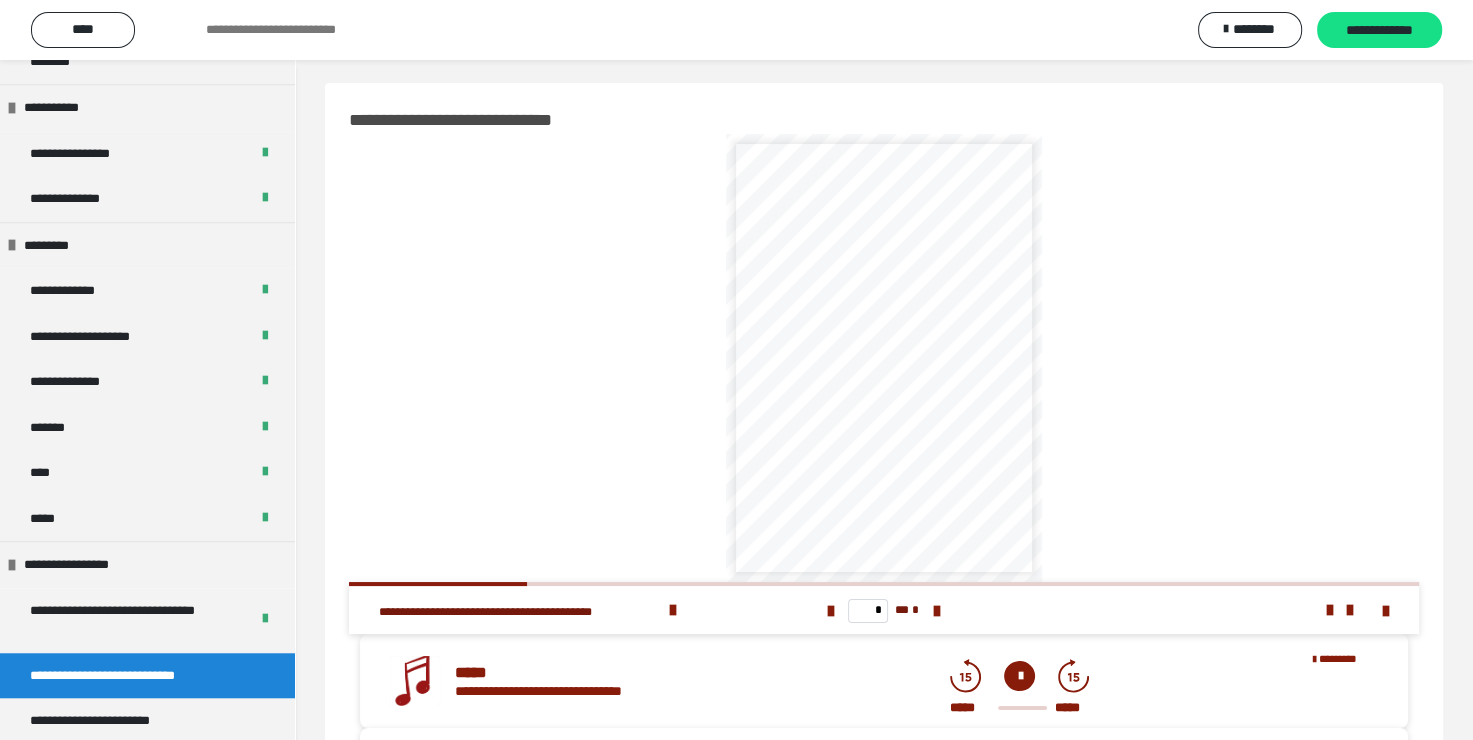 scroll, scrollTop: 0, scrollLeft: 0, axis: both 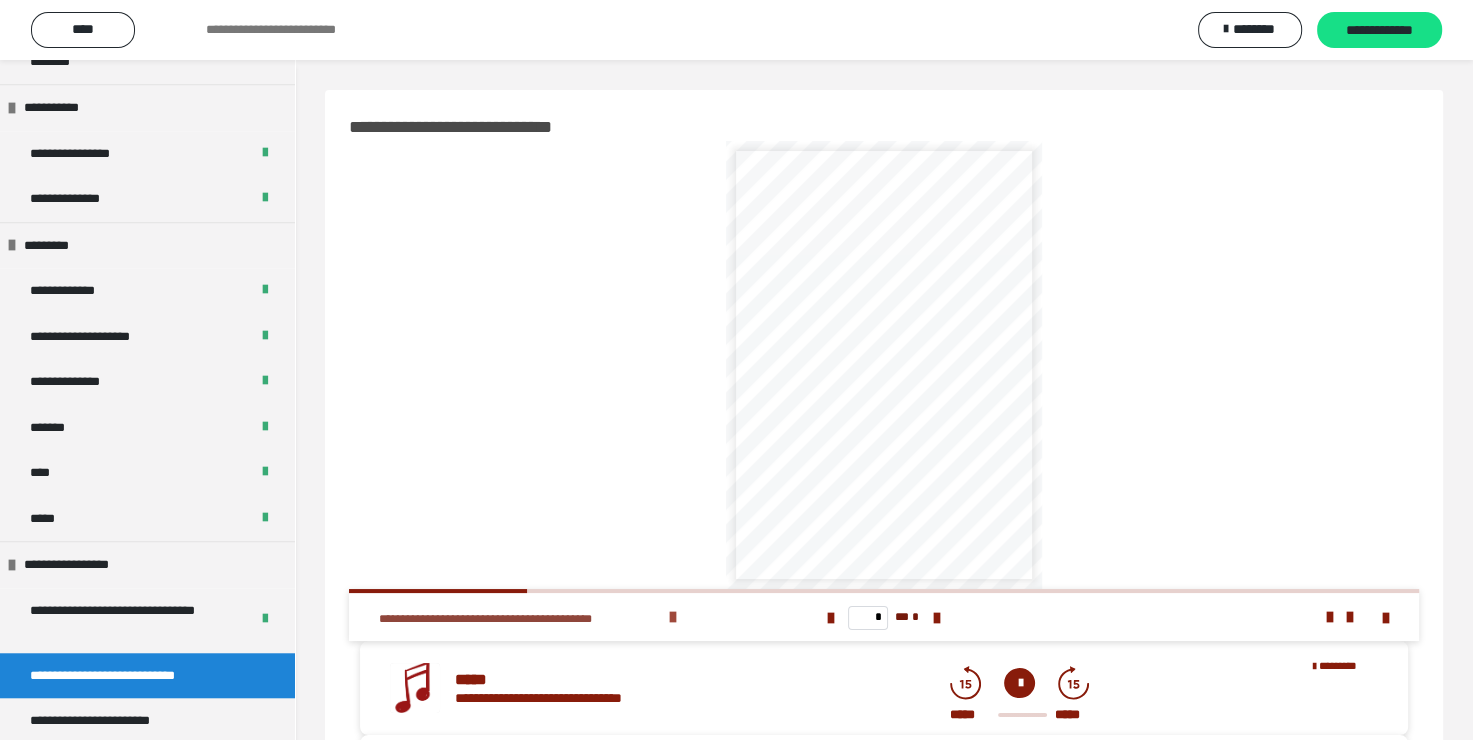 click at bounding box center [673, 617] 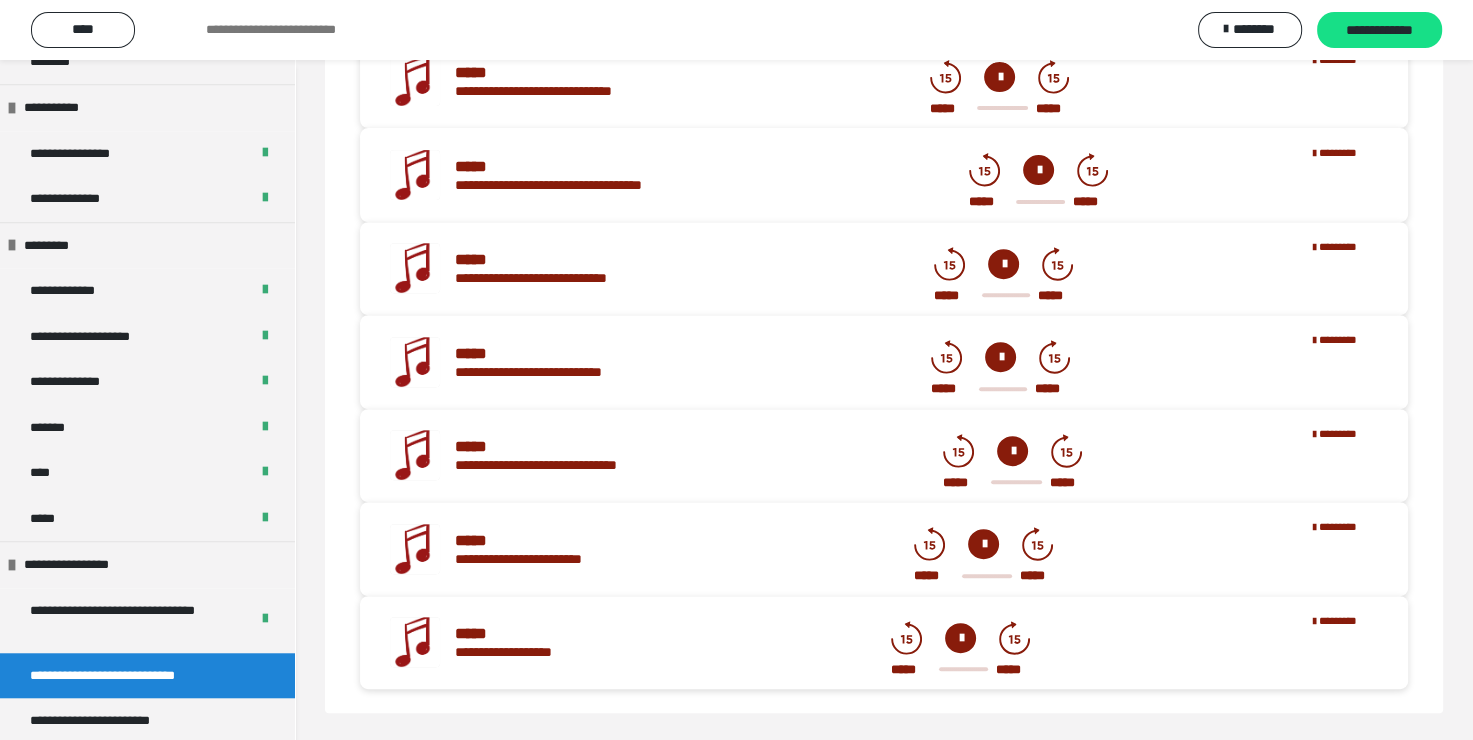 scroll, scrollTop: 703, scrollLeft: 0, axis: vertical 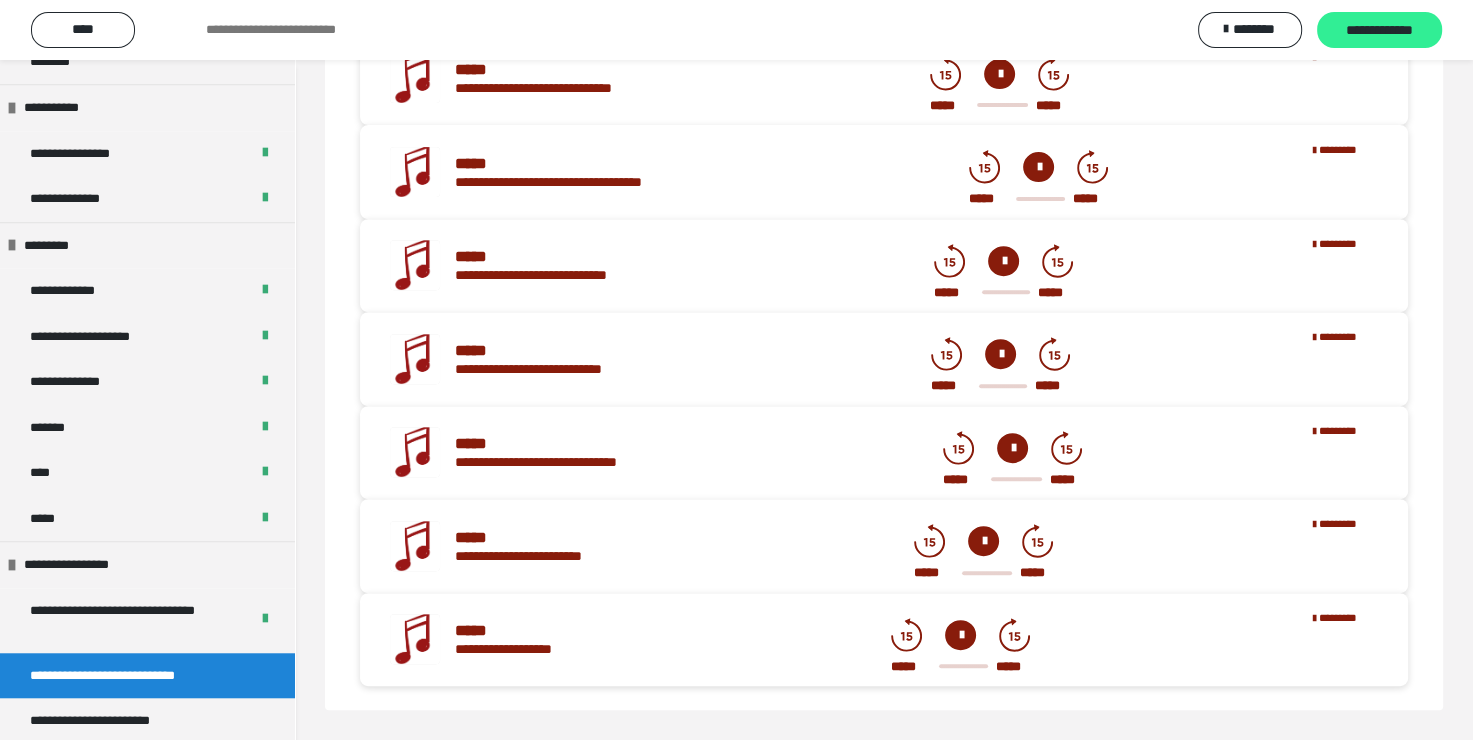 click on "**********" at bounding box center [1379, 31] 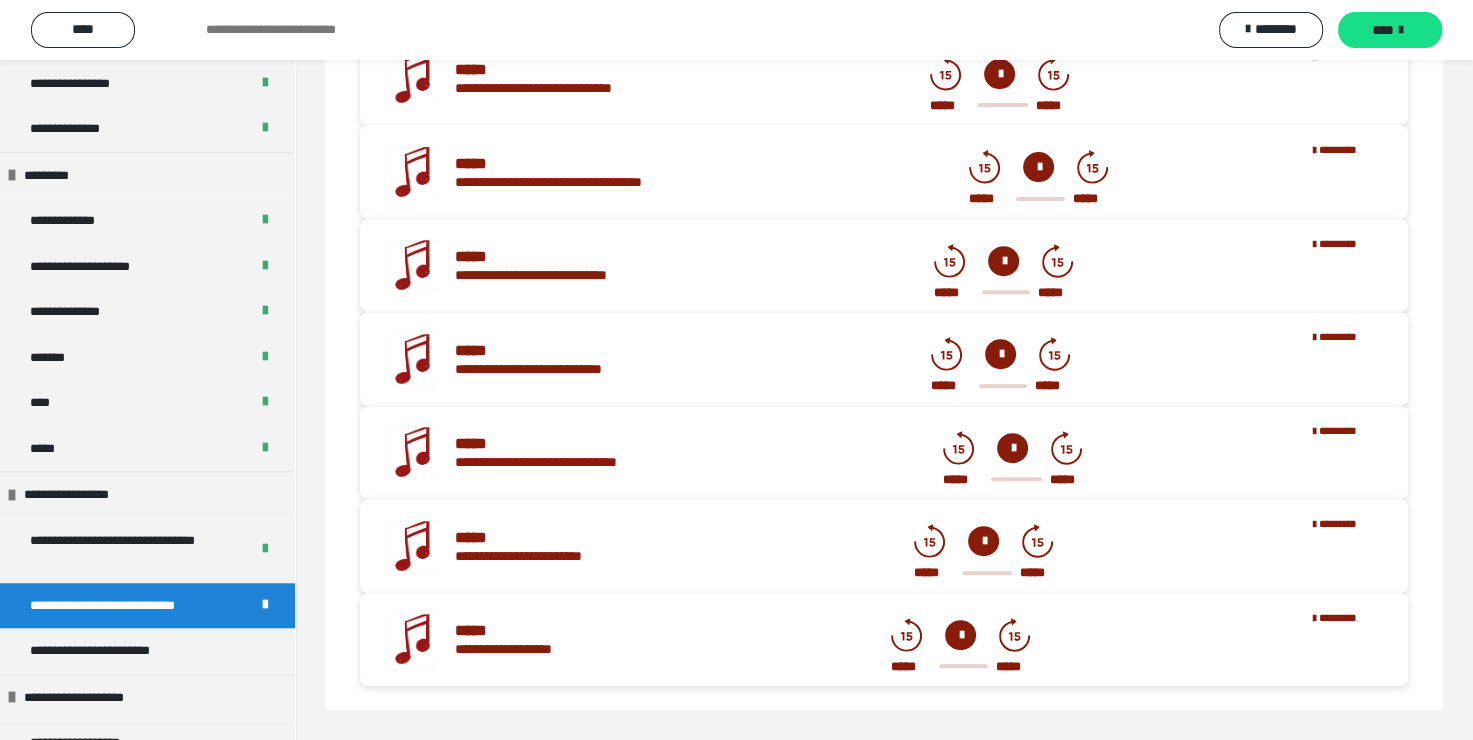 scroll, scrollTop: 1700, scrollLeft: 0, axis: vertical 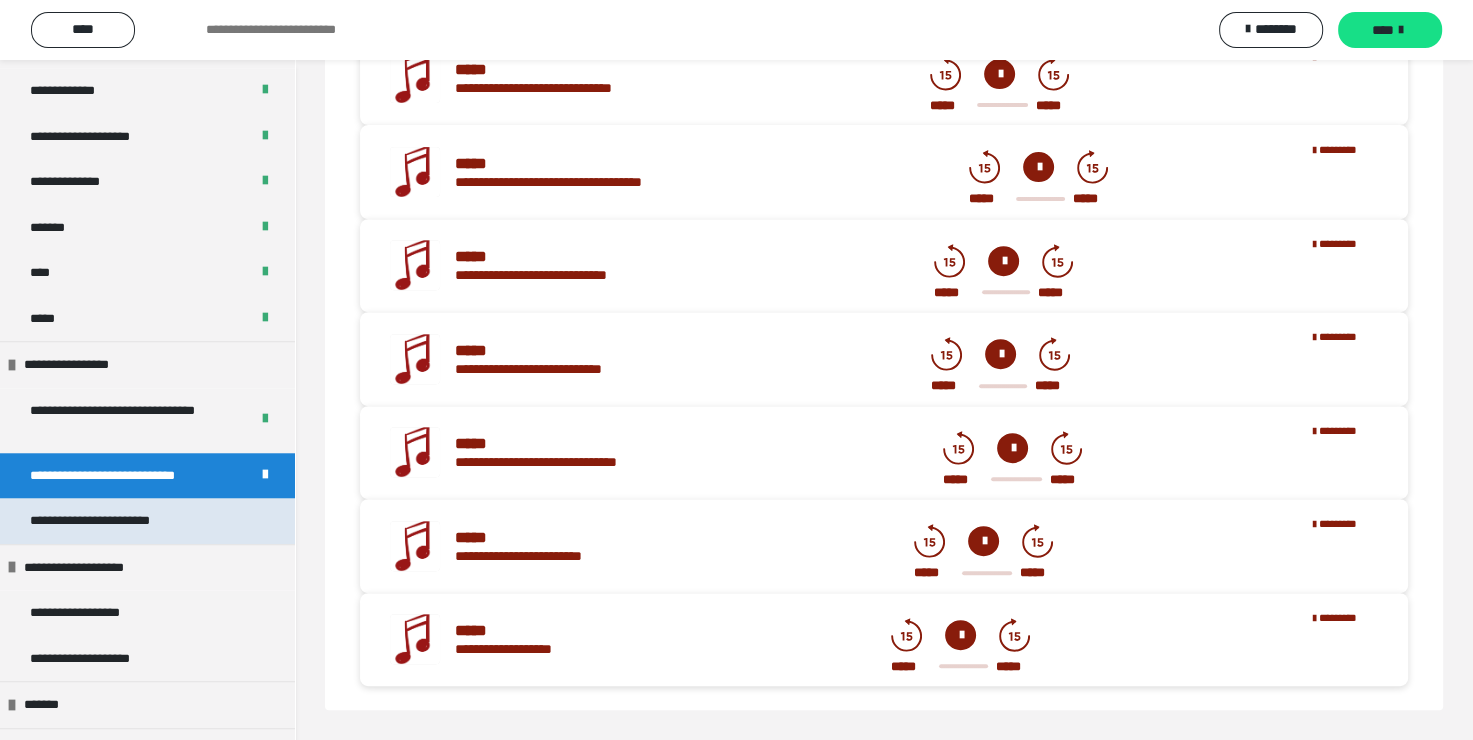 click on "**********" at bounding box center [117, 521] 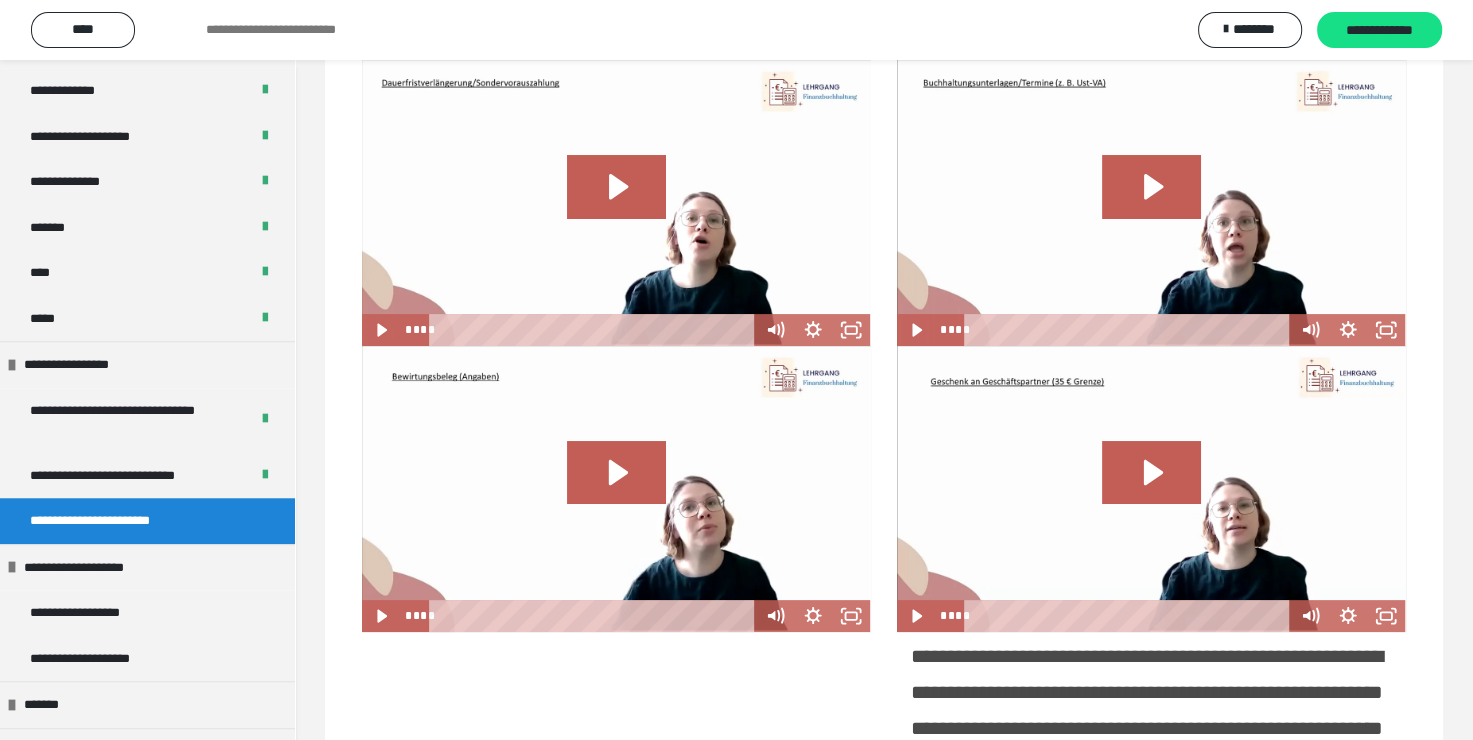 scroll, scrollTop: 119, scrollLeft: 0, axis: vertical 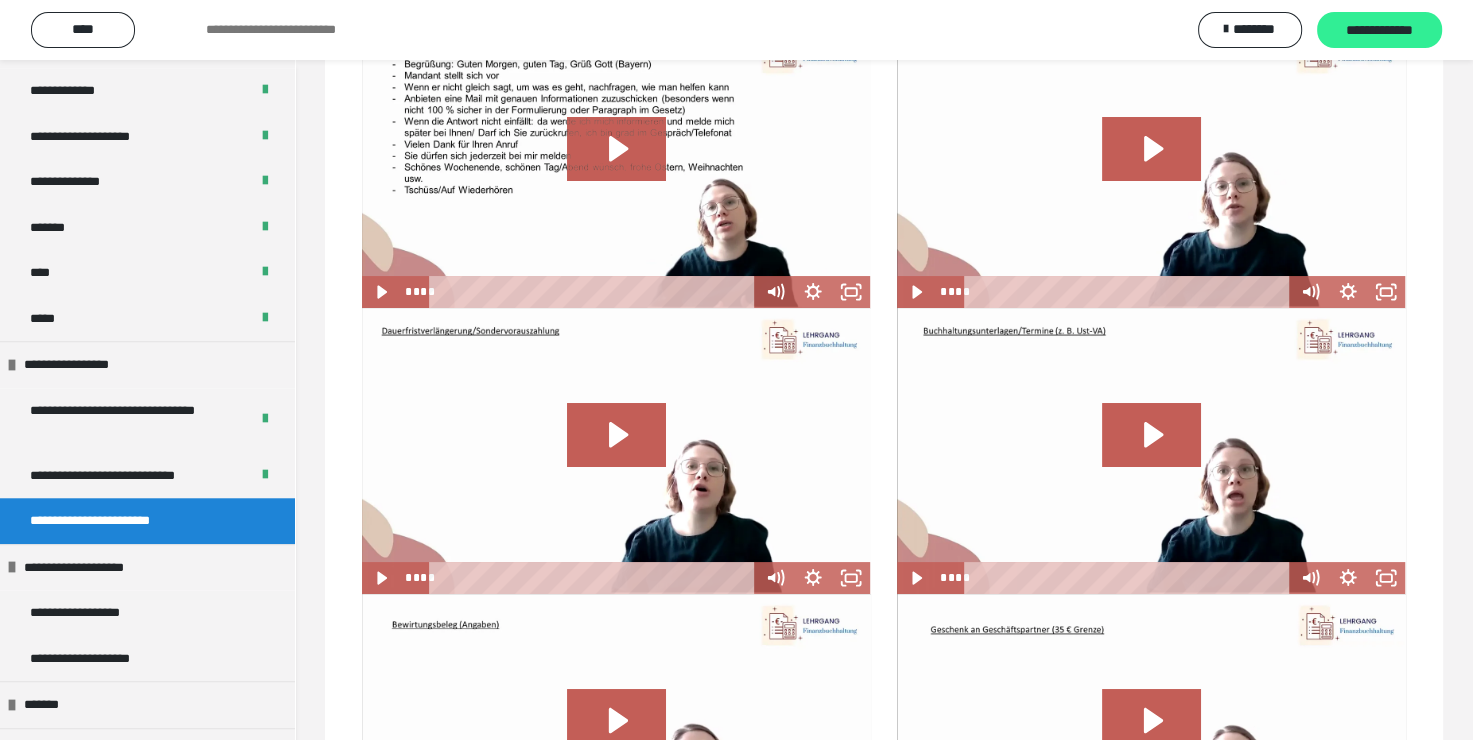 click on "**********" at bounding box center [1379, 30] 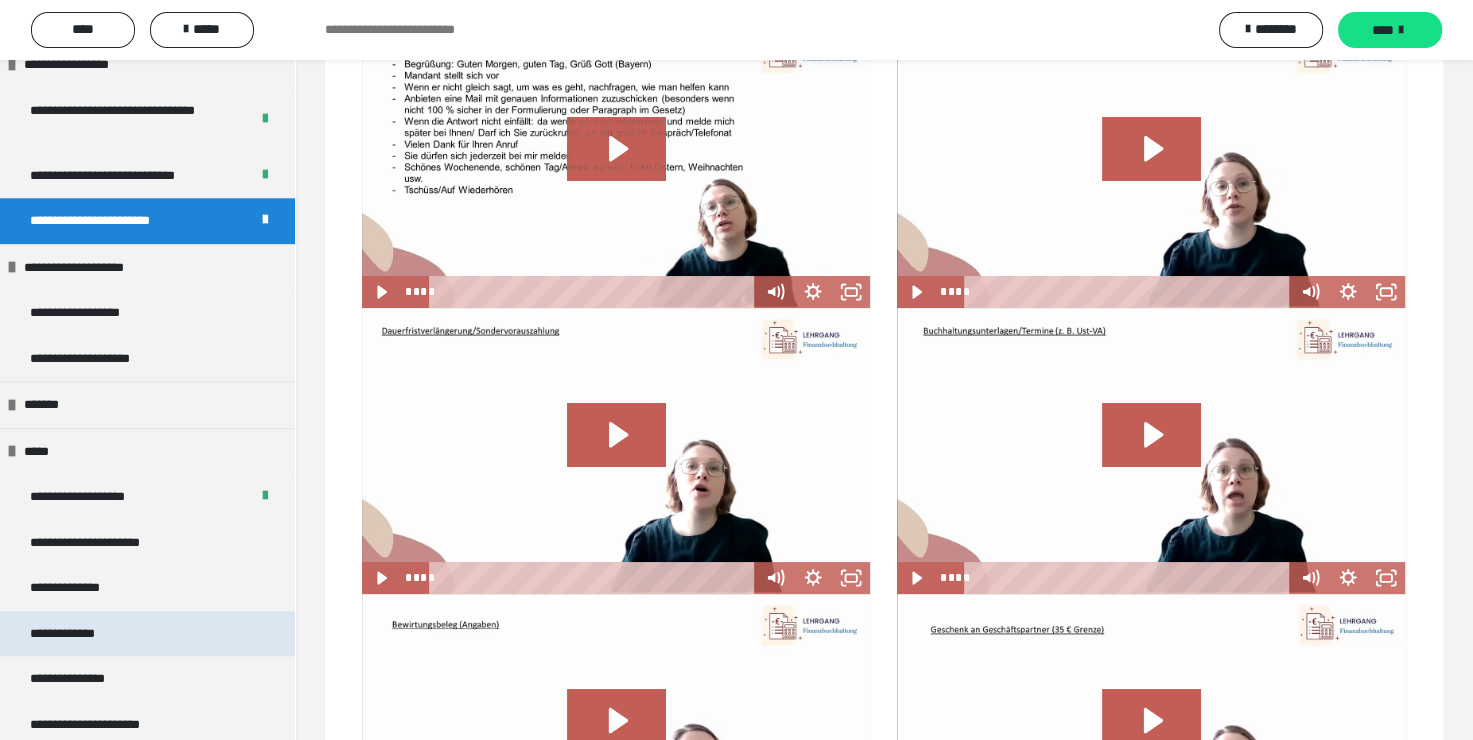 scroll, scrollTop: 2100, scrollLeft: 0, axis: vertical 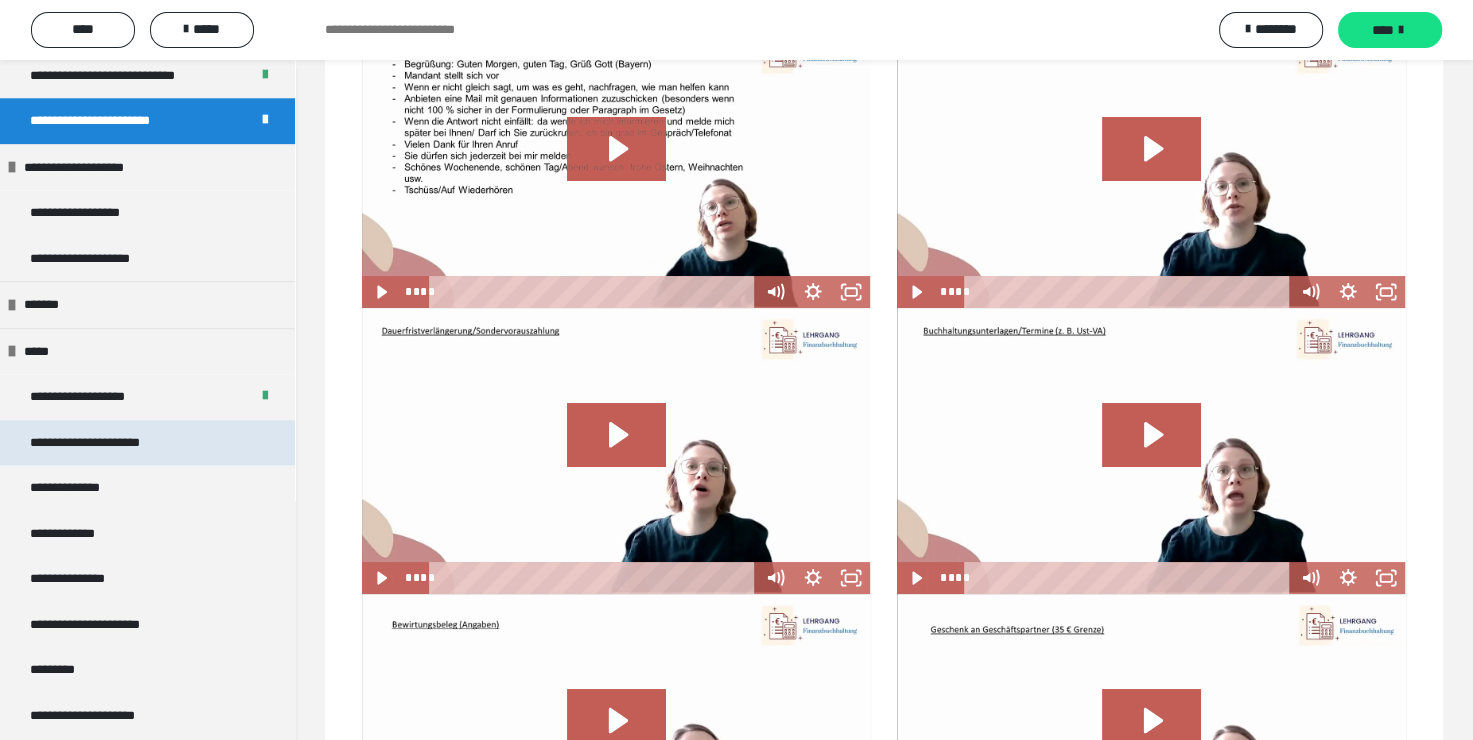 drag, startPoint x: 187, startPoint y: 438, endPoint x: 187, endPoint y: 454, distance: 16 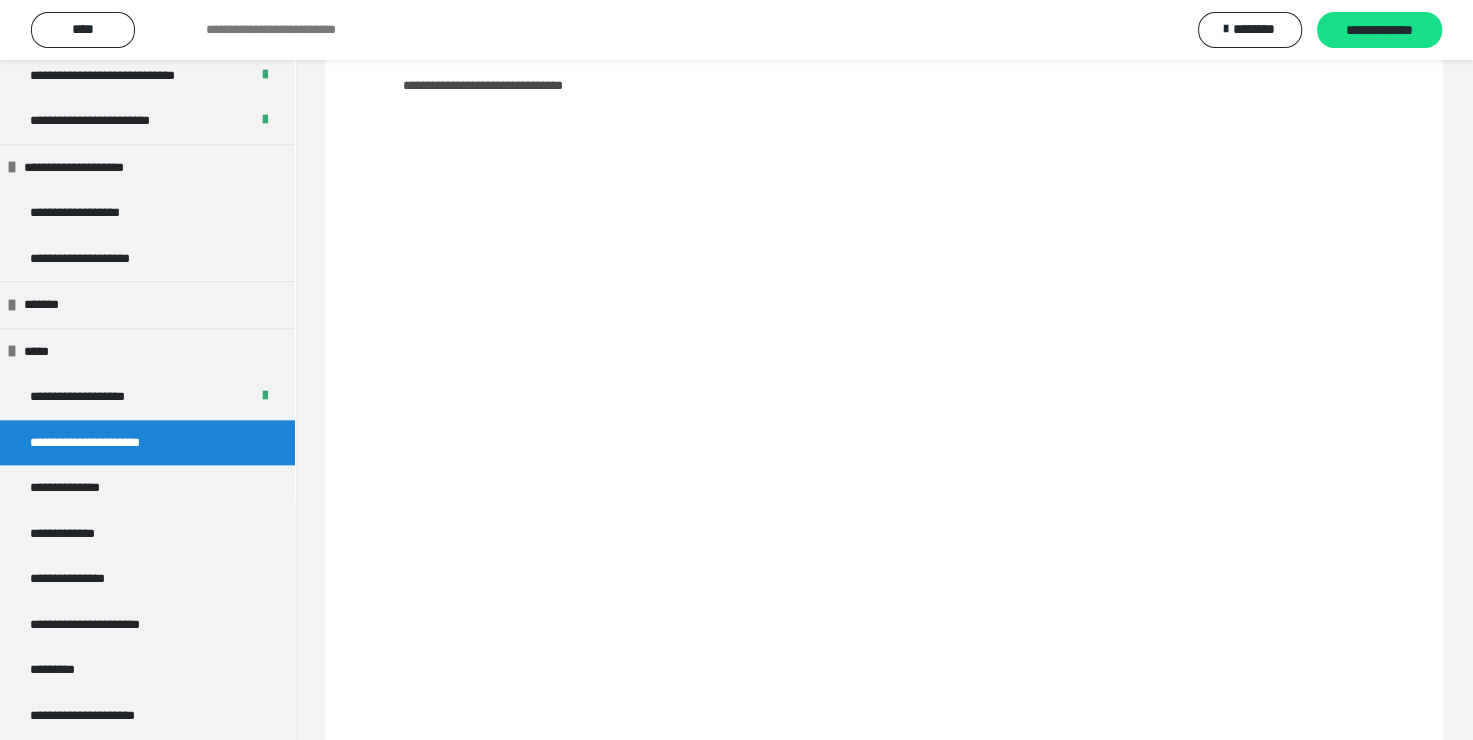 scroll, scrollTop: 60, scrollLeft: 0, axis: vertical 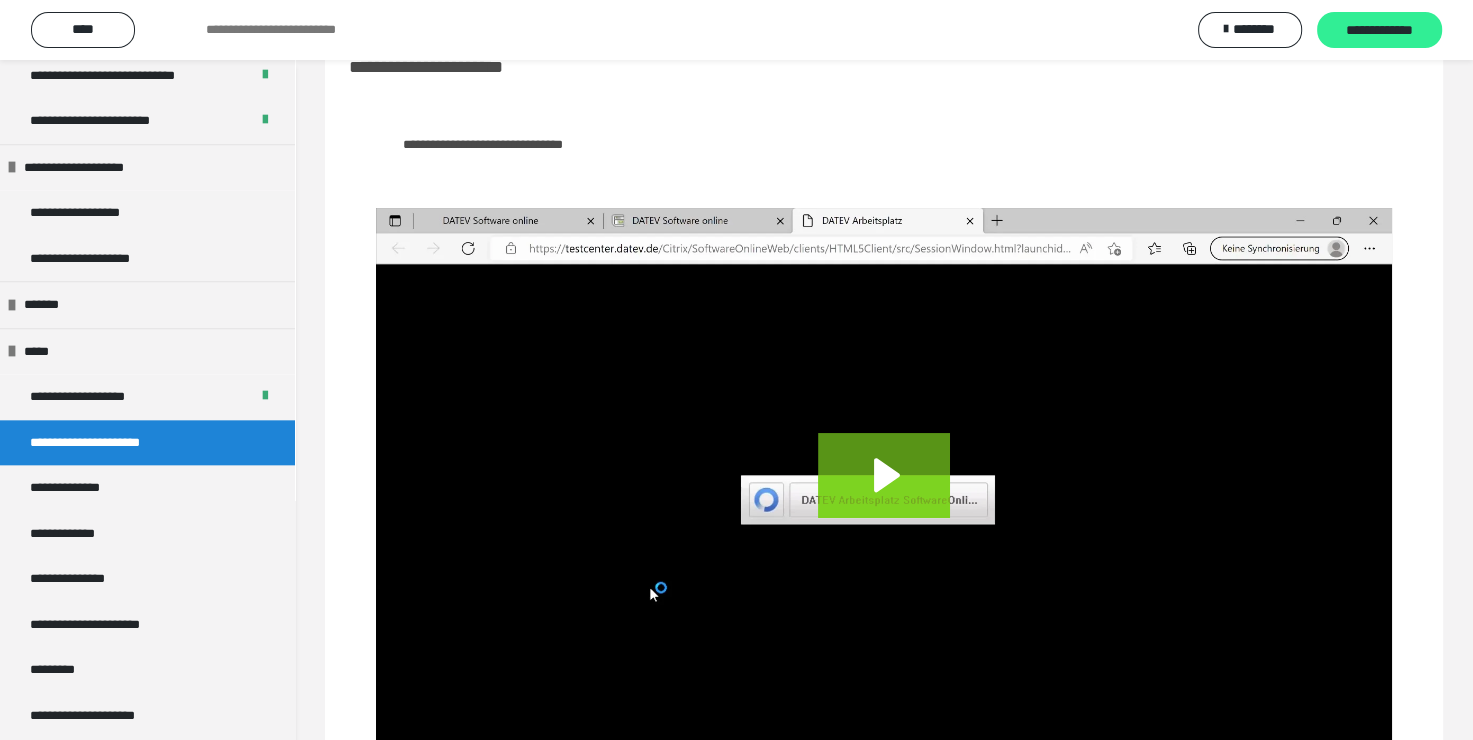 click on "**********" at bounding box center [1379, 31] 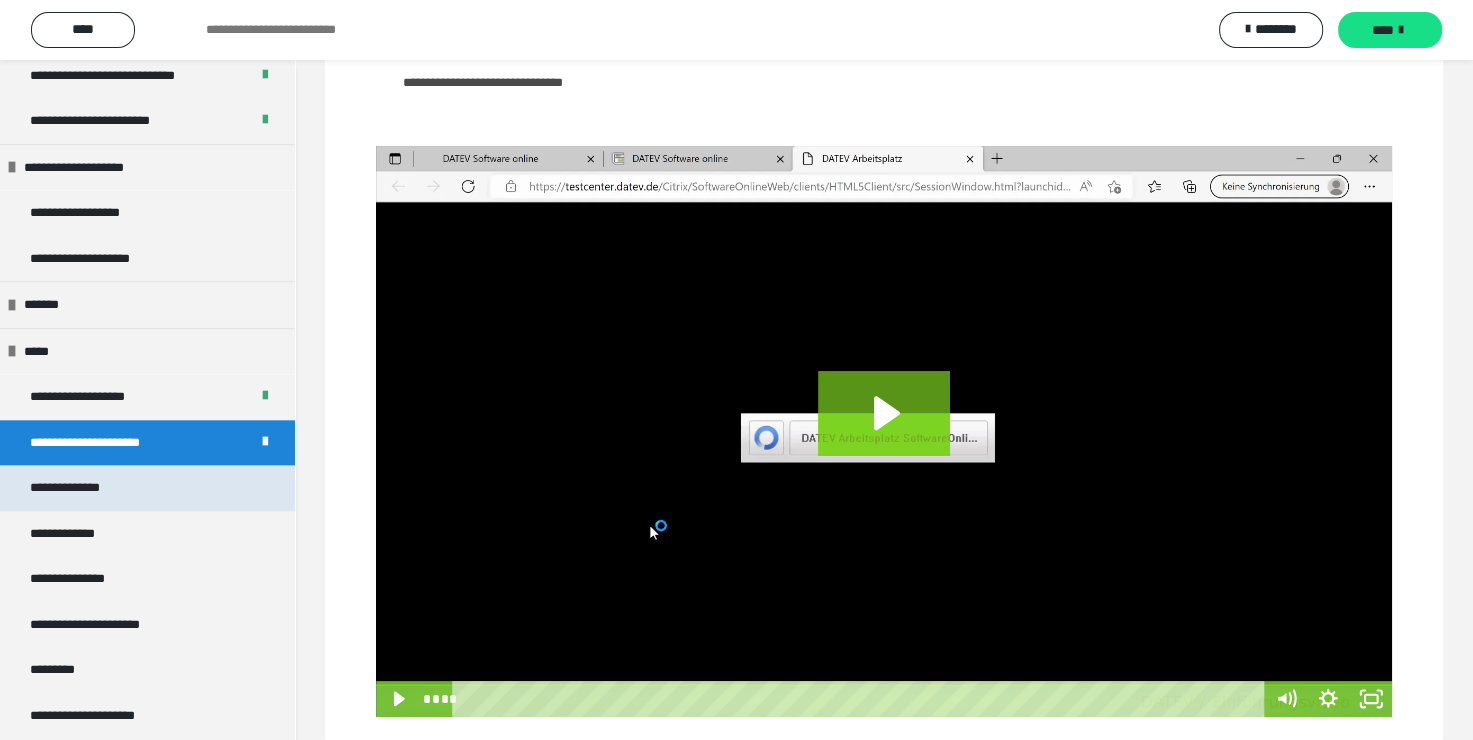 scroll, scrollTop: 152, scrollLeft: 0, axis: vertical 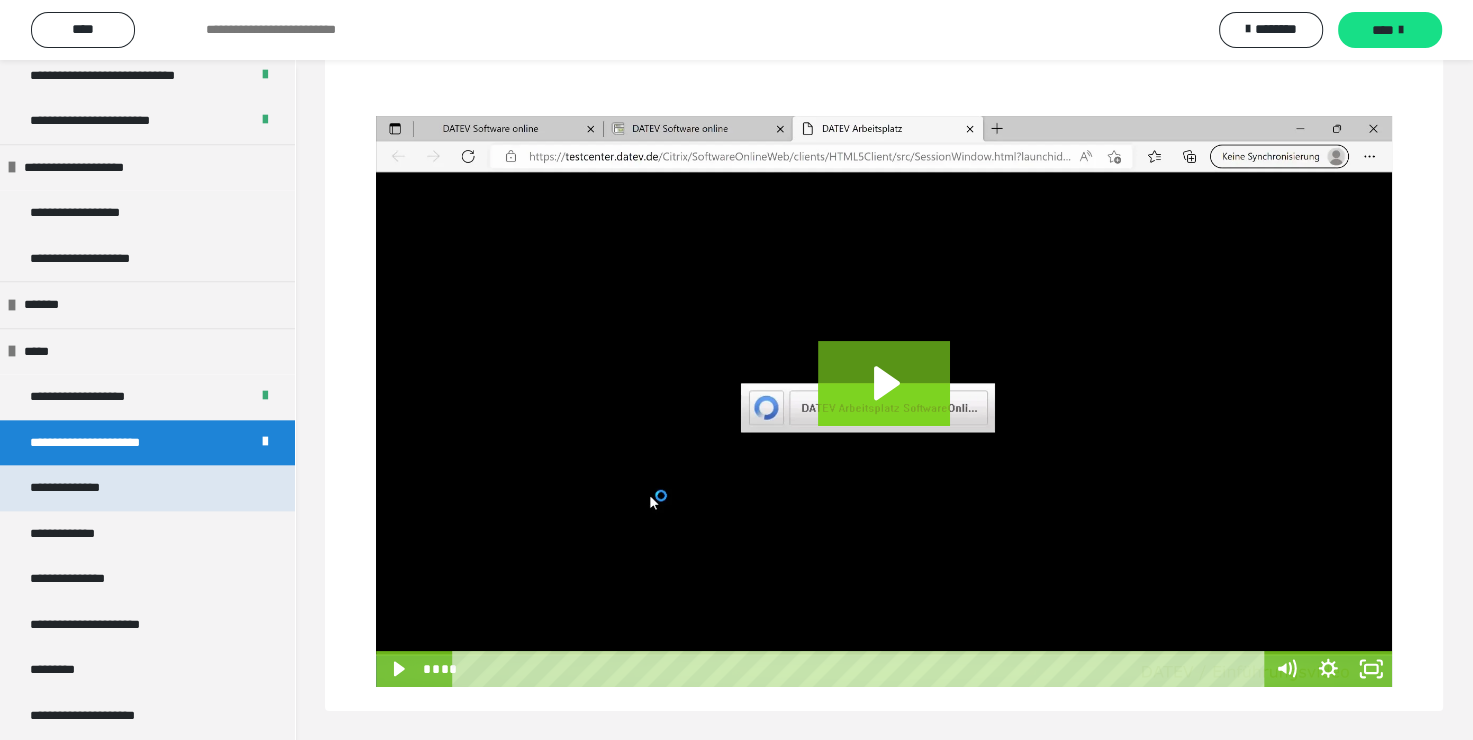 click on "**********" at bounding box center [147, 488] 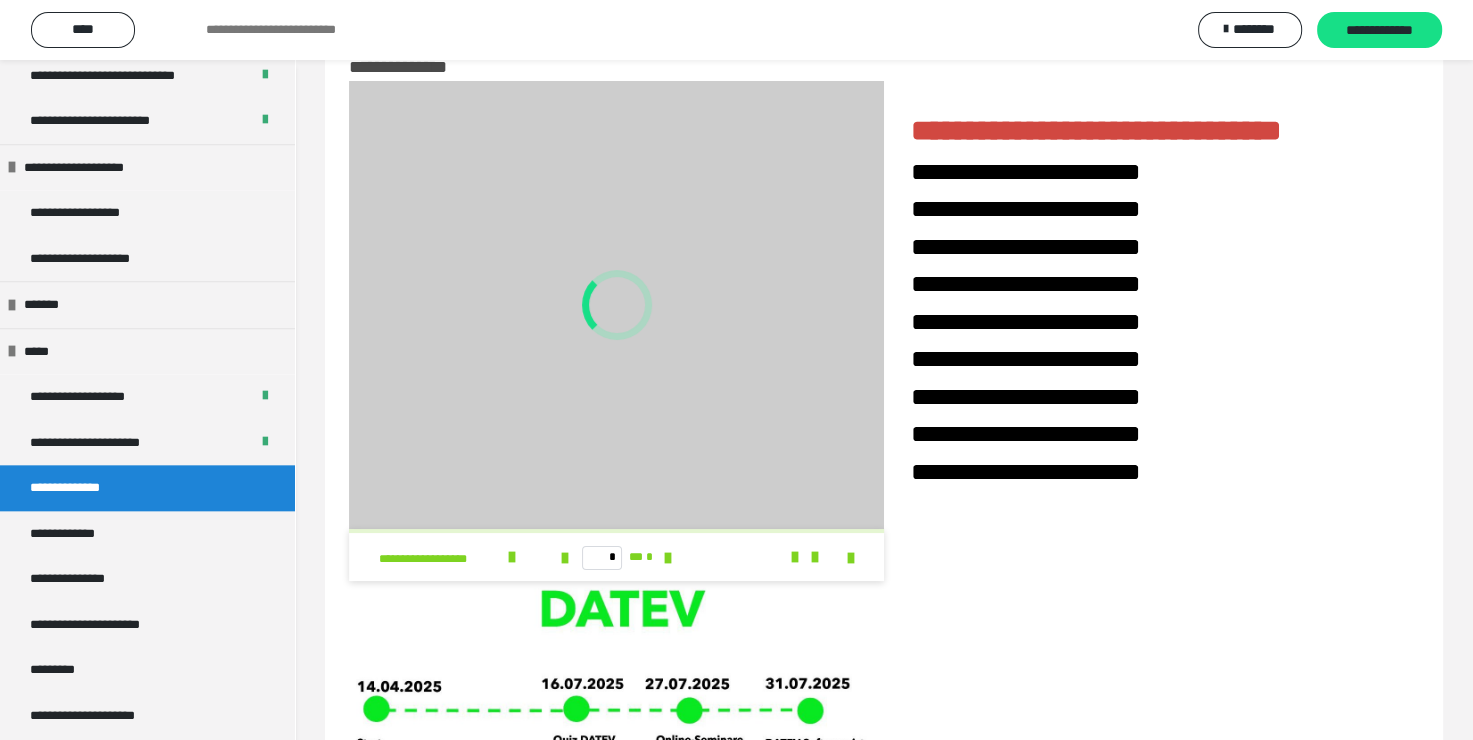 scroll, scrollTop: 152, scrollLeft: 0, axis: vertical 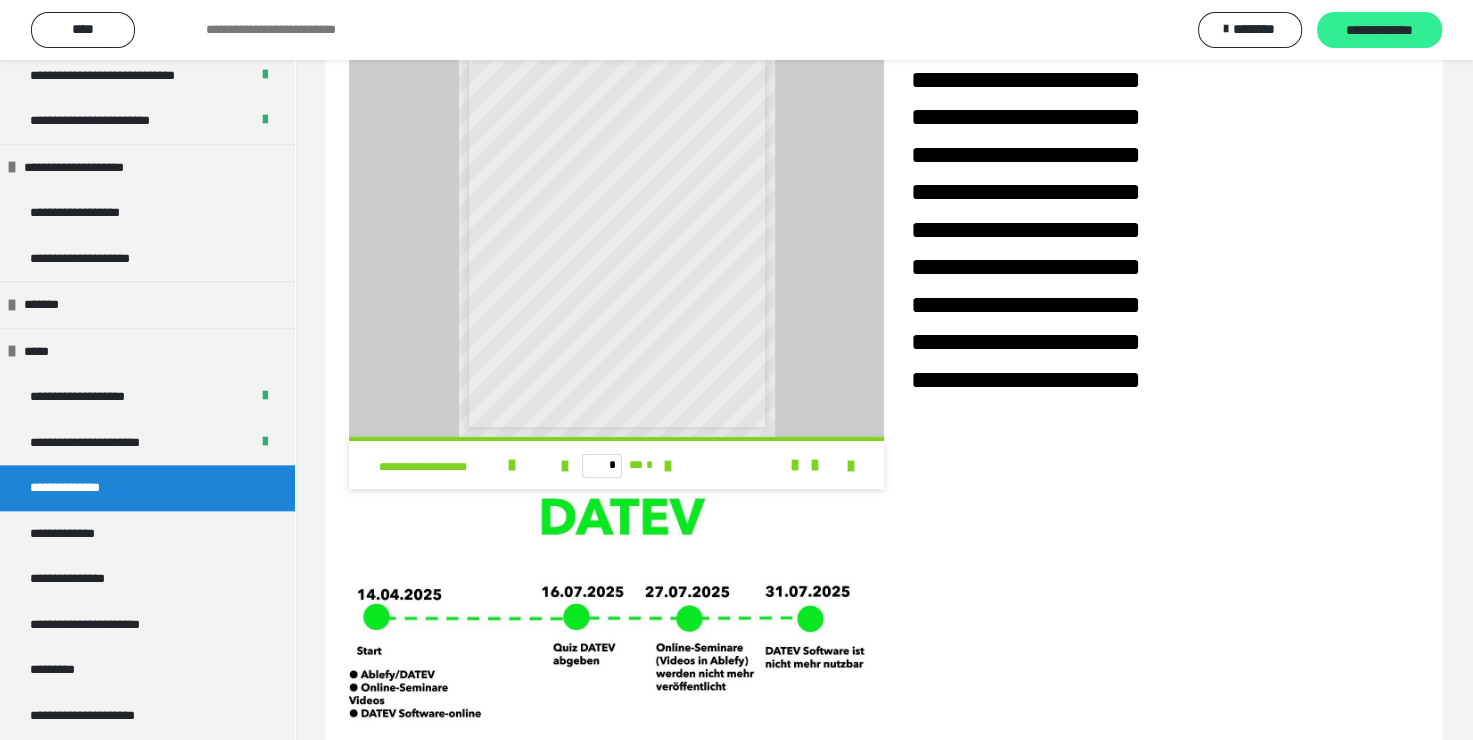 click on "**********" at bounding box center [1379, 31] 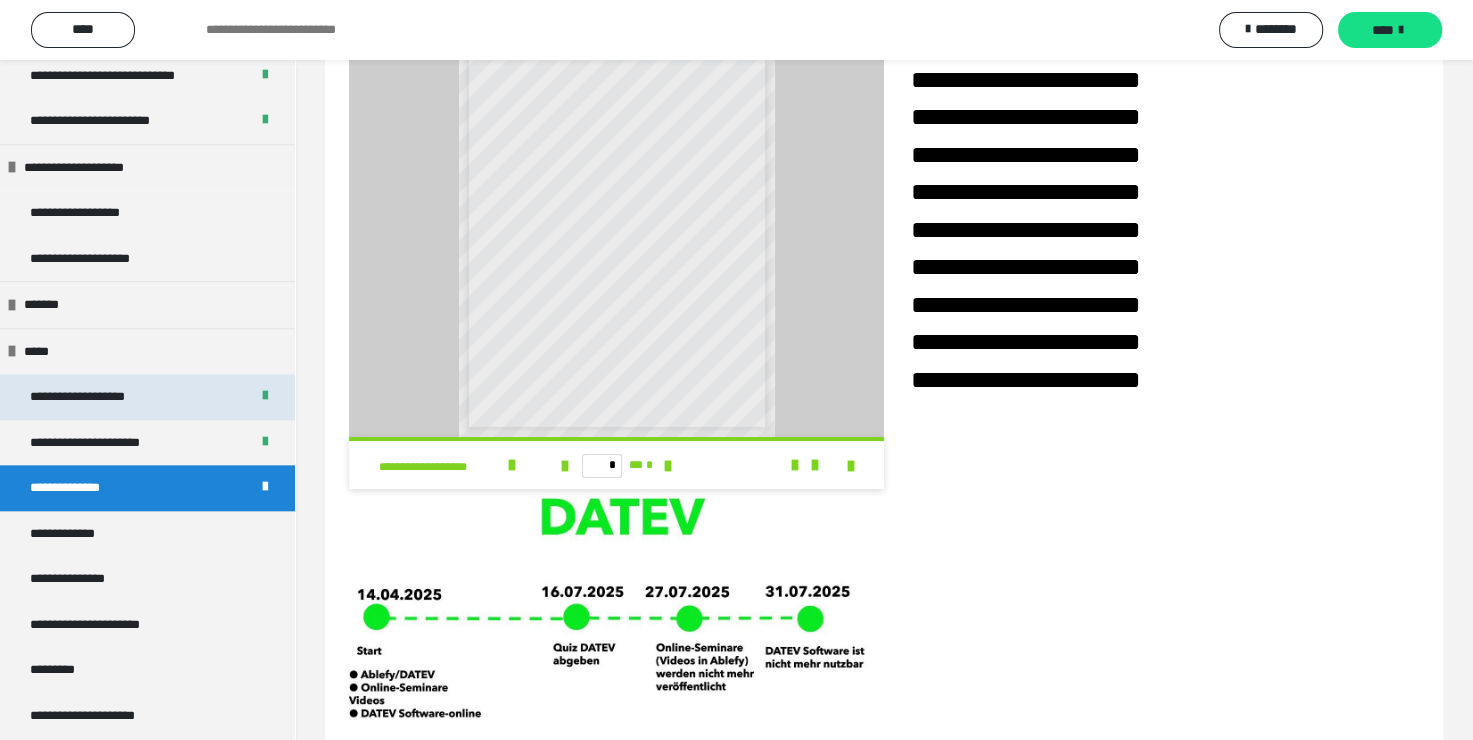 click on "**********" at bounding box center [101, 397] 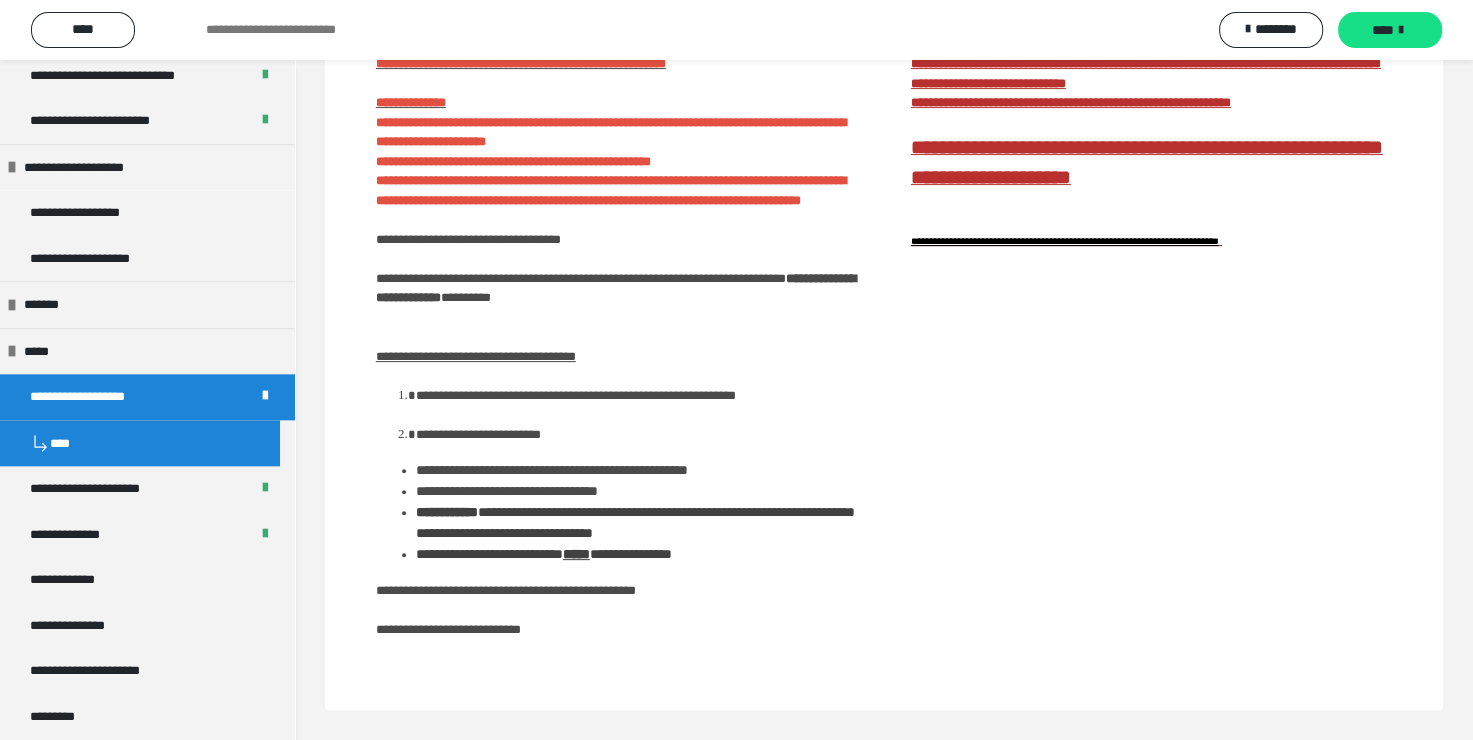 scroll, scrollTop: 539, scrollLeft: 0, axis: vertical 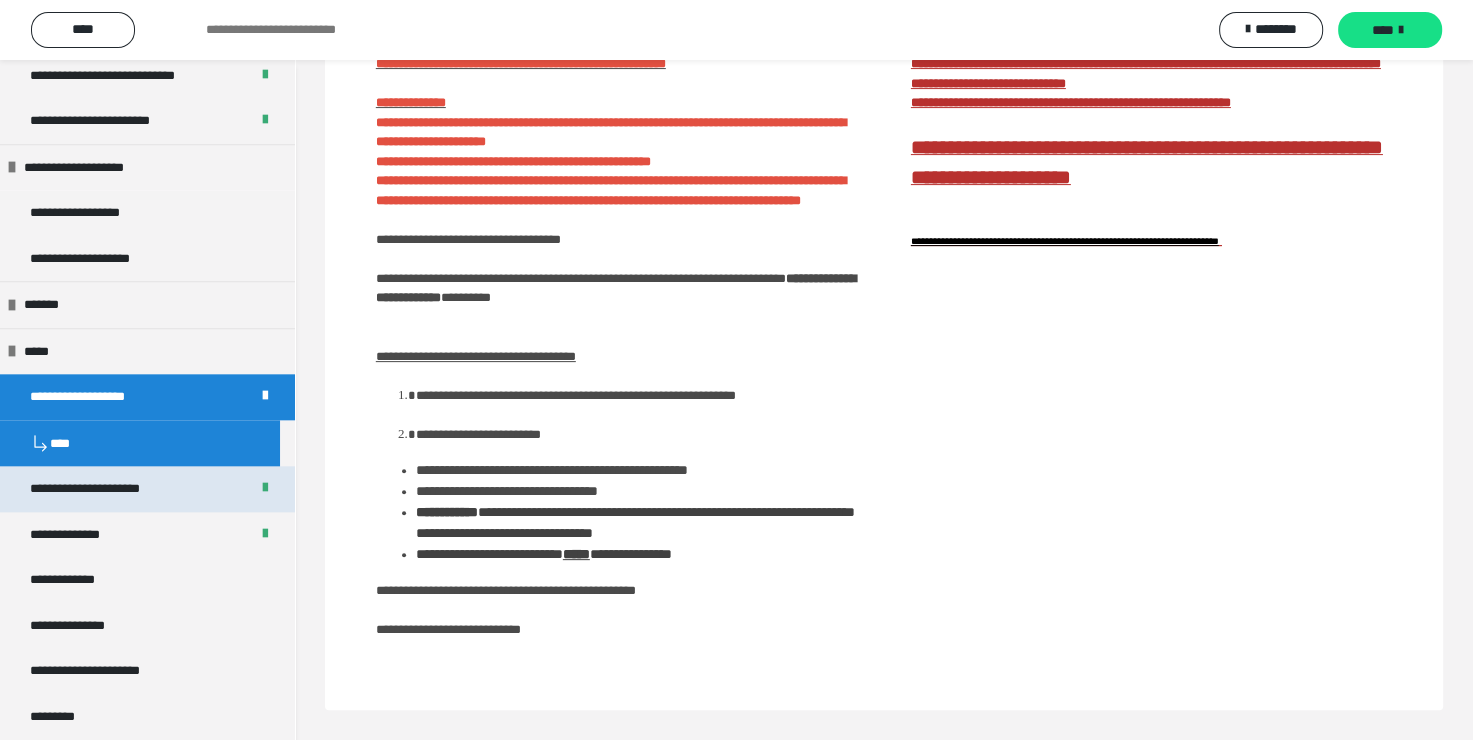 click on "**********" at bounding box center [112, 489] 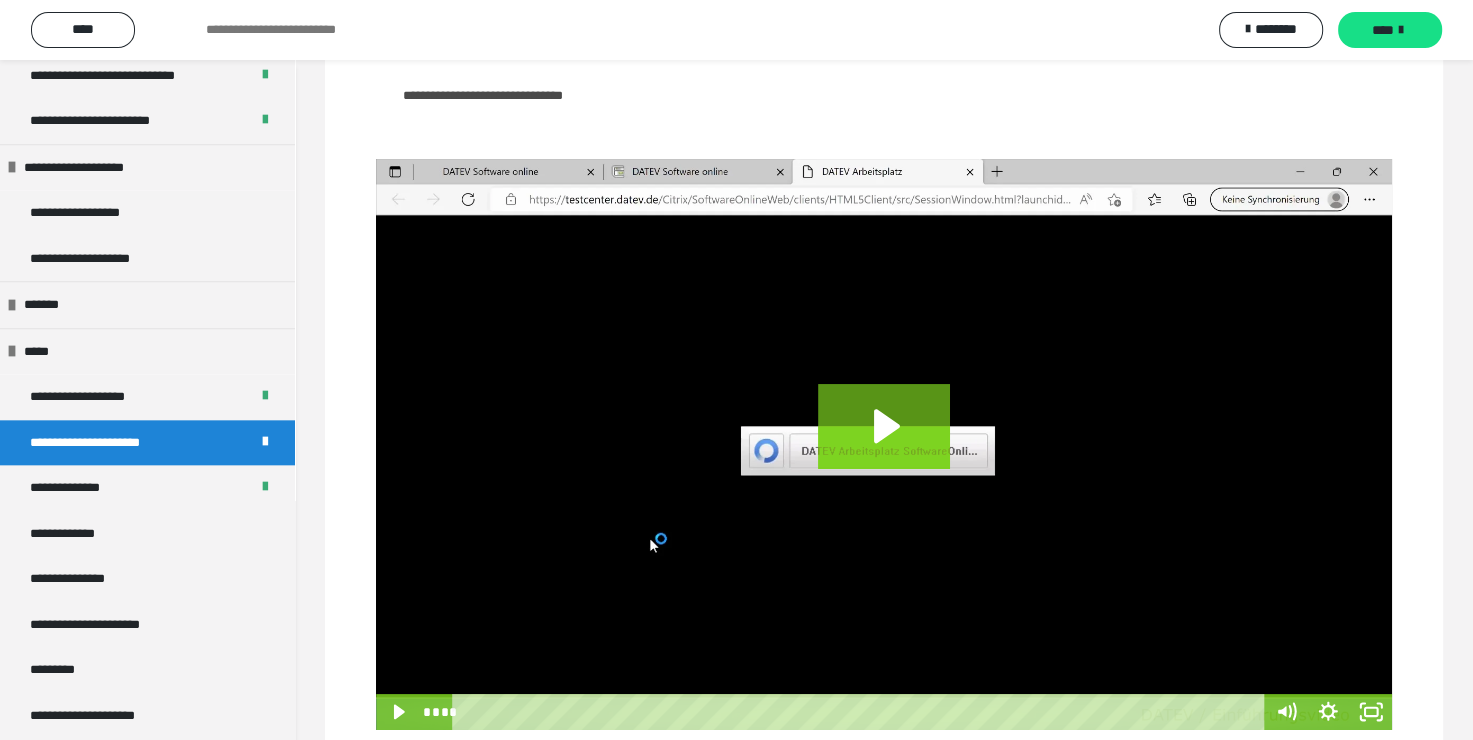 scroll, scrollTop: 152, scrollLeft: 0, axis: vertical 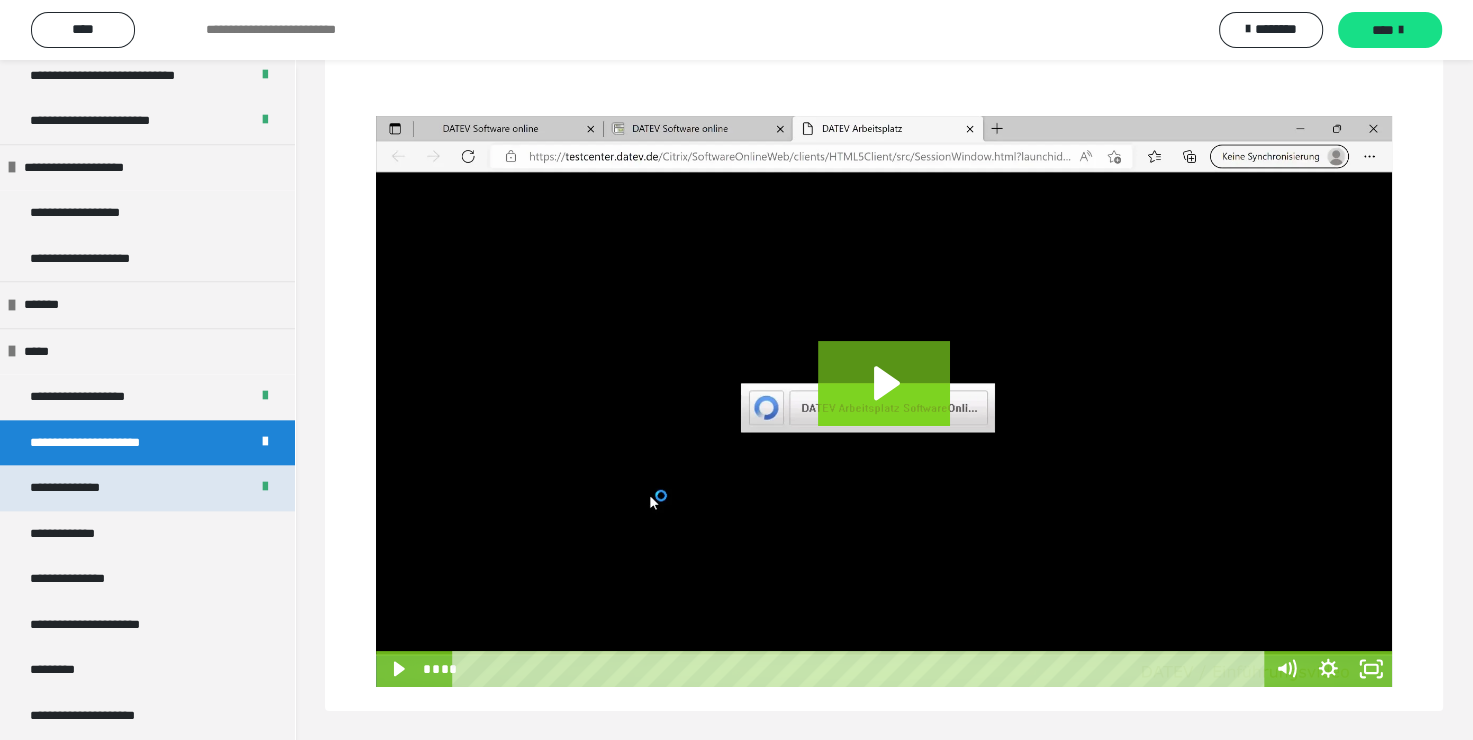 drag, startPoint x: 122, startPoint y: 464, endPoint x: 127, endPoint y: 474, distance: 11.18034 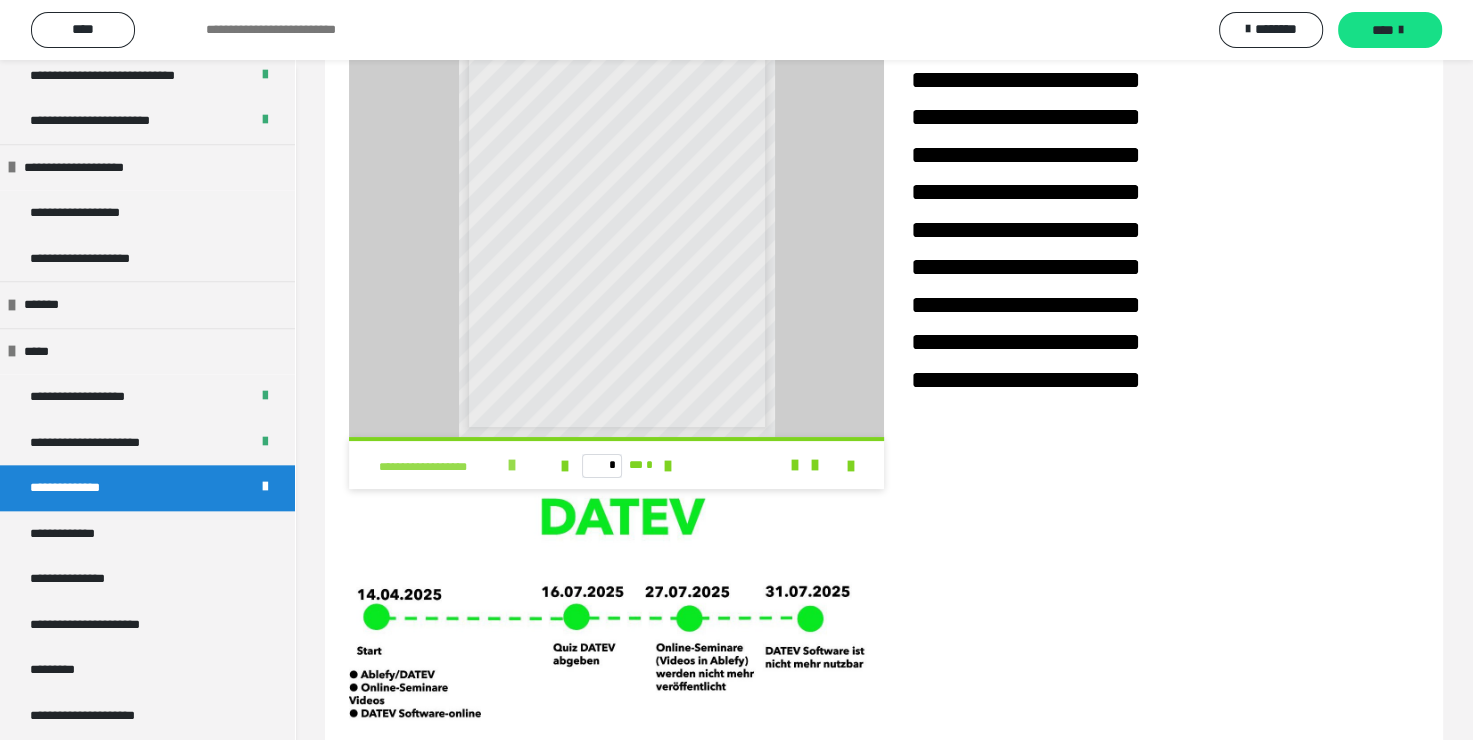 click at bounding box center [512, 465] 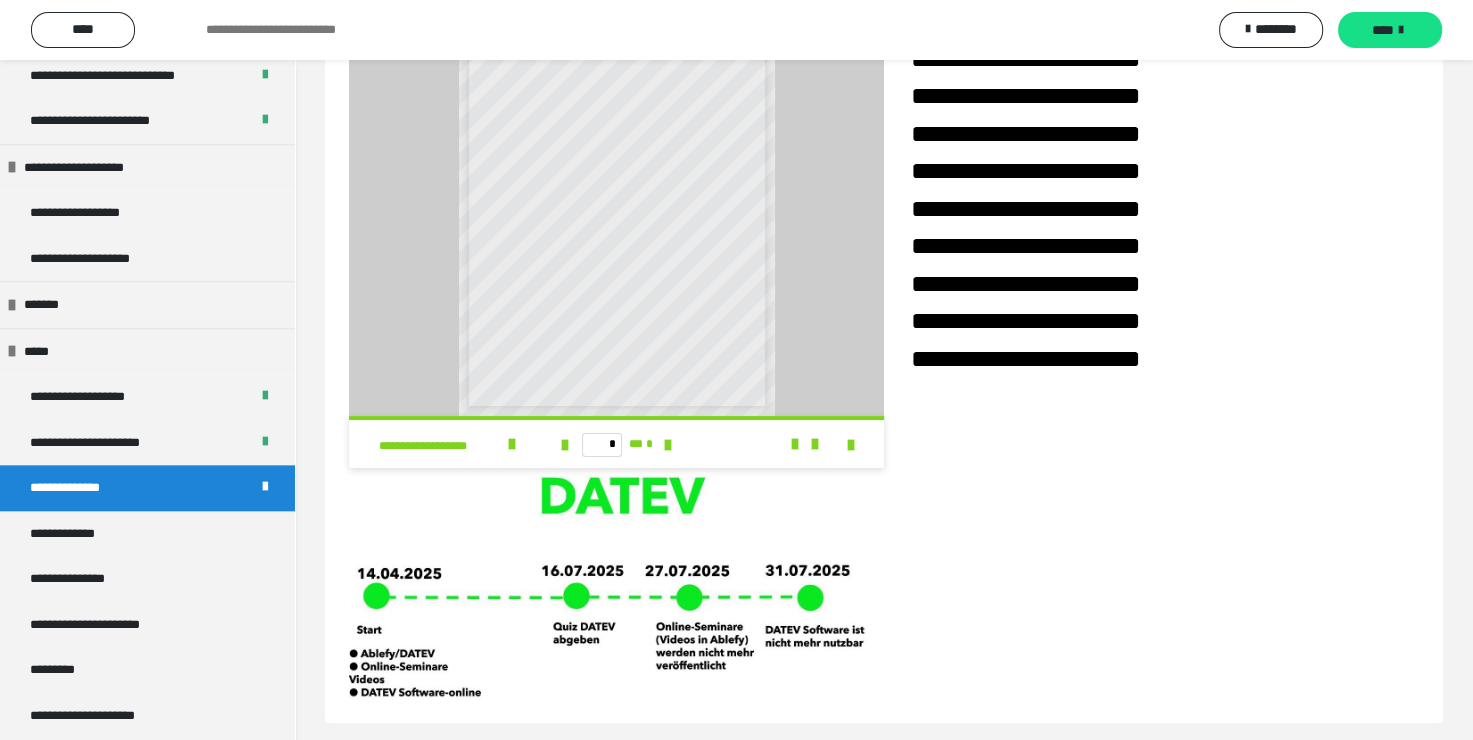 scroll, scrollTop: 185, scrollLeft: 0, axis: vertical 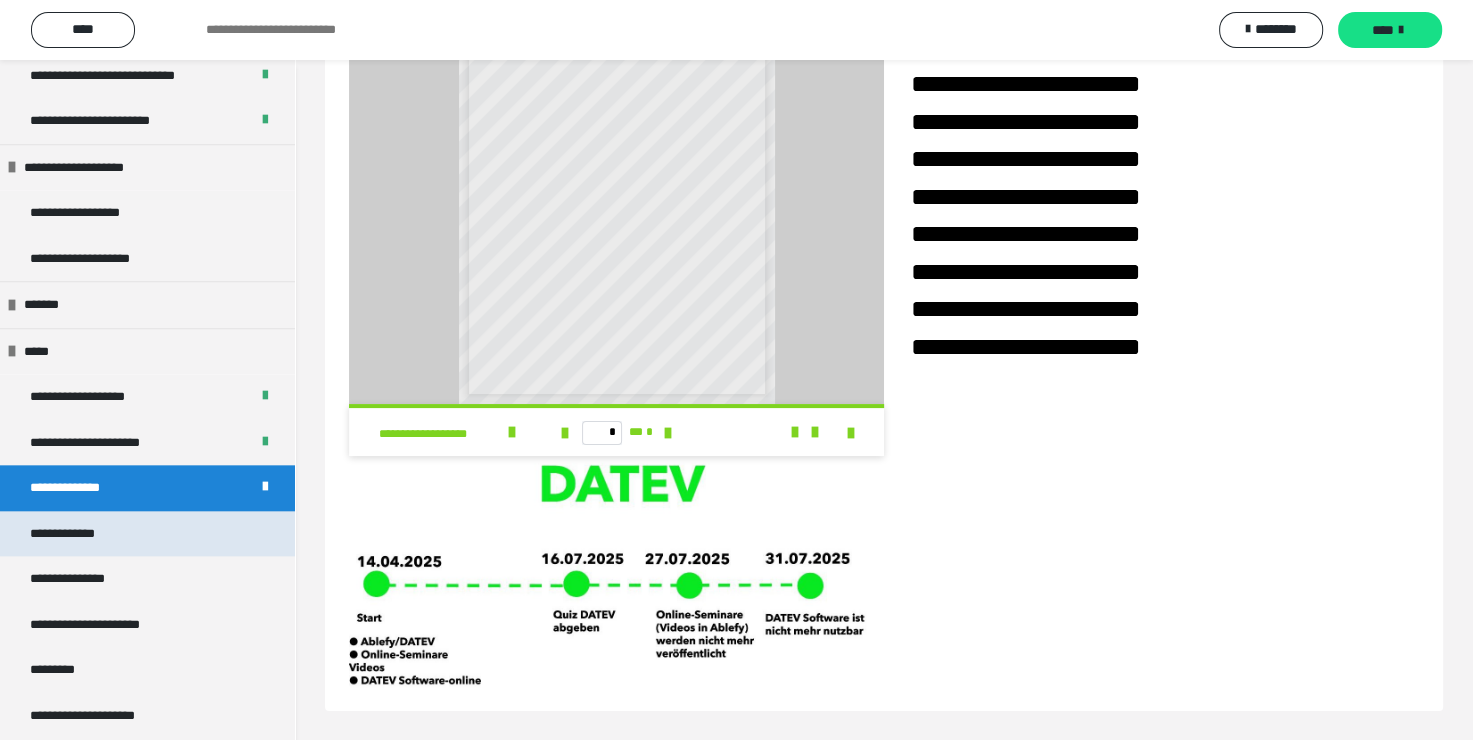 click on "**********" at bounding box center [147, 534] 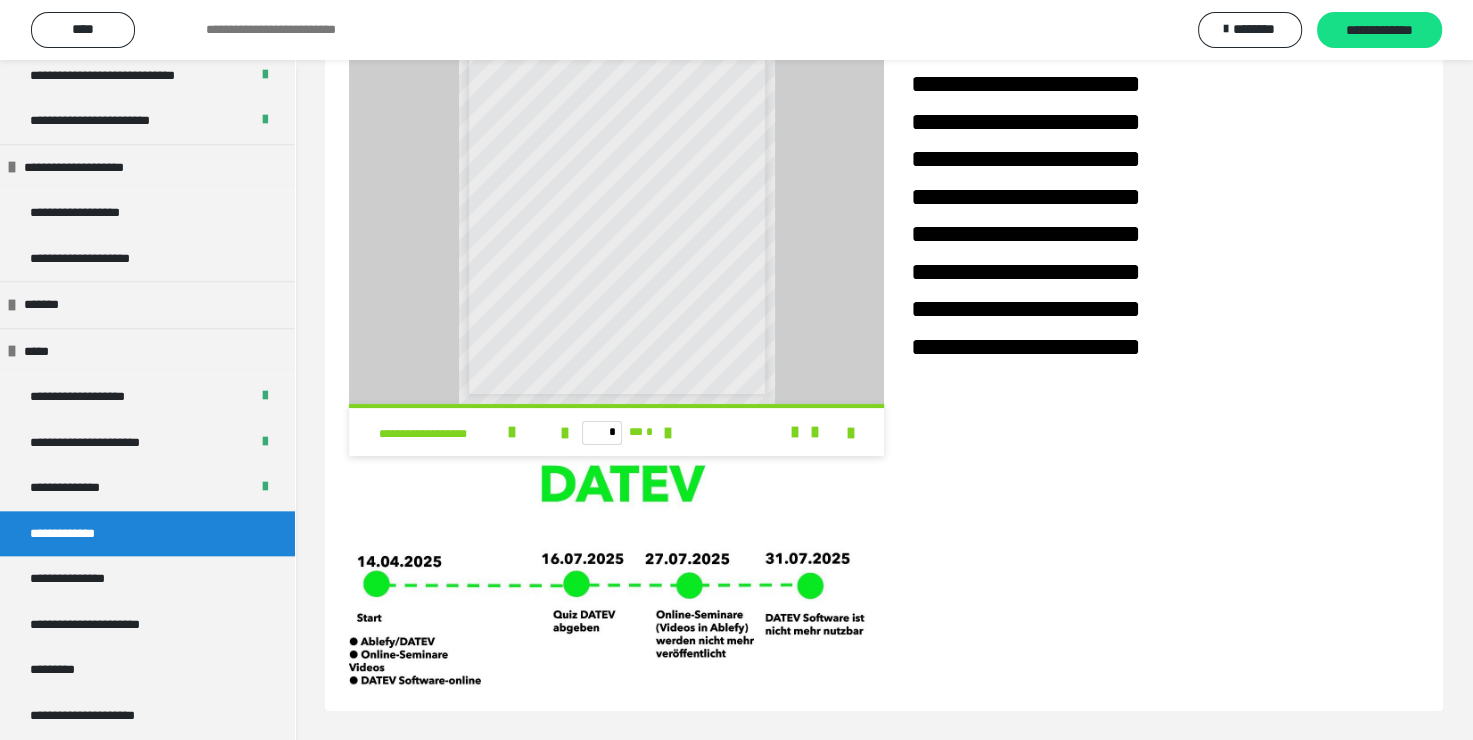 scroll, scrollTop: 60, scrollLeft: 0, axis: vertical 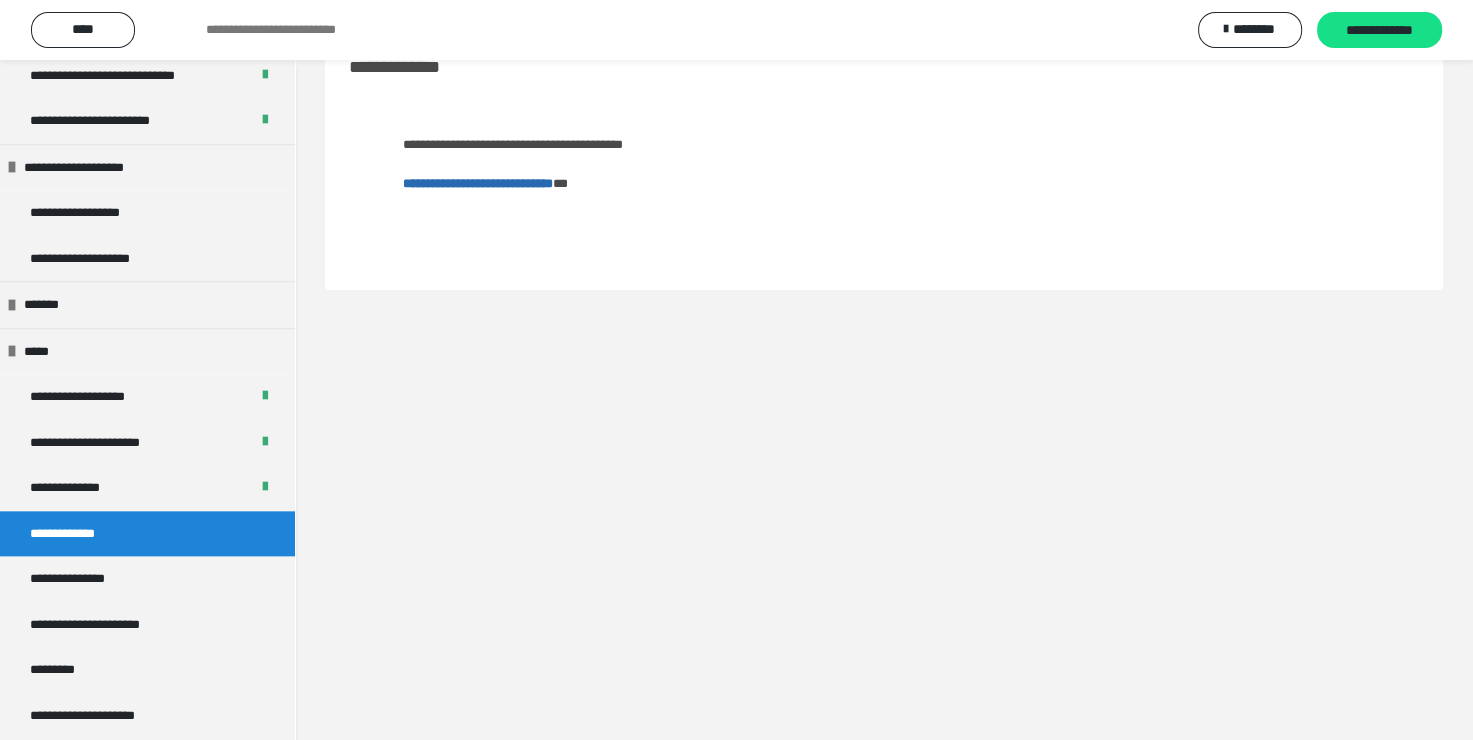 click on "**********" at bounding box center (478, 183) 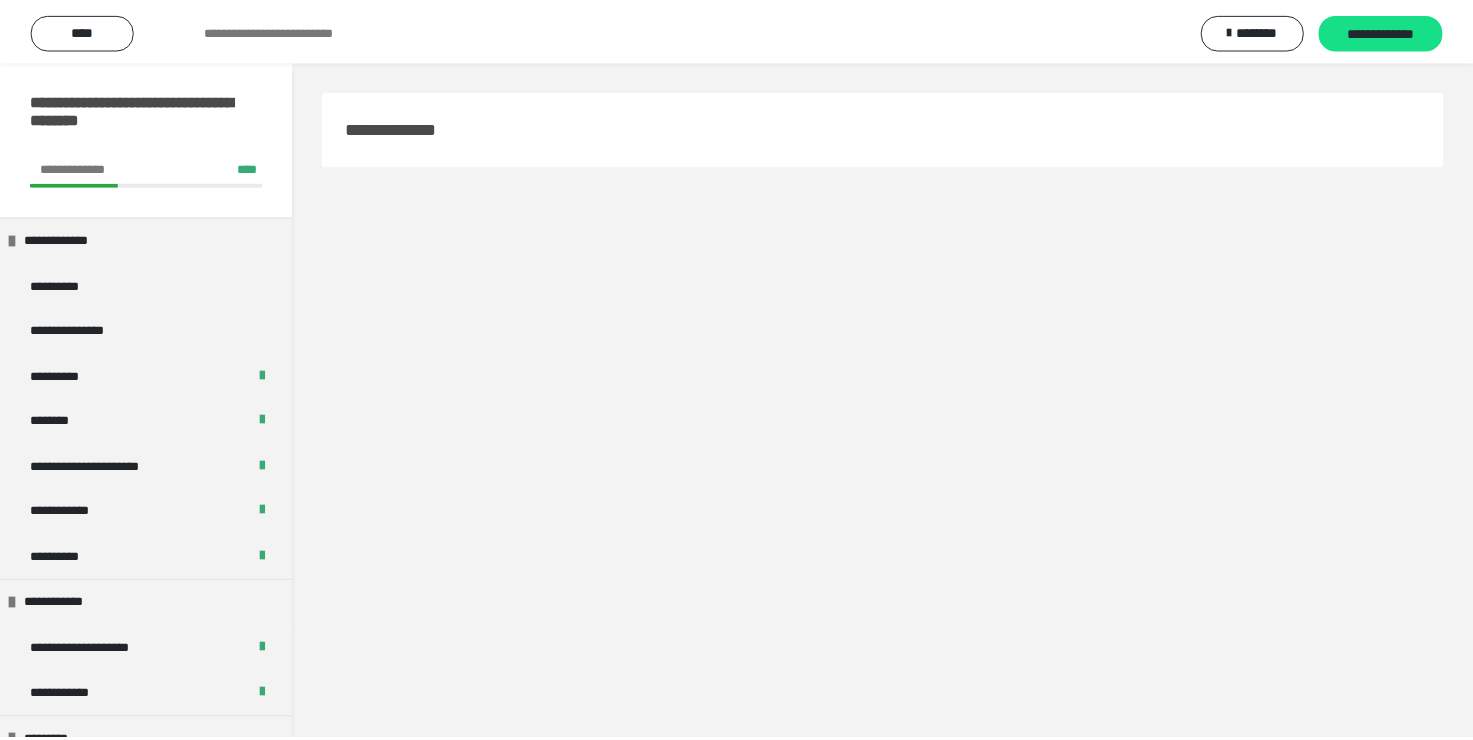 scroll, scrollTop: 60, scrollLeft: 0, axis: vertical 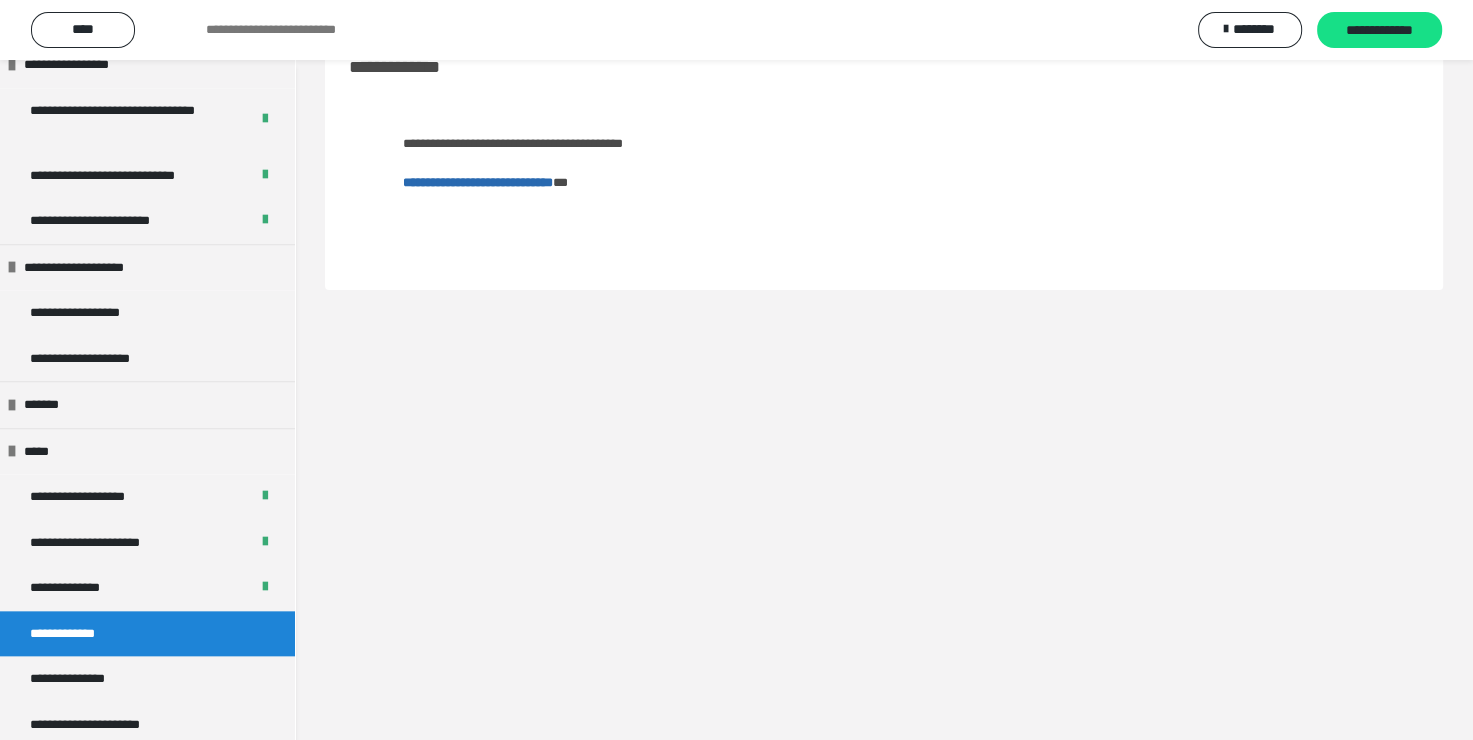 click on "**********" at bounding box center (147, 634) 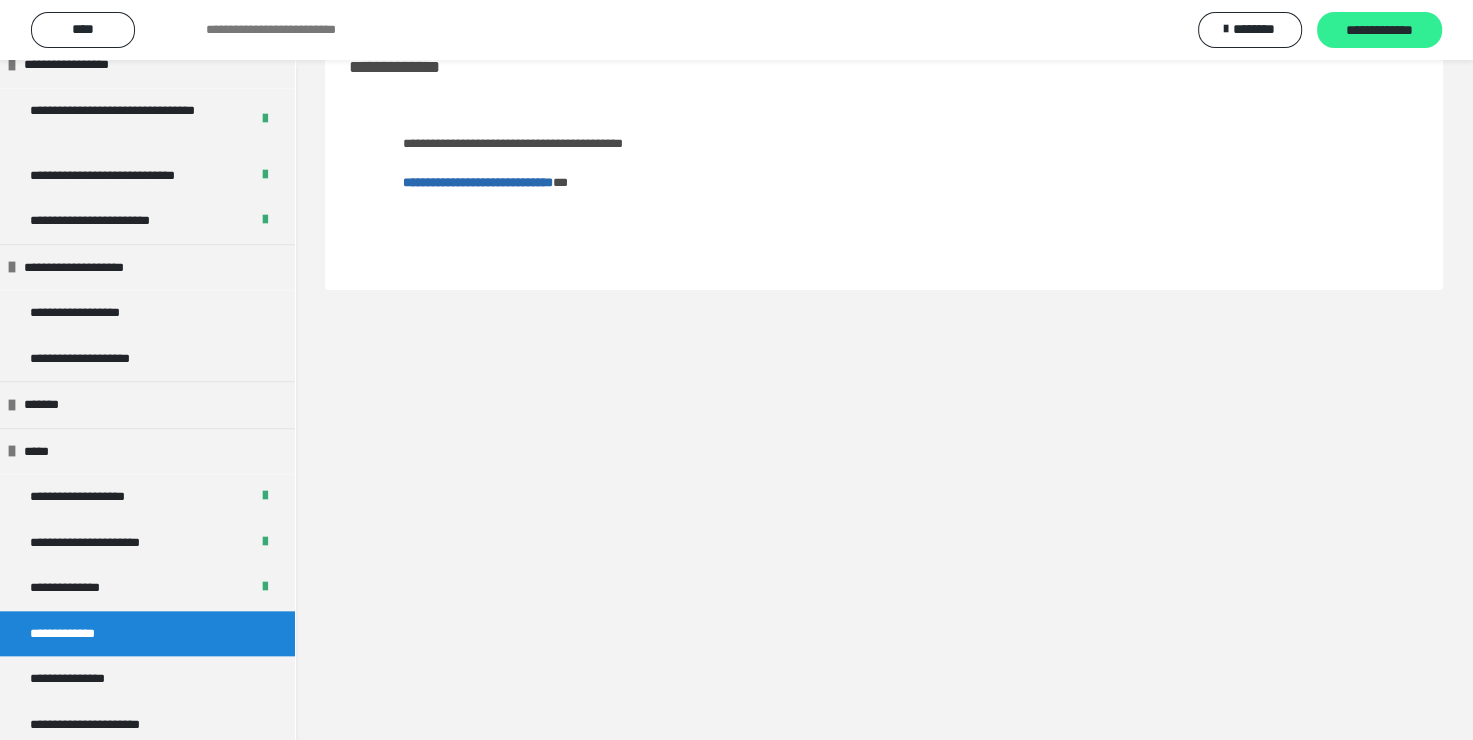 click on "**********" at bounding box center (1379, 31) 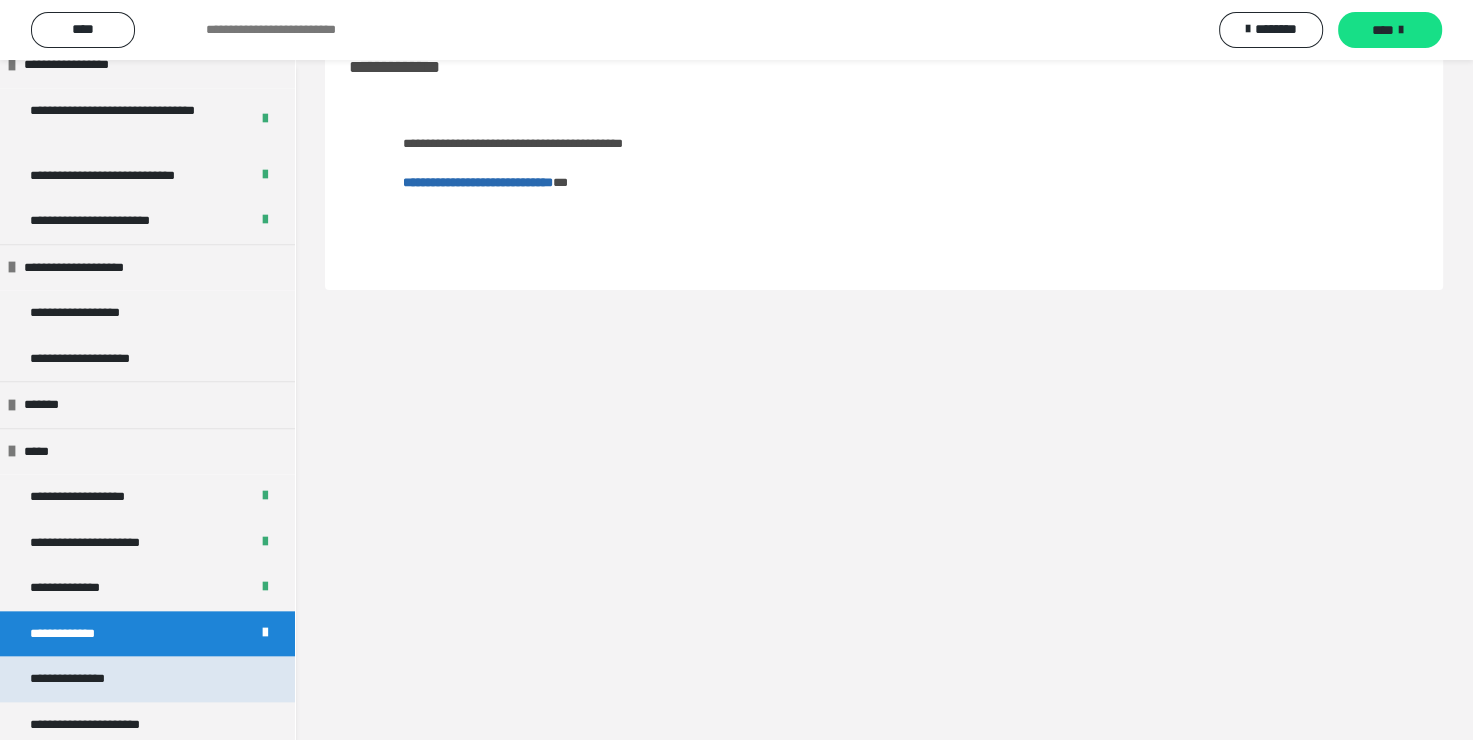 click on "**********" at bounding box center [89, 679] 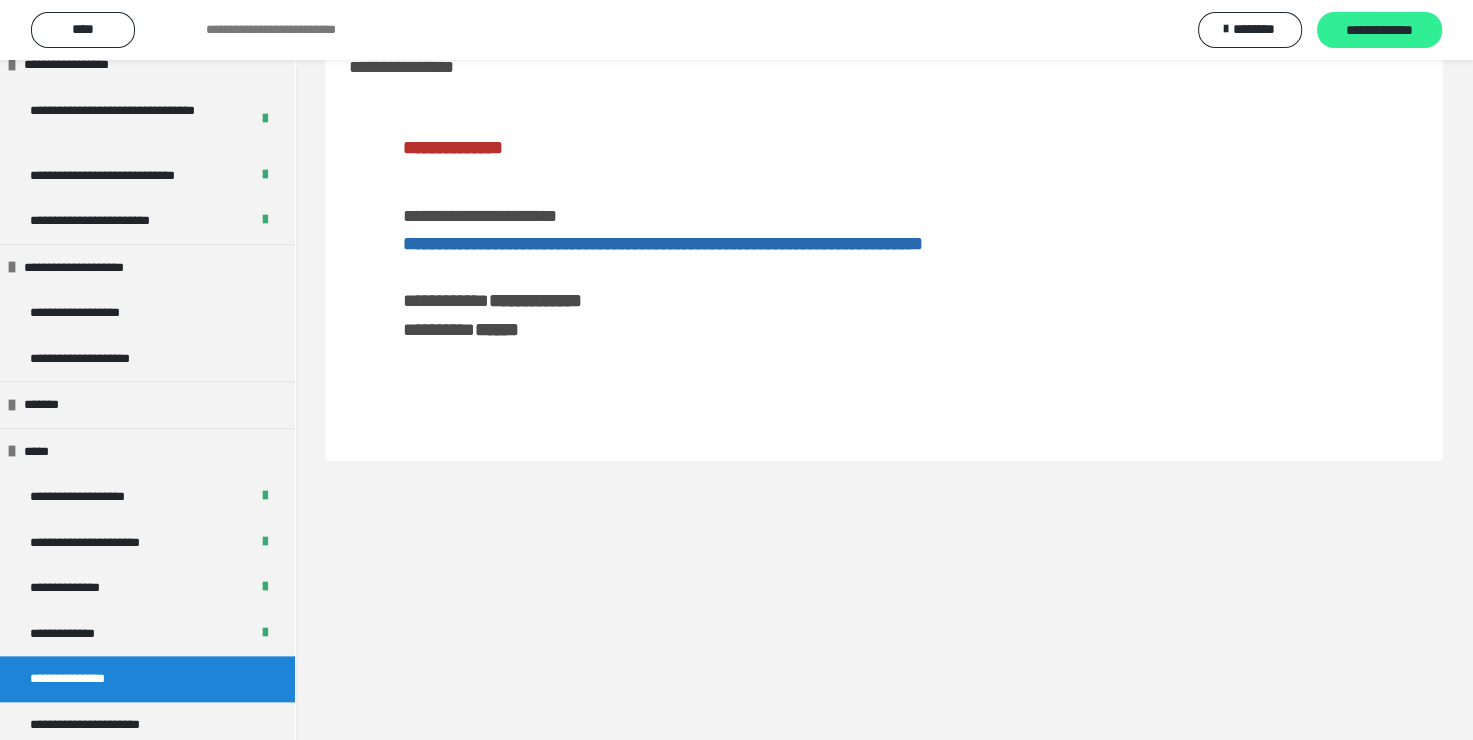 click on "**********" at bounding box center [1379, 31] 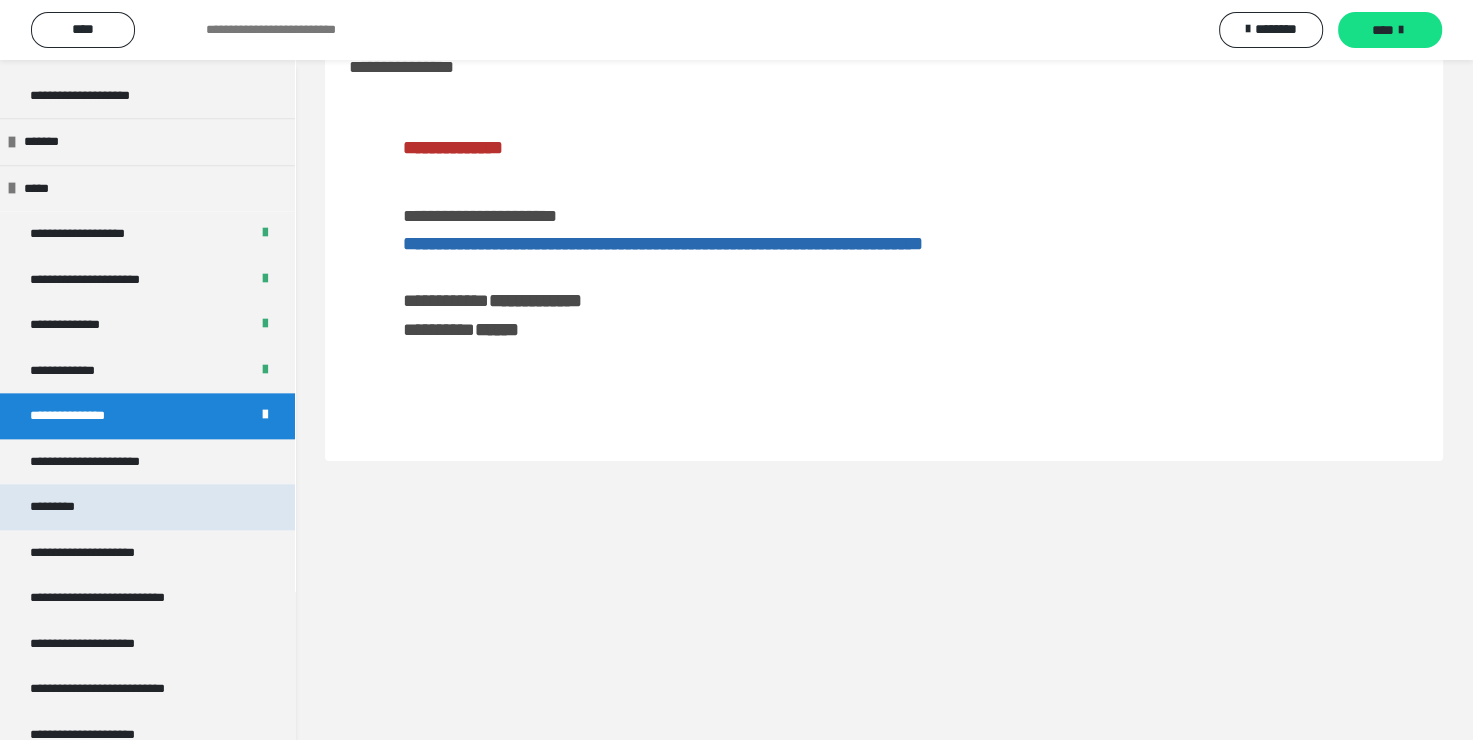 scroll, scrollTop: 2300, scrollLeft: 0, axis: vertical 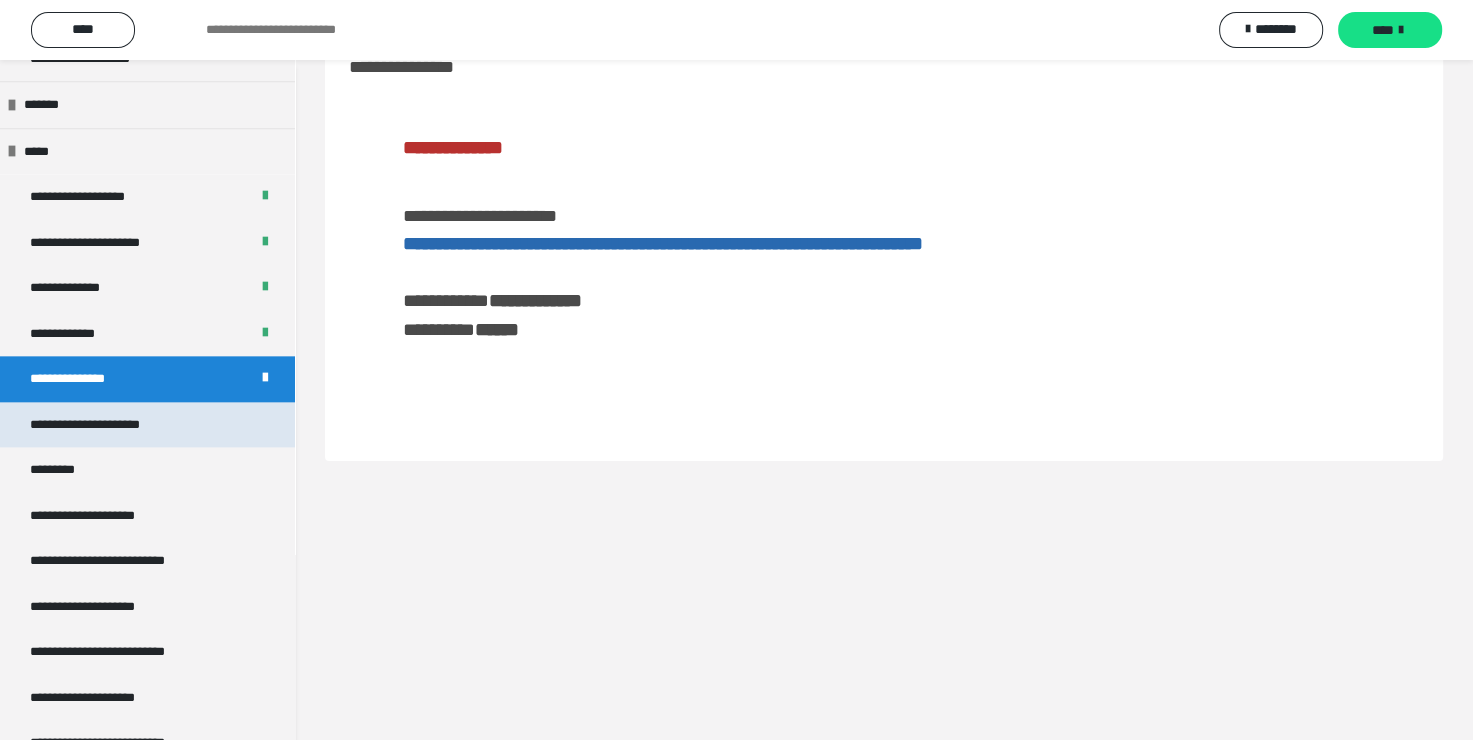 click on "**********" at bounding box center (118, 425) 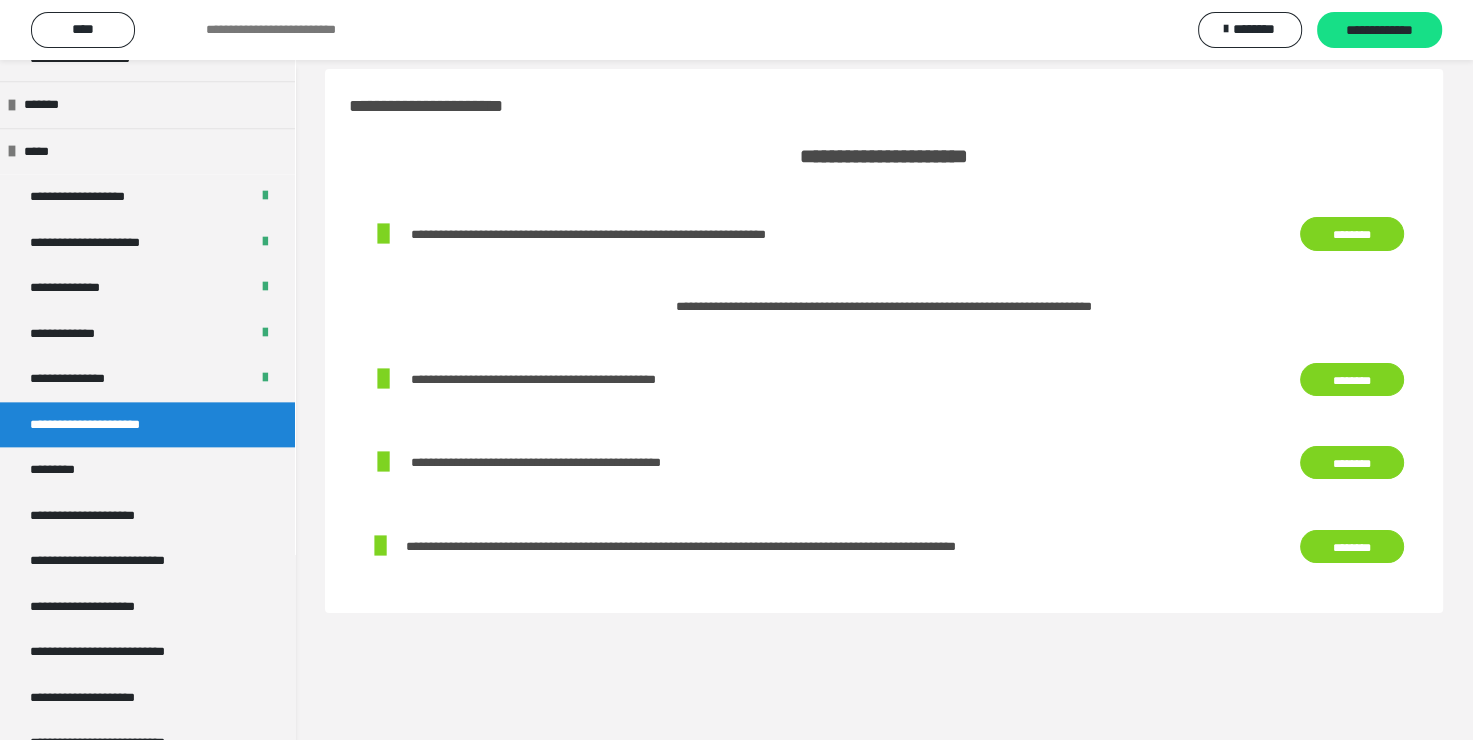 scroll, scrollTop: 0, scrollLeft: 0, axis: both 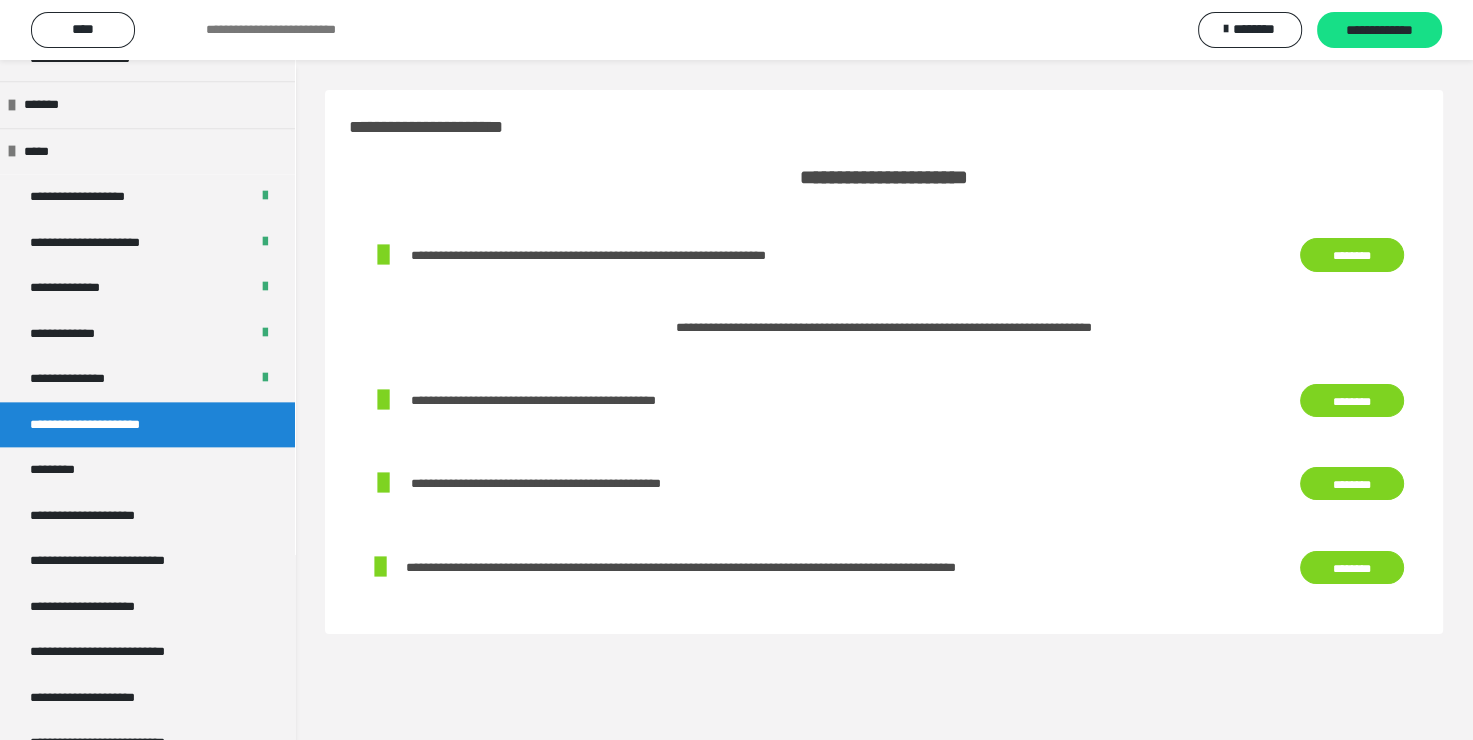 click on "********" at bounding box center [1352, 255] 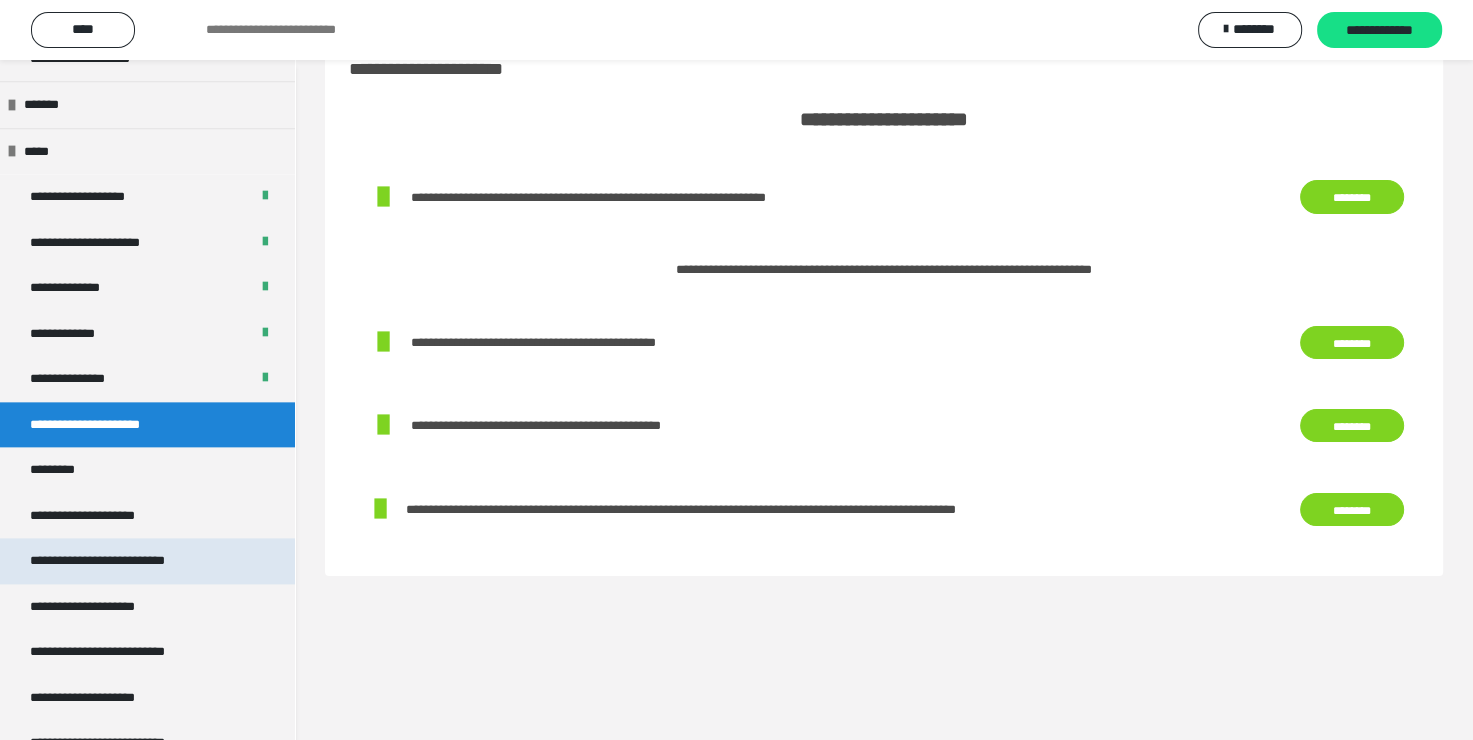 scroll, scrollTop: 60, scrollLeft: 0, axis: vertical 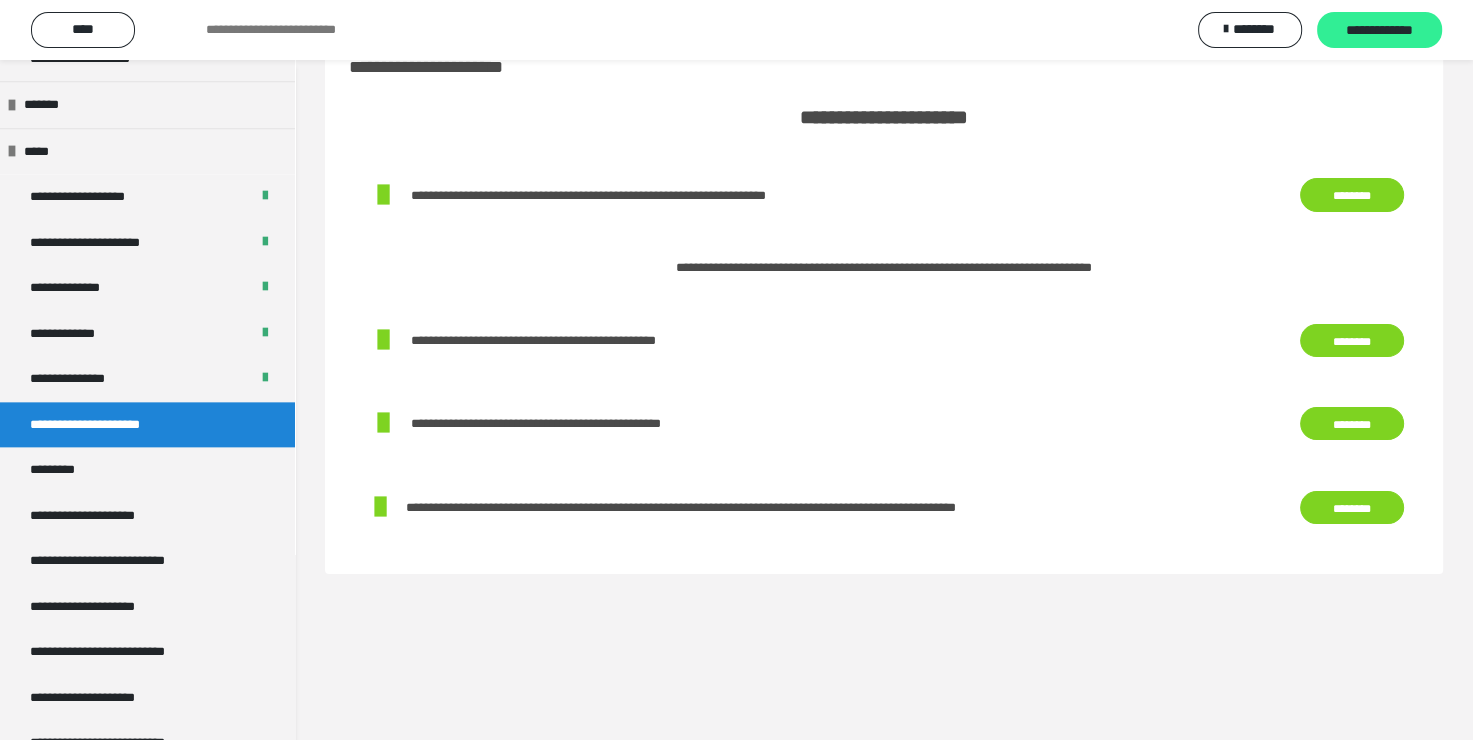 click on "**********" at bounding box center (1379, 31) 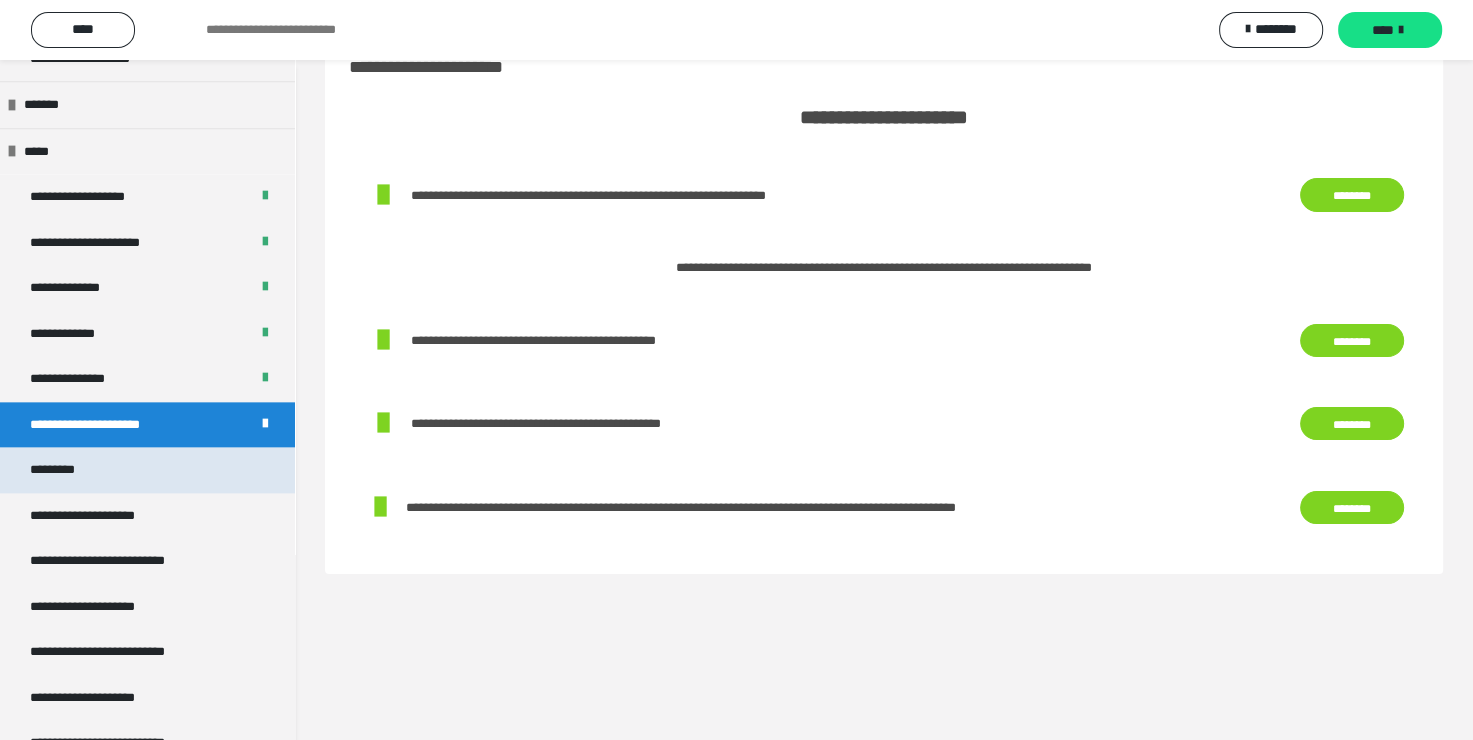 click on "*********" at bounding box center [147, 470] 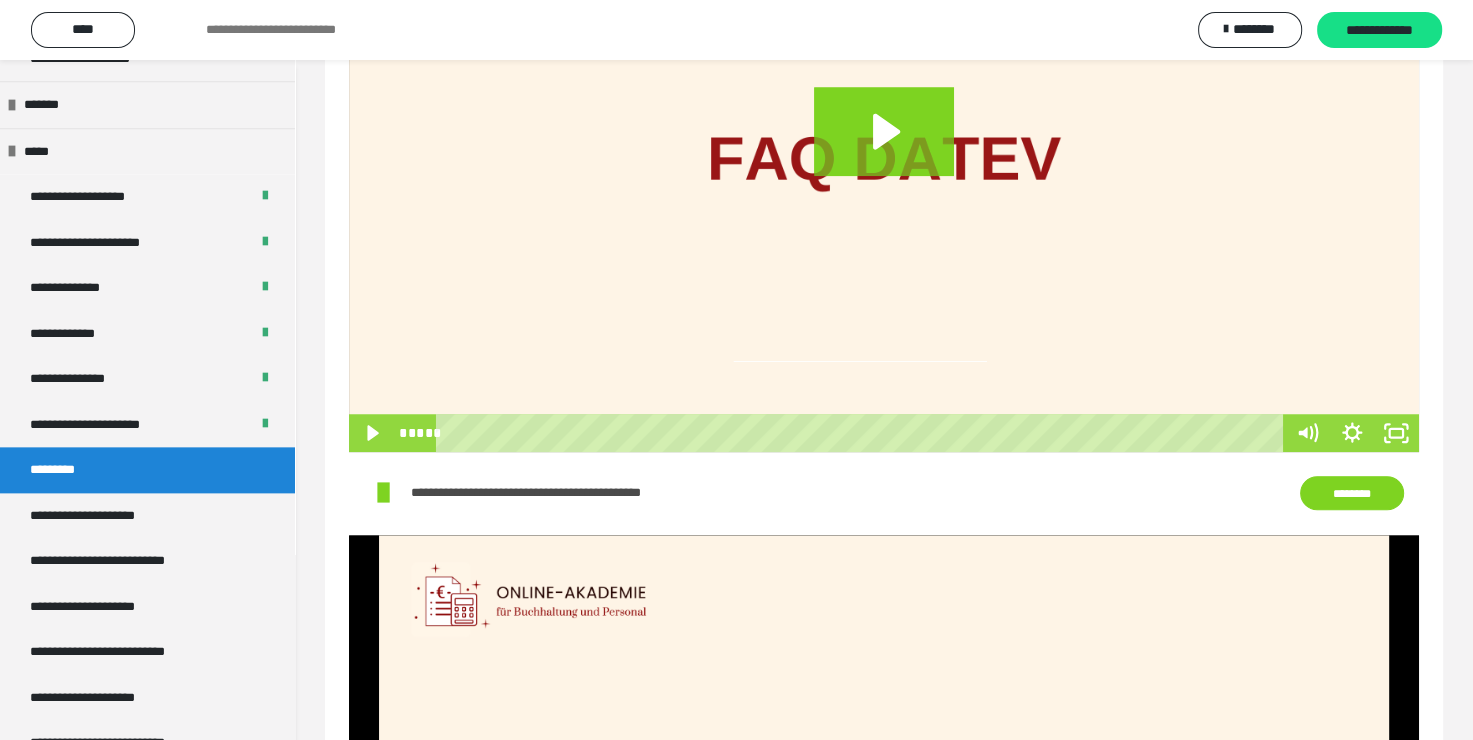 scroll, scrollTop: 1500, scrollLeft: 0, axis: vertical 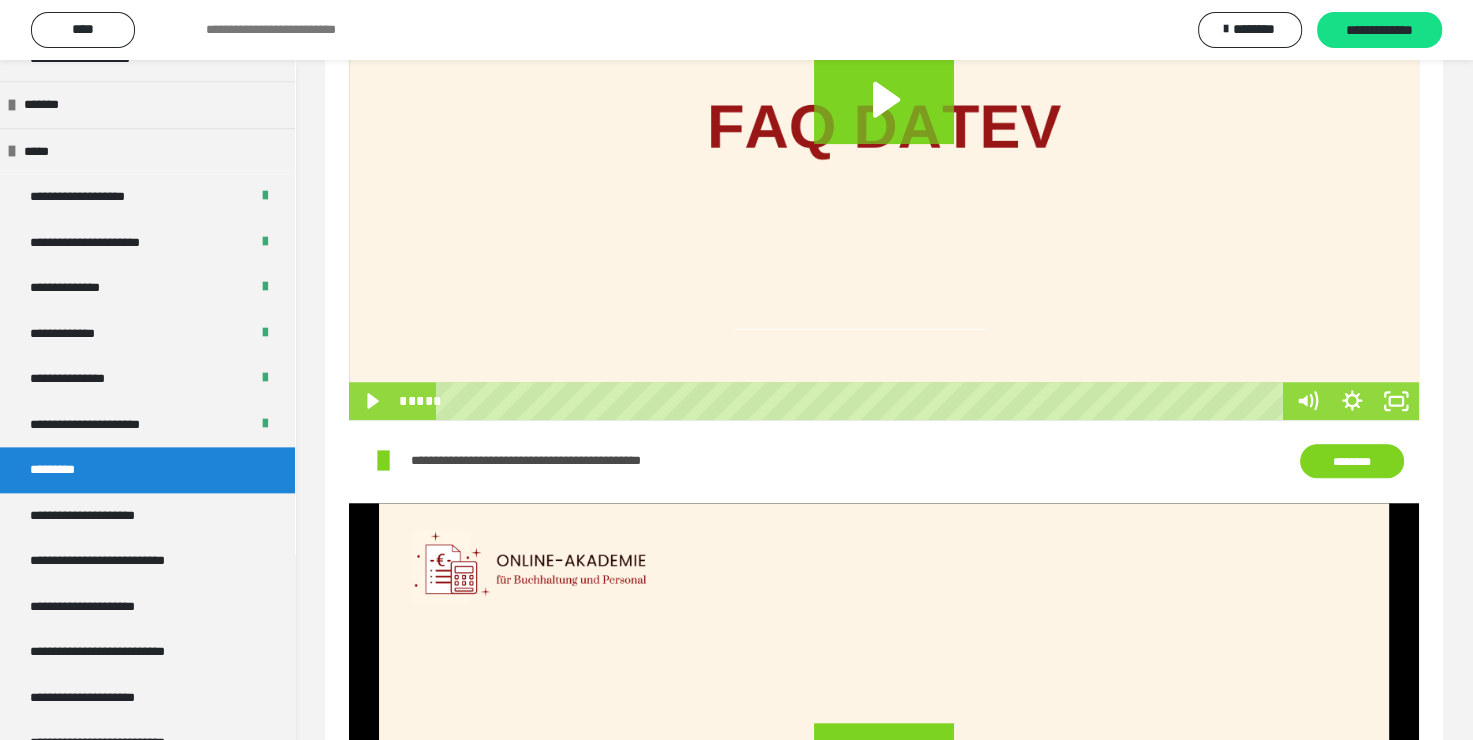 click on "********" at bounding box center [1352, 461] 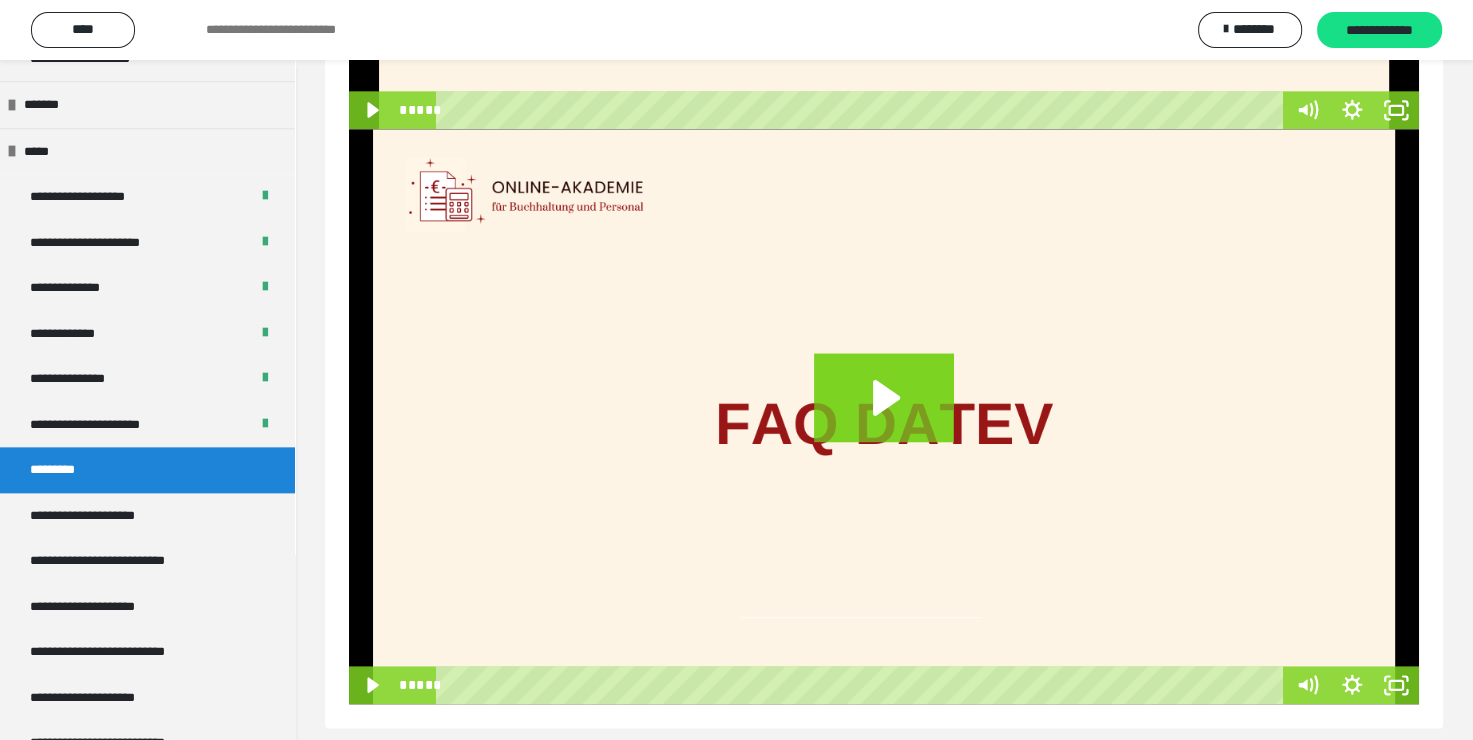 scroll, scrollTop: 2460, scrollLeft: 0, axis: vertical 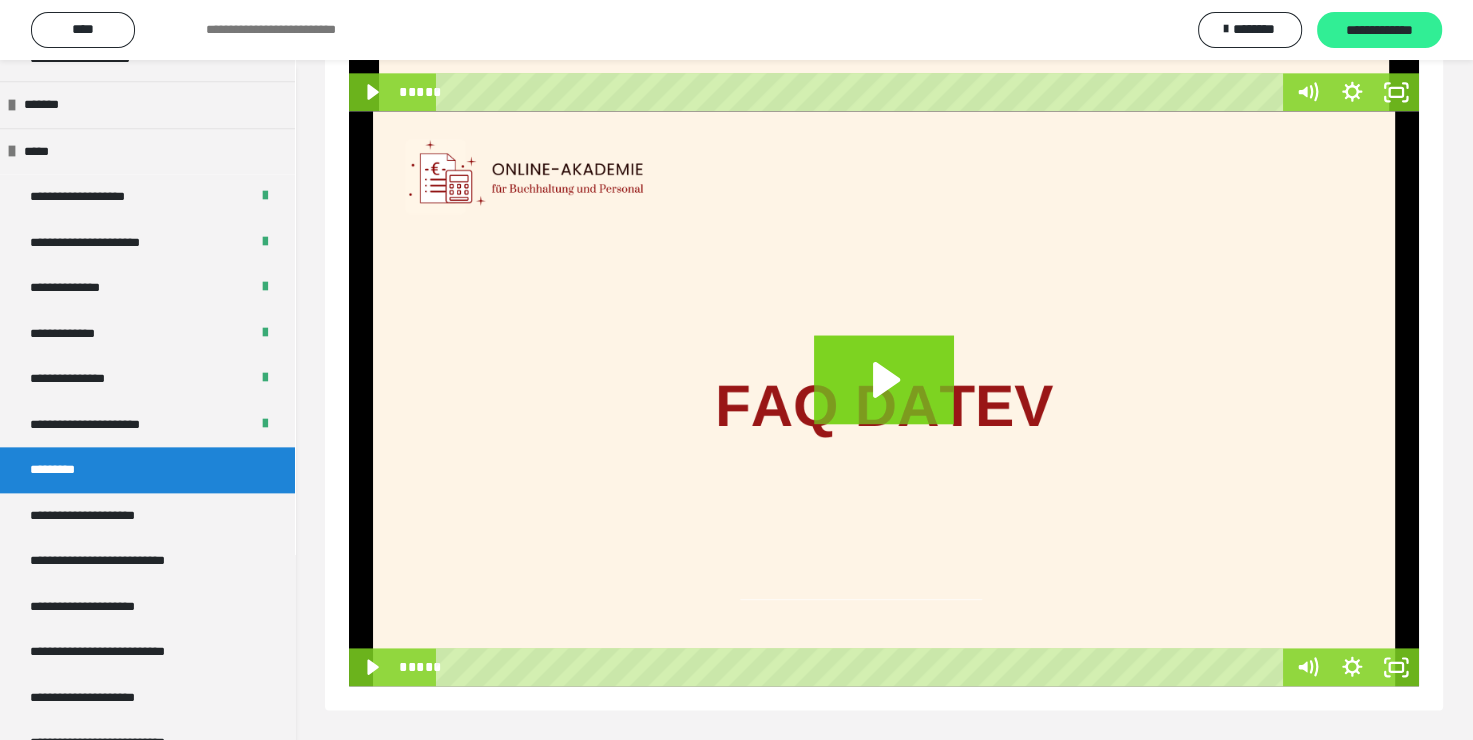 click on "**********" at bounding box center [1379, 31] 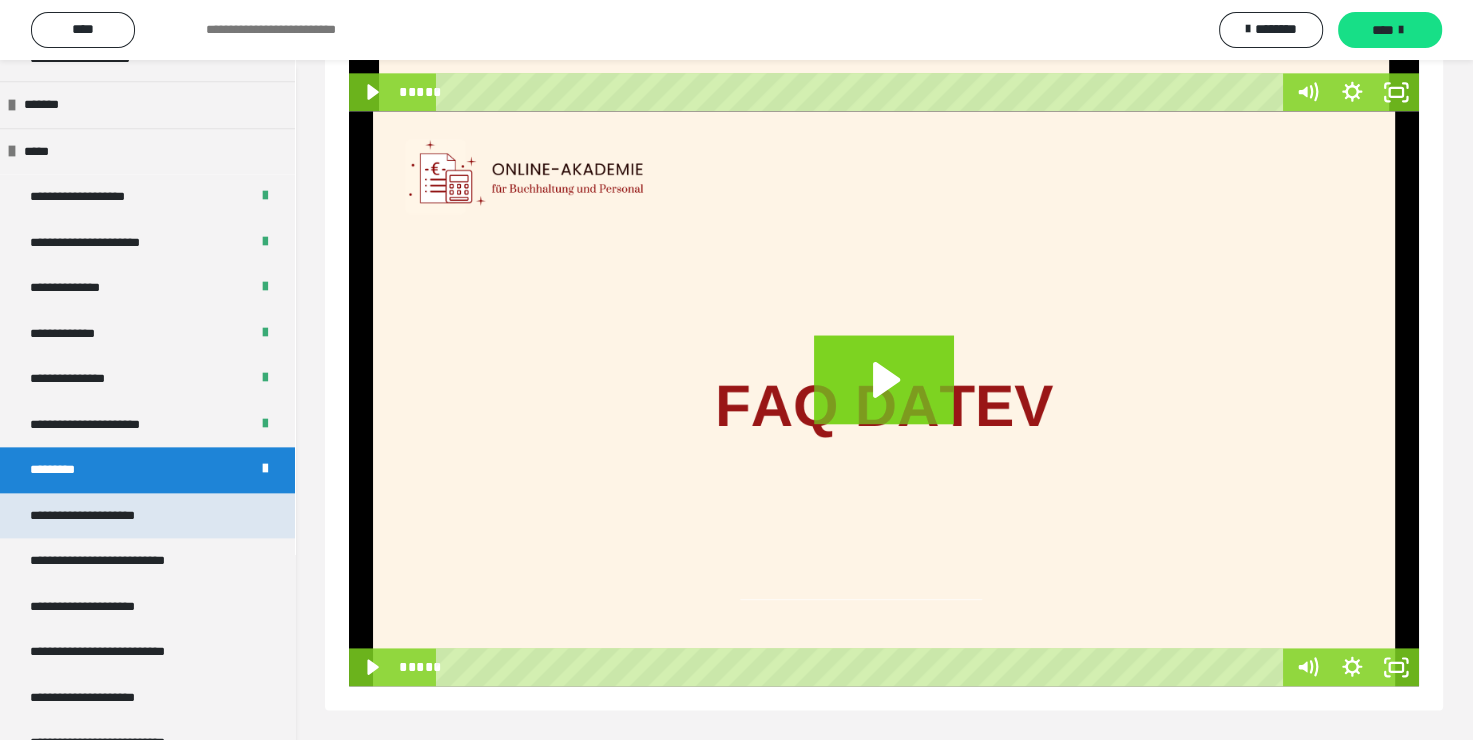 click on "**********" at bounding box center (104, 516) 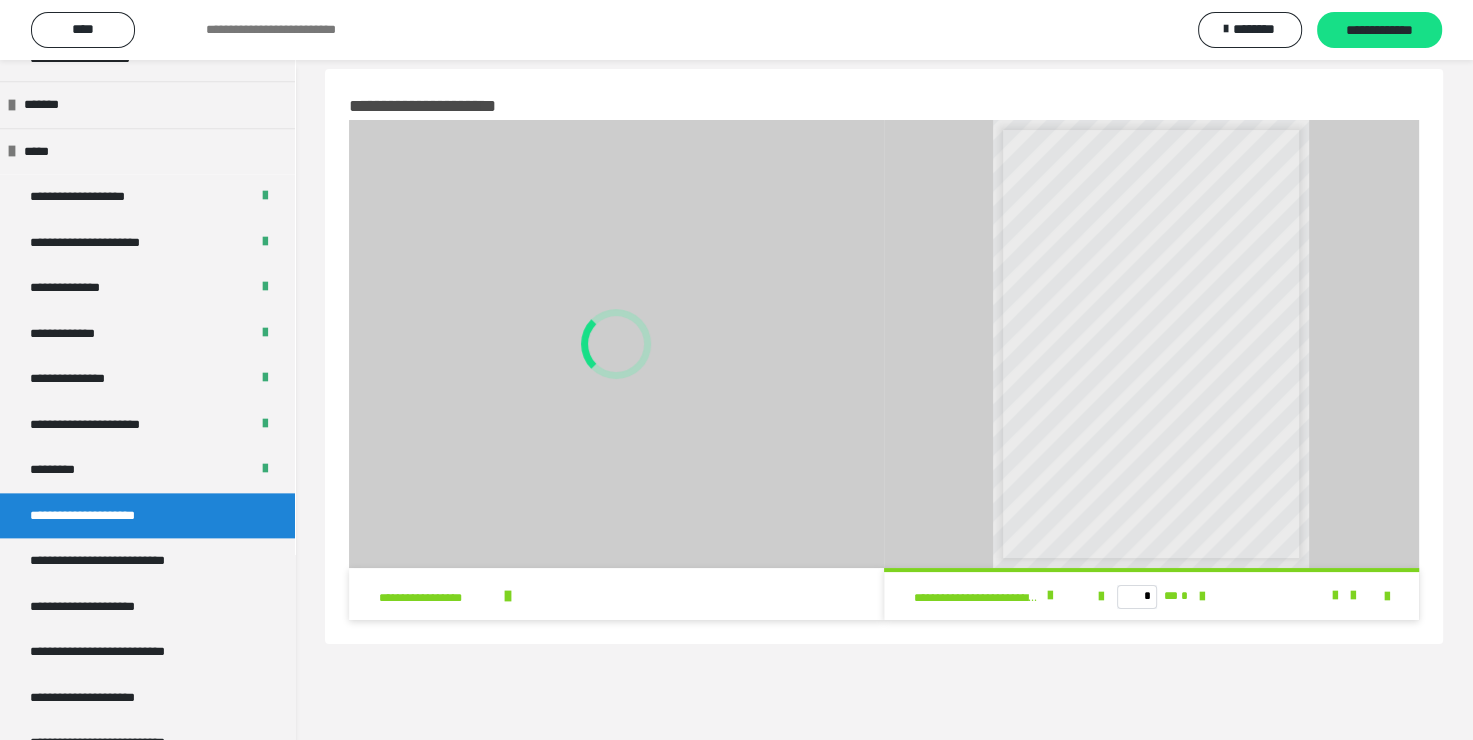 scroll, scrollTop: 0, scrollLeft: 0, axis: both 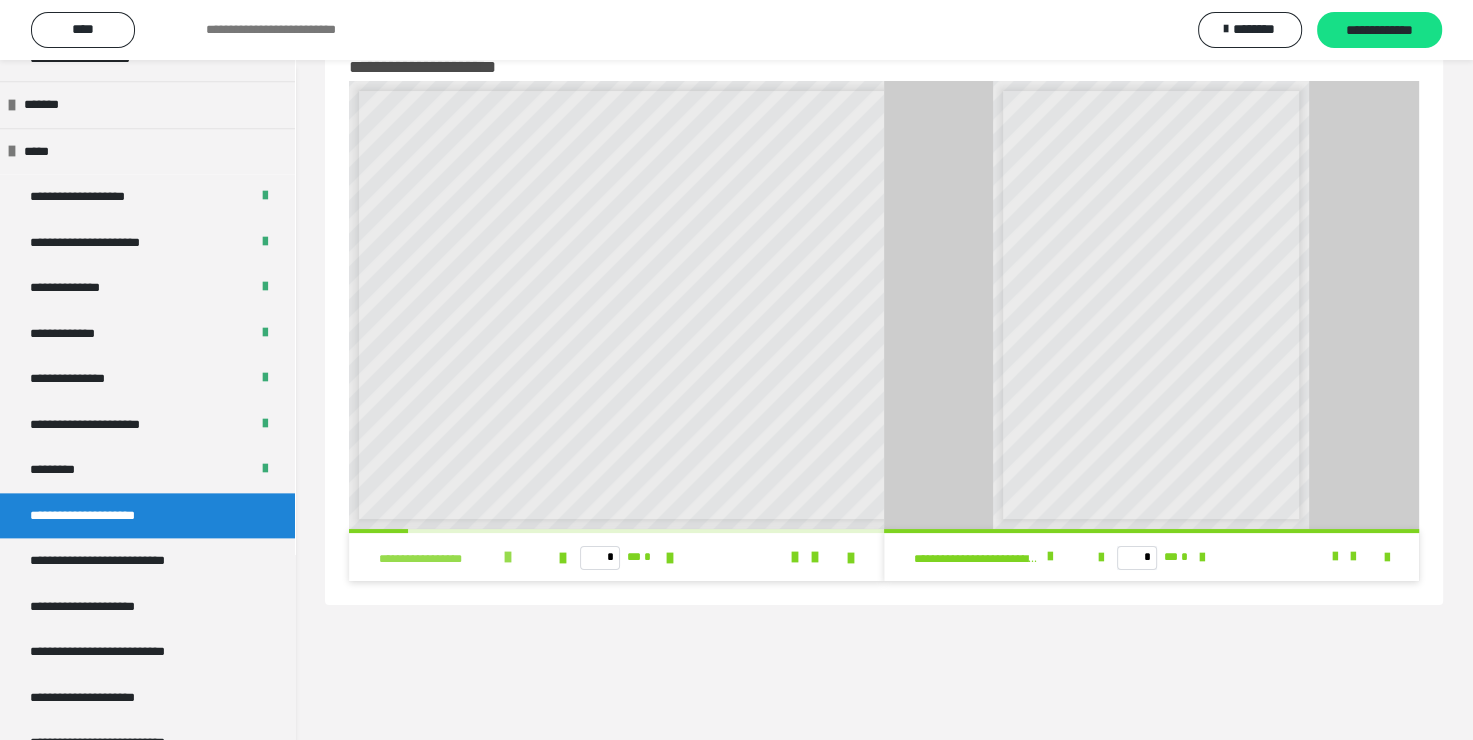click at bounding box center [508, 557] 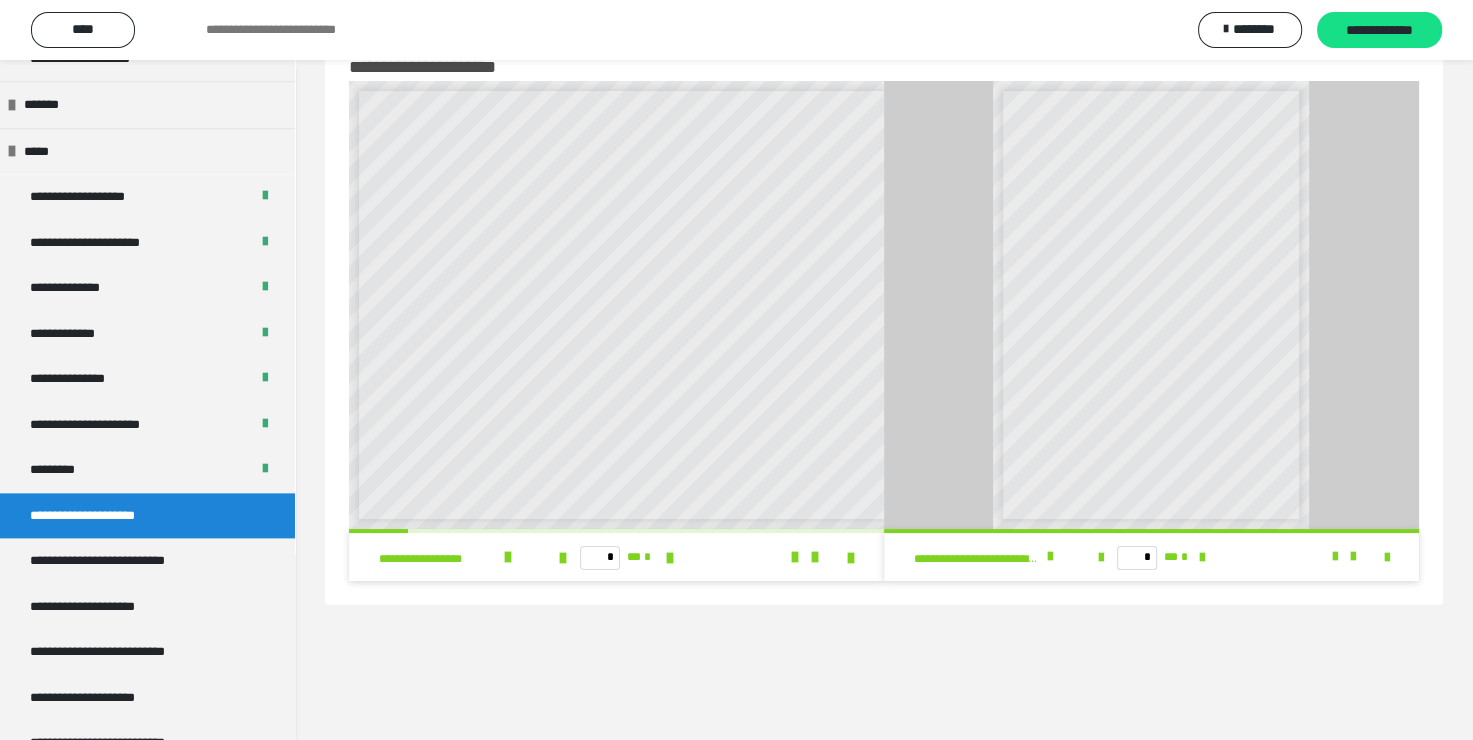 scroll, scrollTop: 8, scrollLeft: 0, axis: vertical 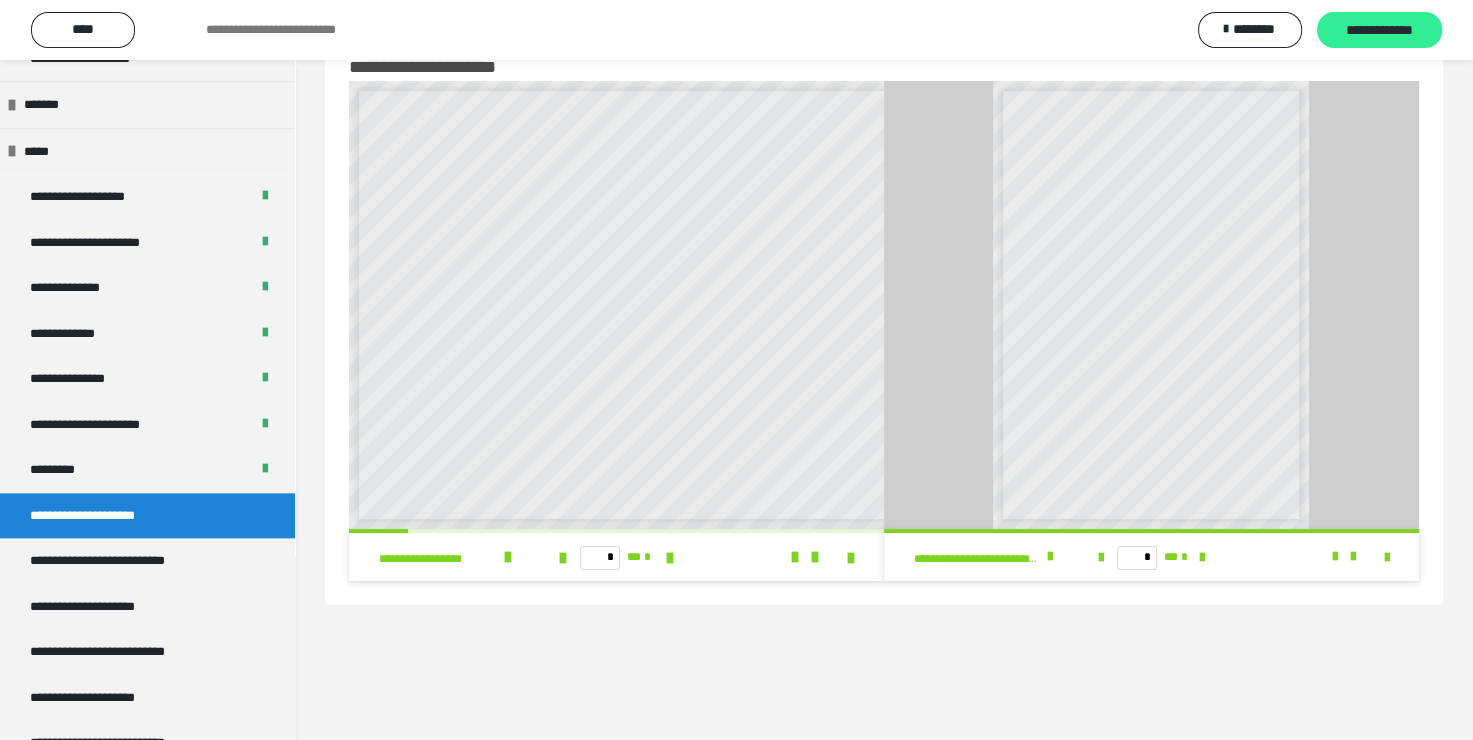 click on "**********" at bounding box center [1379, 31] 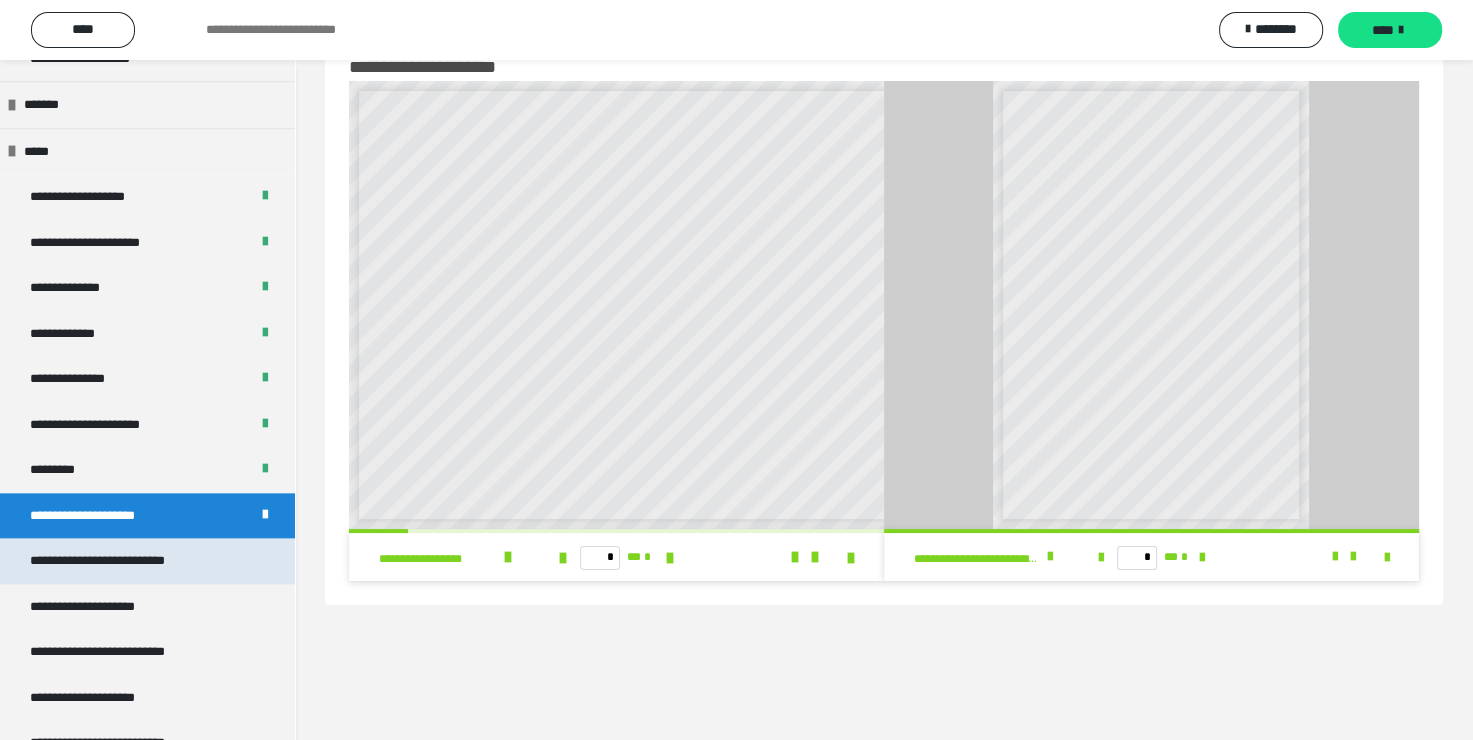click on "**********" at bounding box center [125, 561] 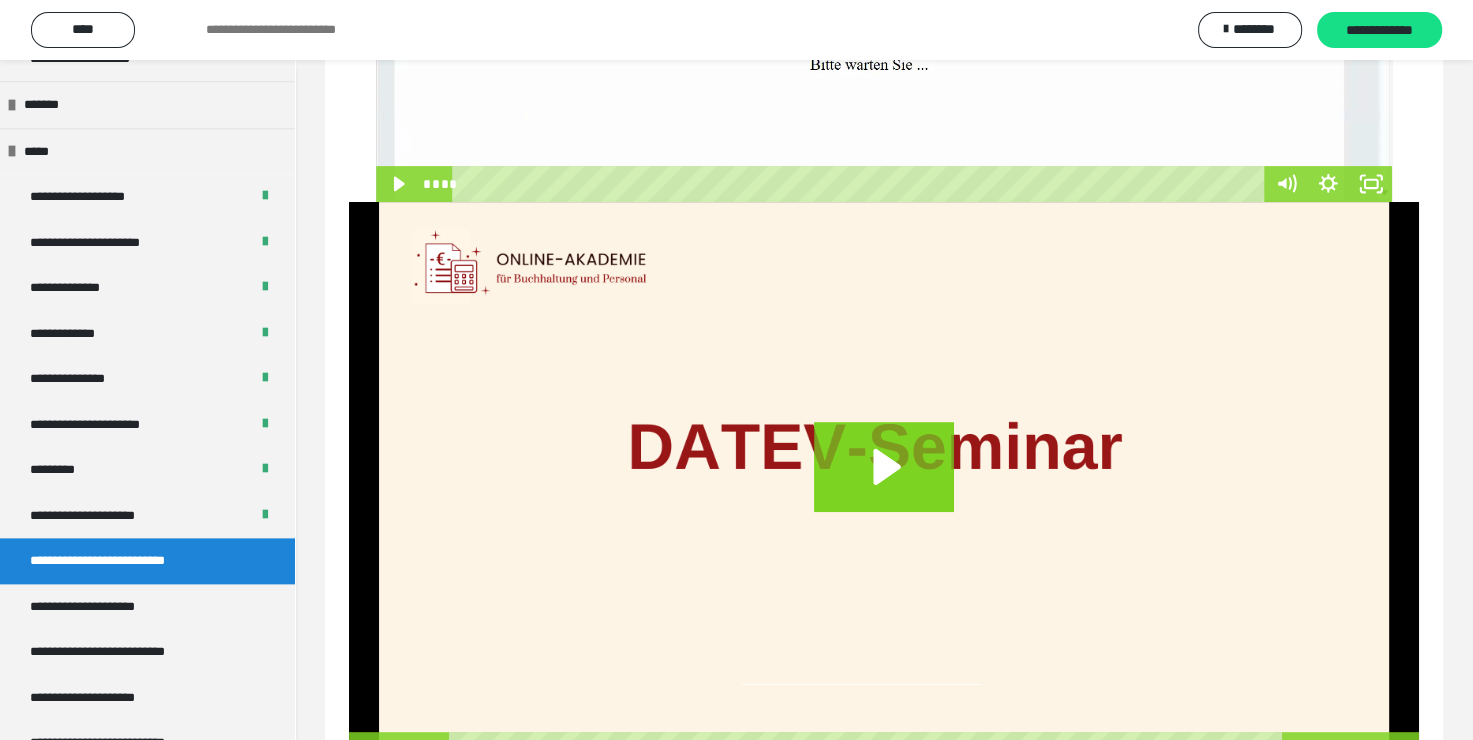scroll, scrollTop: 760, scrollLeft: 0, axis: vertical 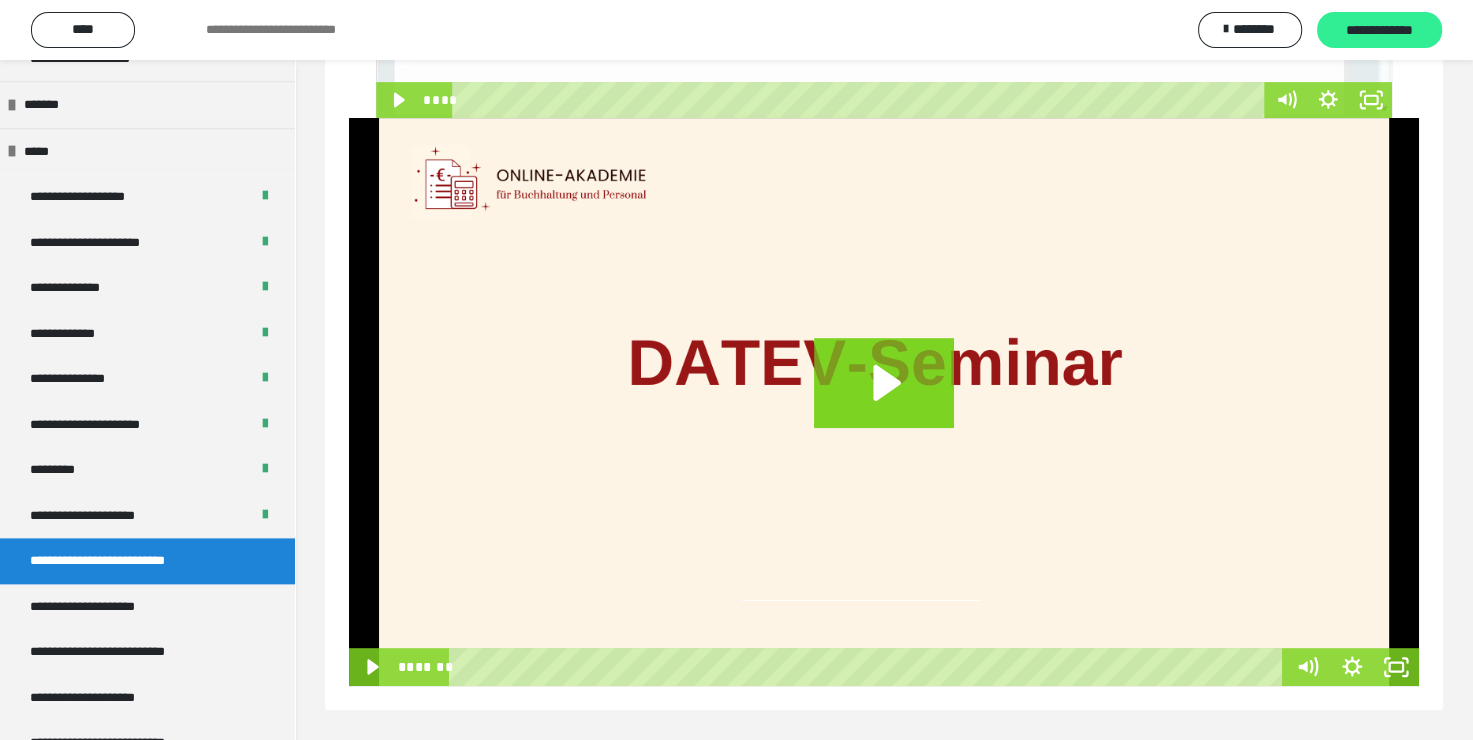 click on "**********" at bounding box center [1379, 31] 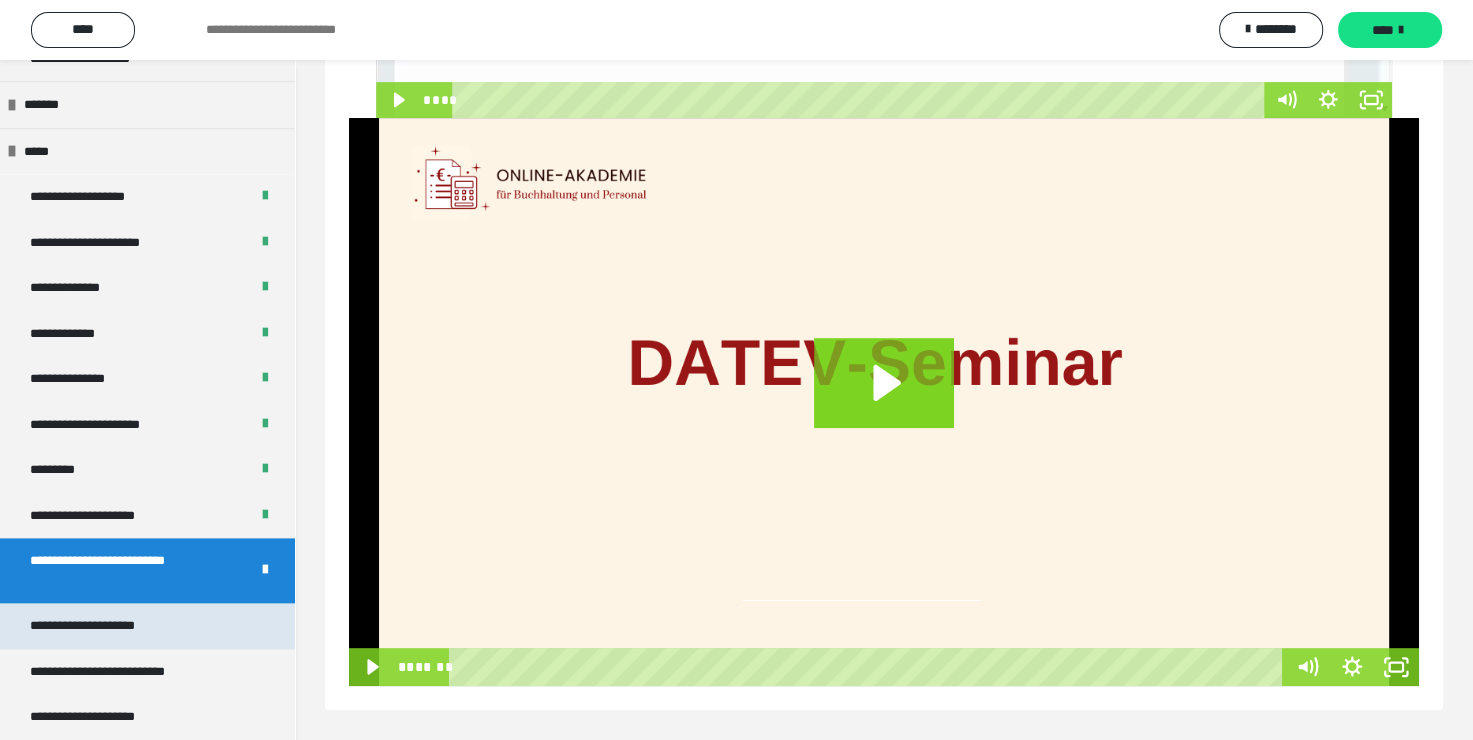 click on "**********" at bounding box center (106, 626) 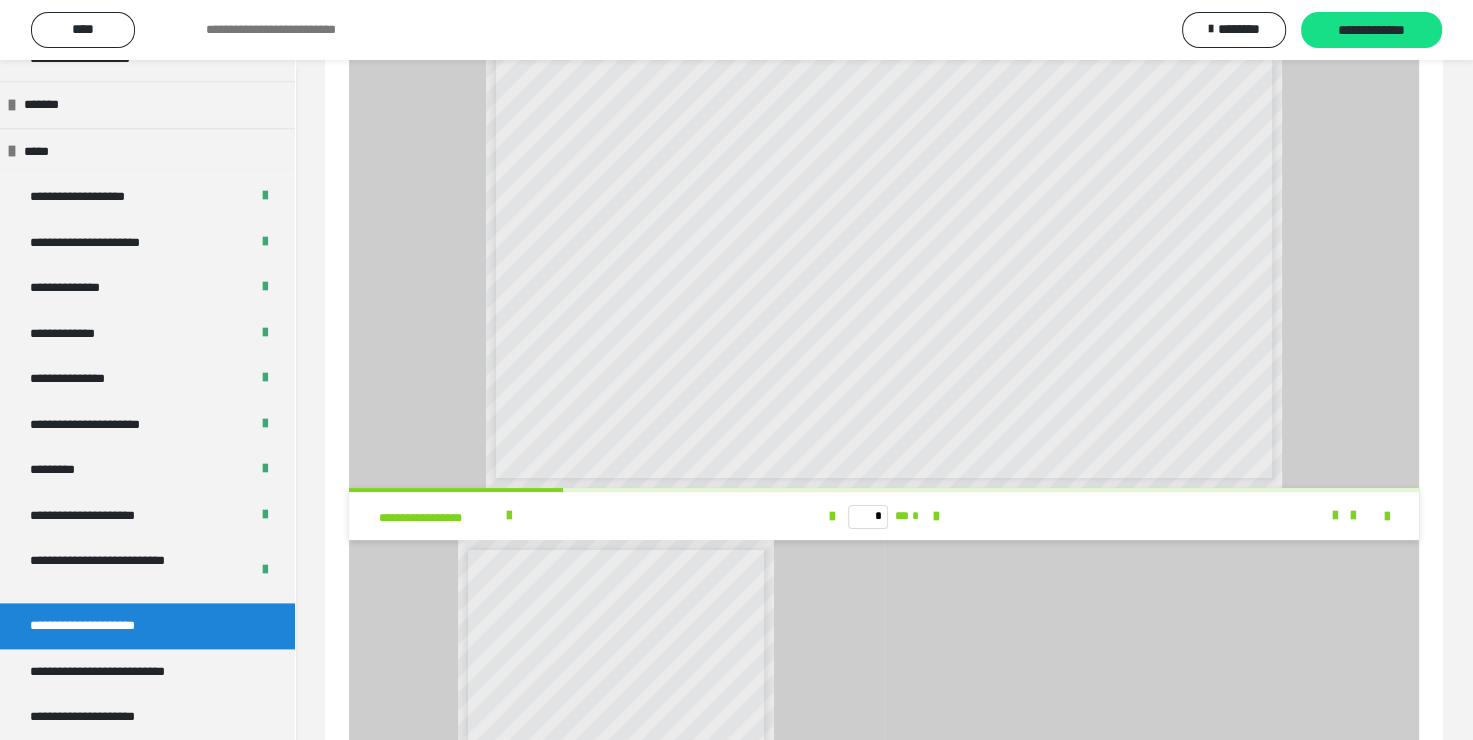 scroll, scrollTop: 0, scrollLeft: 0, axis: both 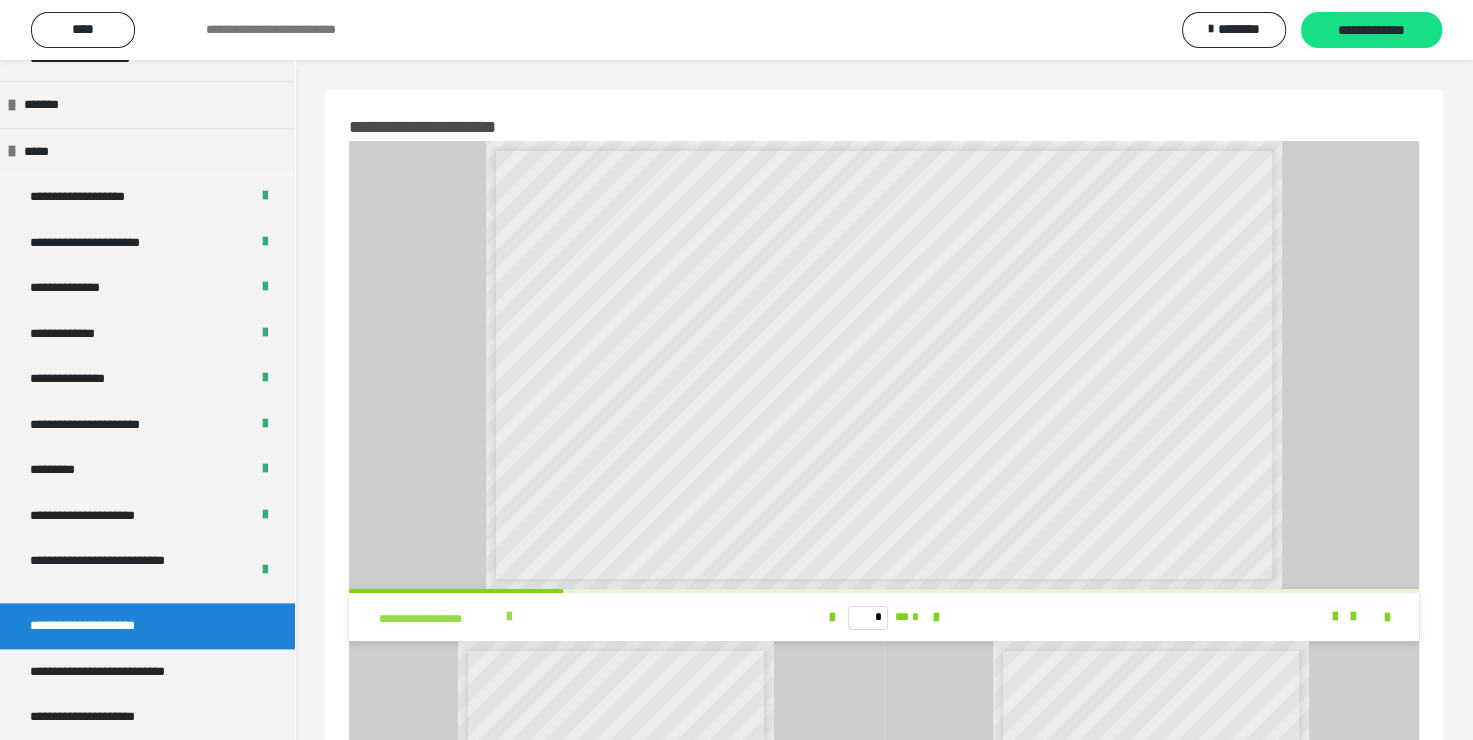 click on "**********" at bounding box center [439, 619] 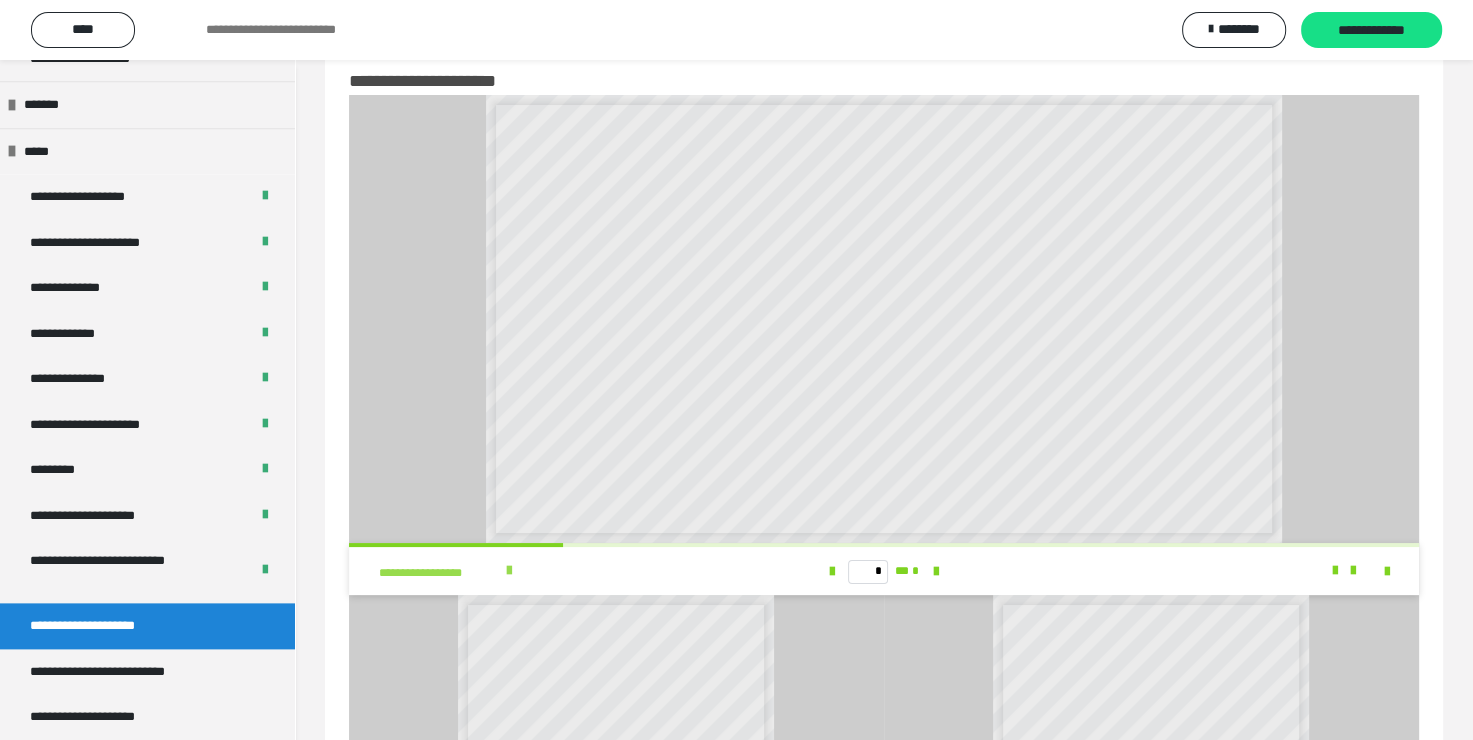 scroll, scrollTop: 0, scrollLeft: 0, axis: both 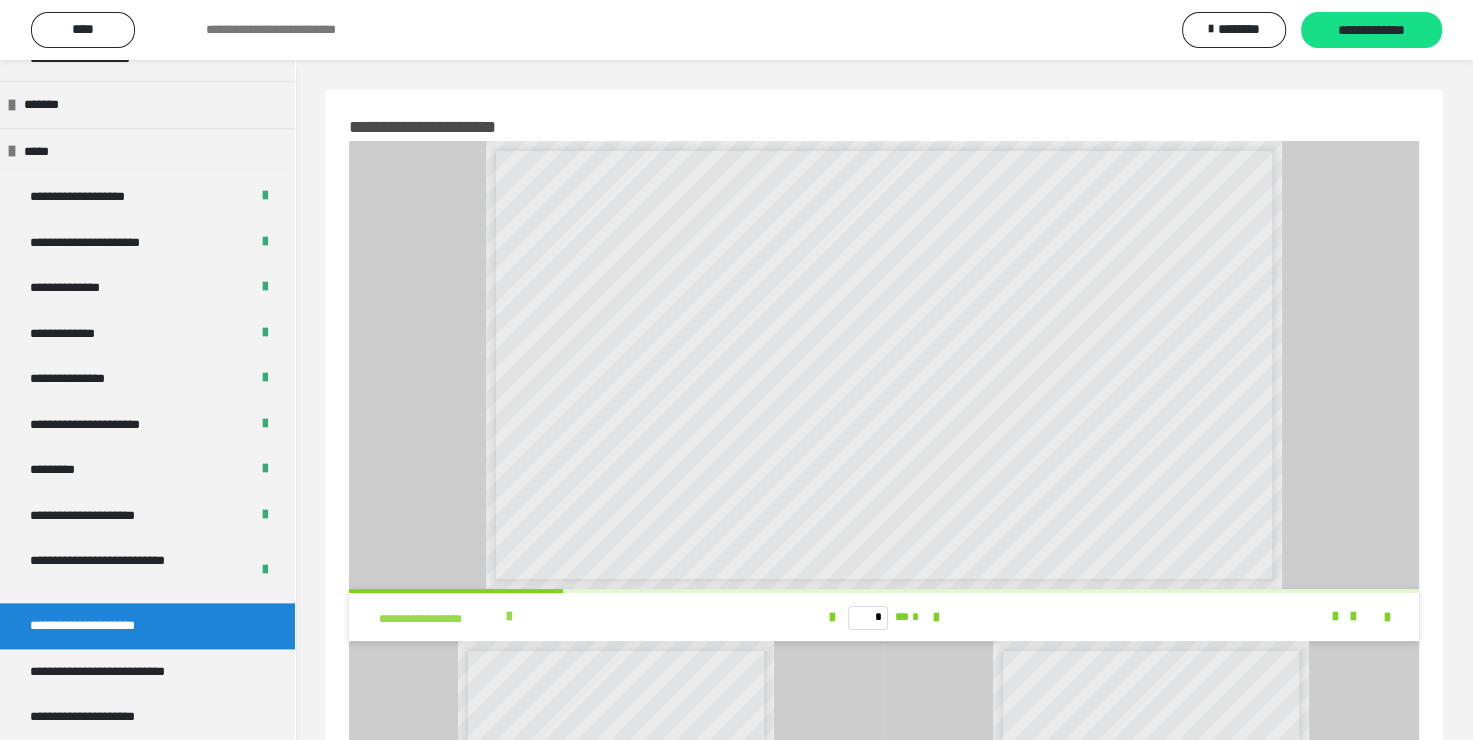 click at bounding box center (509, 617) 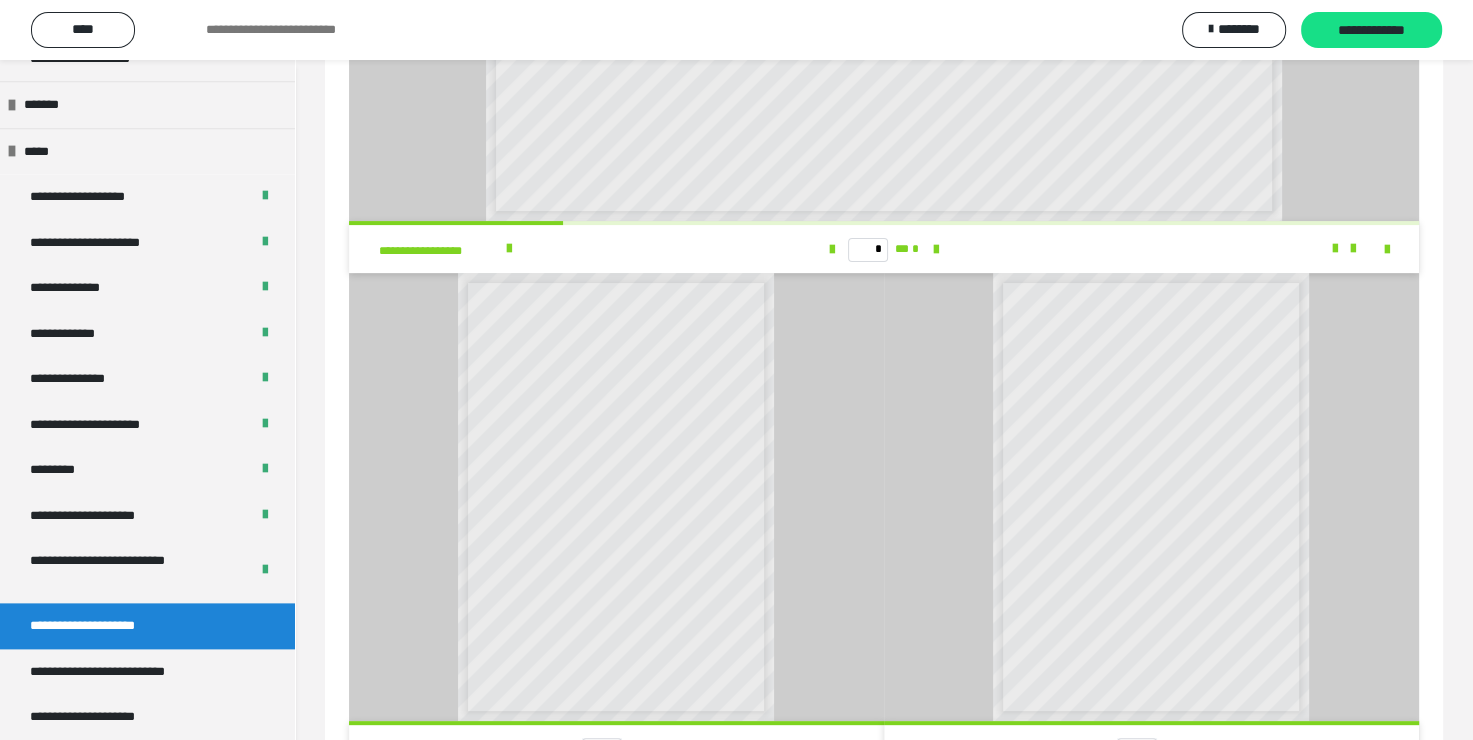 scroll, scrollTop: 455, scrollLeft: 0, axis: vertical 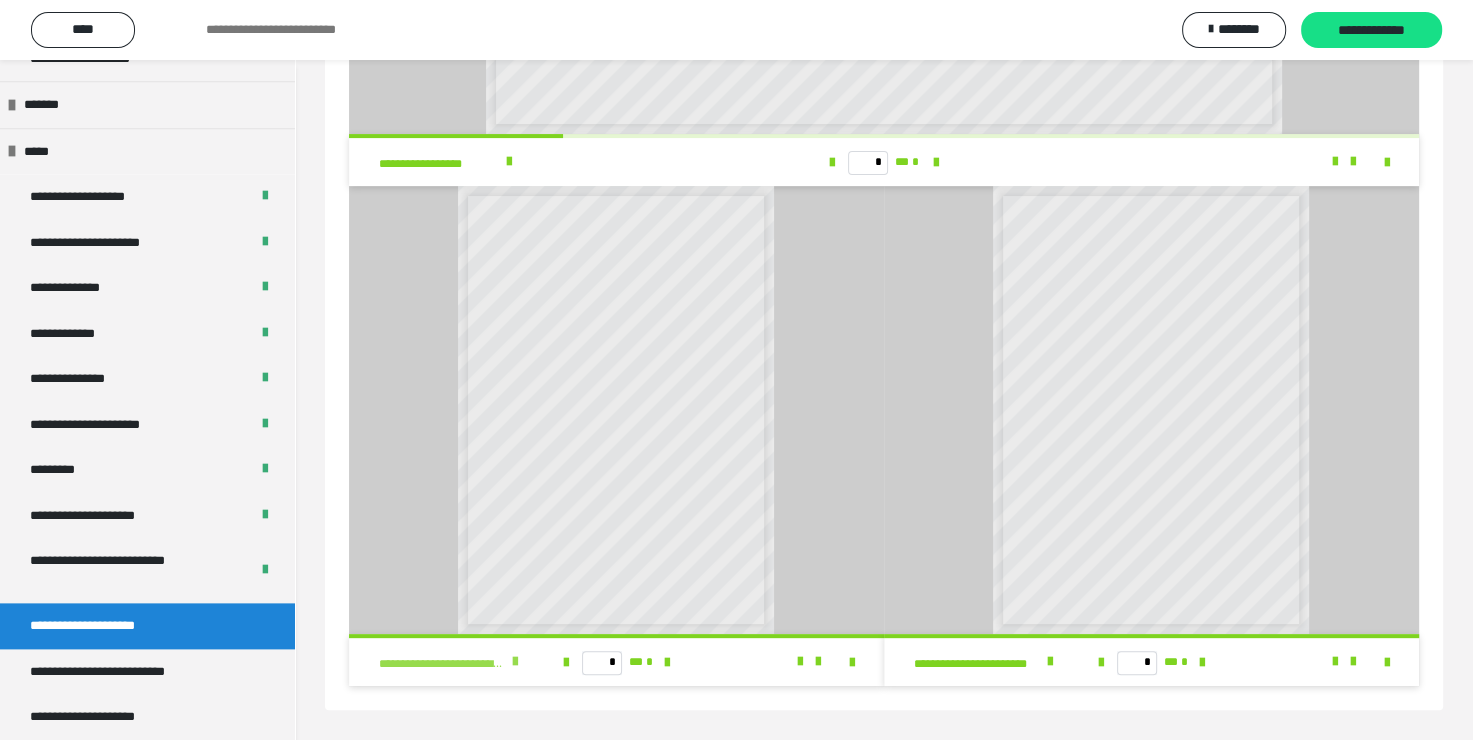 click at bounding box center (515, 662) 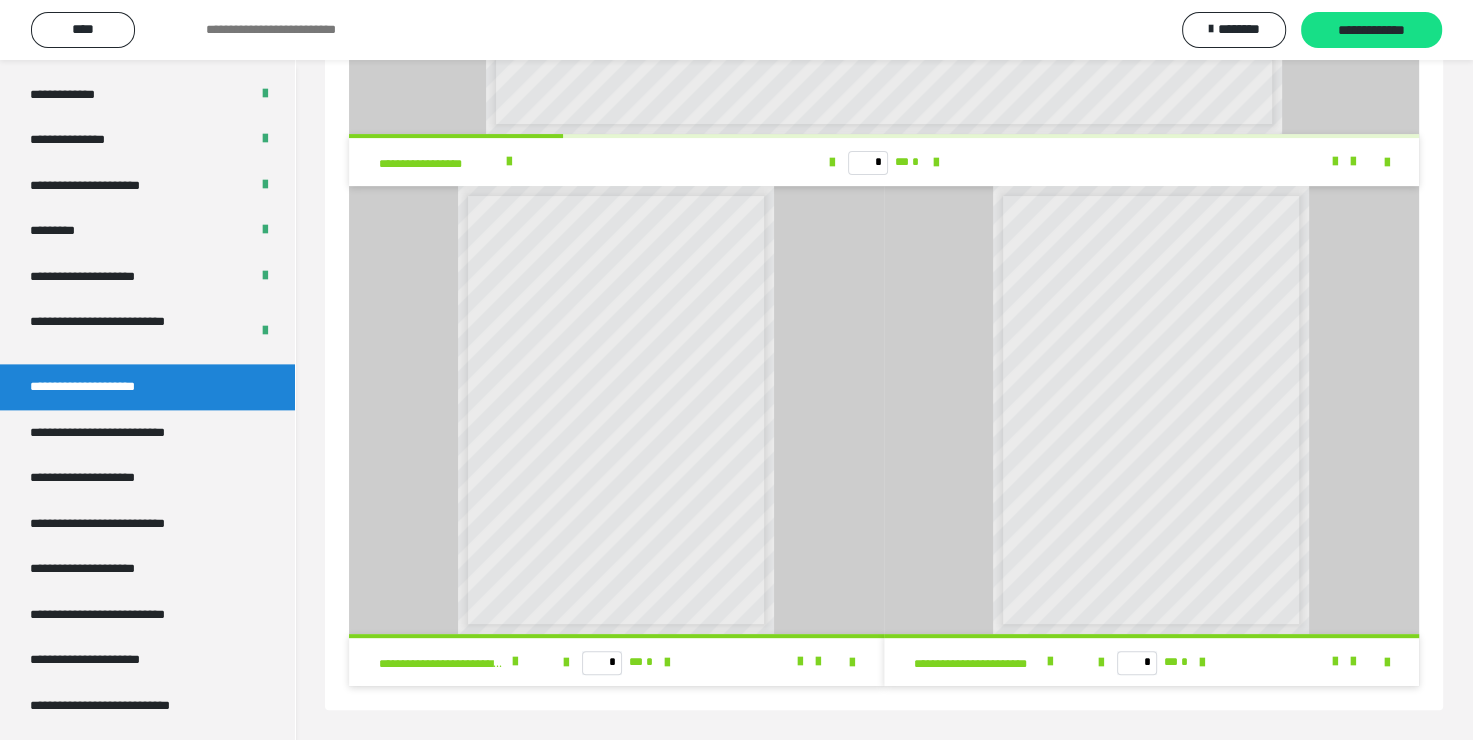 scroll, scrollTop: 2439, scrollLeft: 0, axis: vertical 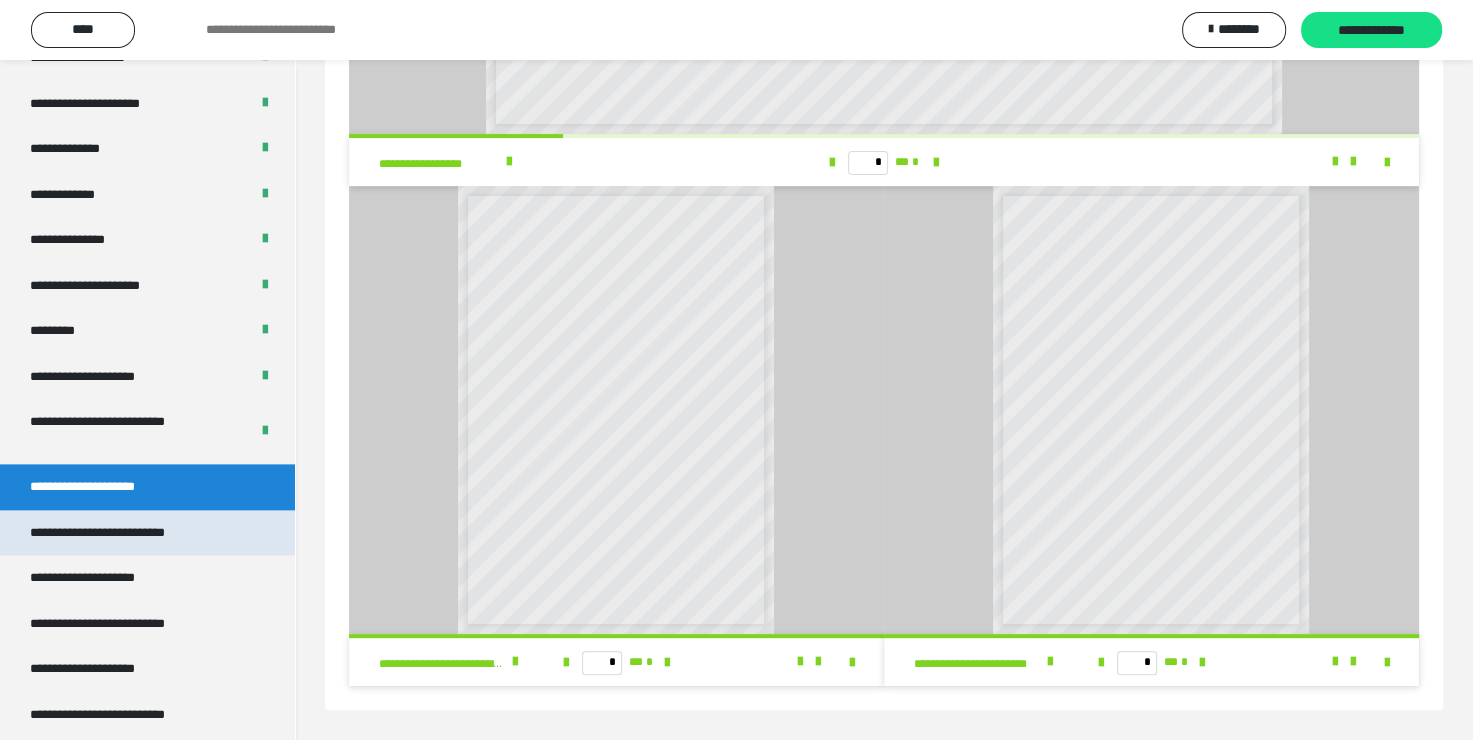 click on "**********" at bounding box center [126, 533] 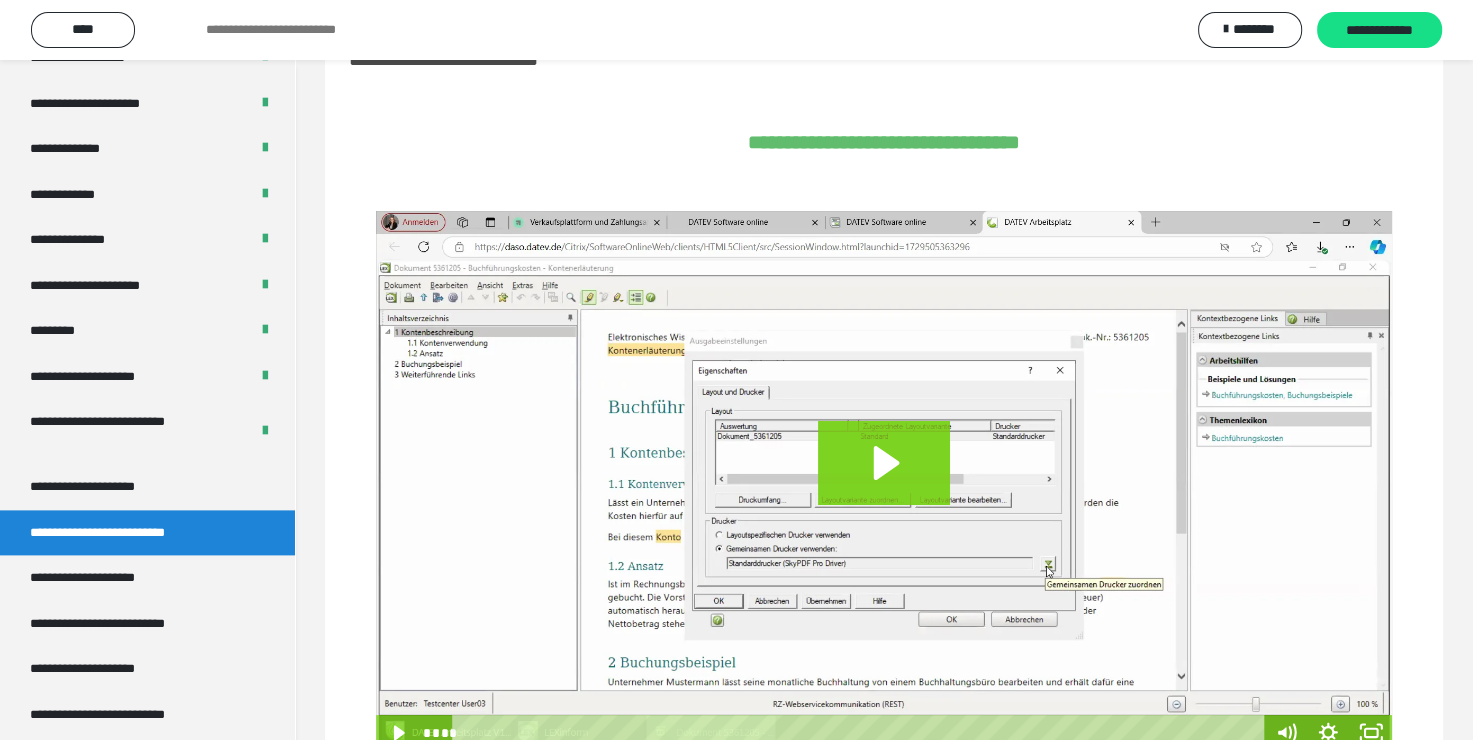 scroll, scrollTop: 60, scrollLeft: 0, axis: vertical 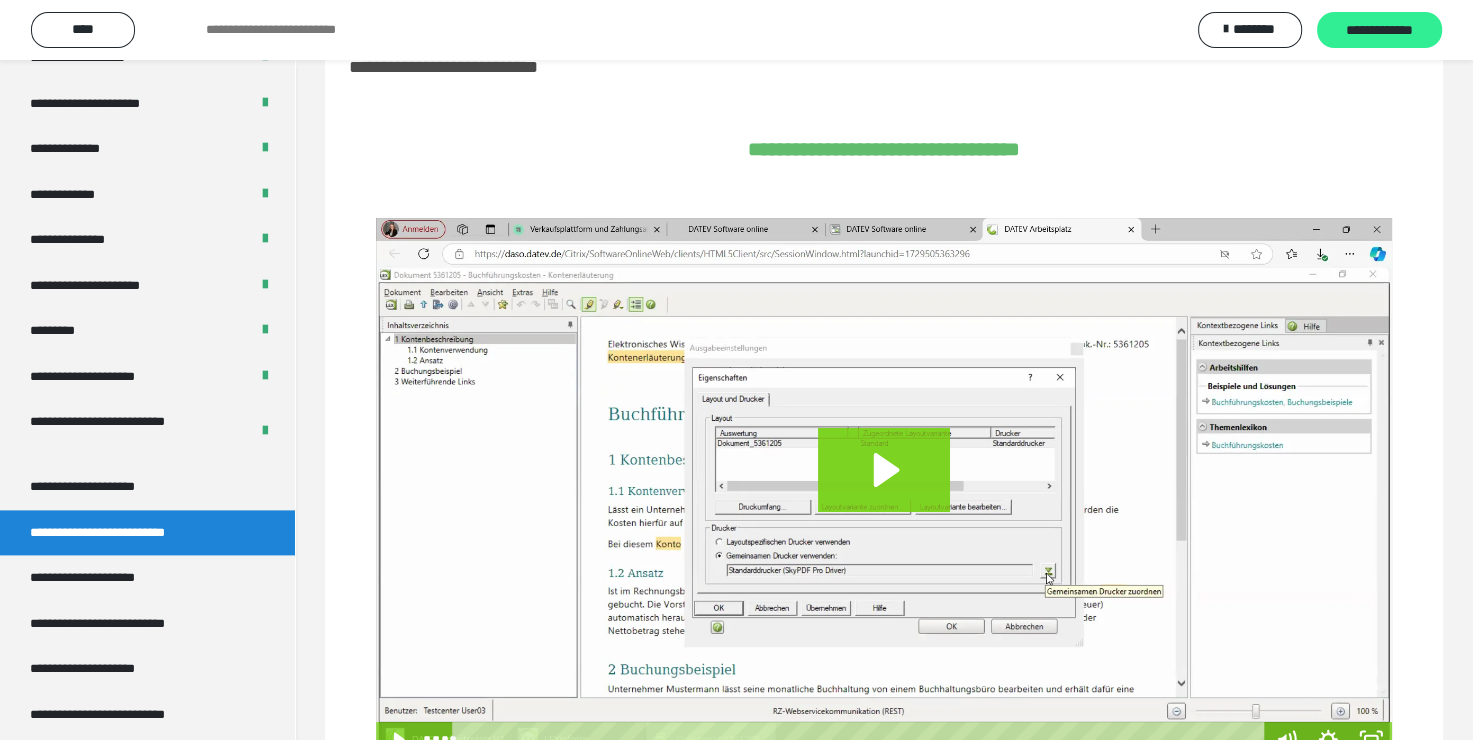 click on "**********" at bounding box center [1379, 31] 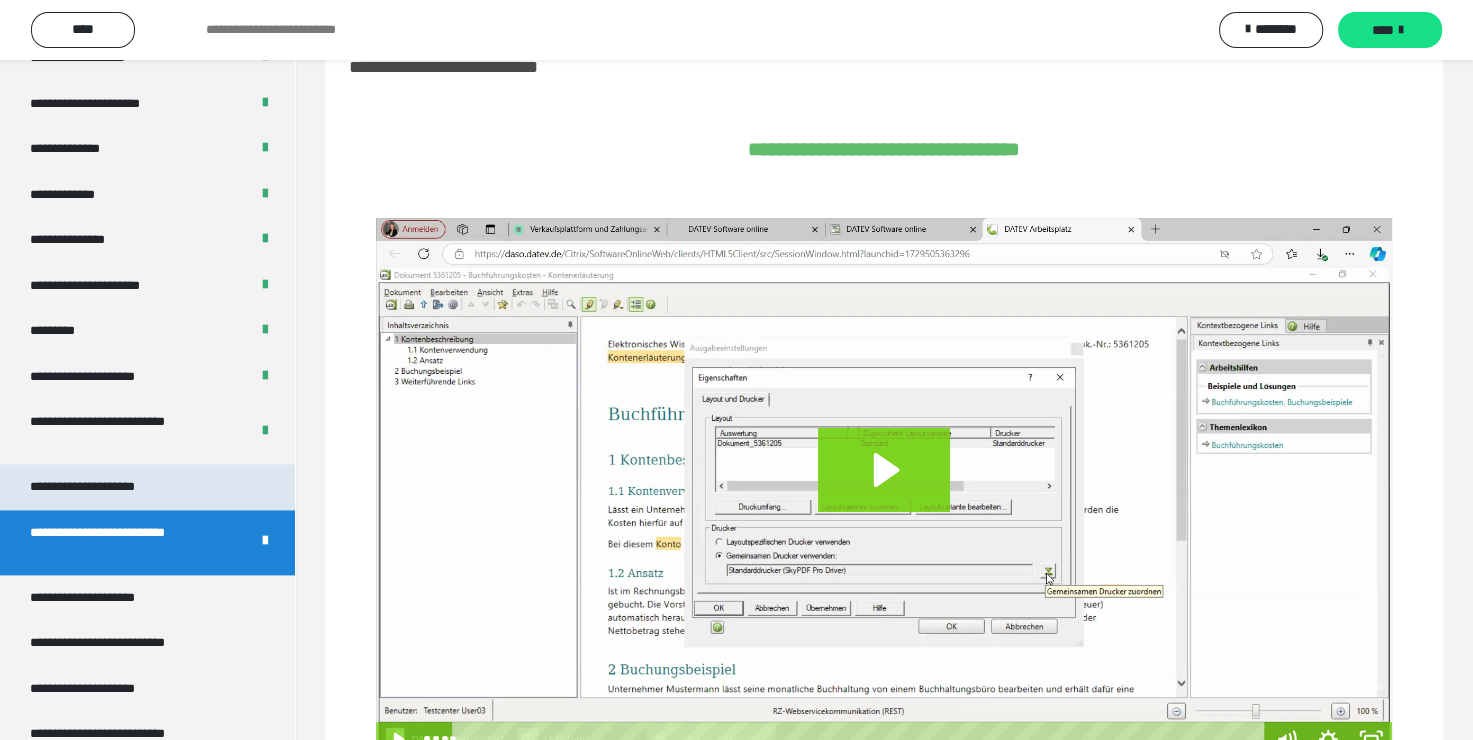 click on "**********" at bounding box center [106, 487] 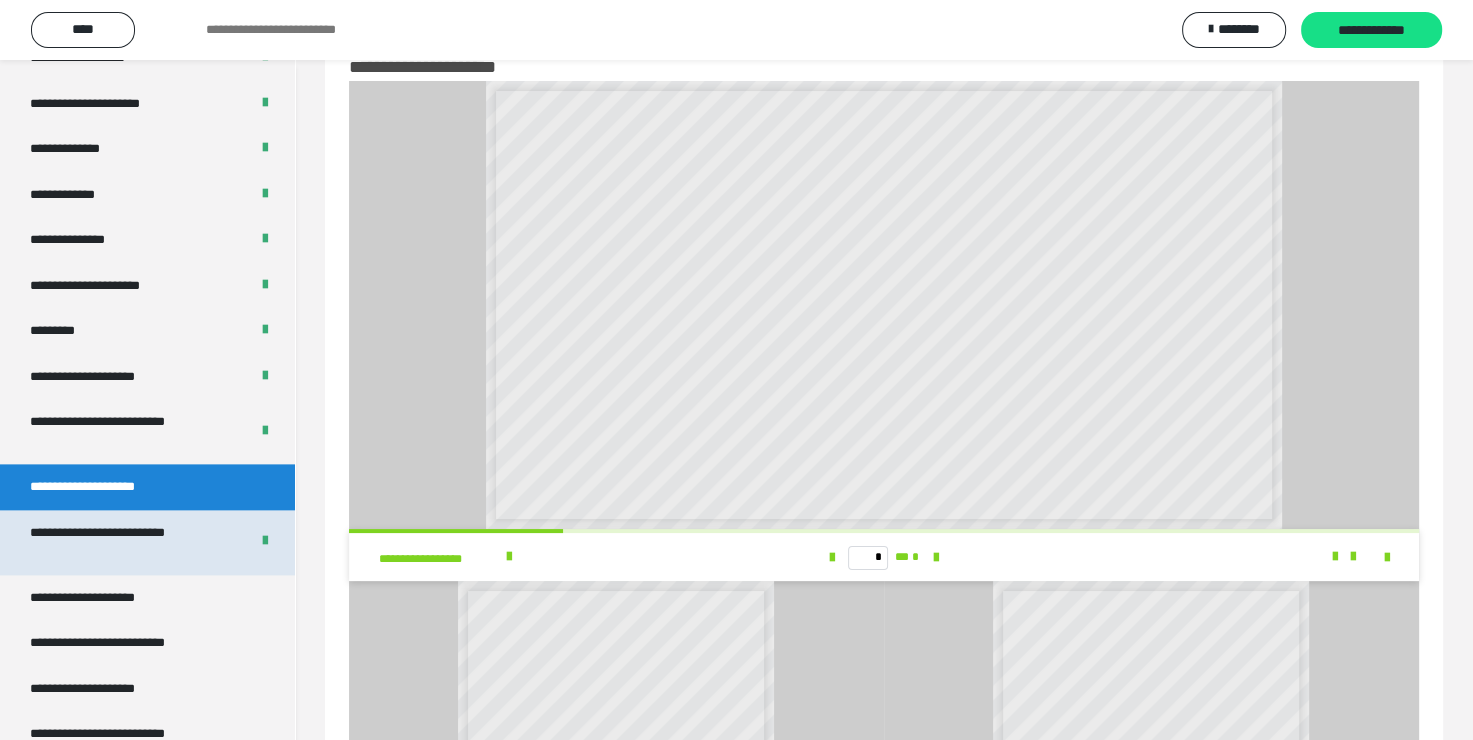 click on "**********" at bounding box center (124, 542) 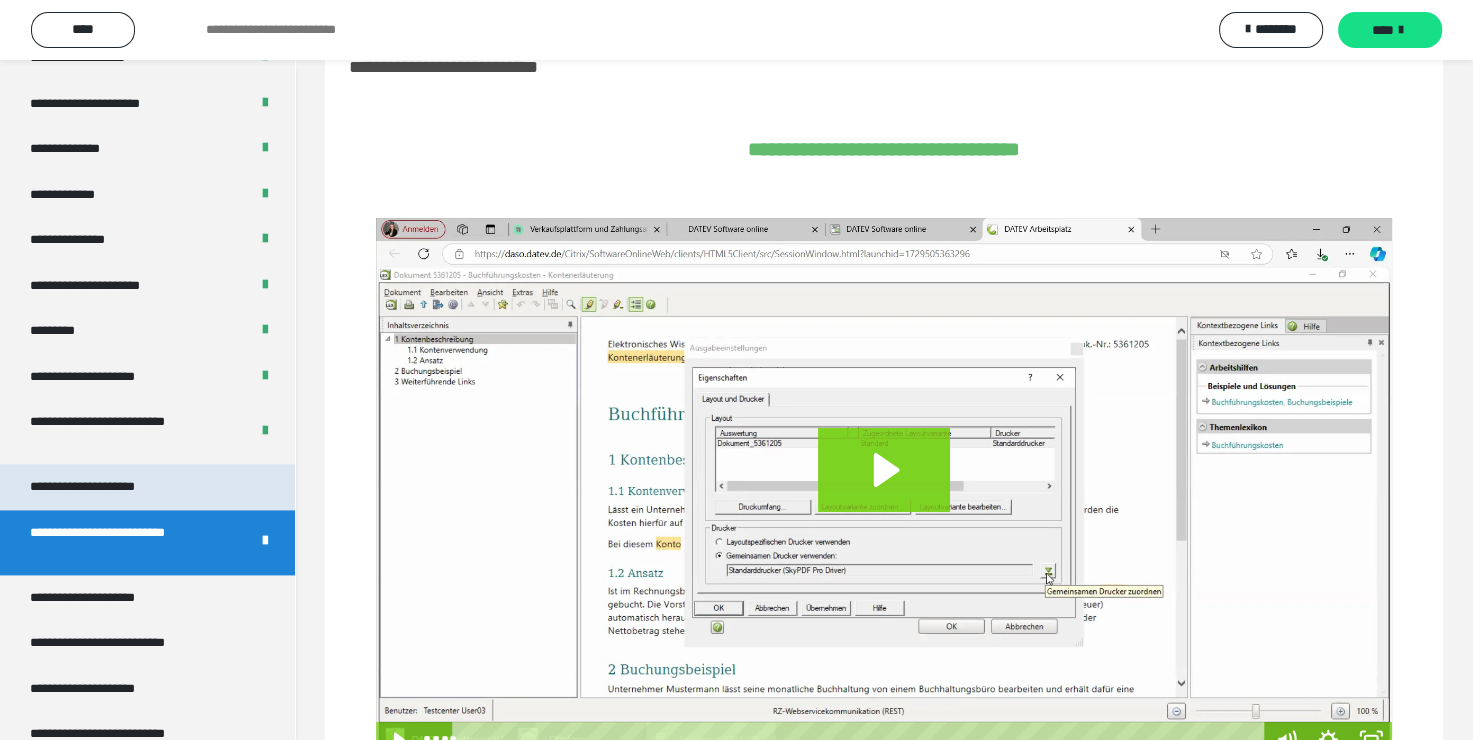 click on "**********" at bounding box center (106, 487) 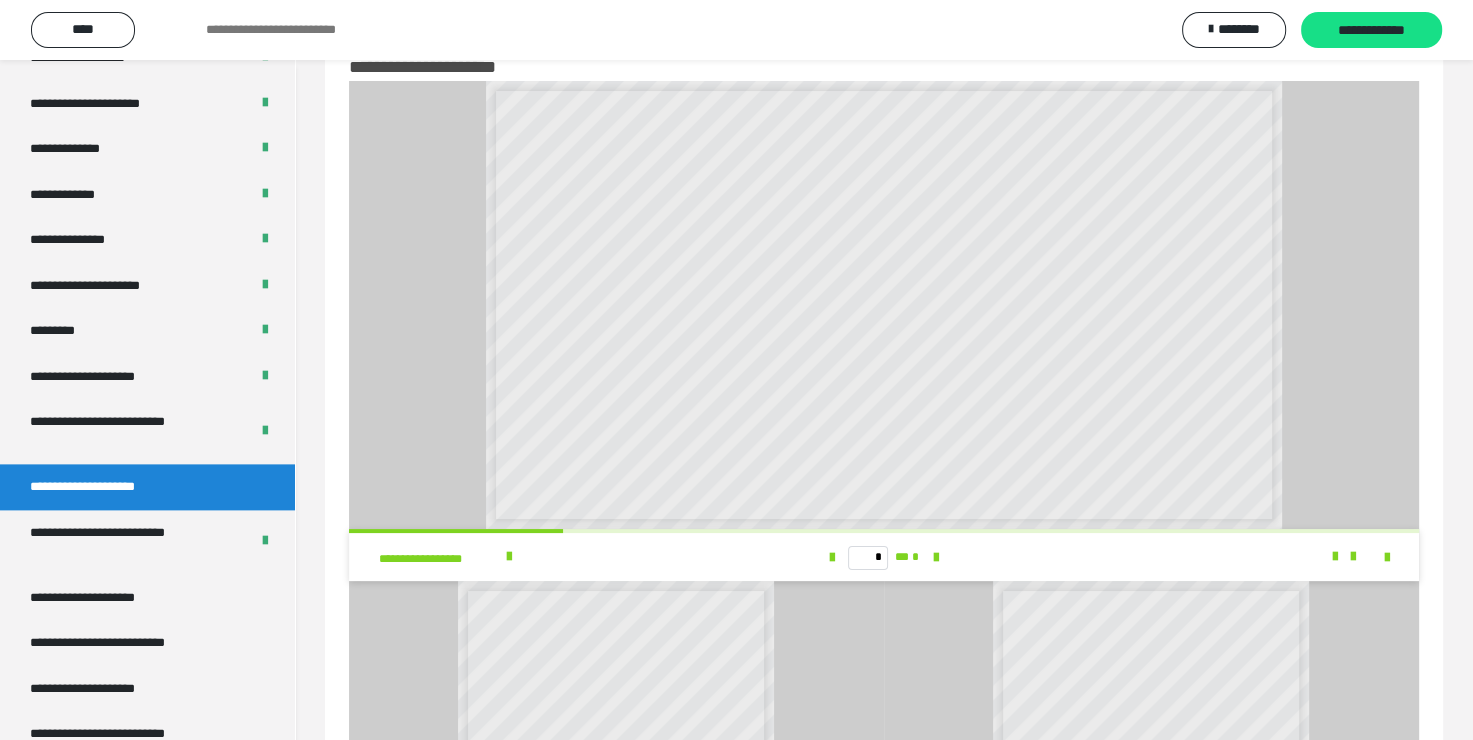 scroll, scrollTop: 455, scrollLeft: 0, axis: vertical 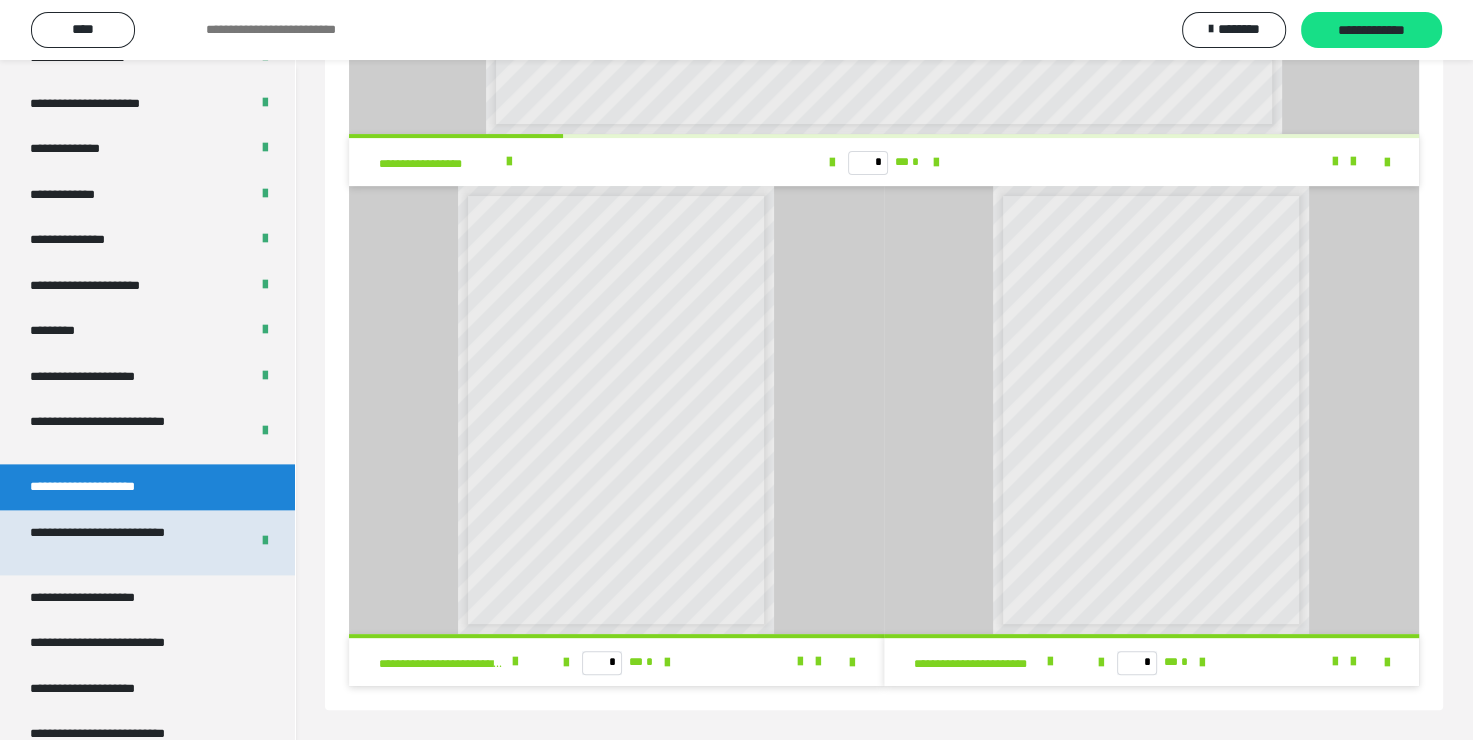 click on "**********" at bounding box center [124, 542] 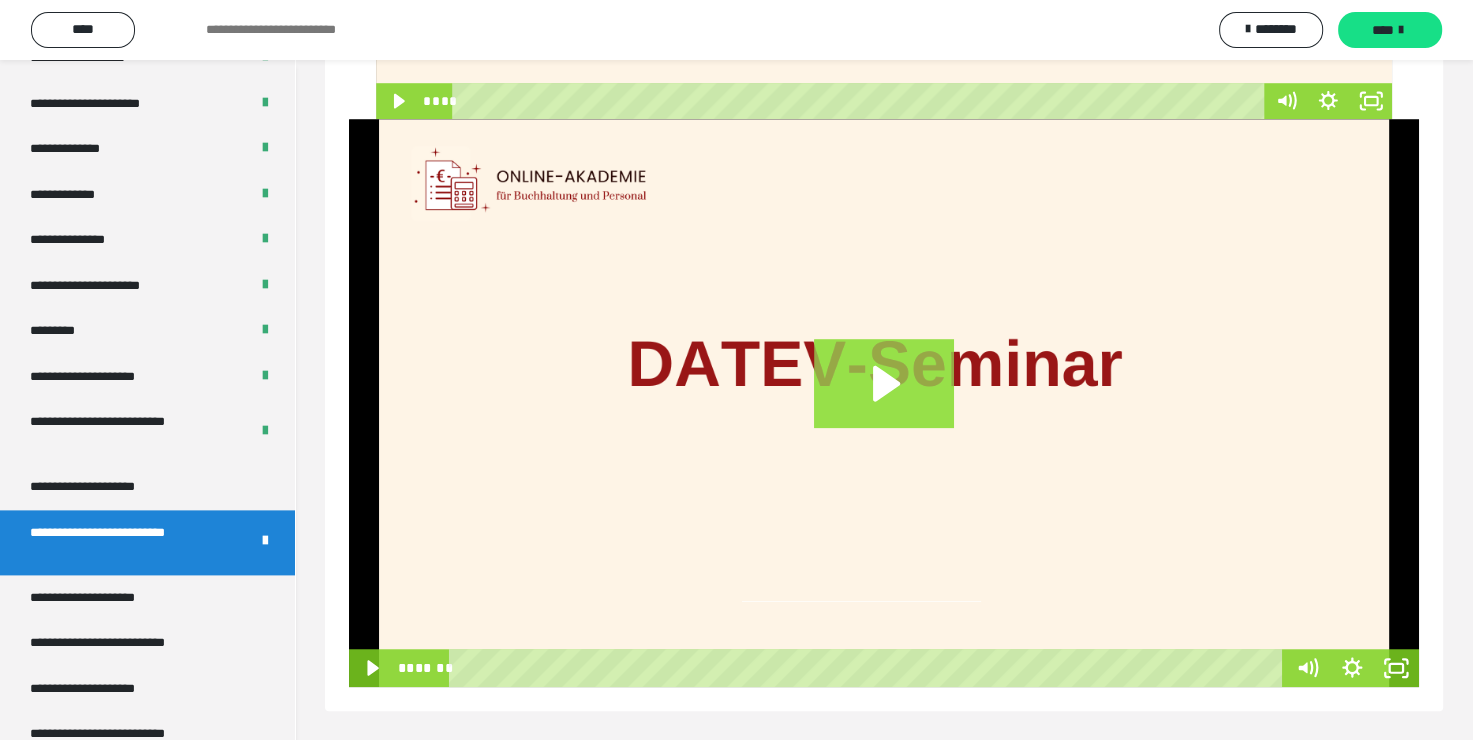 scroll, scrollTop: 1408, scrollLeft: 0, axis: vertical 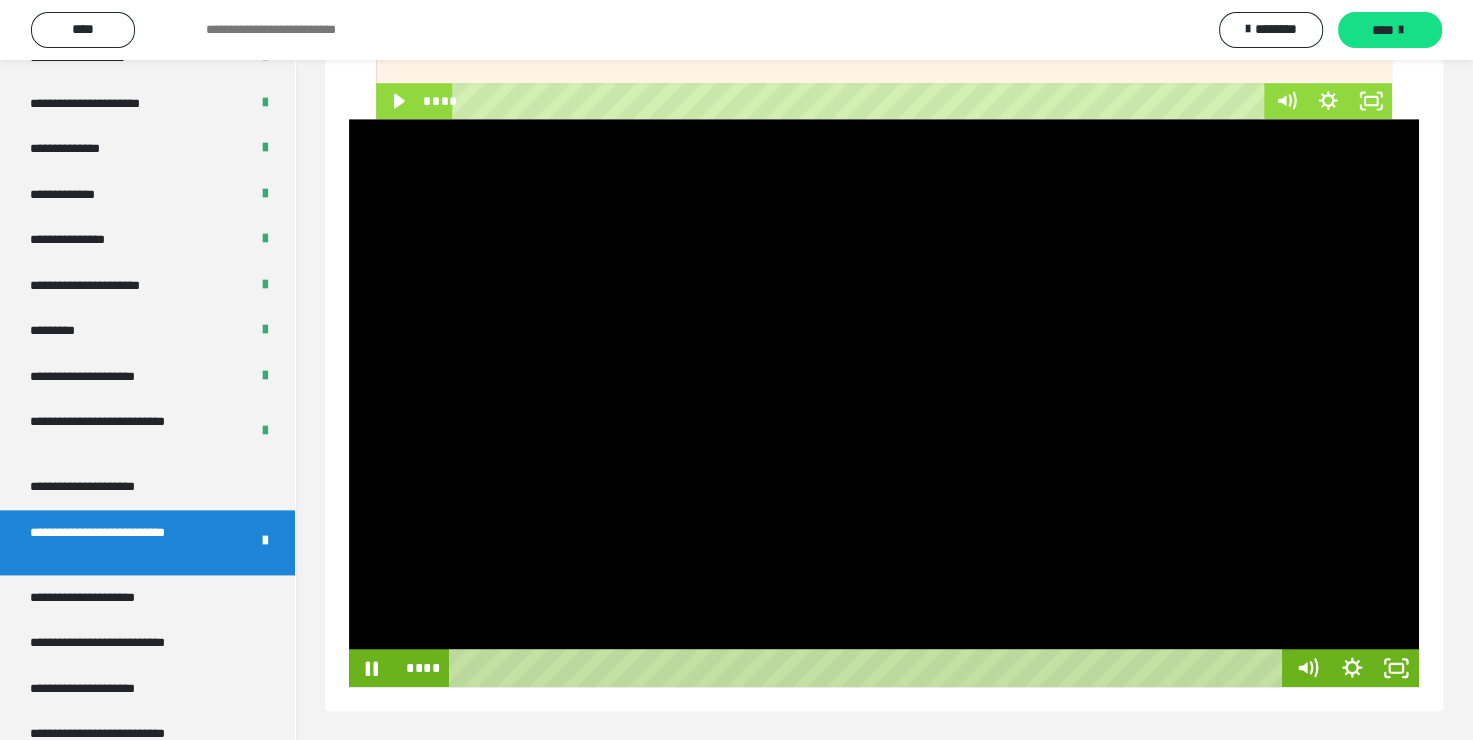 type 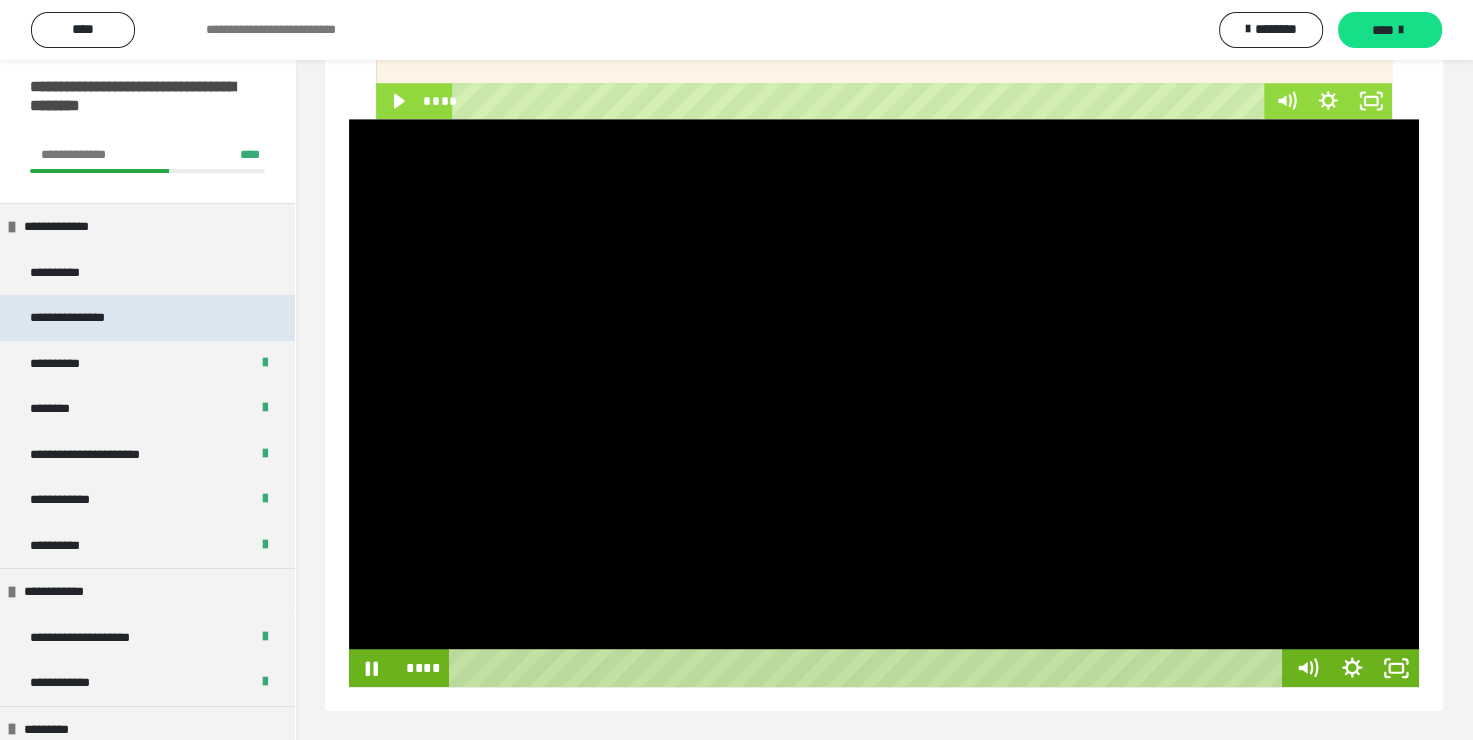 scroll, scrollTop: 0, scrollLeft: 0, axis: both 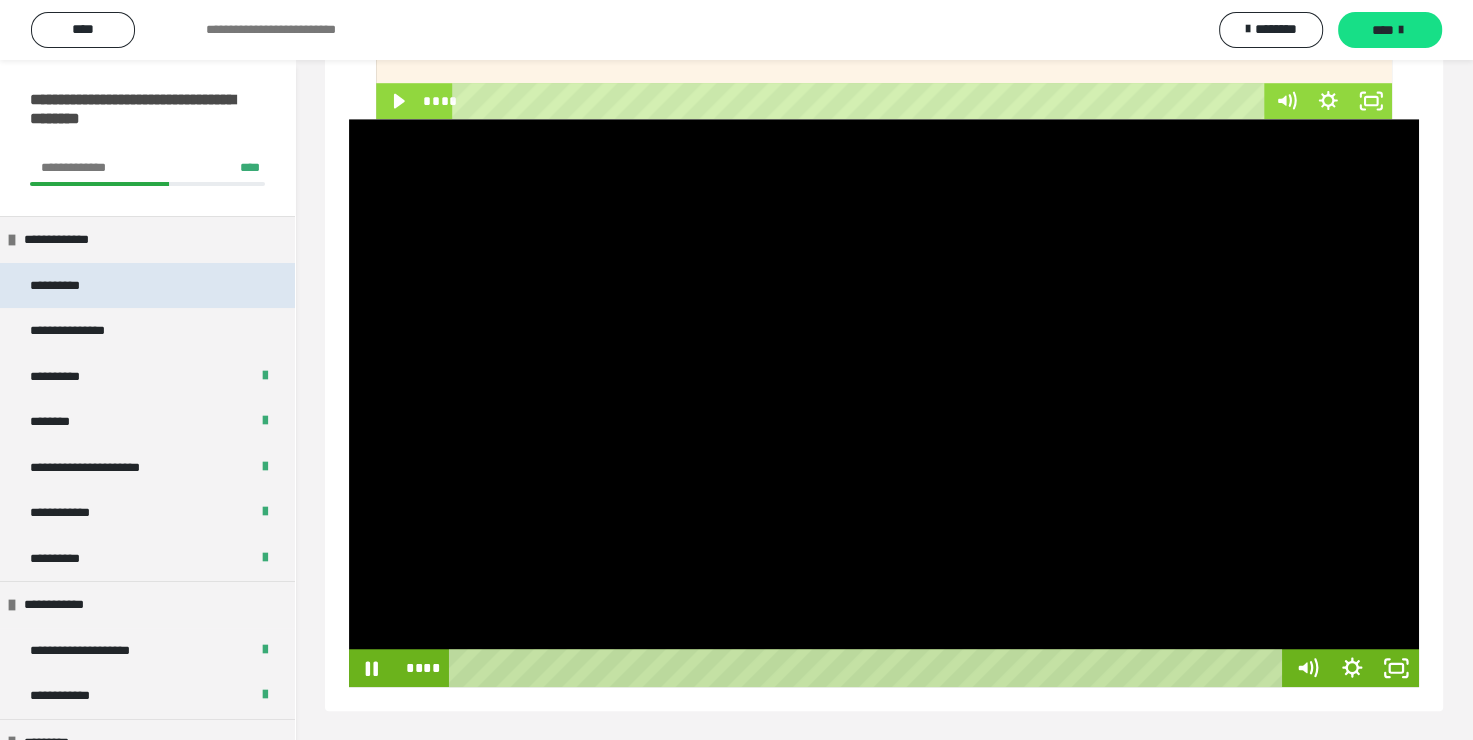 click on "**********" at bounding box center (78, 286) 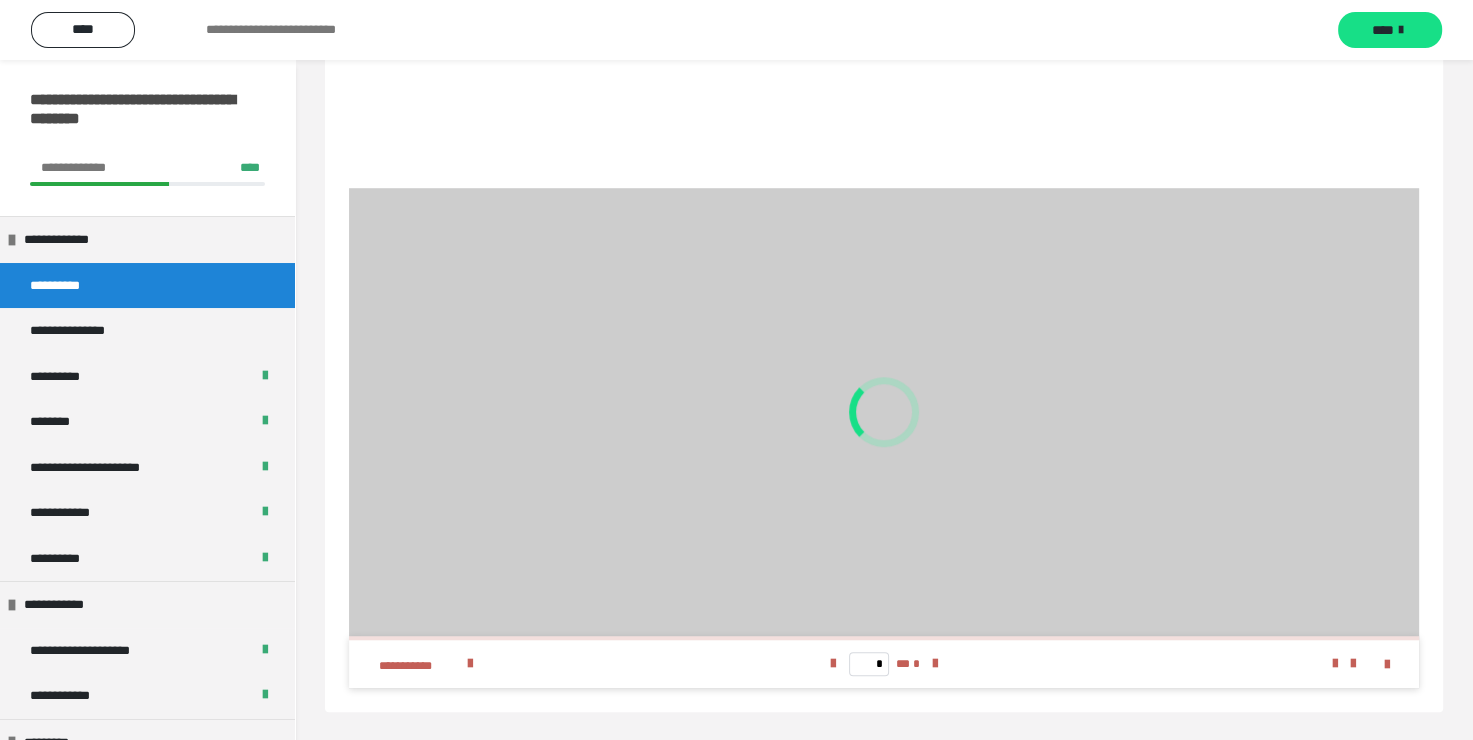 scroll, scrollTop: 1408, scrollLeft: 0, axis: vertical 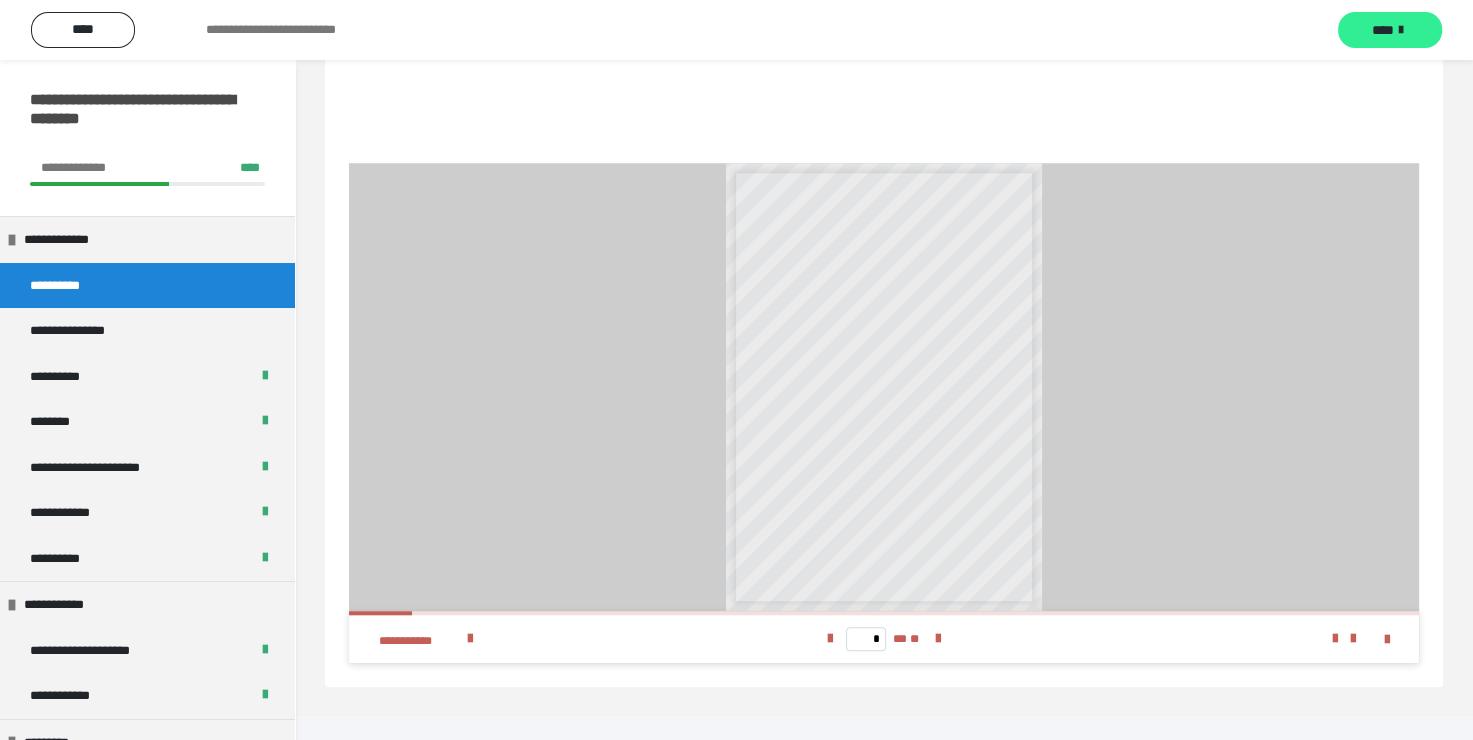 click on "****" at bounding box center (1383, 30) 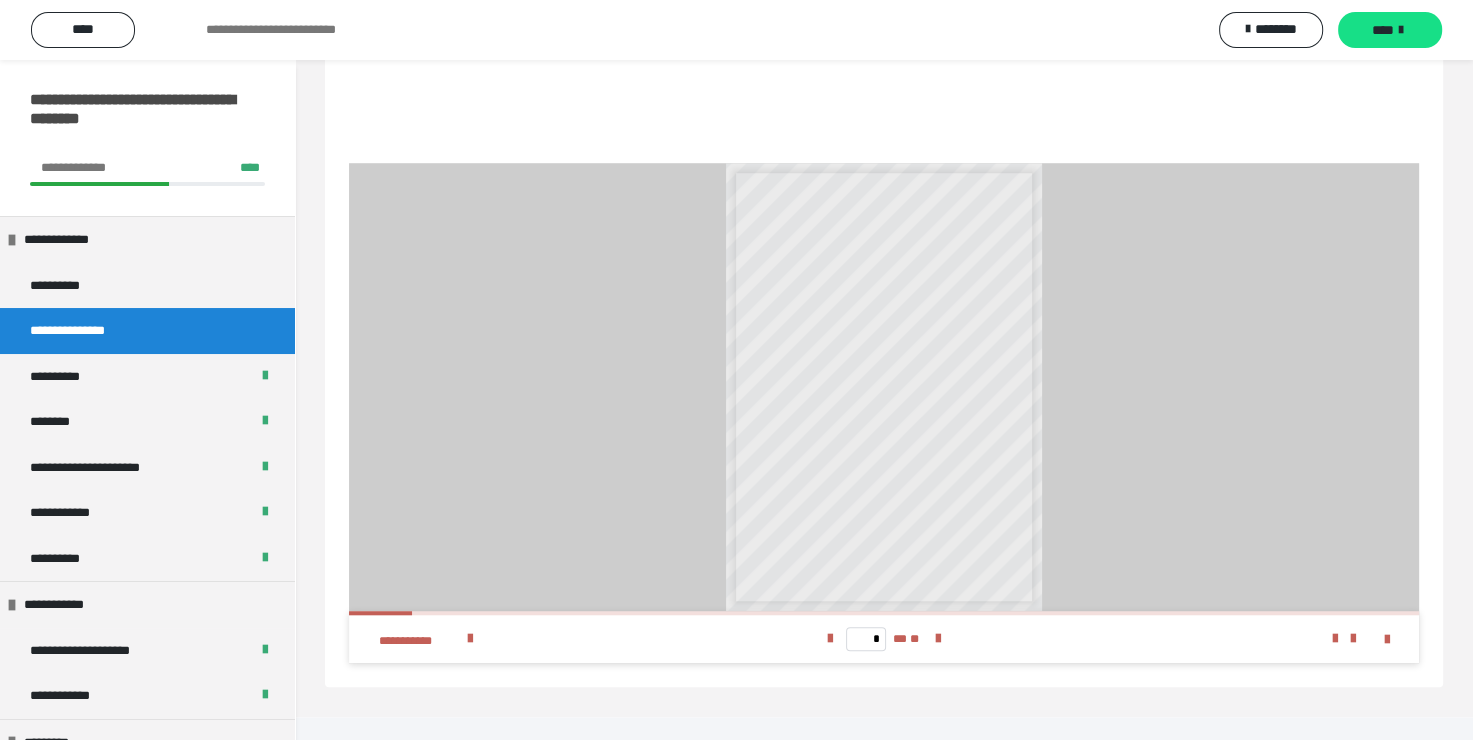 scroll, scrollTop: 60, scrollLeft: 0, axis: vertical 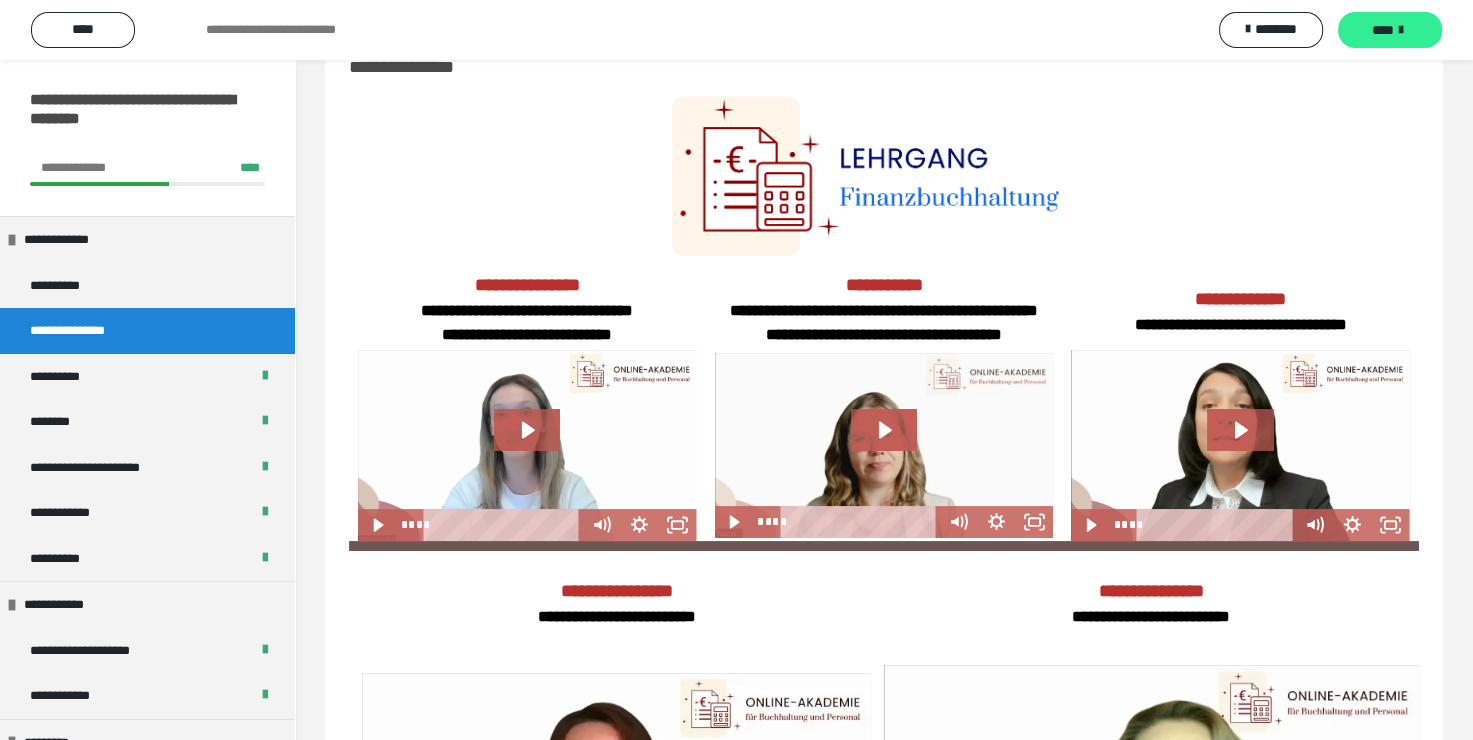 click on "****" at bounding box center [1383, 30] 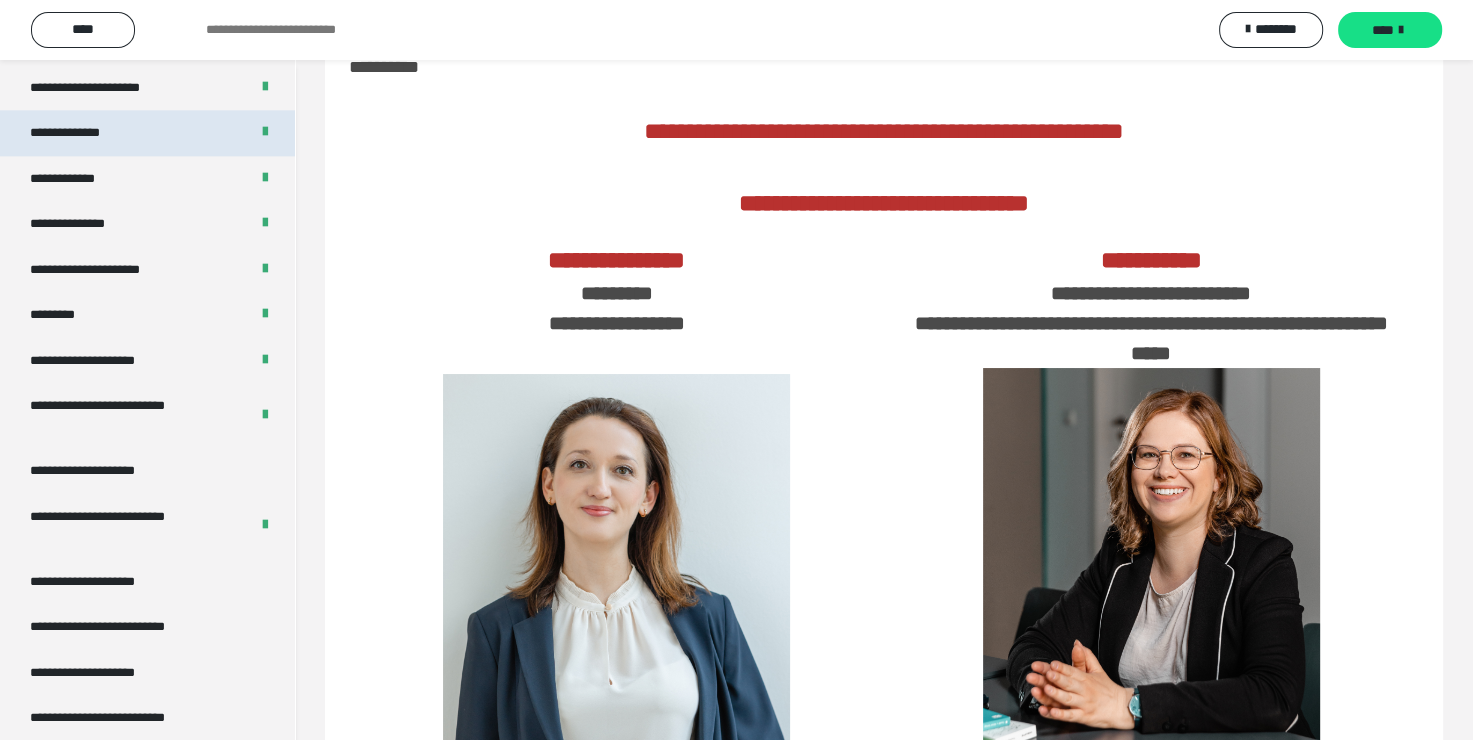 scroll, scrollTop: 2500, scrollLeft: 0, axis: vertical 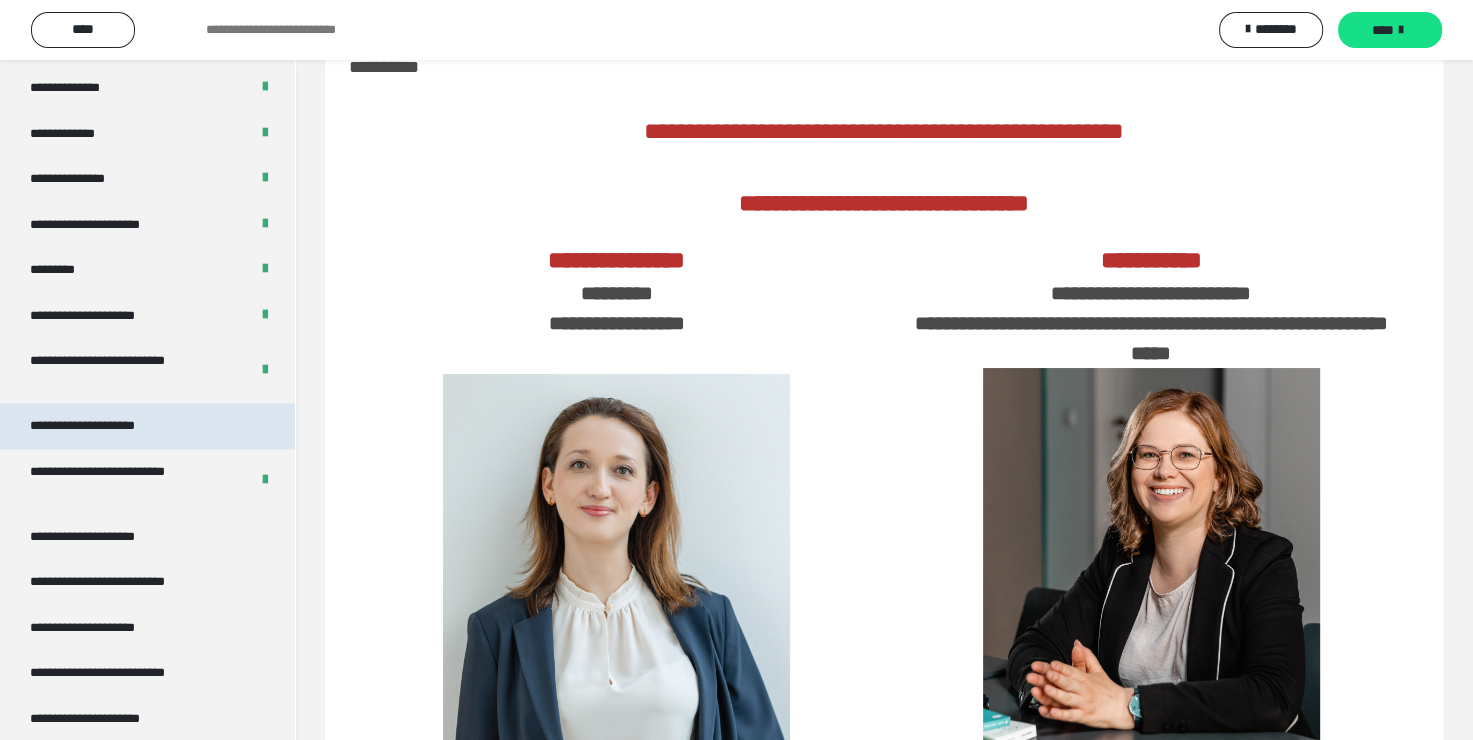click on "**********" at bounding box center [106, 426] 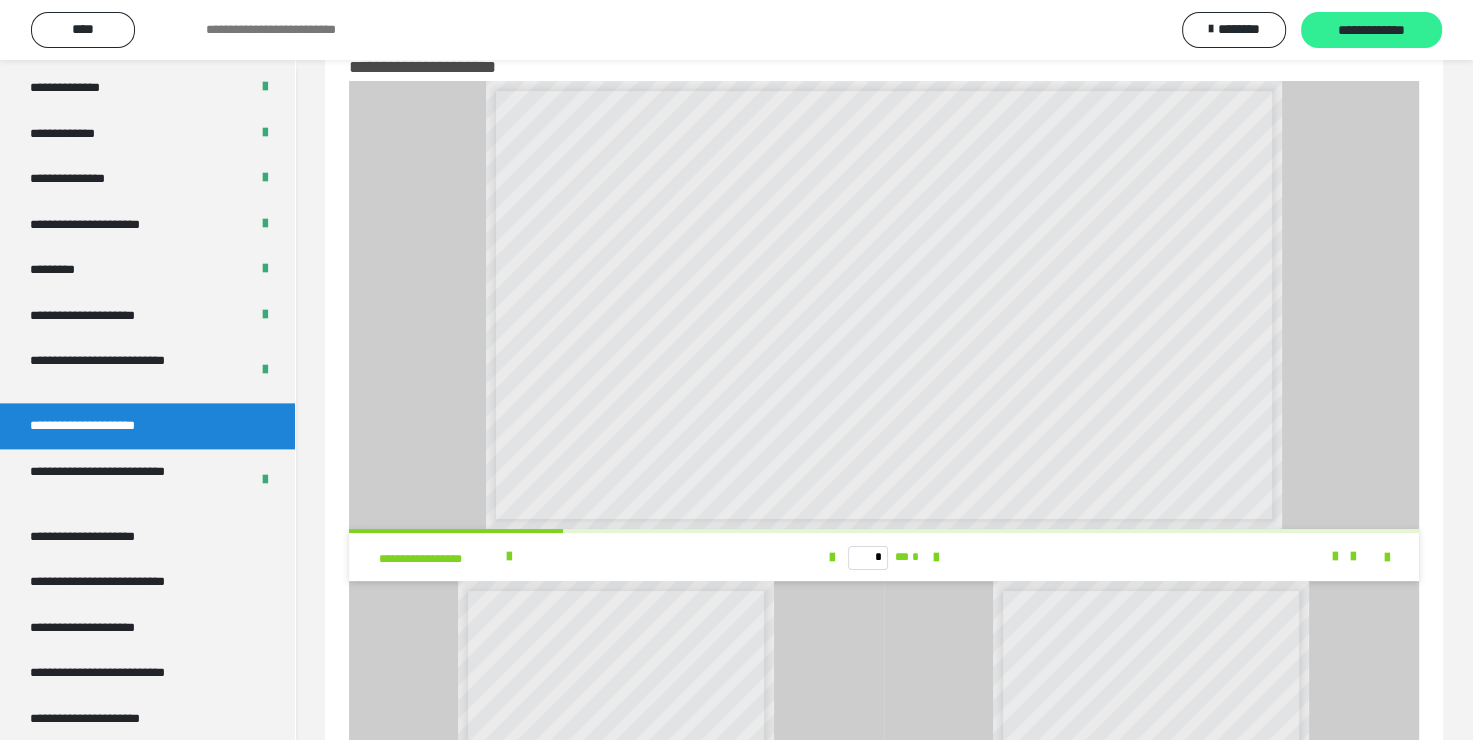 click on "**********" at bounding box center (1371, 31) 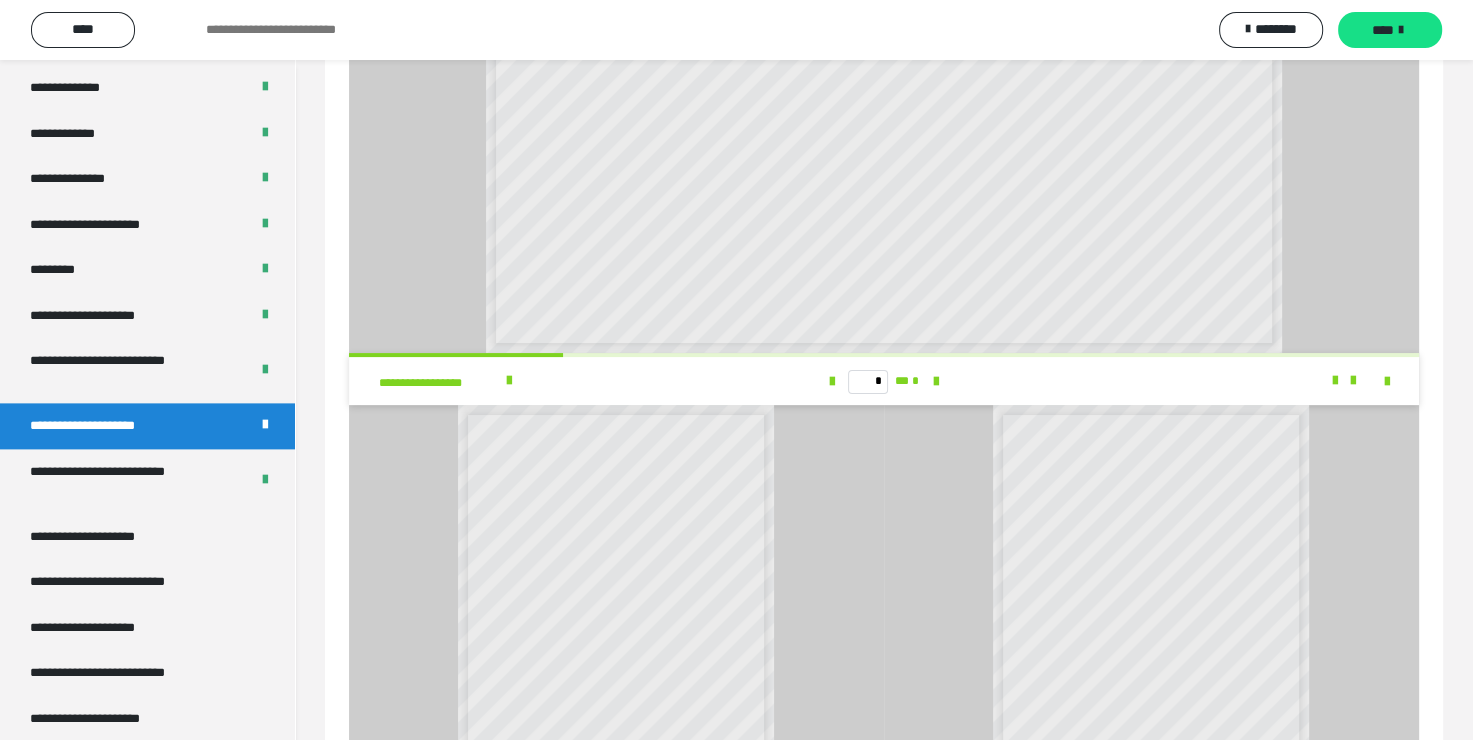 scroll, scrollTop: 455, scrollLeft: 0, axis: vertical 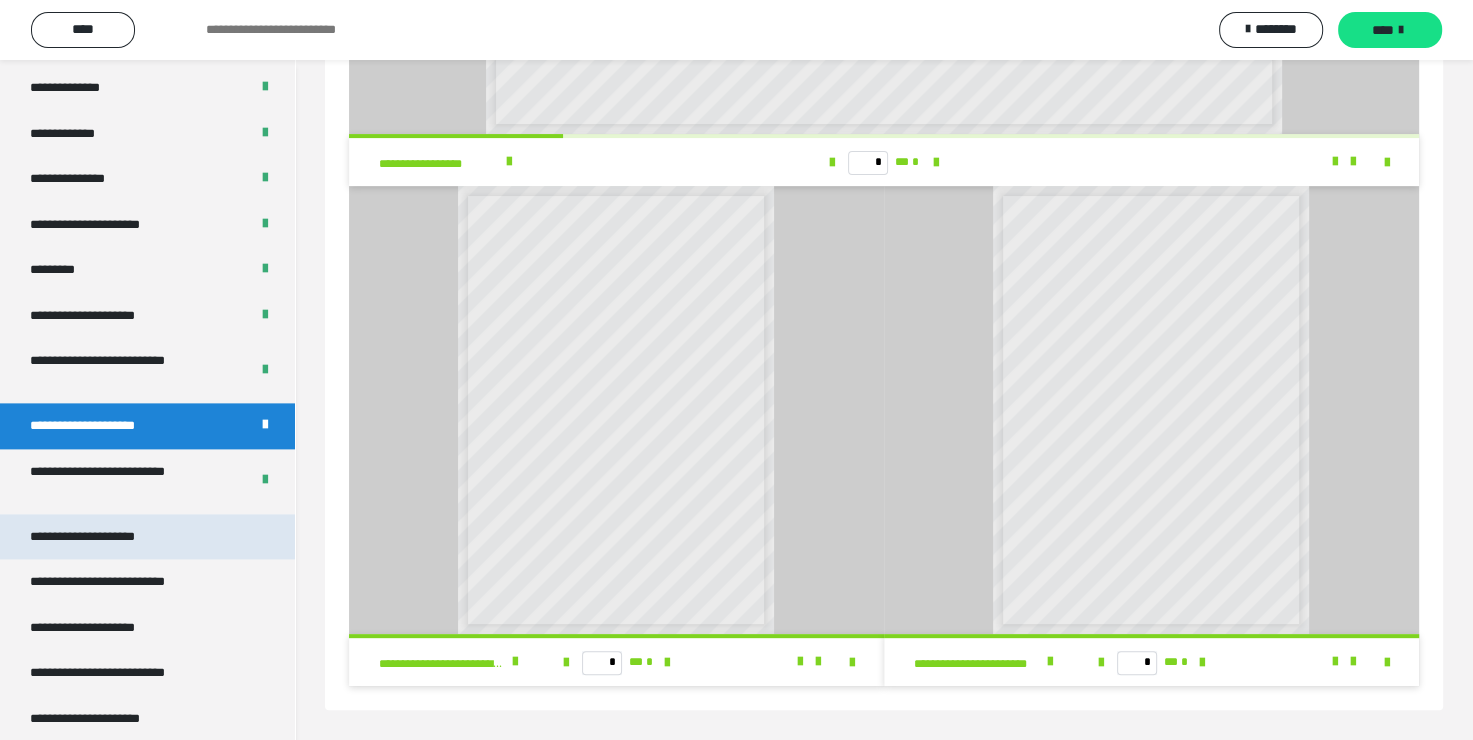 click on "**********" at bounding box center (106, 537) 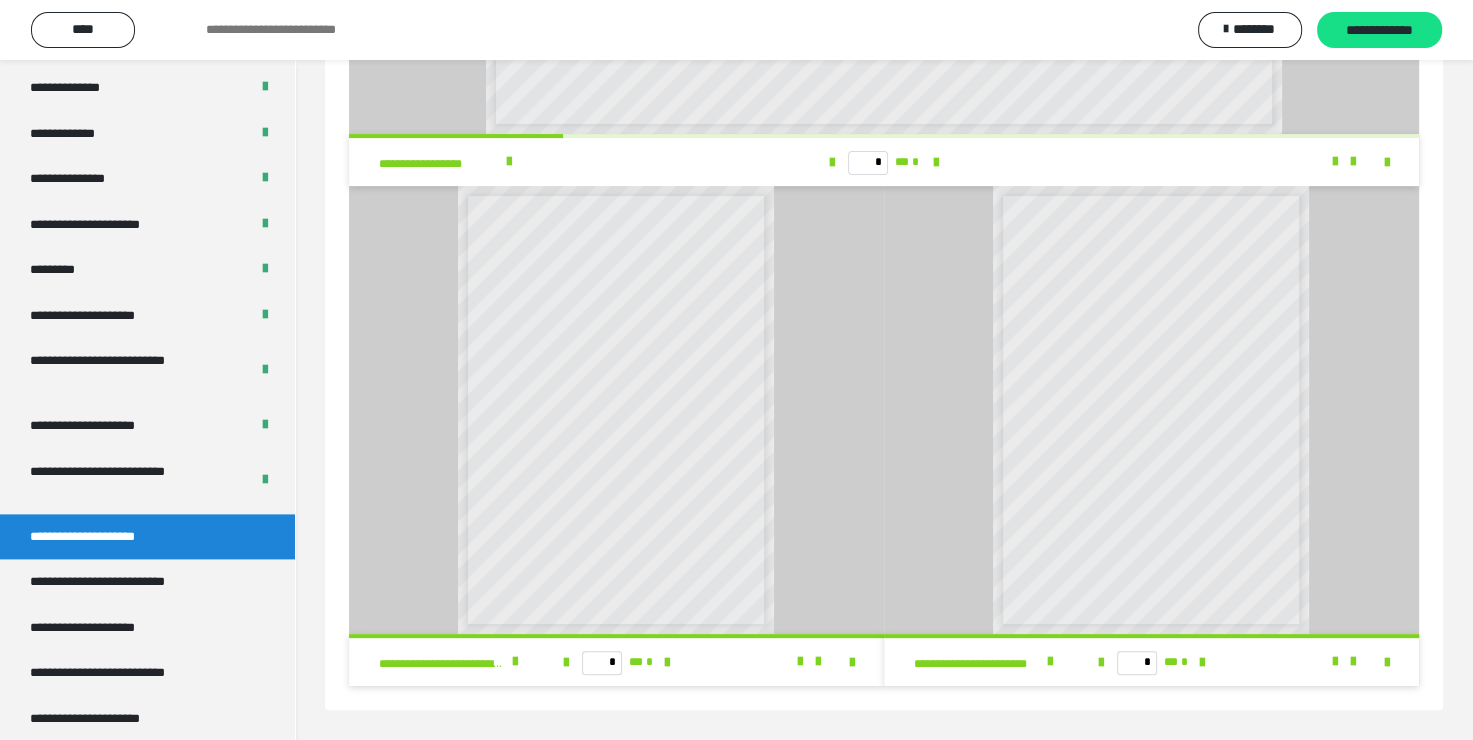 scroll, scrollTop: 0, scrollLeft: 0, axis: both 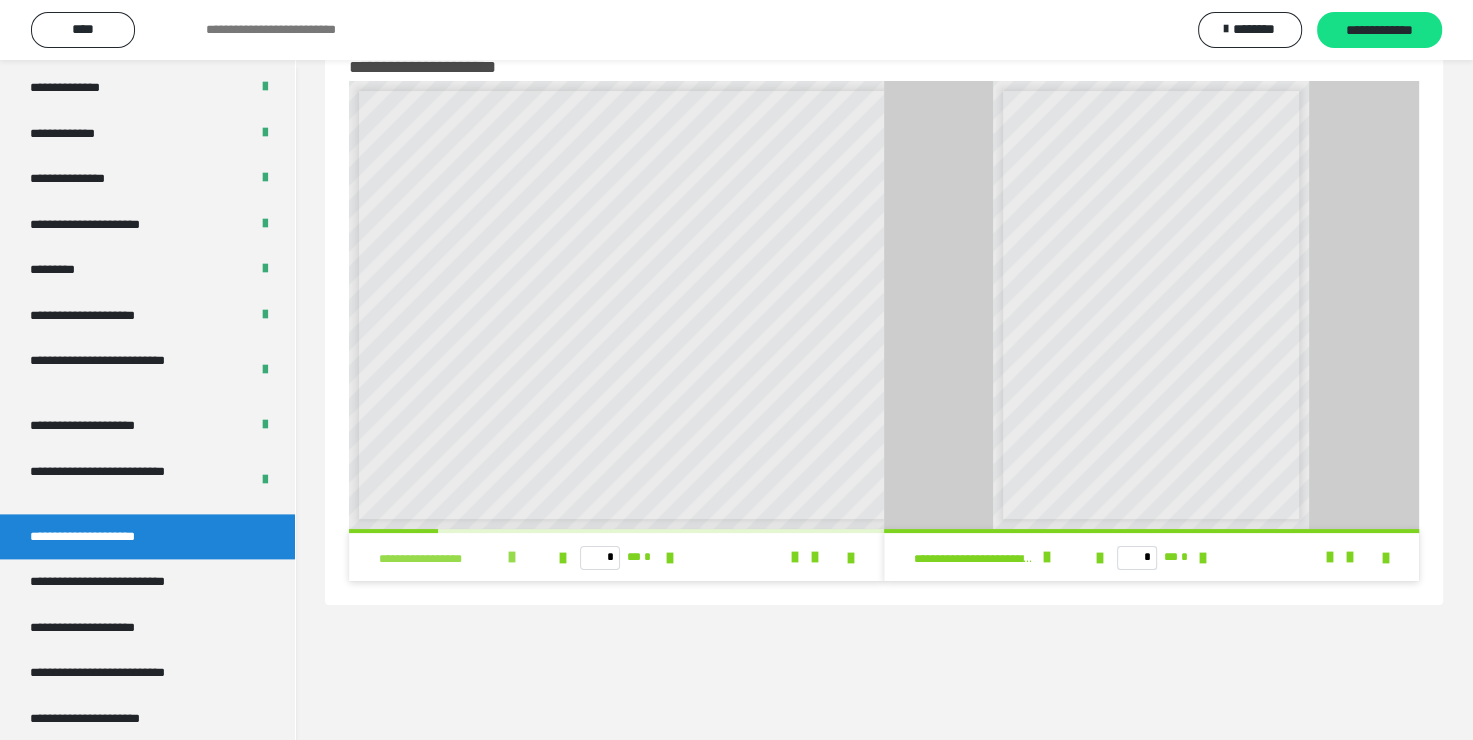 click at bounding box center [512, 557] 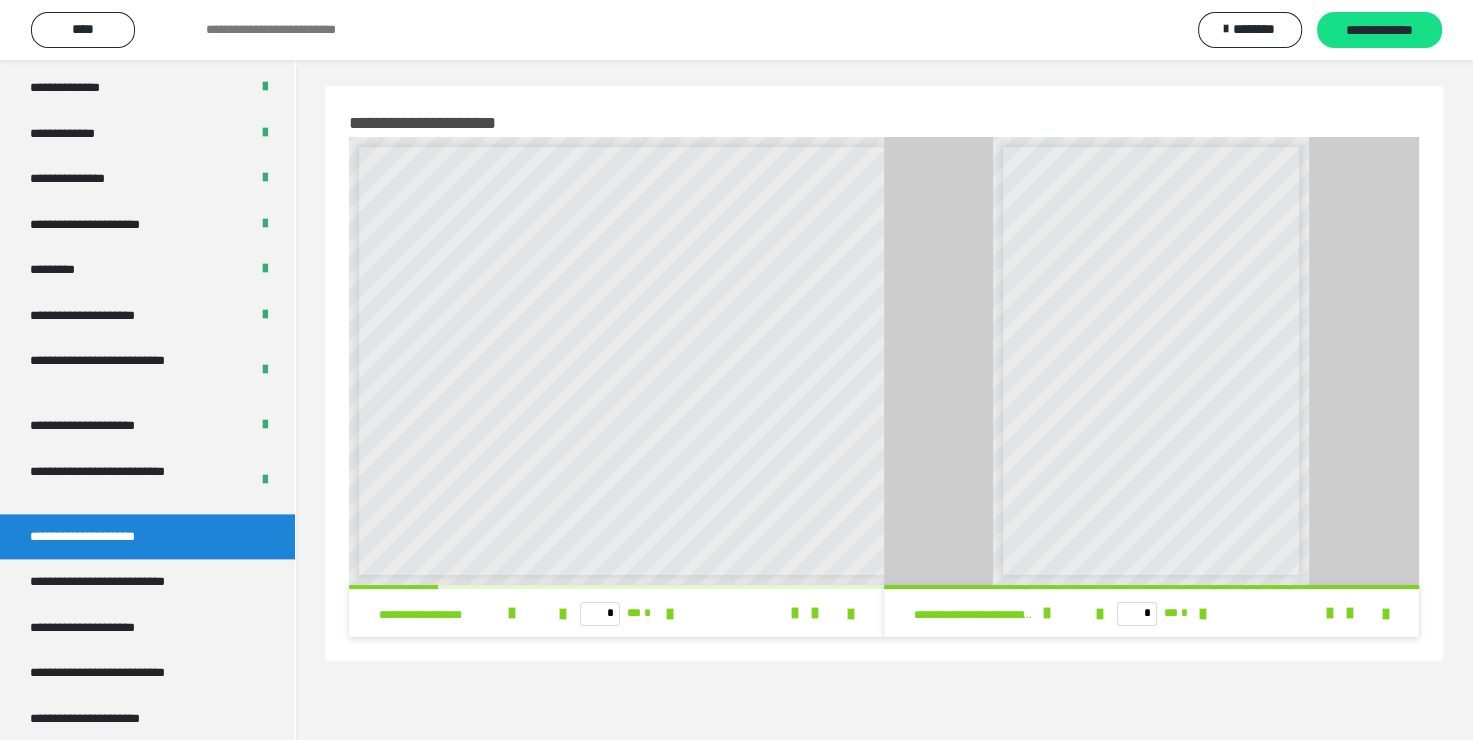 scroll, scrollTop: 60, scrollLeft: 0, axis: vertical 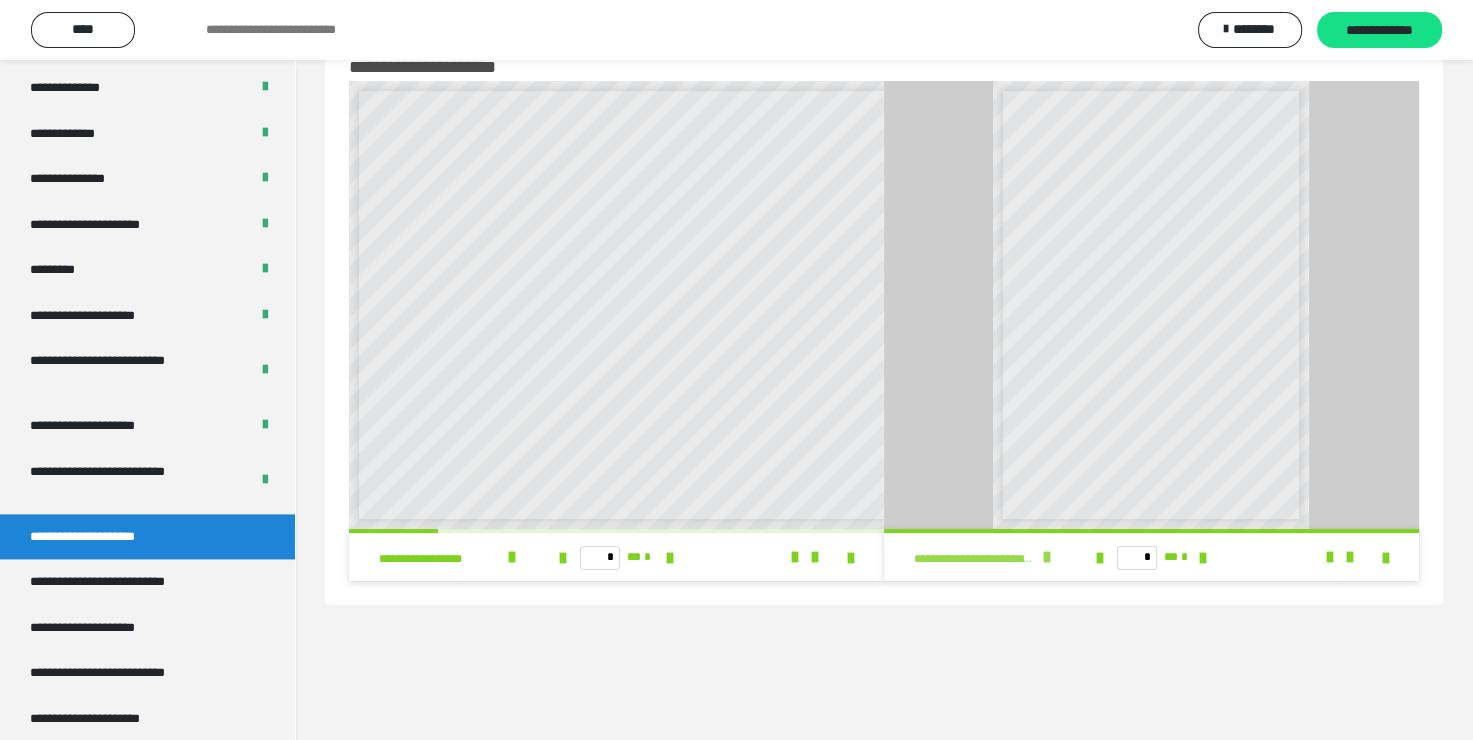 click on "**********" at bounding box center (975, 559) 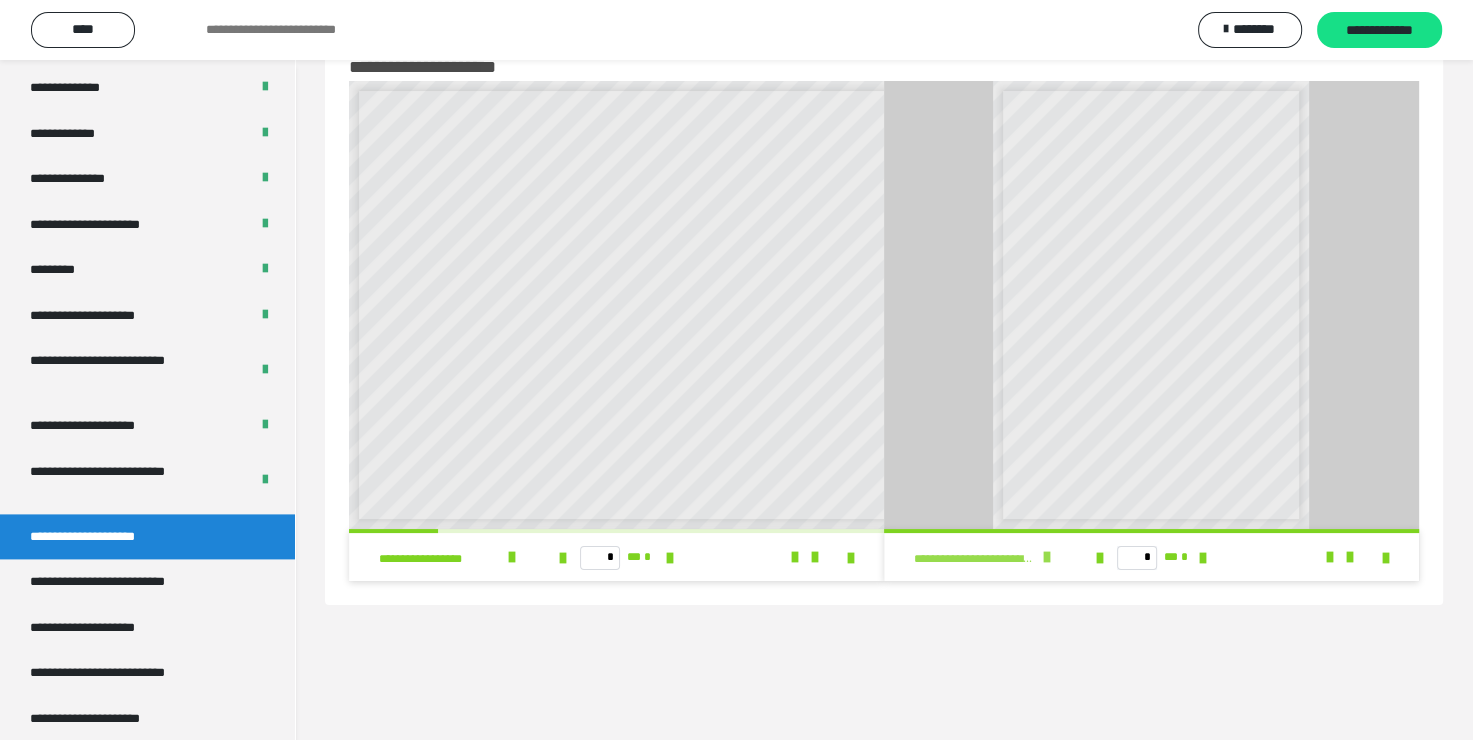 click on "**********" at bounding box center (975, 559) 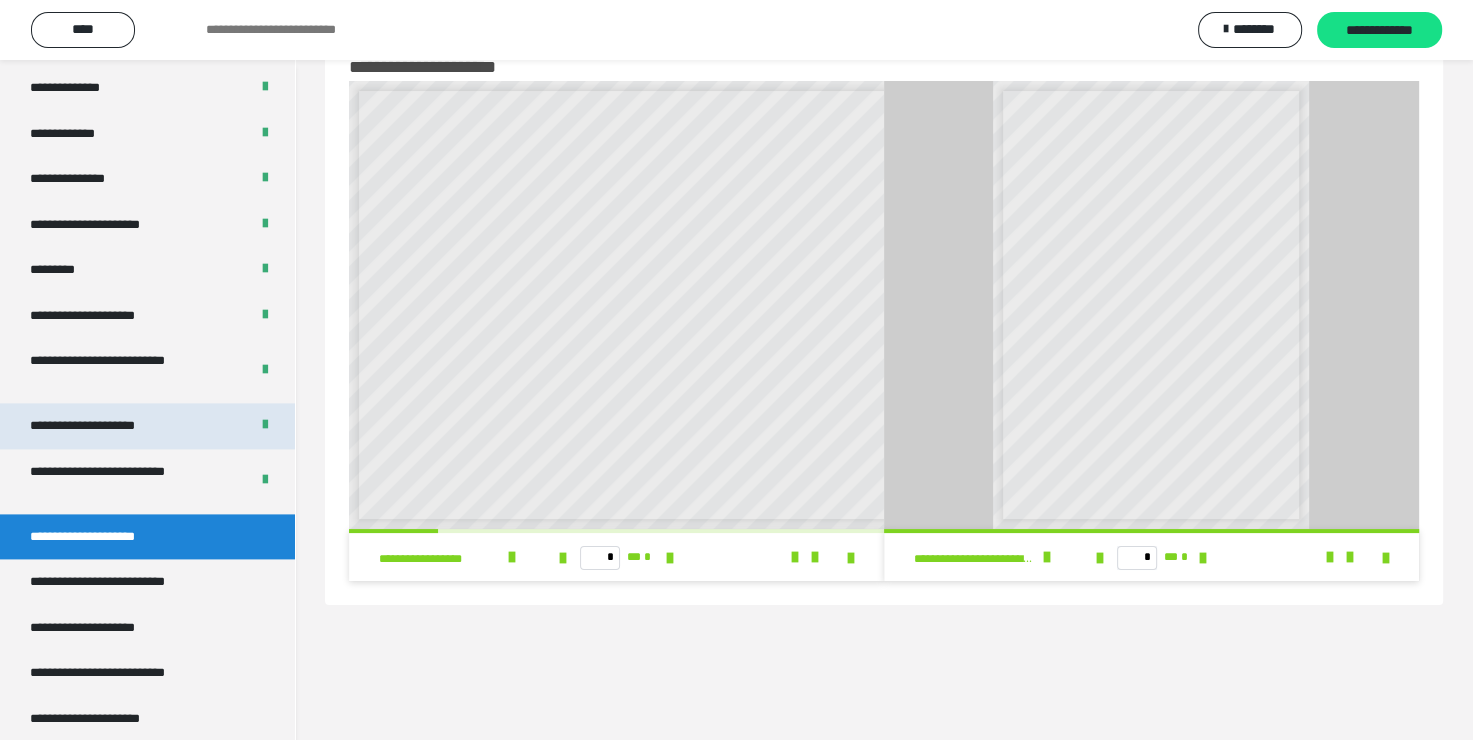 click on "**********" at bounding box center (106, 426) 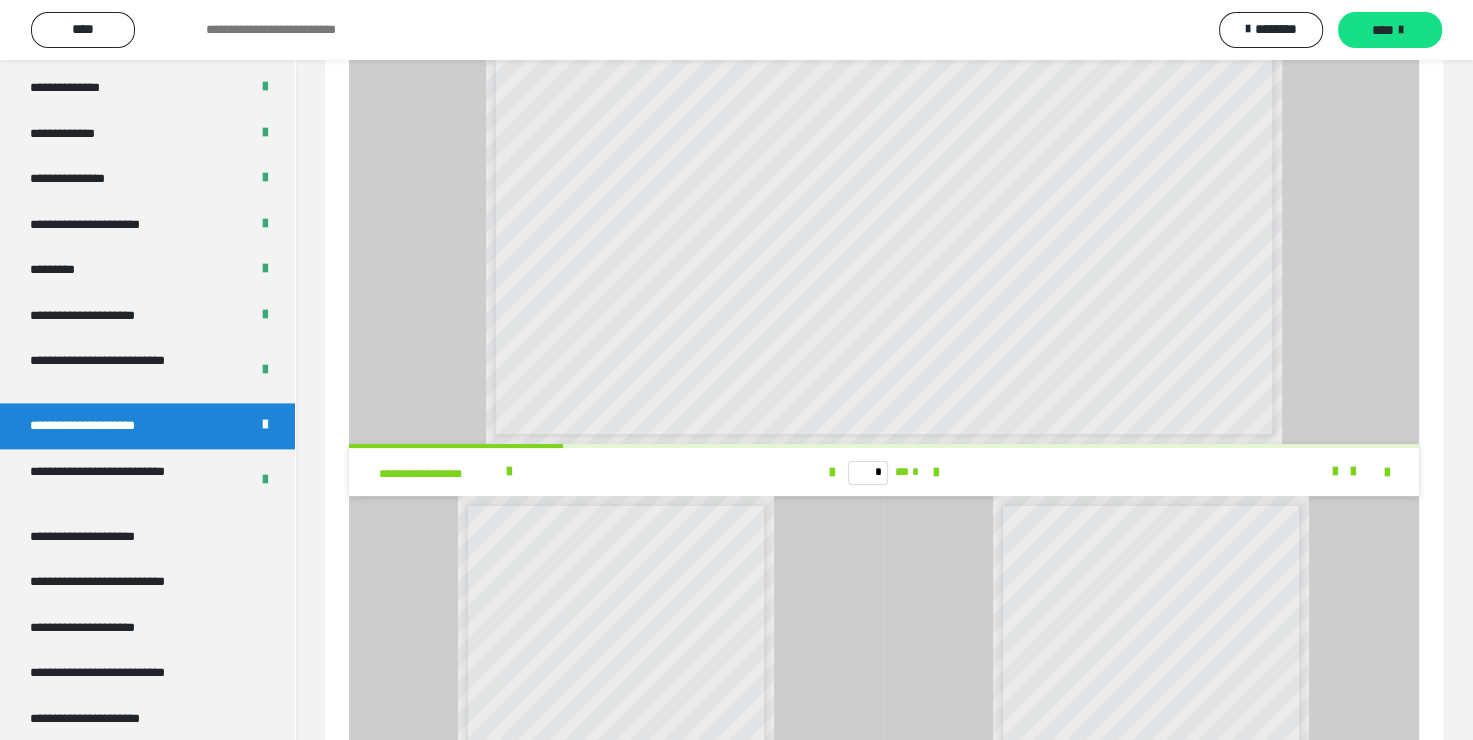 scroll, scrollTop: 455, scrollLeft: 0, axis: vertical 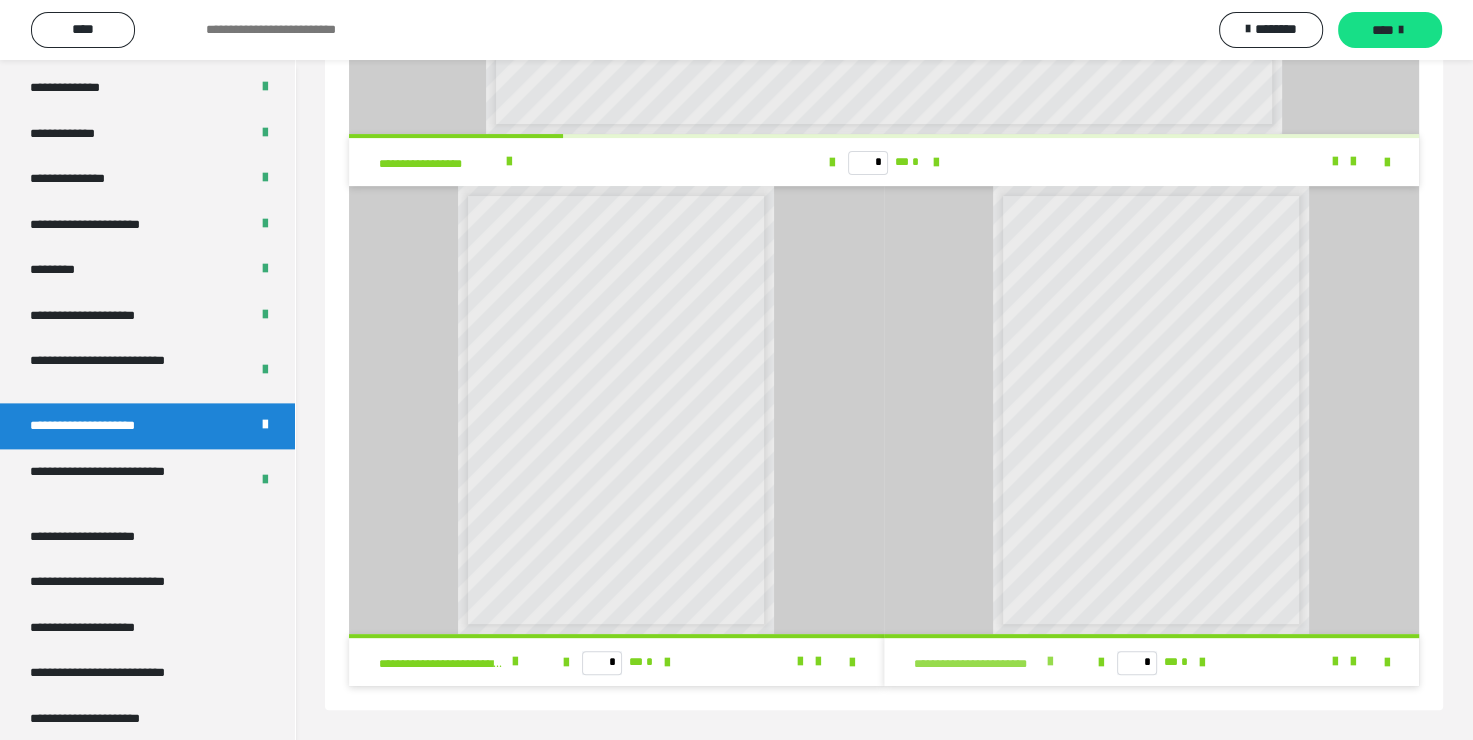 click on "**********" at bounding box center (977, 664) 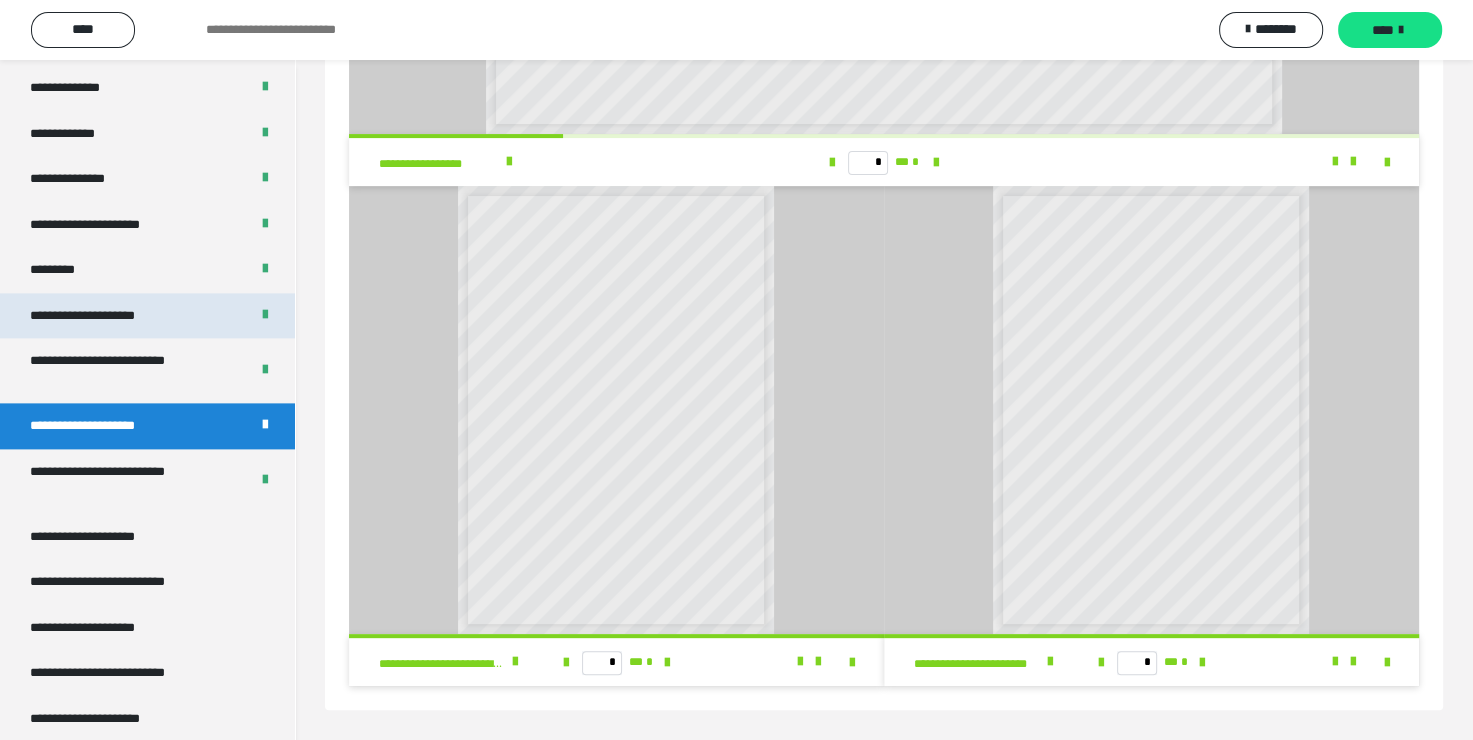 click on "**********" at bounding box center (104, 316) 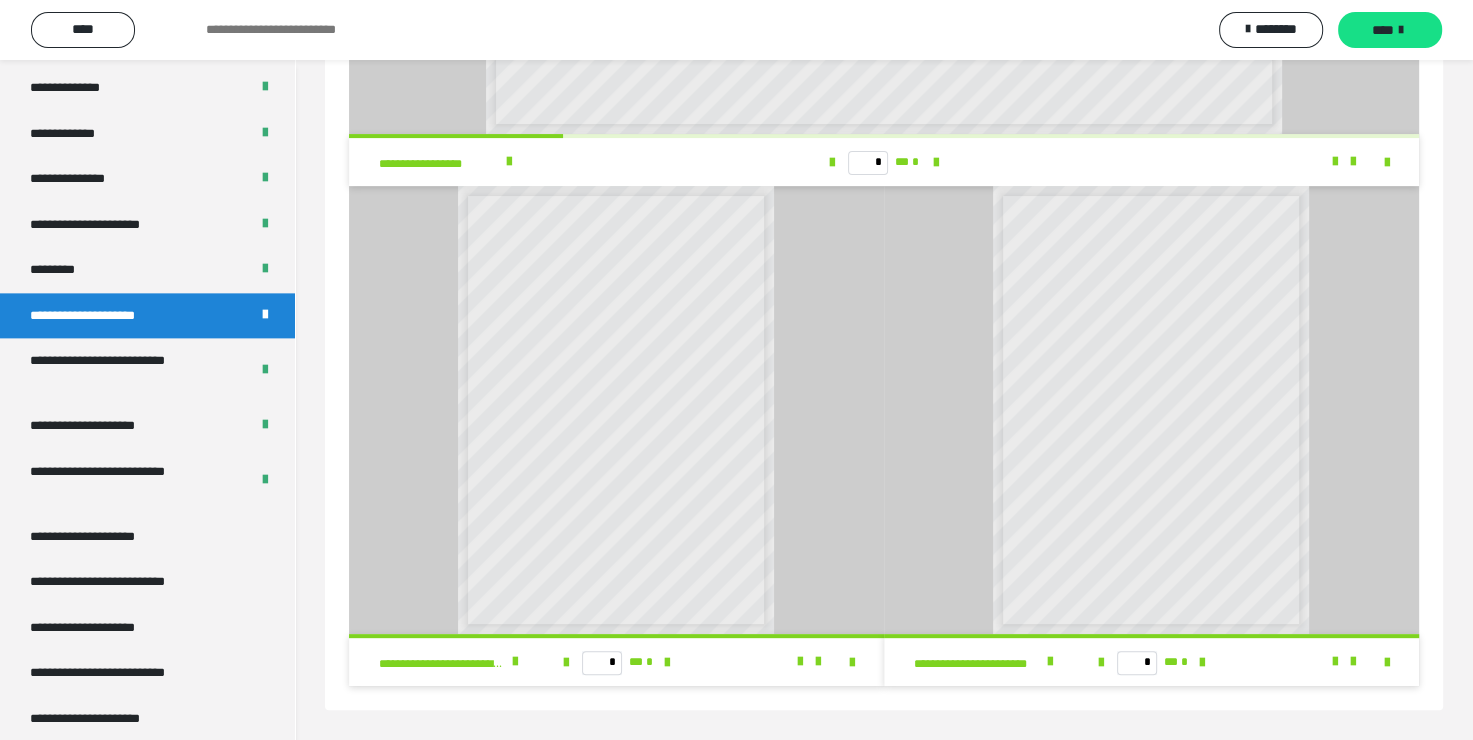 scroll, scrollTop: 60, scrollLeft: 0, axis: vertical 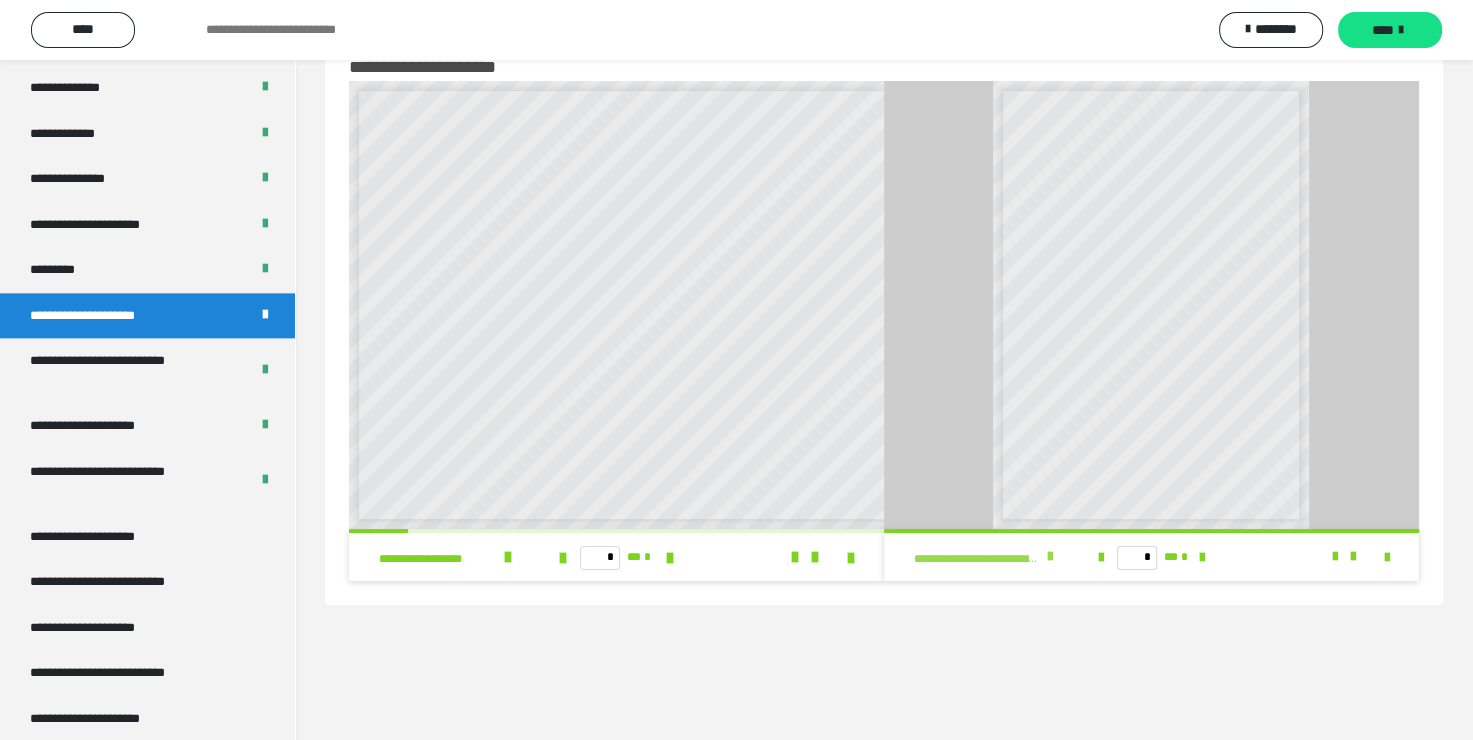 click at bounding box center (1050, 557) 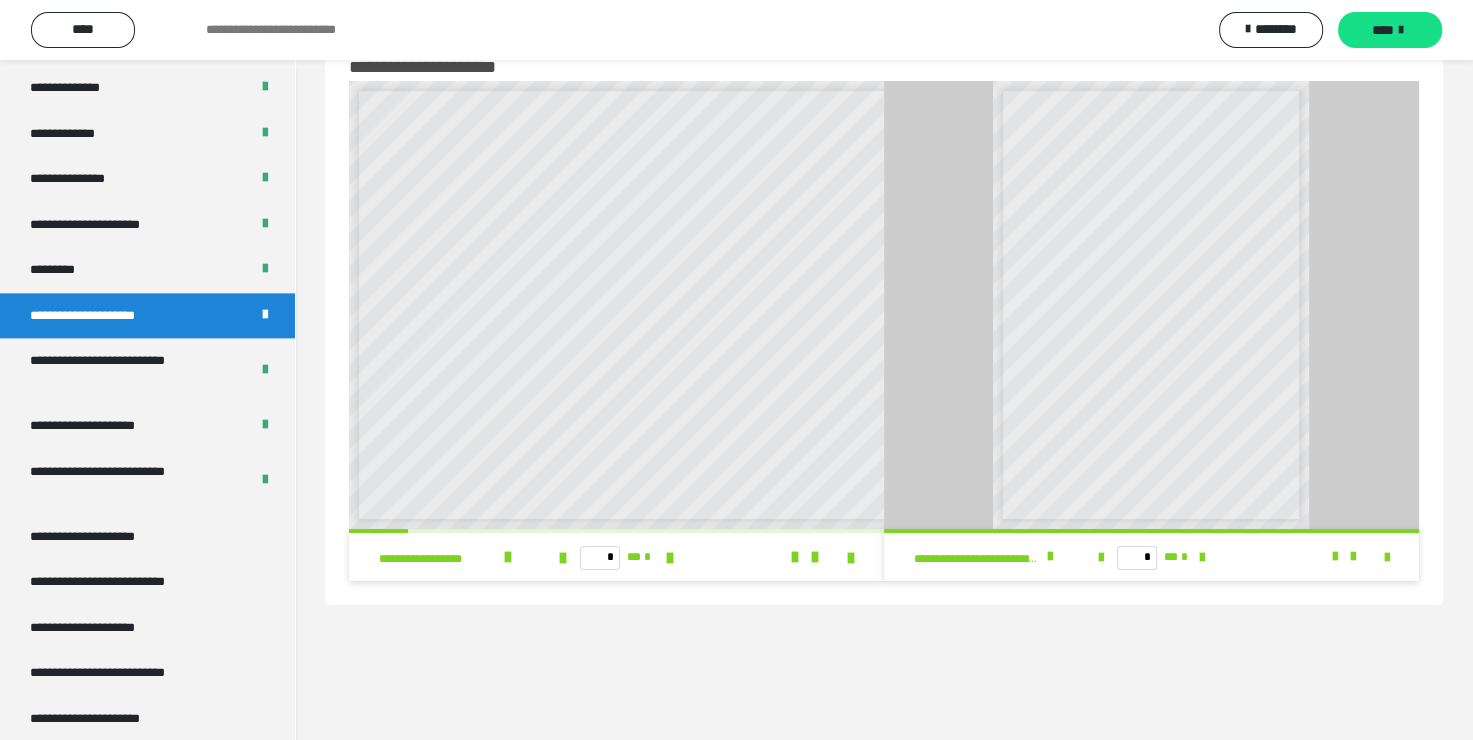 scroll, scrollTop: 0, scrollLeft: 0, axis: both 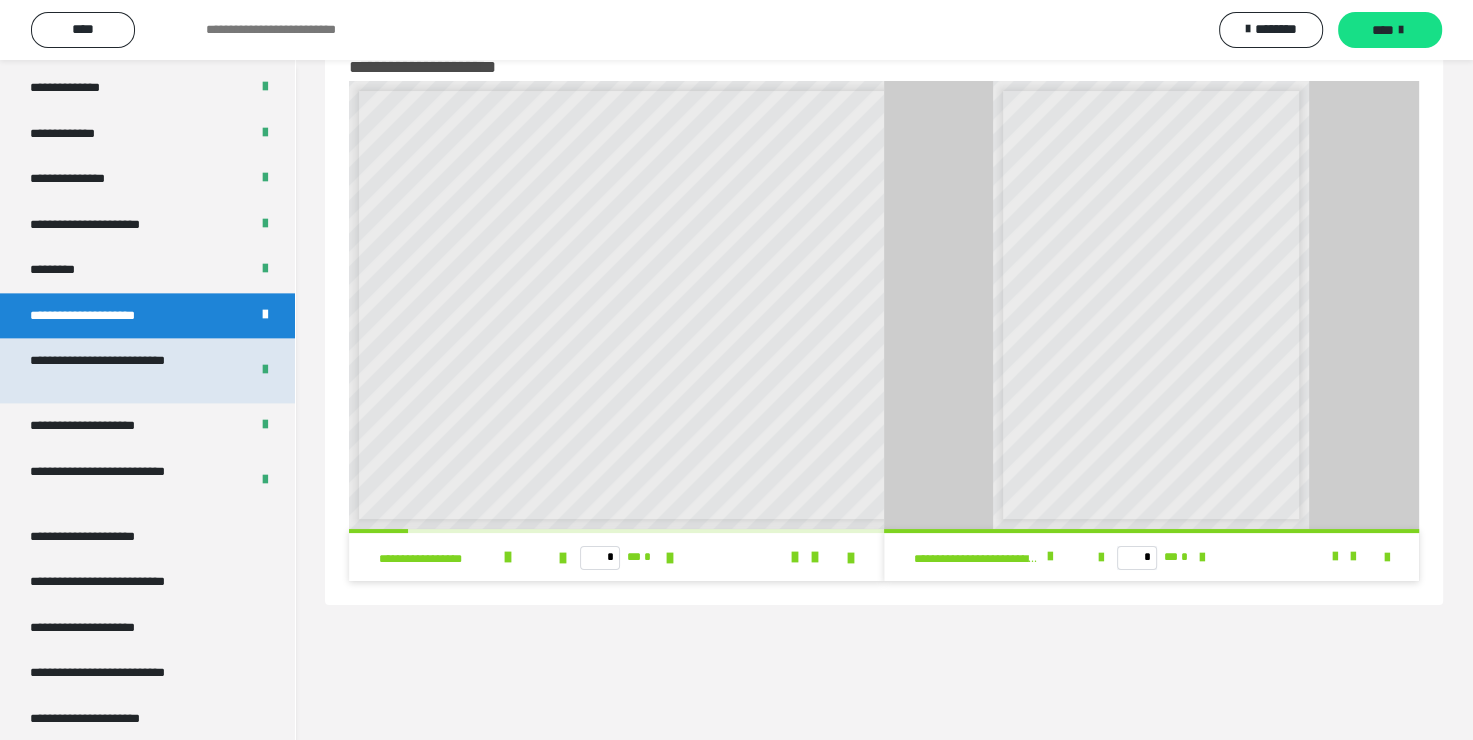 click on "**********" at bounding box center (124, 370) 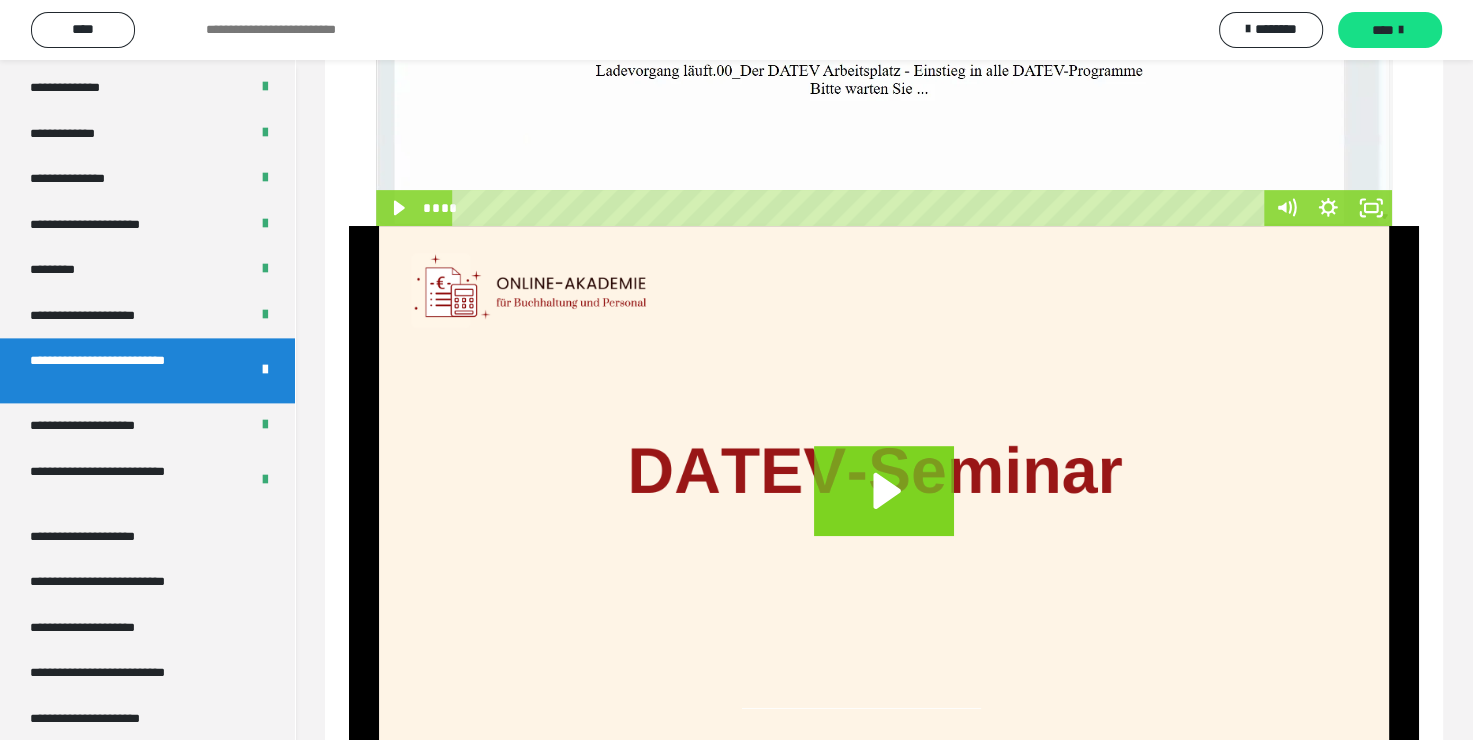 scroll, scrollTop: 760, scrollLeft: 0, axis: vertical 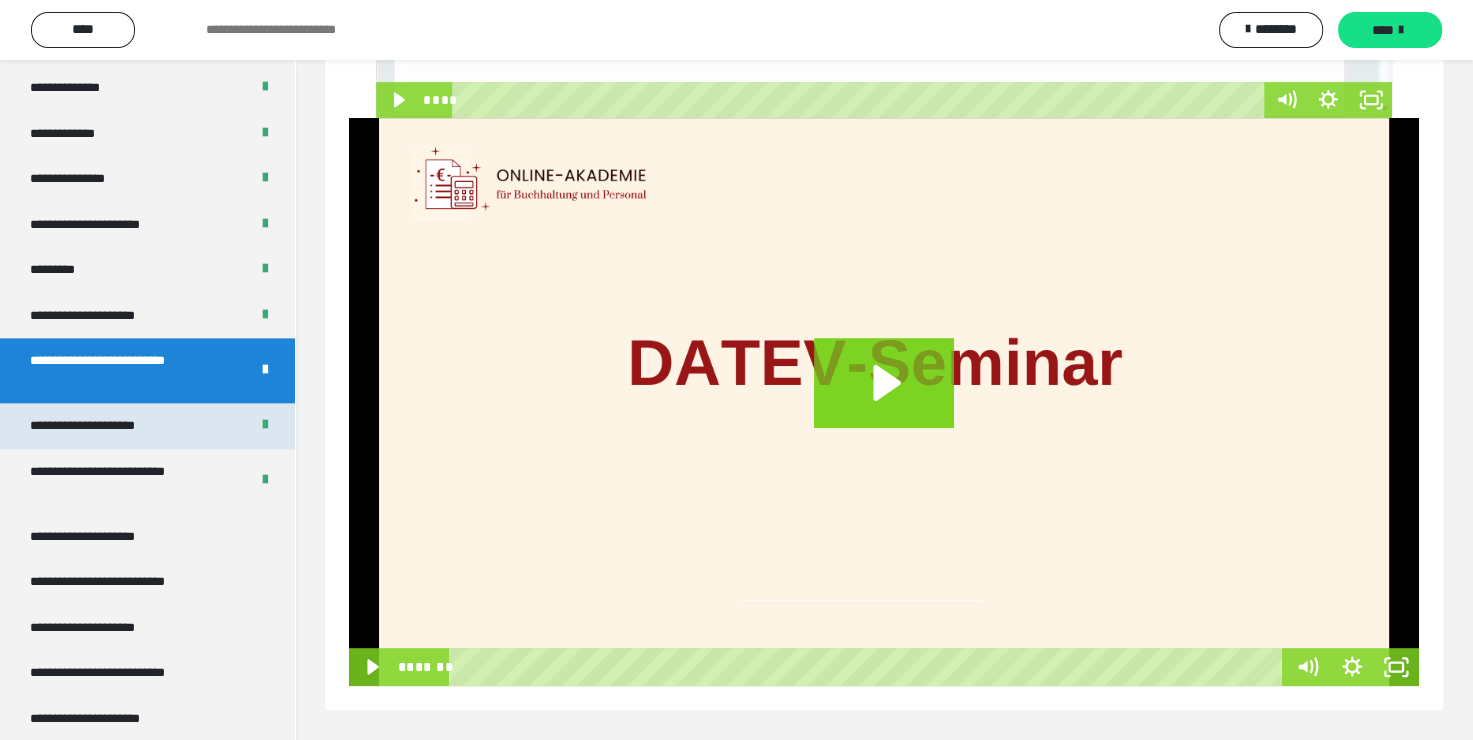 click on "**********" at bounding box center (106, 426) 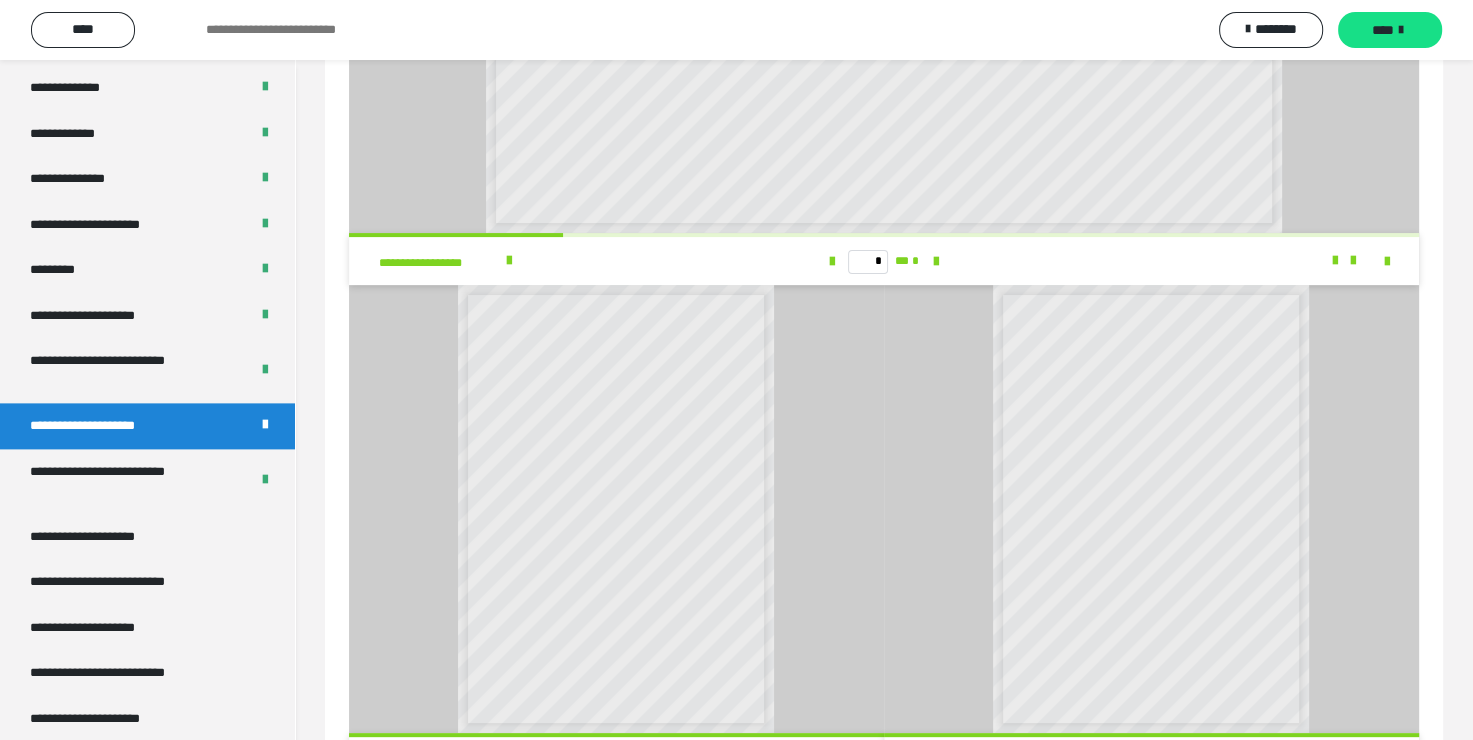 scroll, scrollTop: 455, scrollLeft: 0, axis: vertical 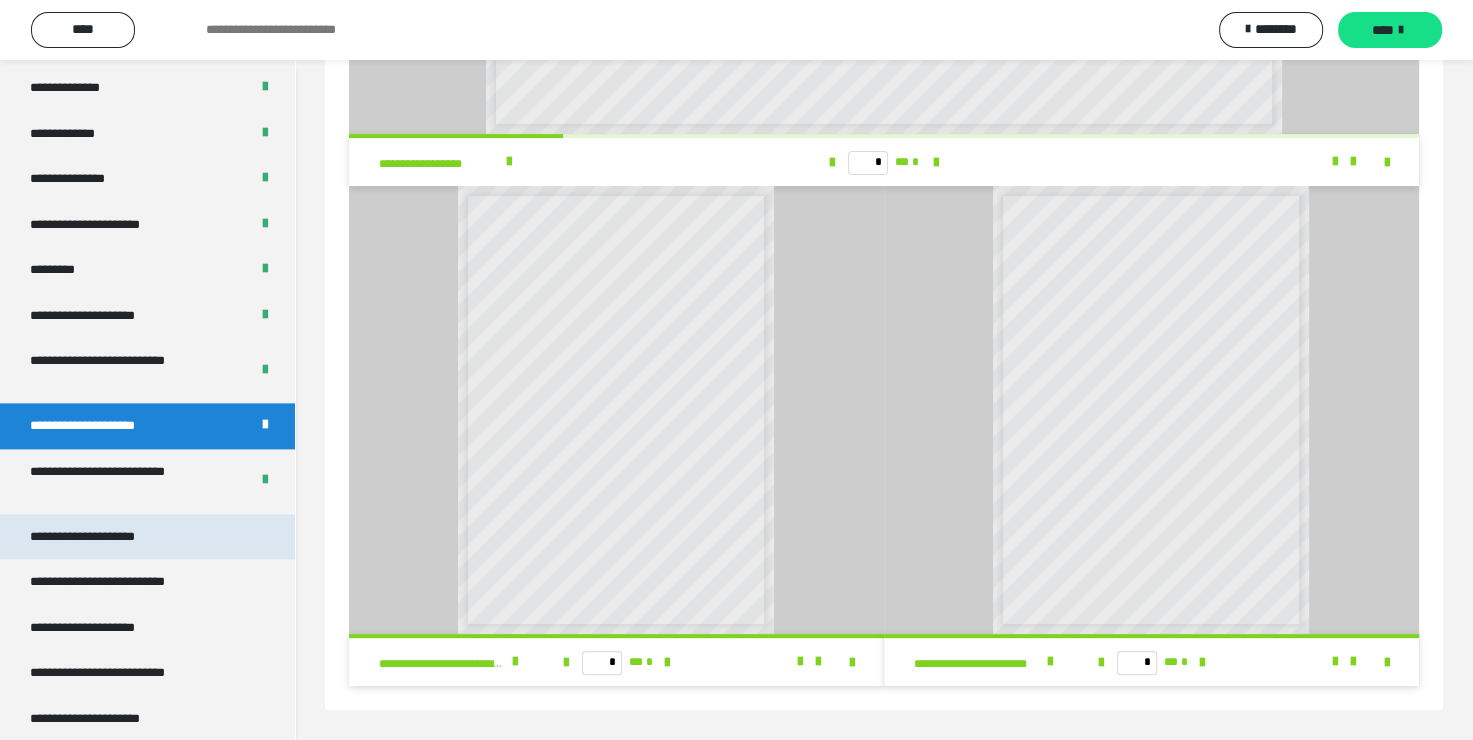 click on "**********" at bounding box center [106, 537] 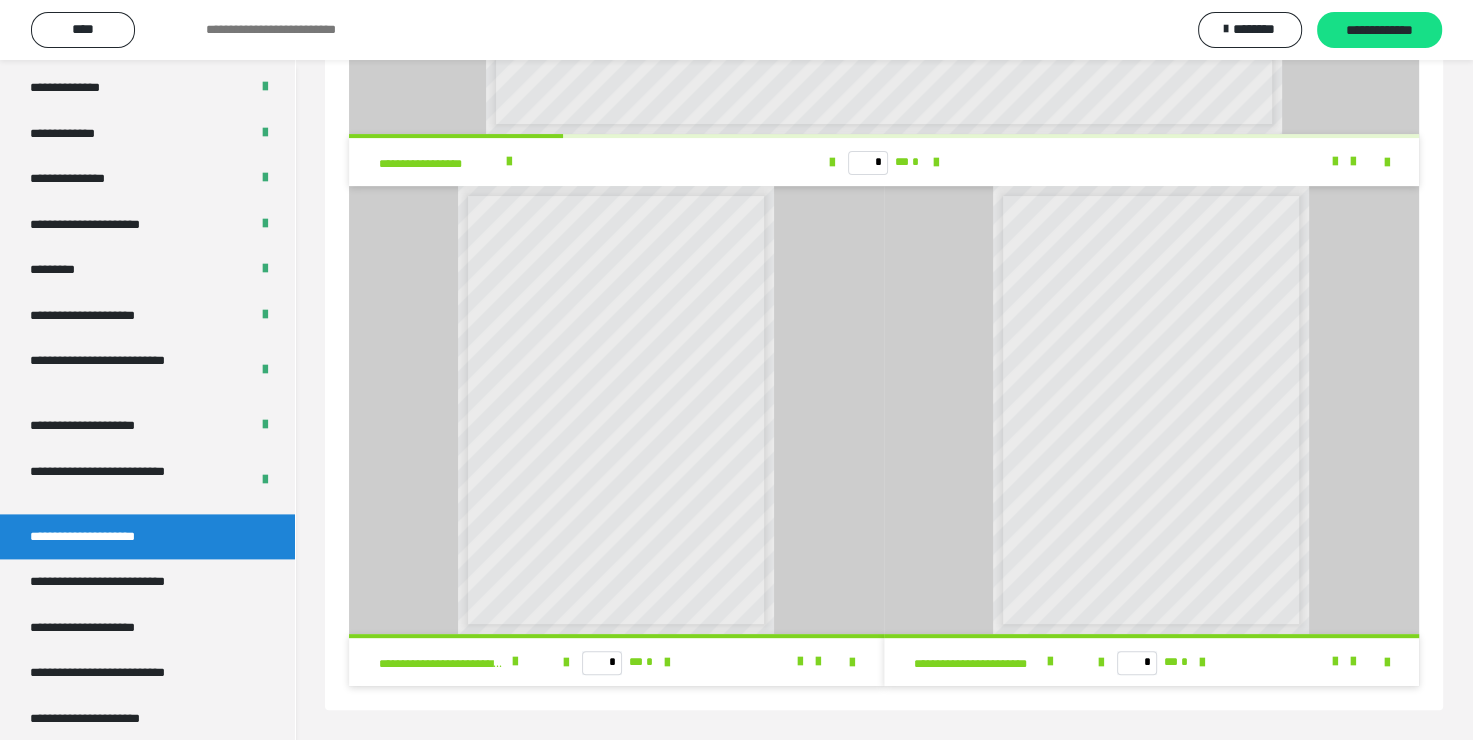 scroll, scrollTop: 0, scrollLeft: 0, axis: both 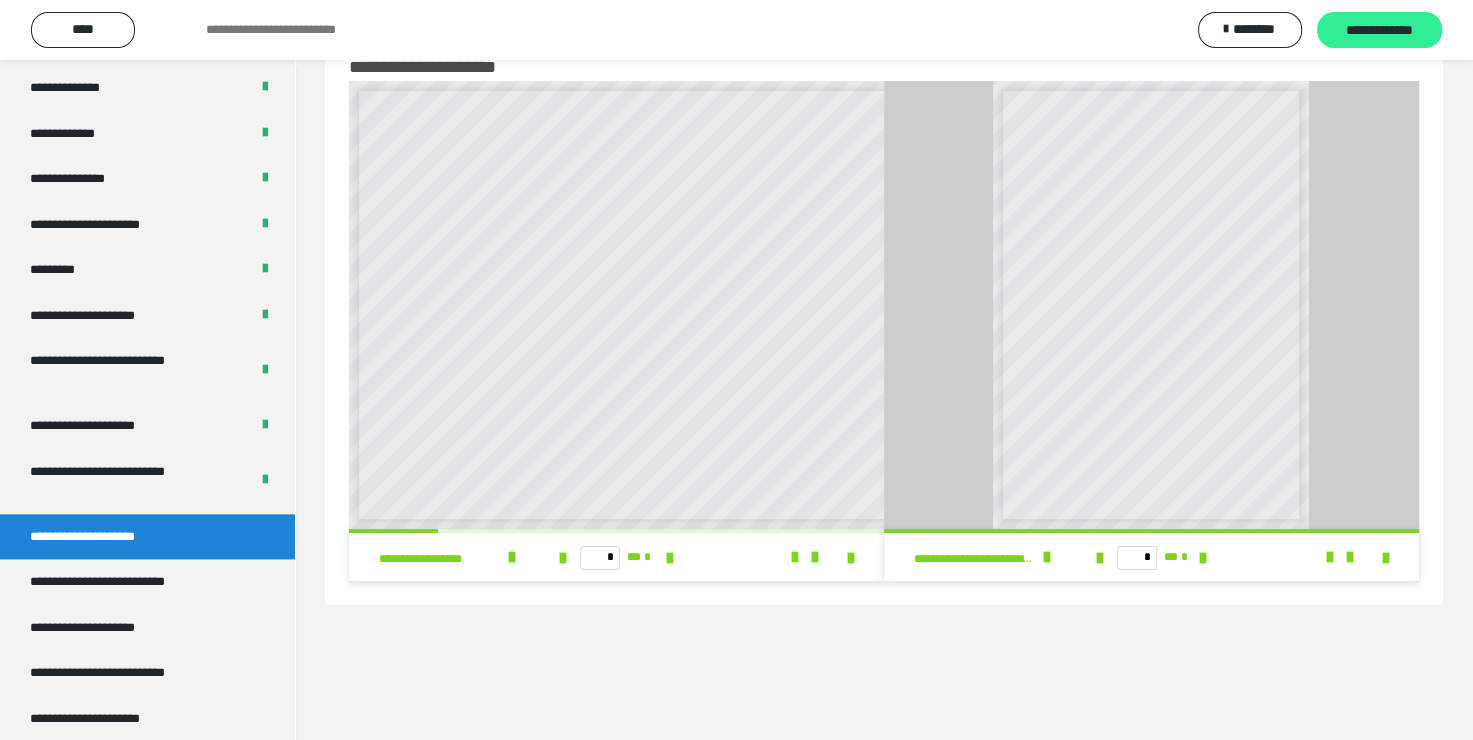 click on "**********" at bounding box center [1379, 31] 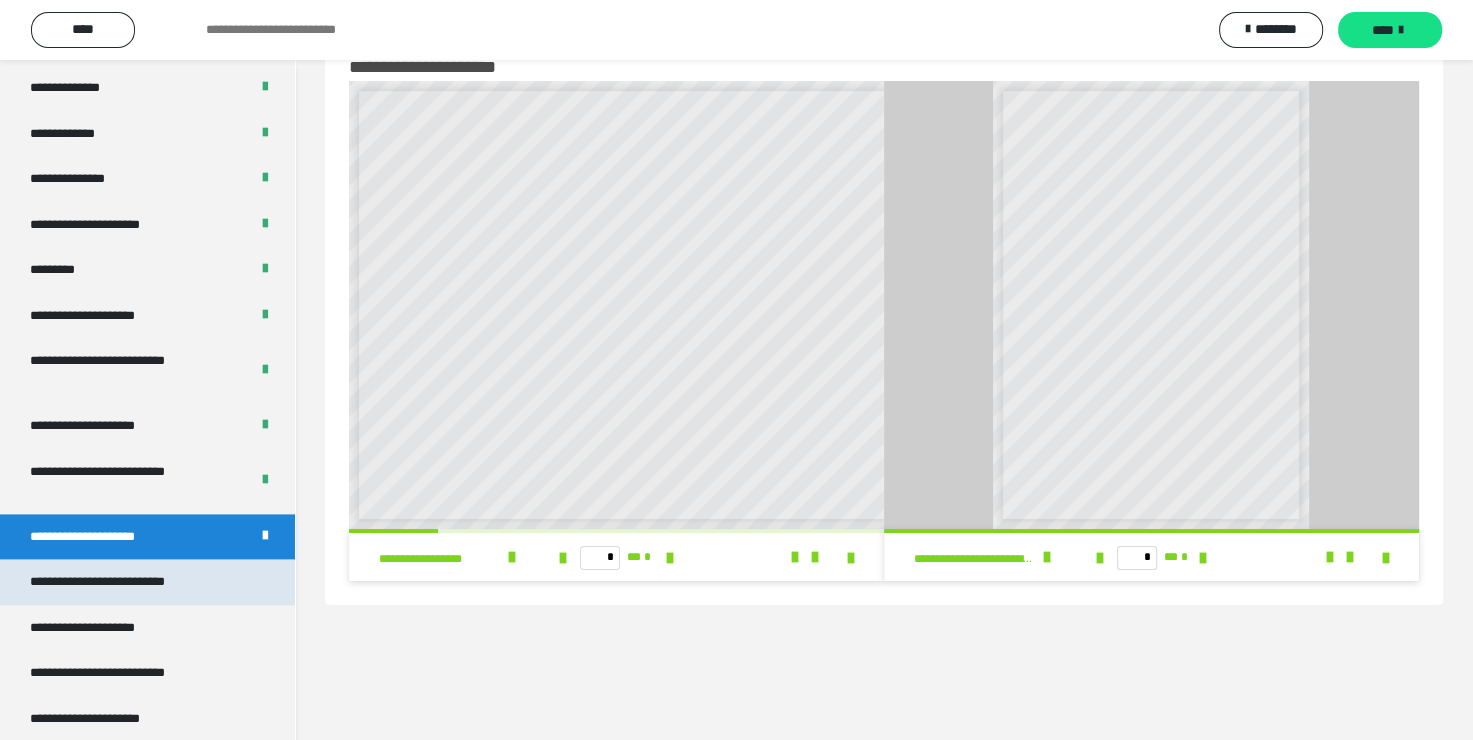 click on "**********" at bounding box center [126, 582] 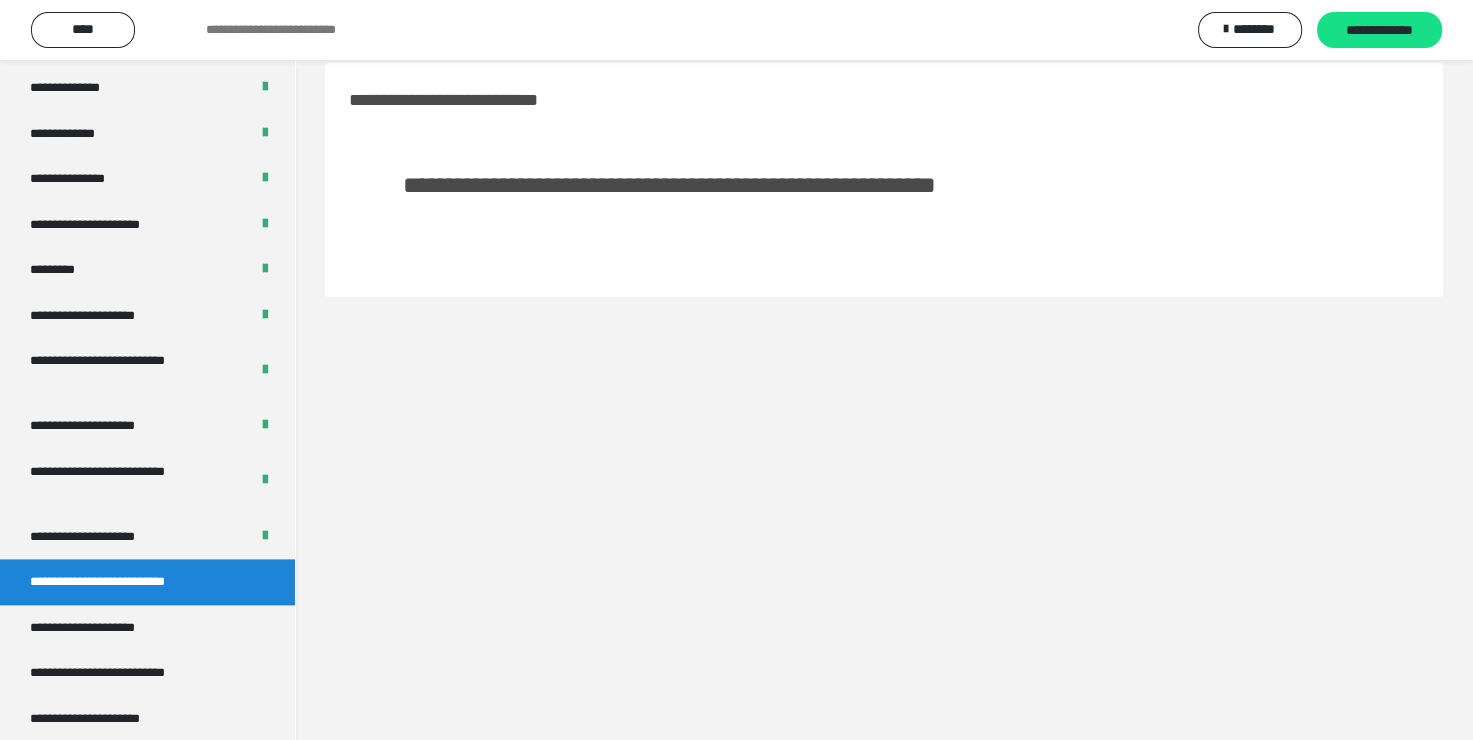 scroll, scrollTop: 0, scrollLeft: 0, axis: both 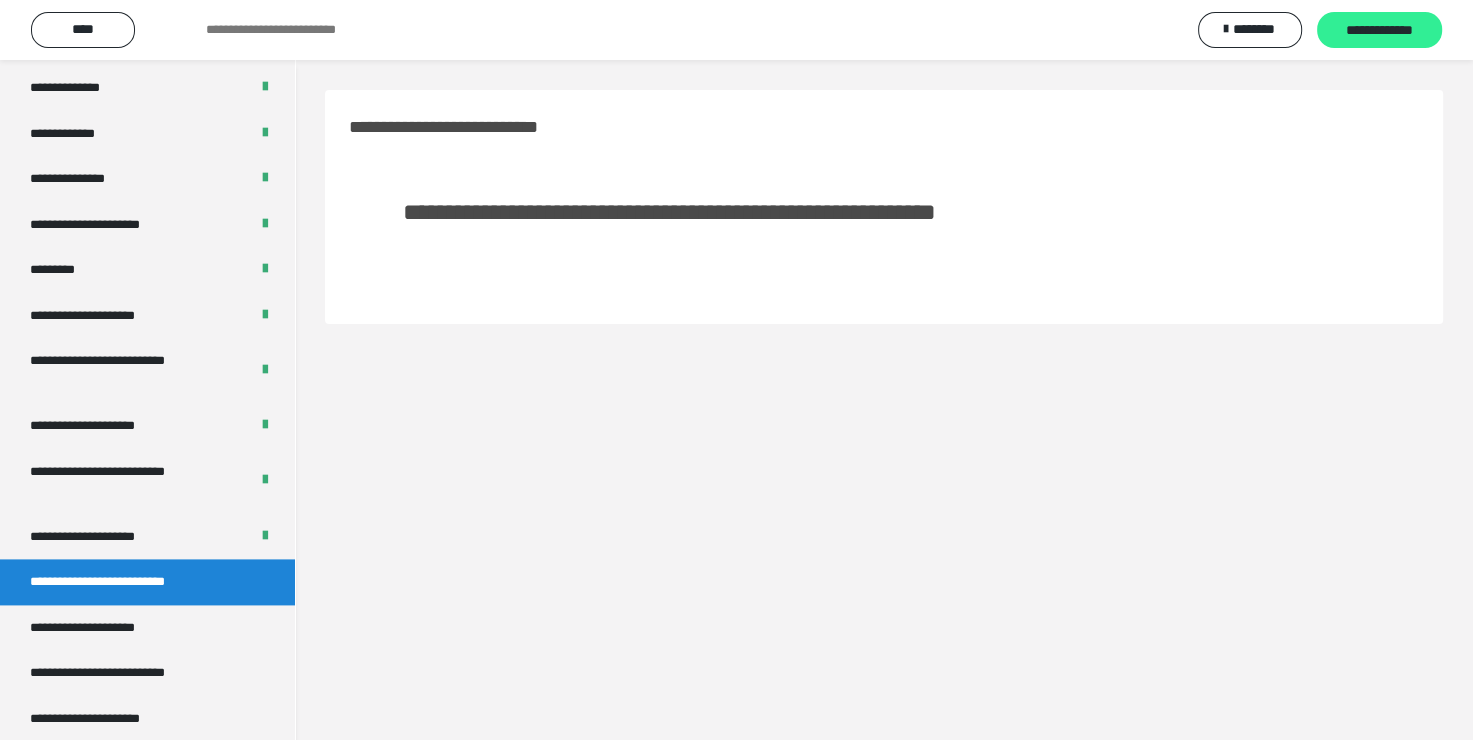 click on "**********" at bounding box center [1379, 31] 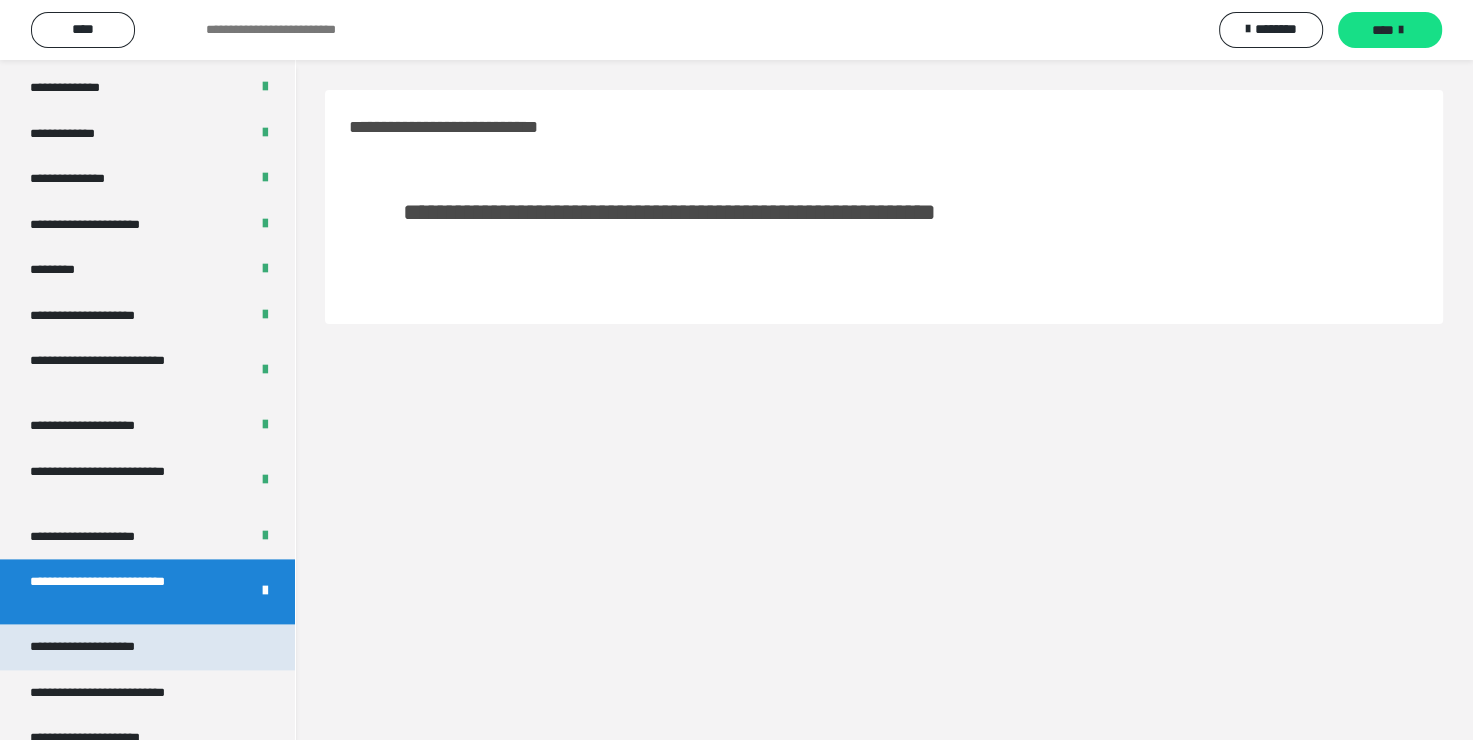 click on "**********" at bounding box center (106, 647) 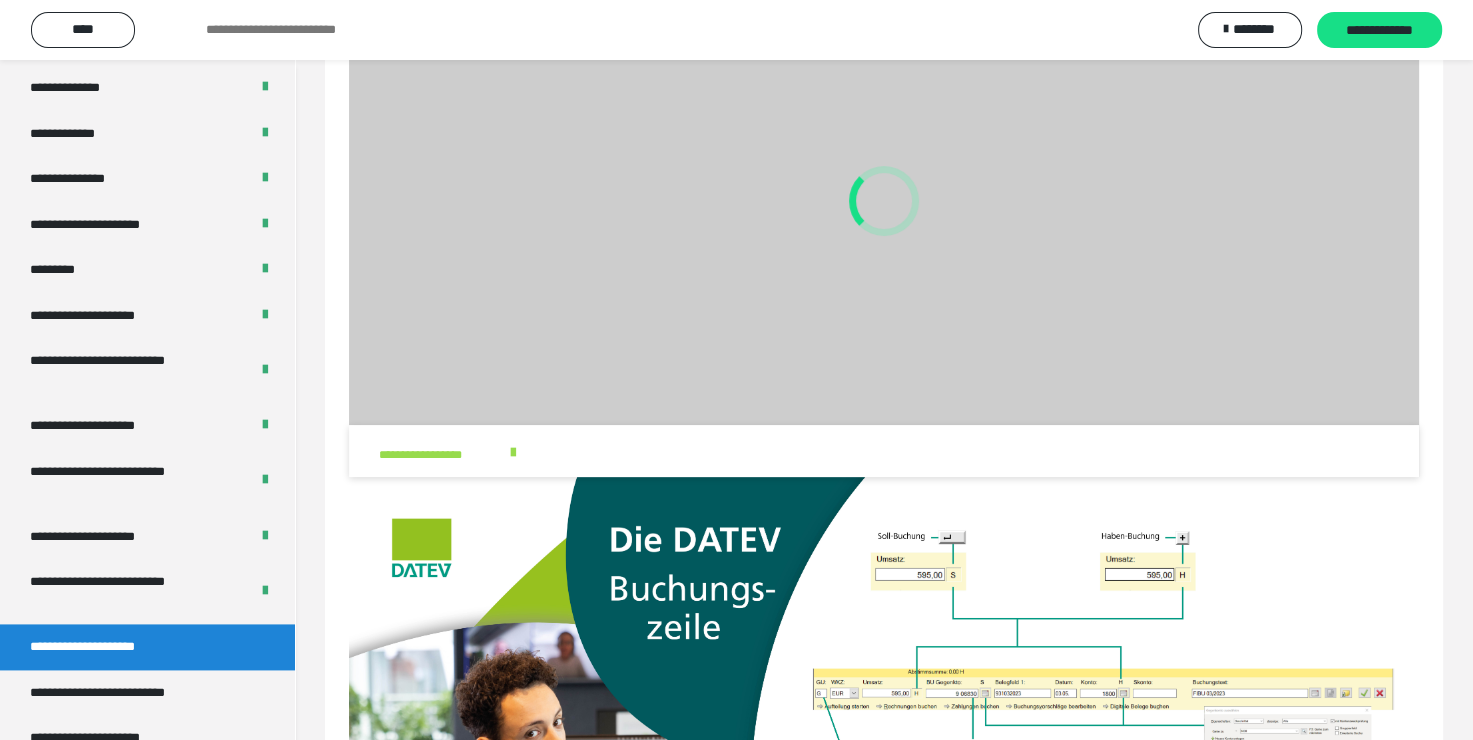 scroll, scrollTop: 200, scrollLeft: 0, axis: vertical 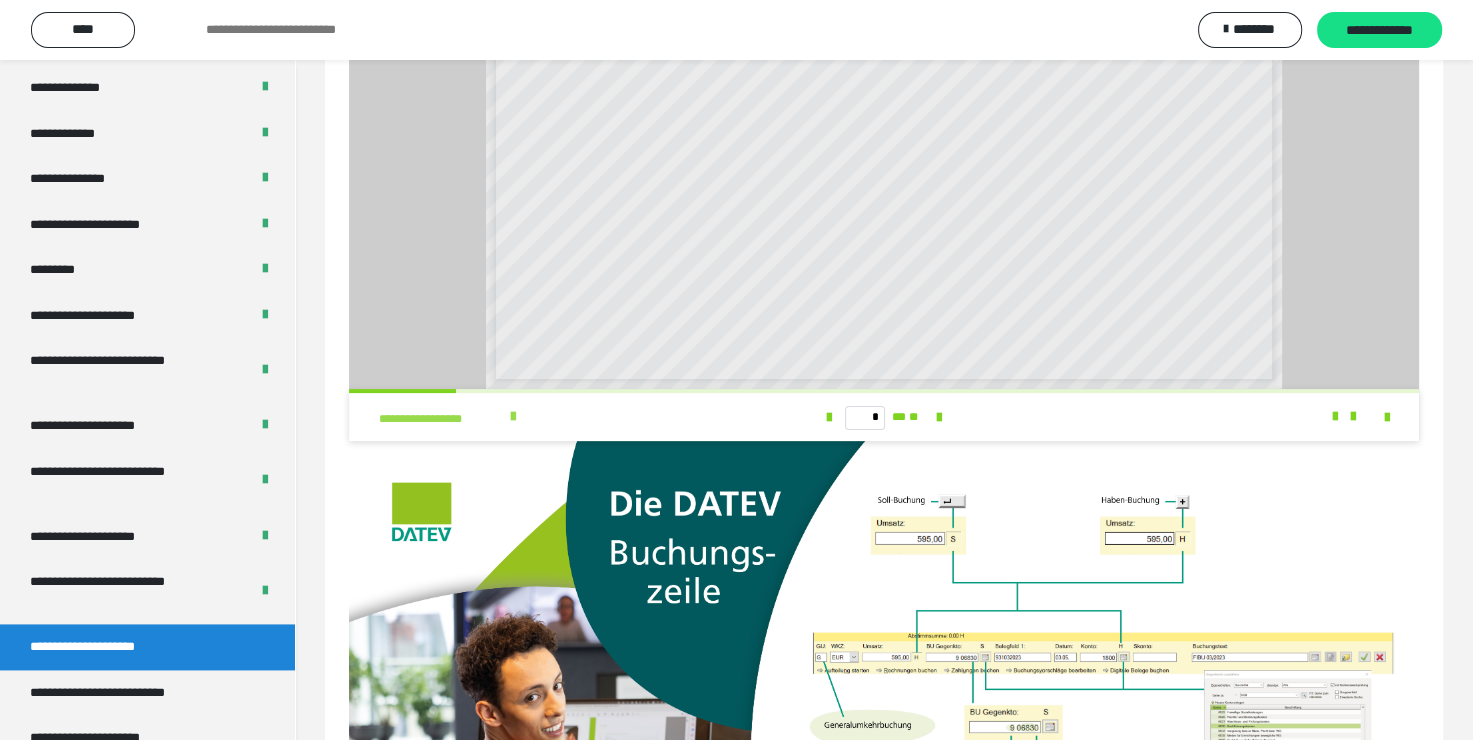 click on "**********" at bounding box center (441, 419) 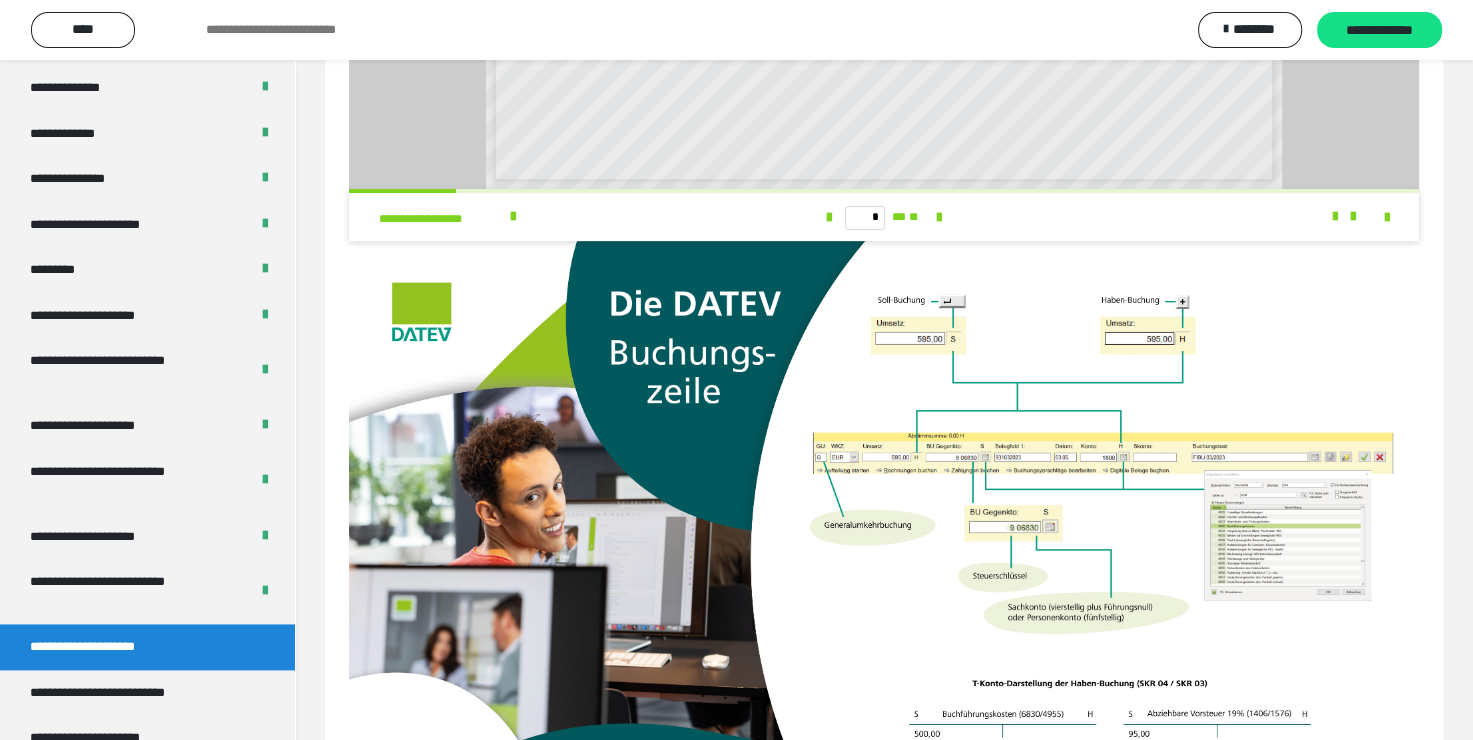 scroll, scrollTop: 100, scrollLeft: 0, axis: vertical 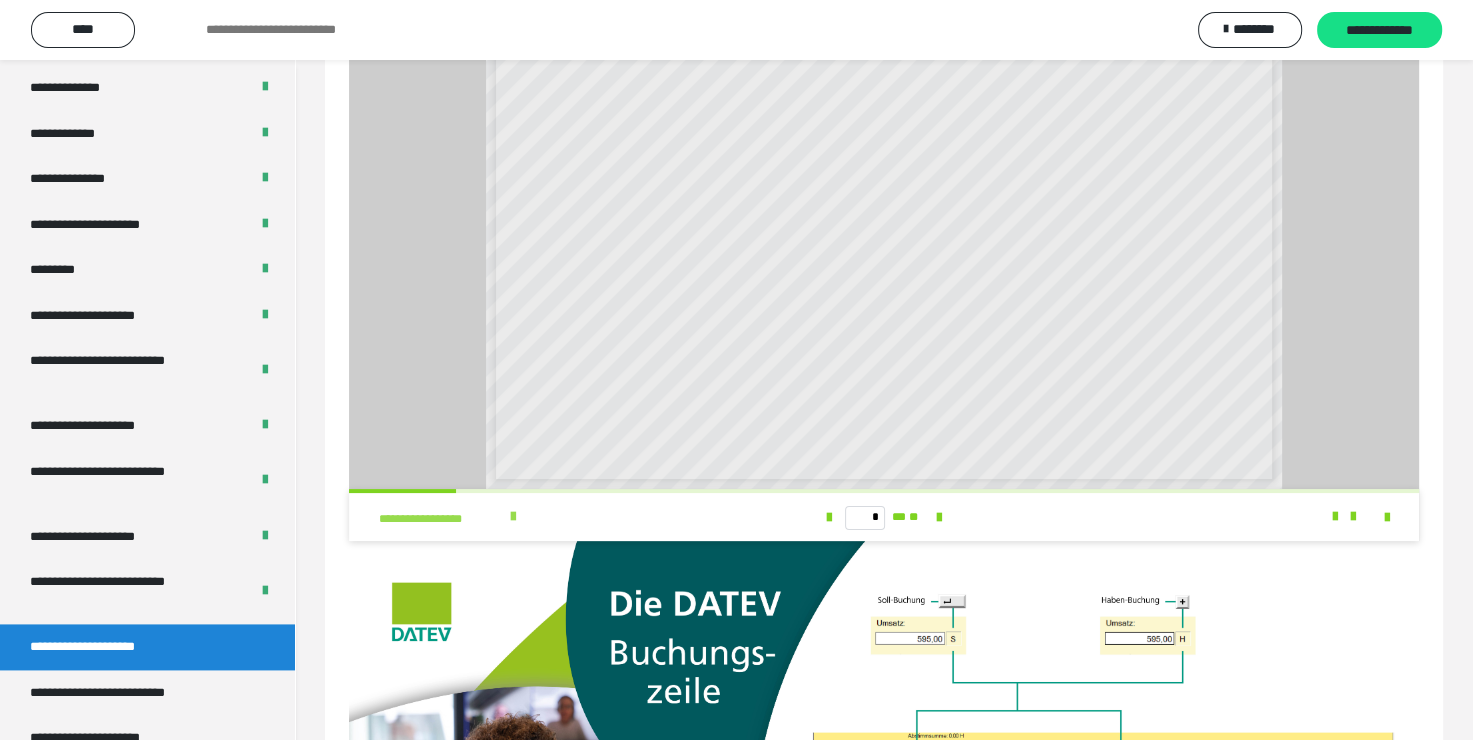 click at bounding box center [513, 517] 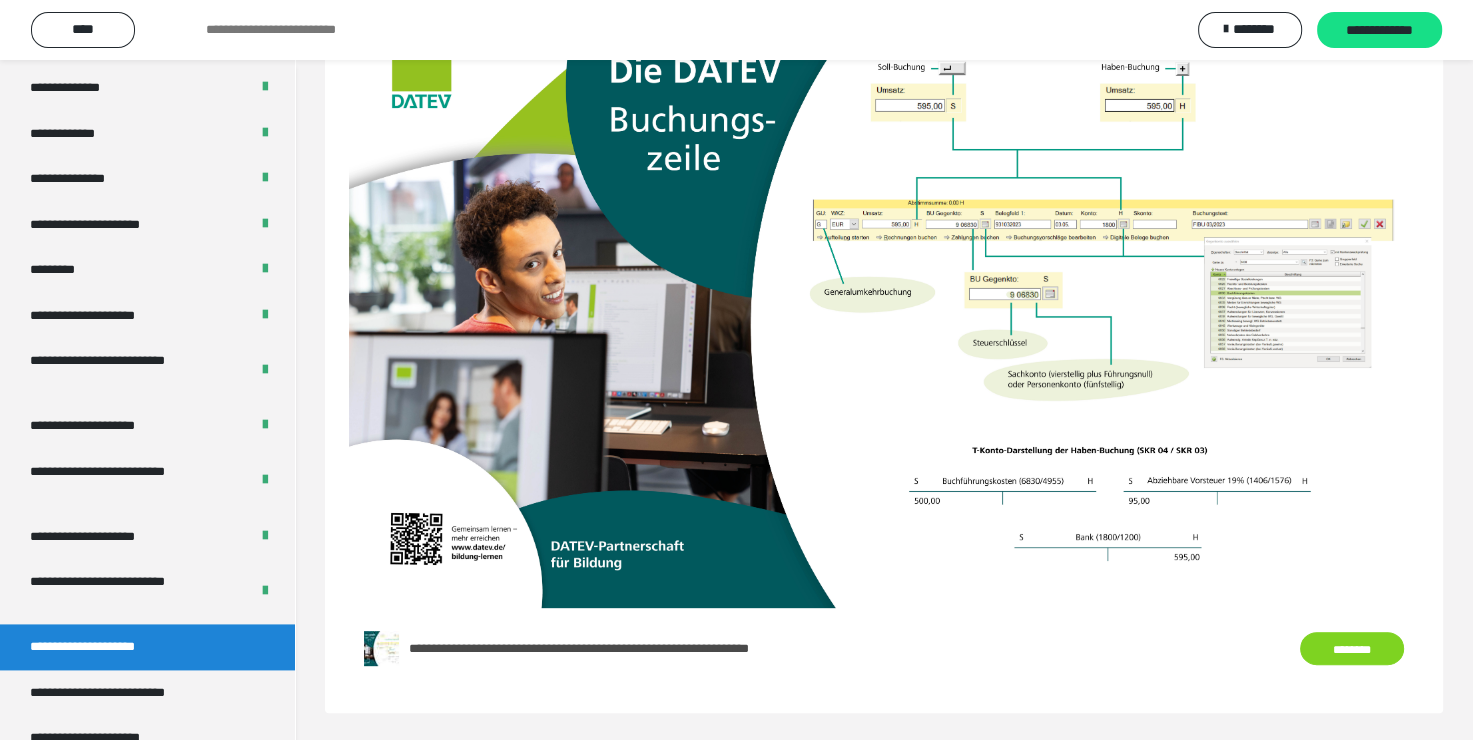 scroll, scrollTop: 636, scrollLeft: 0, axis: vertical 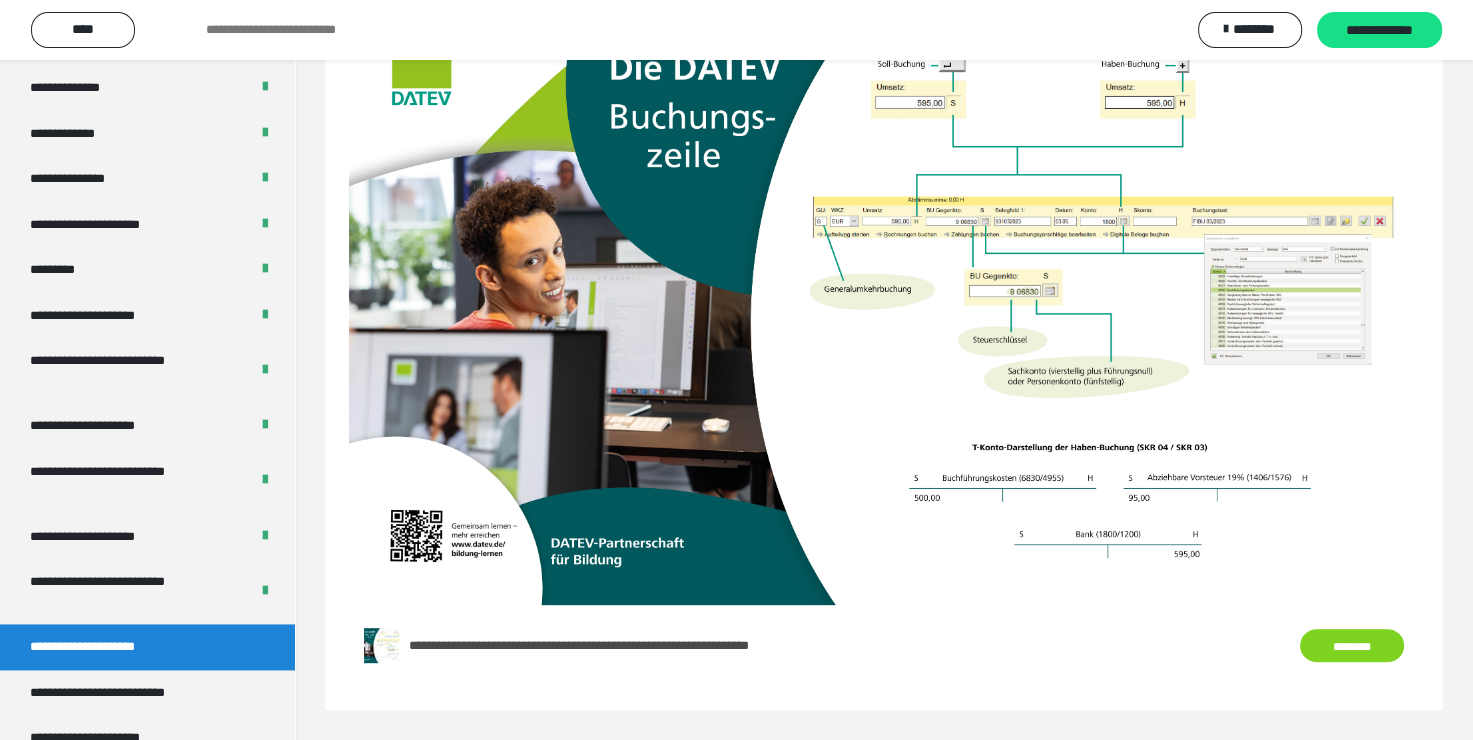 click on "********" at bounding box center (1352, 646) 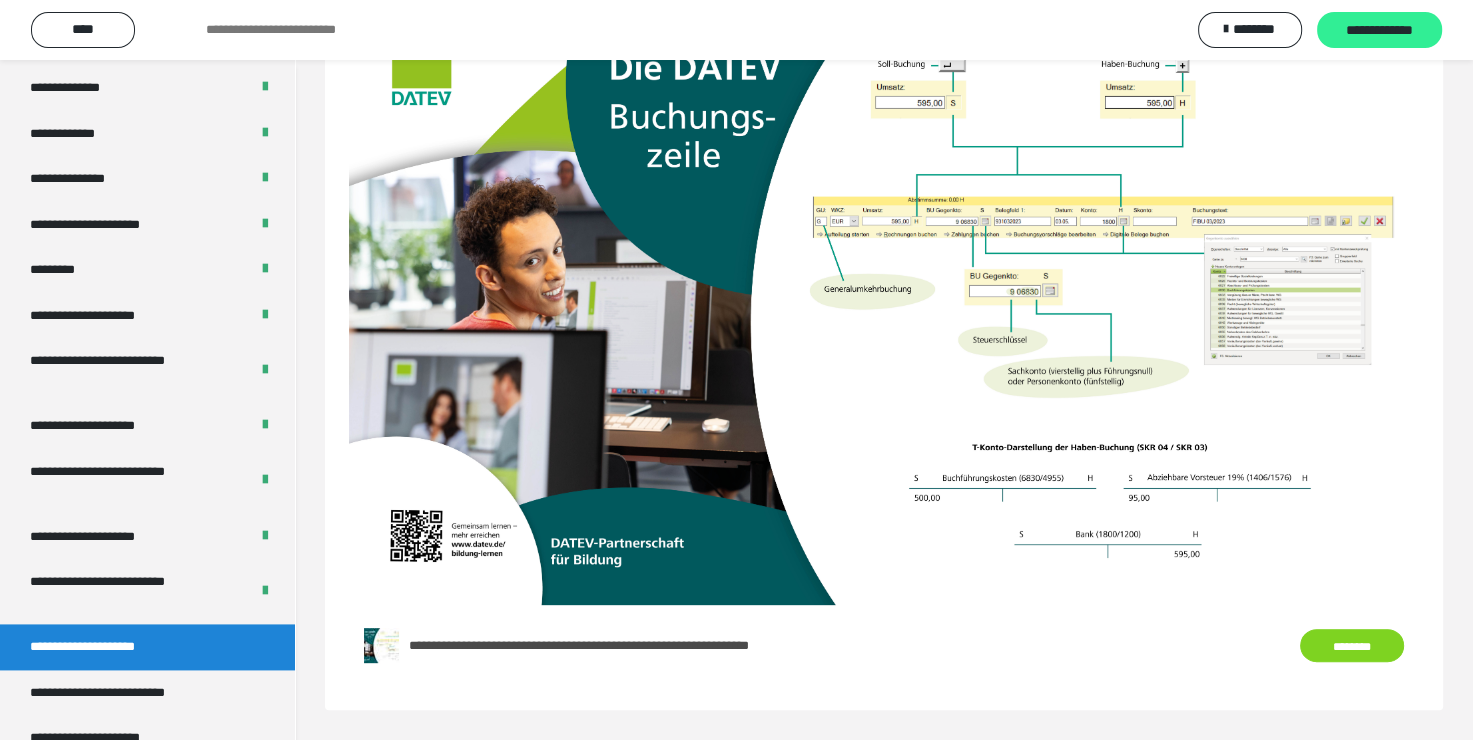 drag, startPoint x: 1386, startPoint y: 35, endPoint x: 1377, endPoint y: 28, distance: 11.401754 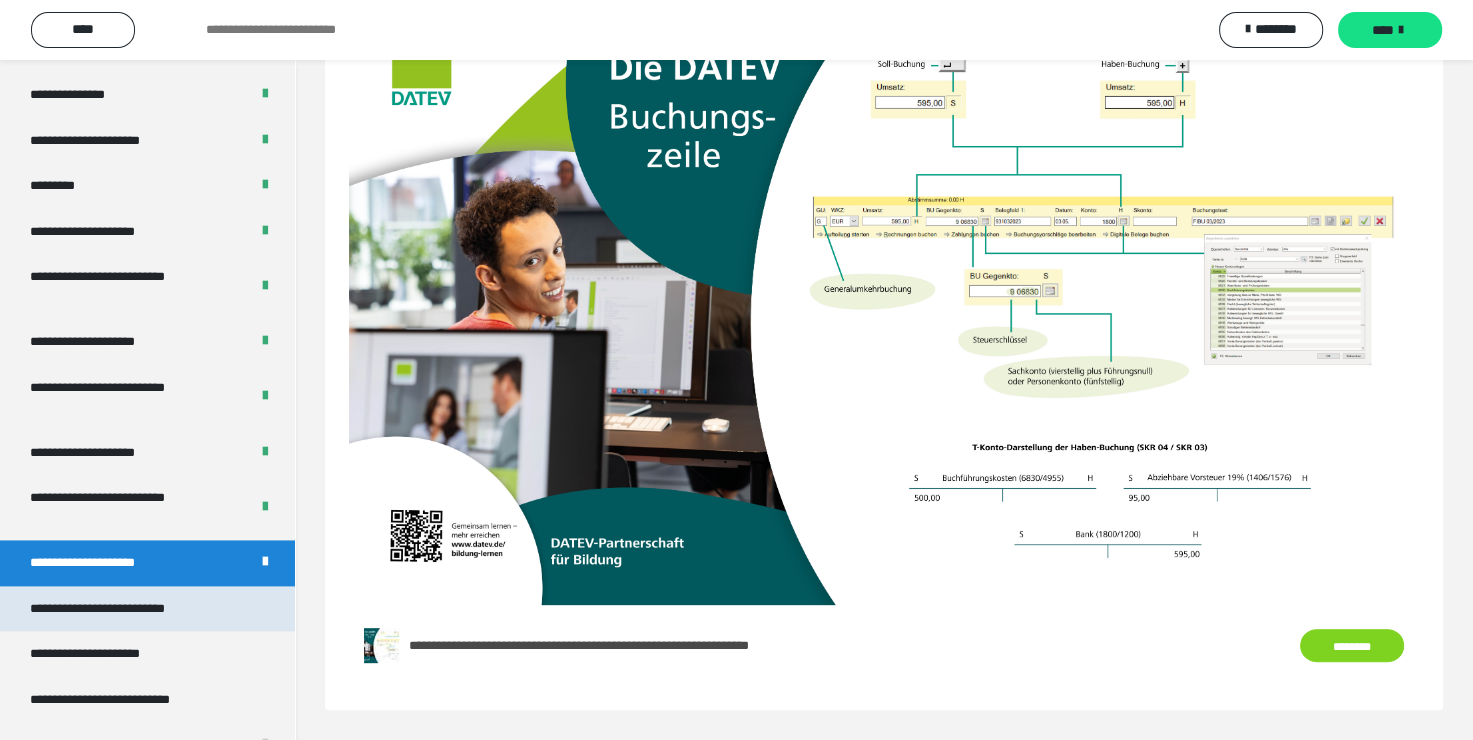scroll, scrollTop: 2700, scrollLeft: 0, axis: vertical 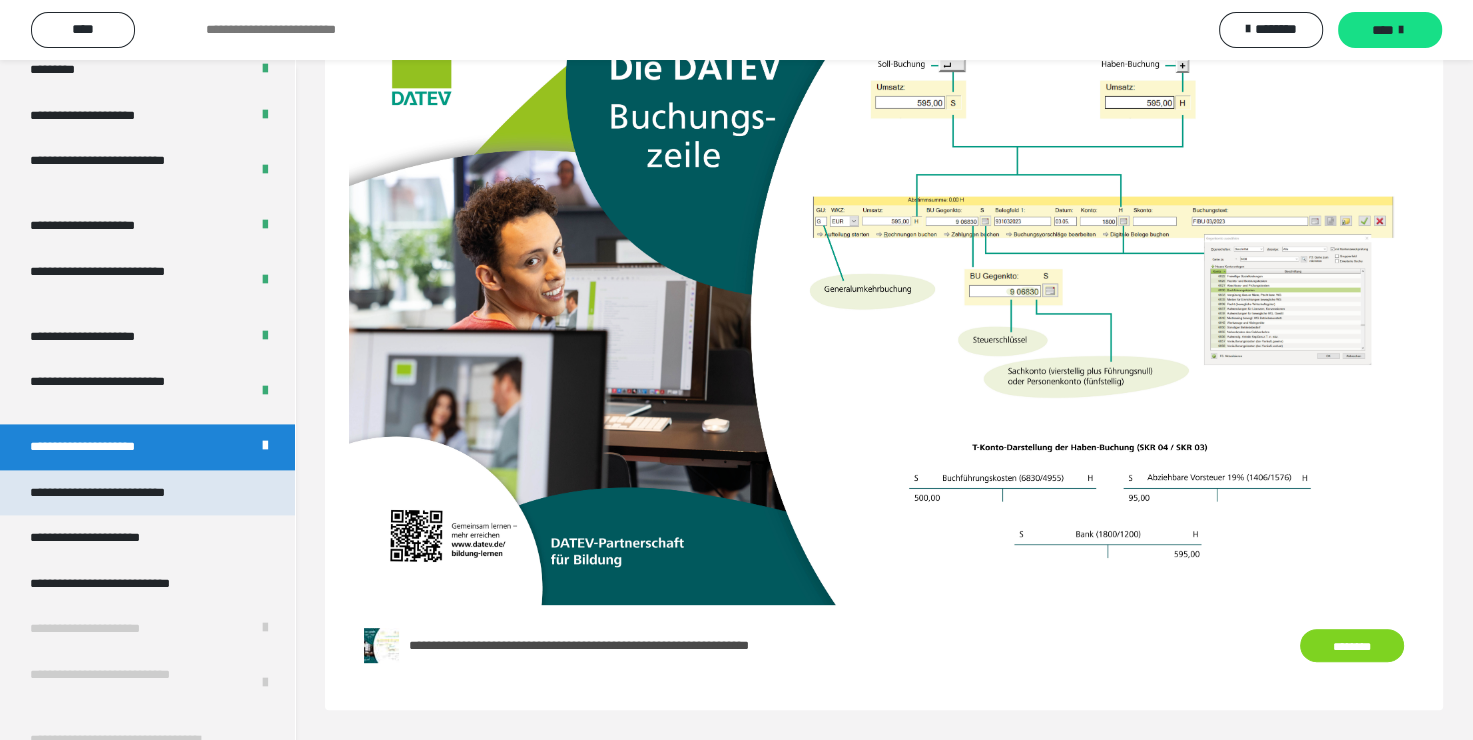 click on "**********" at bounding box center [127, 493] 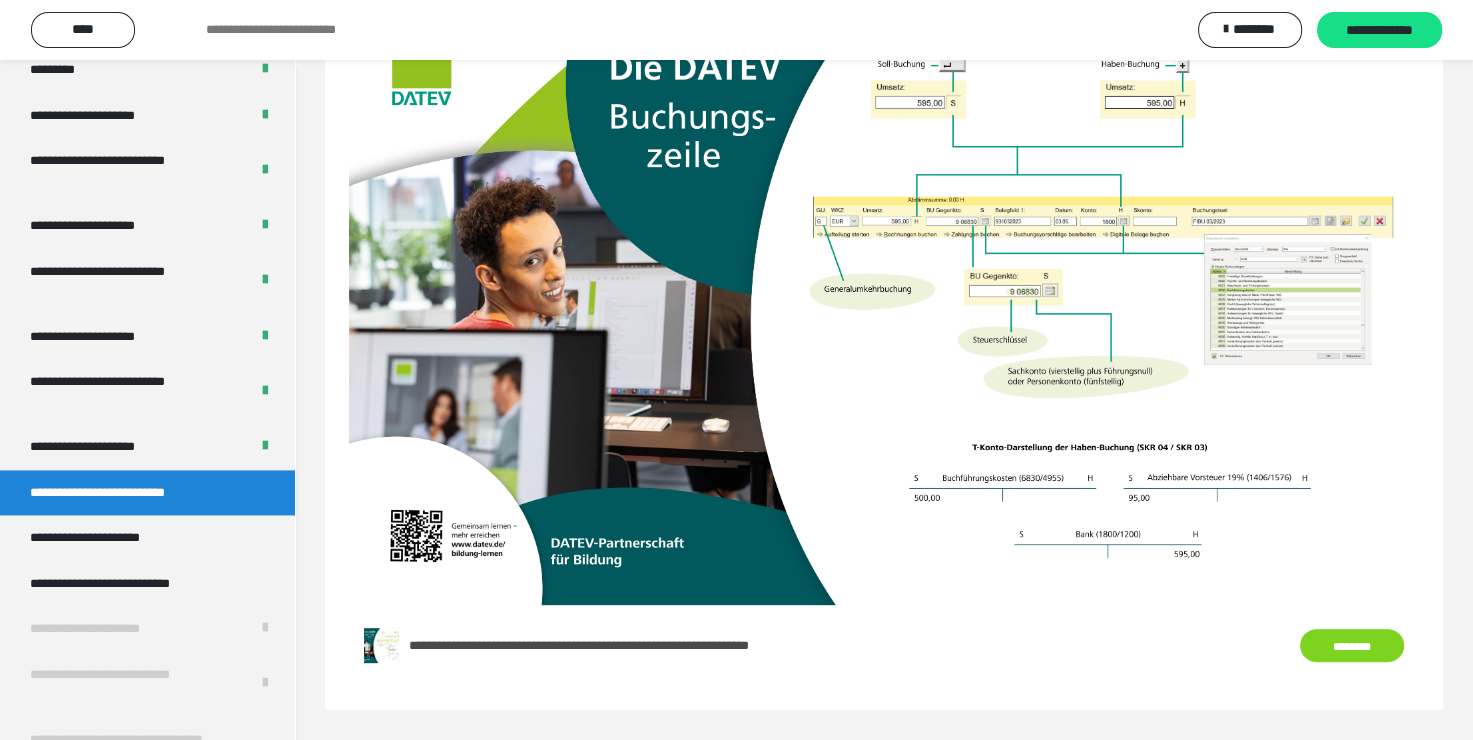 scroll, scrollTop: 60, scrollLeft: 0, axis: vertical 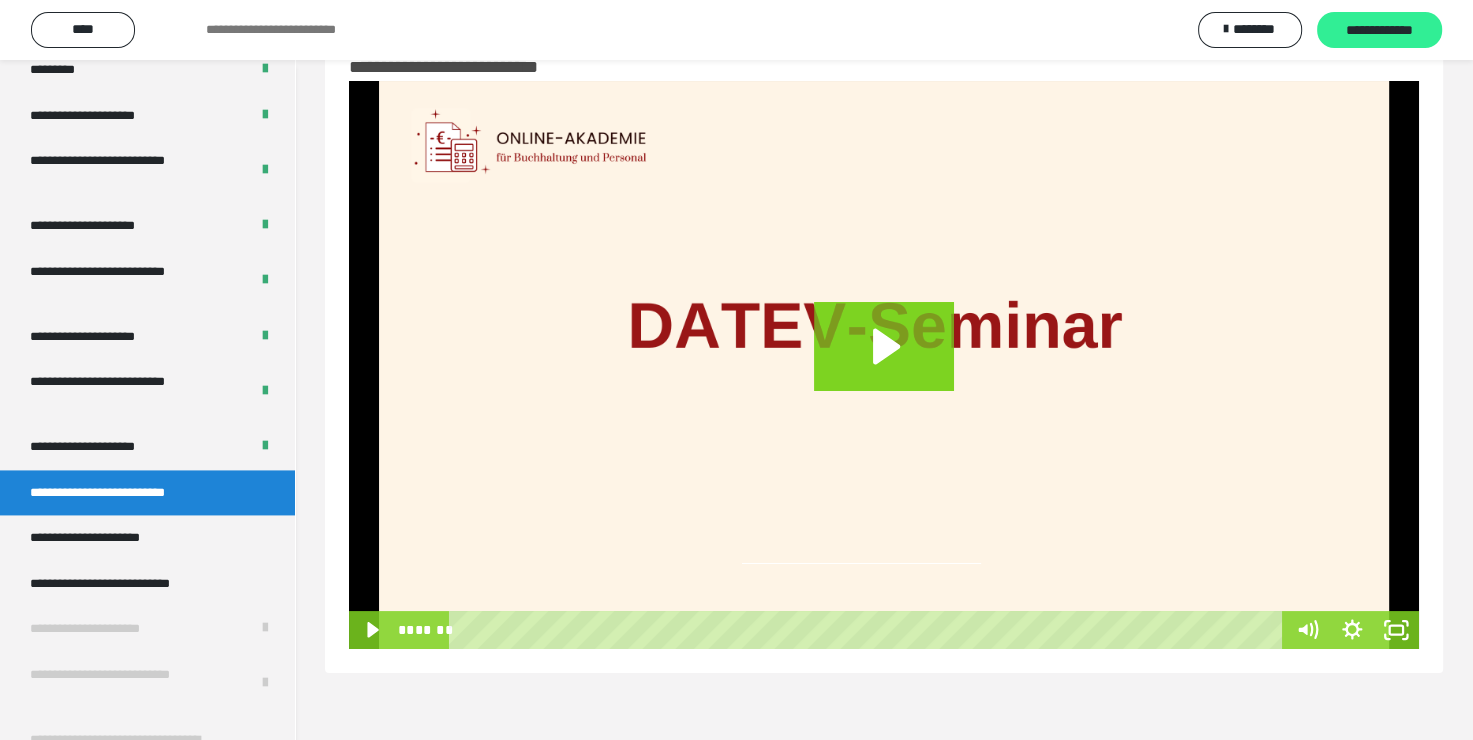 click on "**********" at bounding box center (1379, 31) 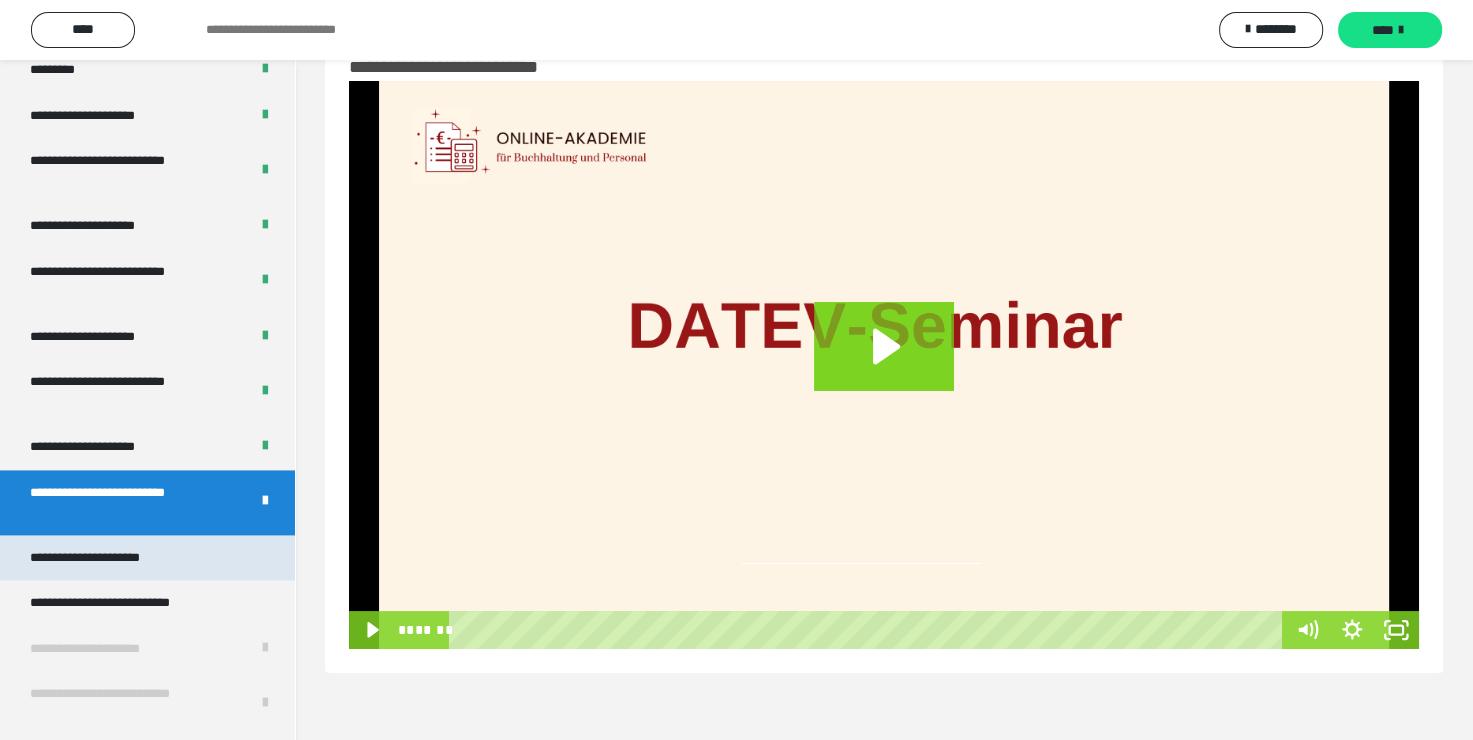 drag, startPoint x: 167, startPoint y: 556, endPoint x: 168, endPoint y: 545, distance: 11.045361 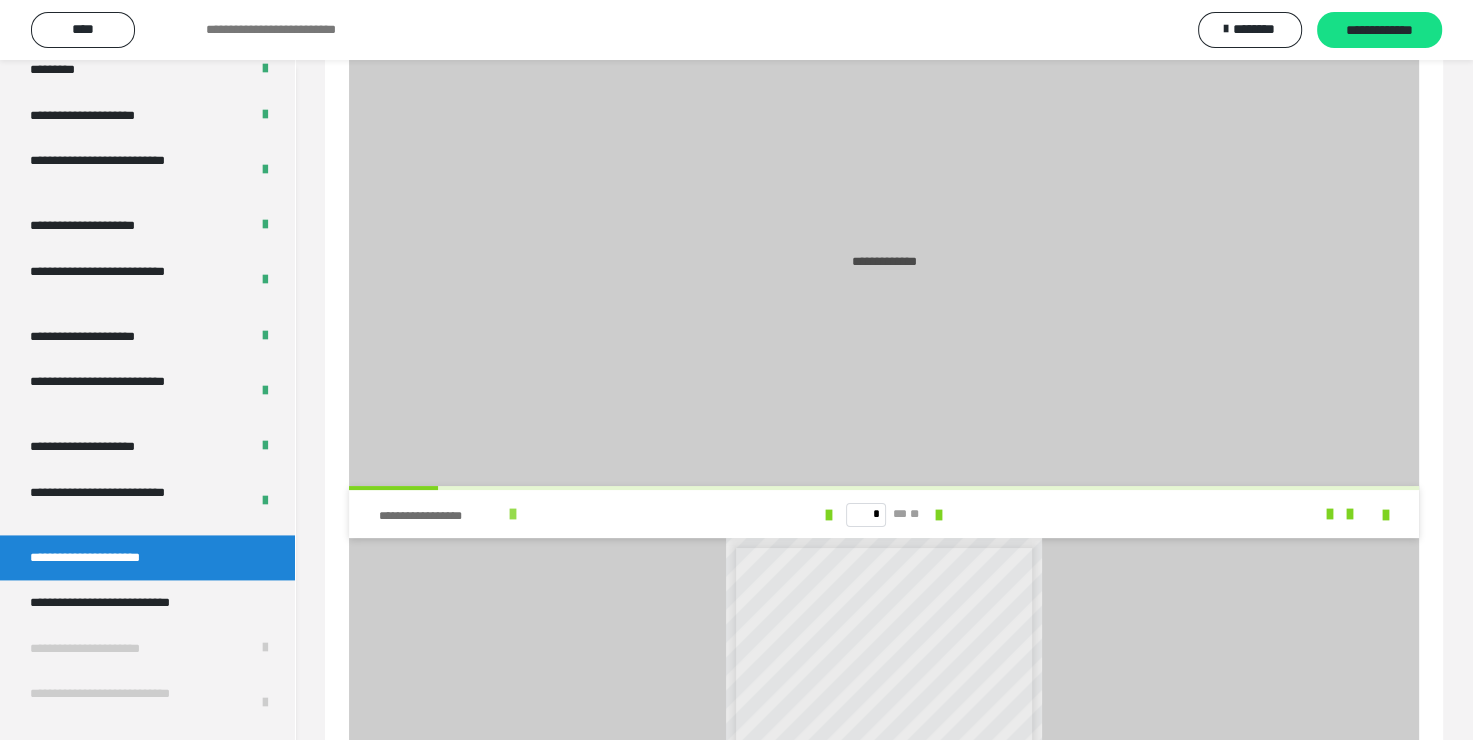 scroll, scrollTop: 60, scrollLeft: 0, axis: vertical 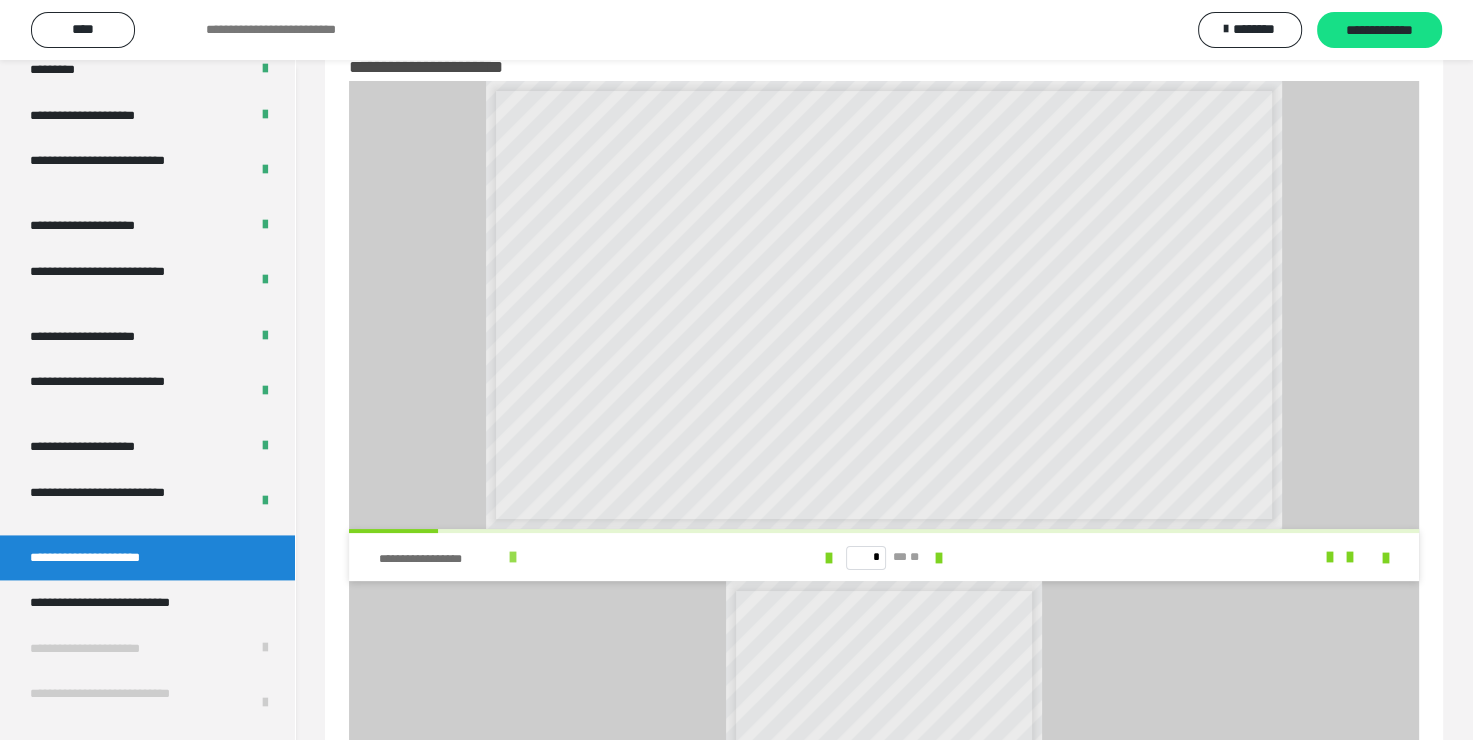 click at bounding box center [513, 557] 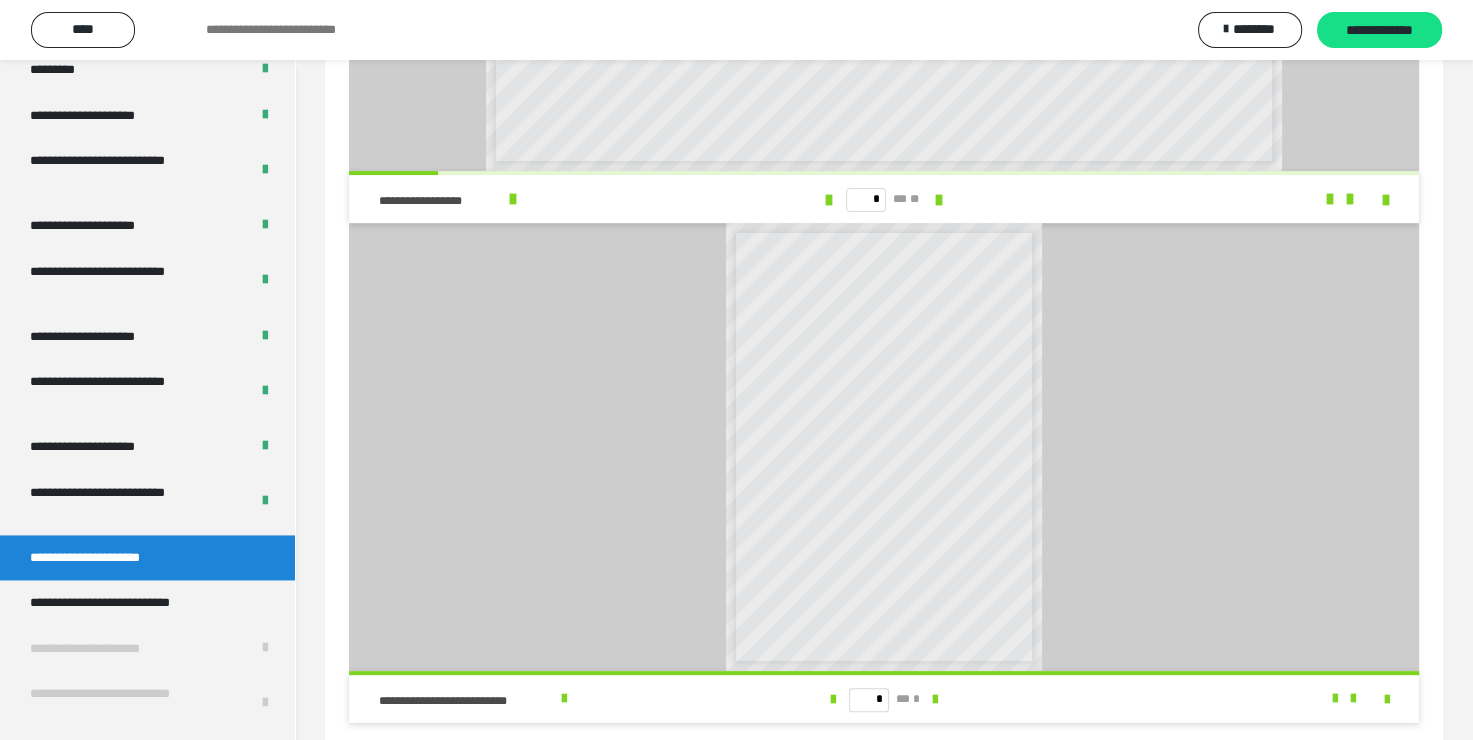 scroll, scrollTop: 455, scrollLeft: 0, axis: vertical 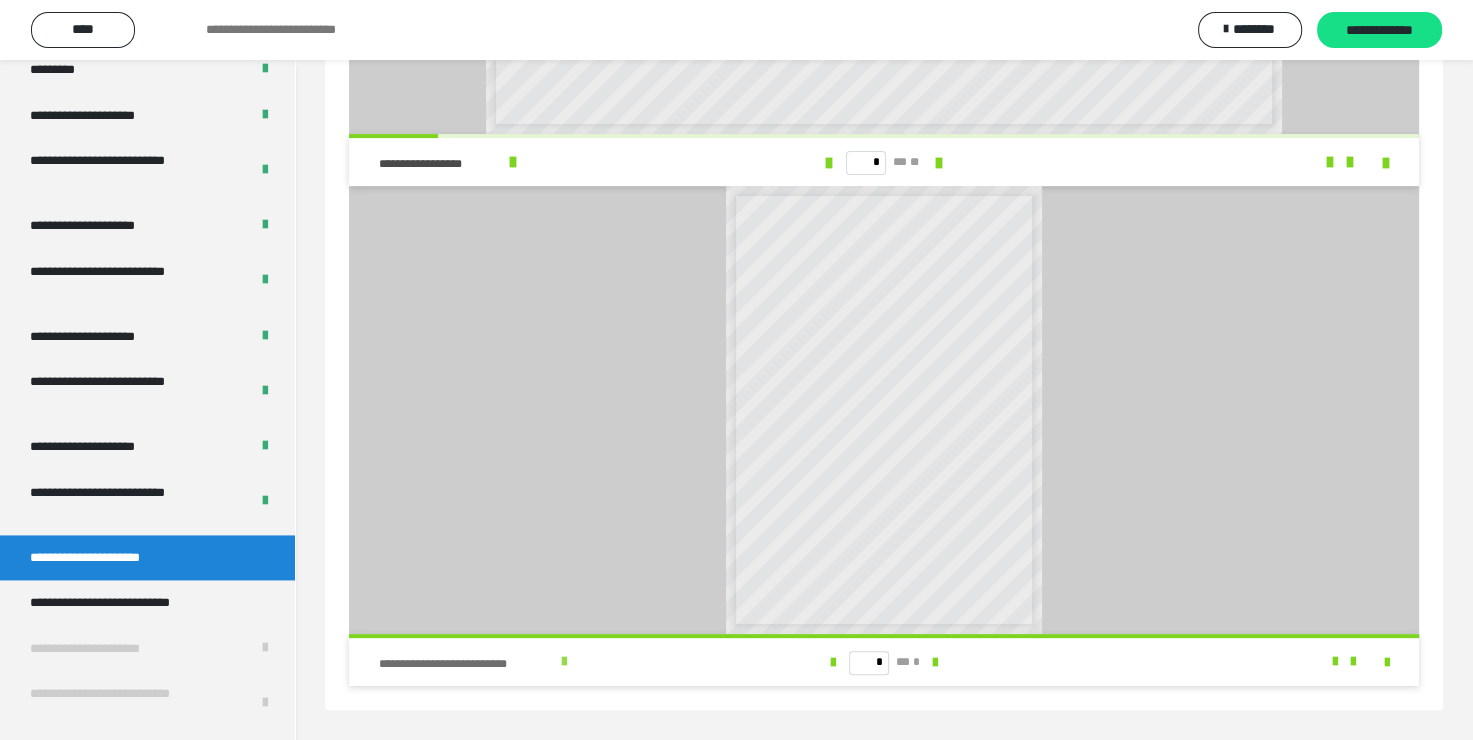 click at bounding box center (564, 662) 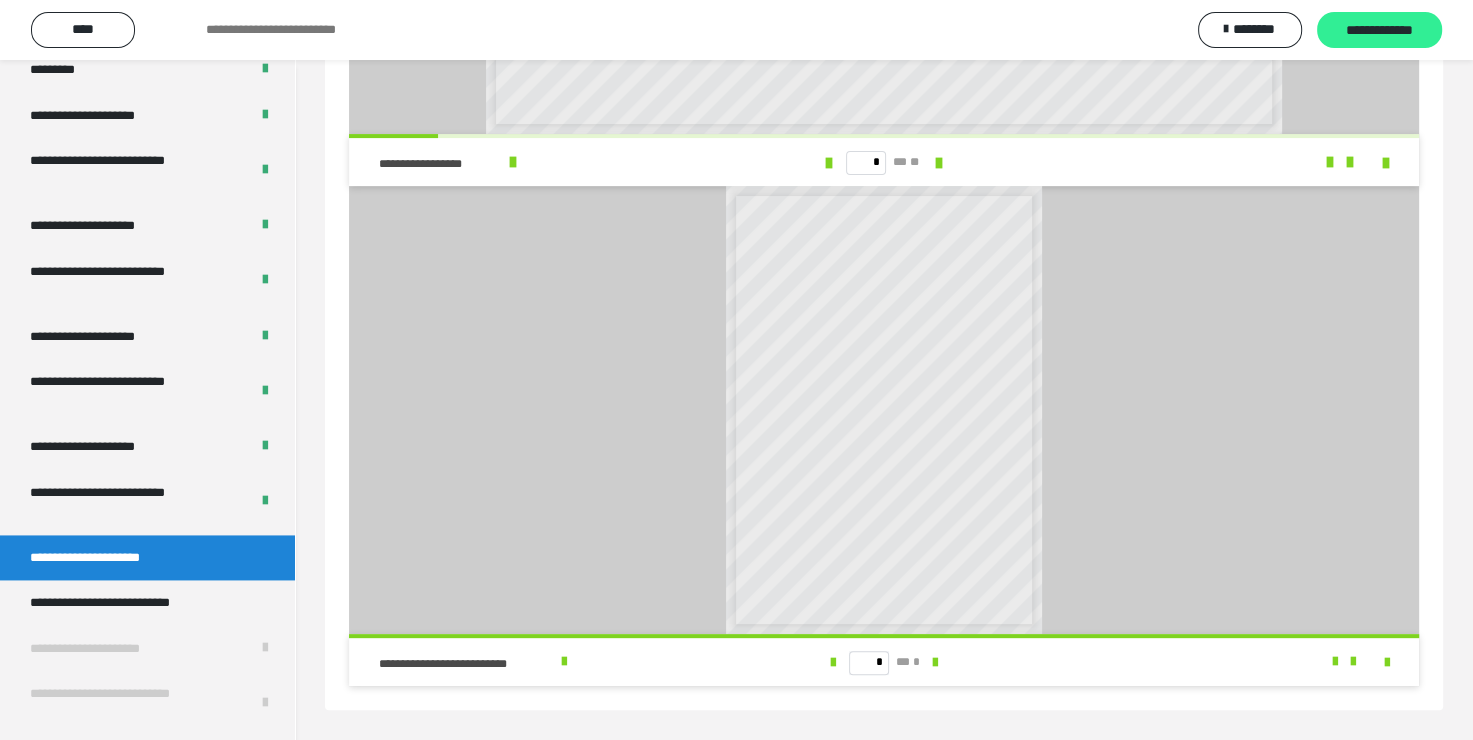 click on "**********" at bounding box center [1379, 31] 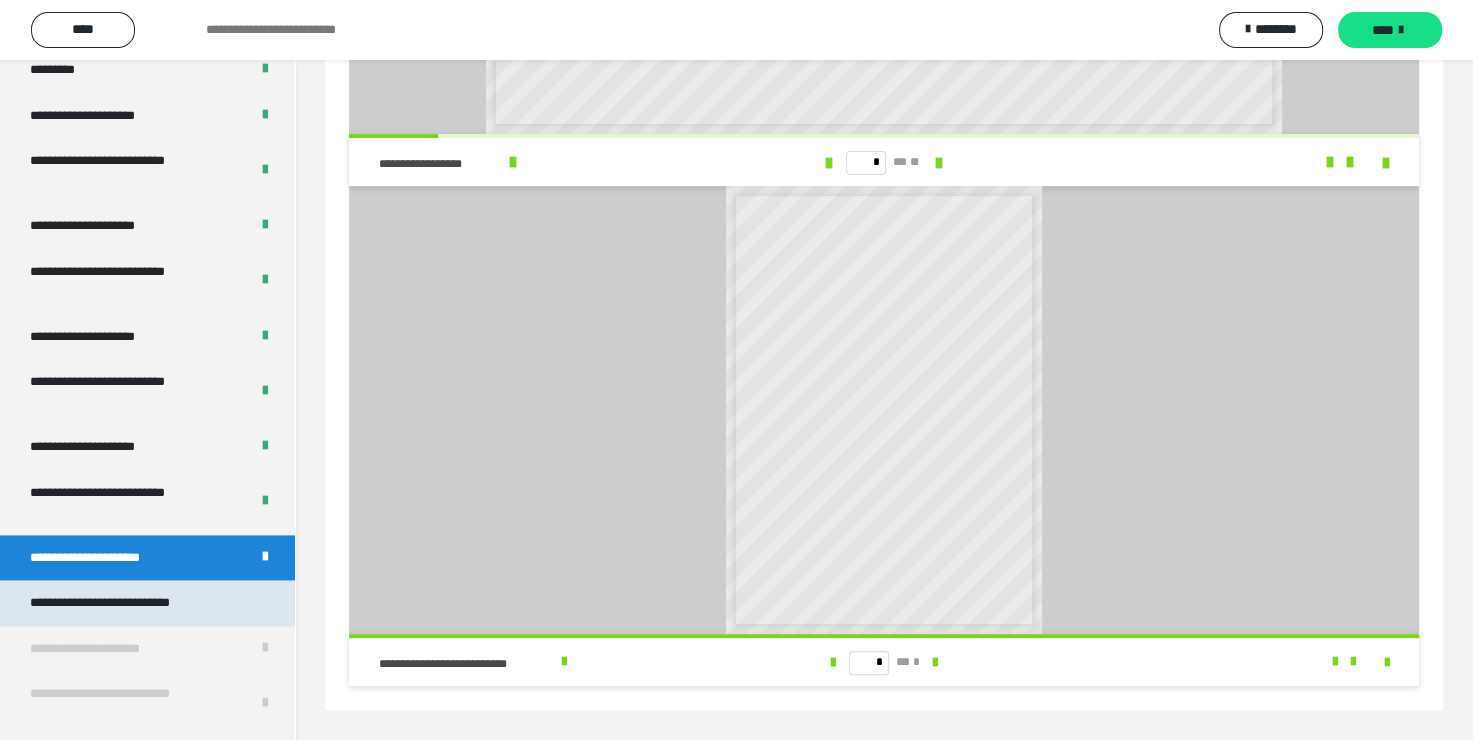 click on "**********" at bounding box center [129, 603] 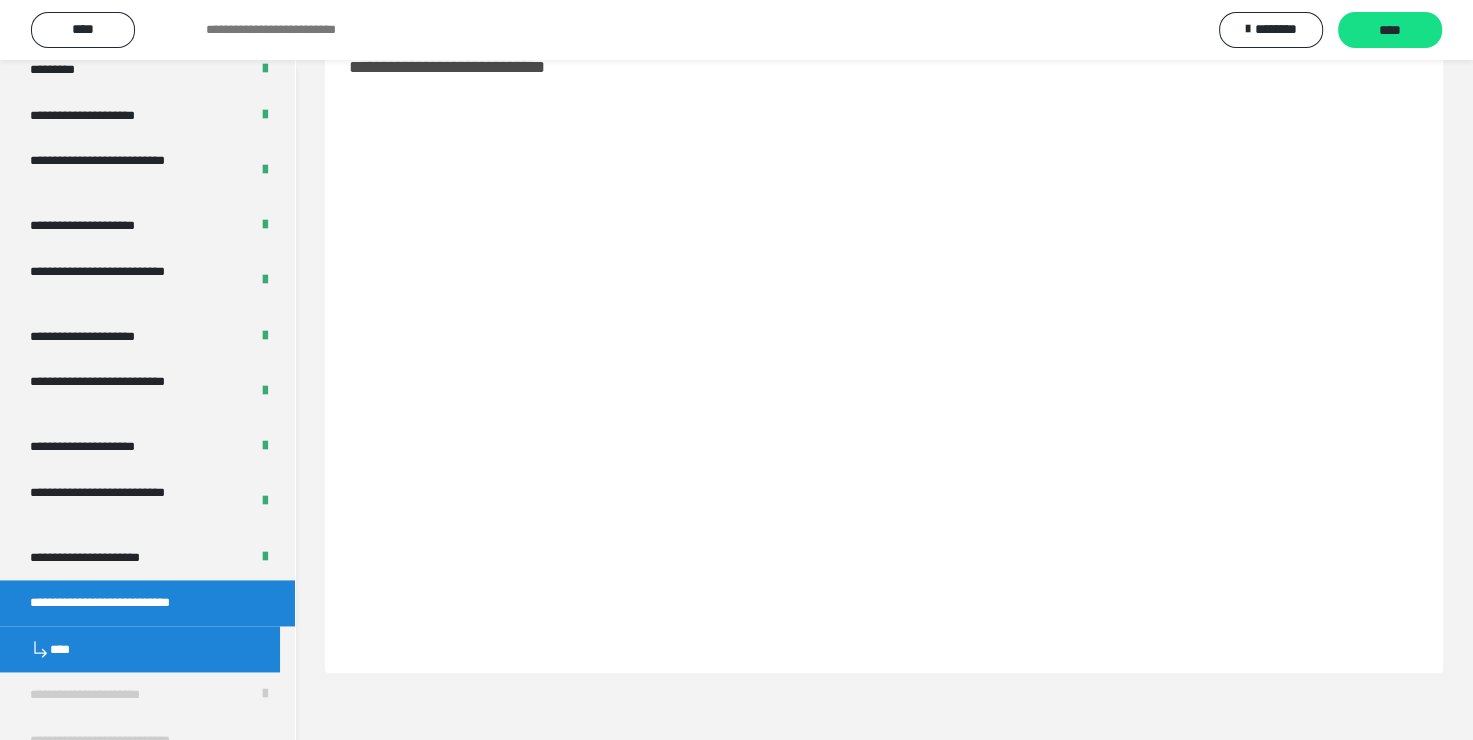 scroll, scrollTop: 60, scrollLeft: 0, axis: vertical 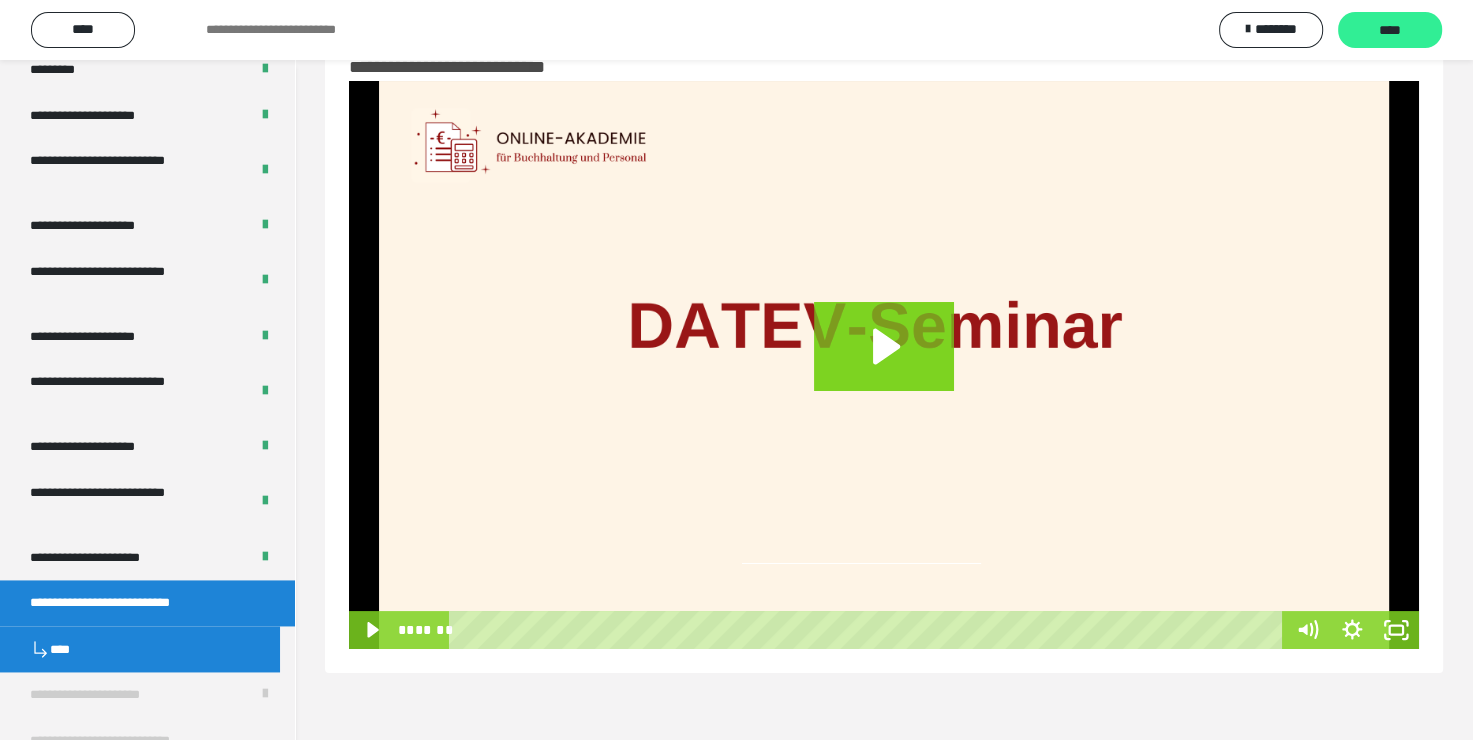 click on "****" at bounding box center [1390, 31] 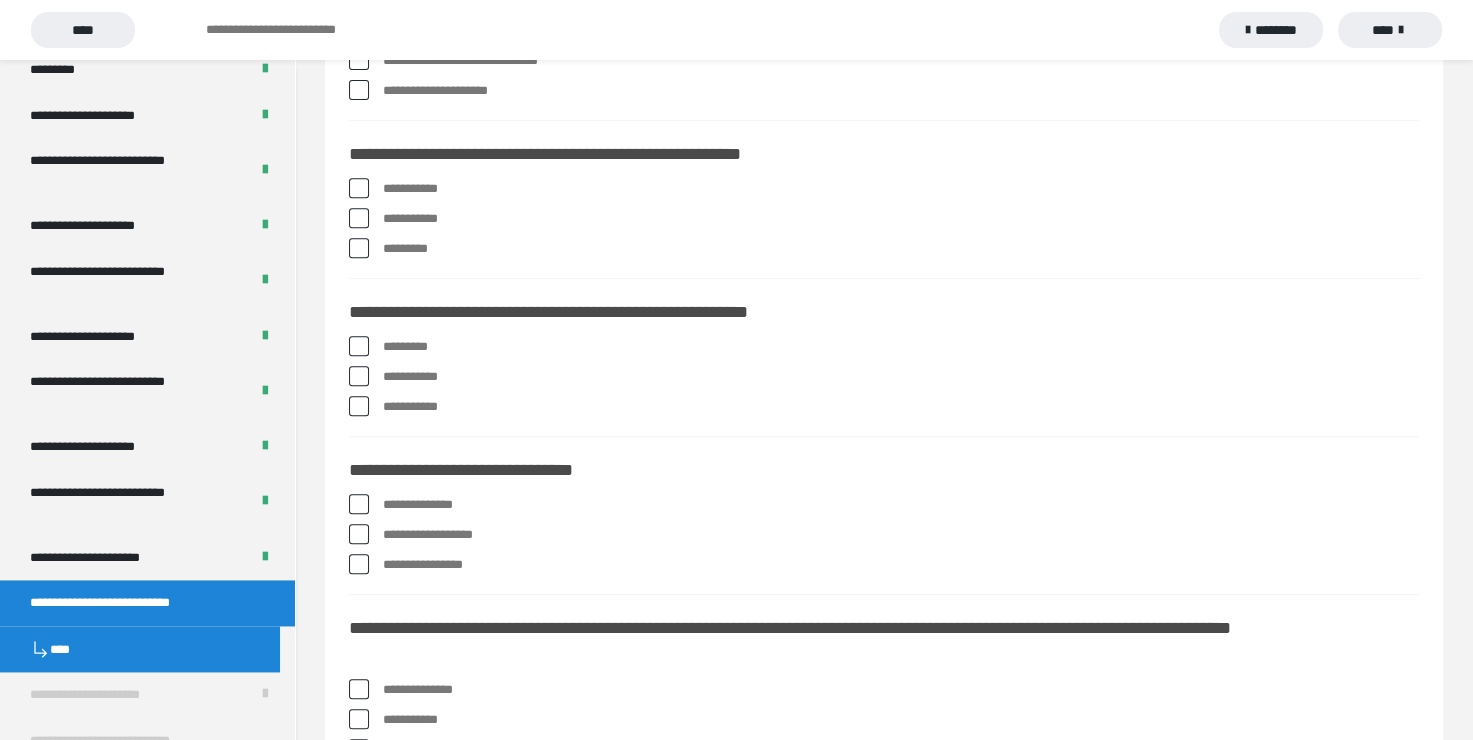 scroll, scrollTop: 800, scrollLeft: 0, axis: vertical 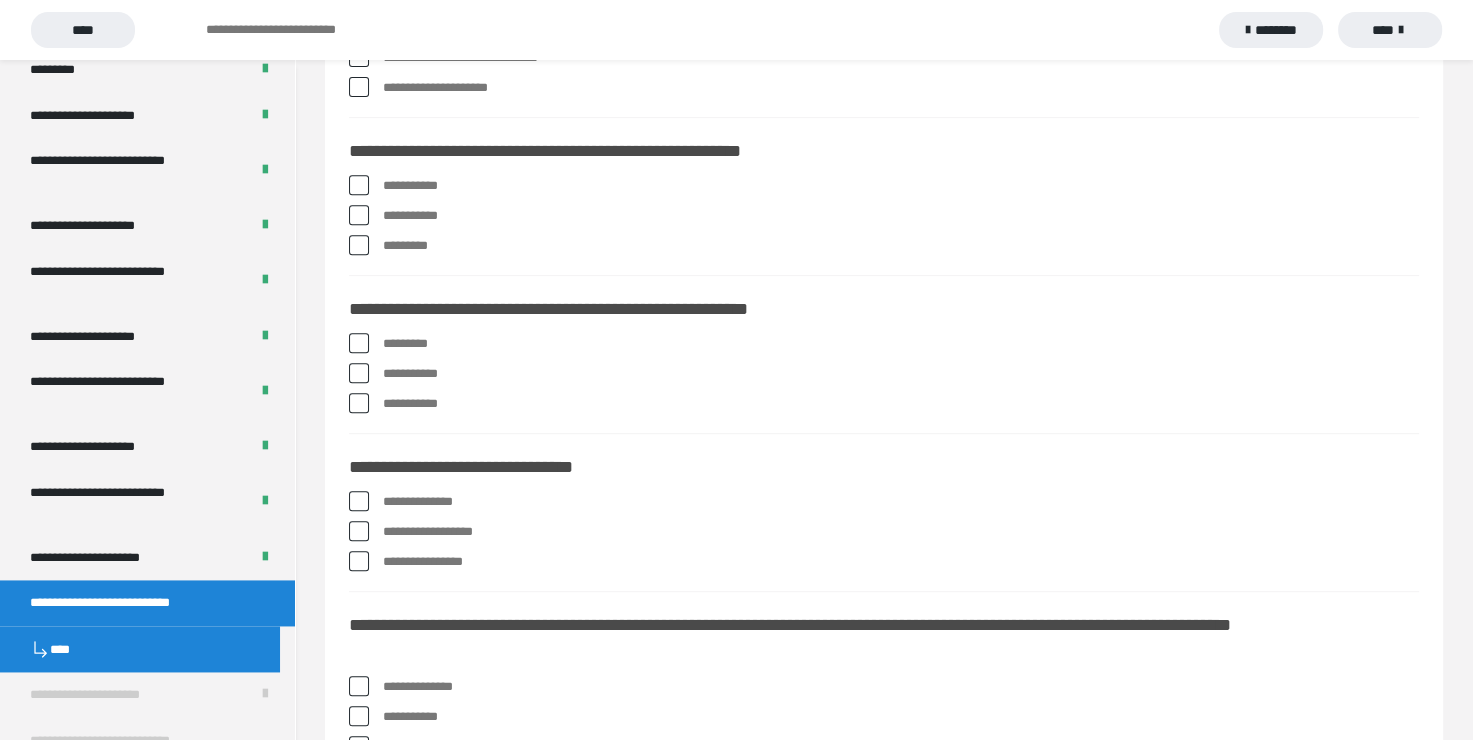 click at bounding box center (359, 531) 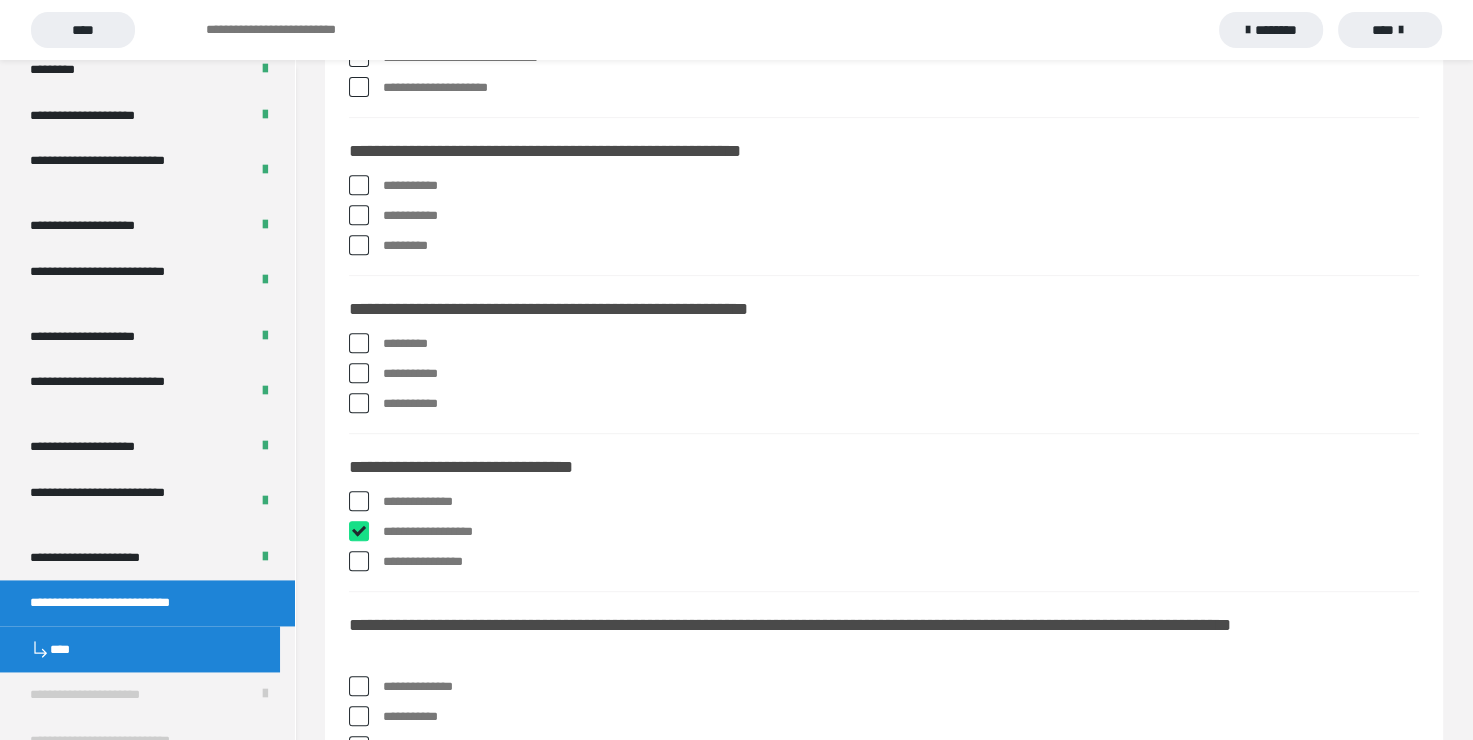checkbox on "****" 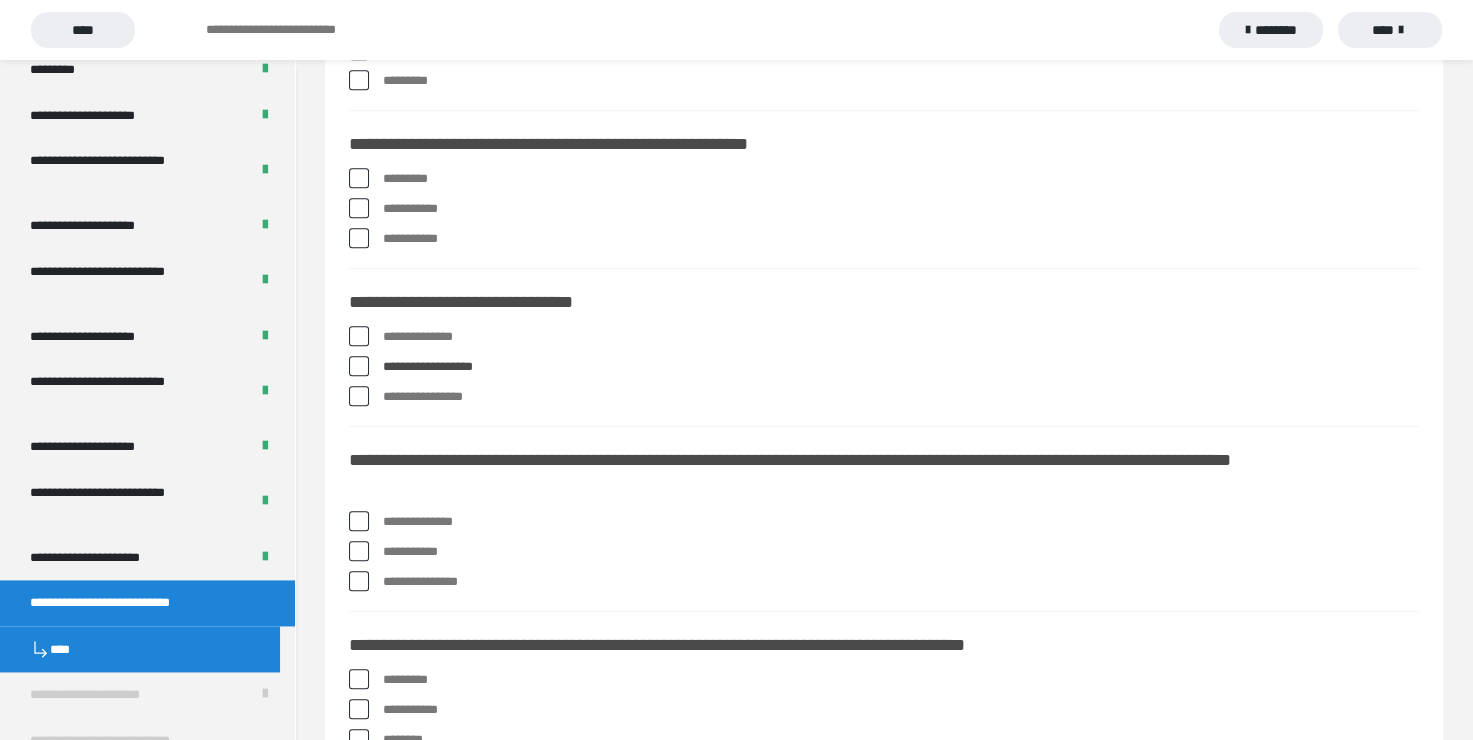 scroll, scrollTop: 1000, scrollLeft: 0, axis: vertical 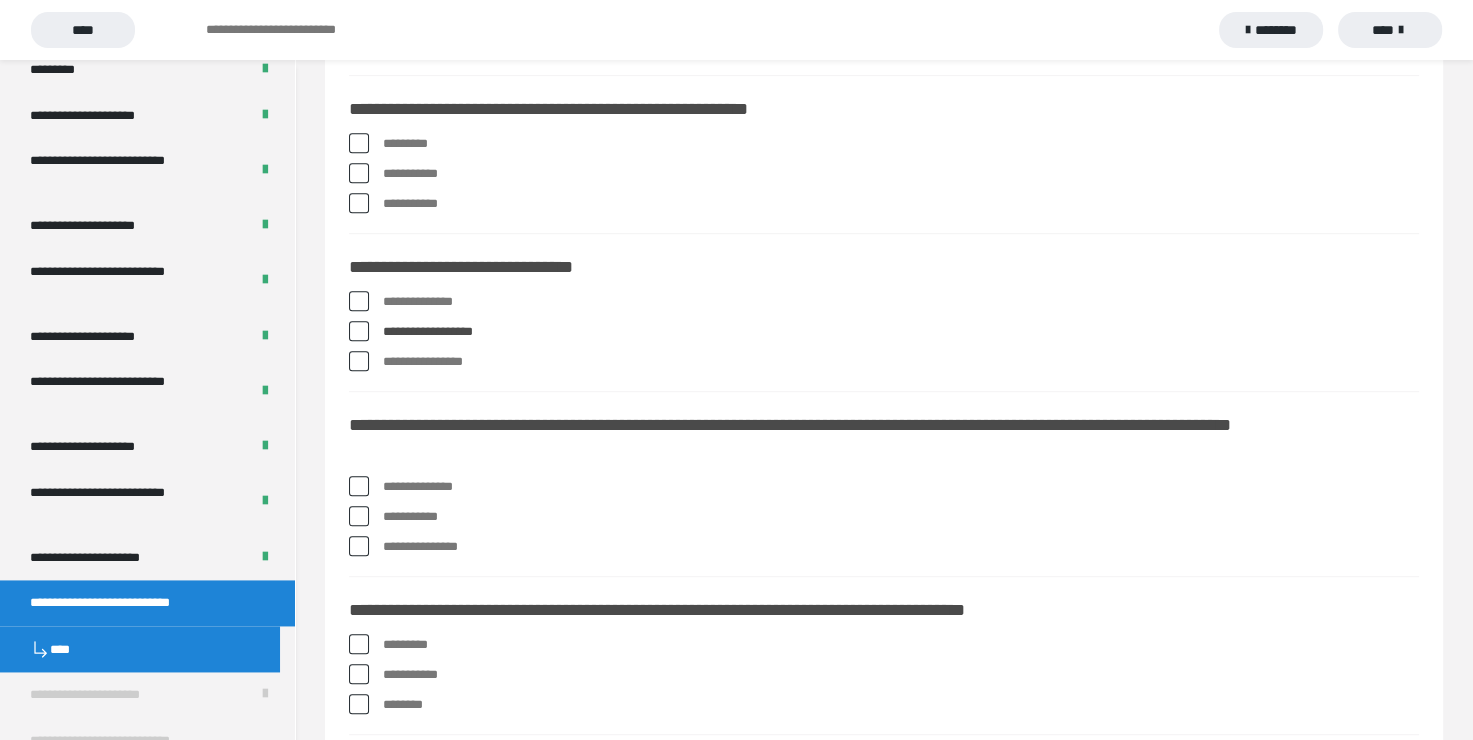 click at bounding box center [359, 486] 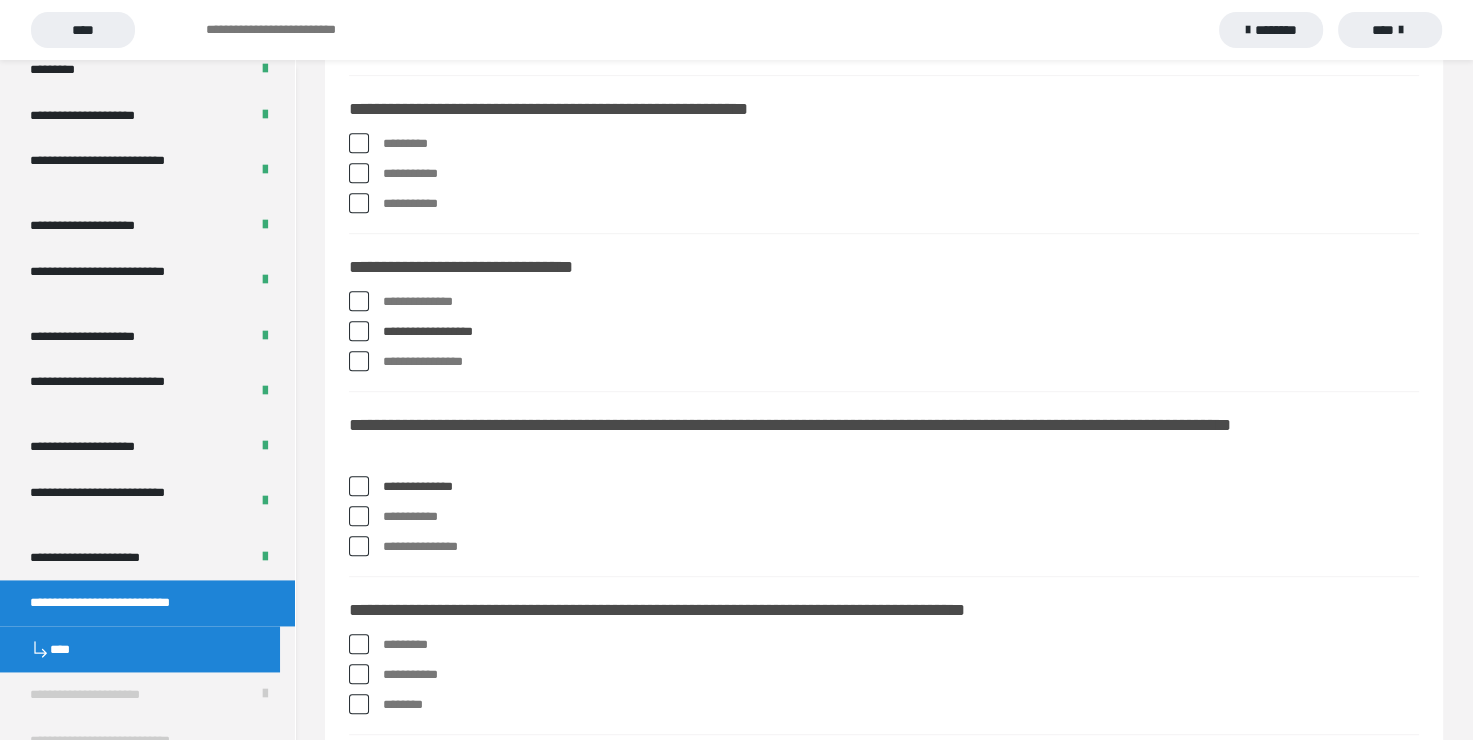 scroll, scrollTop: 1100, scrollLeft: 0, axis: vertical 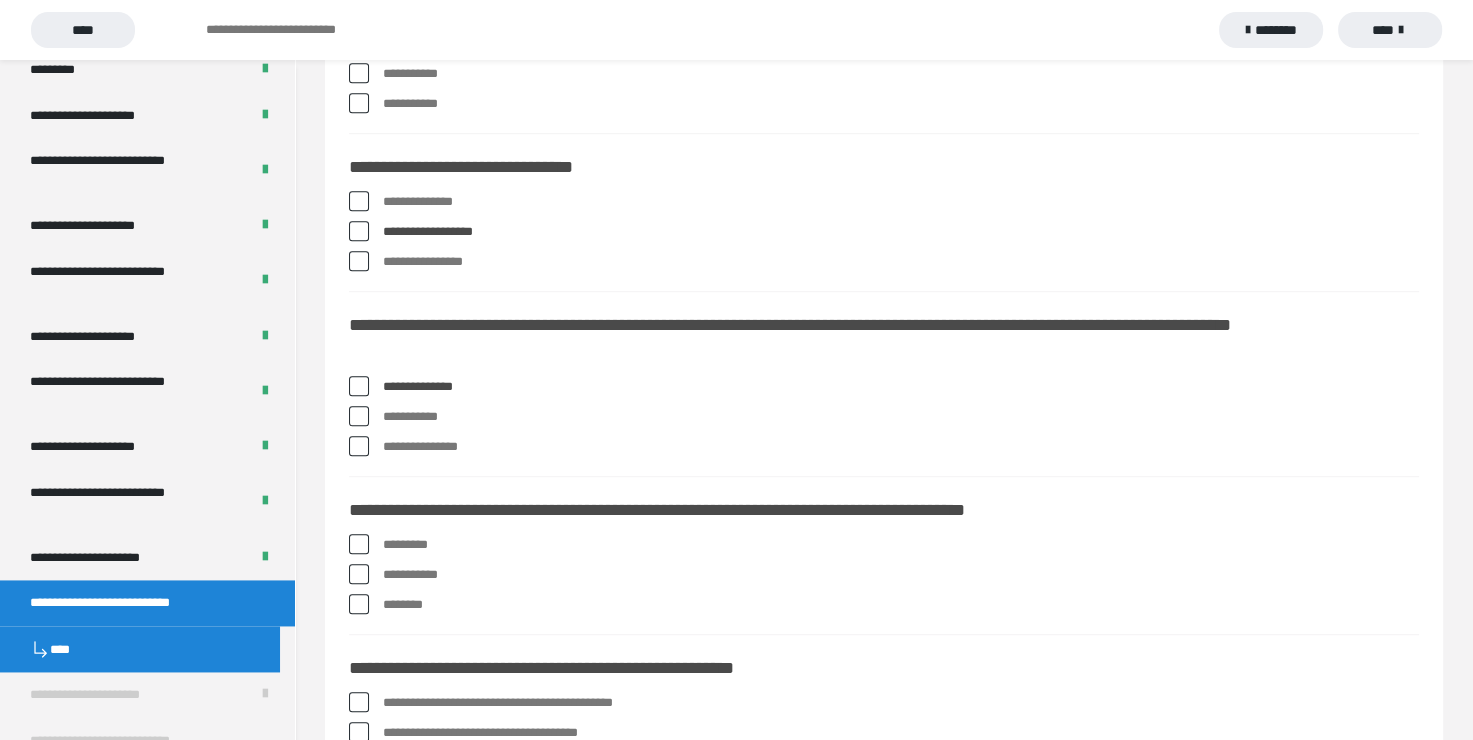 click at bounding box center (359, 574) 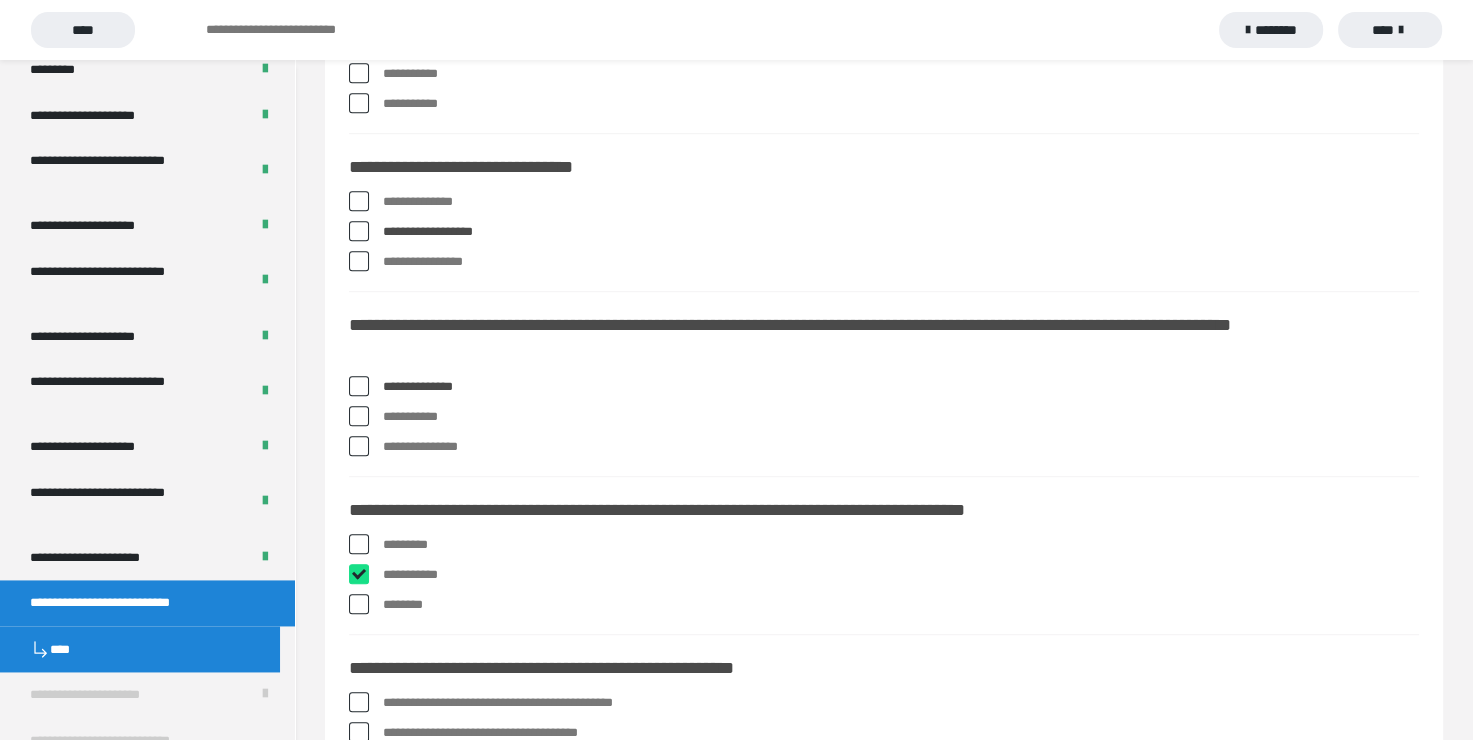 checkbox on "****" 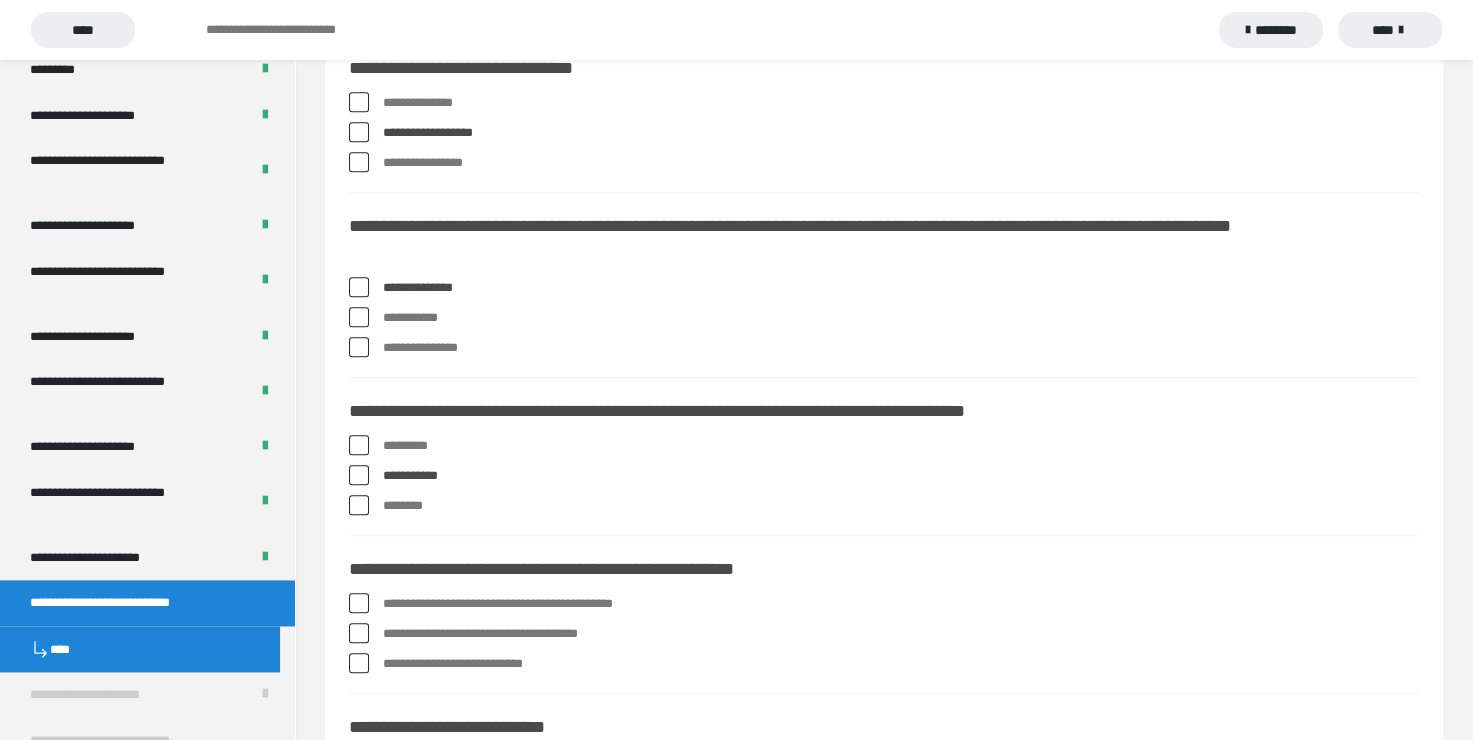 scroll, scrollTop: 1200, scrollLeft: 0, axis: vertical 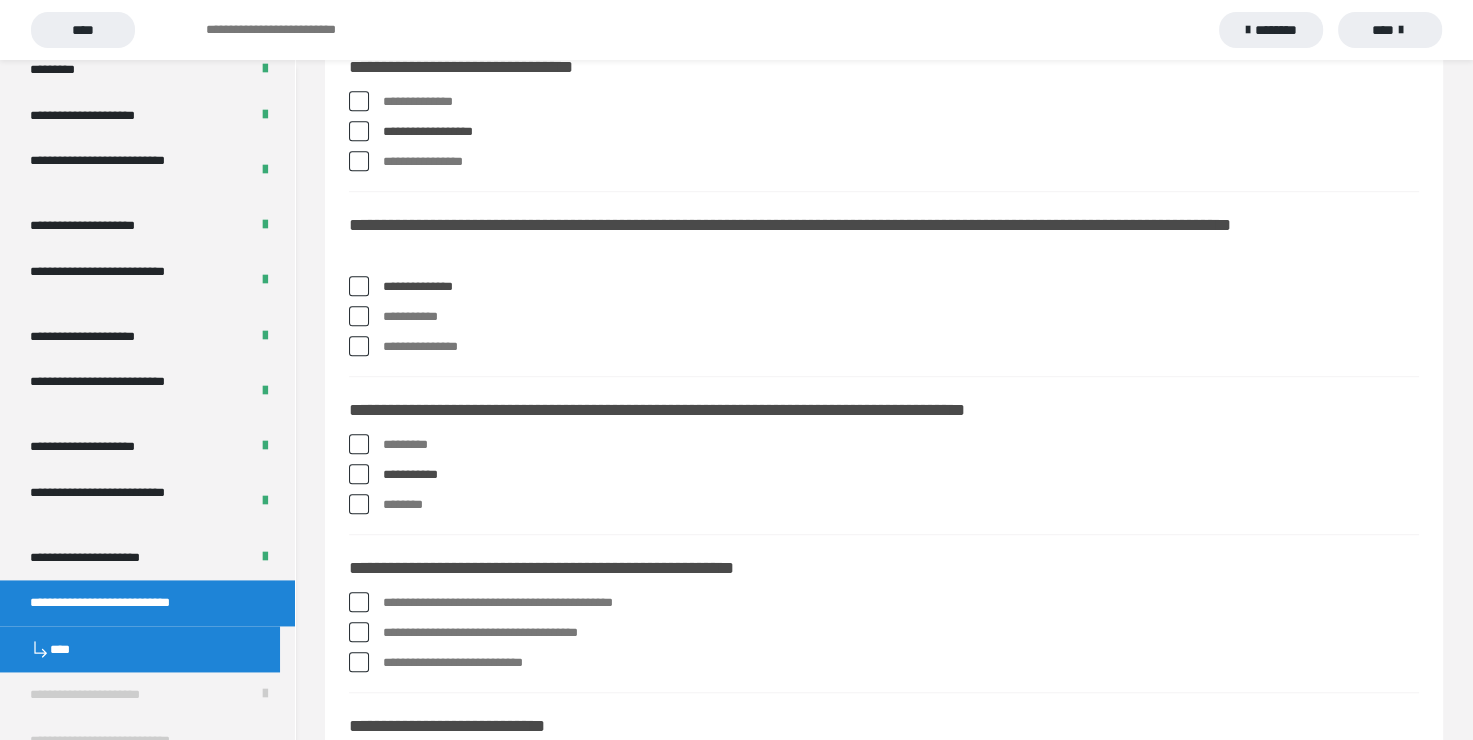 click at bounding box center (359, 602) 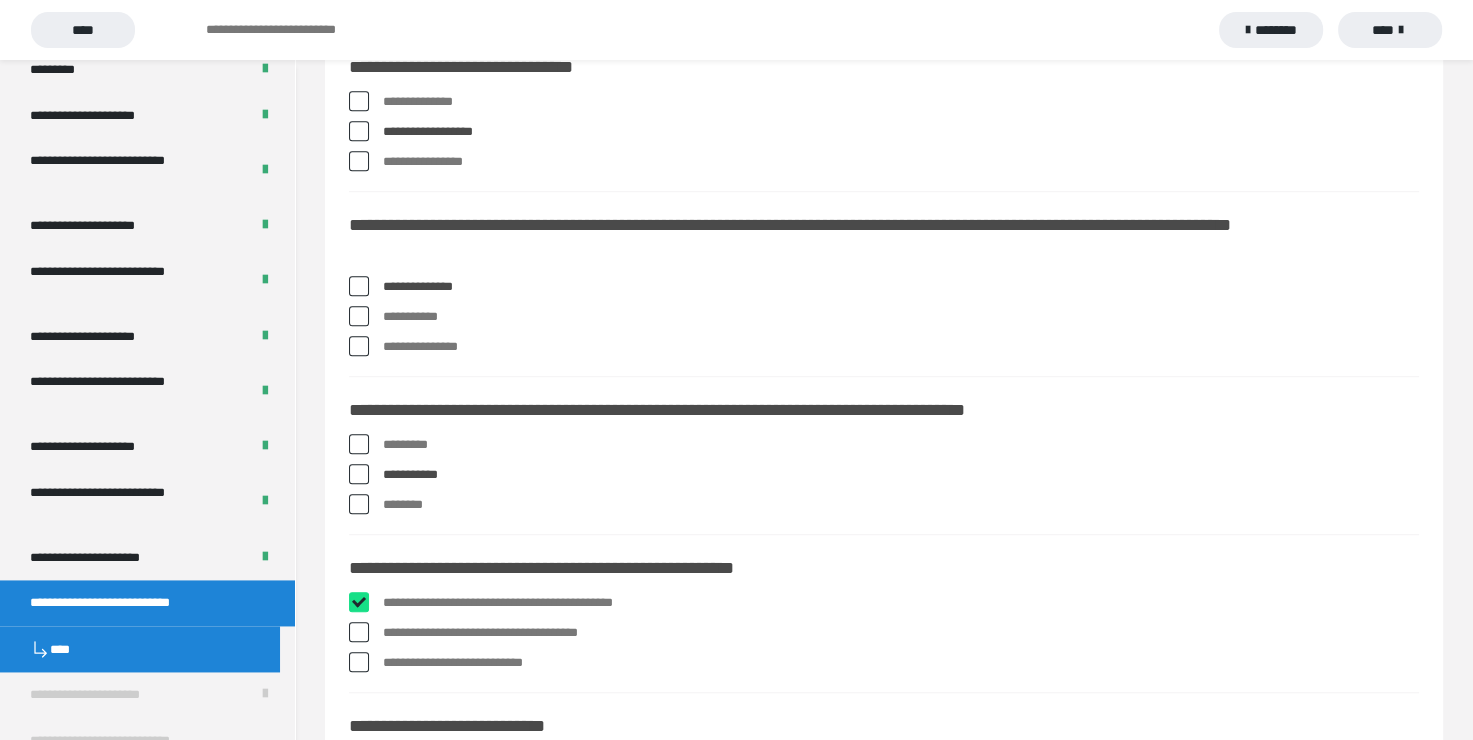 checkbox on "****" 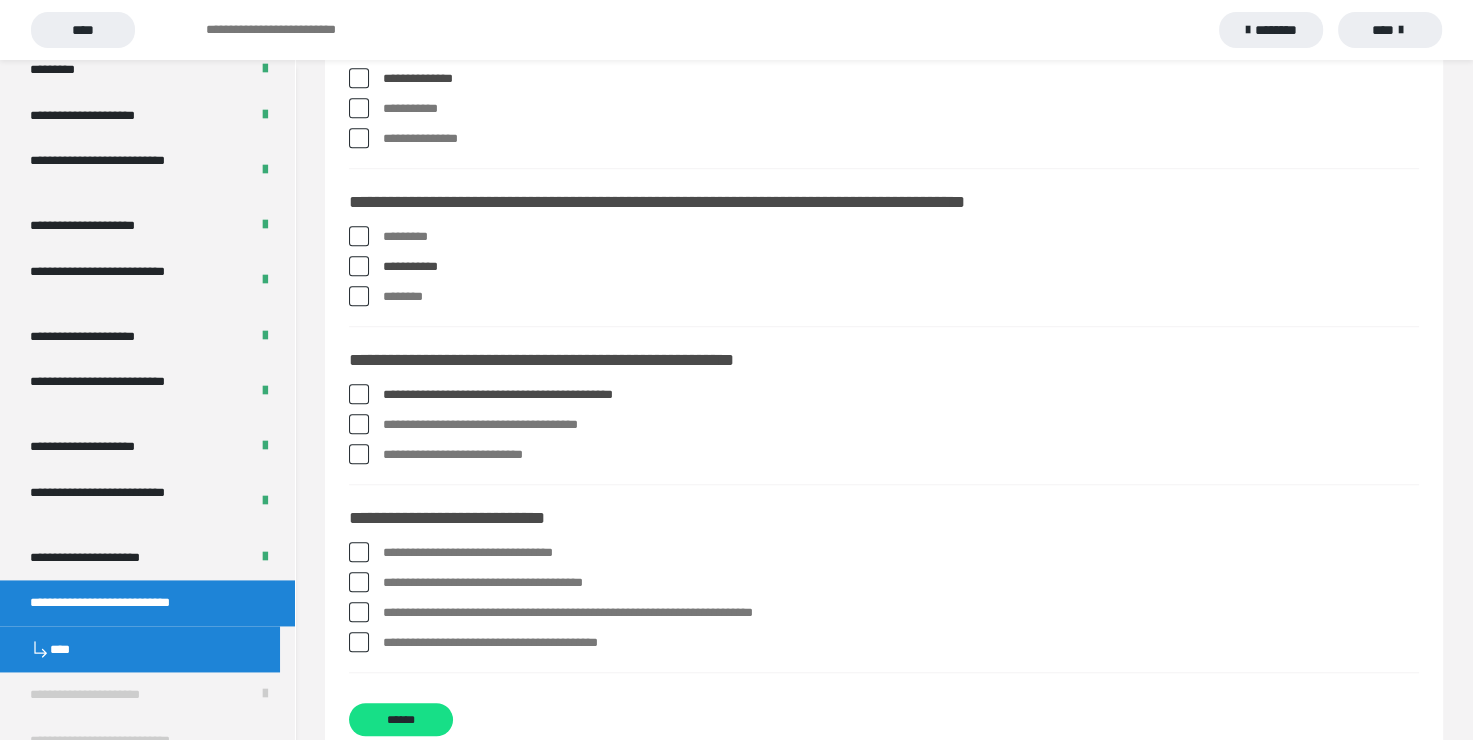 scroll, scrollTop: 1456, scrollLeft: 0, axis: vertical 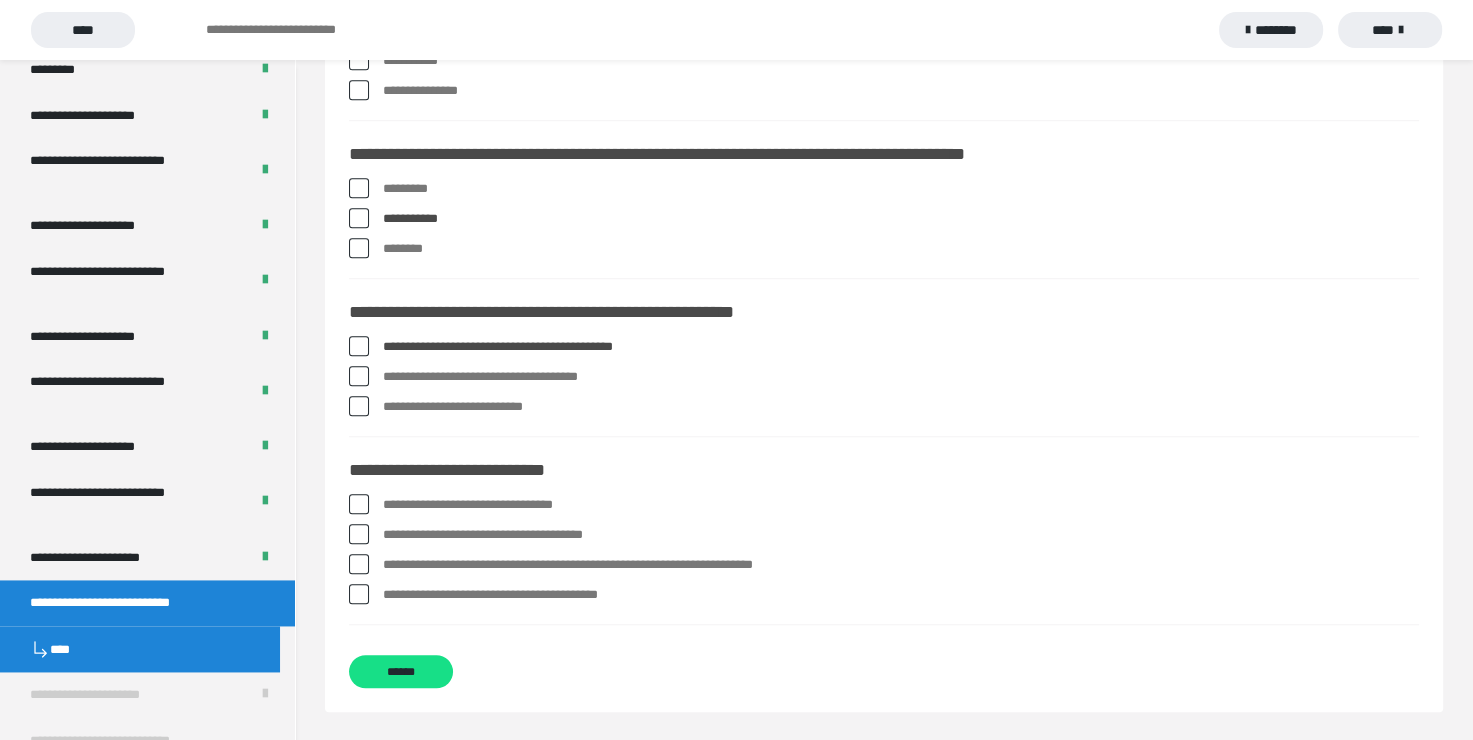click at bounding box center (359, 564) 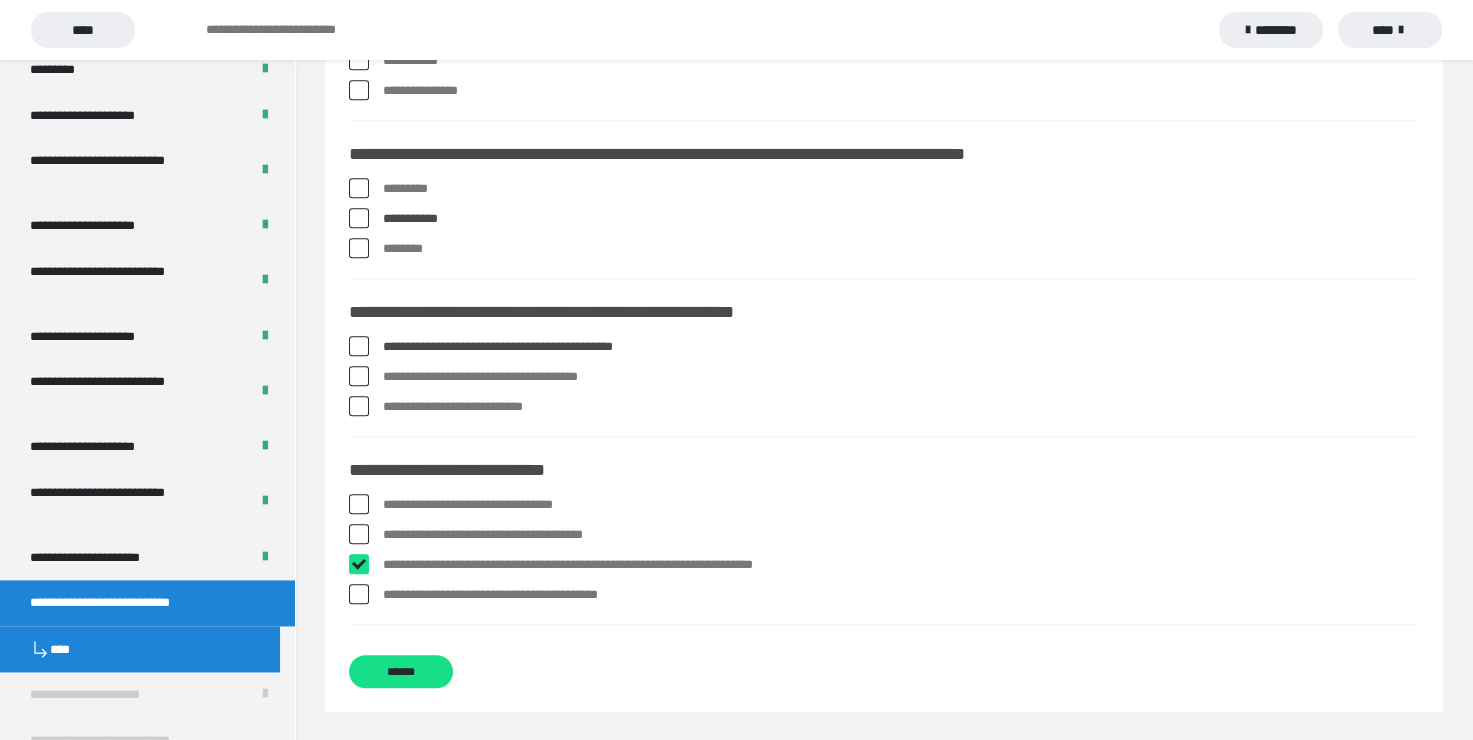 checkbox on "****" 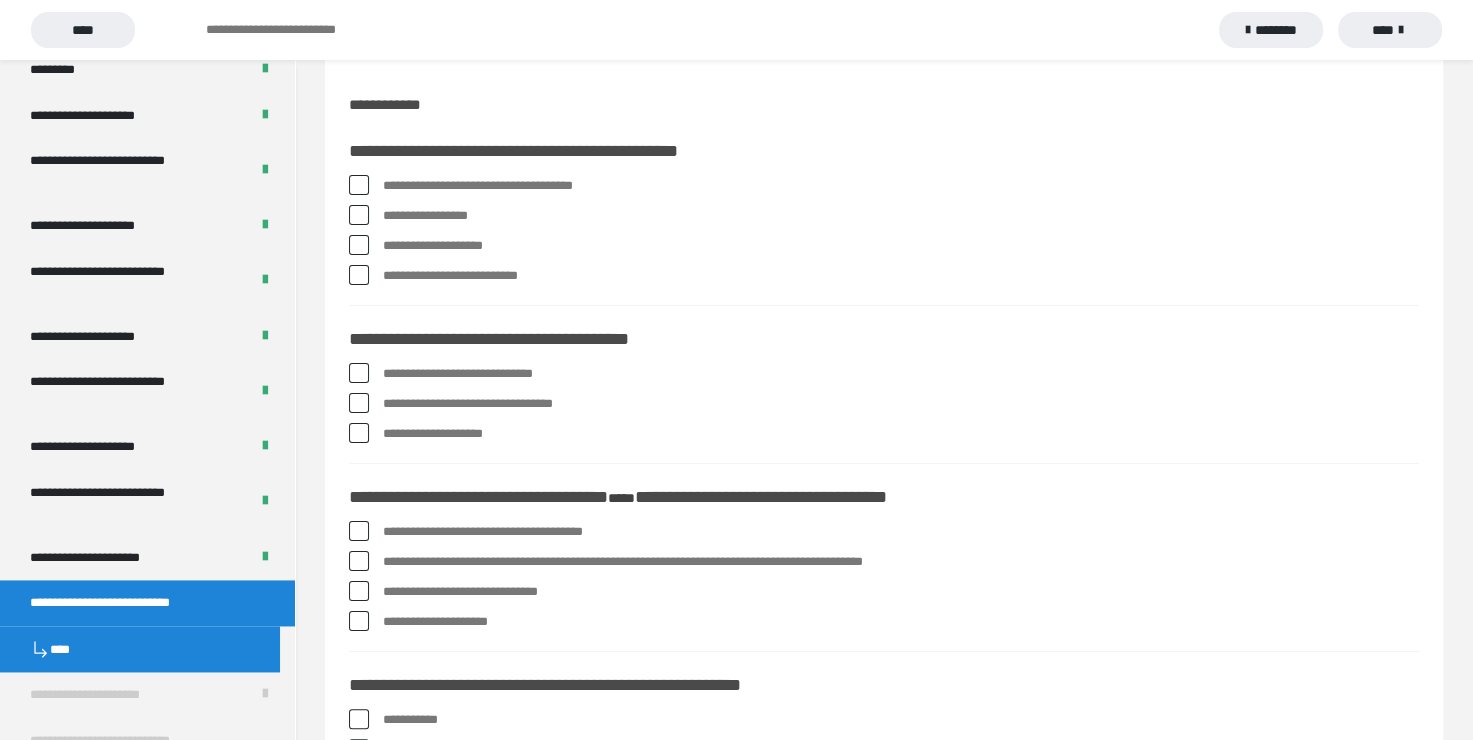 scroll, scrollTop: 0, scrollLeft: 0, axis: both 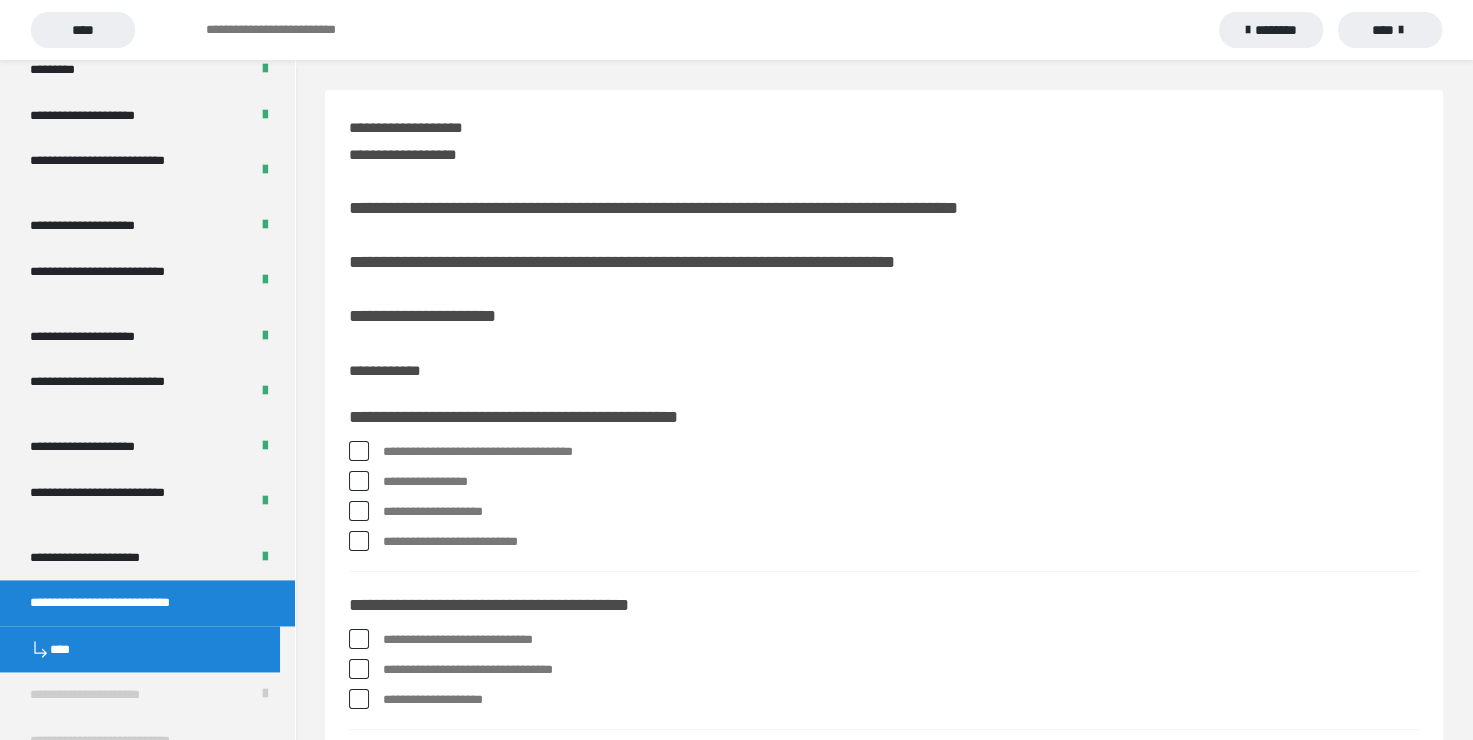 click at bounding box center (359, 541) 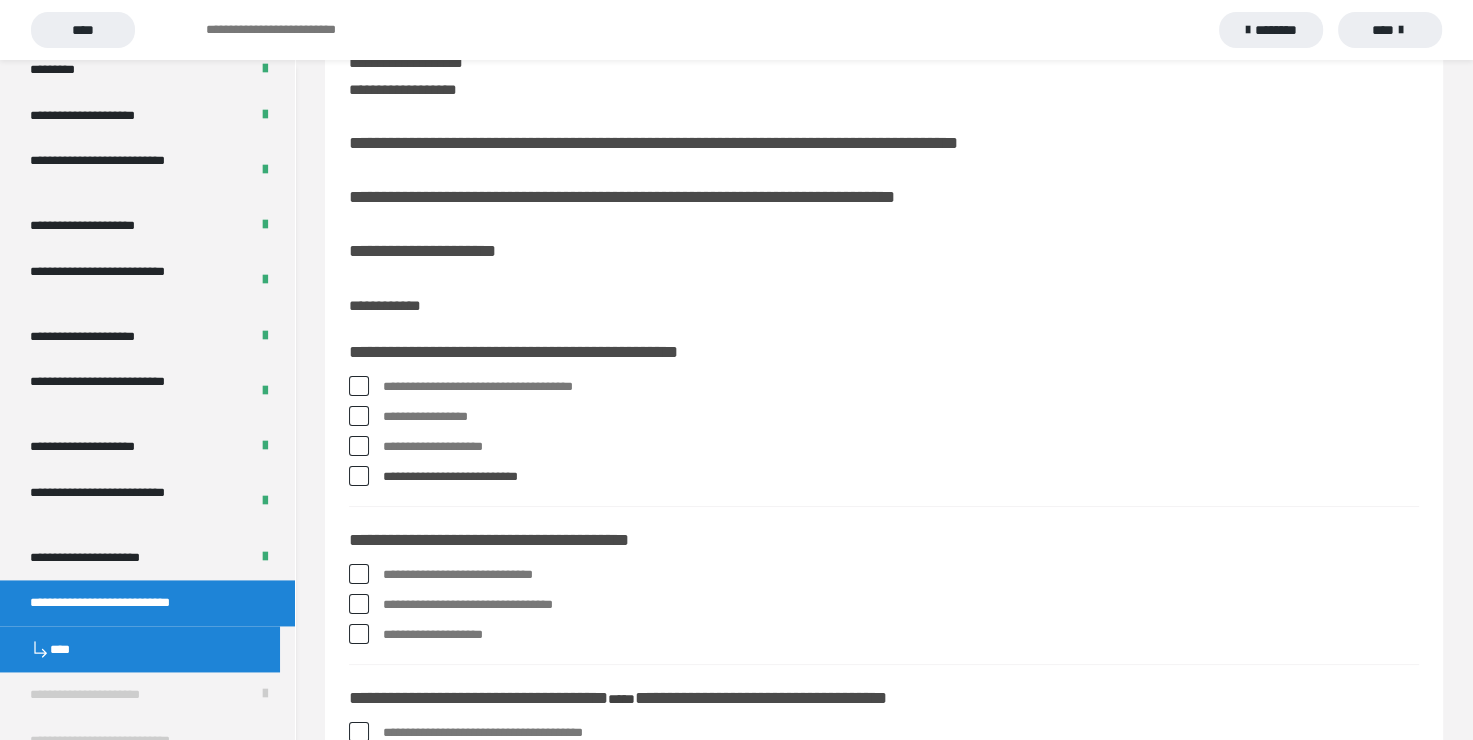 scroll, scrollTop: 100, scrollLeft: 0, axis: vertical 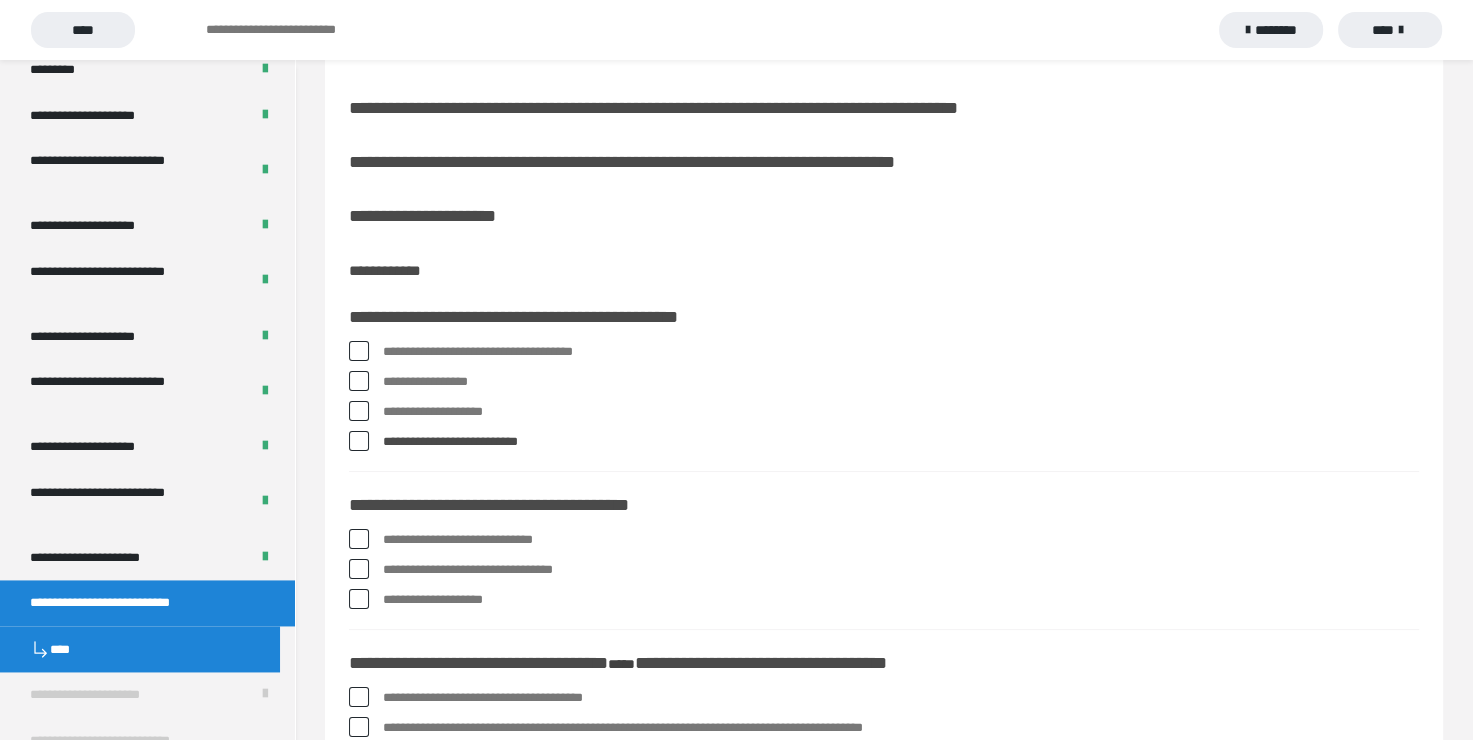 click at bounding box center [359, 569] 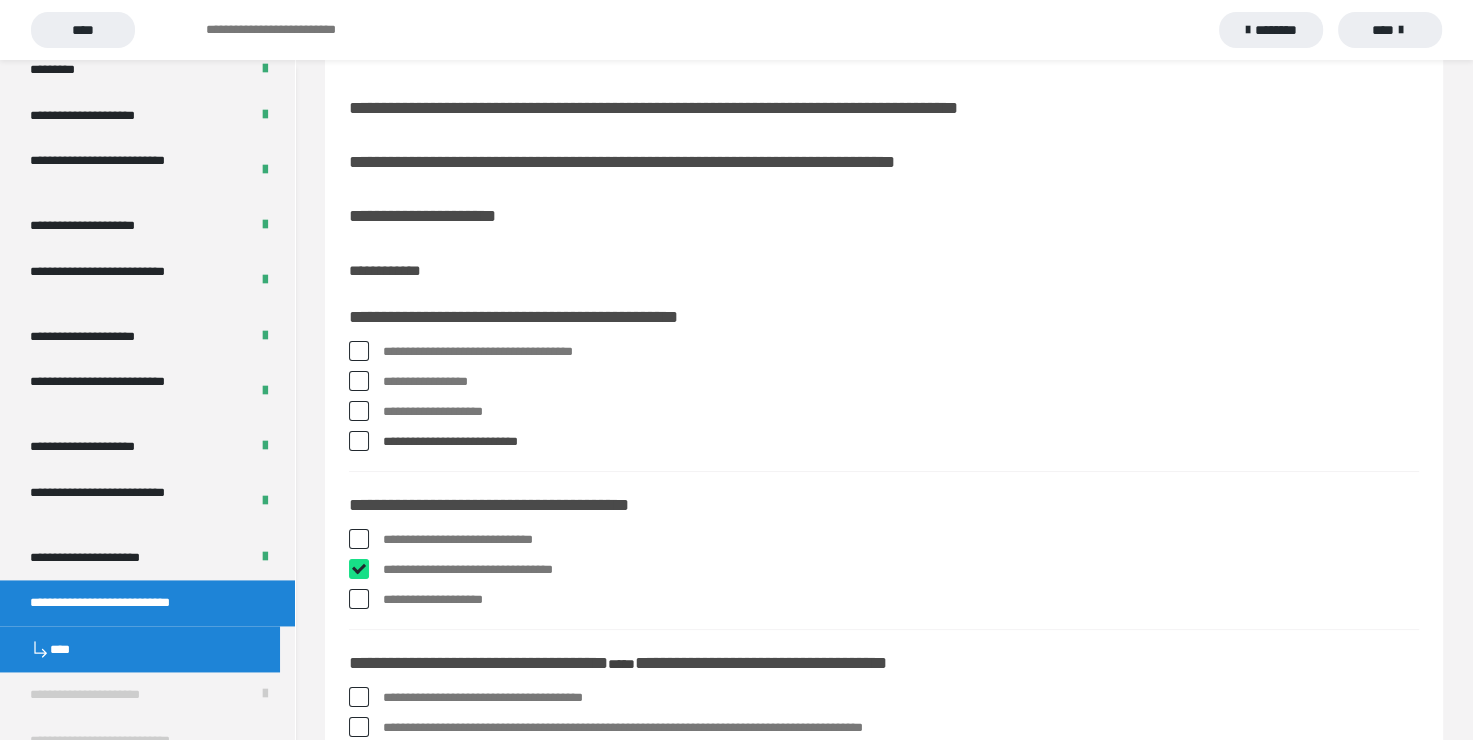checkbox on "****" 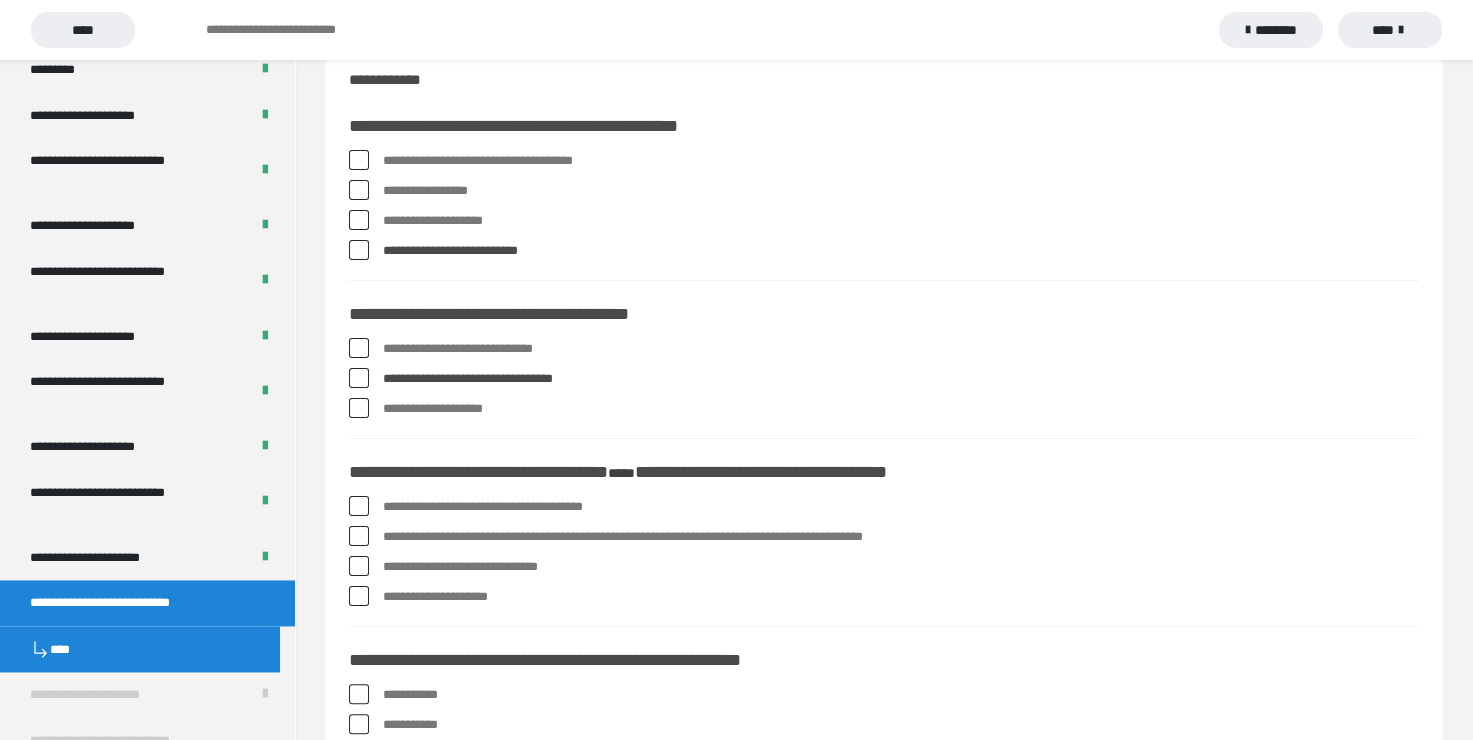 scroll, scrollTop: 300, scrollLeft: 0, axis: vertical 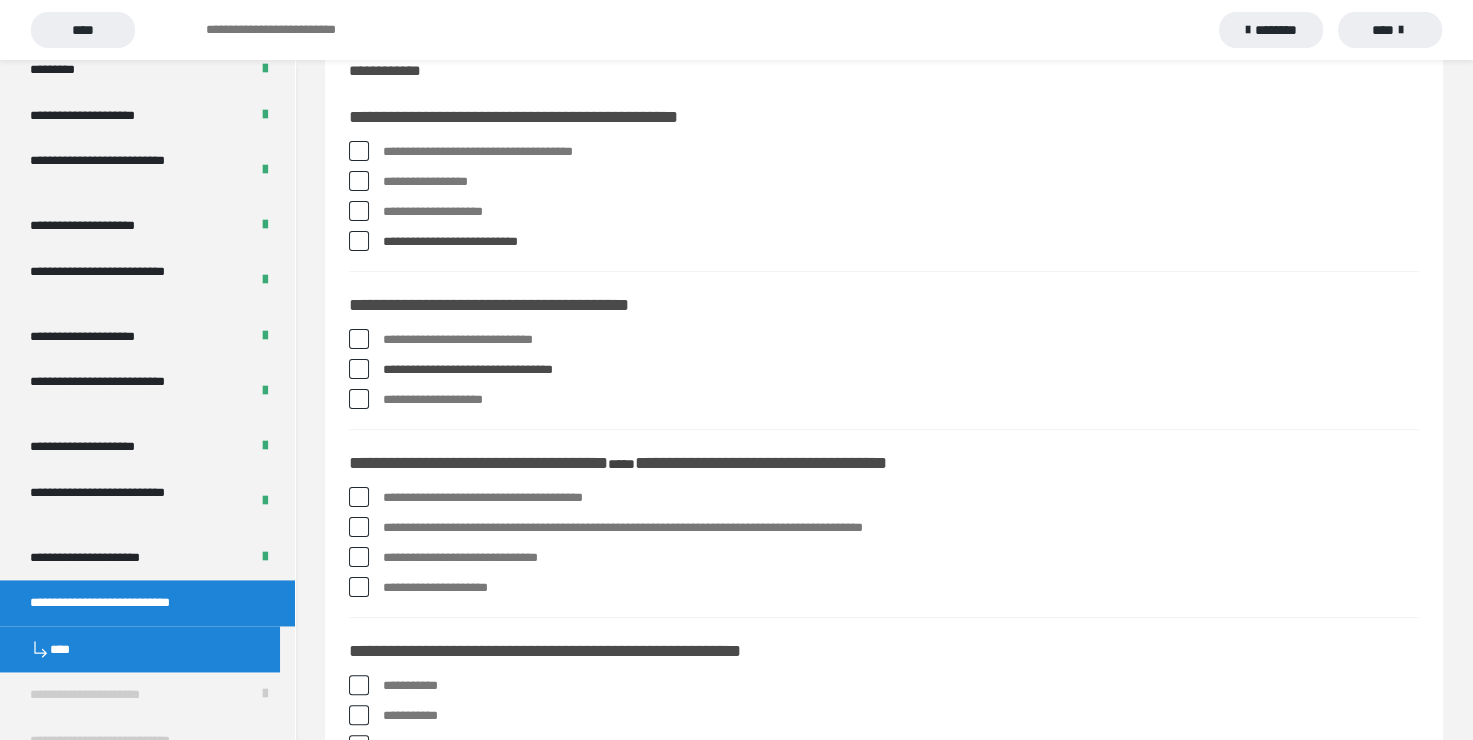 click at bounding box center [359, 527] 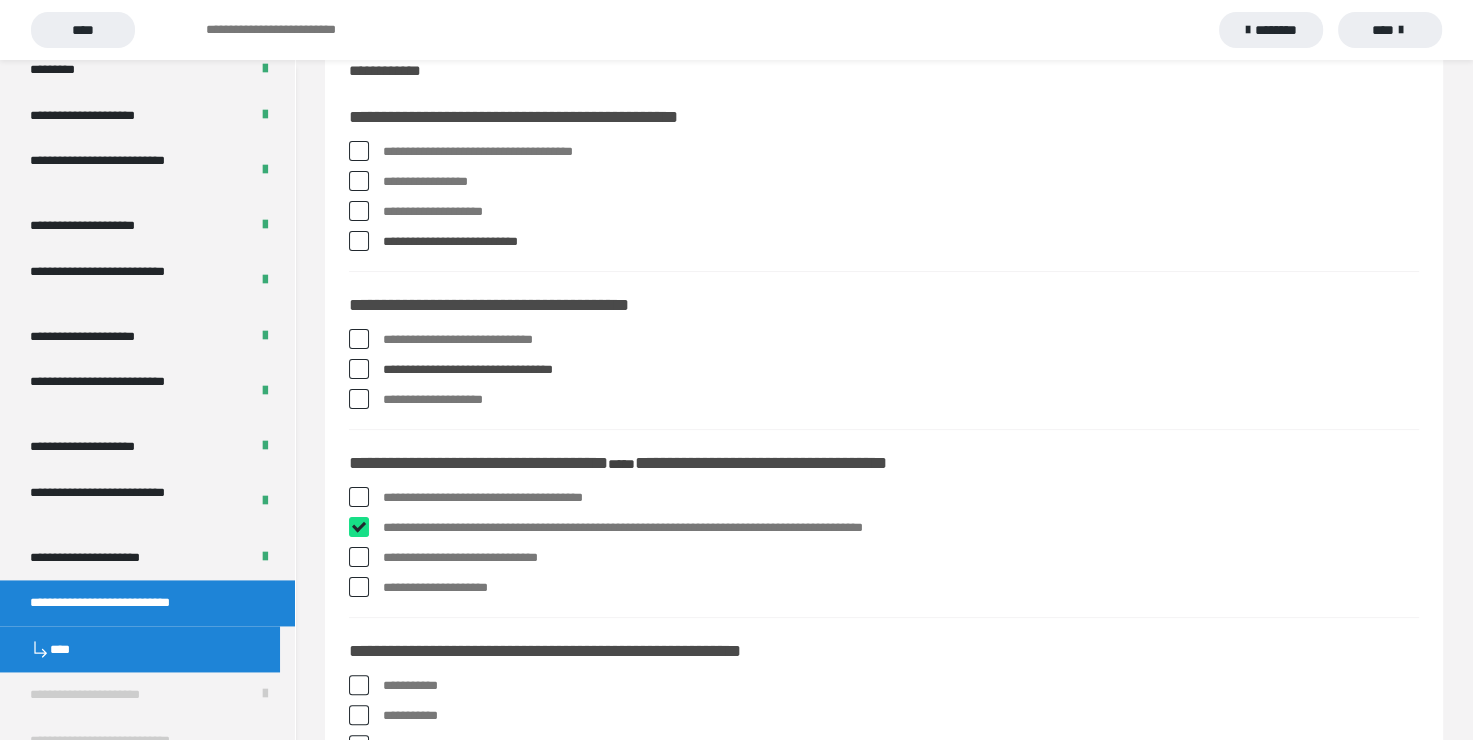 checkbox on "****" 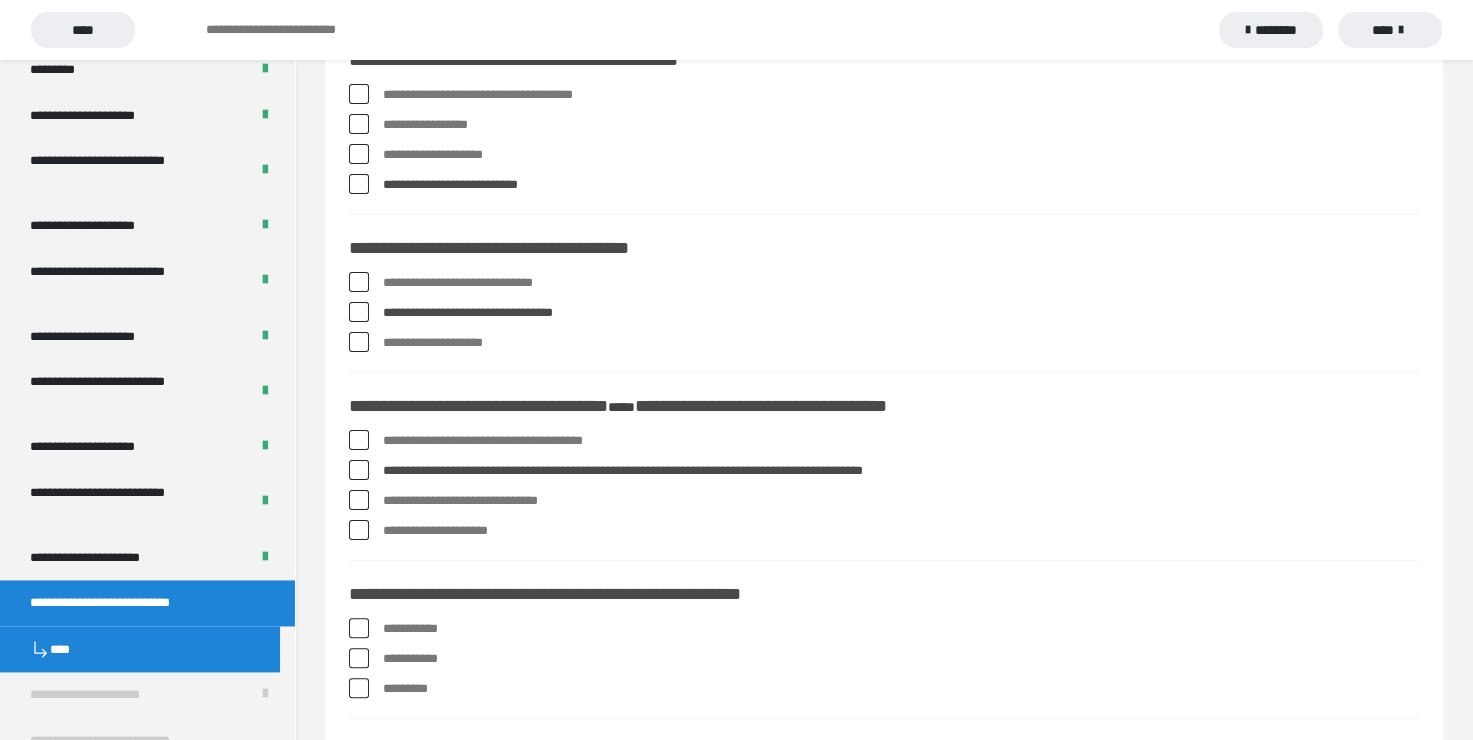 scroll, scrollTop: 600, scrollLeft: 0, axis: vertical 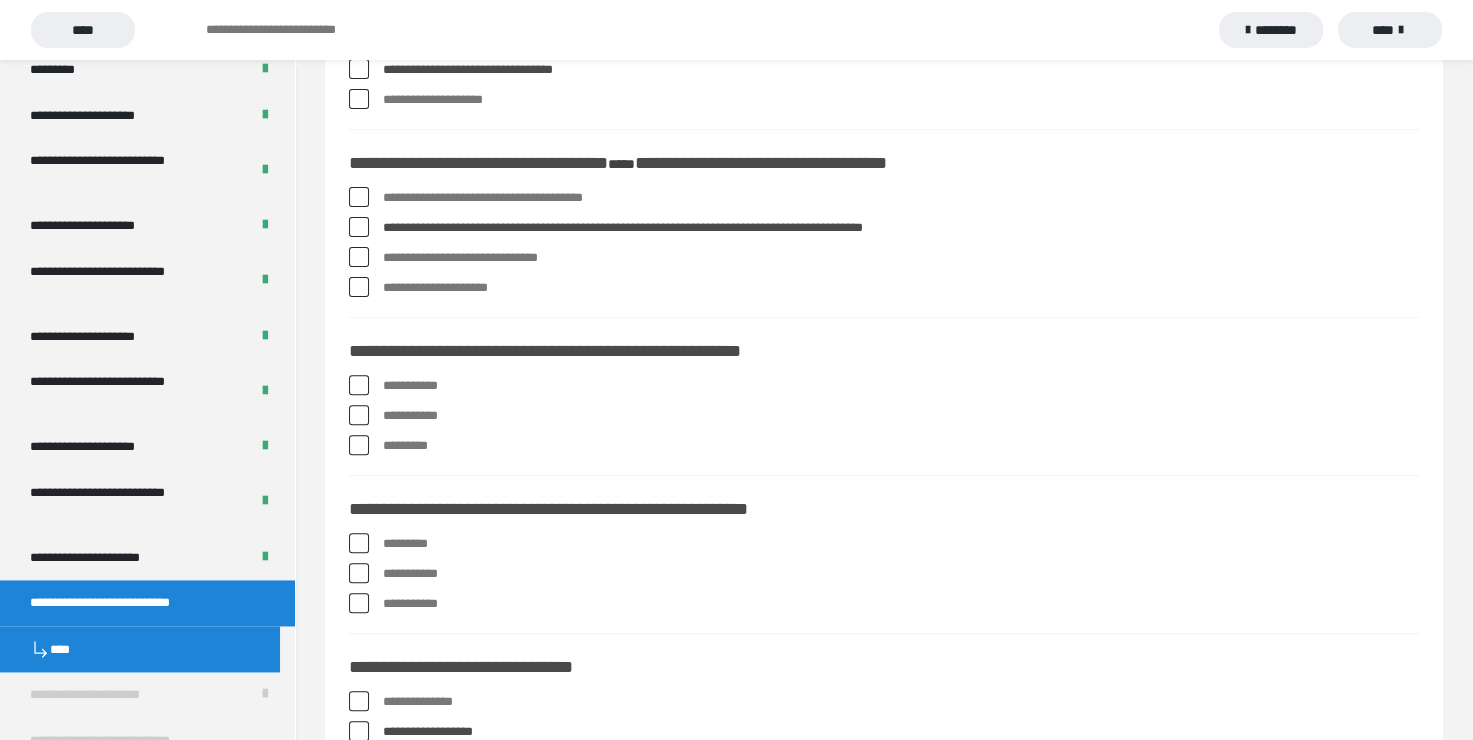 click at bounding box center (359, 385) 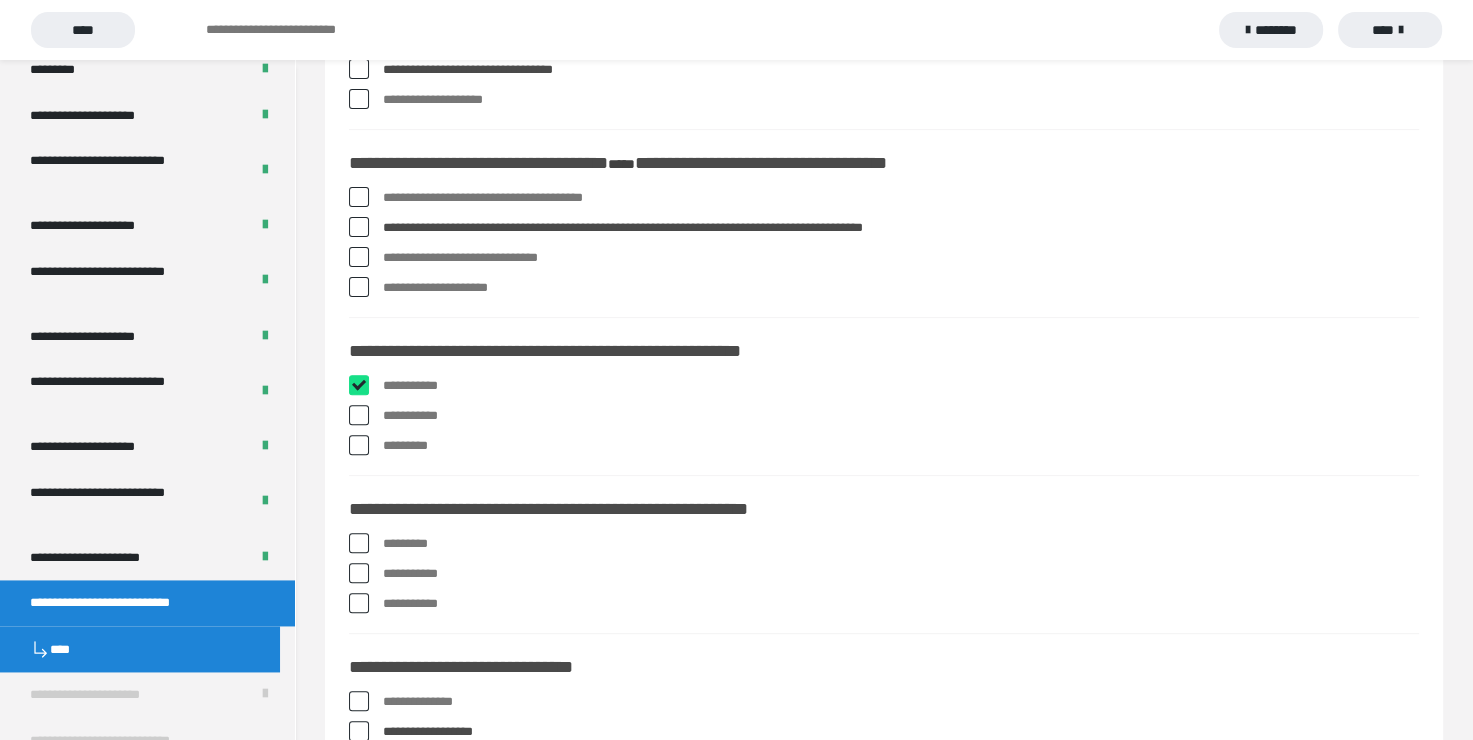 checkbox on "****" 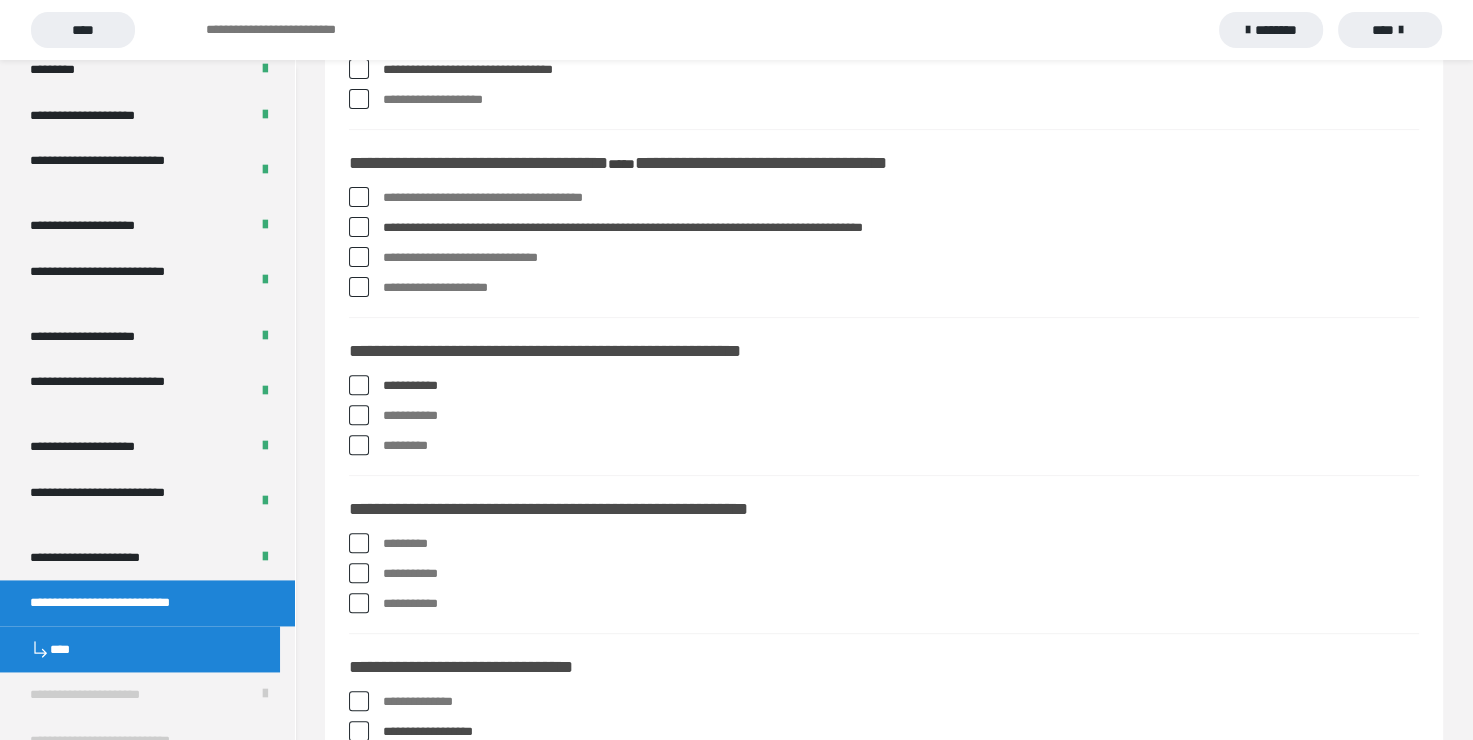 click at bounding box center [359, 603] 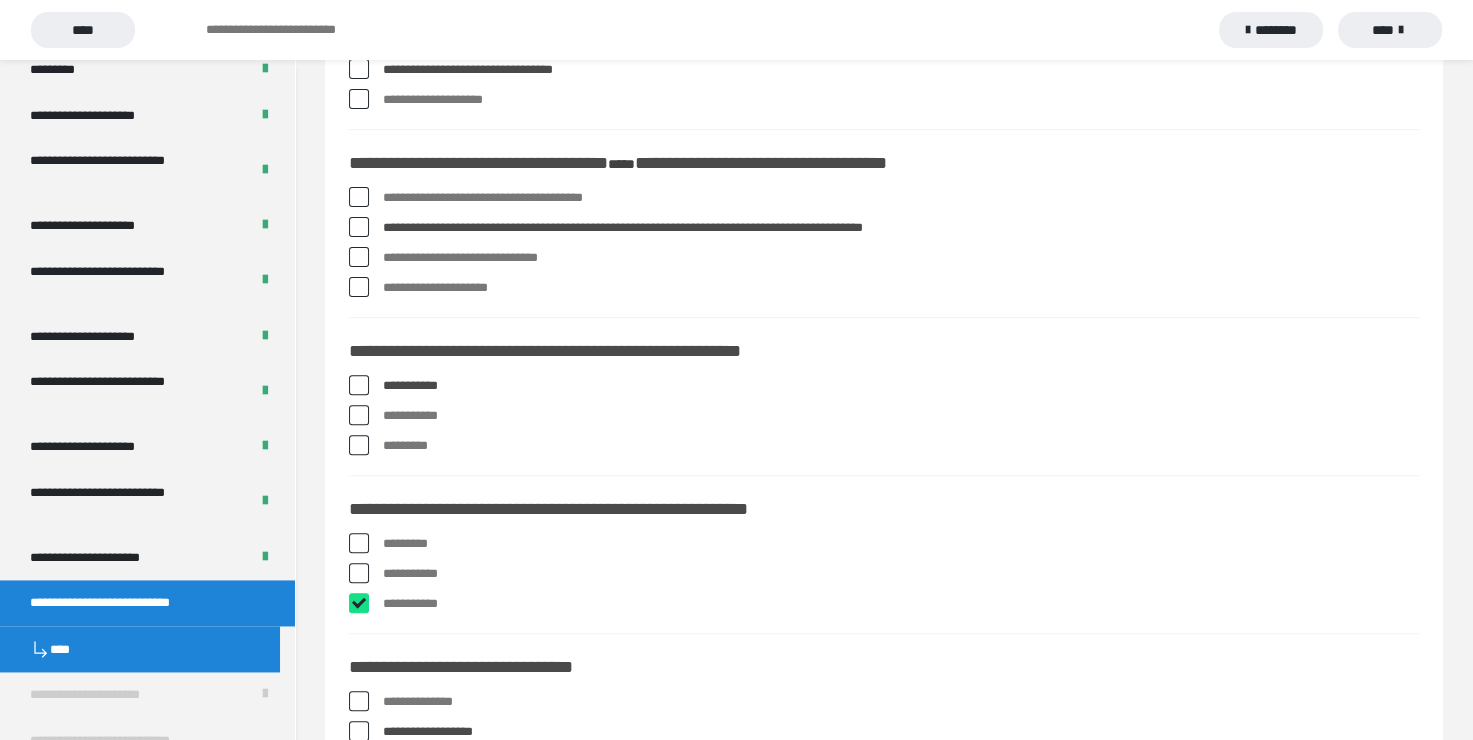 checkbox on "****" 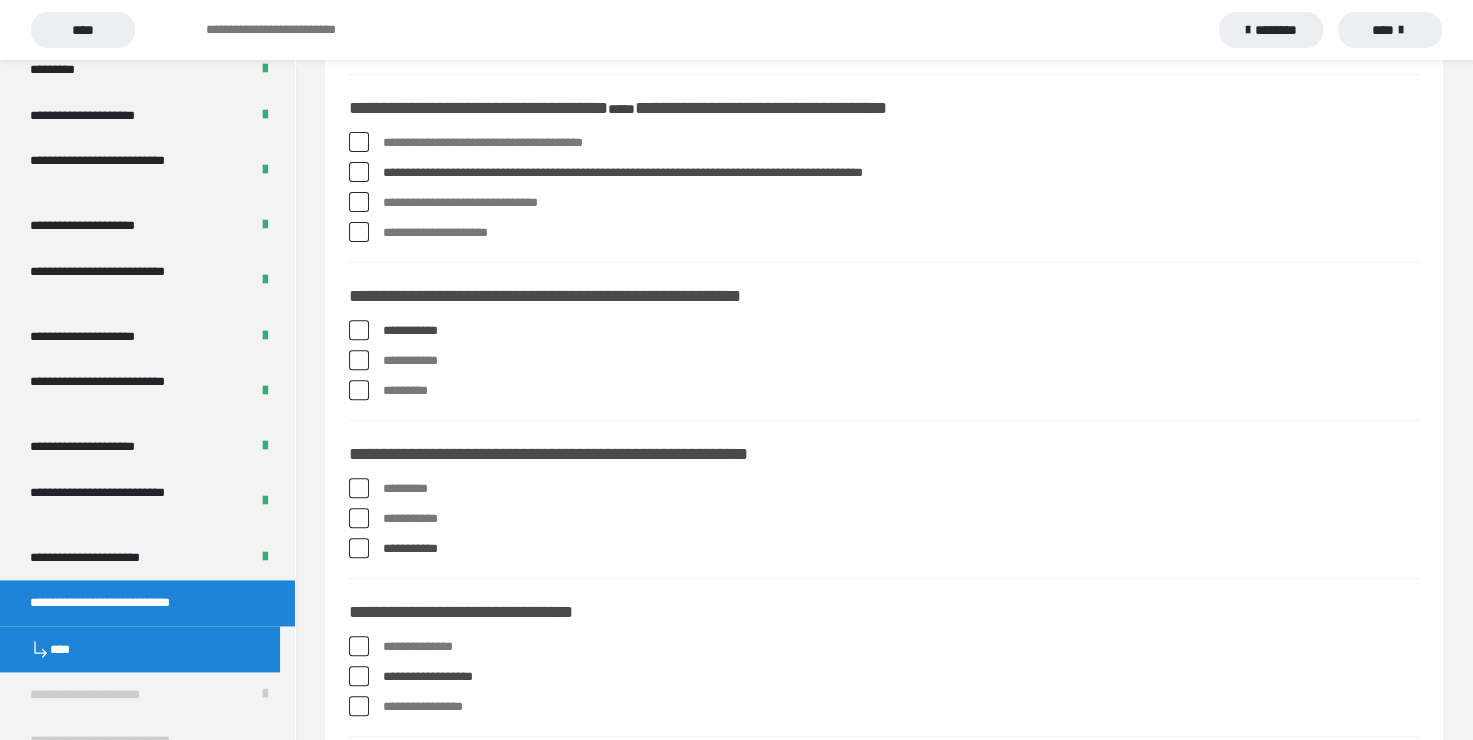 scroll, scrollTop: 700, scrollLeft: 0, axis: vertical 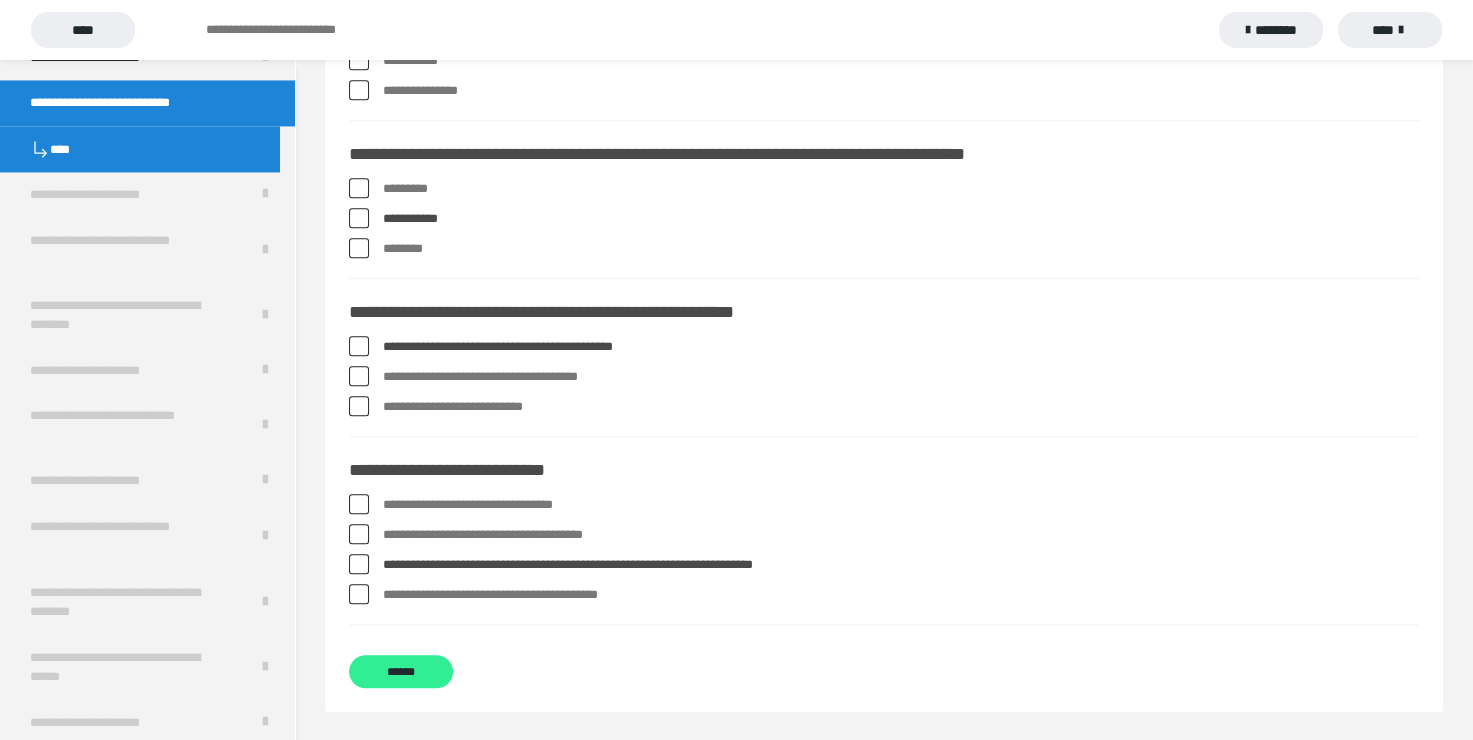 click on "******" at bounding box center (401, 671) 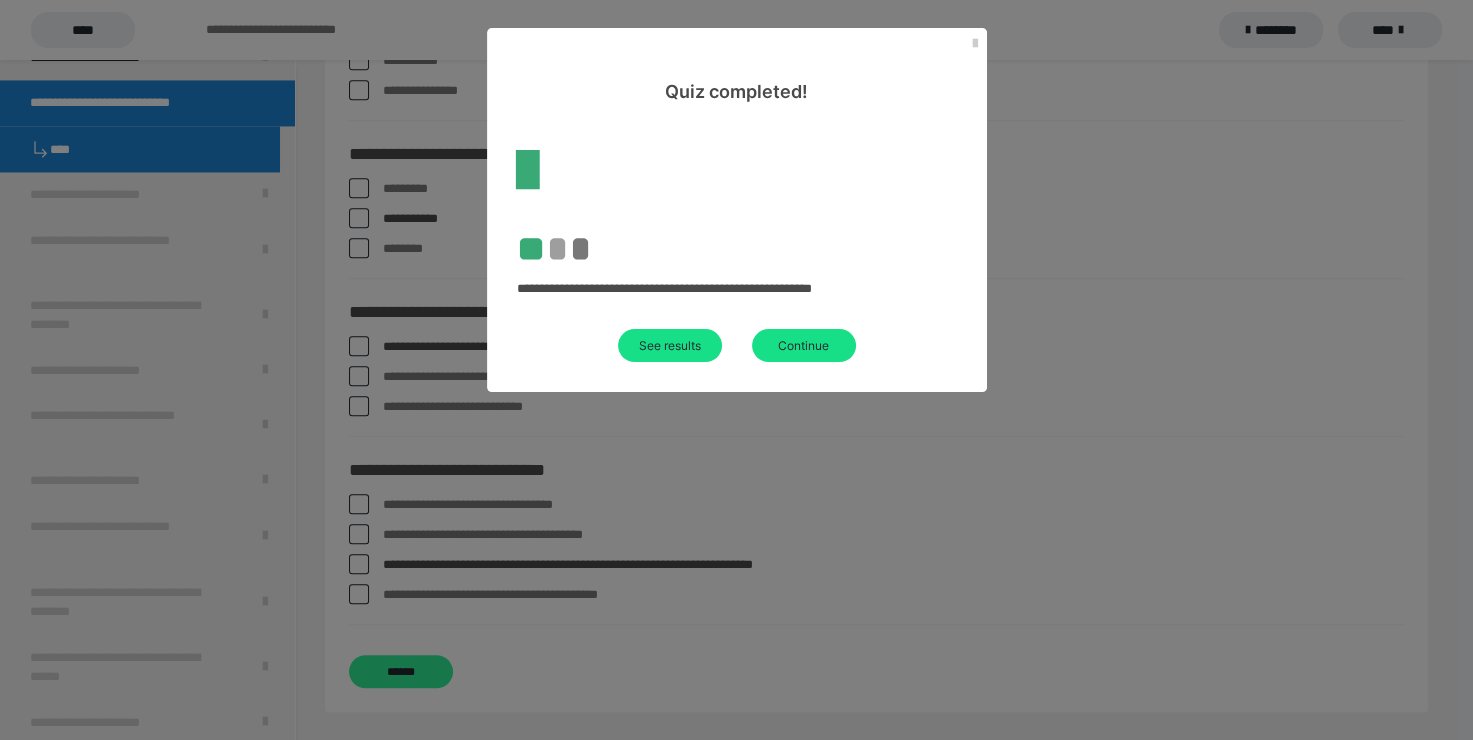 scroll, scrollTop: 60, scrollLeft: 0, axis: vertical 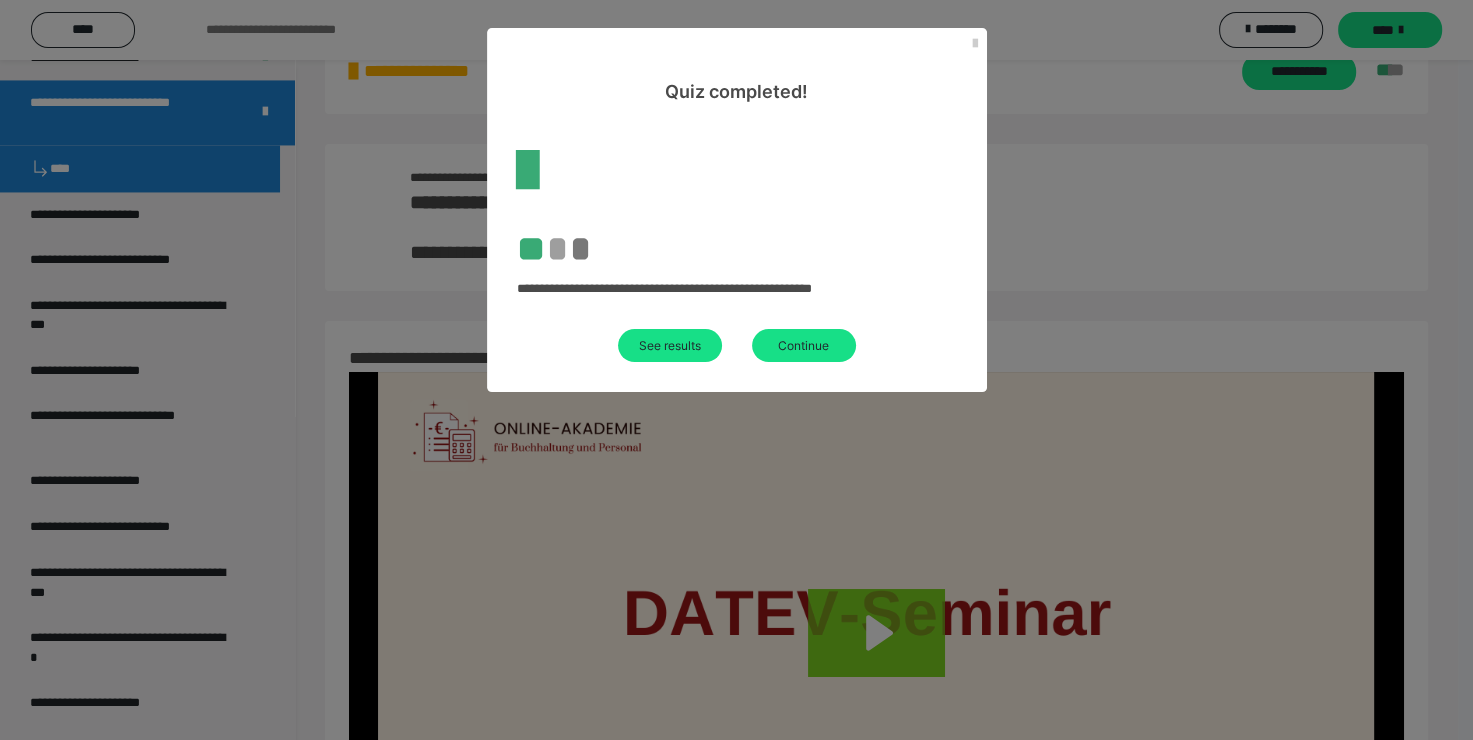 click on "**********" at bounding box center [737, 248] 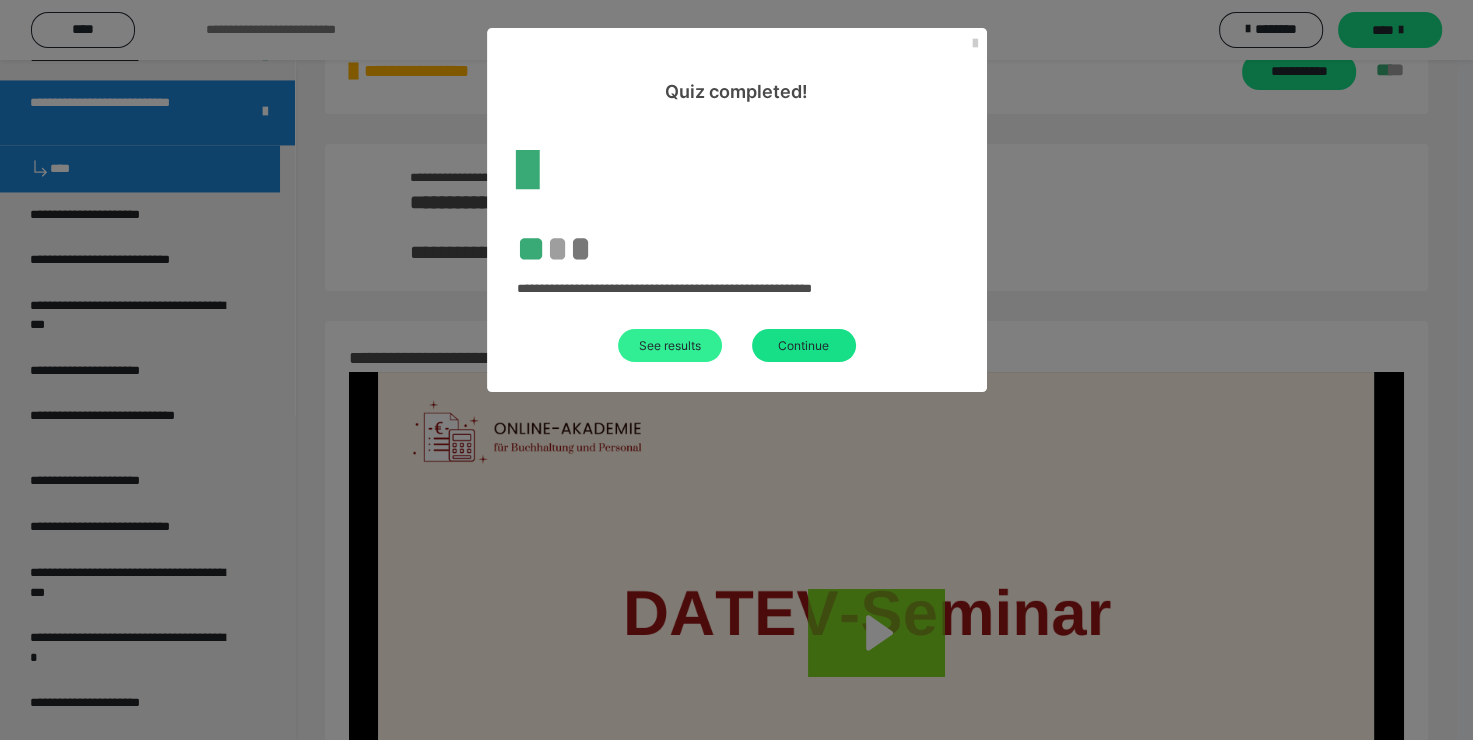 click on "See results" at bounding box center (670, 345) 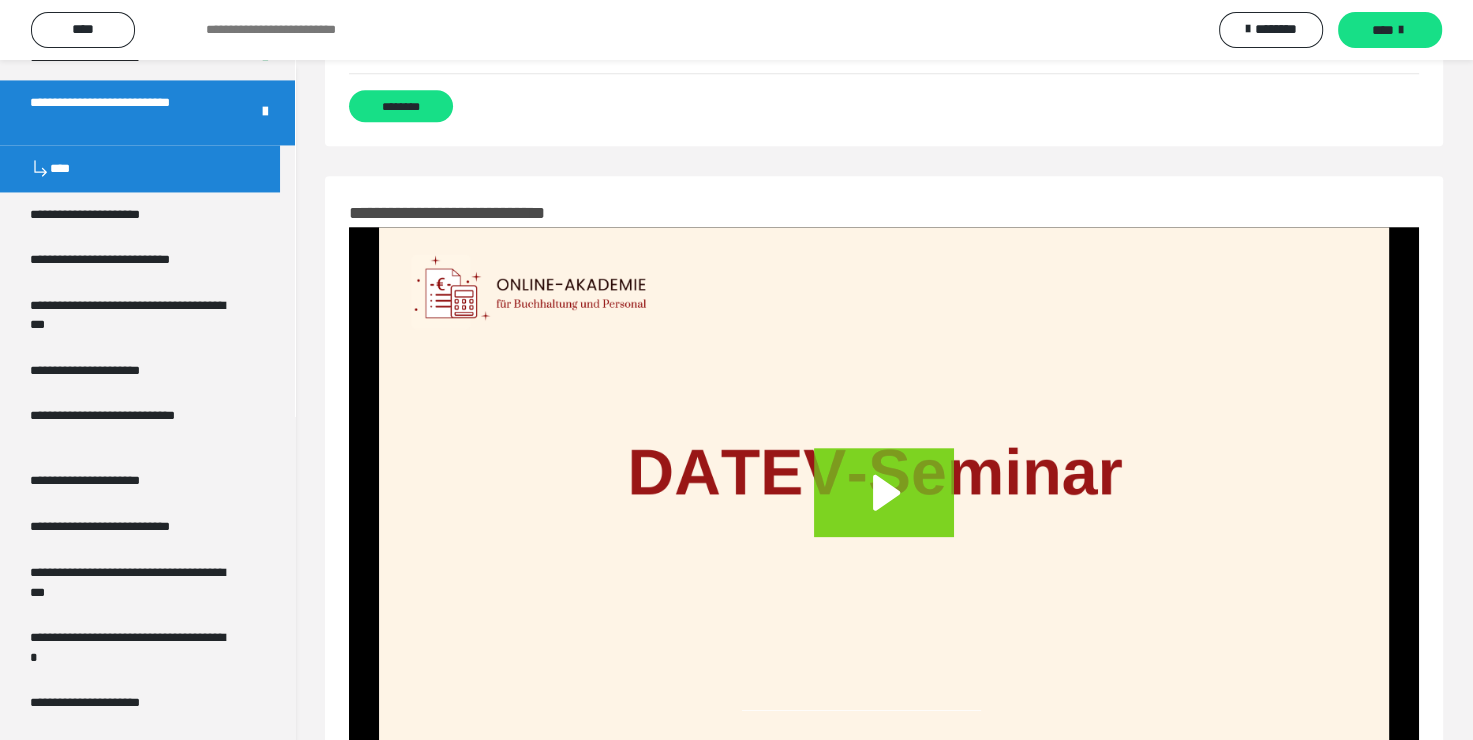 scroll, scrollTop: 1990, scrollLeft: 0, axis: vertical 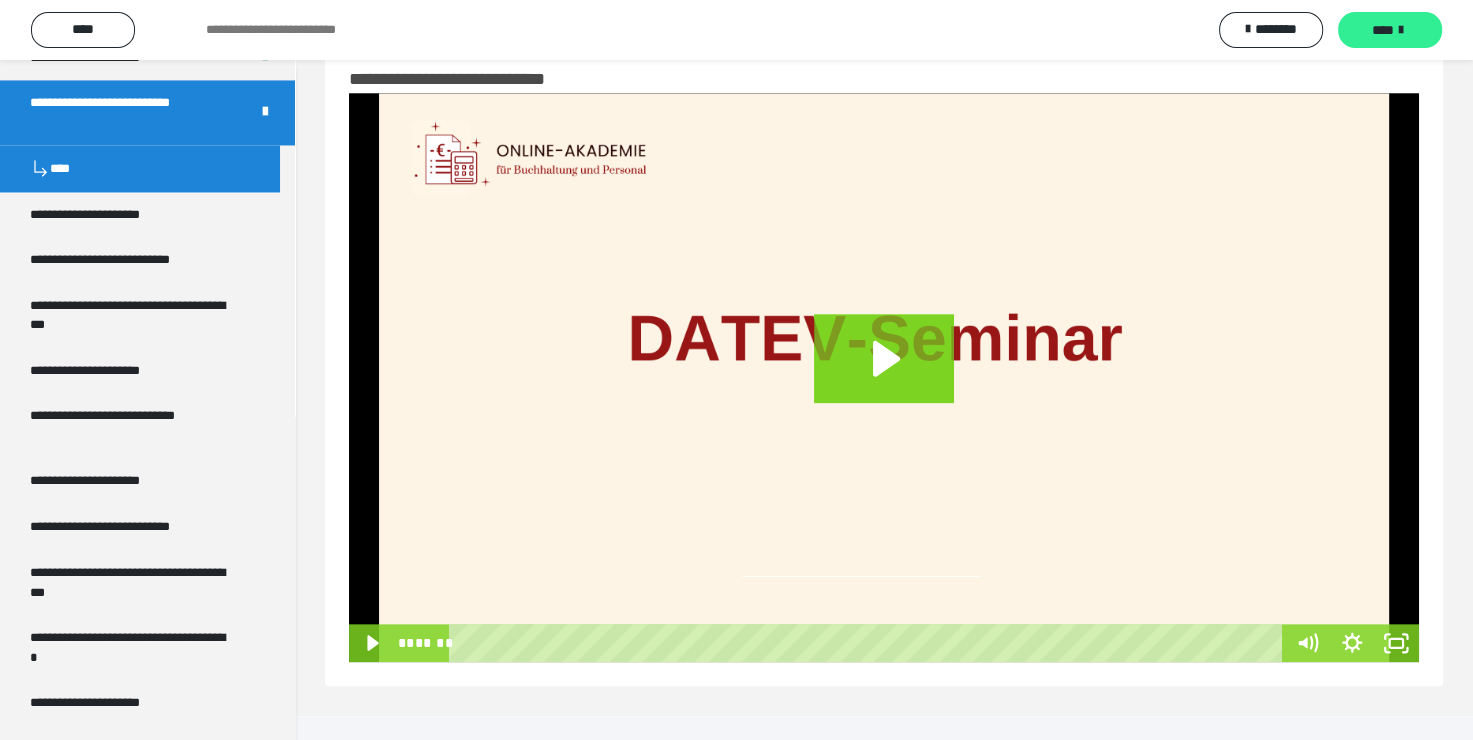 click on "****" at bounding box center [1383, 30] 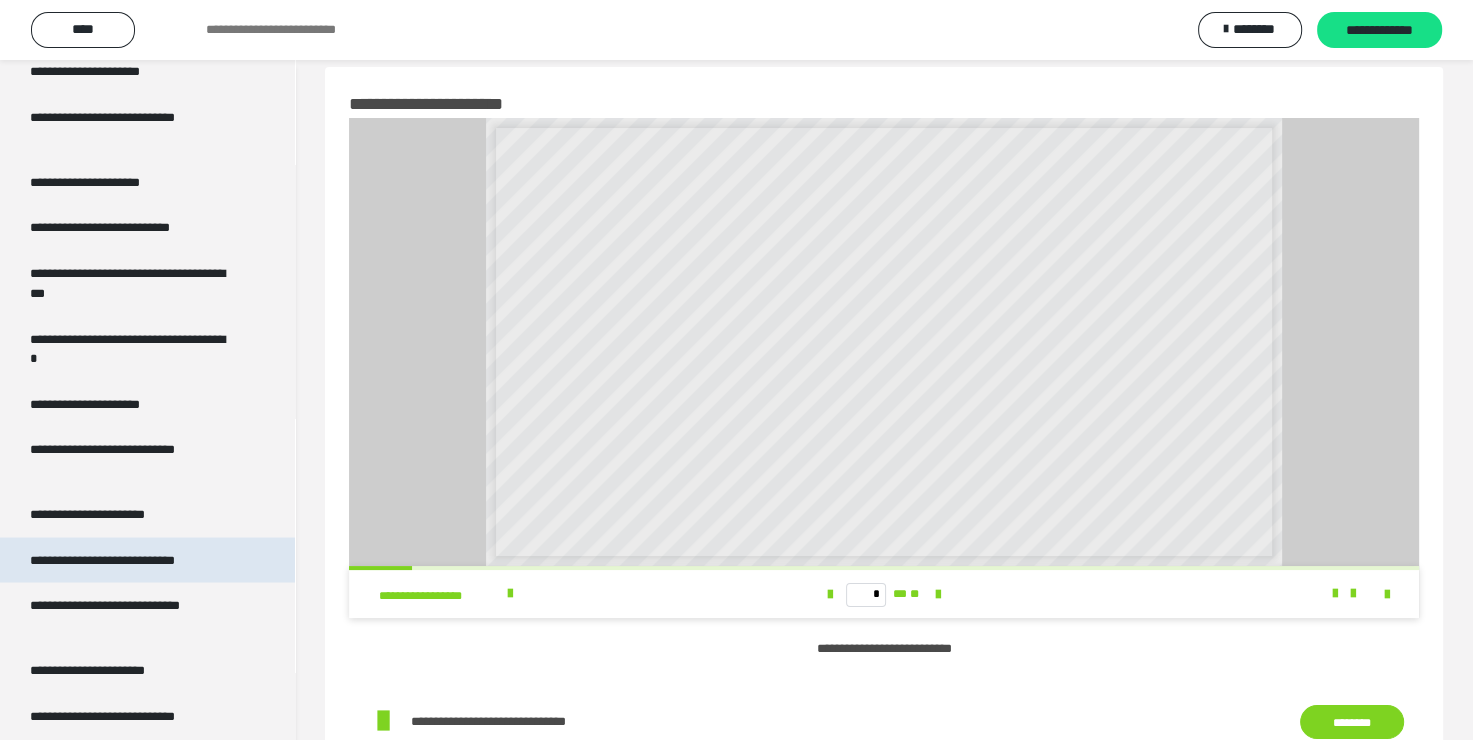 scroll, scrollTop: 3139, scrollLeft: 0, axis: vertical 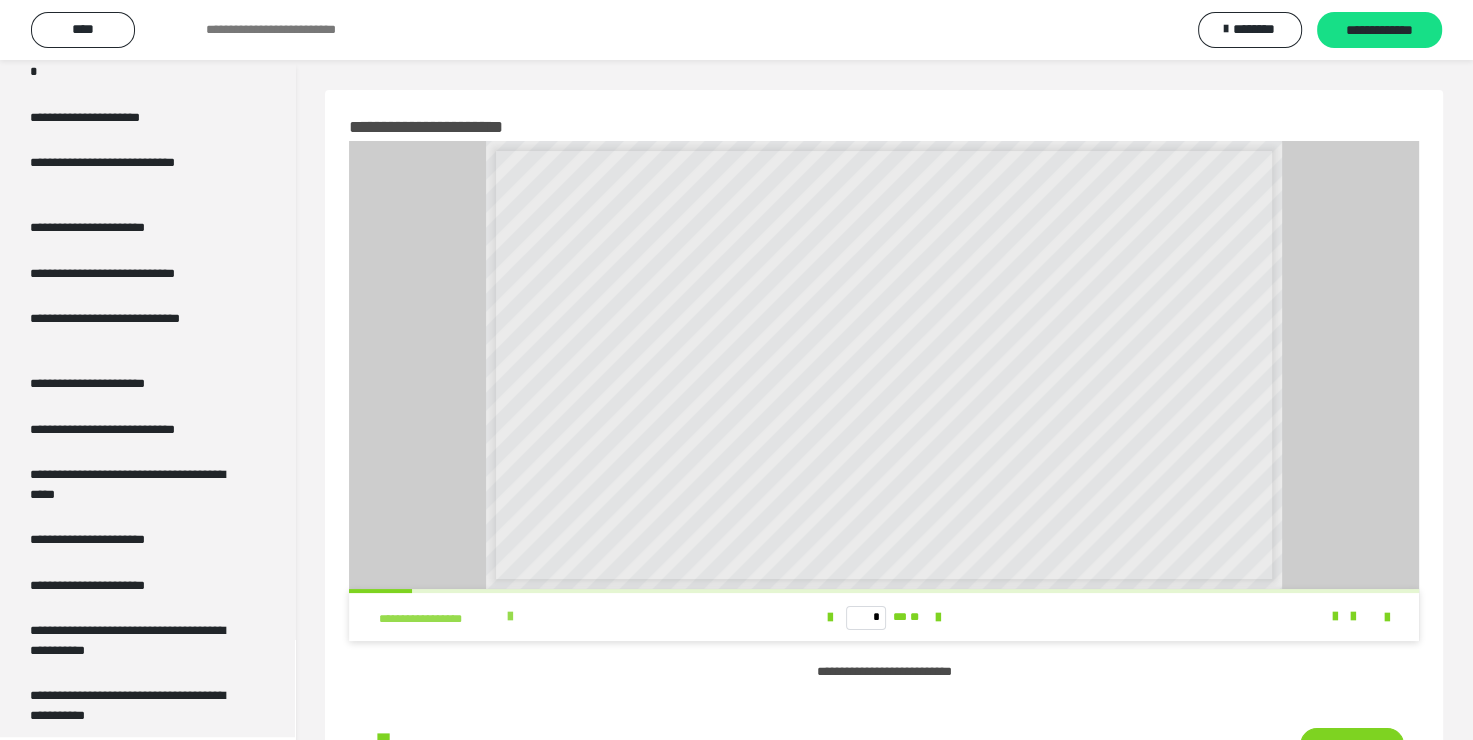click at bounding box center [510, 617] 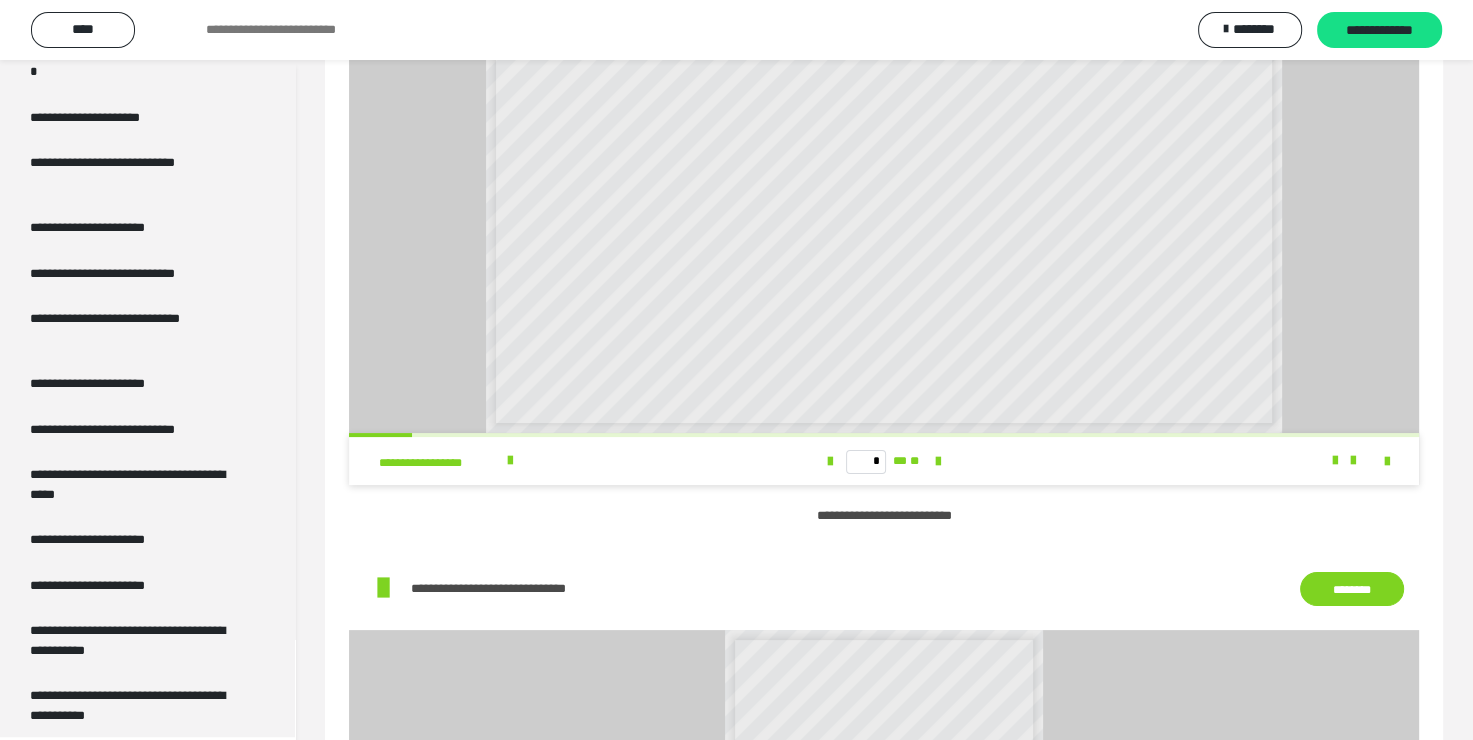 scroll, scrollTop: 200, scrollLeft: 0, axis: vertical 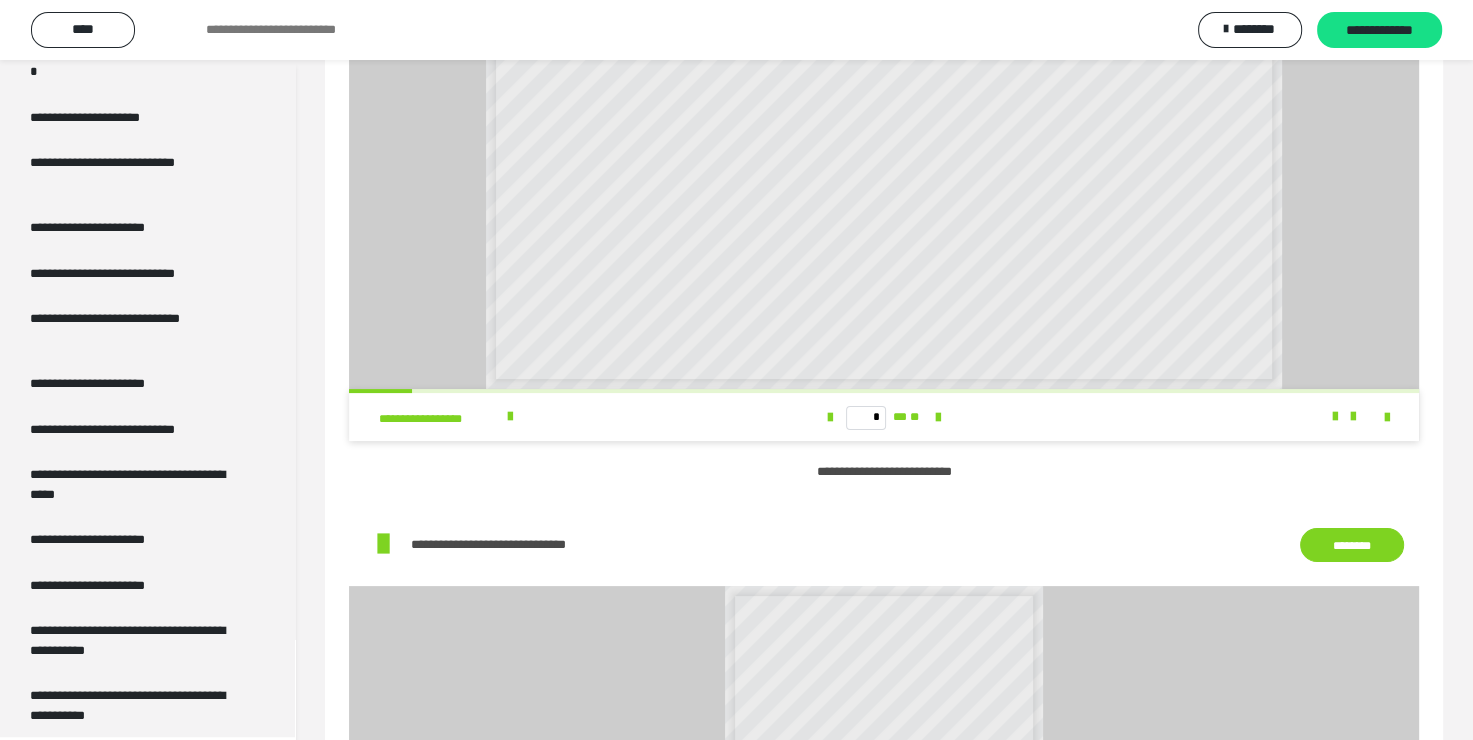 click on "********" at bounding box center [1352, 545] 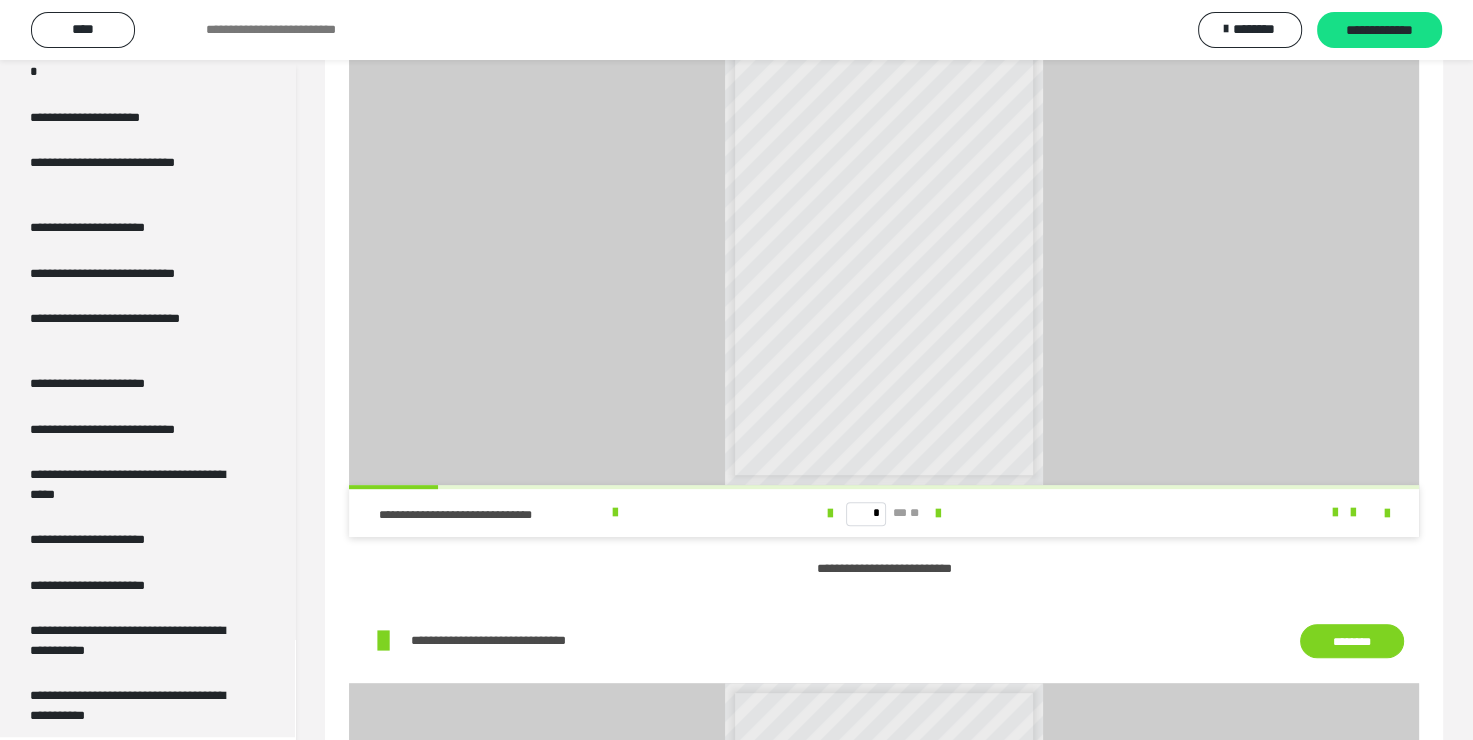 scroll, scrollTop: 900, scrollLeft: 0, axis: vertical 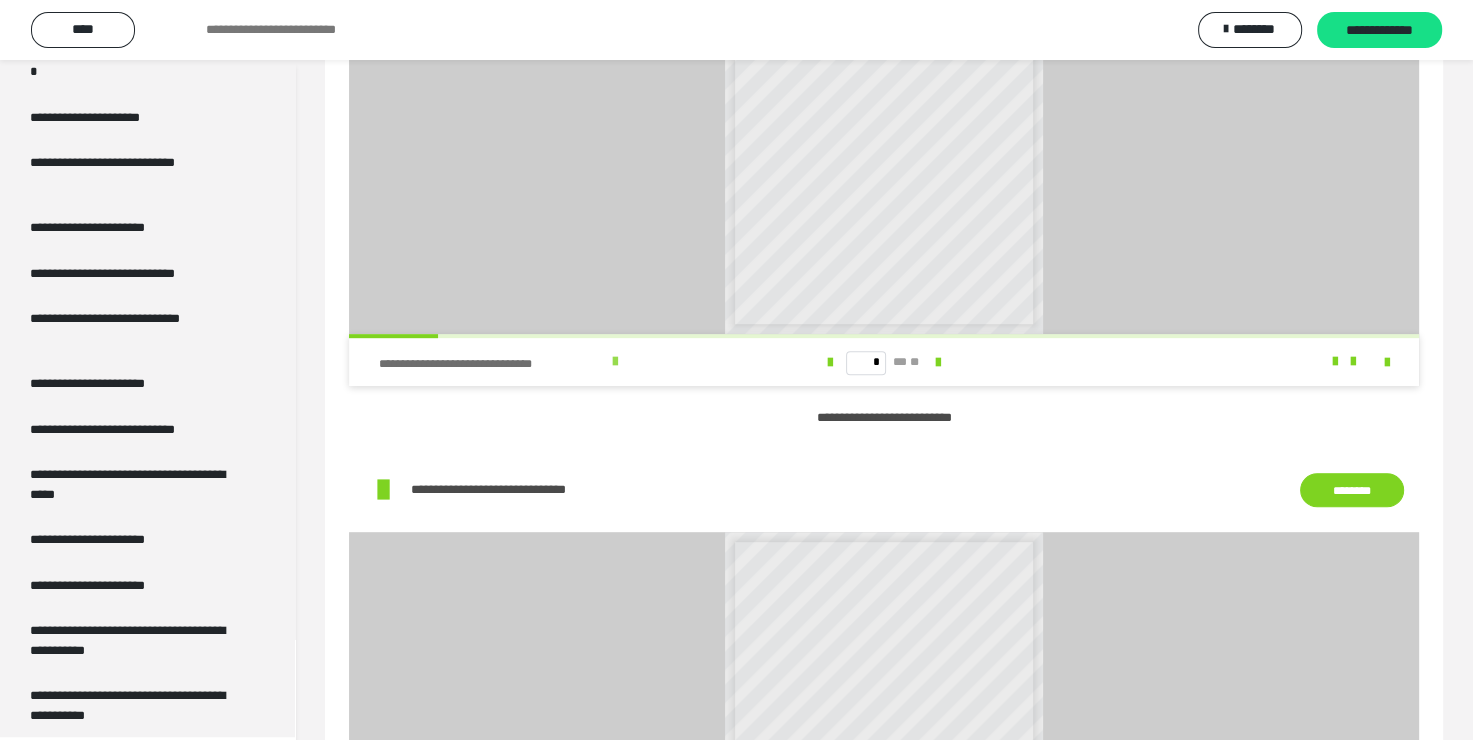 click at bounding box center [615, 362] 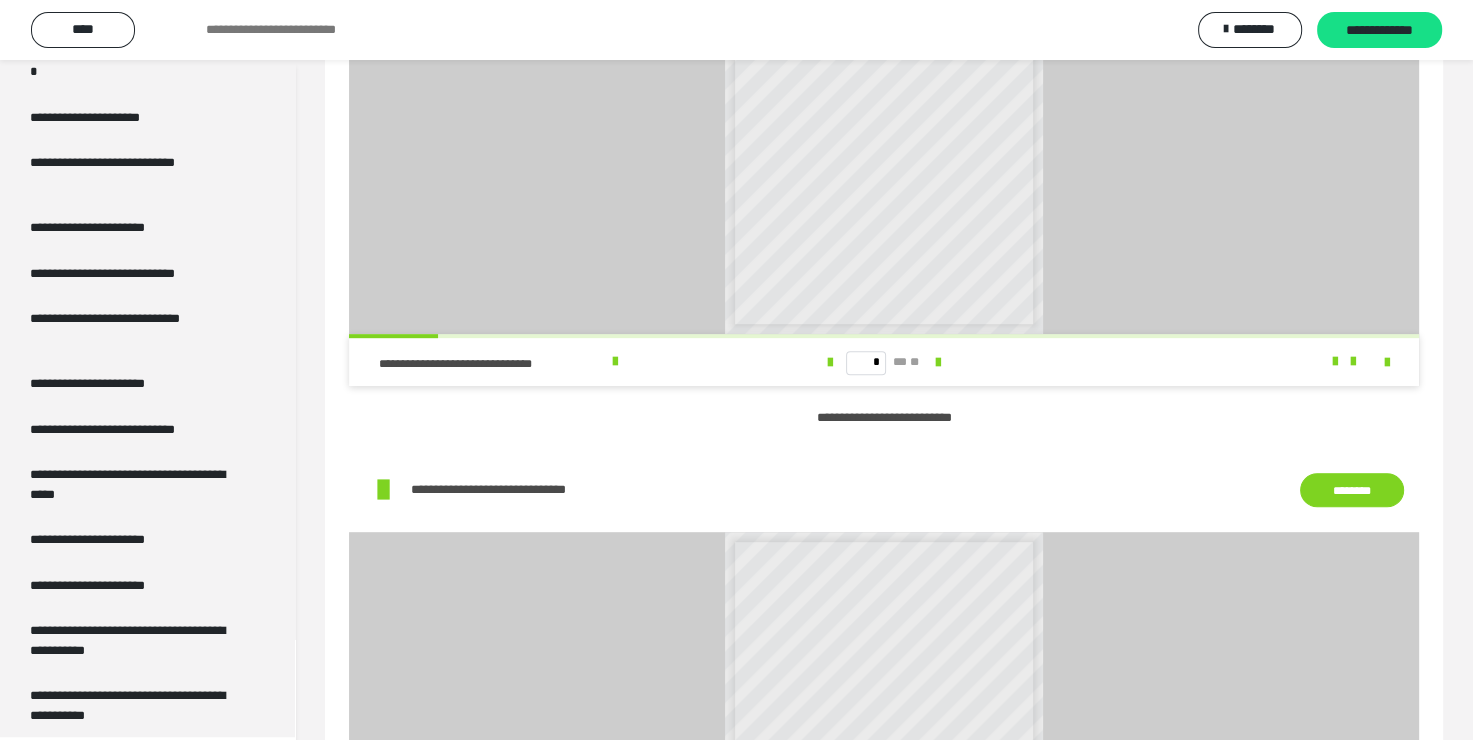 click on "********" at bounding box center [1352, 490] 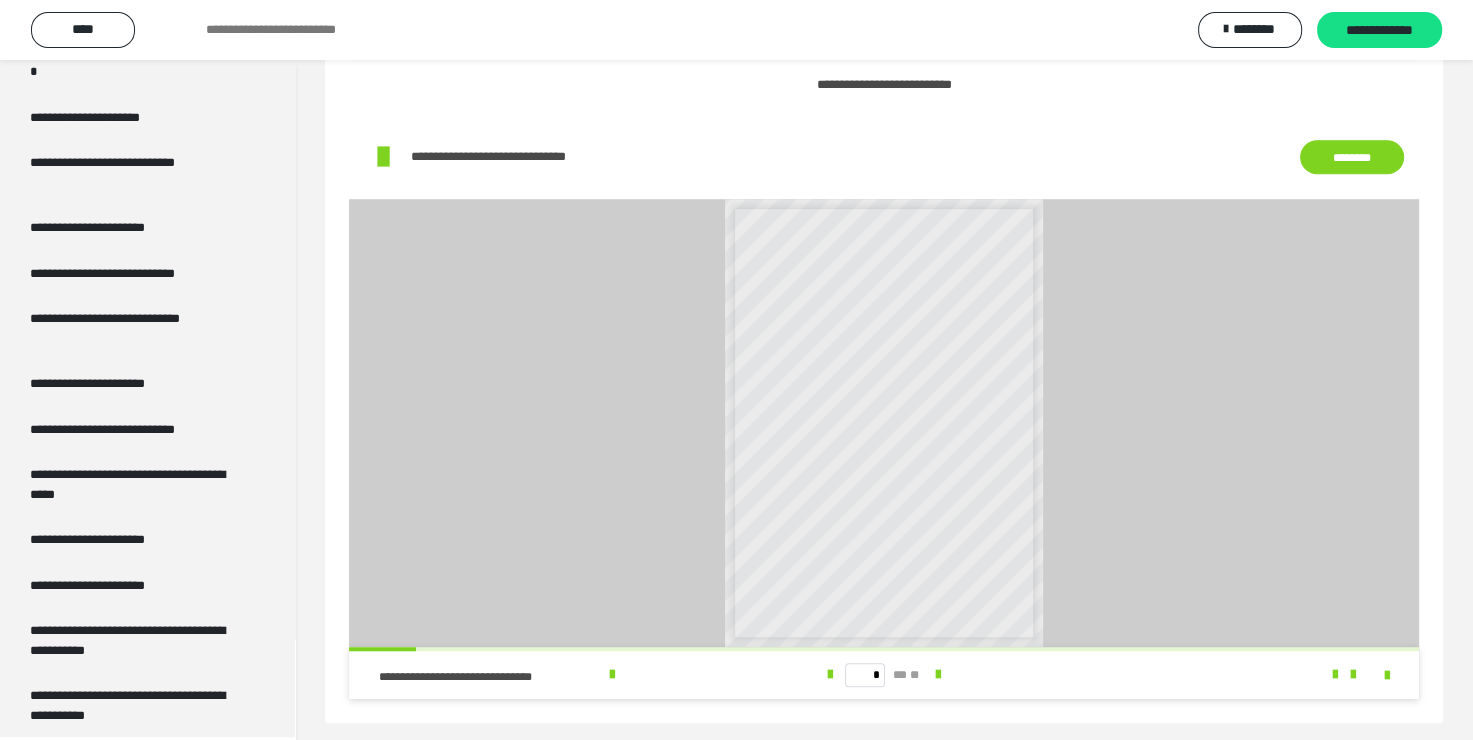scroll, scrollTop: 1245, scrollLeft: 0, axis: vertical 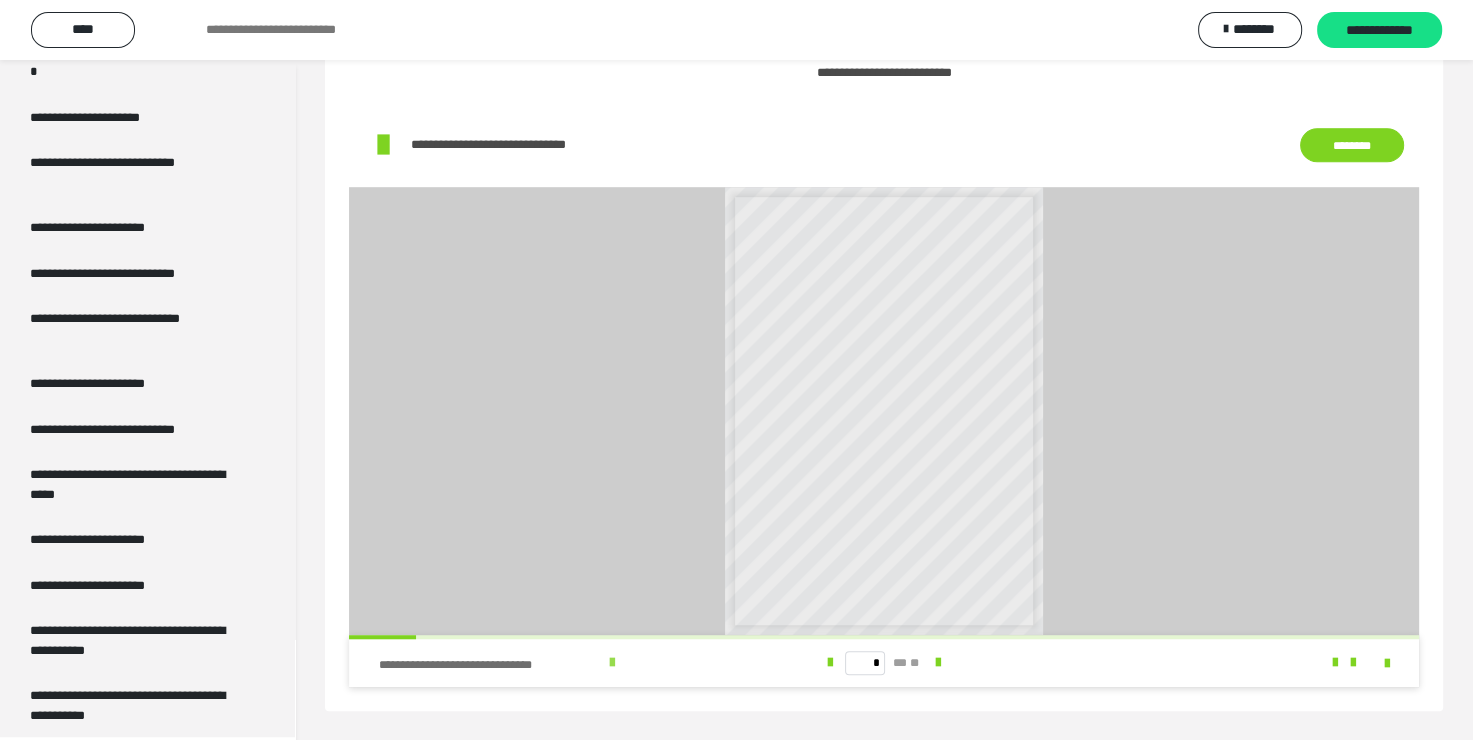 click at bounding box center (611, 663) 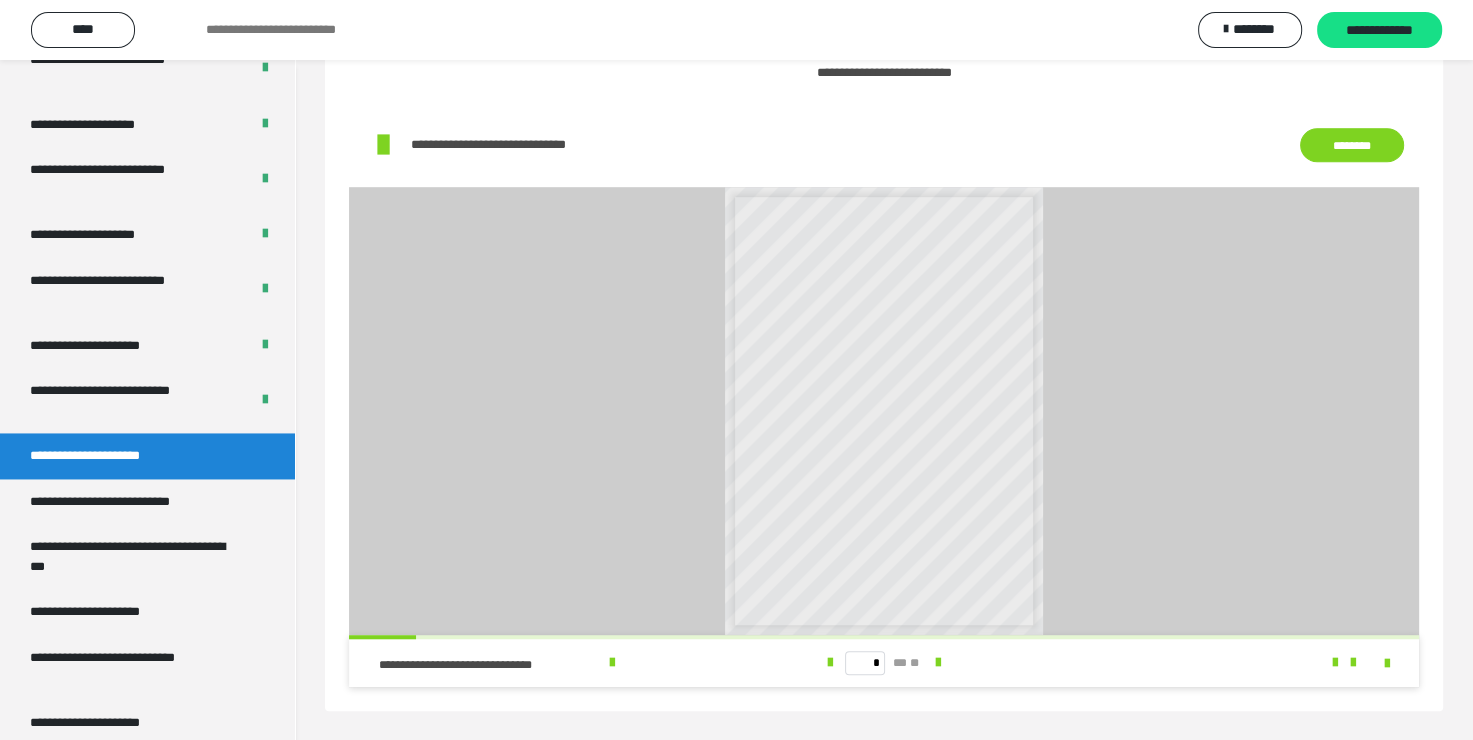 scroll, scrollTop: 2839, scrollLeft: 0, axis: vertical 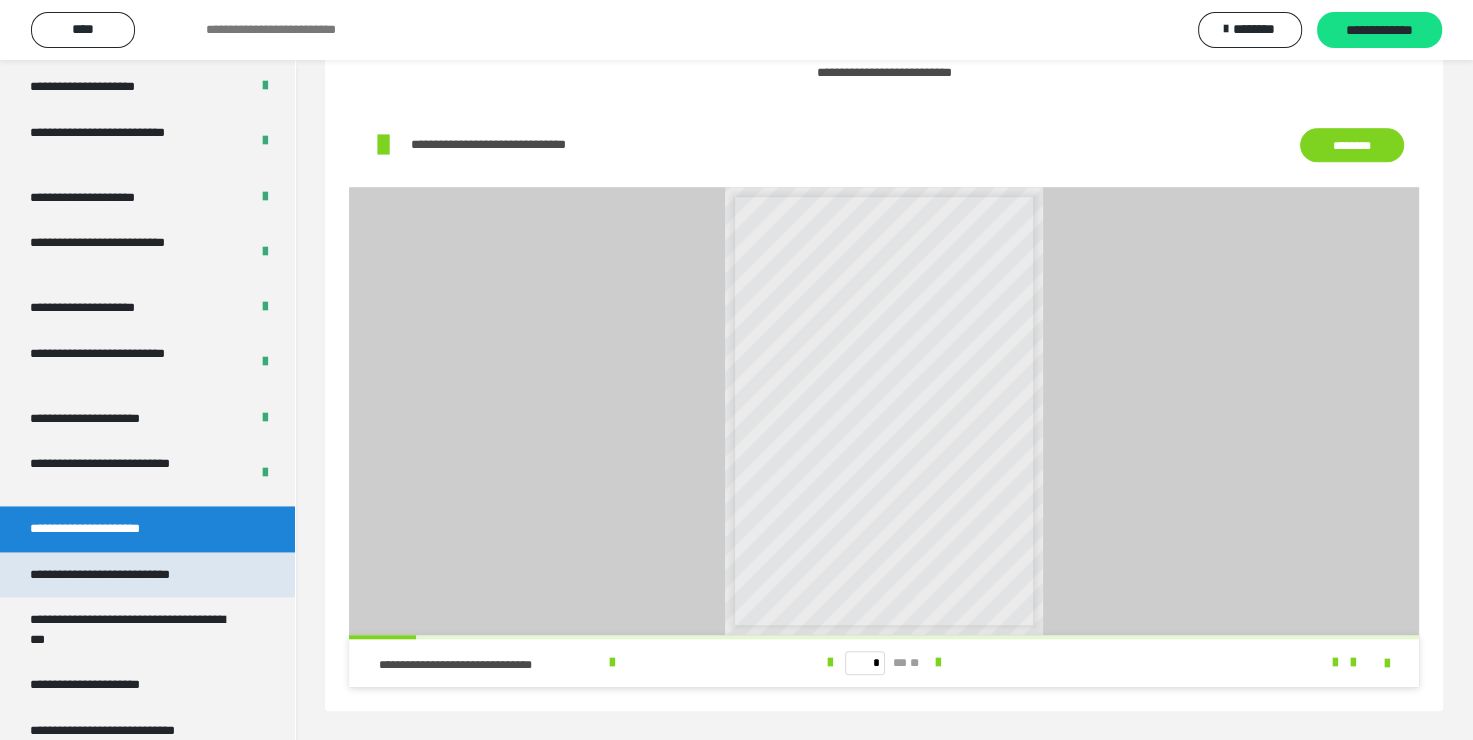 click on "**********" at bounding box center (127, 575) 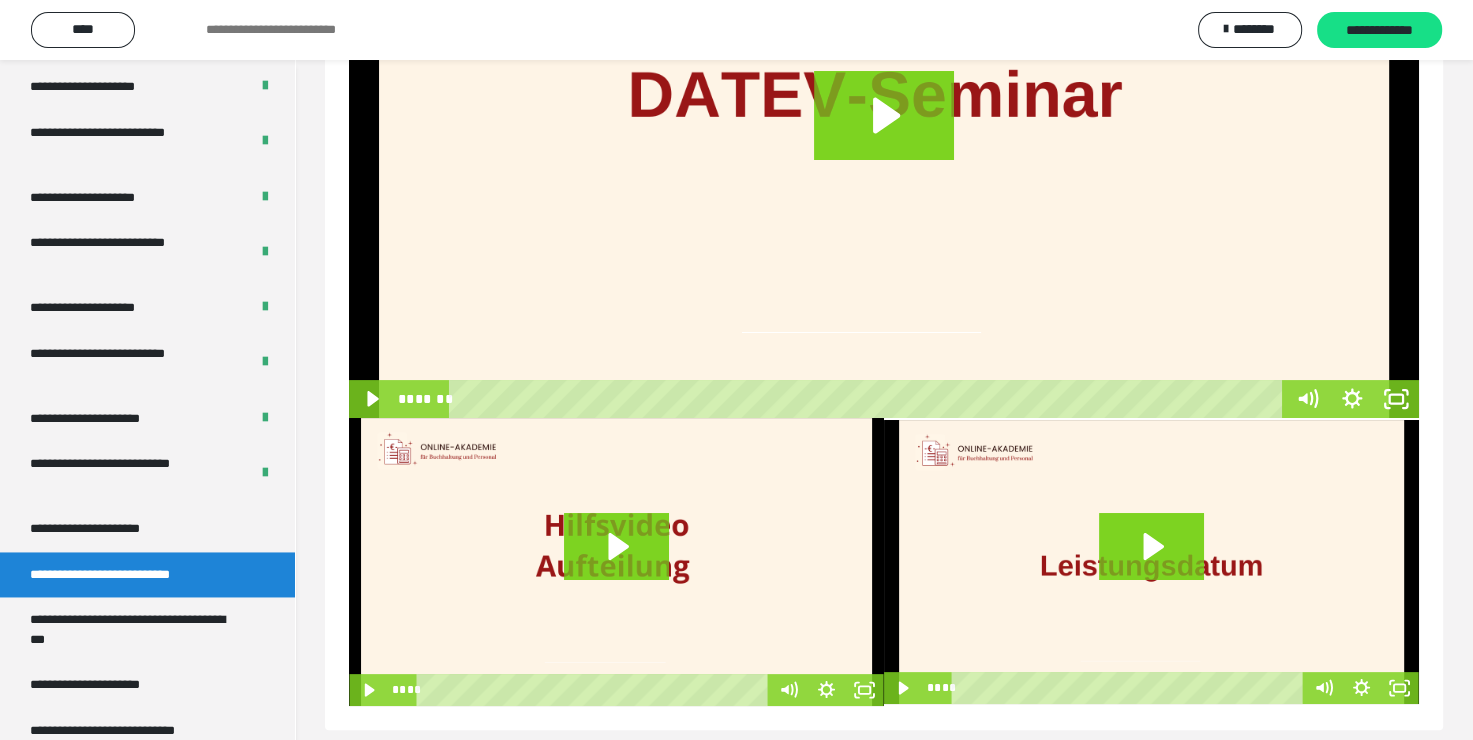 scroll, scrollTop: 311, scrollLeft: 0, axis: vertical 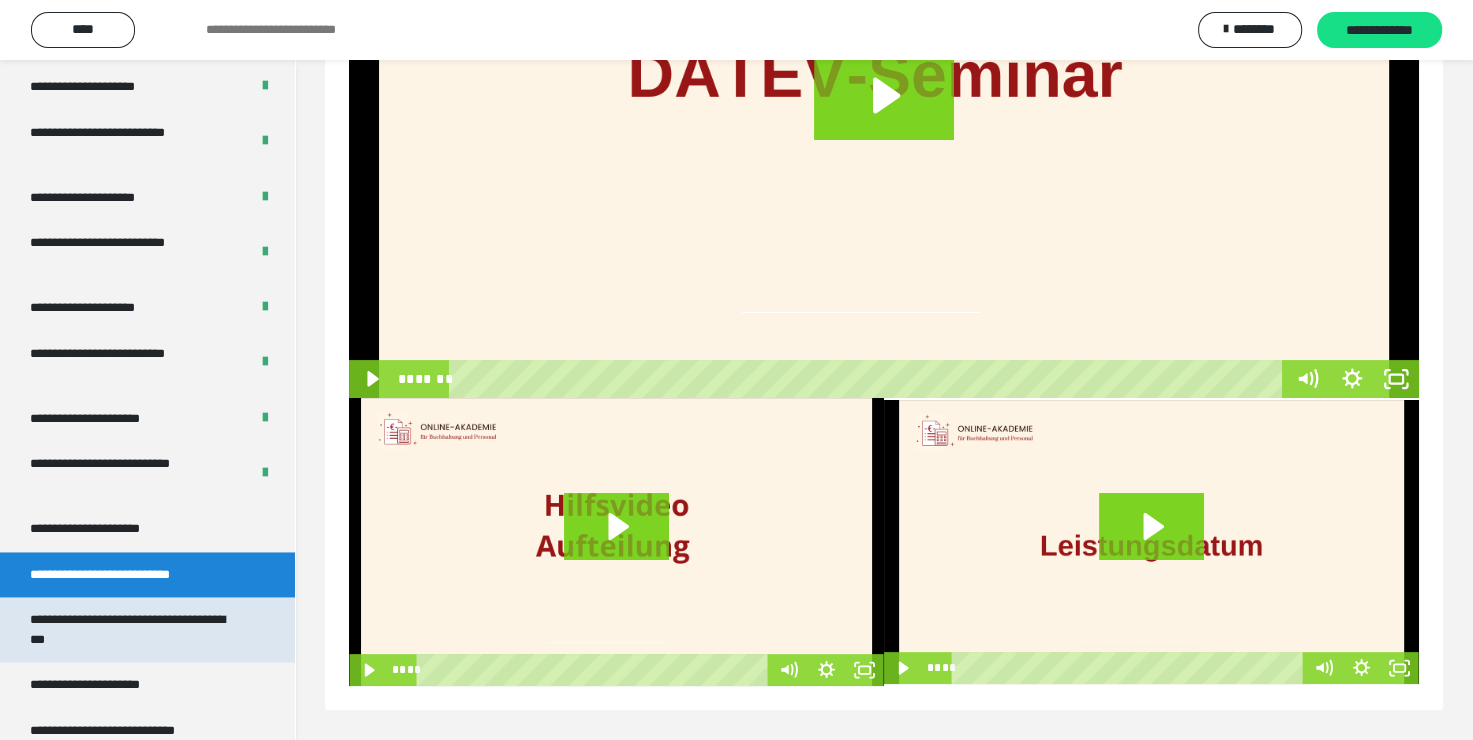 click on "**********" at bounding box center (132, 629) 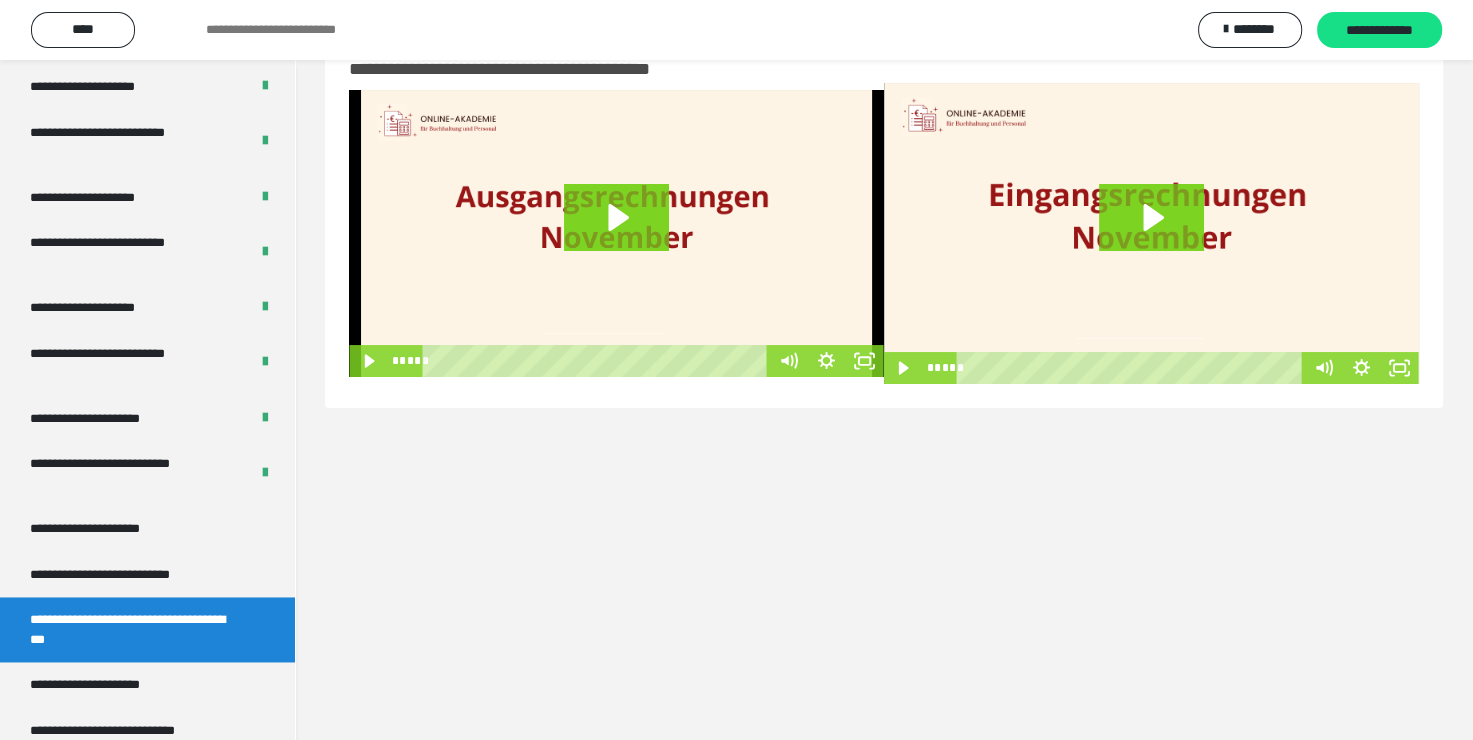 scroll, scrollTop: 60, scrollLeft: 0, axis: vertical 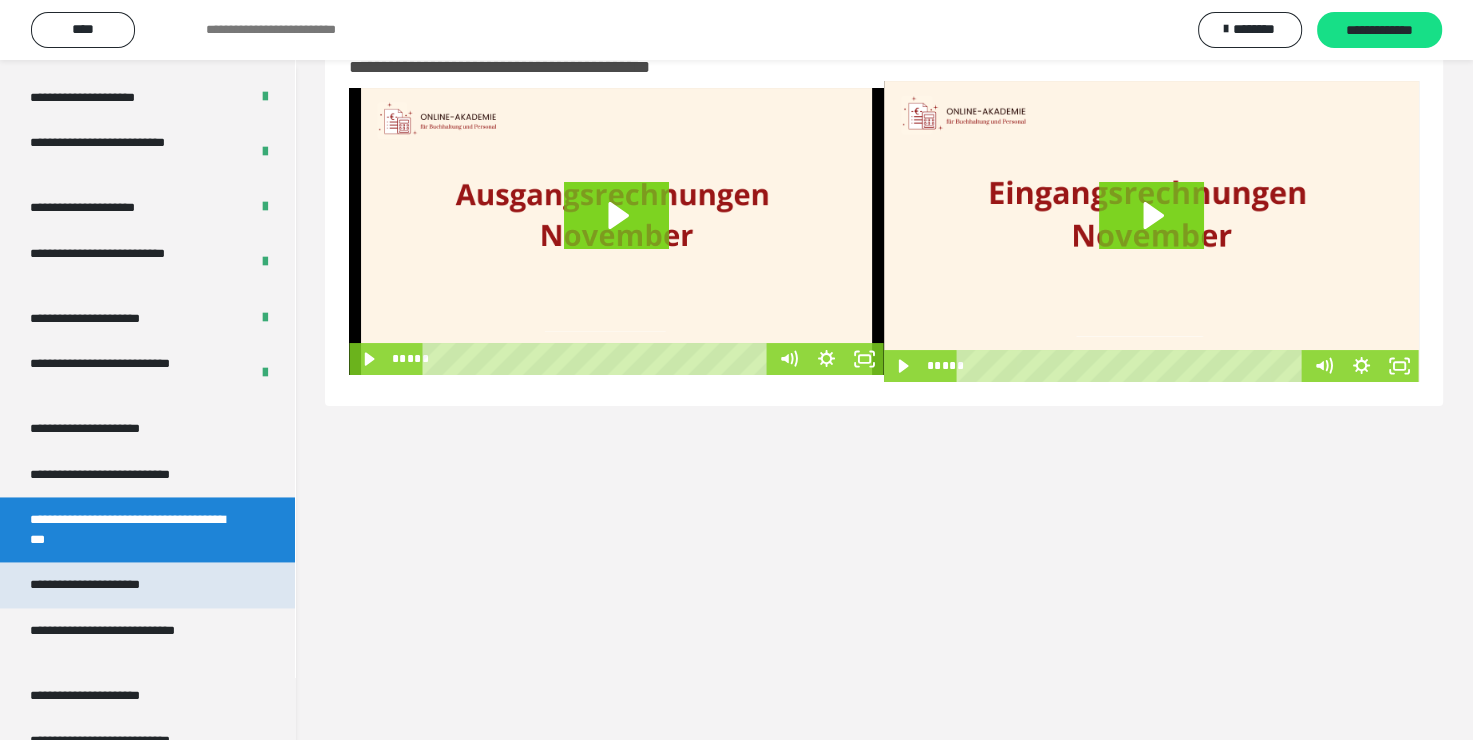 click on "**********" at bounding box center (108, 585) 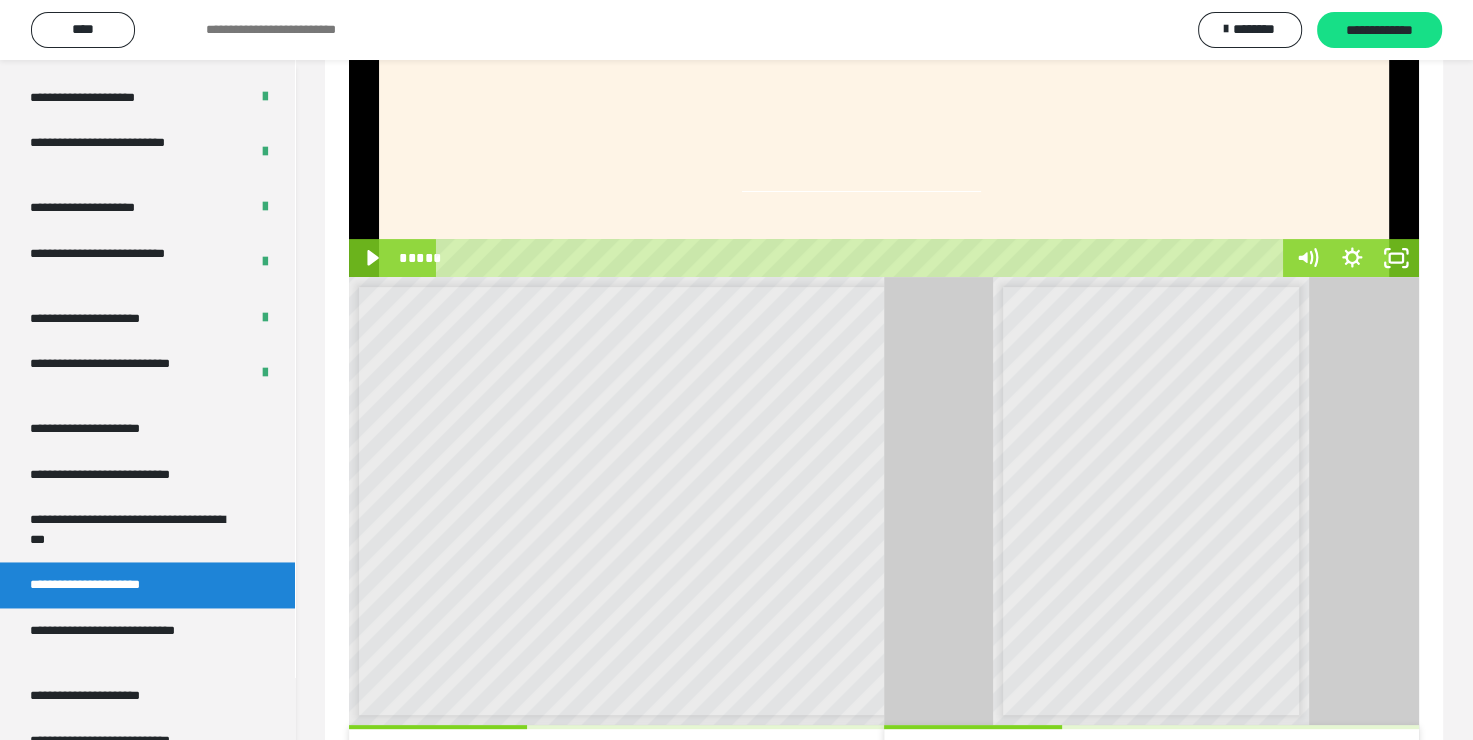 scroll, scrollTop: 523, scrollLeft: 0, axis: vertical 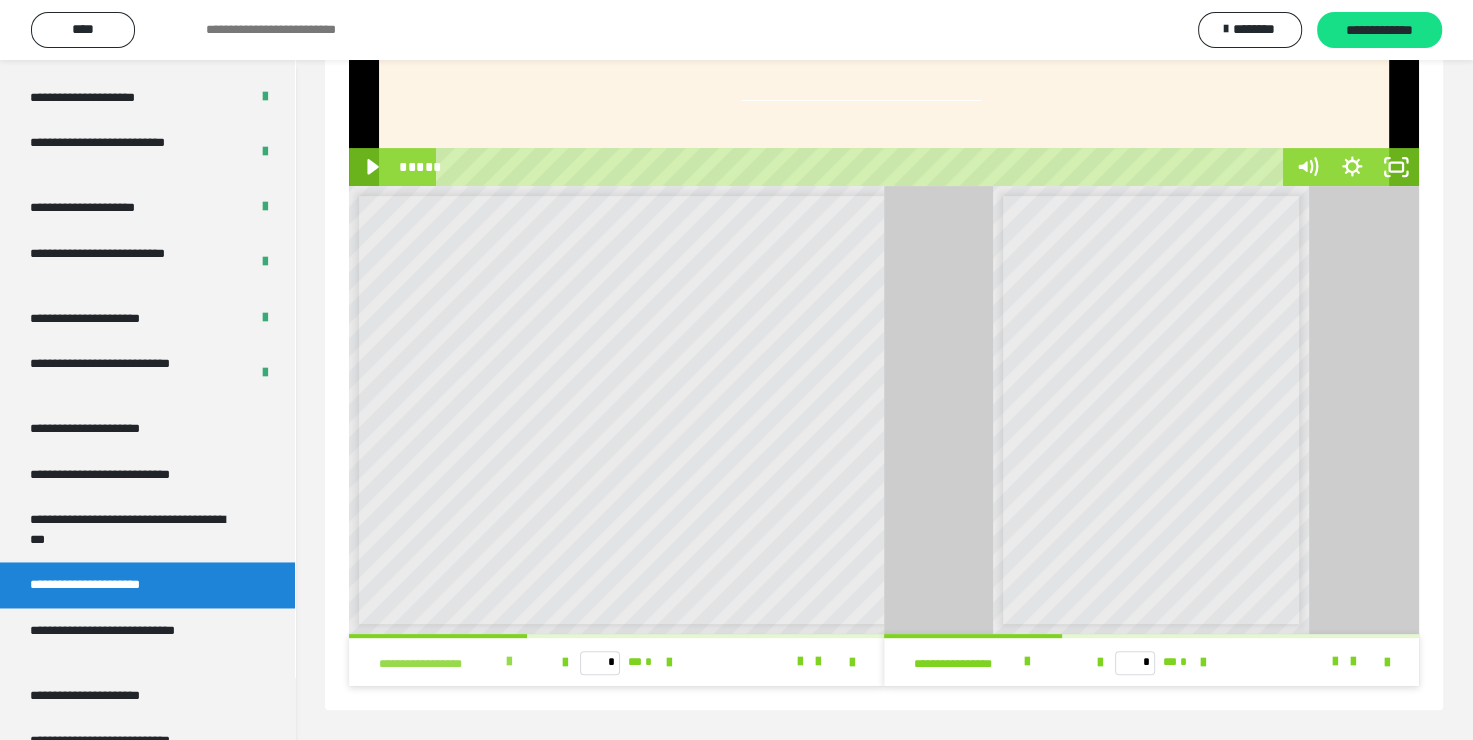 click at bounding box center (509, 662) 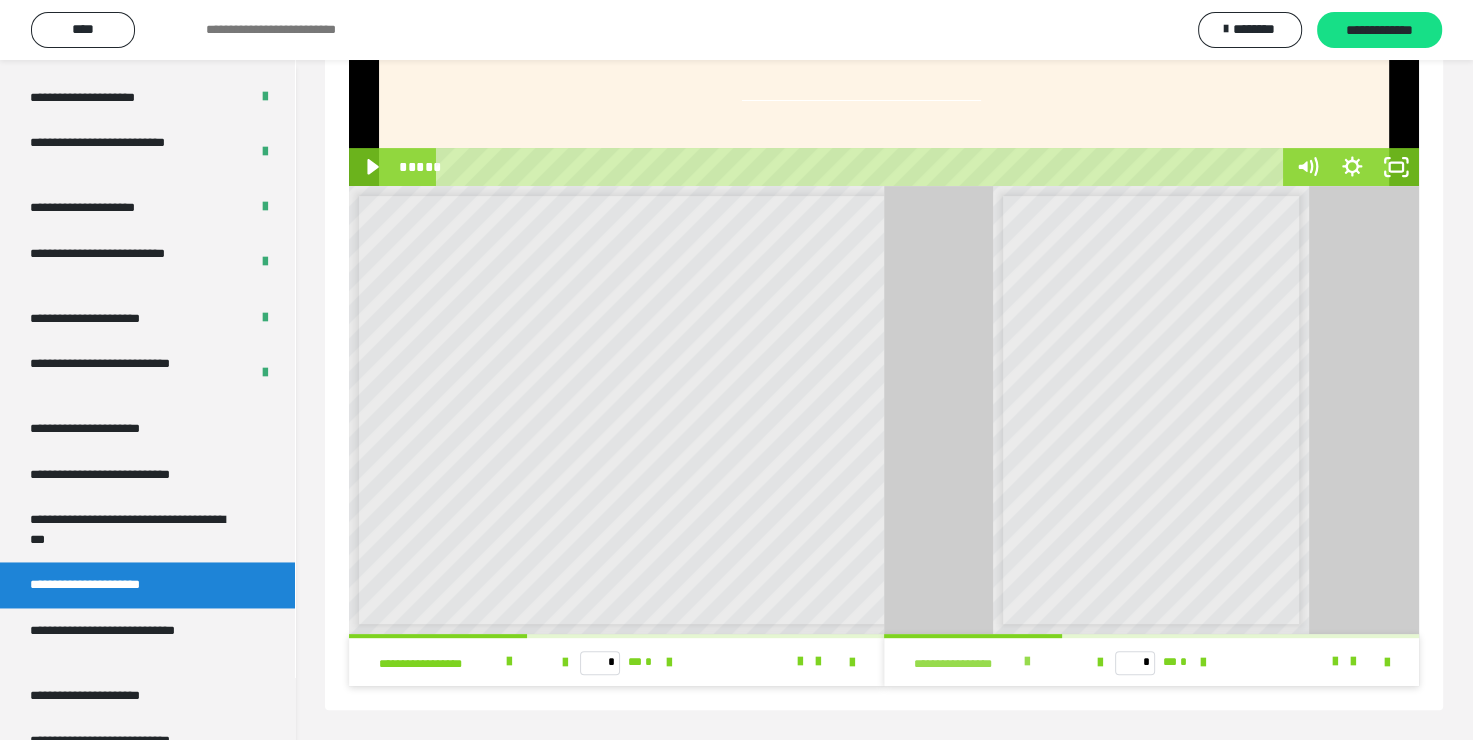 click at bounding box center (1027, 662) 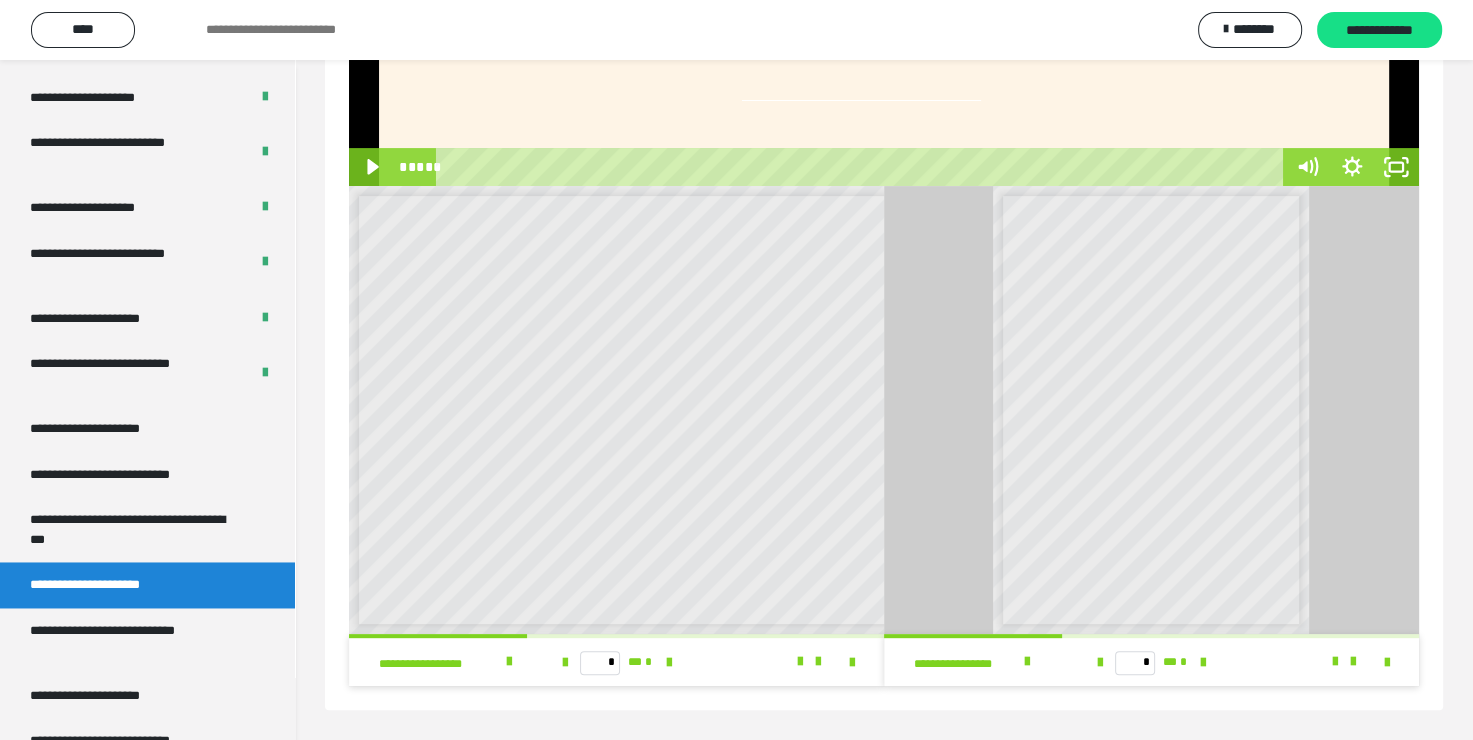scroll, scrollTop: 7, scrollLeft: 0, axis: vertical 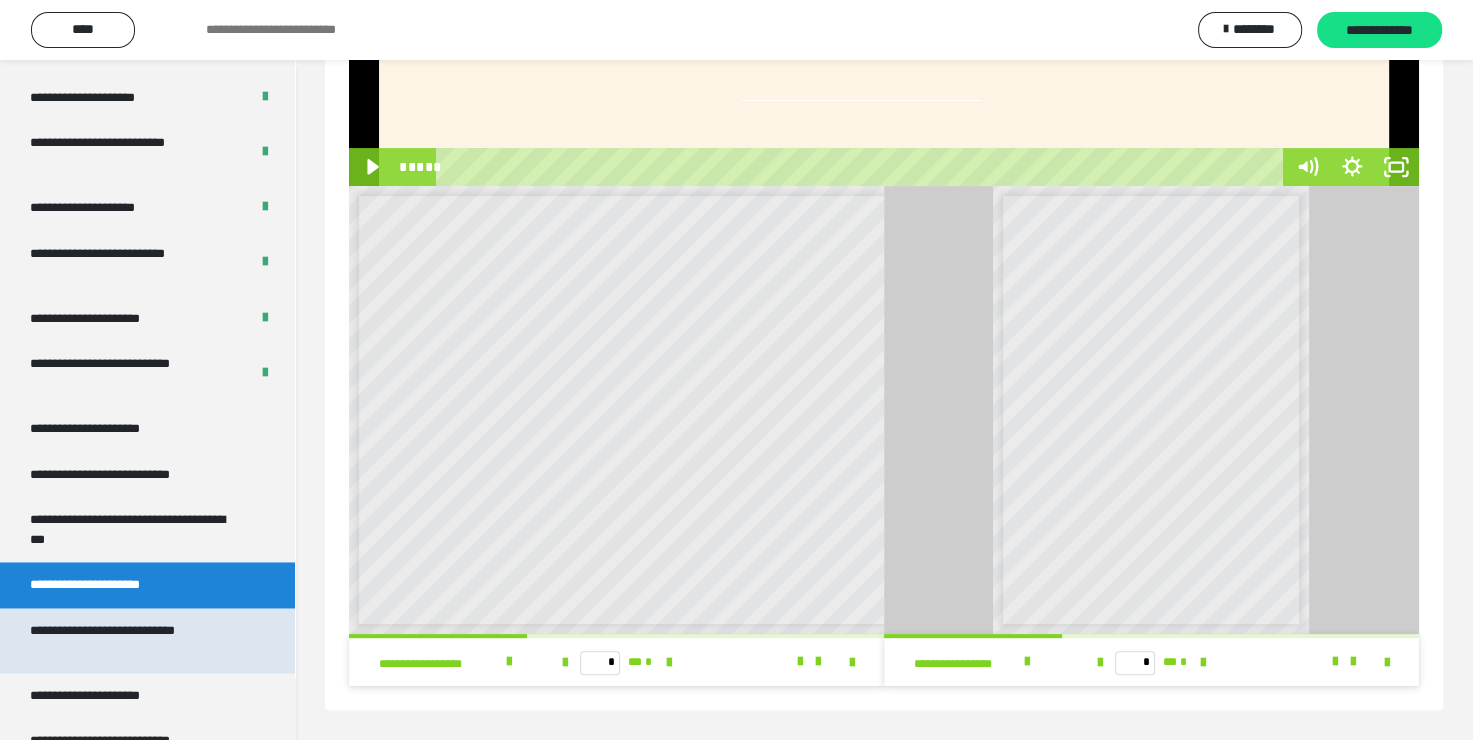 click on "**********" at bounding box center [132, 640] 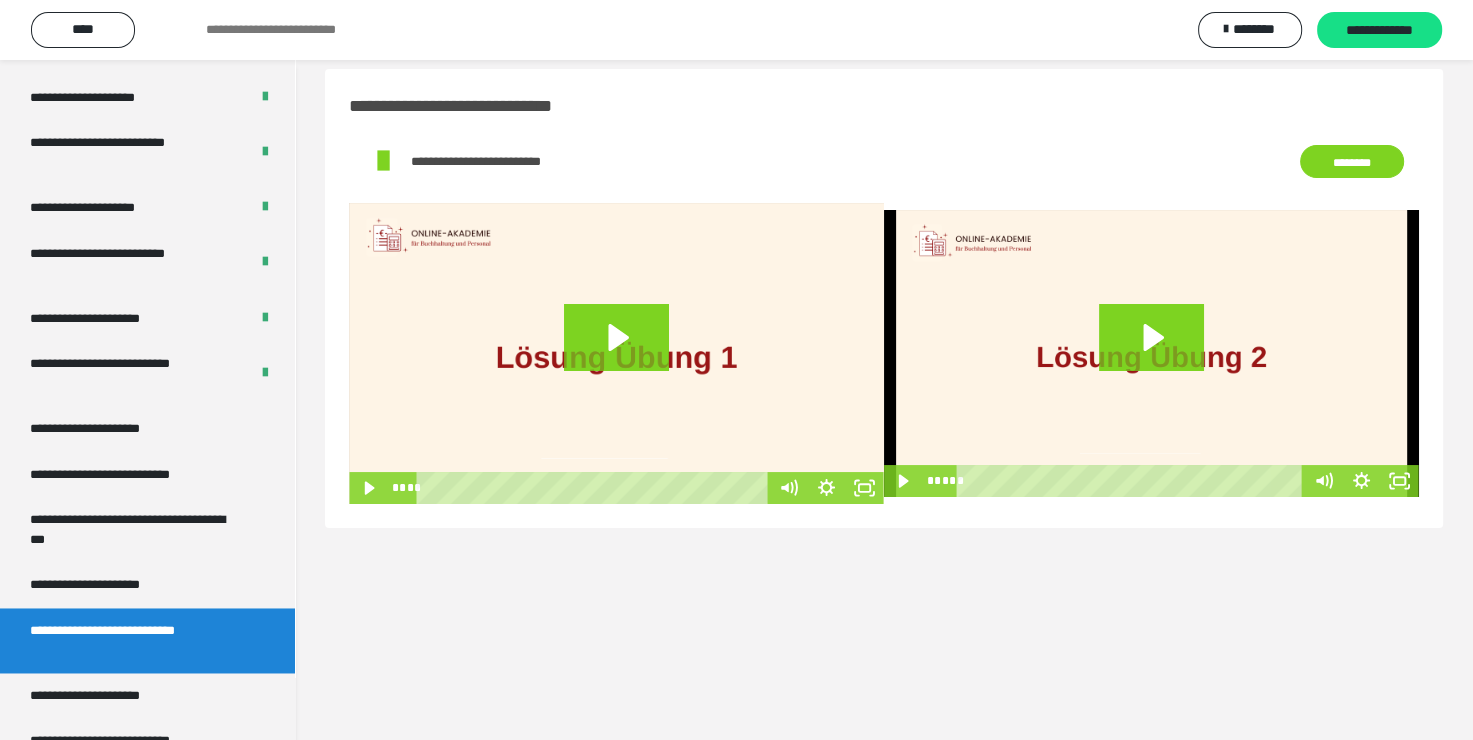 scroll, scrollTop: 0, scrollLeft: 0, axis: both 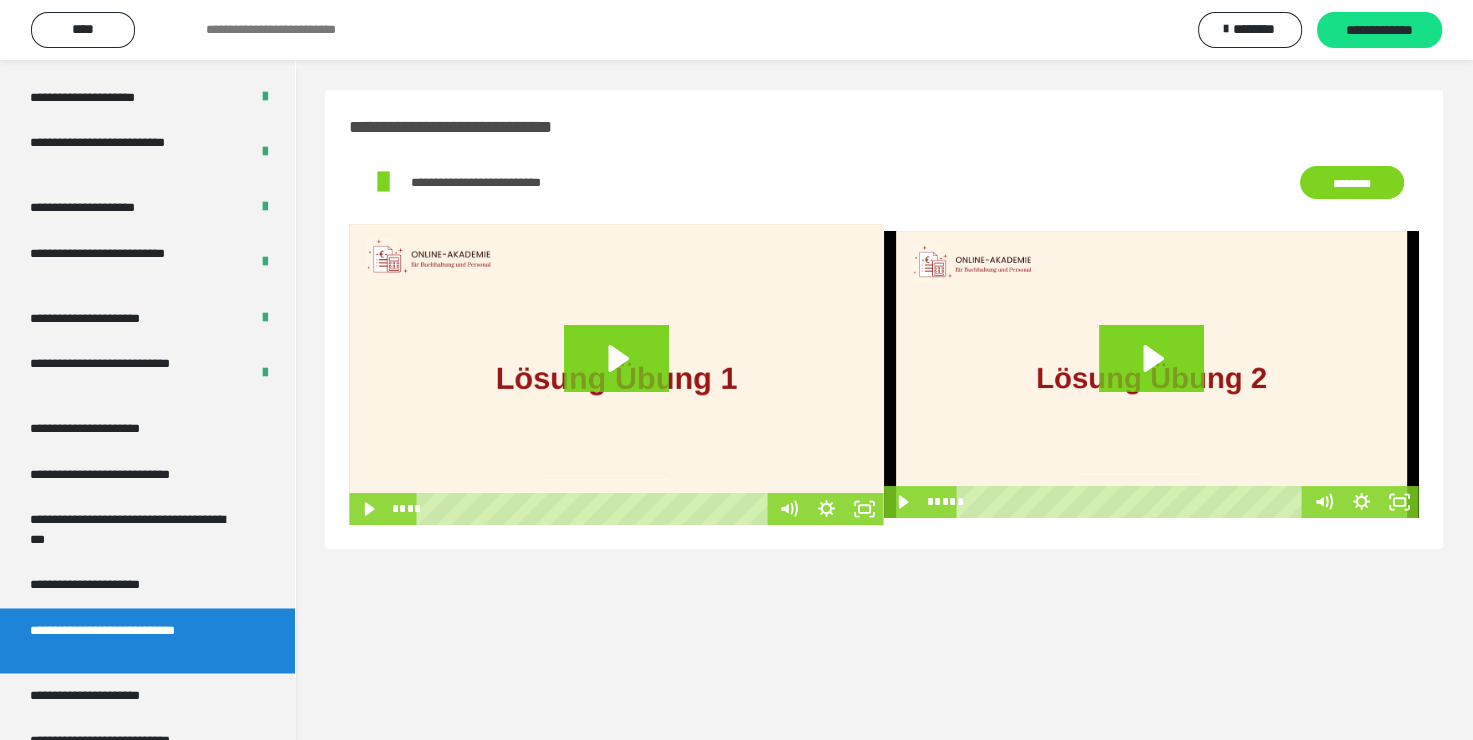 click on "********" at bounding box center (1352, 183) 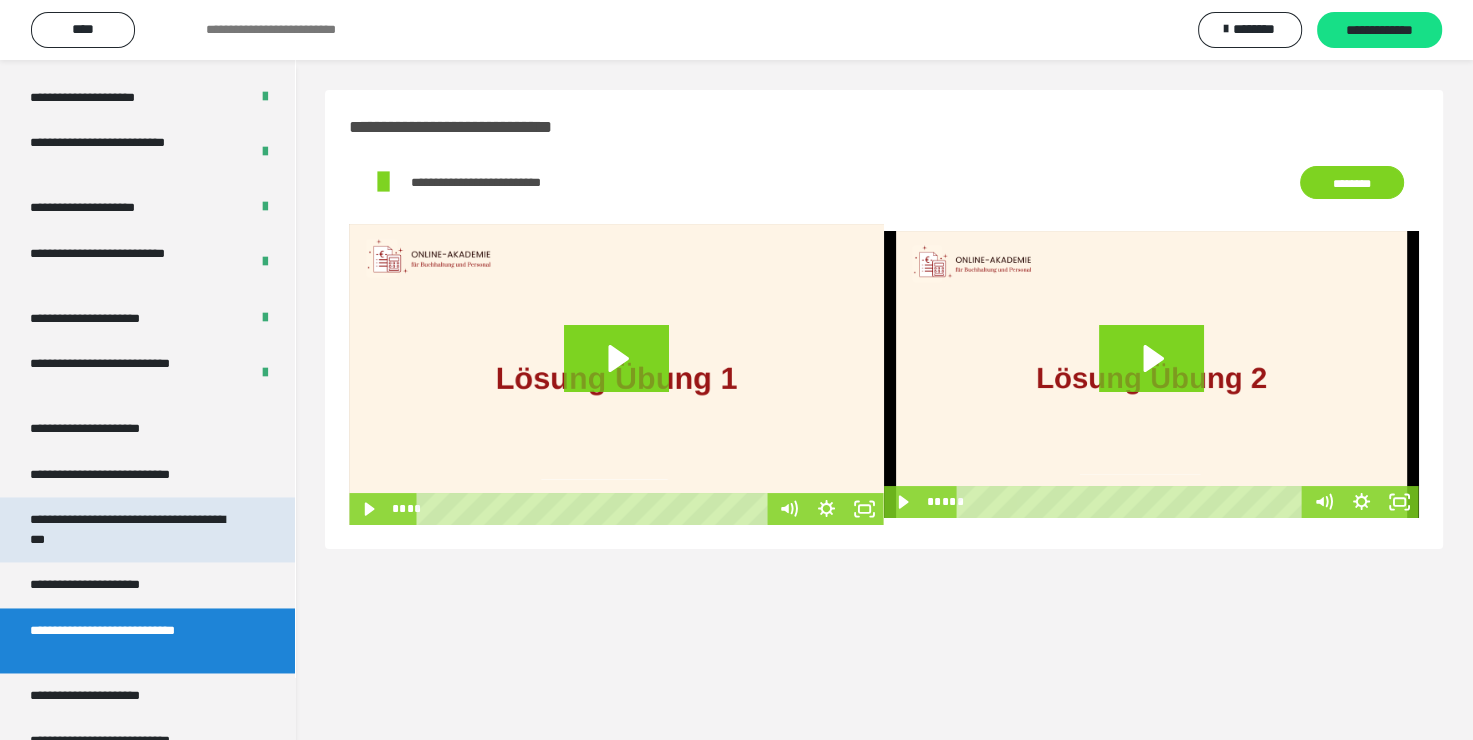 click on "**********" at bounding box center [132, 529] 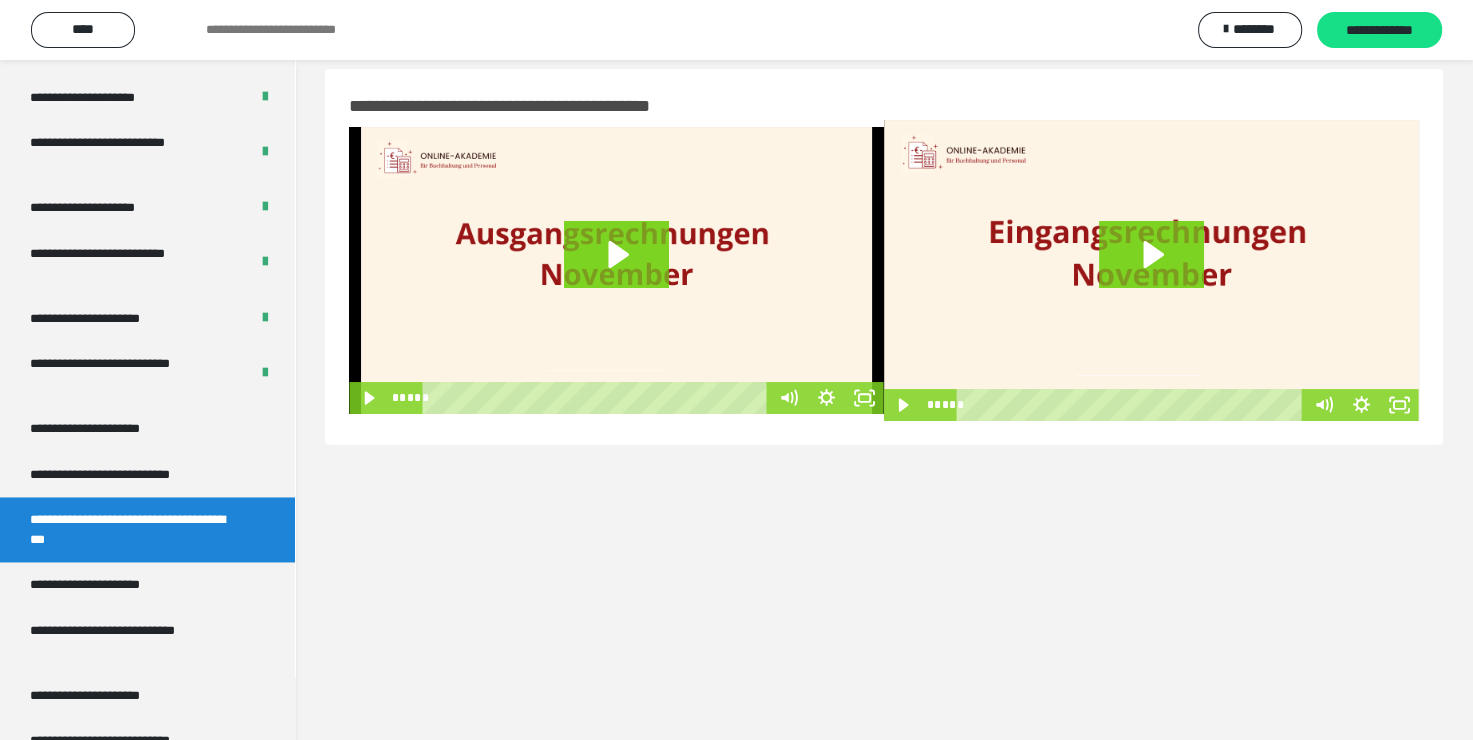 scroll, scrollTop: 0, scrollLeft: 0, axis: both 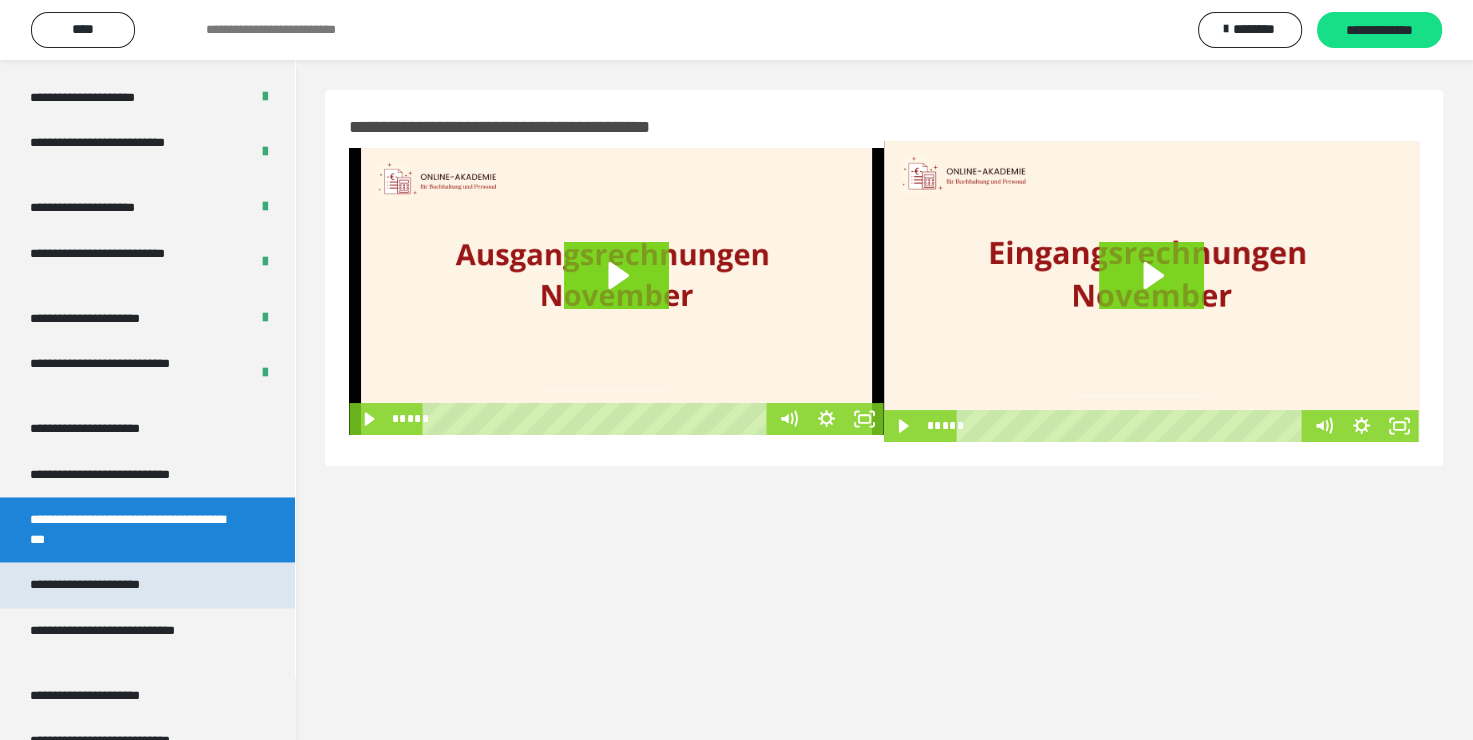click on "**********" at bounding box center [108, 585] 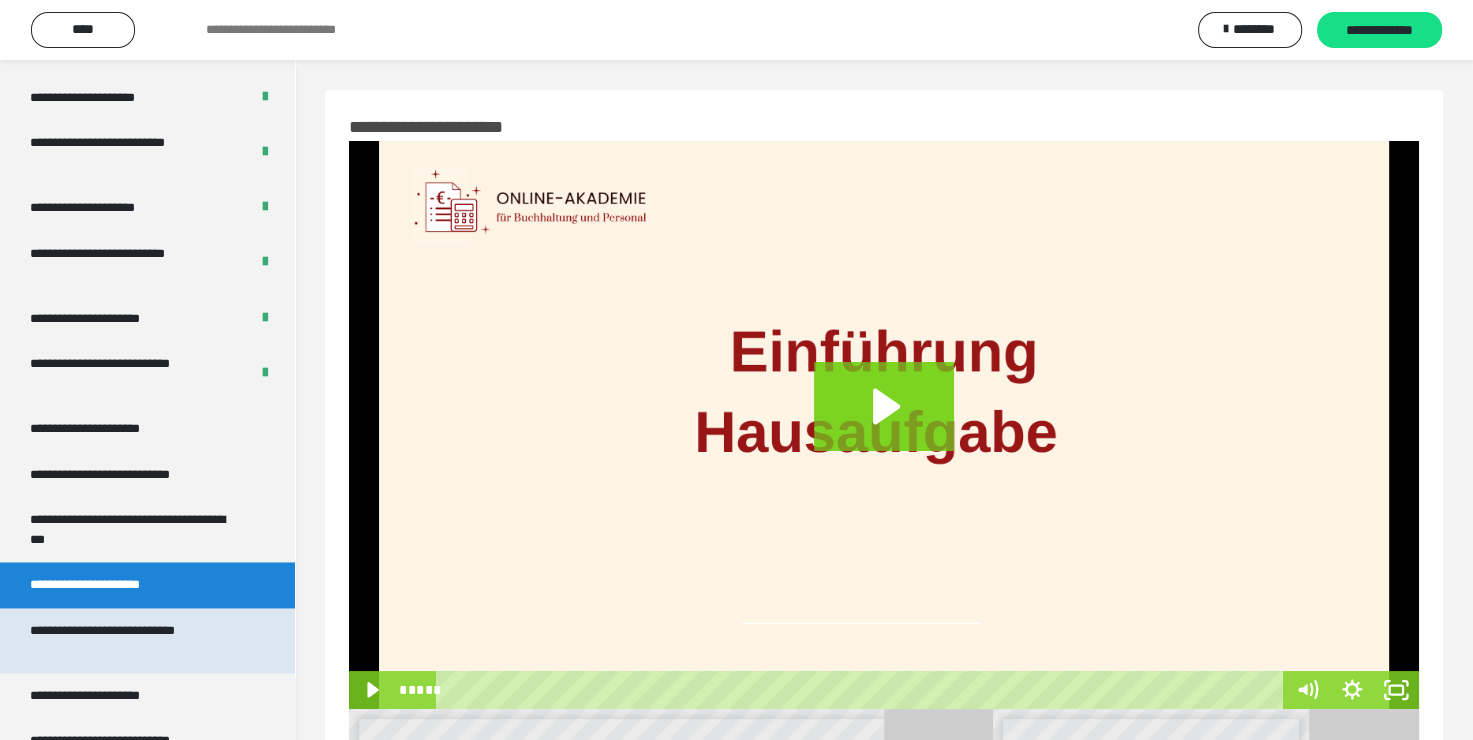 click on "**********" at bounding box center (132, 640) 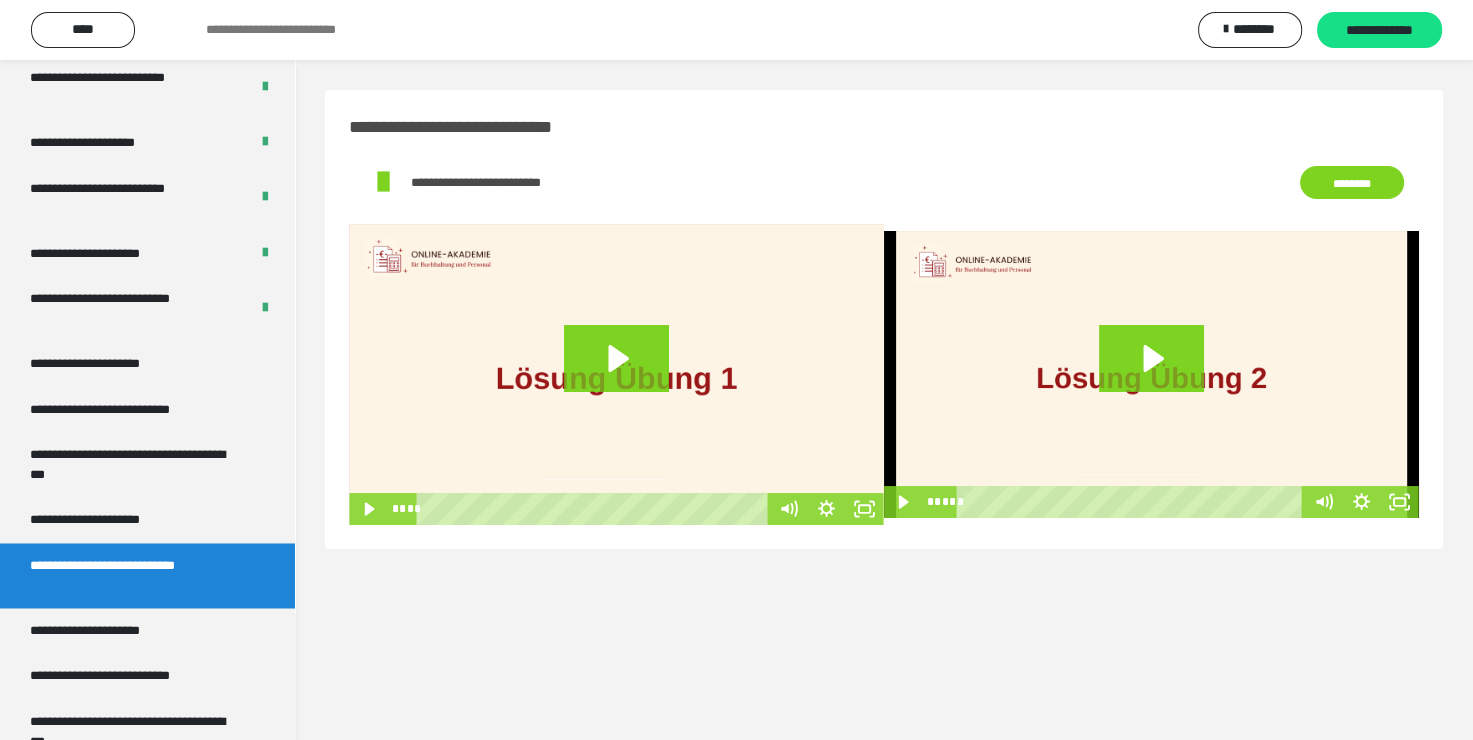 scroll, scrollTop: 3039, scrollLeft: 0, axis: vertical 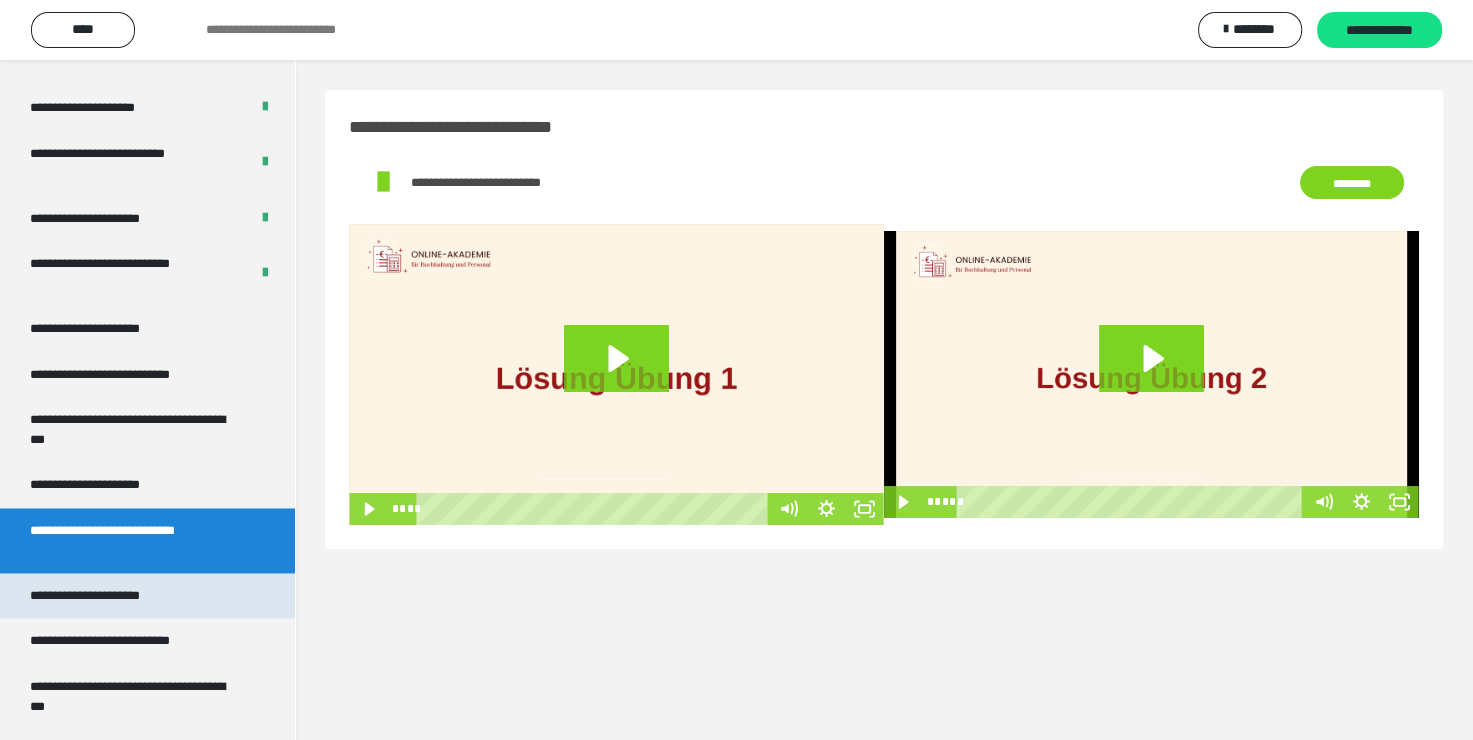 click on "**********" at bounding box center (108, 596) 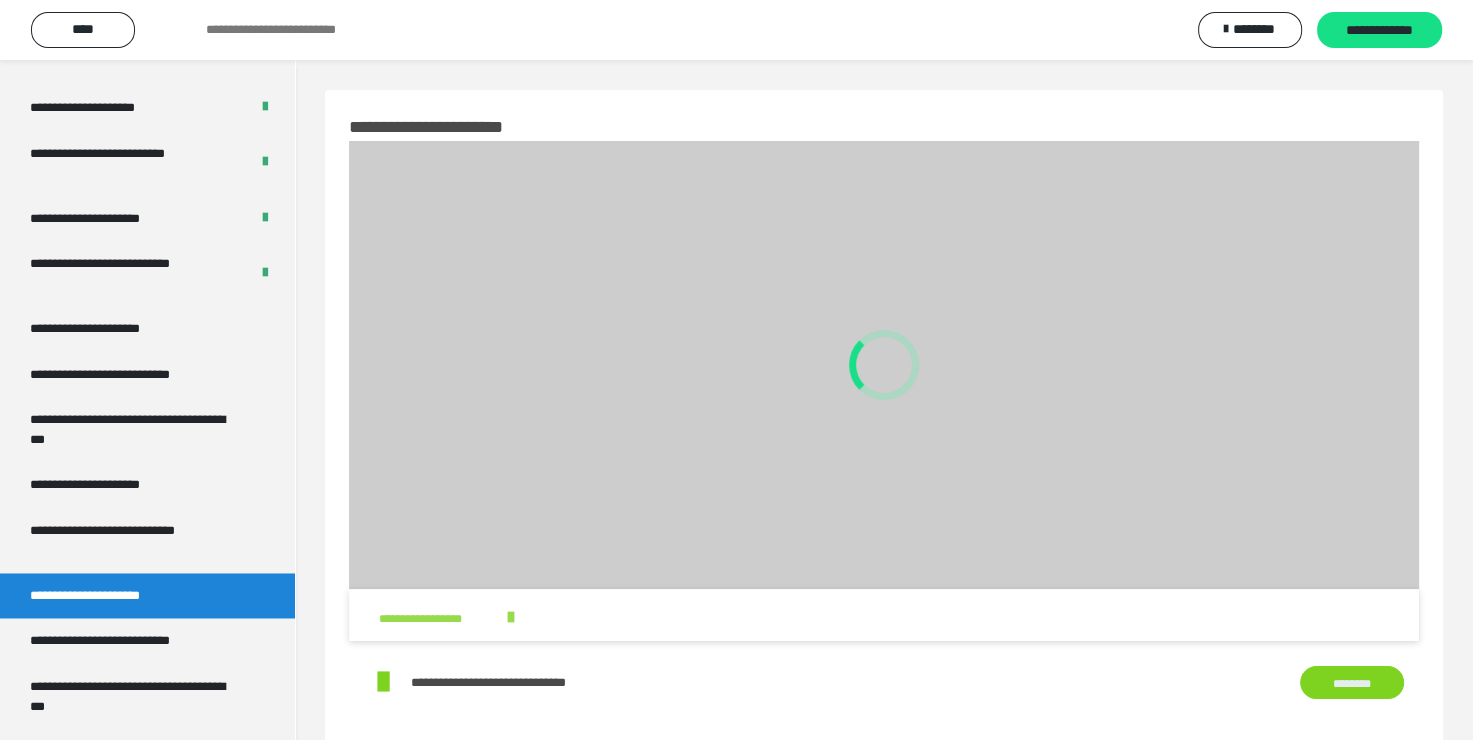 click at bounding box center [511, 617] 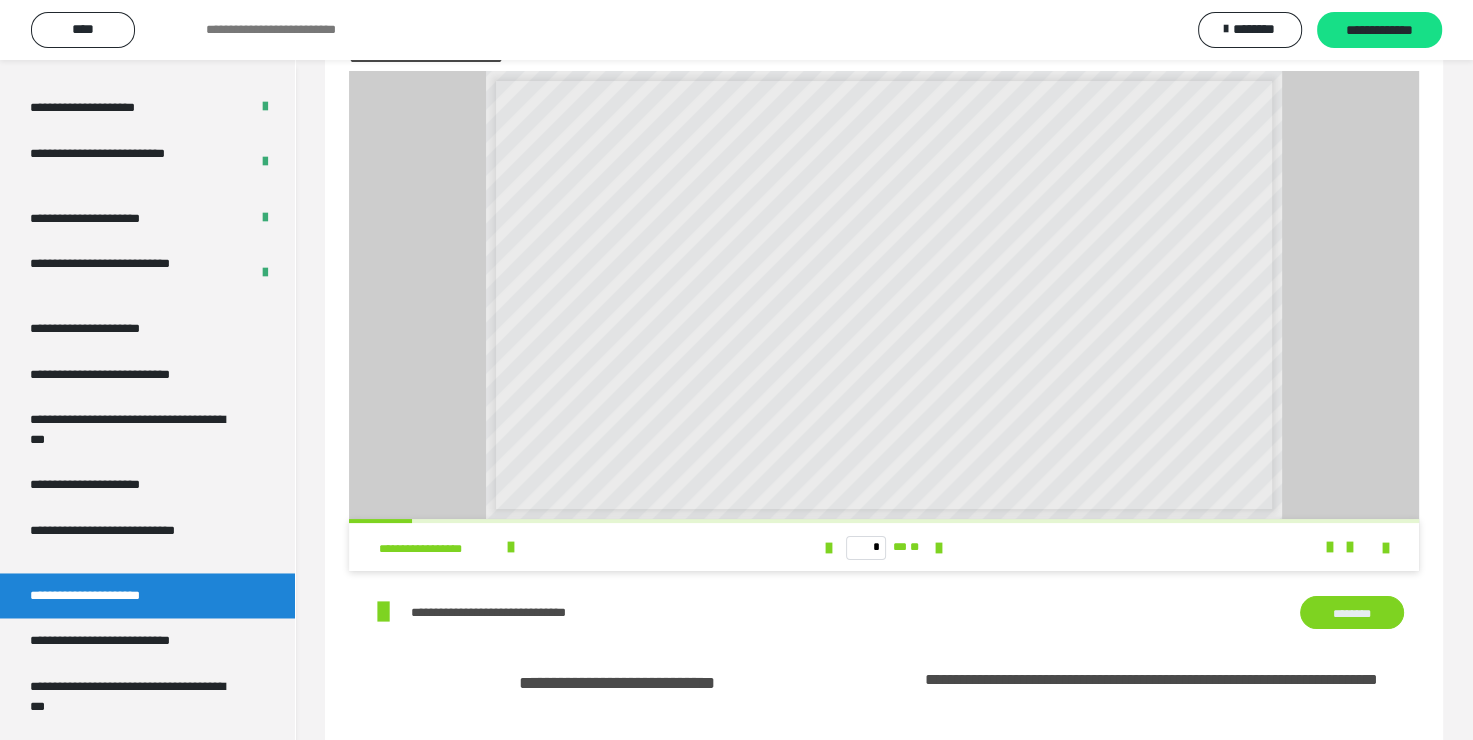 scroll, scrollTop: 200, scrollLeft: 0, axis: vertical 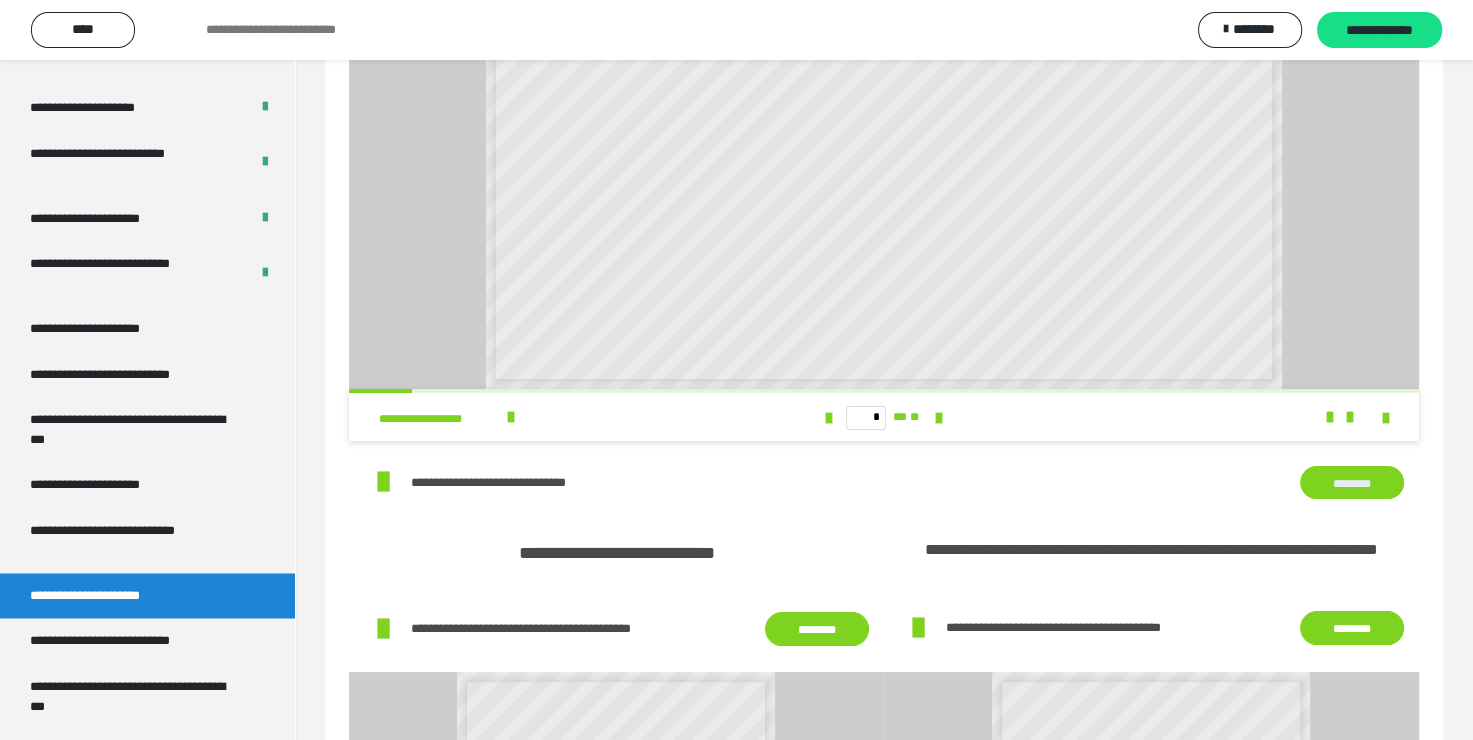 click on "********" at bounding box center [1352, 483] 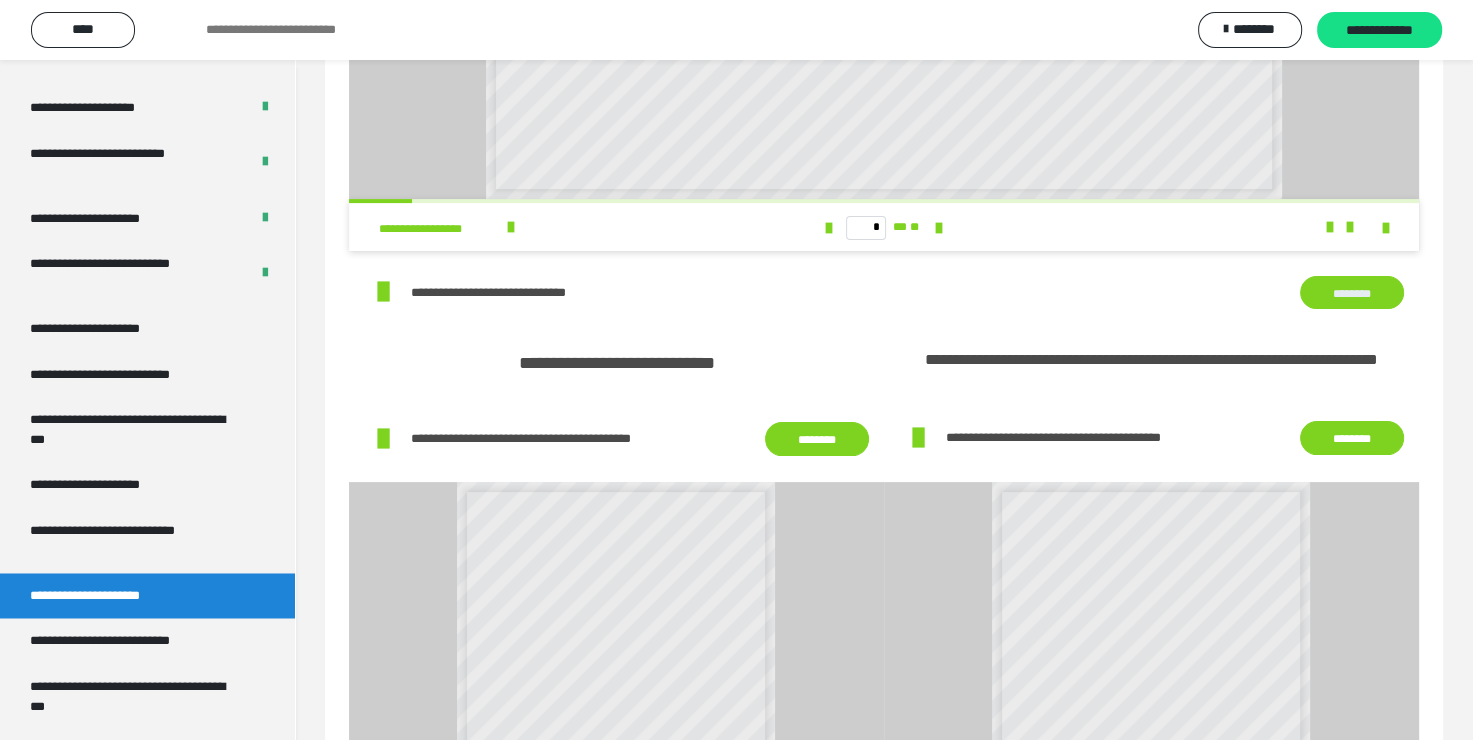 scroll, scrollTop: 400, scrollLeft: 0, axis: vertical 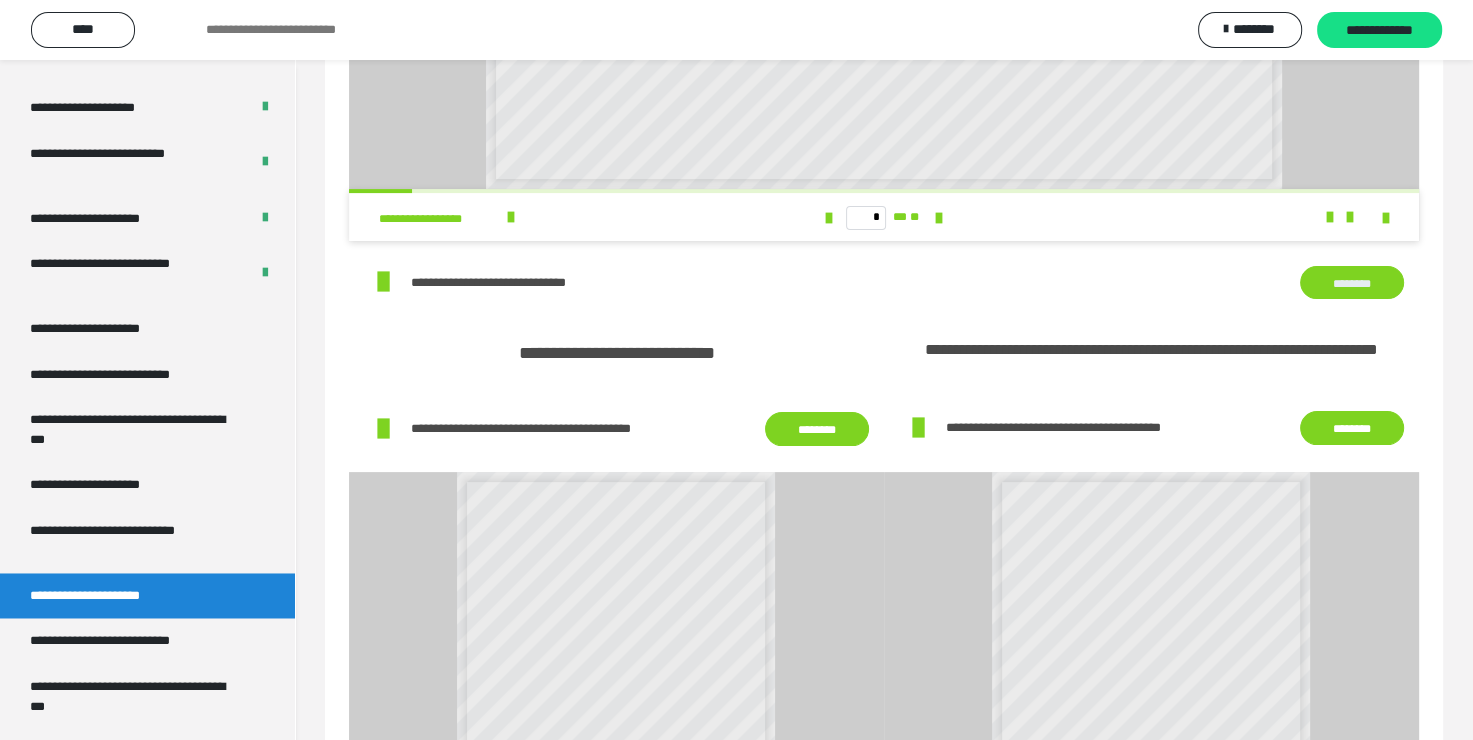 click on "********" at bounding box center (817, 429) 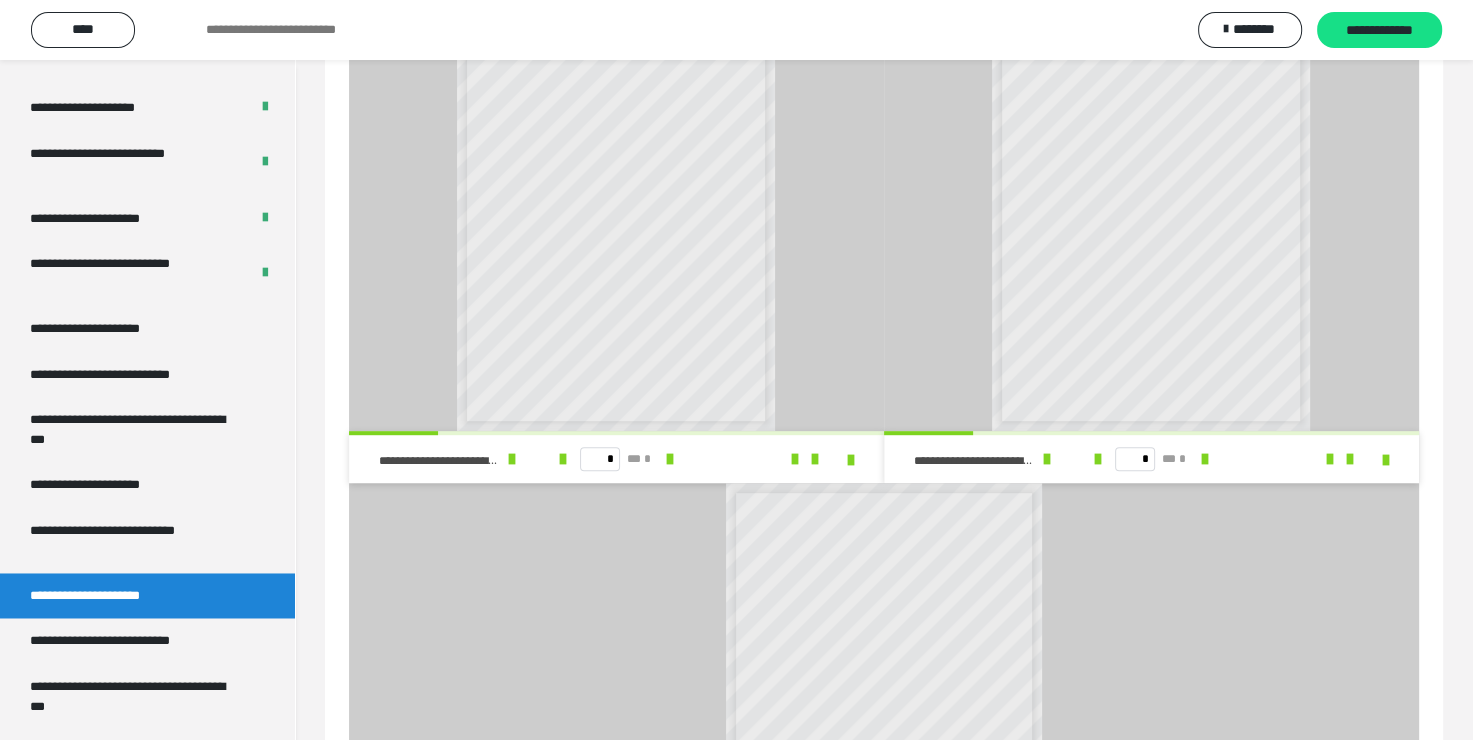 scroll, scrollTop: 900, scrollLeft: 0, axis: vertical 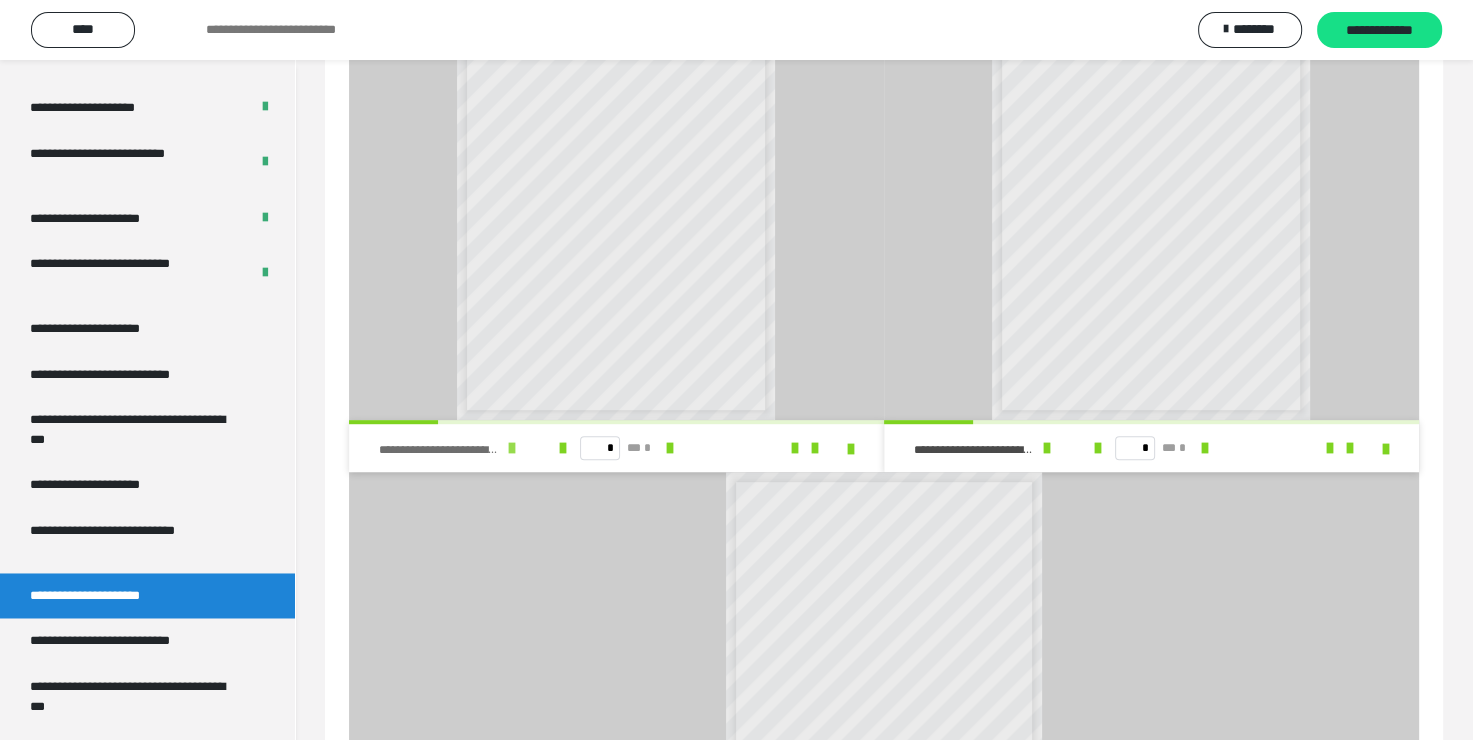 click at bounding box center (512, 448) 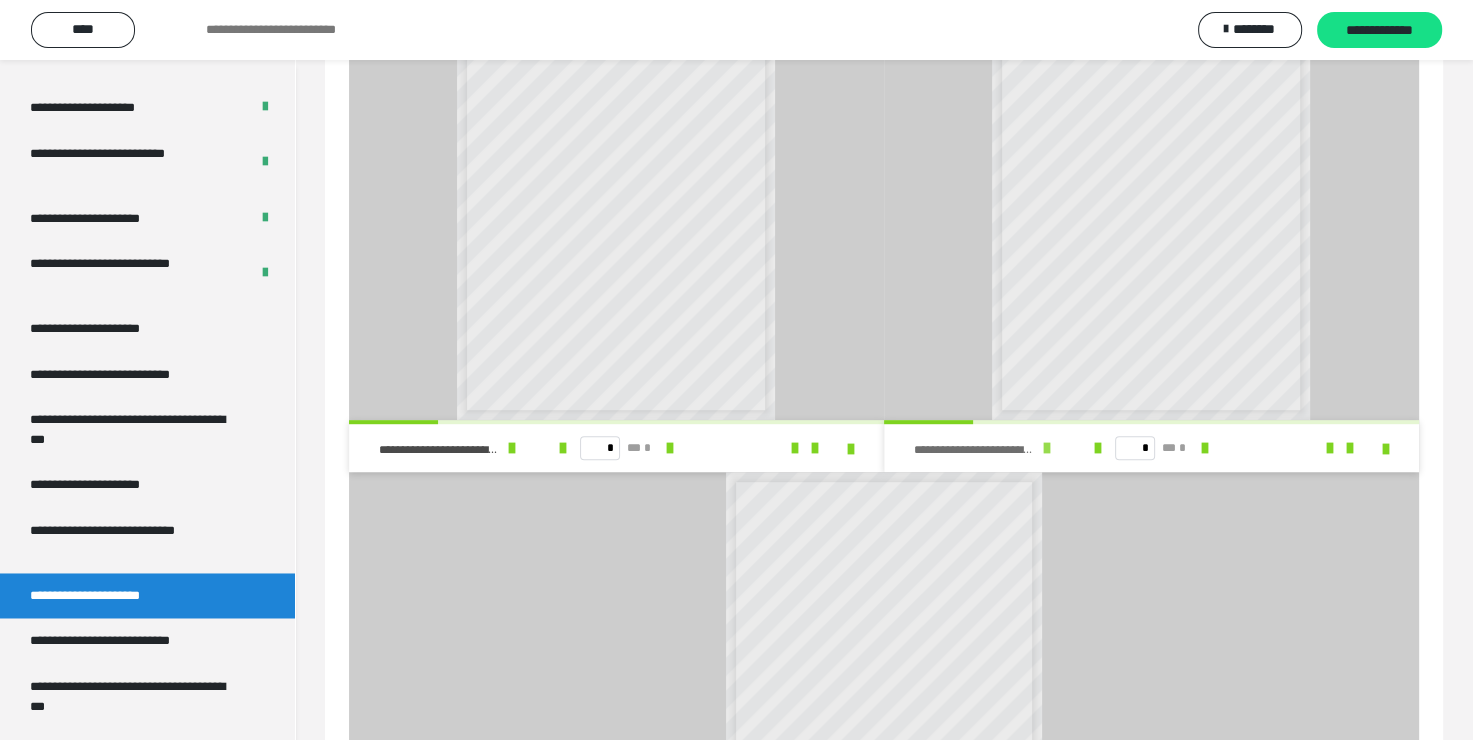 click at bounding box center (1047, 448) 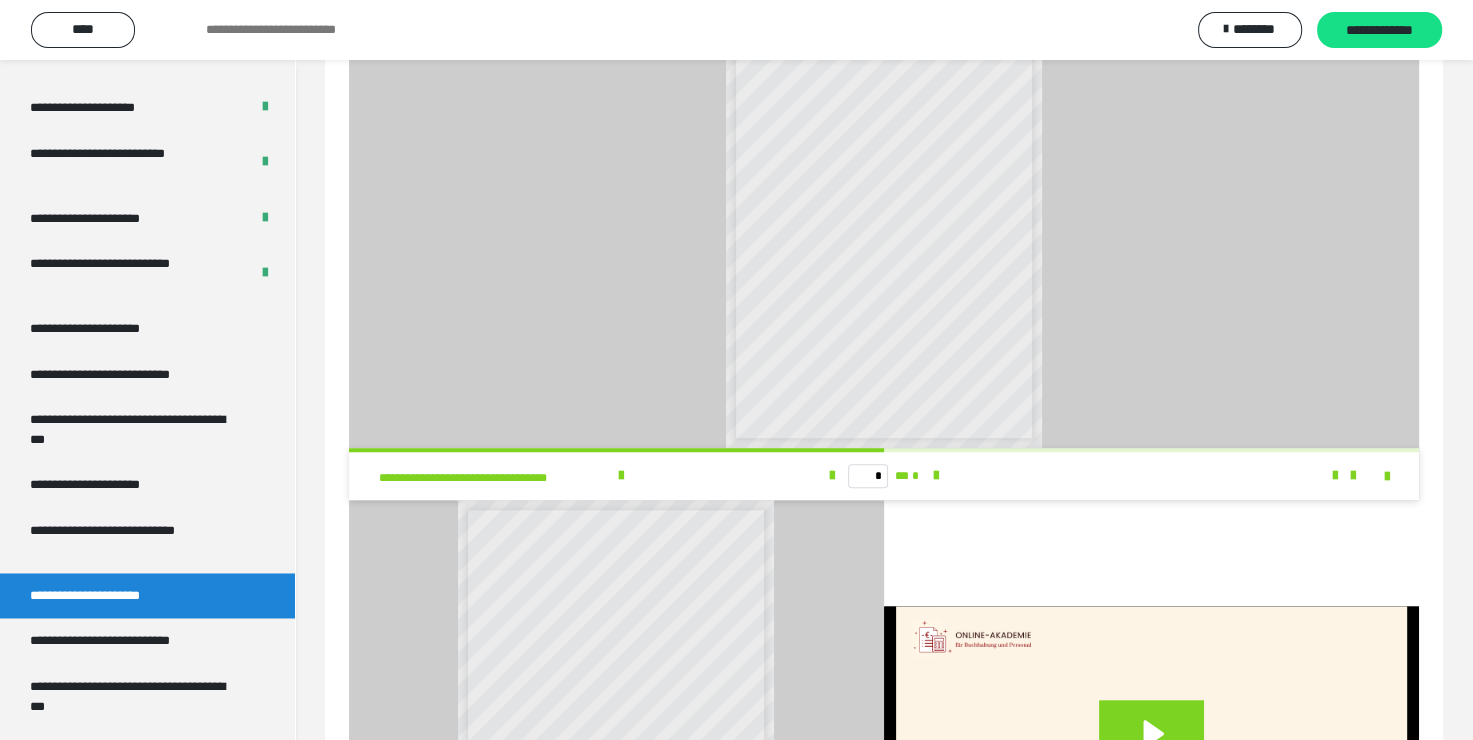 scroll, scrollTop: 1400, scrollLeft: 0, axis: vertical 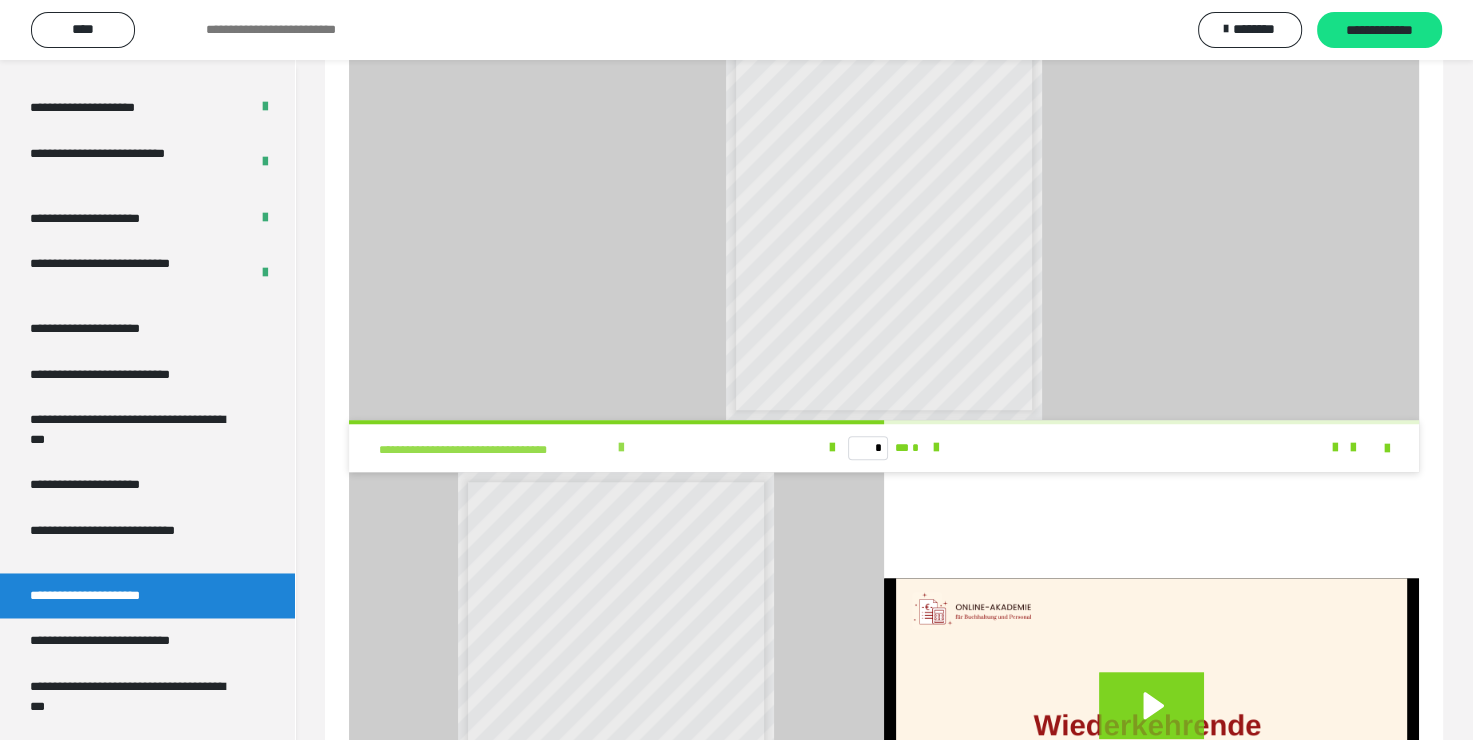 click at bounding box center (621, 448) 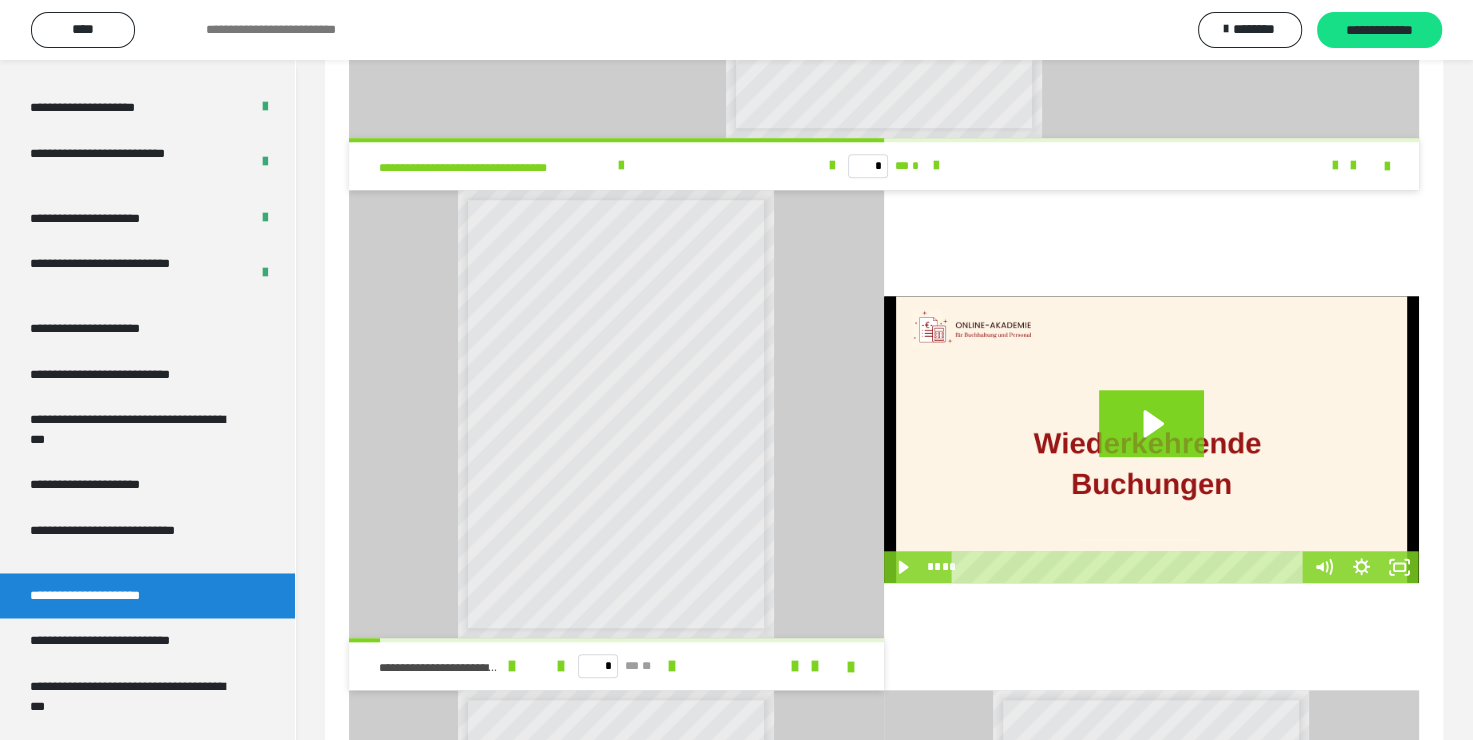 scroll, scrollTop: 1700, scrollLeft: 0, axis: vertical 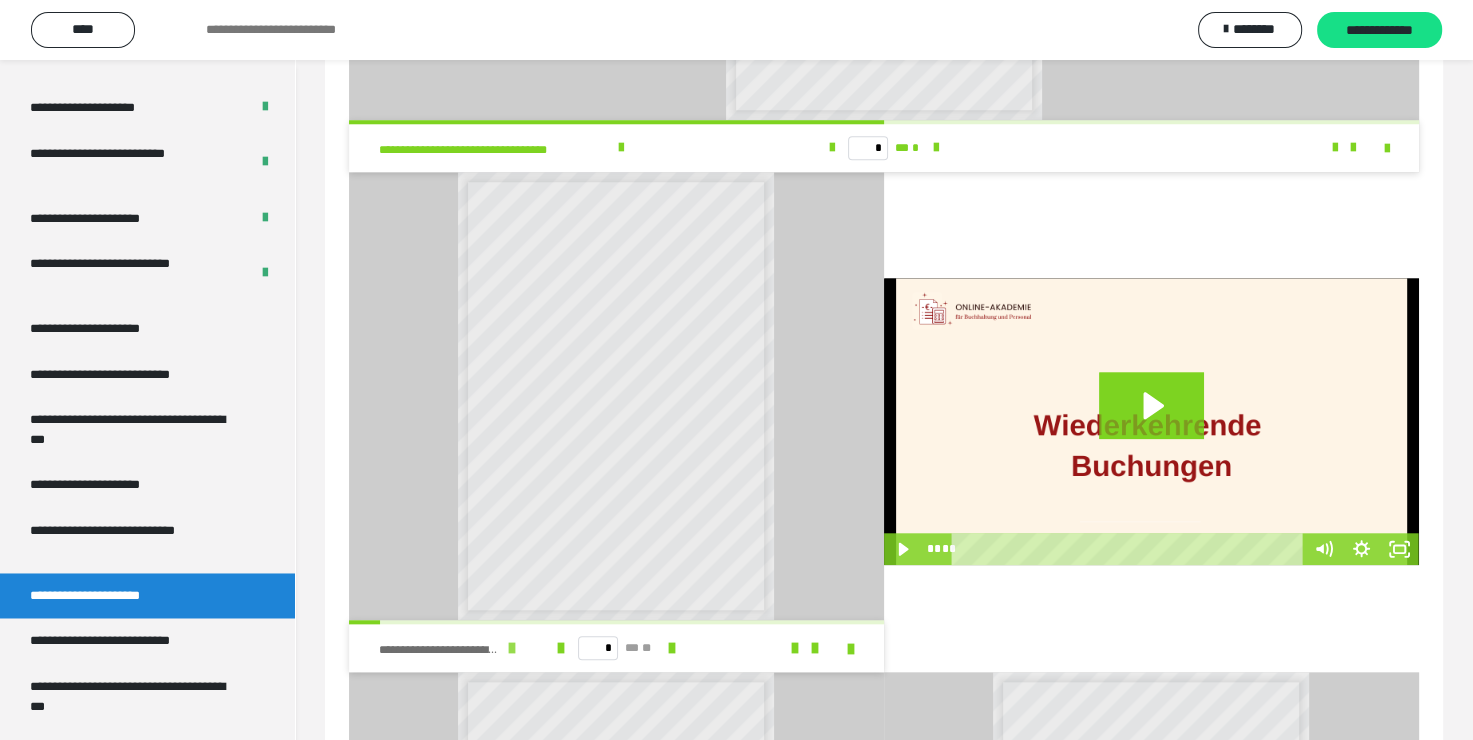 click at bounding box center (512, 648) 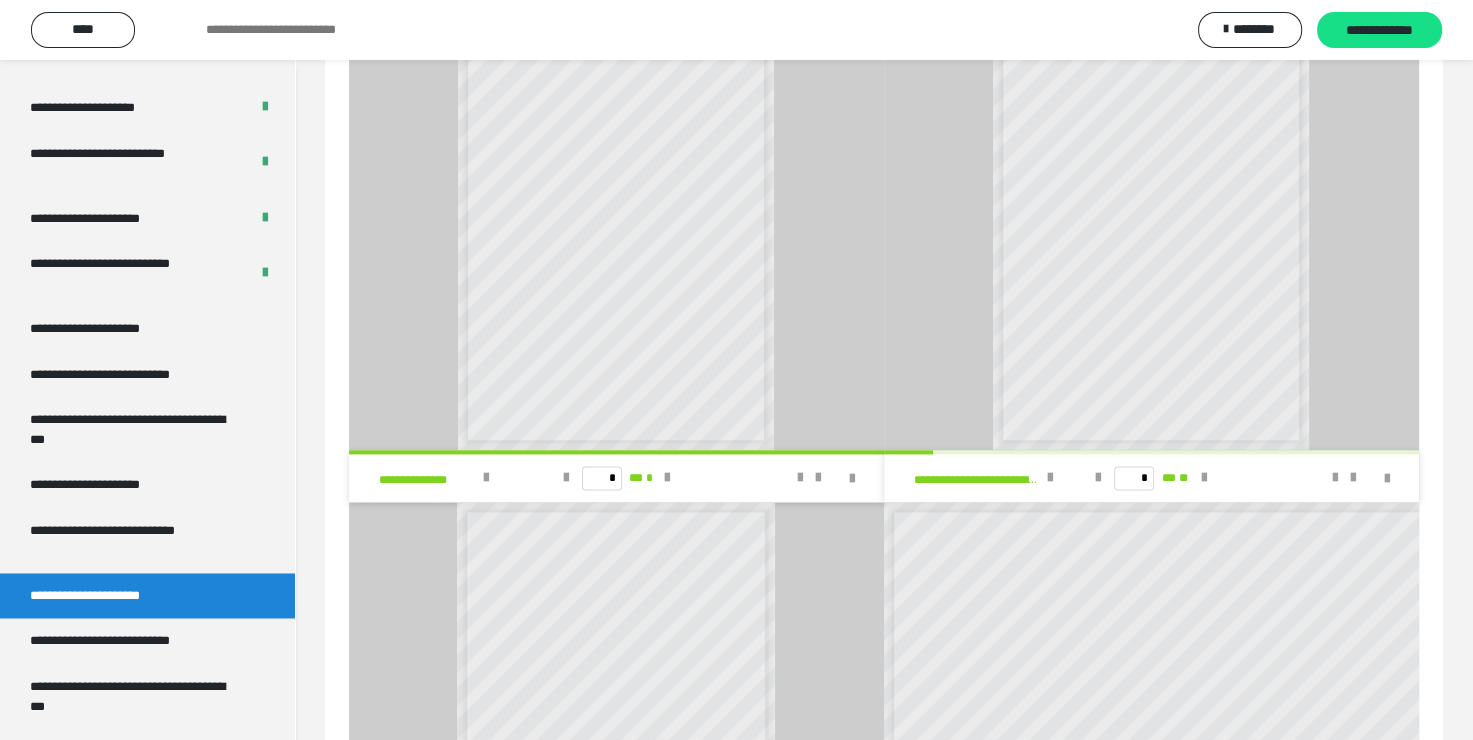 scroll, scrollTop: 2400, scrollLeft: 0, axis: vertical 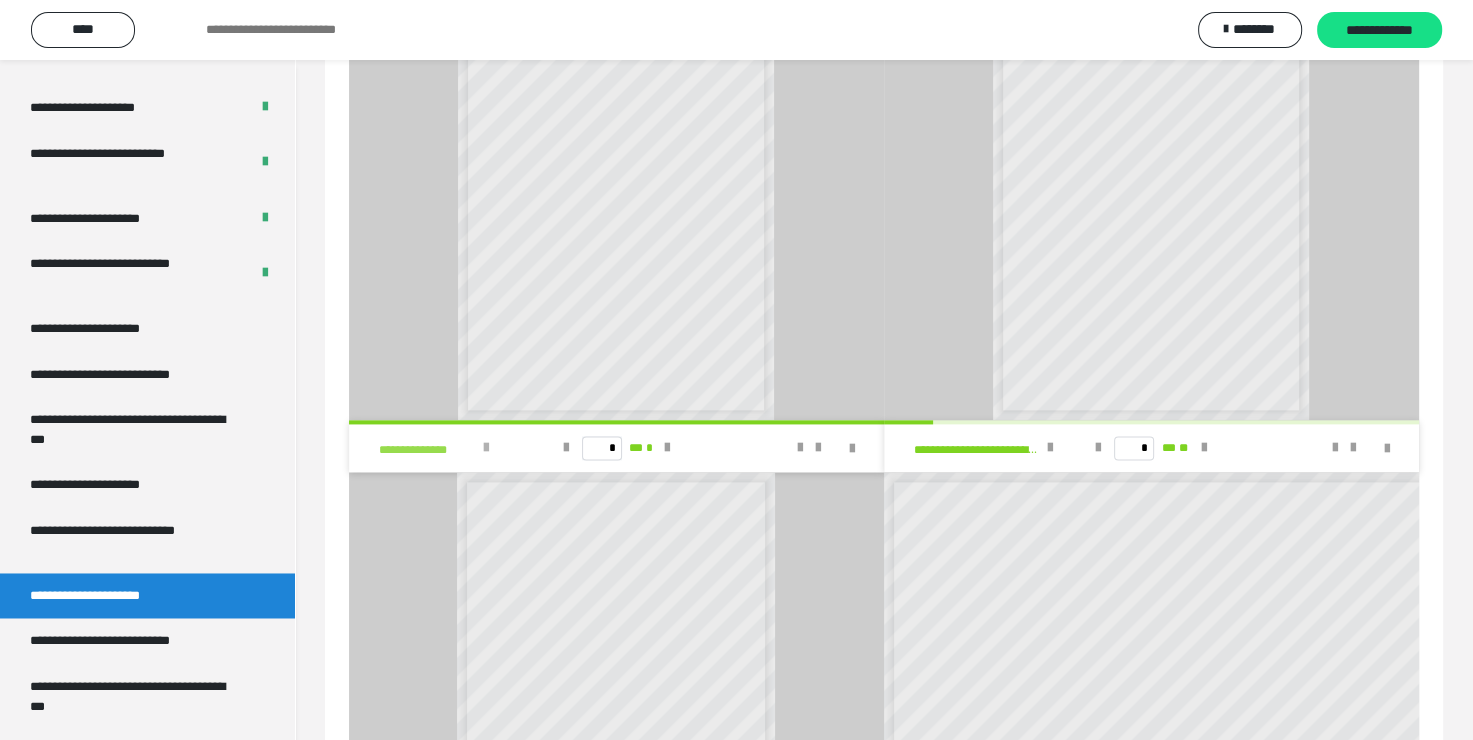 click at bounding box center (486, 448) 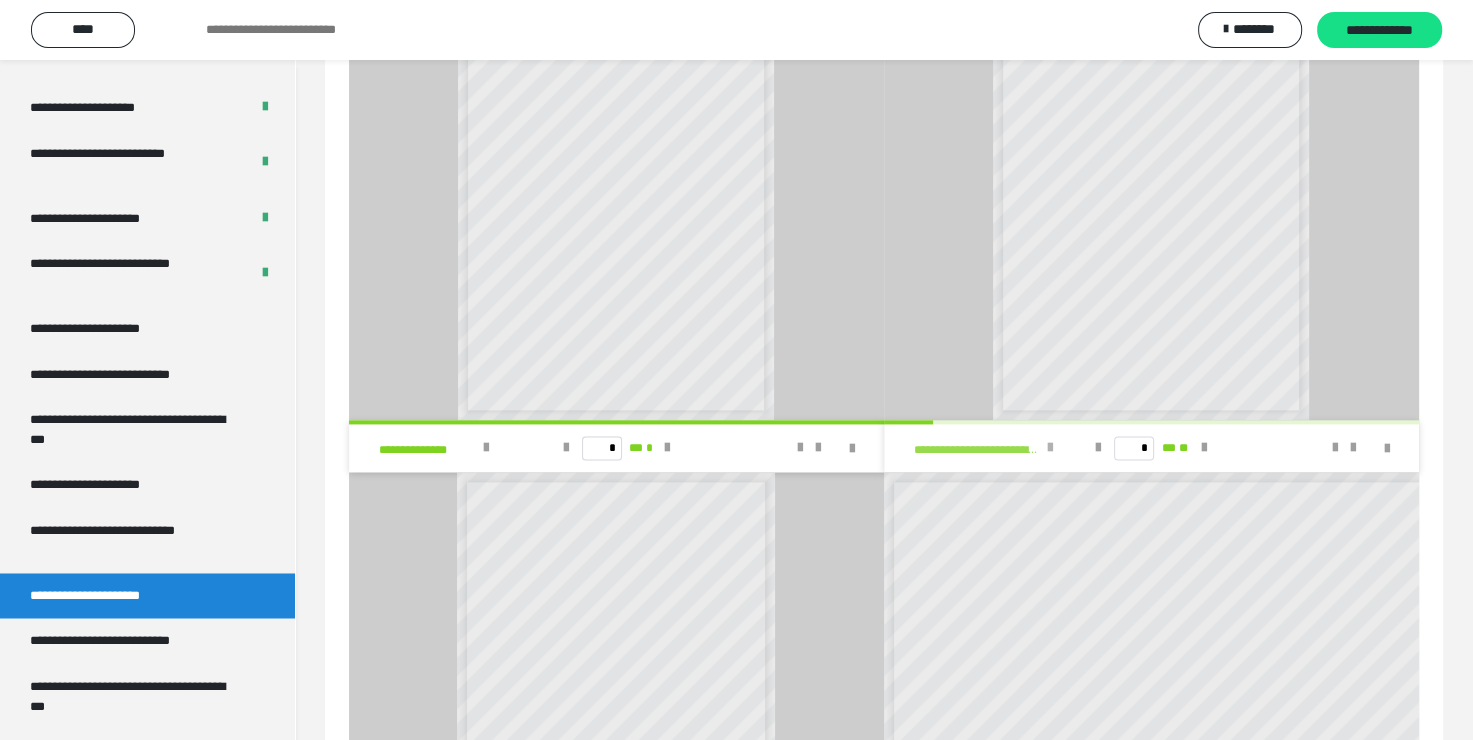click on "**********" at bounding box center [989, 448] 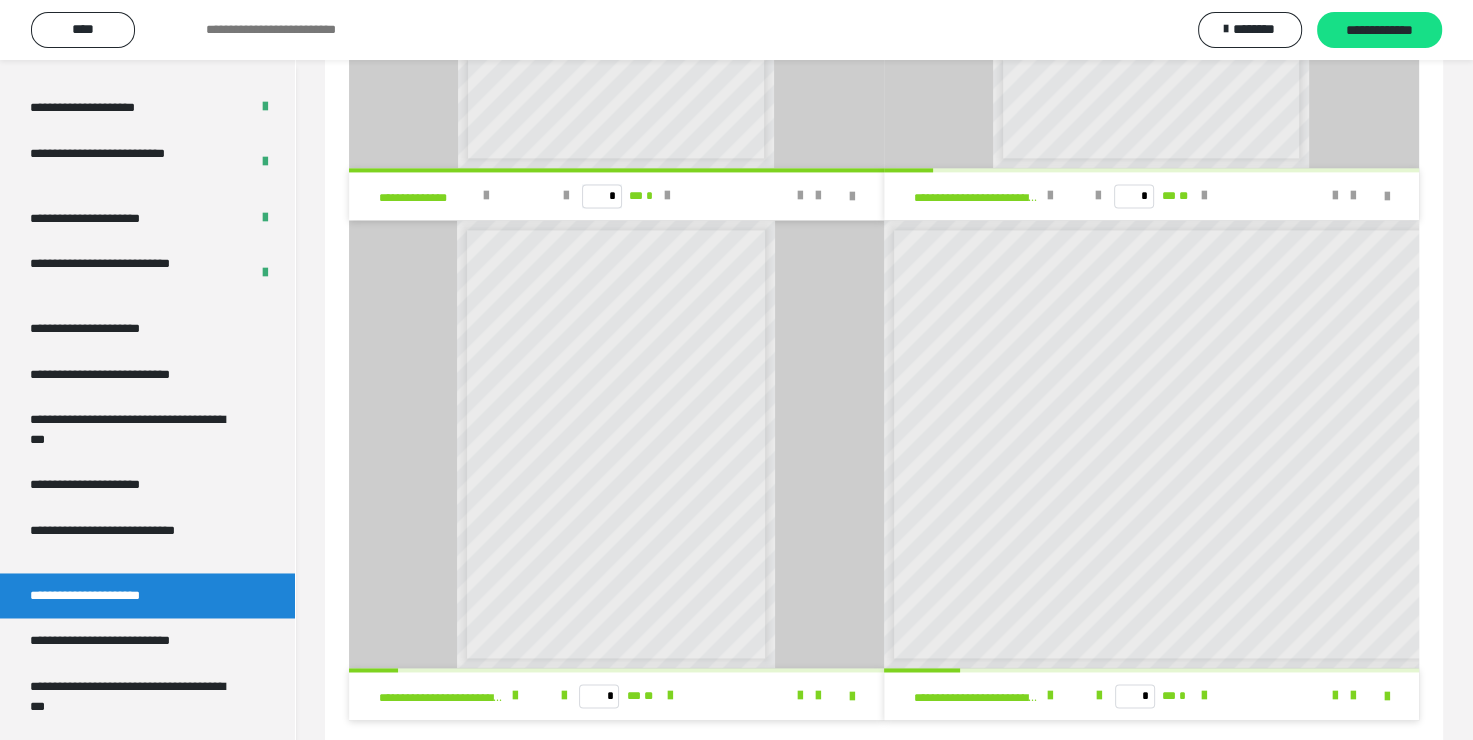 scroll, scrollTop: 2721, scrollLeft: 0, axis: vertical 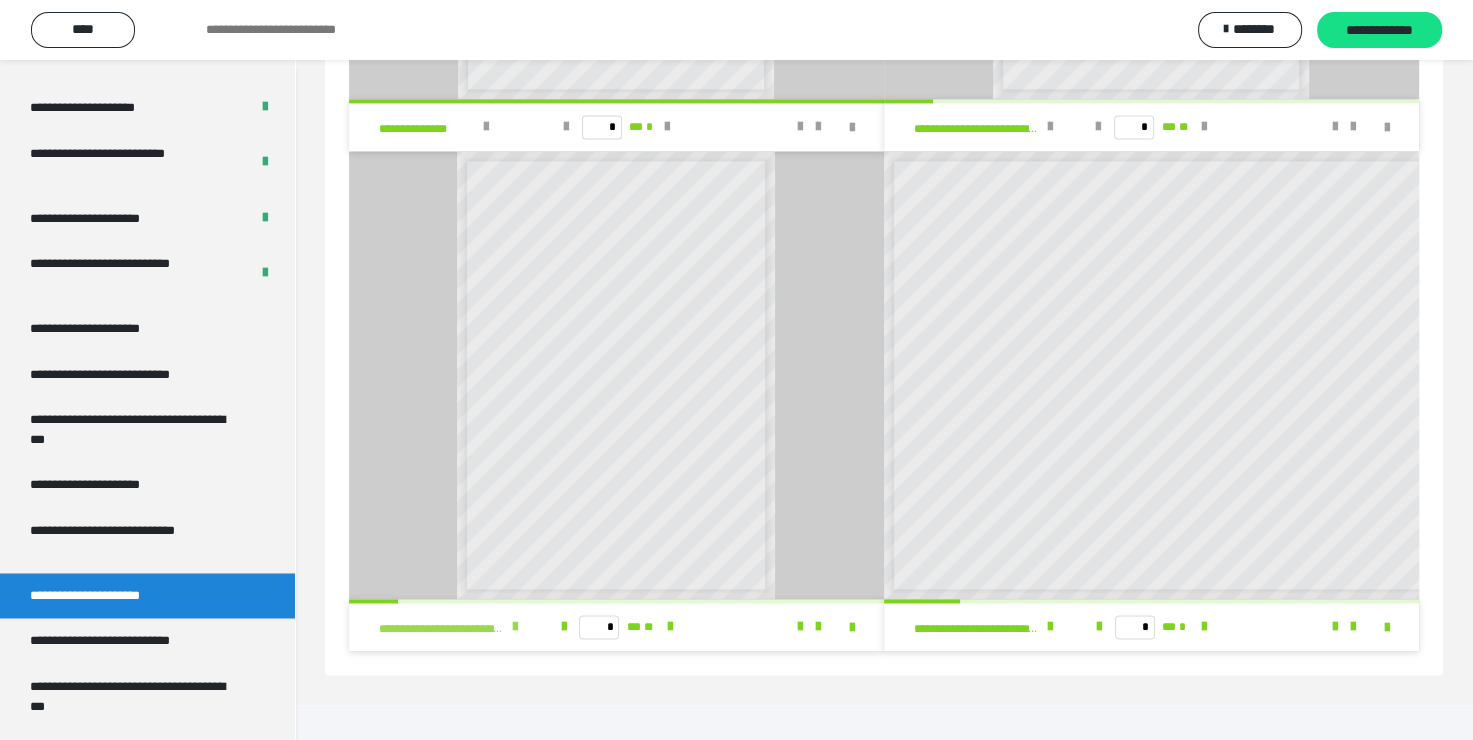 click at bounding box center (515, 627) 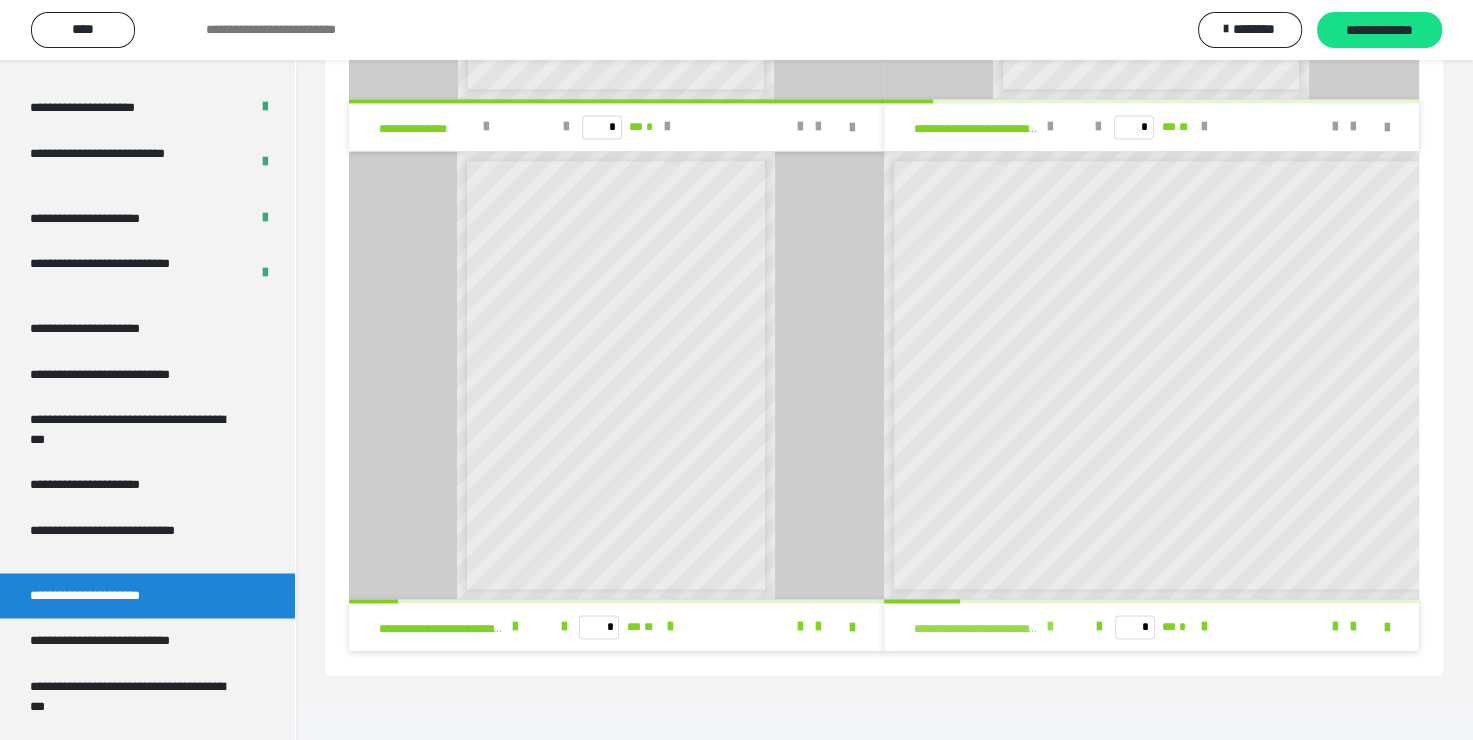 click at bounding box center [1050, 627] 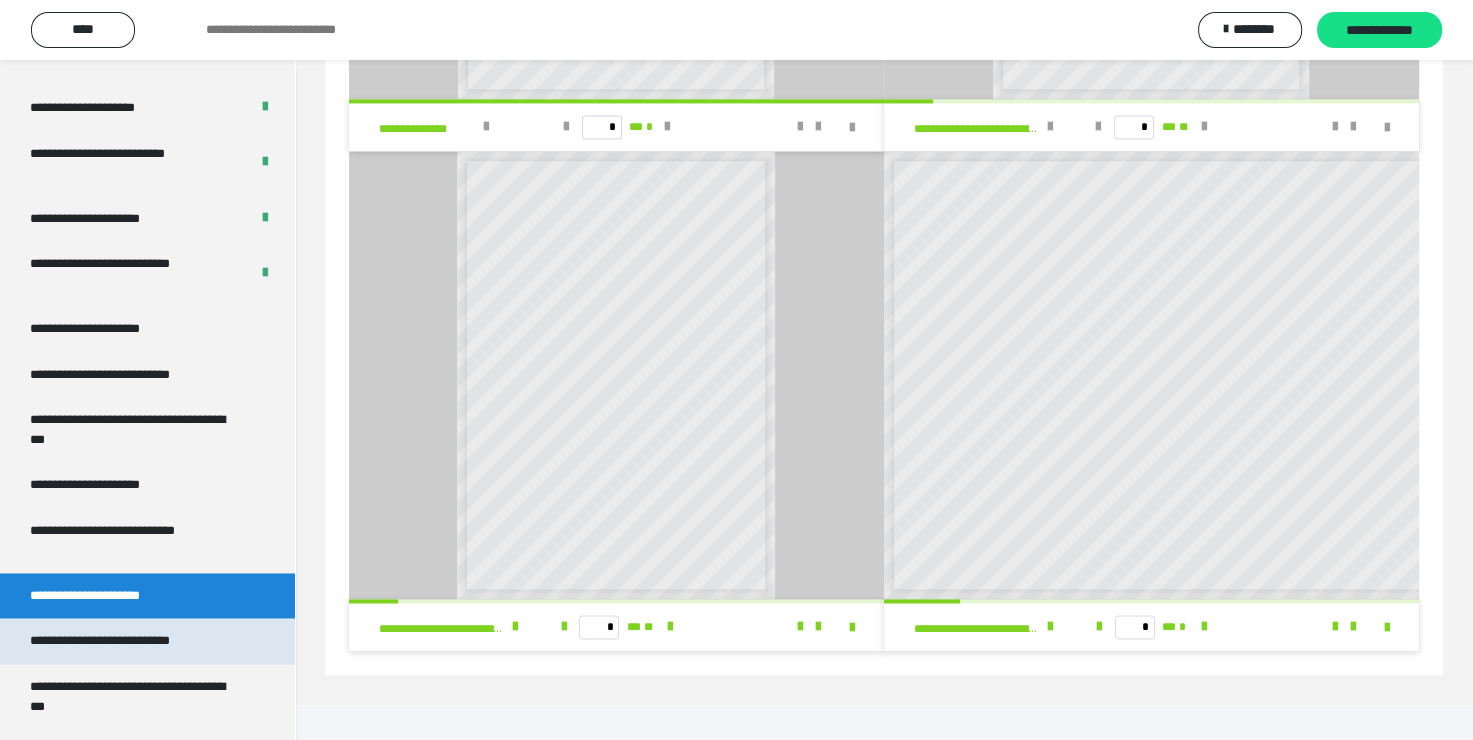click on "**********" at bounding box center (129, 641) 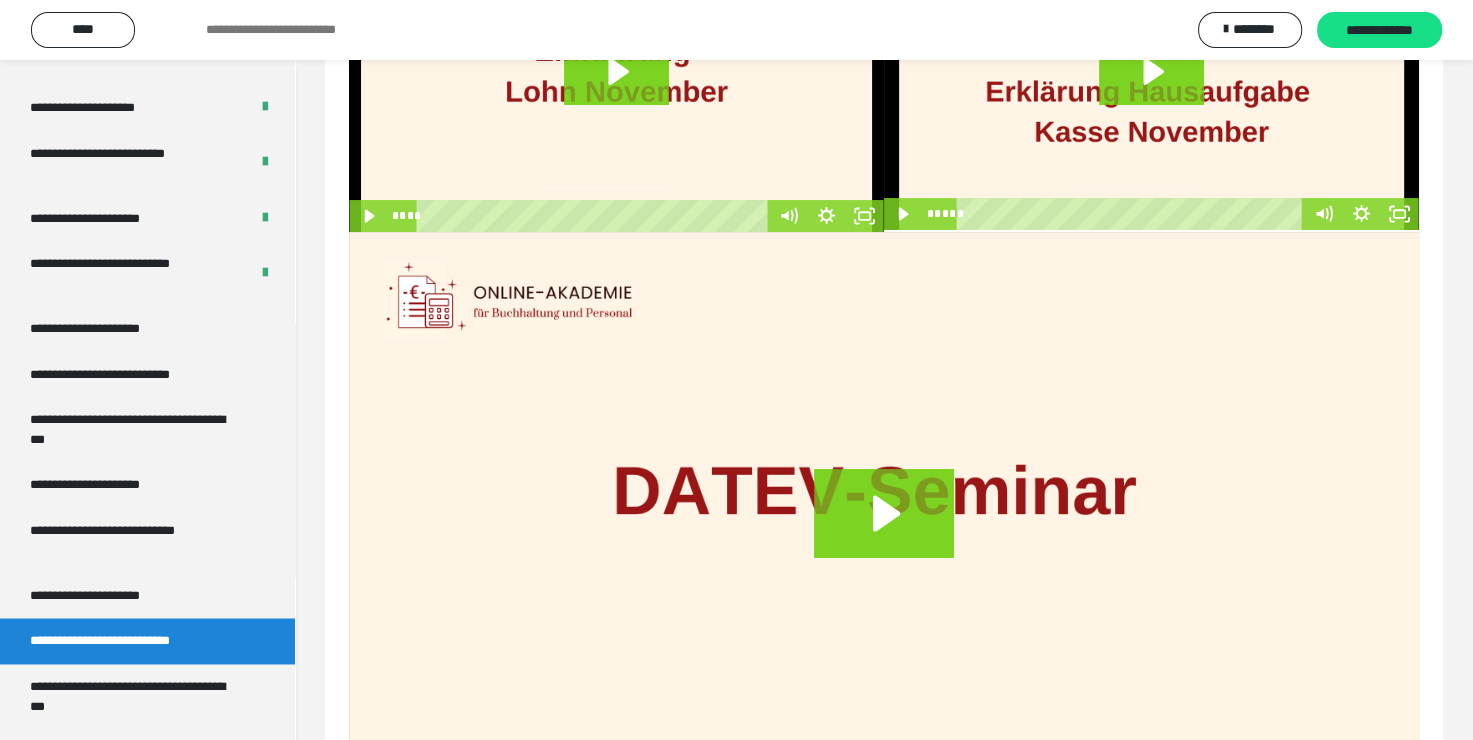 scroll, scrollTop: 344, scrollLeft: 0, axis: vertical 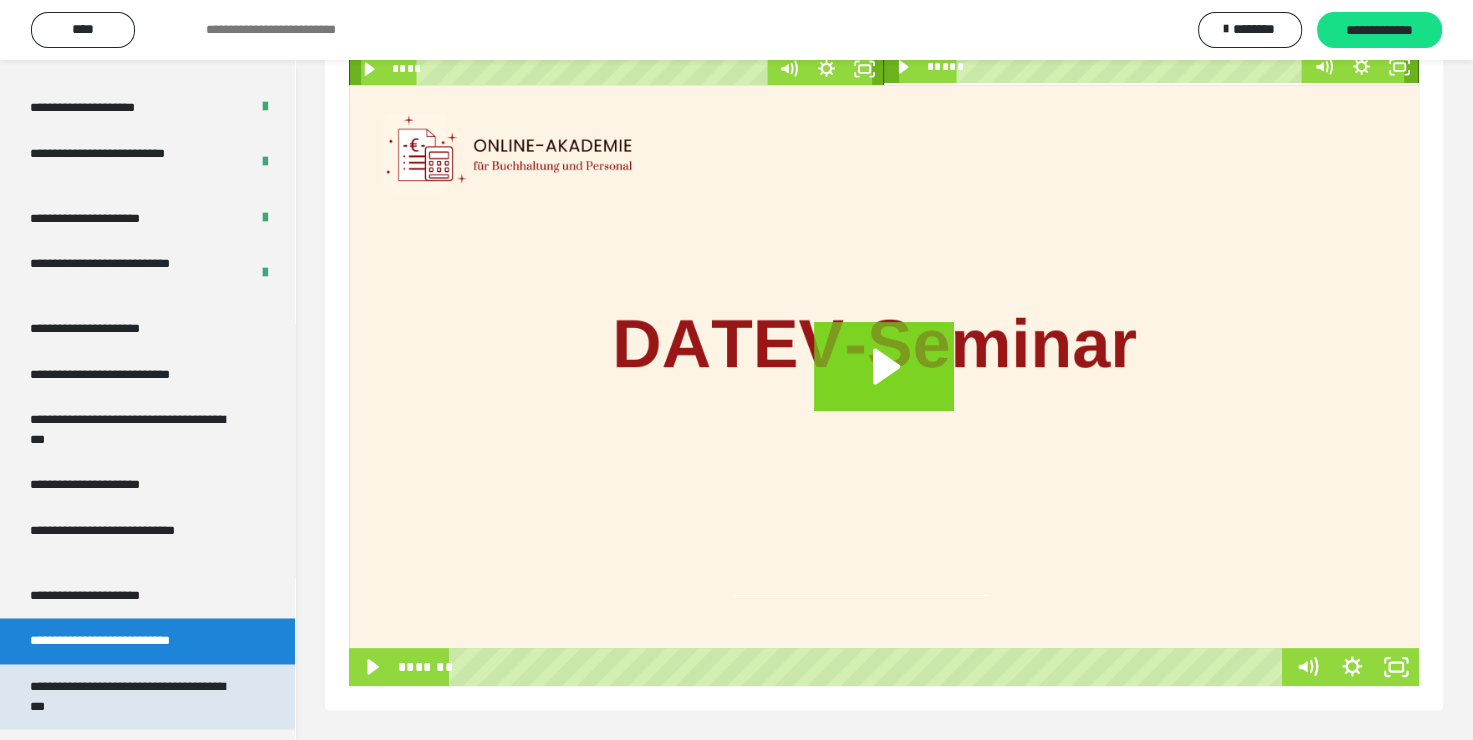 click on "**********" at bounding box center (132, 696) 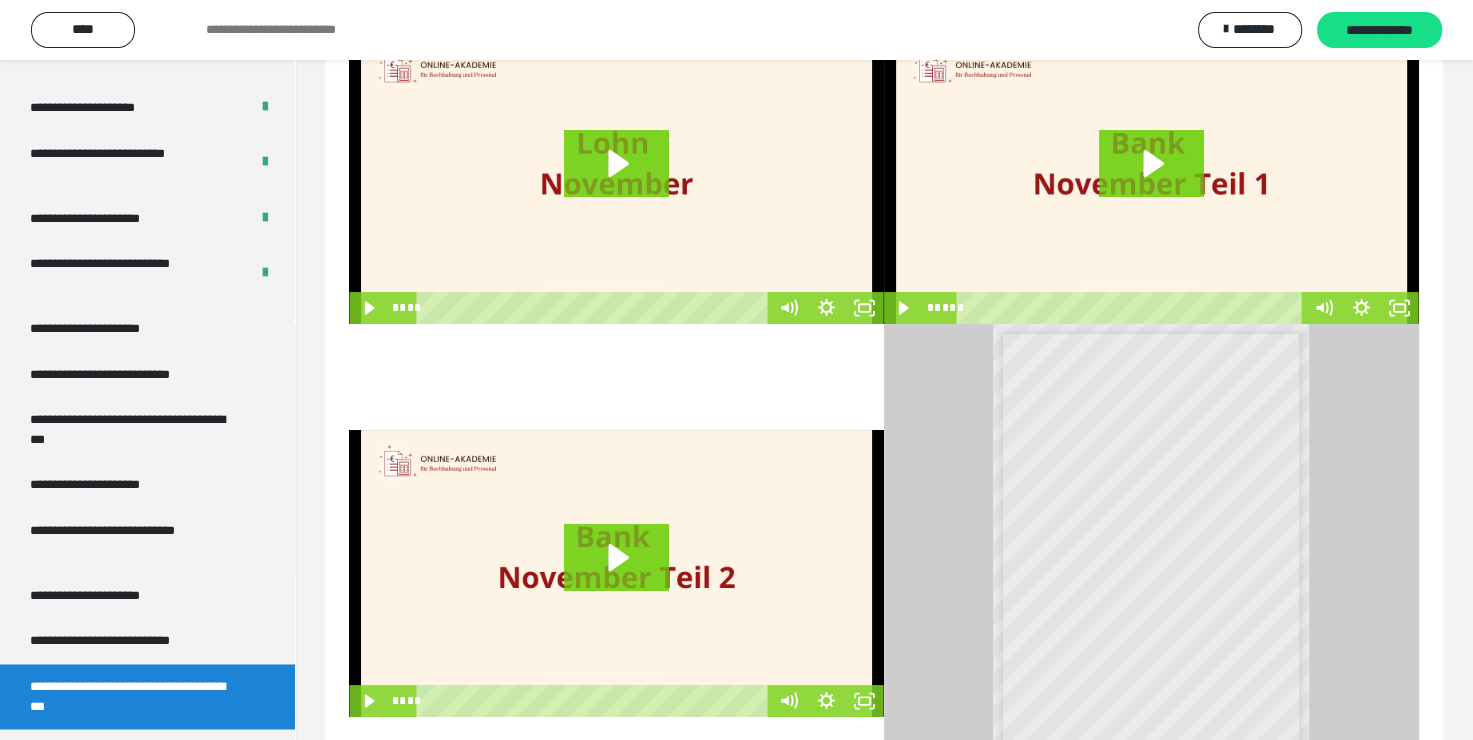 scroll, scrollTop: 200, scrollLeft: 0, axis: vertical 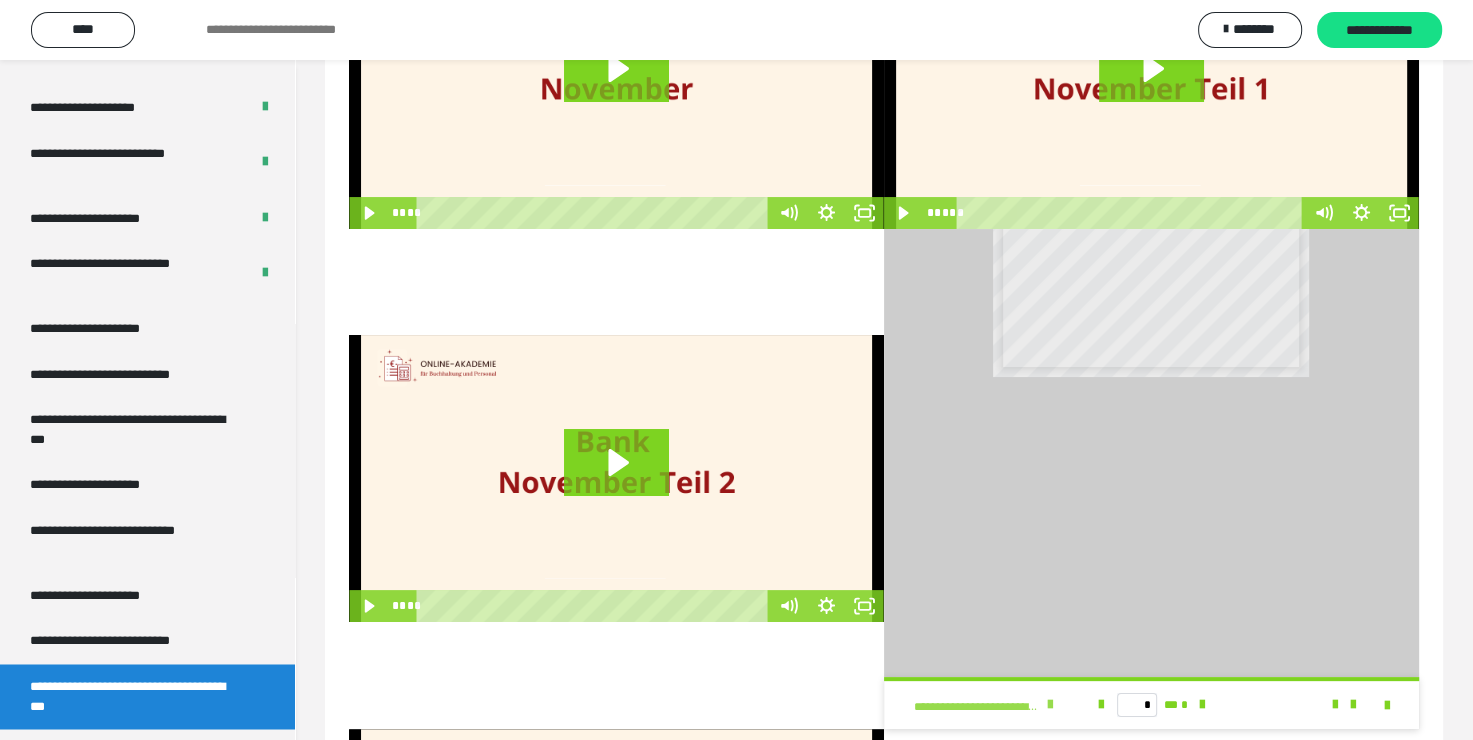 click at bounding box center (1050, 705) 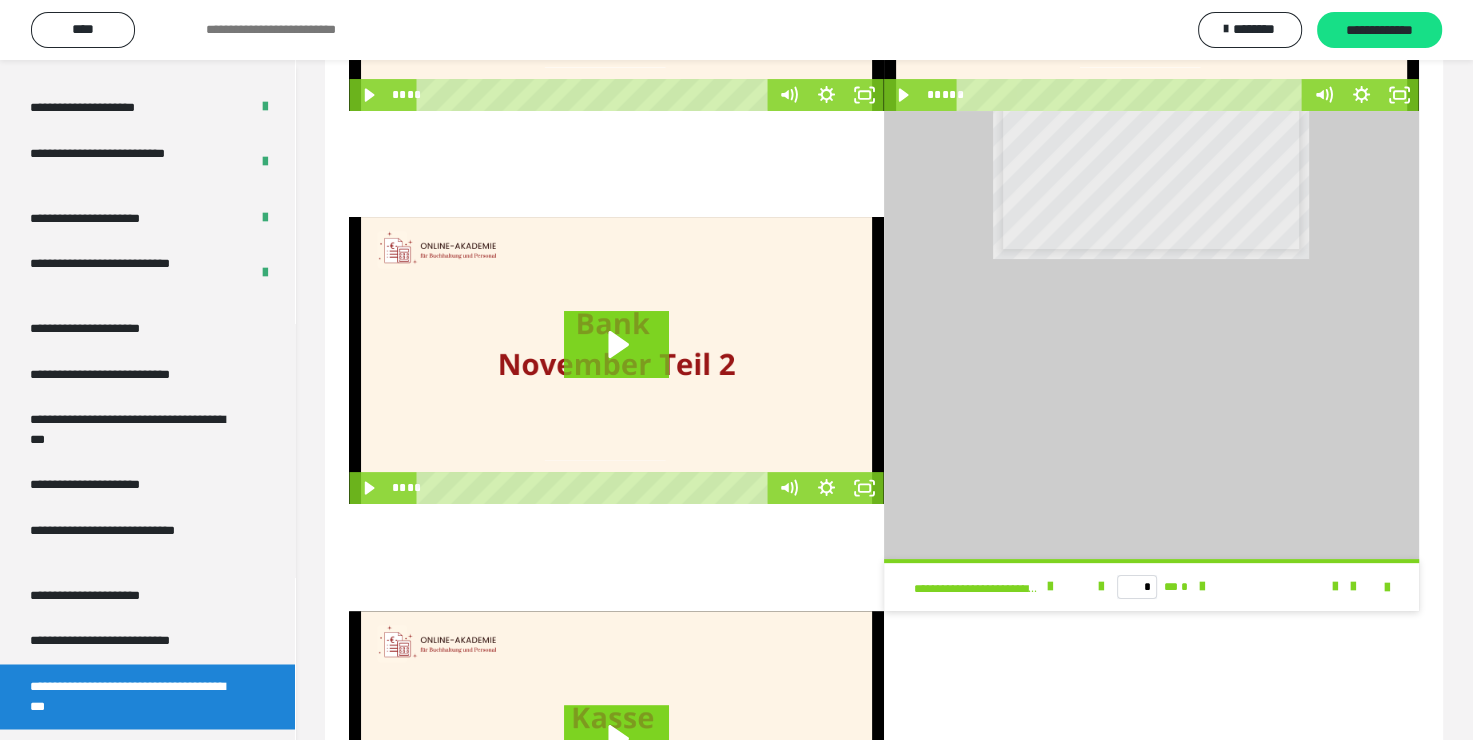 scroll, scrollTop: 530, scrollLeft: 0, axis: vertical 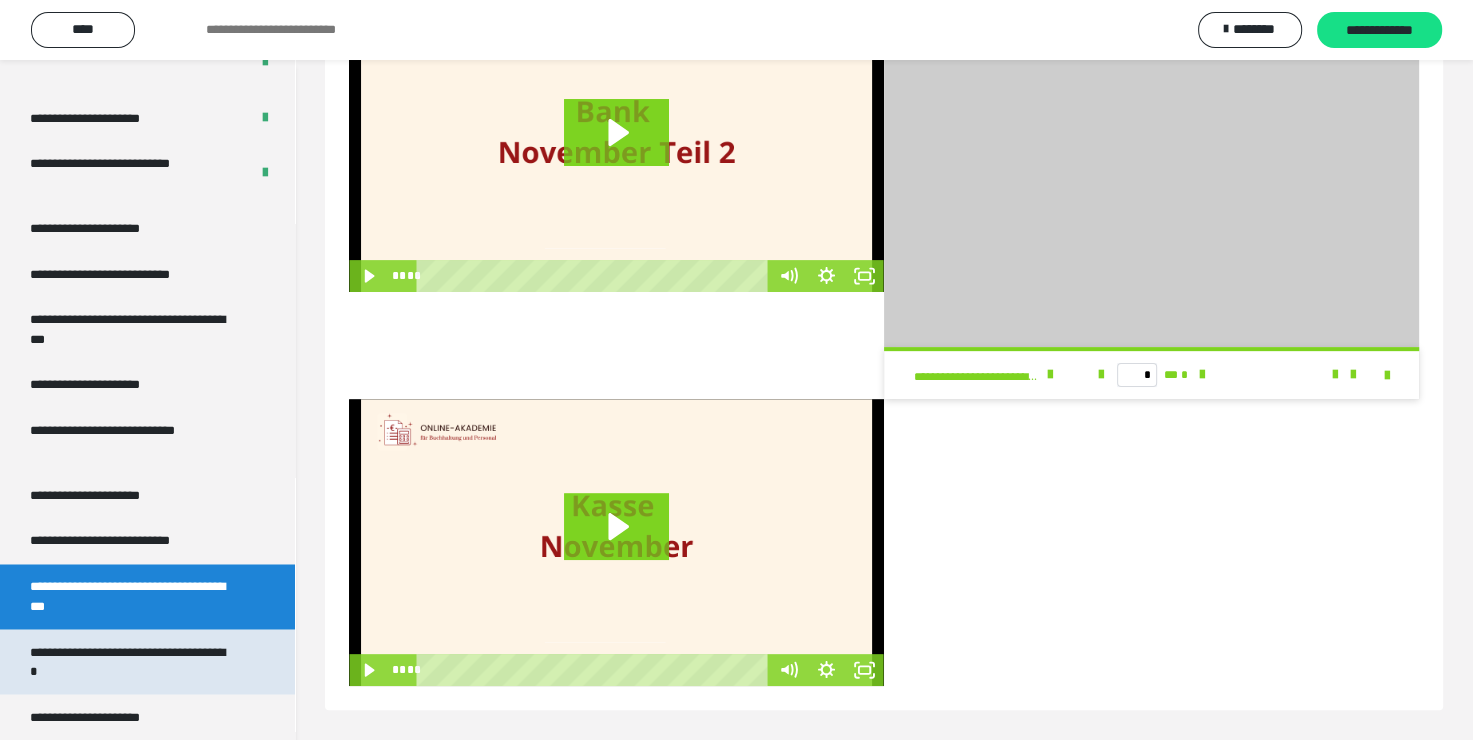click on "**********" at bounding box center [132, 661] 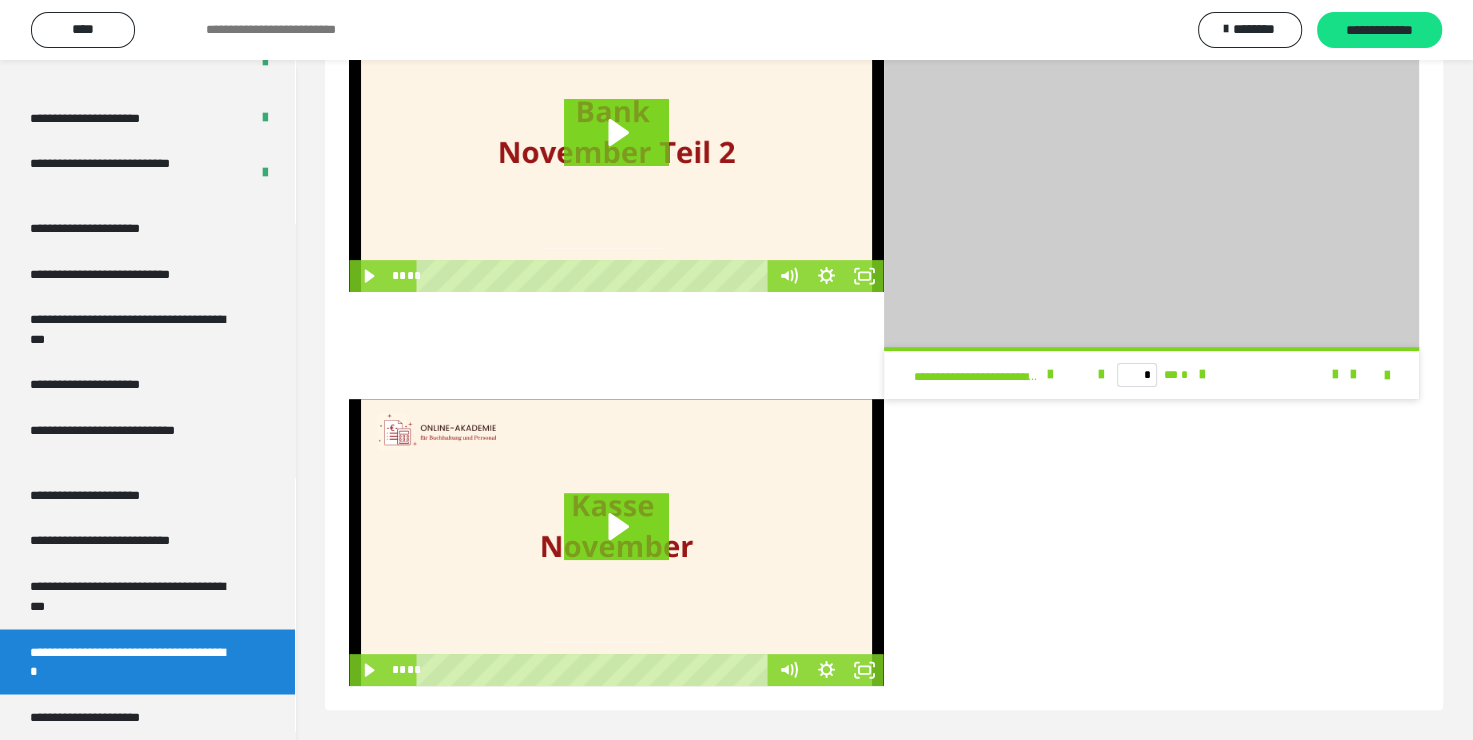 scroll, scrollTop: 60, scrollLeft: 0, axis: vertical 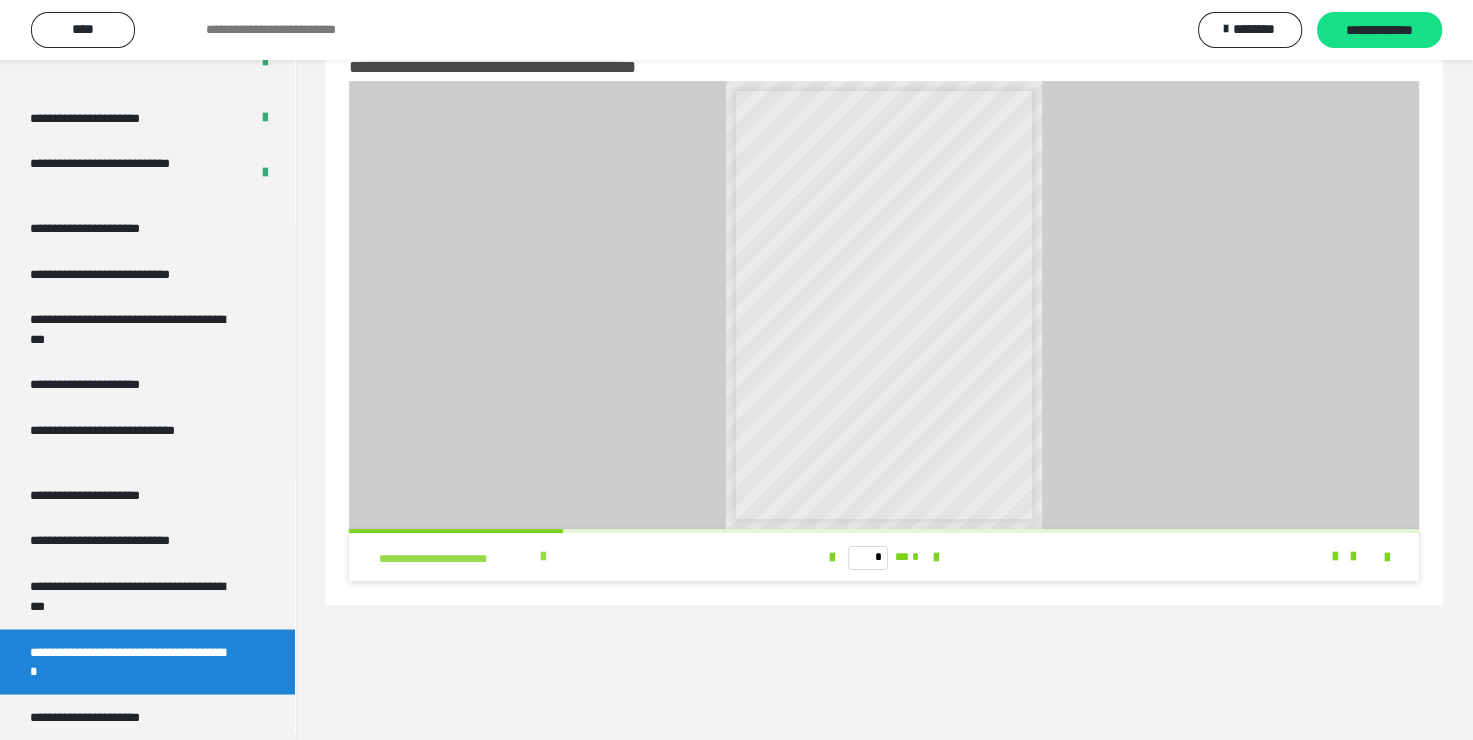click on "**********" at bounding box center [561, 557] 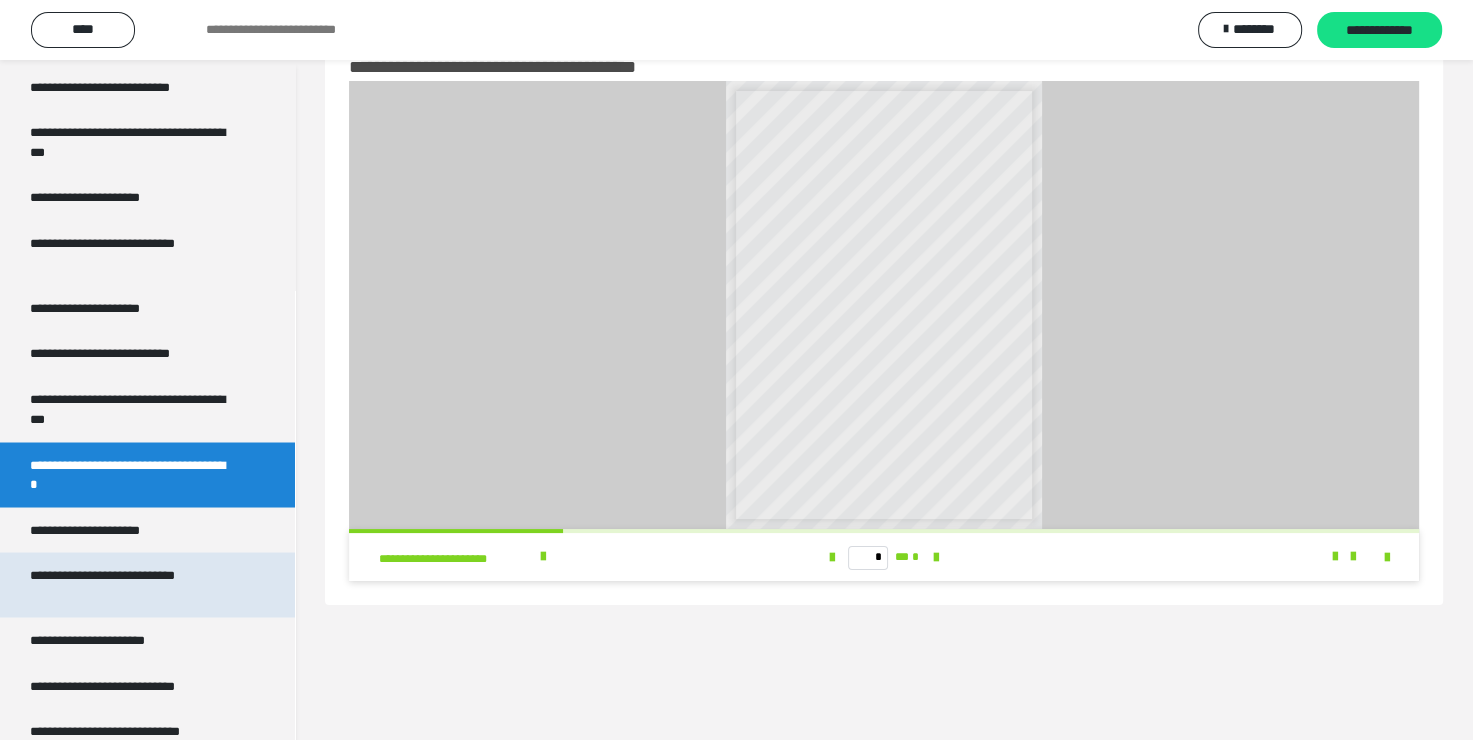 scroll, scrollTop: 3339, scrollLeft: 0, axis: vertical 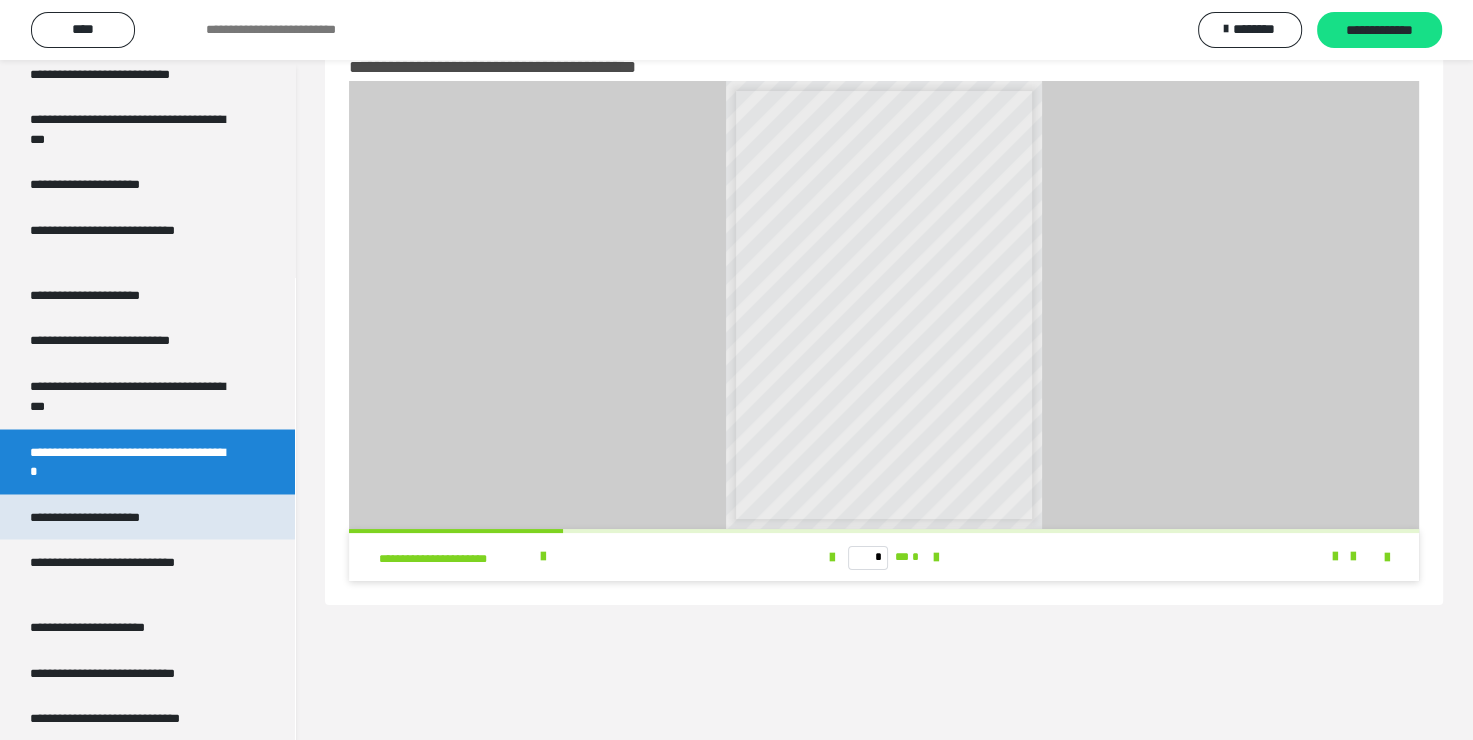 click on "**********" at bounding box center (109, 517) 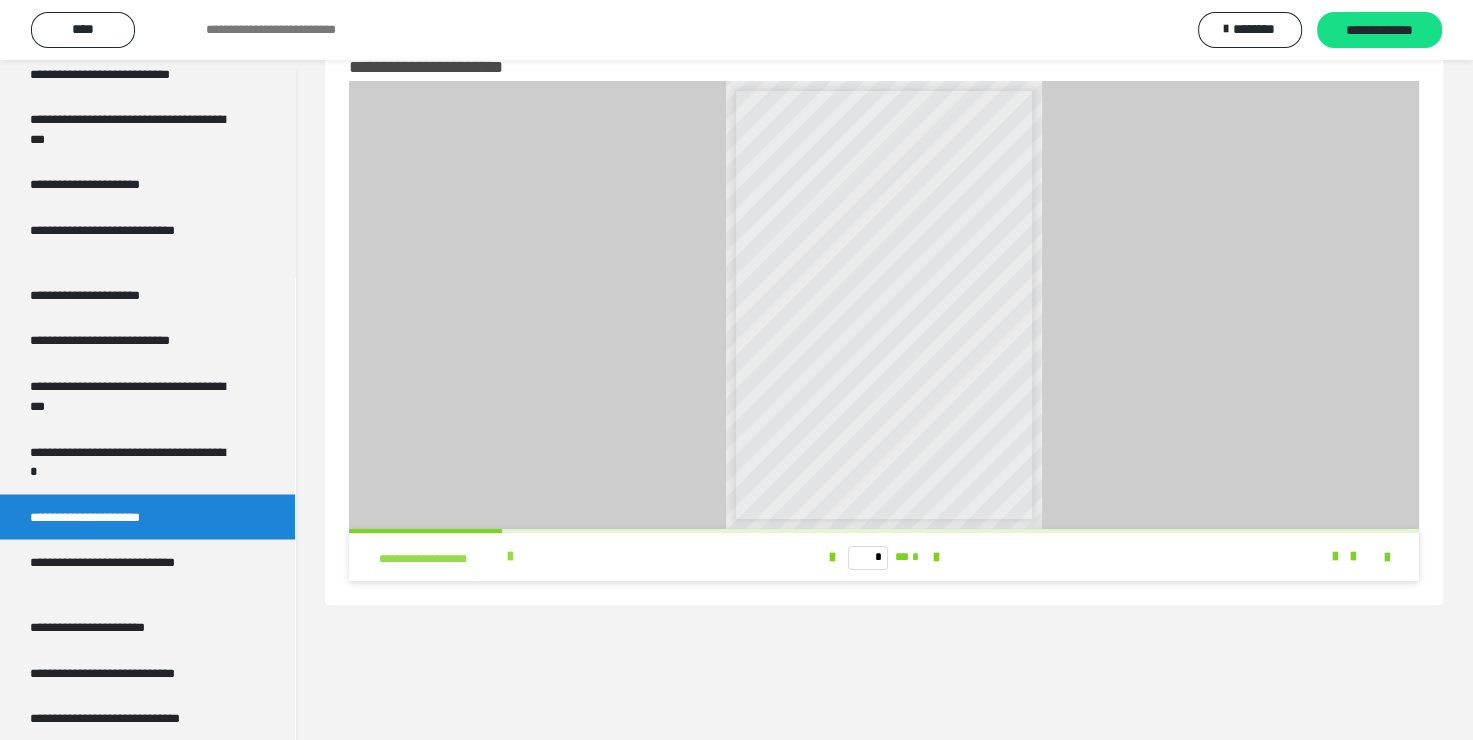 click at bounding box center [510, 557] 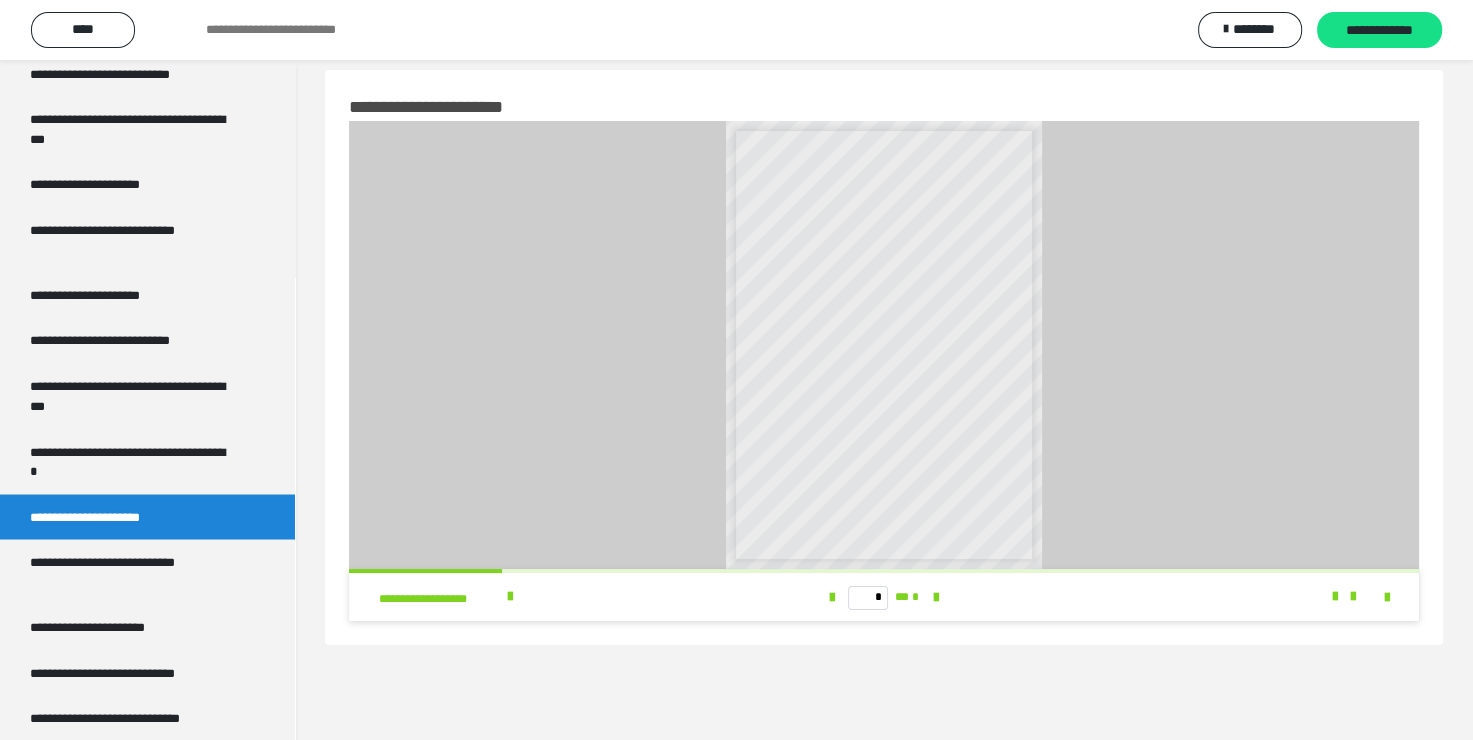 scroll, scrollTop: 0, scrollLeft: 0, axis: both 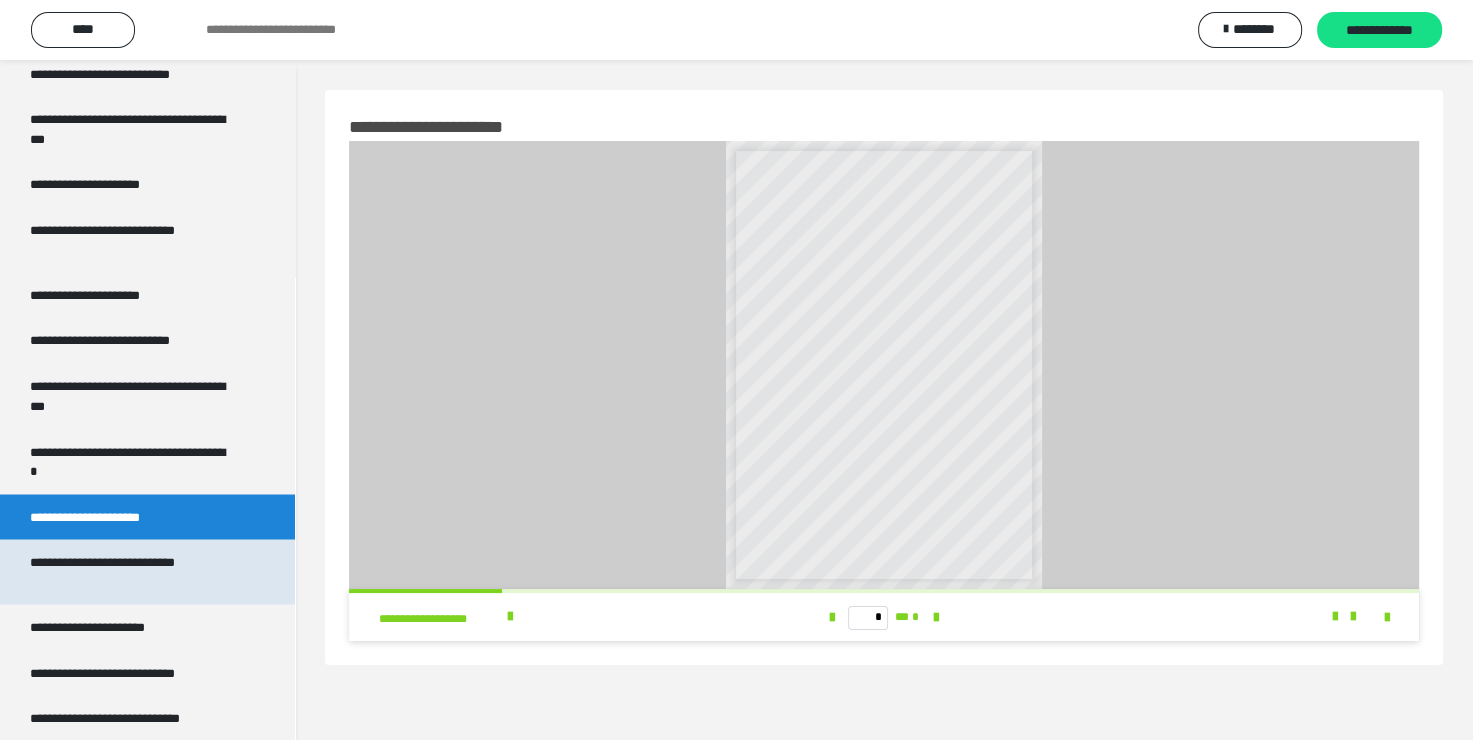 click on "**********" at bounding box center (132, 571) 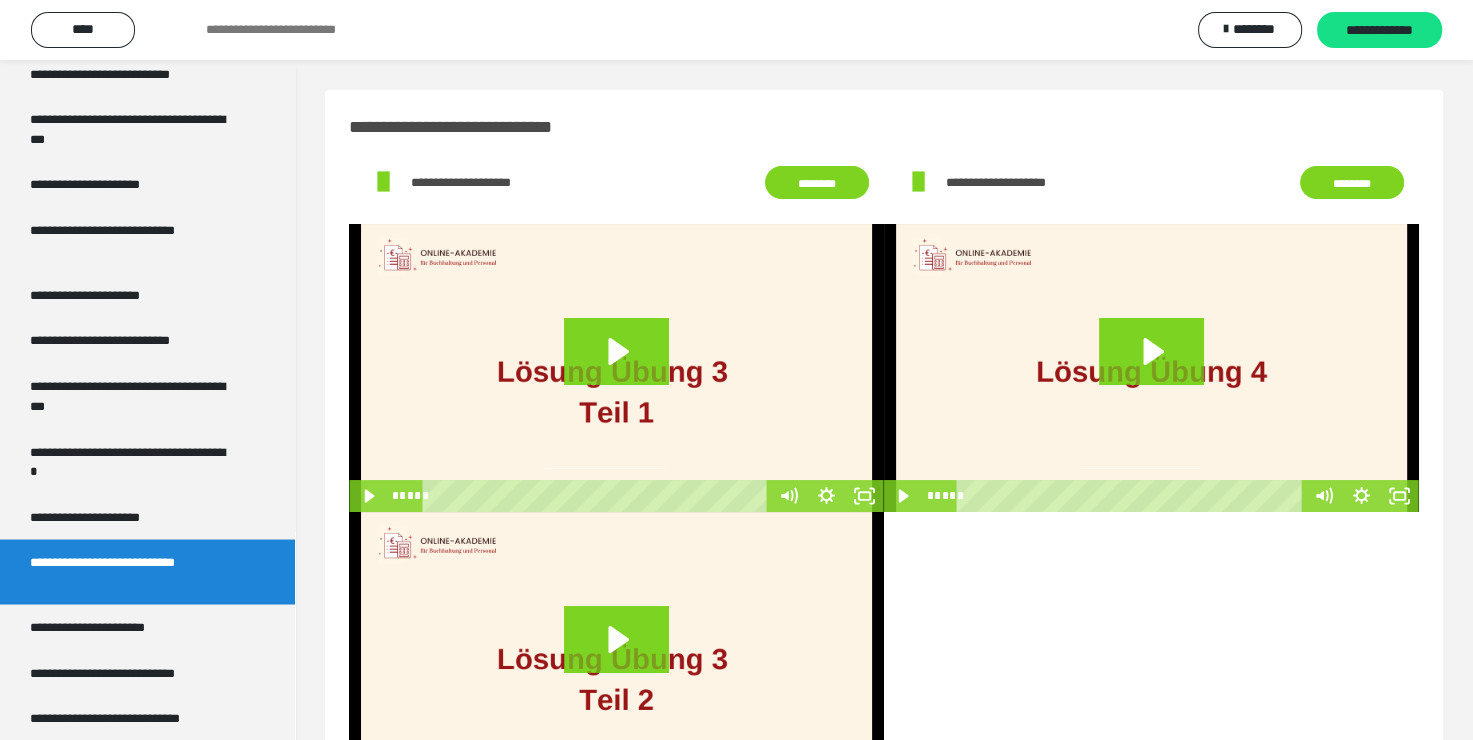 click on "********" at bounding box center [817, 183] 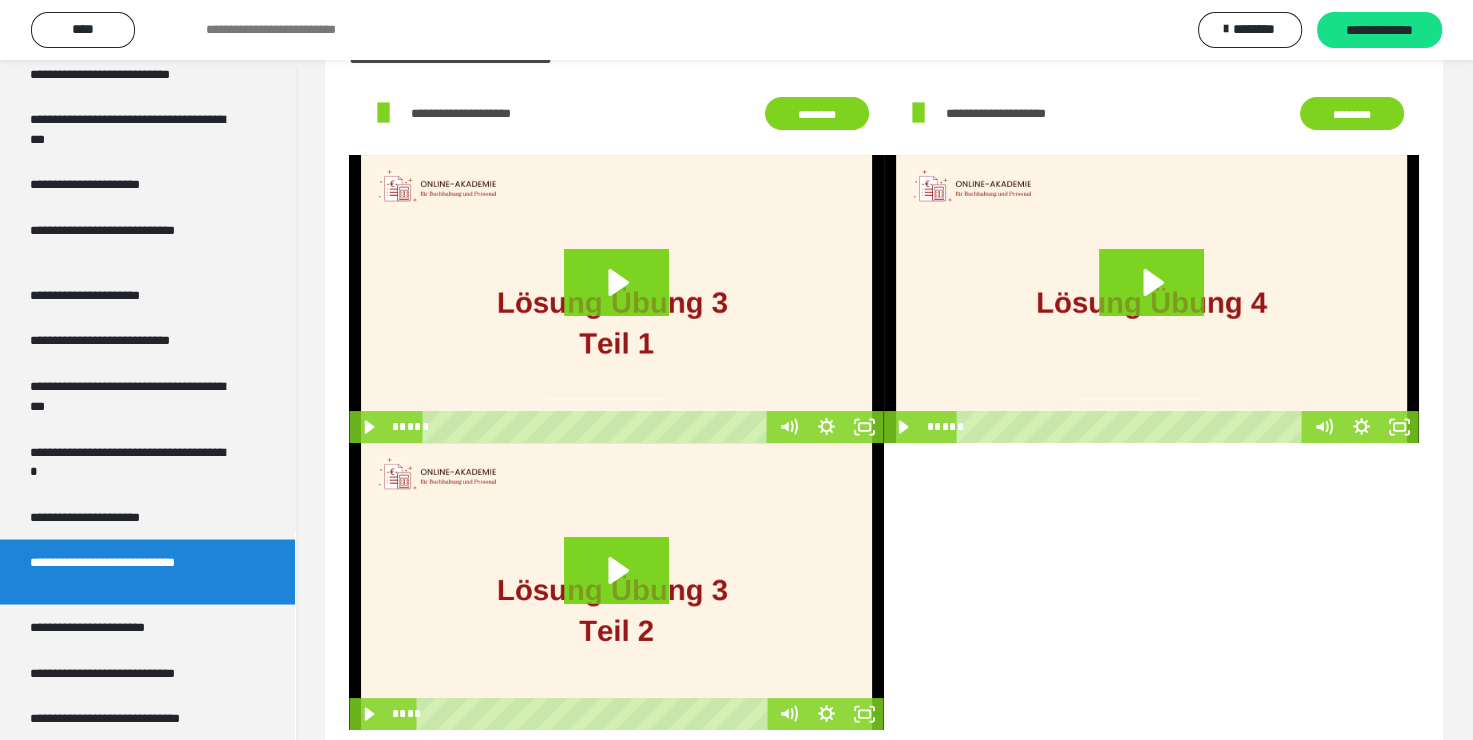 scroll, scrollTop: 112, scrollLeft: 0, axis: vertical 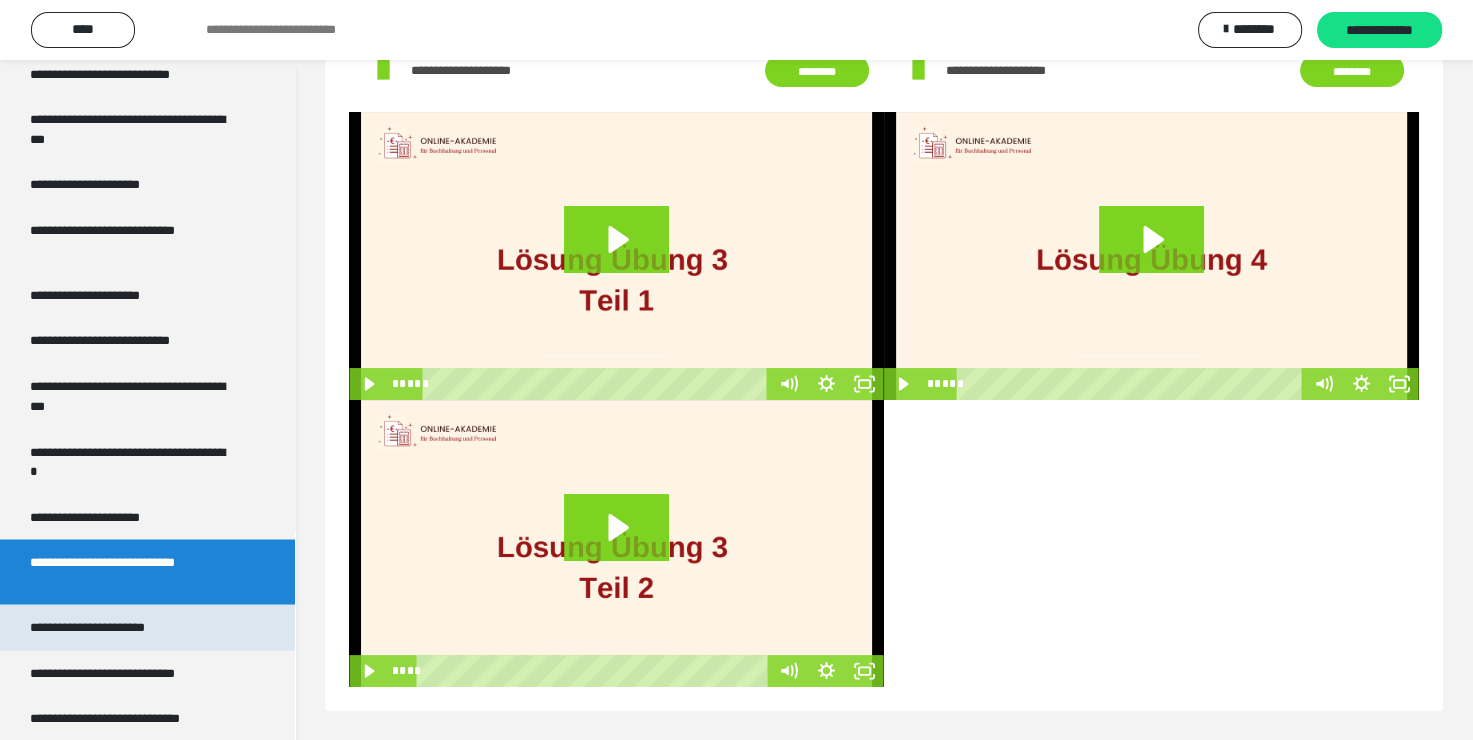 click on "**********" at bounding box center [111, 627] 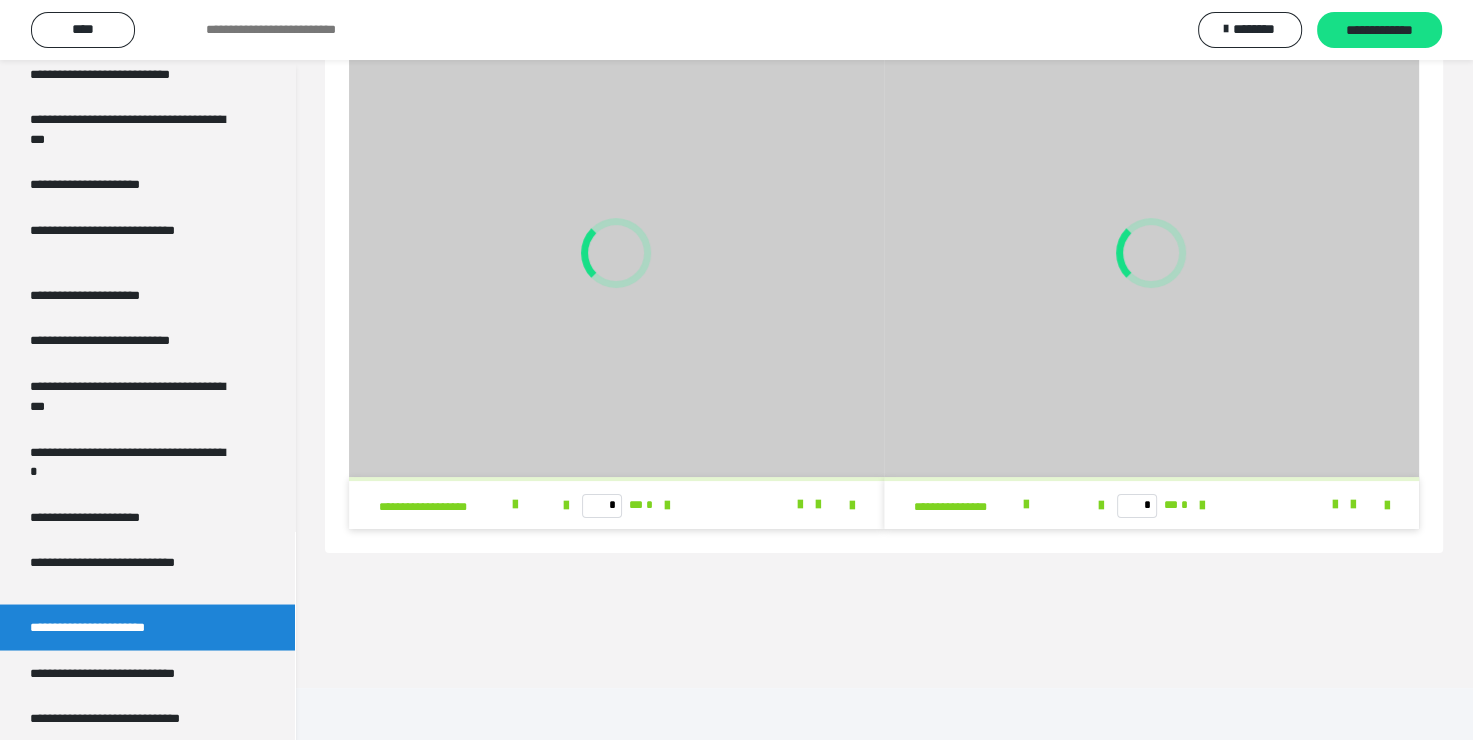scroll, scrollTop: 60, scrollLeft: 0, axis: vertical 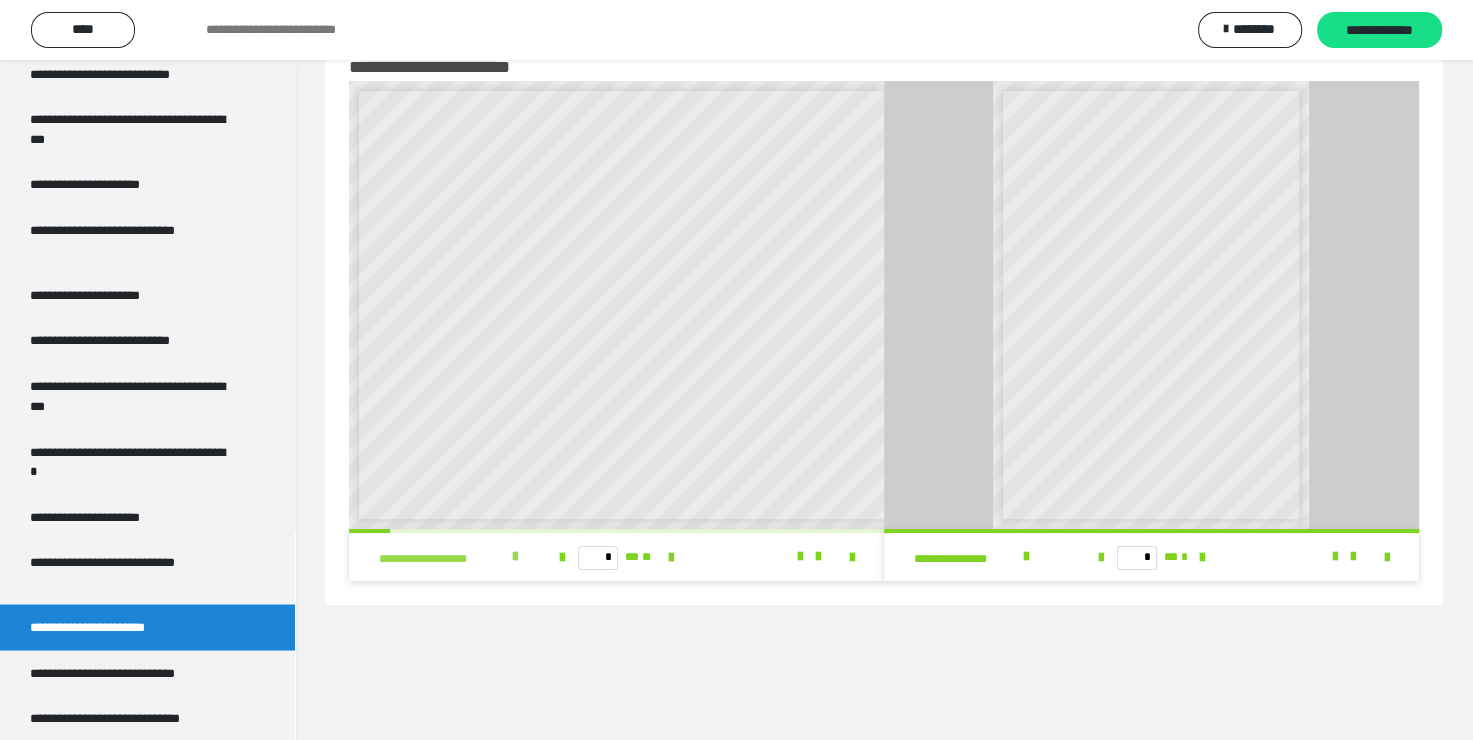 click at bounding box center (515, 557) 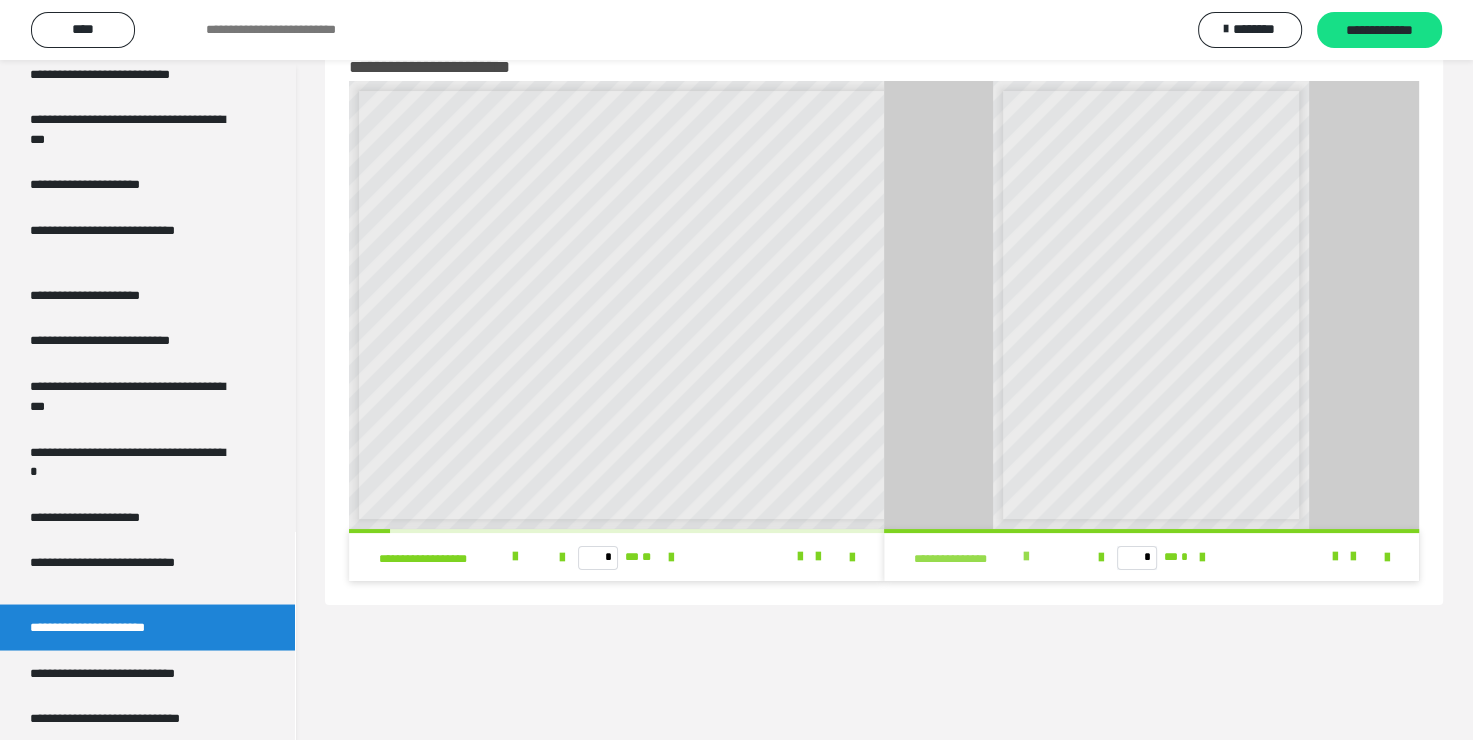 click at bounding box center (1026, 557) 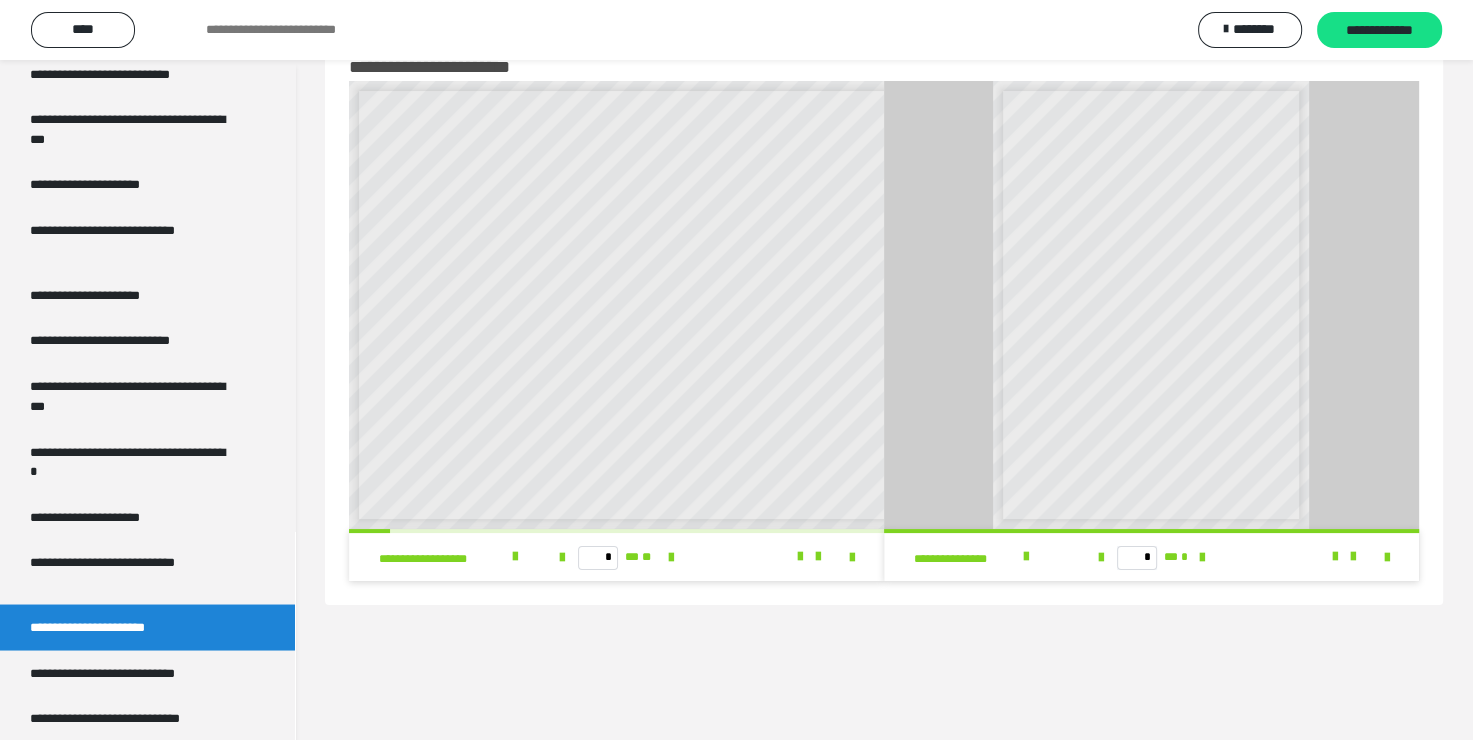 scroll, scrollTop: 8, scrollLeft: 0, axis: vertical 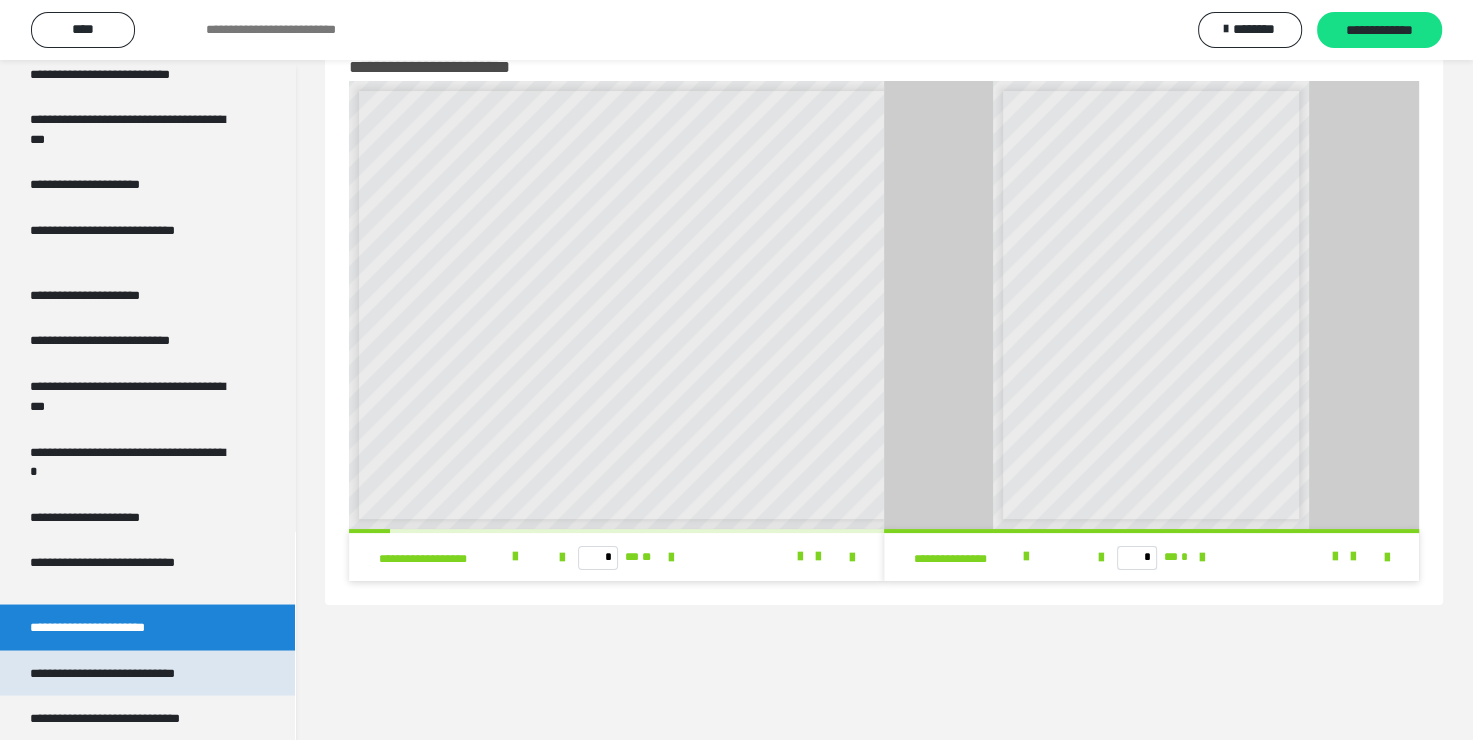 click on "**********" at bounding box center [131, 673] 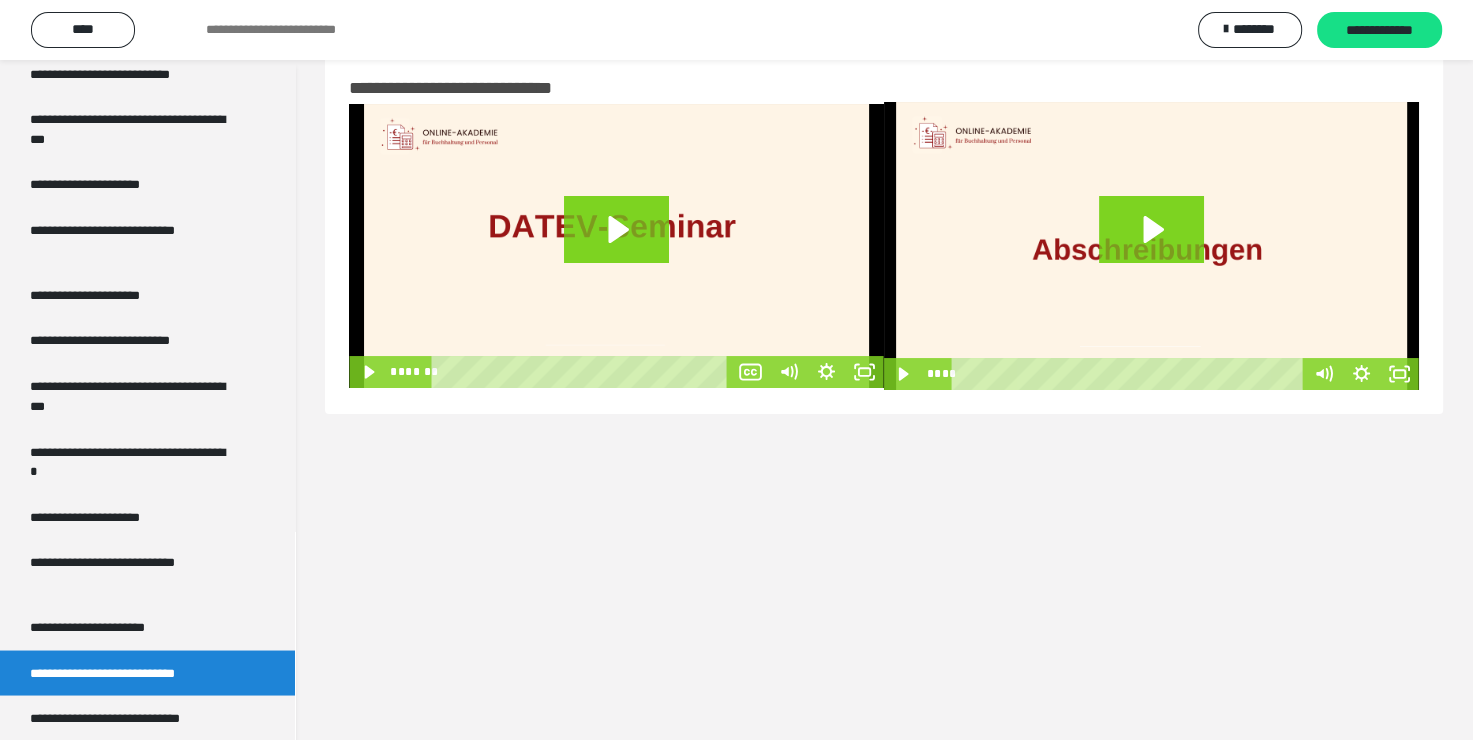 scroll, scrollTop: 60, scrollLeft: 0, axis: vertical 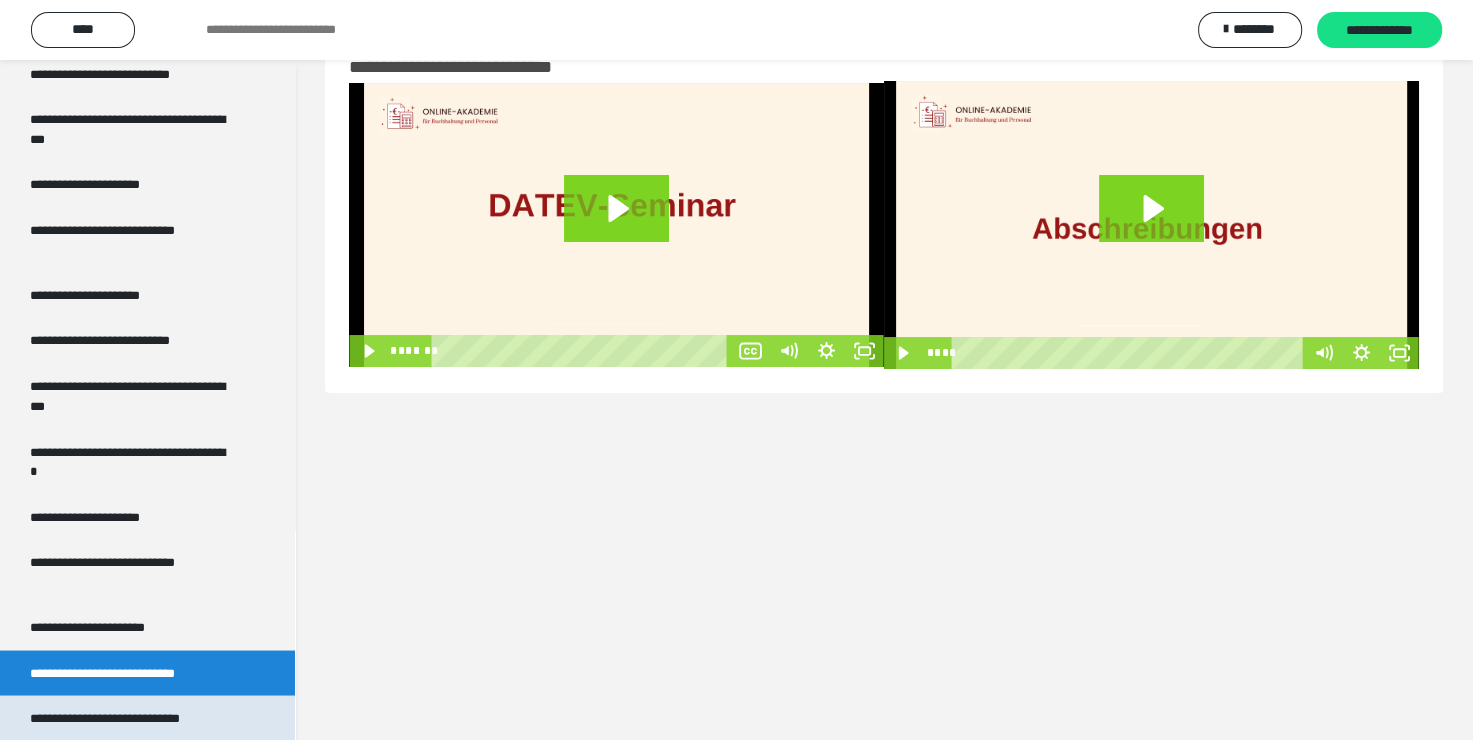 click on "**********" at bounding box center [132, 727] 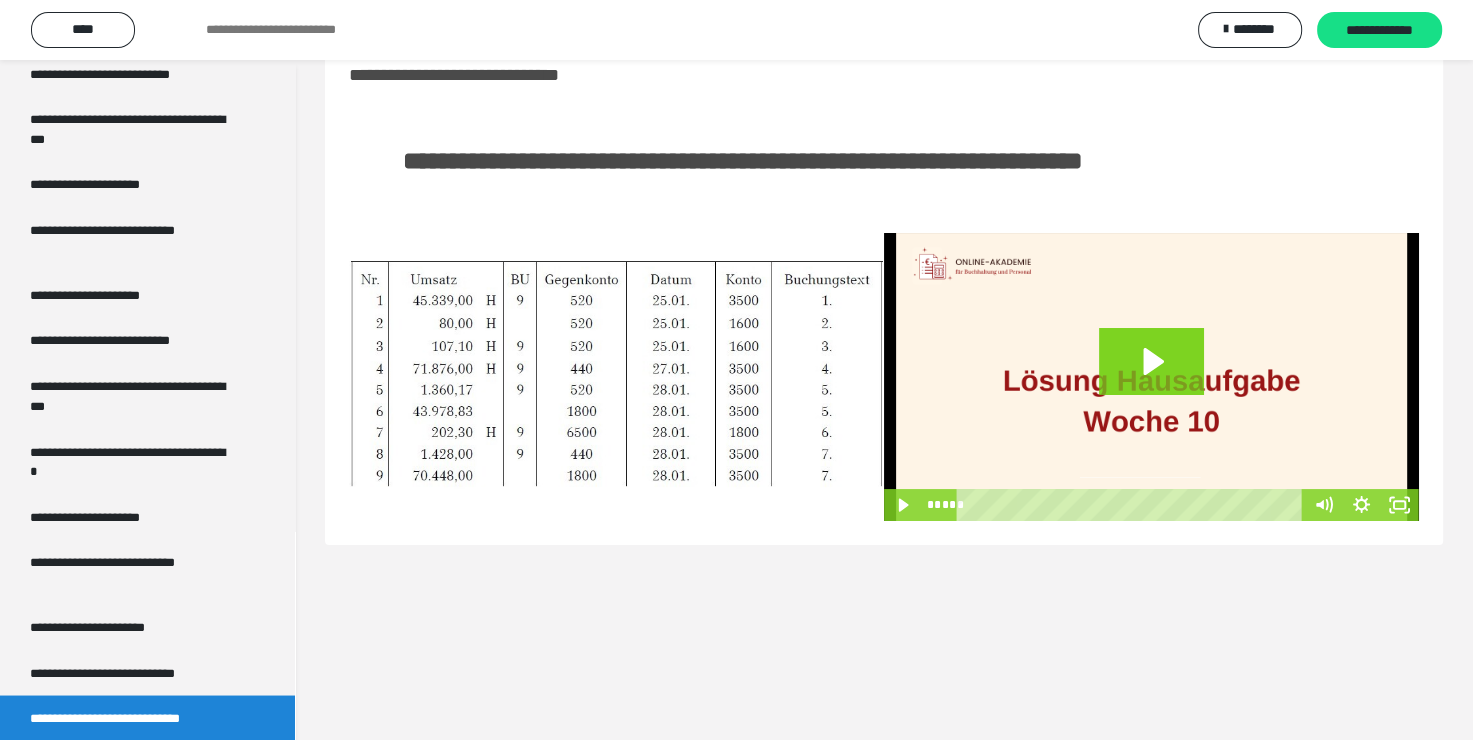 scroll, scrollTop: 60, scrollLeft: 0, axis: vertical 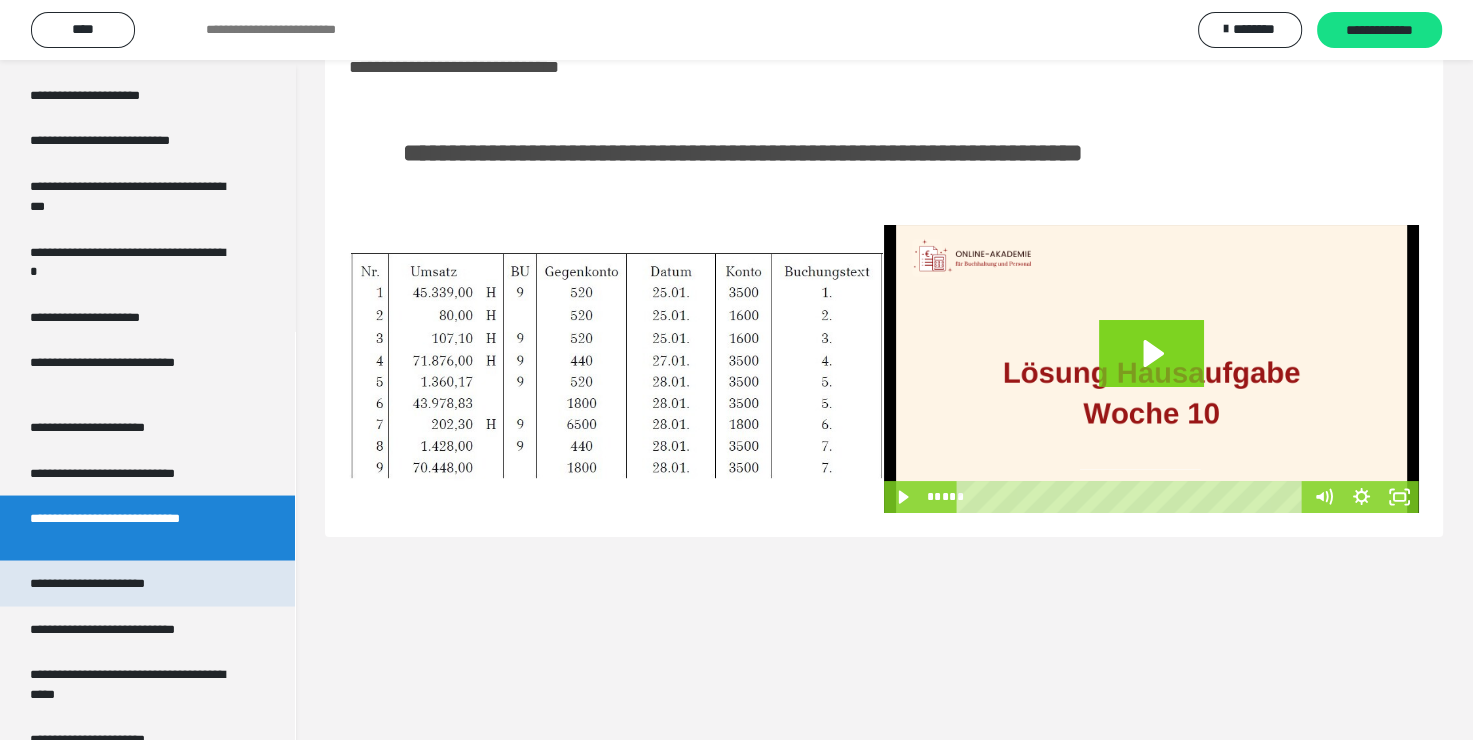 click on "**********" at bounding box center (109, 583) 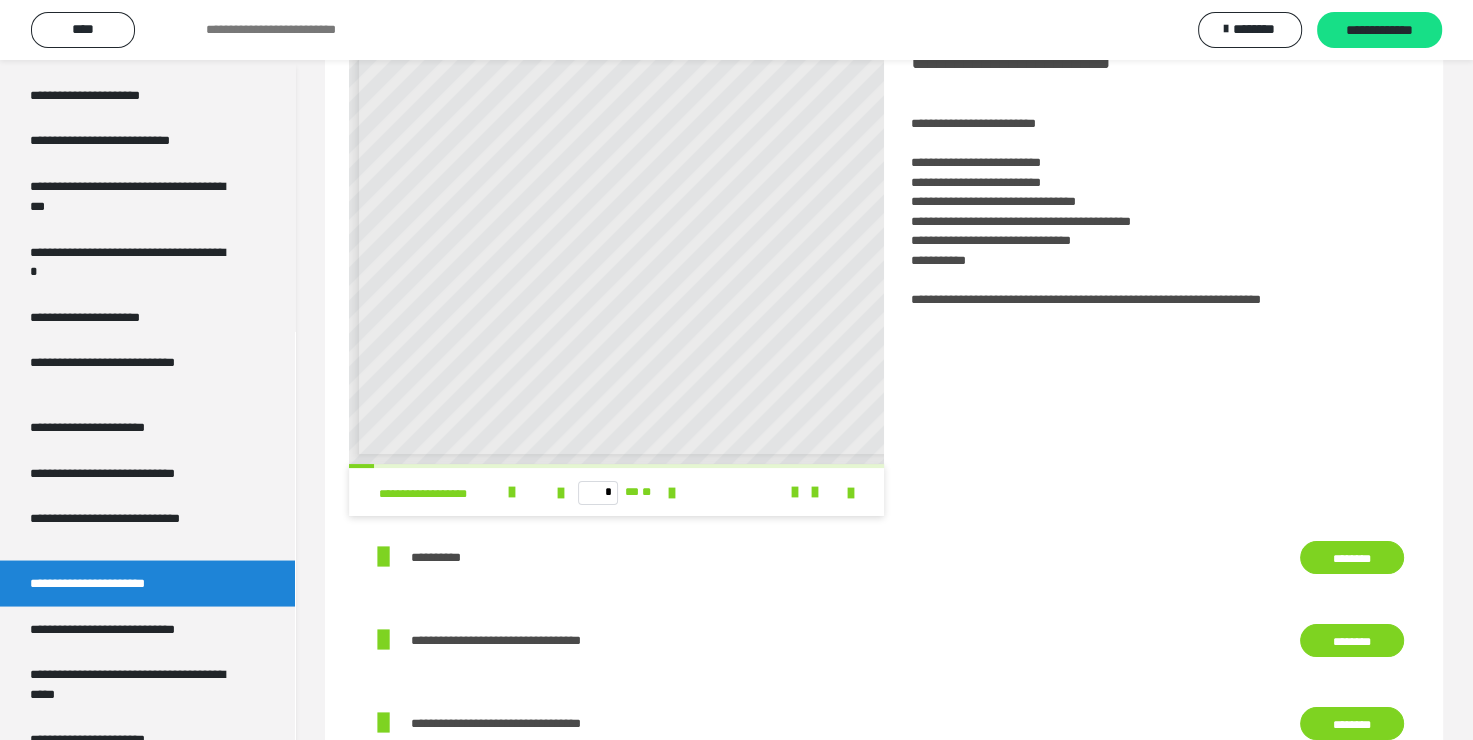 scroll, scrollTop: 160, scrollLeft: 0, axis: vertical 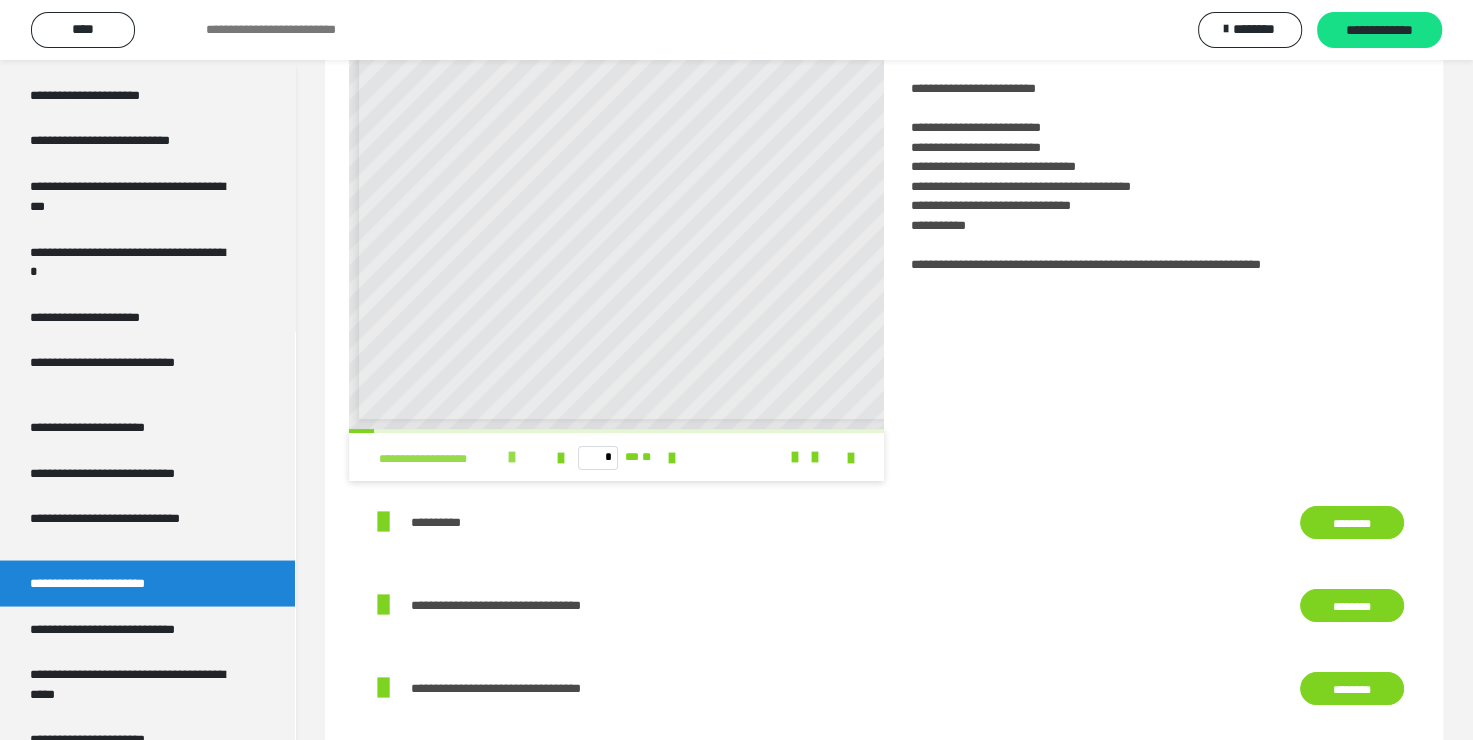 click at bounding box center (512, 457) 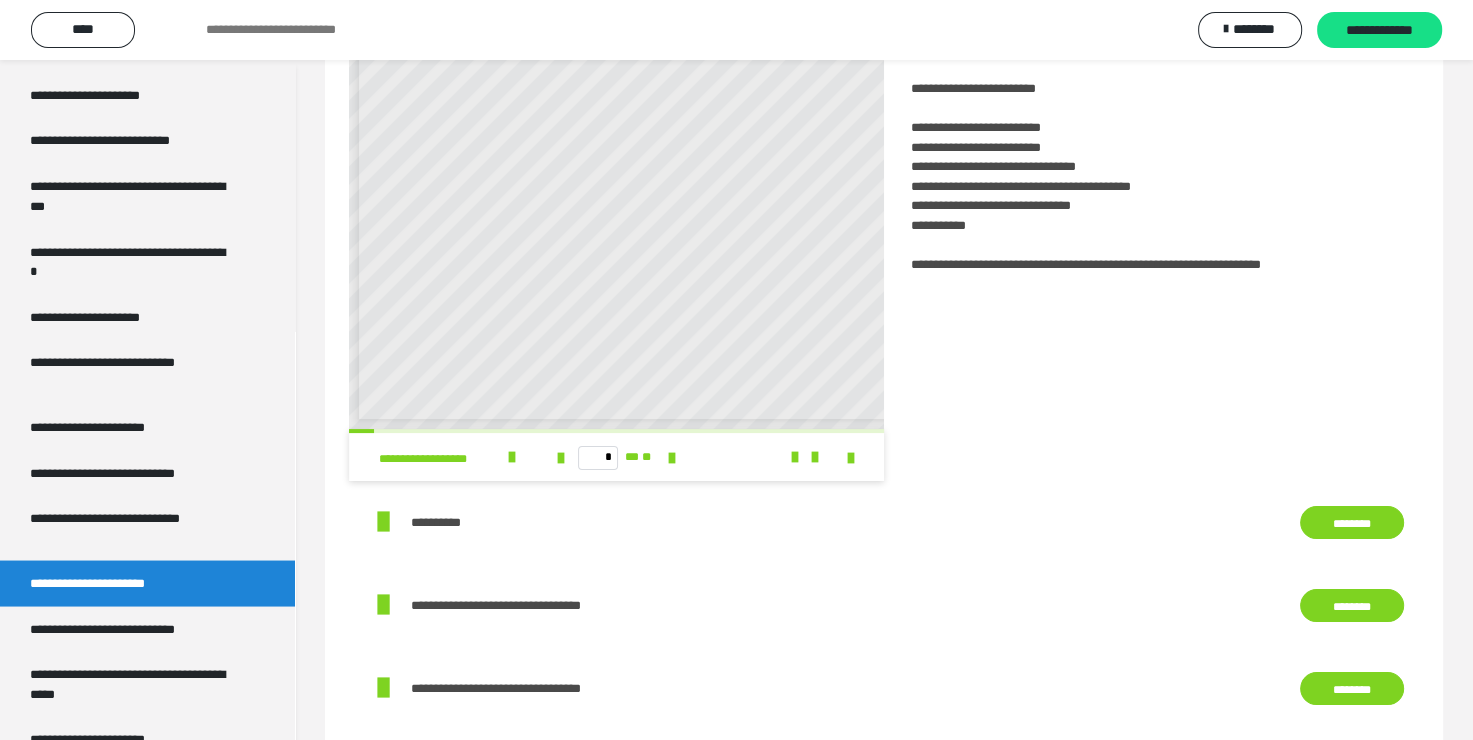 click on "********" at bounding box center (1352, 523) 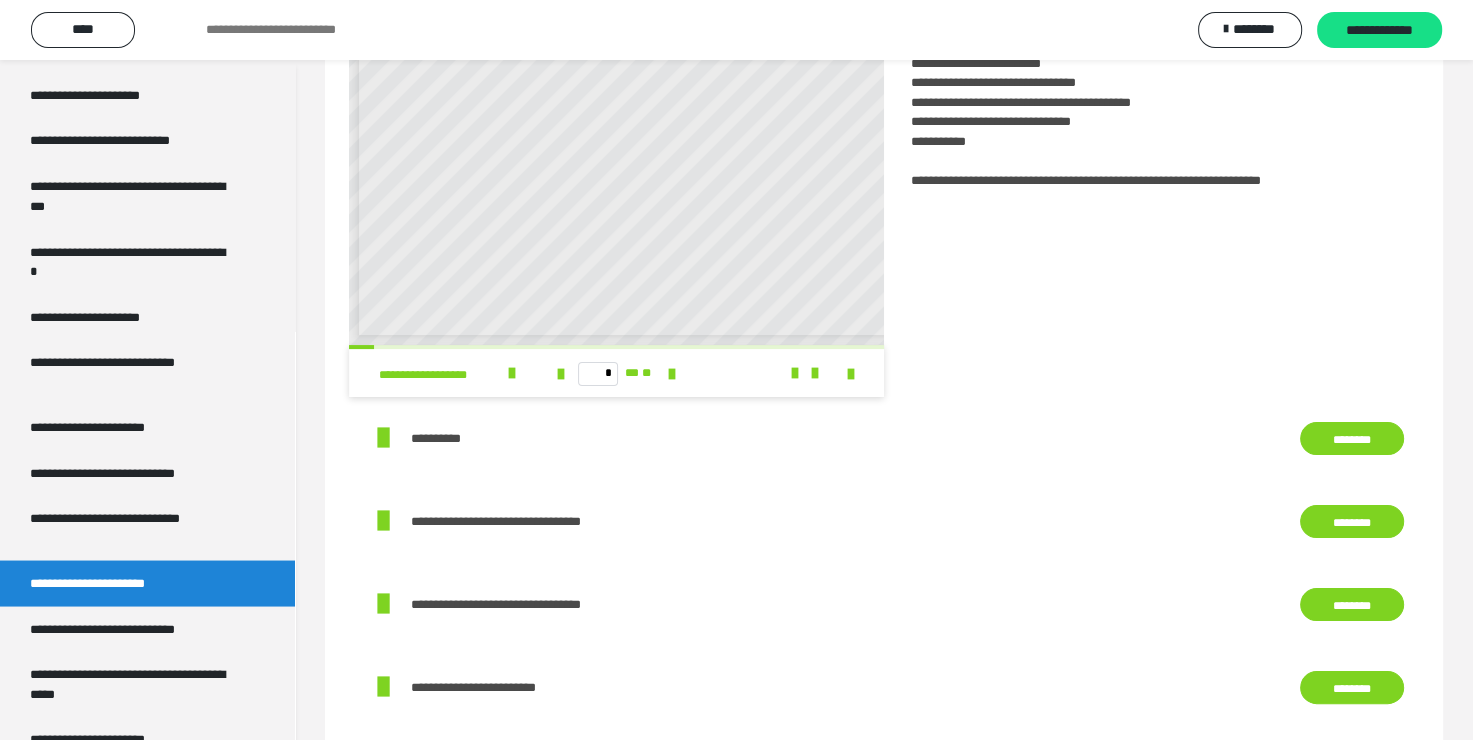 scroll, scrollTop: 360, scrollLeft: 0, axis: vertical 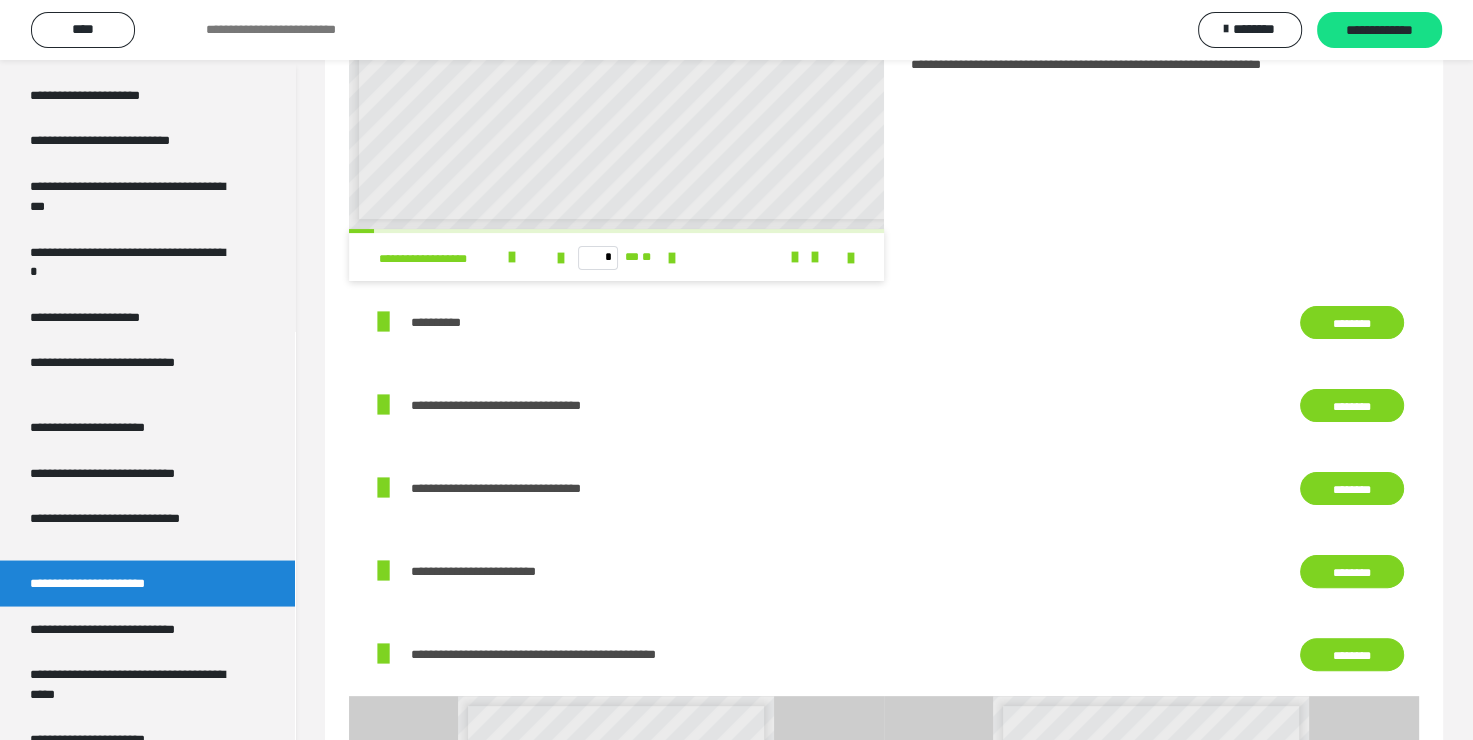 click on "********" at bounding box center (1352, 489) 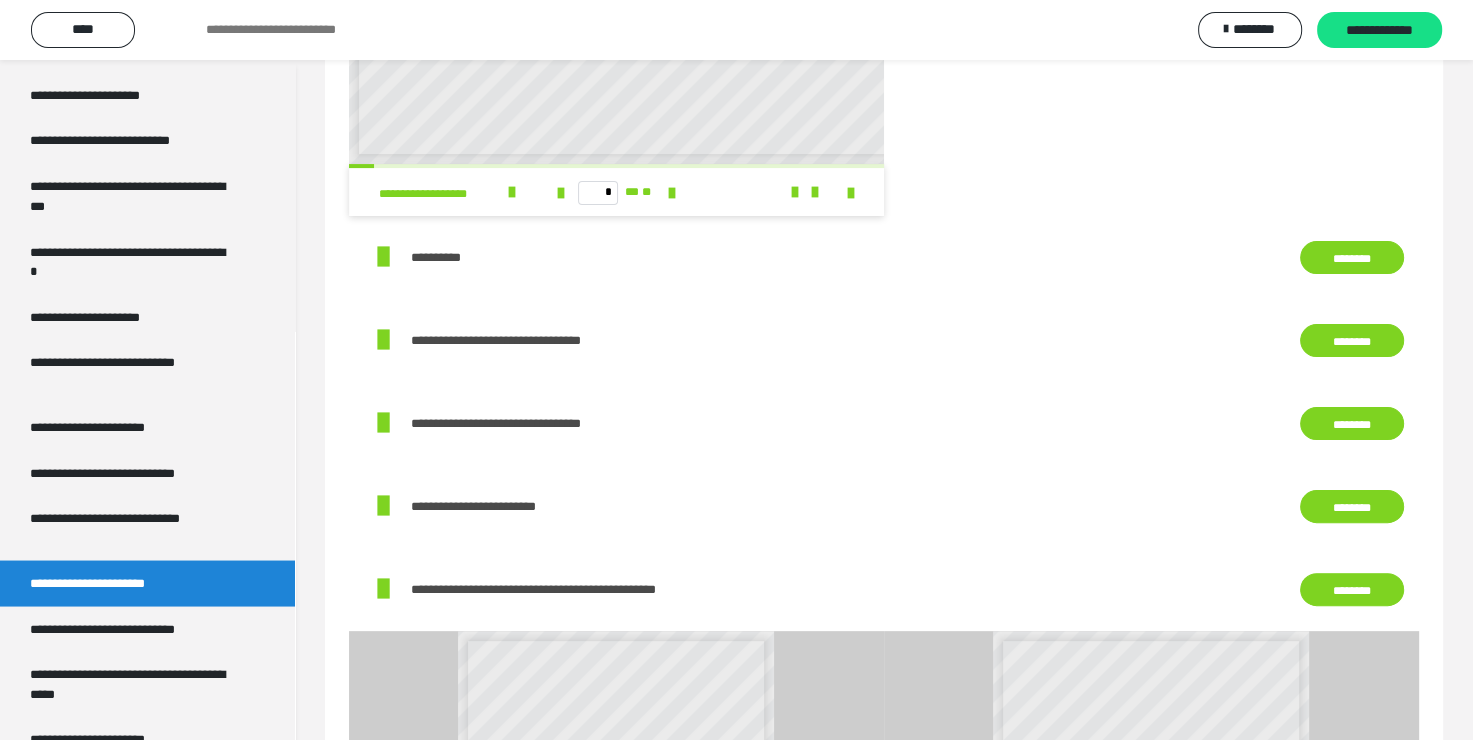 scroll, scrollTop: 460, scrollLeft: 0, axis: vertical 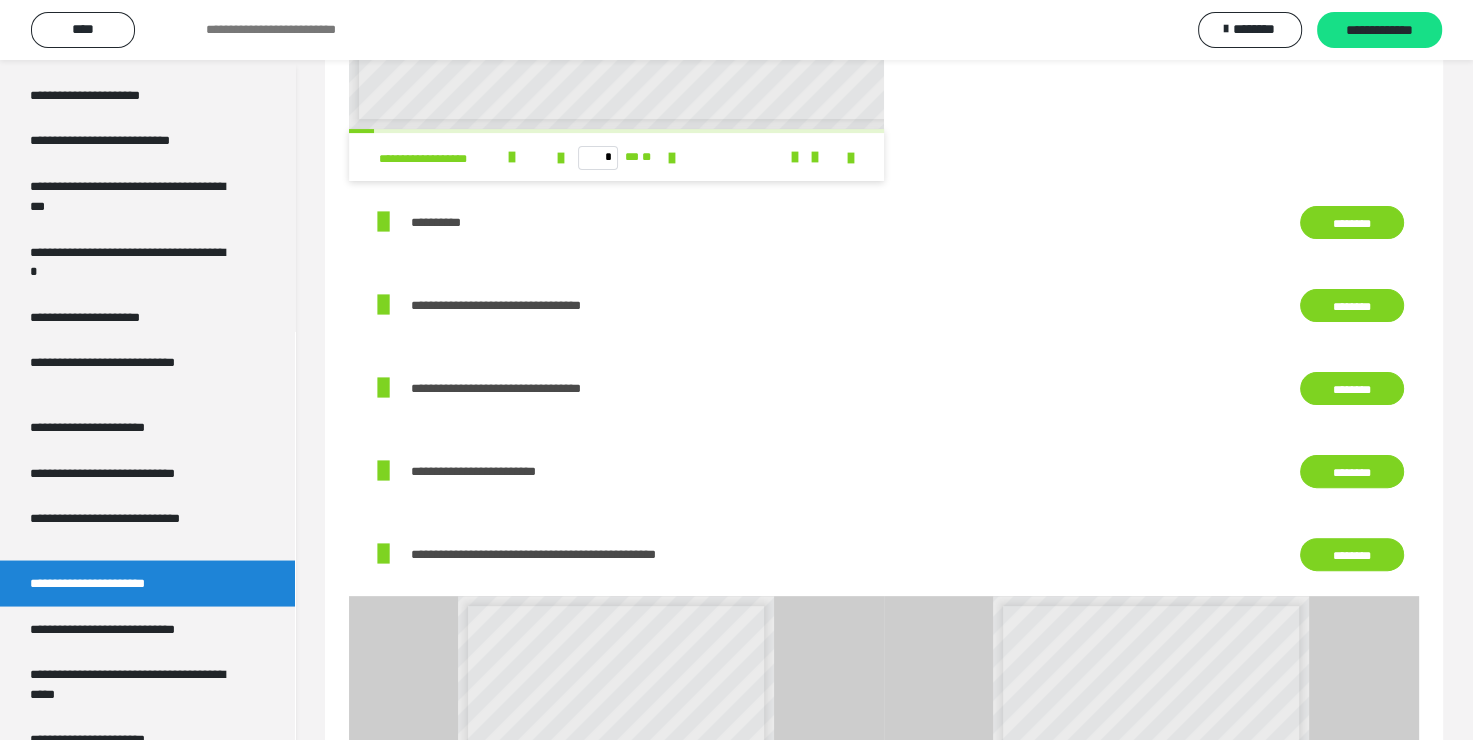 click on "********" at bounding box center [1352, 472] 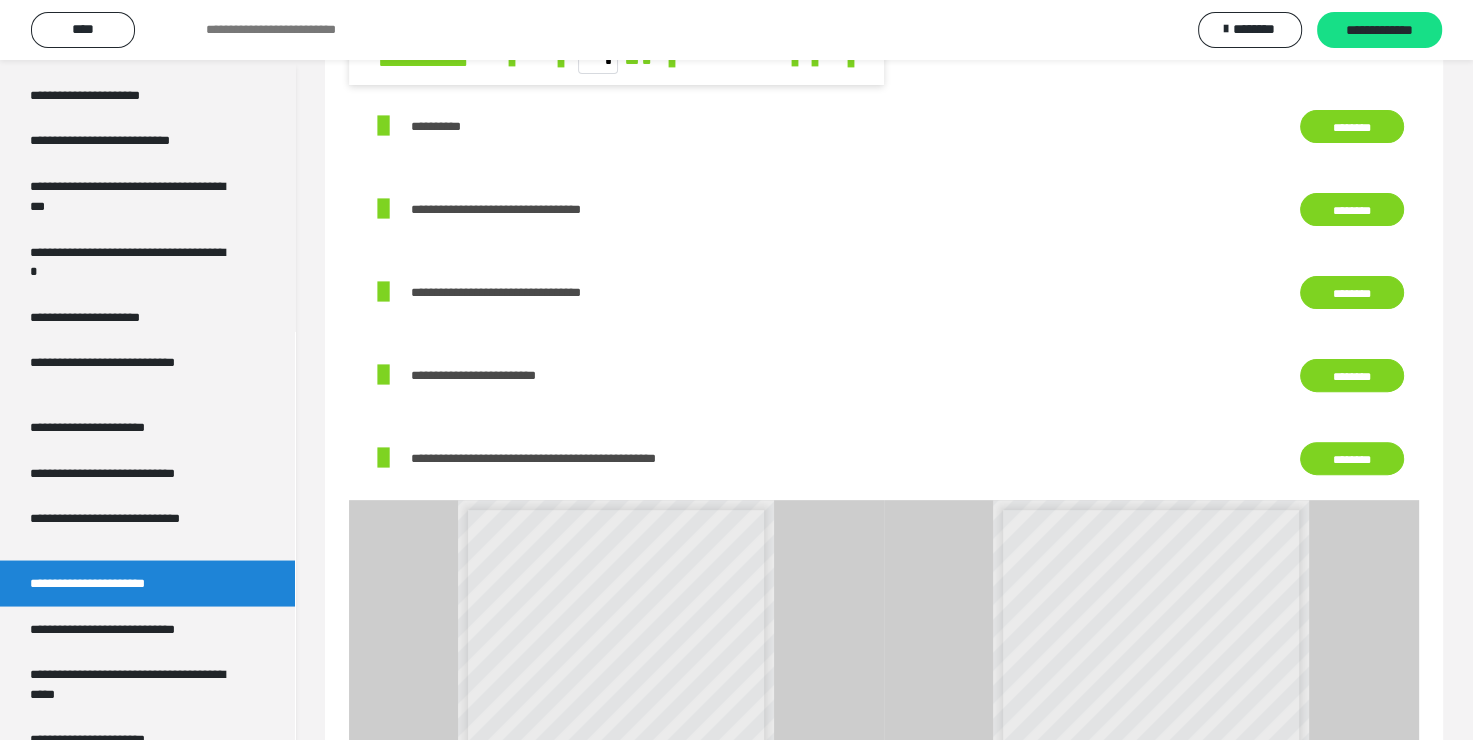 scroll, scrollTop: 560, scrollLeft: 0, axis: vertical 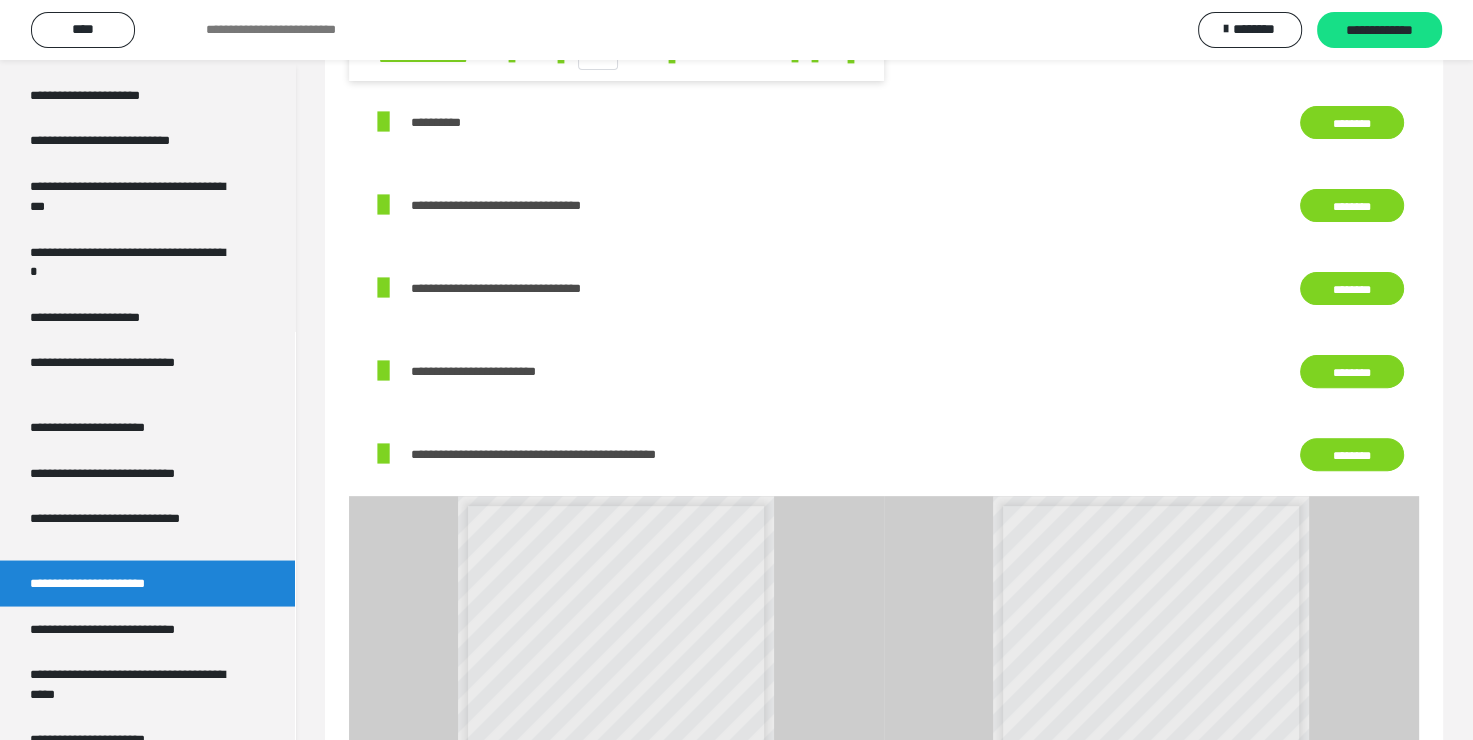 click on "********" at bounding box center [1352, 455] 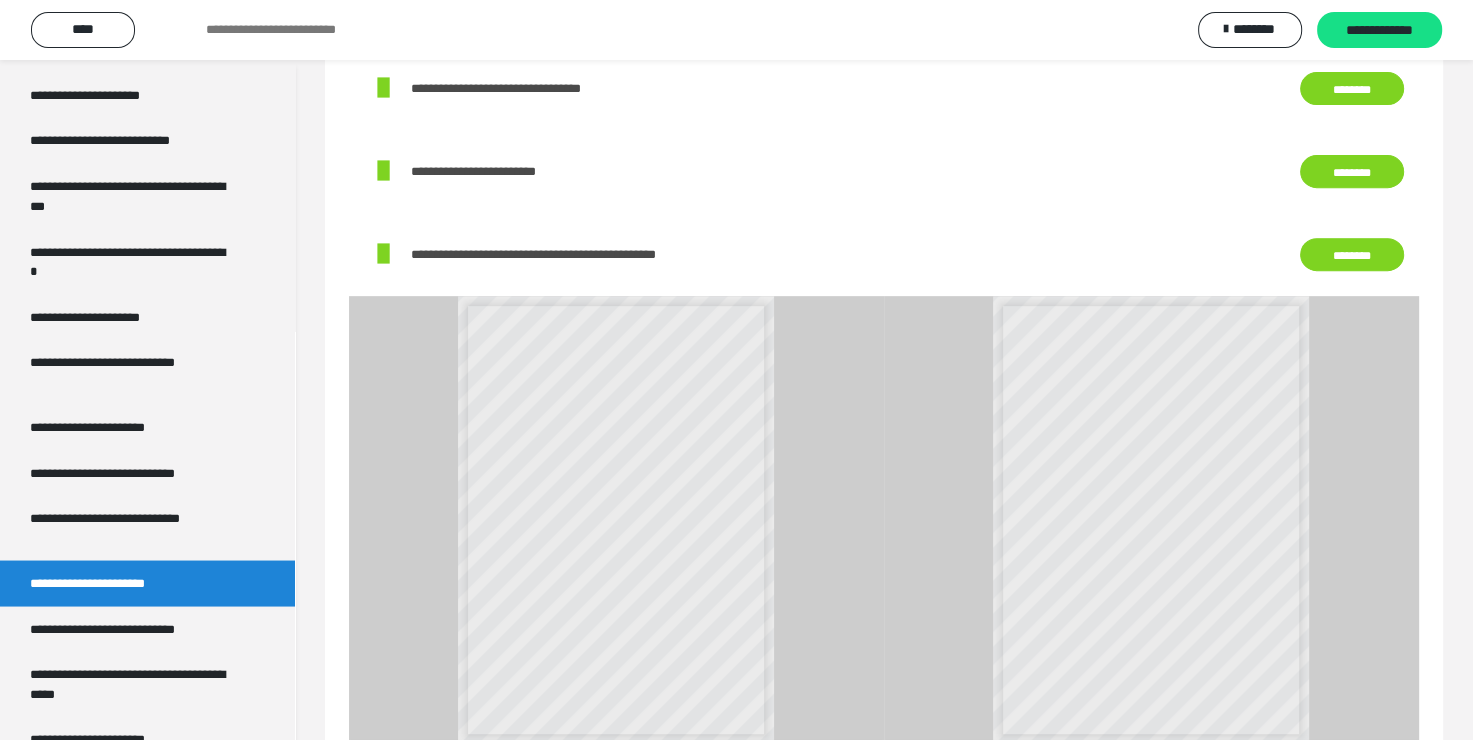 scroll, scrollTop: 960, scrollLeft: 0, axis: vertical 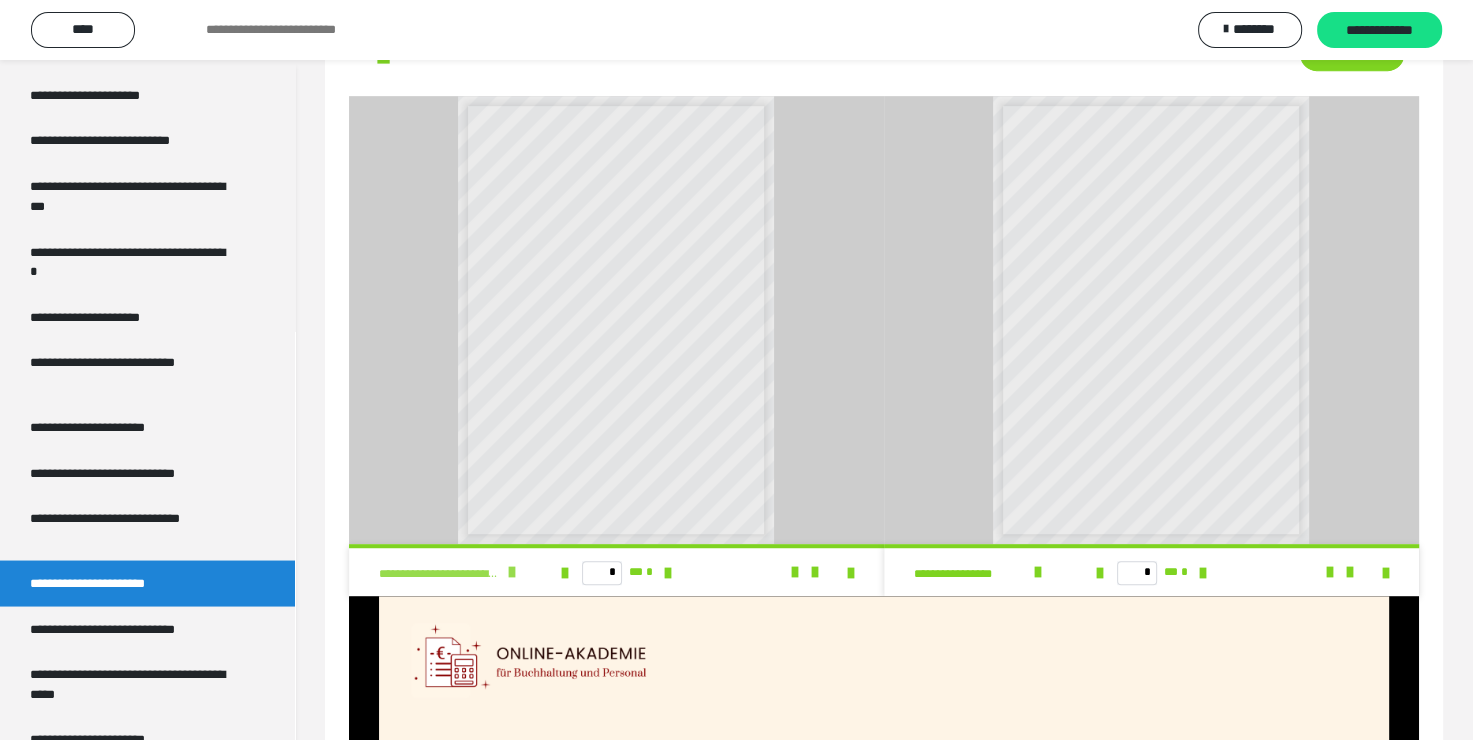 click at bounding box center (512, 572) 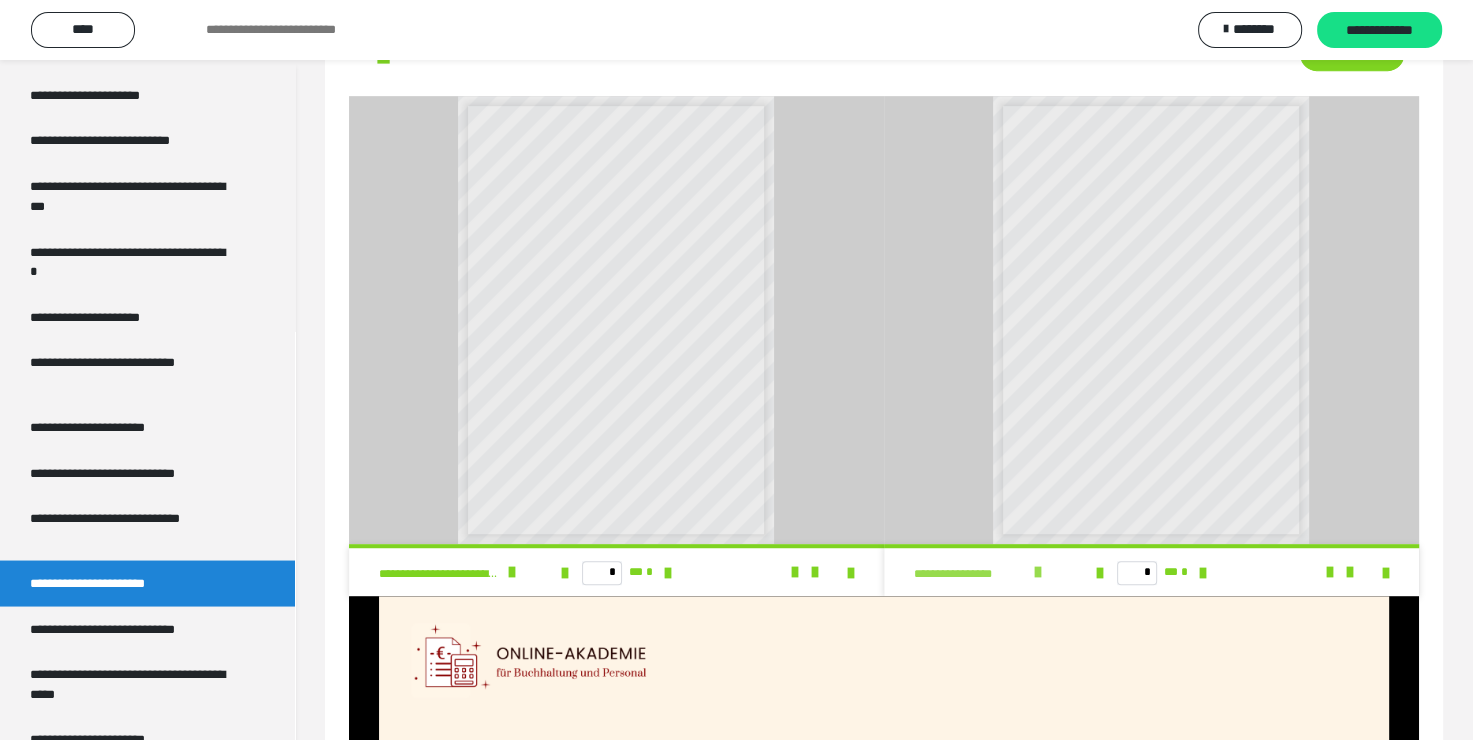 click at bounding box center (1038, 572) 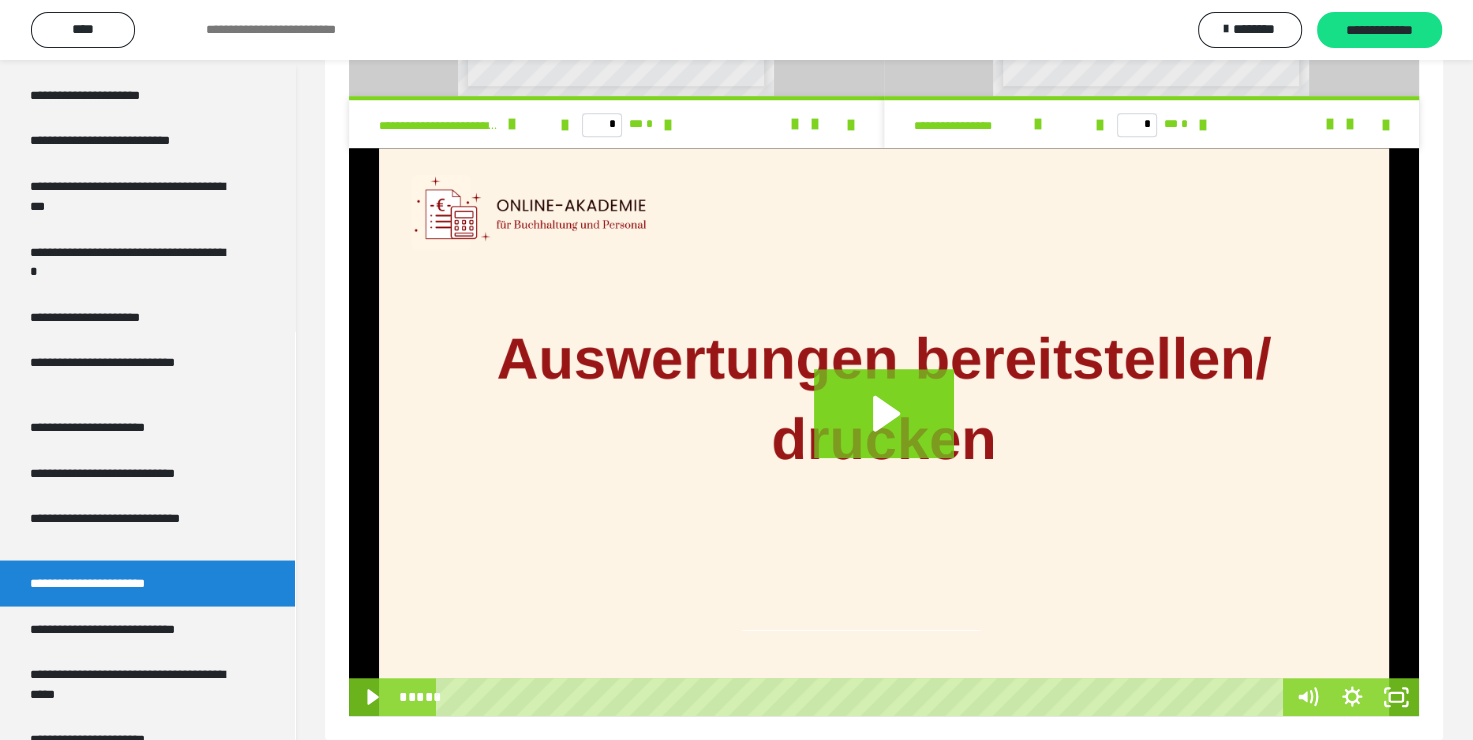 scroll, scrollTop: 1438, scrollLeft: 0, axis: vertical 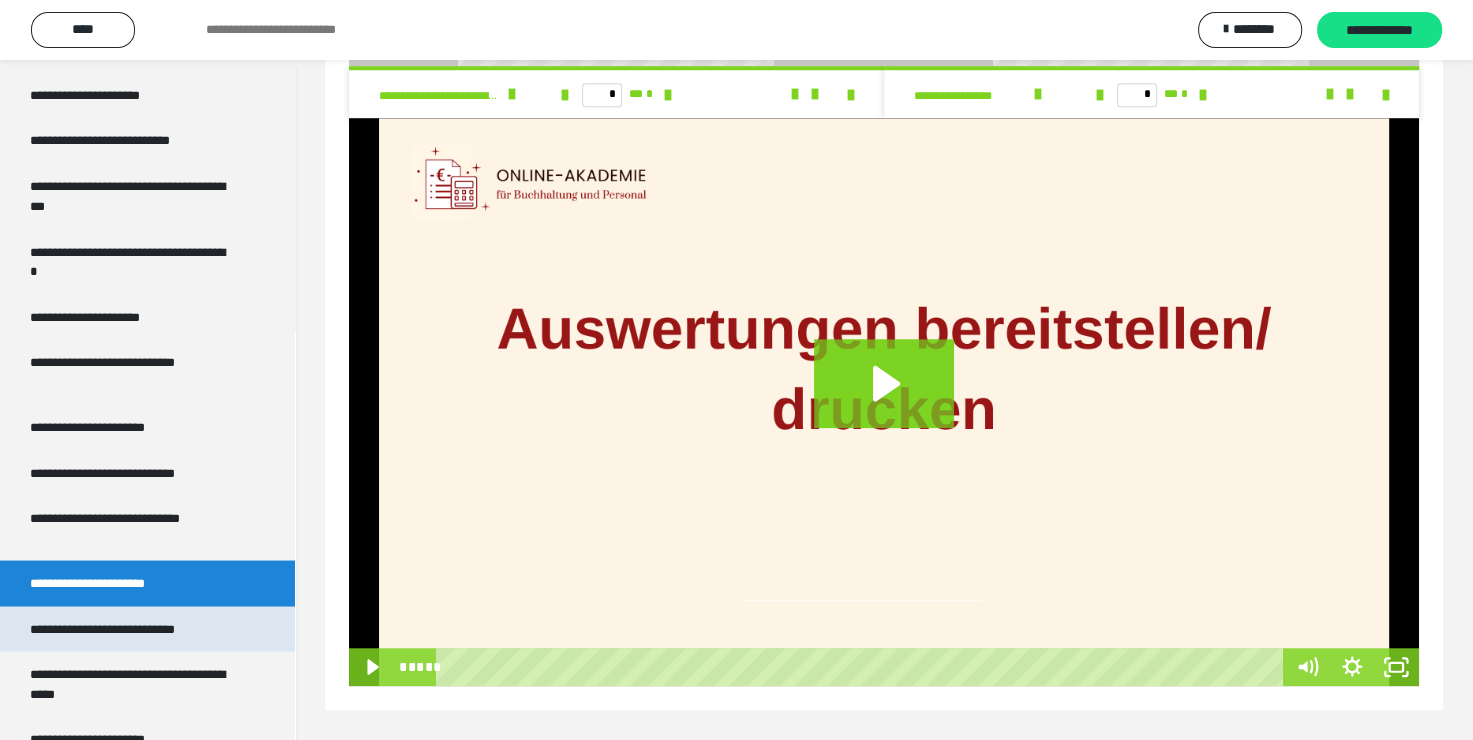 click on "**********" at bounding box center (129, 629) 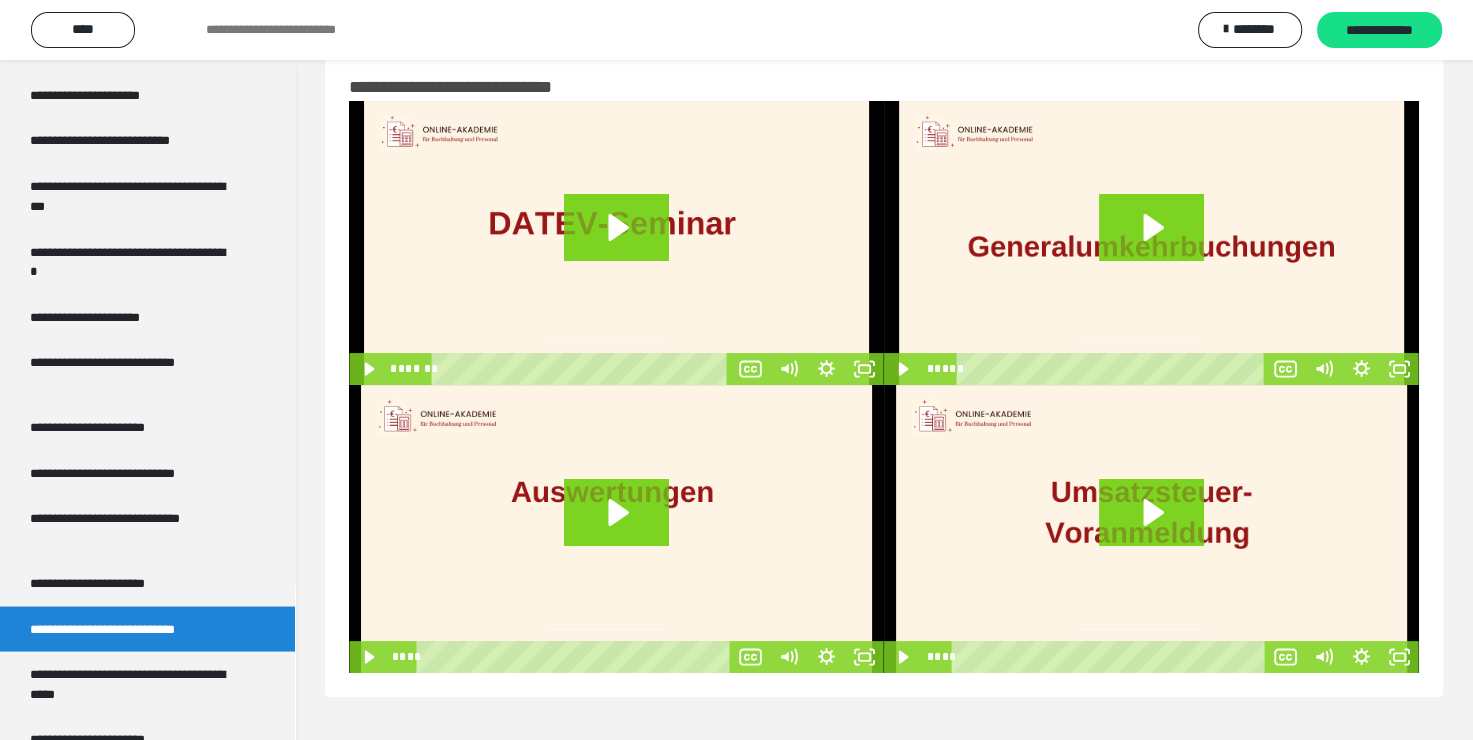scroll, scrollTop: 60, scrollLeft: 0, axis: vertical 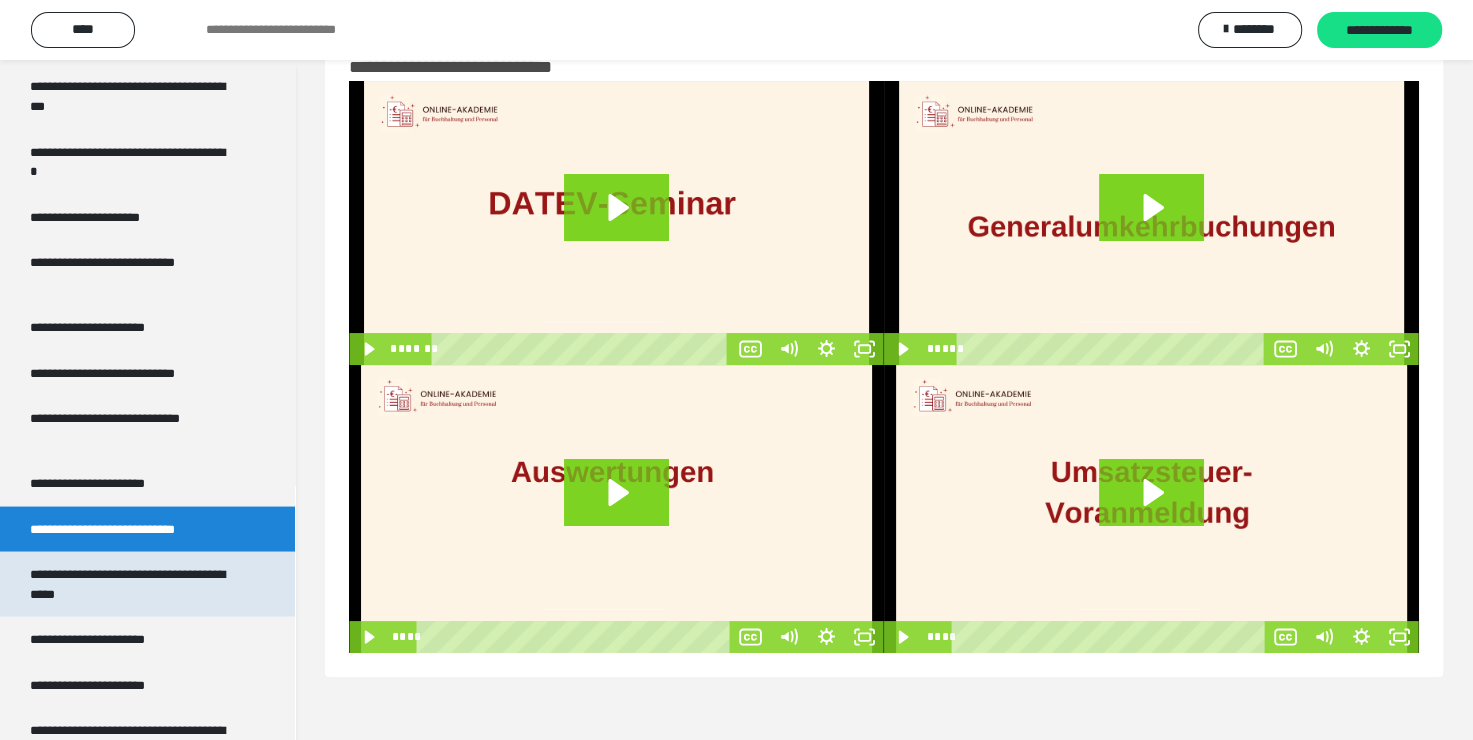 click on "**********" at bounding box center (132, 583) 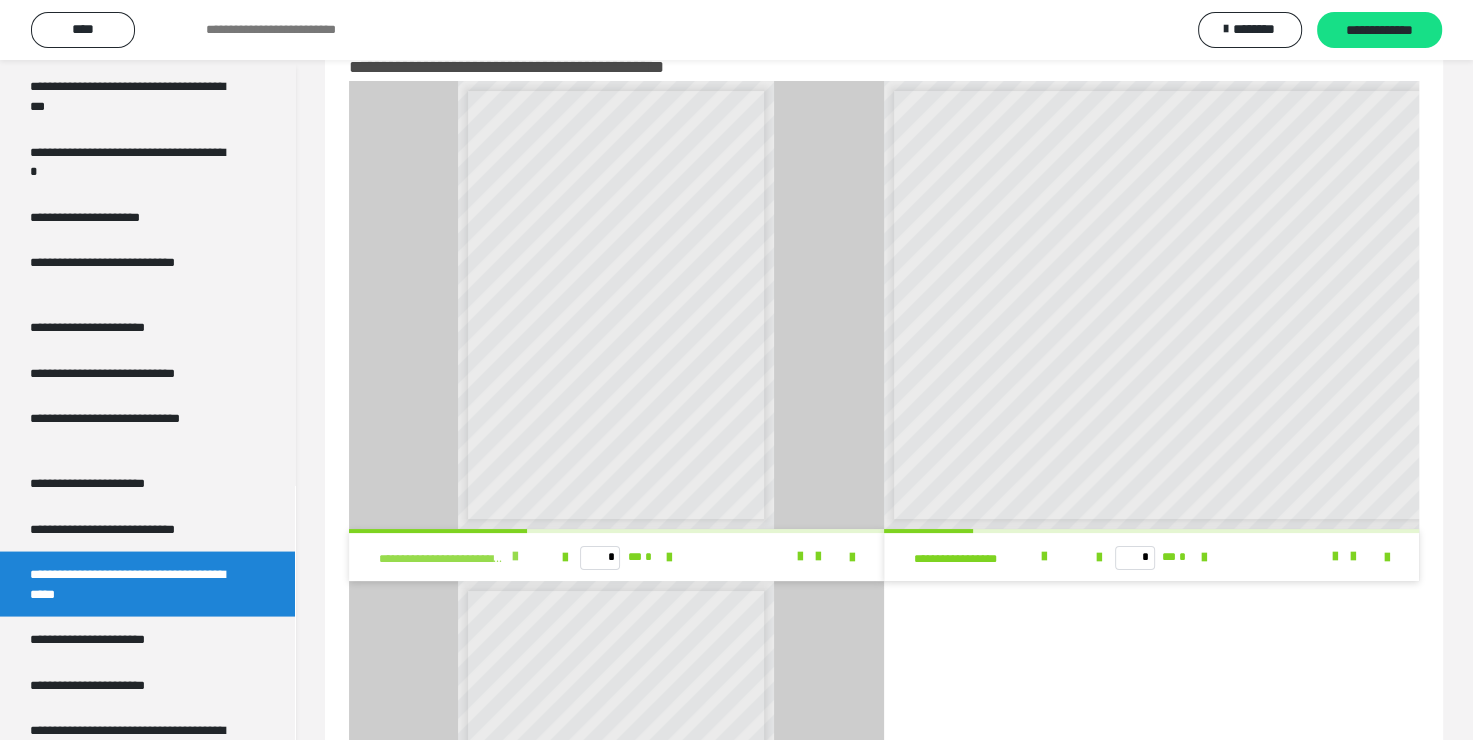 click at bounding box center (515, 557) 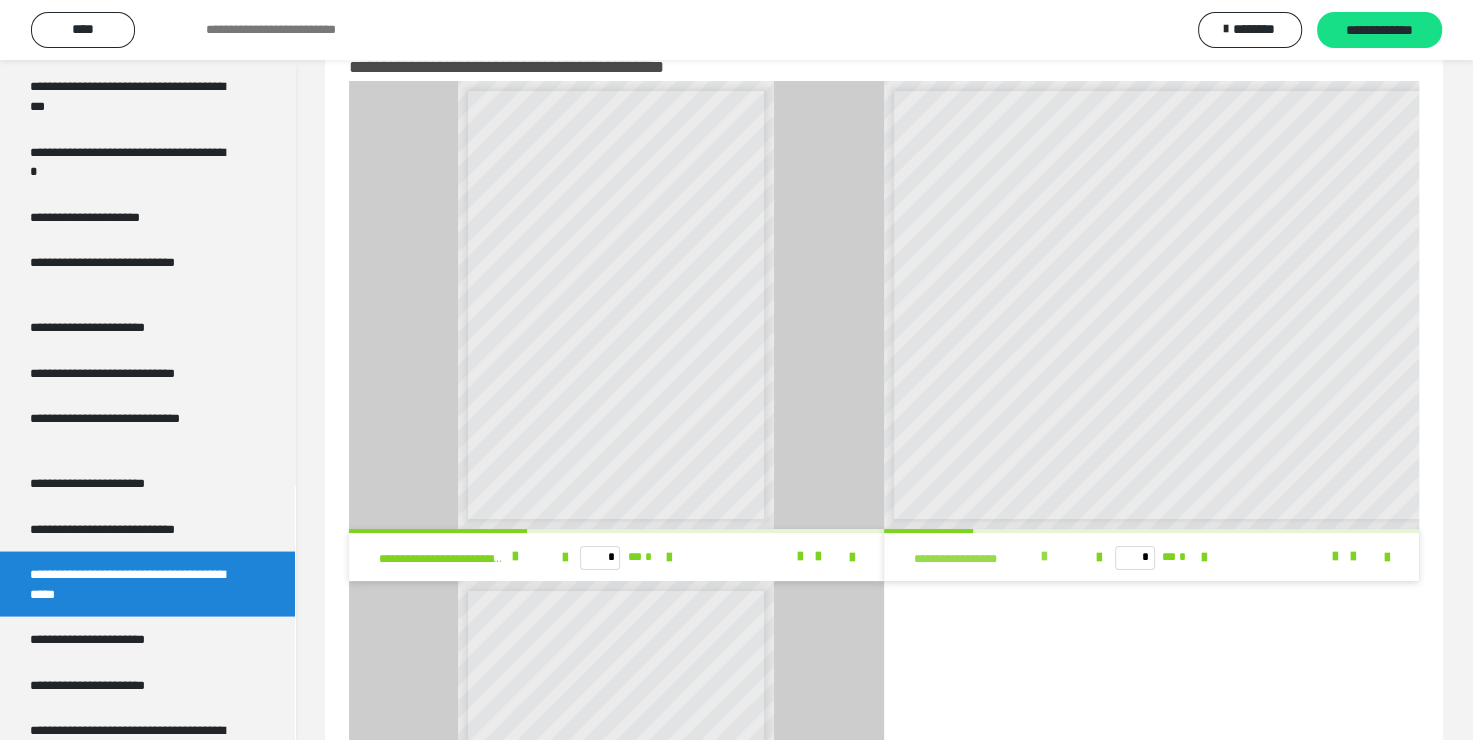 click at bounding box center (1044, 557) 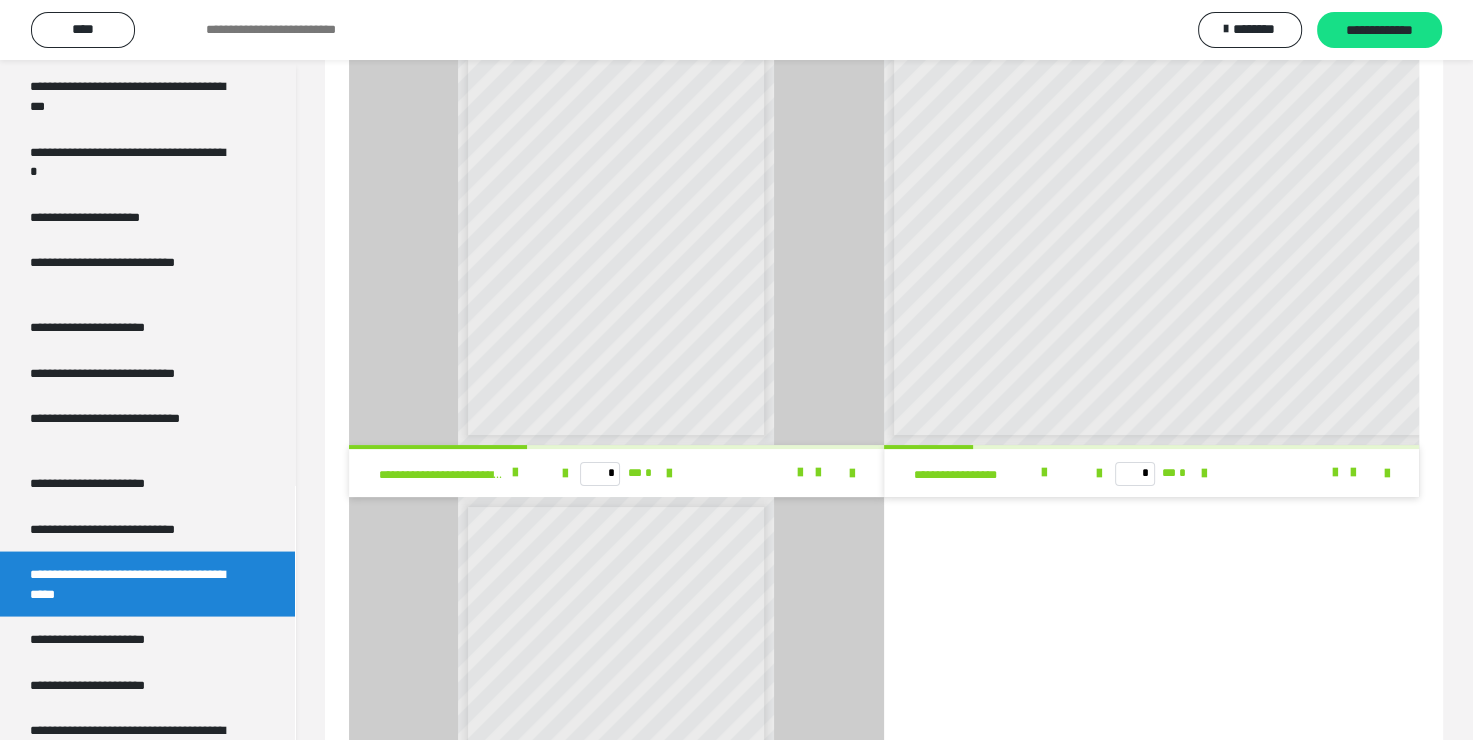 scroll, scrollTop: 455, scrollLeft: 0, axis: vertical 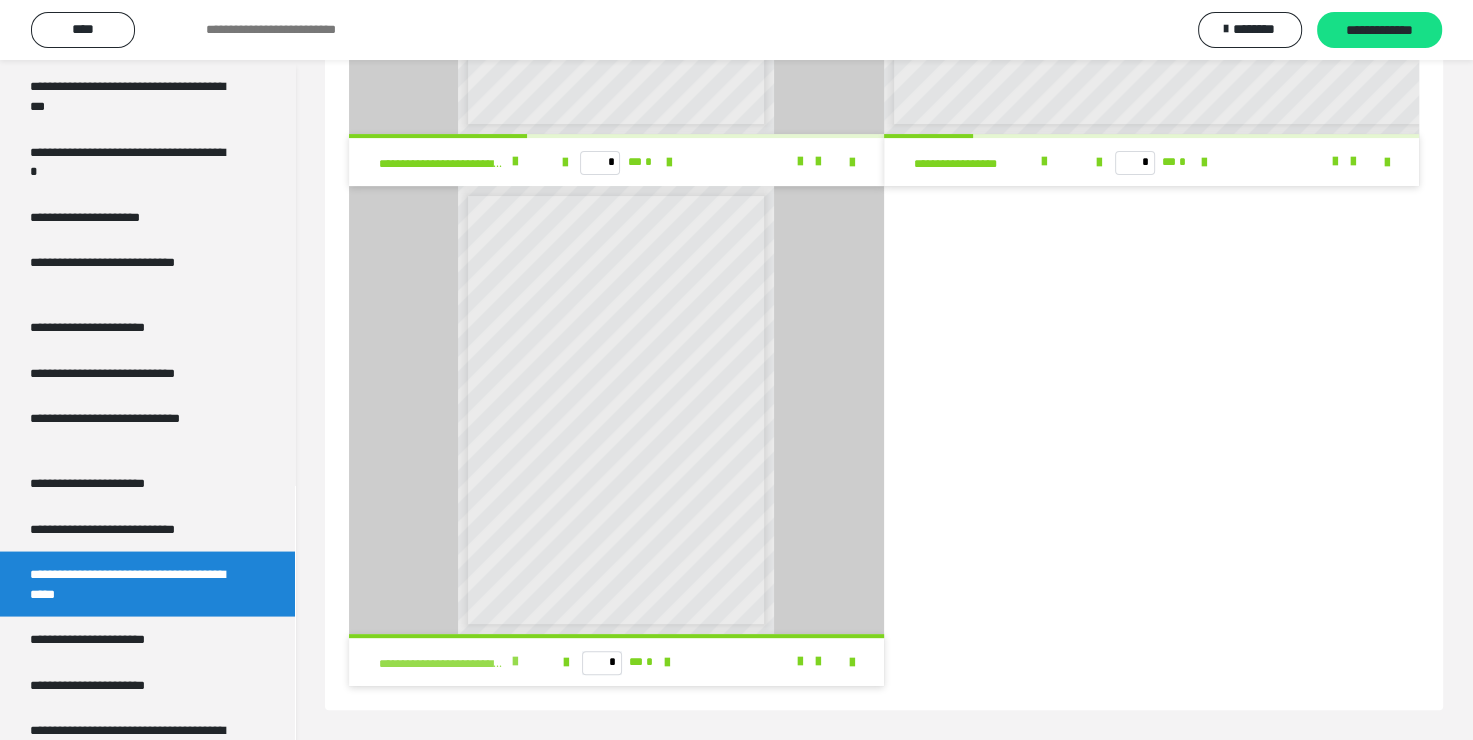 click at bounding box center (515, 662) 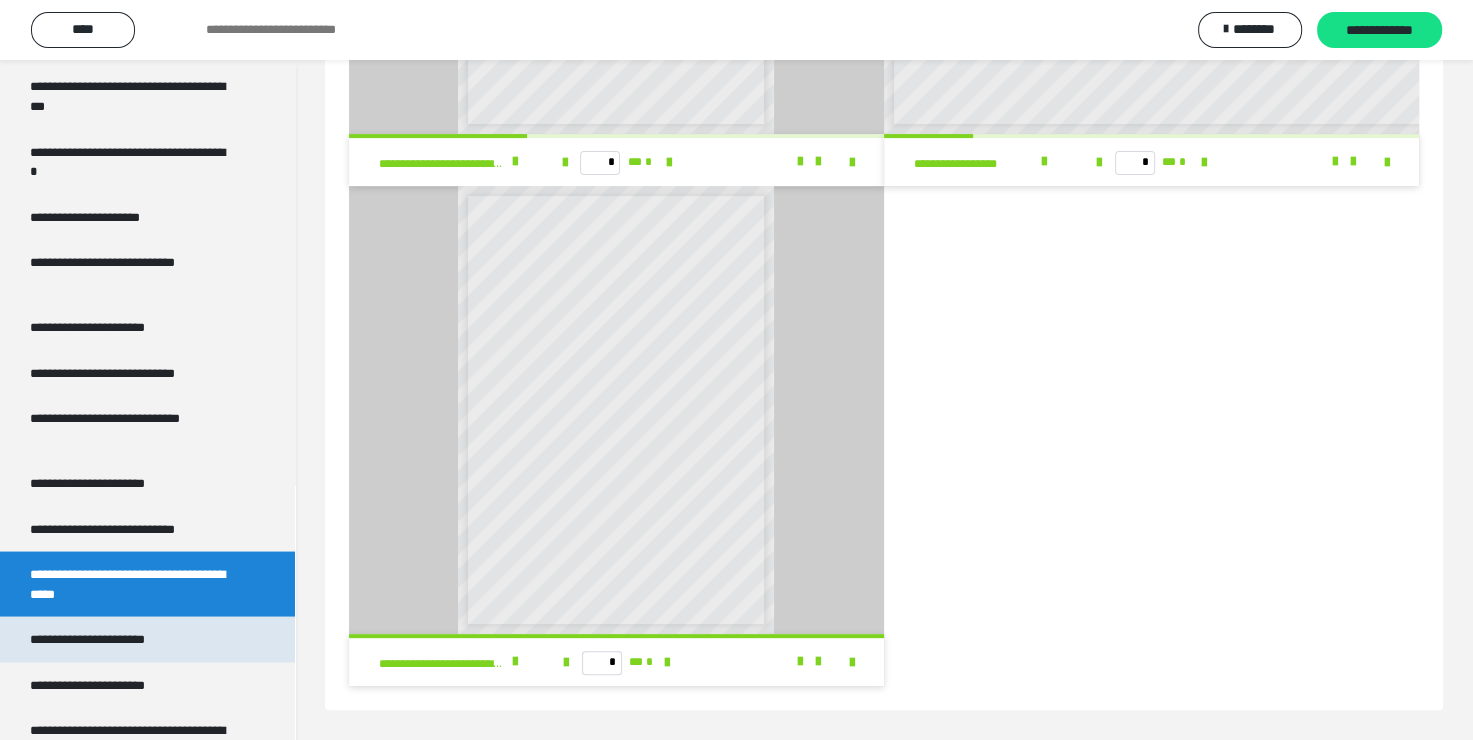 click on "**********" at bounding box center (110, 639) 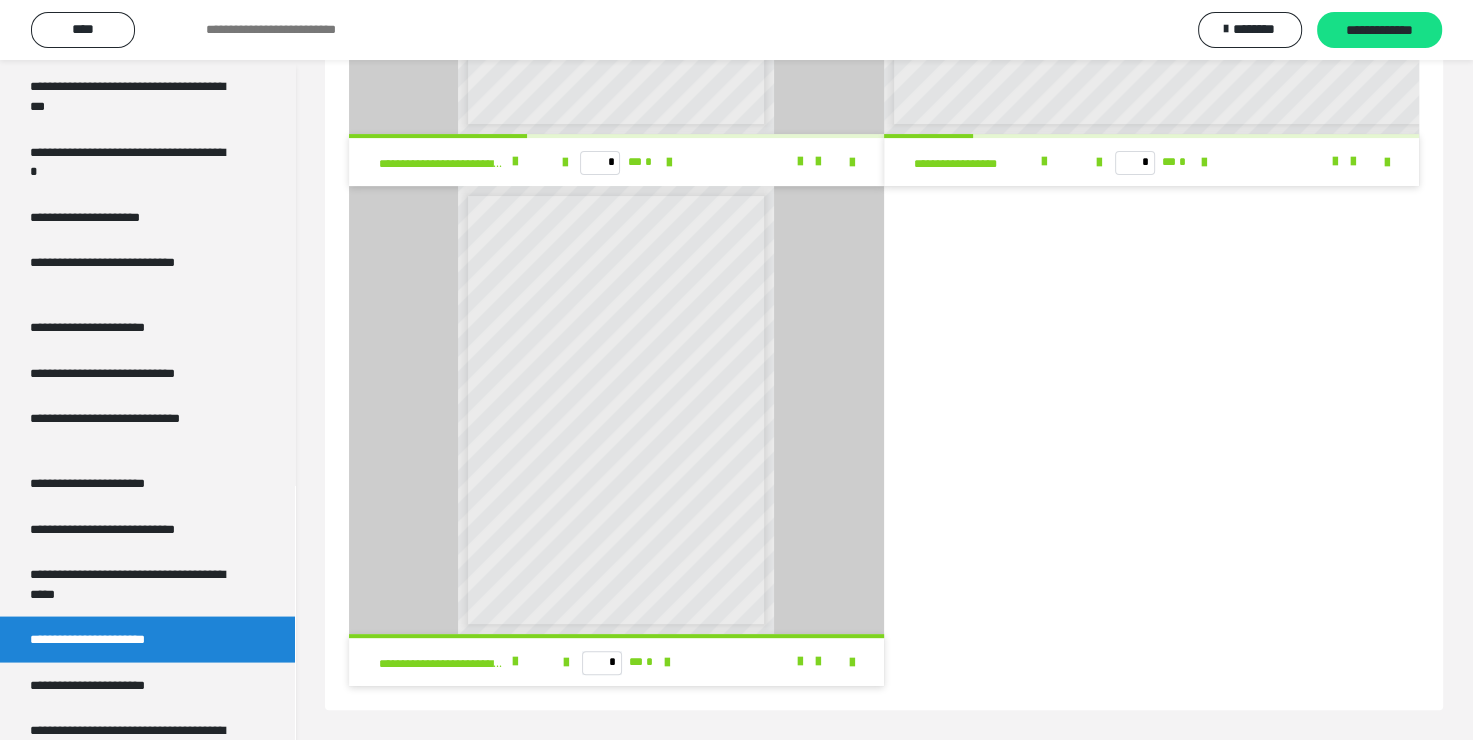 scroll, scrollTop: 60, scrollLeft: 0, axis: vertical 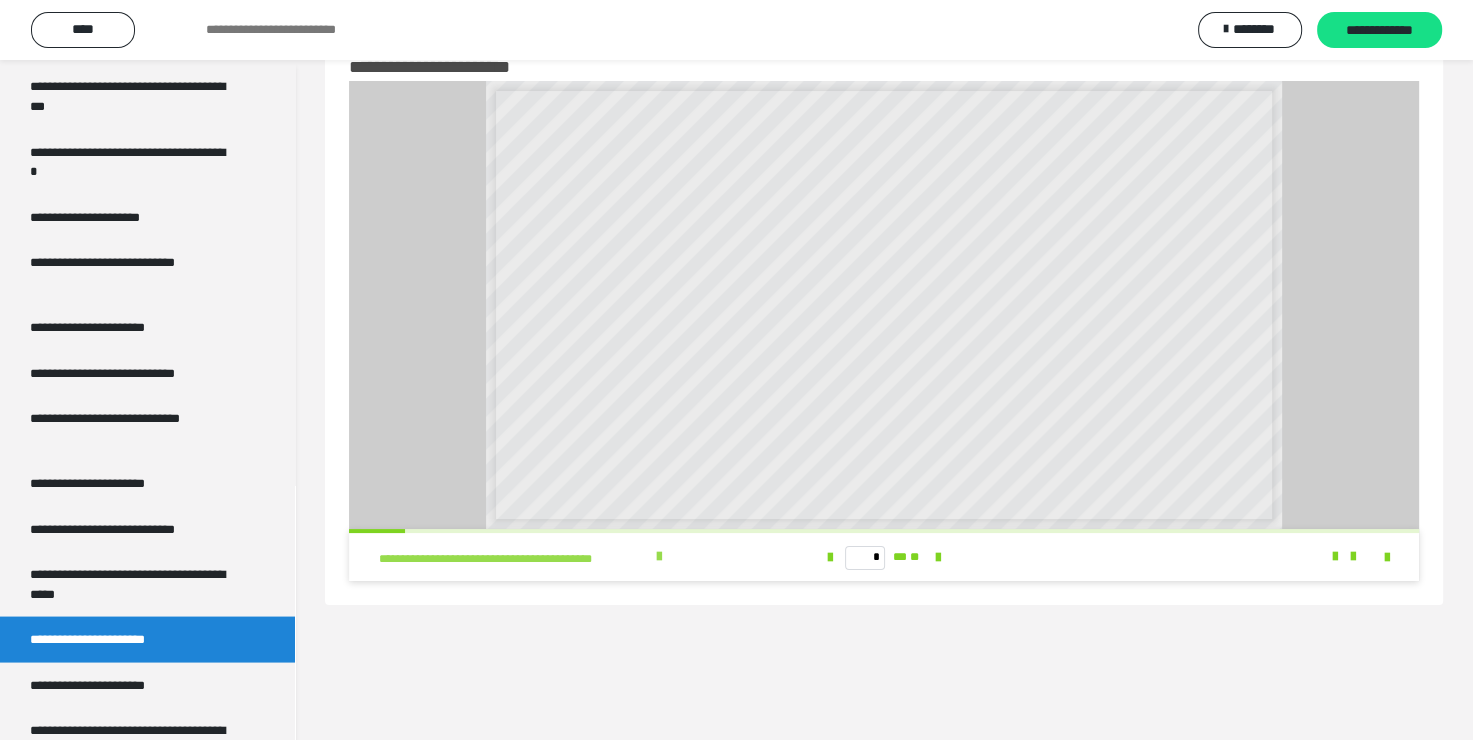click on "**********" at bounding box center (561, 557) 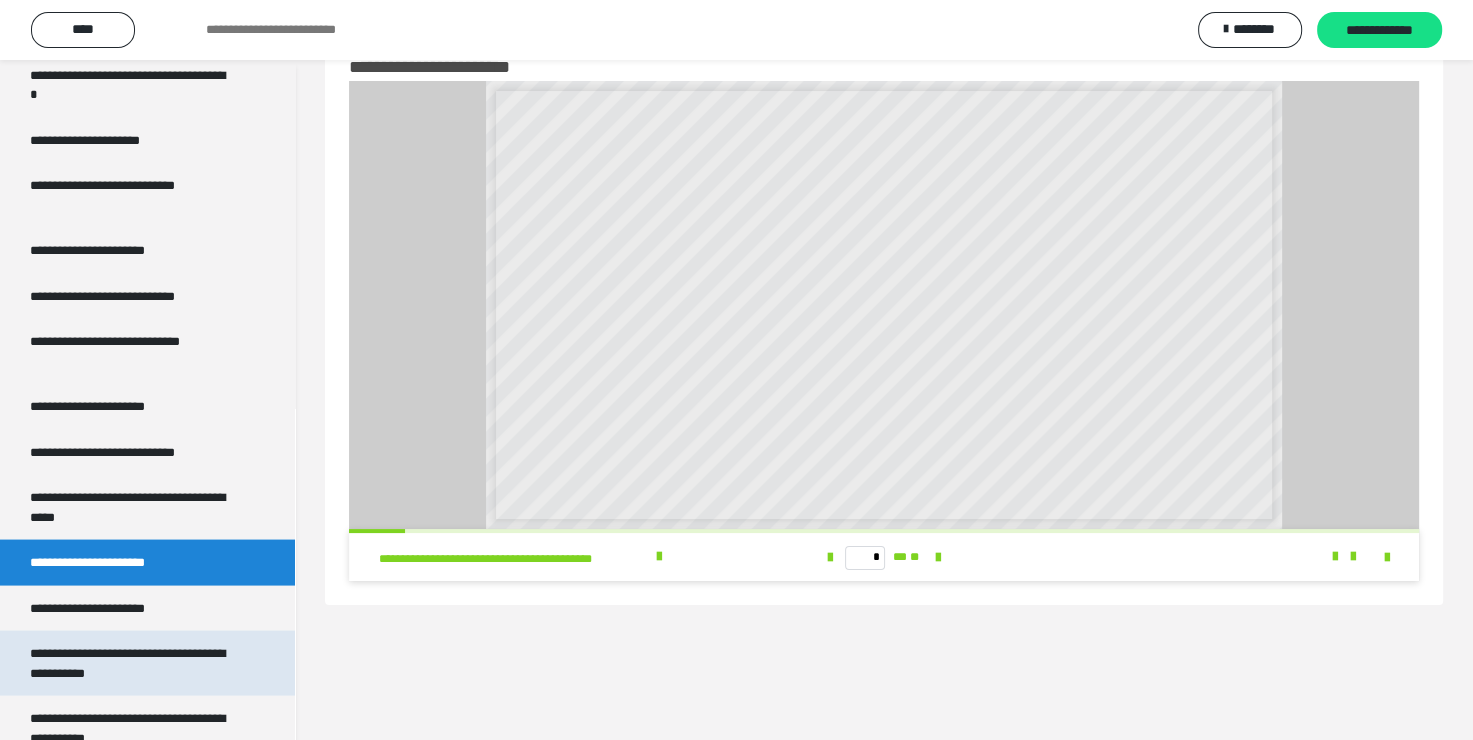 scroll, scrollTop: 3739, scrollLeft: 0, axis: vertical 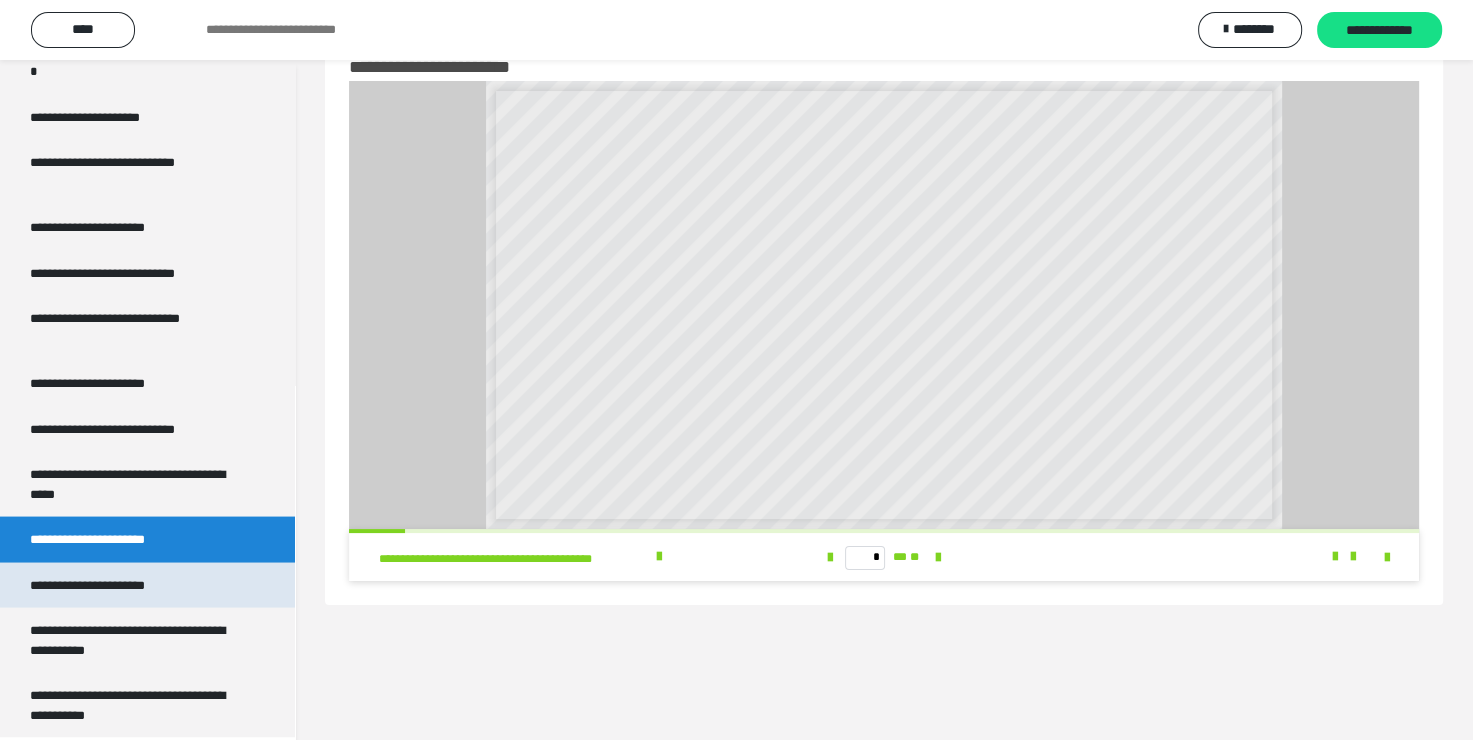 click on "**********" at bounding box center (111, 585) 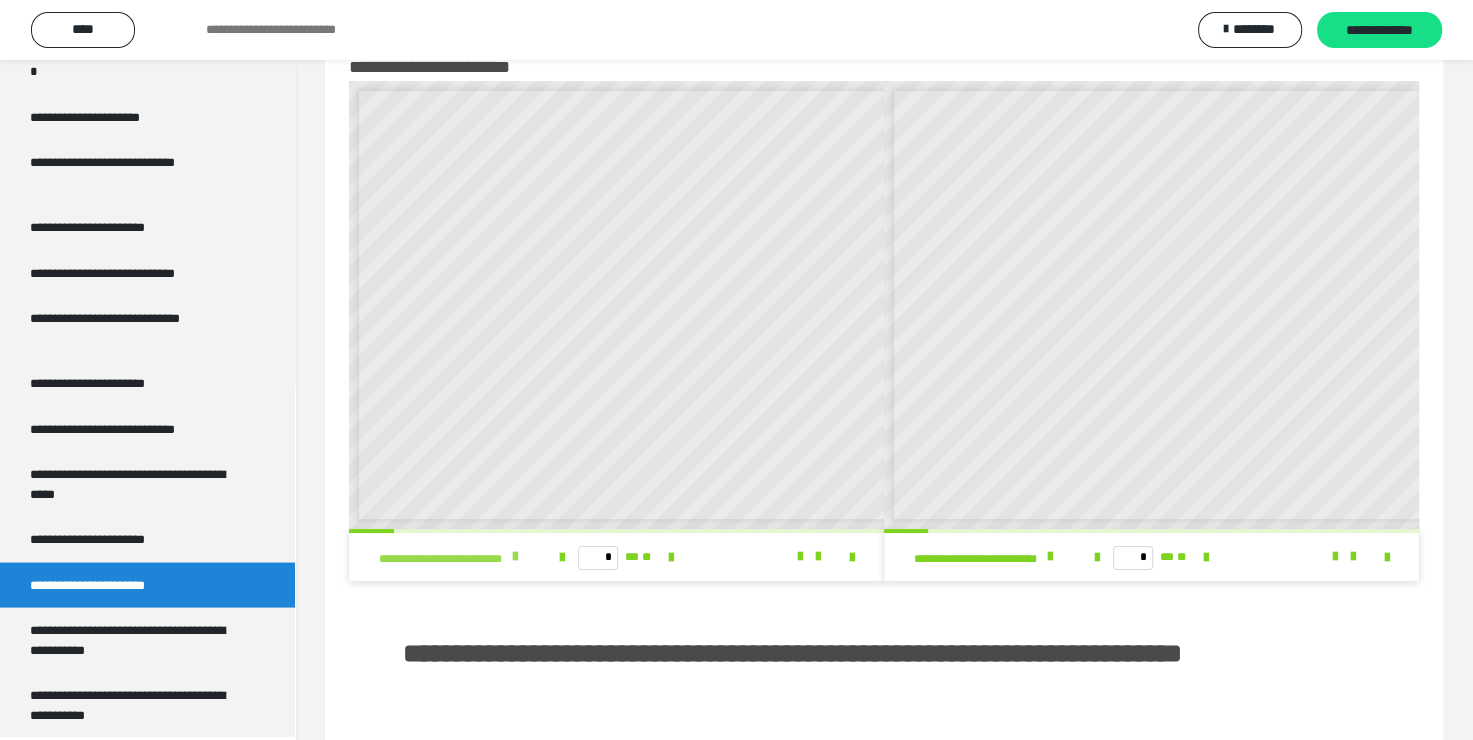 click at bounding box center [515, 557] 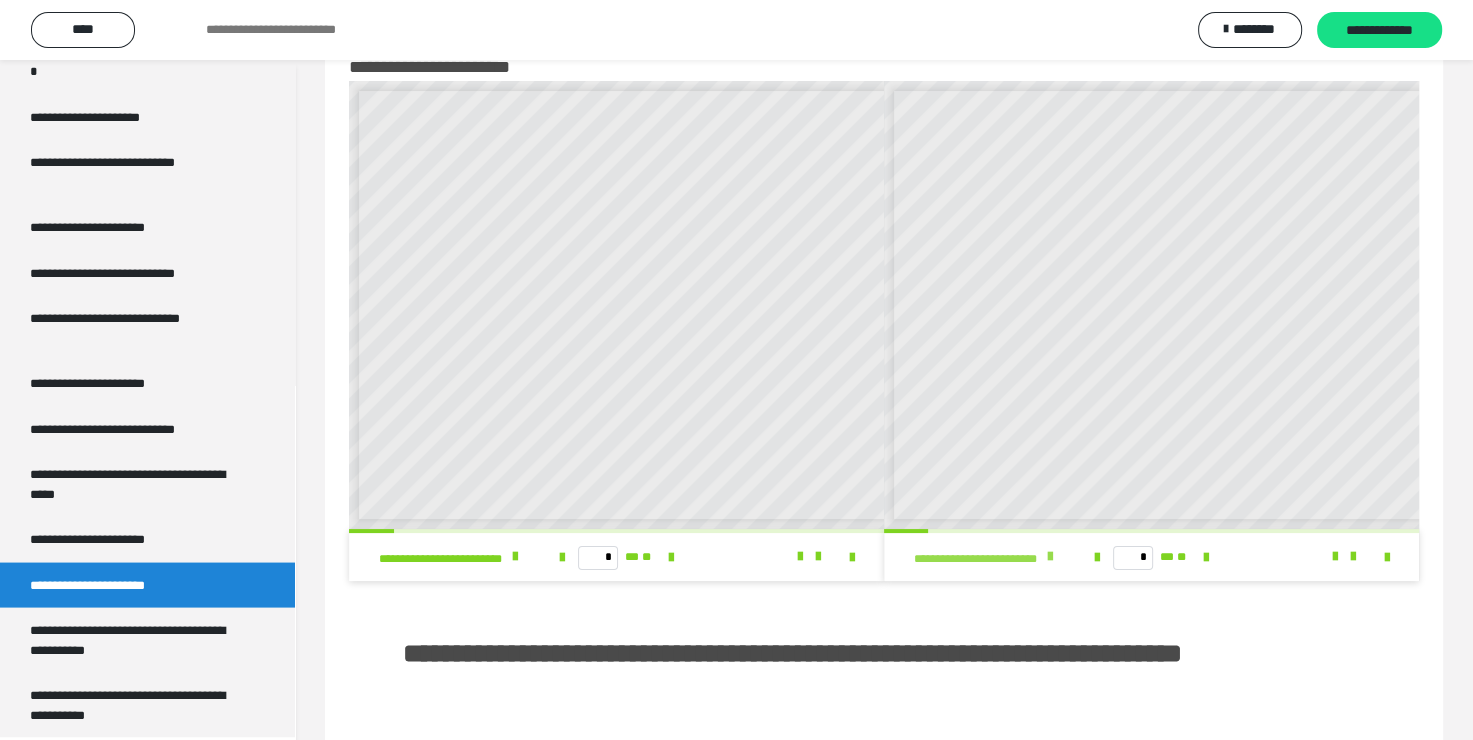 click at bounding box center [1050, 557] 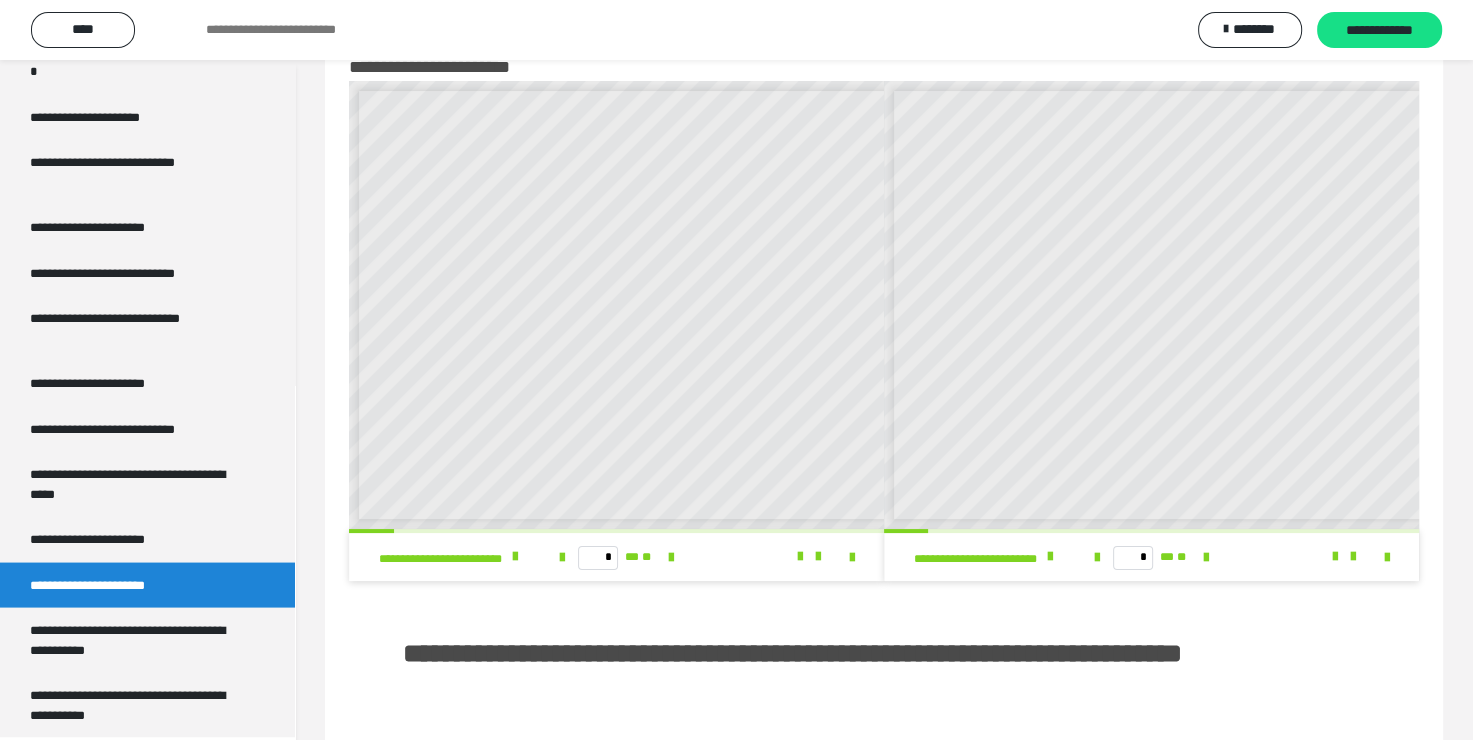 scroll, scrollTop: 8, scrollLeft: 0, axis: vertical 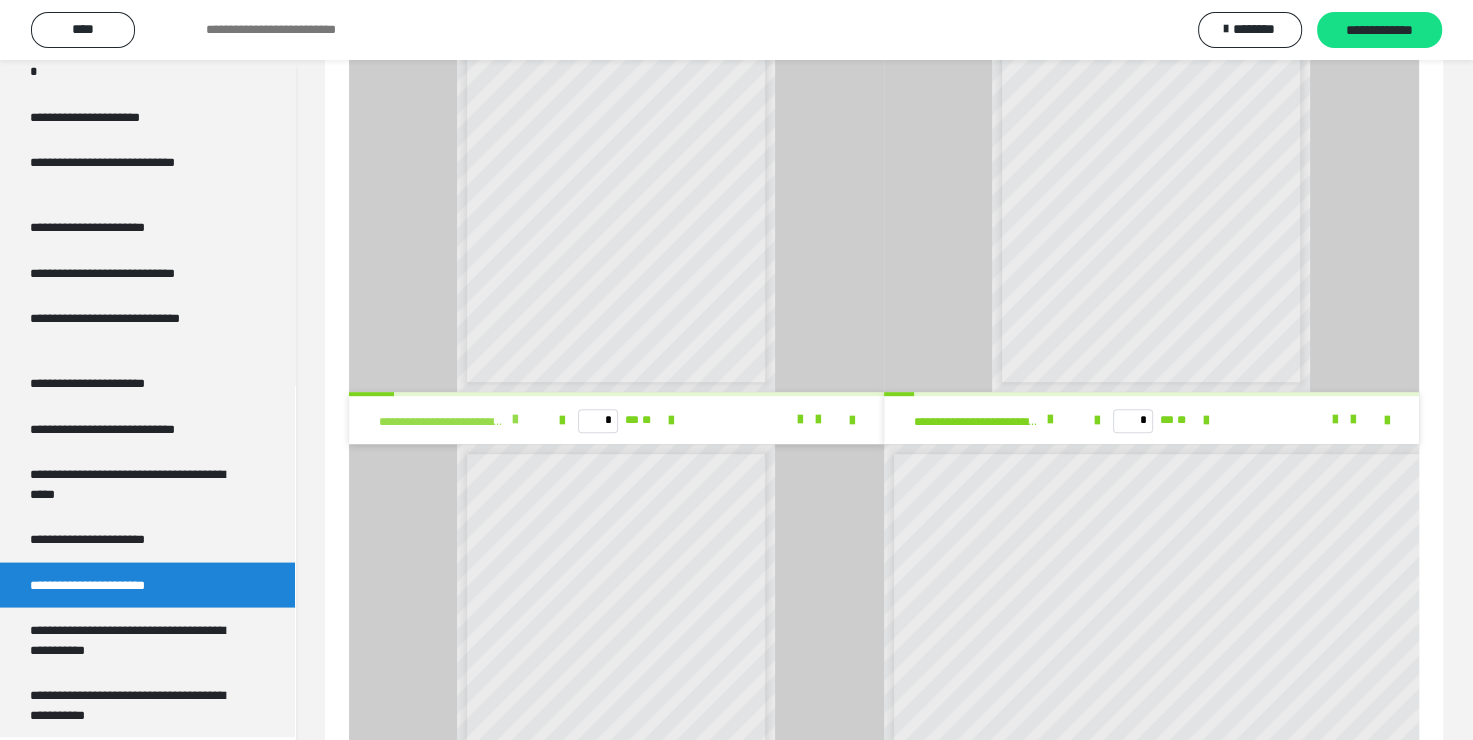 click at bounding box center [515, 420] 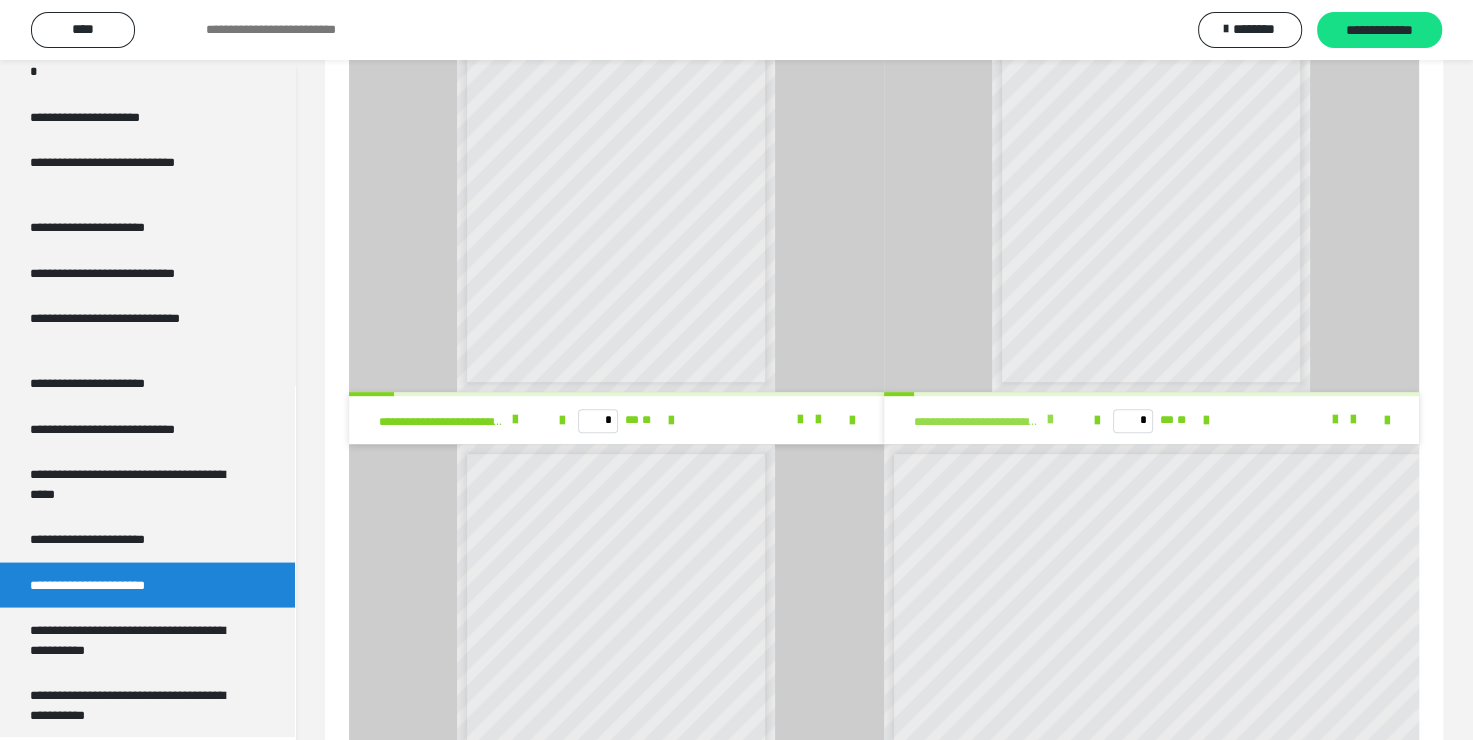 click at bounding box center [1050, 420] 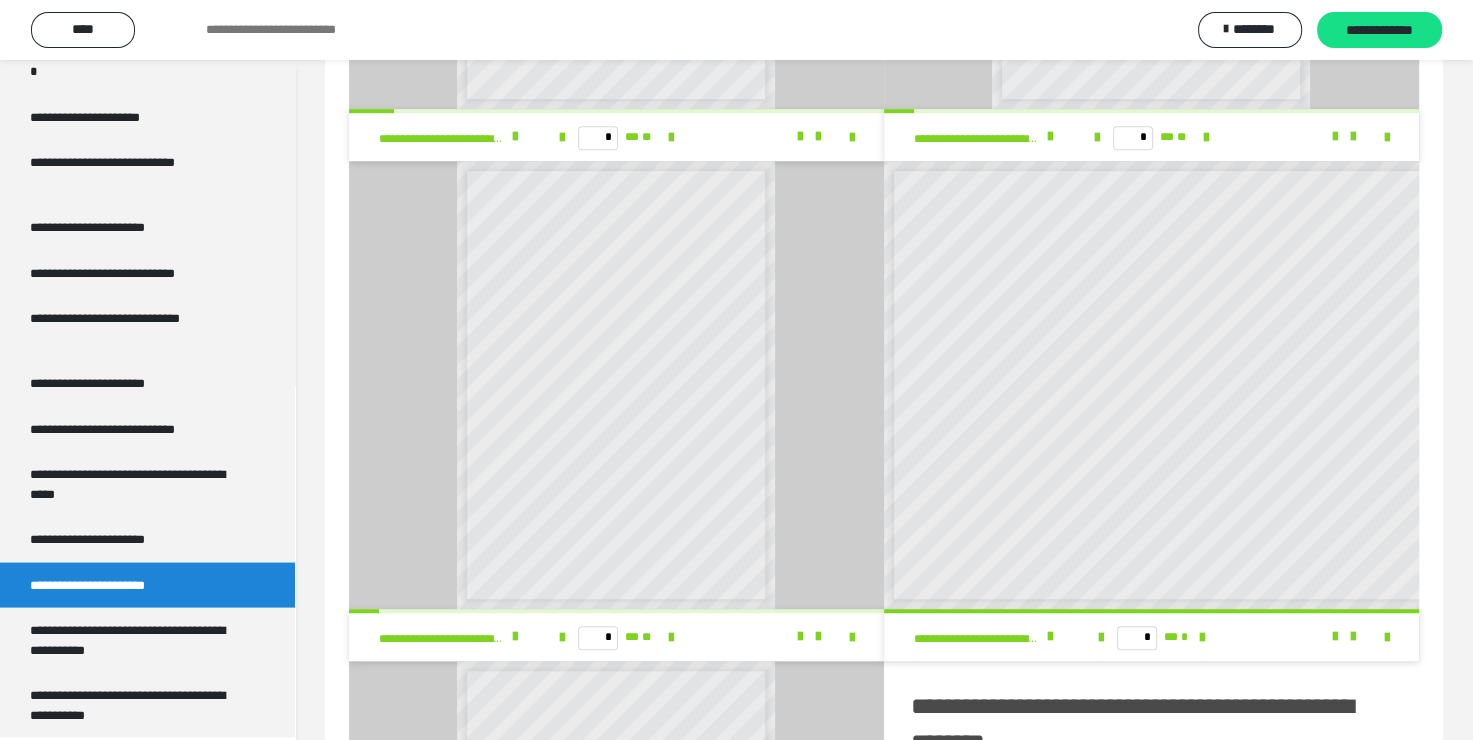 scroll, scrollTop: 1160, scrollLeft: 0, axis: vertical 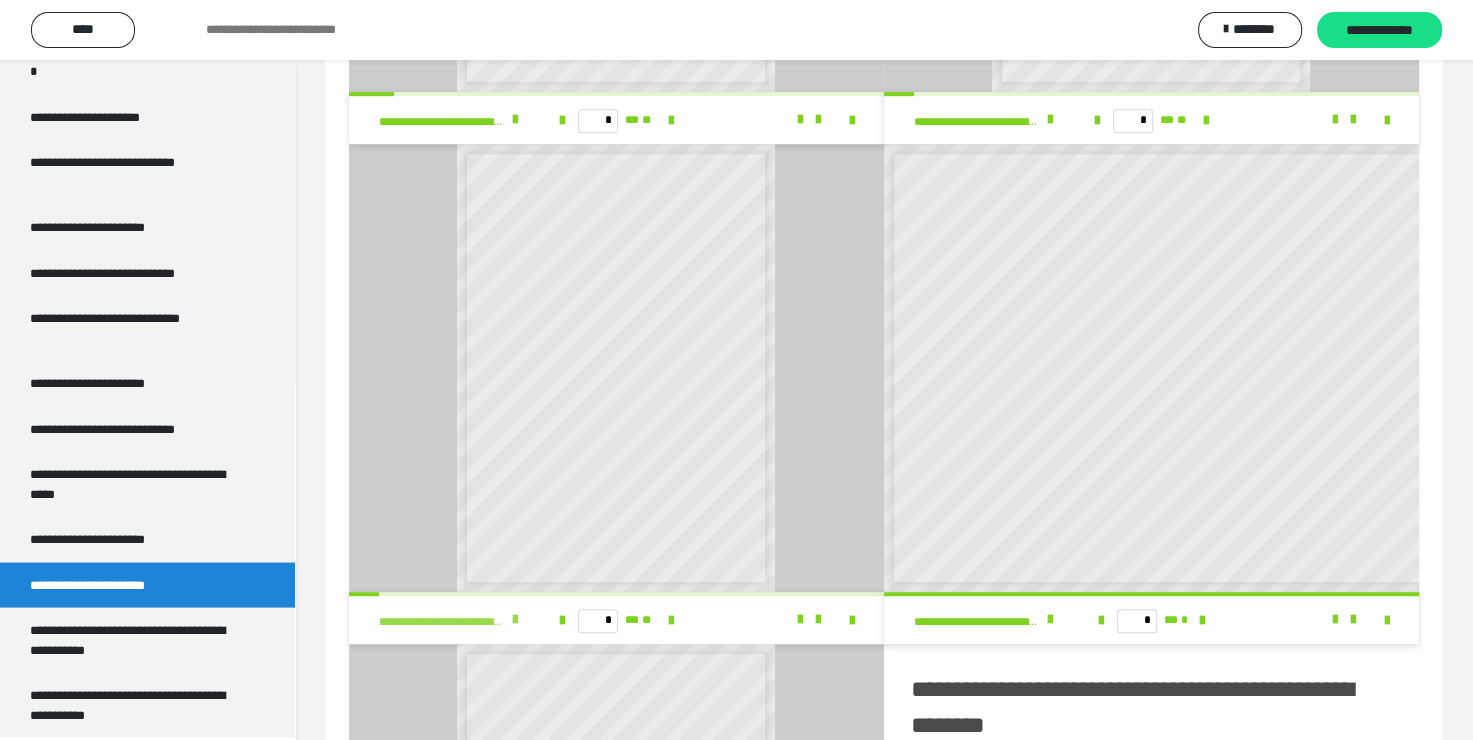 click at bounding box center [515, 620] 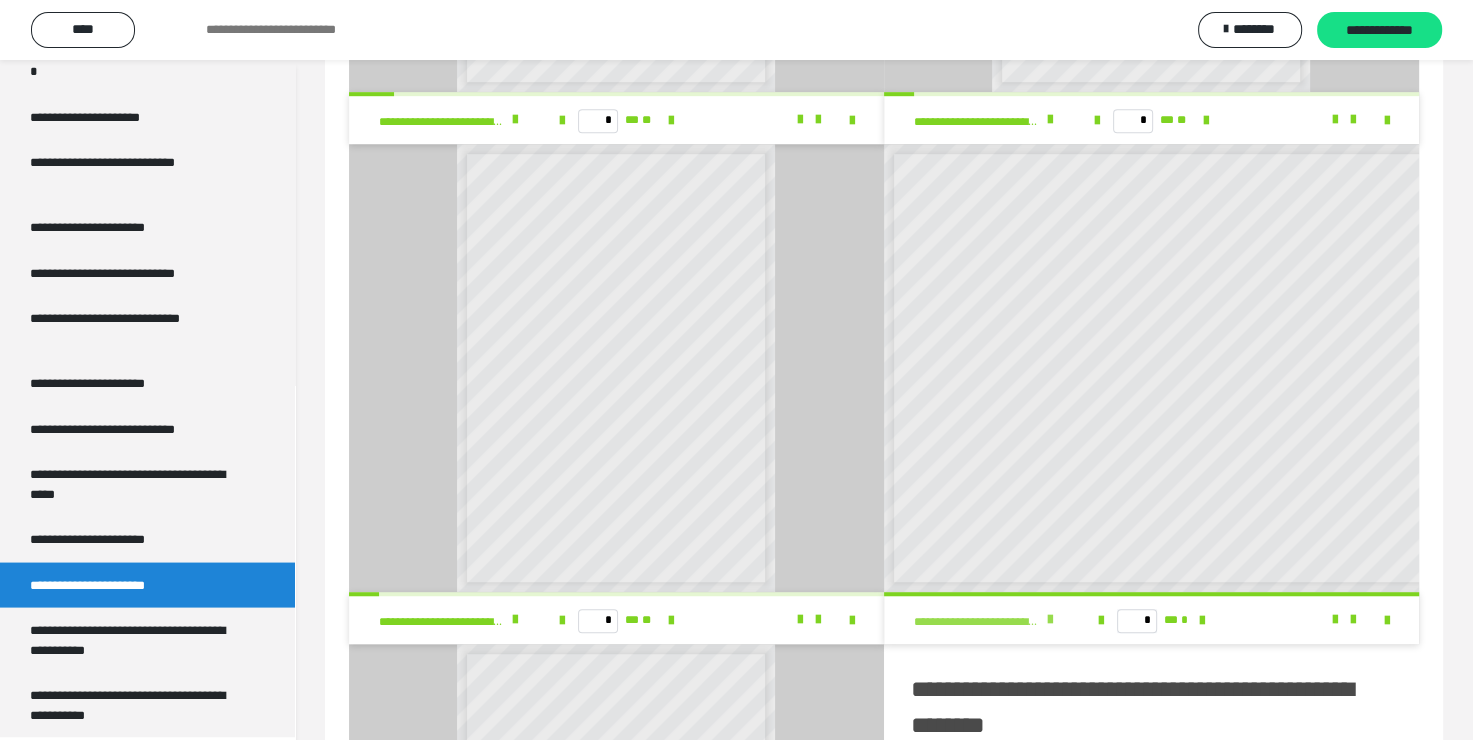 click at bounding box center [1050, 620] 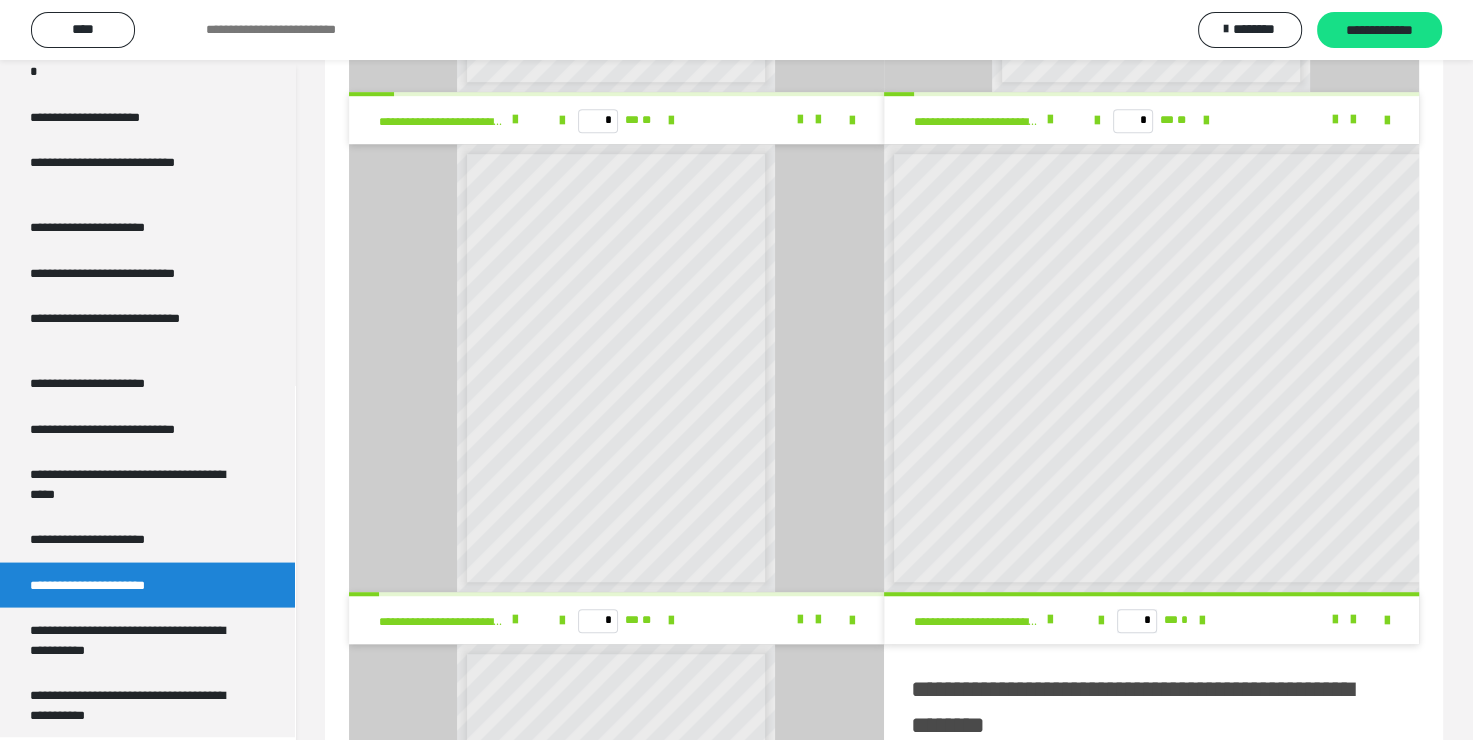 scroll, scrollTop: 8, scrollLeft: 0, axis: vertical 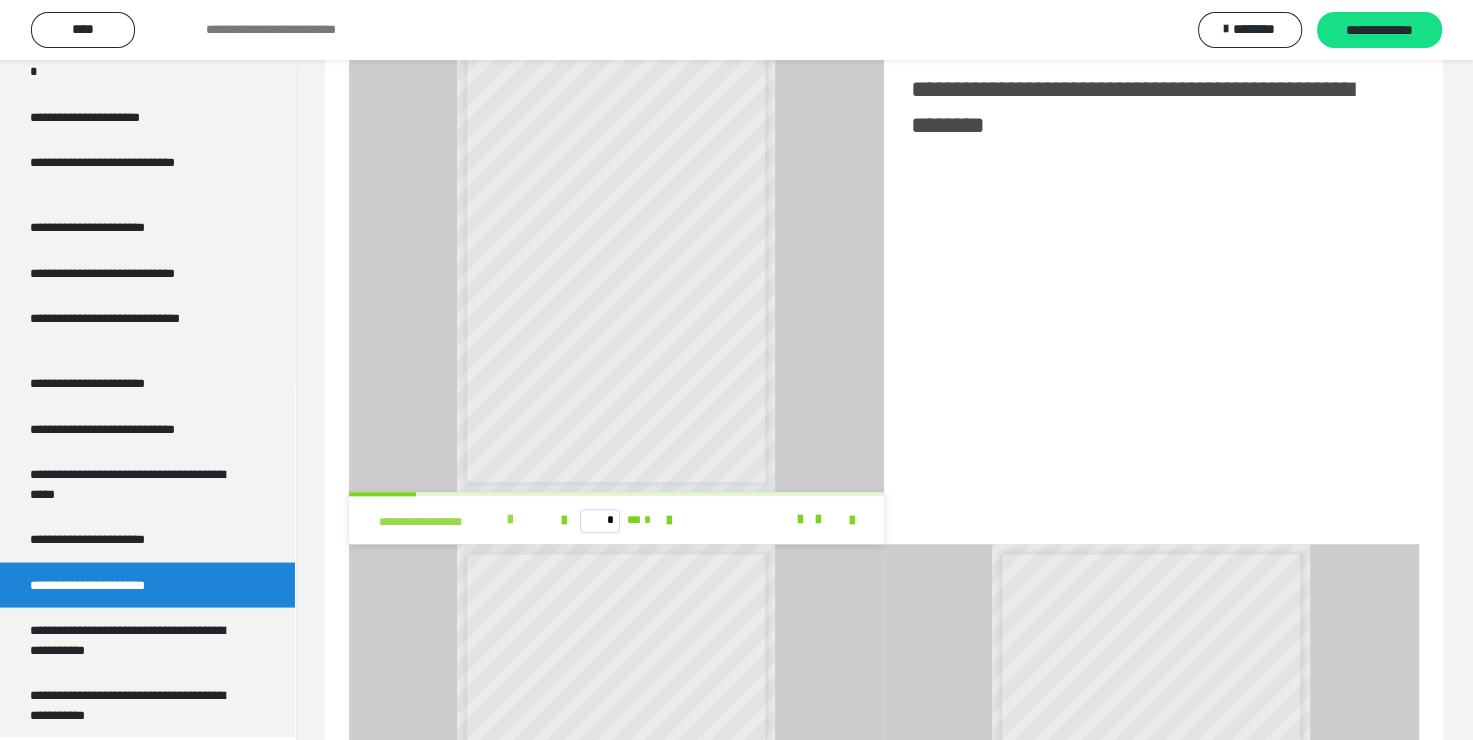 click at bounding box center [510, 520] 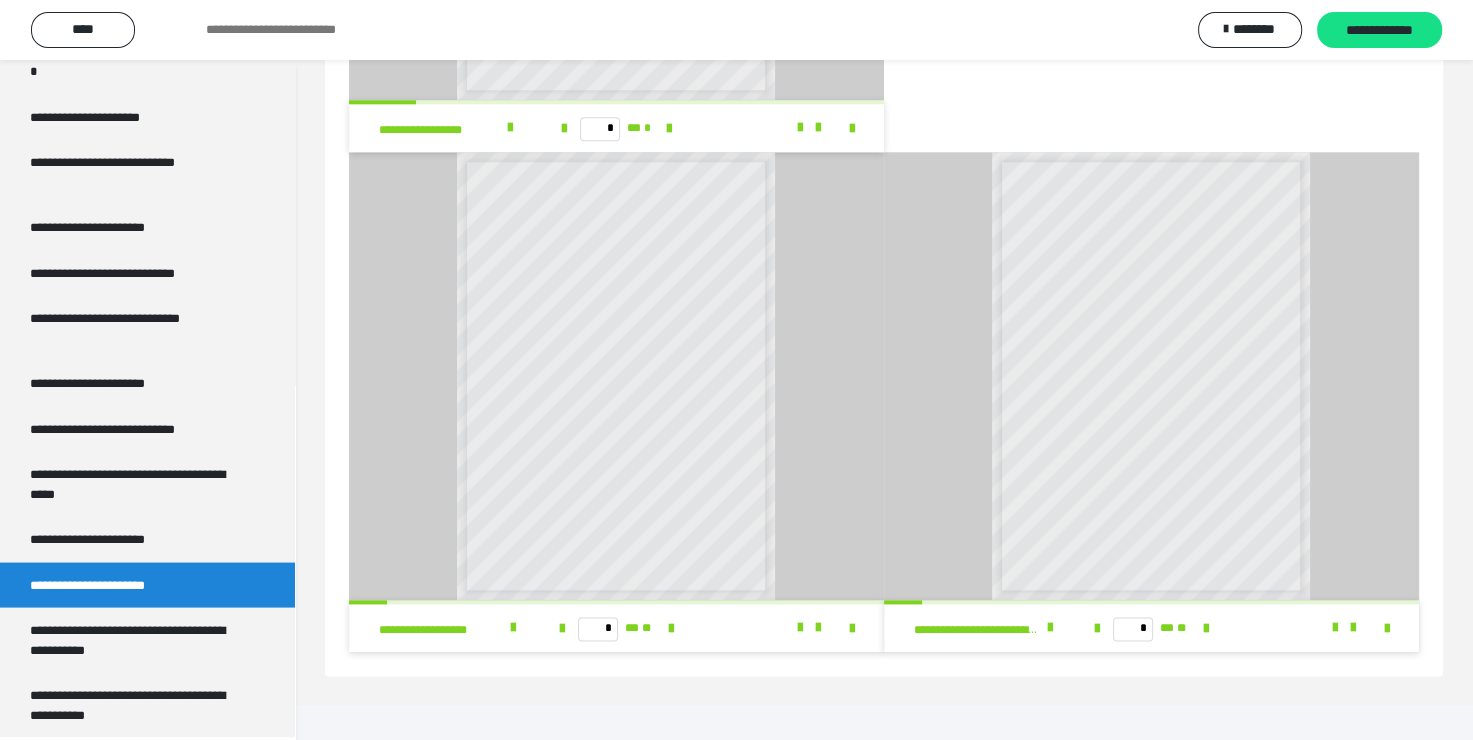 scroll, scrollTop: 2159, scrollLeft: 0, axis: vertical 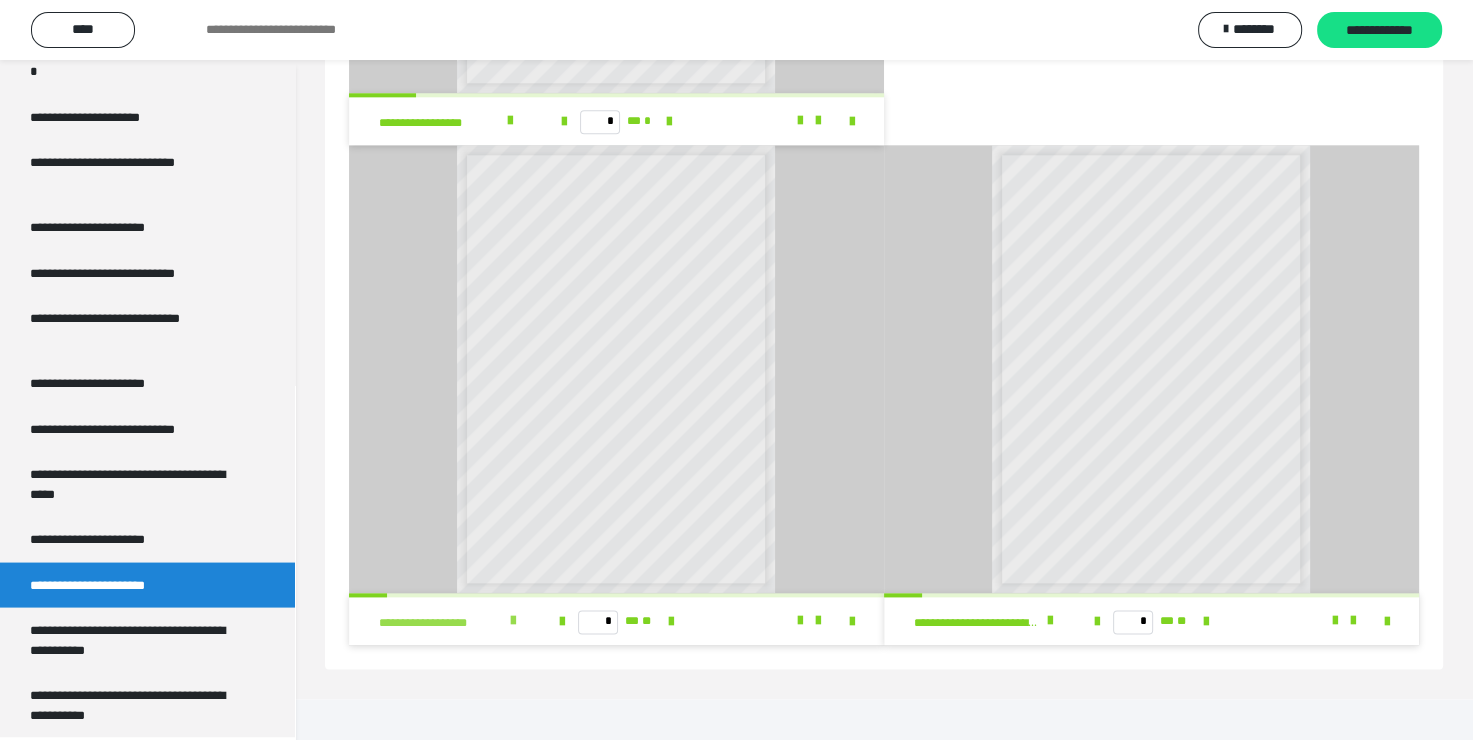 click at bounding box center [513, 621] 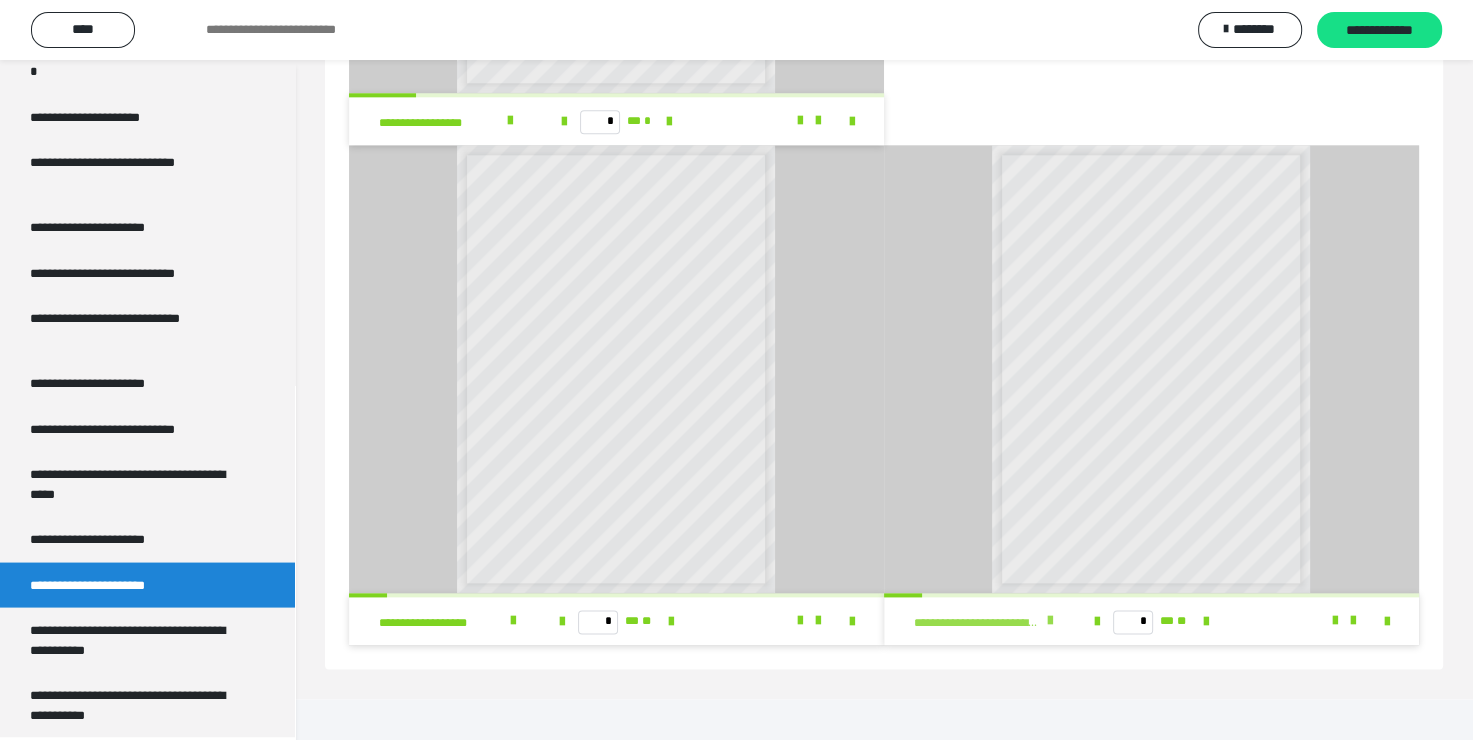 click at bounding box center (1050, 621) 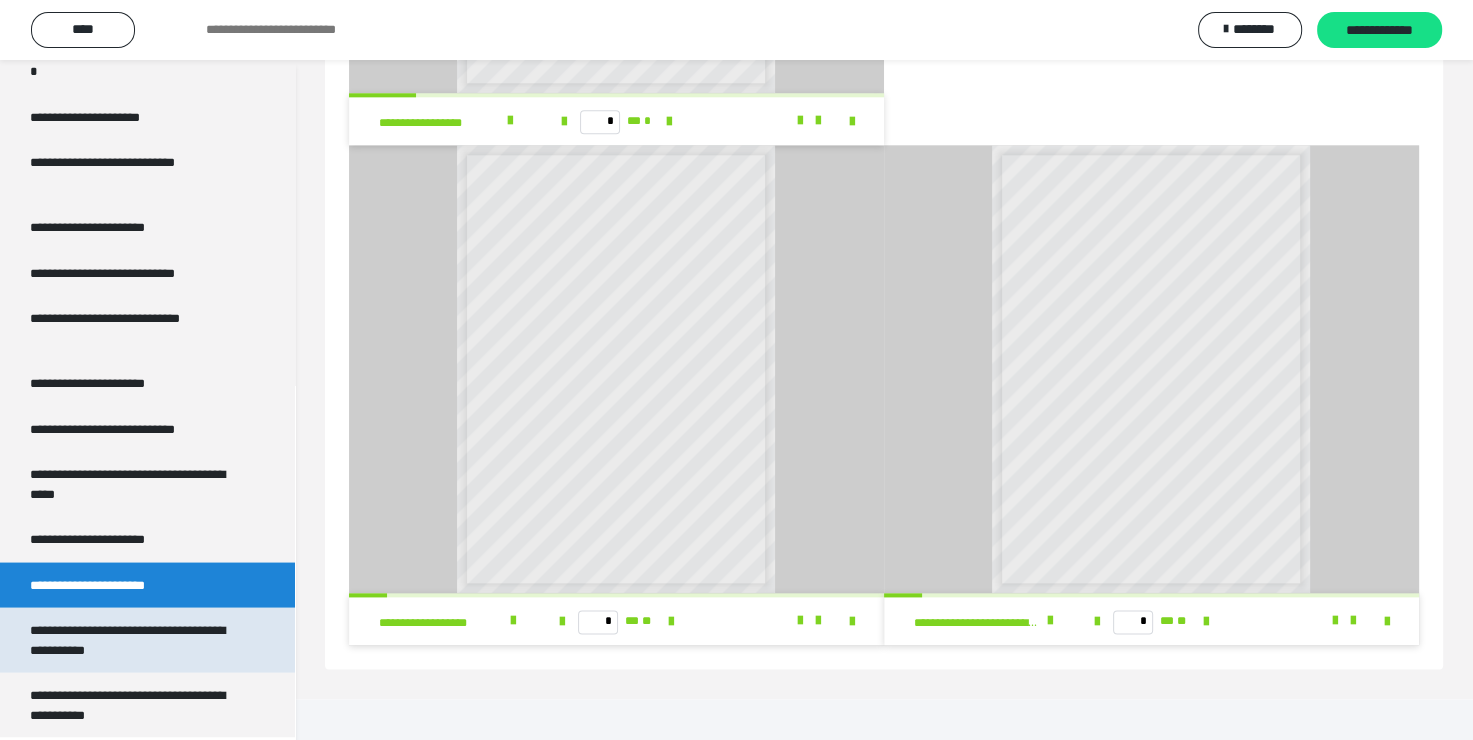 click on "**********" at bounding box center (132, 639) 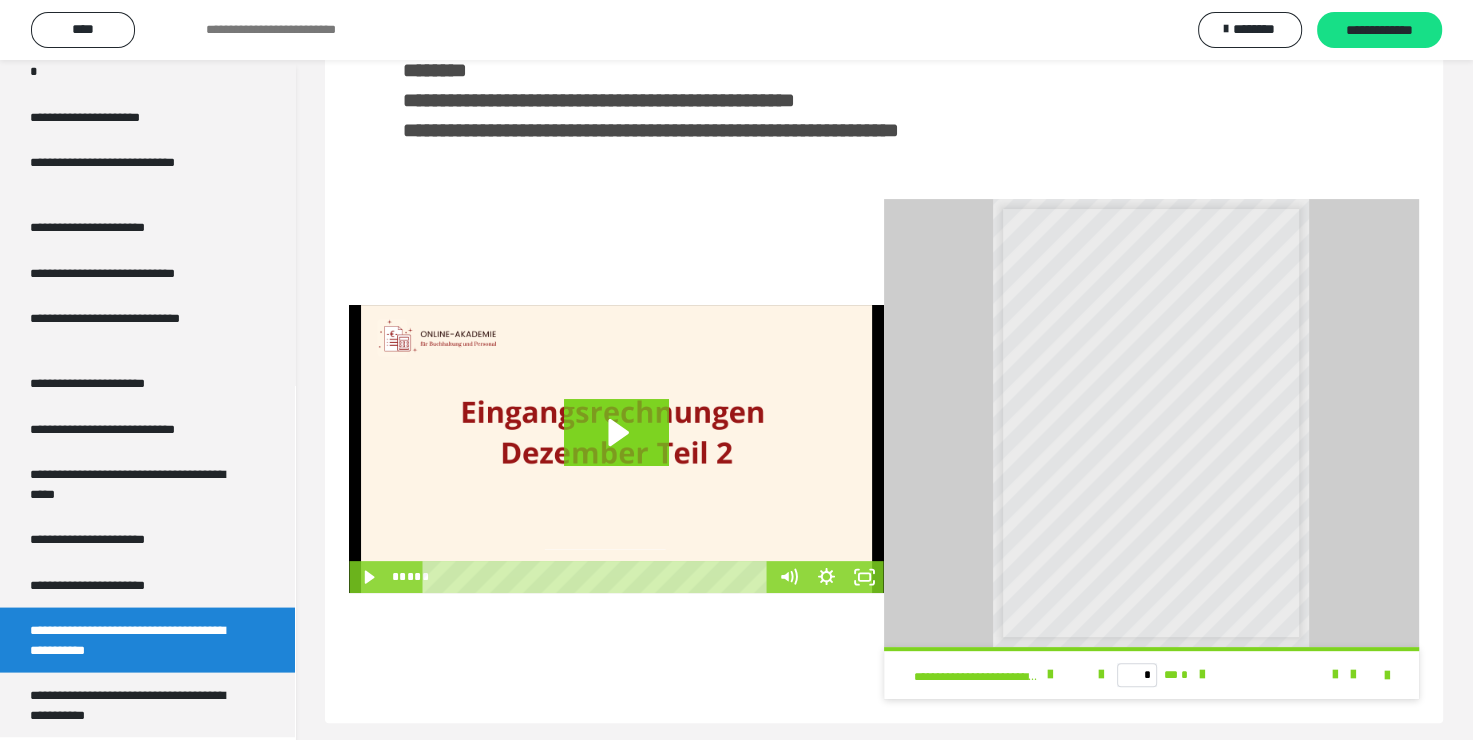 scroll, scrollTop: 452, scrollLeft: 0, axis: vertical 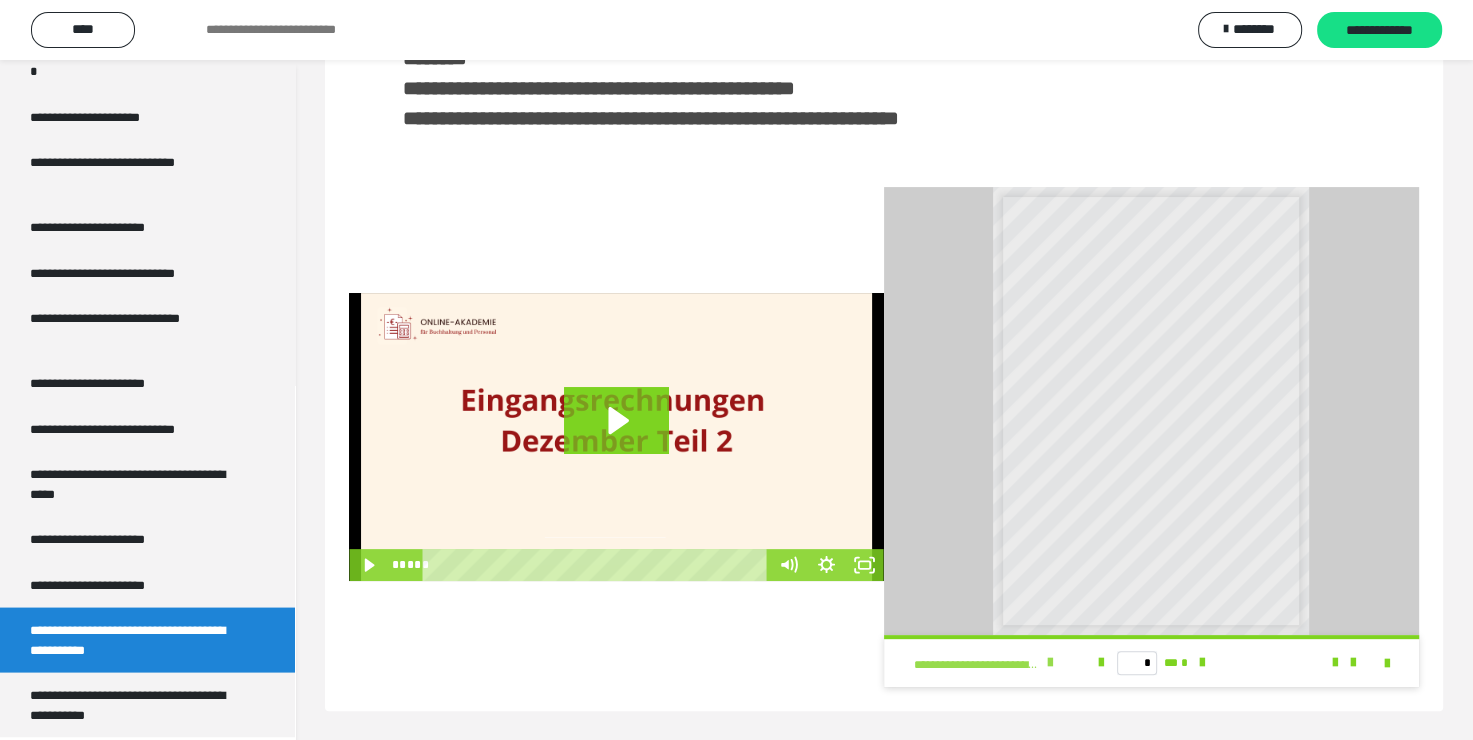 click at bounding box center [1050, 663] 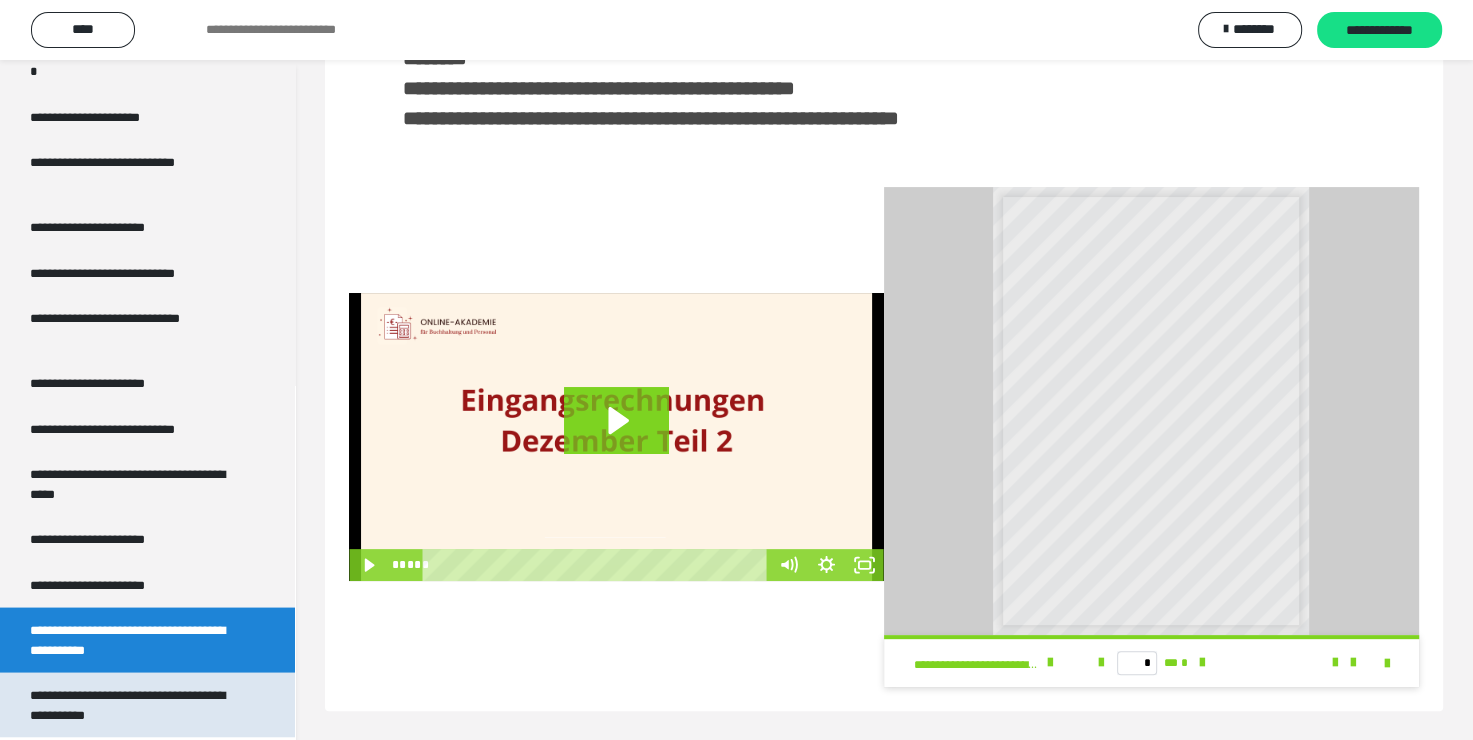 click on "**********" at bounding box center [132, 704] 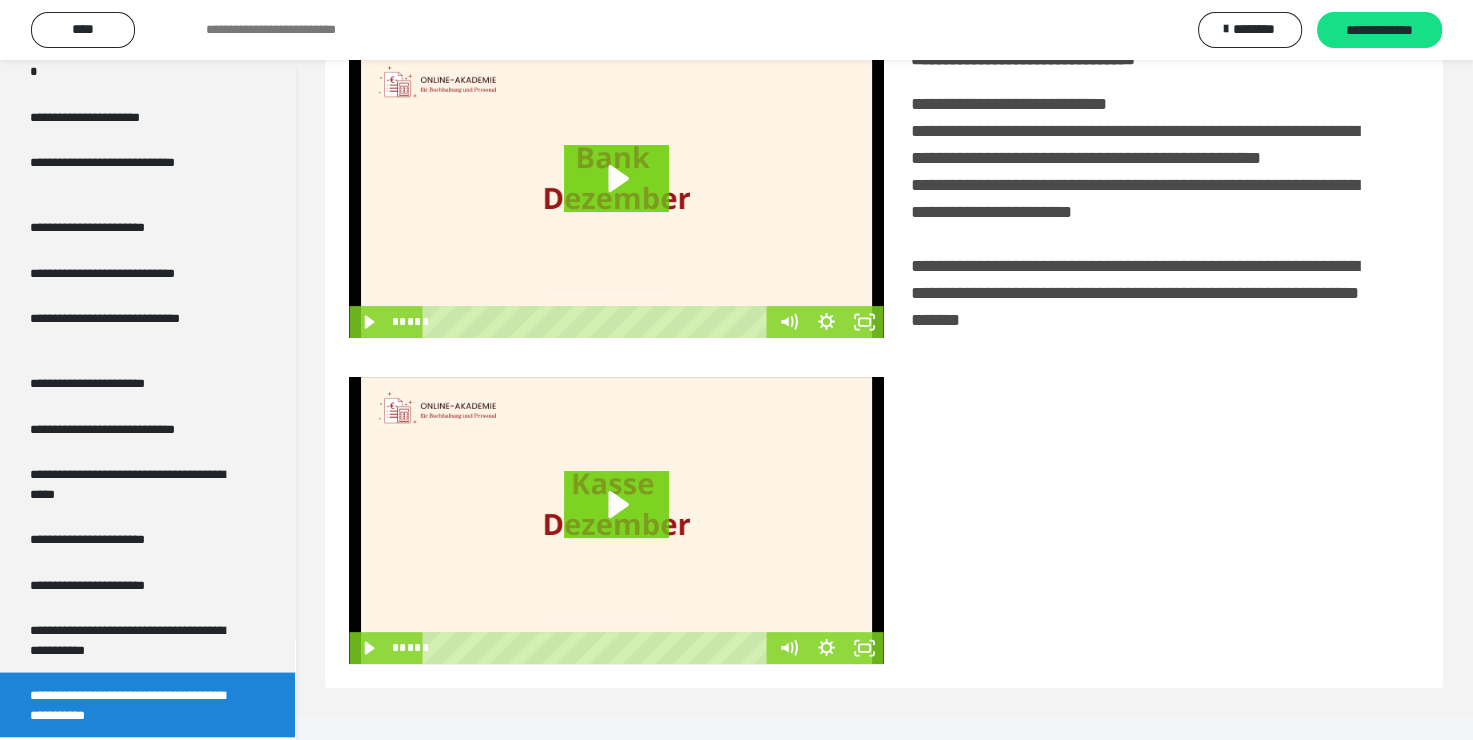 scroll, scrollTop: 421, scrollLeft: 0, axis: vertical 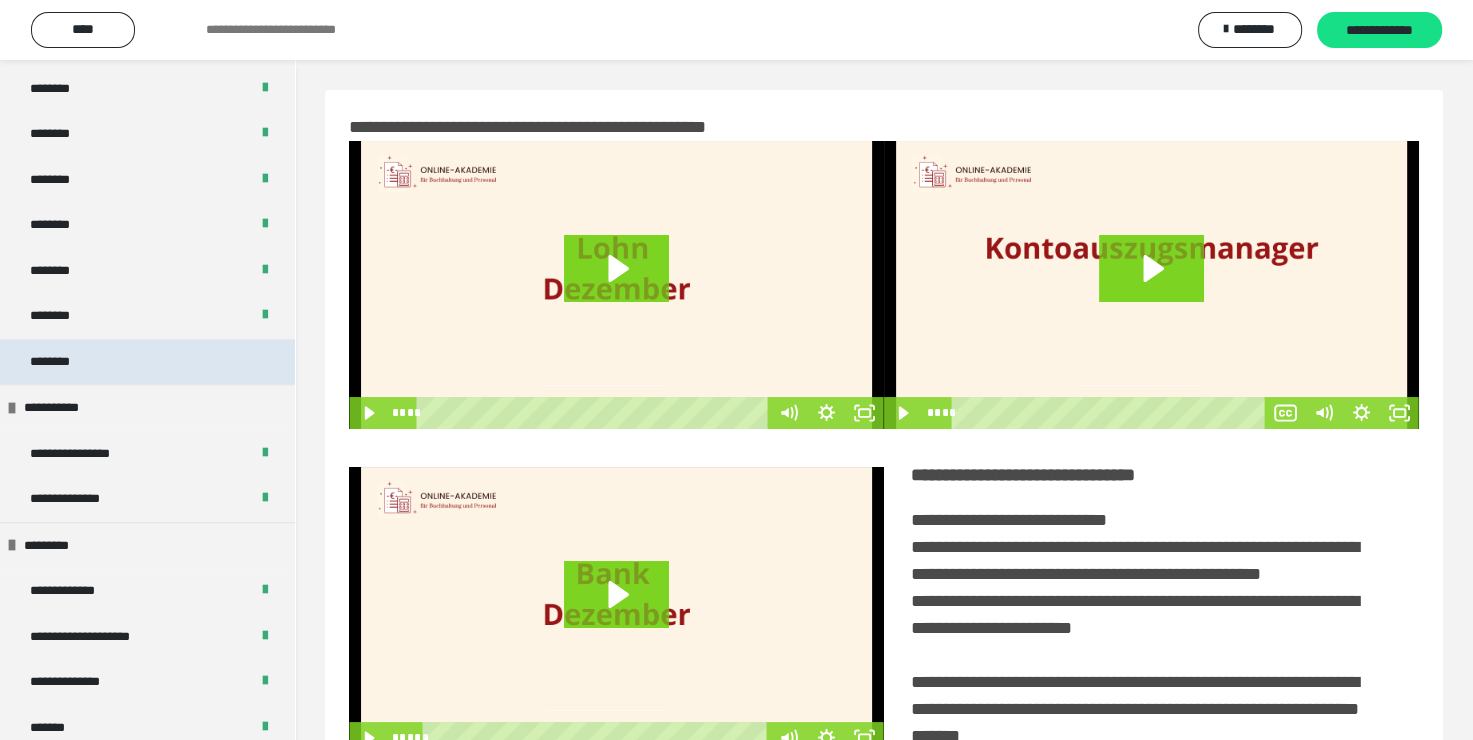 click on "********" at bounding box center [147, 362] 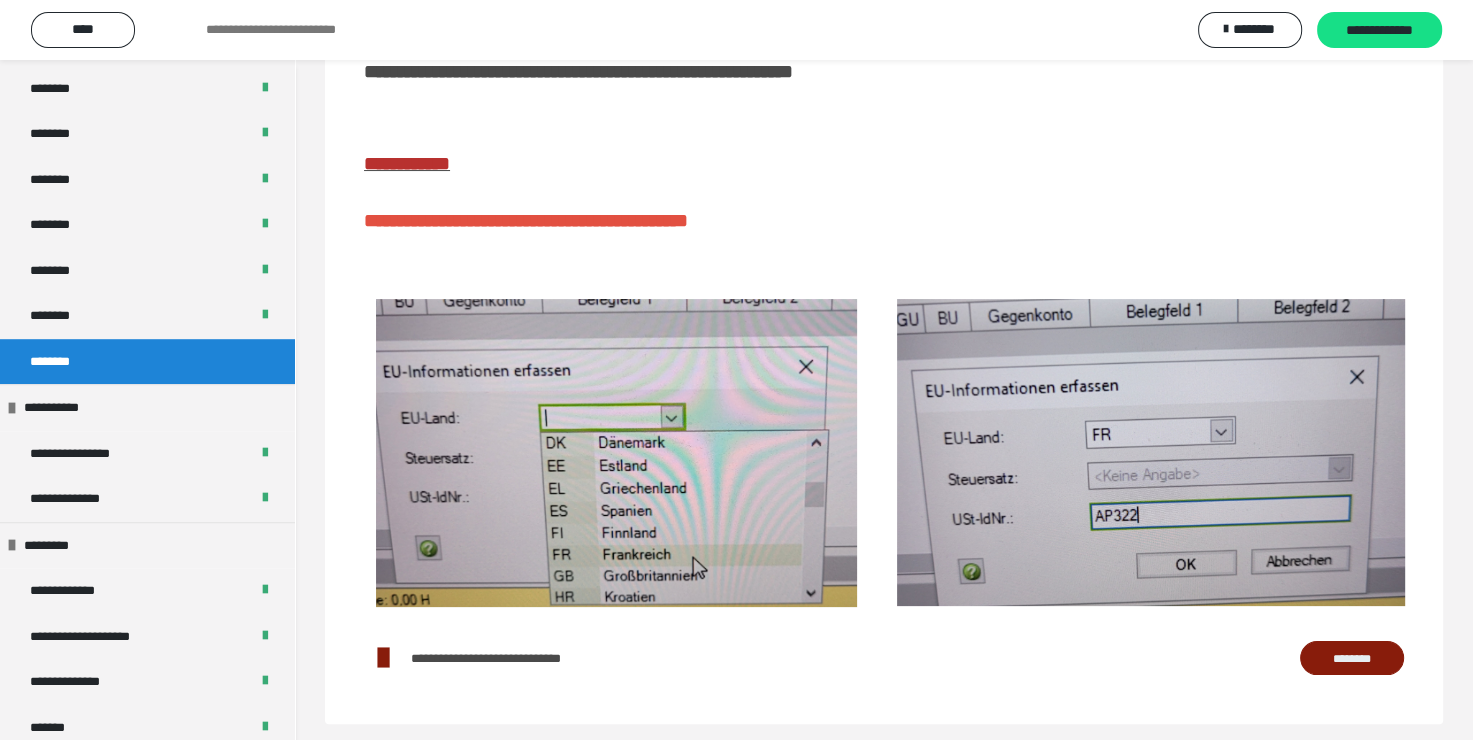 scroll, scrollTop: 287, scrollLeft: 0, axis: vertical 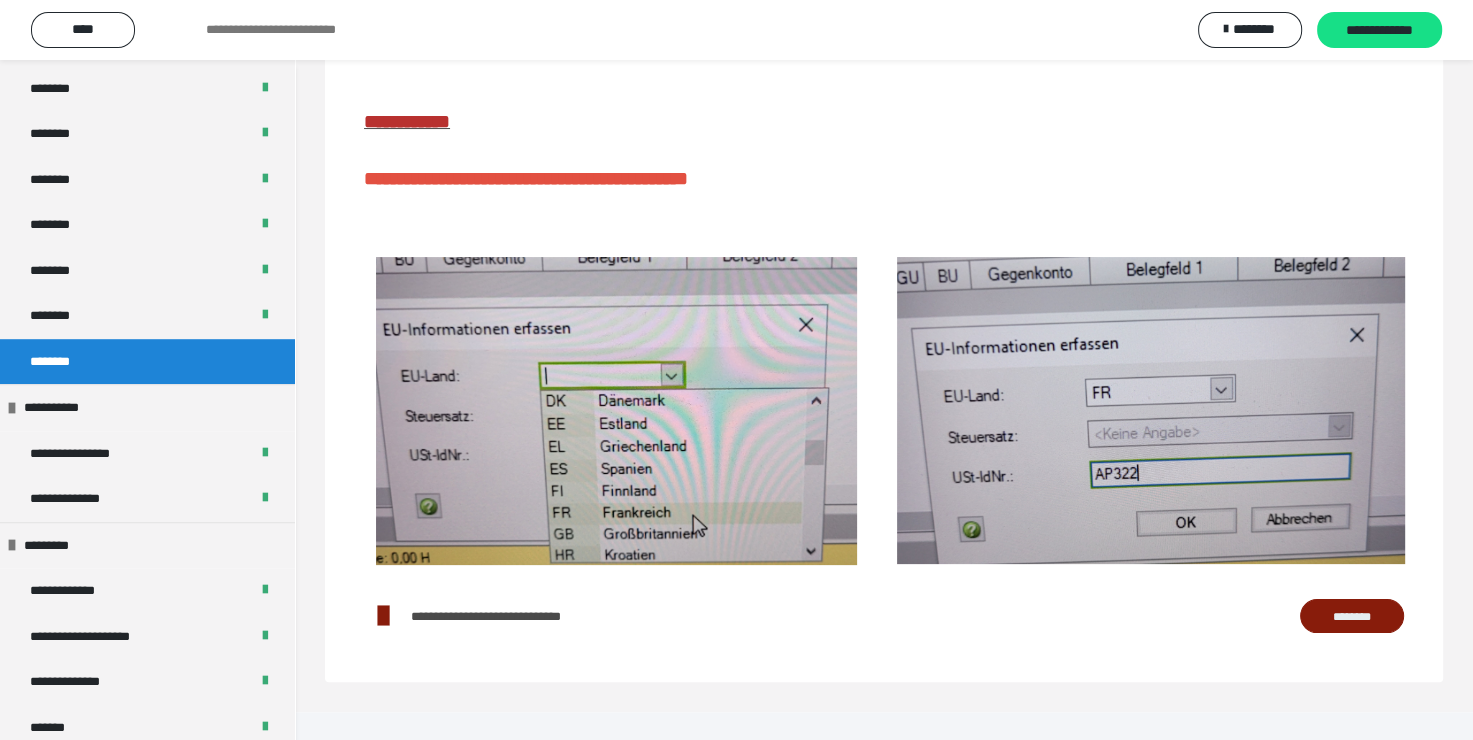 click on "********" at bounding box center (1352, 616) 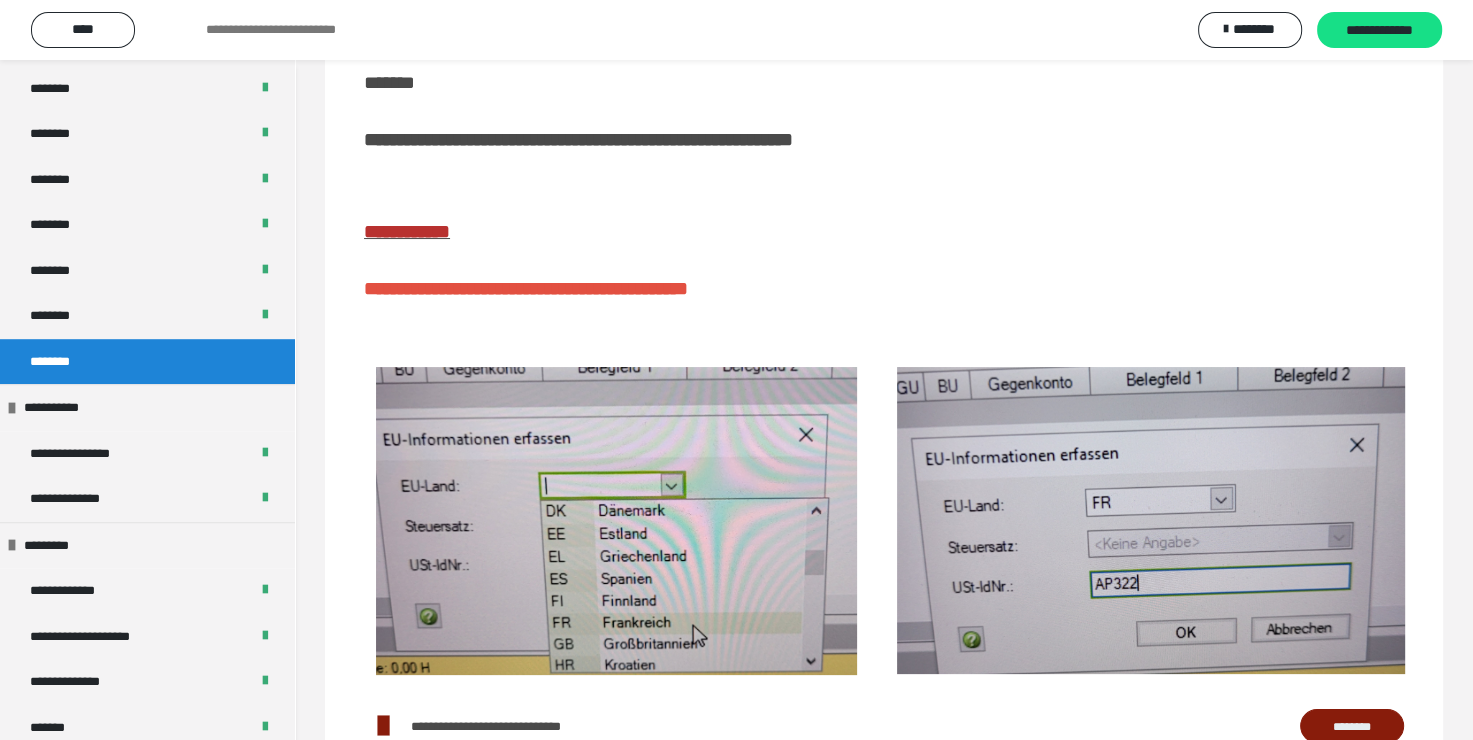 scroll, scrollTop: 0, scrollLeft: 0, axis: both 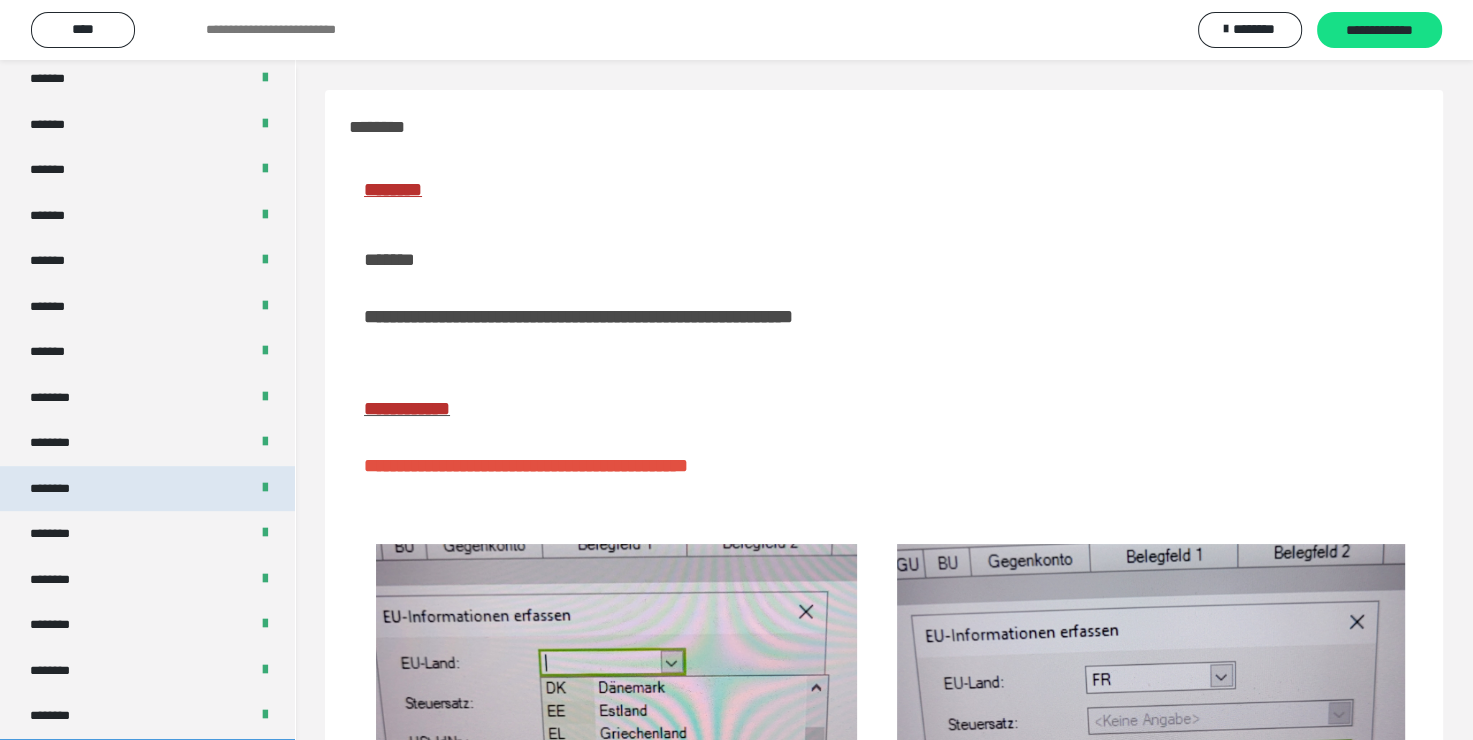 click on "********" at bounding box center (147, 489) 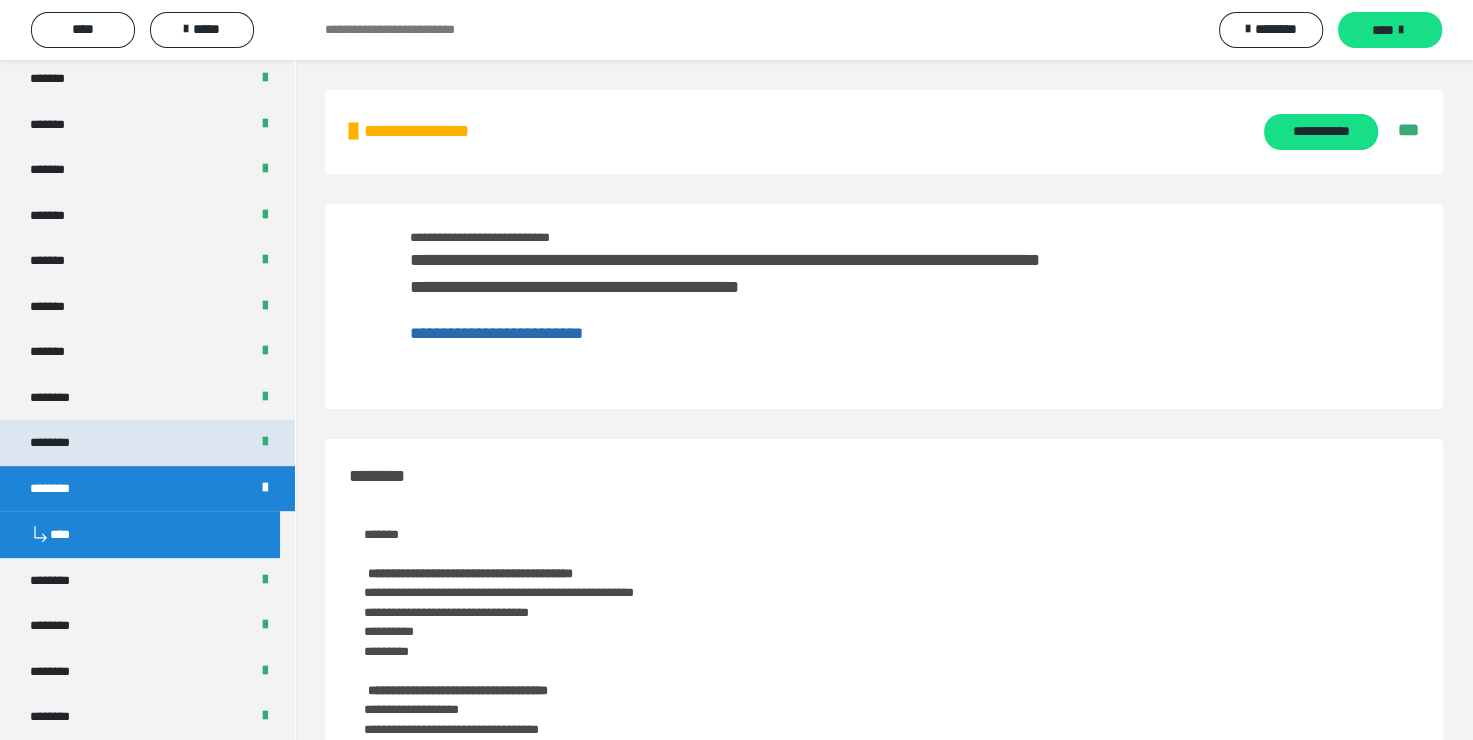 click on "********" at bounding box center [147, 443] 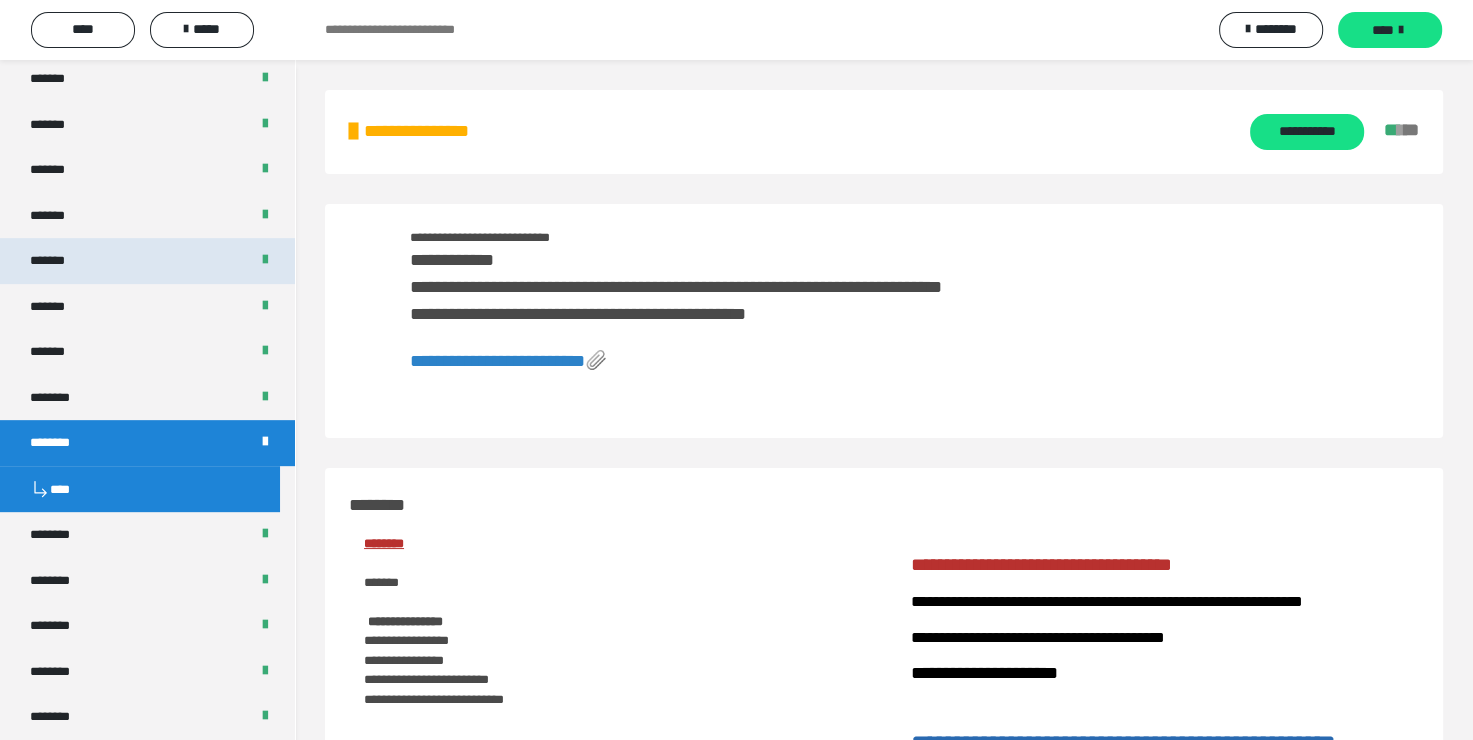 scroll, scrollTop: 400, scrollLeft: 0, axis: vertical 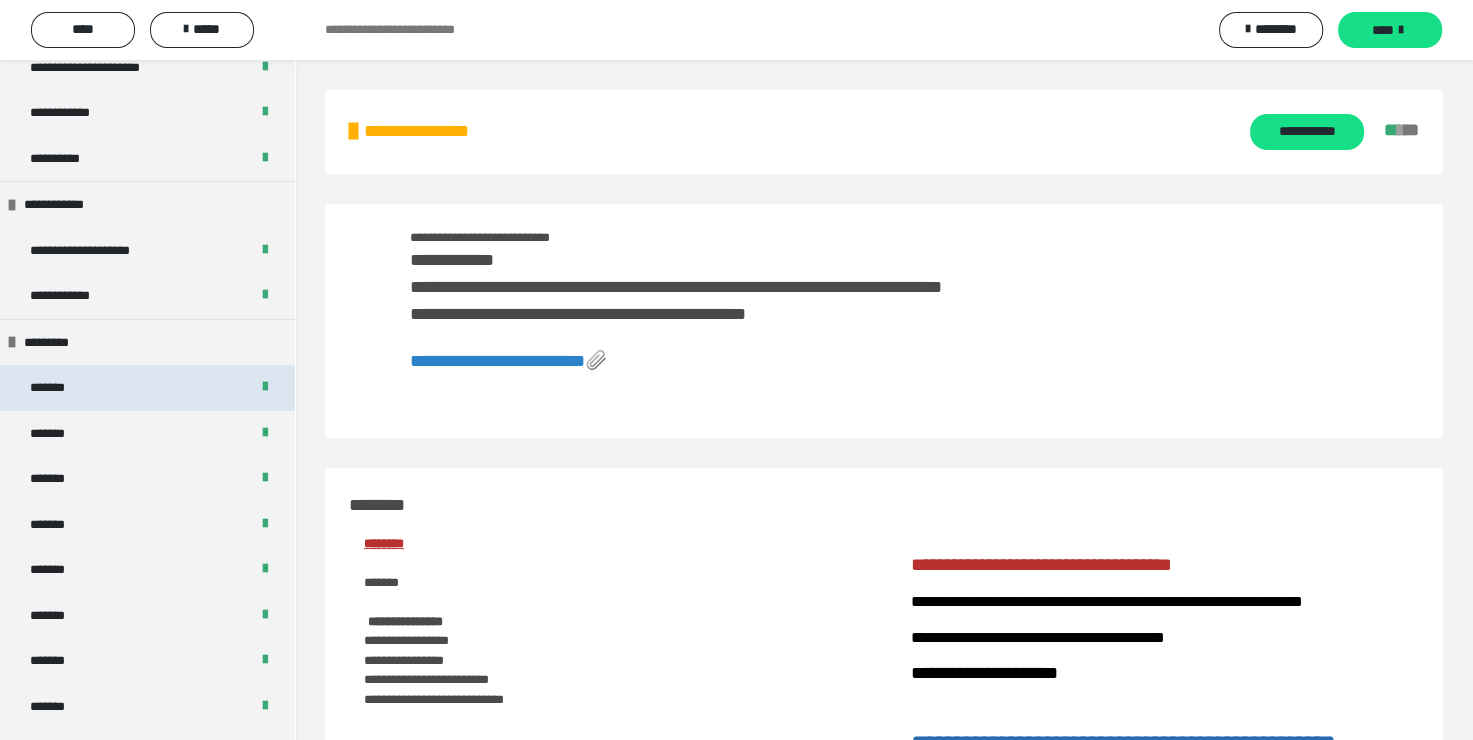 click on "*******" at bounding box center (57, 388) 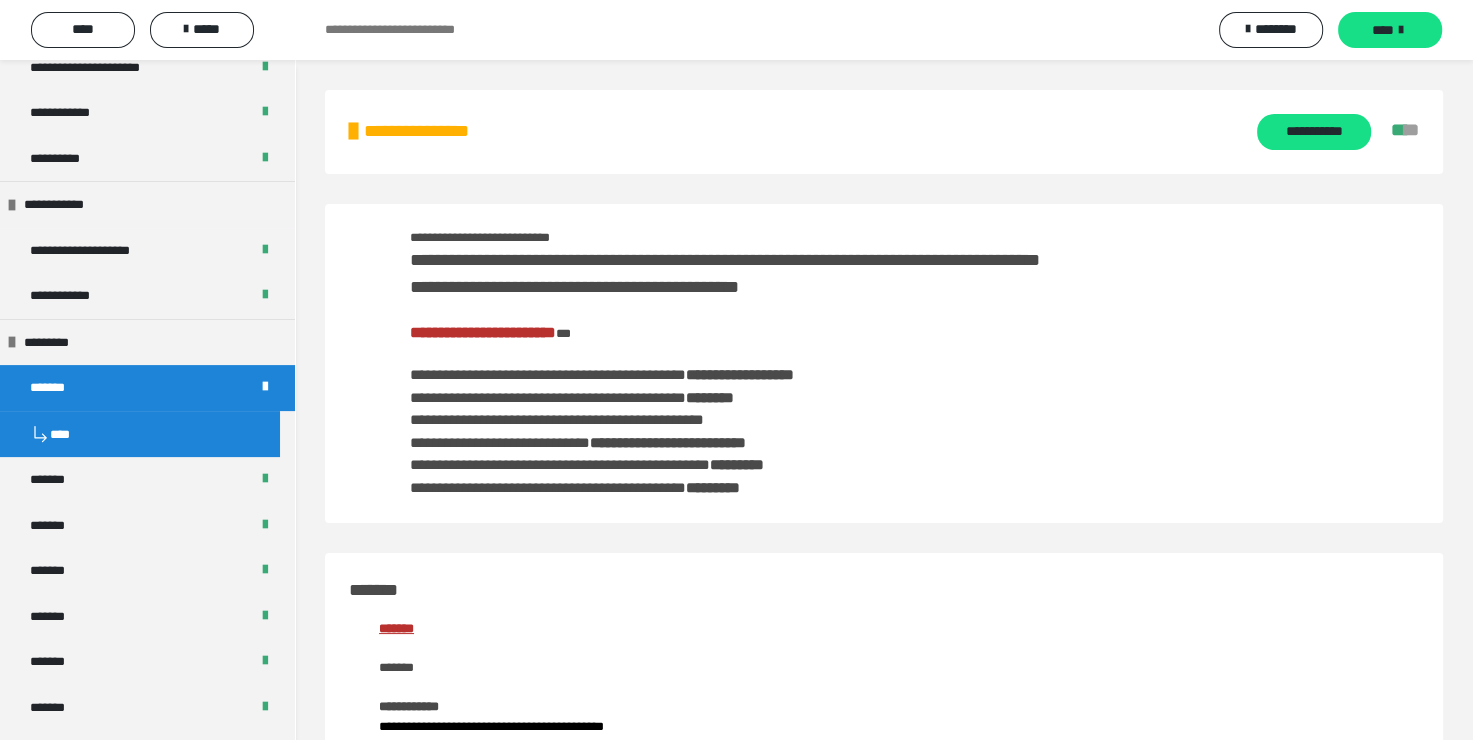 click on "**********" at bounding box center [483, 332] 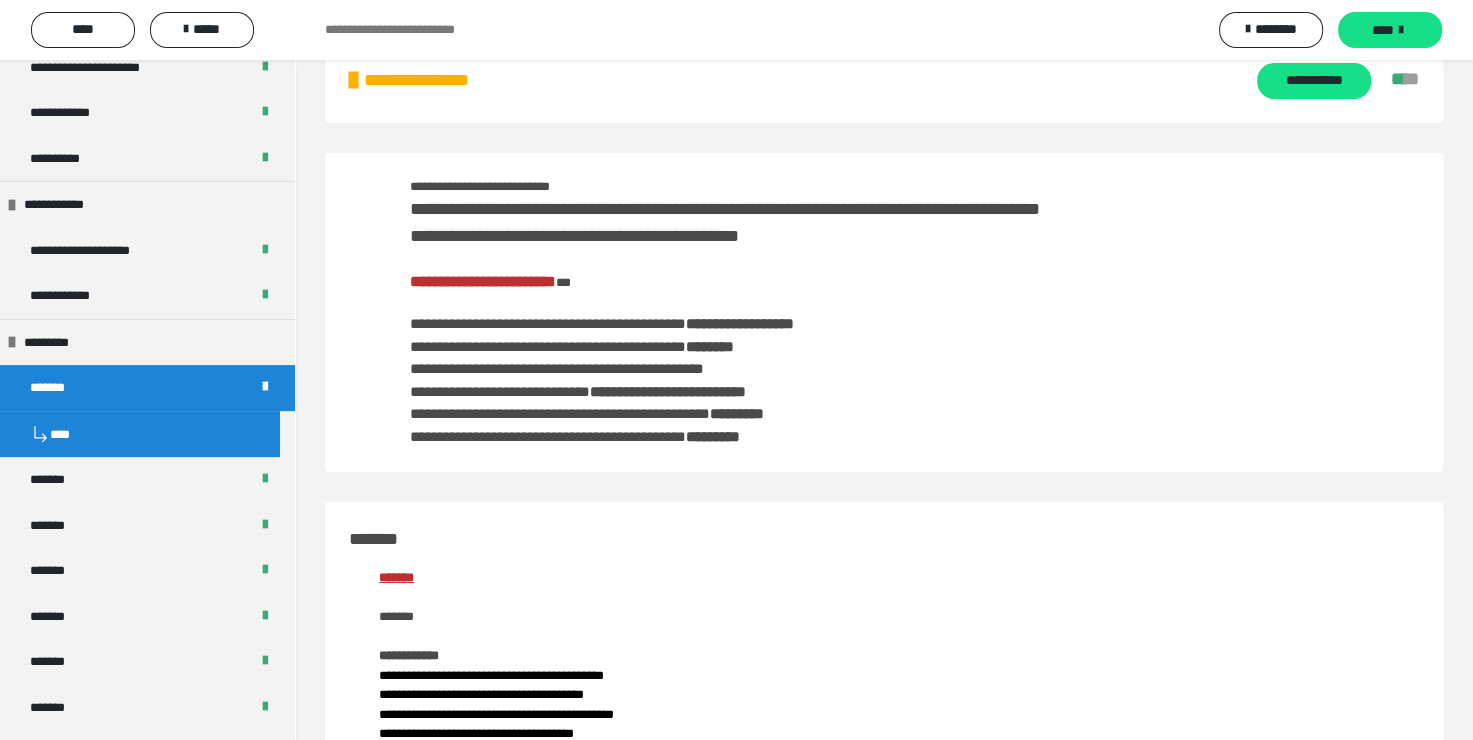 scroll, scrollTop: 0, scrollLeft: 0, axis: both 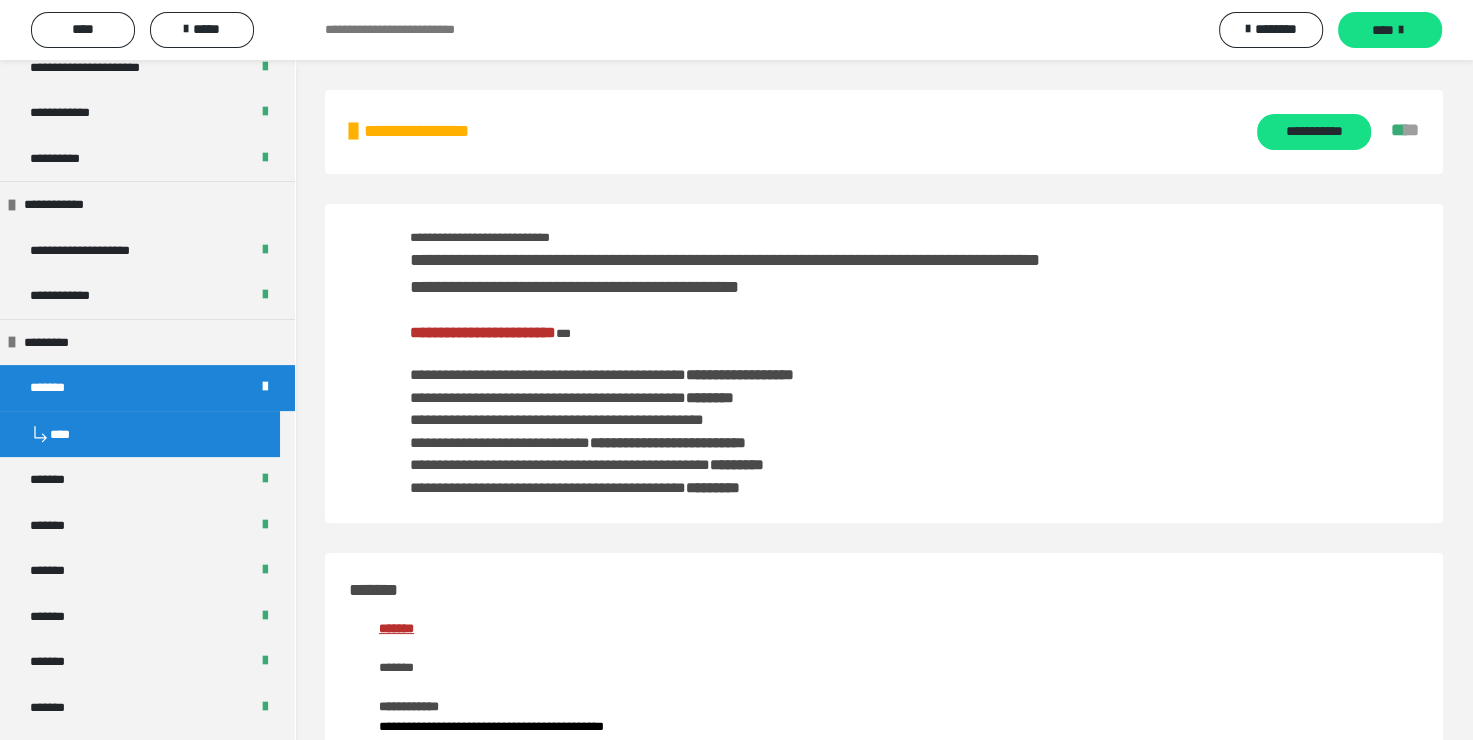 click on "**********" at bounding box center (483, 332) 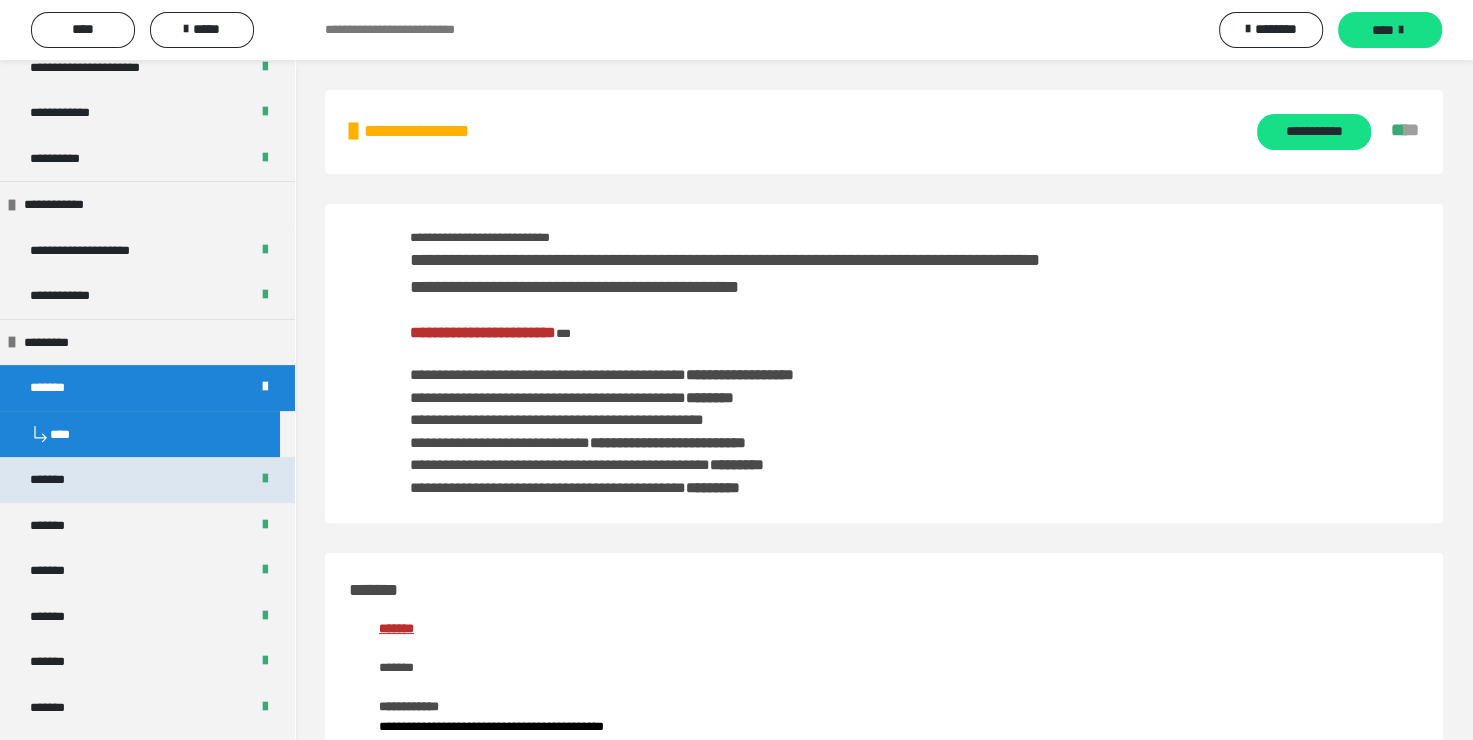 click on "*******" at bounding box center (58, 480) 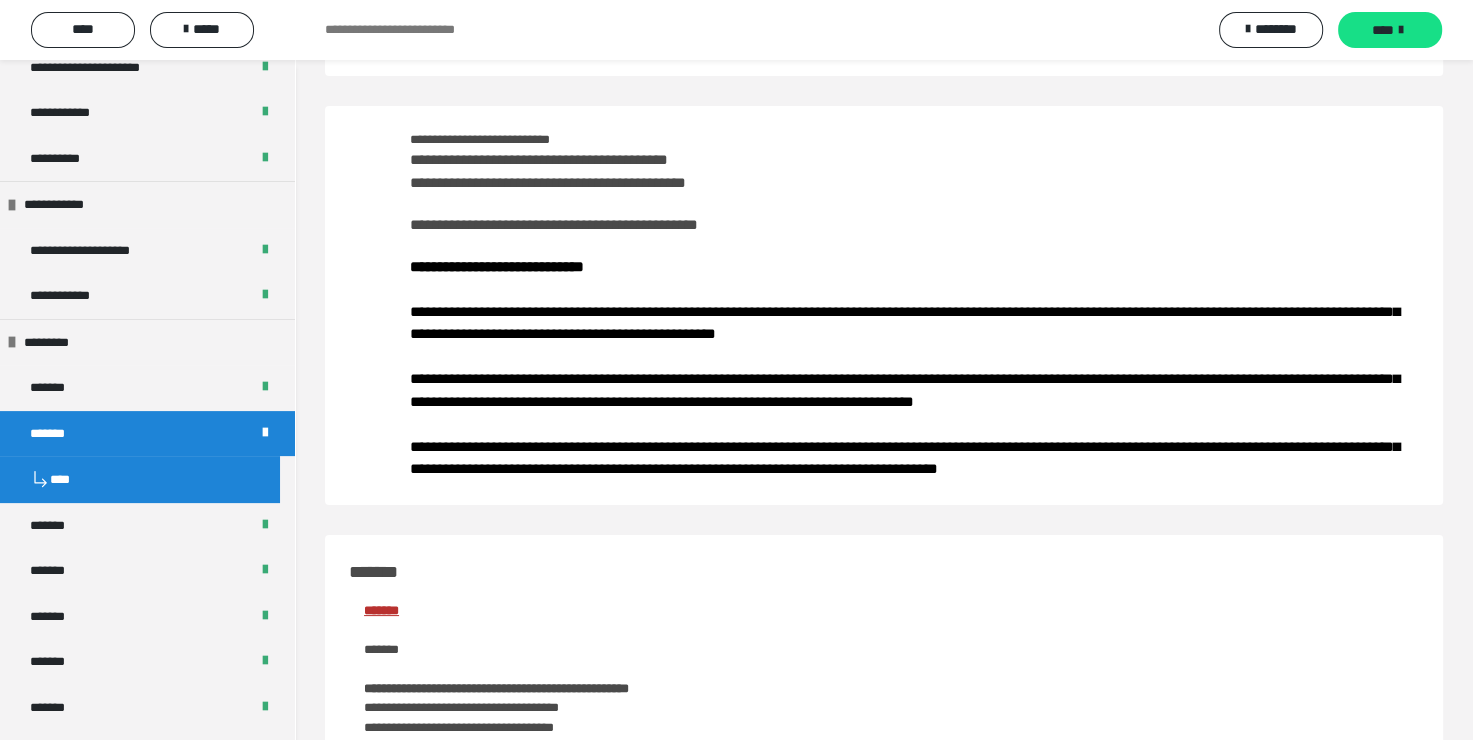 scroll, scrollTop: 0, scrollLeft: 0, axis: both 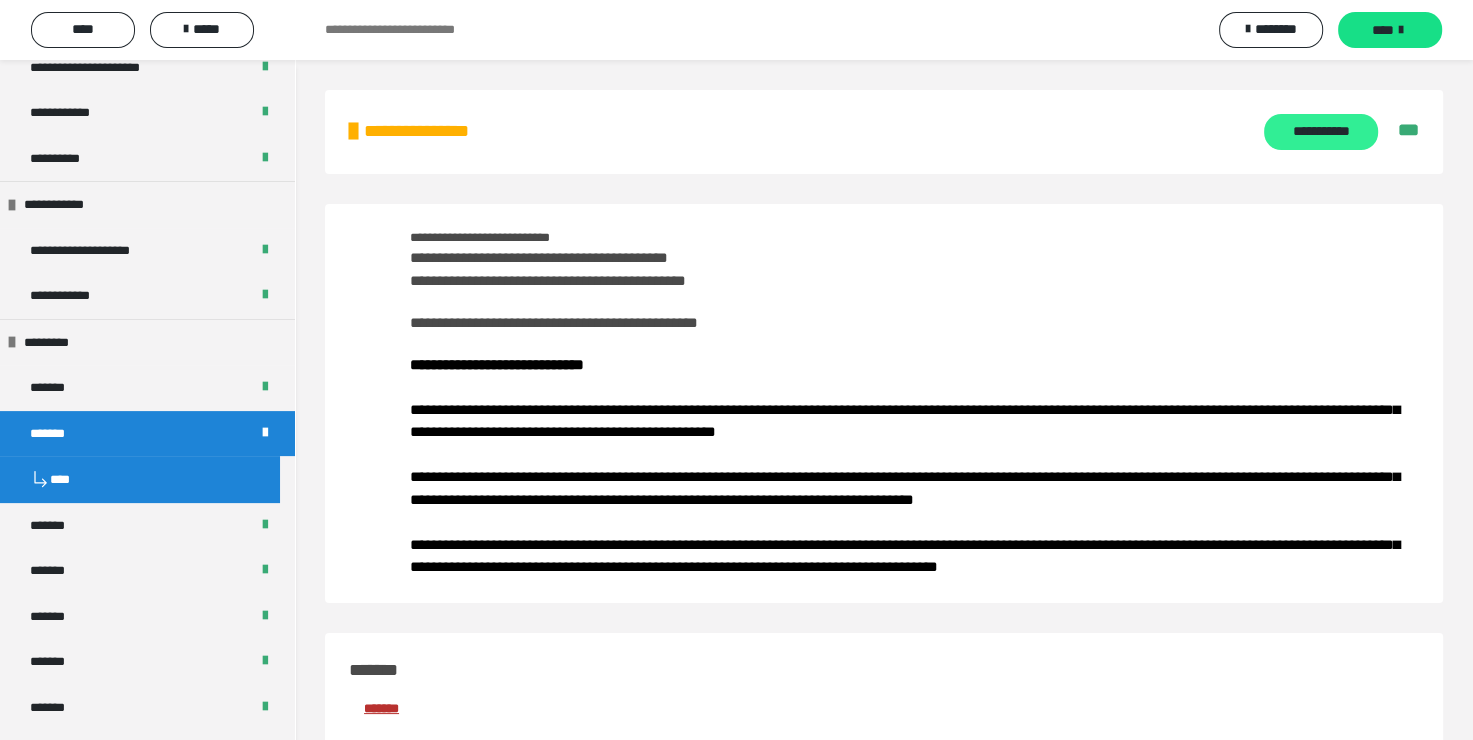 click on "**********" at bounding box center (1320, 132) 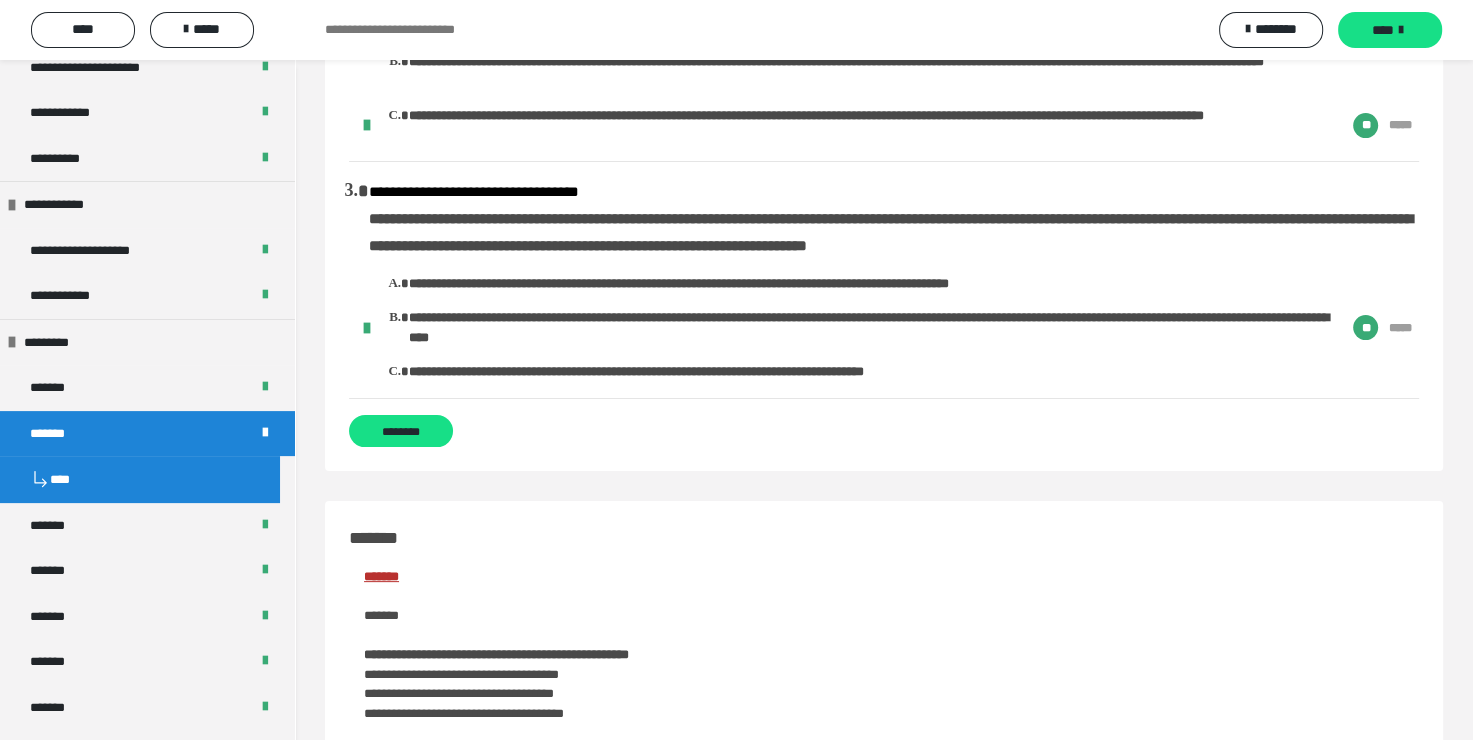 scroll, scrollTop: 300, scrollLeft: 0, axis: vertical 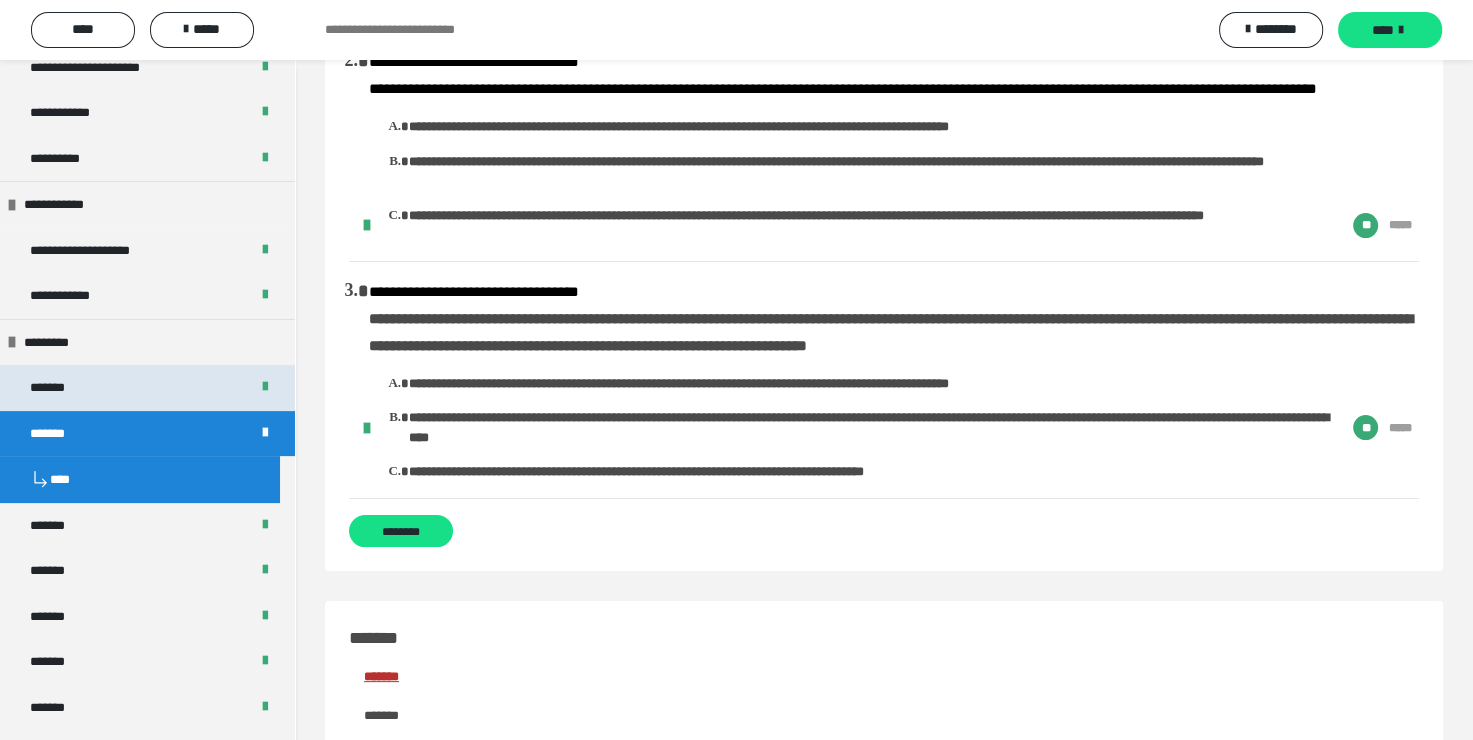 click on "*******" at bounding box center (147, 388) 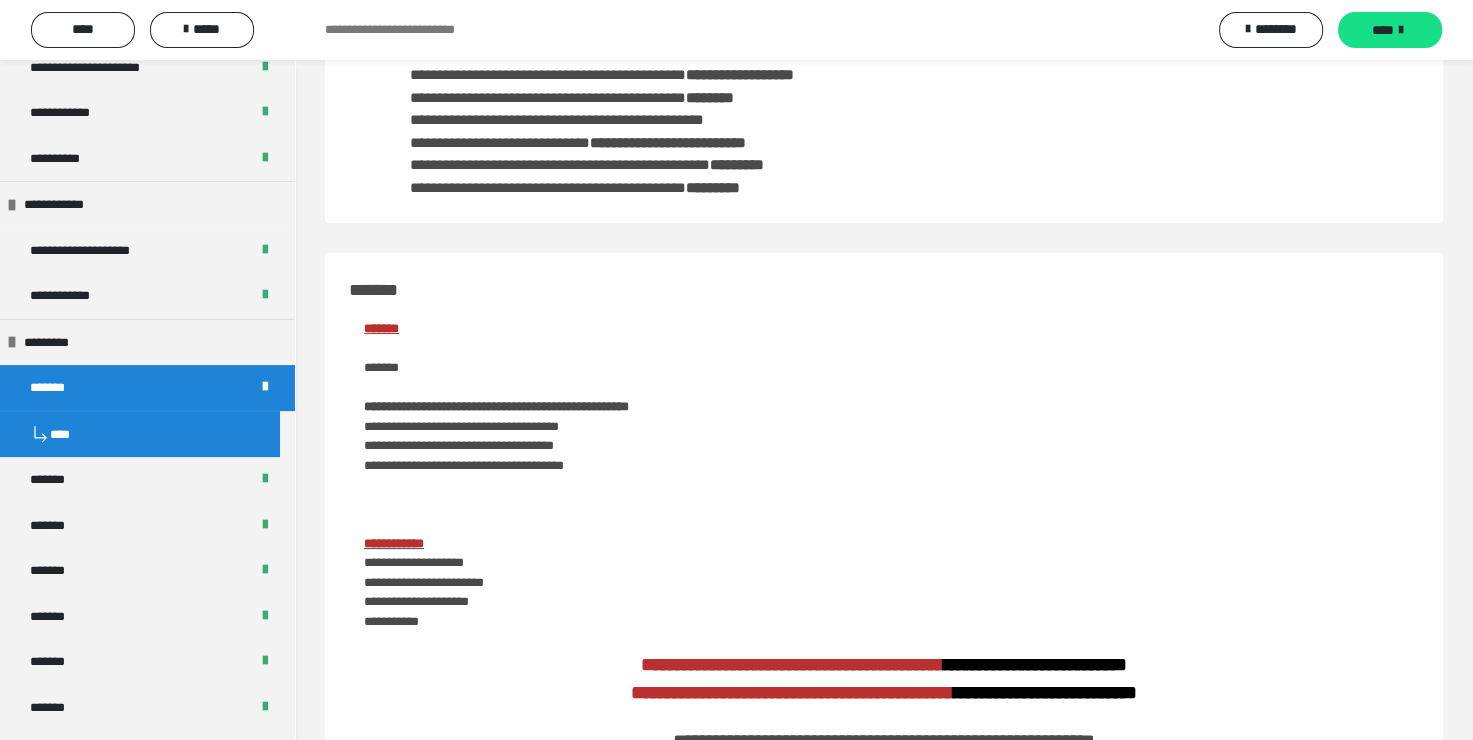 scroll, scrollTop: 0, scrollLeft: 0, axis: both 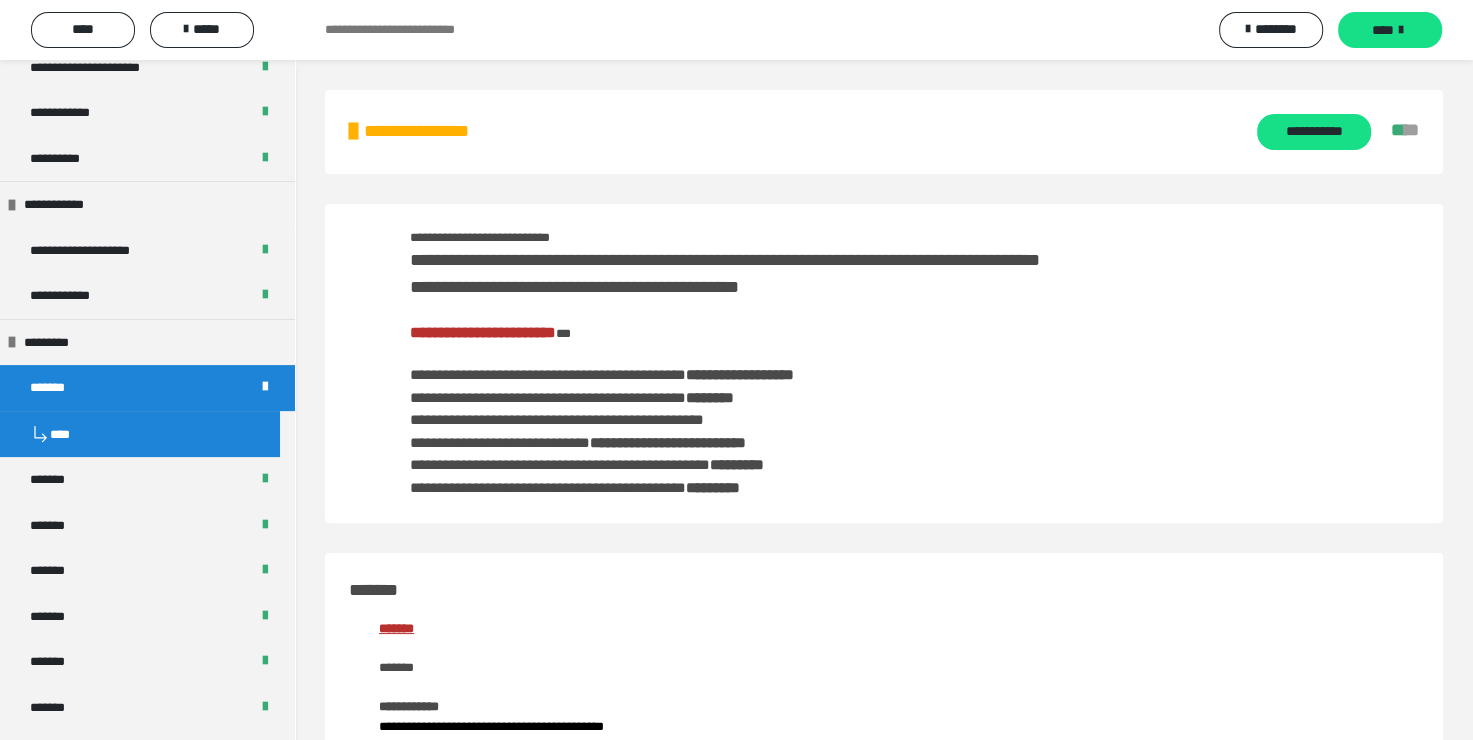 click on "**********" at bounding box center (483, 332) 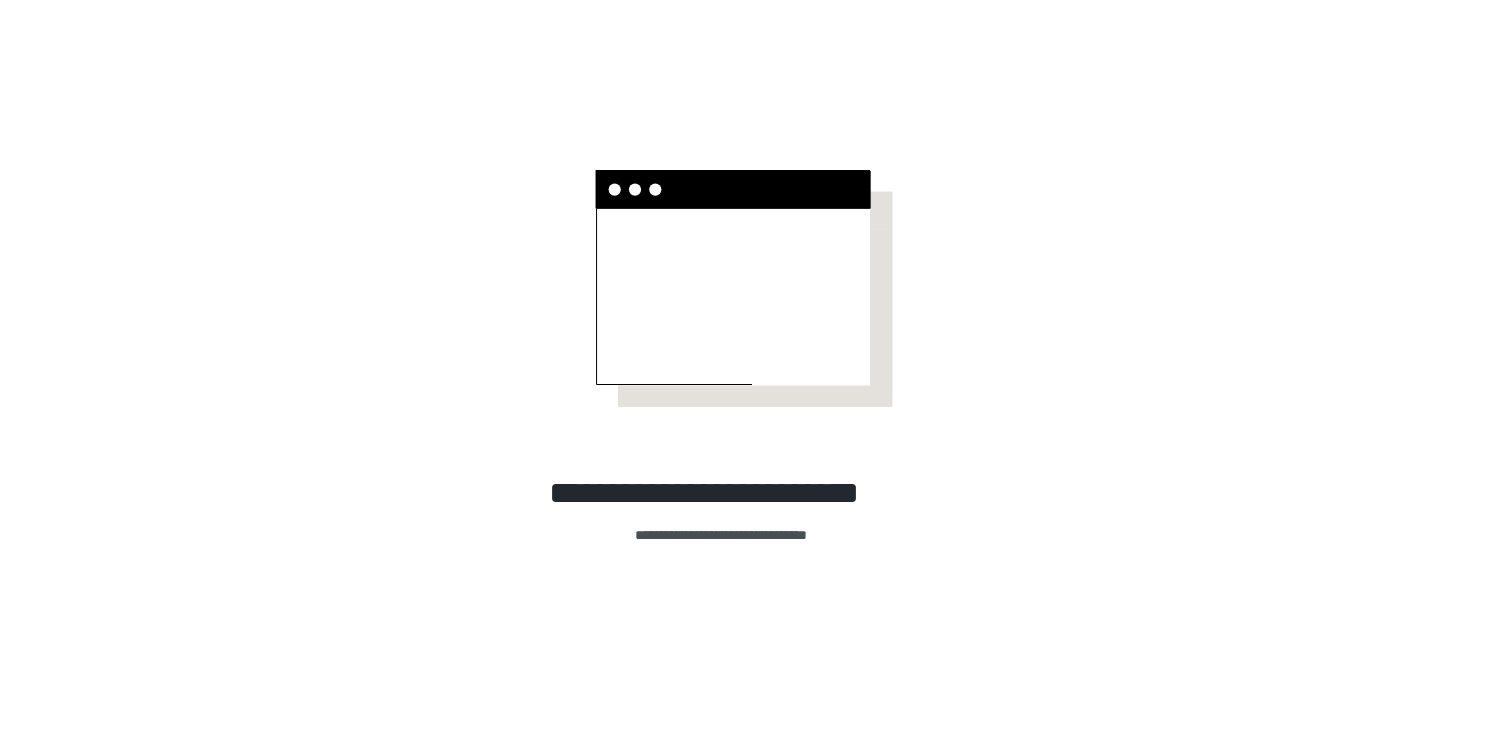 scroll, scrollTop: 0, scrollLeft: 0, axis: both 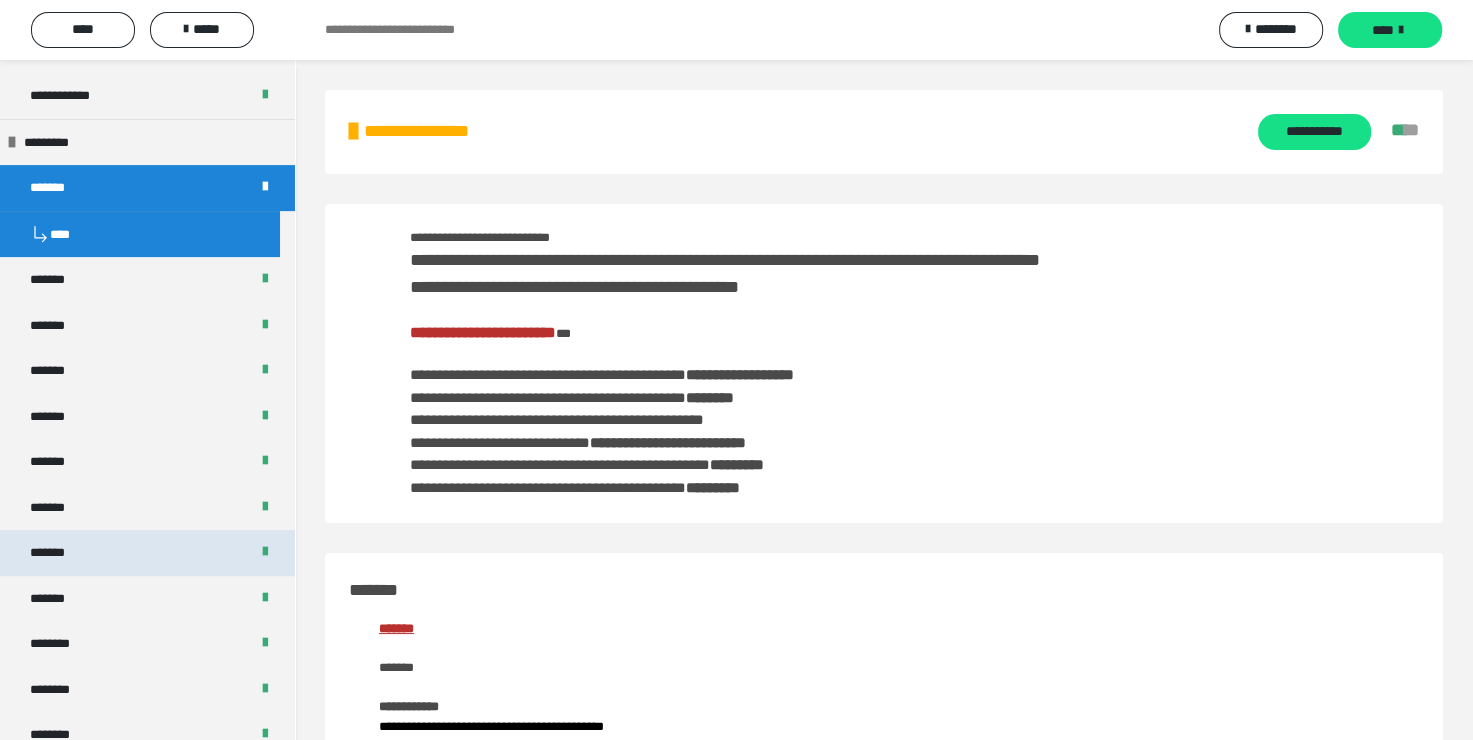 click on "*******" at bounding box center [147, 553] 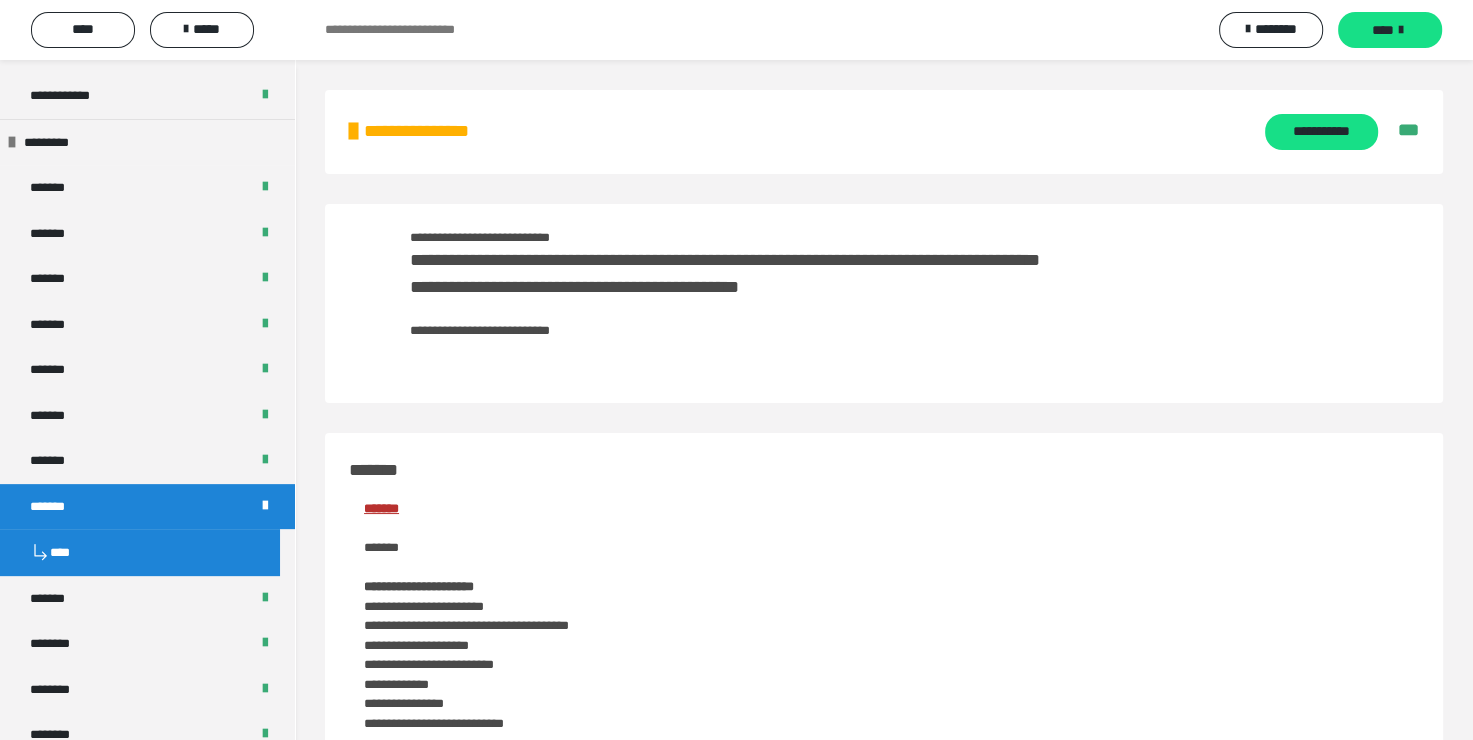 click on "**********" at bounding box center [477, 330] 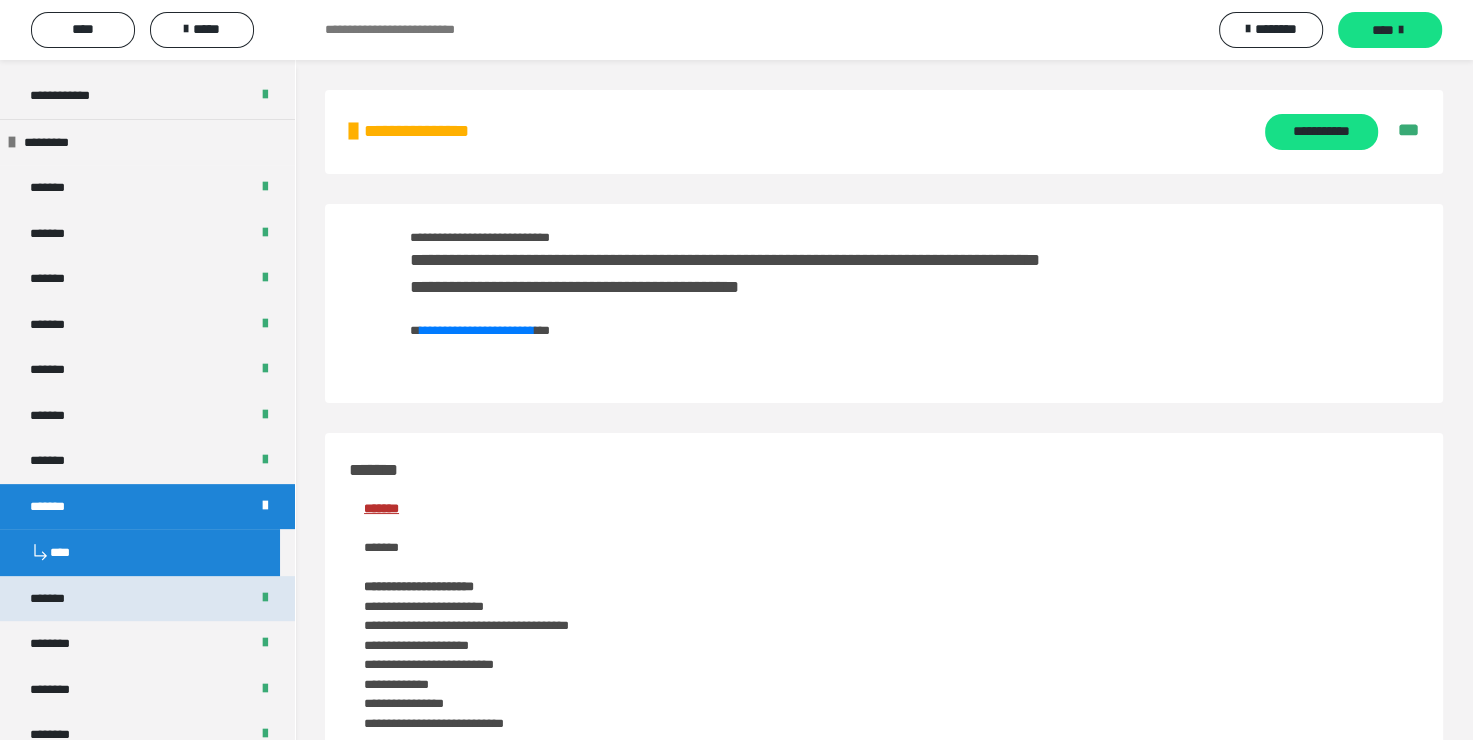 click on "*******" at bounding box center (58, 599) 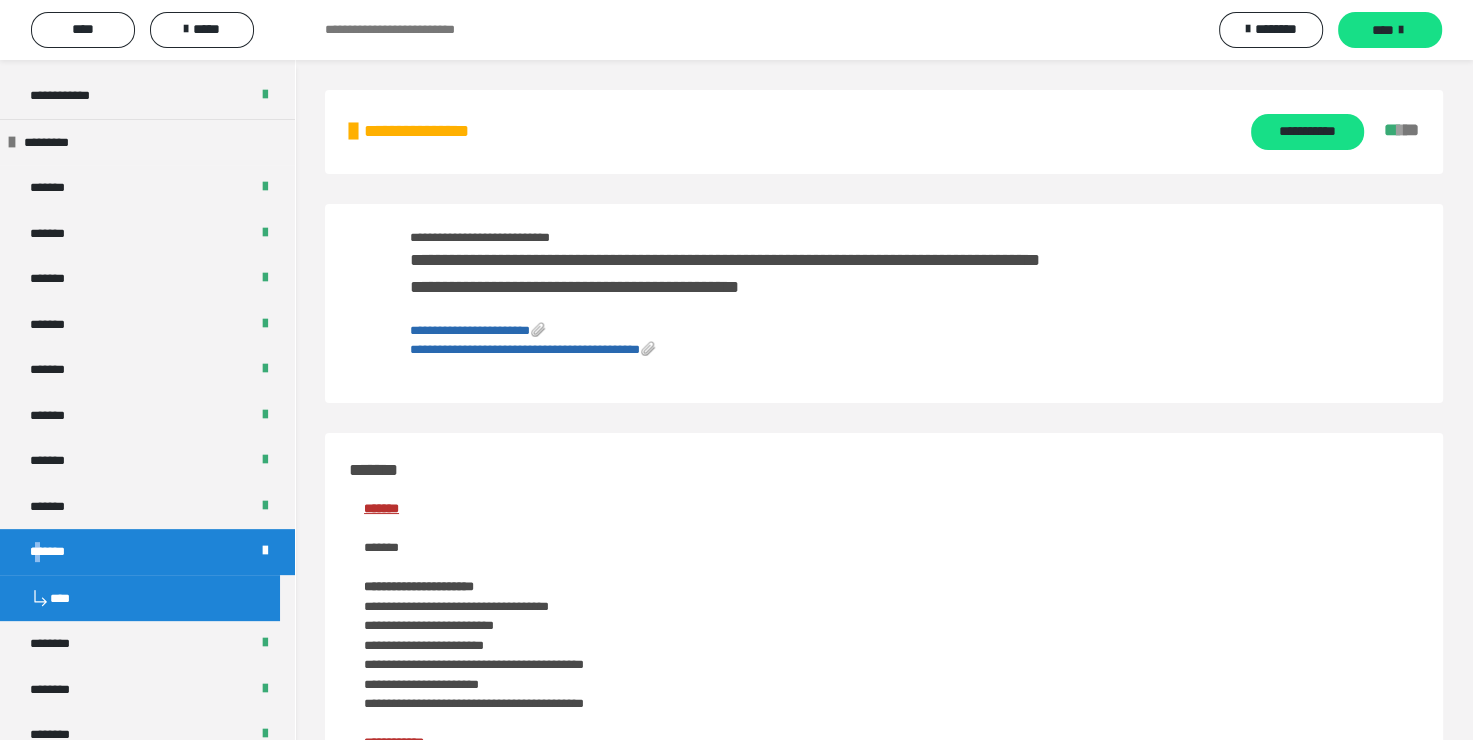 click on "**********" at bounding box center [470, 330] 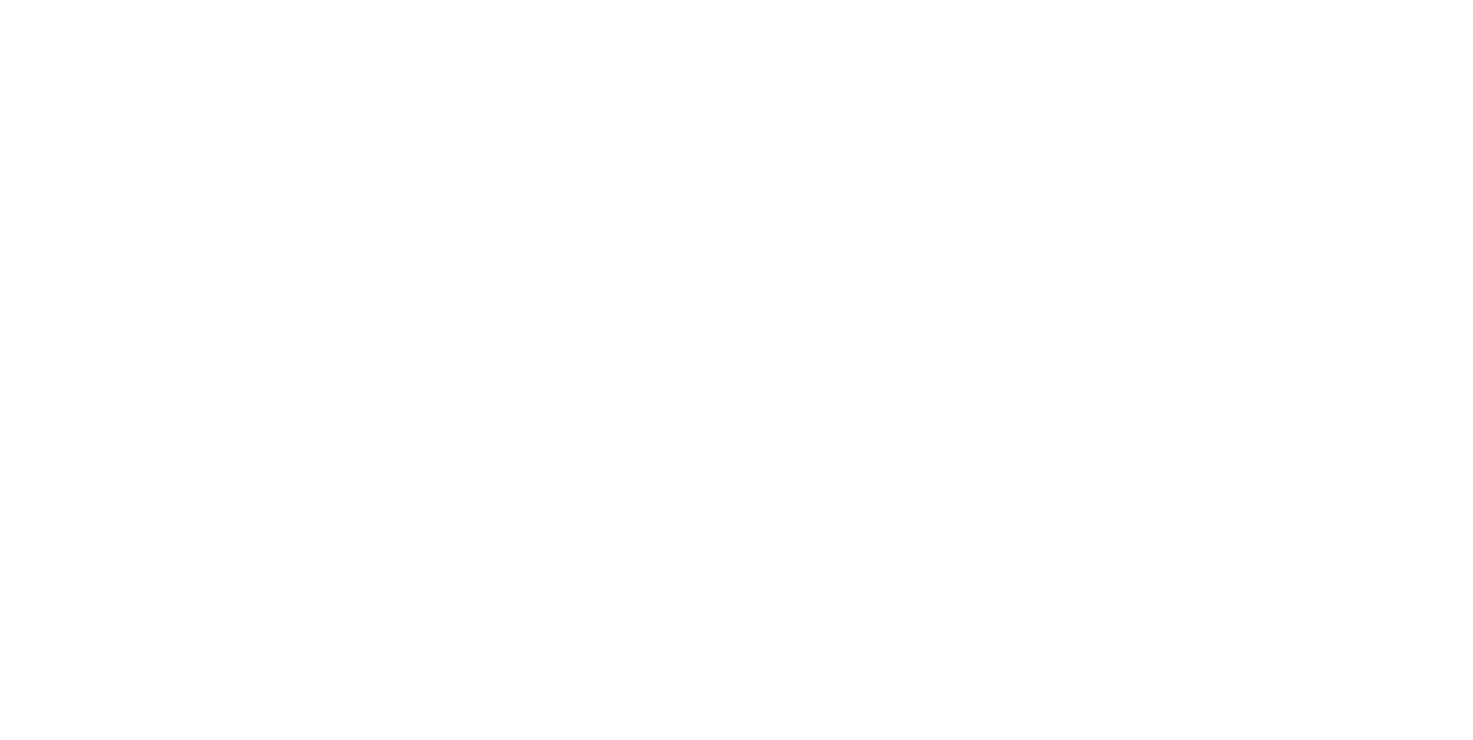 scroll, scrollTop: 0, scrollLeft: 0, axis: both 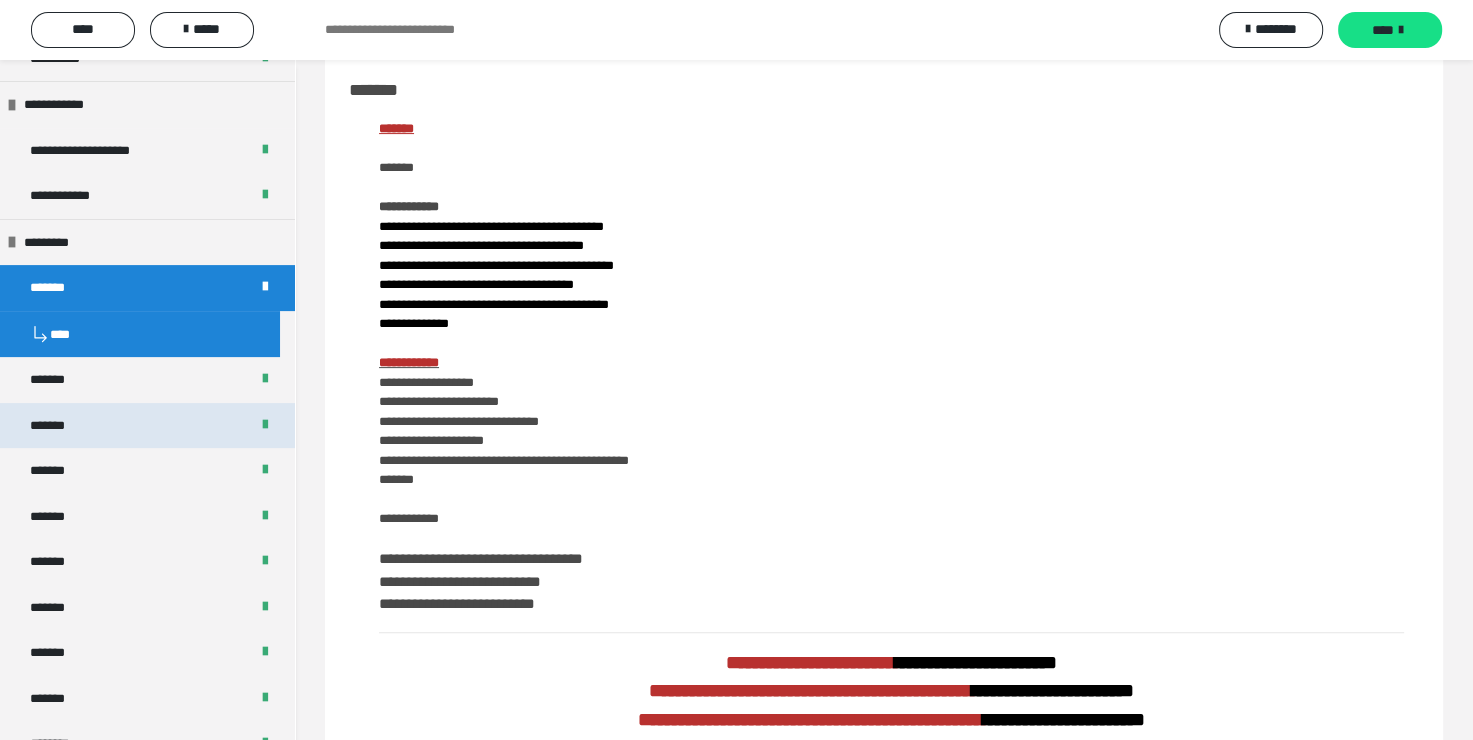click on "*******" at bounding box center (58, 426) 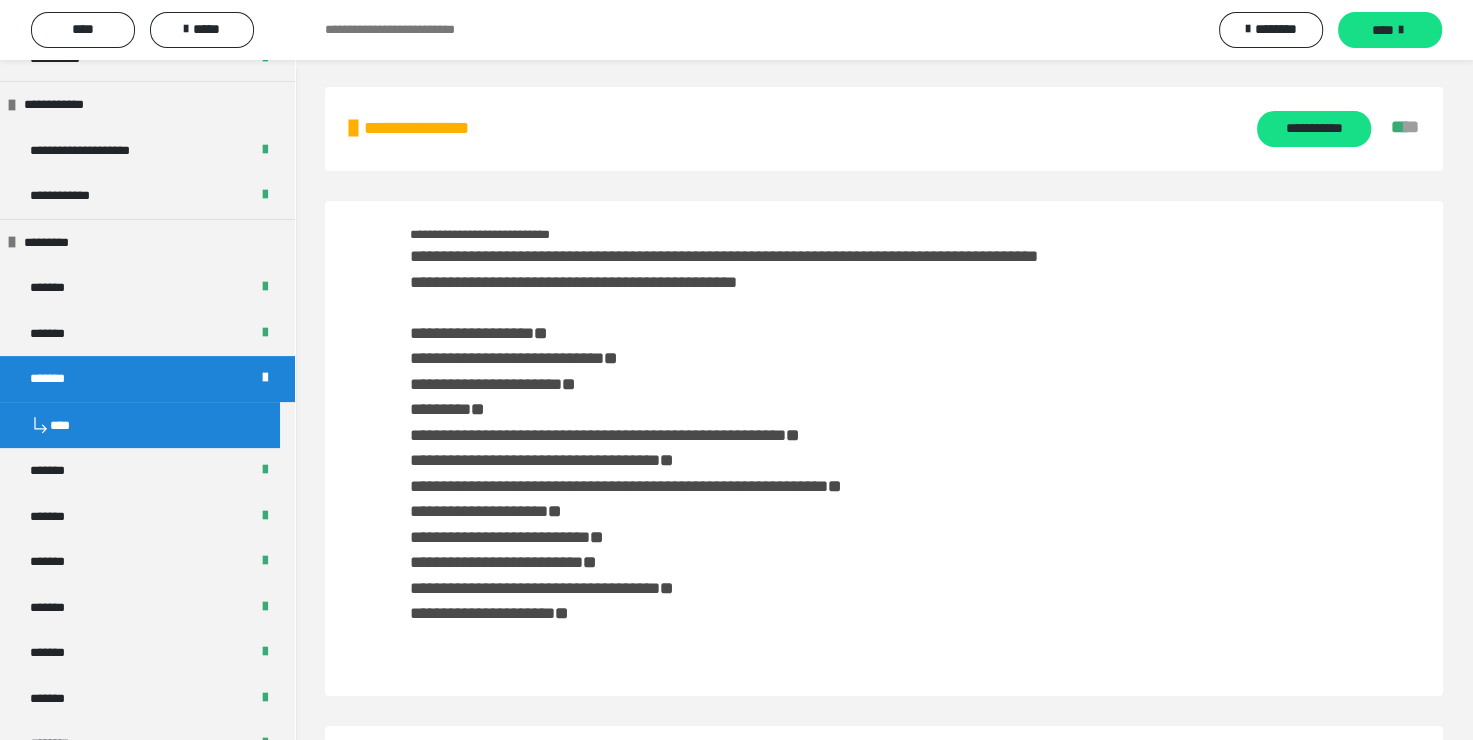scroll, scrollTop: 0, scrollLeft: 0, axis: both 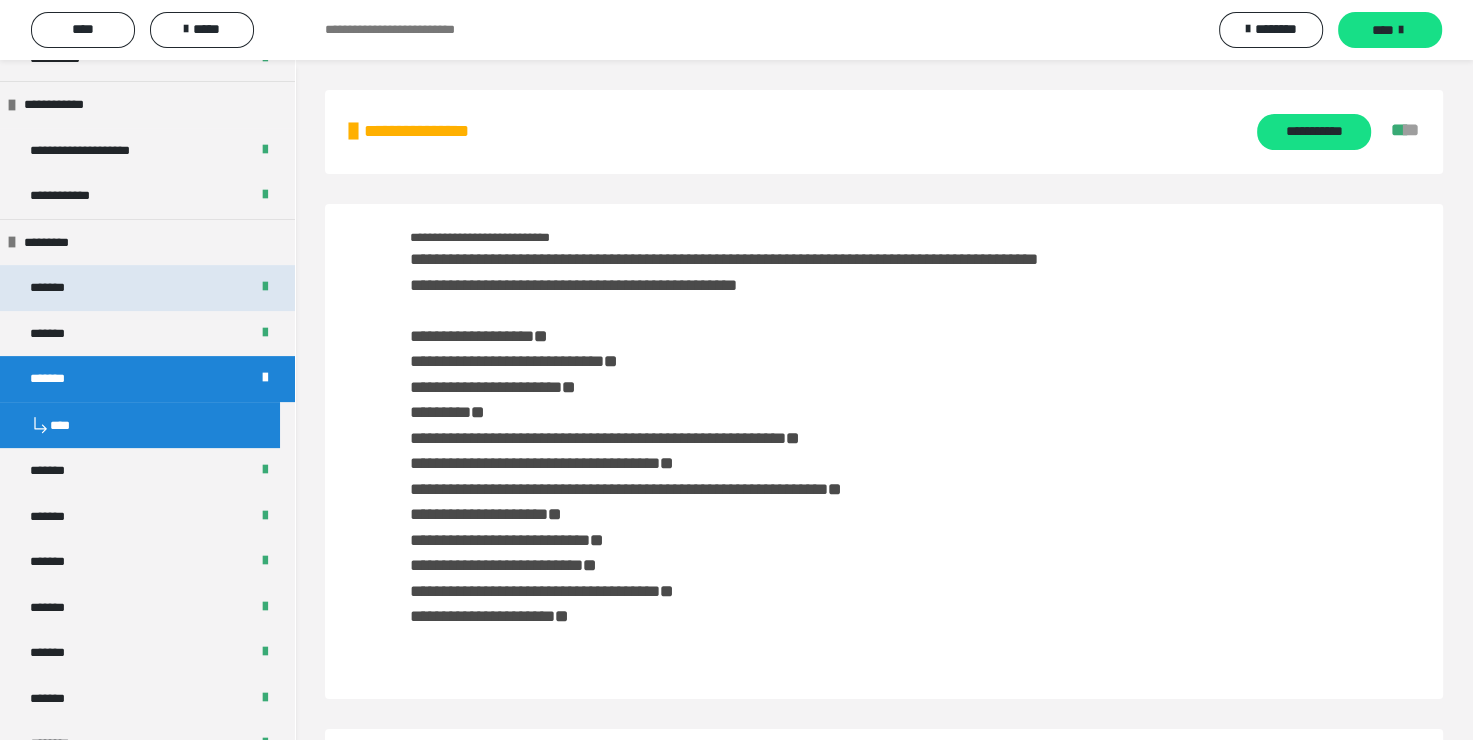 click on "*******" at bounding box center (57, 288) 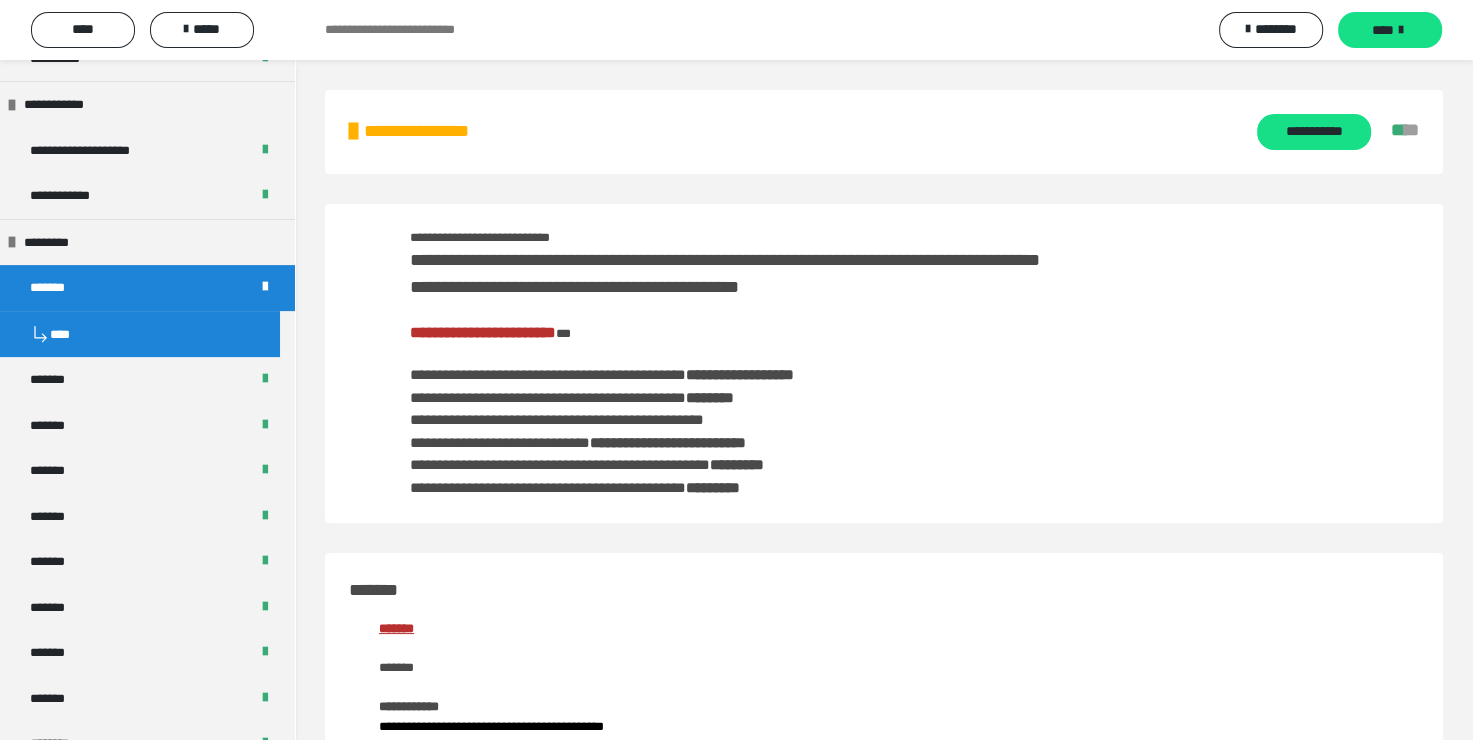 click on "**********" at bounding box center [483, 332] 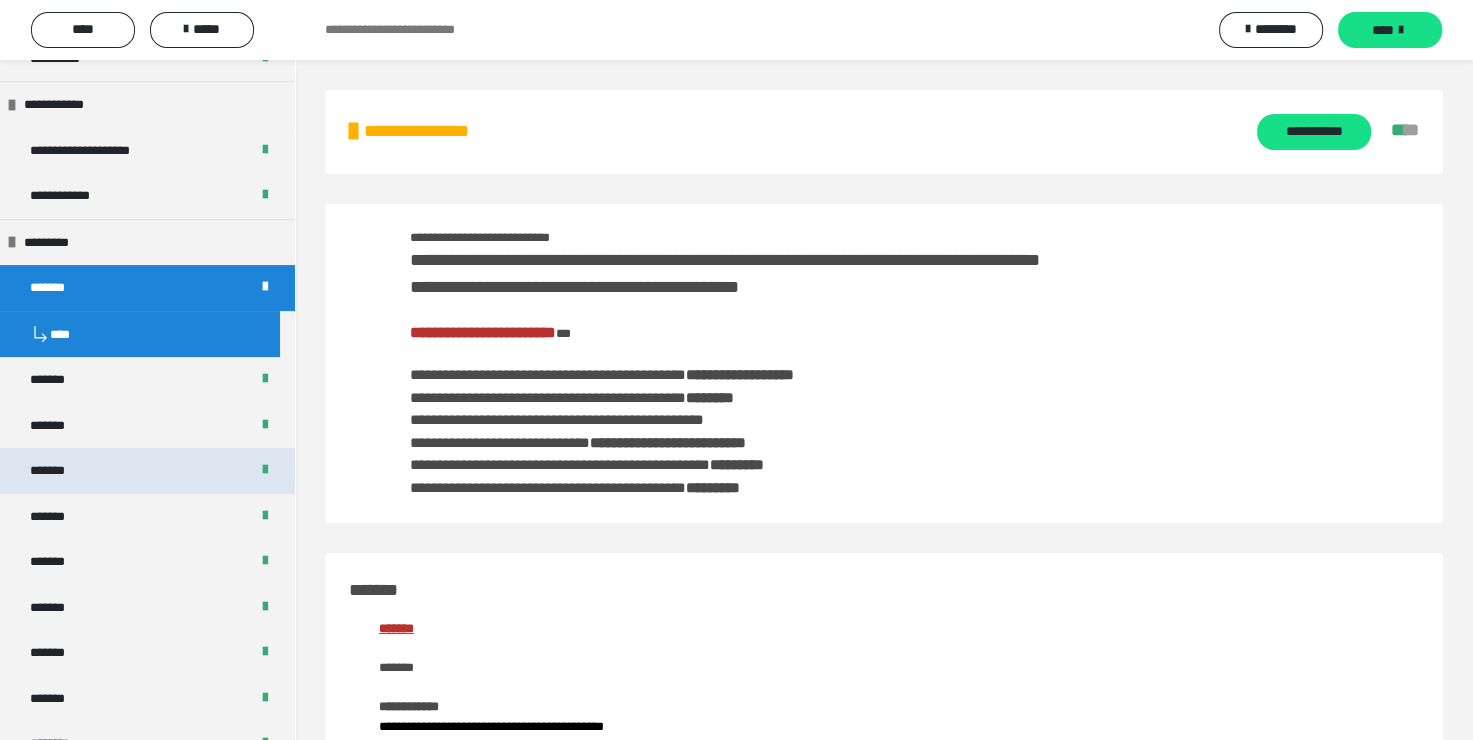 click on "*******" at bounding box center (59, 471) 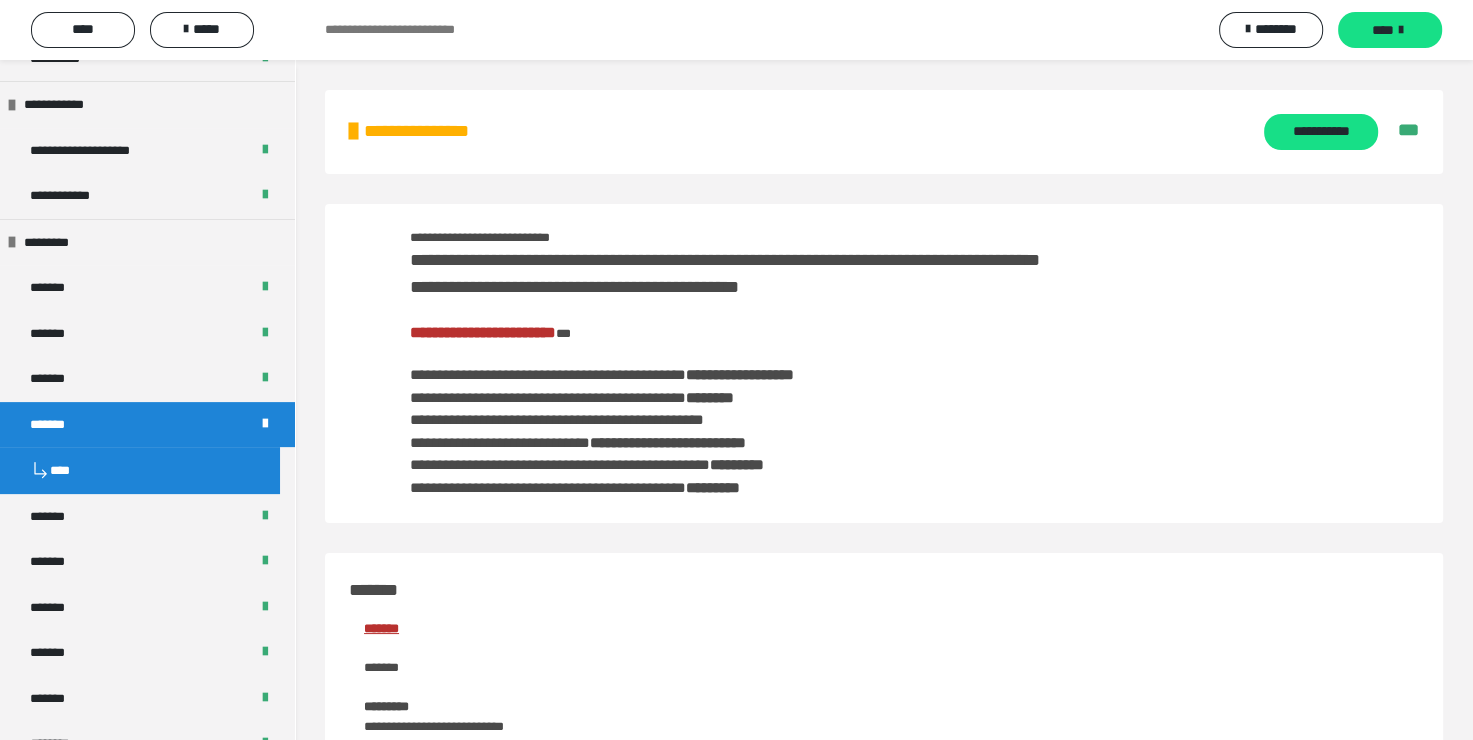 click on "**********" at bounding box center (483, 332) 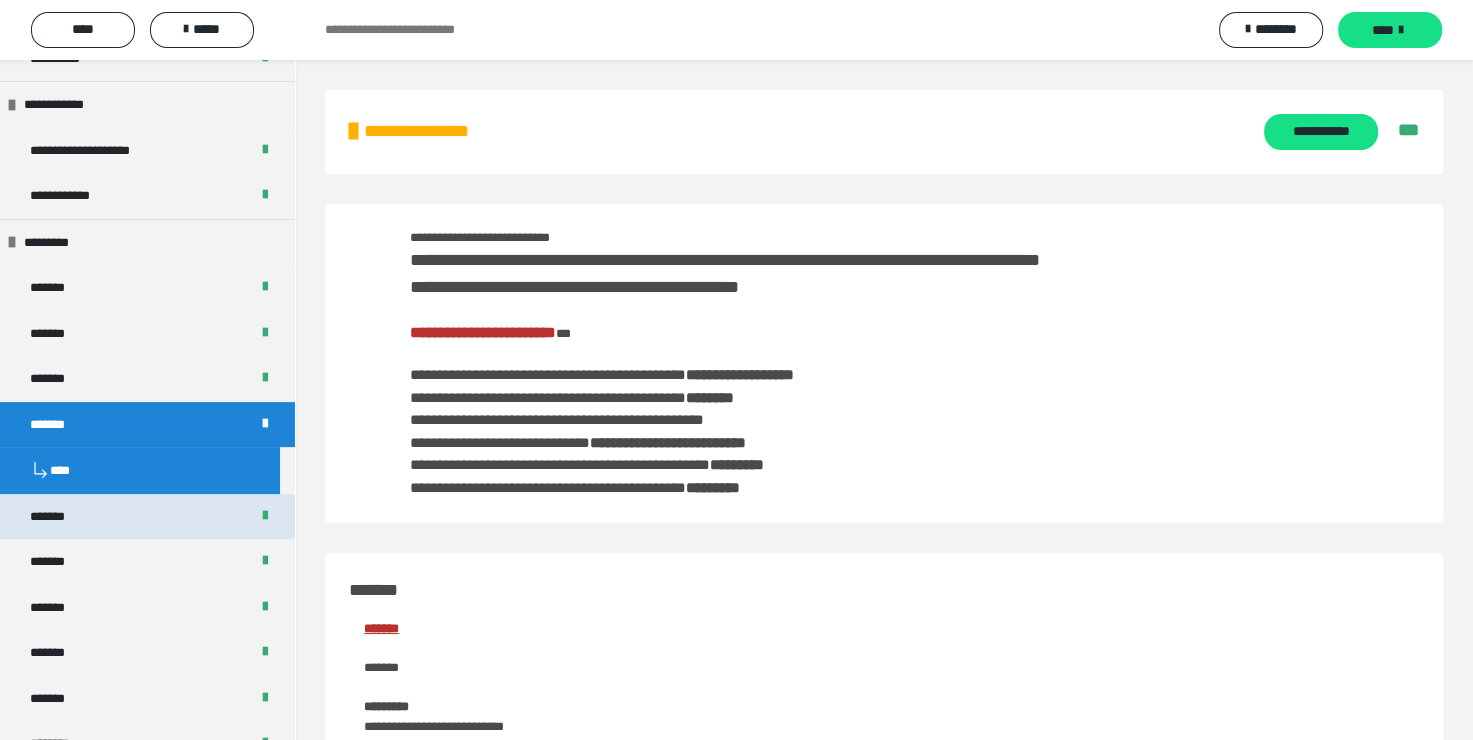 click on "*******" at bounding box center (147, 517) 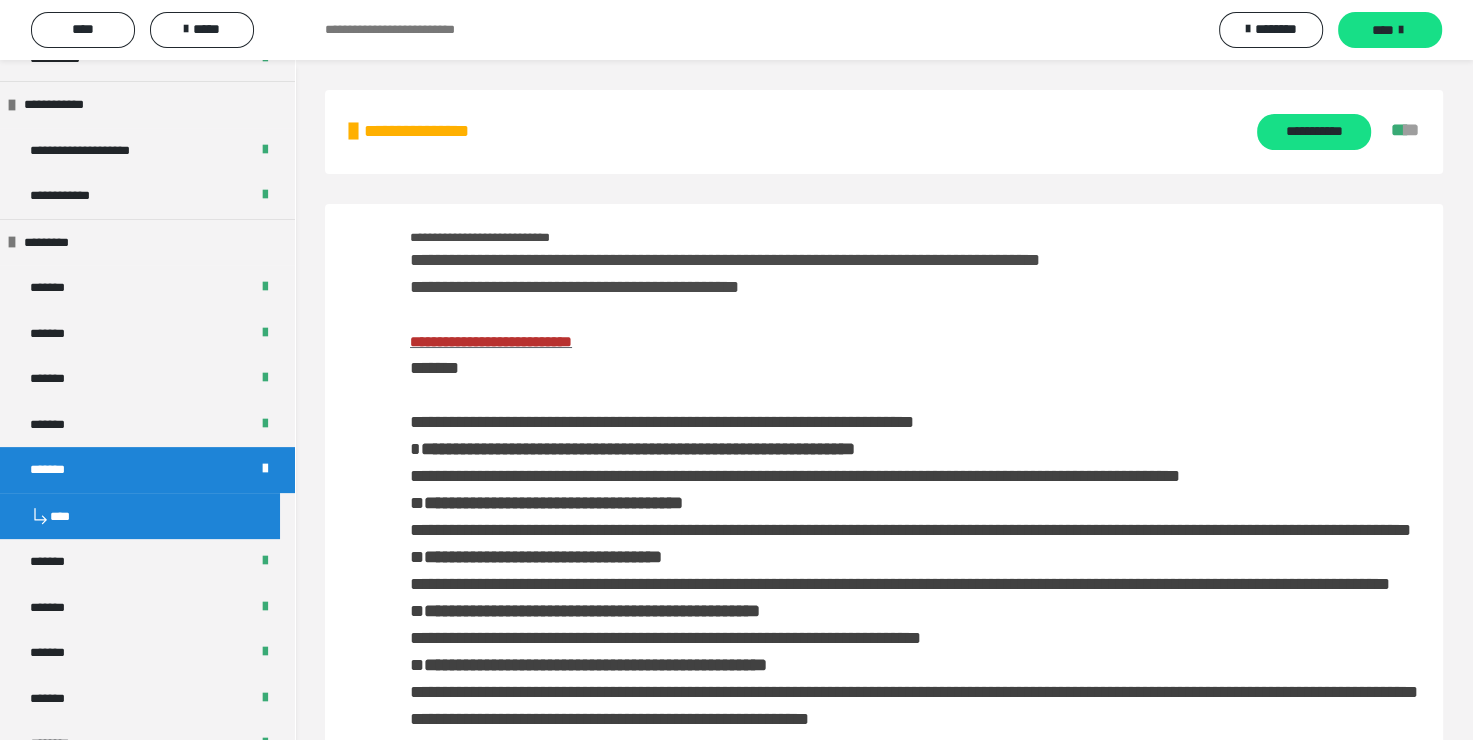 click on "**********" at bounding box center (491, 341) 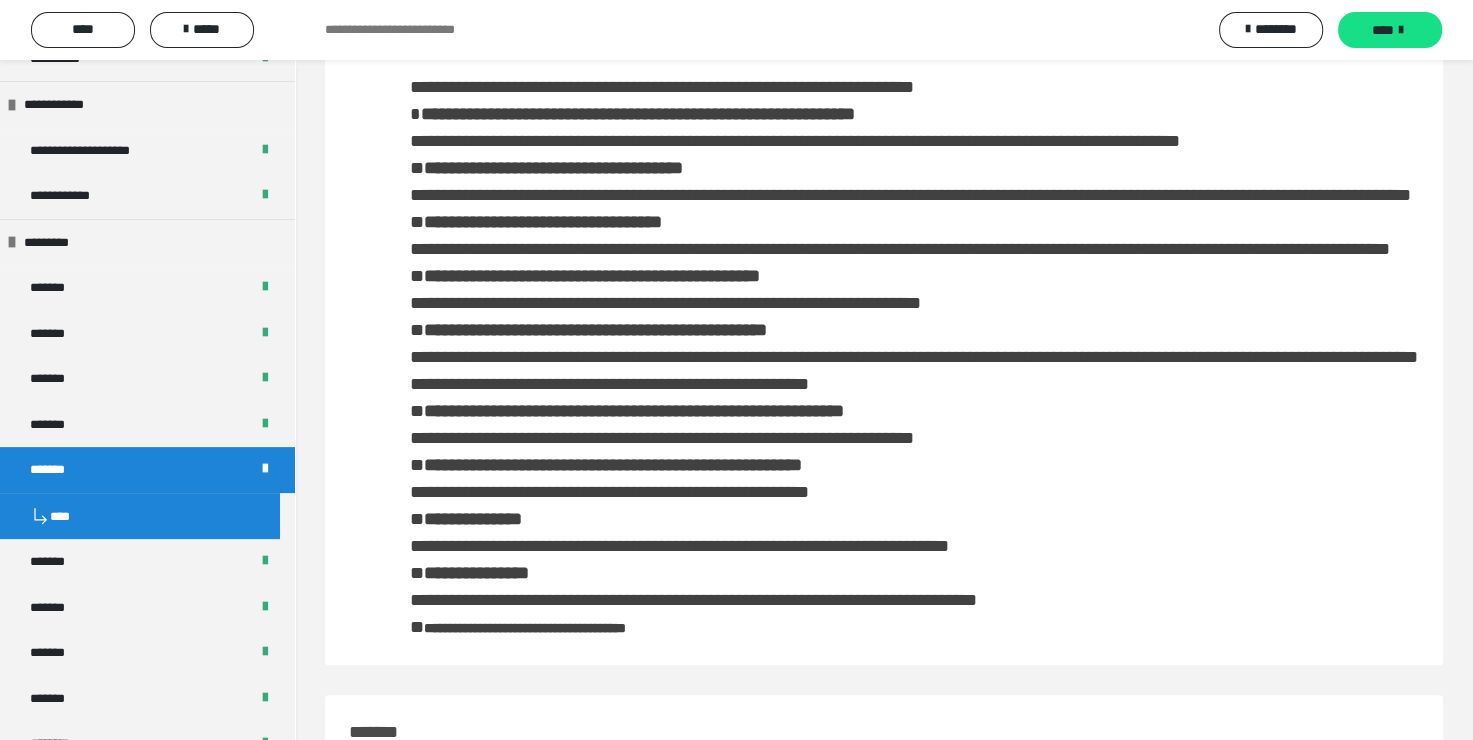 scroll, scrollTop: 300, scrollLeft: 0, axis: vertical 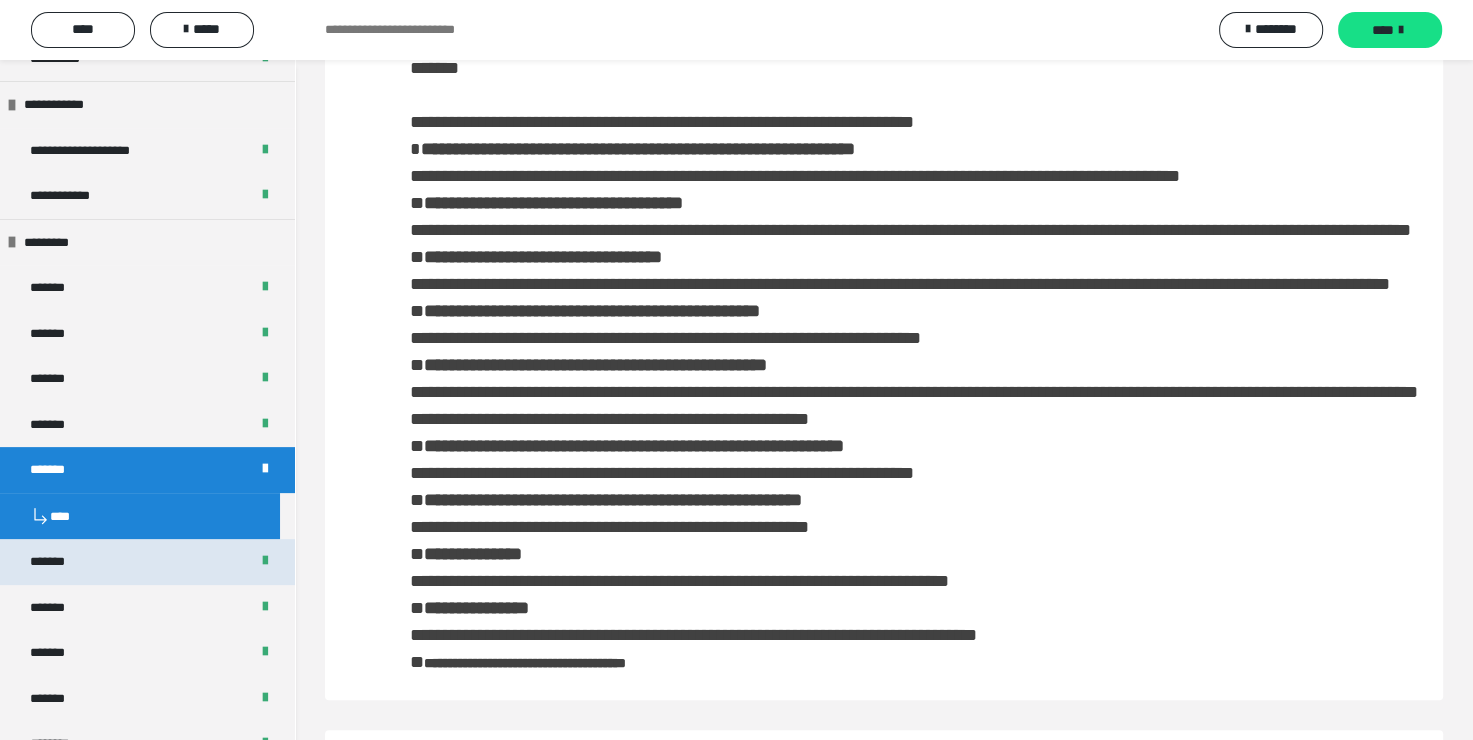 click on "*******" at bounding box center [58, 562] 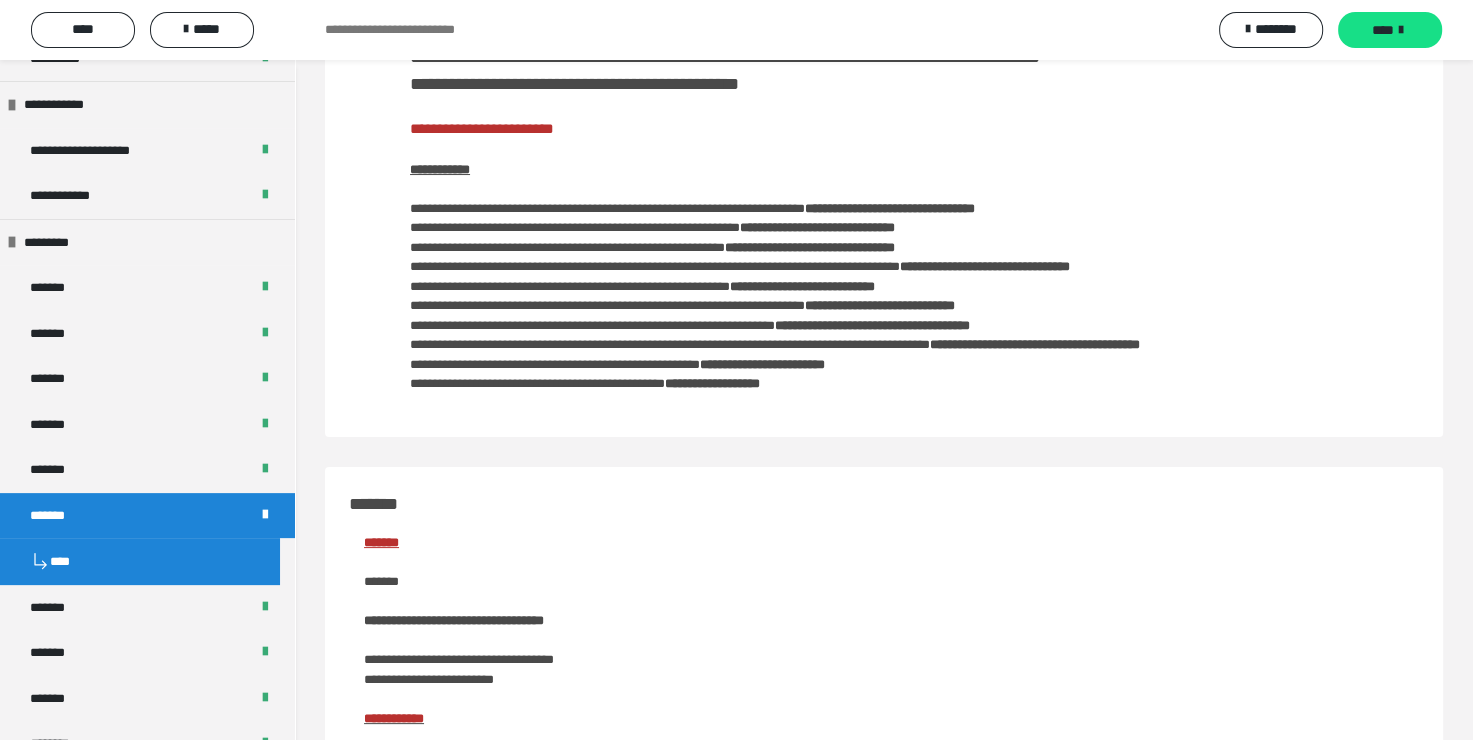 scroll, scrollTop: 0, scrollLeft: 0, axis: both 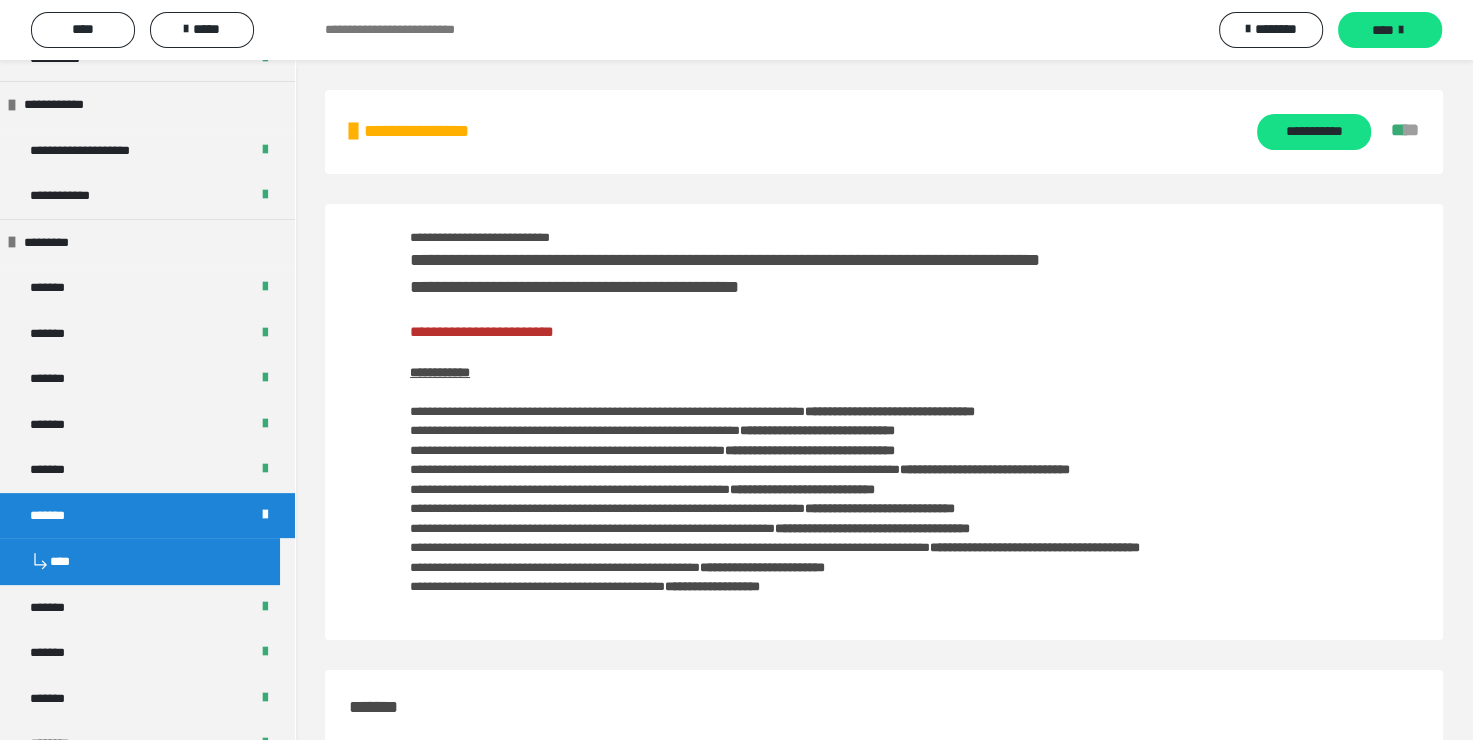 click on "**********" at bounding box center (482, 331) 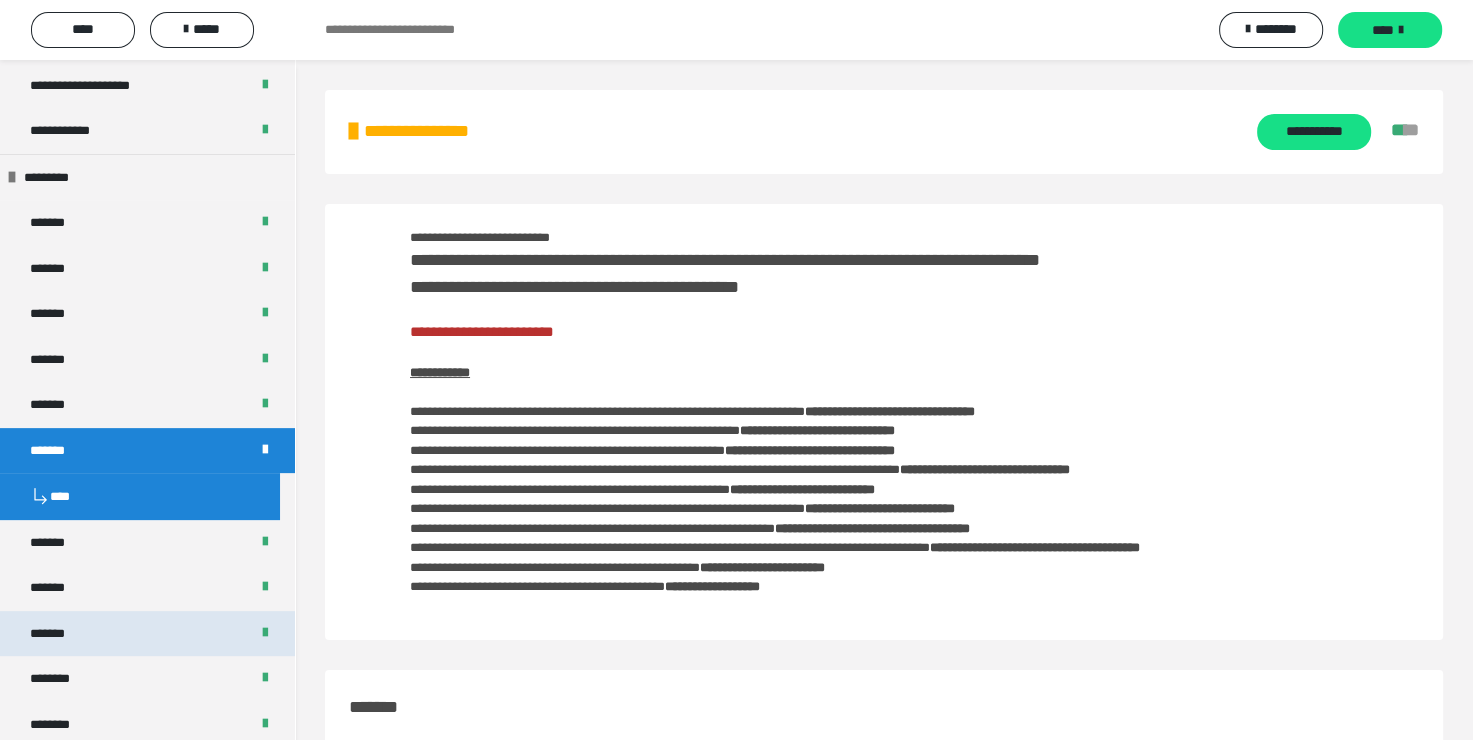 scroll, scrollTop: 600, scrollLeft: 0, axis: vertical 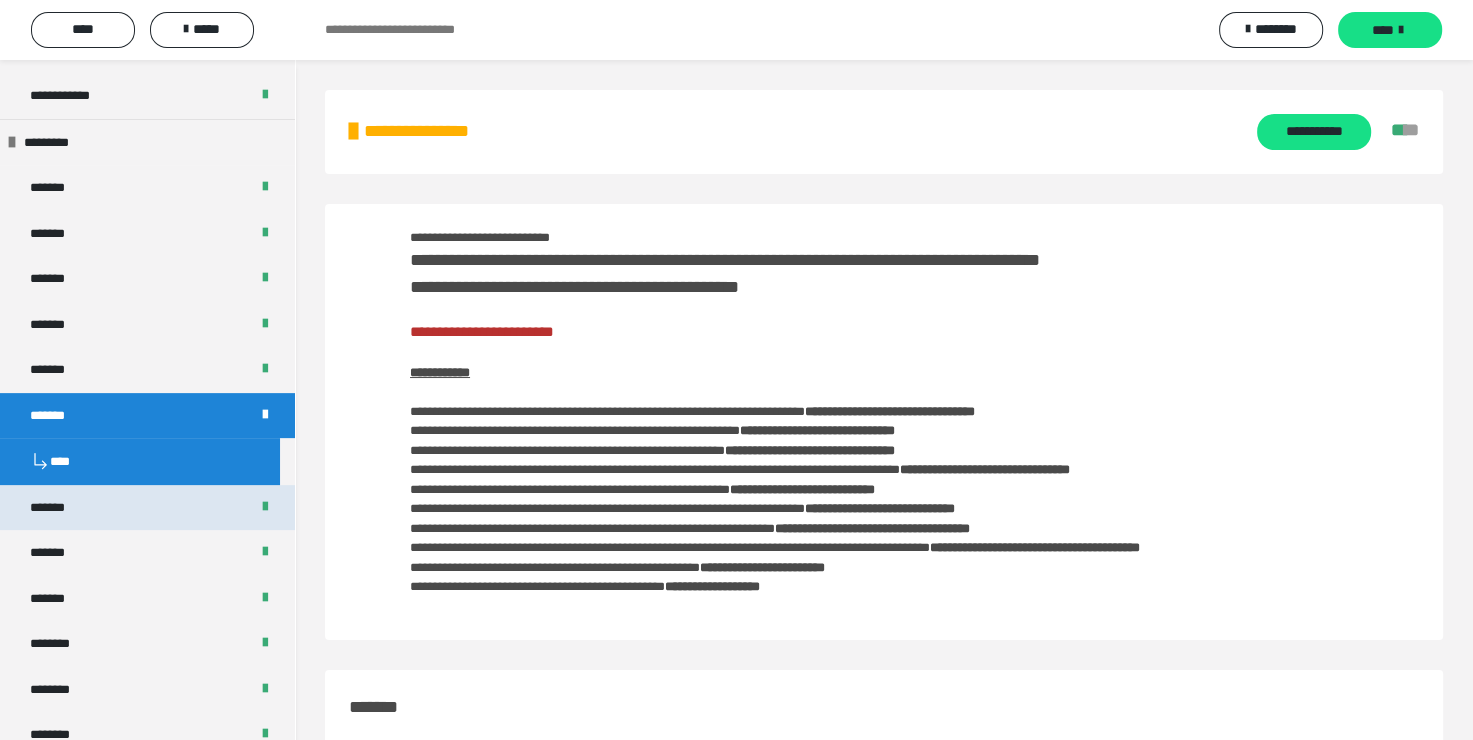 click on "*******" at bounding box center (147, 508) 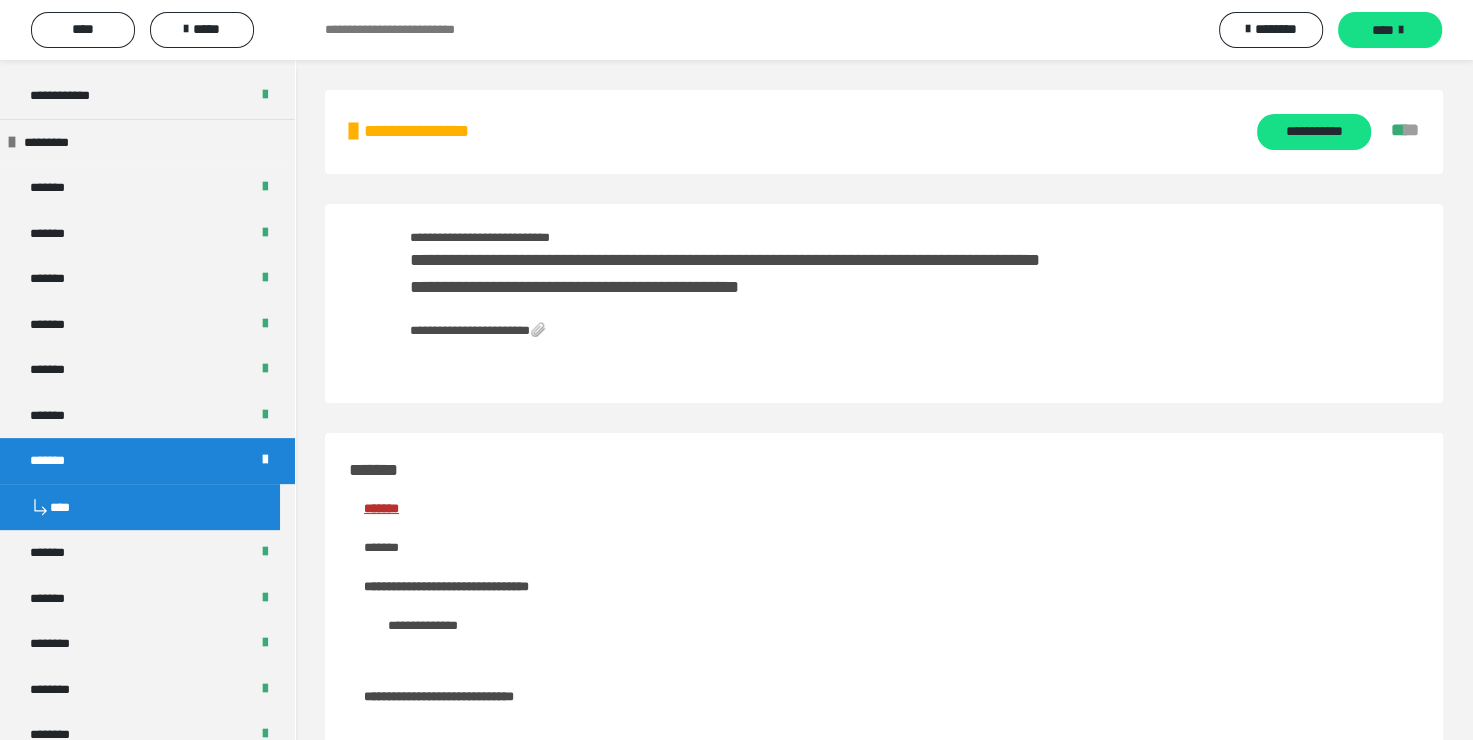 click on "**********" at bounding box center (478, 330) 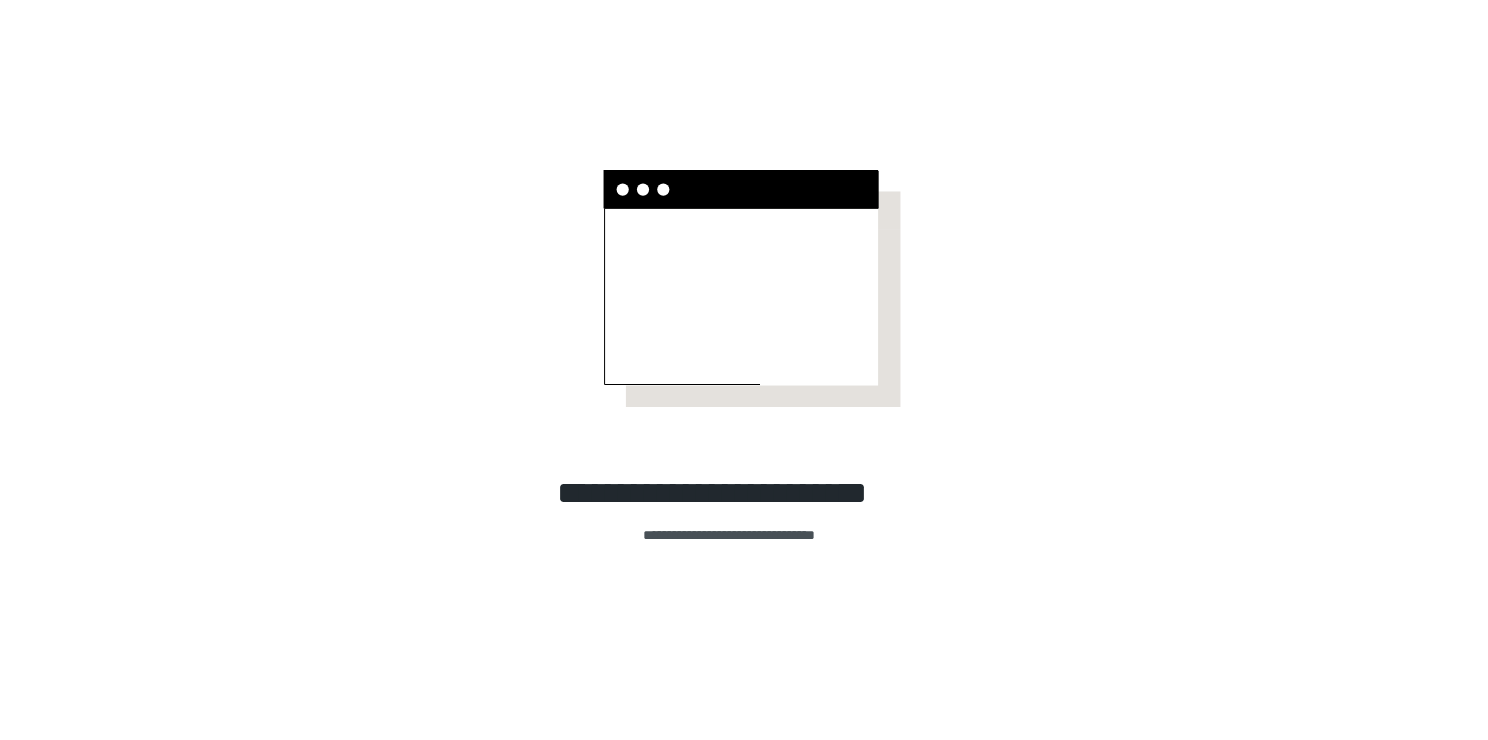 scroll, scrollTop: 0, scrollLeft: 0, axis: both 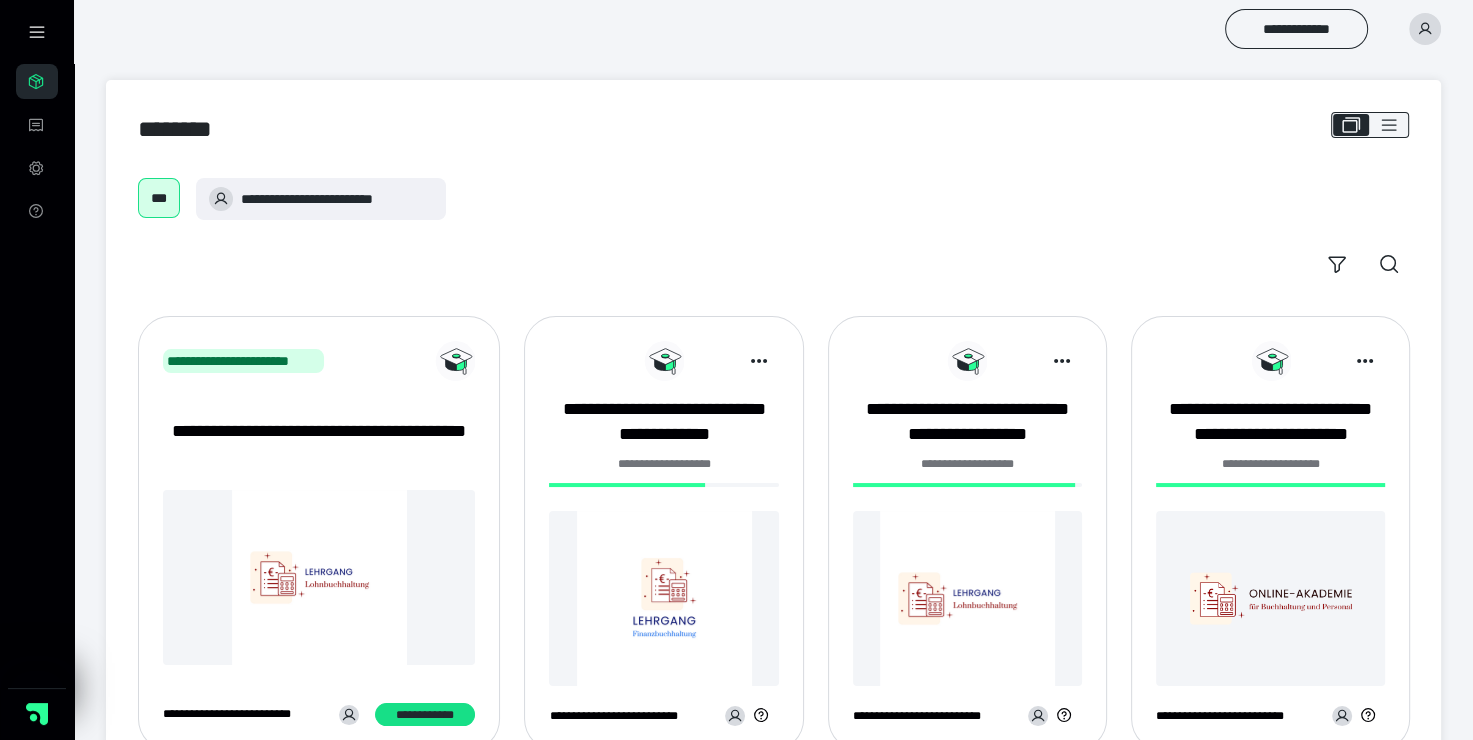 click at bounding box center (319, 577) 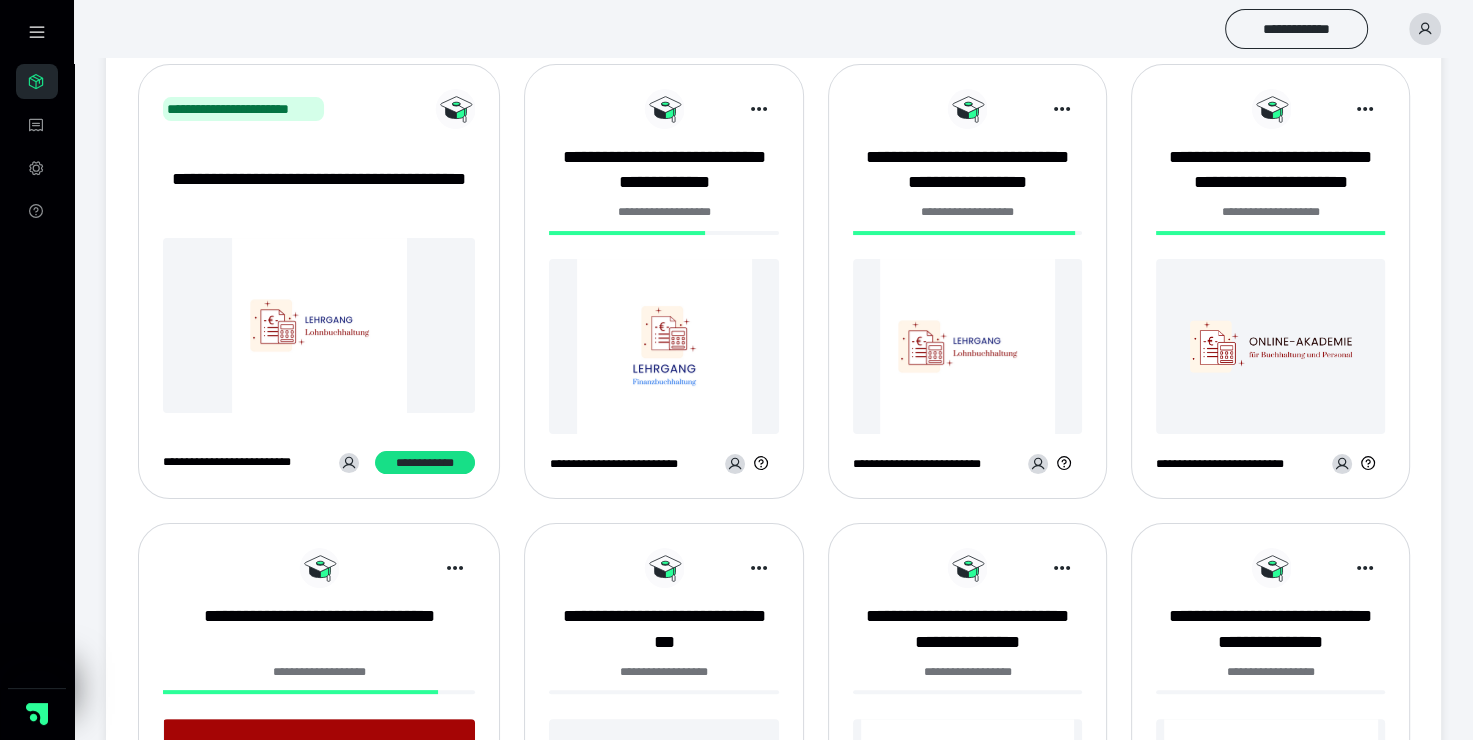 scroll, scrollTop: 300, scrollLeft: 0, axis: vertical 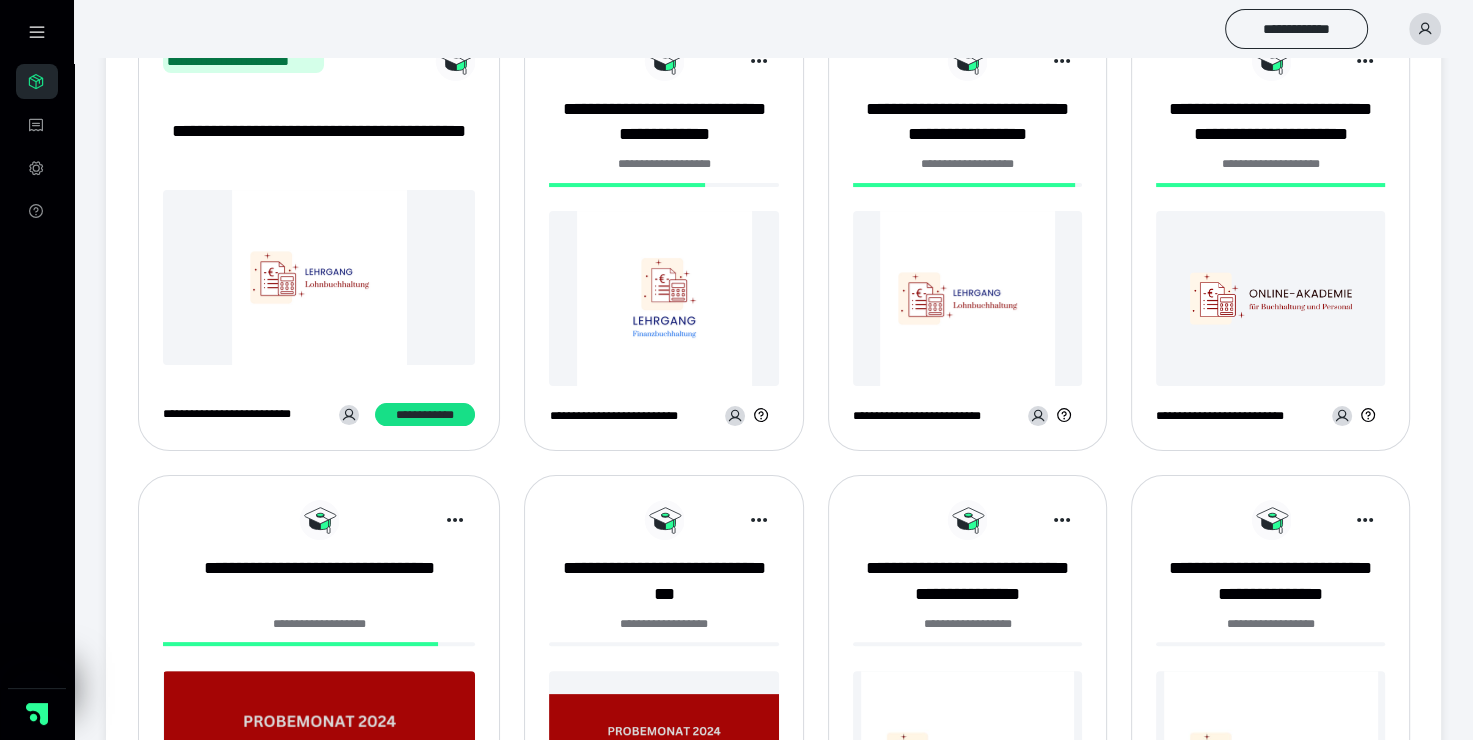 click at bounding box center (663, 298) 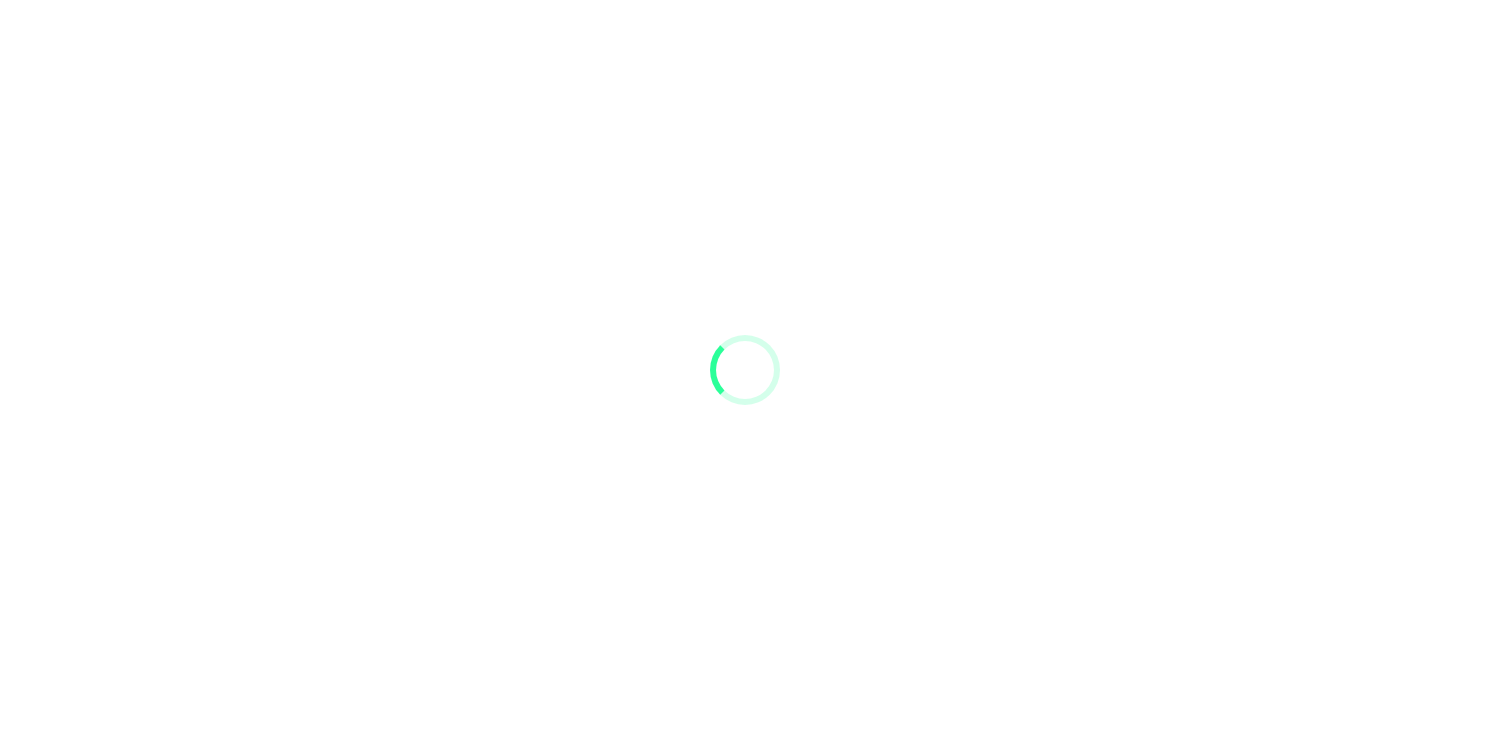 scroll, scrollTop: 0, scrollLeft: 0, axis: both 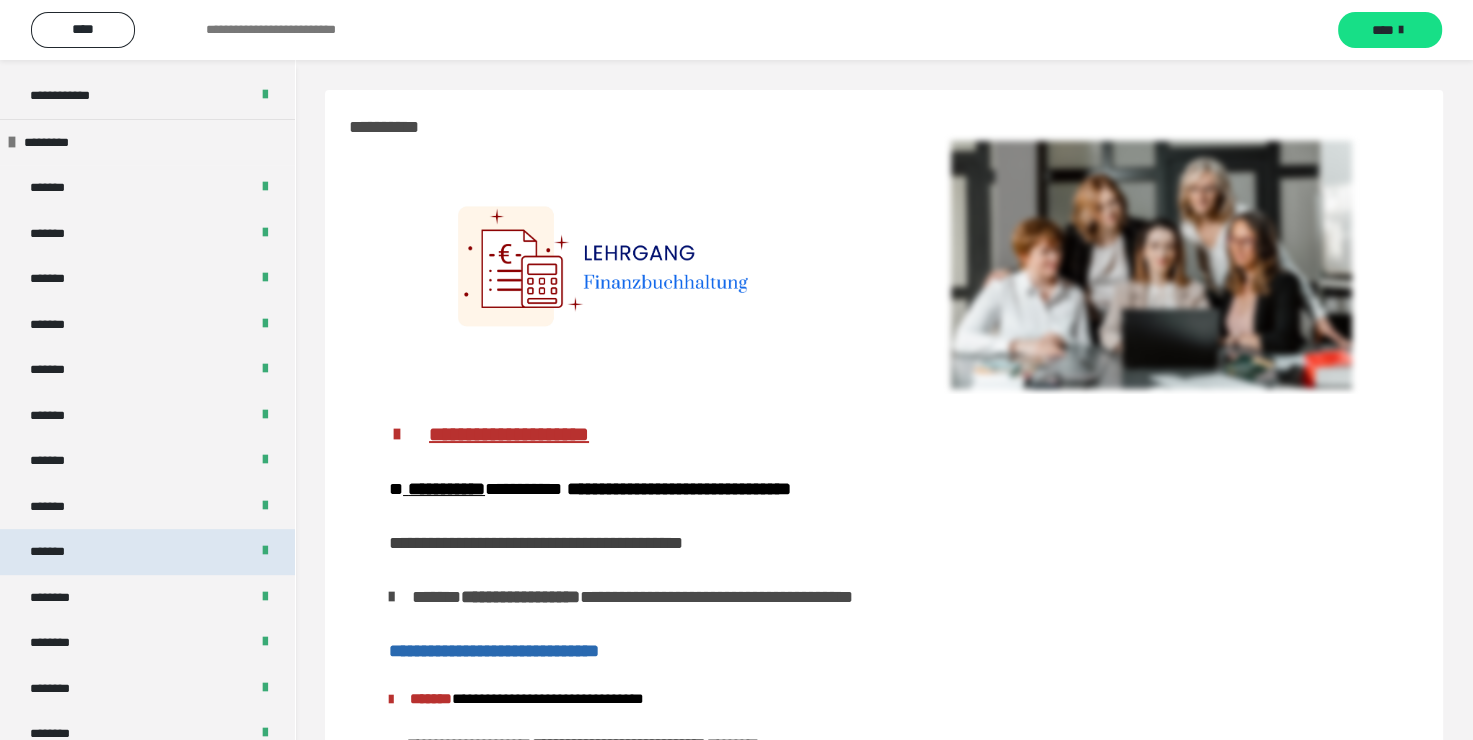 click on "*******" at bounding box center (147, 552) 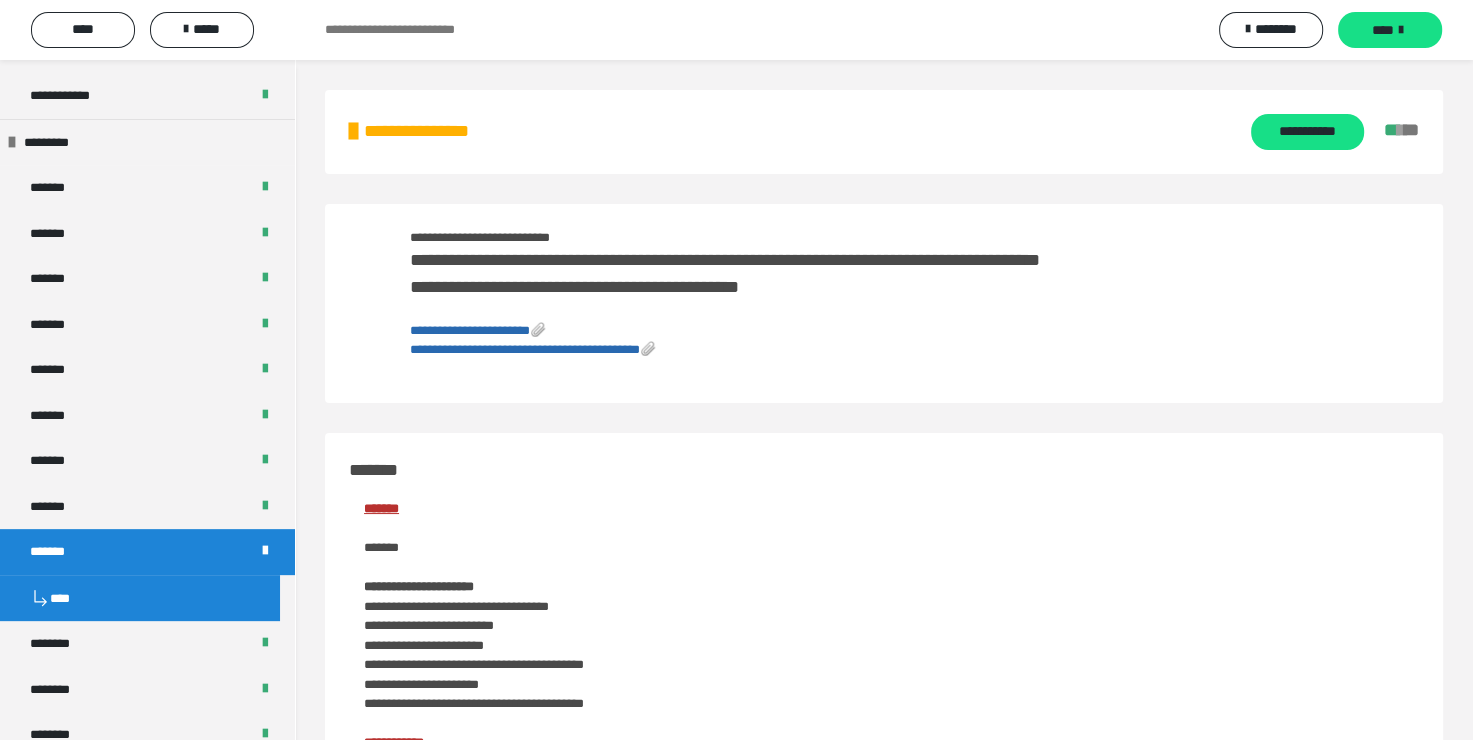 click on "**********" at bounding box center [533, 349] 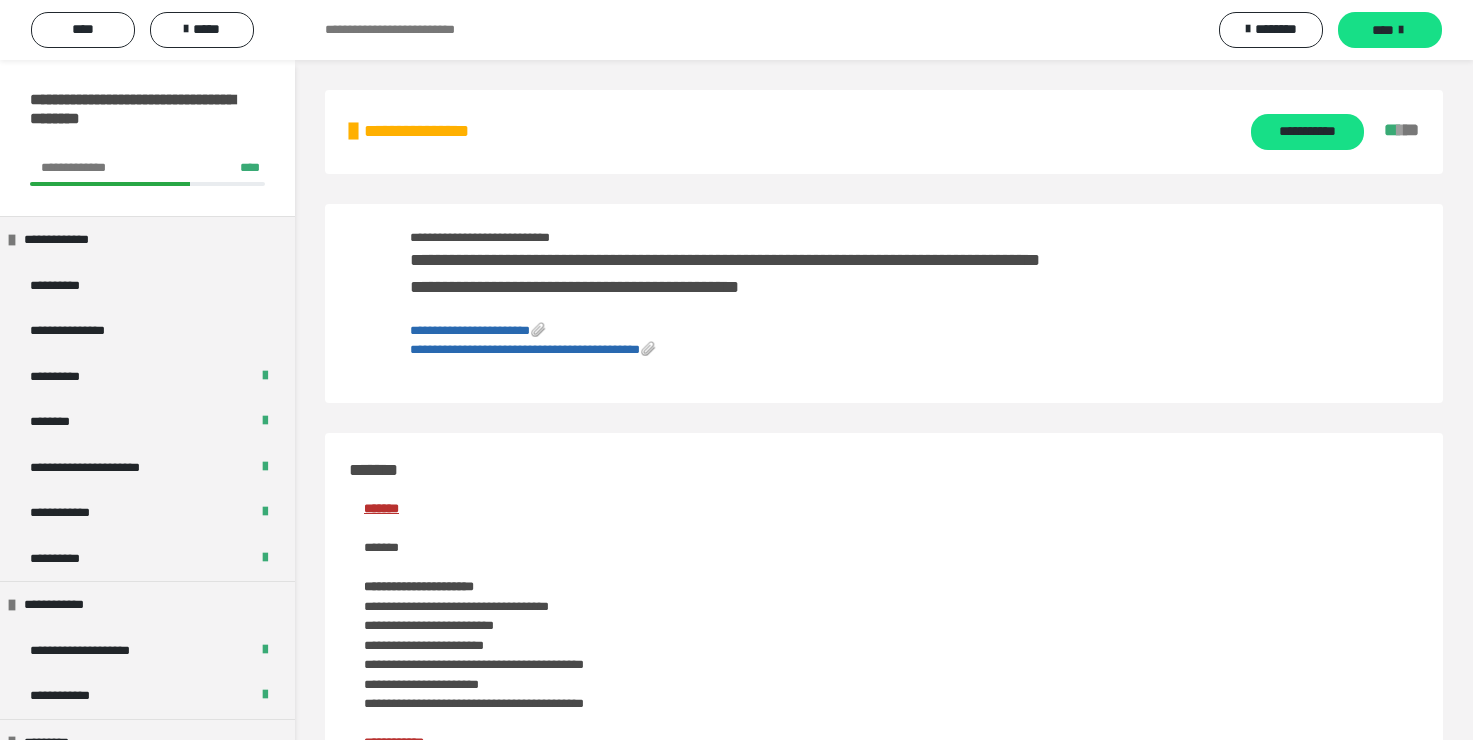 scroll, scrollTop: 0, scrollLeft: 0, axis: both 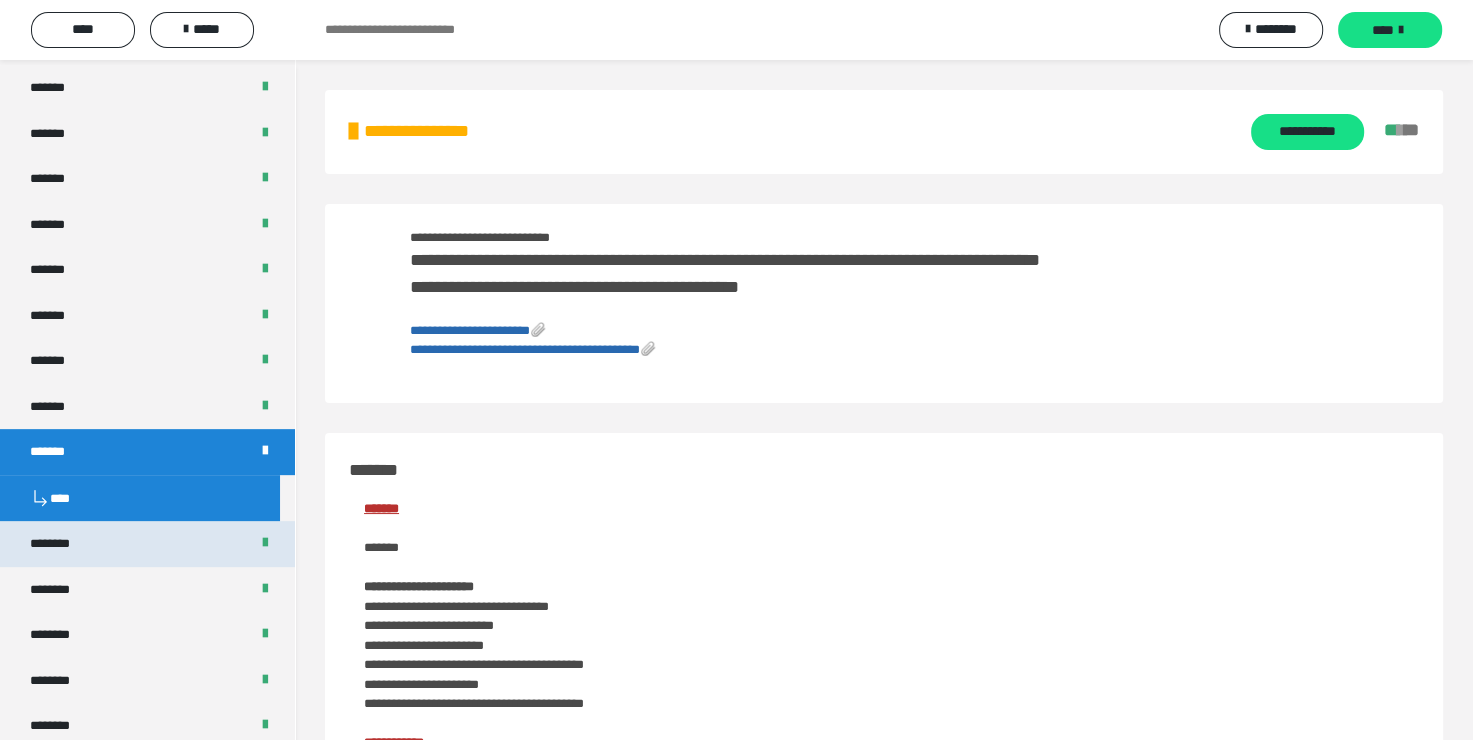 click on "********" at bounding box center (147, 544) 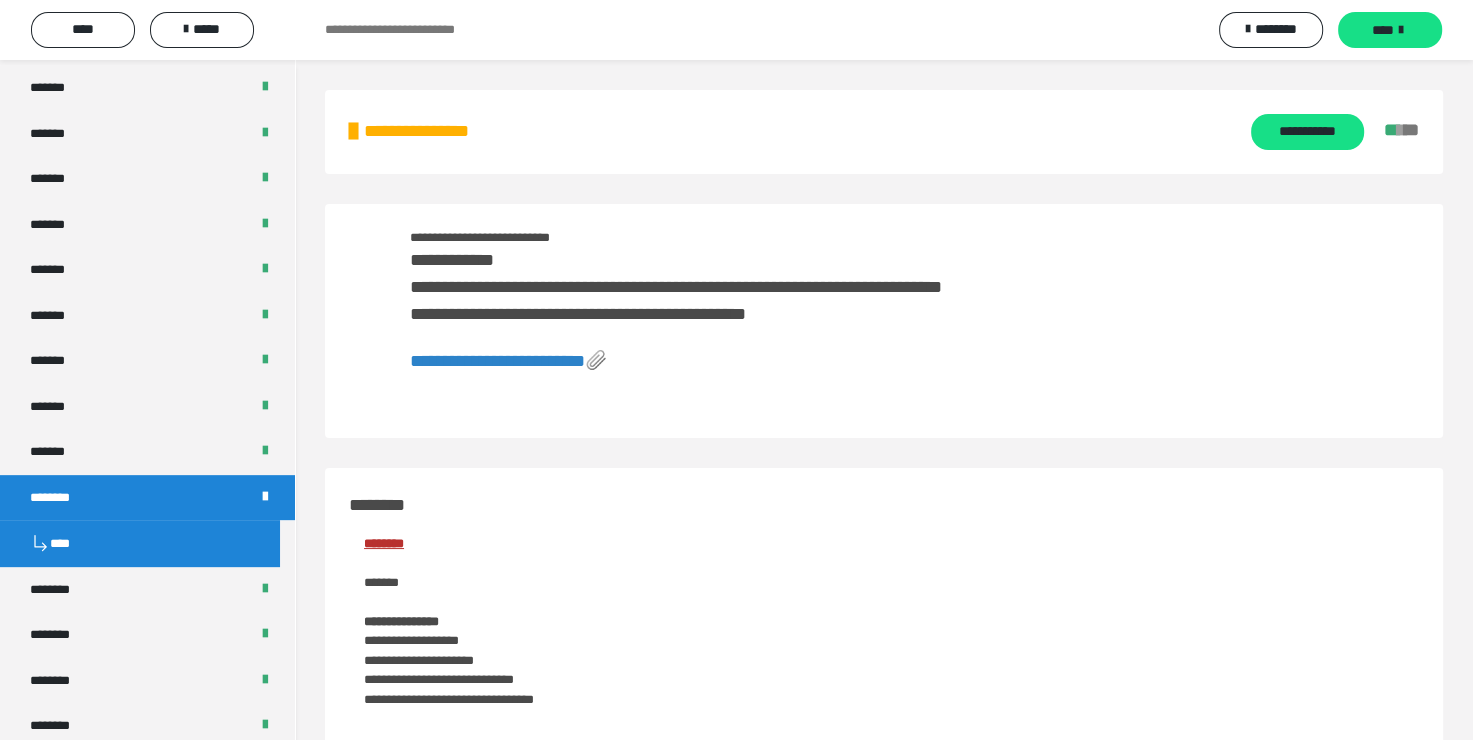 click on "**********" at bounding box center [497, 361] 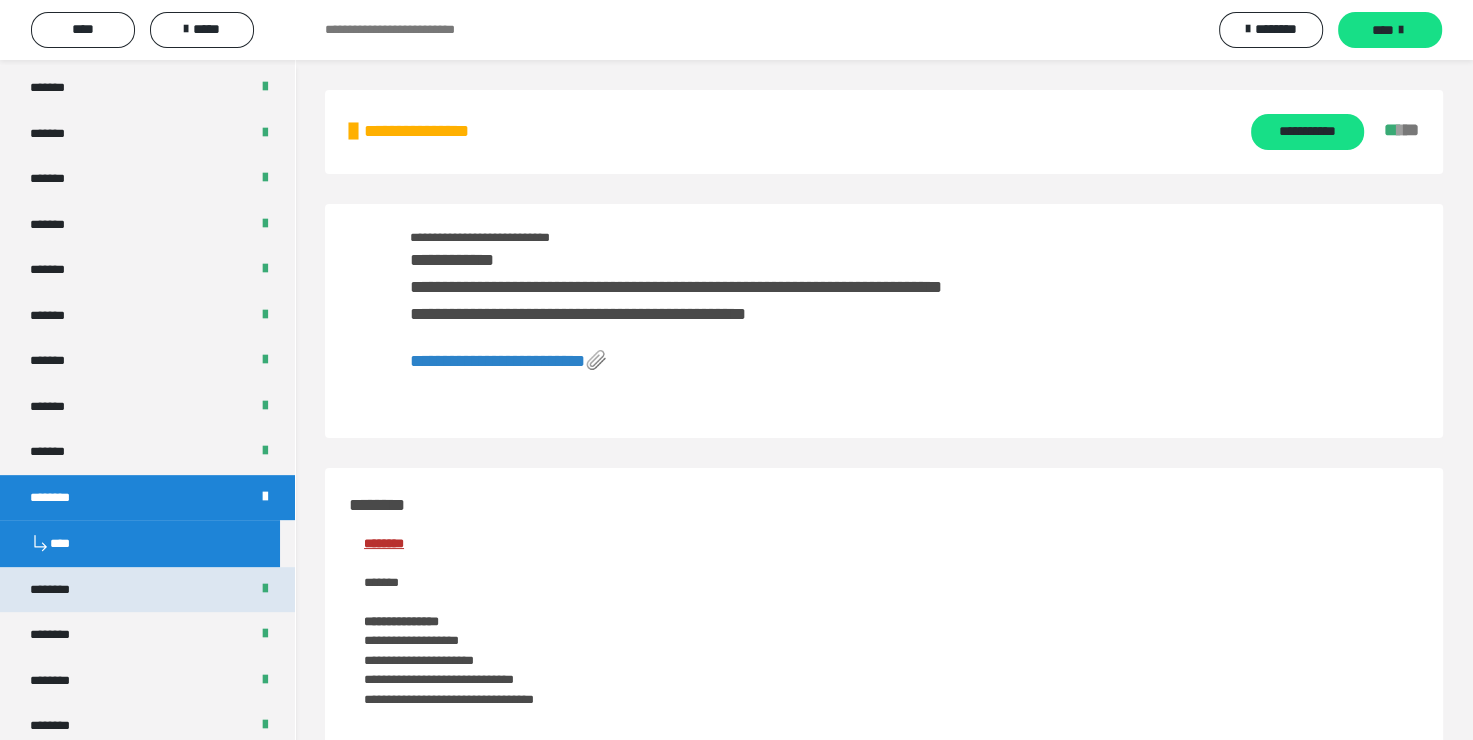 click on "********" at bounding box center [147, 590] 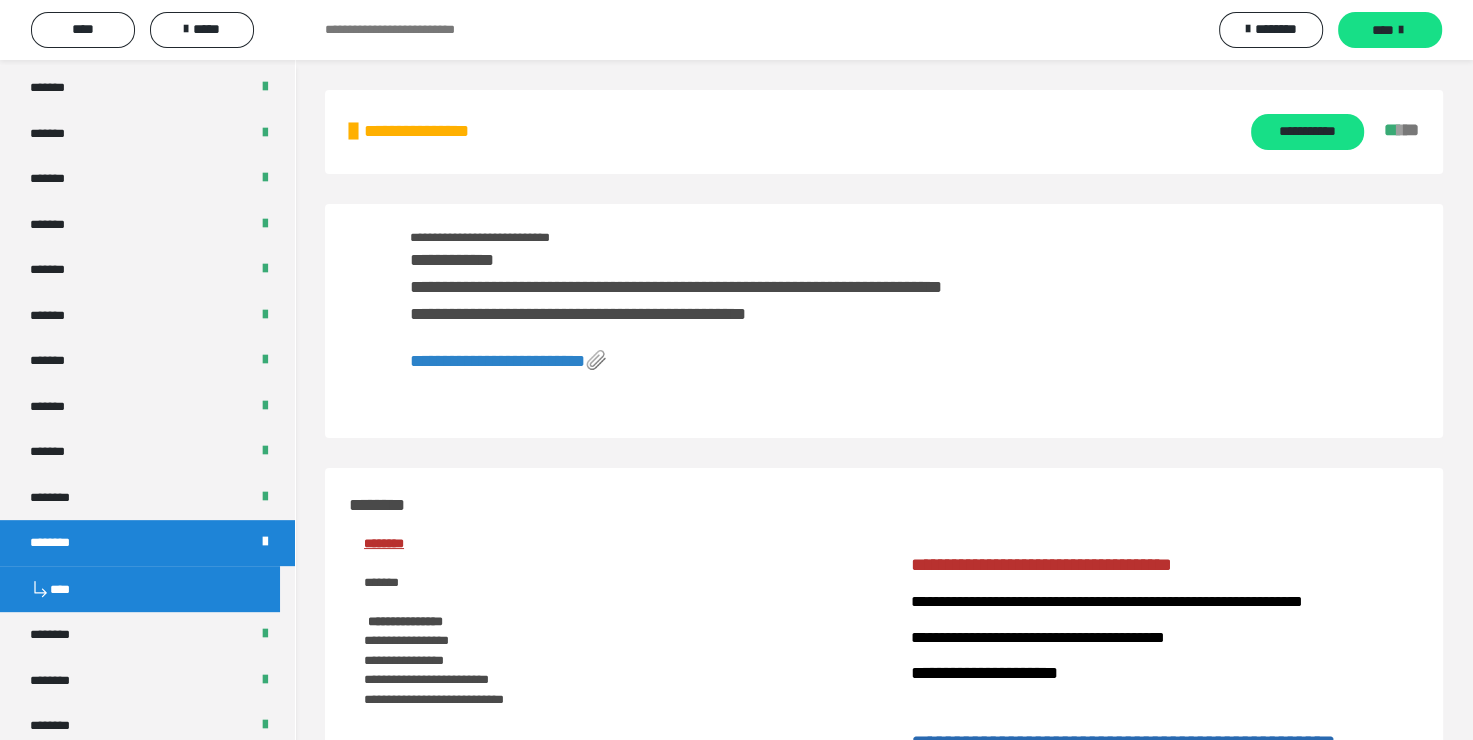 click on "**********" at bounding box center [497, 361] 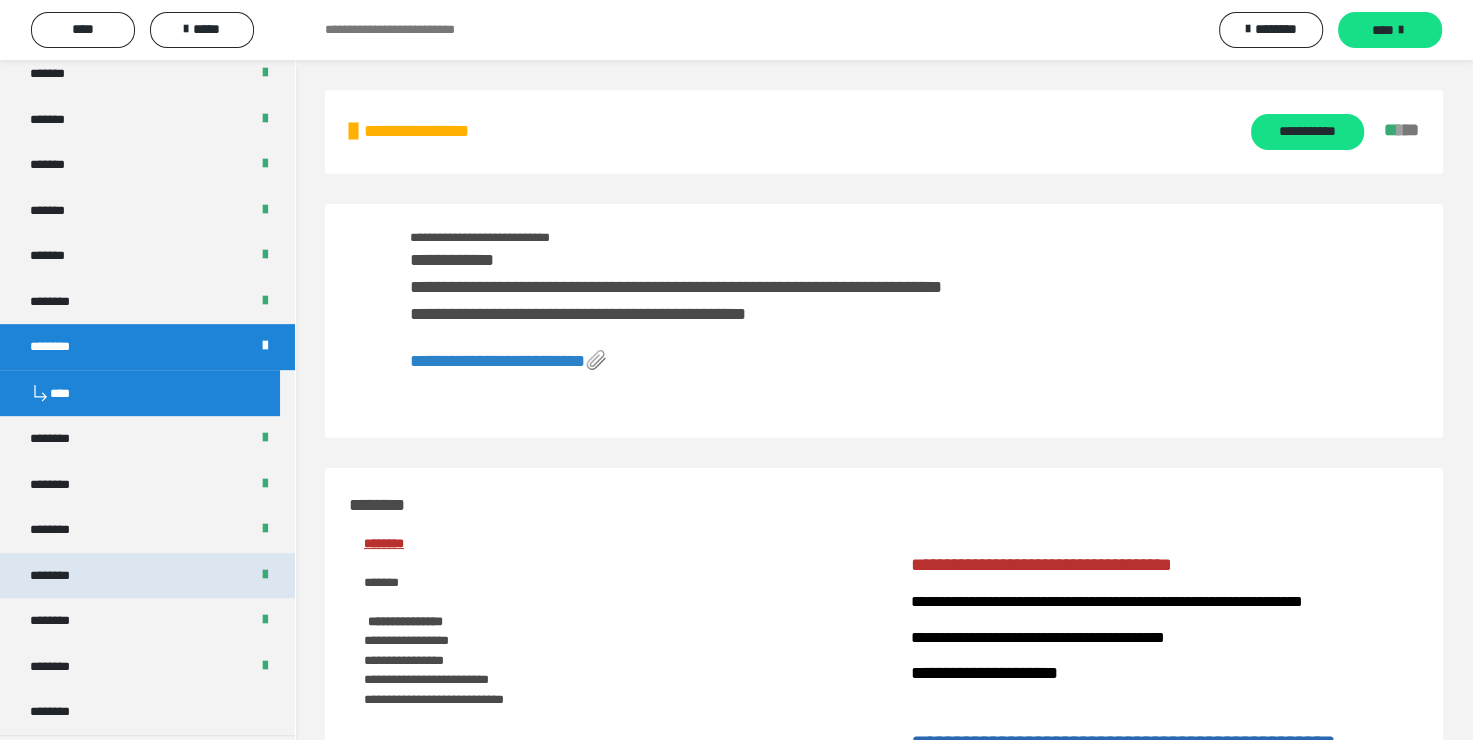 scroll, scrollTop: 900, scrollLeft: 0, axis: vertical 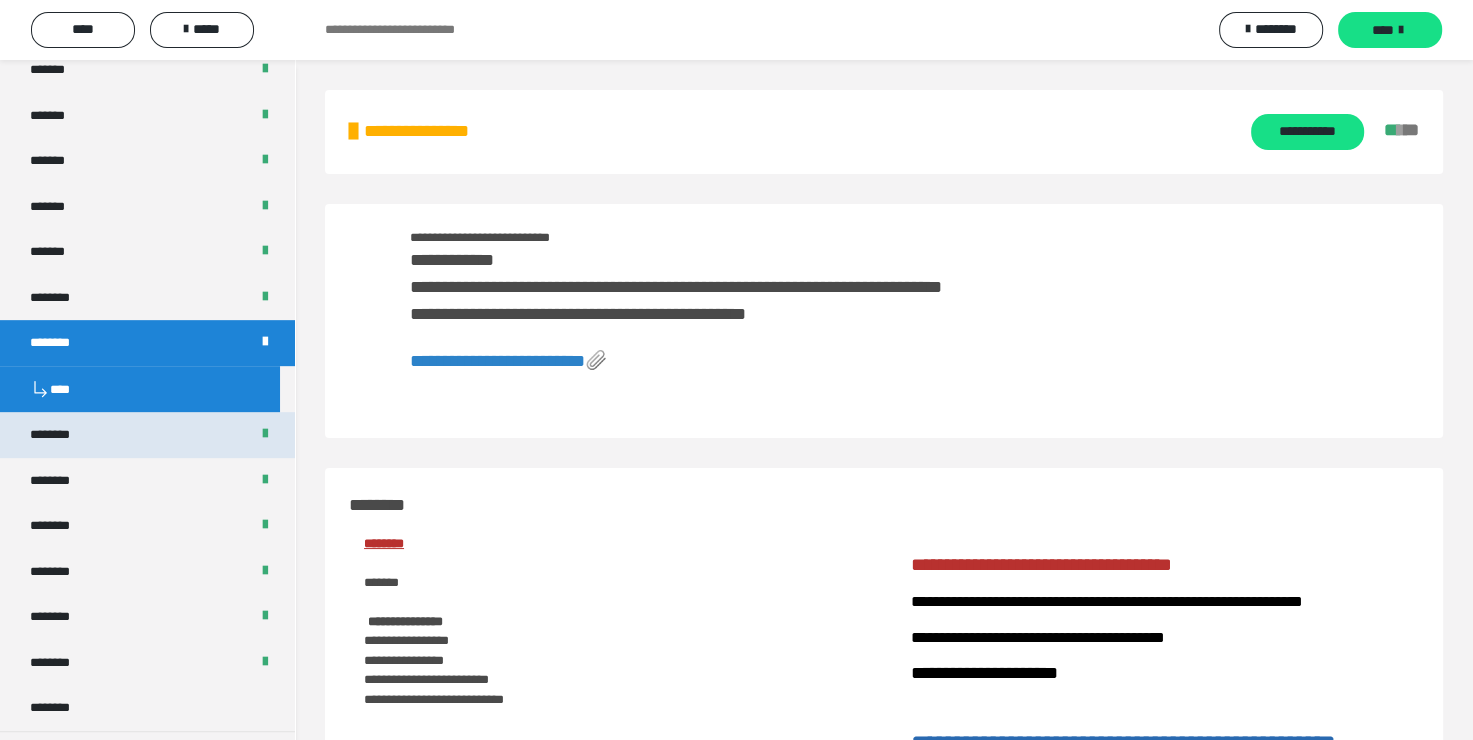 click on "********" at bounding box center [147, 435] 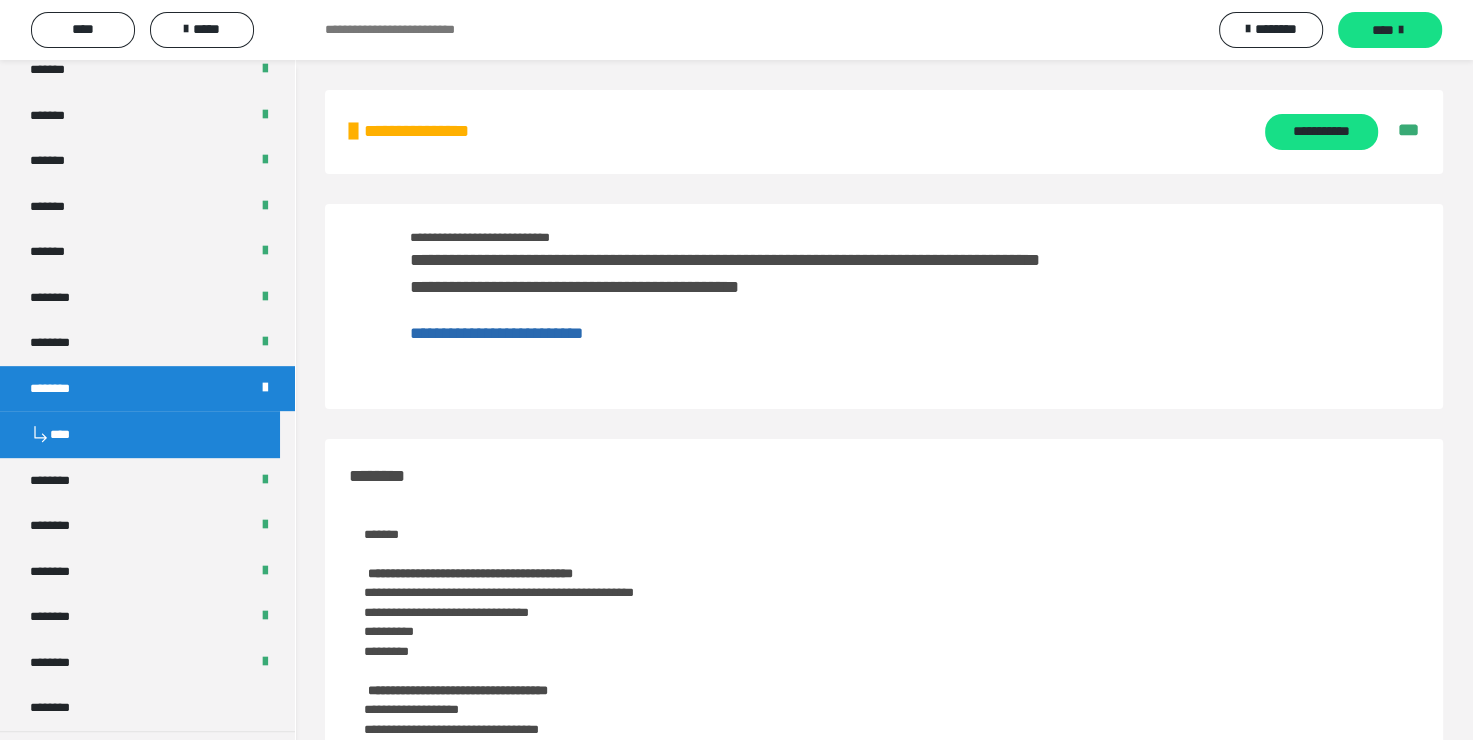 click on "**********" at bounding box center (777, 316) 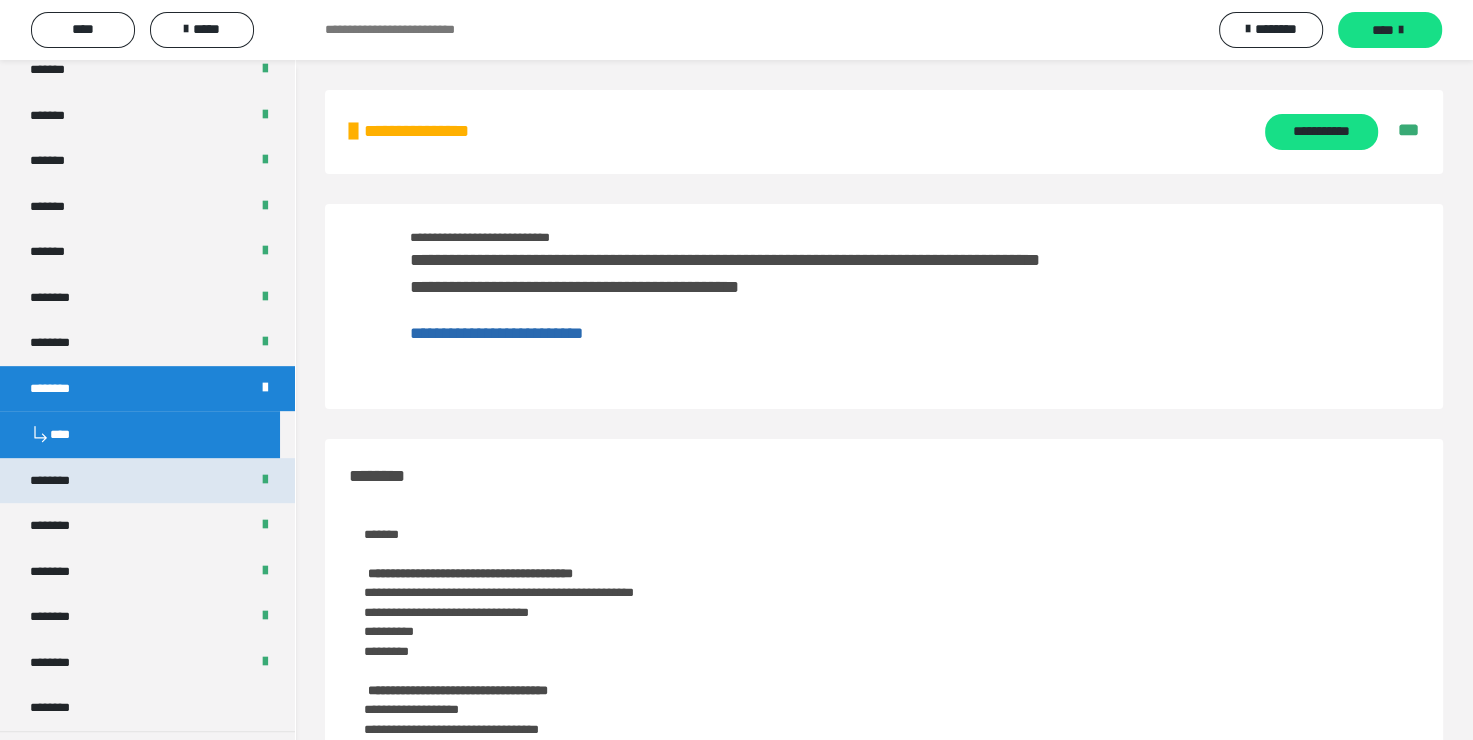 click on "********" at bounding box center [147, 481] 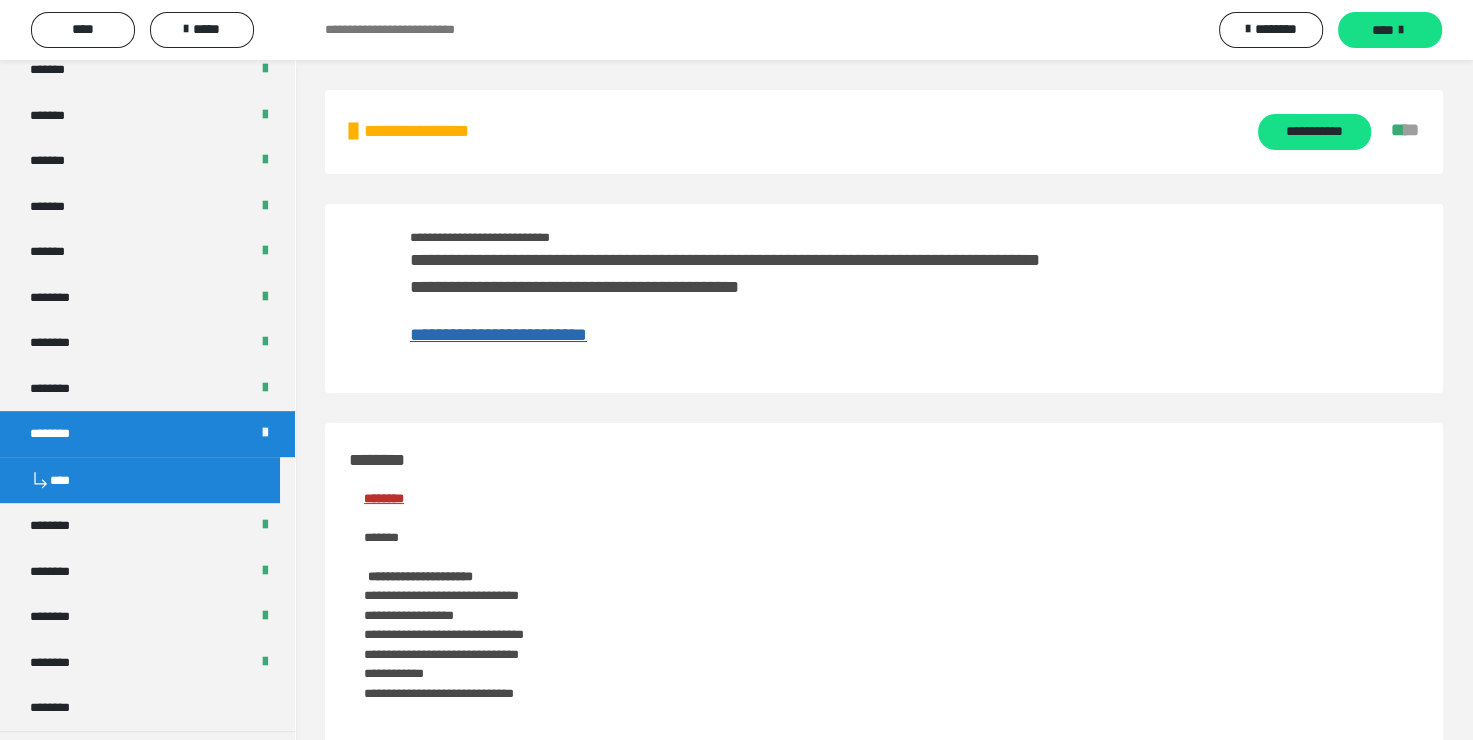 click on "**********" at bounding box center [498, 334] 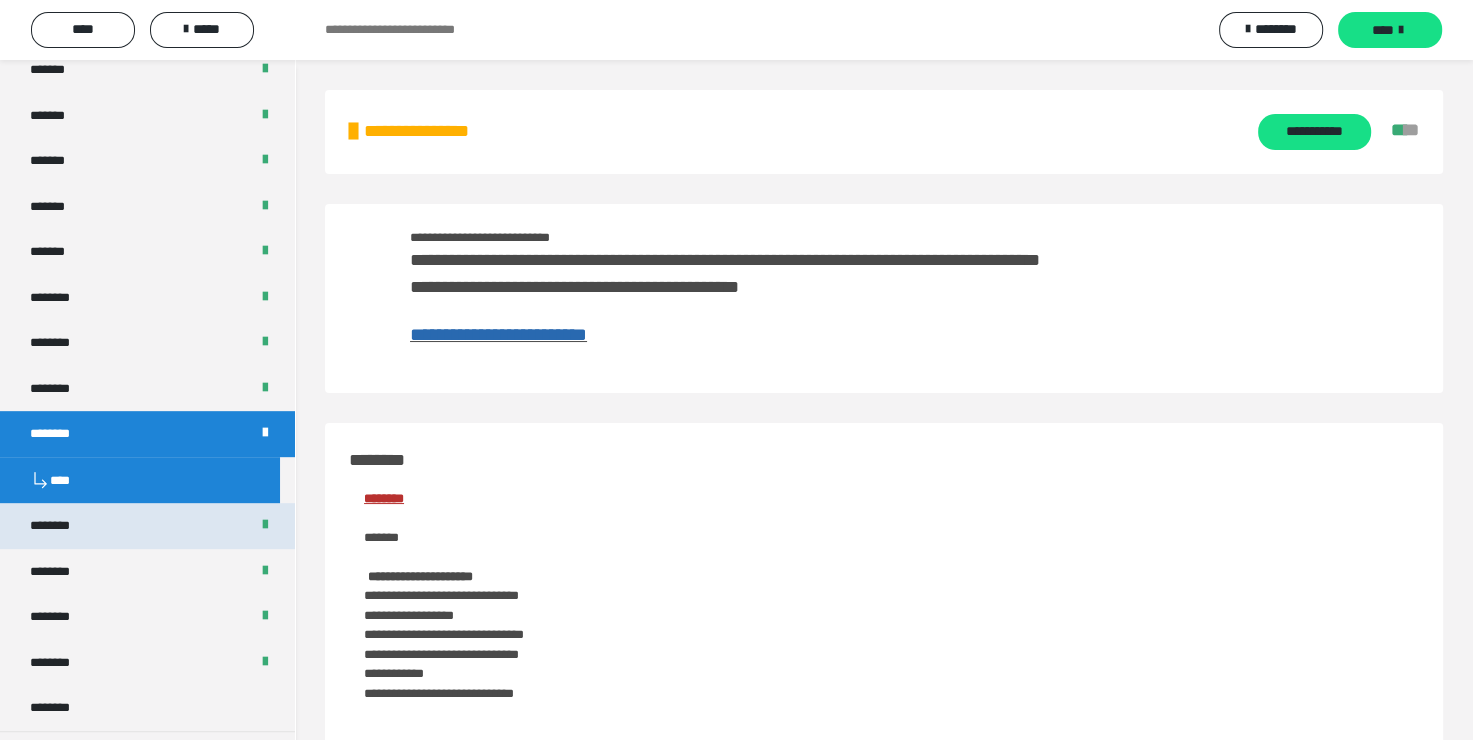 click on "********" at bounding box center (147, 526) 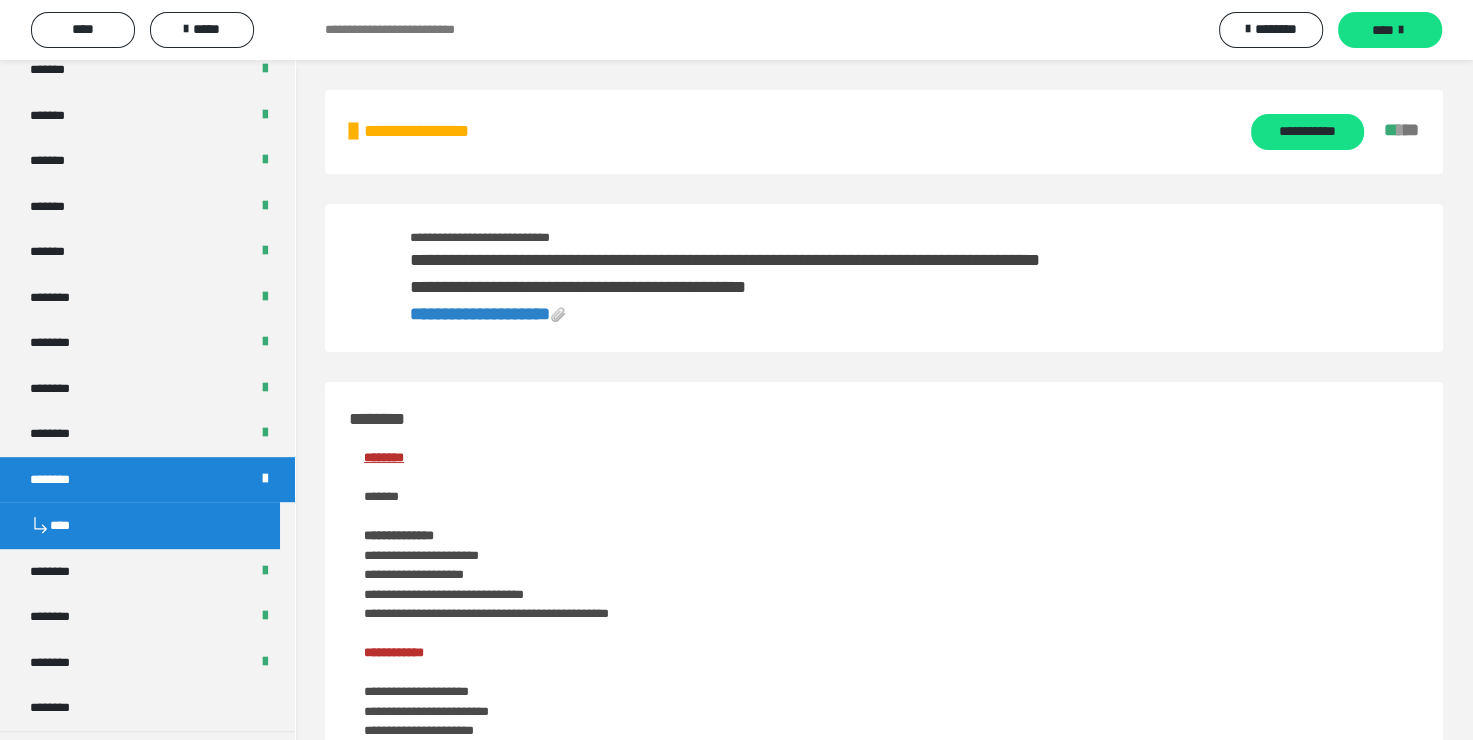 click on "**********" at bounding box center (480, 314) 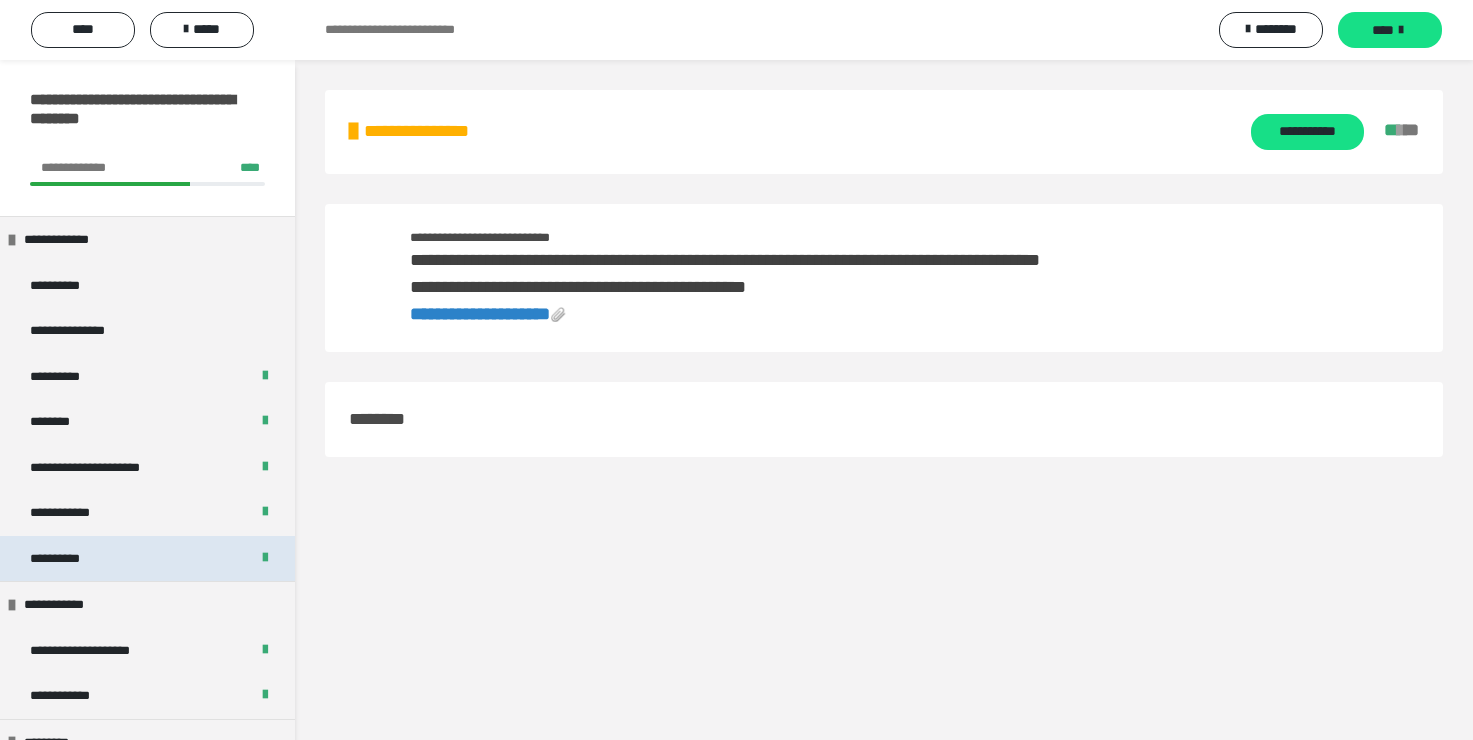 scroll, scrollTop: 0, scrollLeft: 0, axis: both 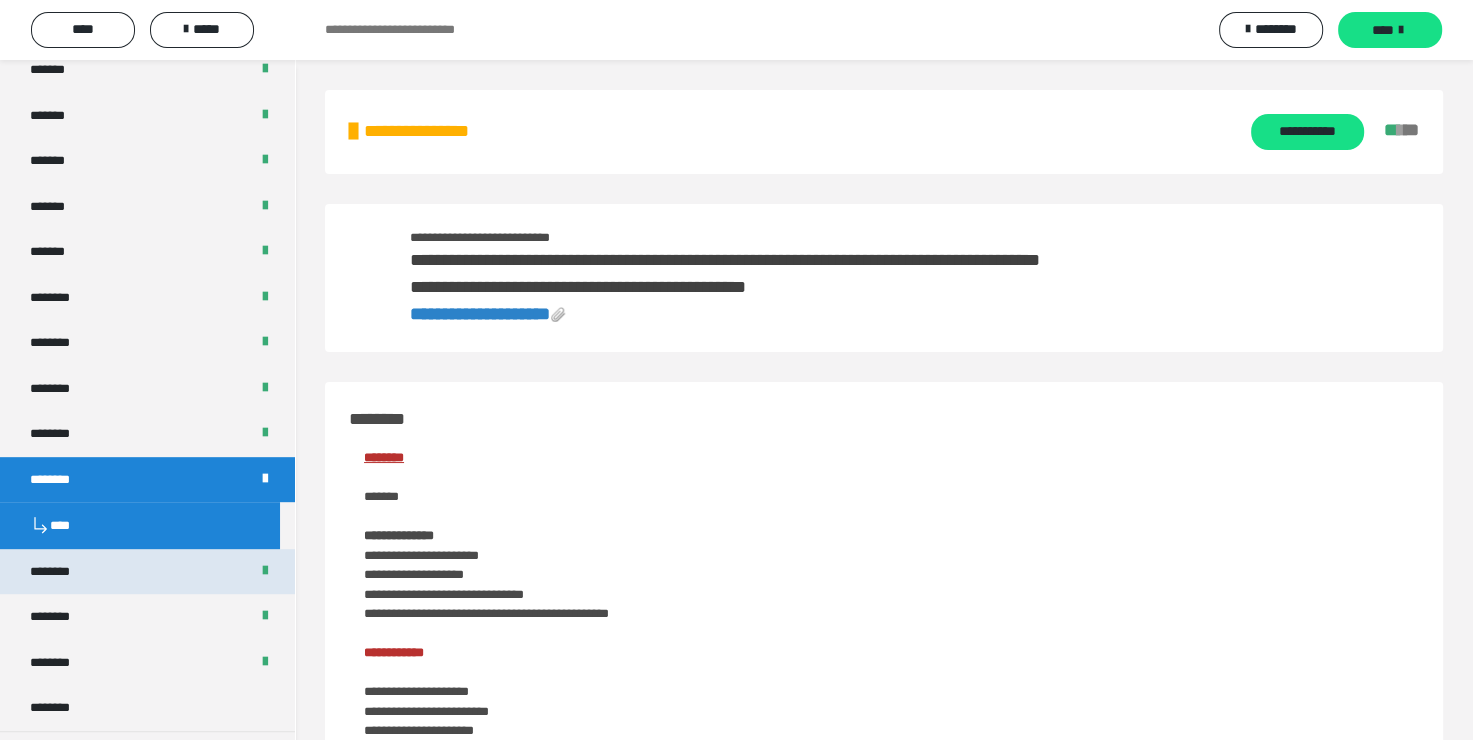 click on "********" at bounding box center [60, 572] 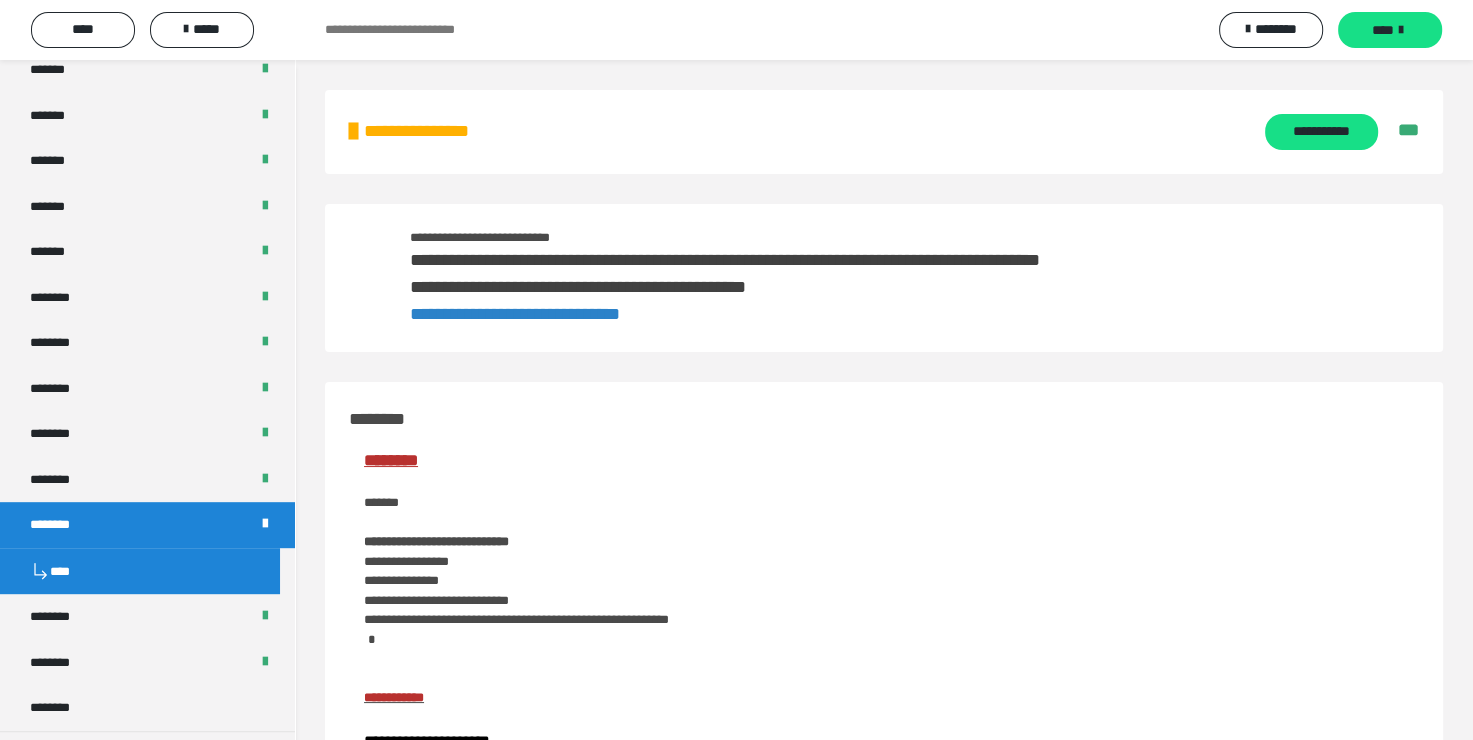 click on "**********" at bounding box center (515, 314) 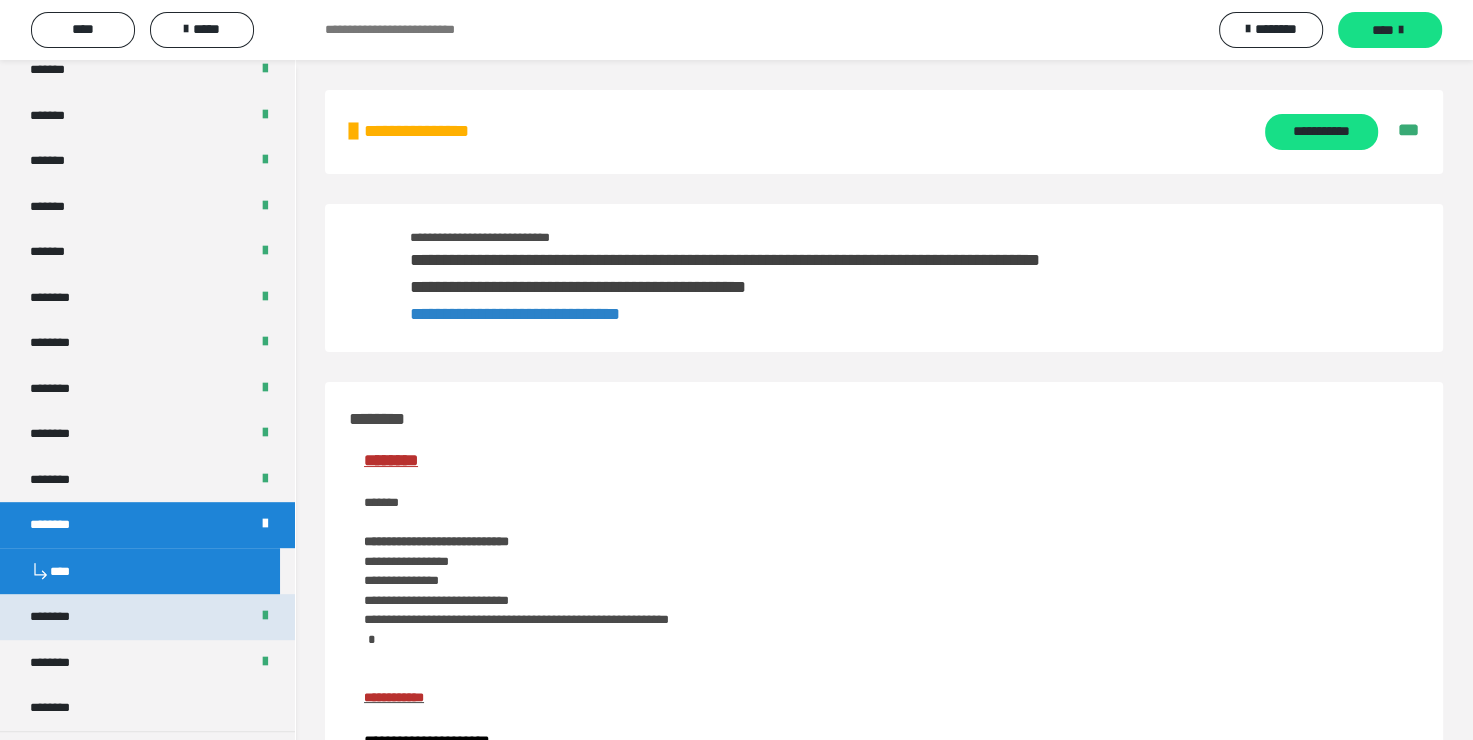 click on "********" at bounding box center [147, 617] 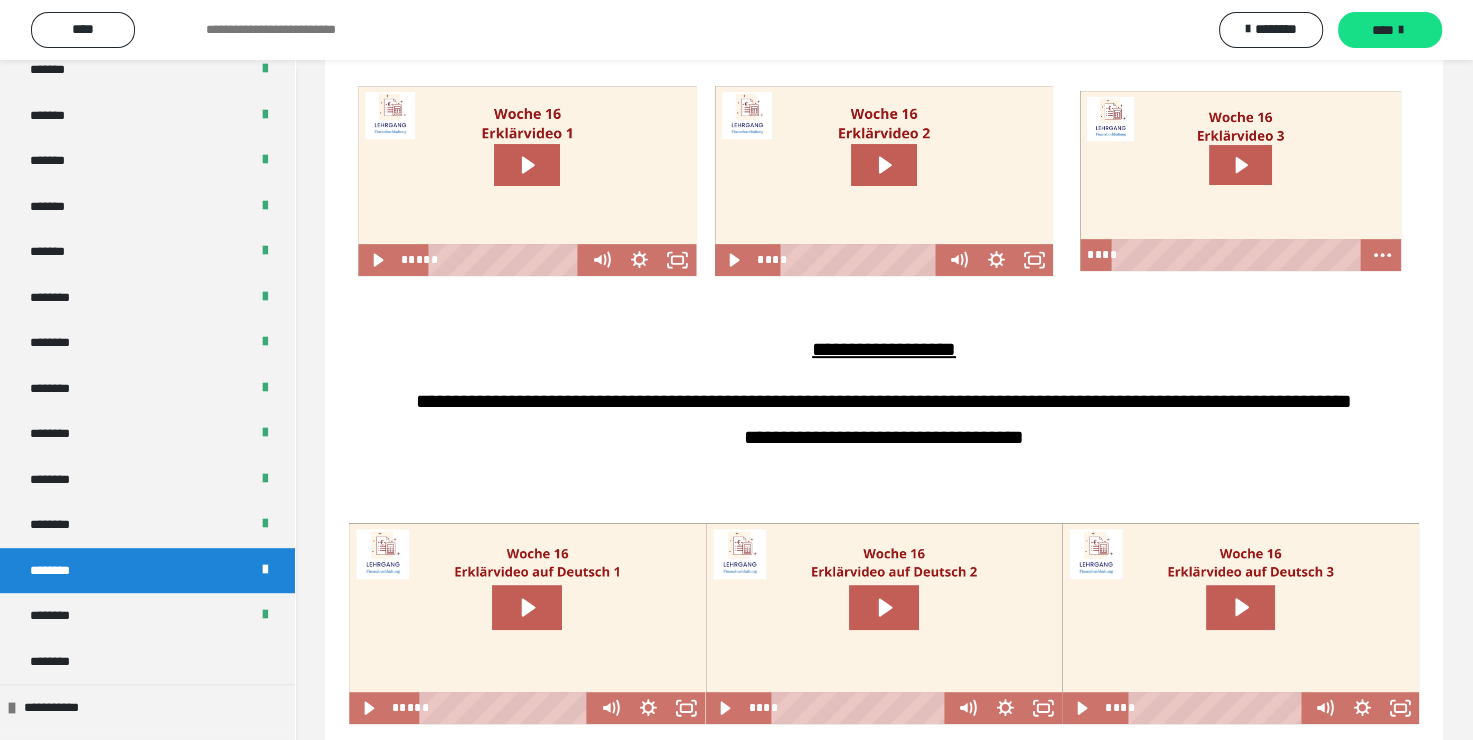 scroll, scrollTop: 800, scrollLeft: 0, axis: vertical 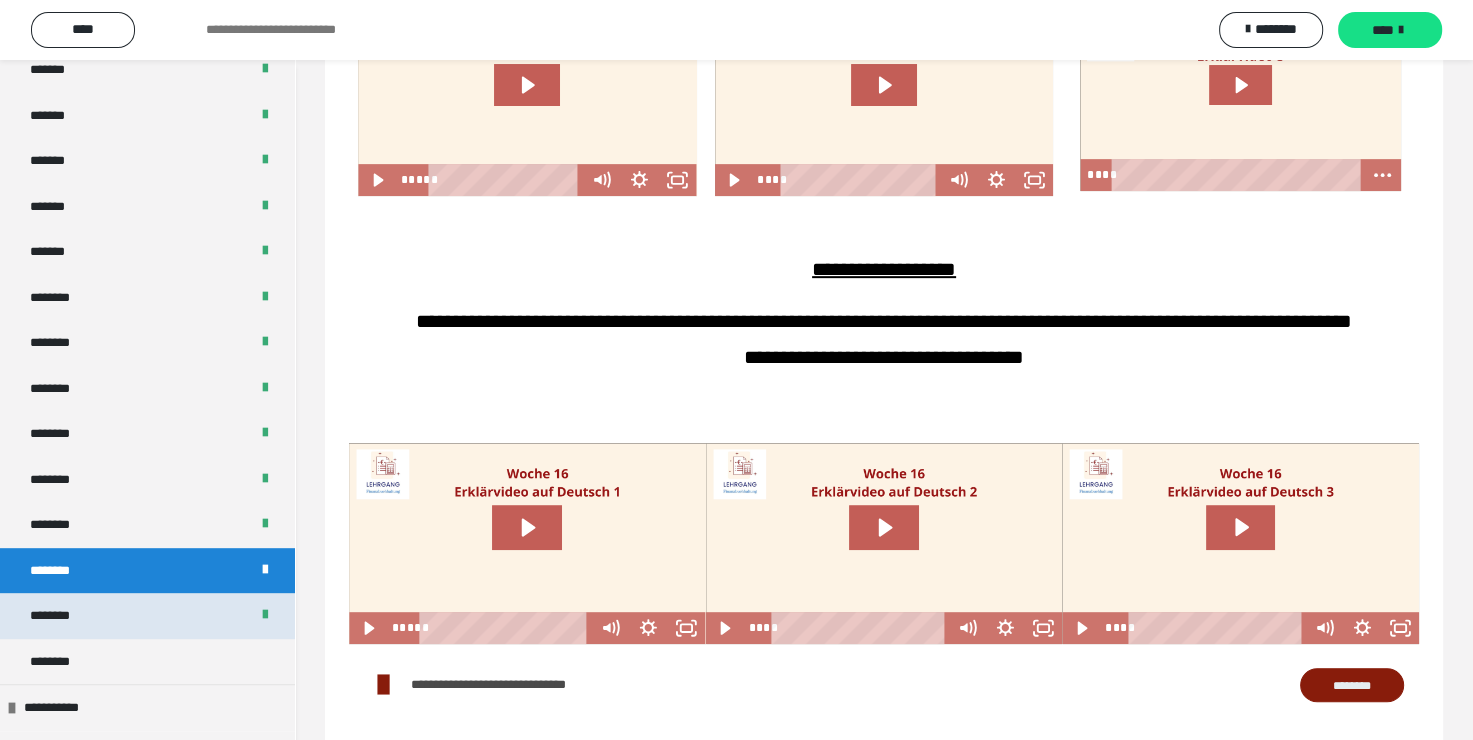 click on "********" at bounding box center [147, 616] 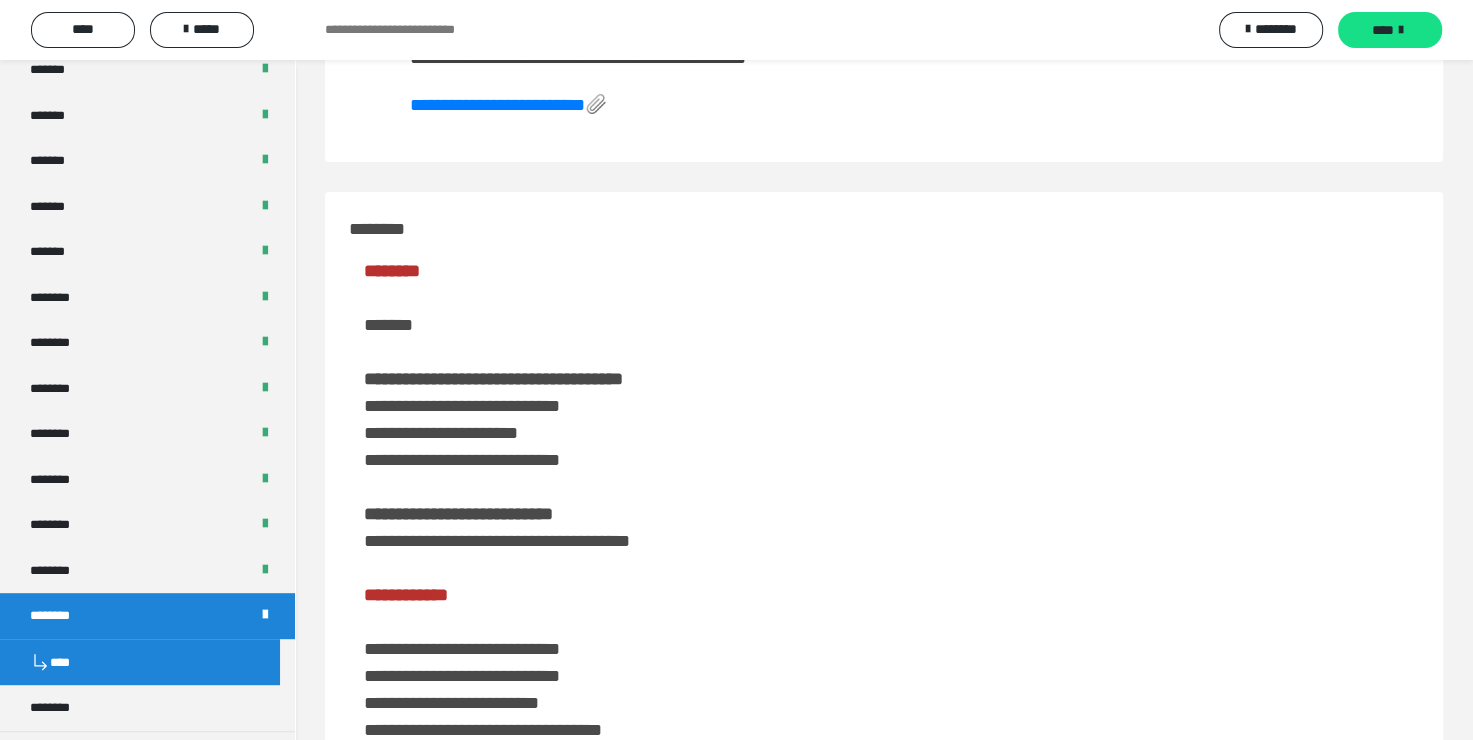 scroll, scrollTop: 0, scrollLeft: 0, axis: both 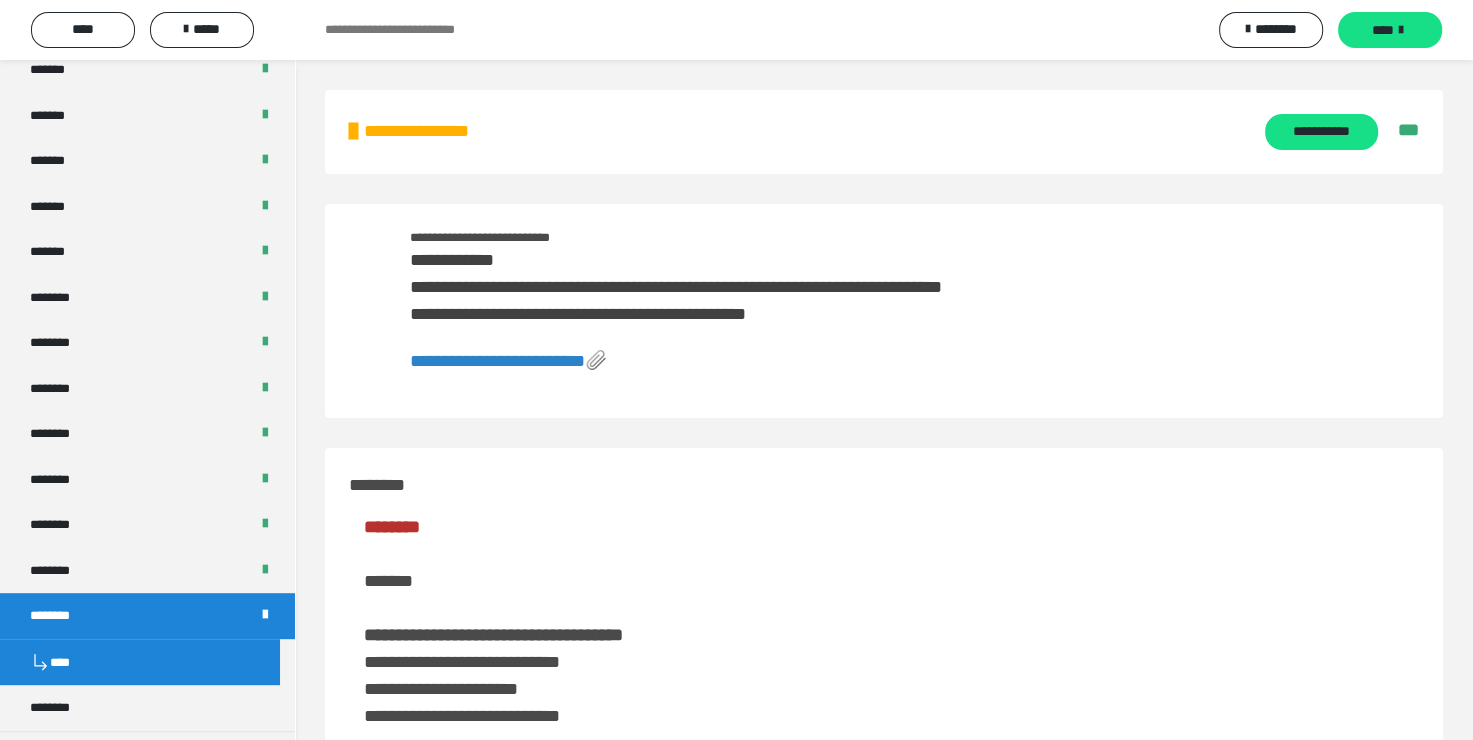 click on "**********" at bounding box center (508, 361) 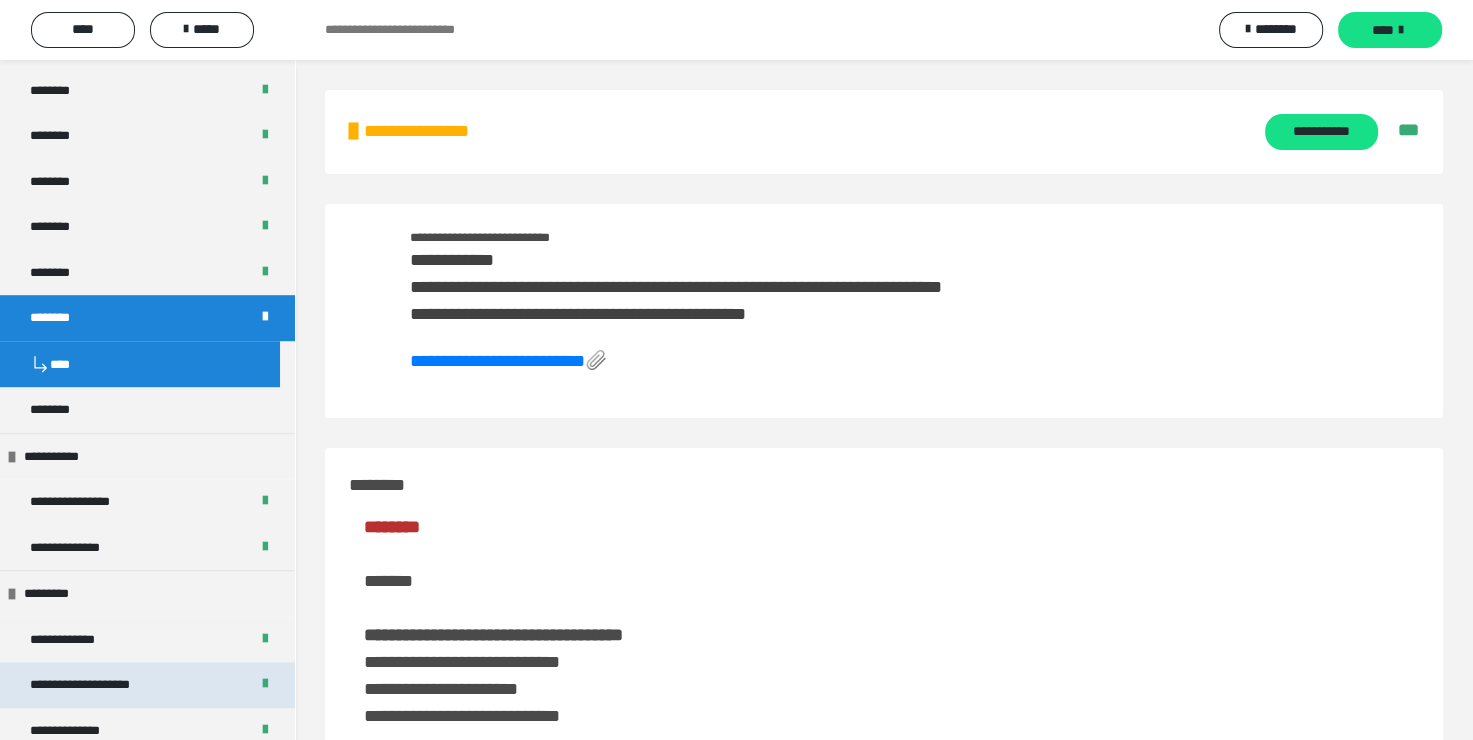 scroll, scrollTop: 1200, scrollLeft: 0, axis: vertical 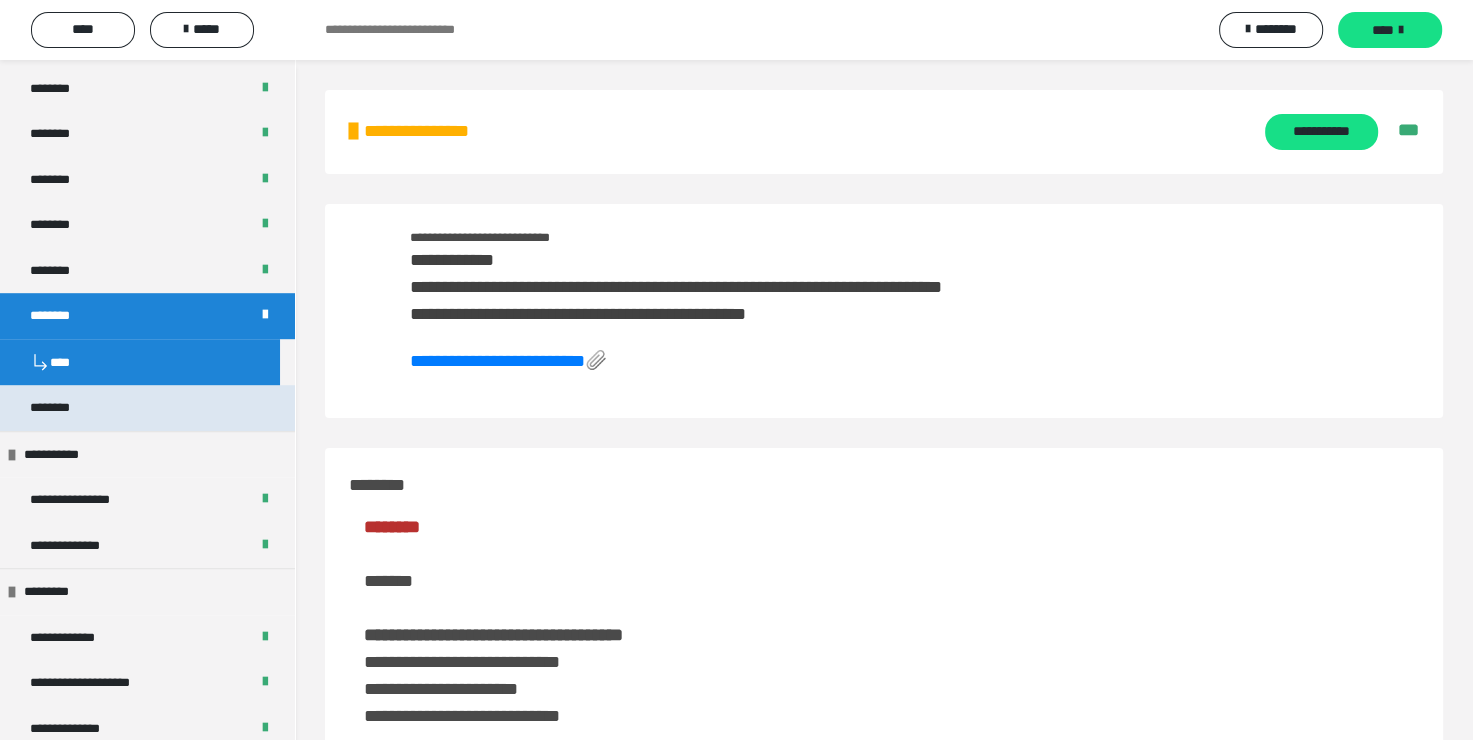 click on "********" at bounding box center [147, 408] 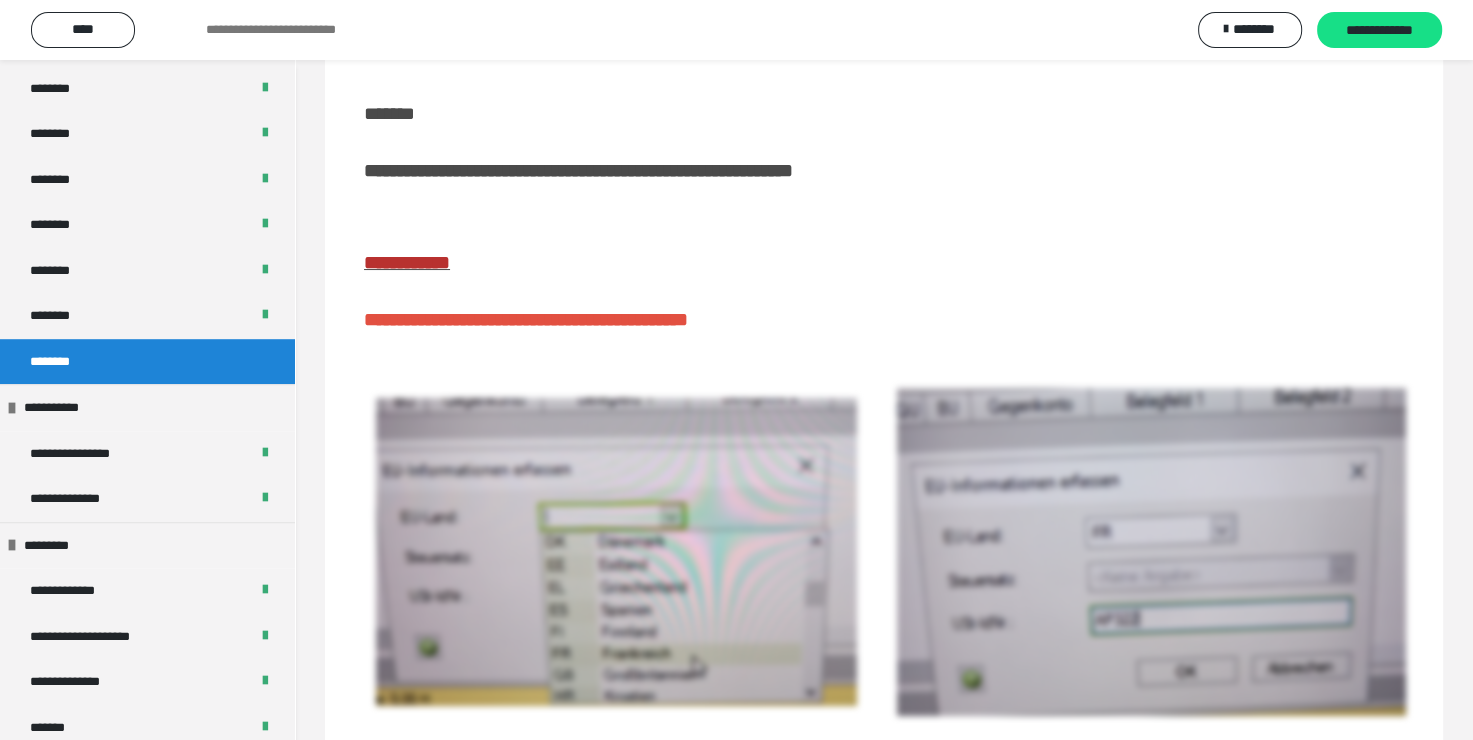scroll, scrollTop: 287, scrollLeft: 0, axis: vertical 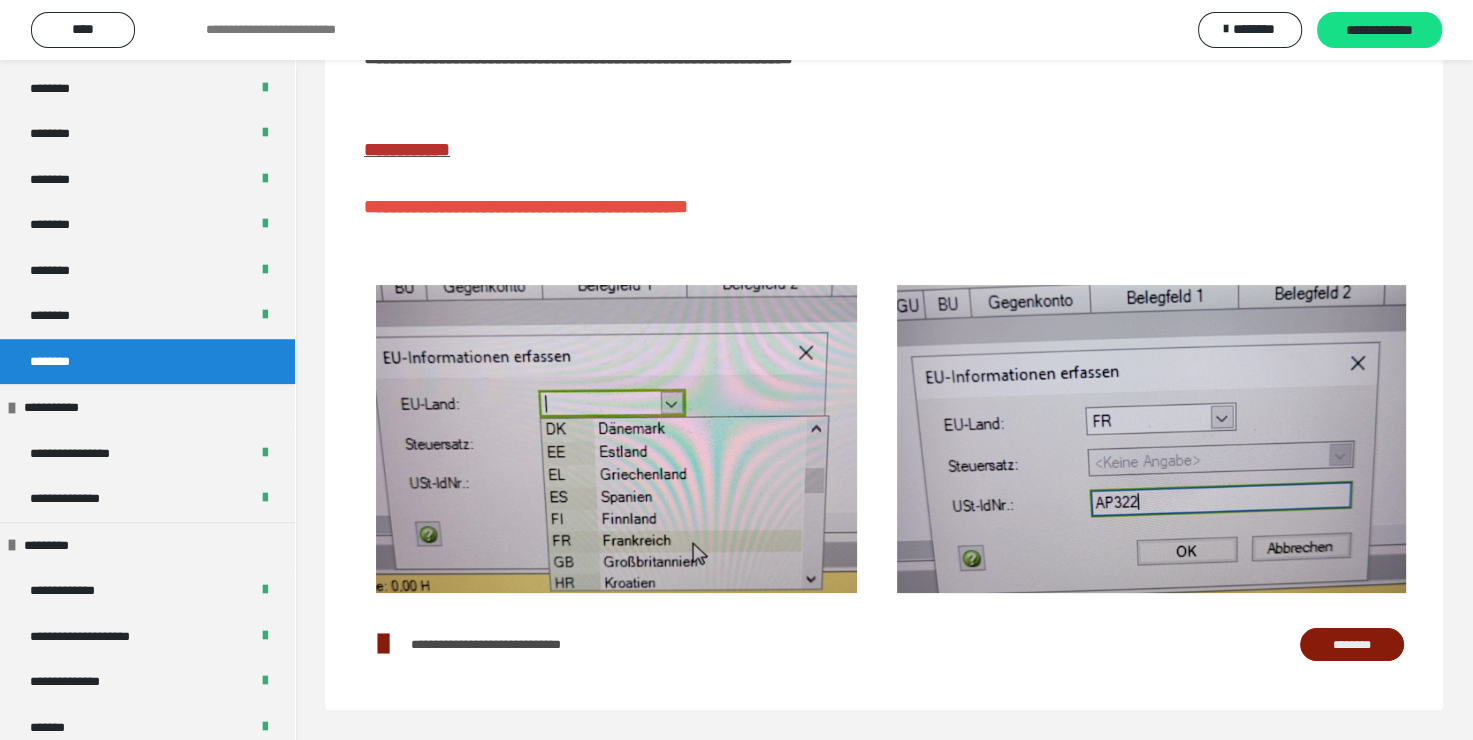 click on "********" at bounding box center (1352, 645) 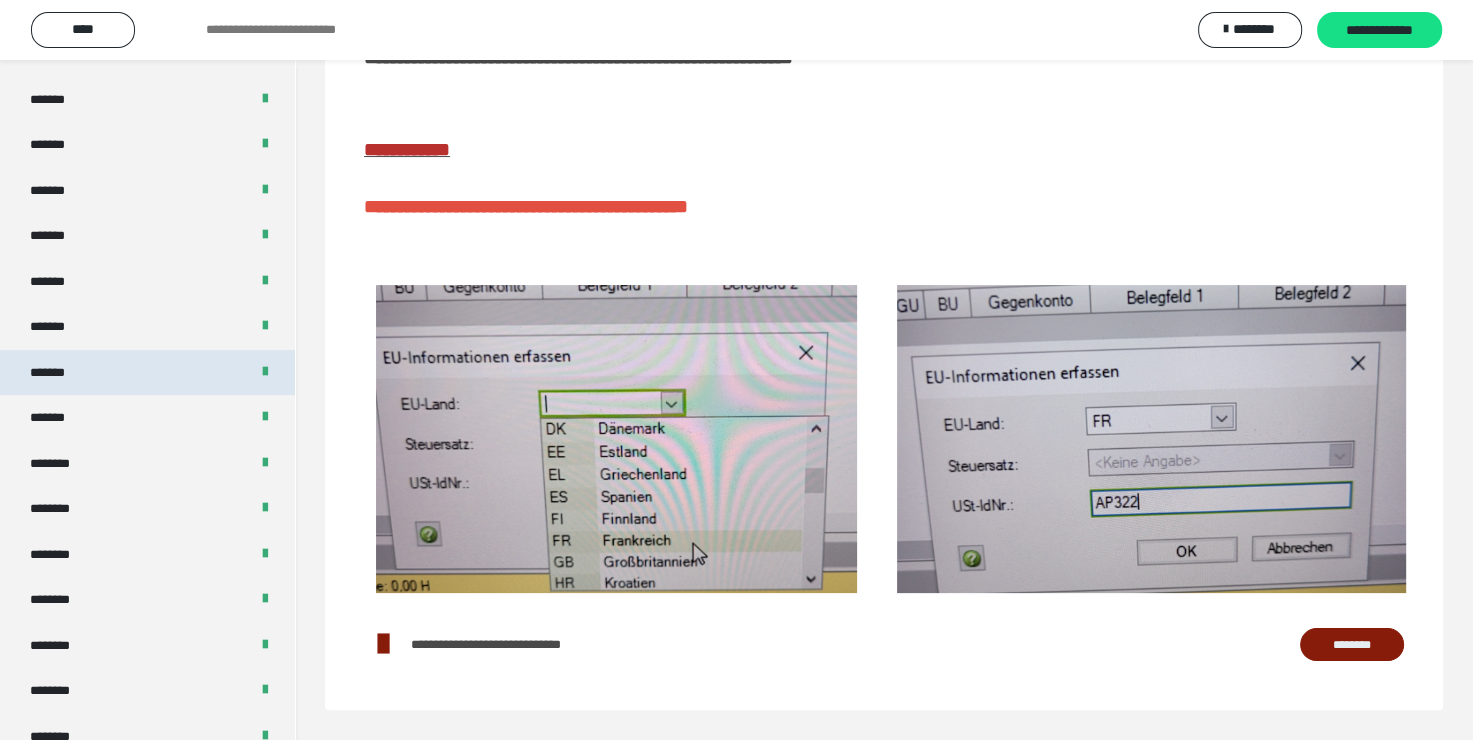 scroll, scrollTop: 700, scrollLeft: 0, axis: vertical 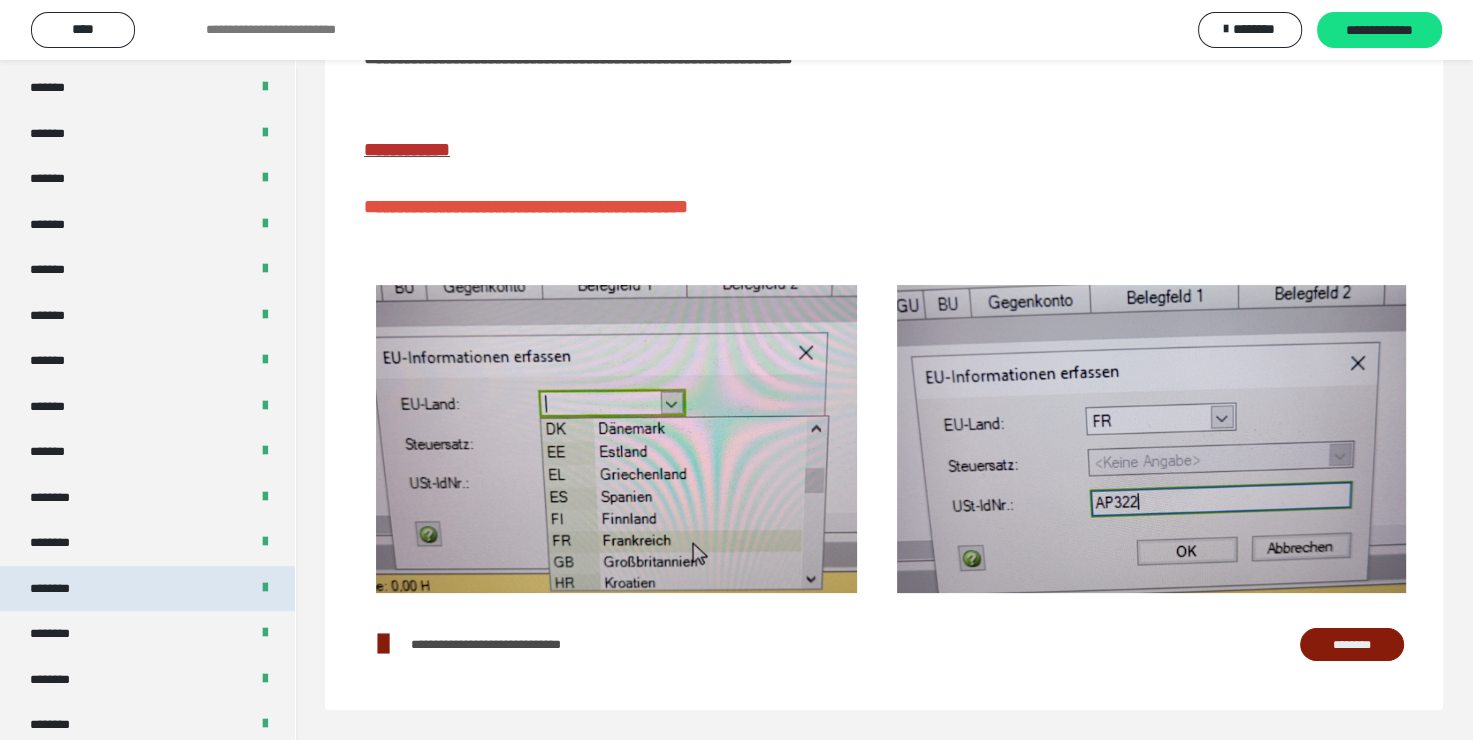 click on "********" at bounding box center (147, 589) 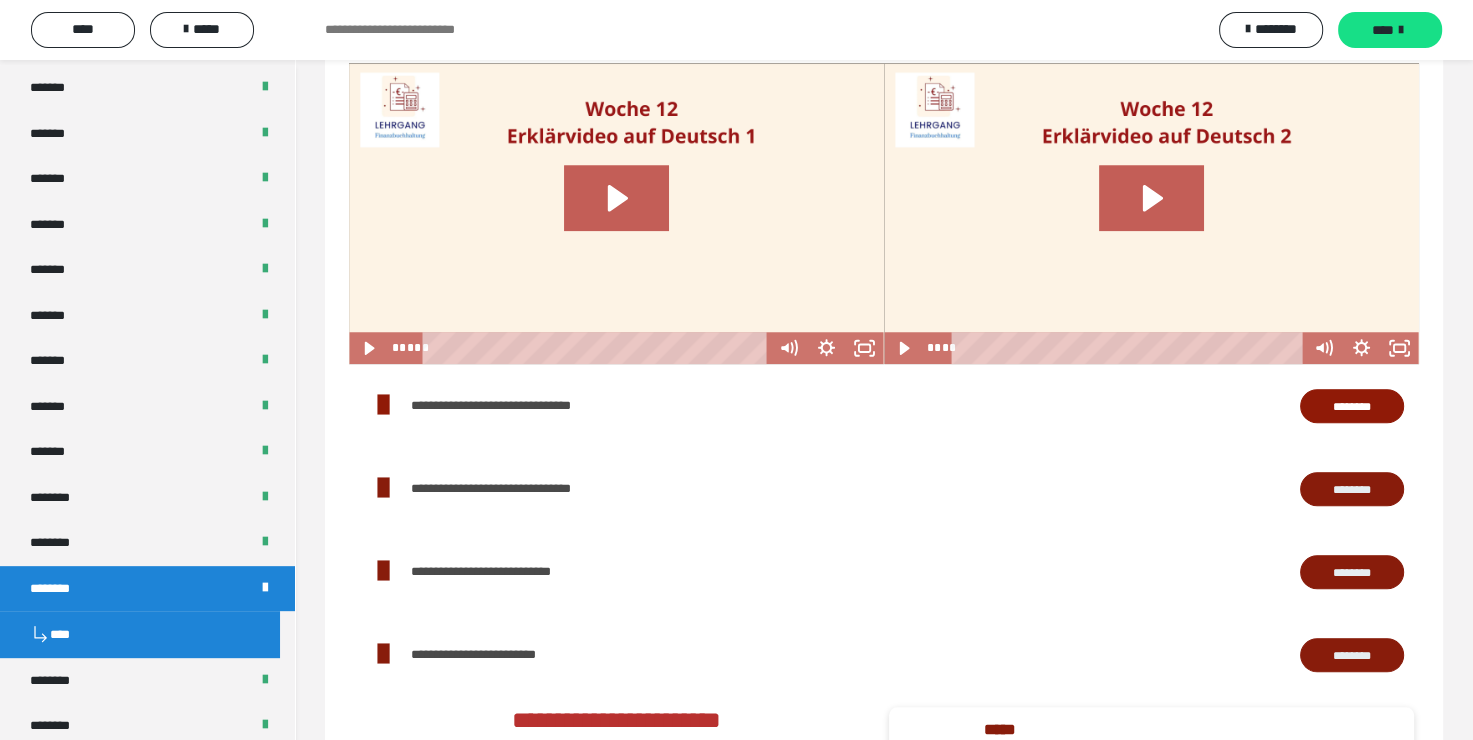 scroll, scrollTop: 1636, scrollLeft: 0, axis: vertical 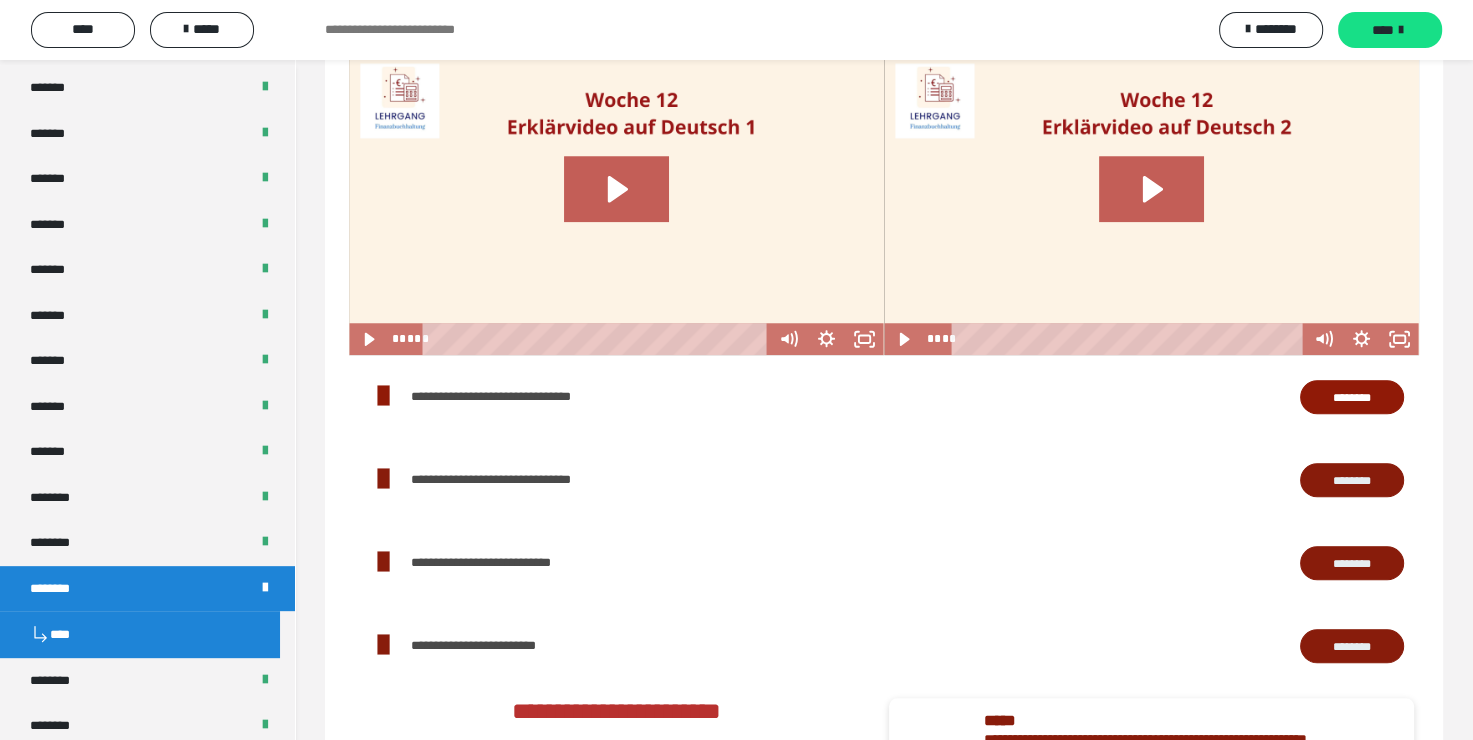 click on "********" at bounding box center (1352, 397) 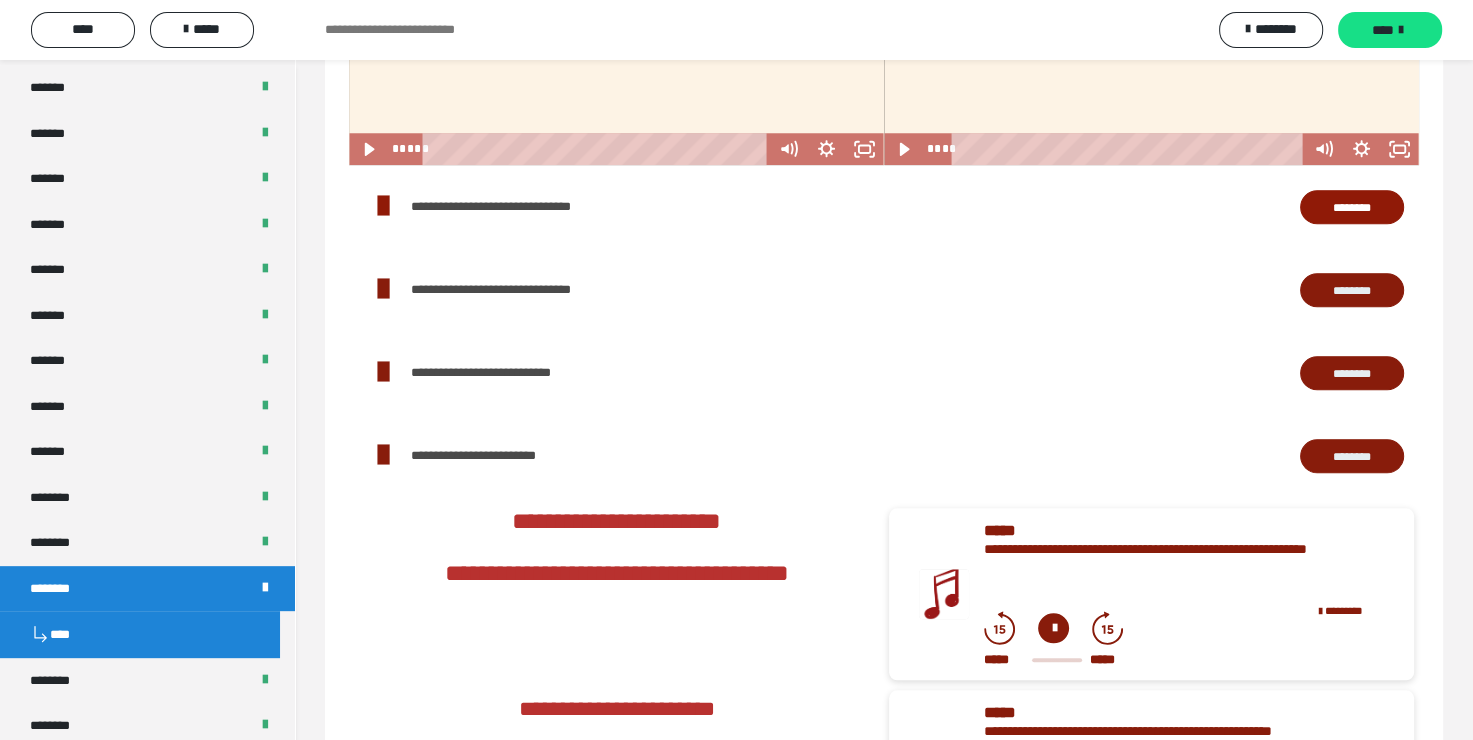scroll, scrollTop: 1836, scrollLeft: 0, axis: vertical 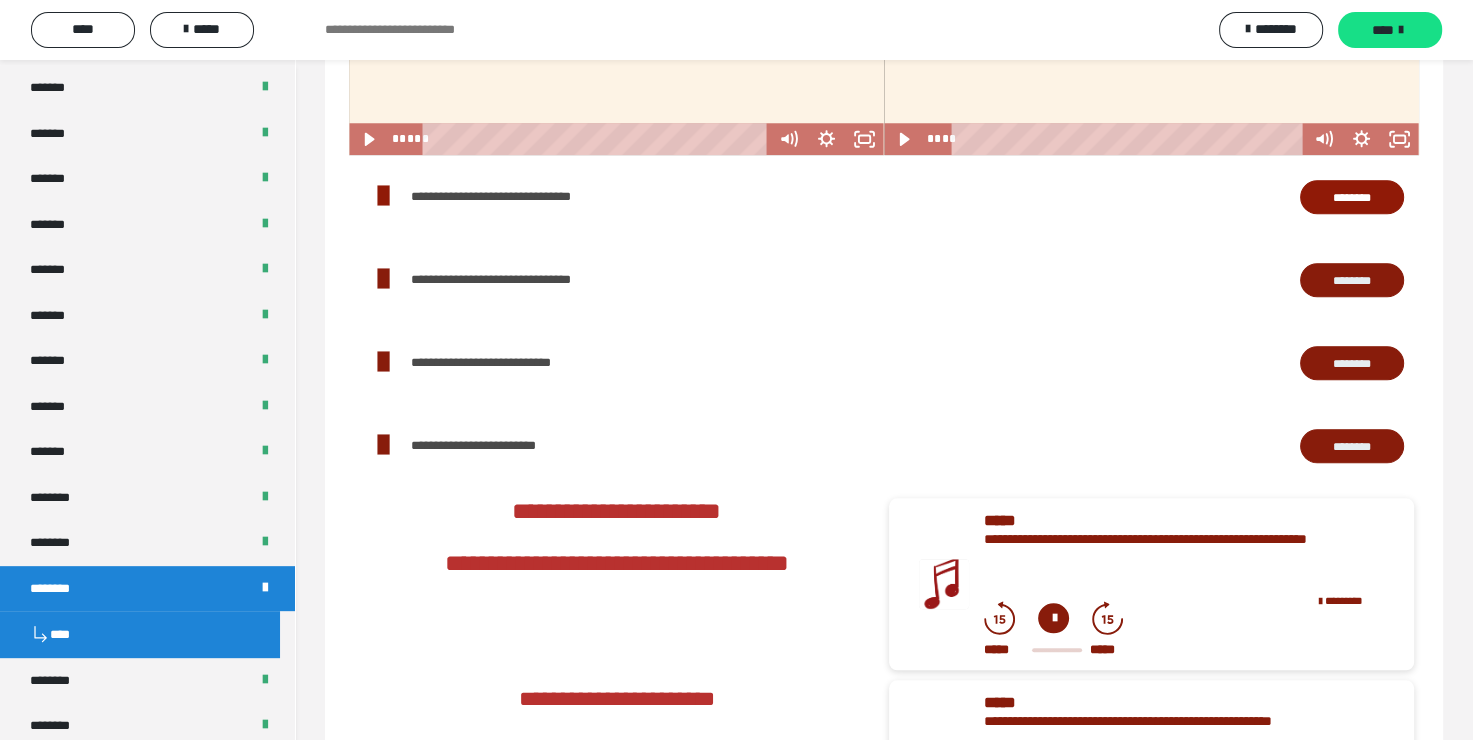click on "********" at bounding box center [1352, 363] 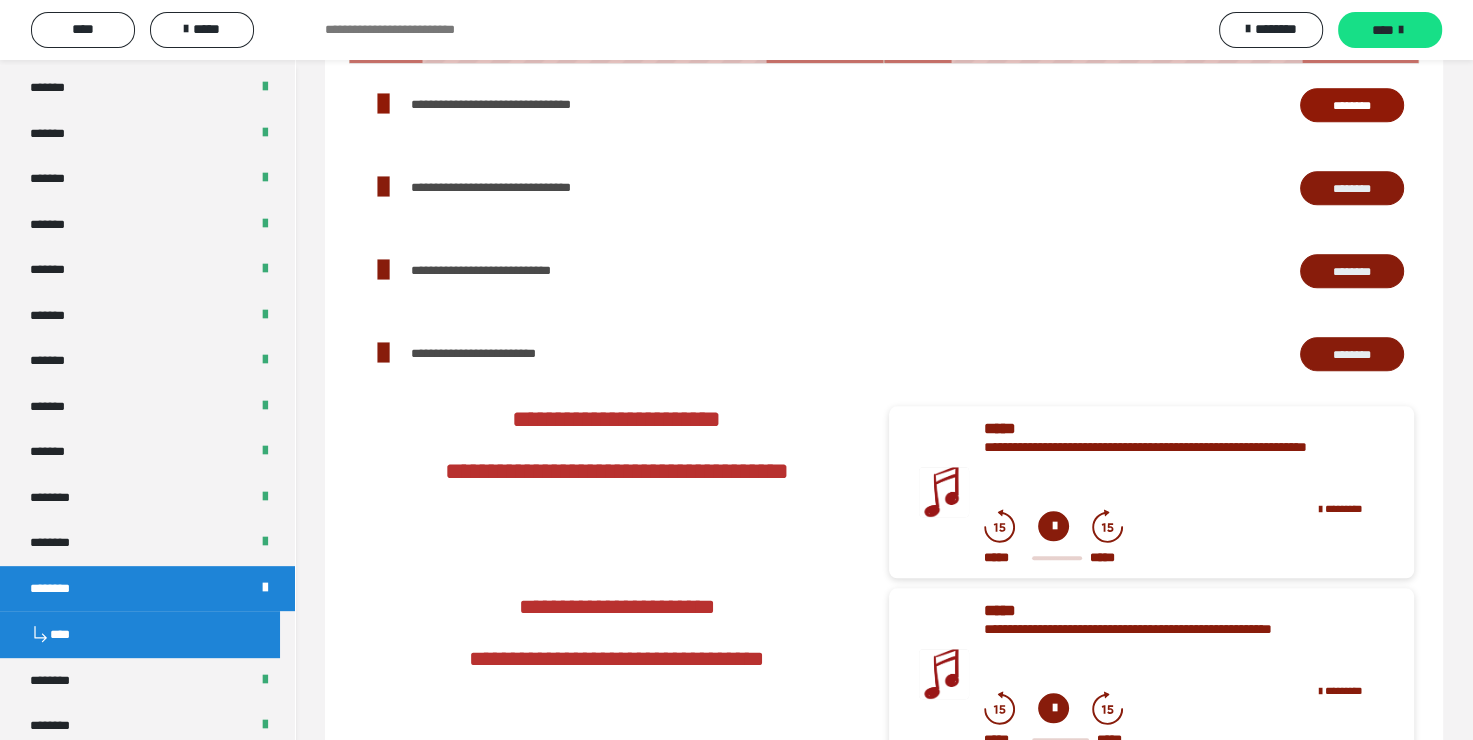 scroll, scrollTop: 2036, scrollLeft: 0, axis: vertical 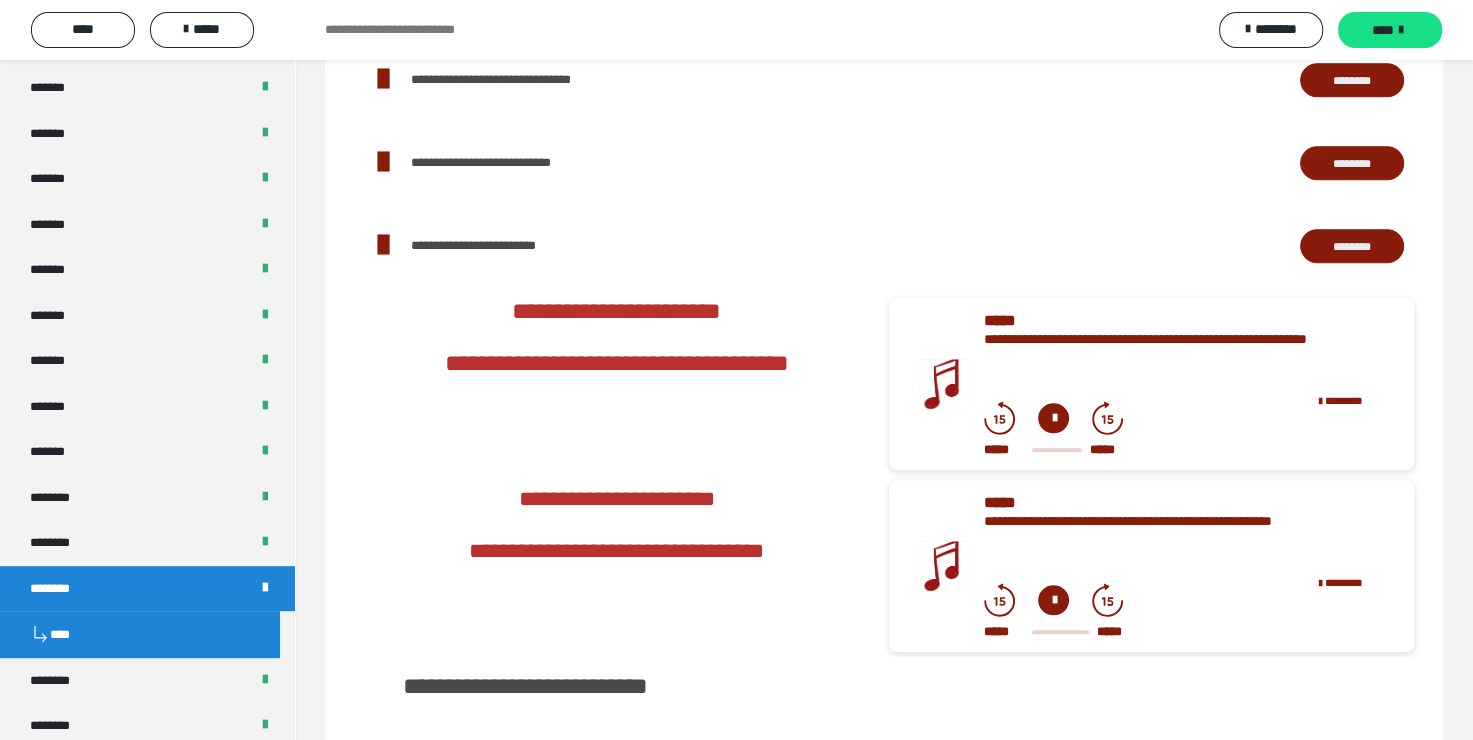 click on "********" at bounding box center (1352, 246) 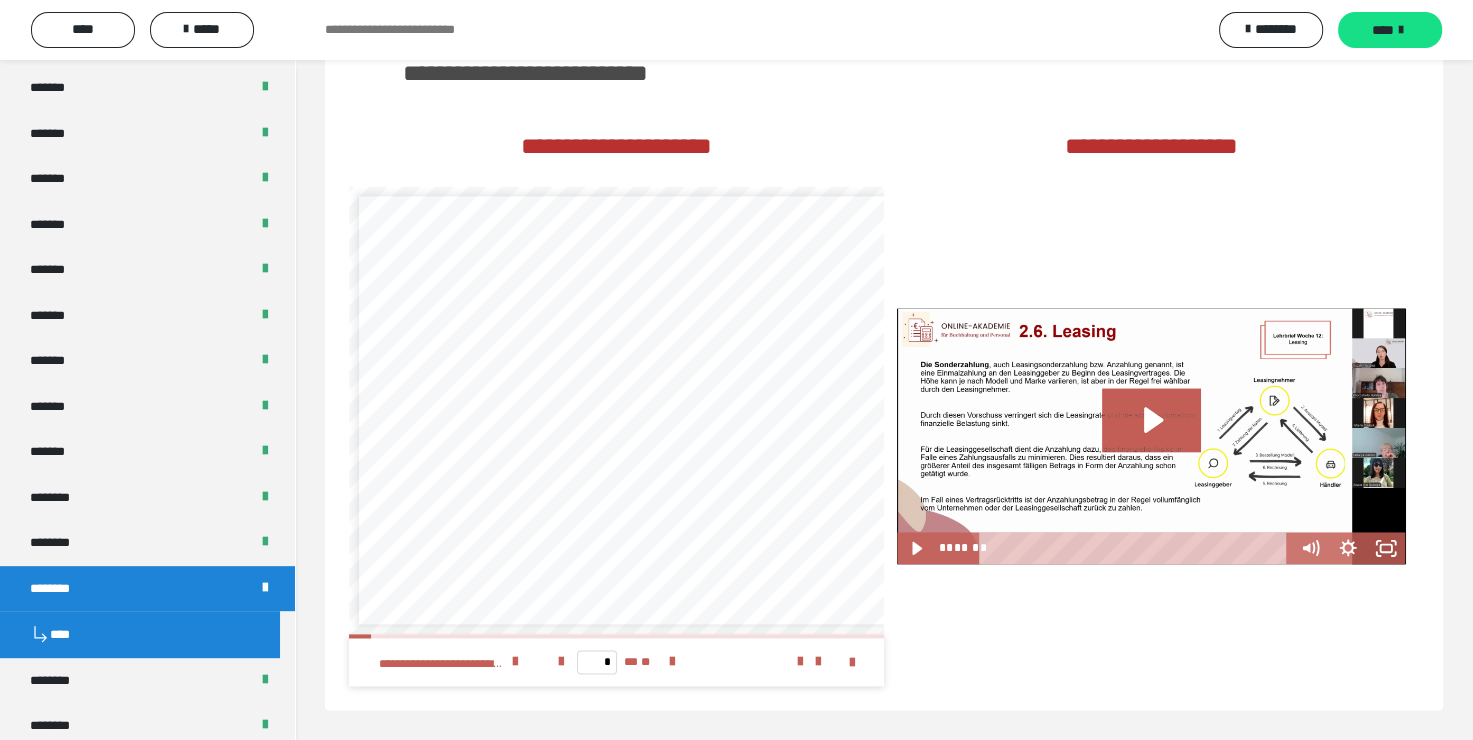 scroll, scrollTop: 2684, scrollLeft: 0, axis: vertical 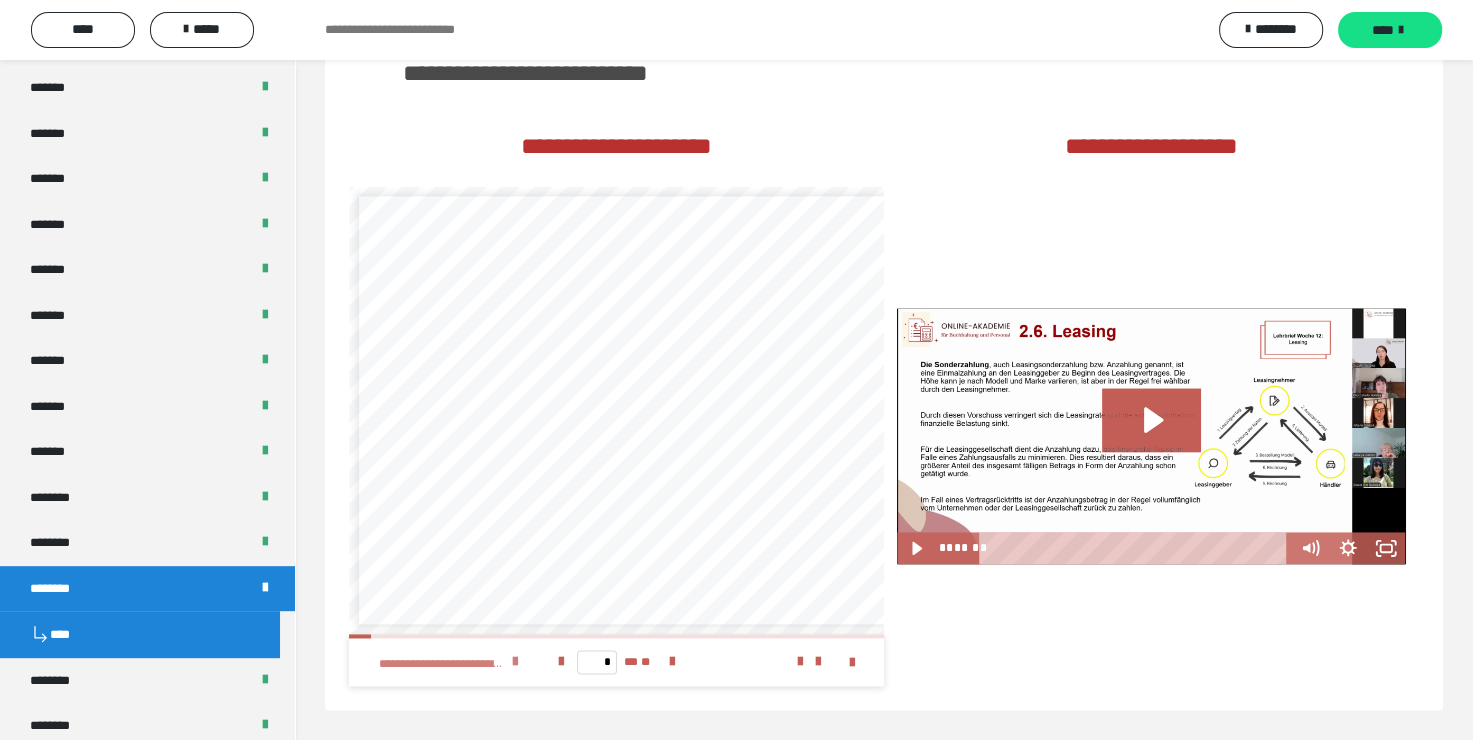 click at bounding box center (515, 662) 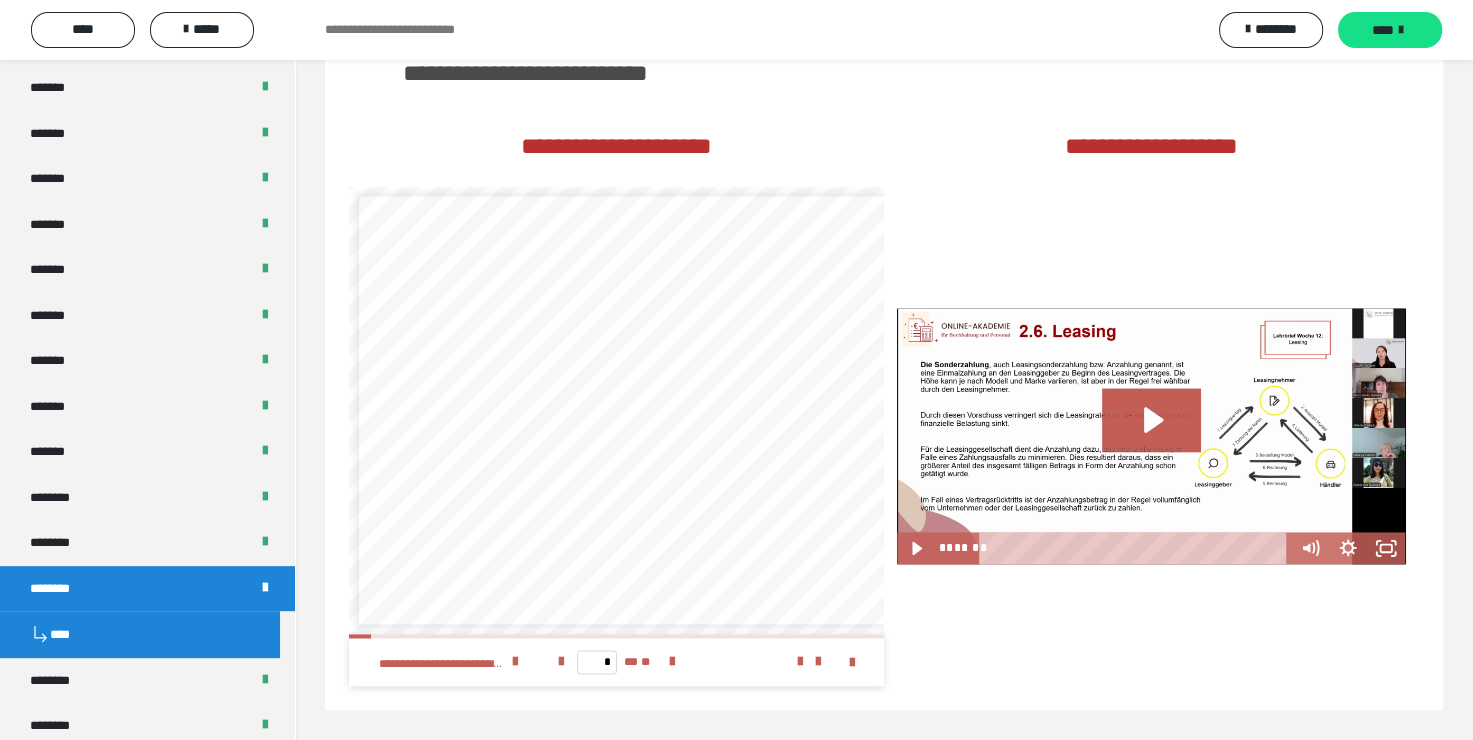 scroll, scrollTop: 8, scrollLeft: 0, axis: vertical 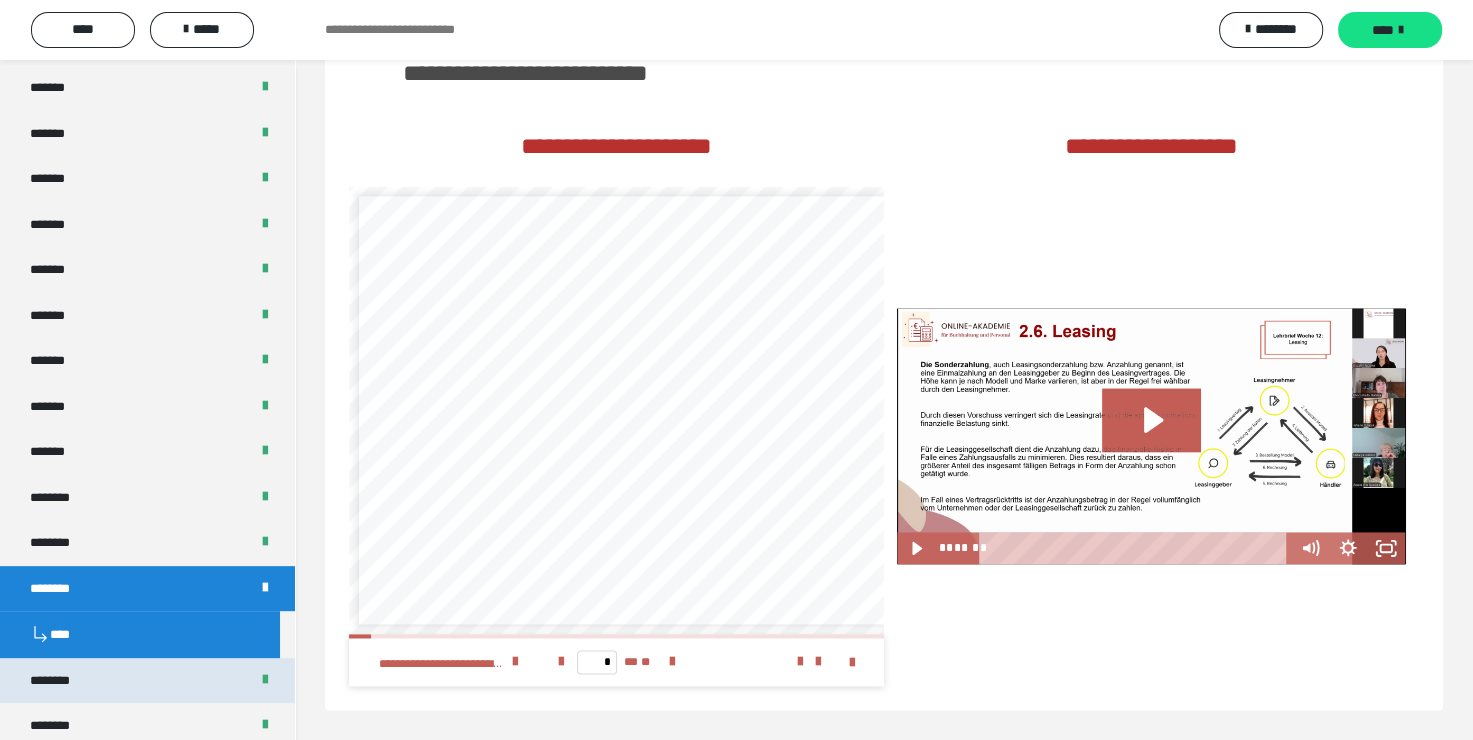 click on "********" at bounding box center [147, 681] 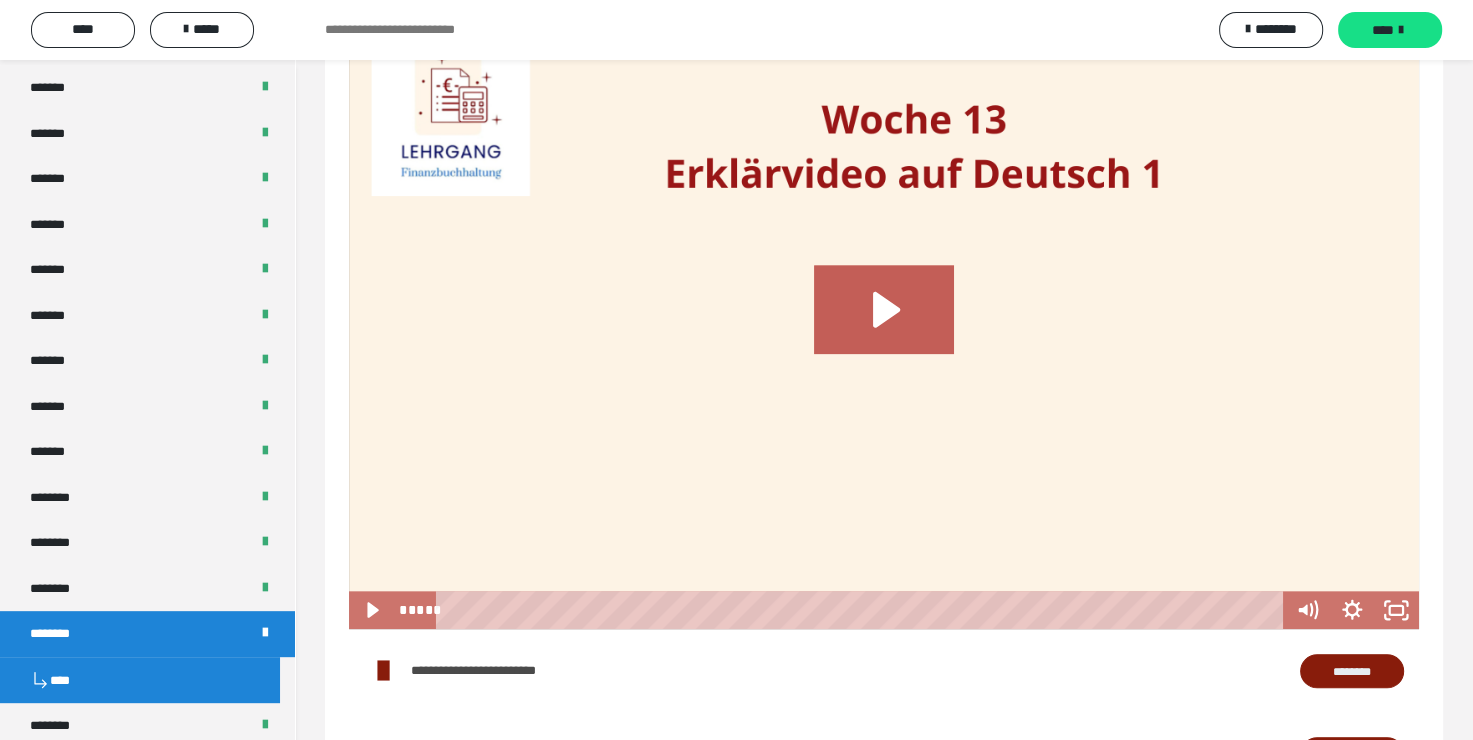 scroll, scrollTop: 2200, scrollLeft: 0, axis: vertical 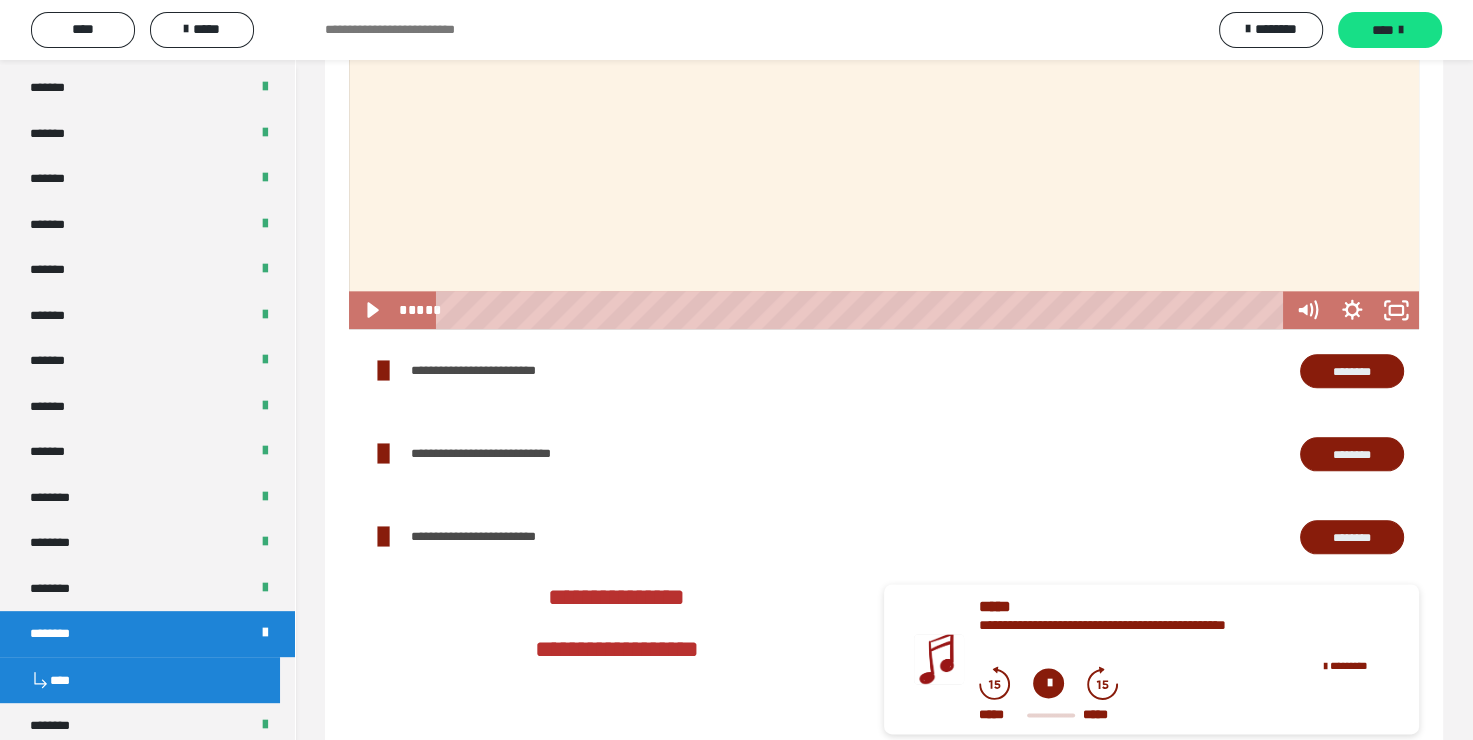 click on "********" at bounding box center (1352, 371) 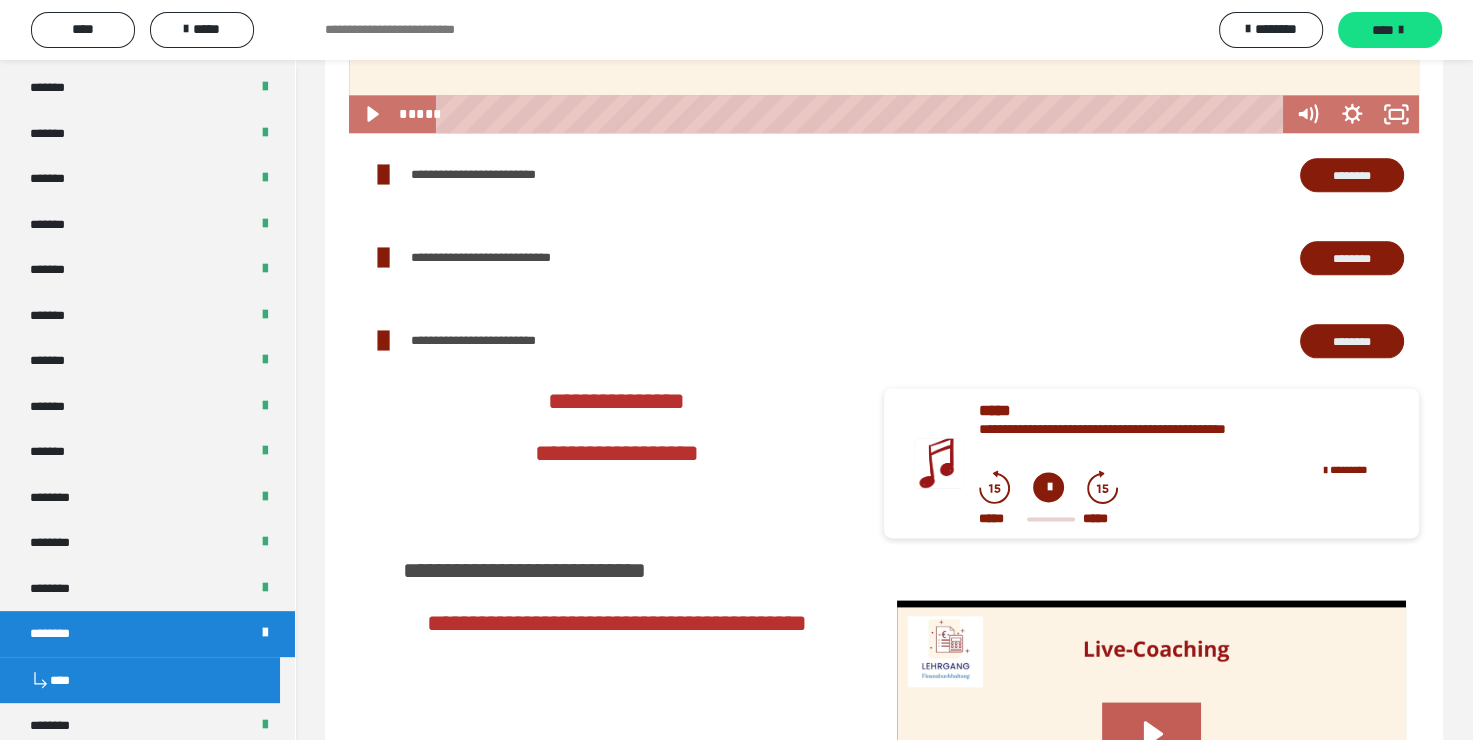 scroll, scrollTop: 2400, scrollLeft: 0, axis: vertical 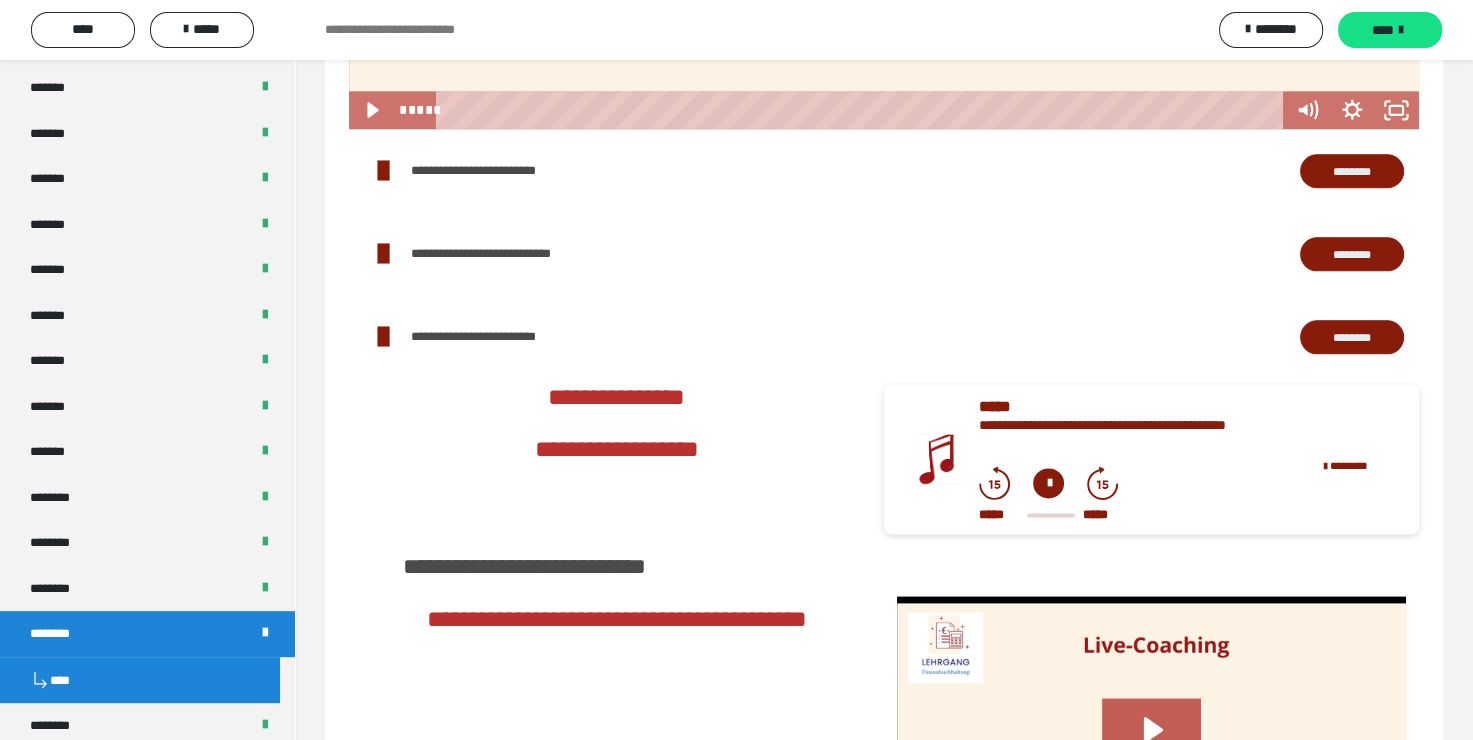 click on "********" at bounding box center (1352, 337) 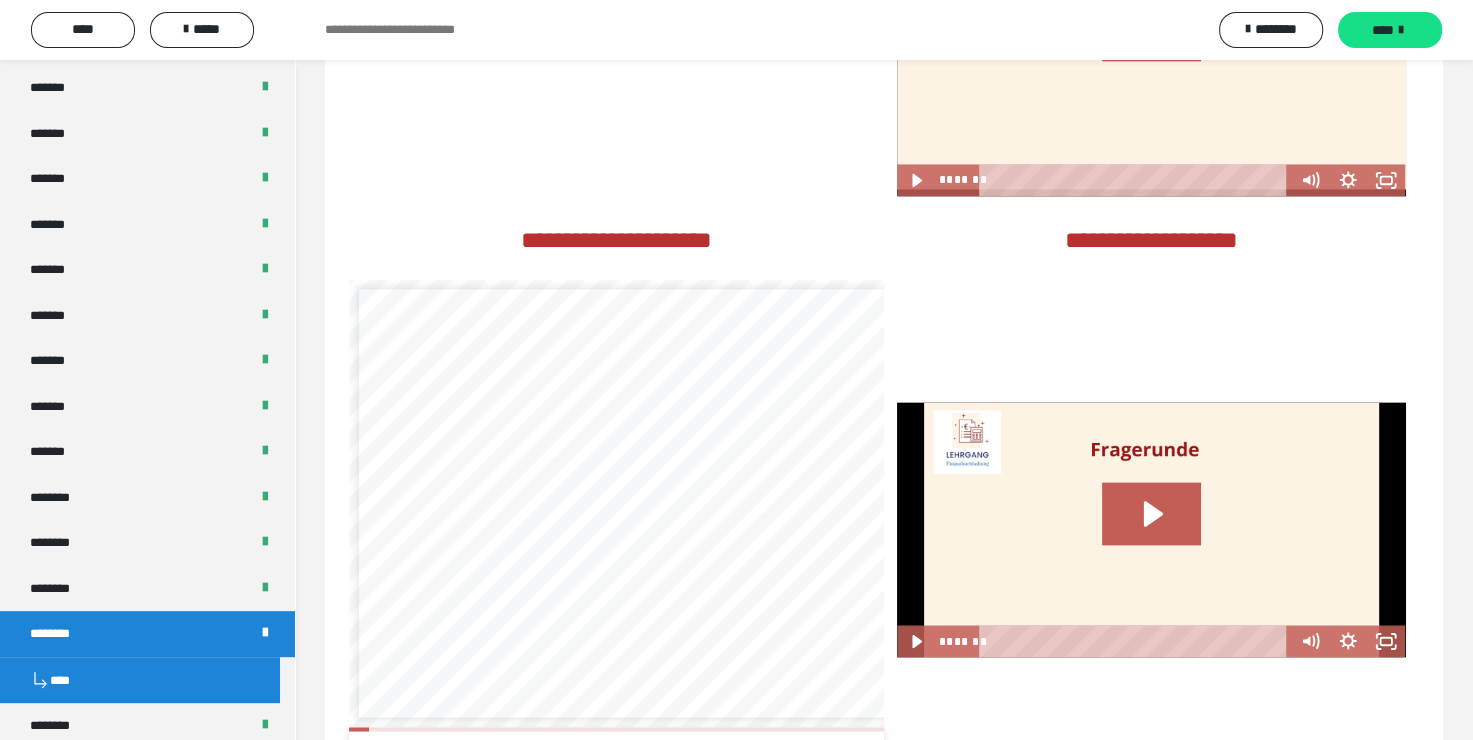 scroll, scrollTop: 3400, scrollLeft: 0, axis: vertical 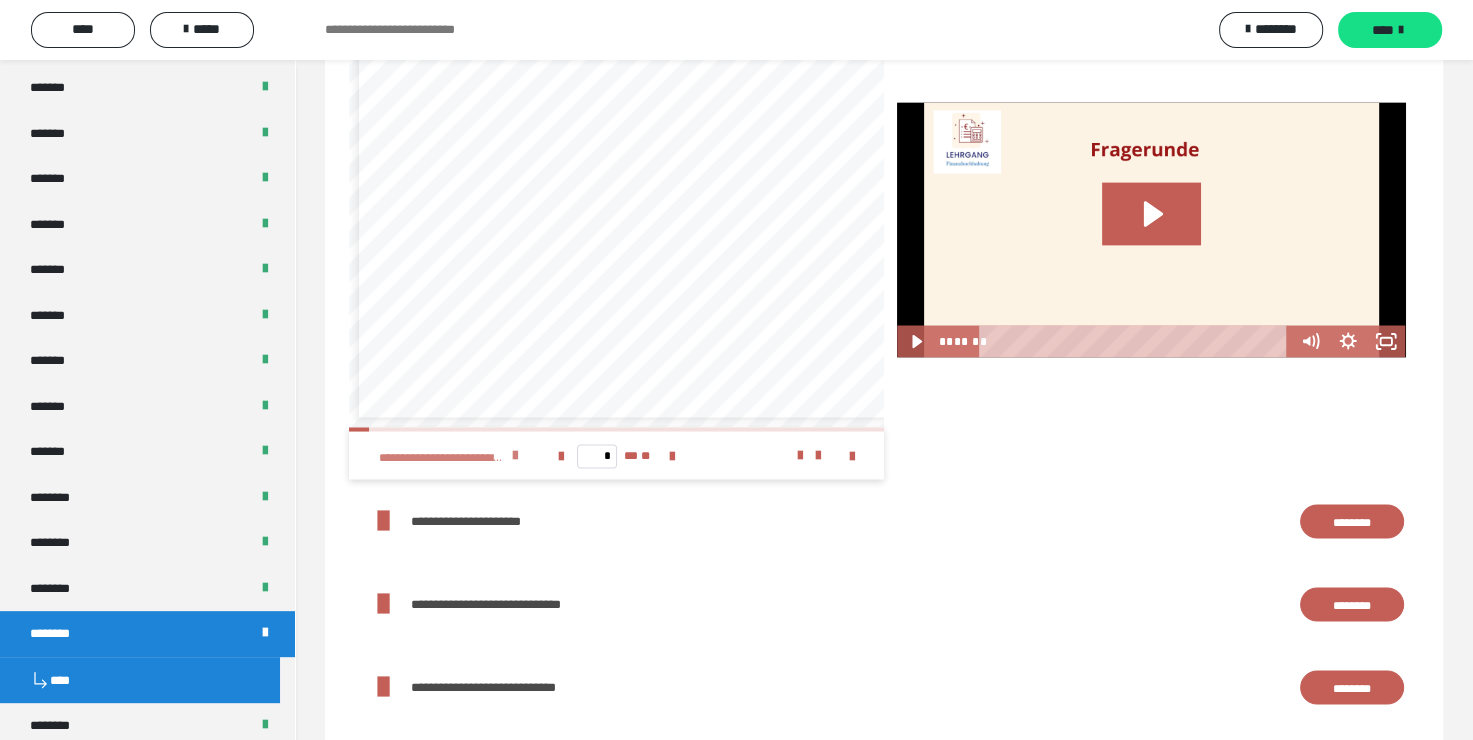 click at bounding box center [515, 455] 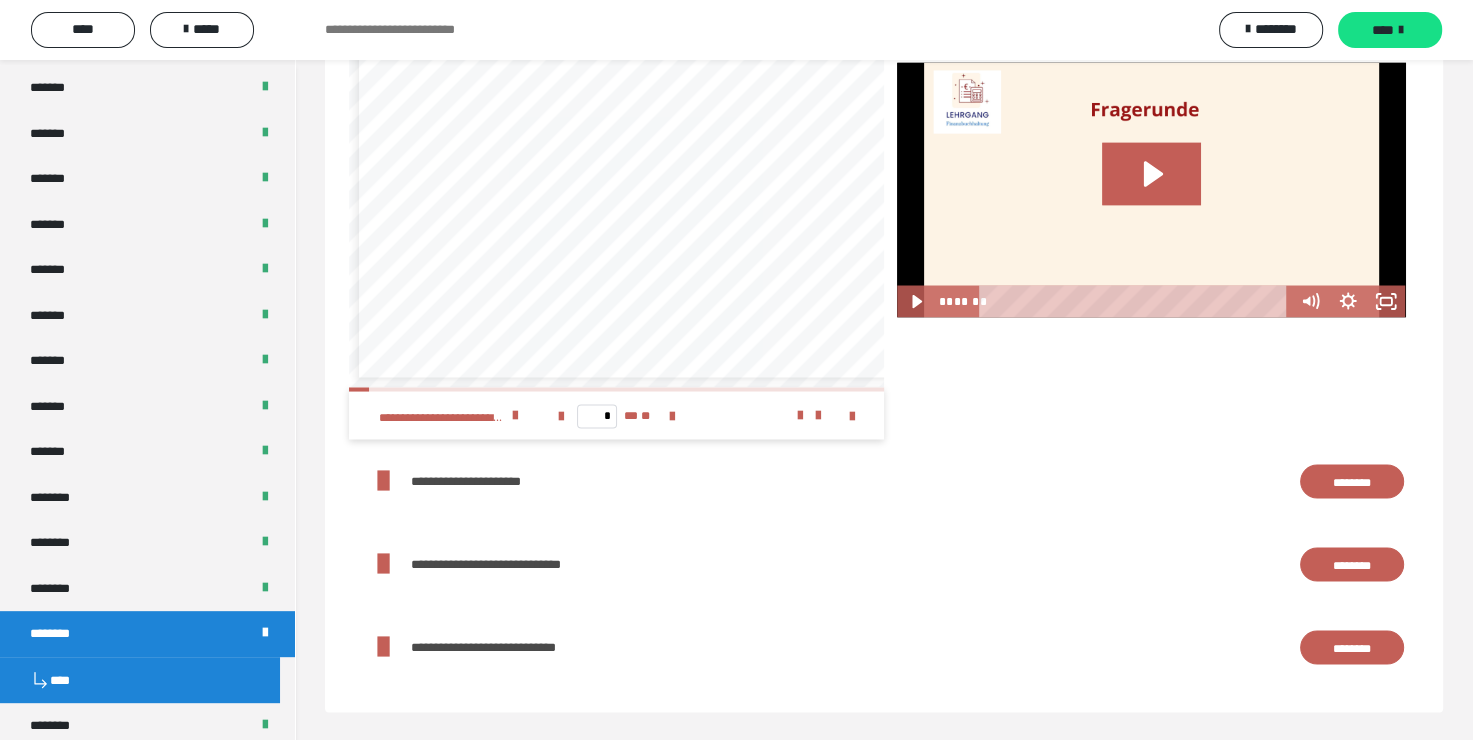 scroll, scrollTop: 3477, scrollLeft: 0, axis: vertical 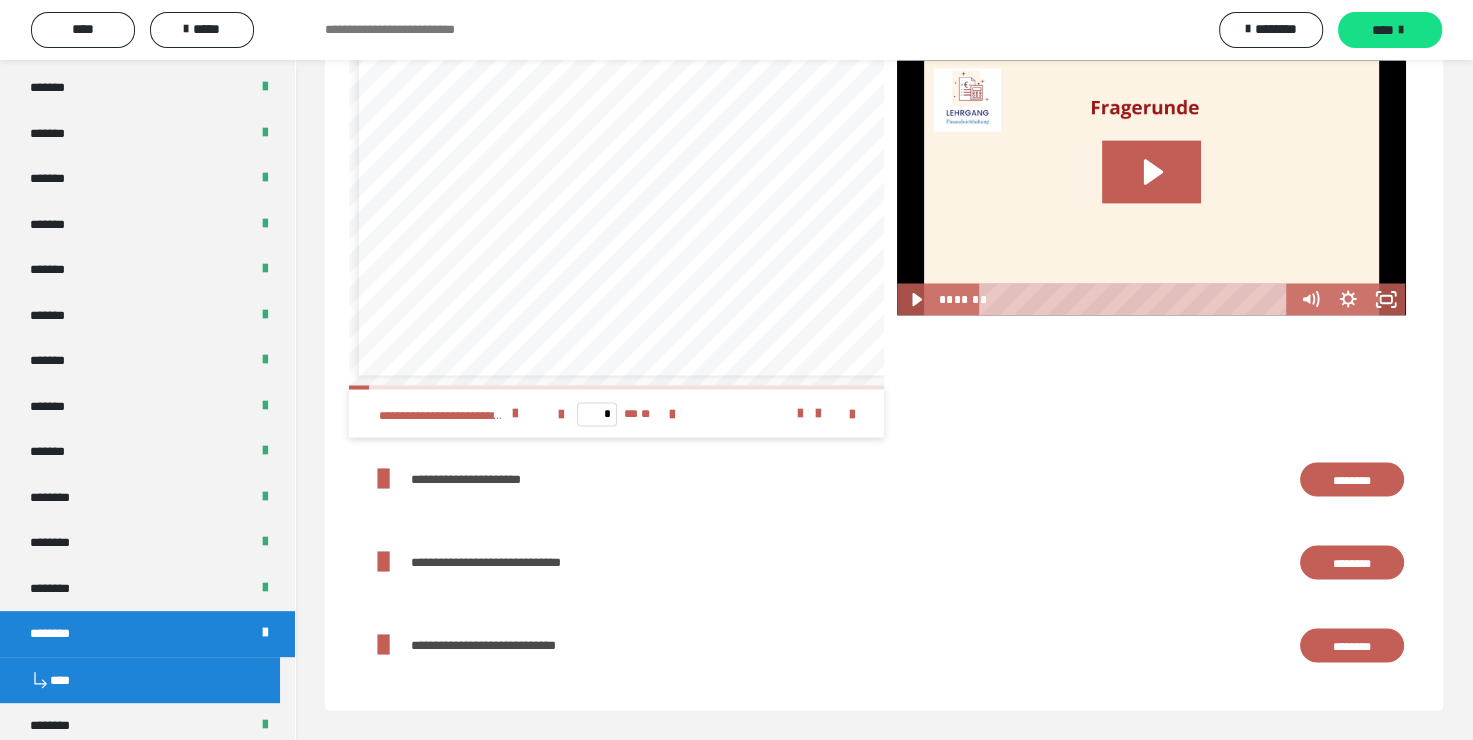 click on "********" at bounding box center [1352, 479] 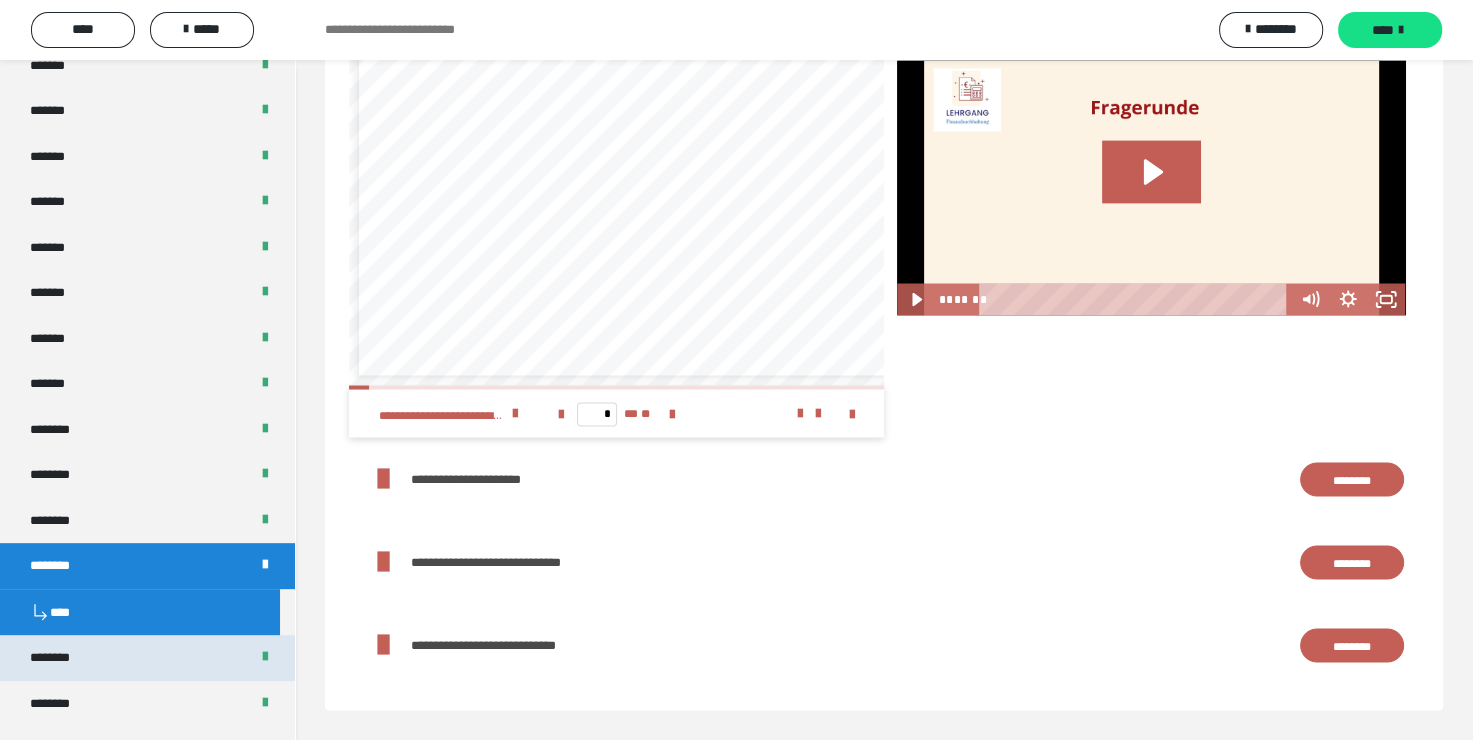 scroll, scrollTop: 800, scrollLeft: 0, axis: vertical 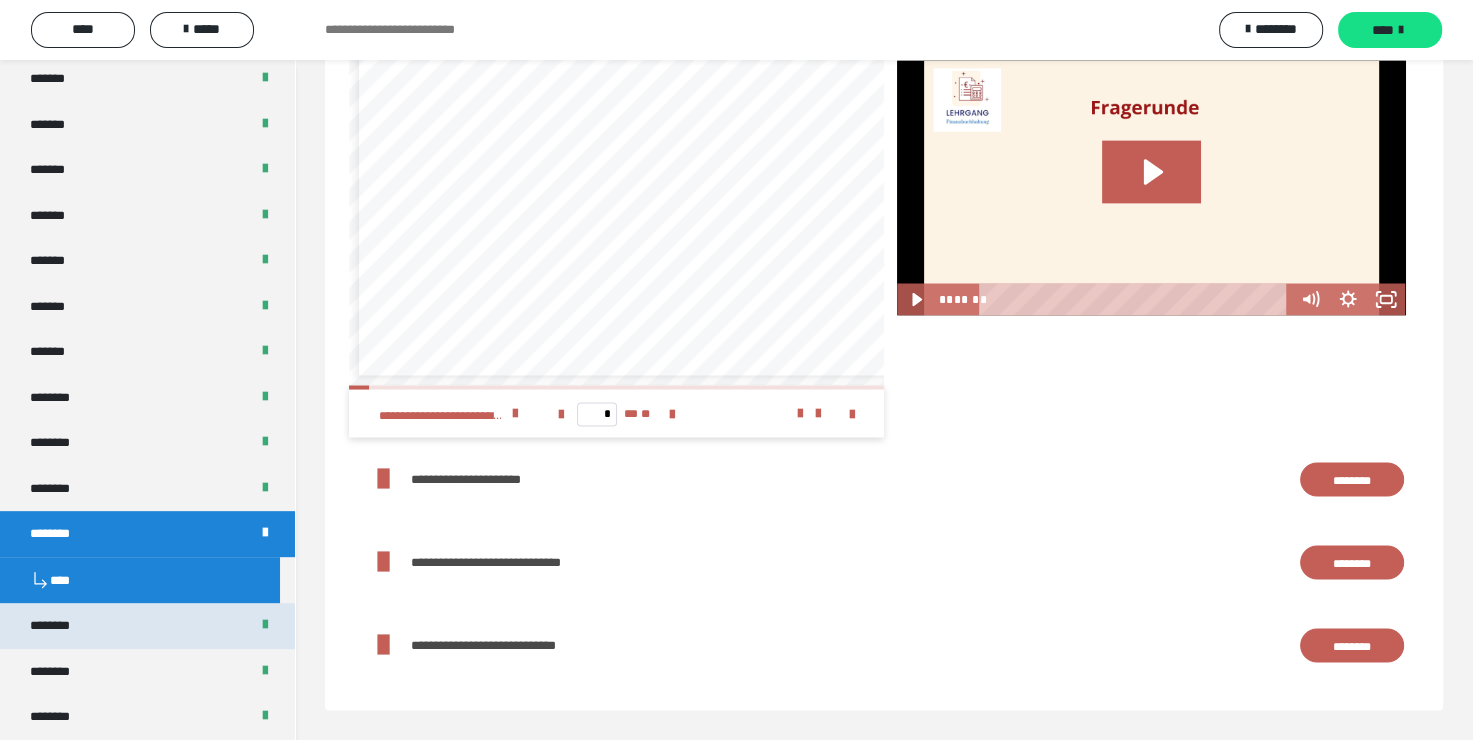 click on "********" at bounding box center [147, 626] 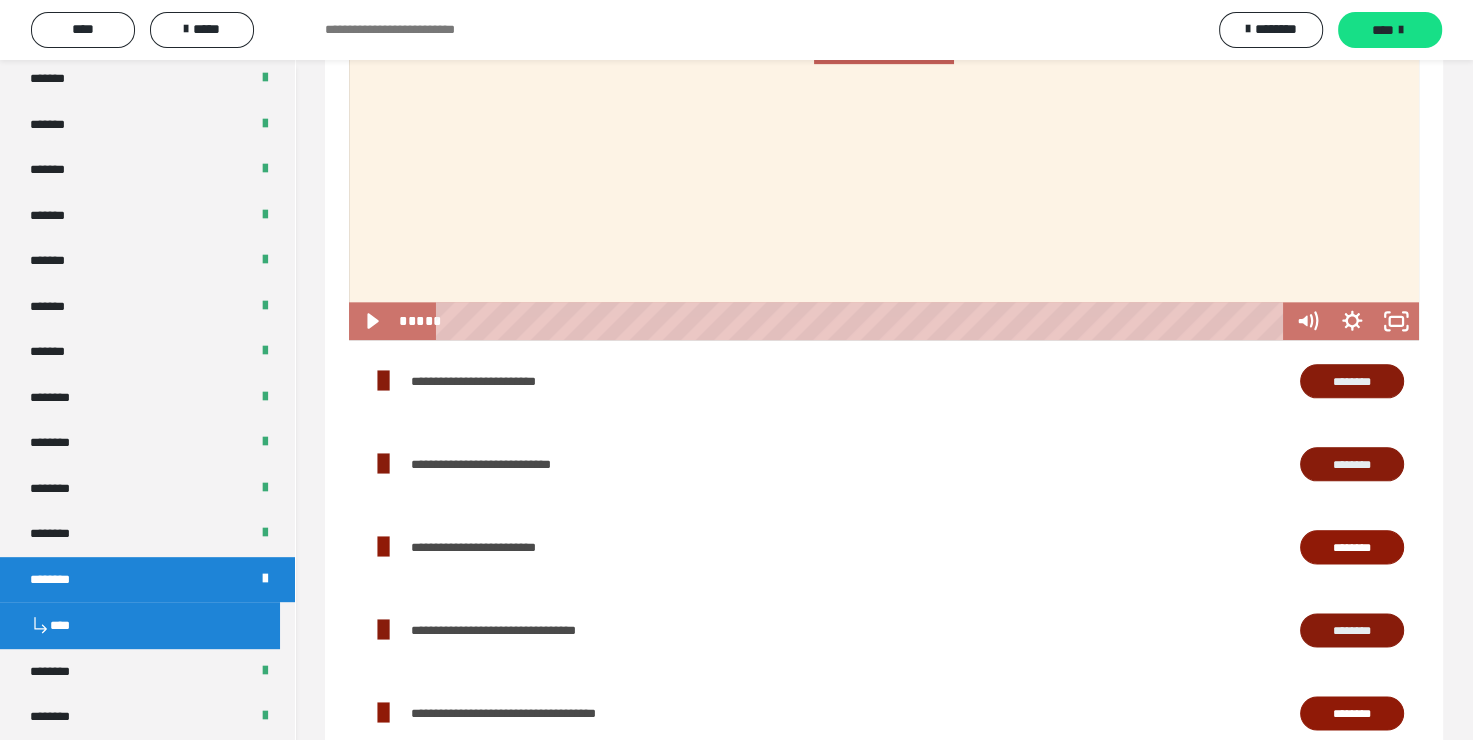 scroll, scrollTop: 2300, scrollLeft: 0, axis: vertical 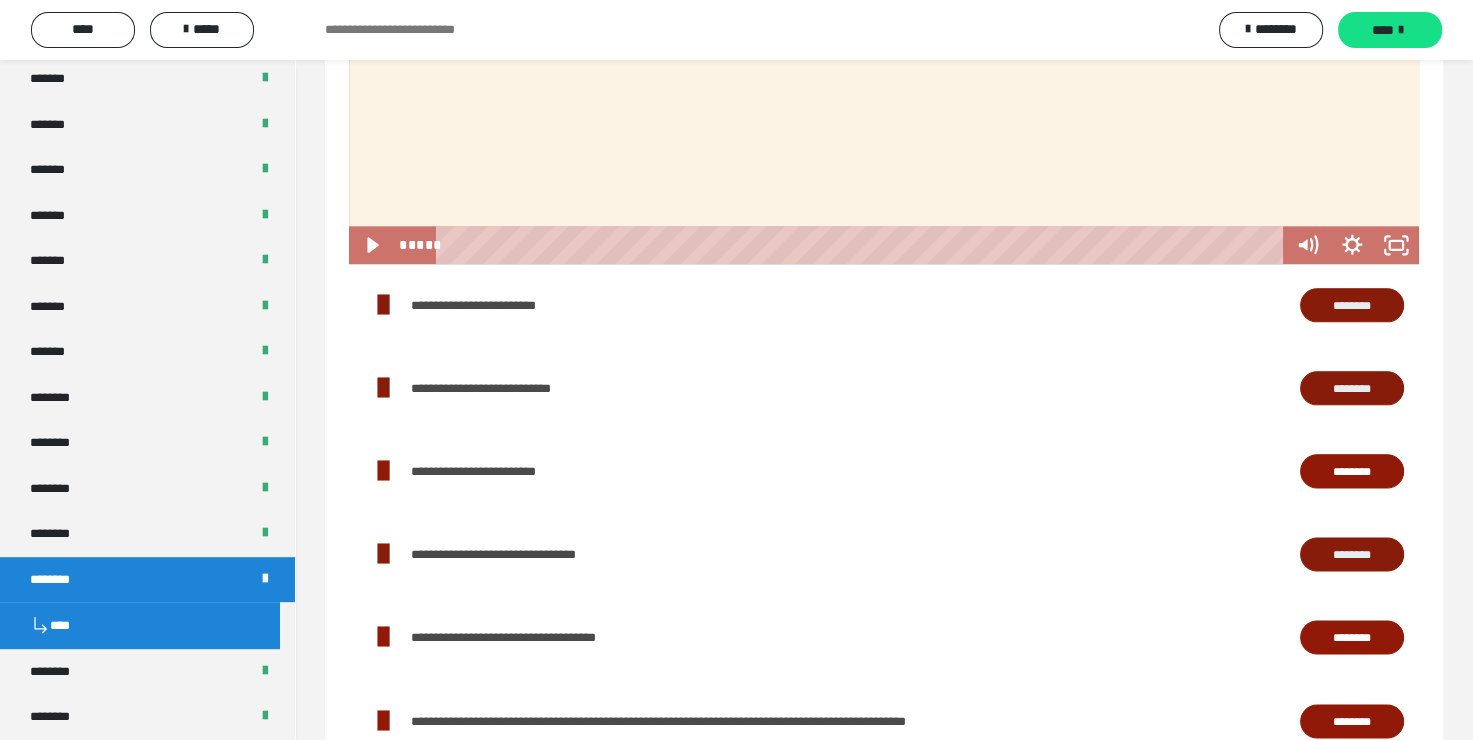 click on "********" at bounding box center (1352, 305) 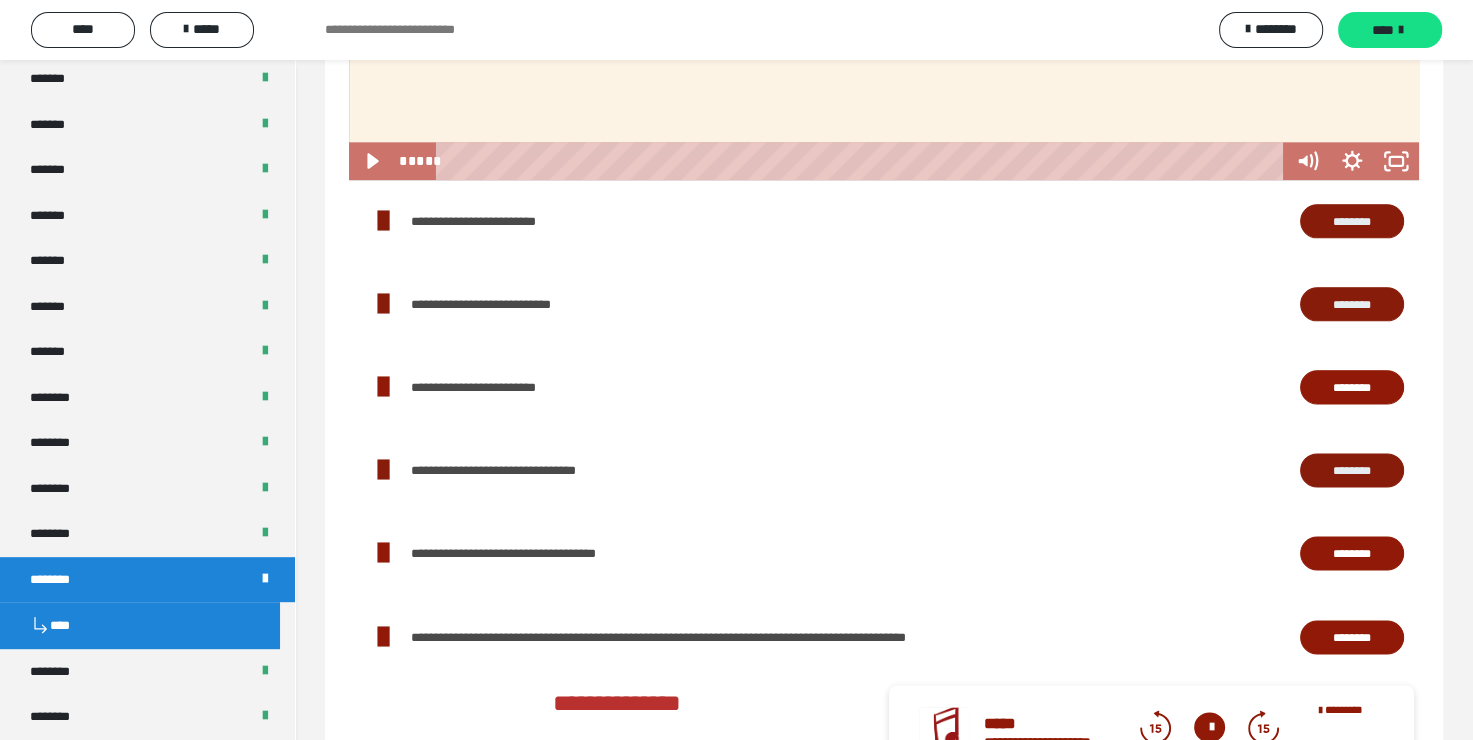 scroll, scrollTop: 2500, scrollLeft: 0, axis: vertical 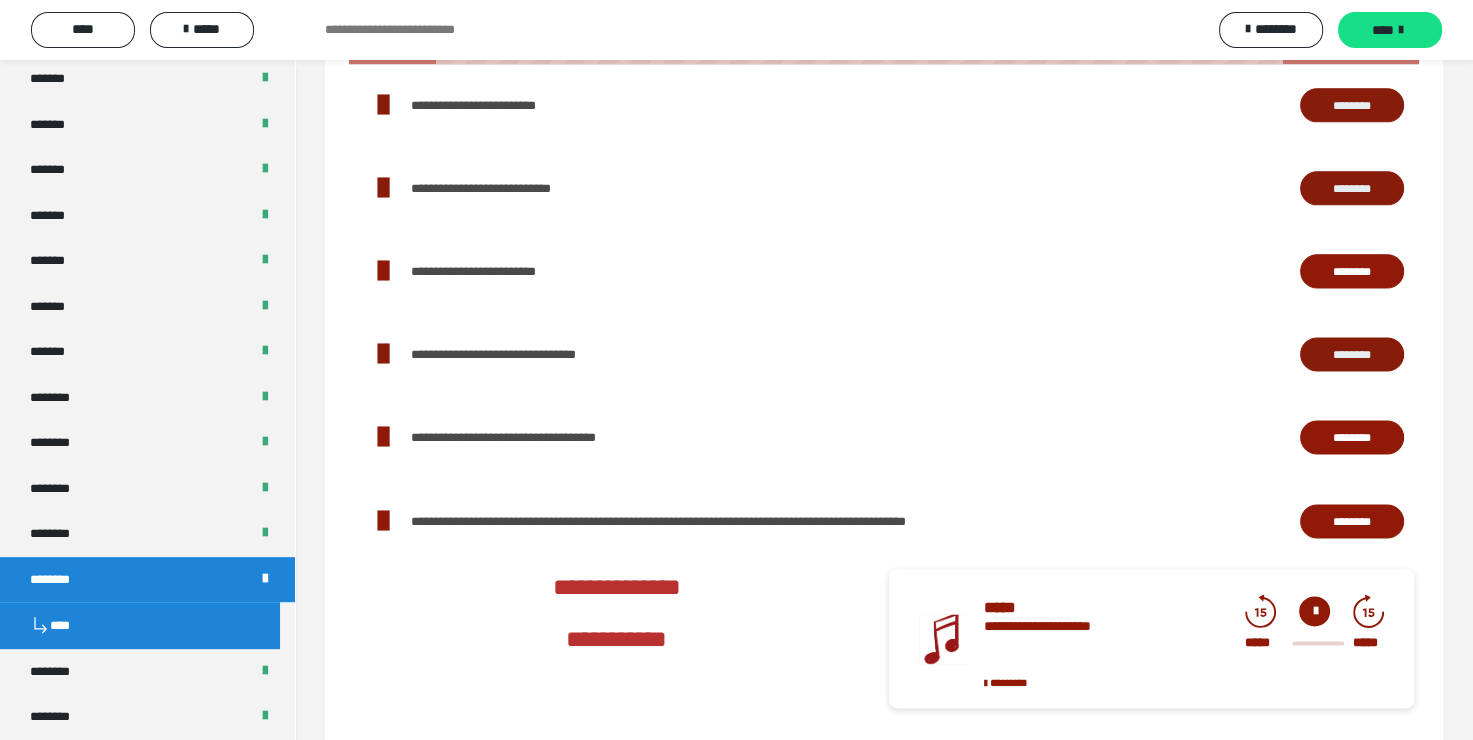 click on "********" at bounding box center (1352, 354) 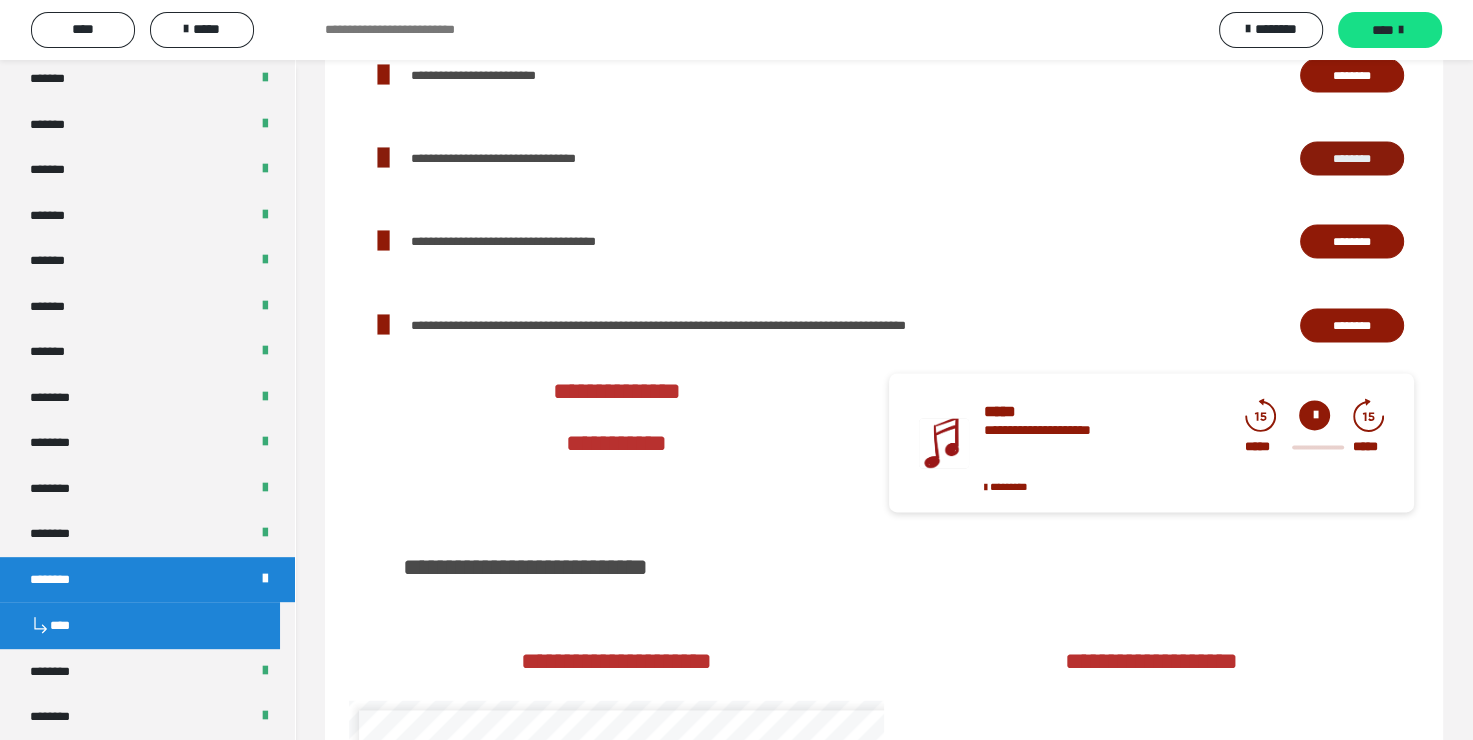scroll, scrollTop: 2700, scrollLeft: 0, axis: vertical 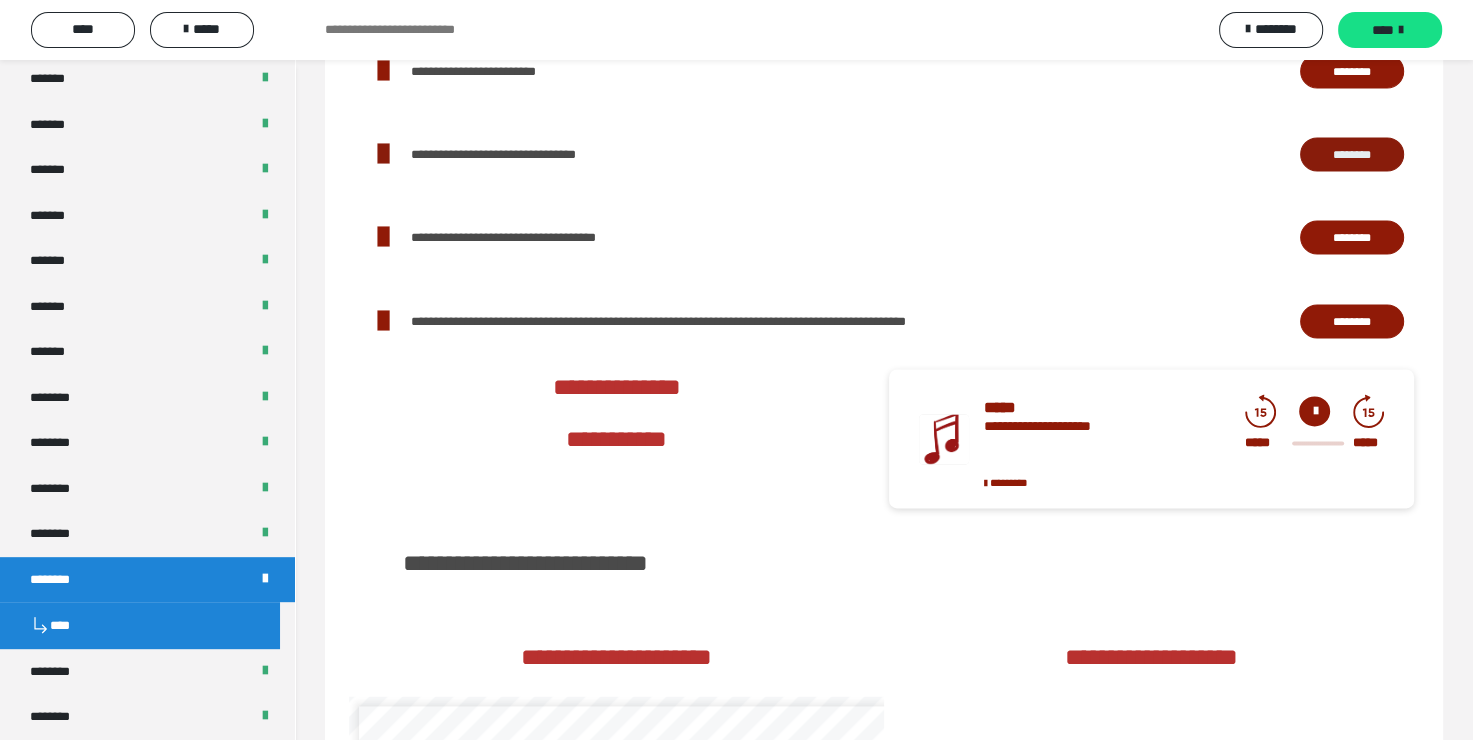 click on "********" at bounding box center (1352, 321) 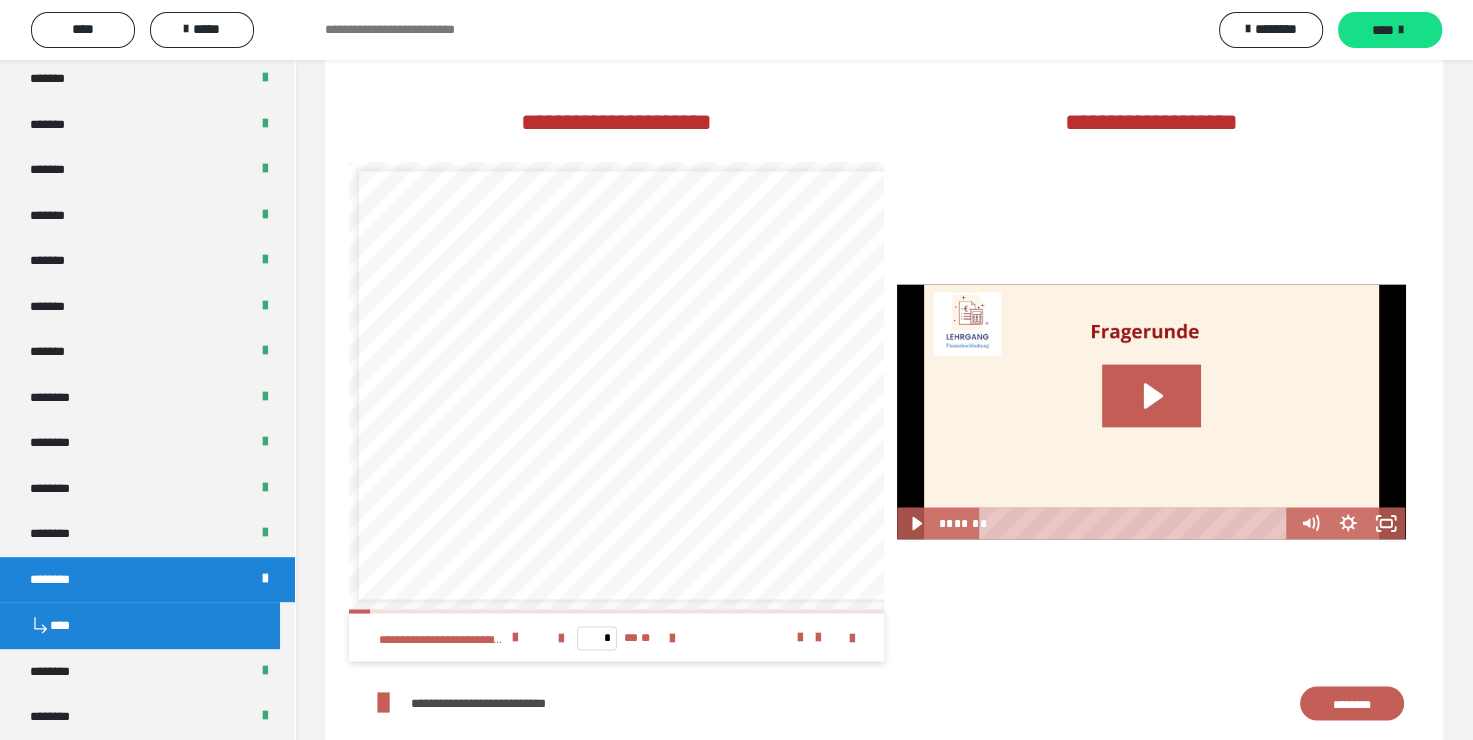 scroll, scrollTop: 3300, scrollLeft: 0, axis: vertical 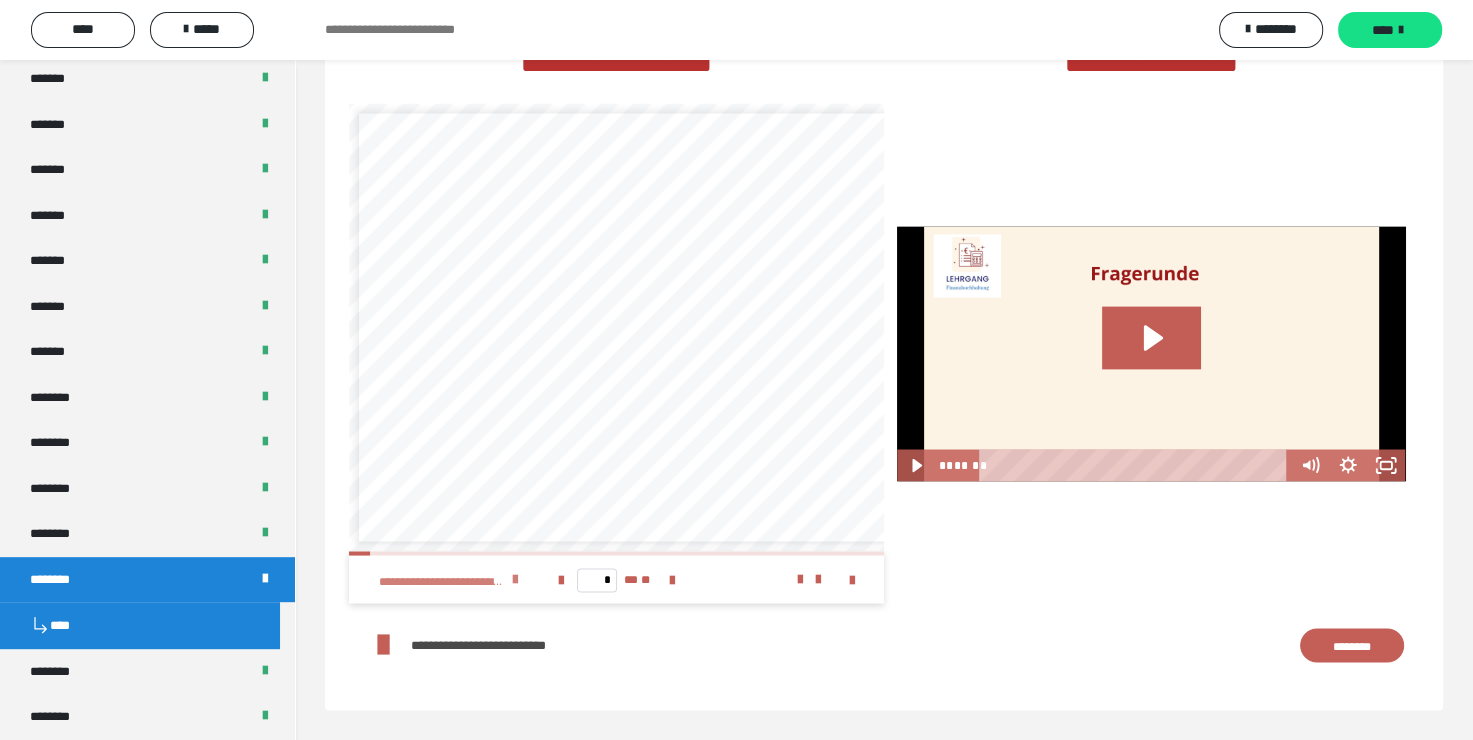 click at bounding box center (515, 579) 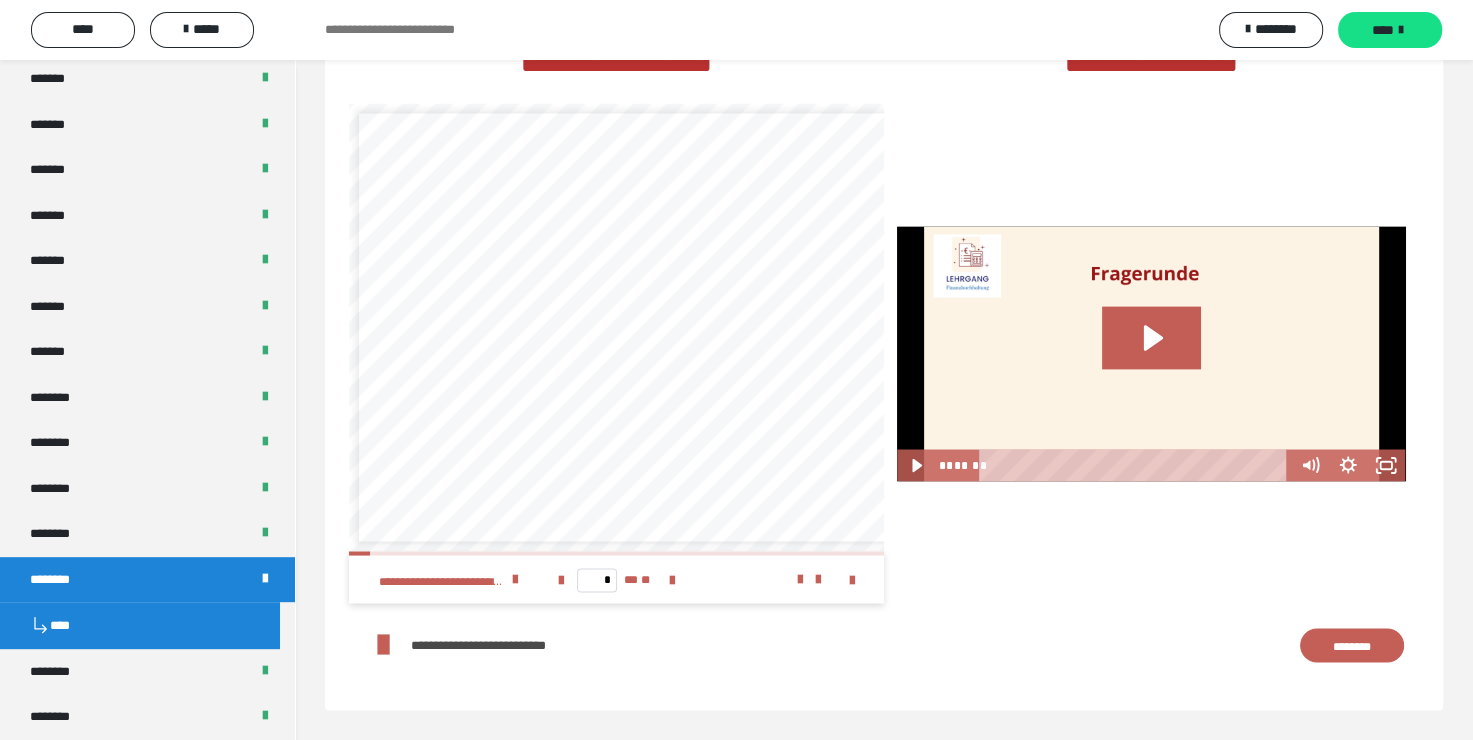 scroll, scrollTop: 3329, scrollLeft: 0, axis: vertical 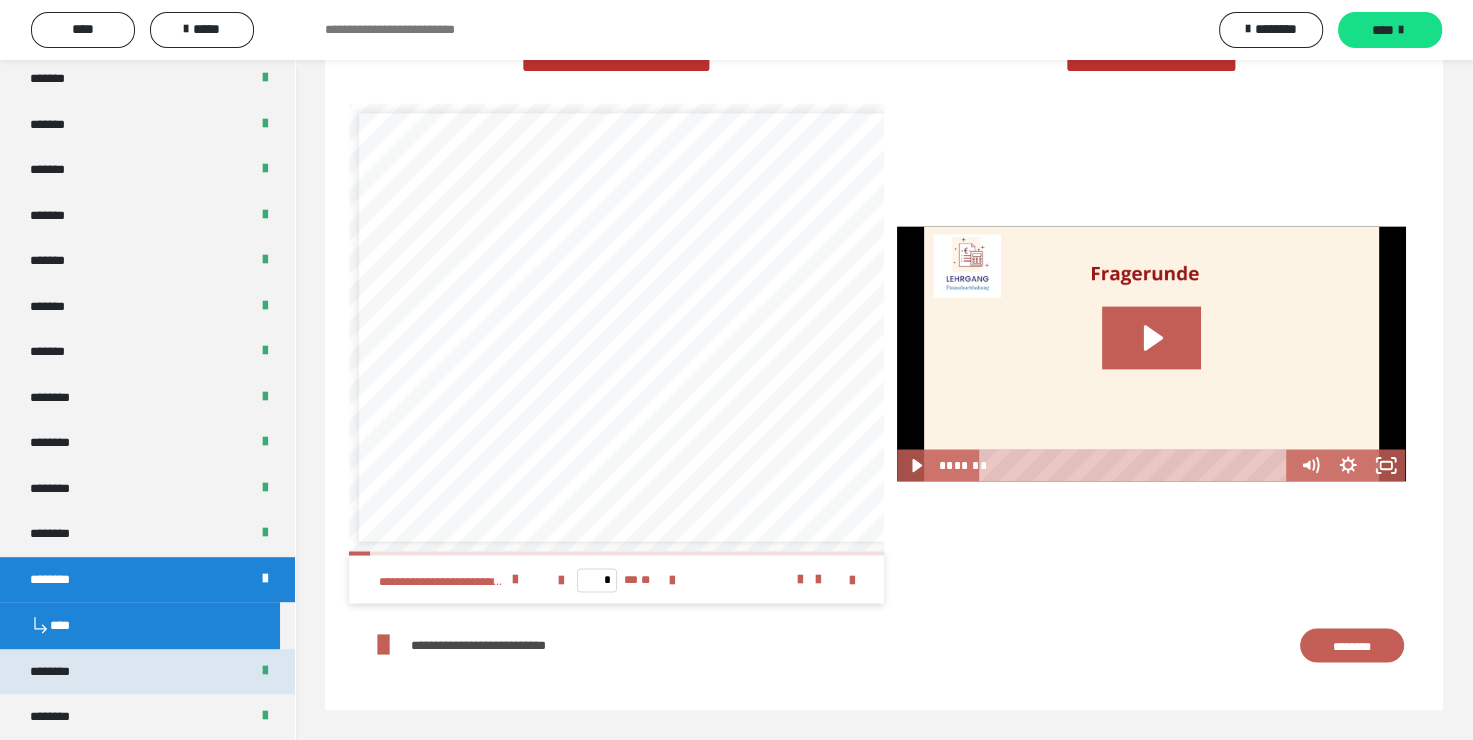 click on "********" at bounding box center (147, 672) 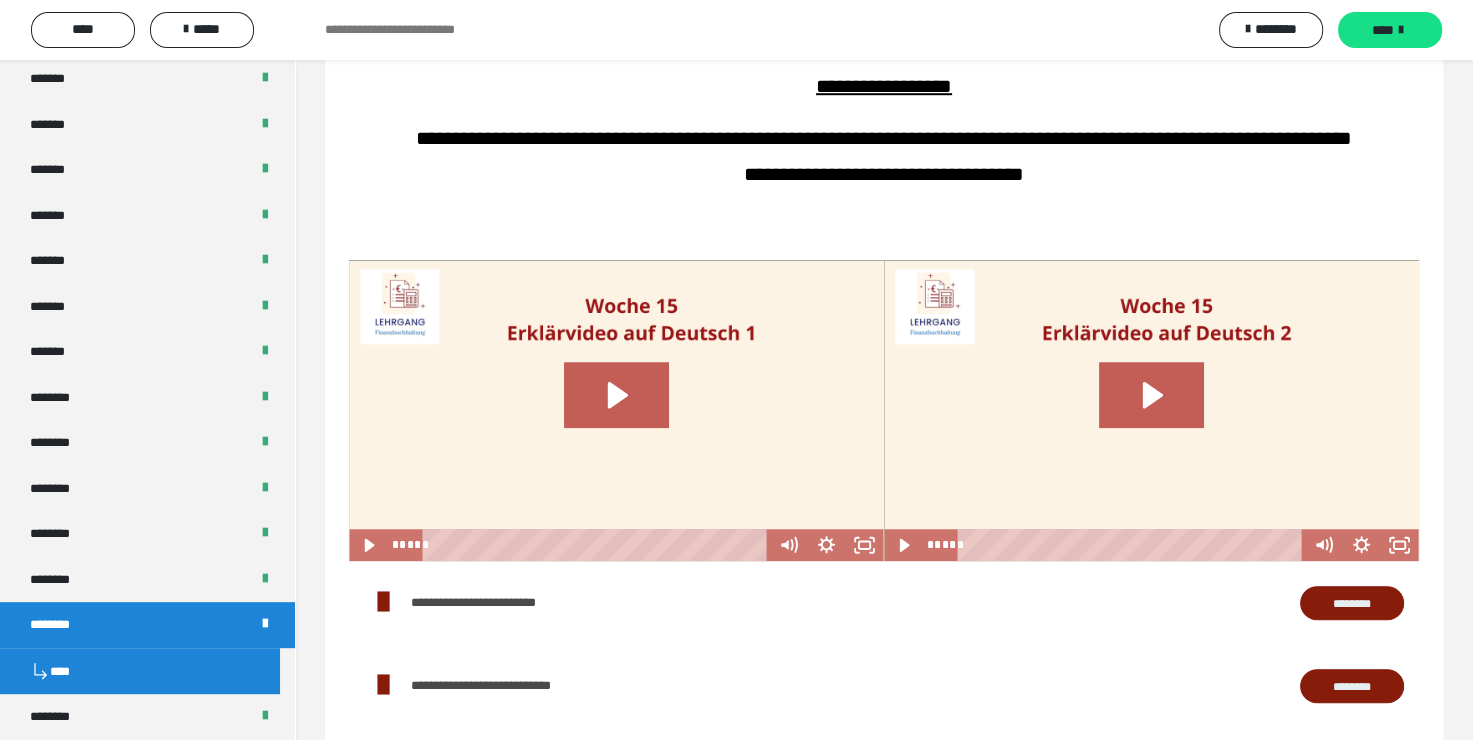 scroll, scrollTop: 1600, scrollLeft: 0, axis: vertical 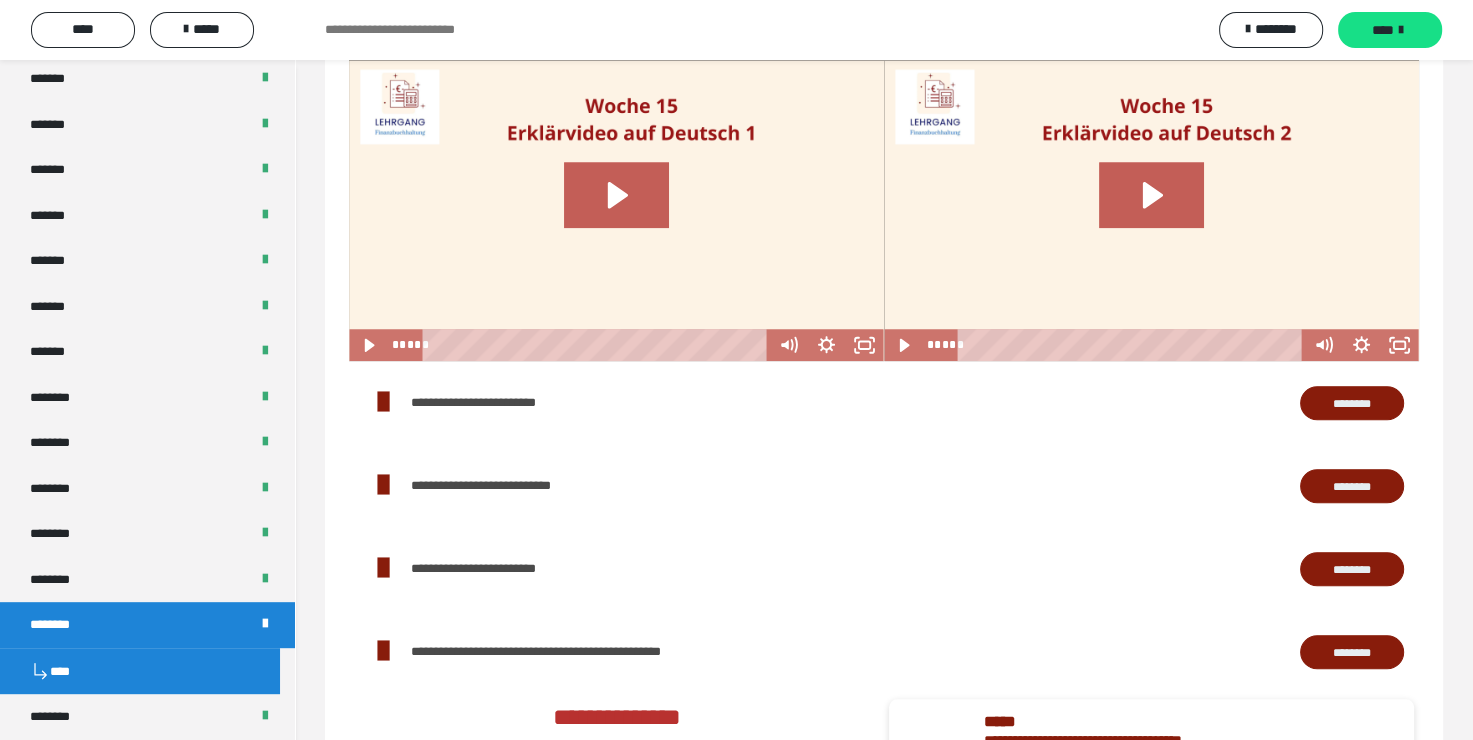 click on "********" at bounding box center (1352, 403) 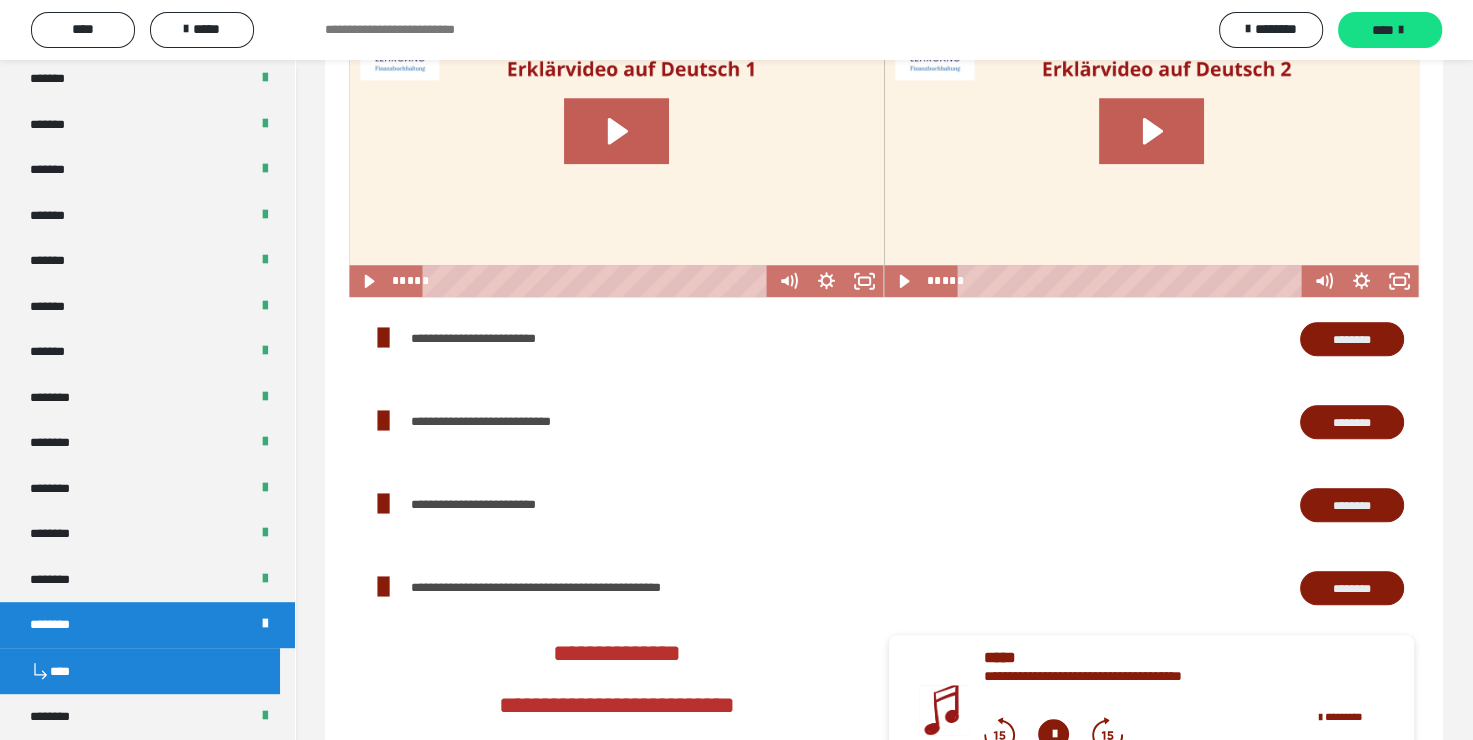 scroll, scrollTop: 1700, scrollLeft: 0, axis: vertical 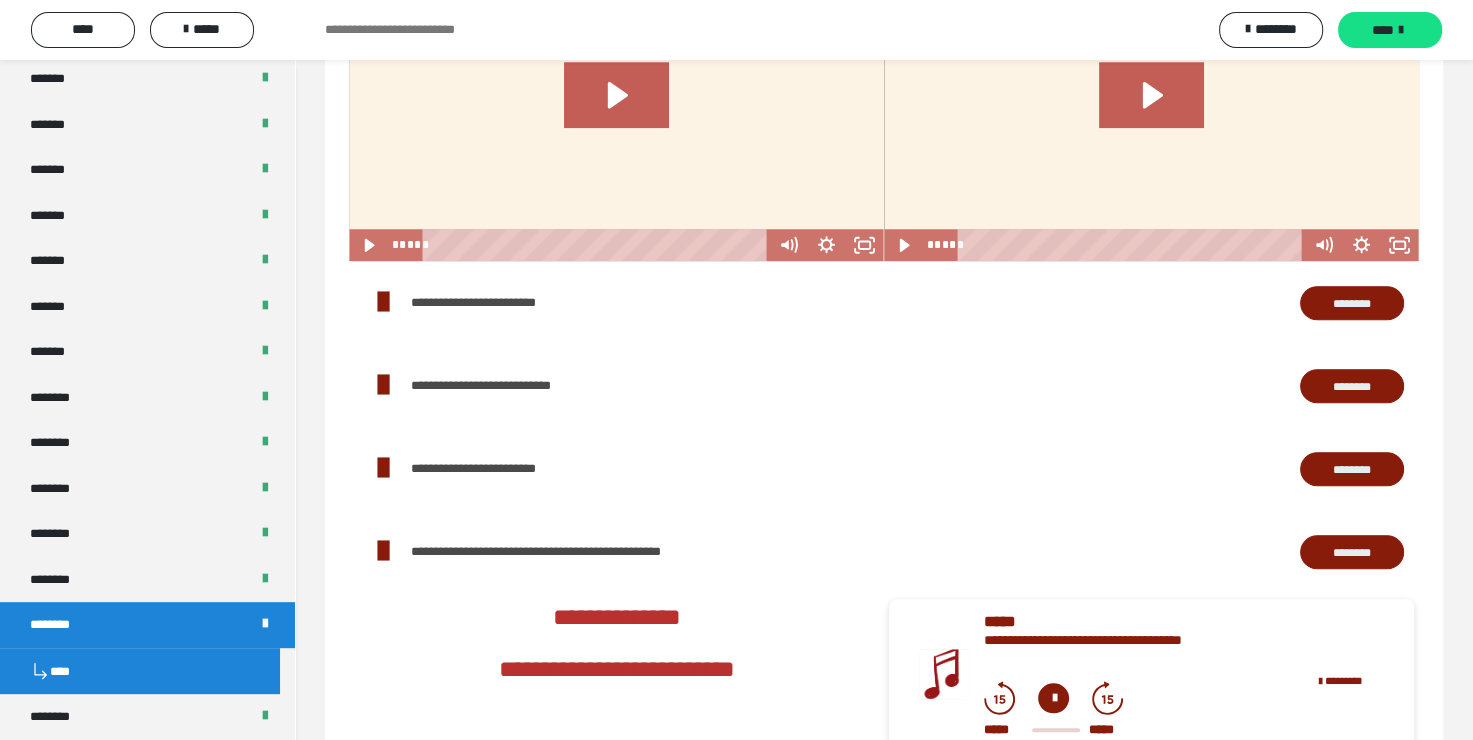 click on "********" at bounding box center [1352, 469] 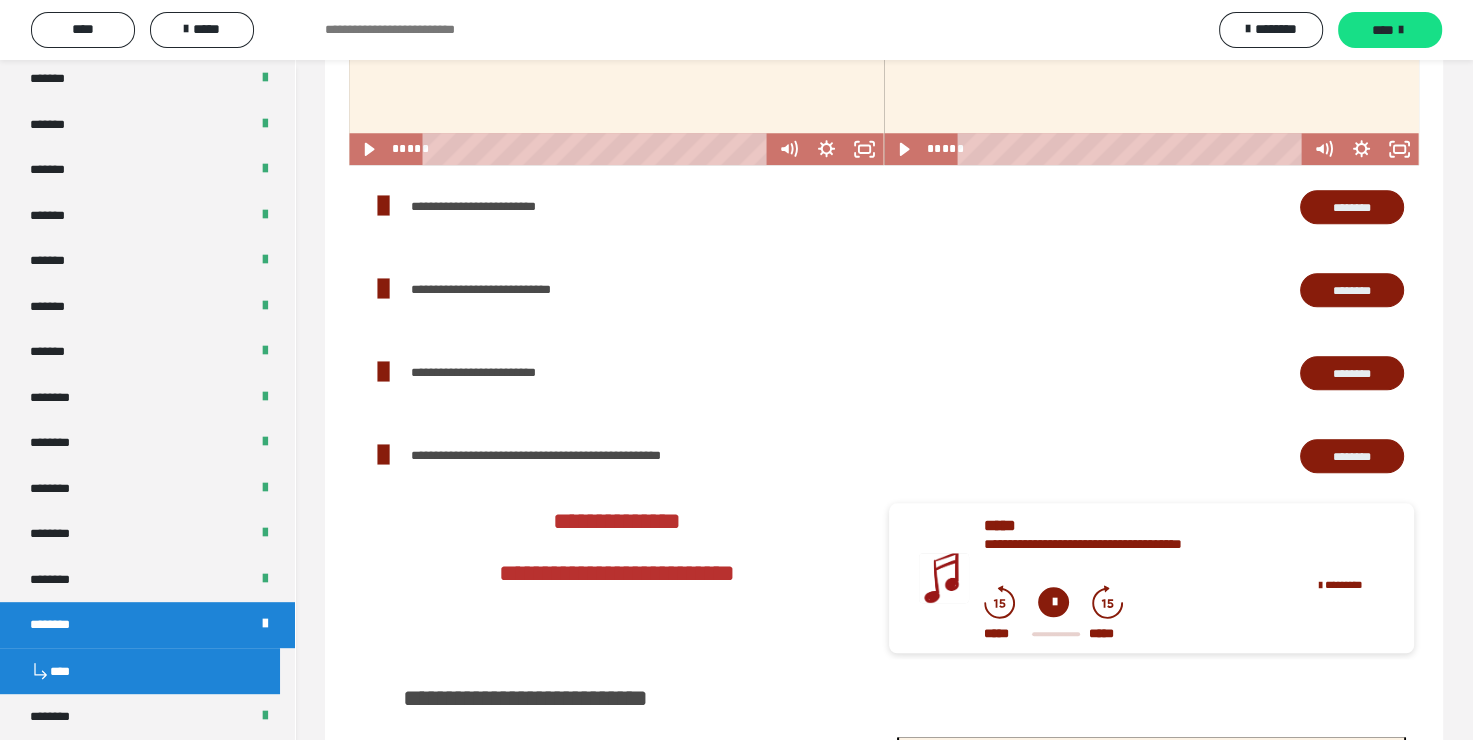 scroll, scrollTop: 1800, scrollLeft: 0, axis: vertical 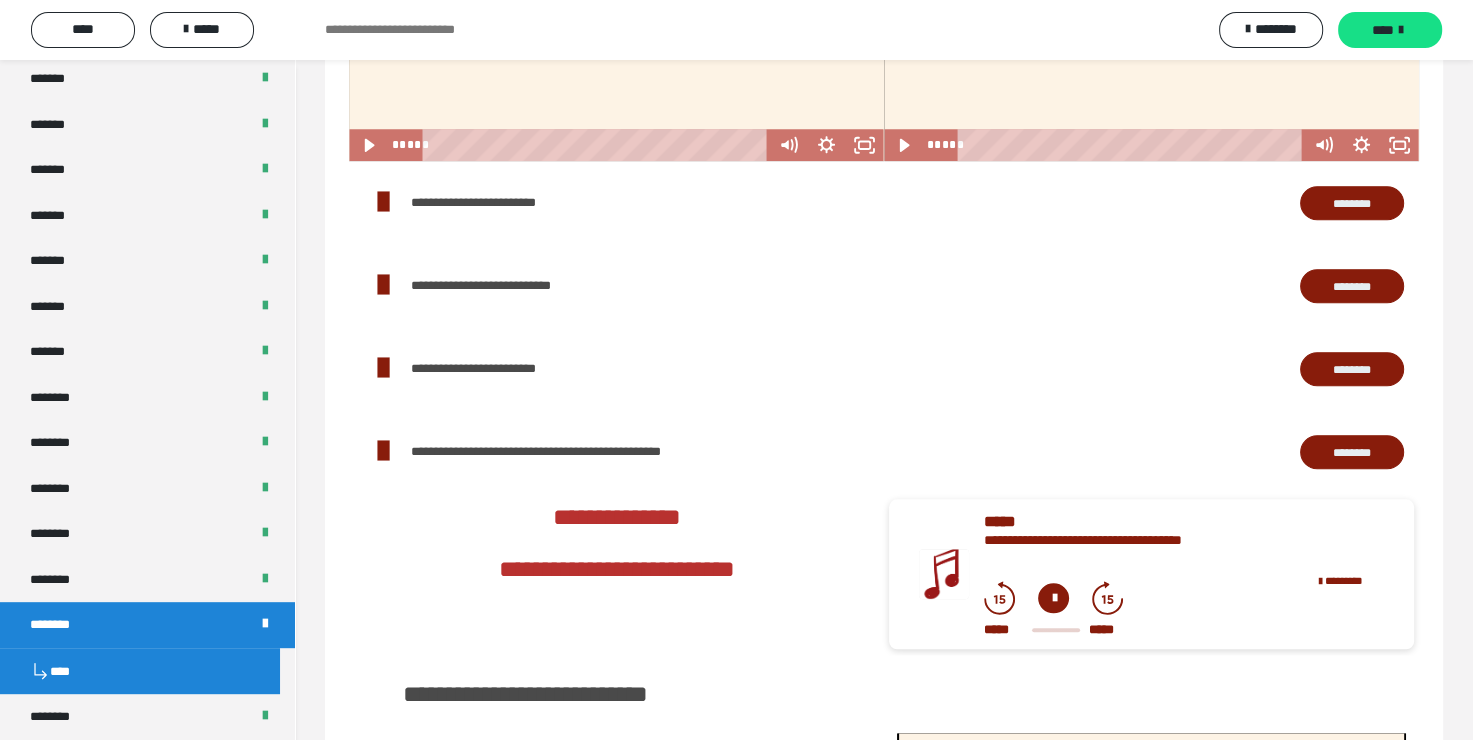 click on "********" at bounding box center [1352, 452] 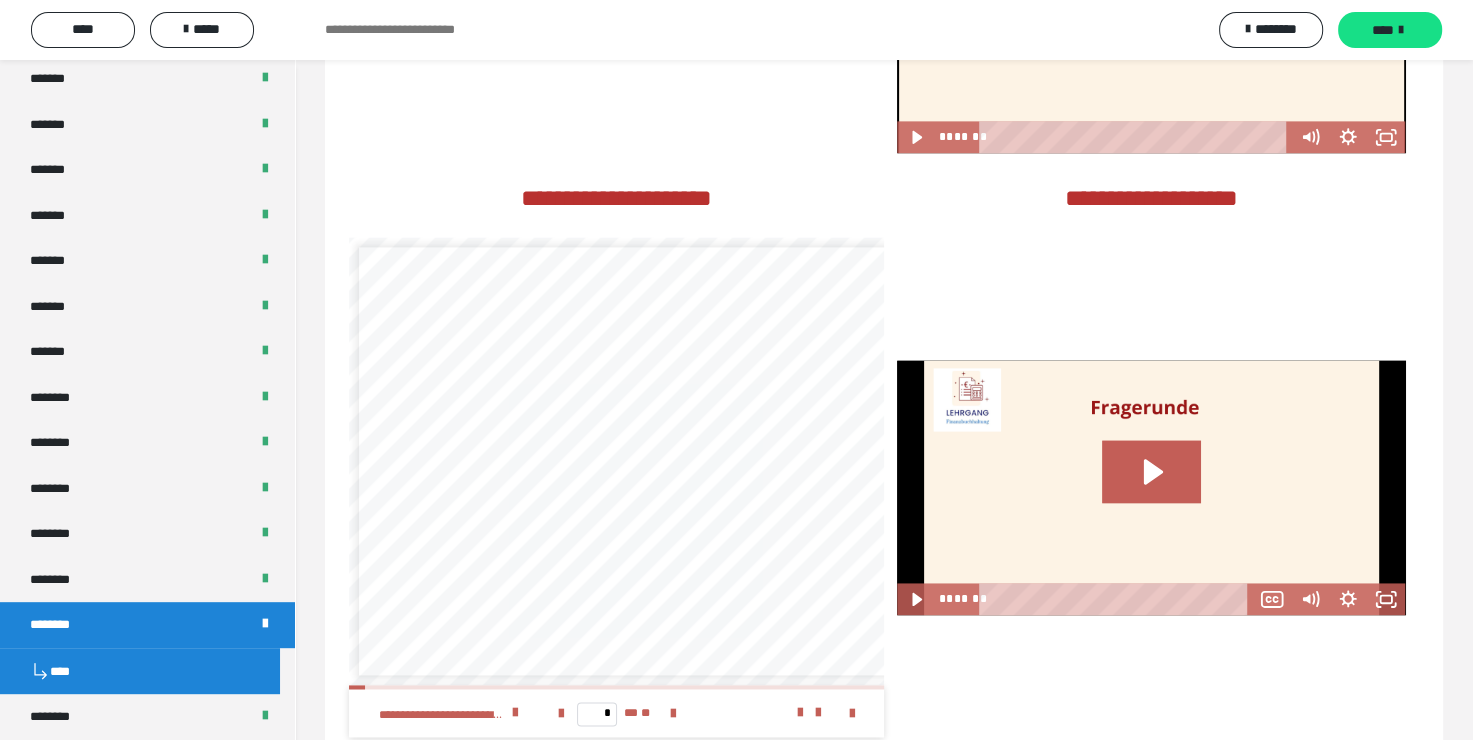 scroll, scrollTop: 2700, scrollLeft: 0, axis: vertical 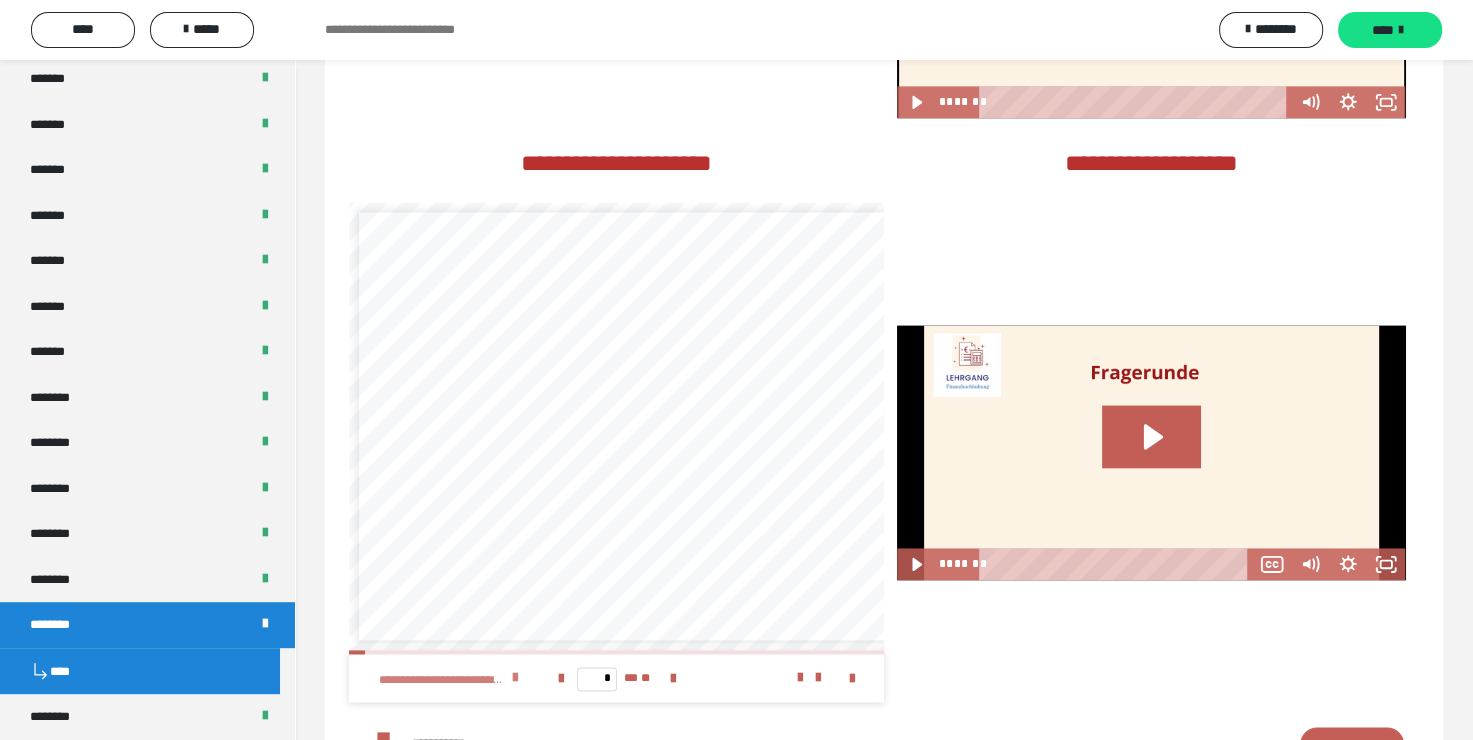 click at bounding box center [515, 678] 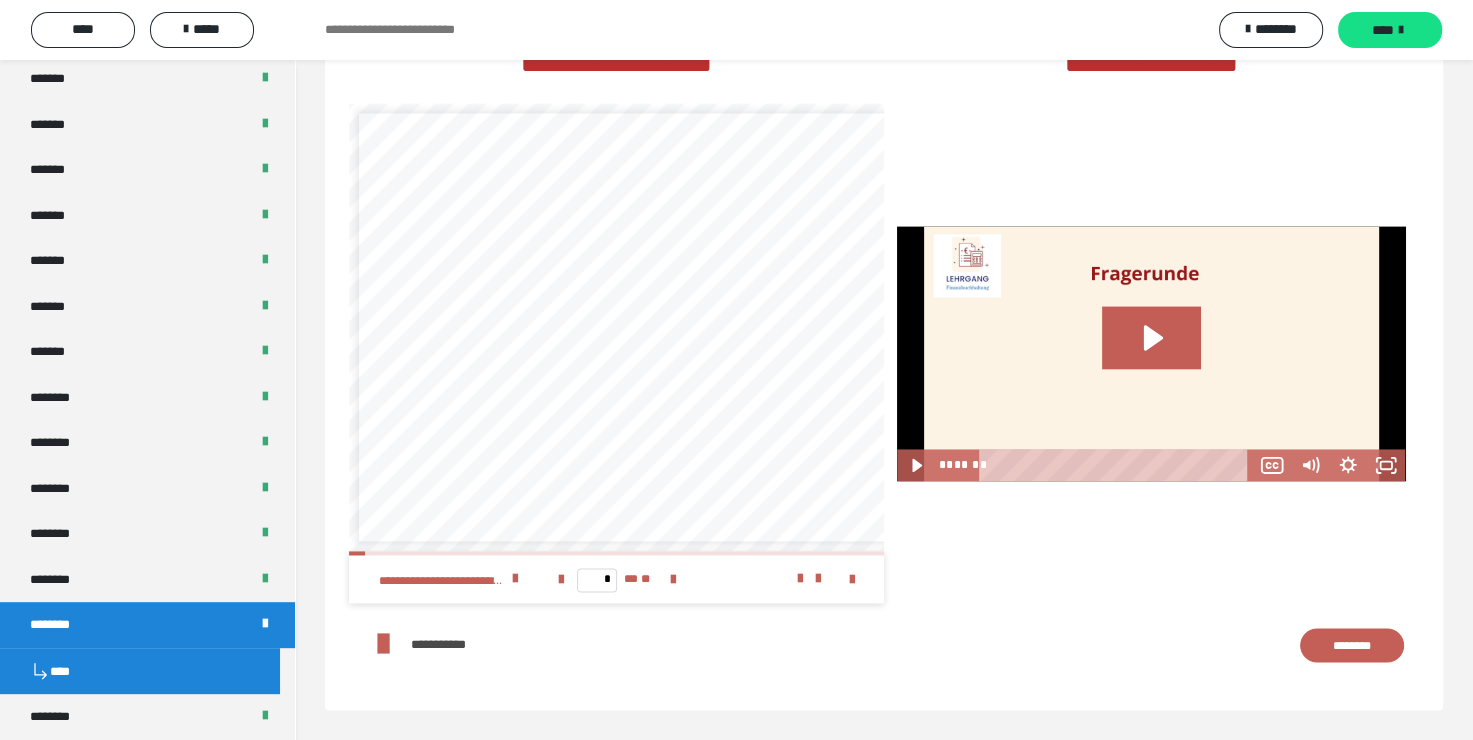 scroll, scrollTop: 2835, scrollLeft: 0, axis: vertical 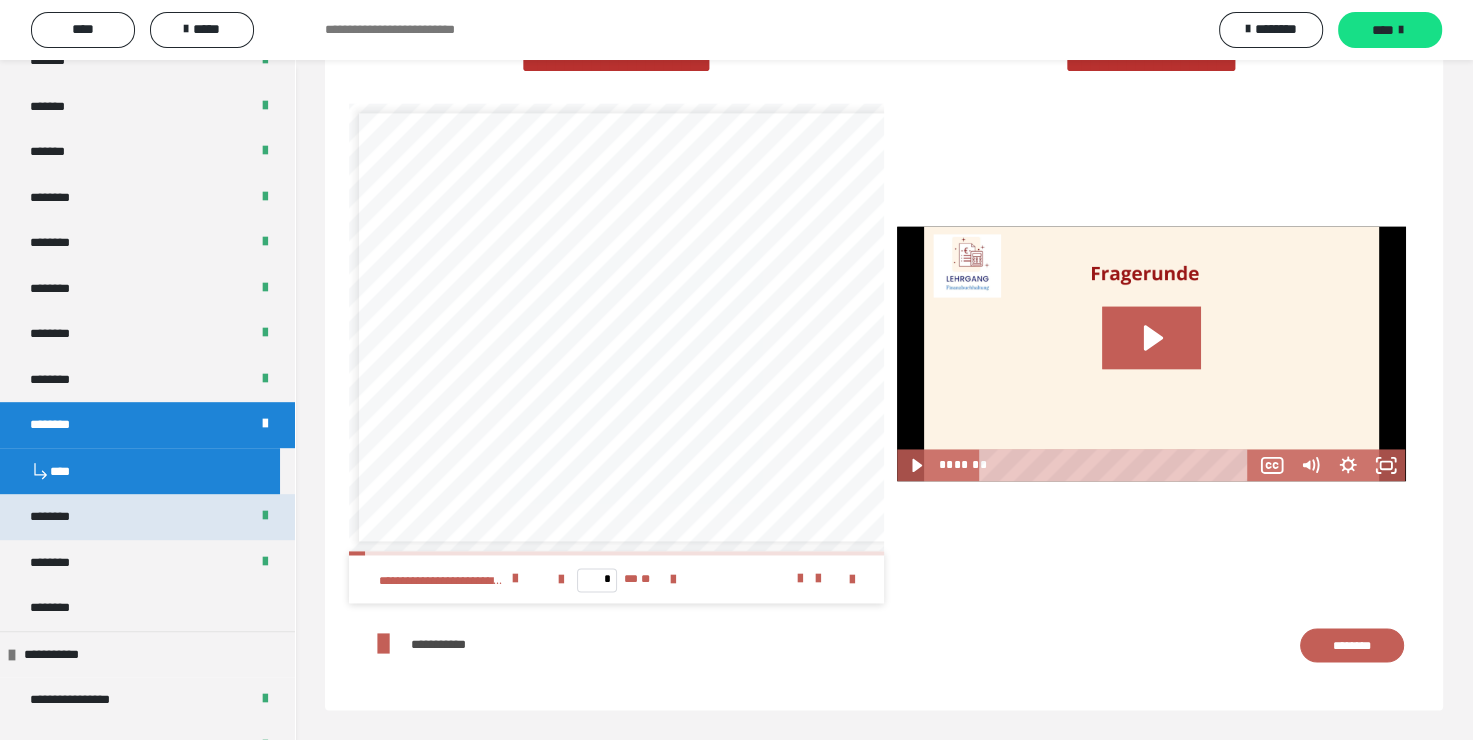 click on "********" at bounding box center [61, 517] 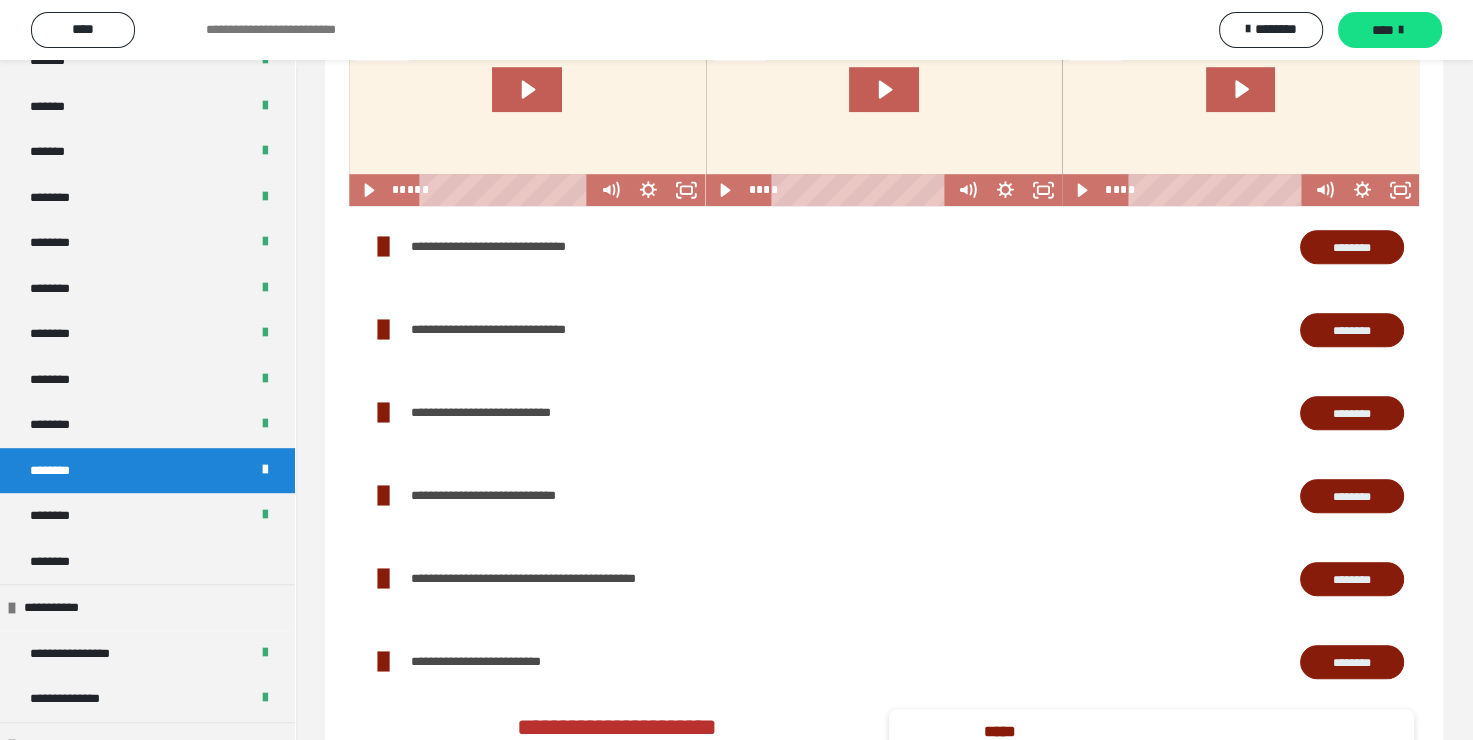 scroll, scrollTop: 1300, scrollLeft: 0, axis: vertical 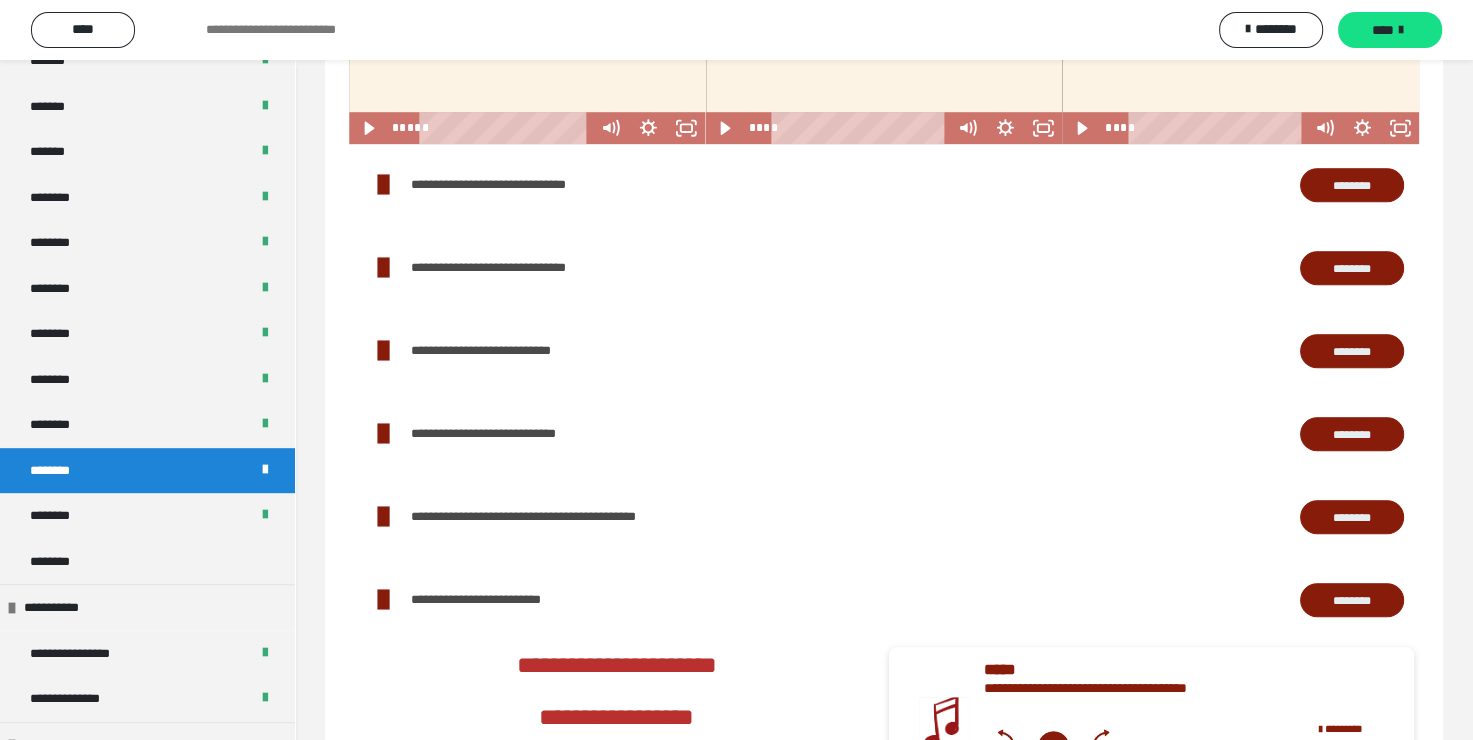 click on "********" at bounding box center [1352, 185] 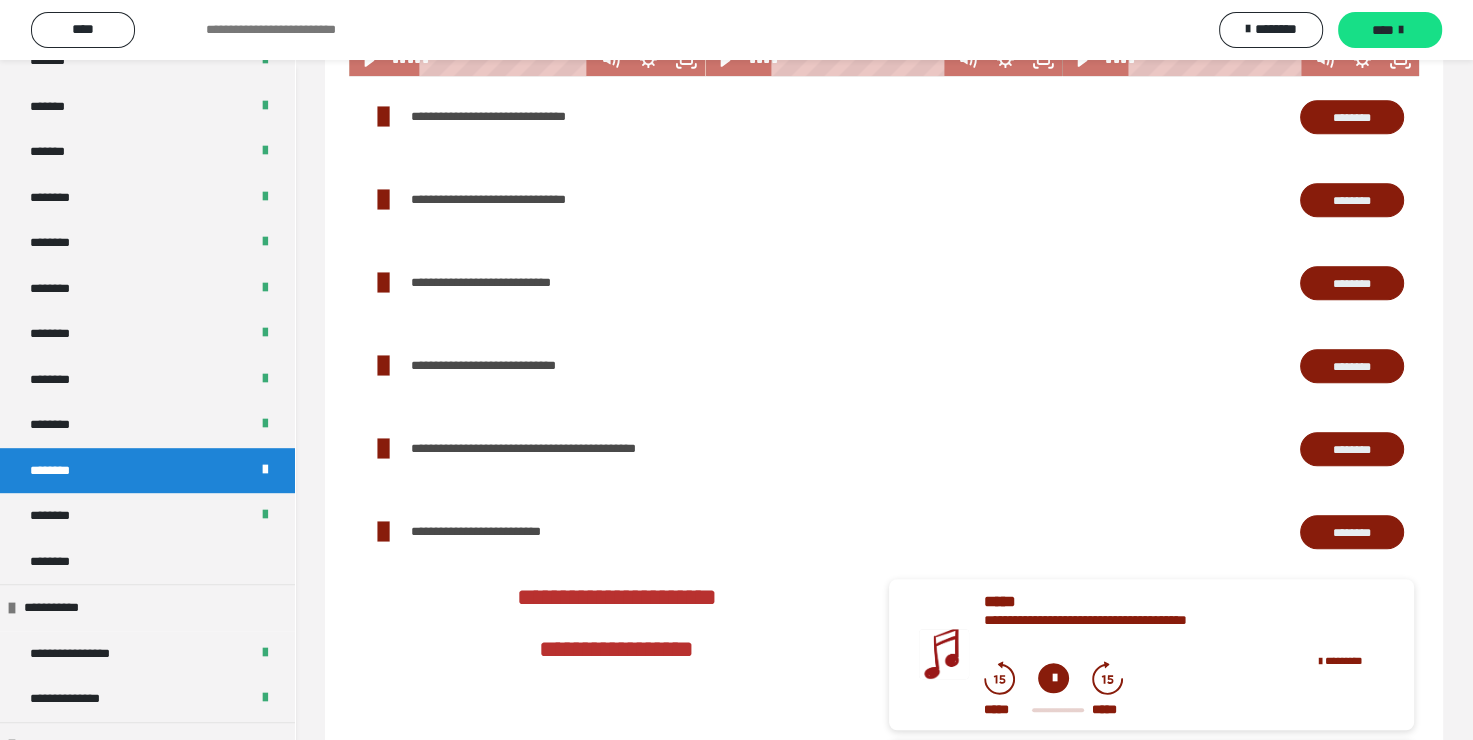scroll, scrollTop: 1400, scrollLeft: 0, axis: vertical 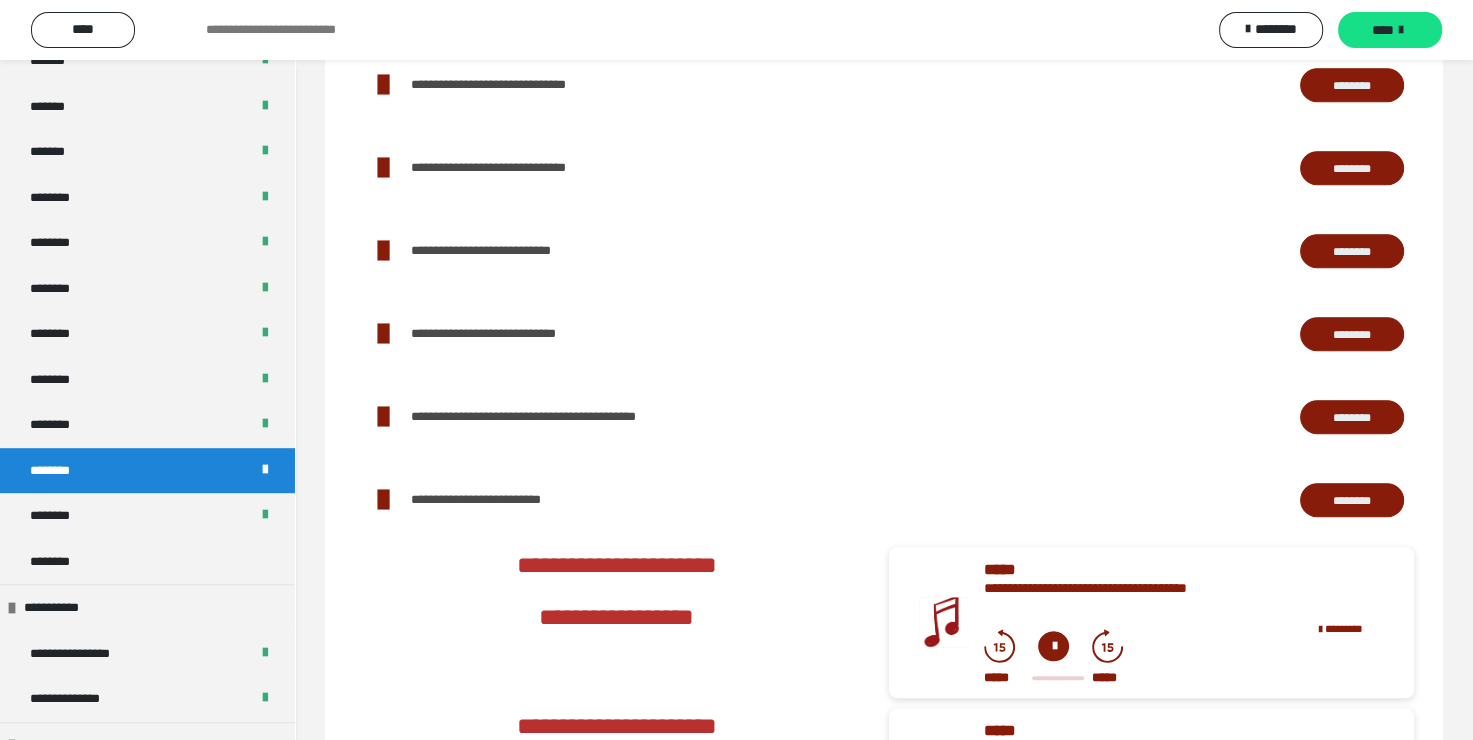 click on "********" at bounding box center [1352, 417] 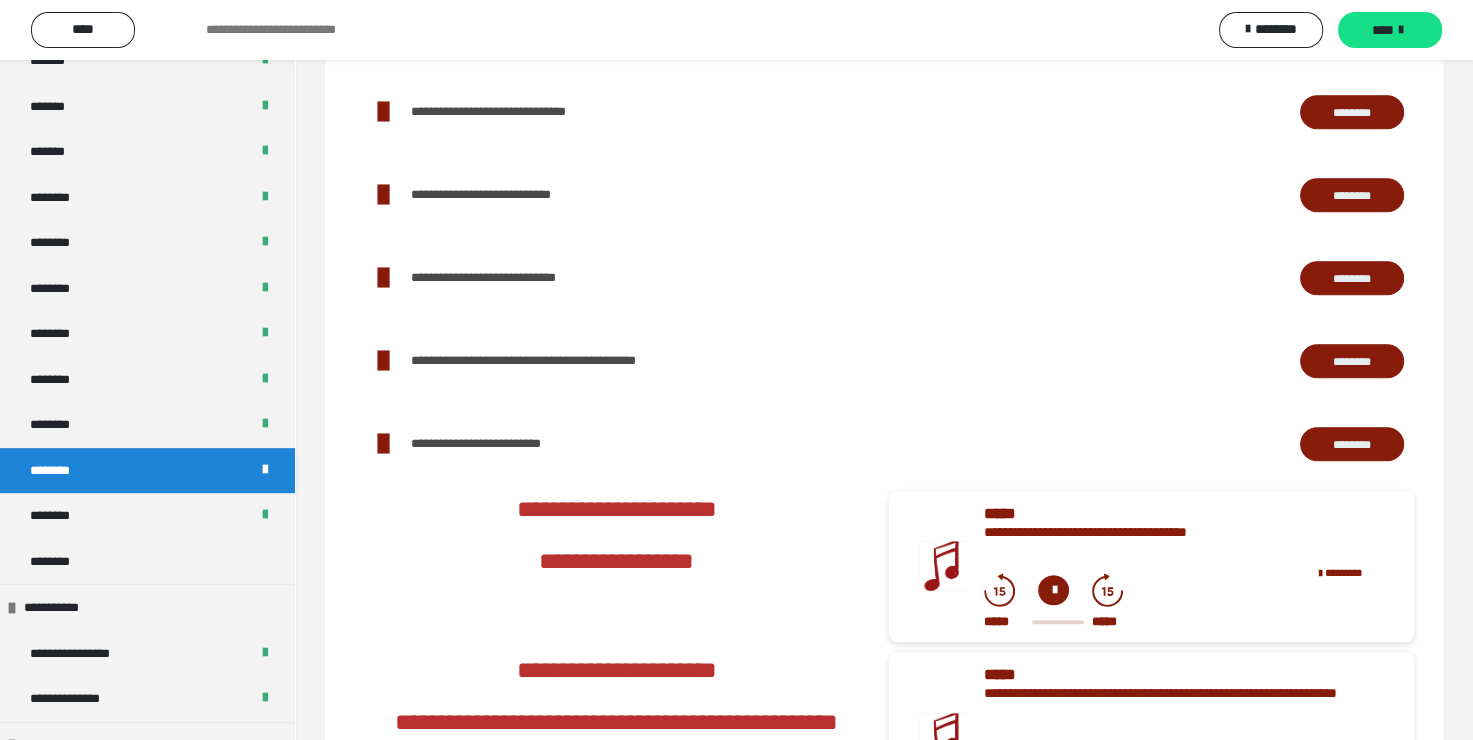 scroll, scrollTop: 1600, scrollLeft: 0, axis: vertical 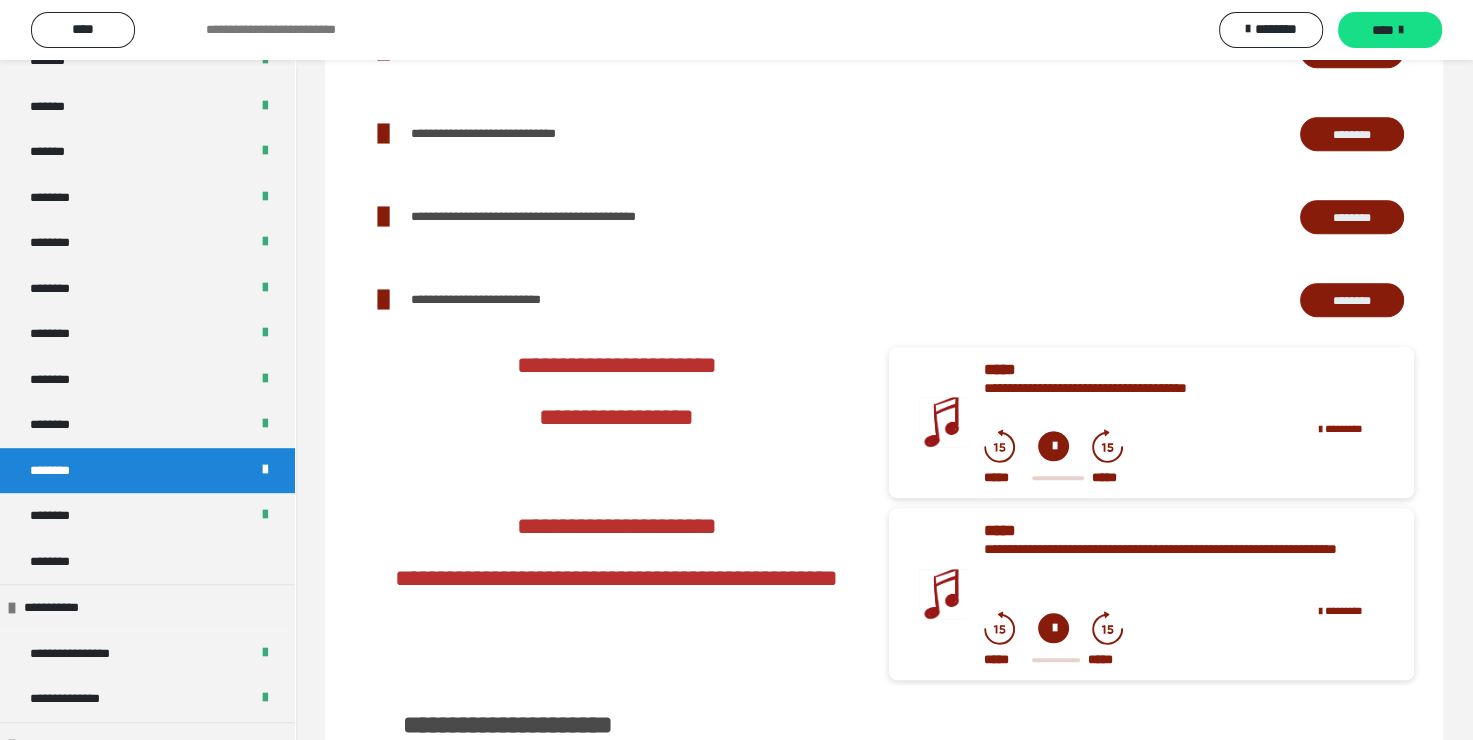 click on "********" at bounding box center (1352, 300) 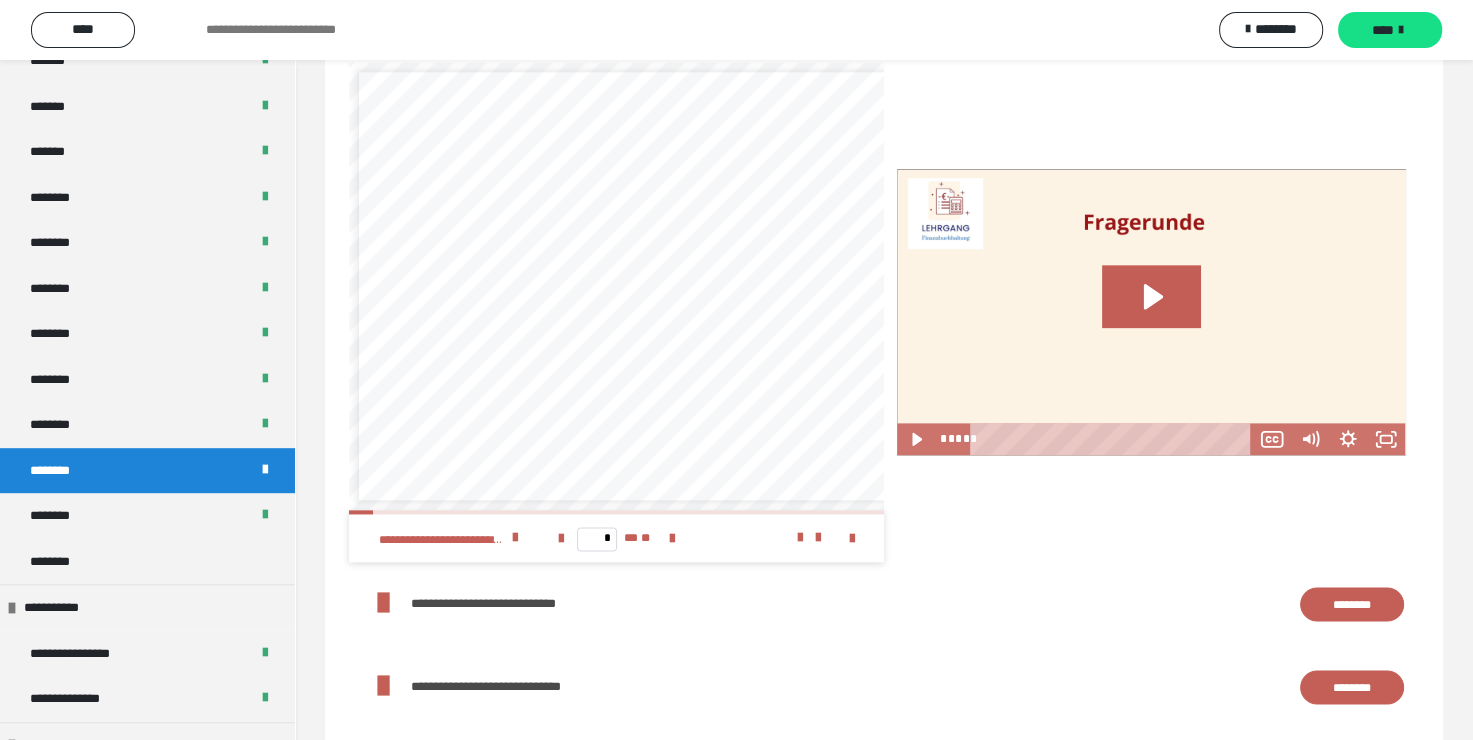 scroll, scrollTop: 2400, scrollLeft: 0, axis: vertical 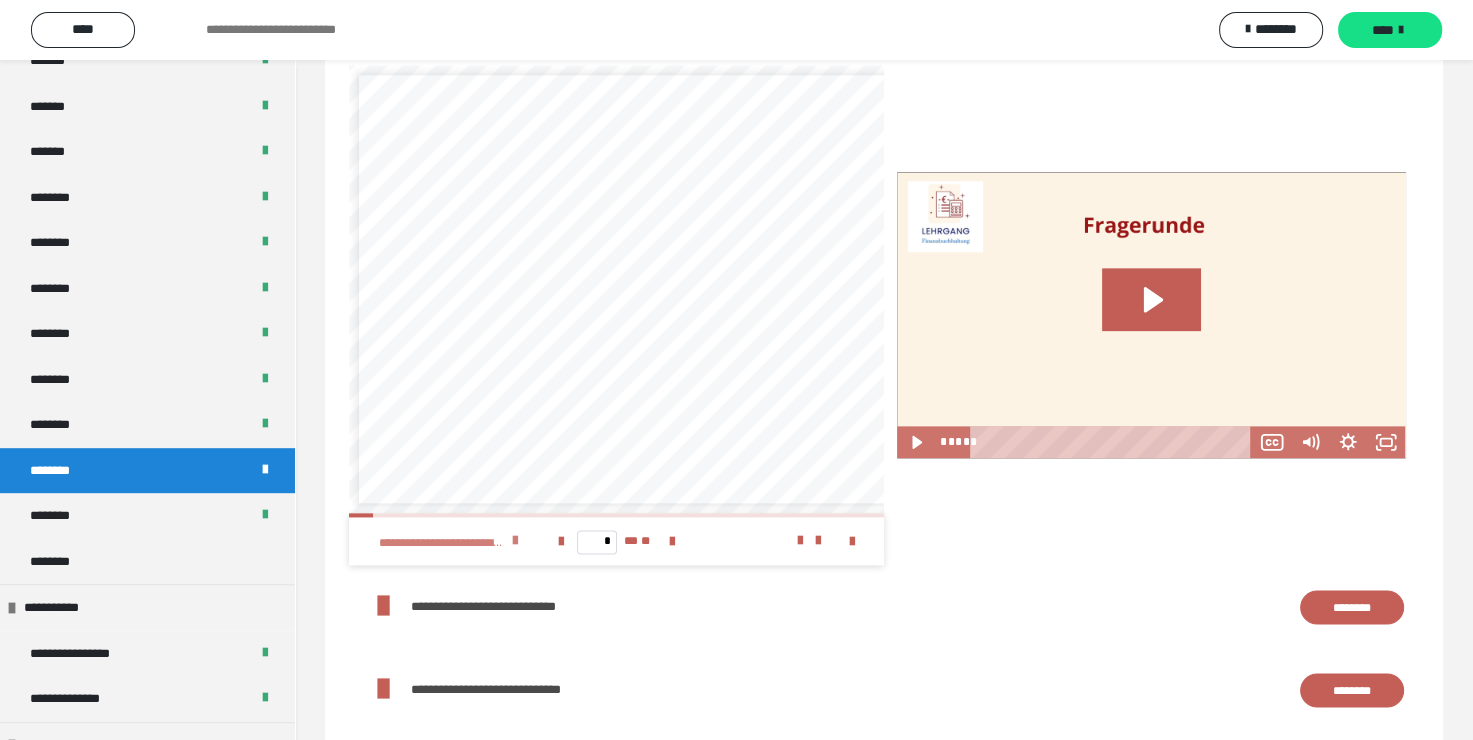 click at bounding box center [515, 541] 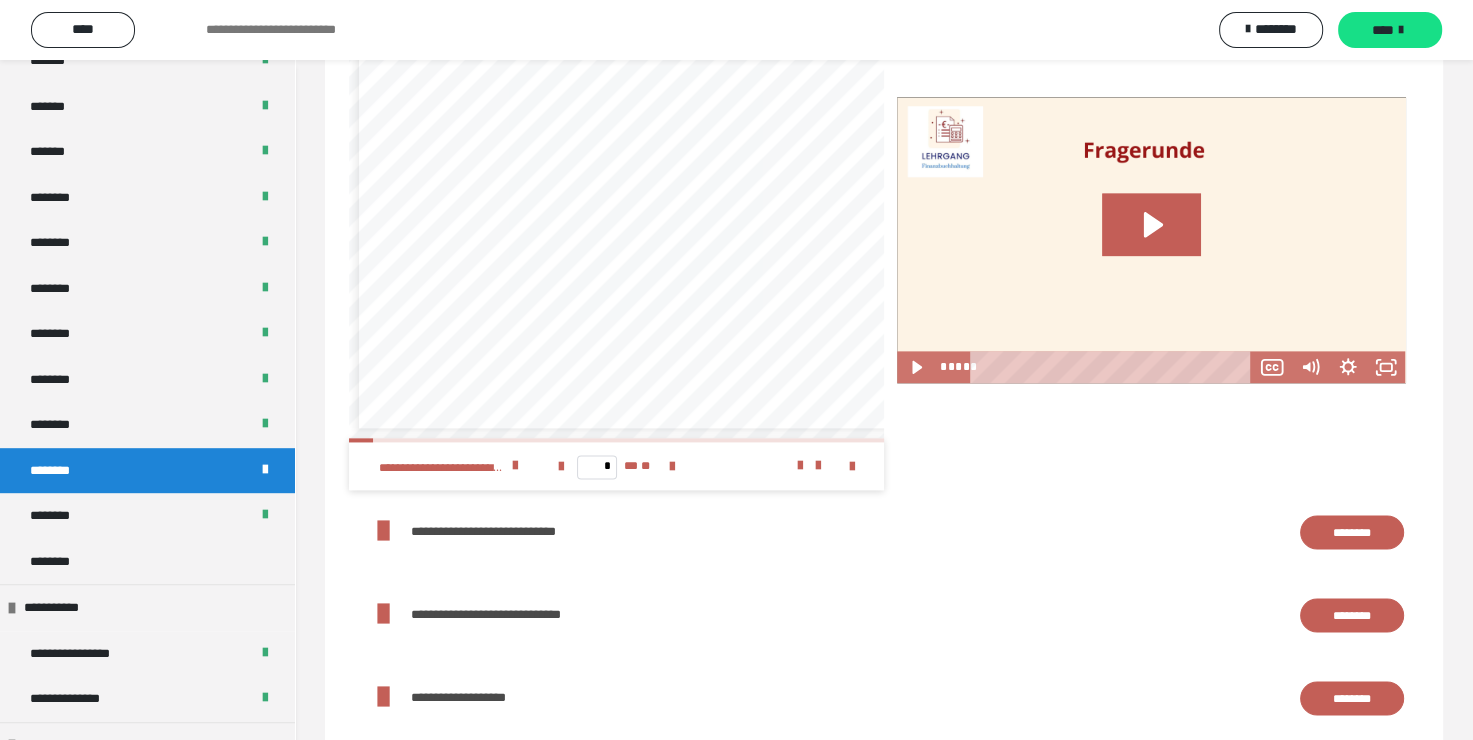 scroll, scrollTop: 2564, scrollLeft: 0, axis: vertical 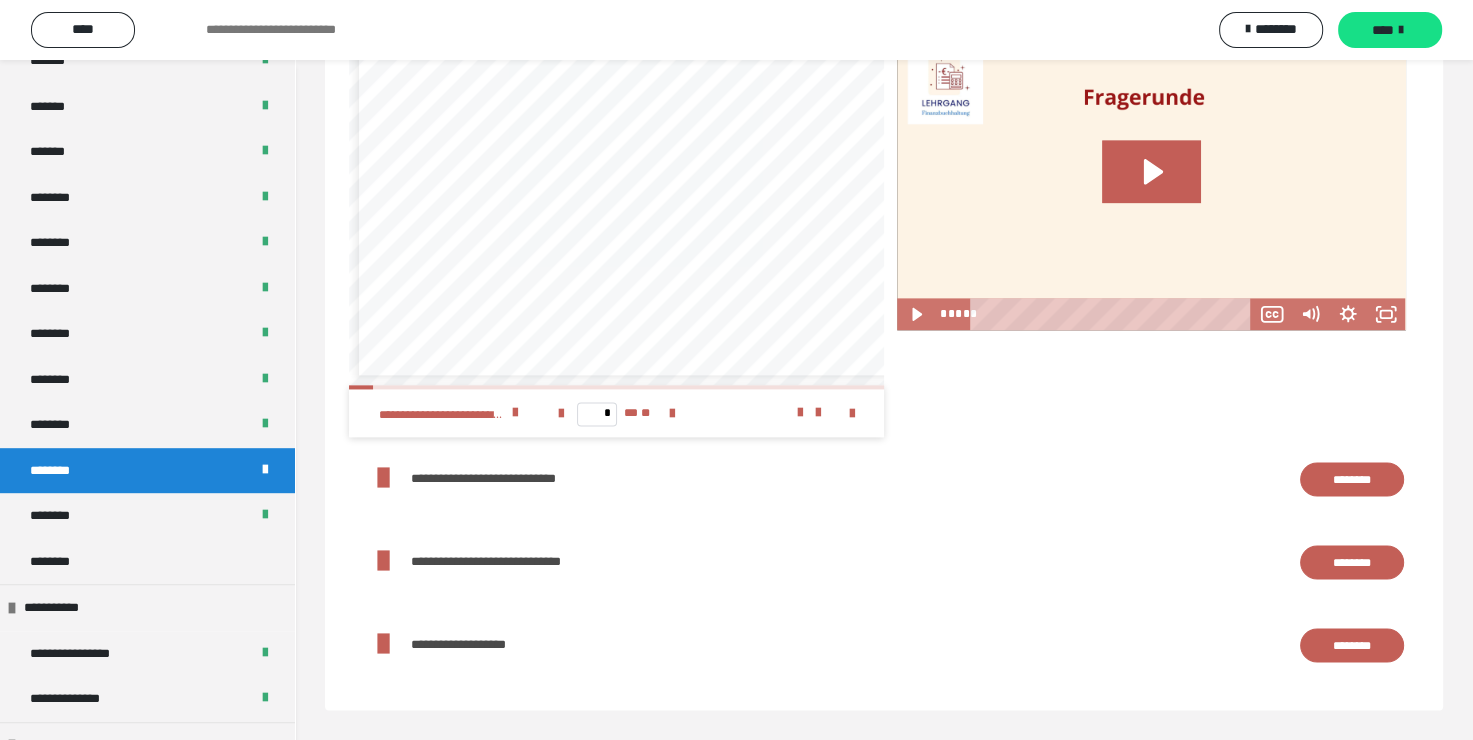 click on "********" at bounding box center [1352, 479] 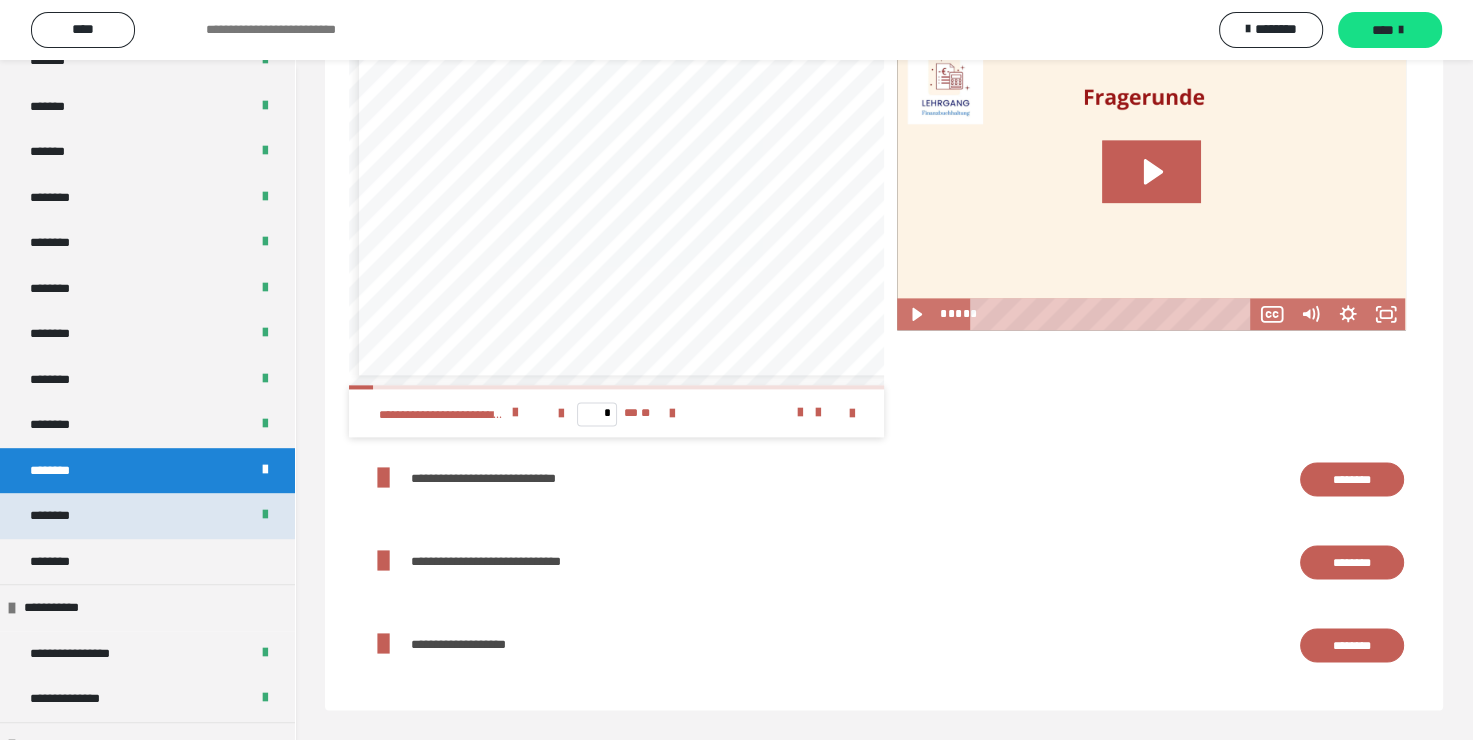 click on "********" at bounding box center [147, 516] 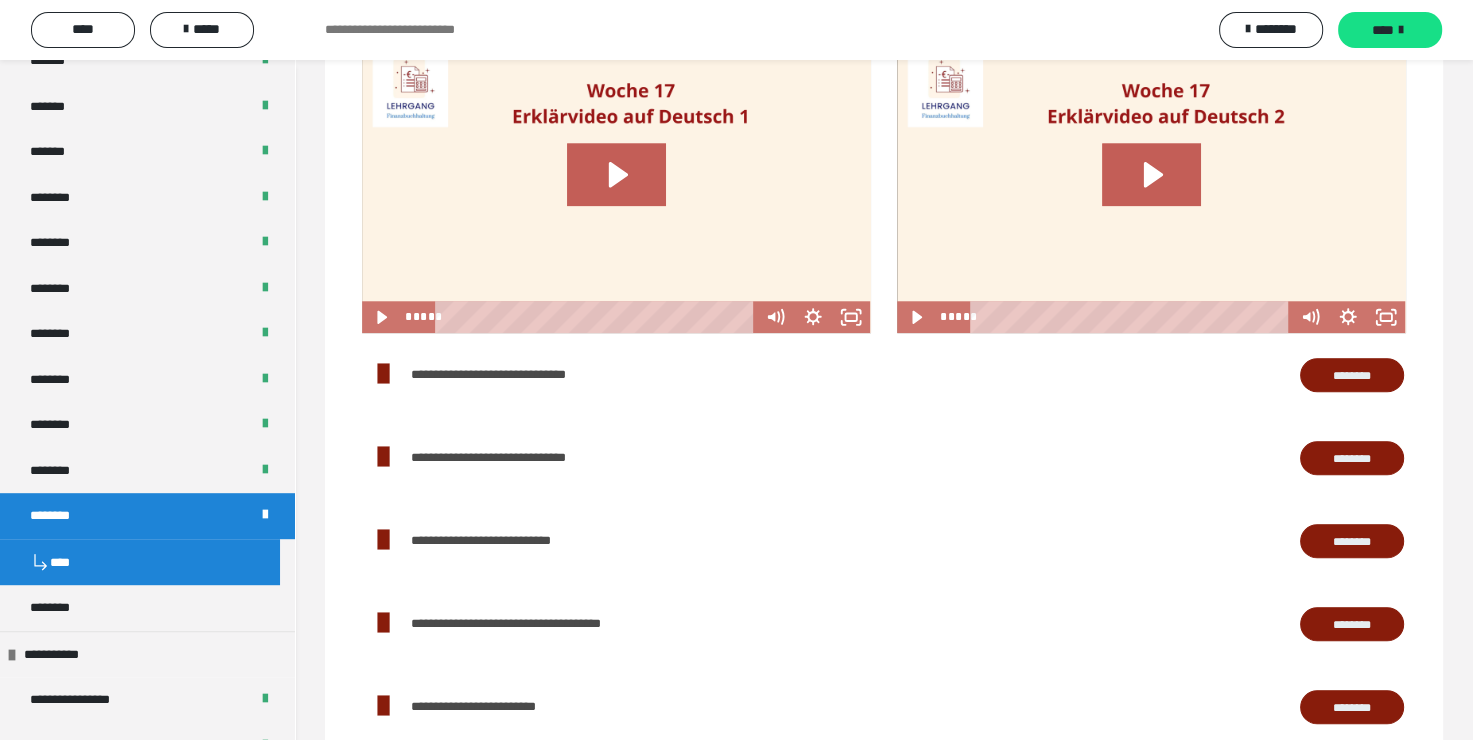scroll, scrollTop: 1900, scrollLeft: 0, axis: vertical 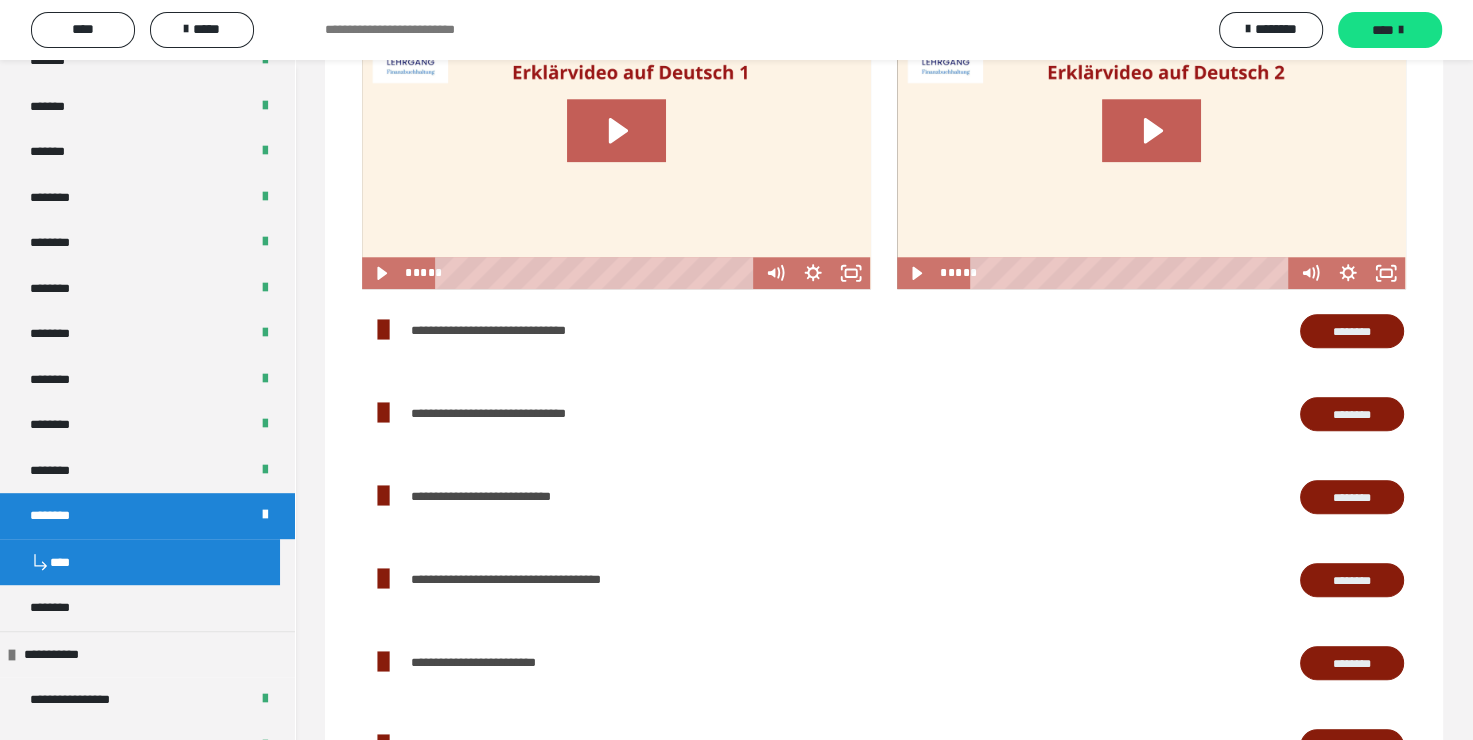 click on "********" at bounding box center (1352, 331) 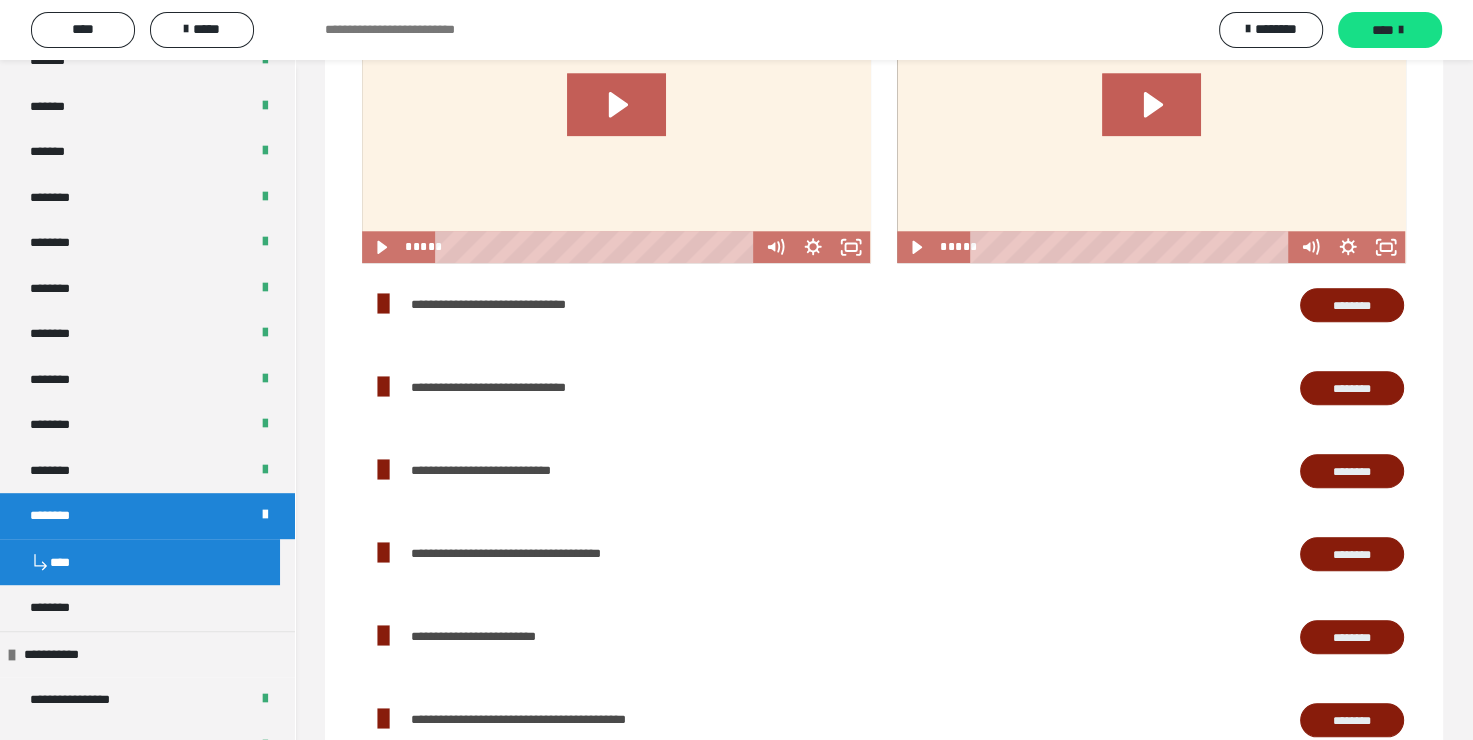 scroll, scrollTop: 2000, scrollLeft: 0, axis: vertical 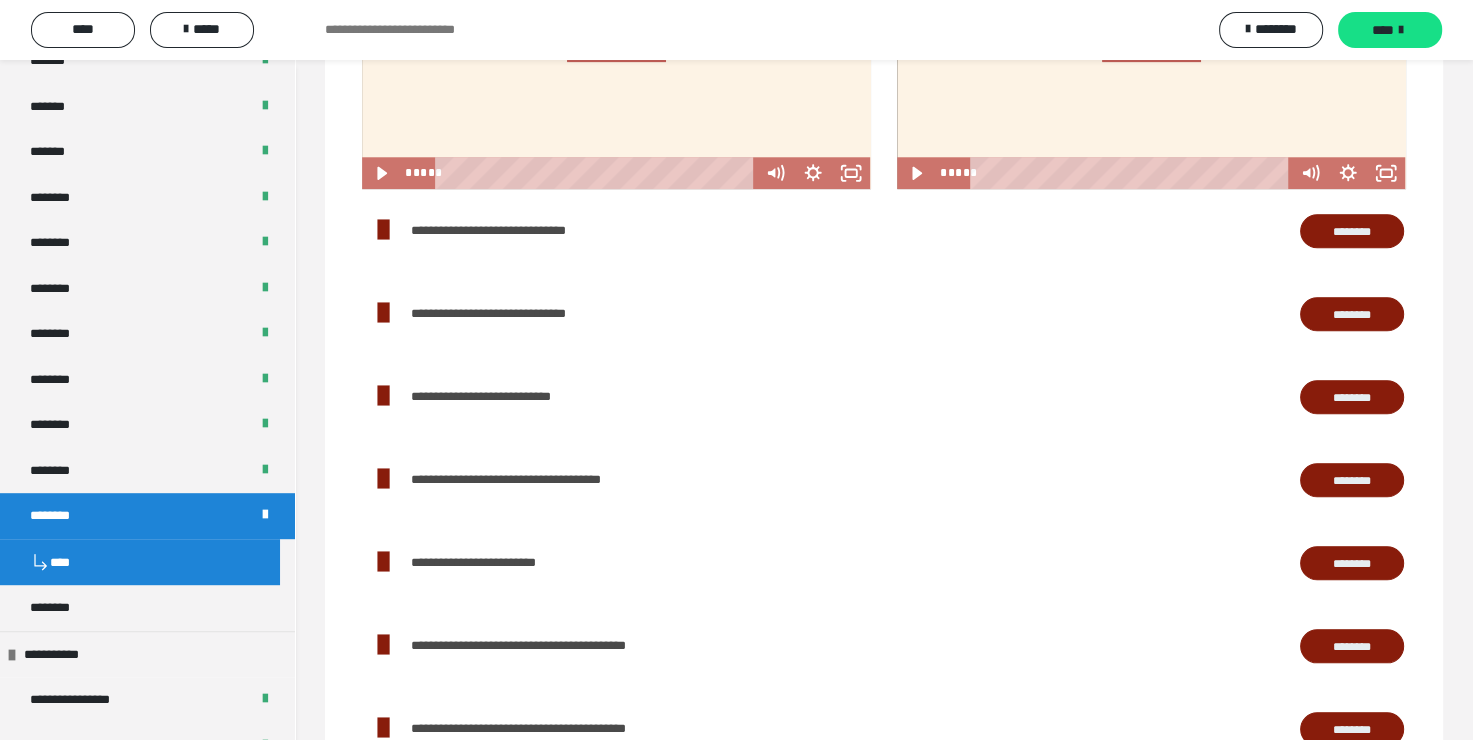 click on "********" at bounding box center [1352, 563] 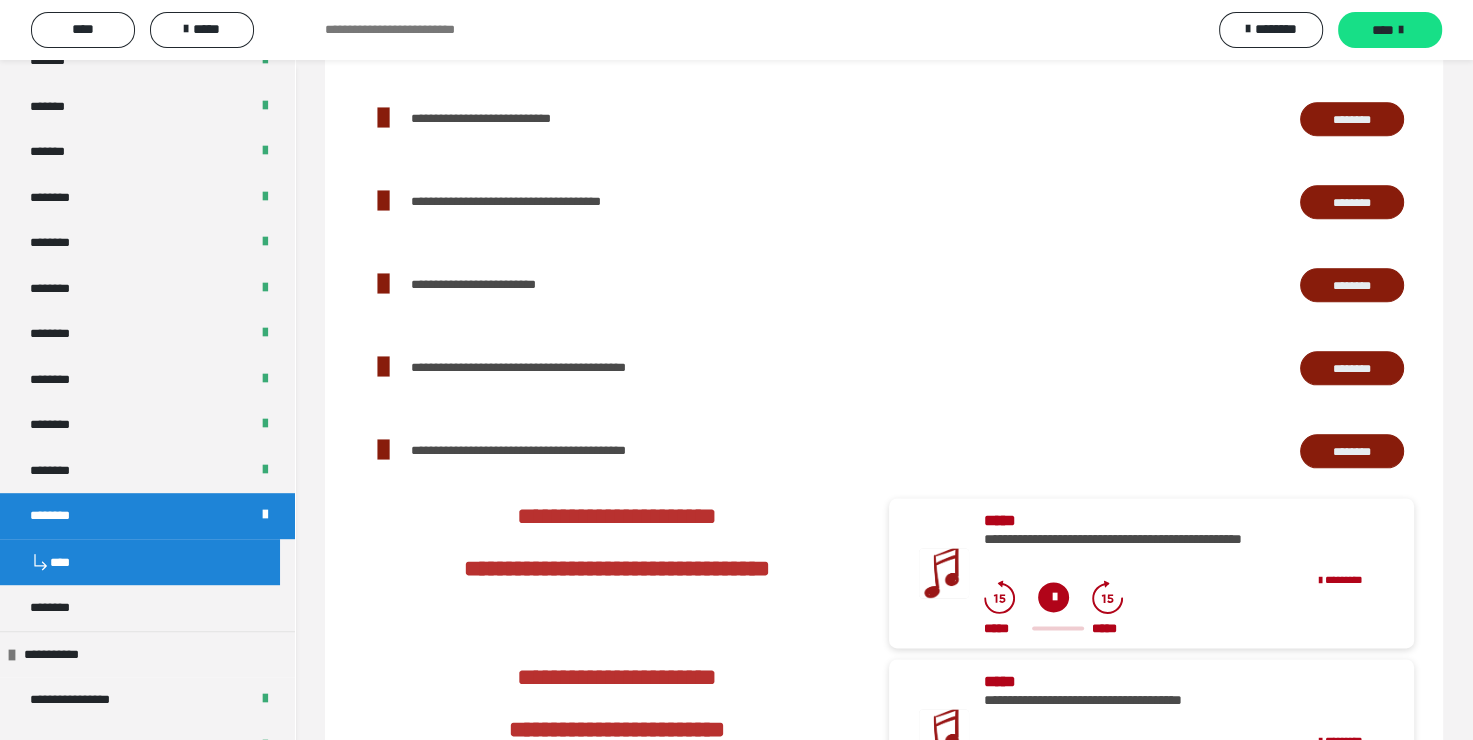 scroll, scrollTop: 2300, scrollLeft: 0, axis: vertical 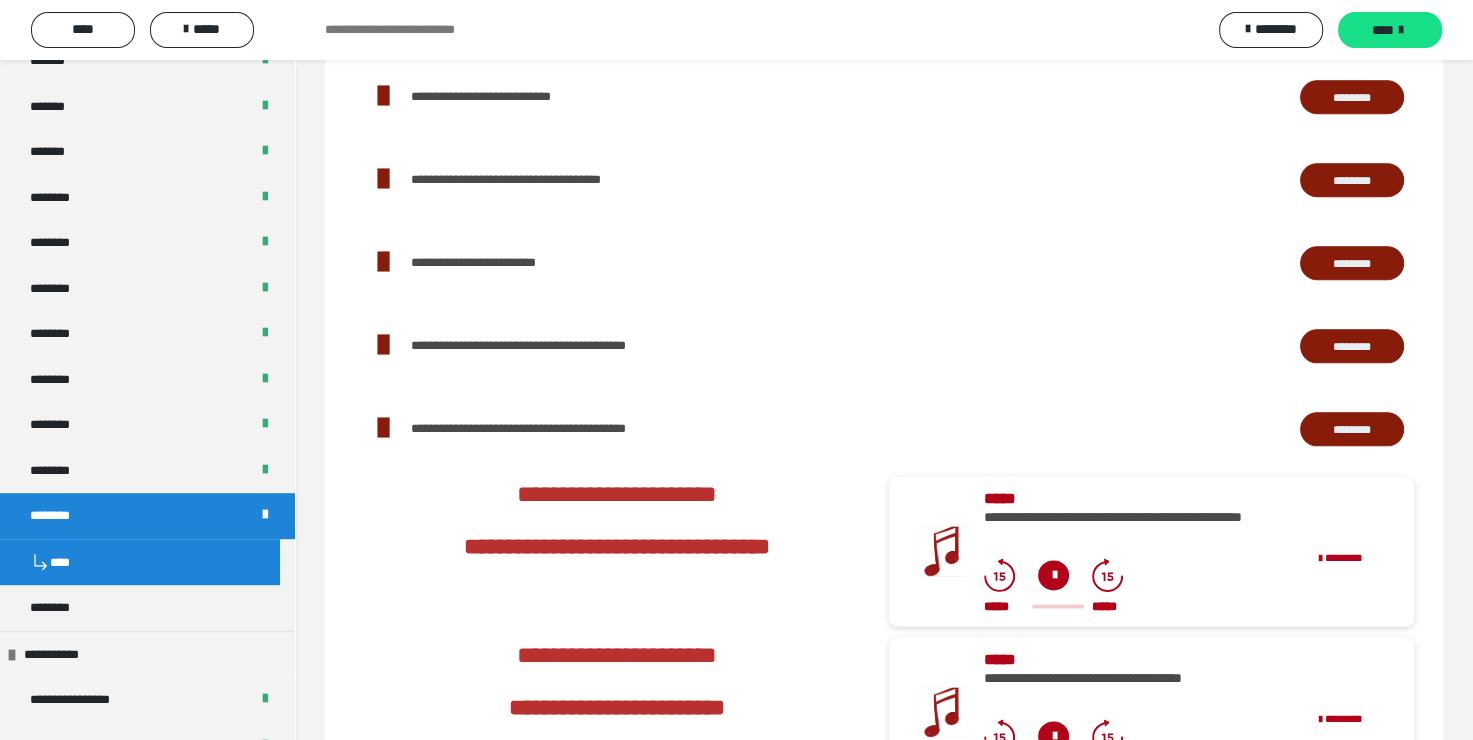 click on "********" at bounding box center (1352, 346) 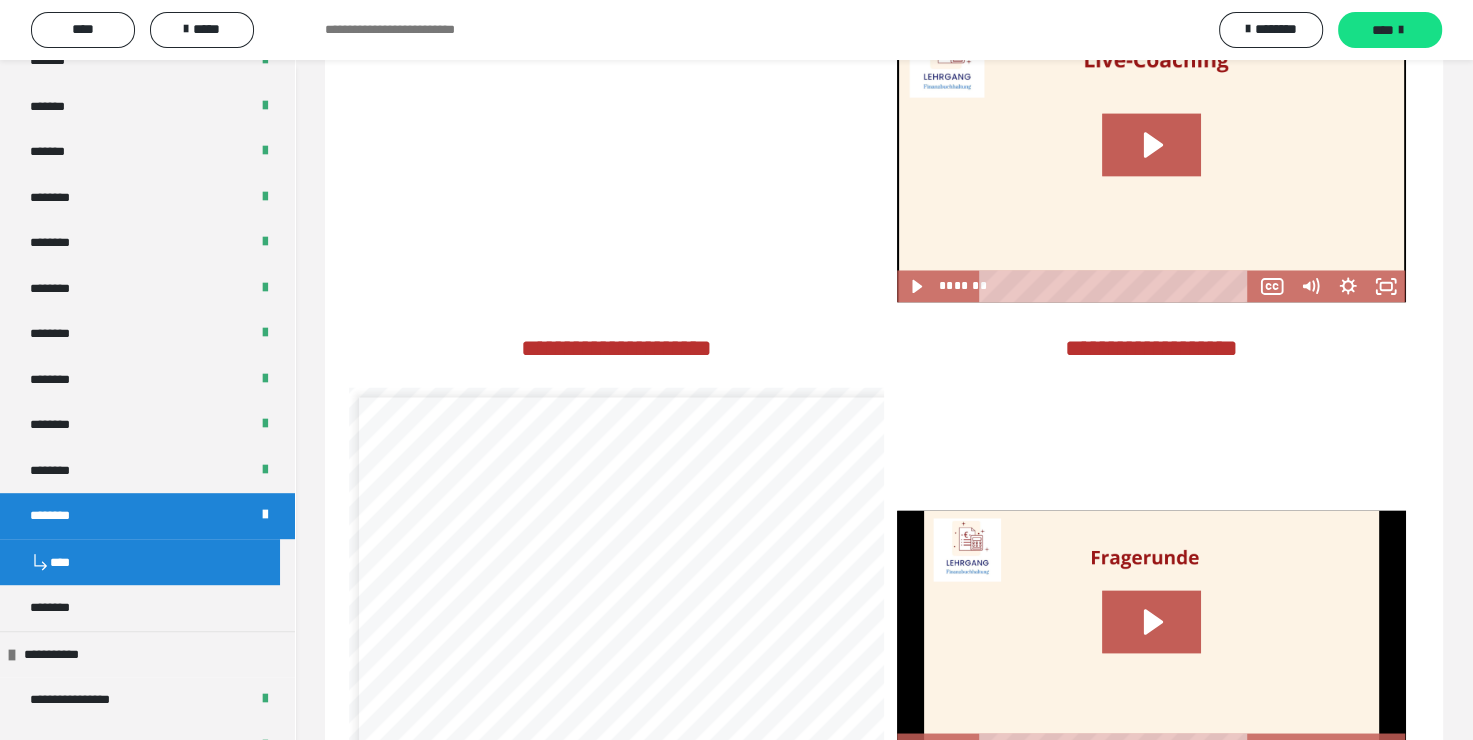 scroll, scrollTop: 3400, scrollLeft: 0, axis: vertical 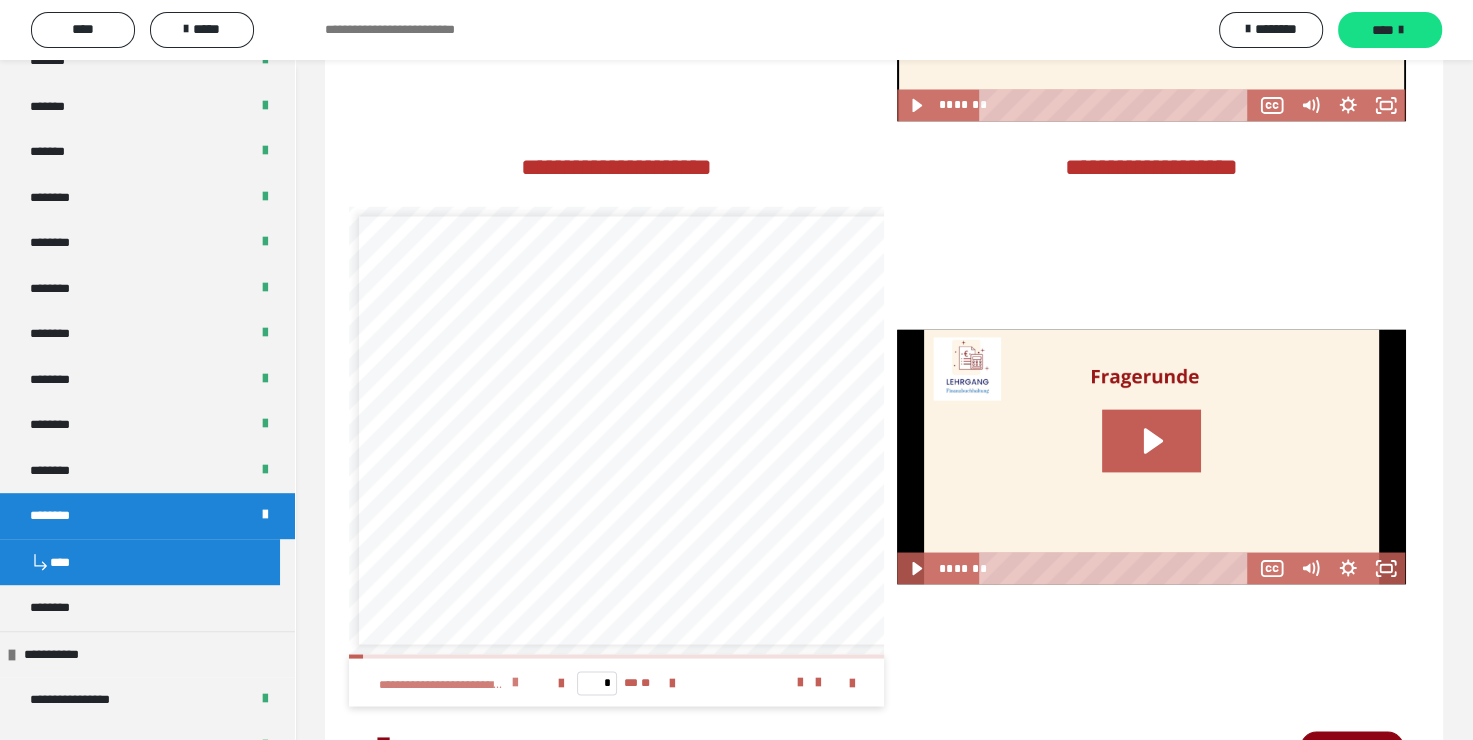 click at bounding box center [515, 682] 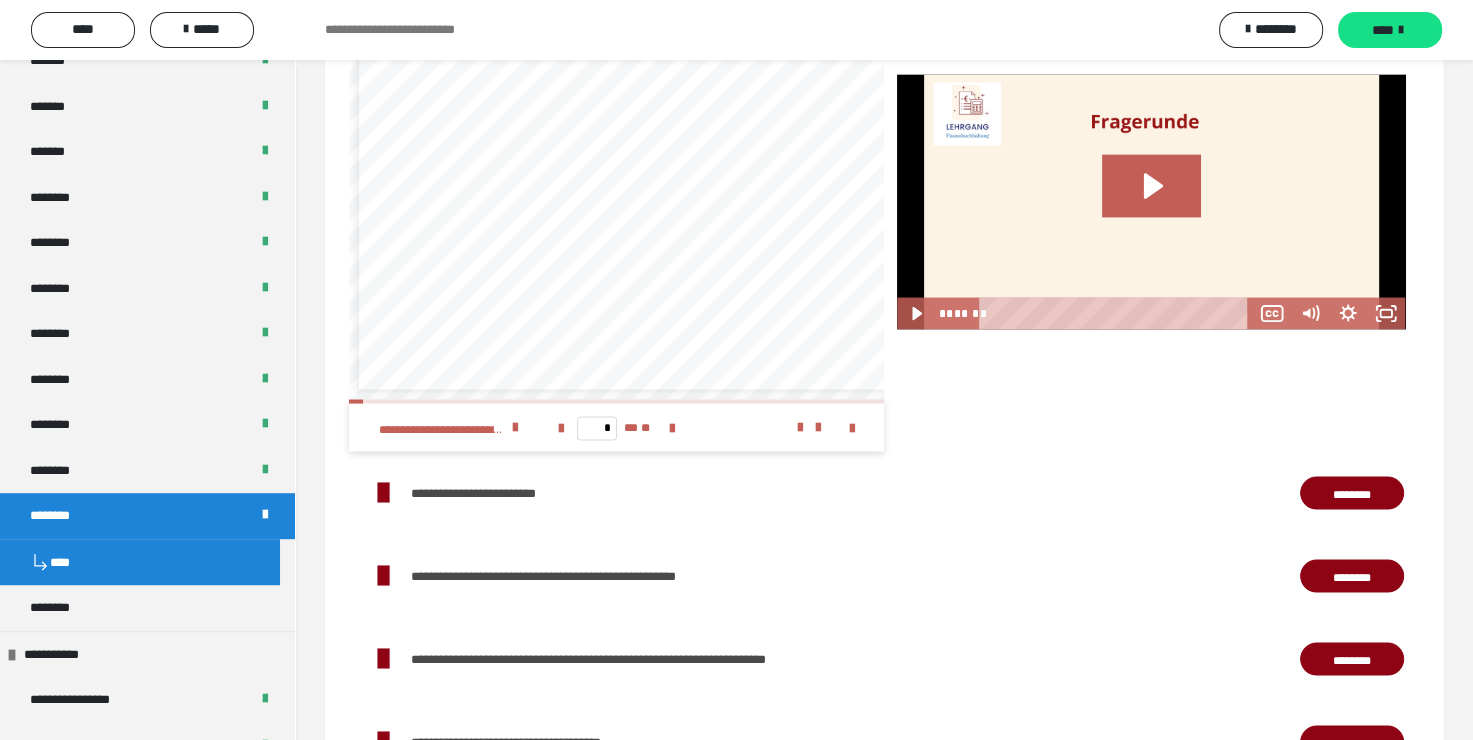 scroll, scrollTop: 3700, scrollLeft: 0, axis: vertical 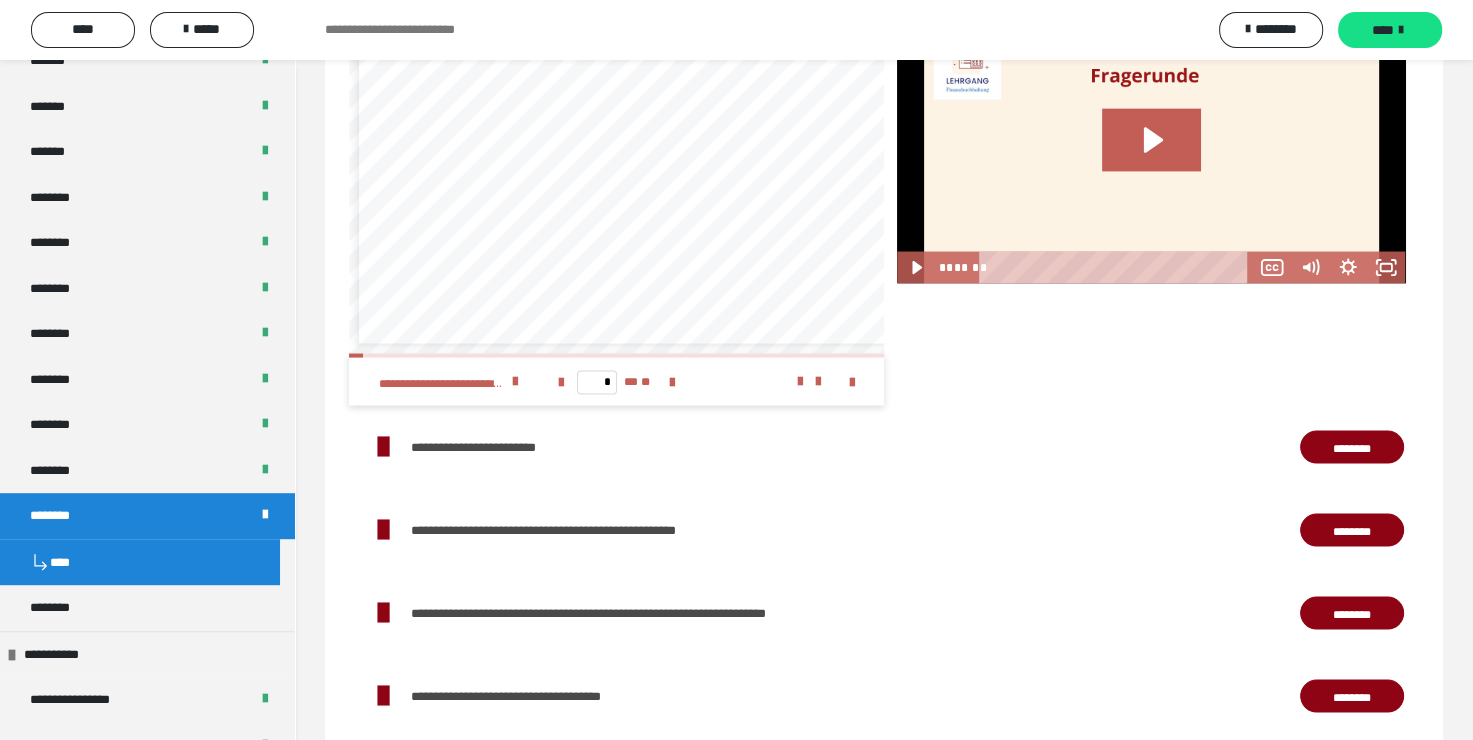 click on "********" at bounding box center [1352, 448] 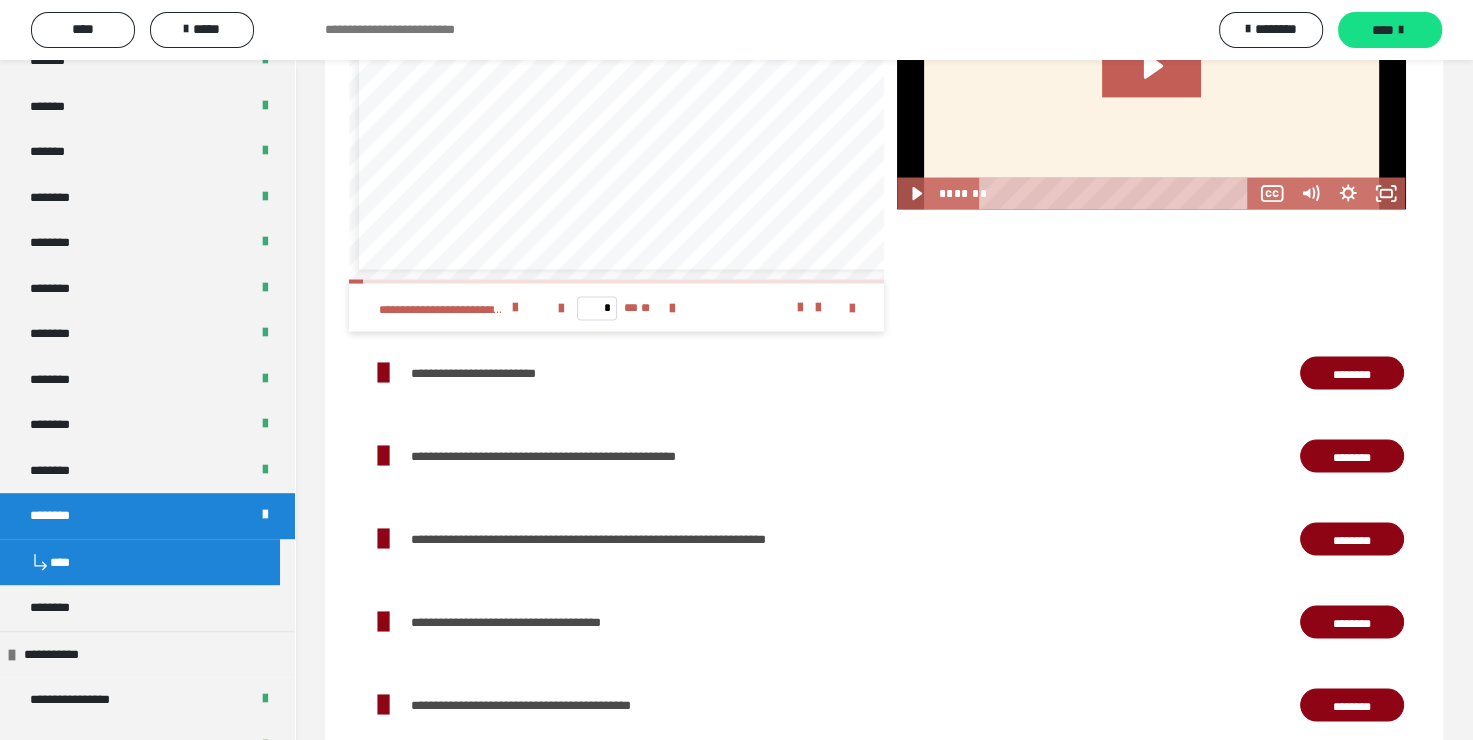 scroll, scrollTop: 3871, scrollLeft: 0, axis: vertical 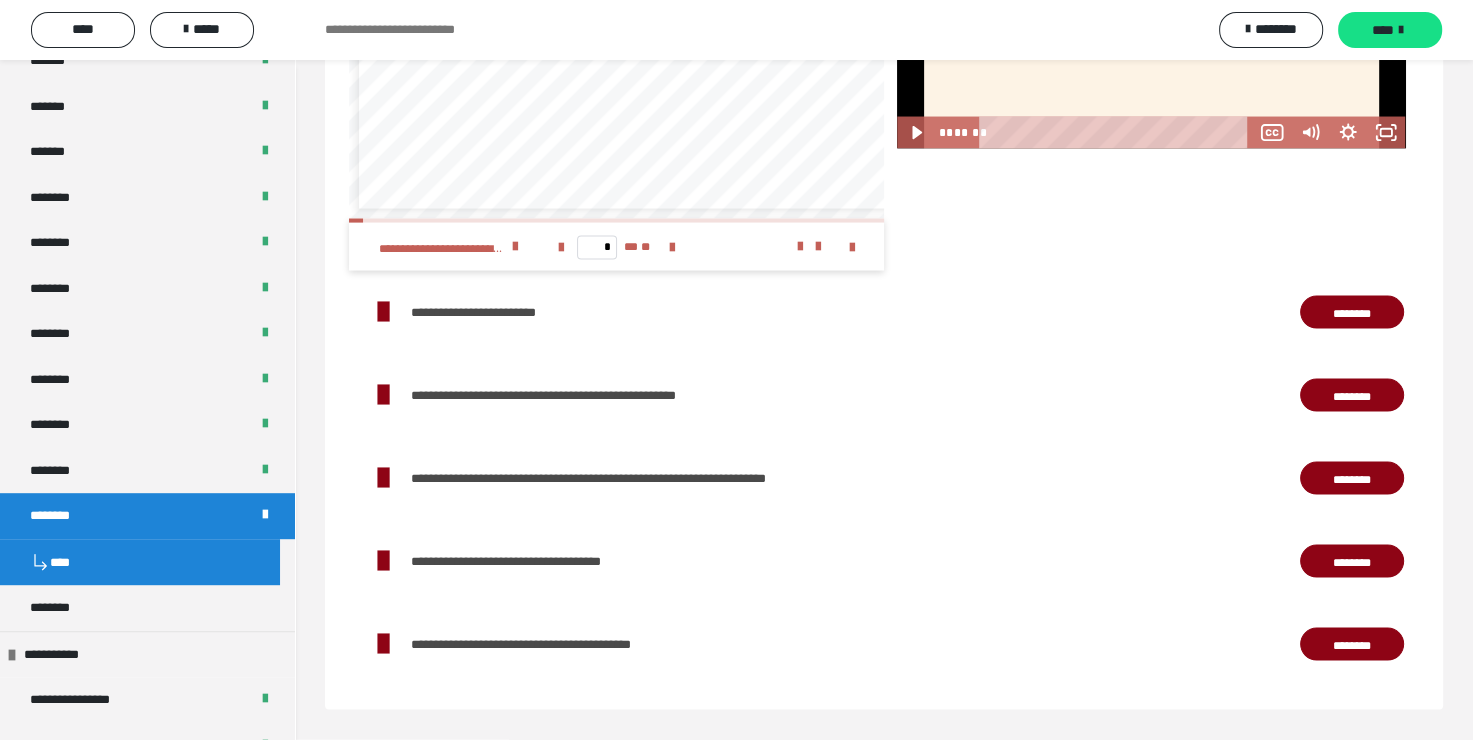click on "********" at bounding box center (1352, 479) 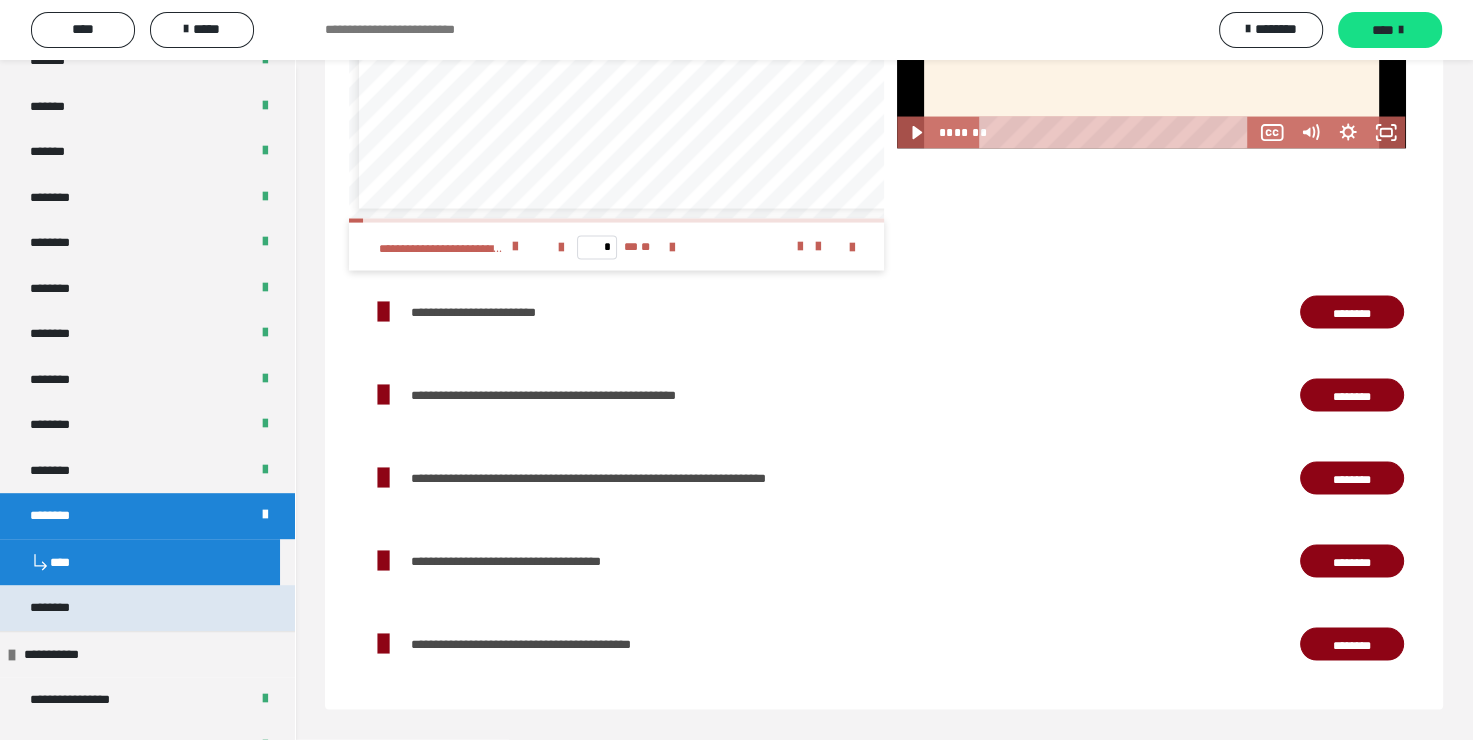 click on "********" at bounding box center [147, 608] 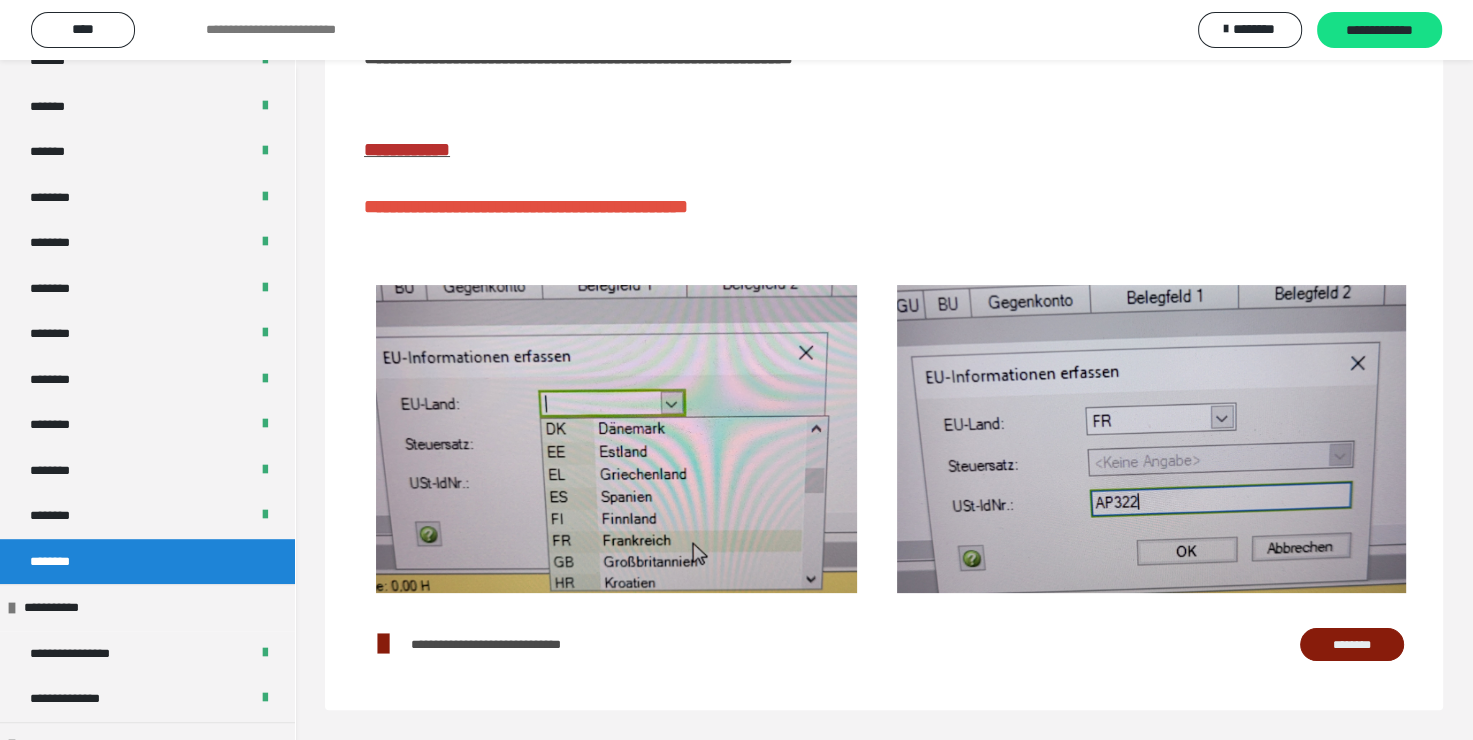 scroll, scrollTop: 0, scrollLeft: 0, axis: both 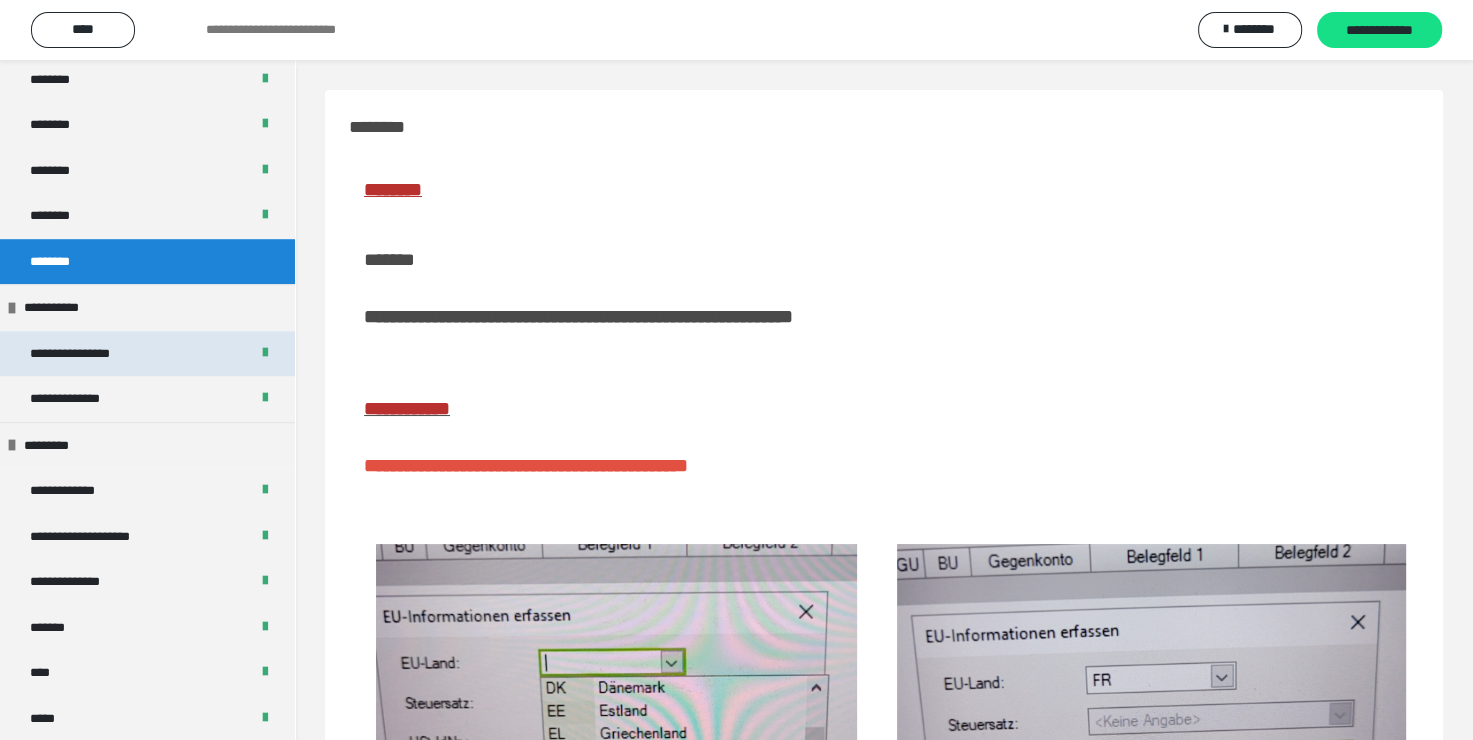 click on "**********" at bounding box center (147, 354) 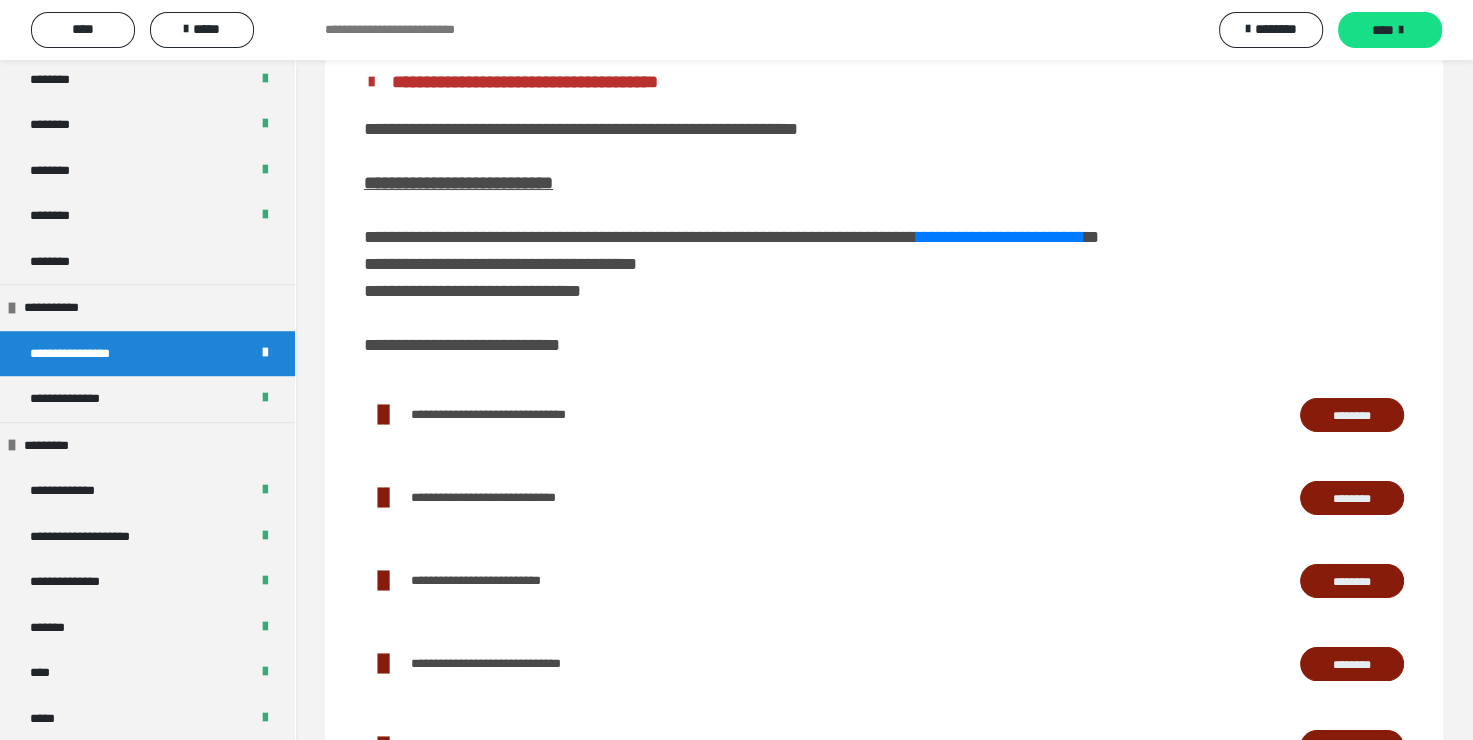 scroll, scrollTop: 0, scrollLeft: 0, axis: both 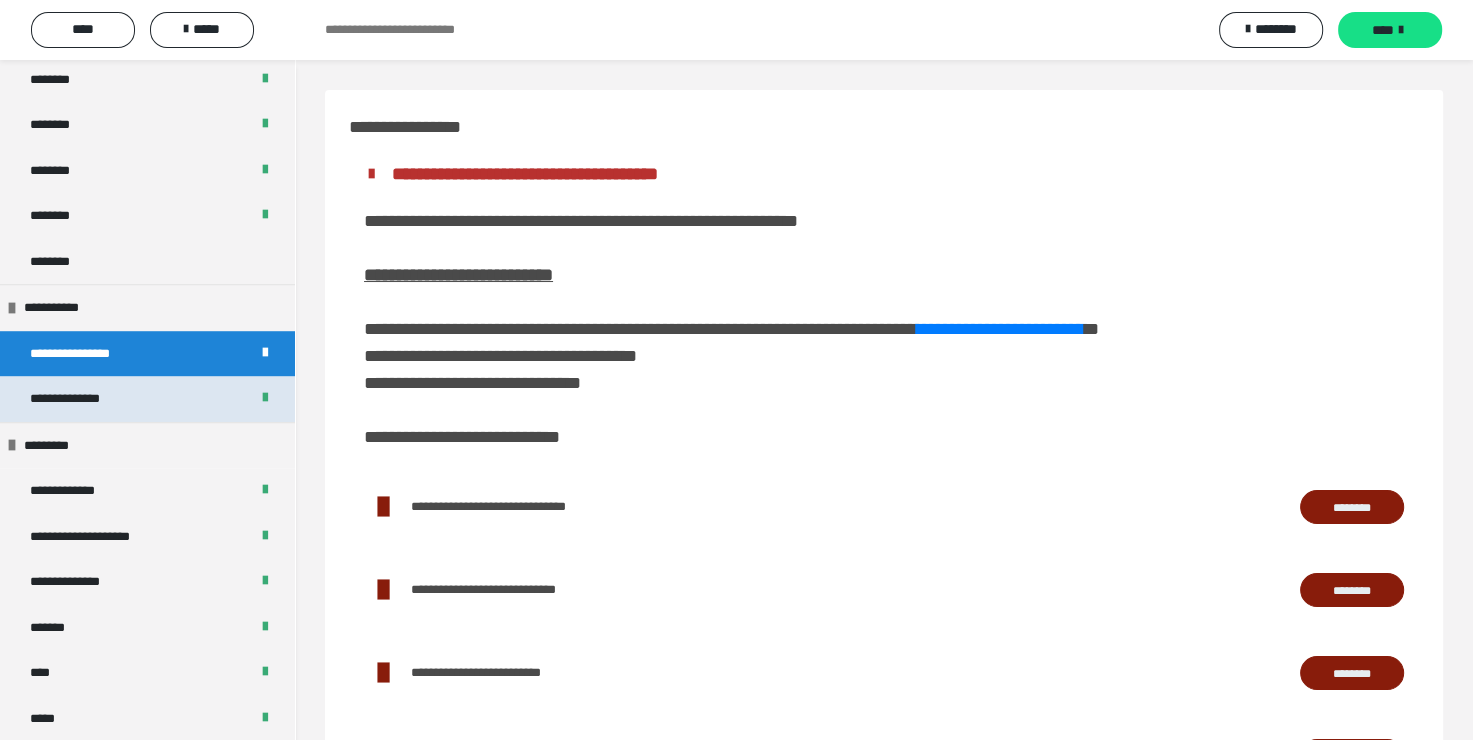 click on "**********" at bounding box center (147, 399) 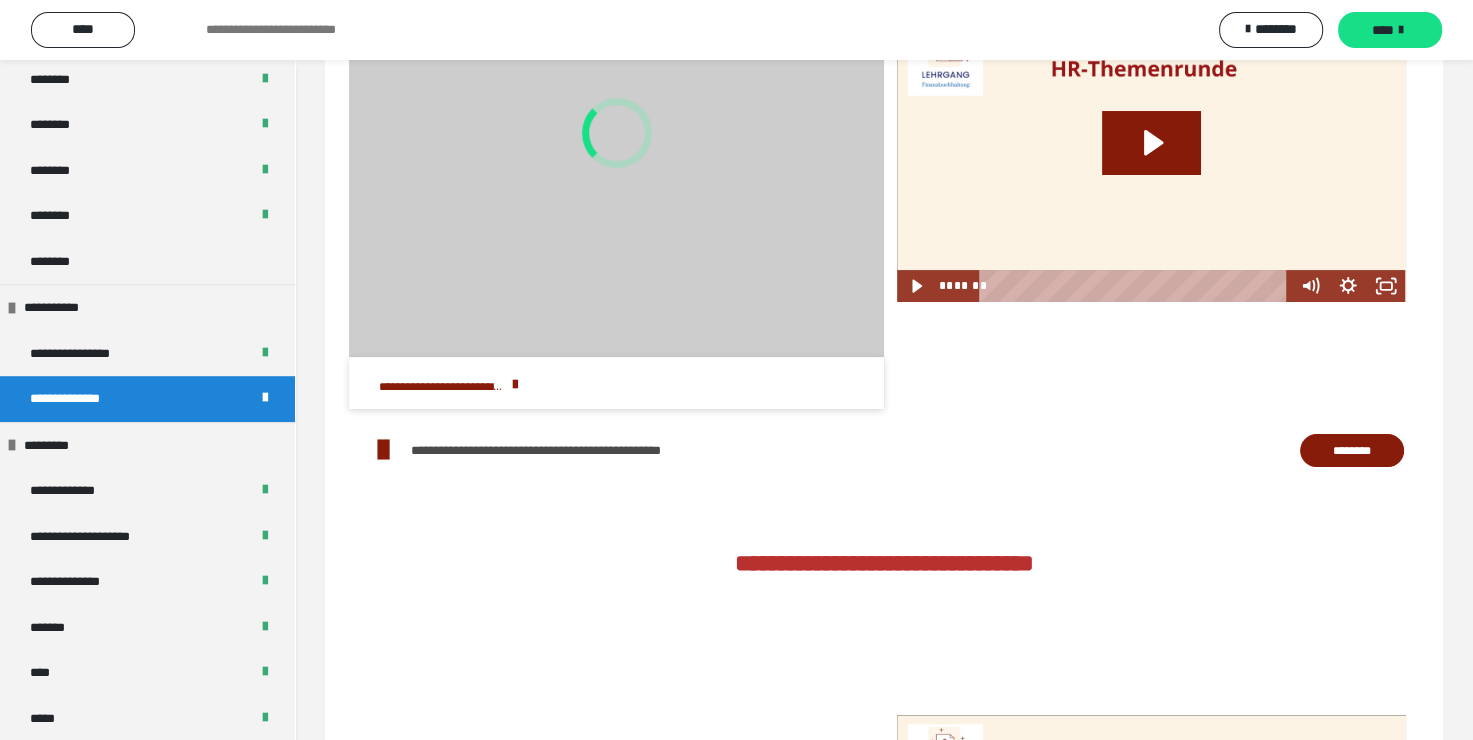 scroll, scrollTop: 400, scrollLeft: 0, axis: vertical 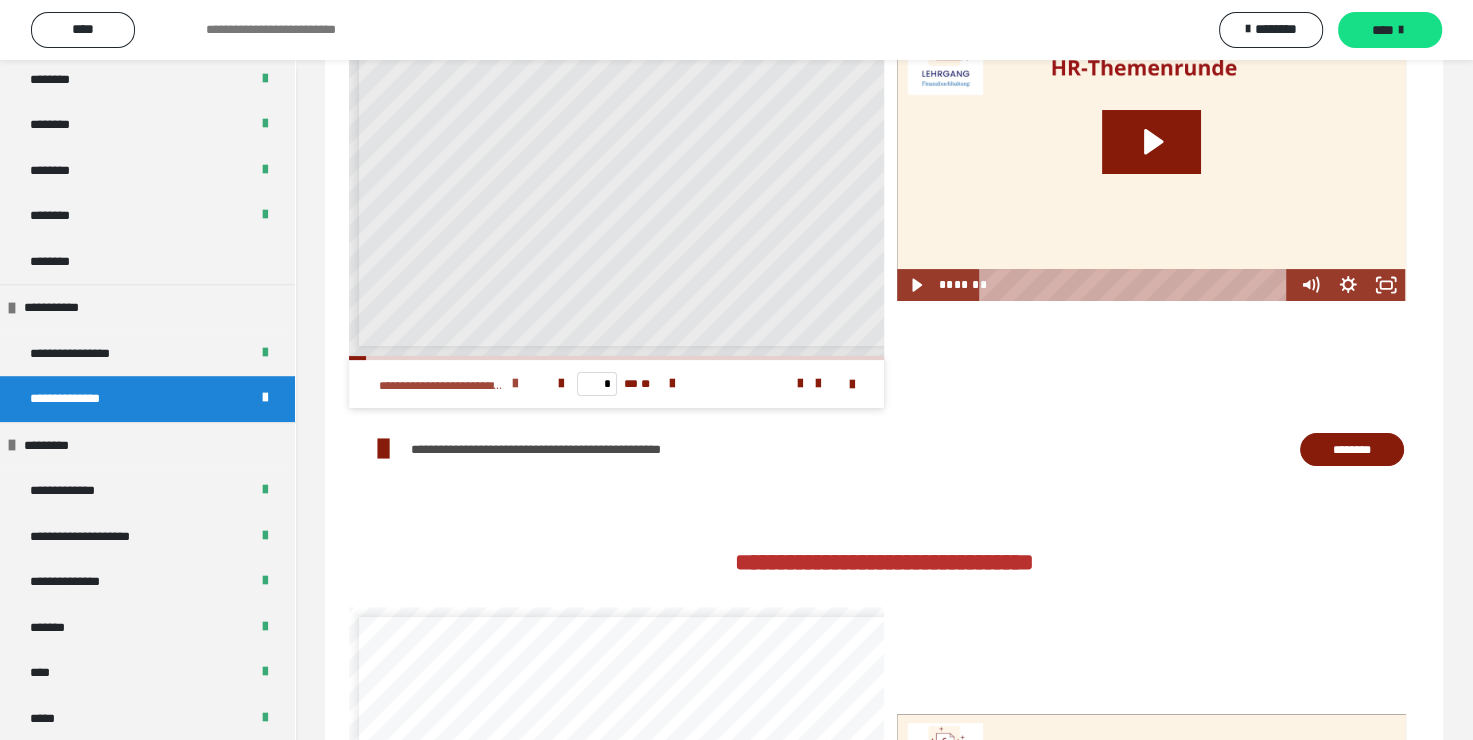click at bounding box center [515, 384] 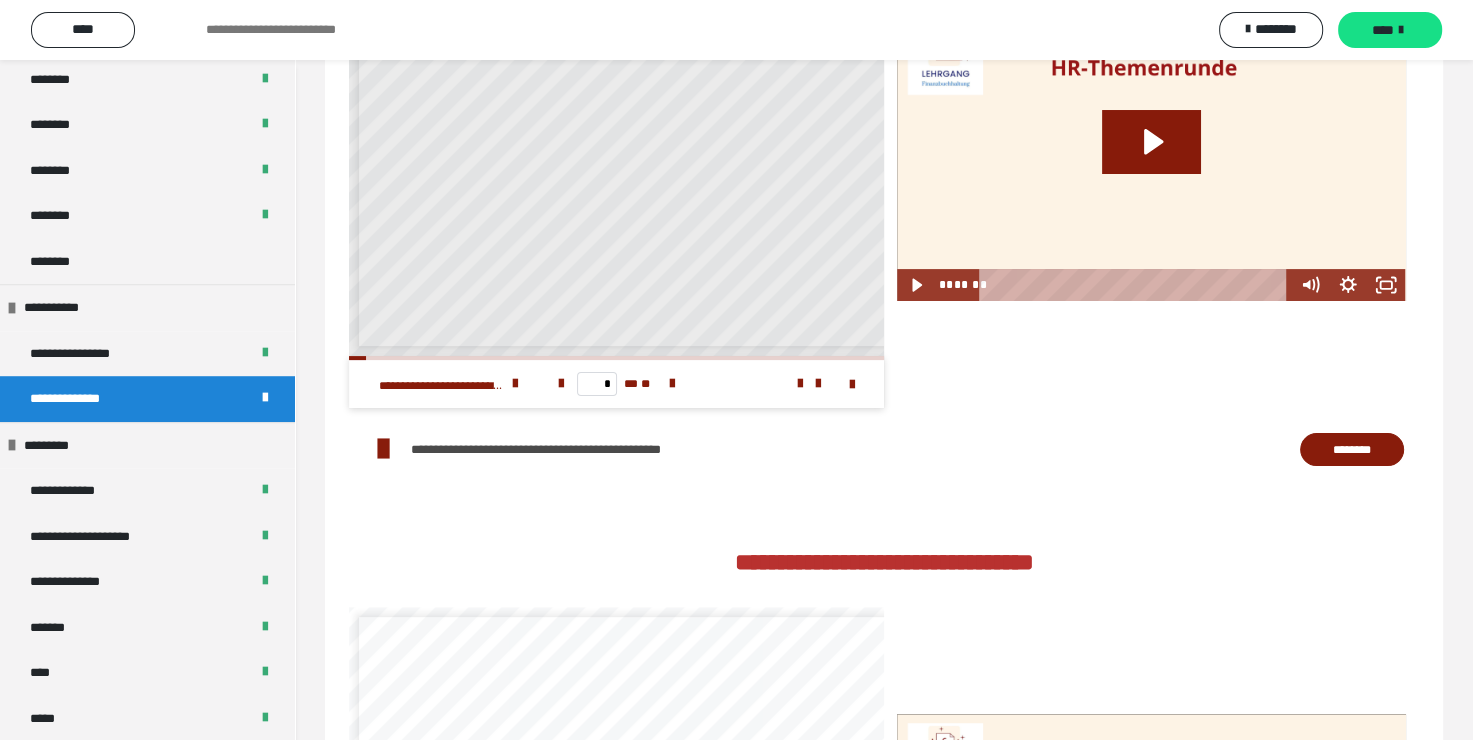 click on "********" at bounding box center [1352, 450] 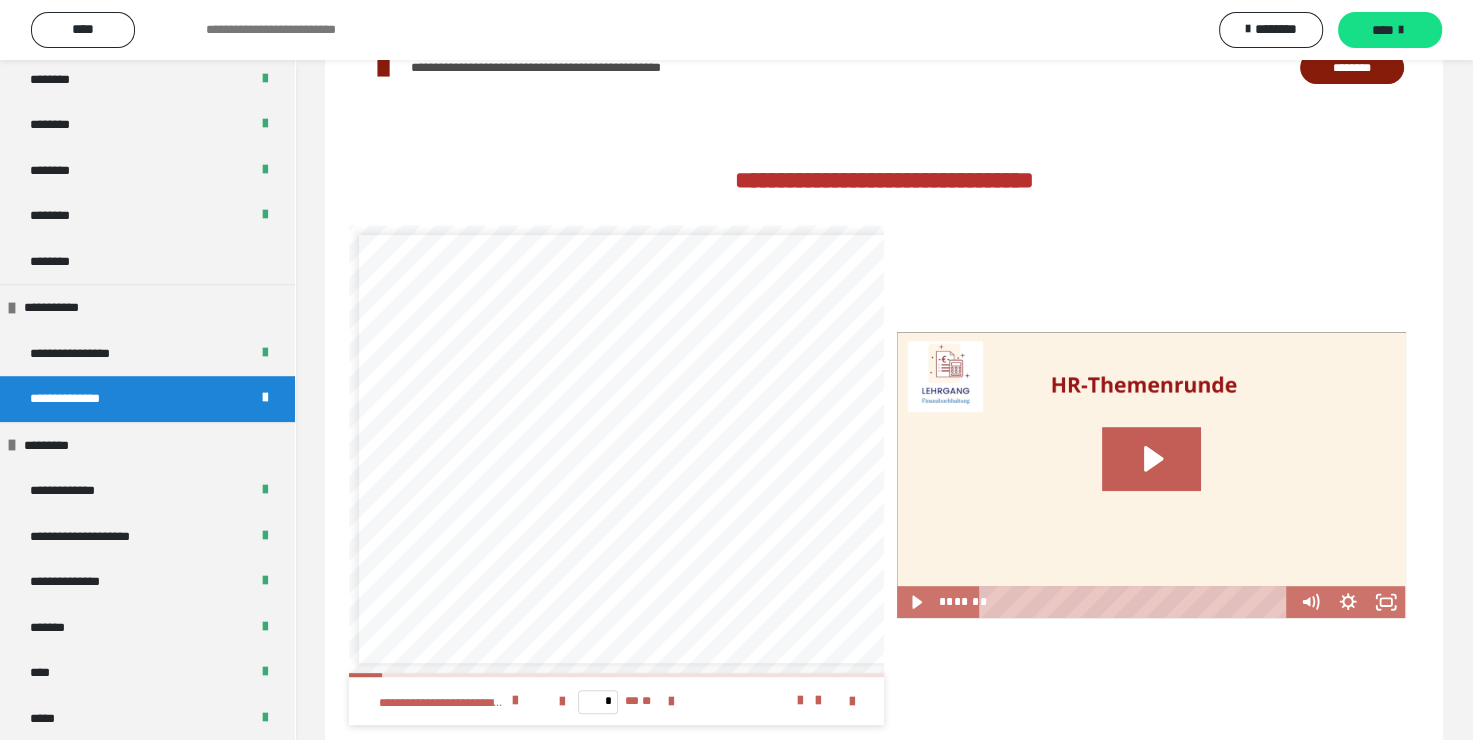 scroll, scrollTop: 800, scrollLeft: 0, axis: vertical 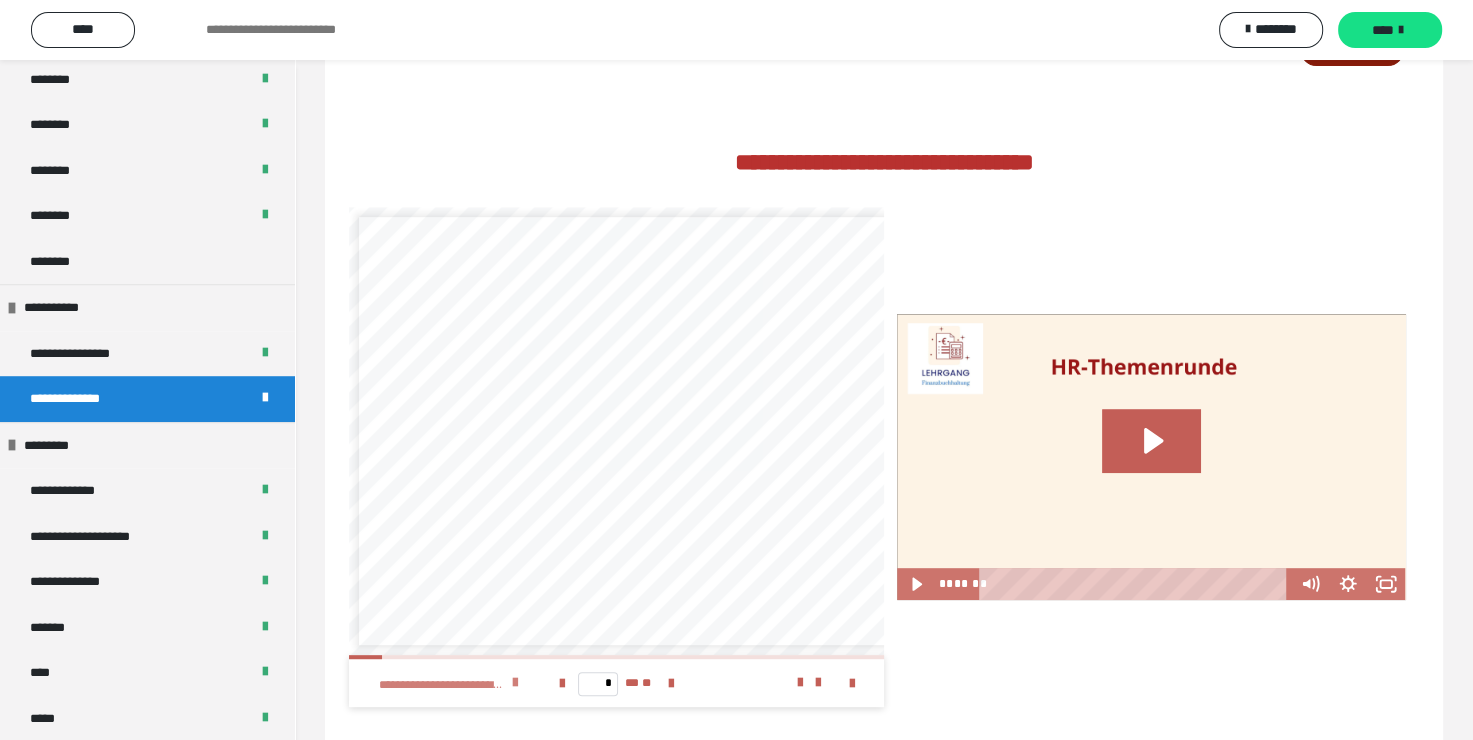 click at bounding box center [515, 683] 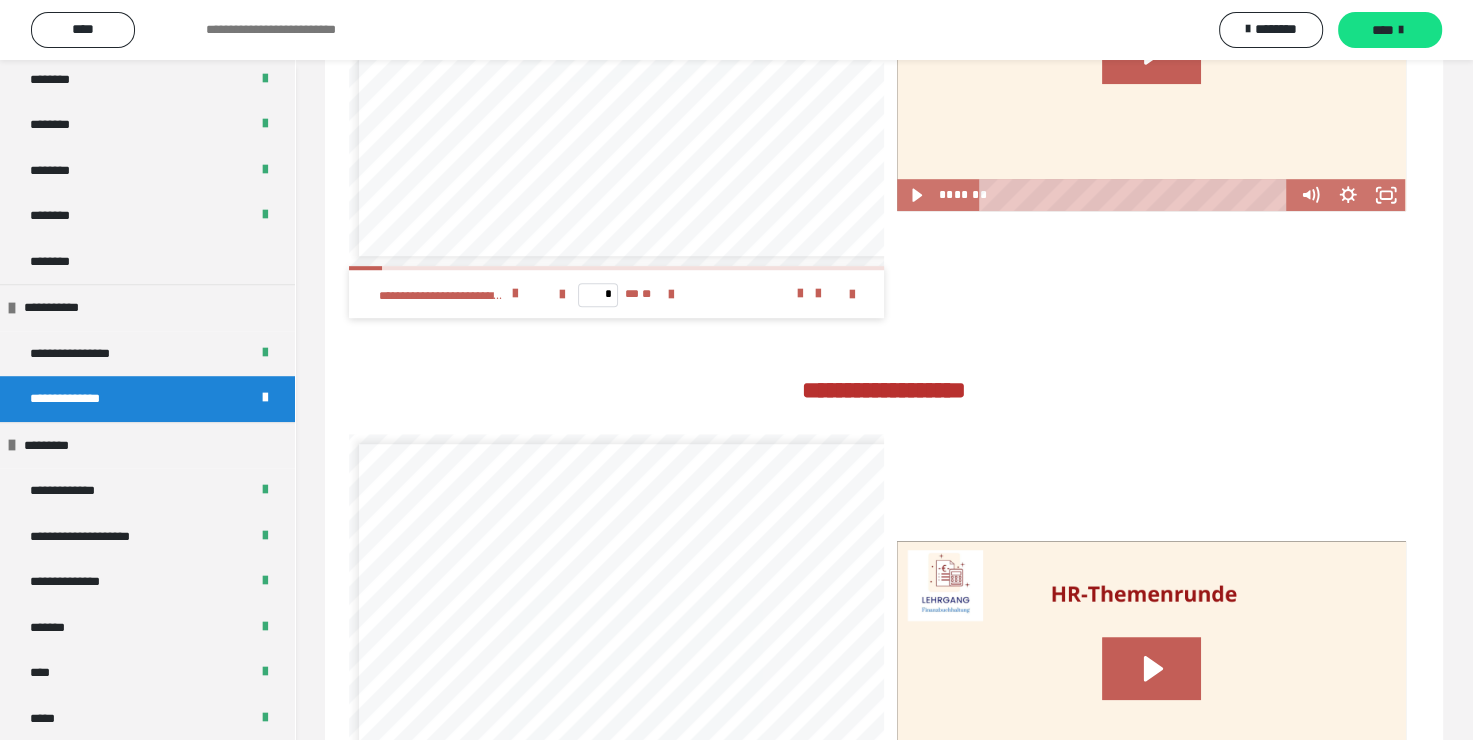 scroll, scrollTop: 1200, scrollLeft: 0, axis: vertical 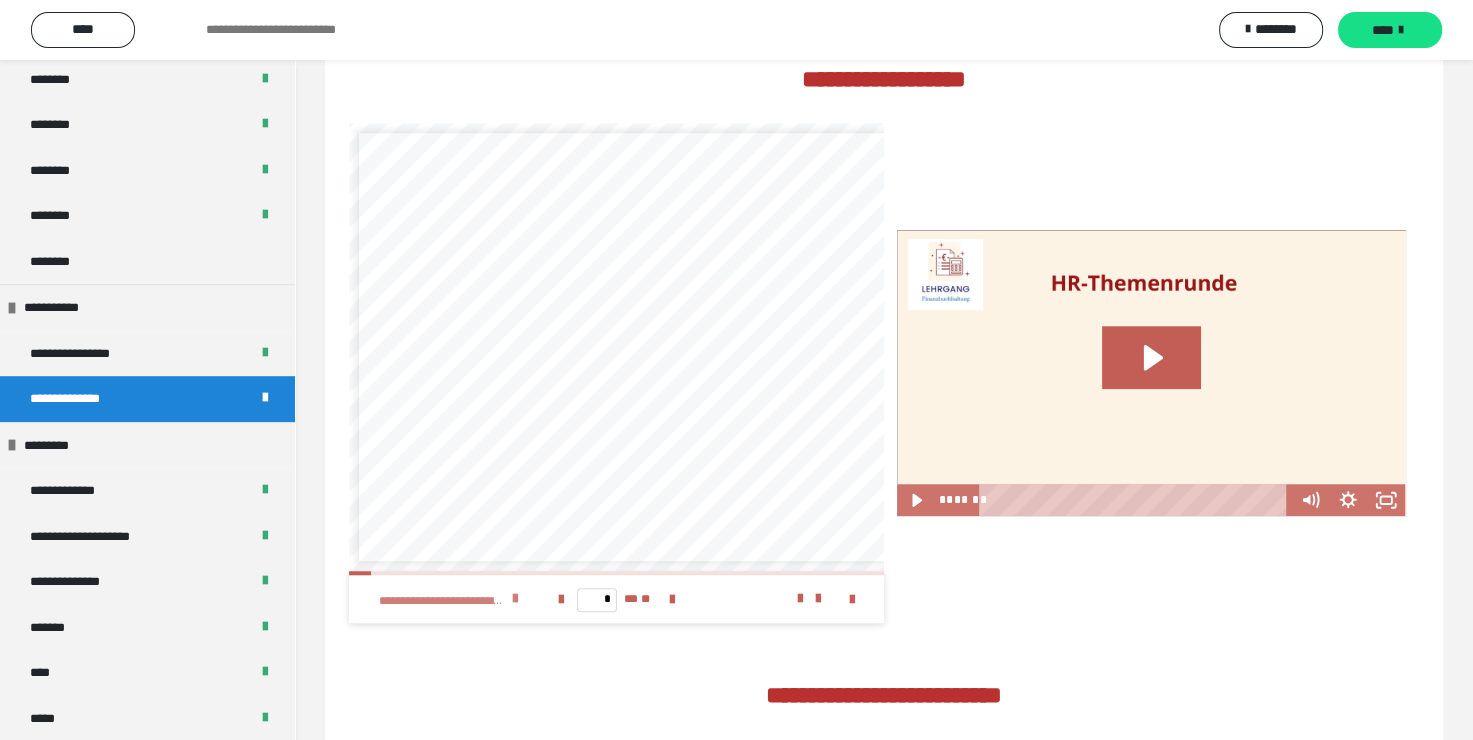 click at bounding box center (515, 599) 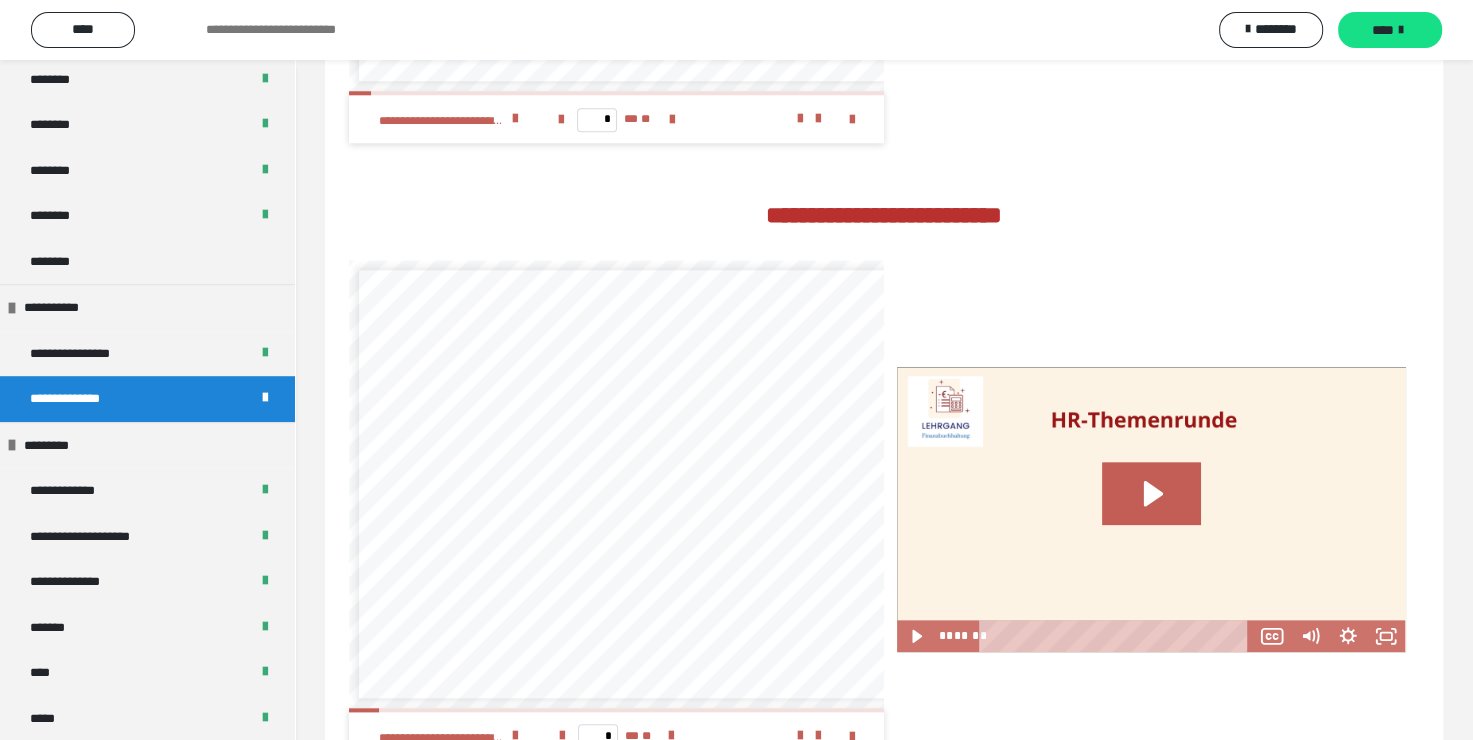 scroll, scrollTop: 2053, scrollLeft: 0, axis: vertical 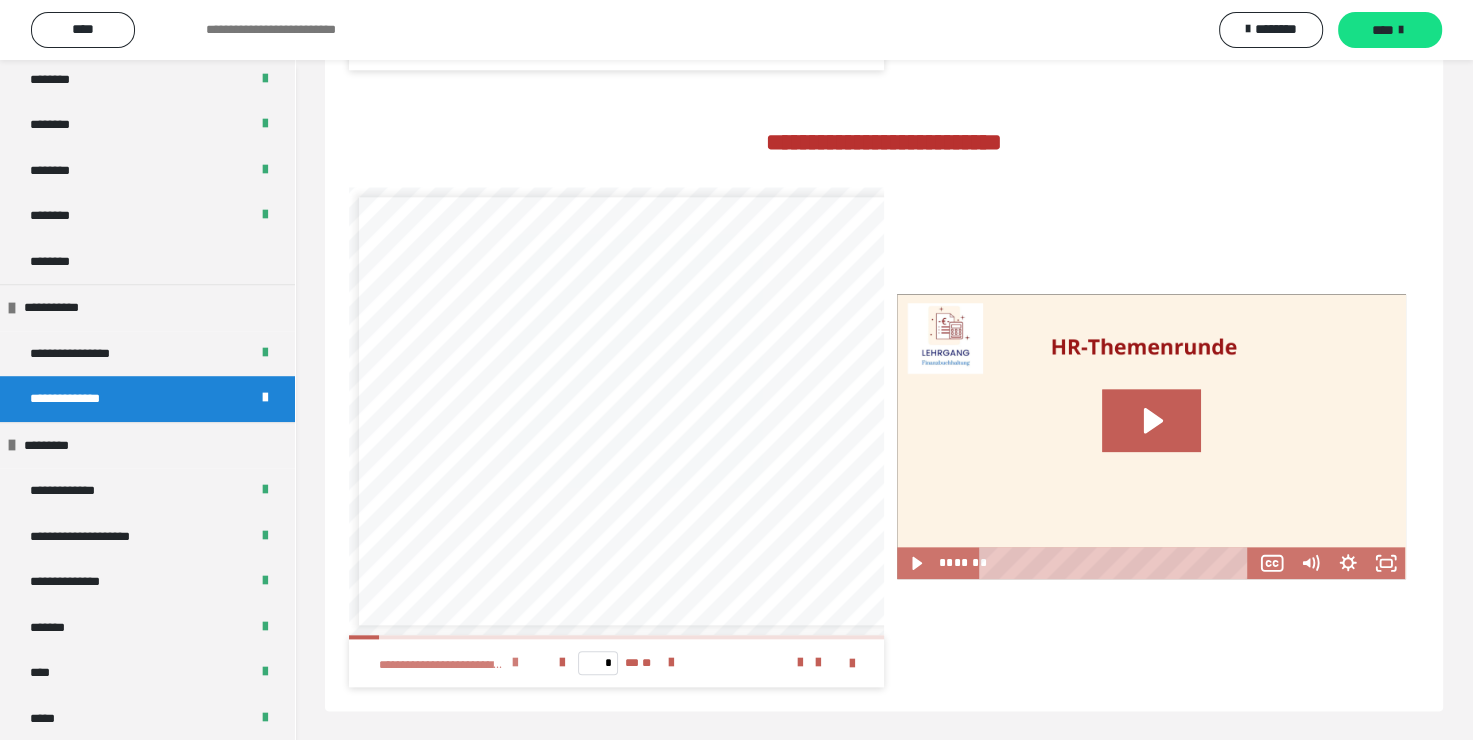 click at bounding box center (515, 663) 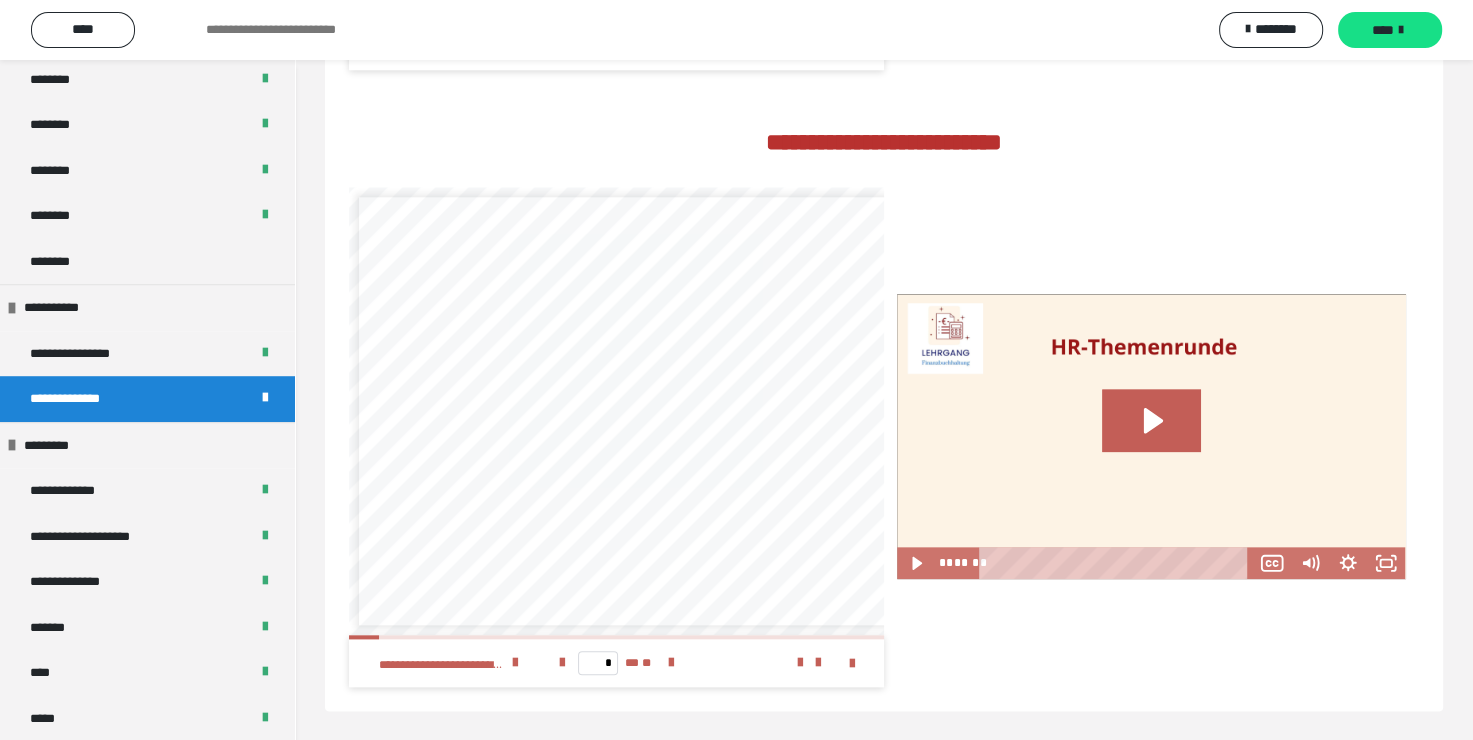 scroll, scrollTop: 8, scrollLeft: 0, axis: vertical 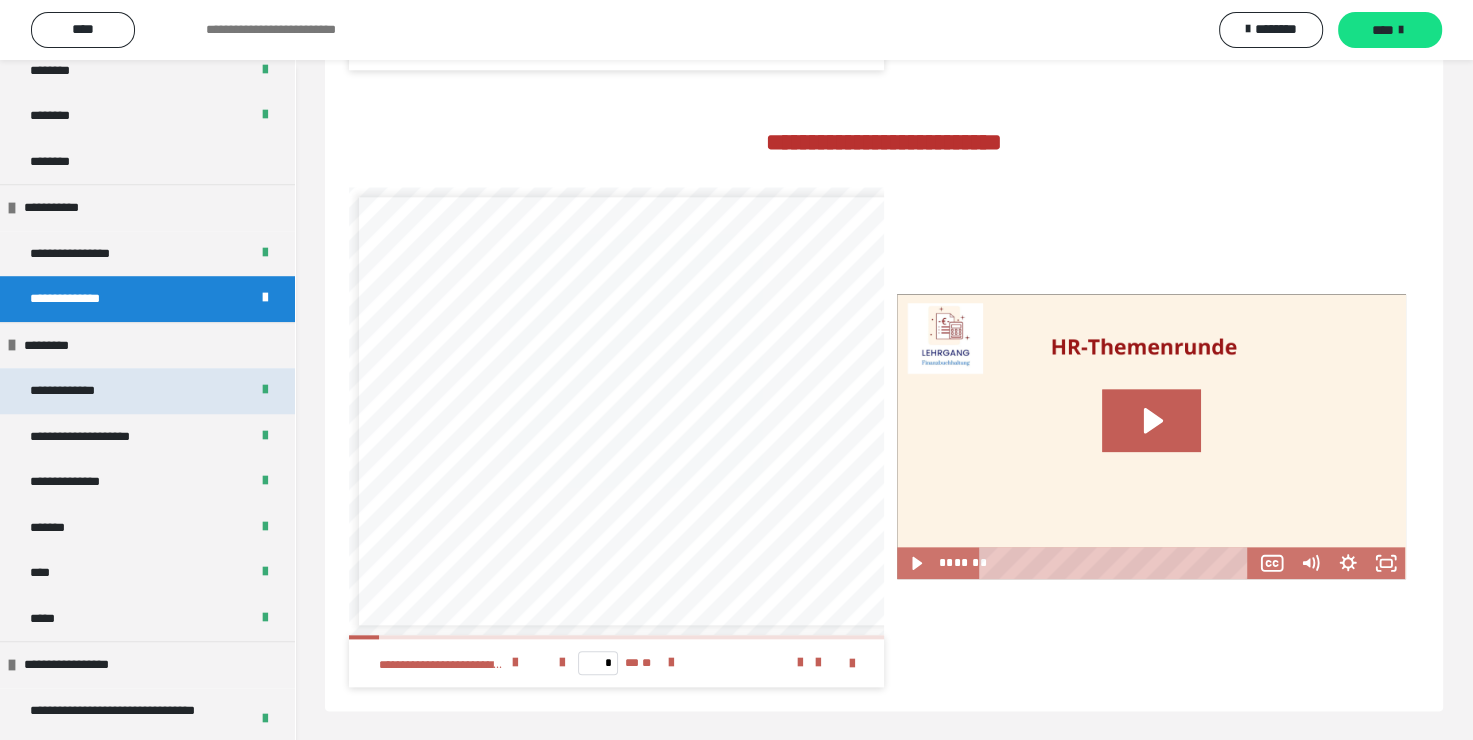 click on "**********" at bounding box center (147, 391) 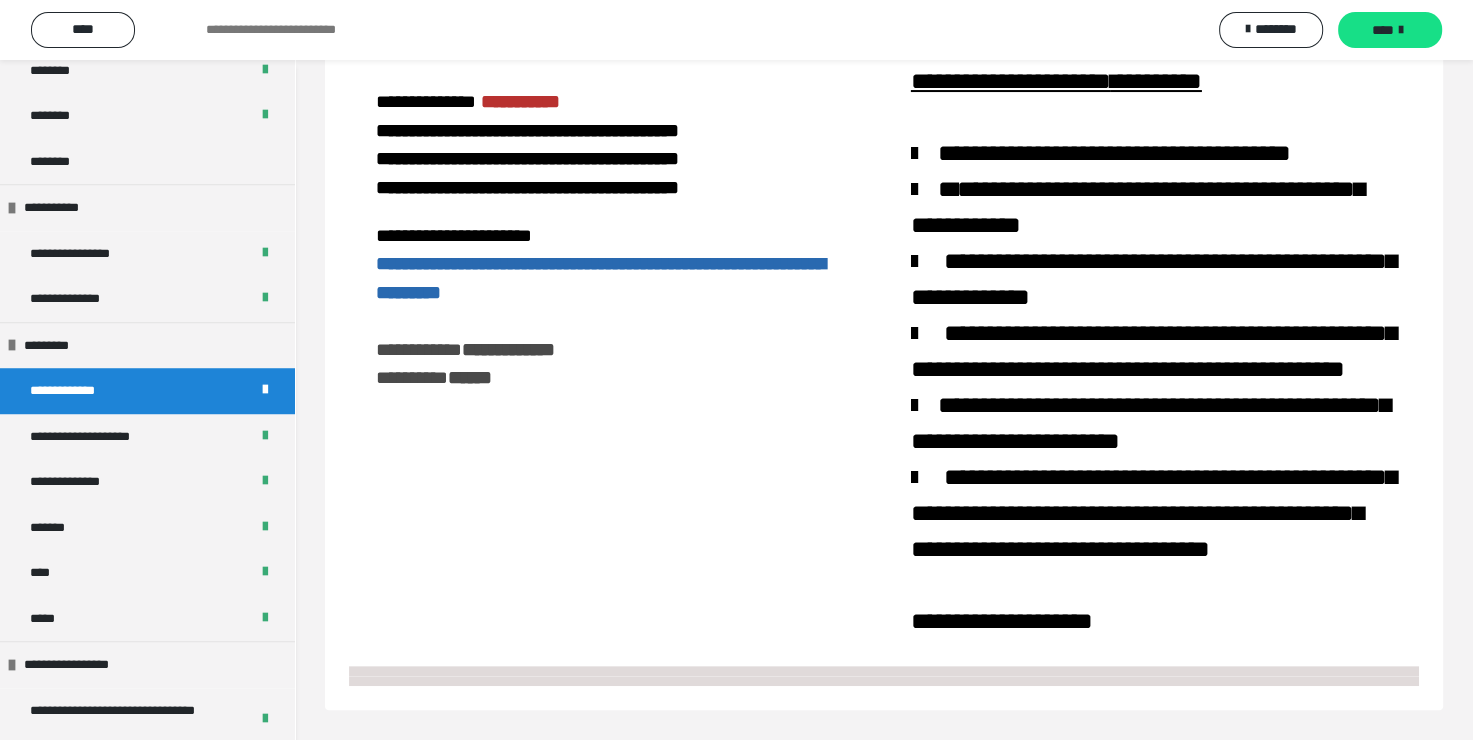 scroll, scrollTop: 488, scrollLeft: 0, axis: vertical 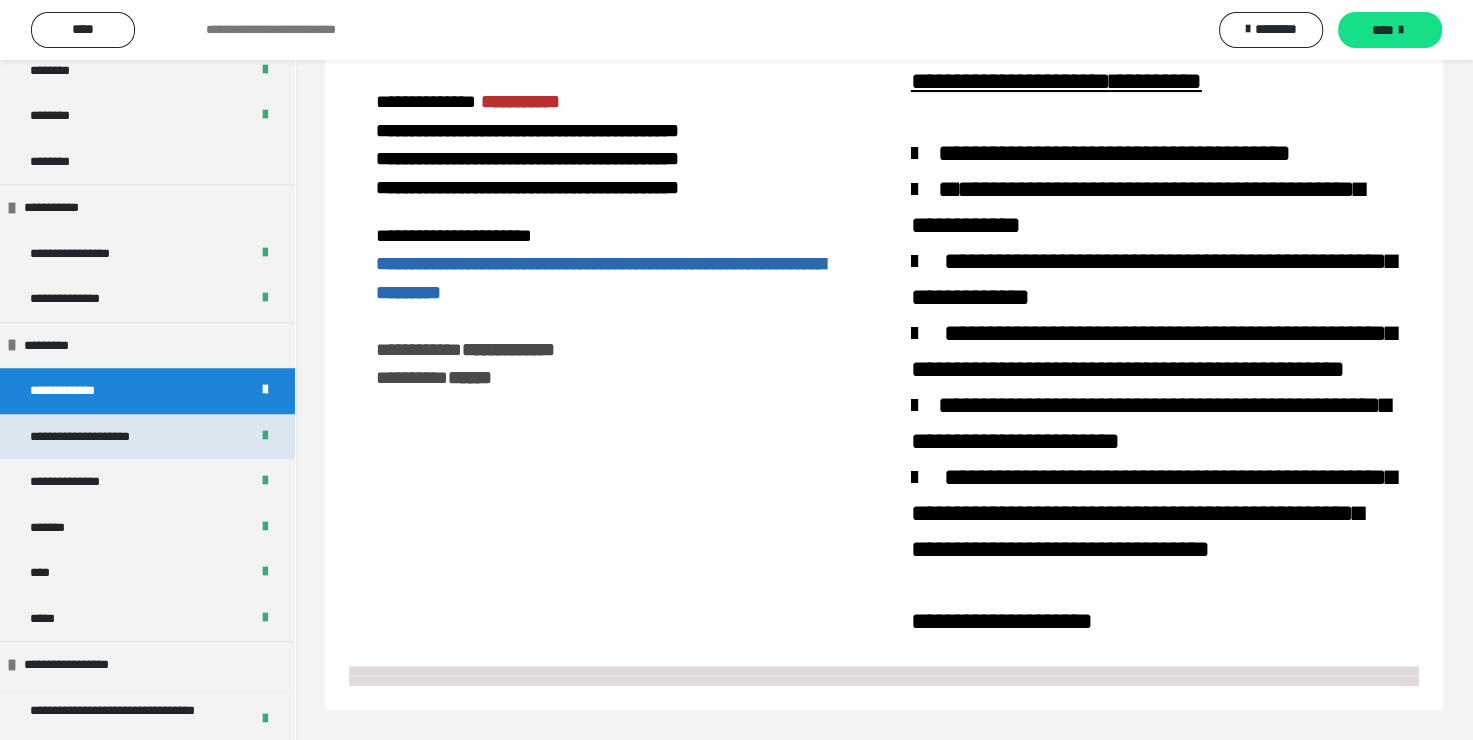 click on "**********" at bounding box center (94, 437) 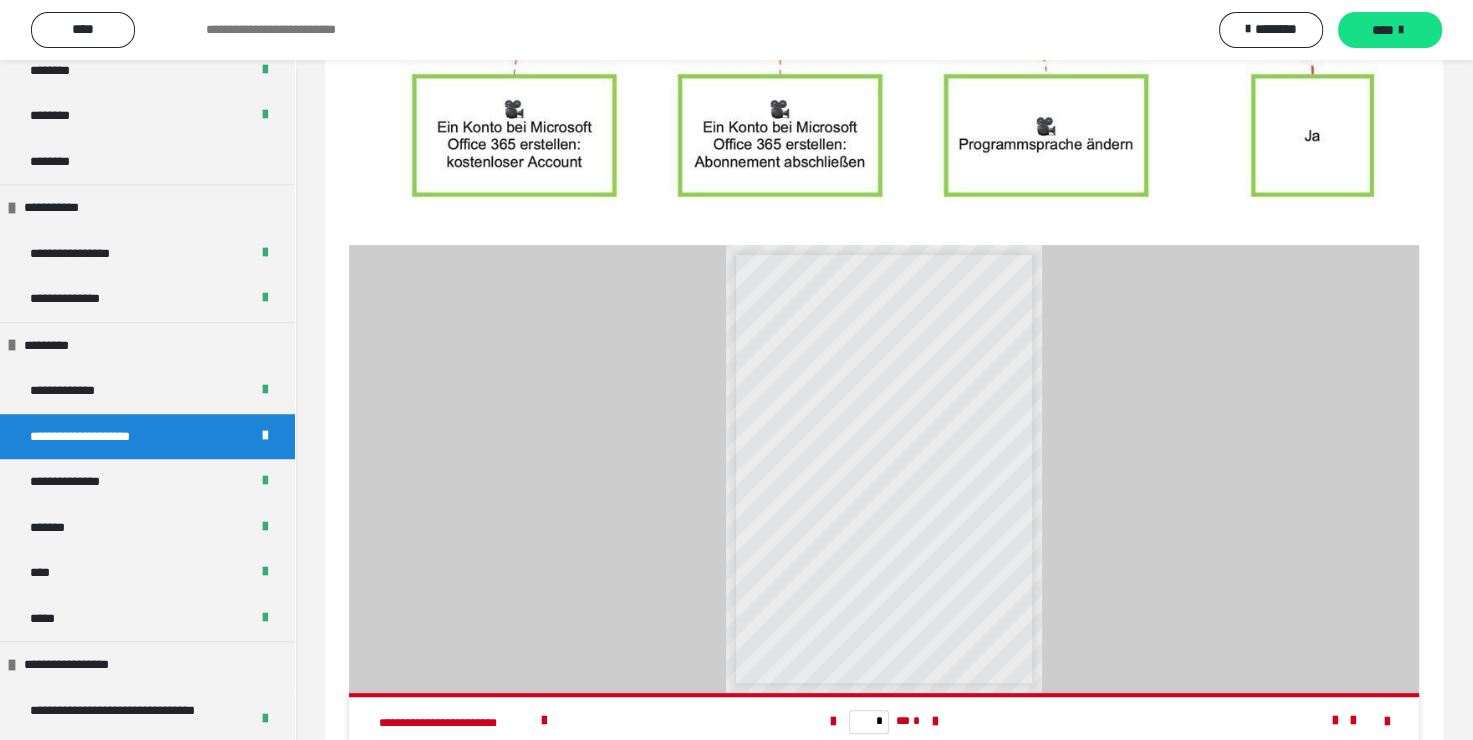 scroll, scrollTop: 900, scrollLeft: 0, axis: vertical 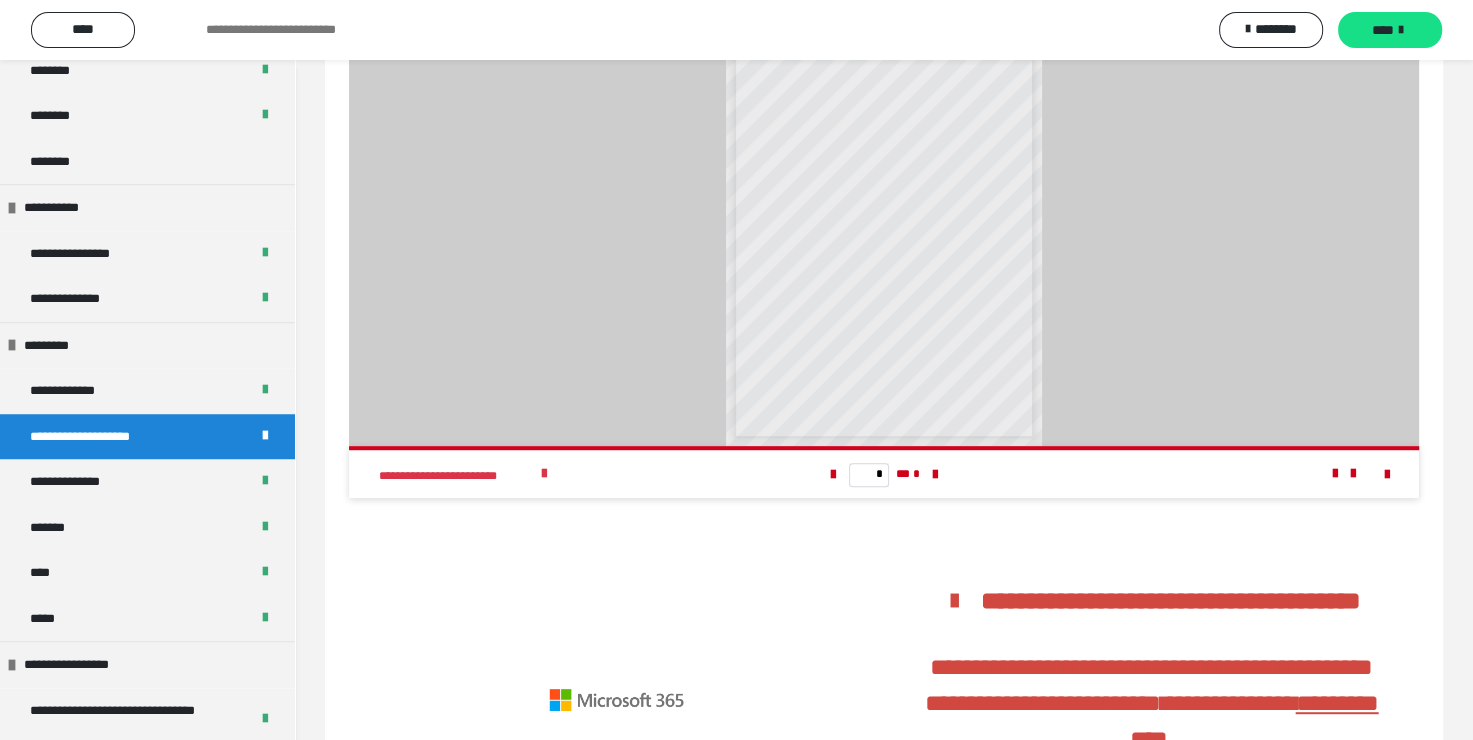click at bounding box center [544, 474] 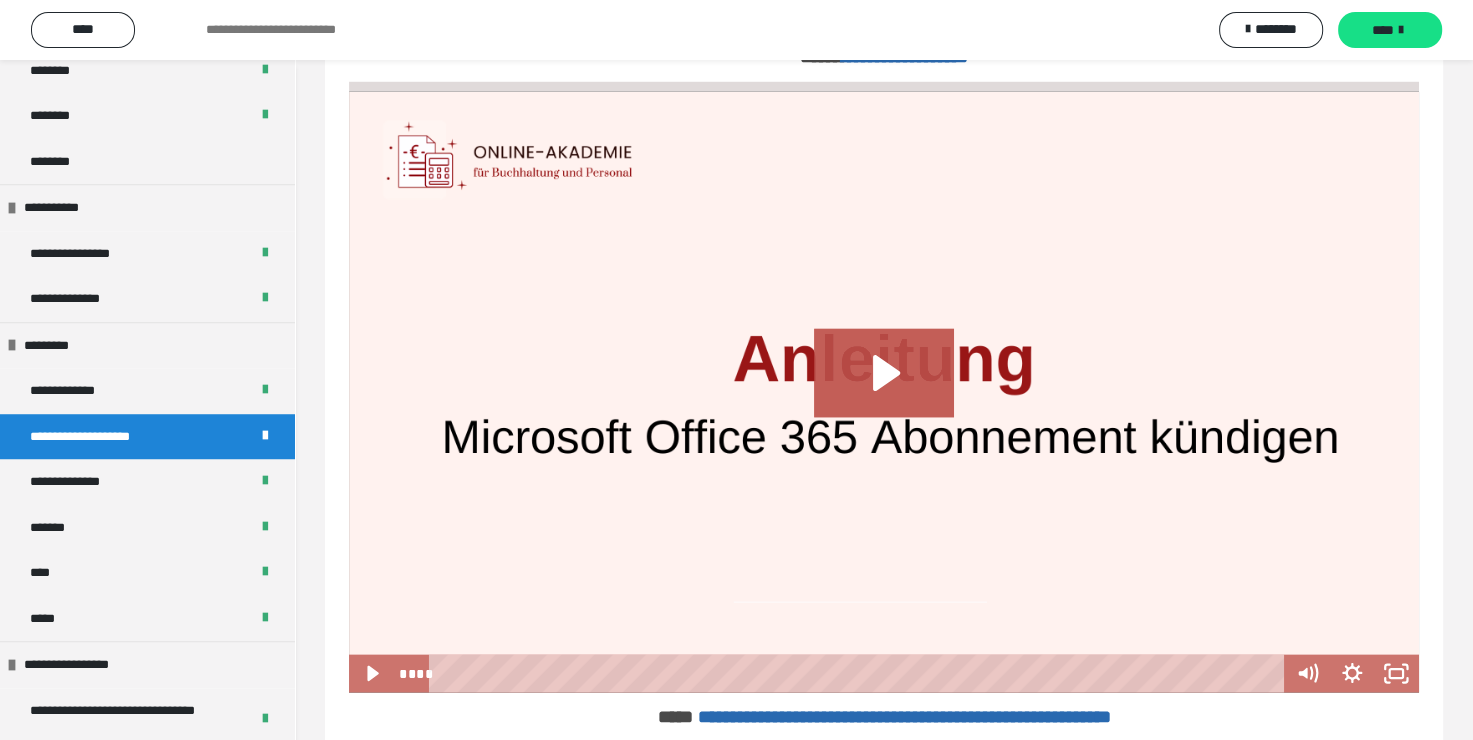scroll, scrollTop: 4088, scrollLeft: 0, axis: vertical 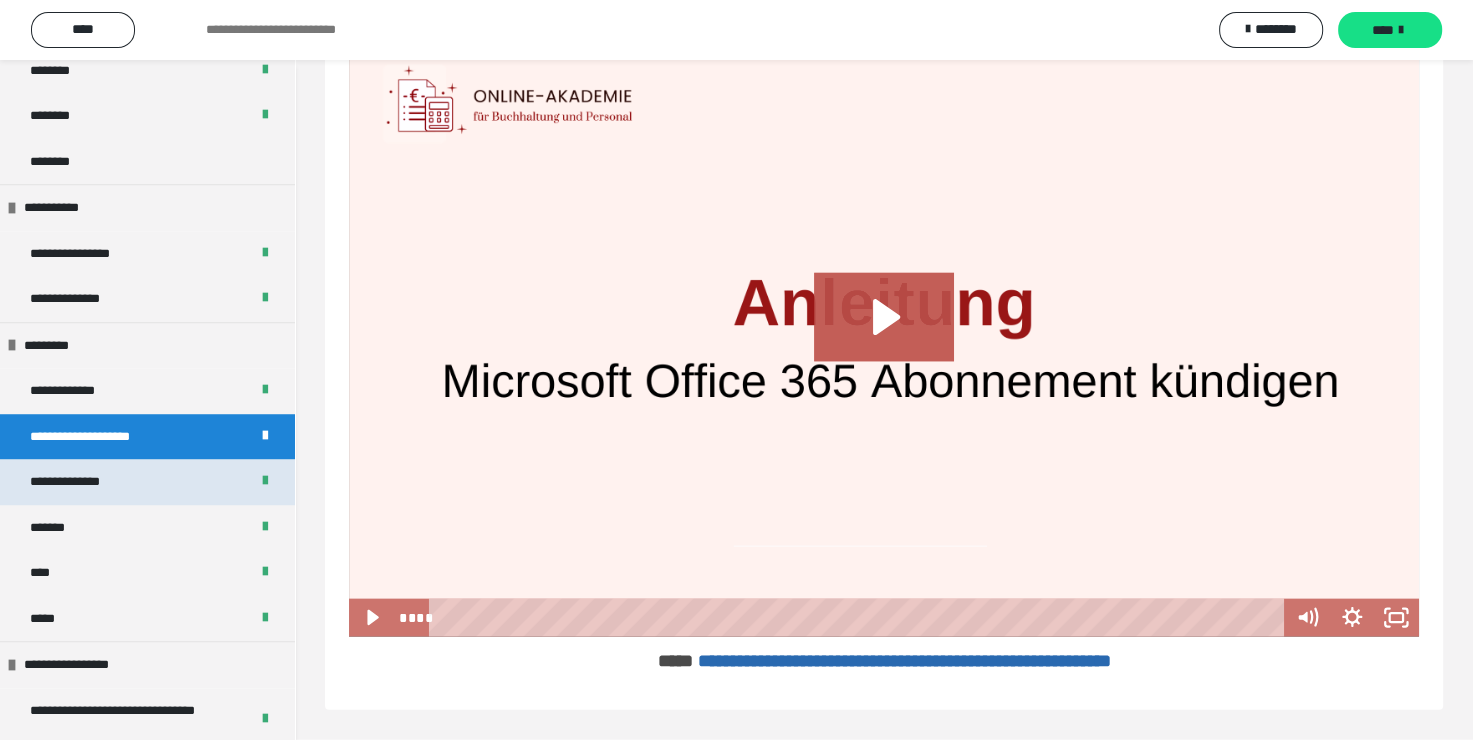 click on "**********" at bounding box center [147, 482] 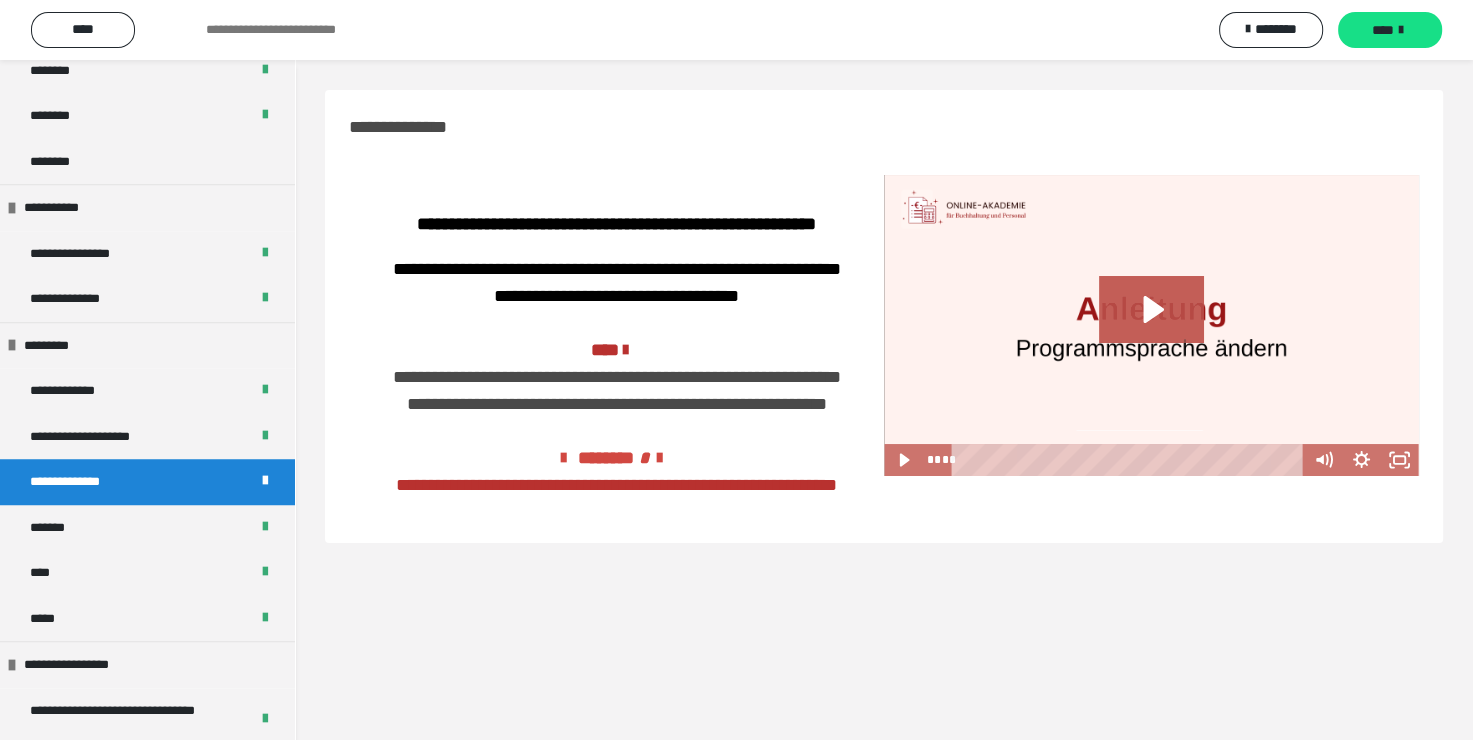 scroll, scrollTop: 0, scrollLeft: 0, axis: both 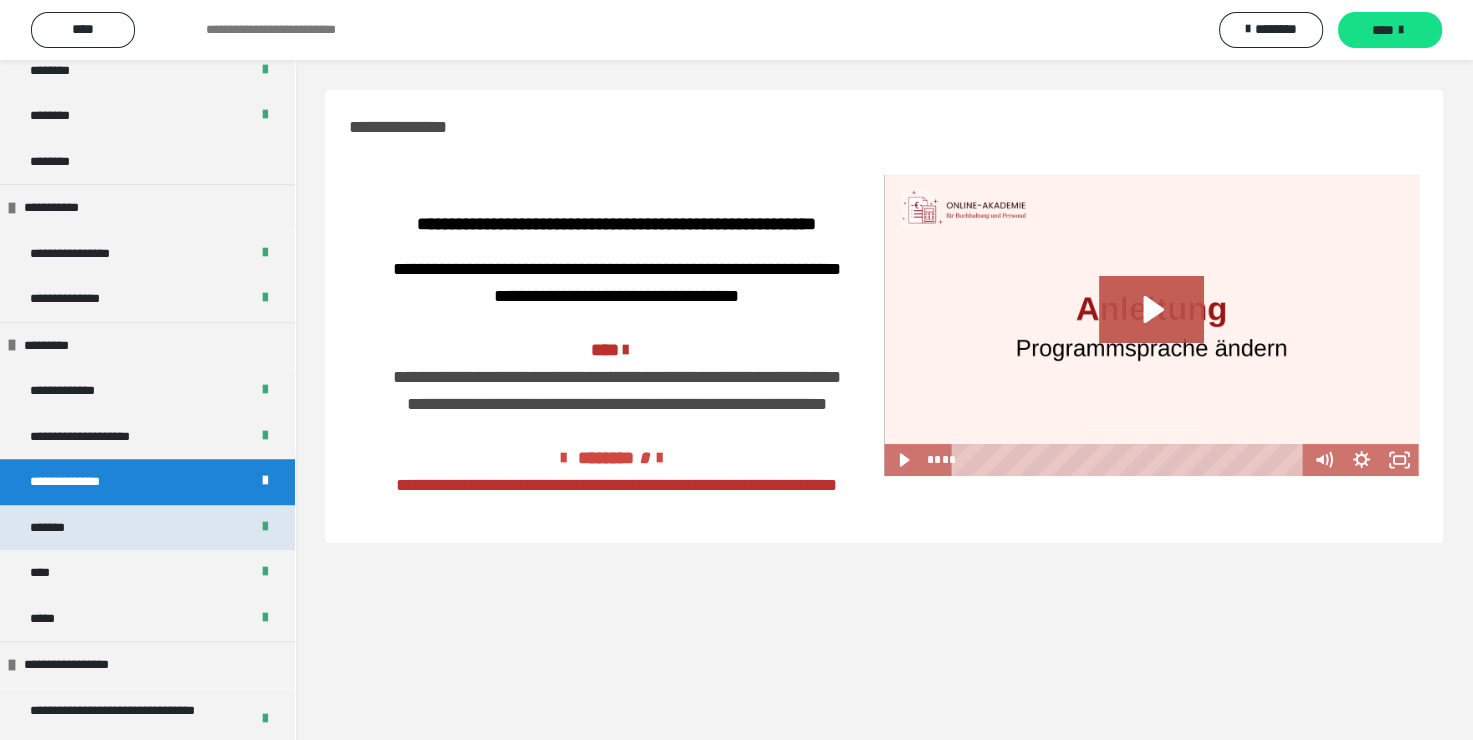 click on "*******" at bounding box center [147, 528] 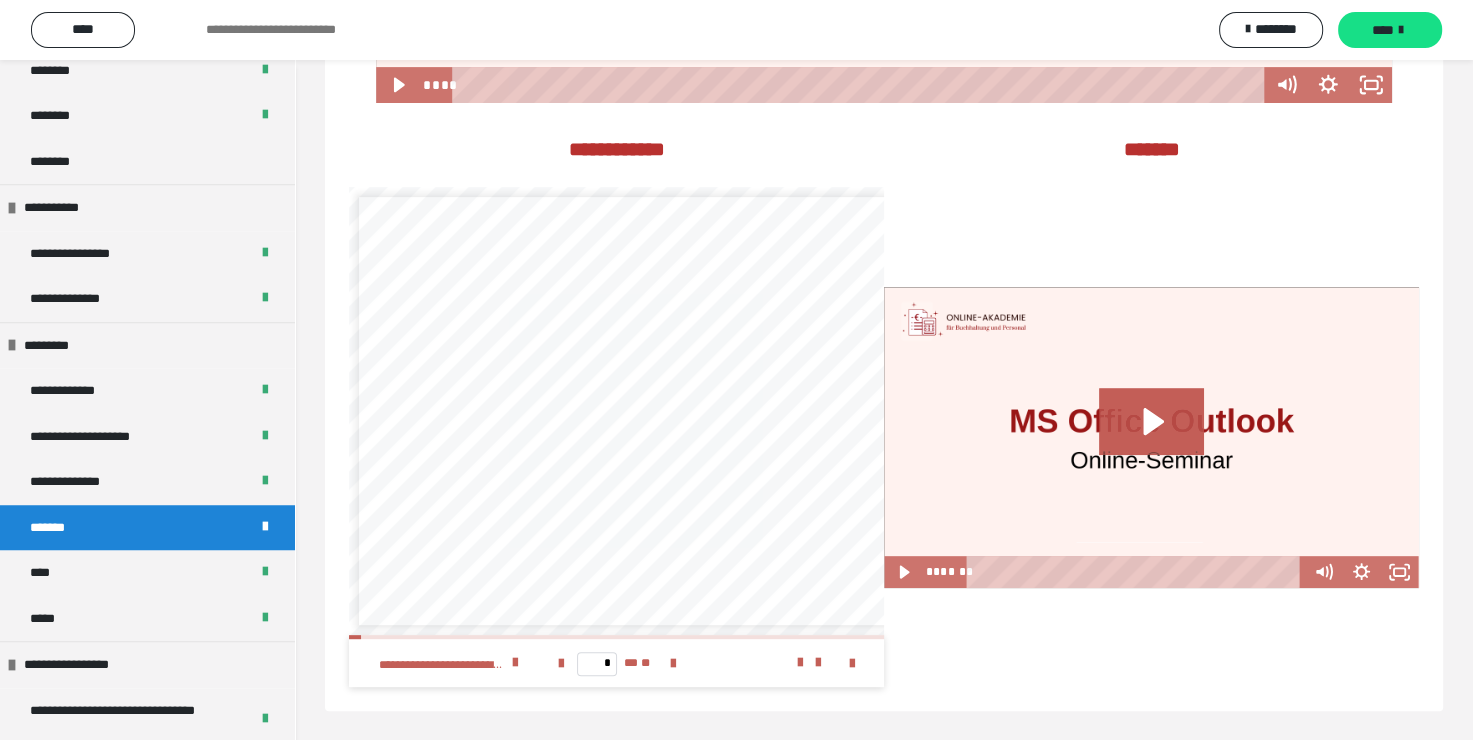 scroll, scrollTop: 724, scrollLeft: 0, axis: vertical 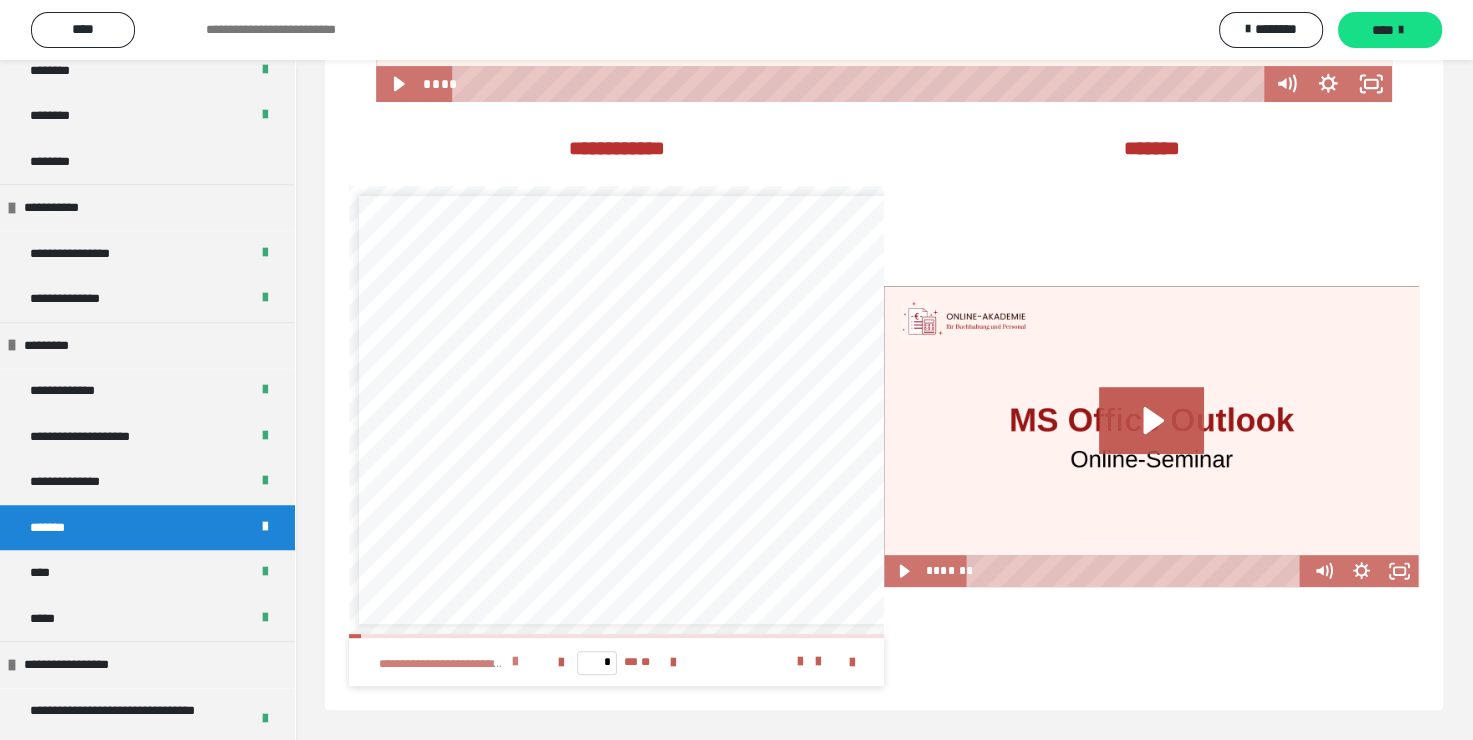 click at bounding box center (515, 662) 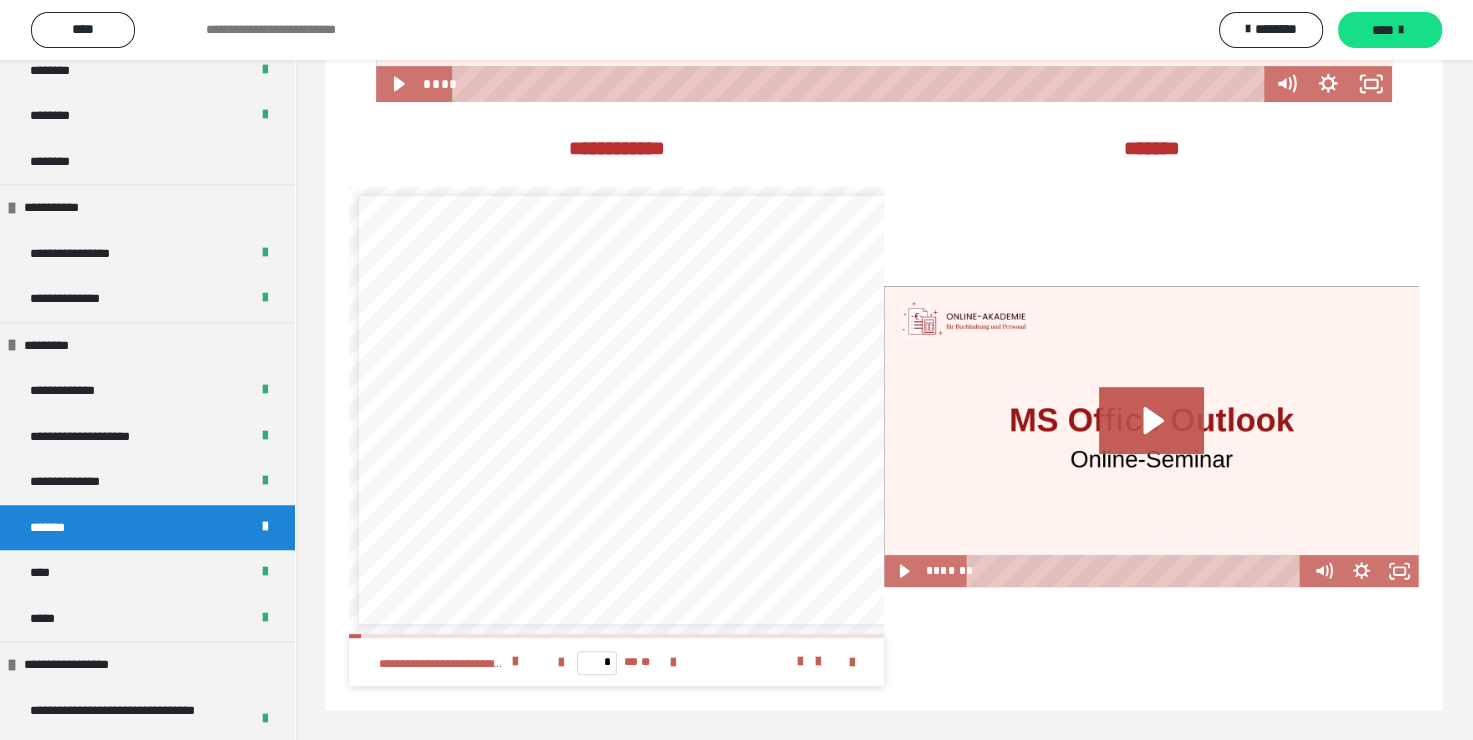 scroll, scrollTop: 7, scrollLeft: 0, axis: vertical 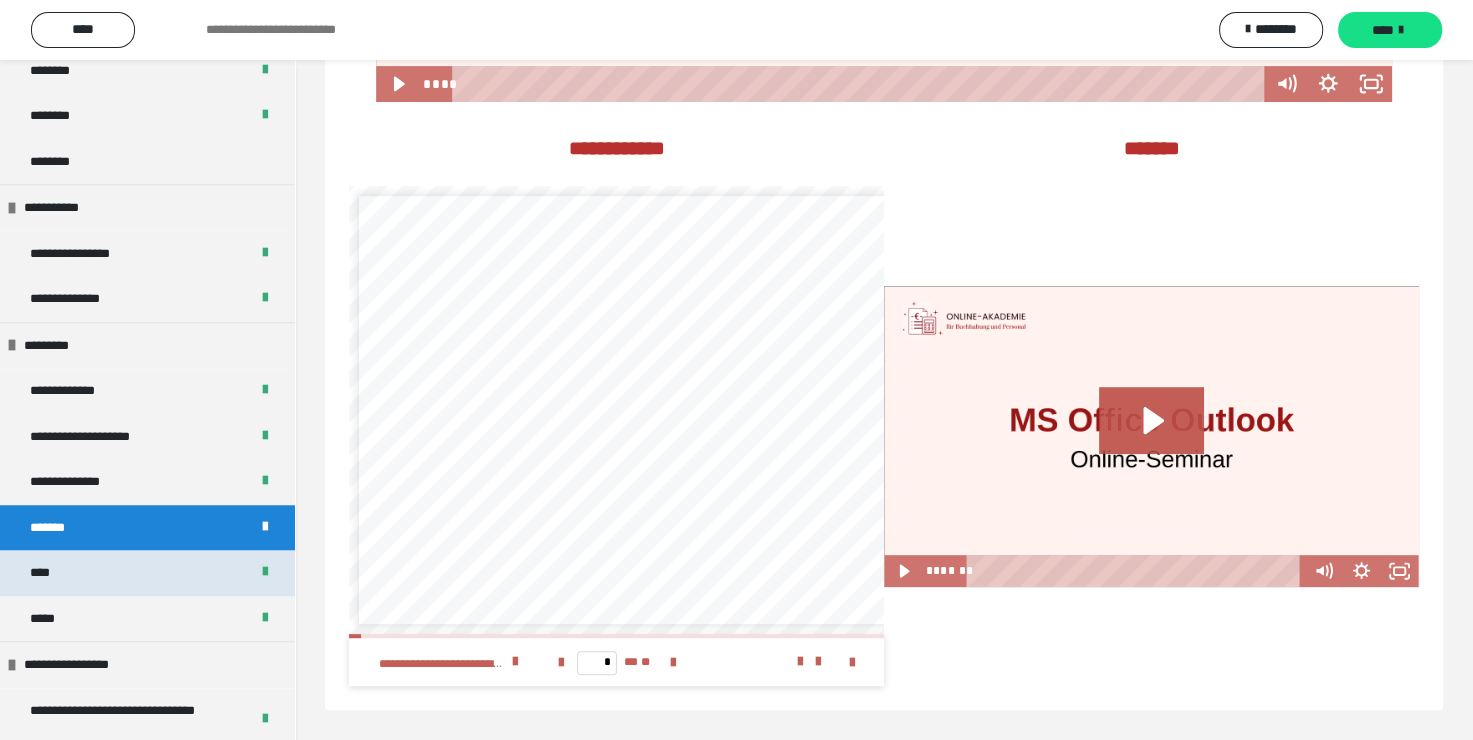 click on "****" at bounding box center [48, 573] 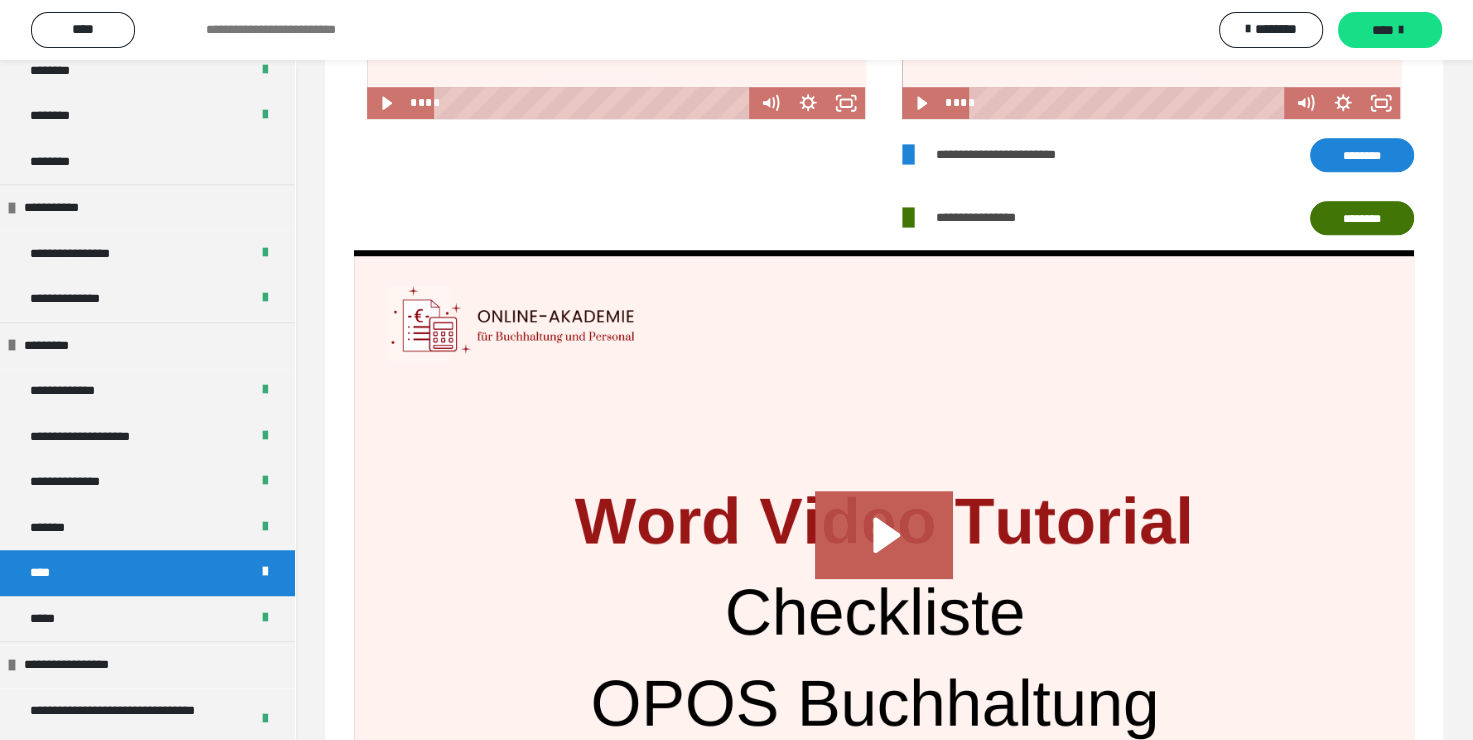 scroll, scrollTop: 1424, scrollLeft: 0, axis: vertical 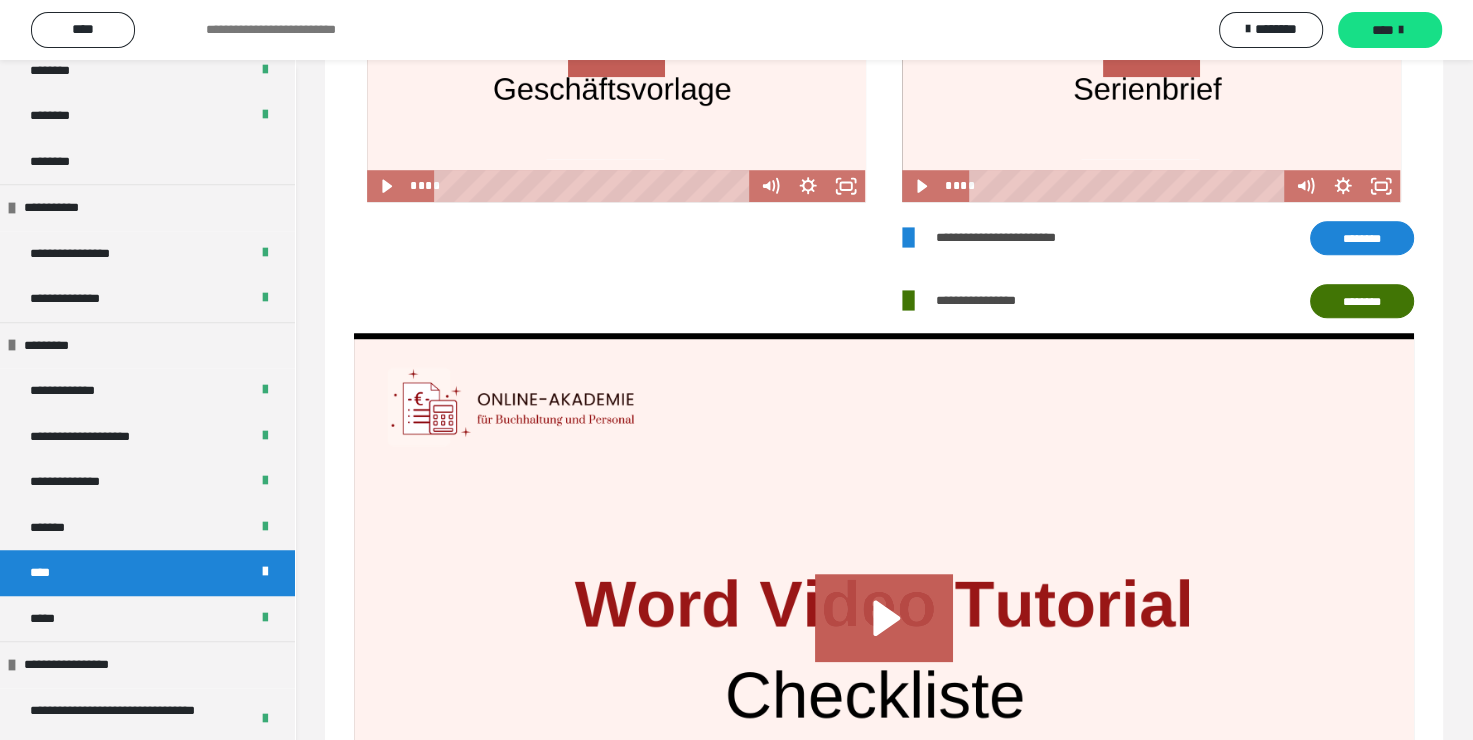 click on "********" at bounding box center (1362, 238) 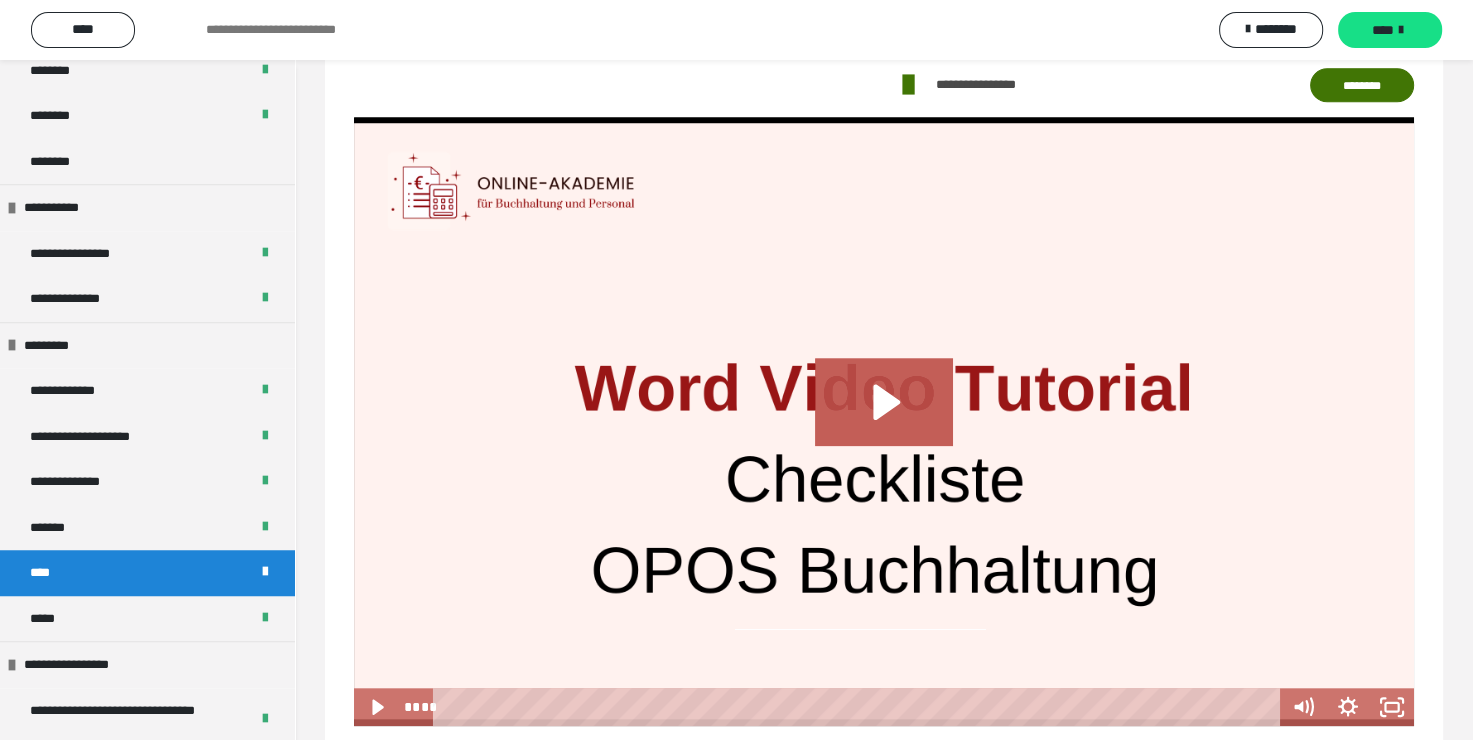 scroll, scrollTop: 1828, scrollLeft: 0, axis: vertical 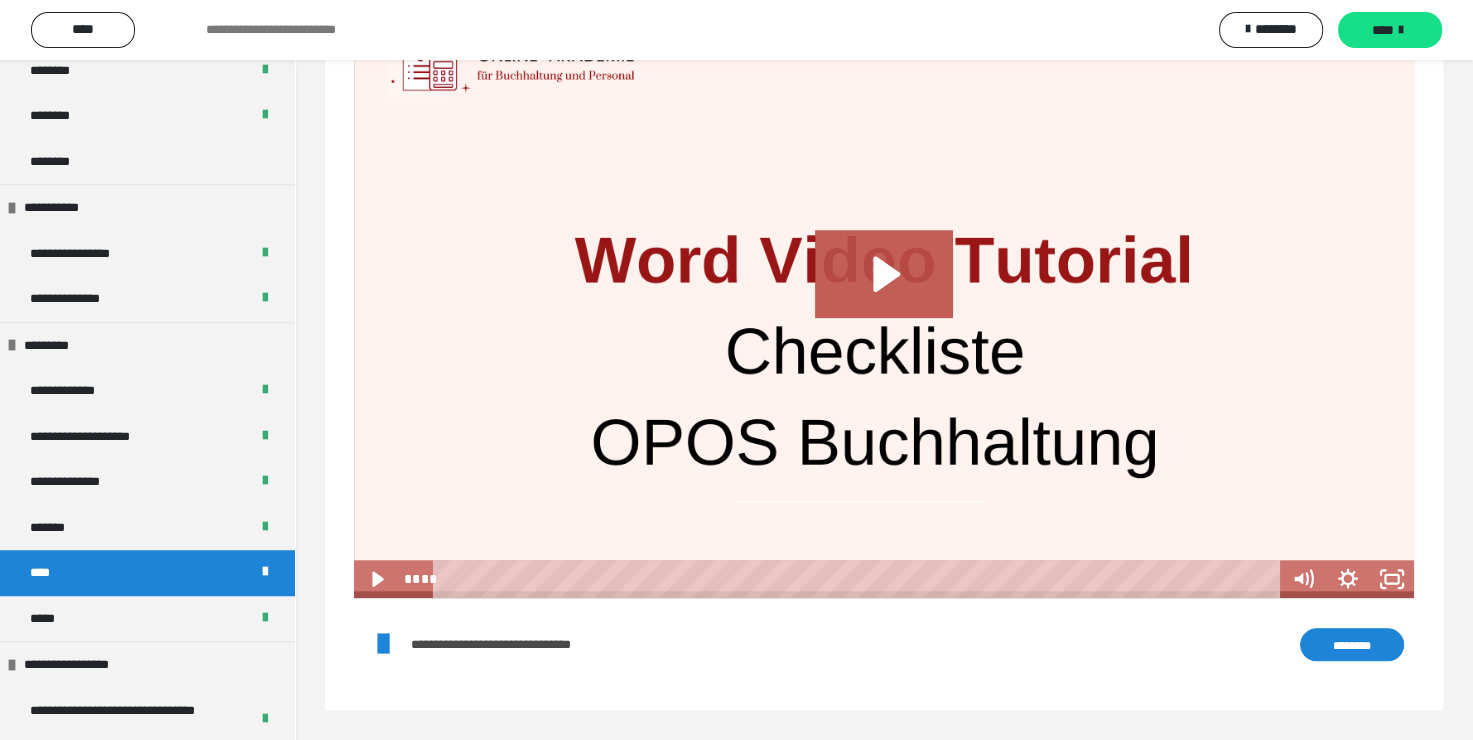 click on "********" at bounding box center (1352, 645) 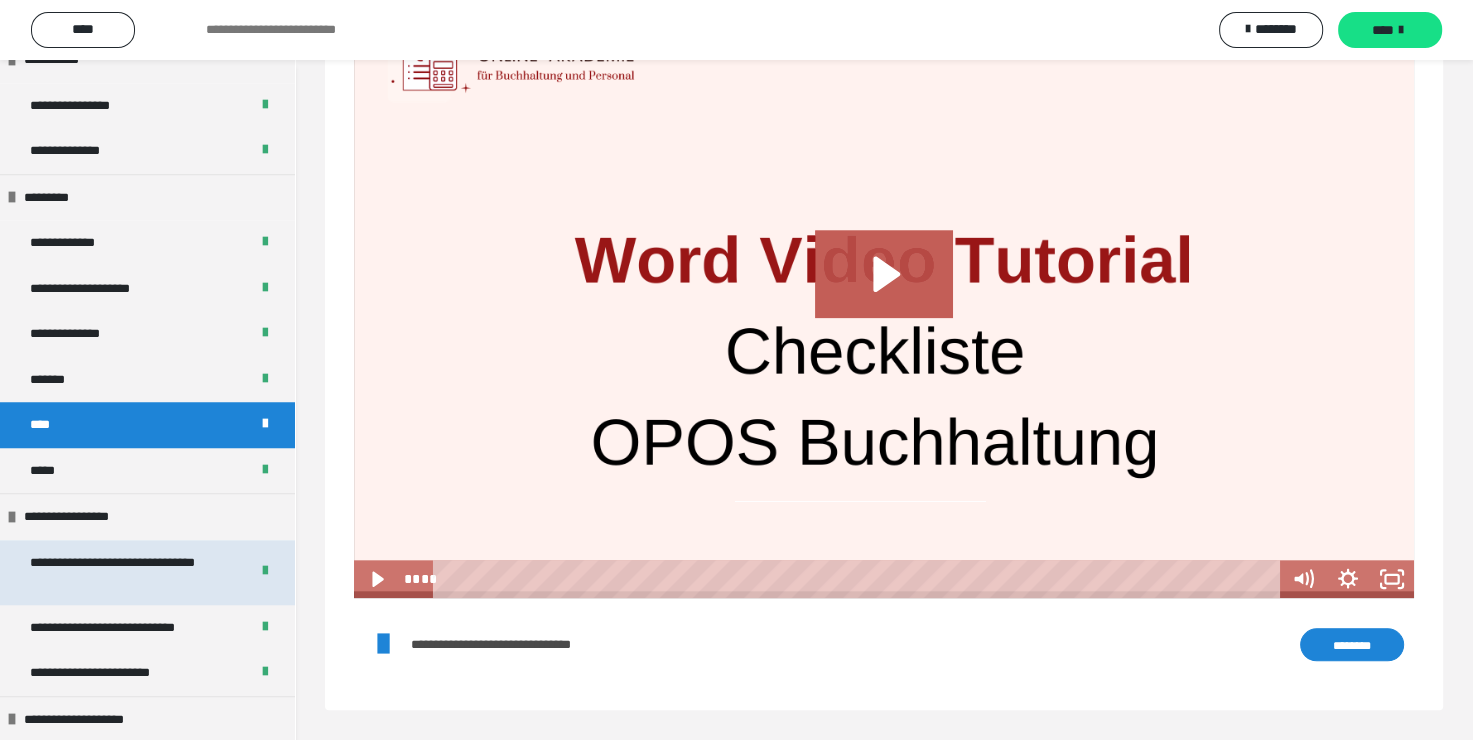 scroll, scrollTop: 1600, scrollLeft: 0, axis: vertical 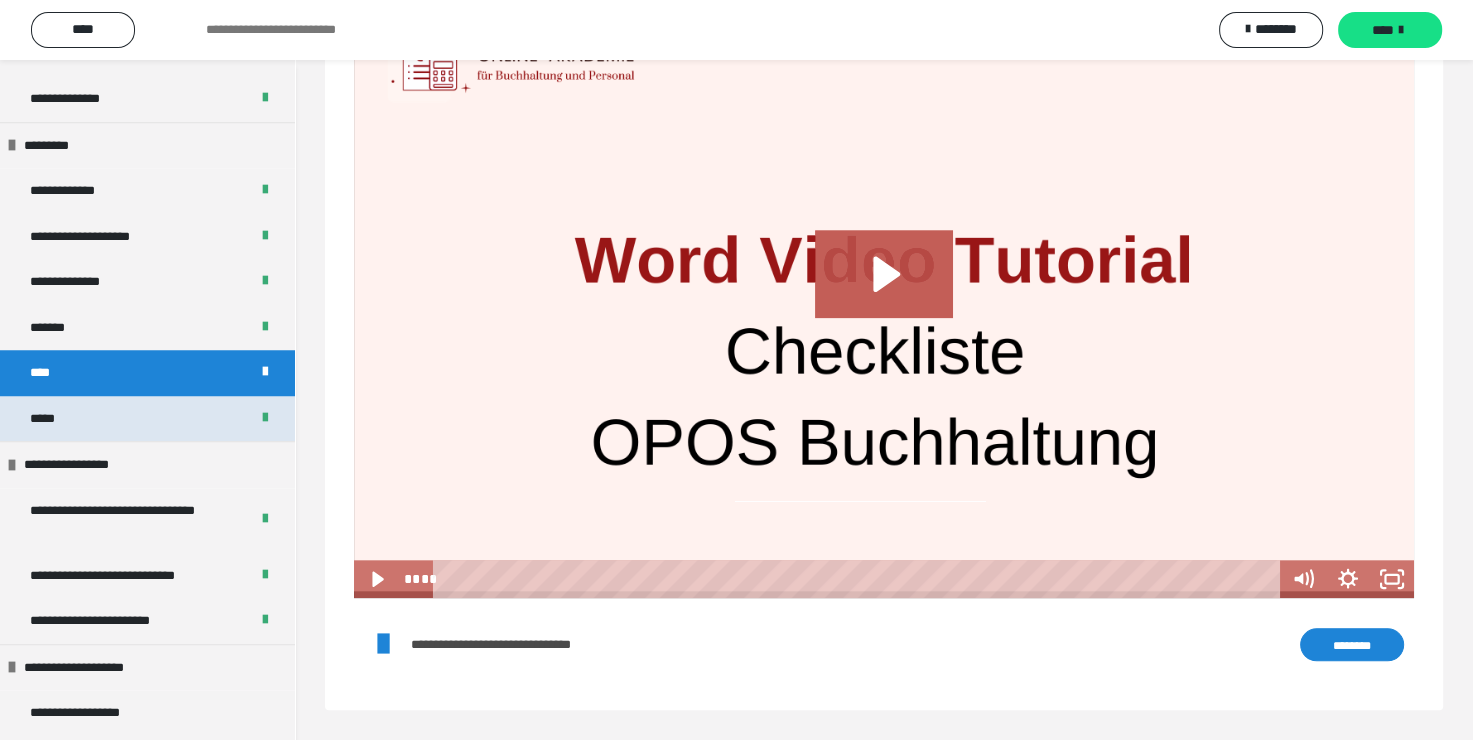 click on "*****" at bounding box center (147, 419) 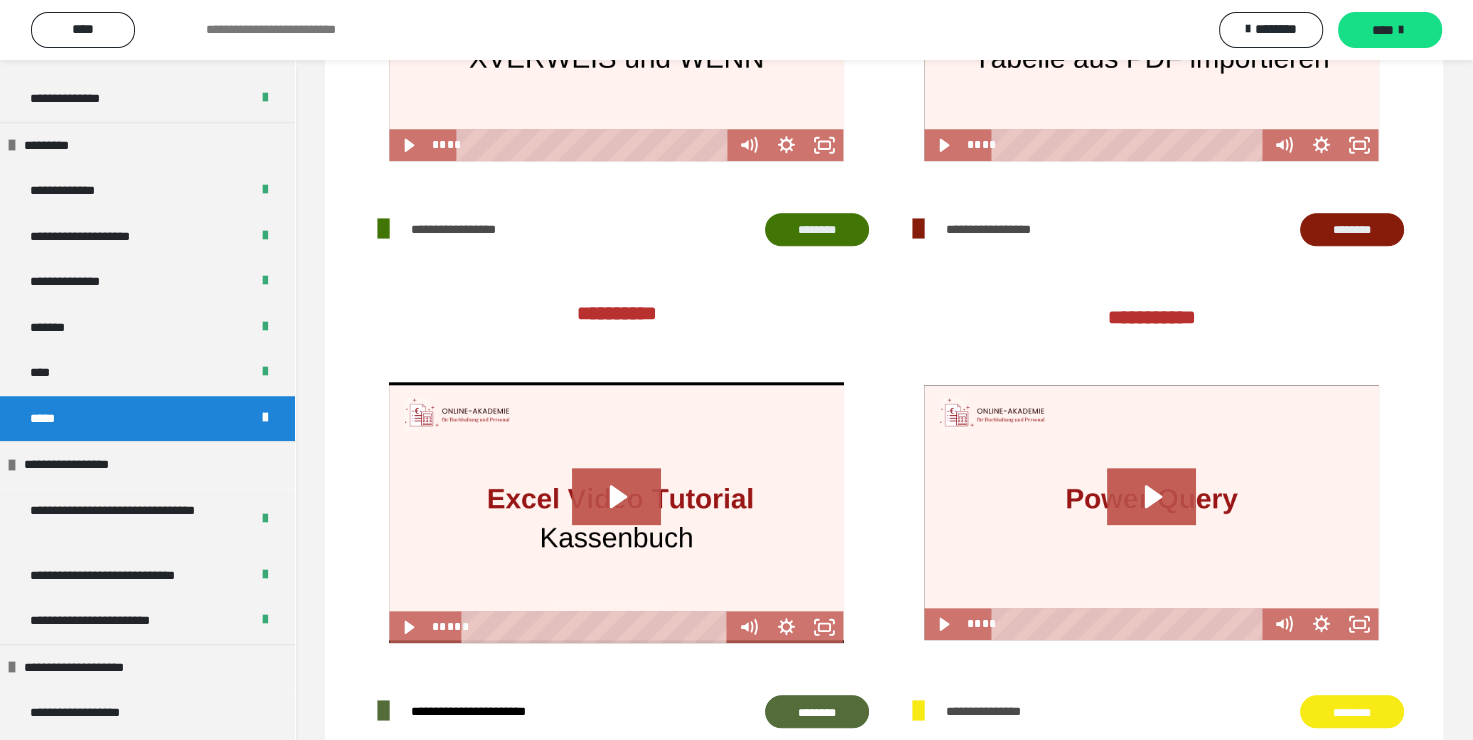 scroll, scrollTop: 2001, scrollLeft: 0, axis: vertical 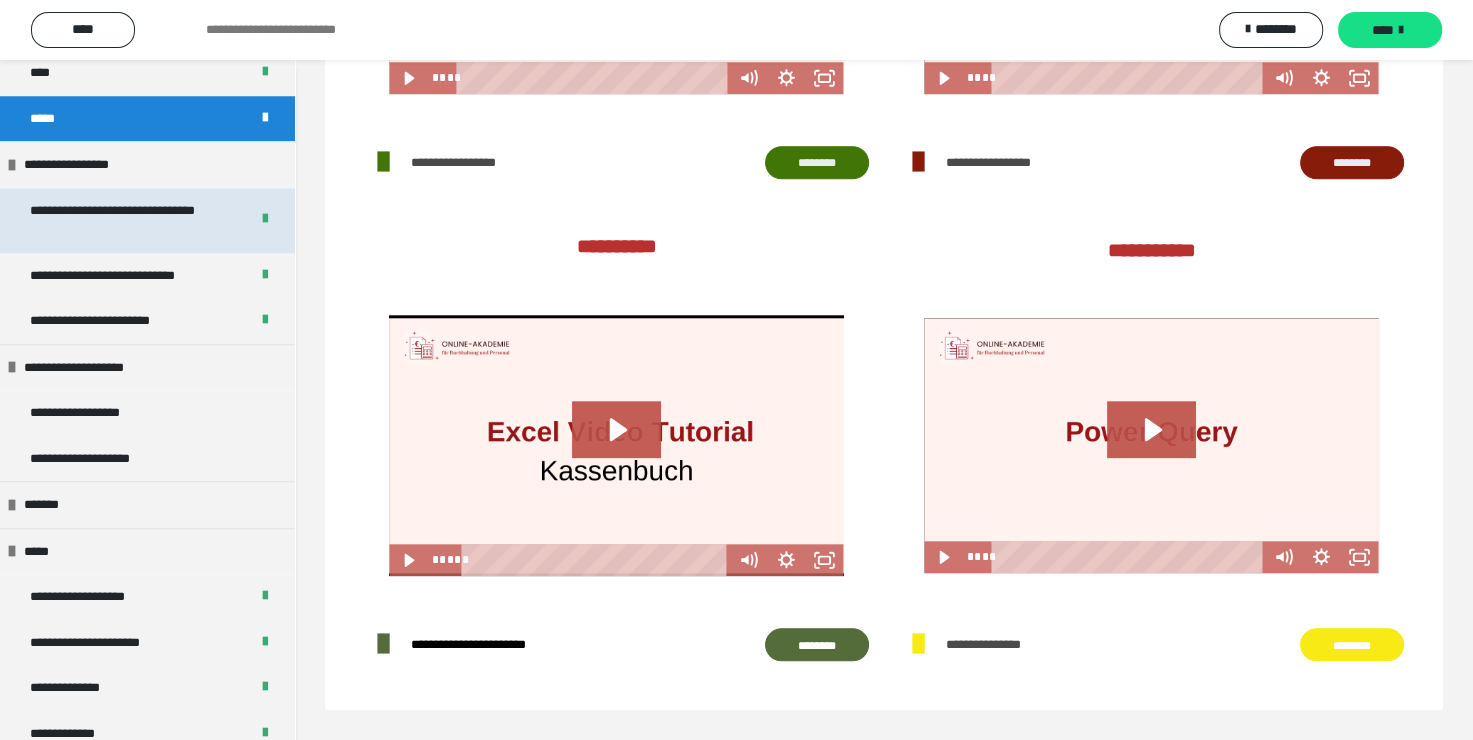 click on "**********" at bounding box center [124, 220] 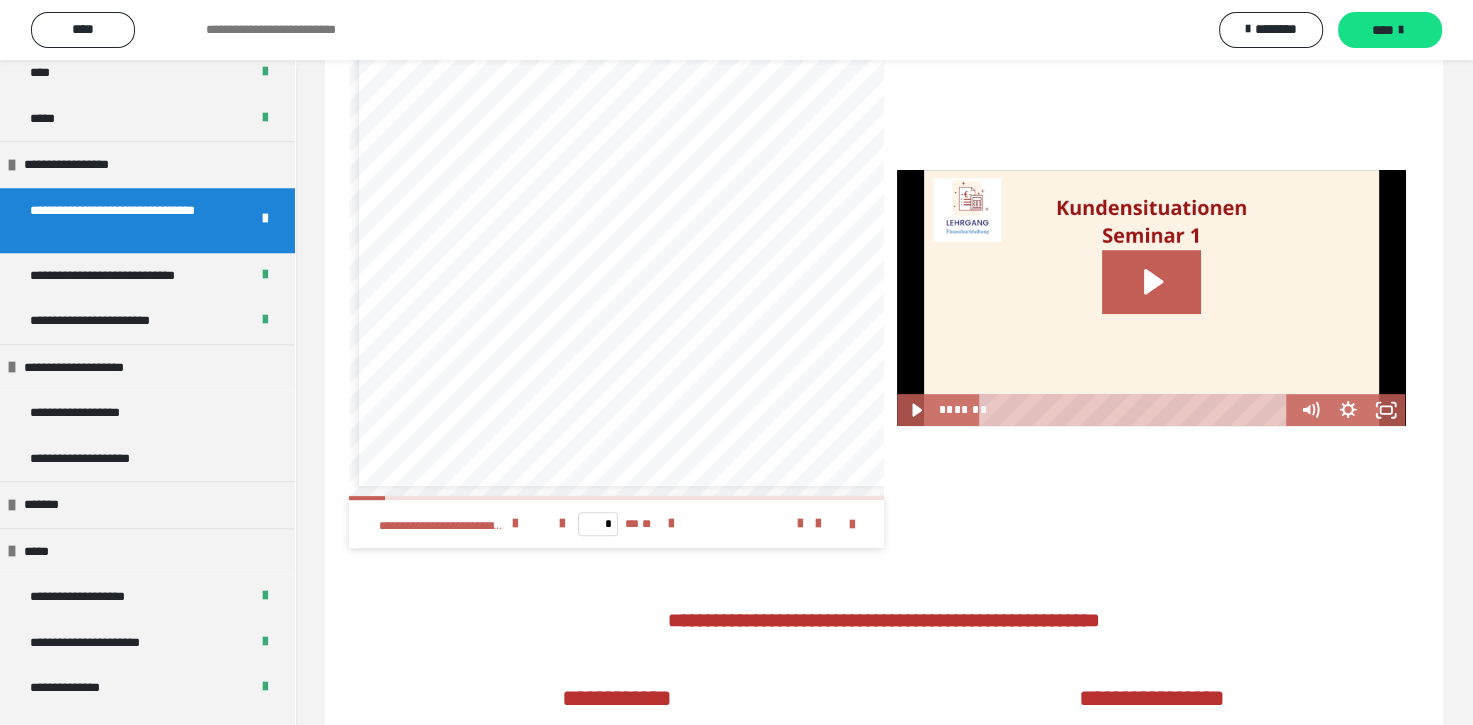 scroll, scrollTop: 700, scrollLeft: 0, axis: vertical 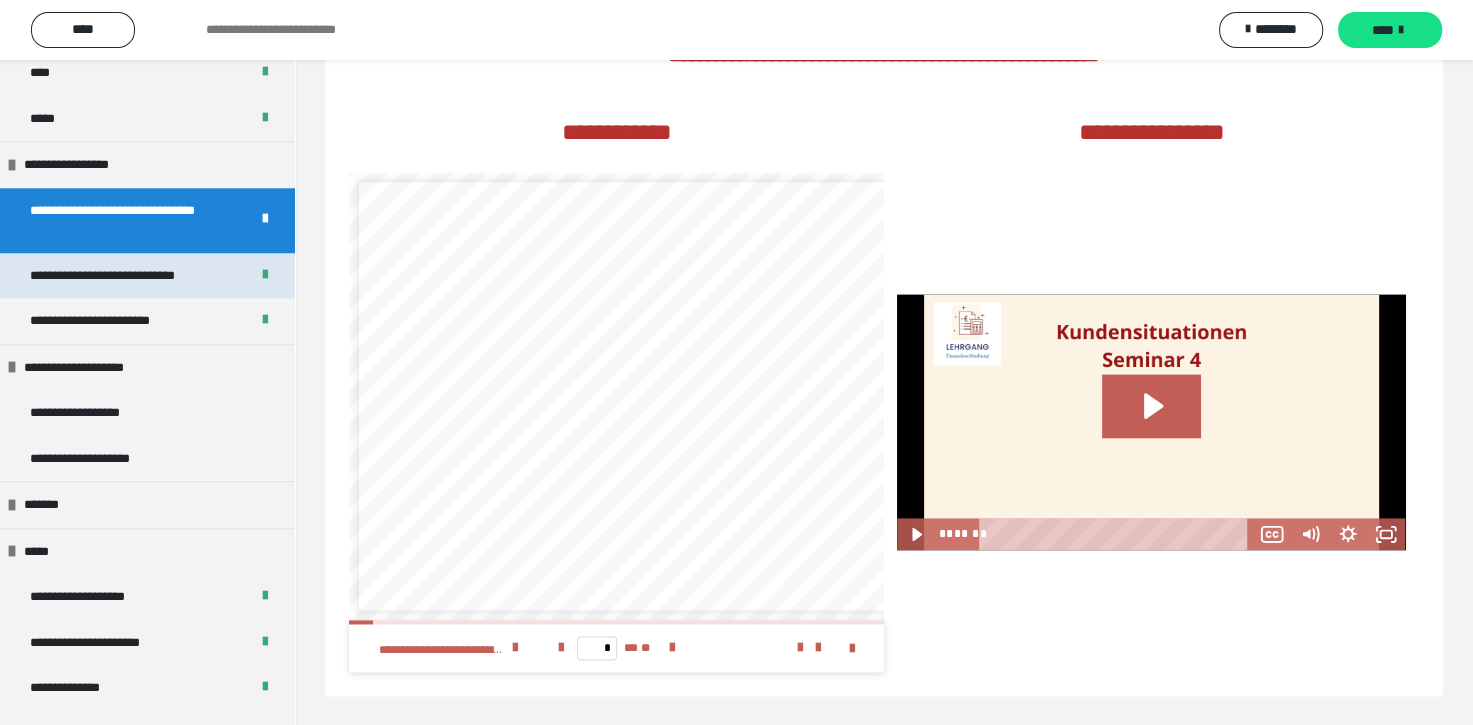 click on "**********" at bounding box center [131, 276] 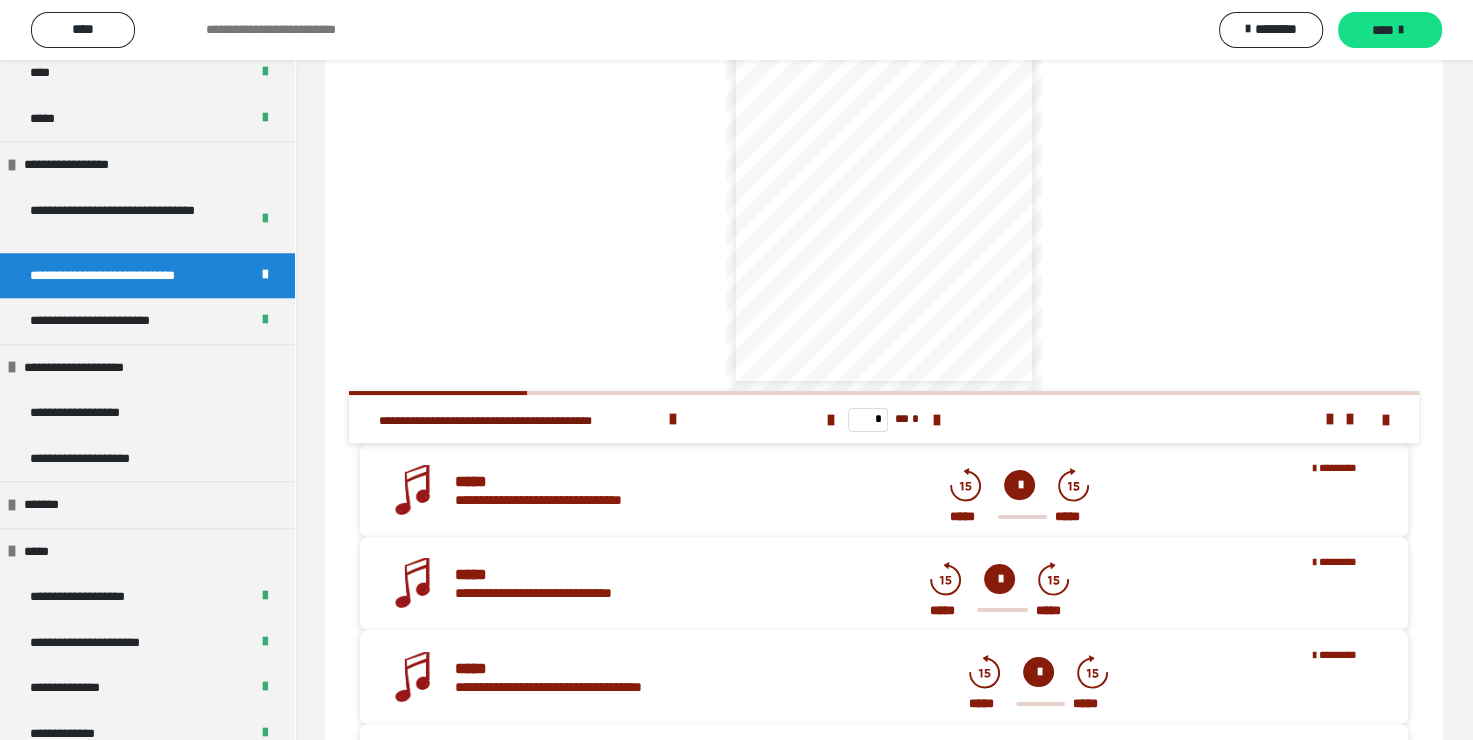 scroll, scrollTop: 200, scrollLeft: 0, axis: vertical 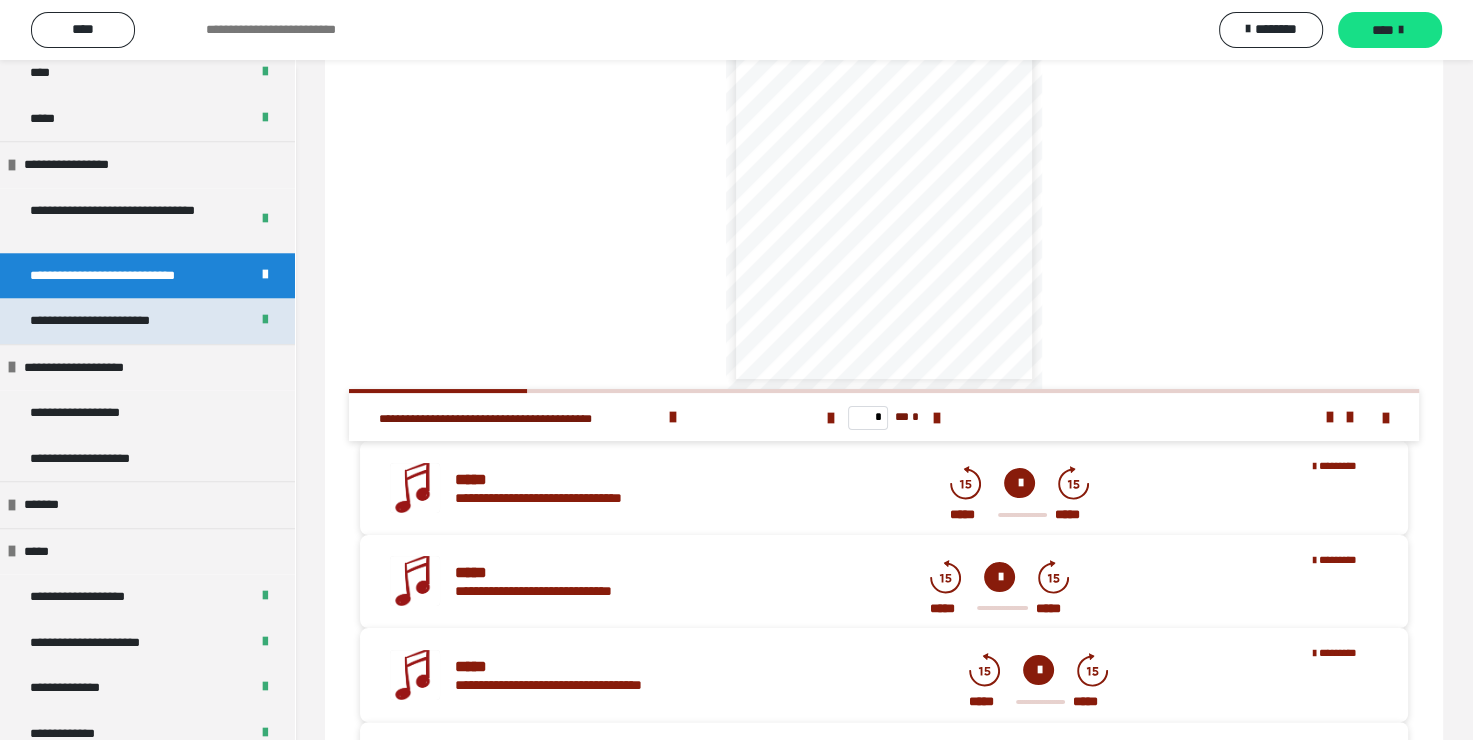 click on "**********" at bounding box center (117, 321) 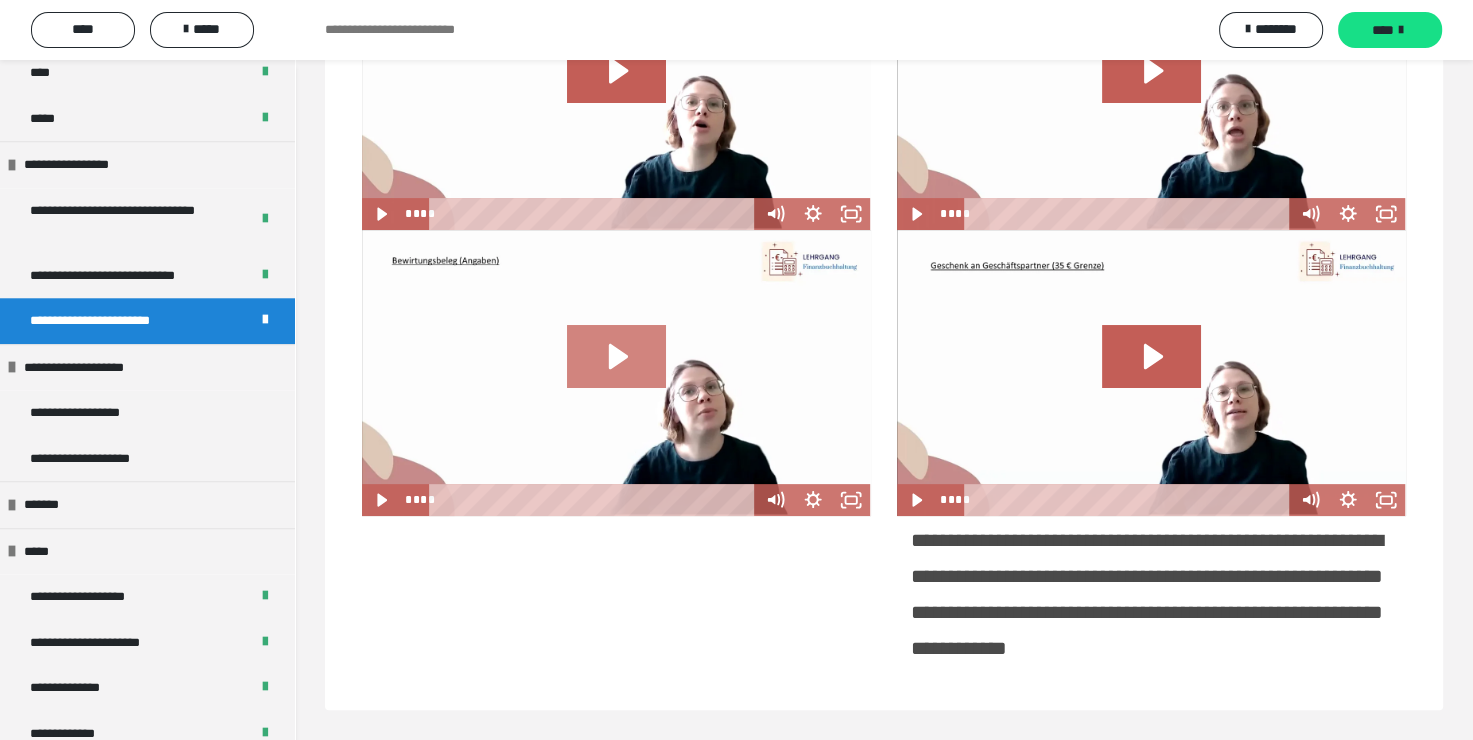 scroll, scrollTop: 0, scrollLeft: 0, axis: both 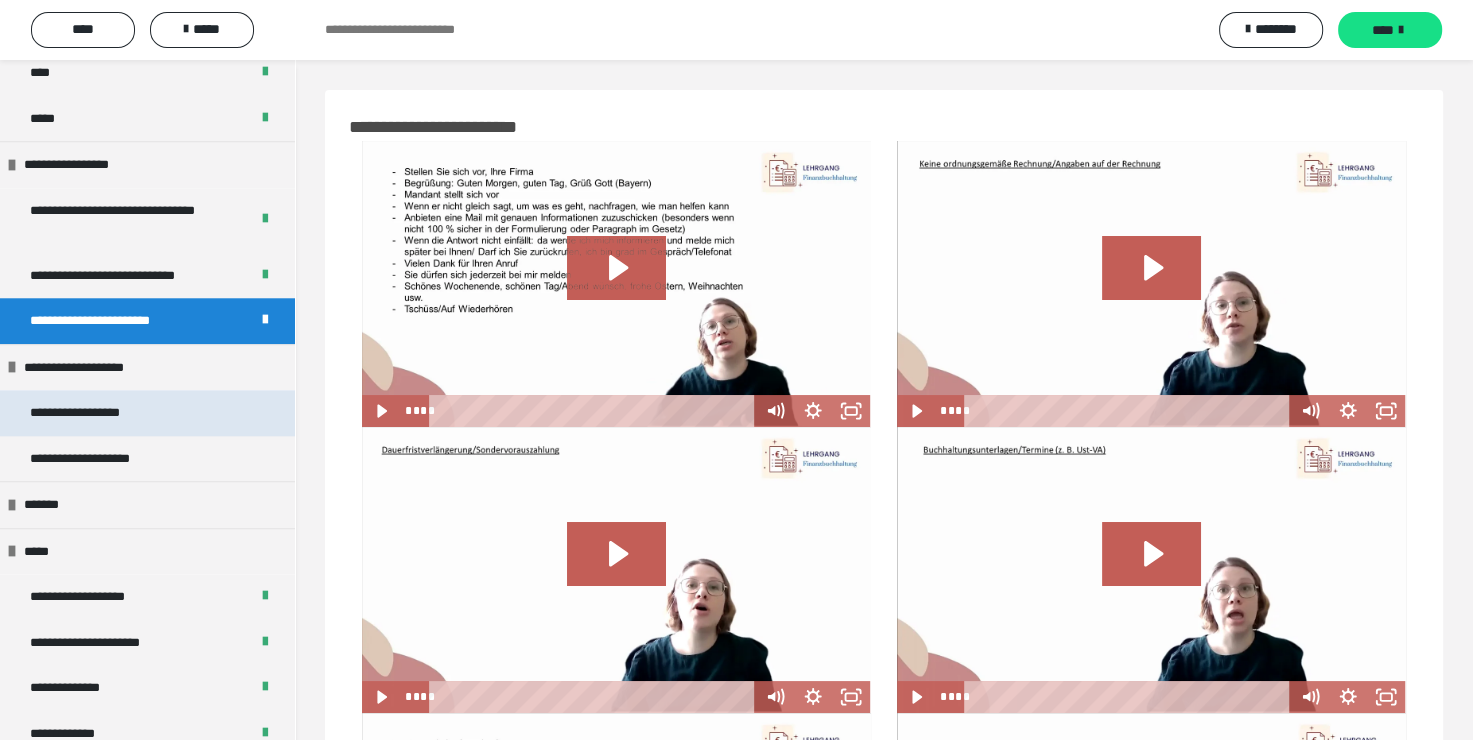 click on "**********" at bounding box center (147, 413) 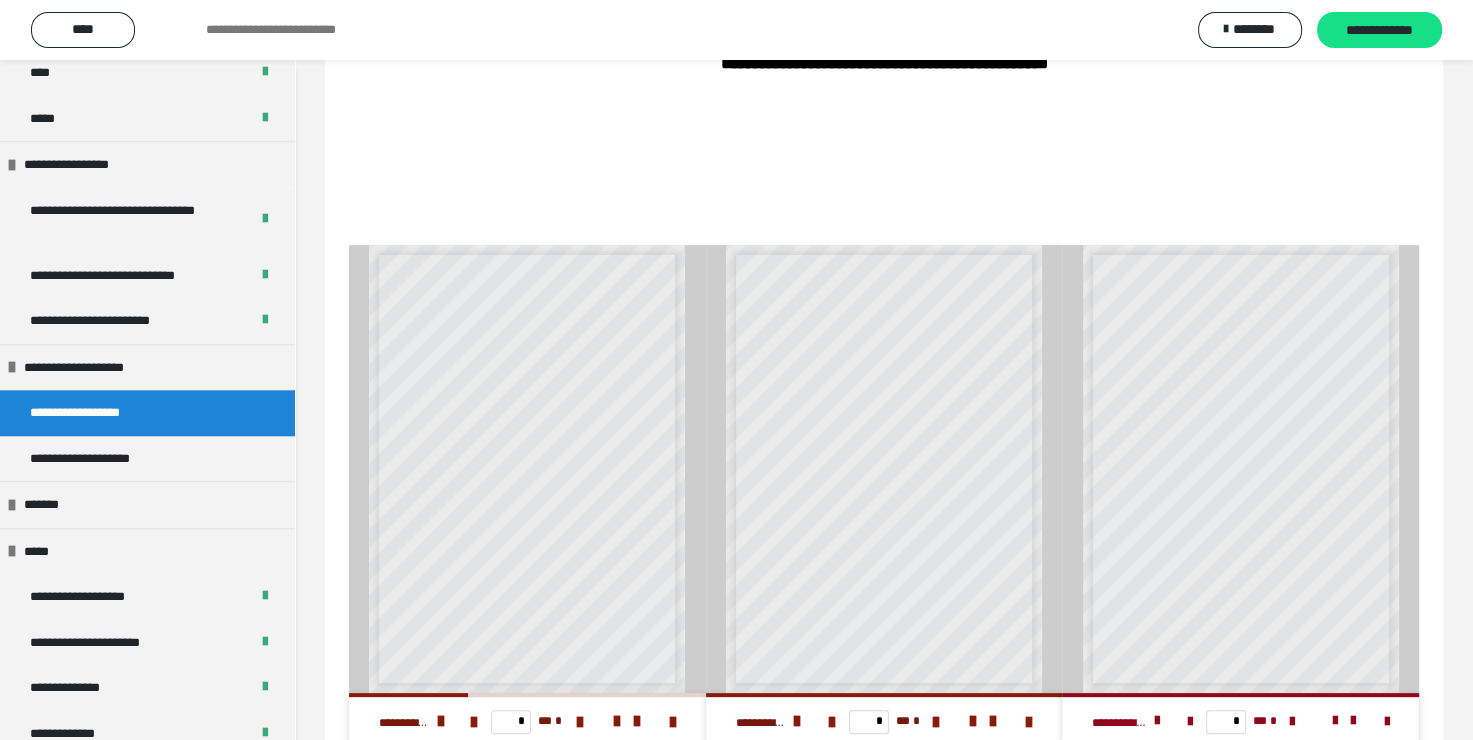 scroll, scrollTop: 400, scrollLeft: 0, axis: vertical 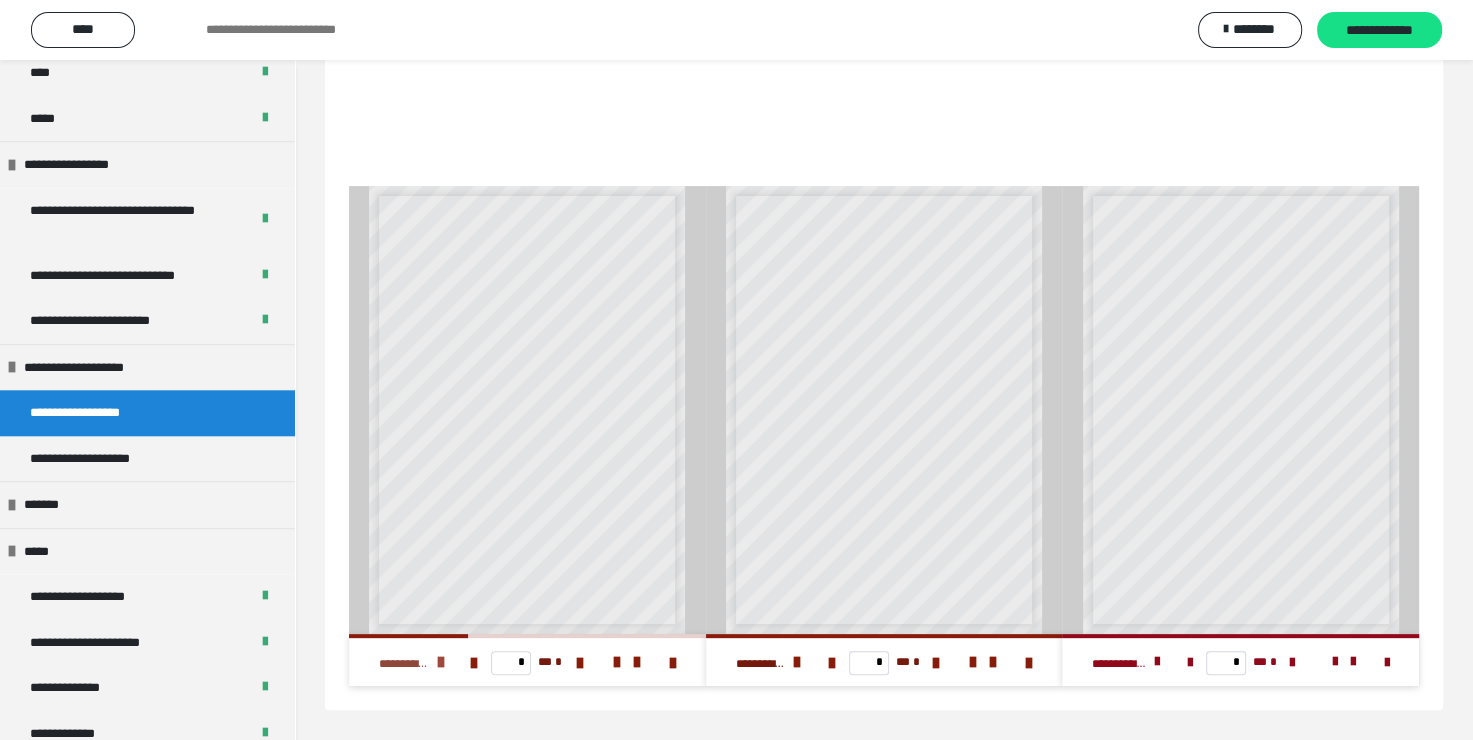 click at bounding box center [441, 662] 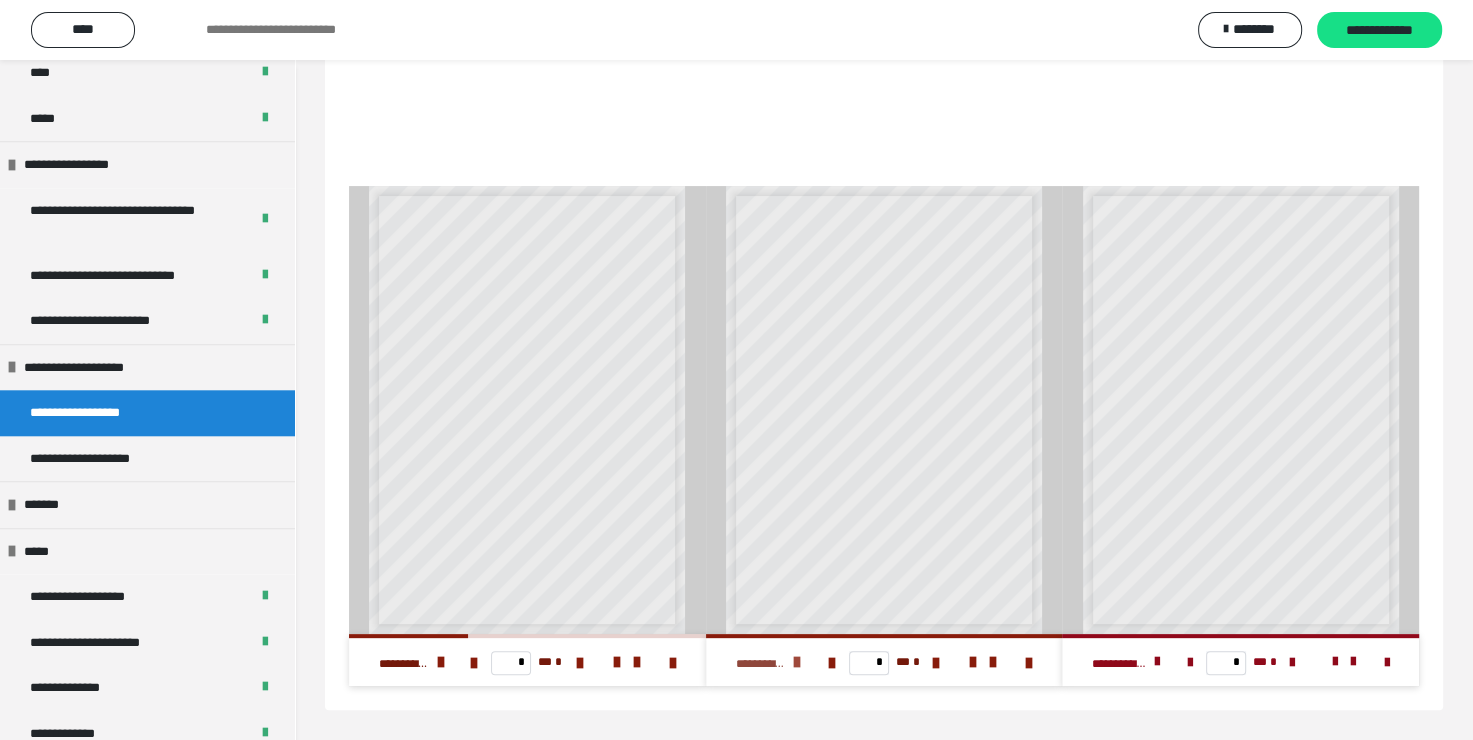 click at bounding box center (797, 662) 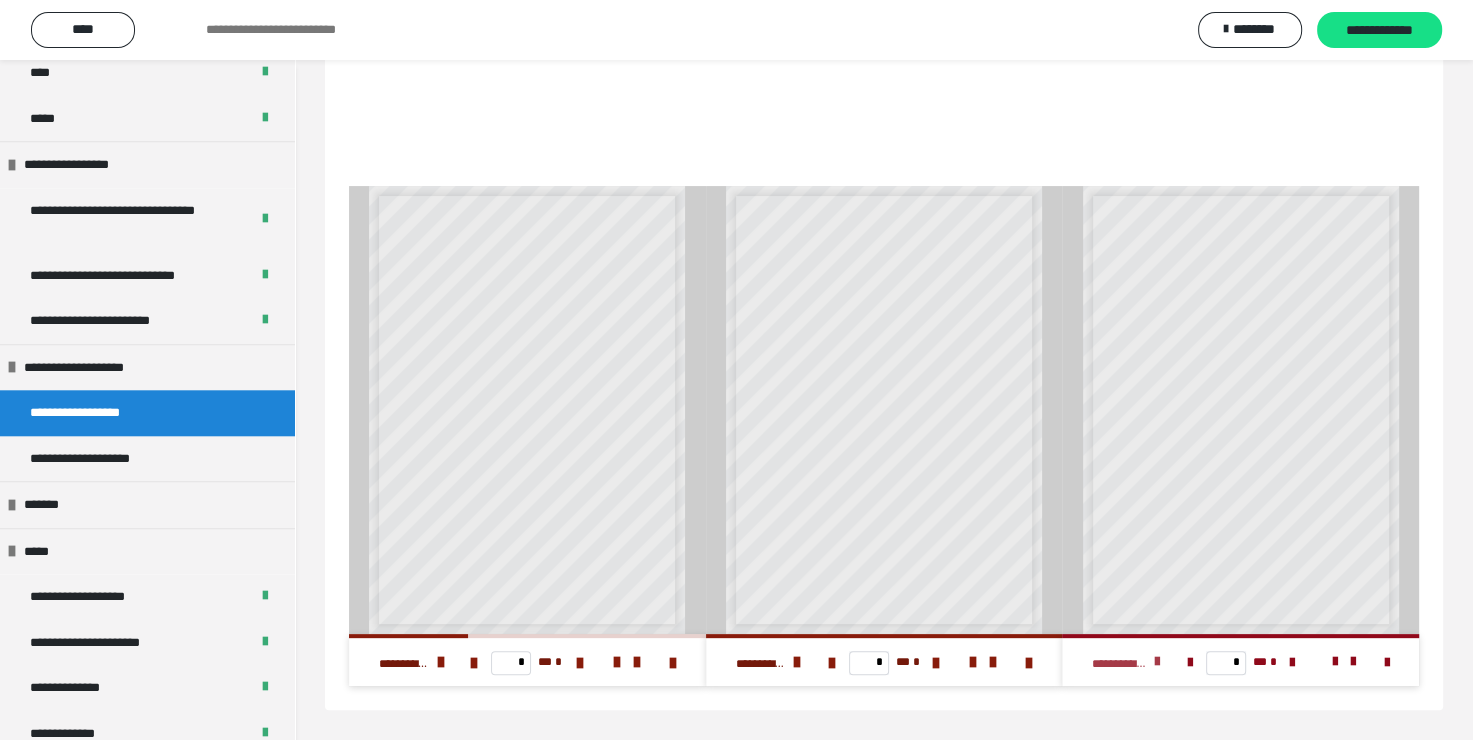 click on "**********" at bounding box center (1120, 664) 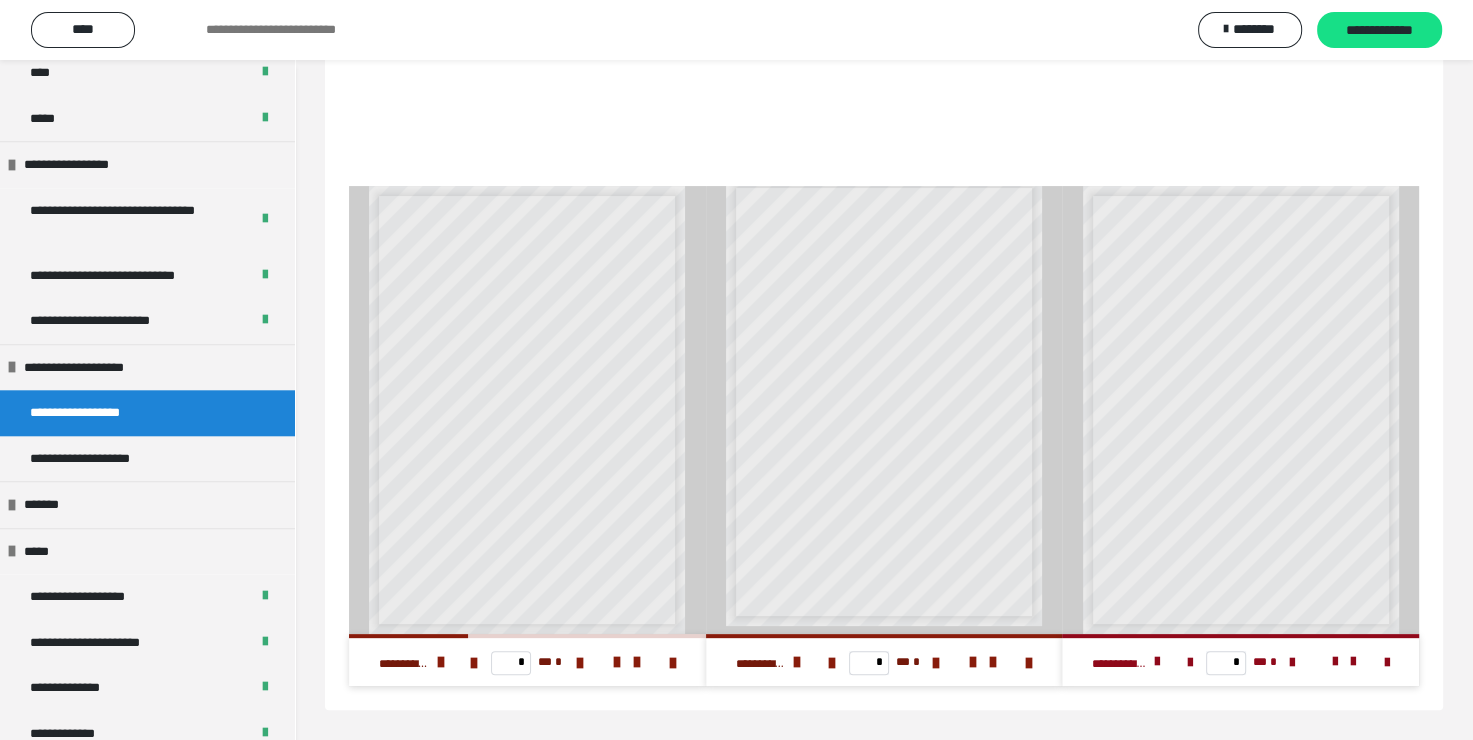 scroll, scrollTop: 12, scrollLeft: 0, axis: vertical 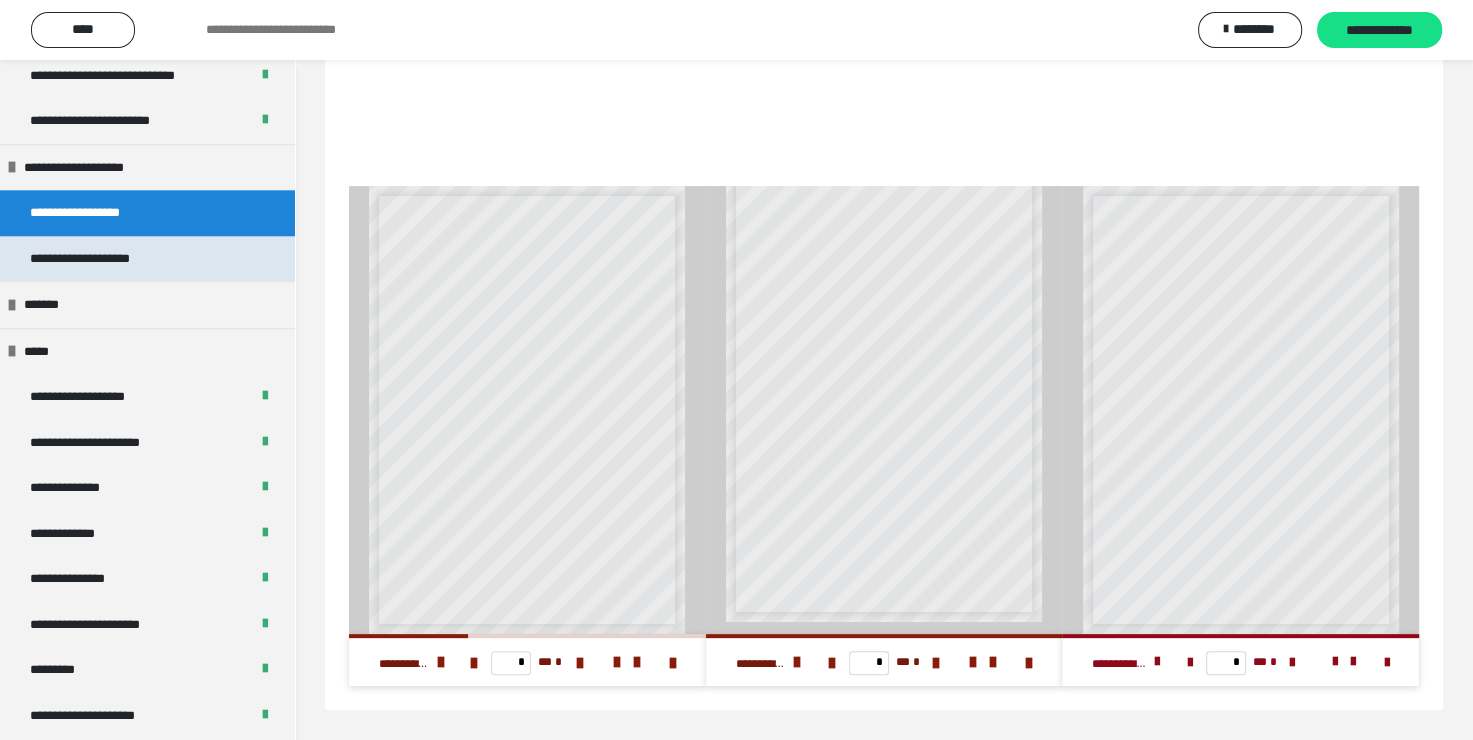 click on "**********" at bounding box center (102, 259) 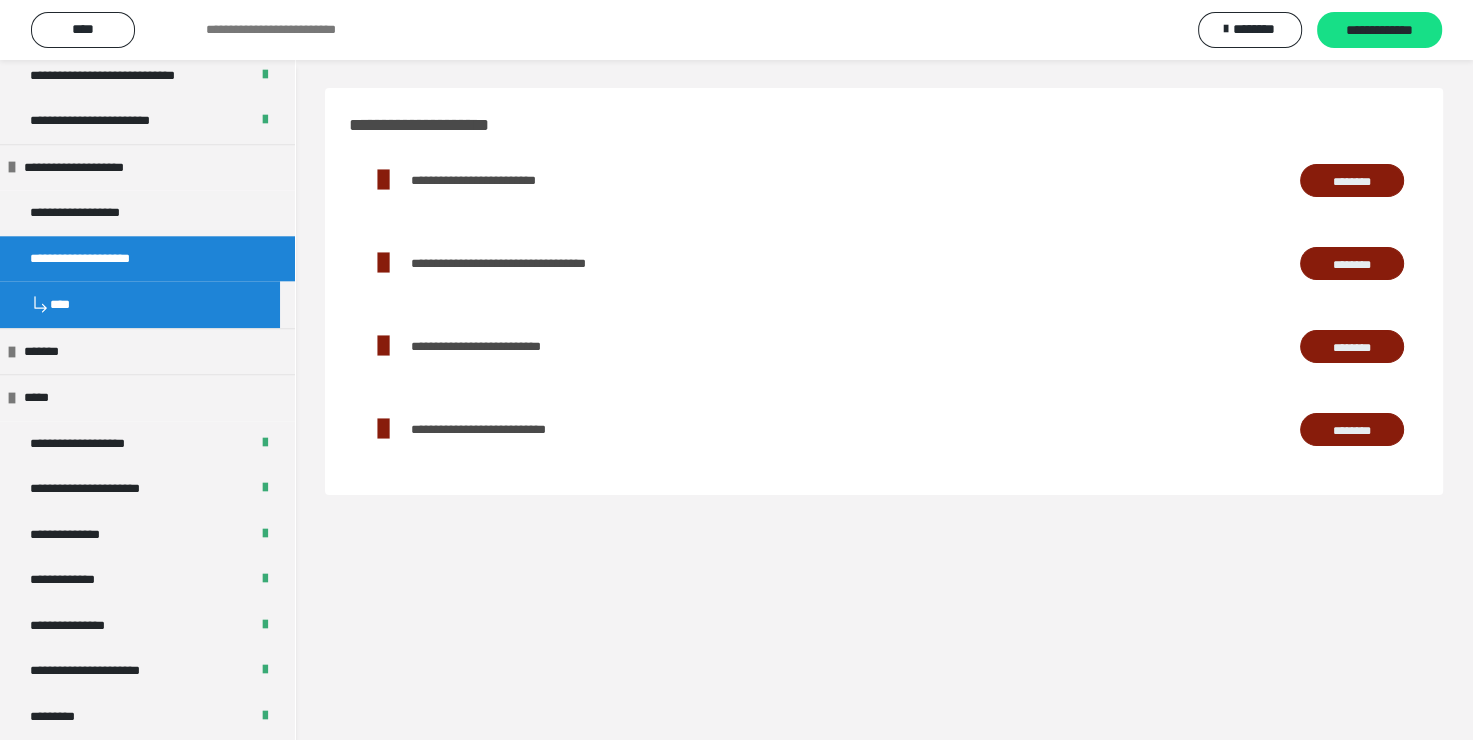 scroll, scrollTop: 0, scrollLeft: 0, axis: both 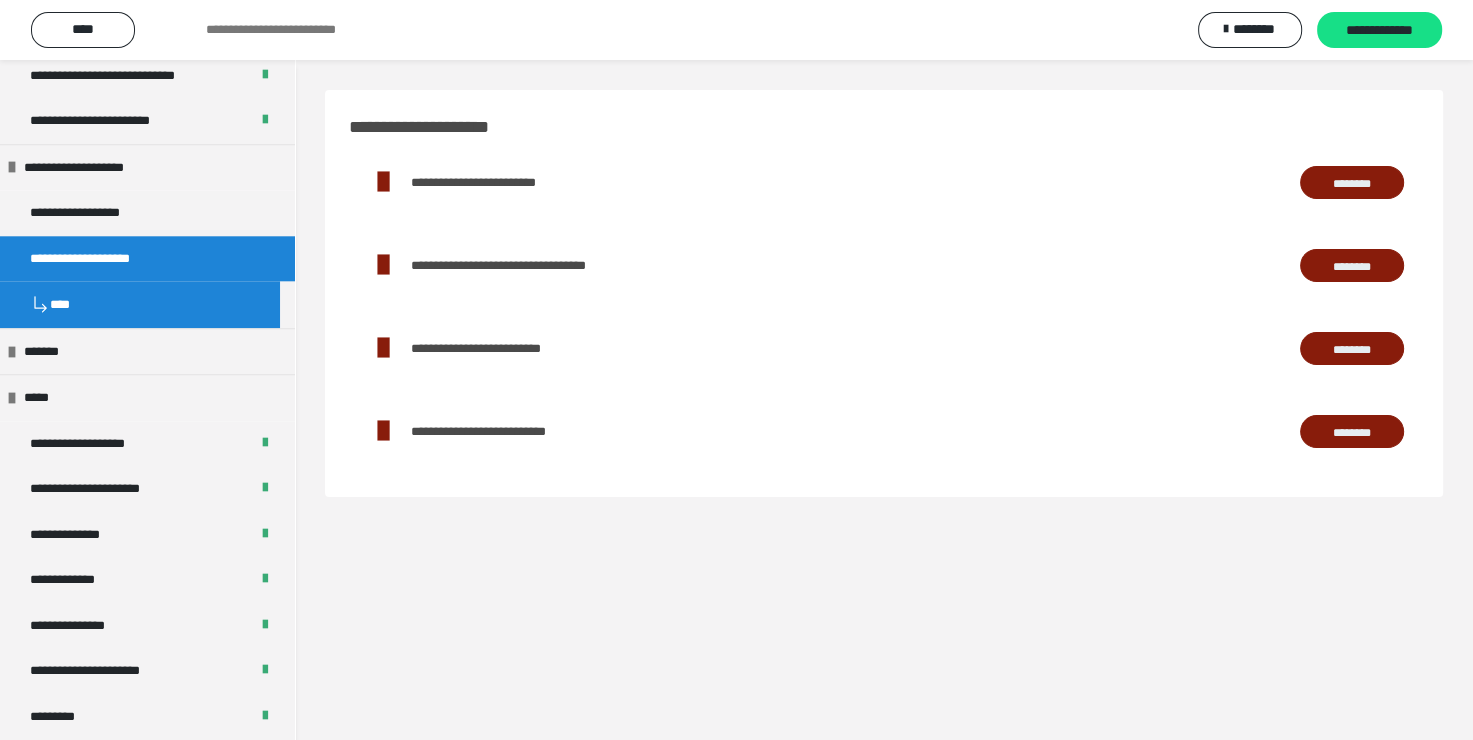 click on "********" at bounding box center [1352, 183] 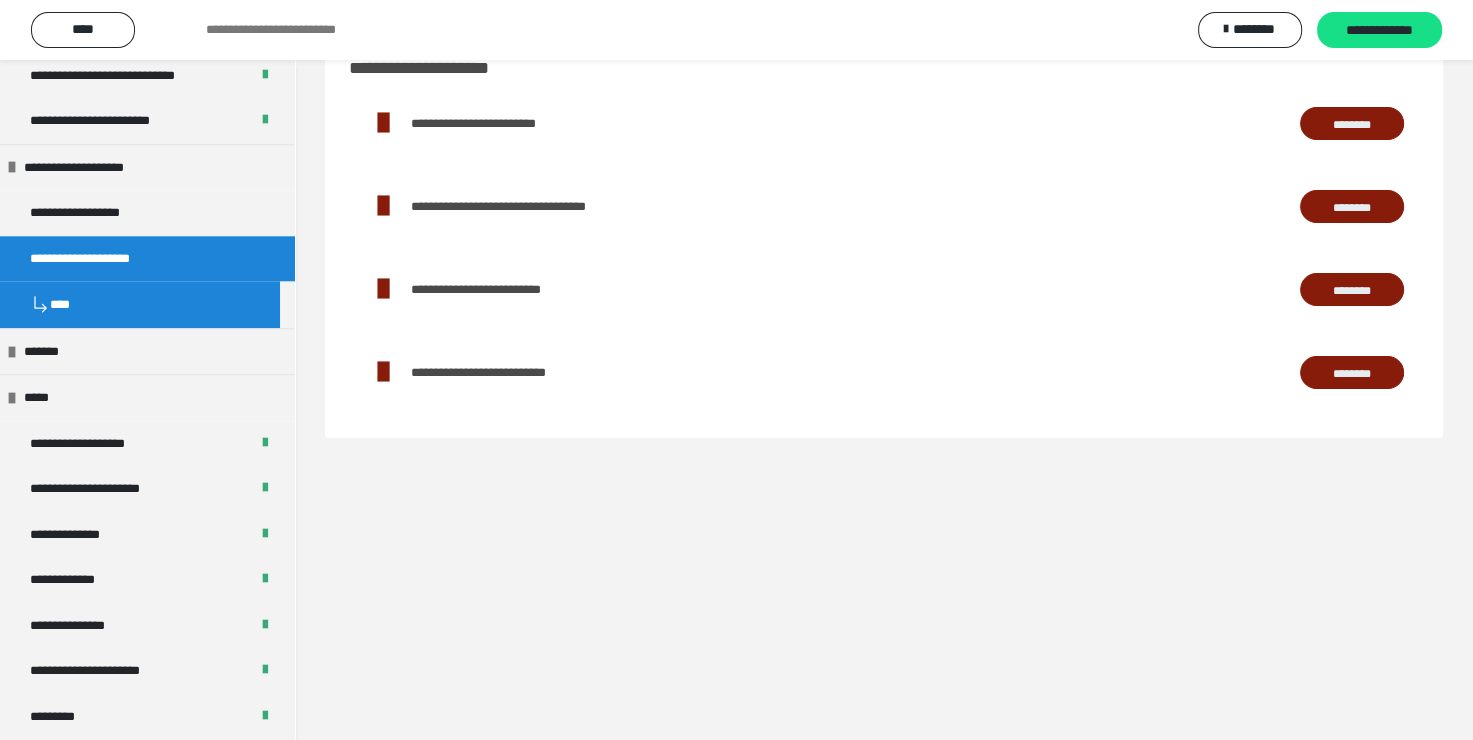 scroll, scrollTop: 60, scrollLeft: 0, axis: vertical 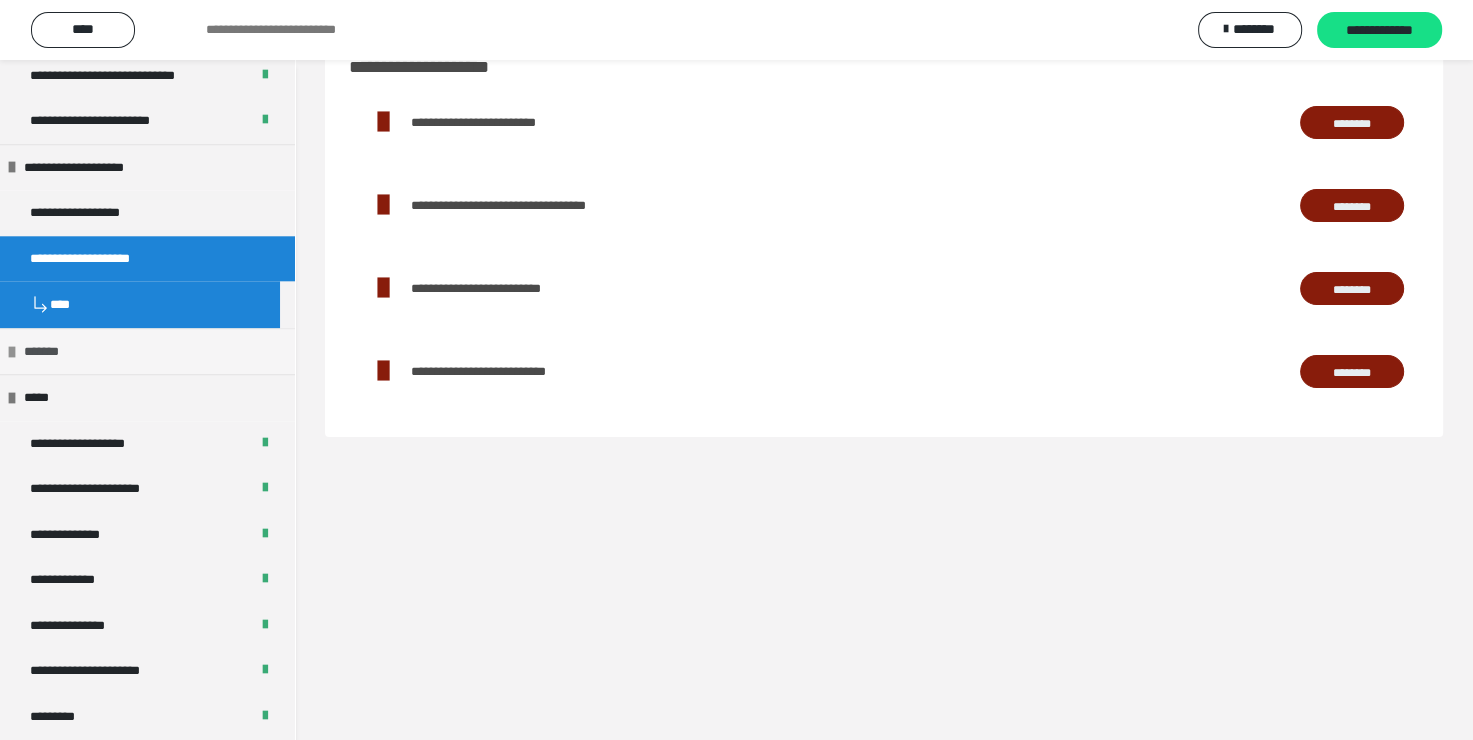 click at bounding box center [12, 352] 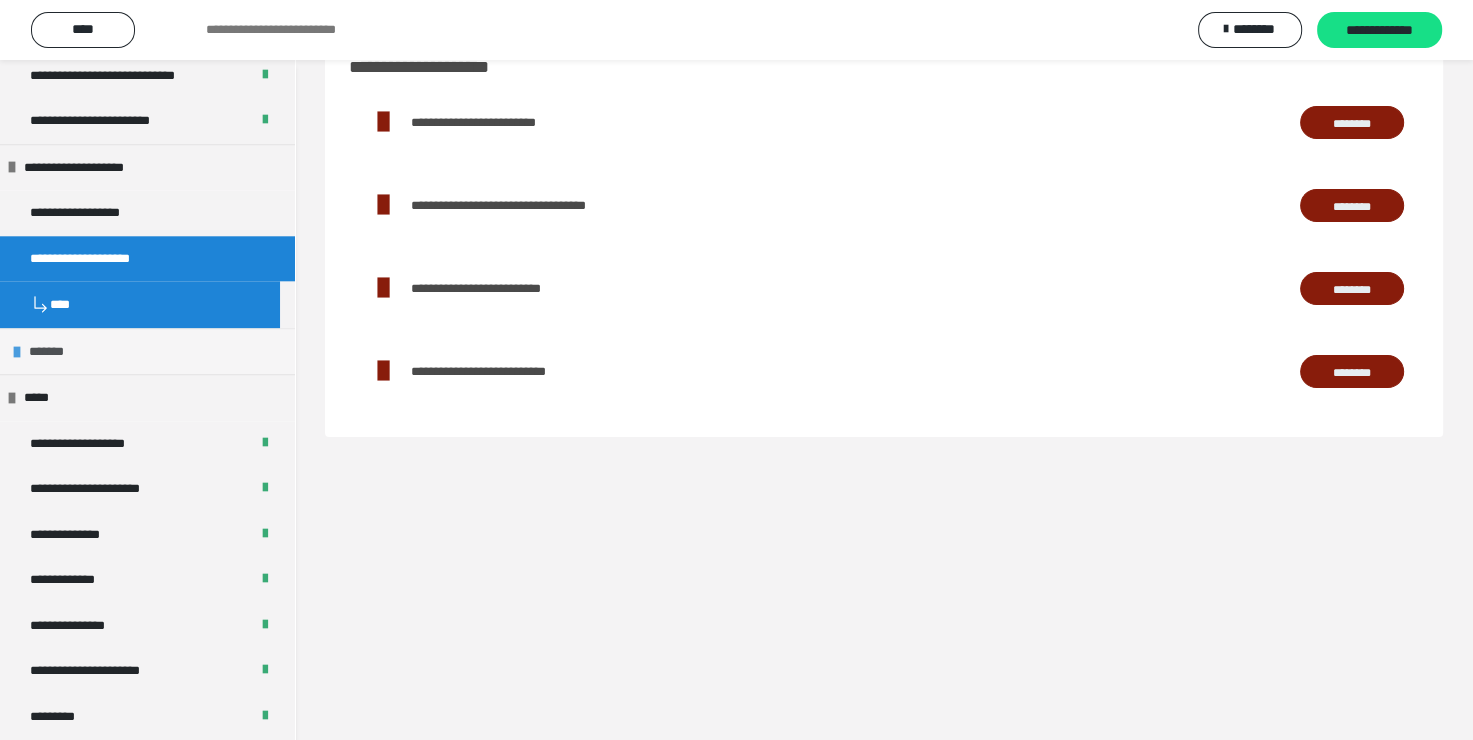 scroll, scrollTop: 2000, scrollLeft: 0, axis: vertical 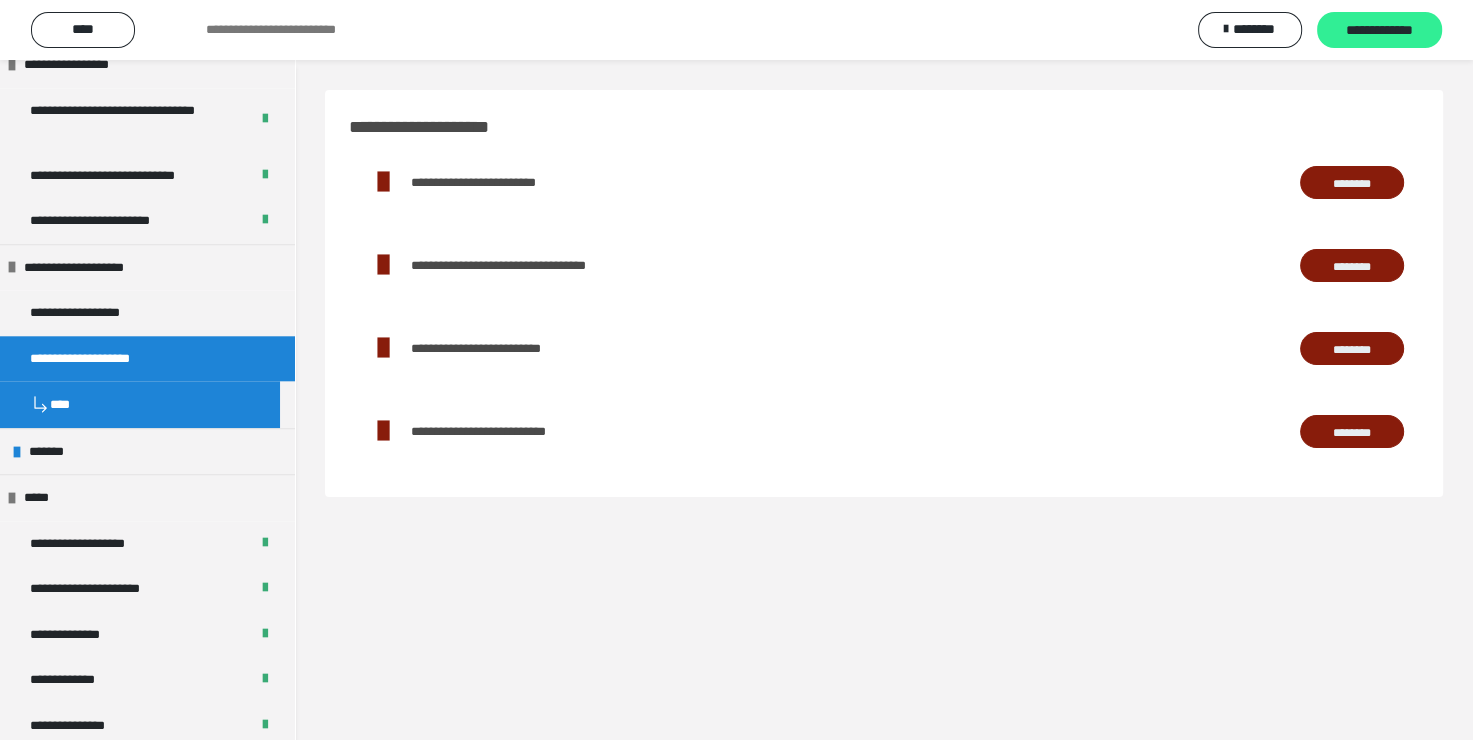 click on "**********" at bounding box center (1379, 31) 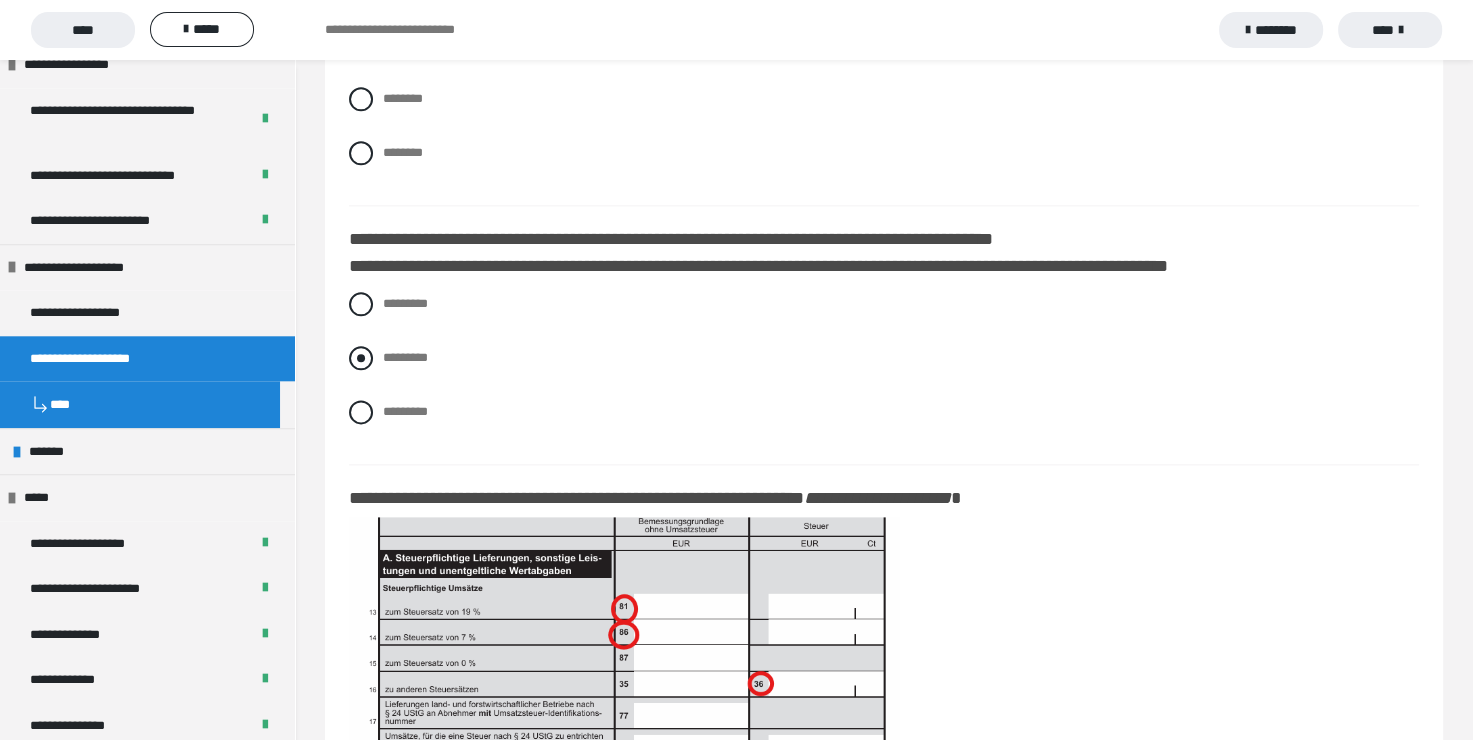 scroll, scrollTop: 16968, scrollLeft: 0, axis: vertical 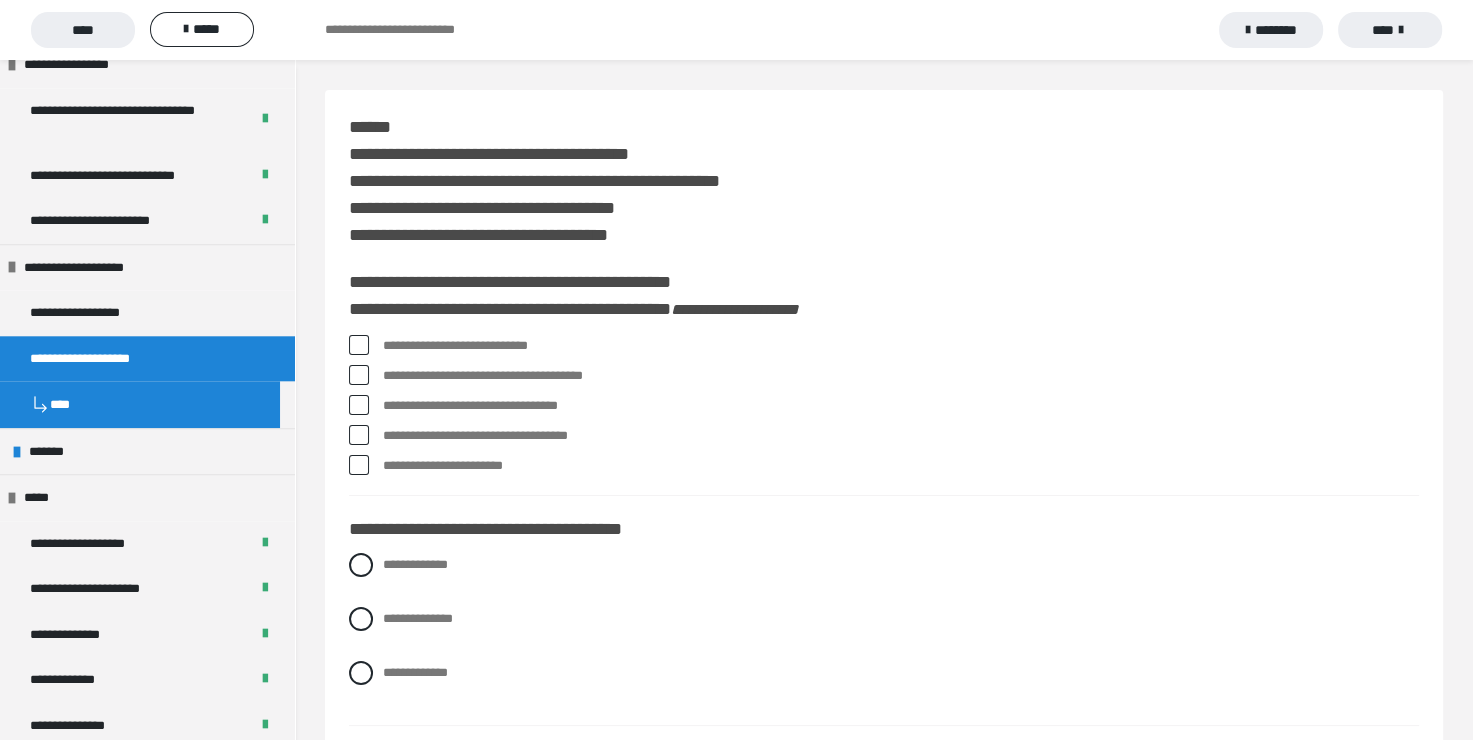 click at bounding box center (359, 345) 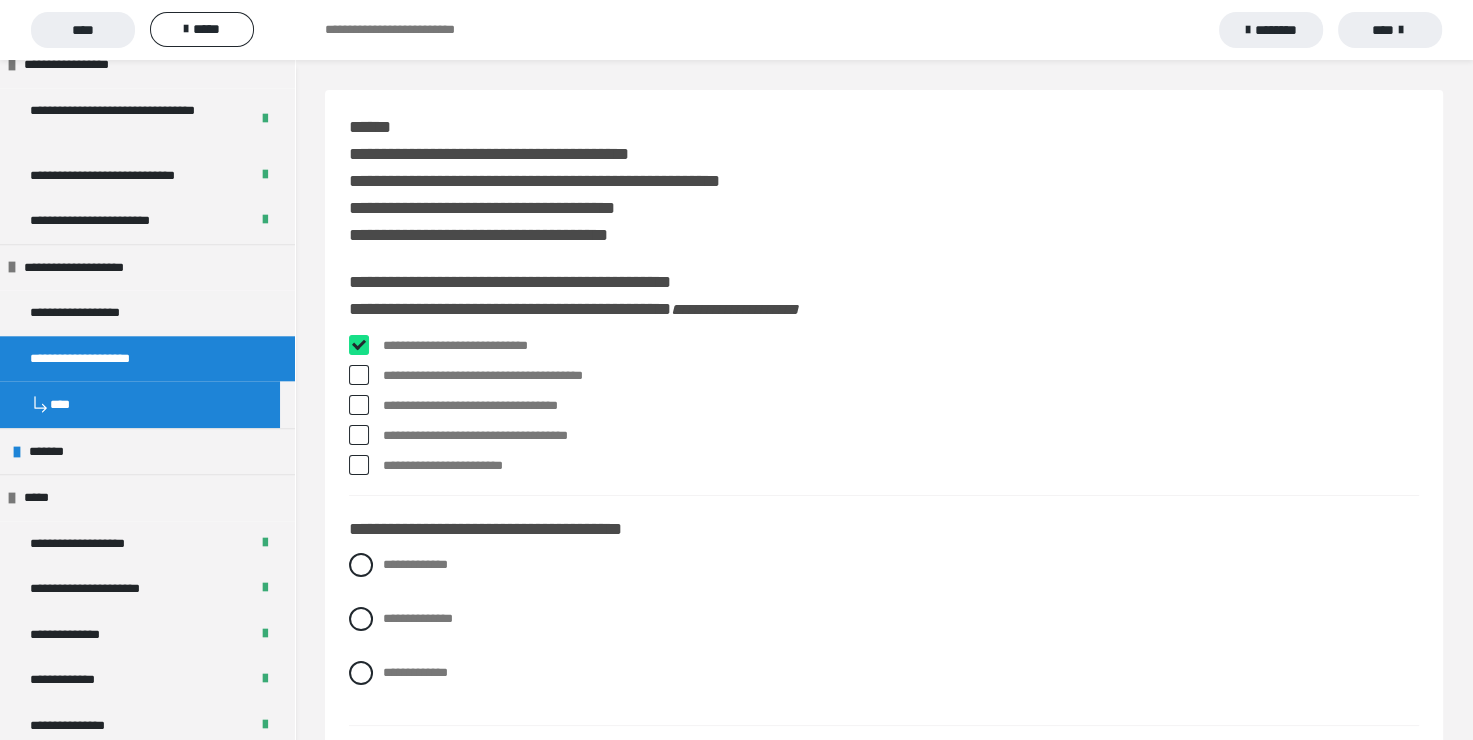 checkbox on "****" 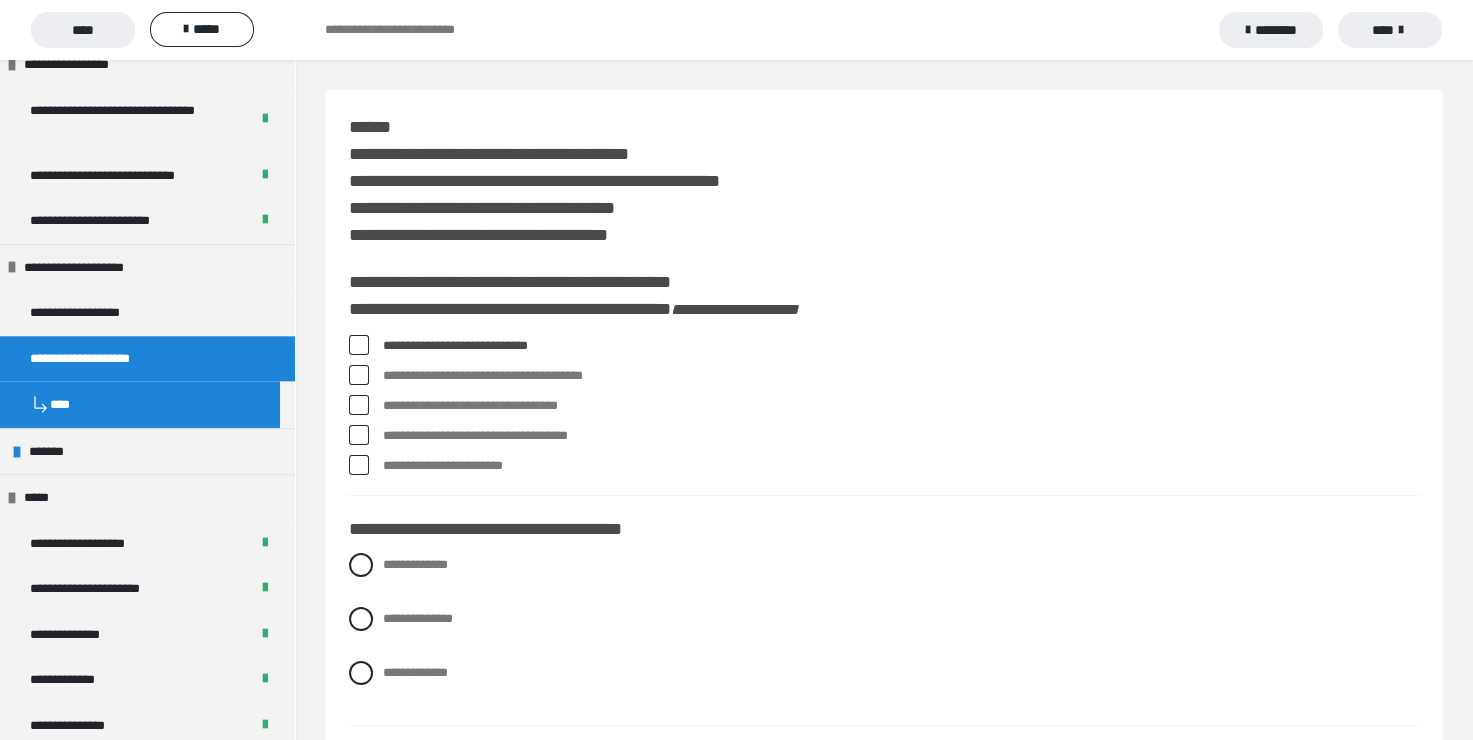 click at bounding box center (359, 435) 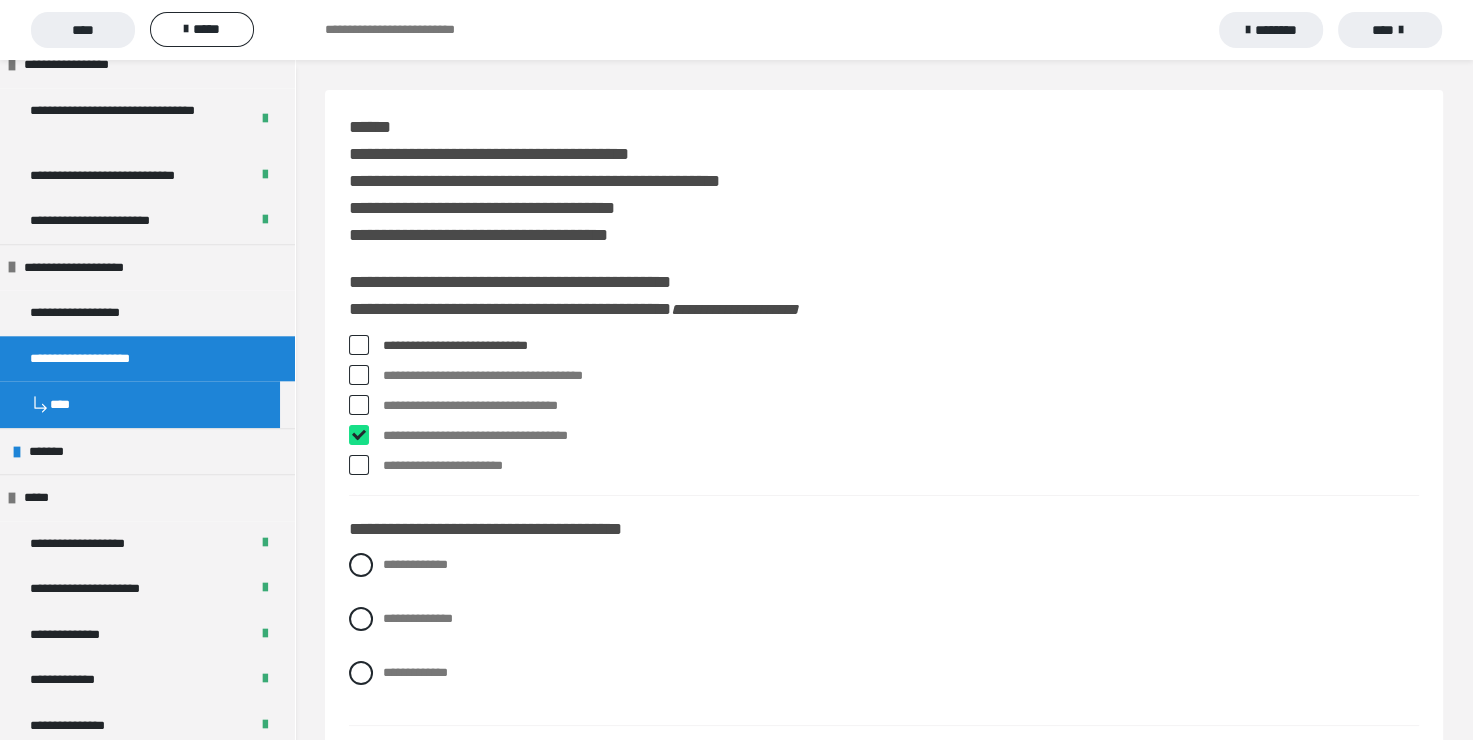 checkbox on "****" 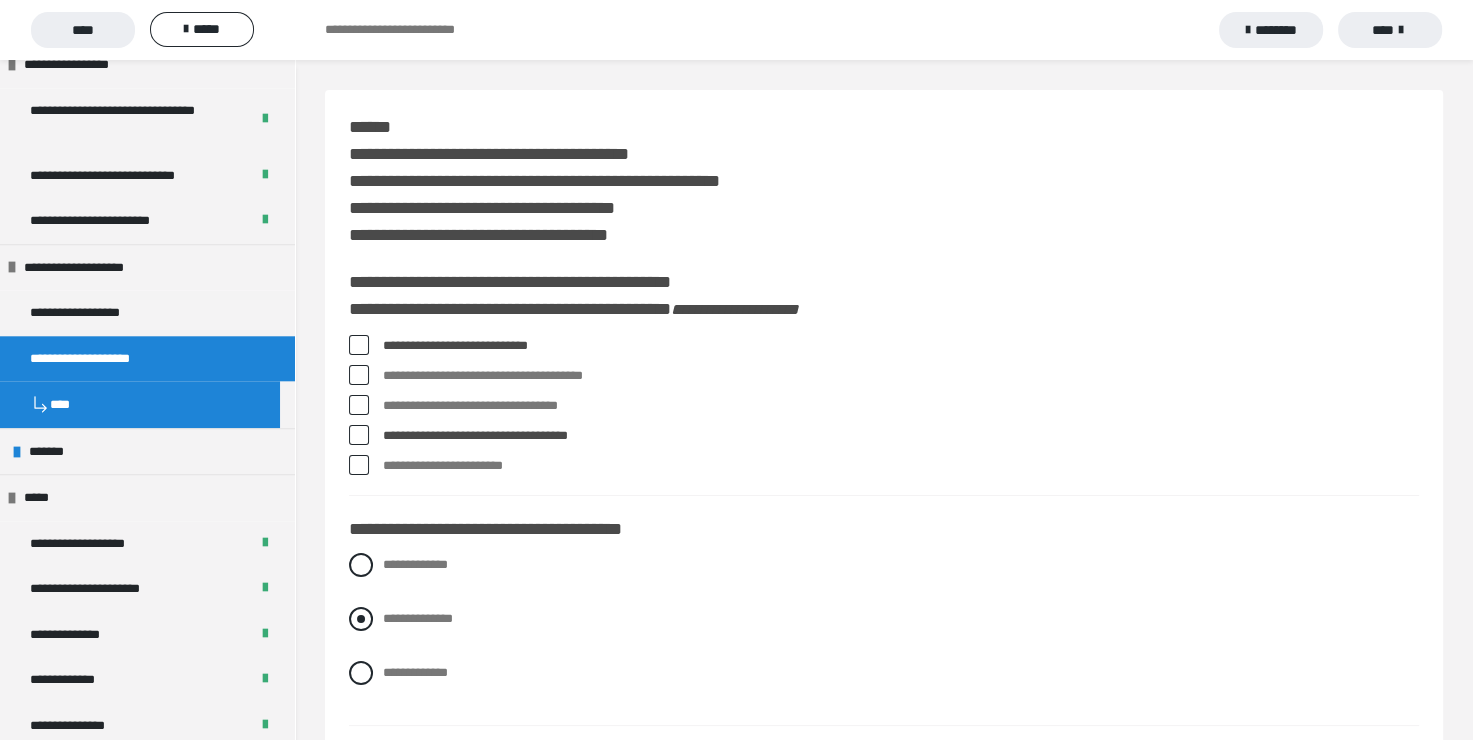 scroll, scrollTop: 100, scrollLeft: 0, axis: vertical 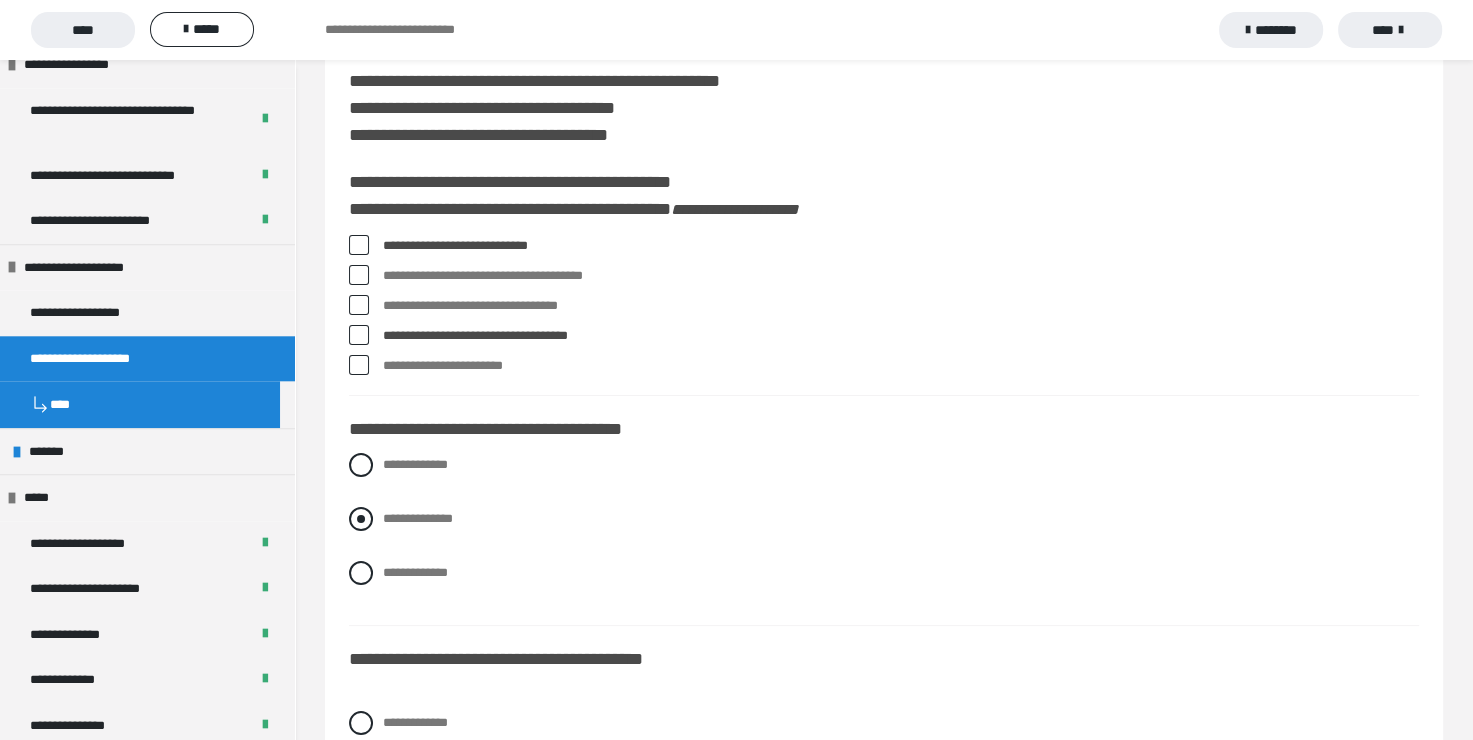 click at bounding box center (361, 519) 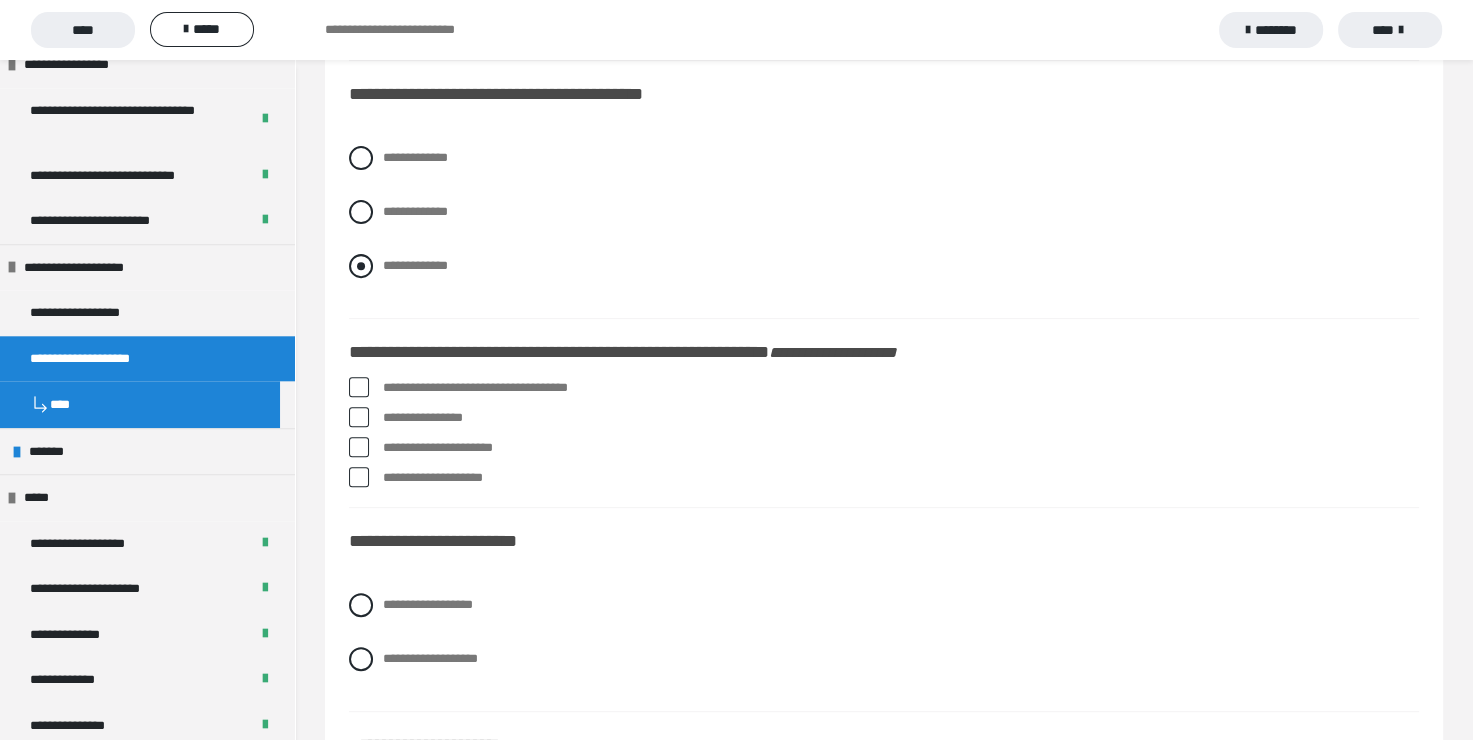 scroll, scrollTop: 700, scrollLeft: 0, axis: vertical 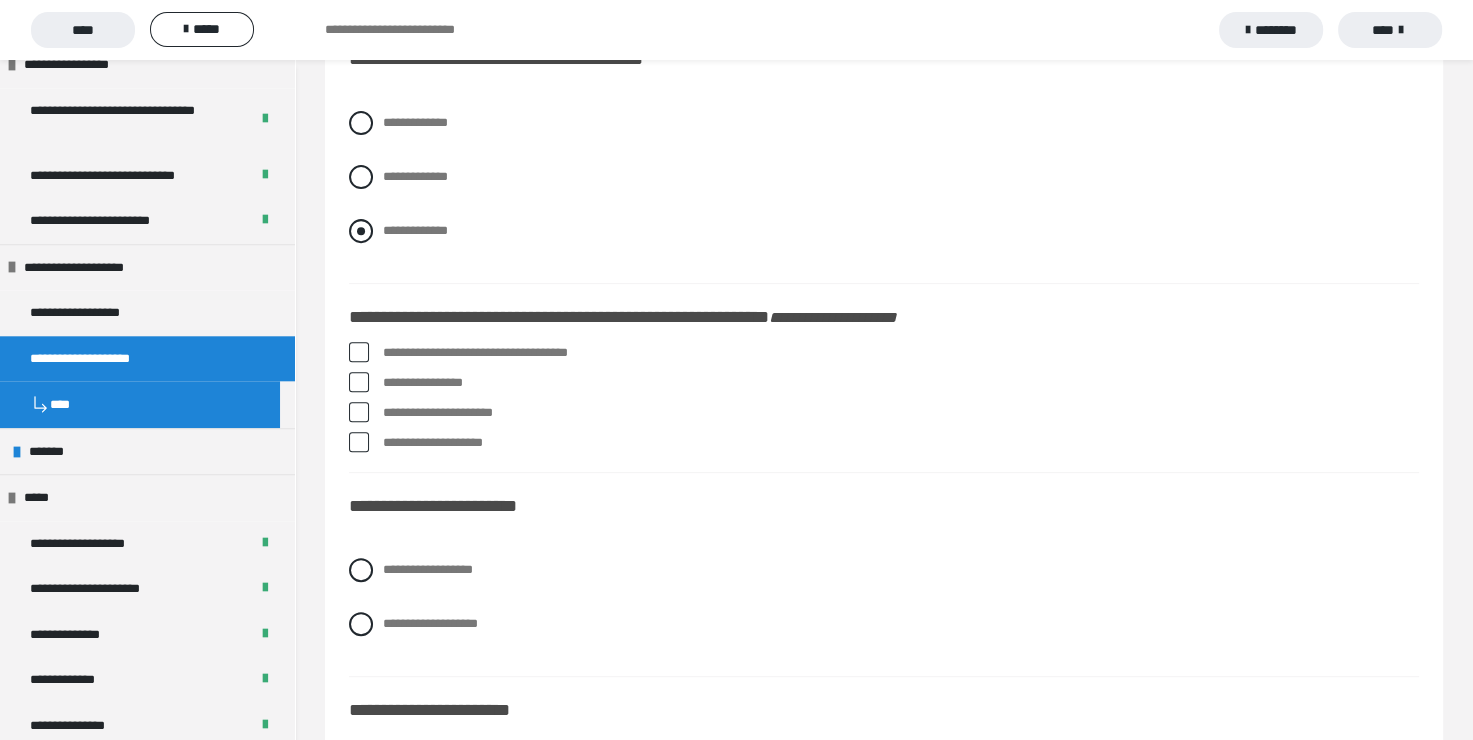 click at bounding box center [361, 231] 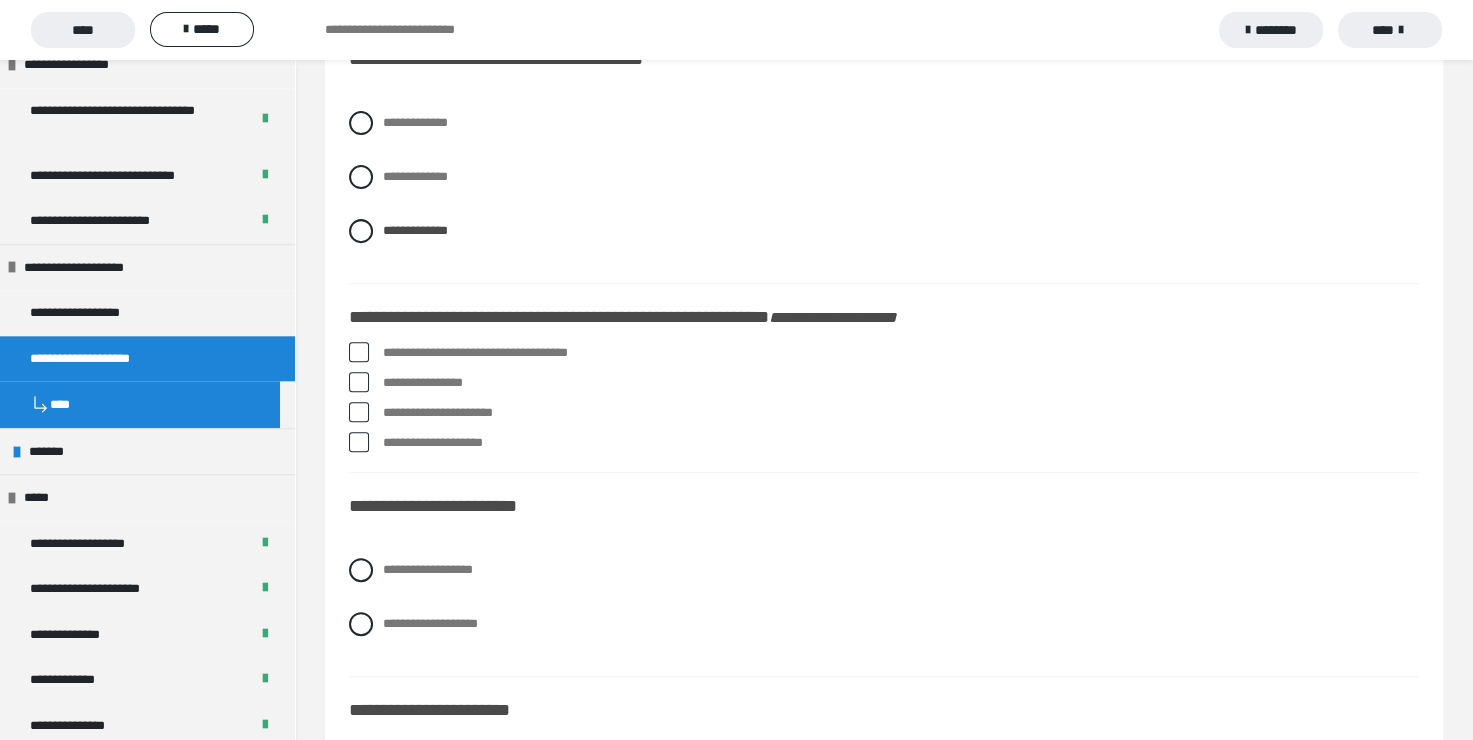 click at bounding box center [359, 382] 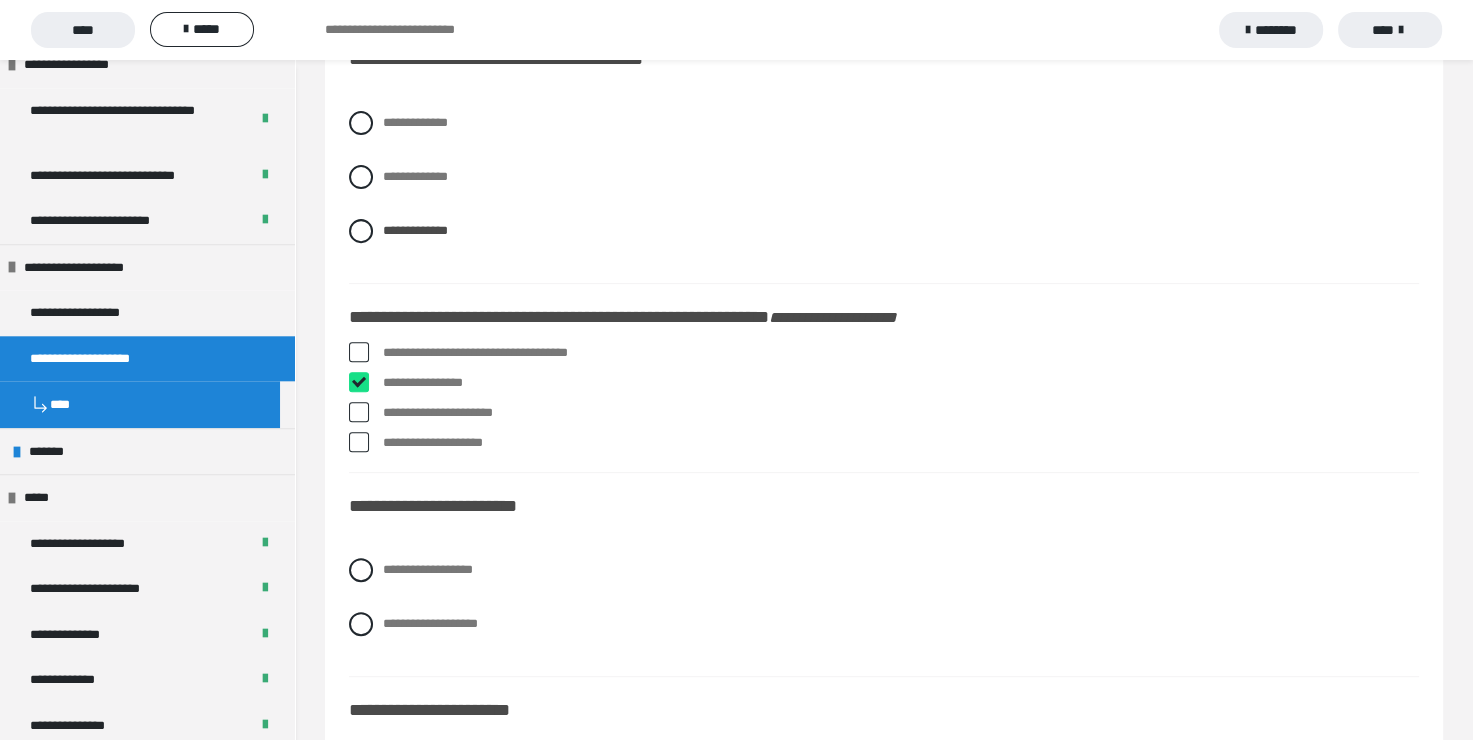 checkbox on "****" 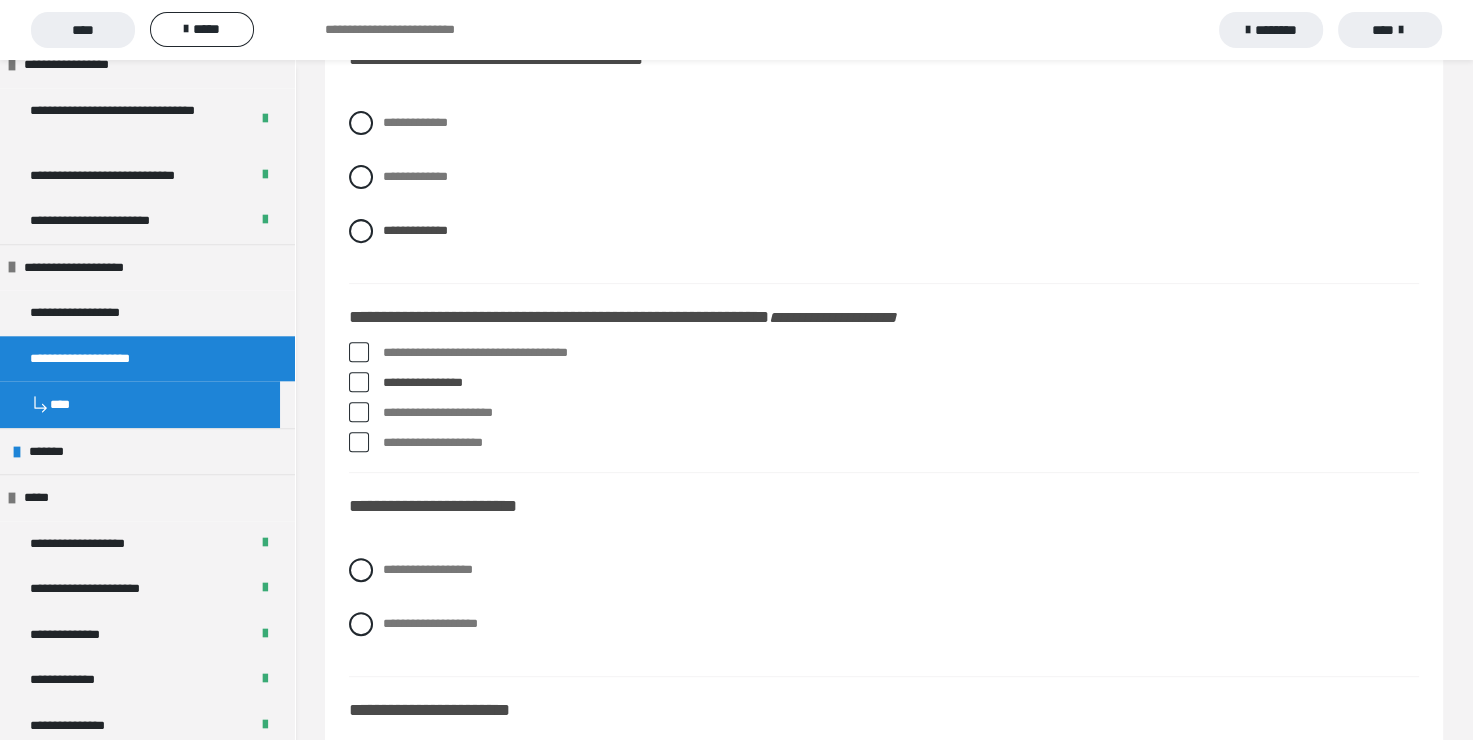 click at bounding box center [359, 442] 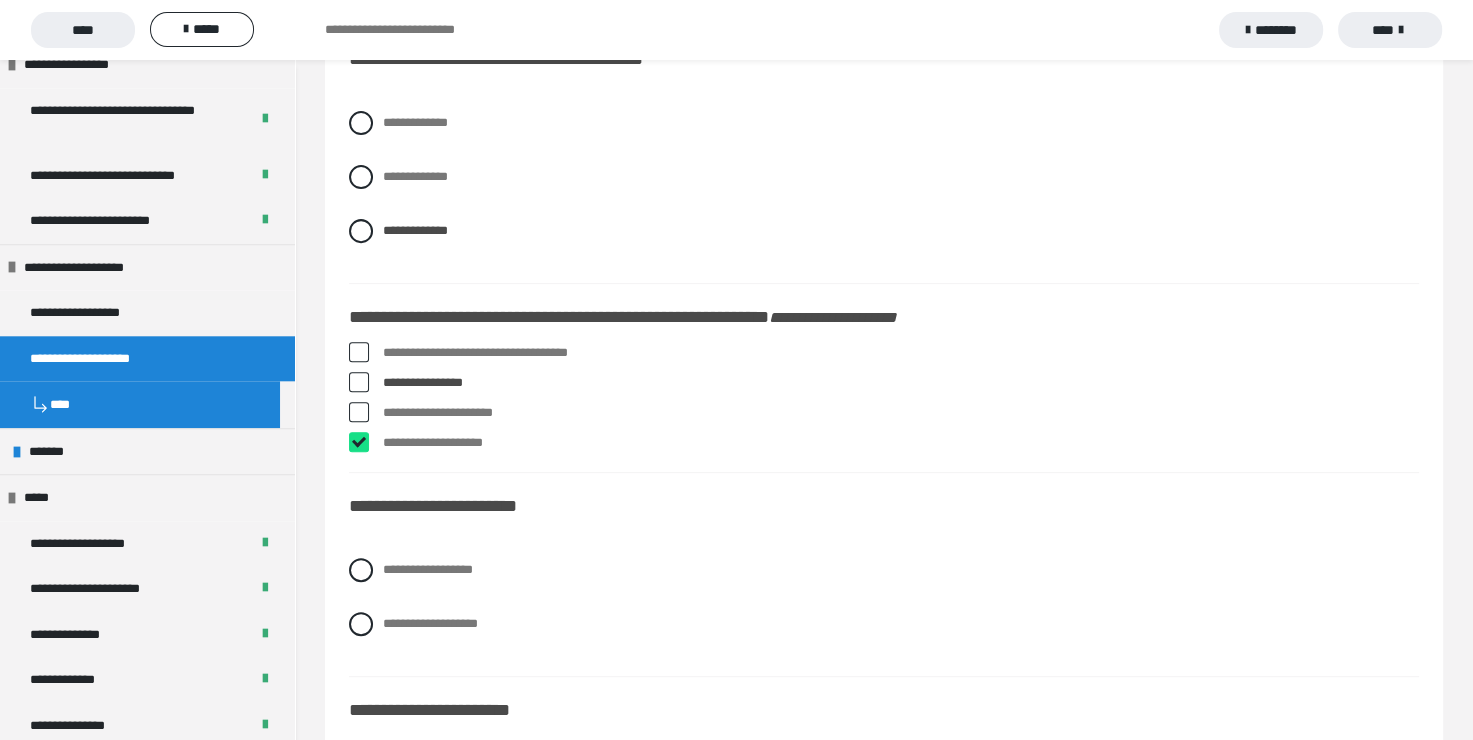 checkbox on "****" 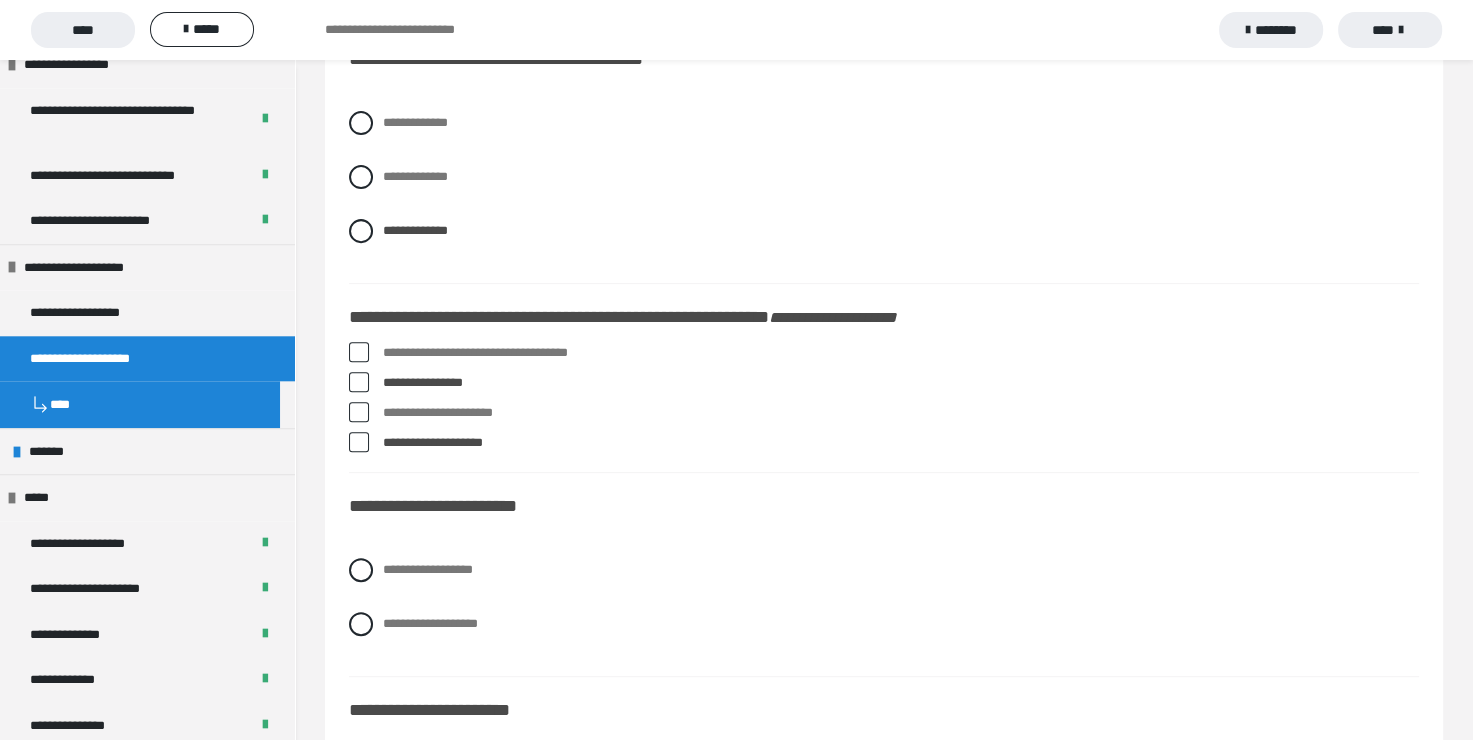 scroll, scrollTop: 800, scrollLeft: 0, axis: vertical 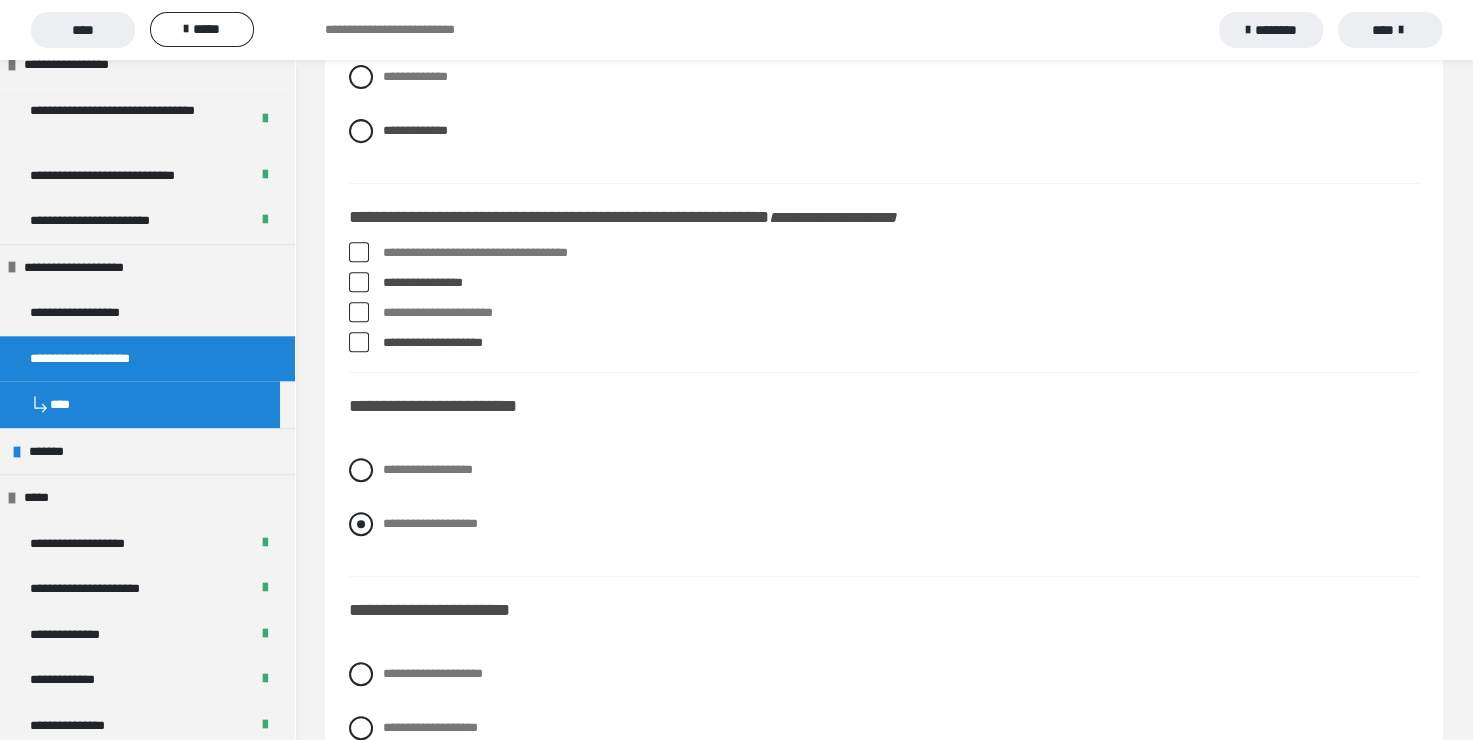 click at bounding box center (361, 524) 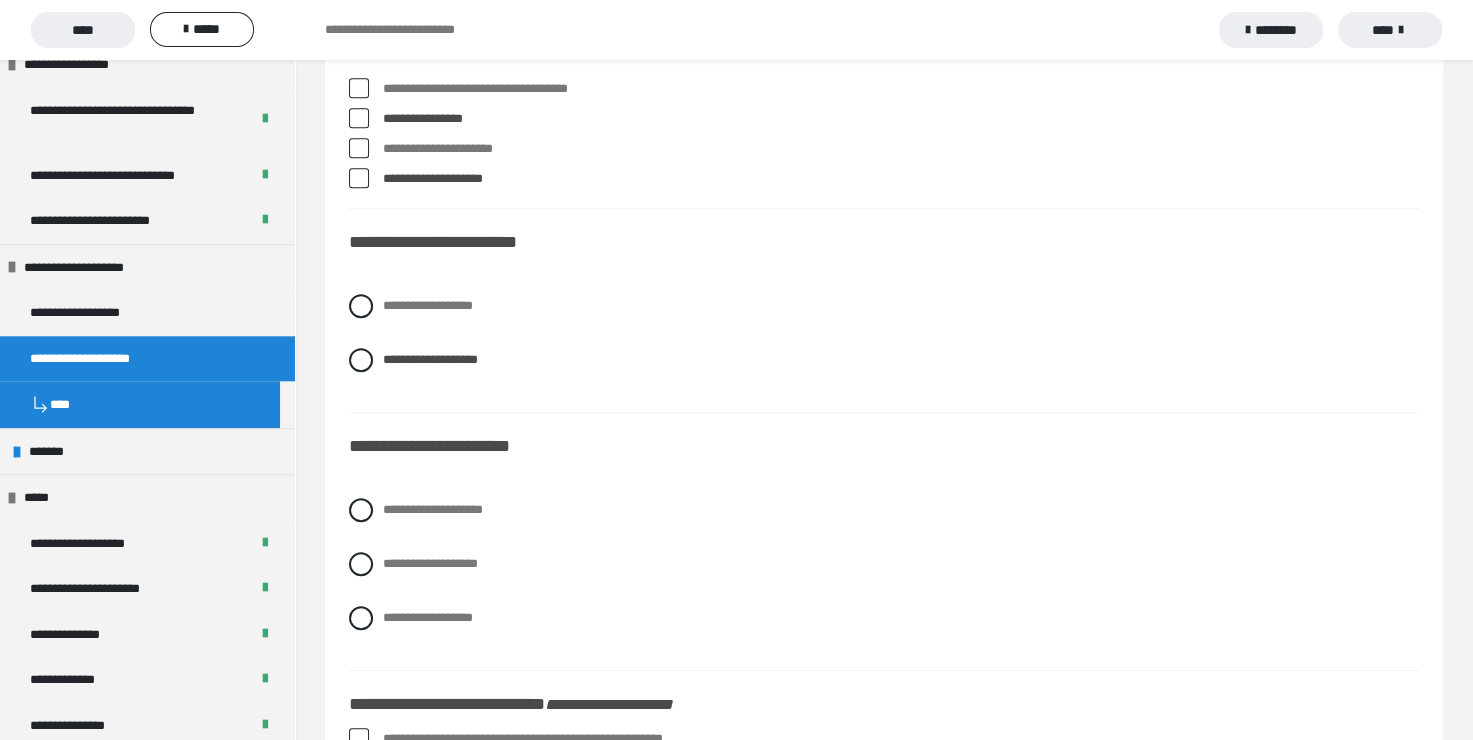 scroll, scrollTop: 1000, scrollLeft: 0, axis: vertical 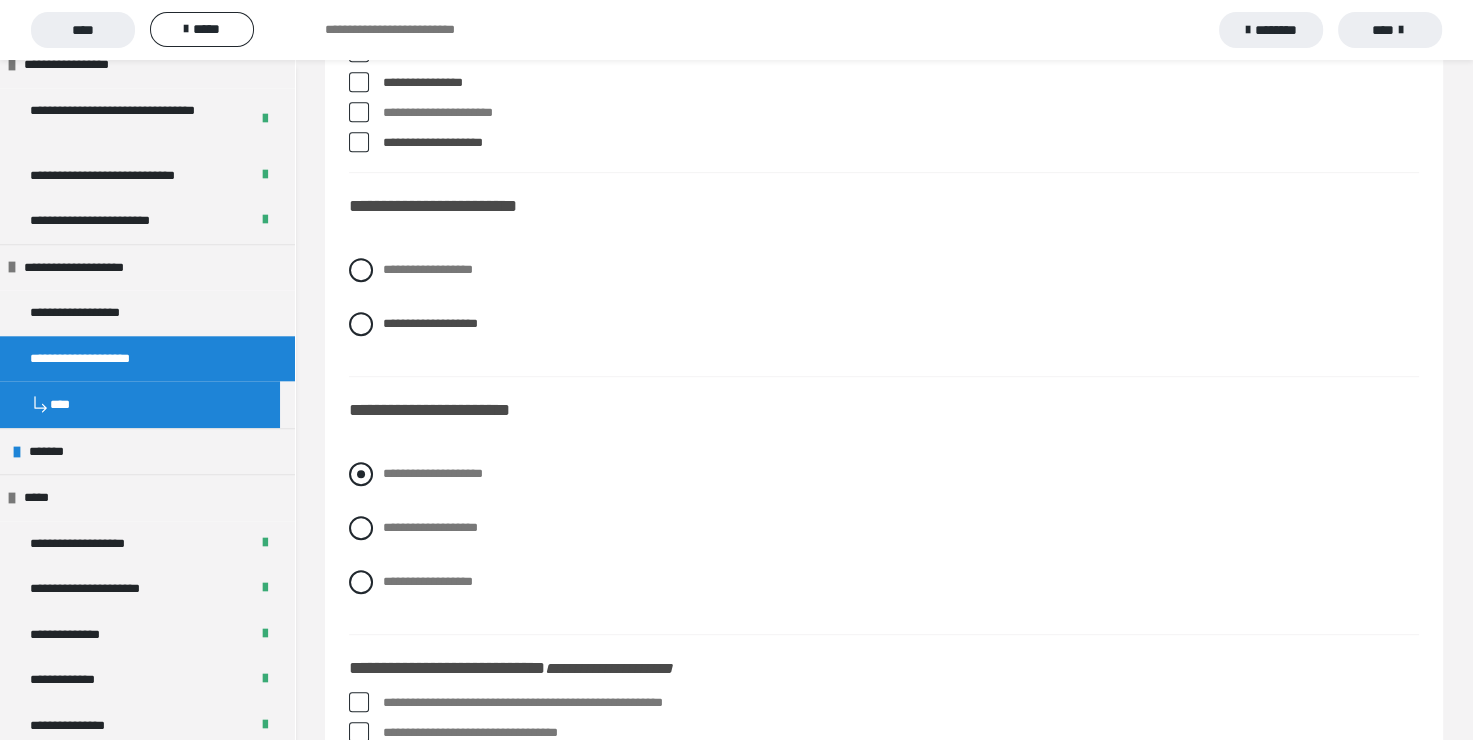 click at bounding box center [361, 474] 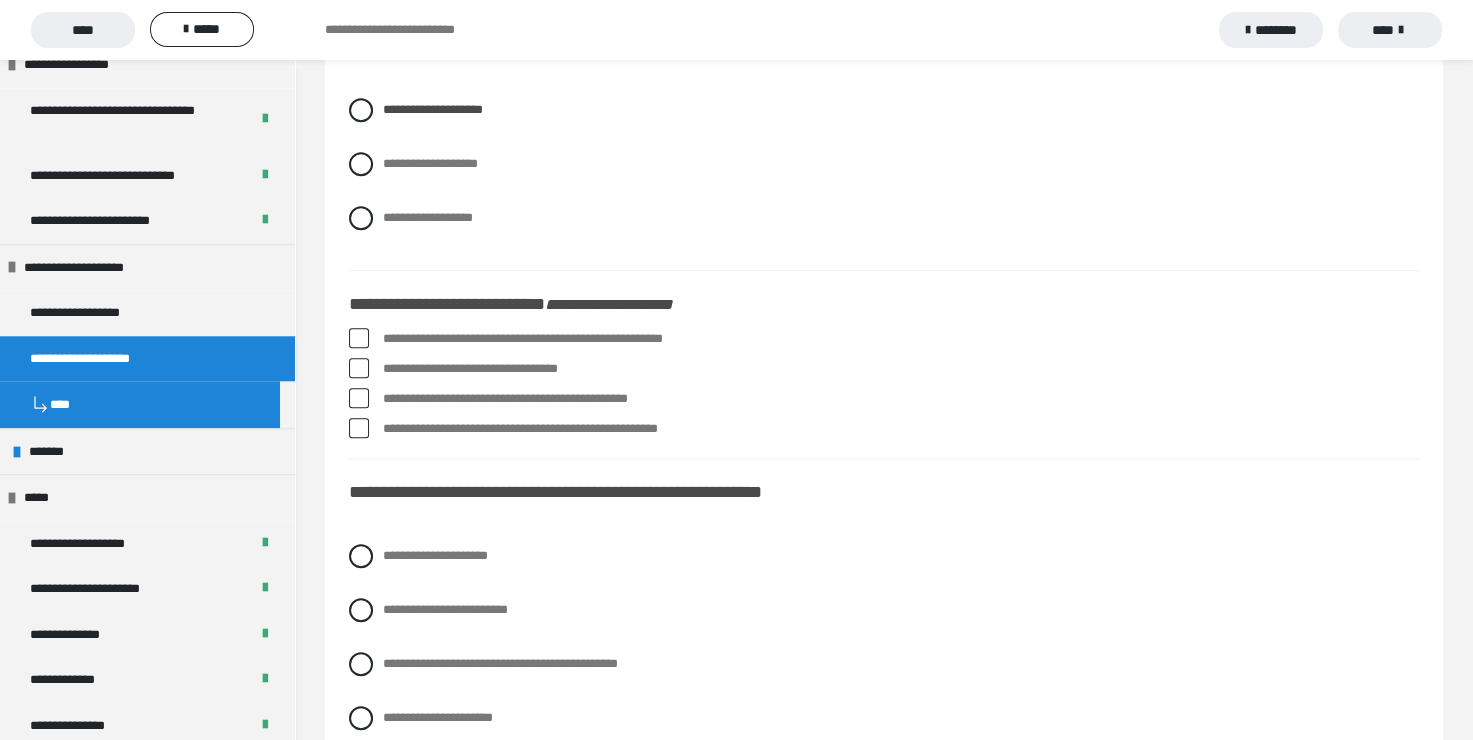 scroll, scrollTop: 1400, scrollLeft: 0, axis: vertical 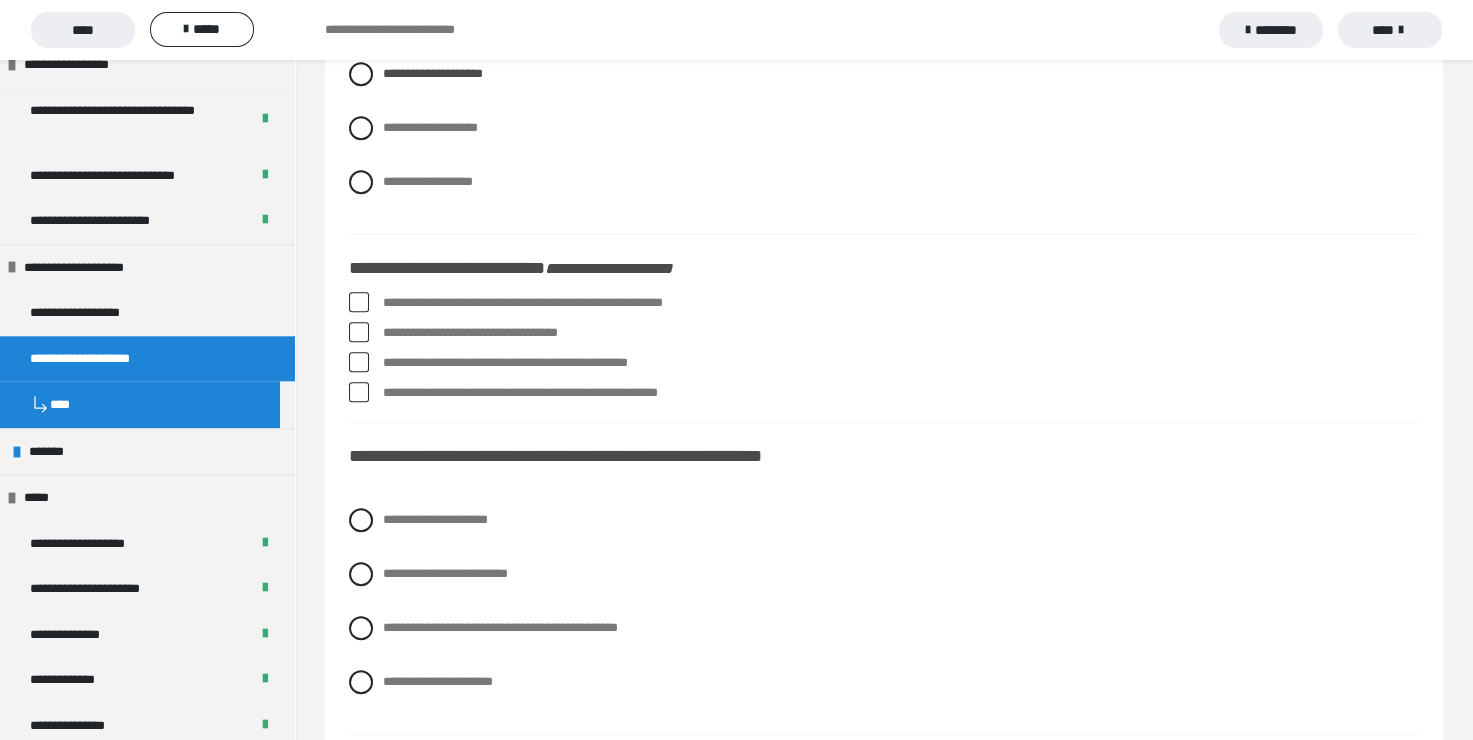 click at bounding box center (359, 302) 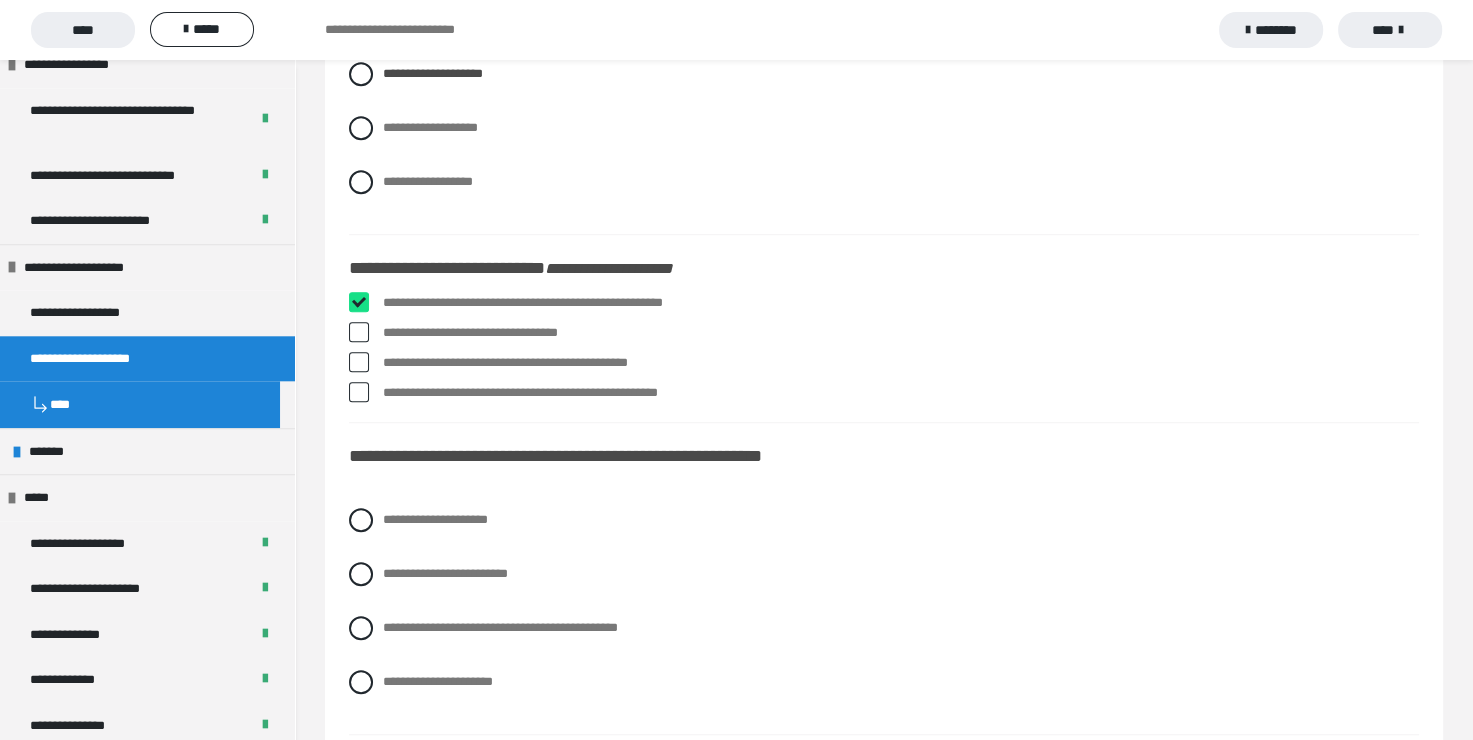 checkbox on "****" 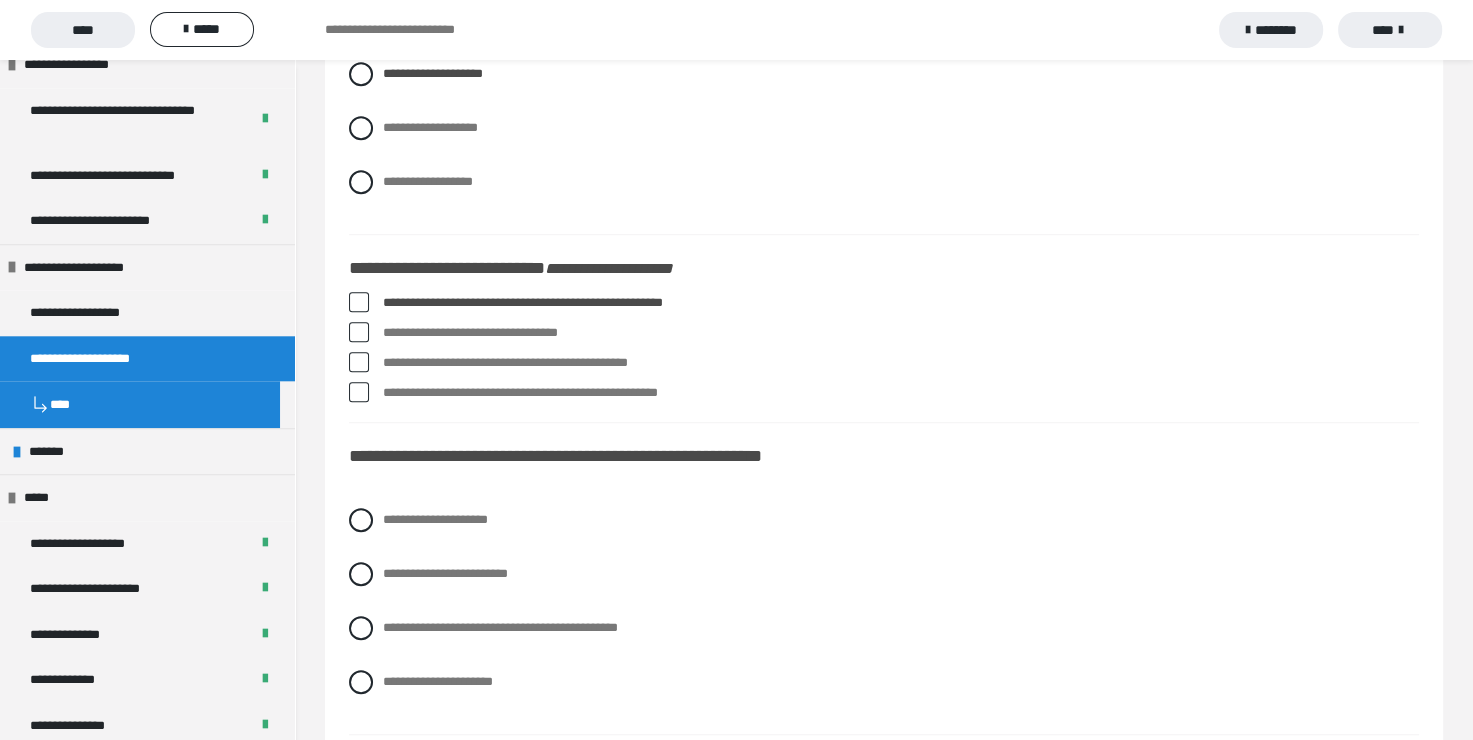 click at bounding box center [359, 332] 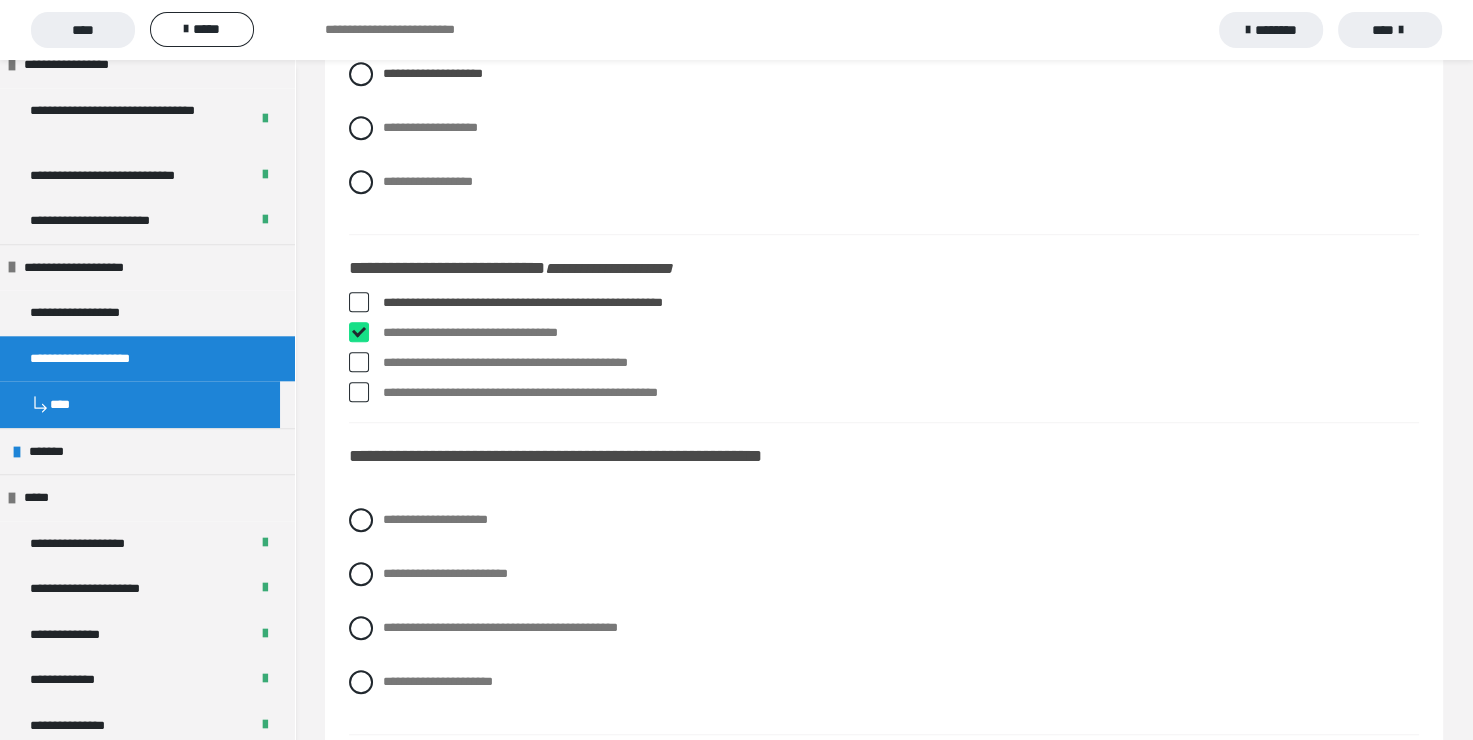 checkbox on "****" 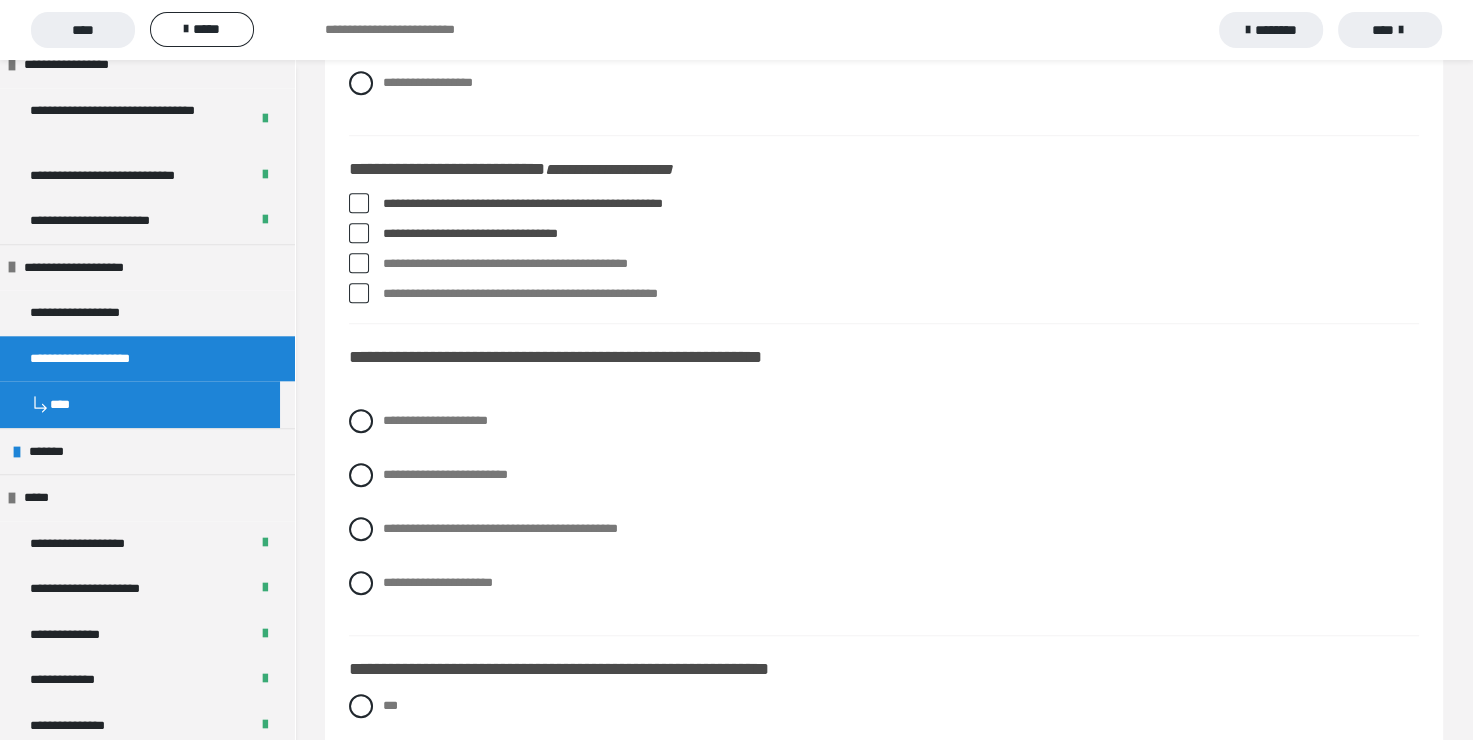 scroll, scrollTop: 1500, scrollLeft: 0, axis: vertical 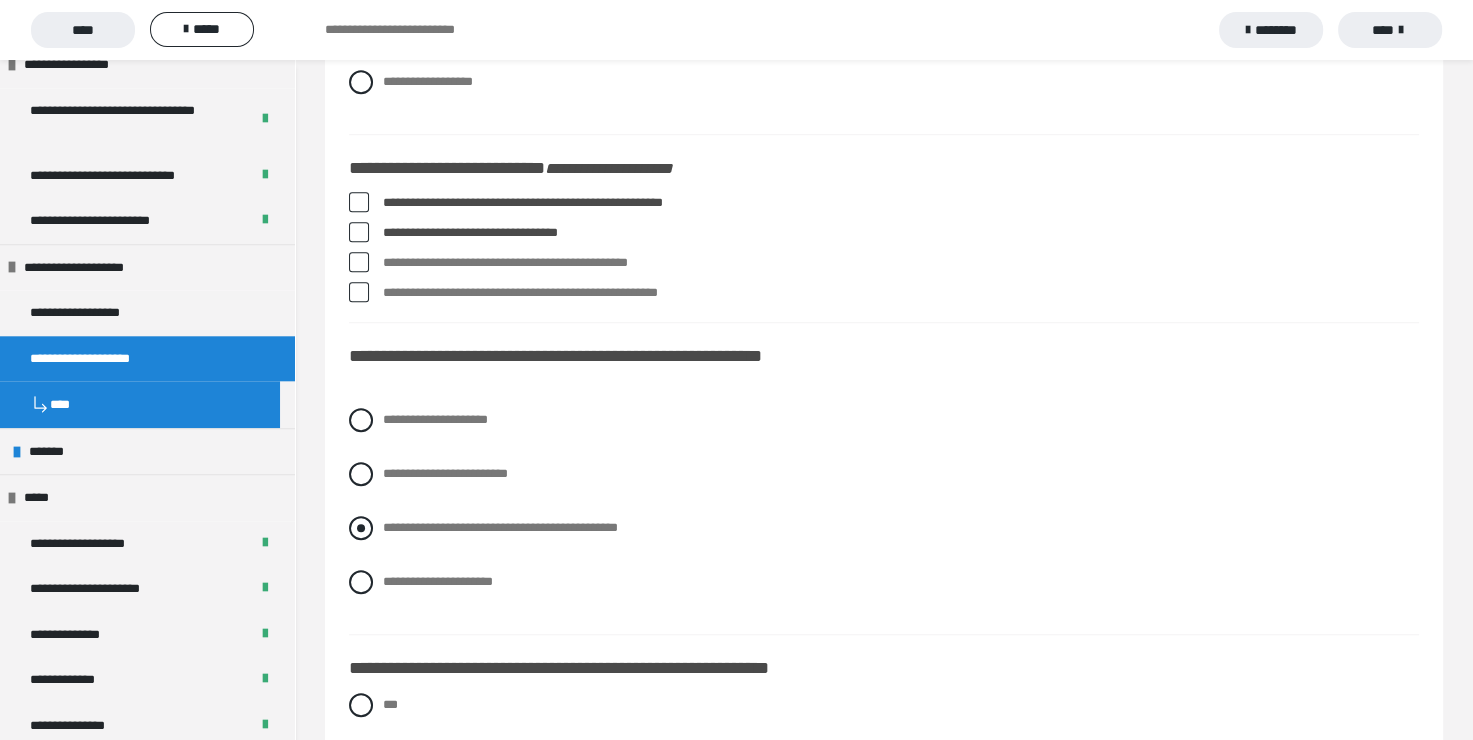 click at bounding box center (361, 528) 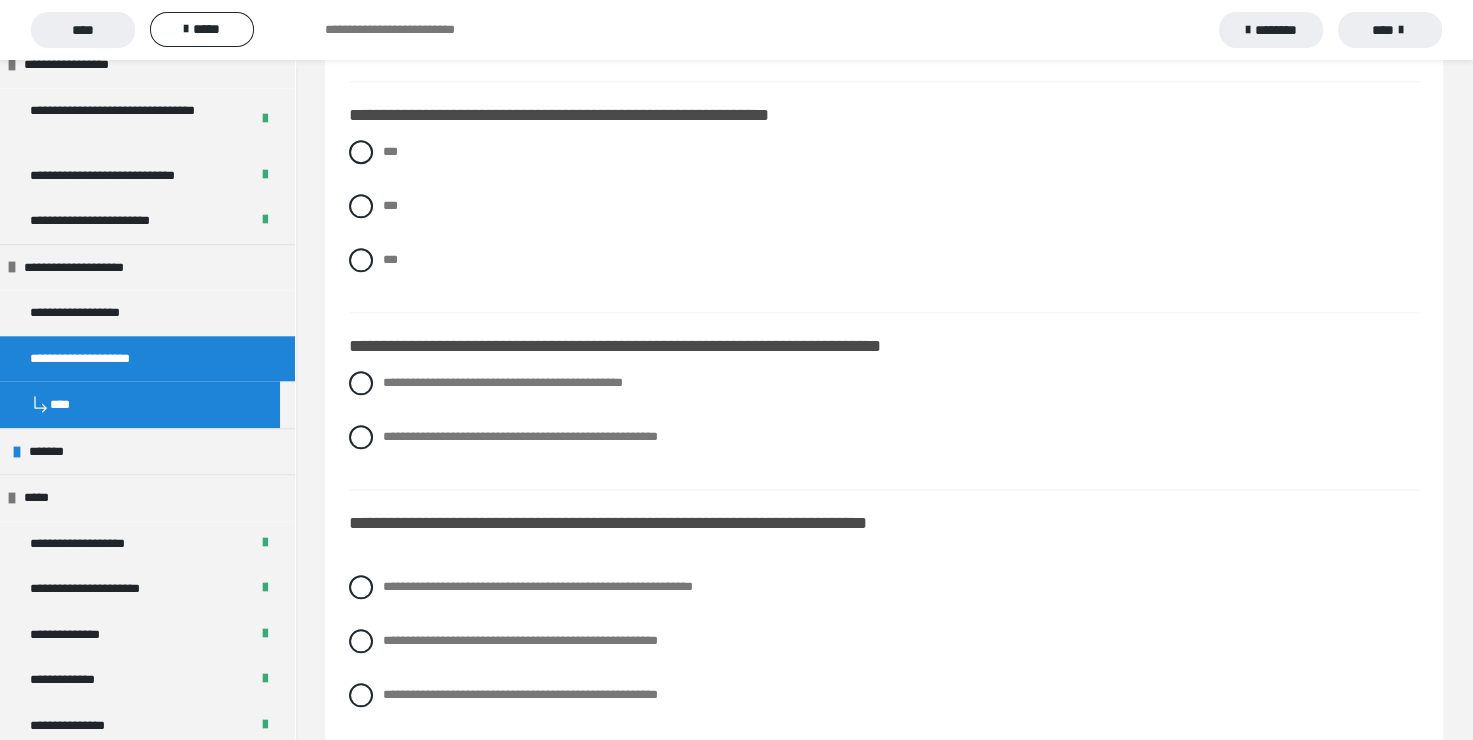 scroll, scrollTop: 2100, scrollLeft: 0, axis: vertical 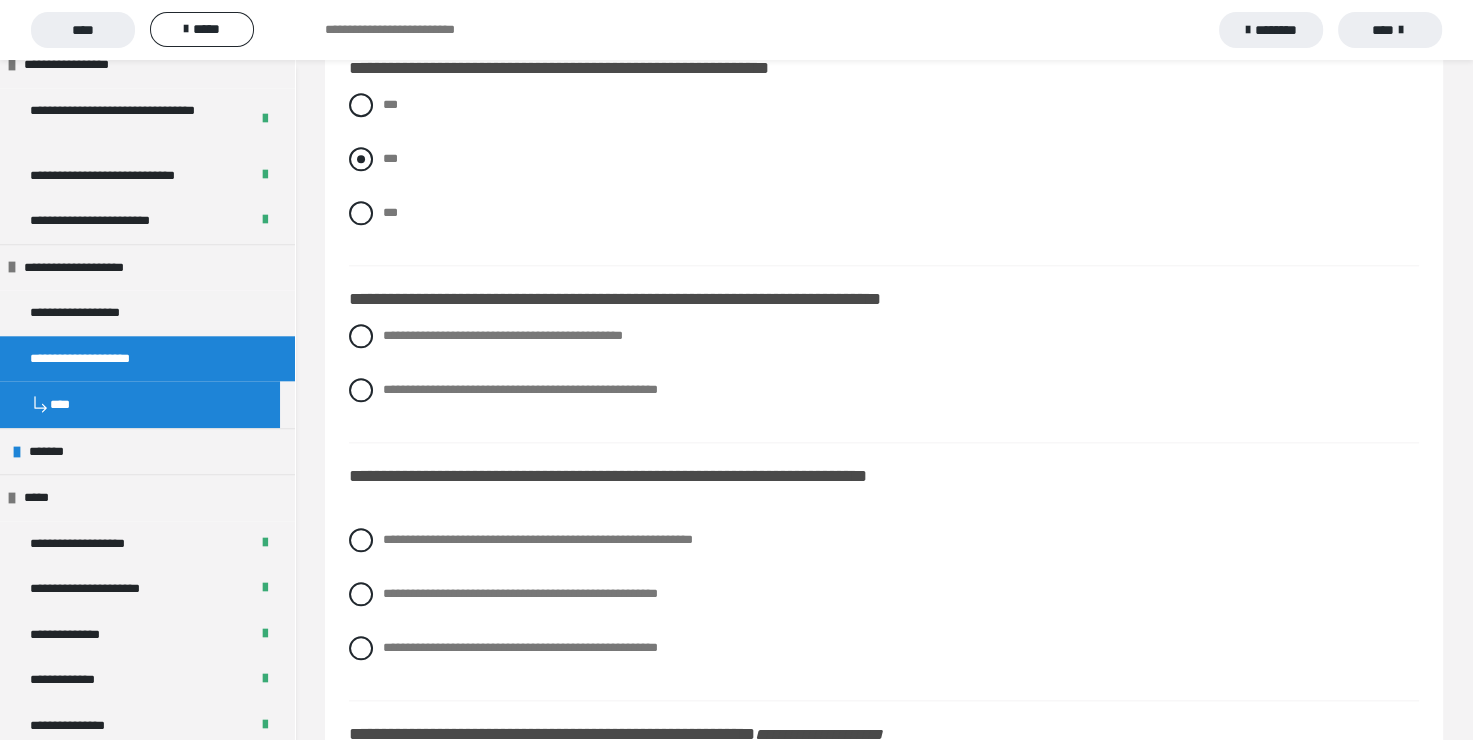 click at bounding box center (361, 159) 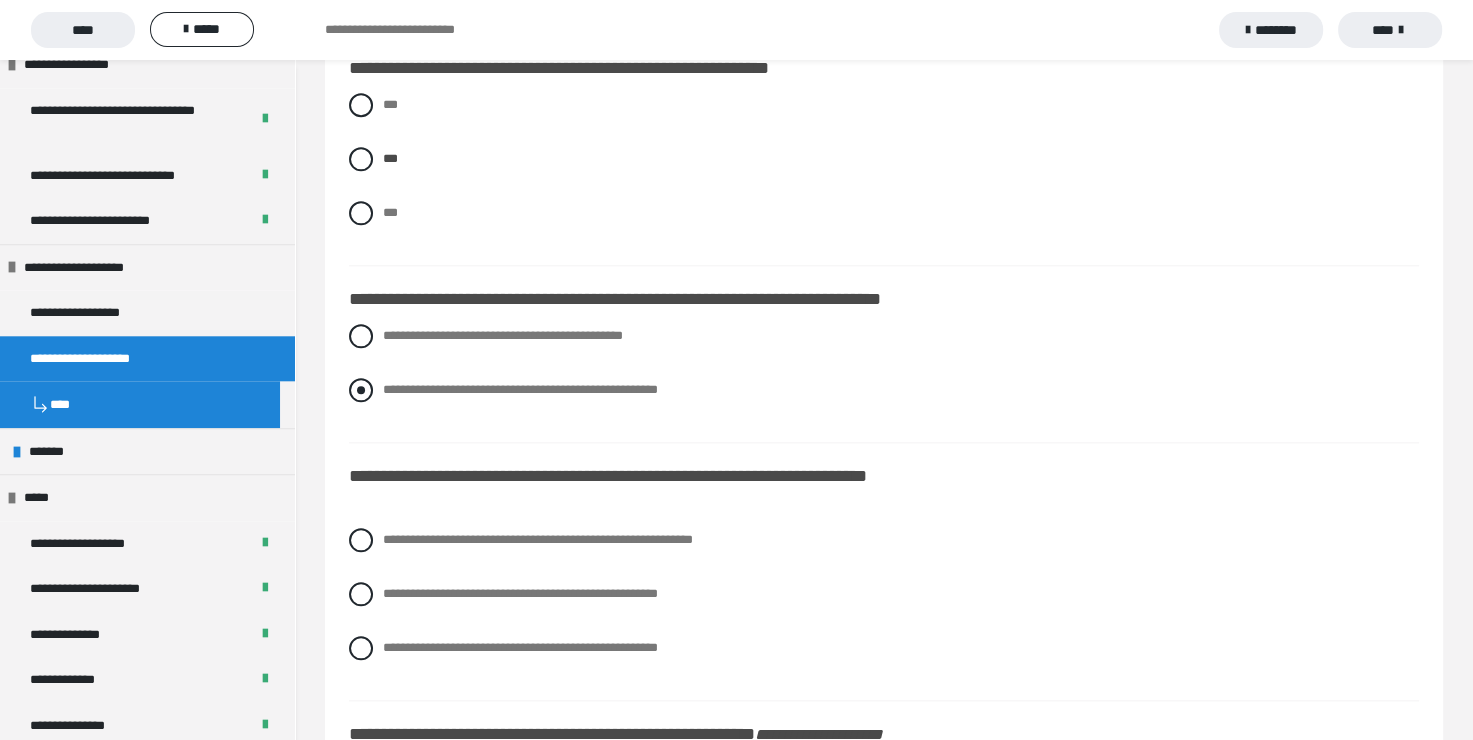 click at bounding box center [361, 390] 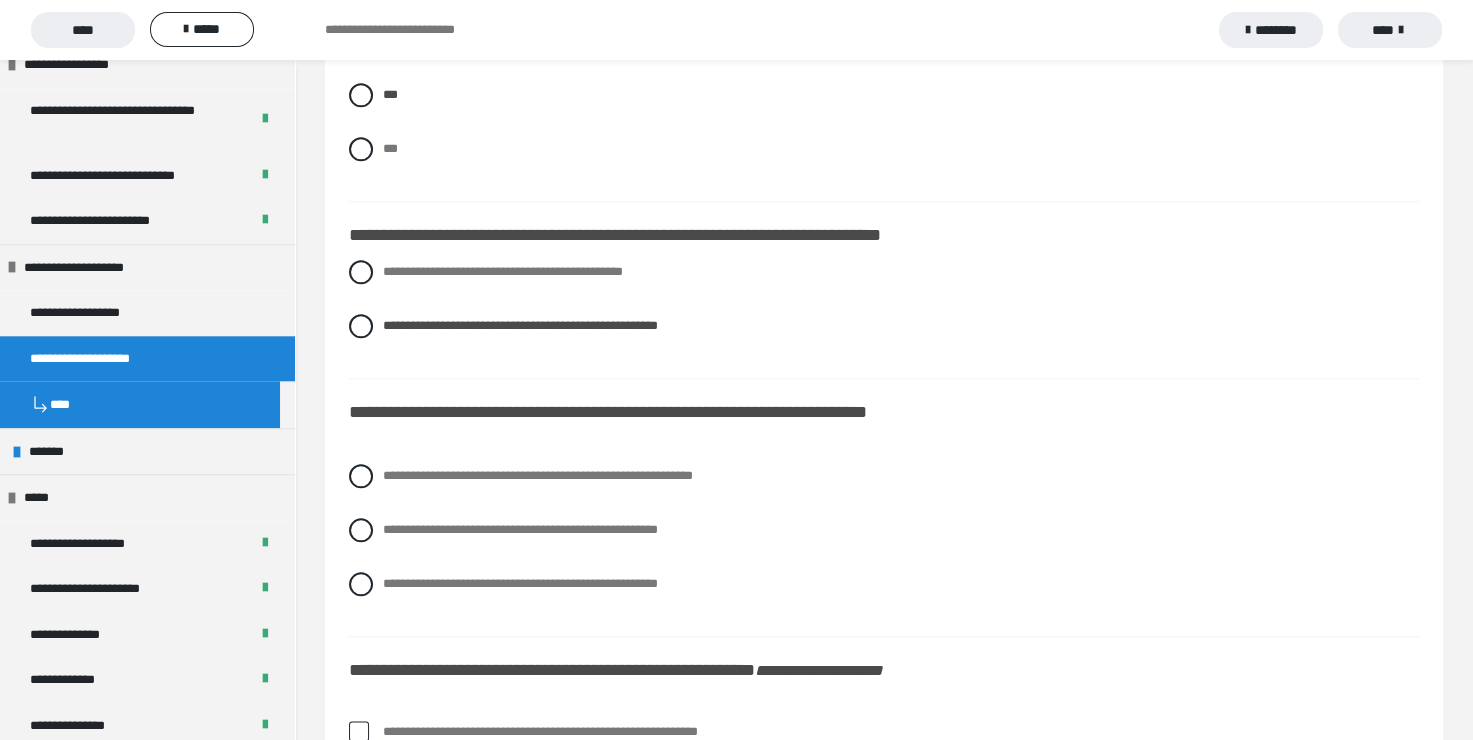 scroll, scrollTop: 2200, scrollLeft: 0, axis: vertical 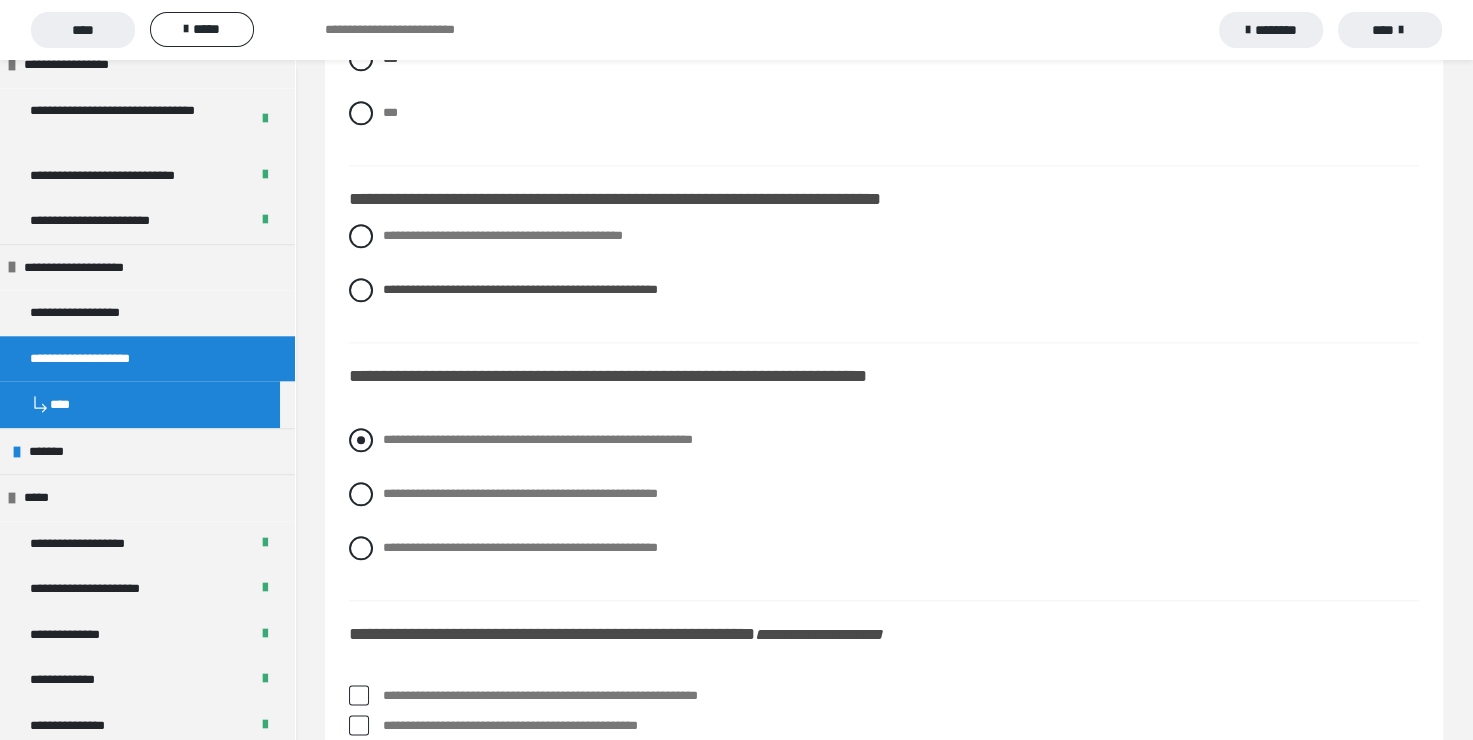 click at bounding box center [361, 440] 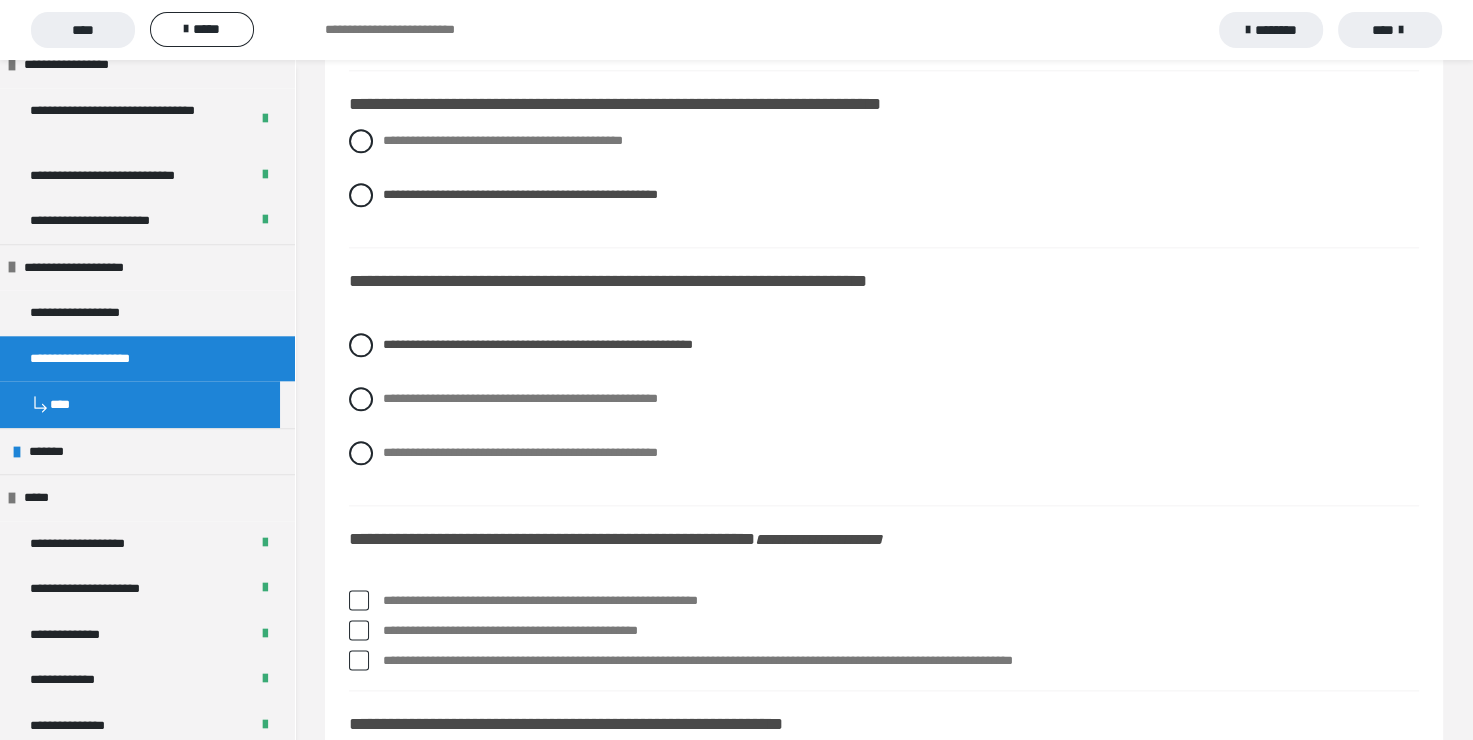 scroll, scrollTop: 2300, scrollLeft: 0, axis: vertical 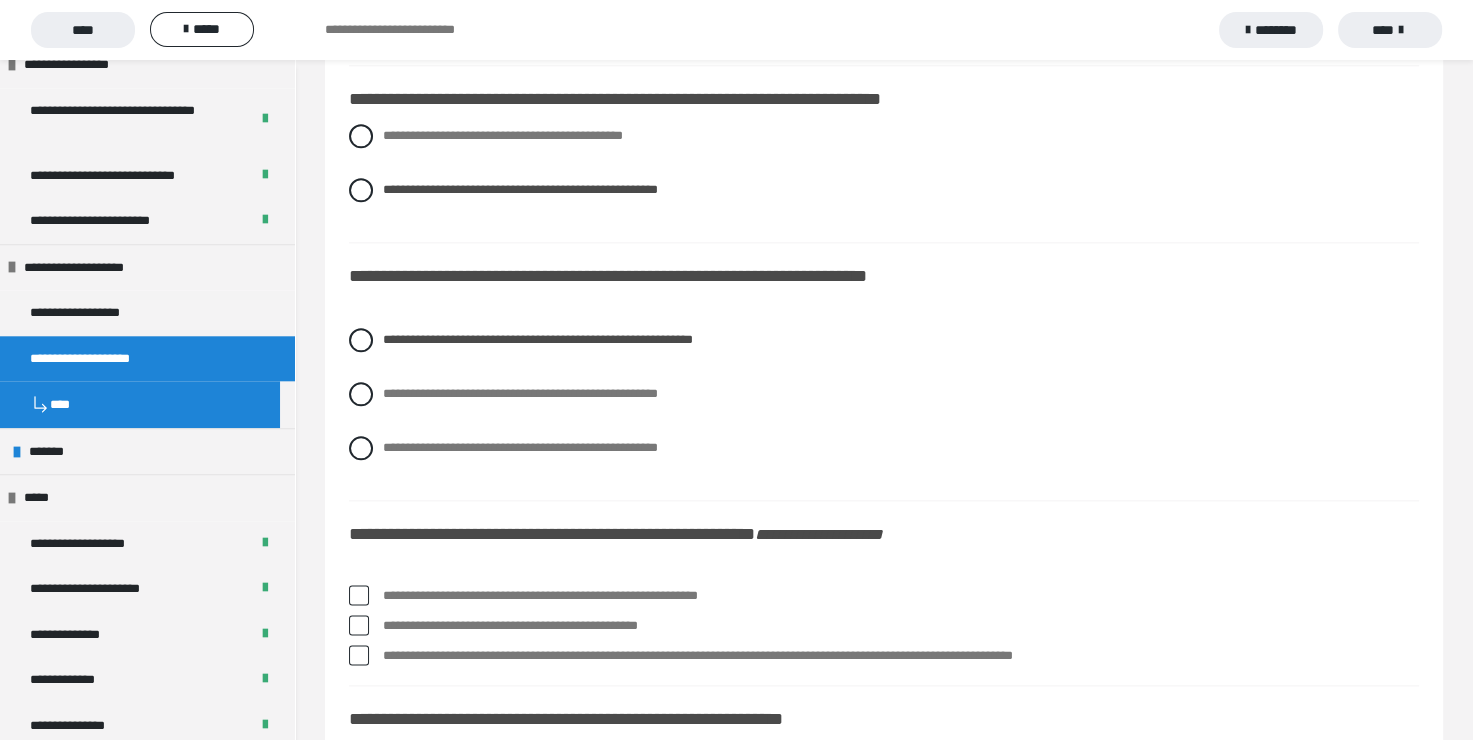click at bounding box center [359, 595] 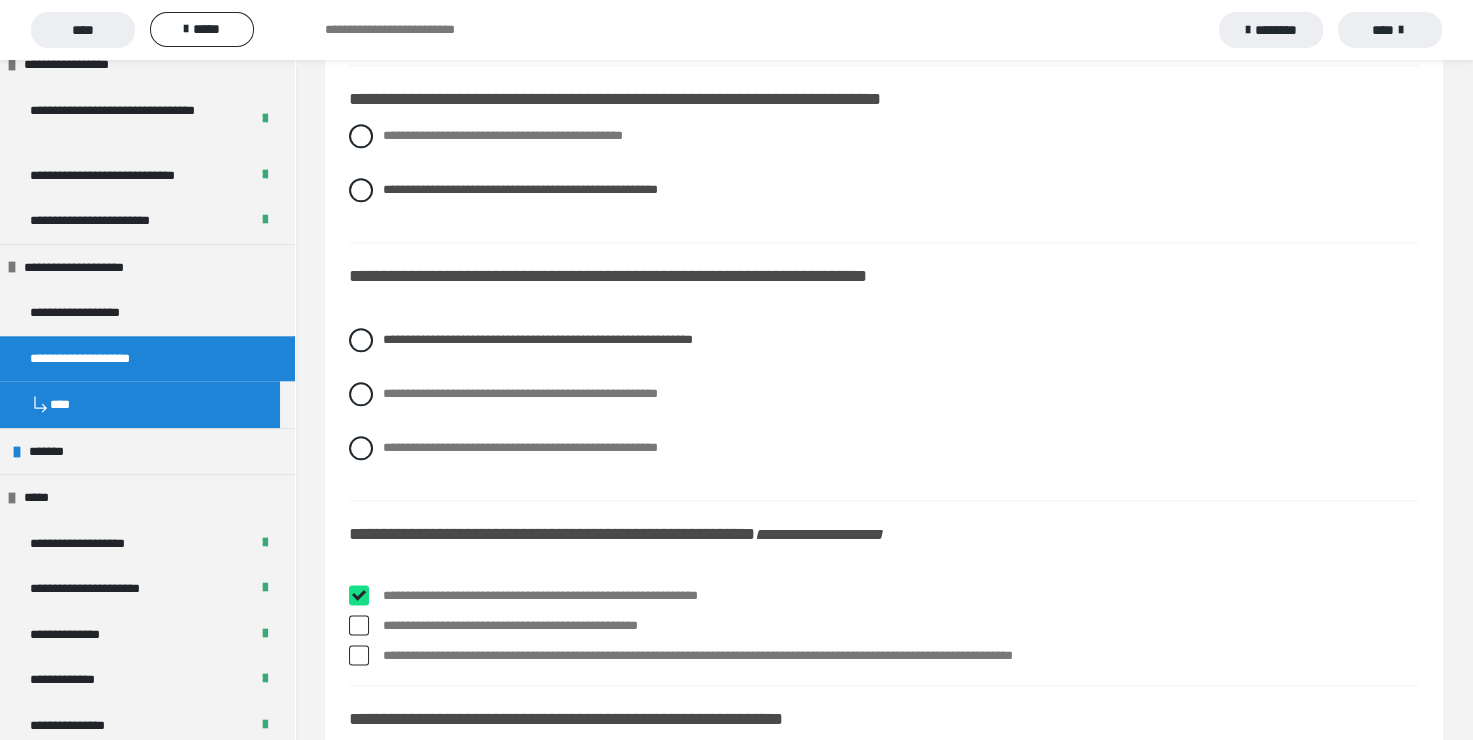 checkbox on "****" 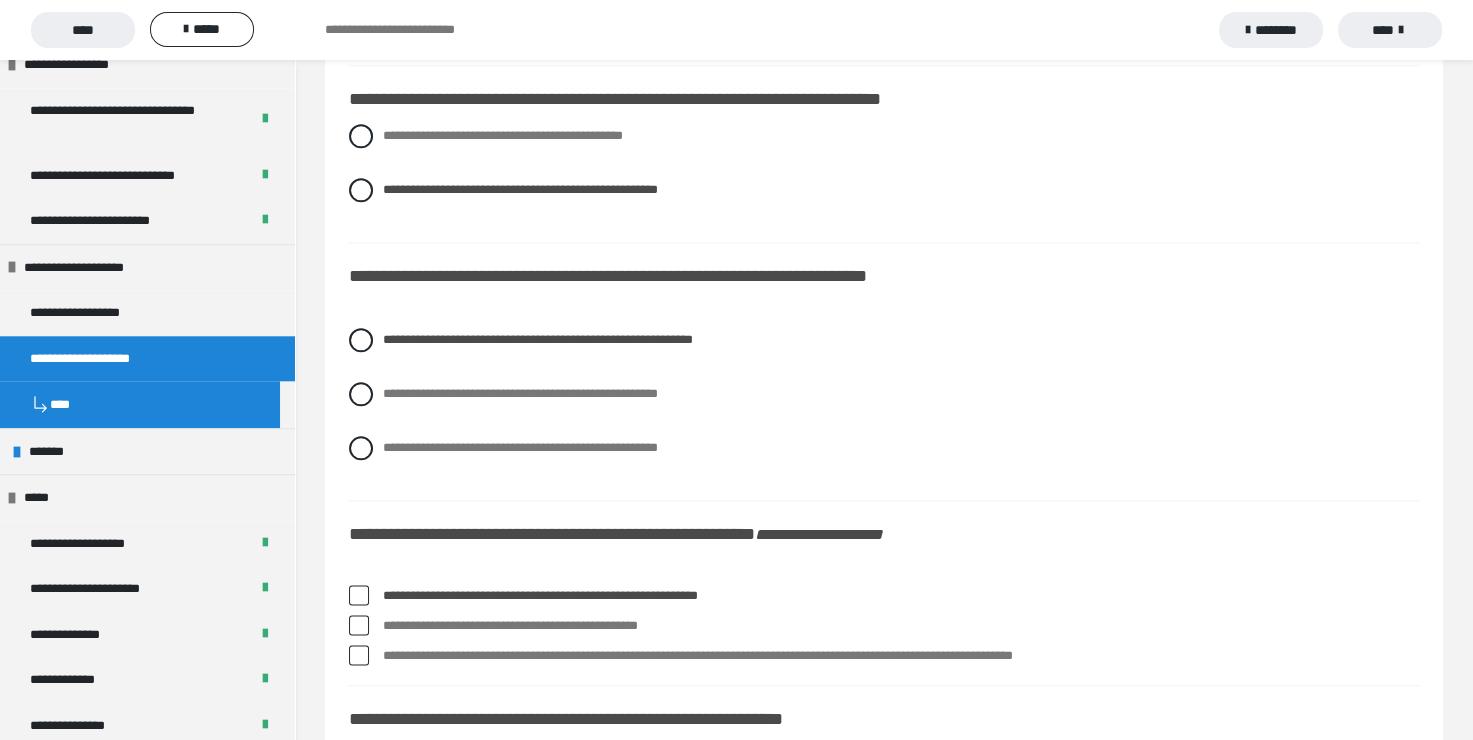 click at bounding box center [359, 625] 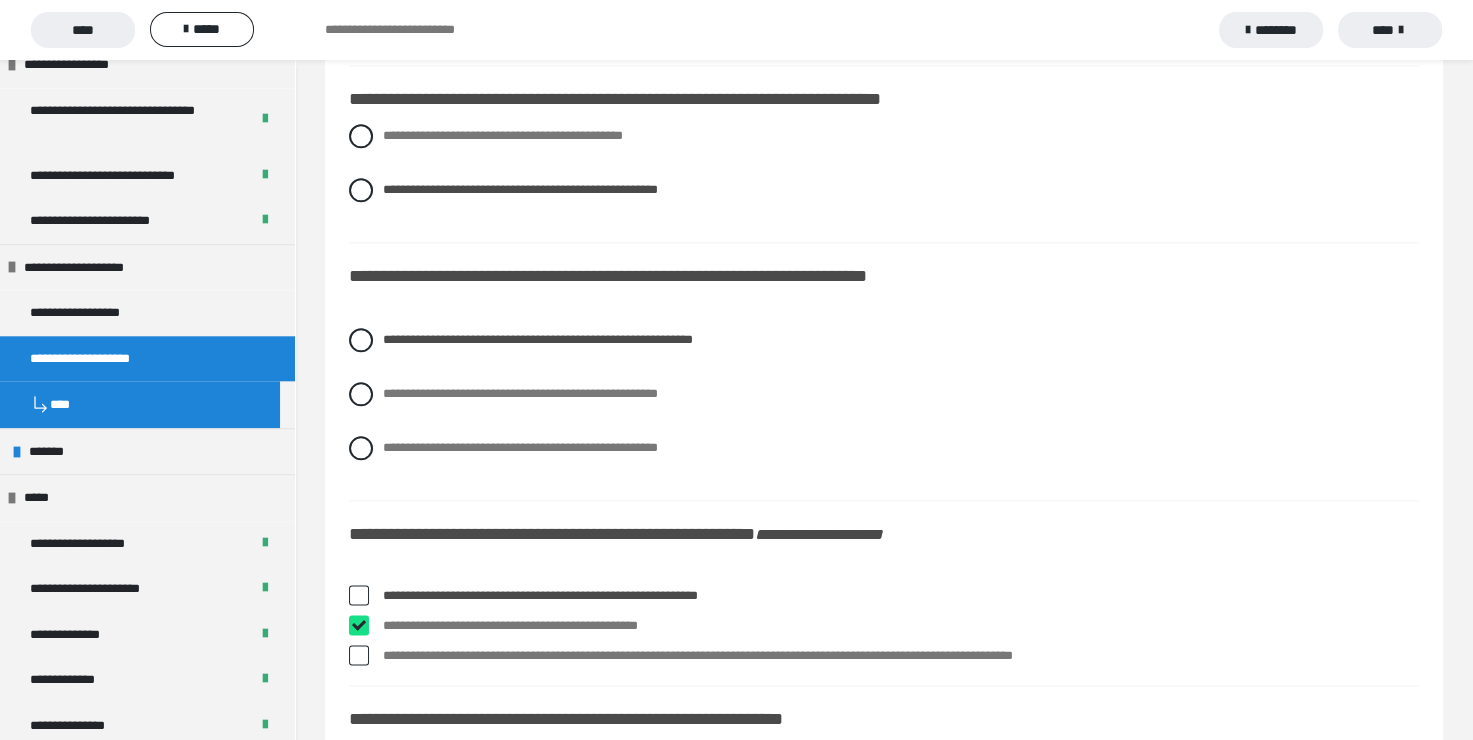 checkbox on "****" 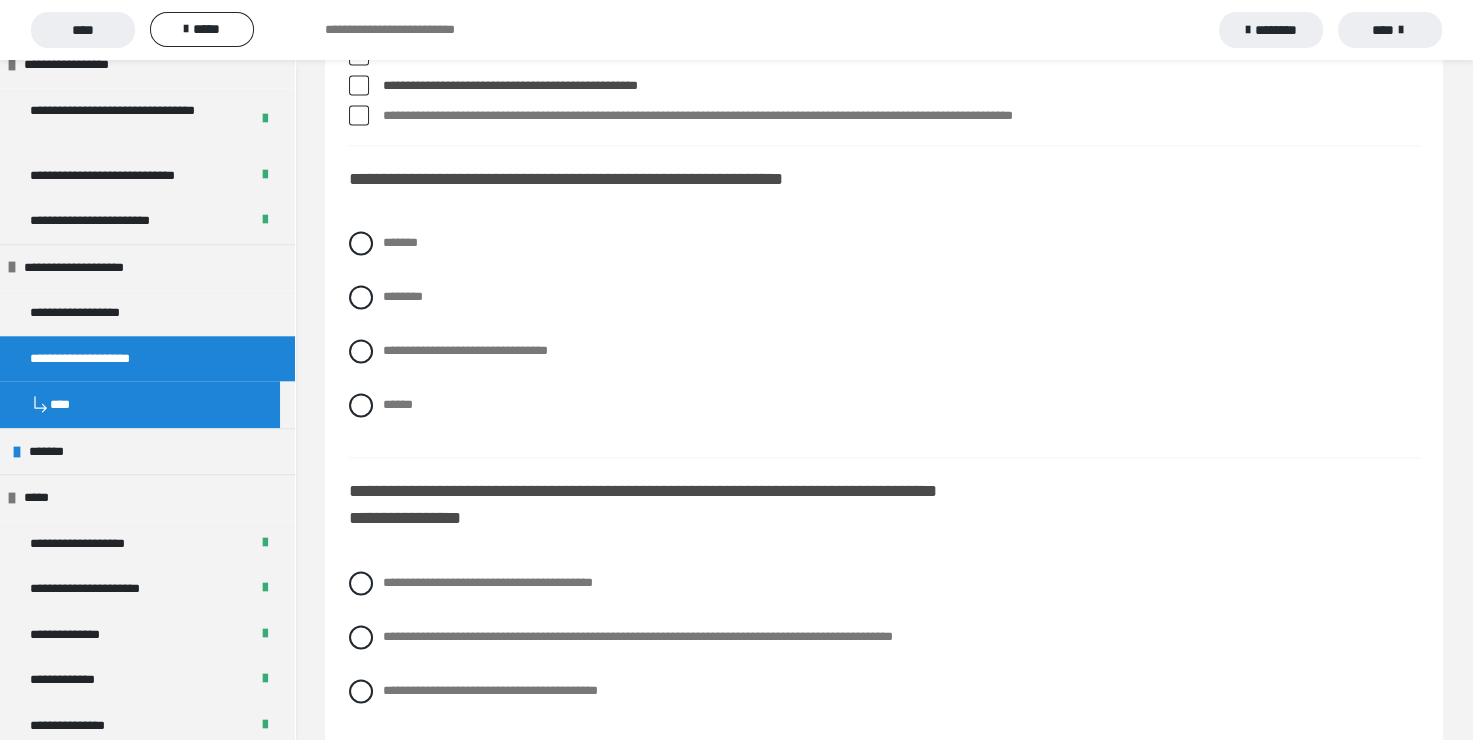 scroll, scrollTop: 2900, scrollLeft: 0, axis: vertical 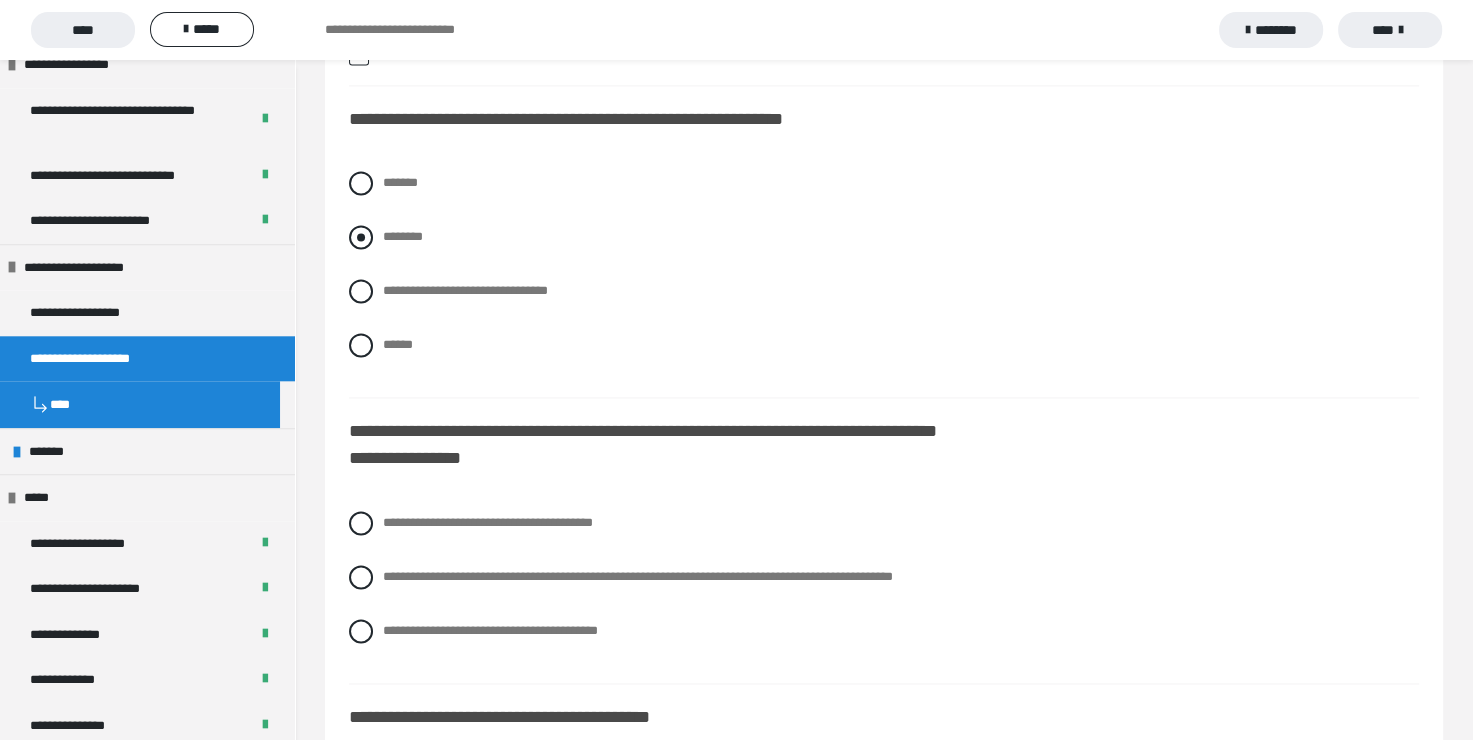 click at bounding box center [361, 237] 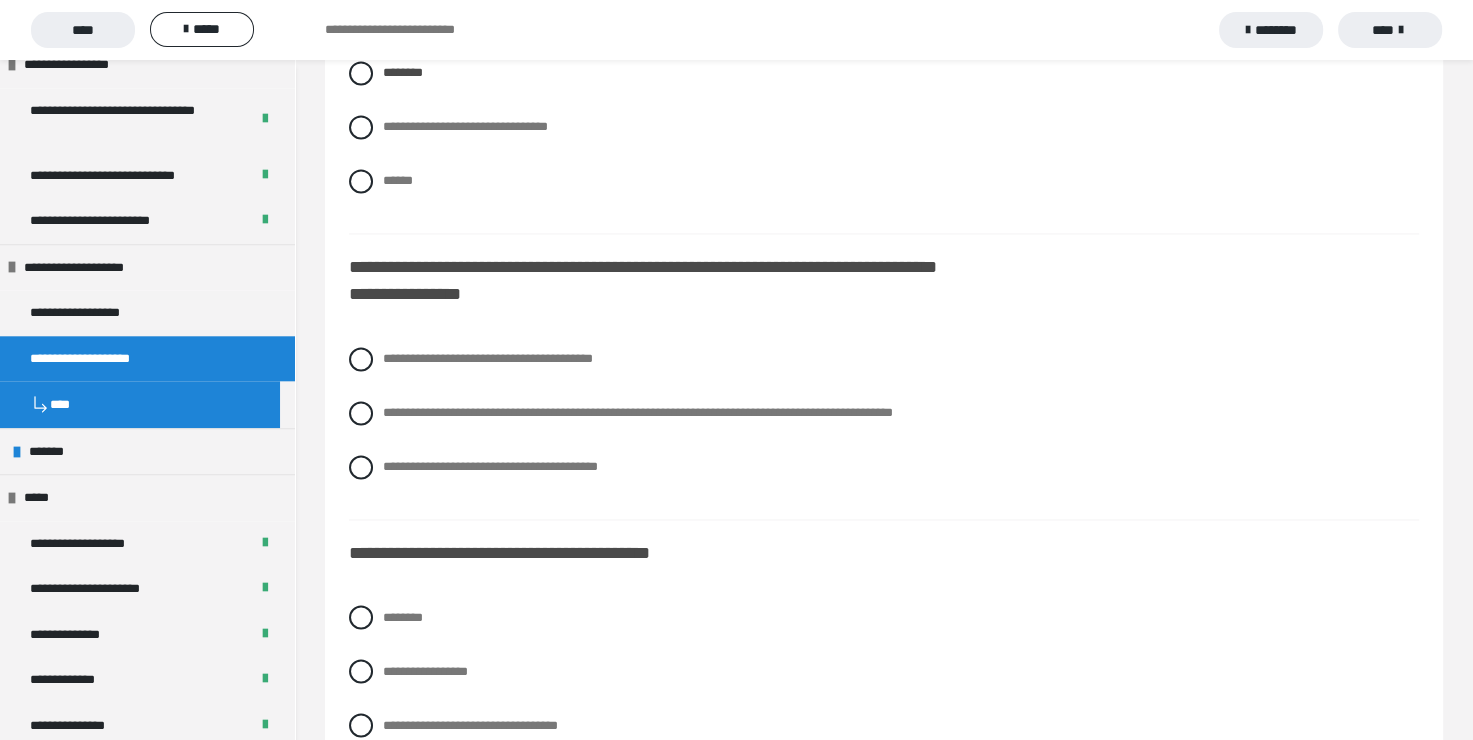 scroll, scrollTop: 3100, scrollLeft: 0, axis: vertical 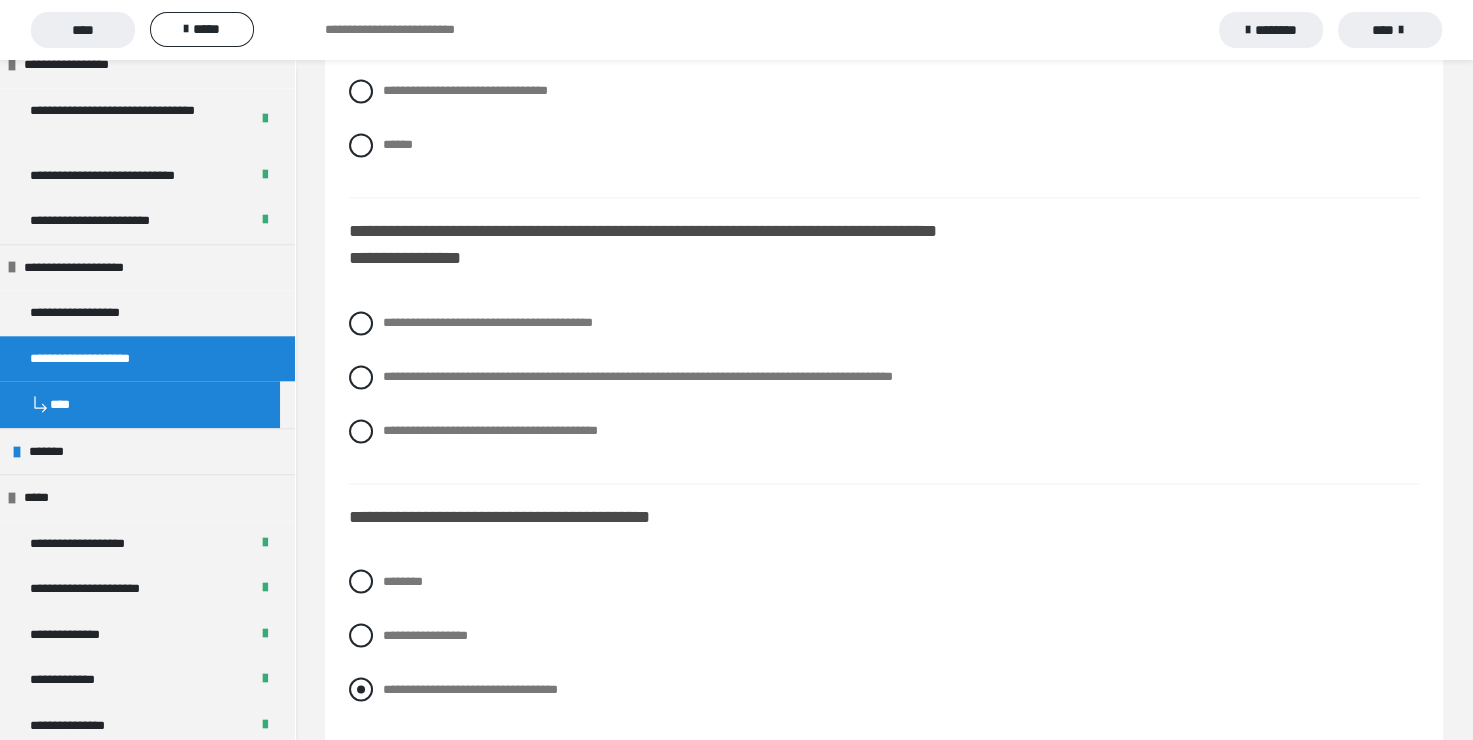 click at bounding box center (361, 689) 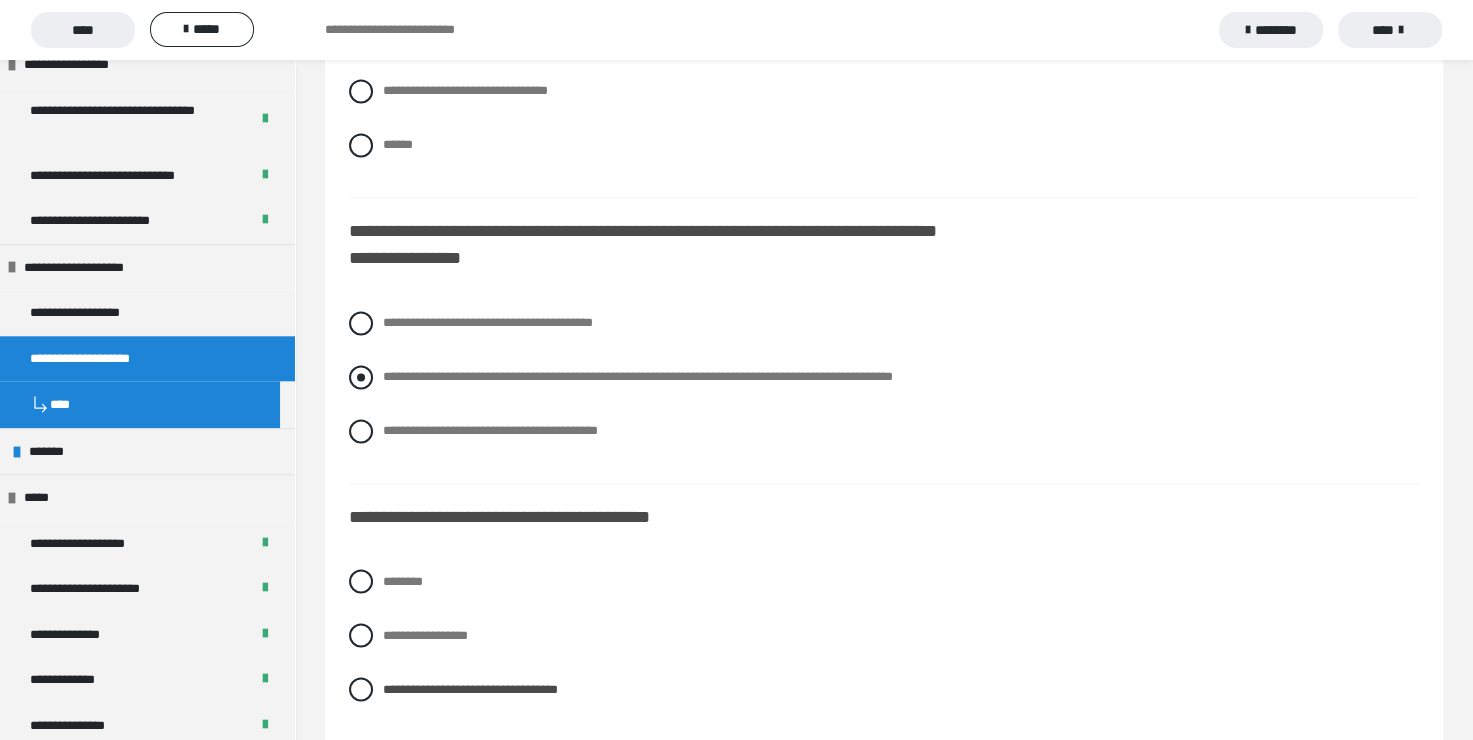 click at bounding box center [361, 377] 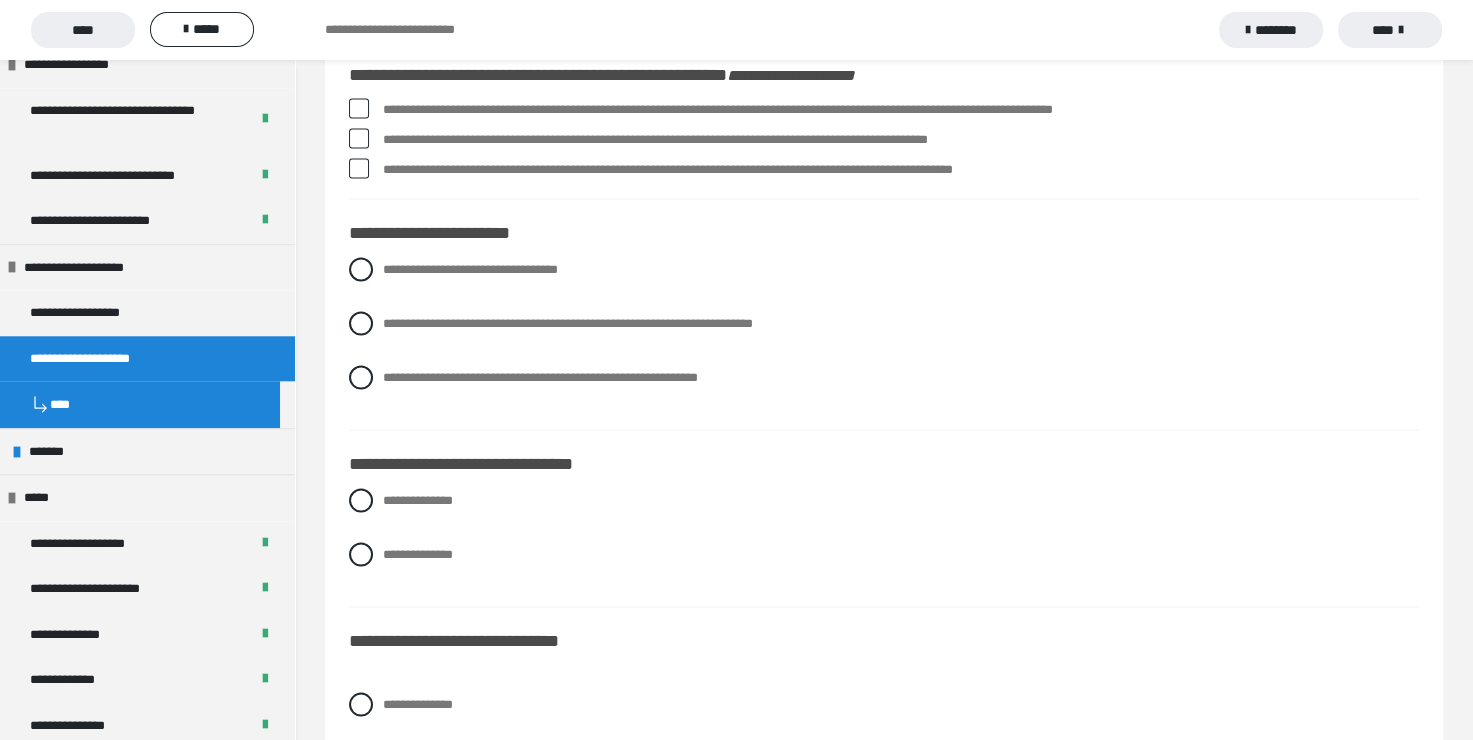 scroll, scrollTop: 3700, scrollLeft: 0, axis: vertical 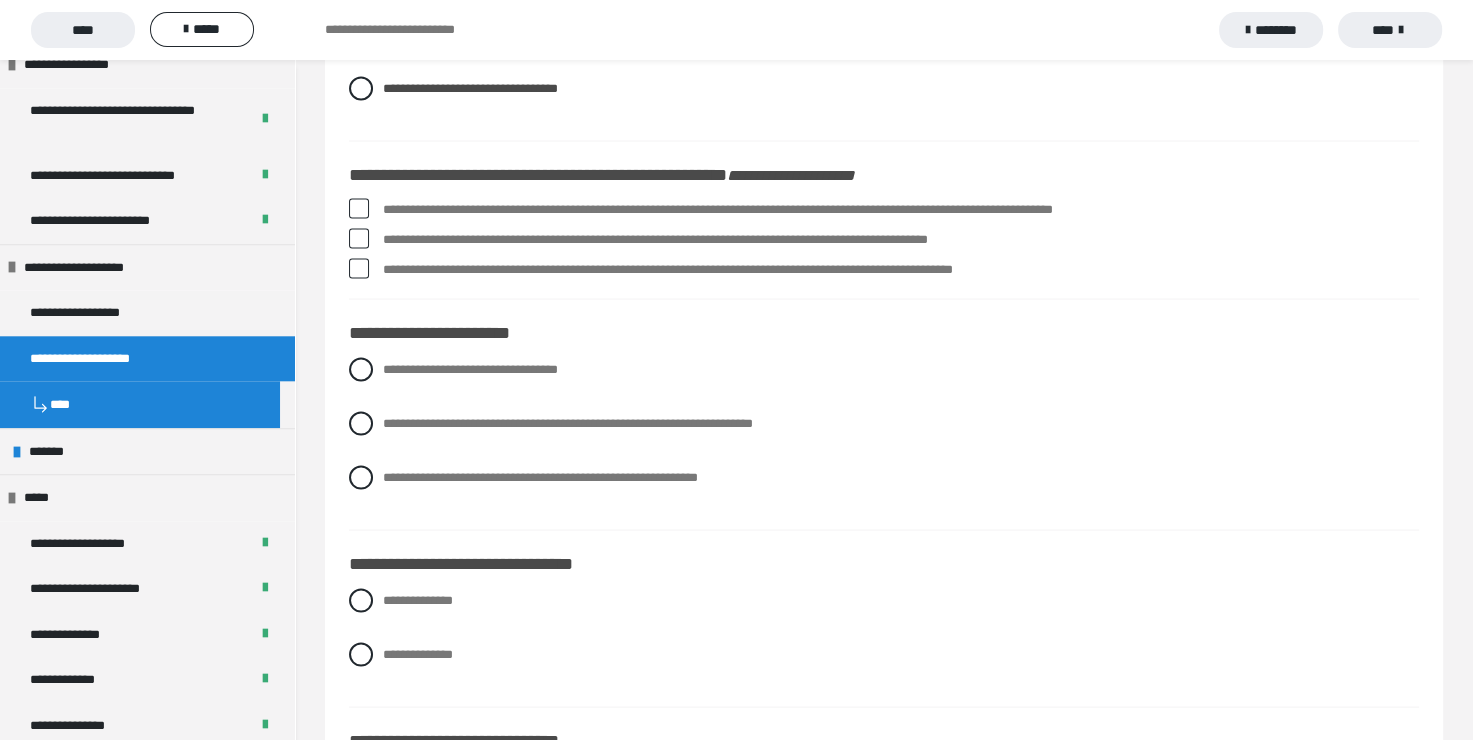 click at bounding box center [359, 209] 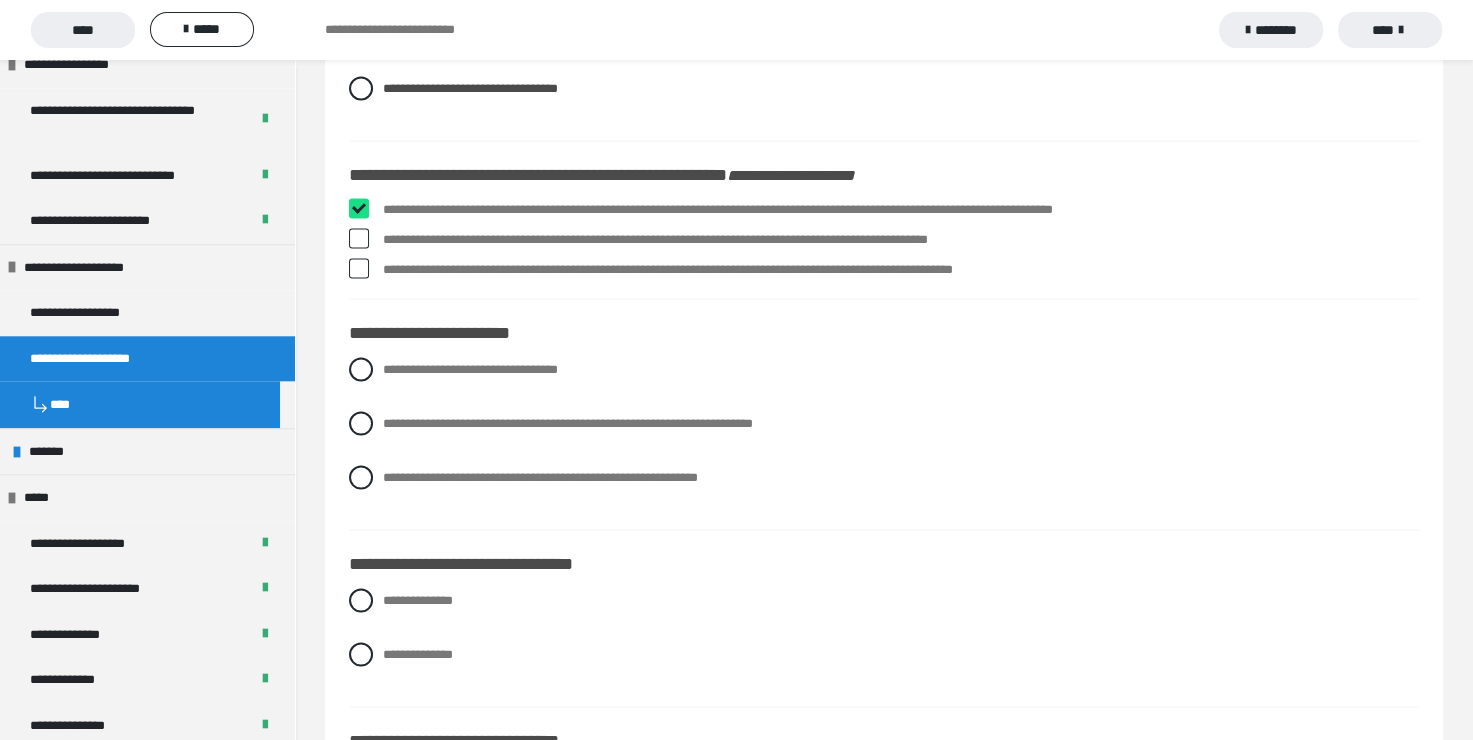 checkbox on "****" 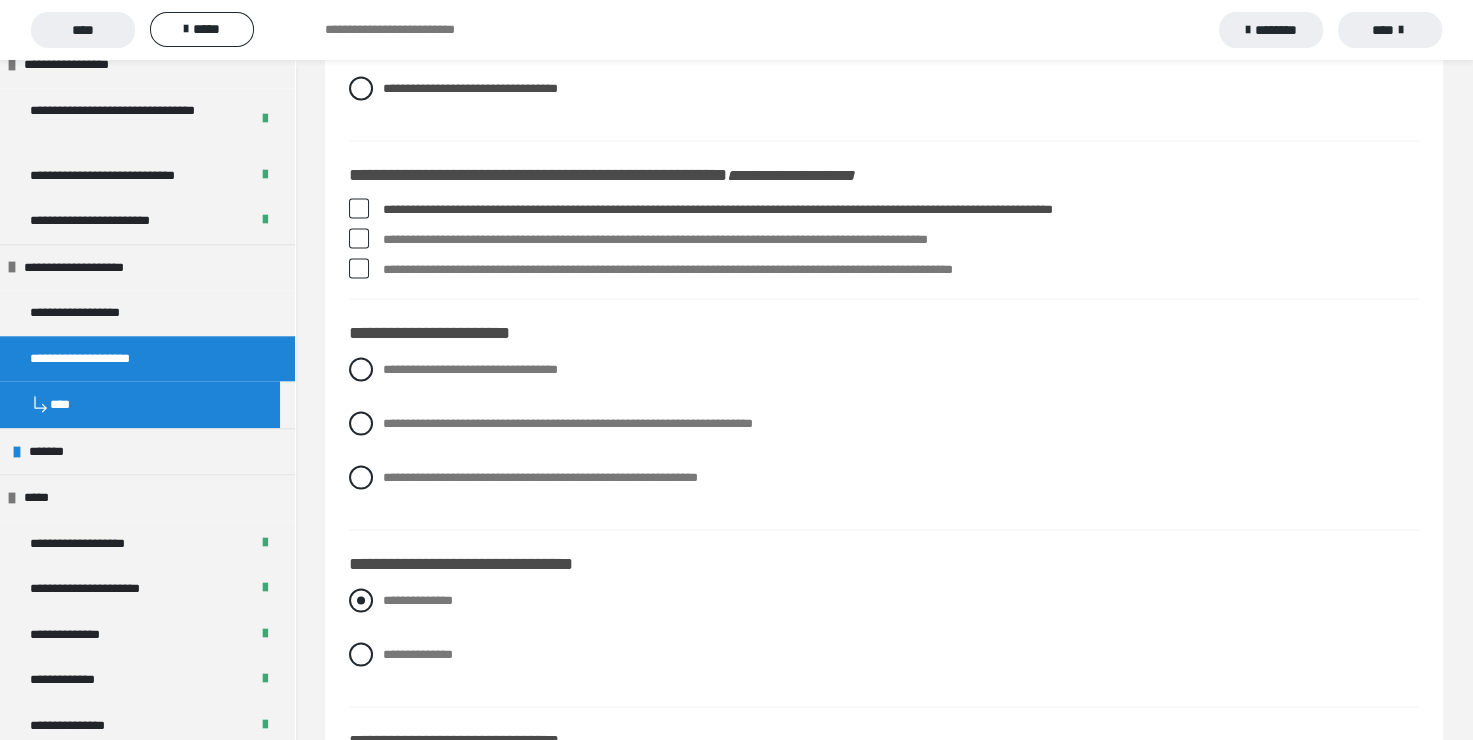 click at bounding box center [361, 601] 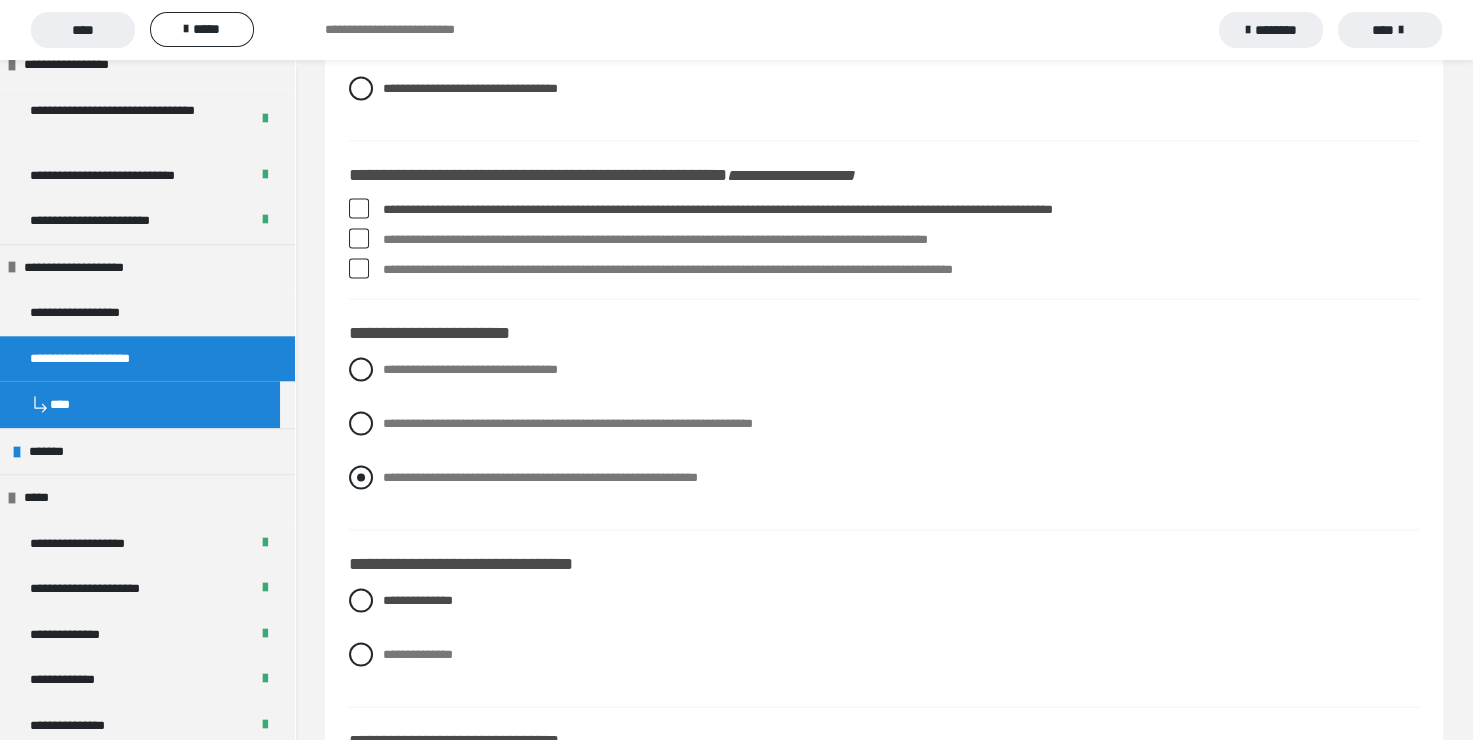 click at bounding box center [361, 478] 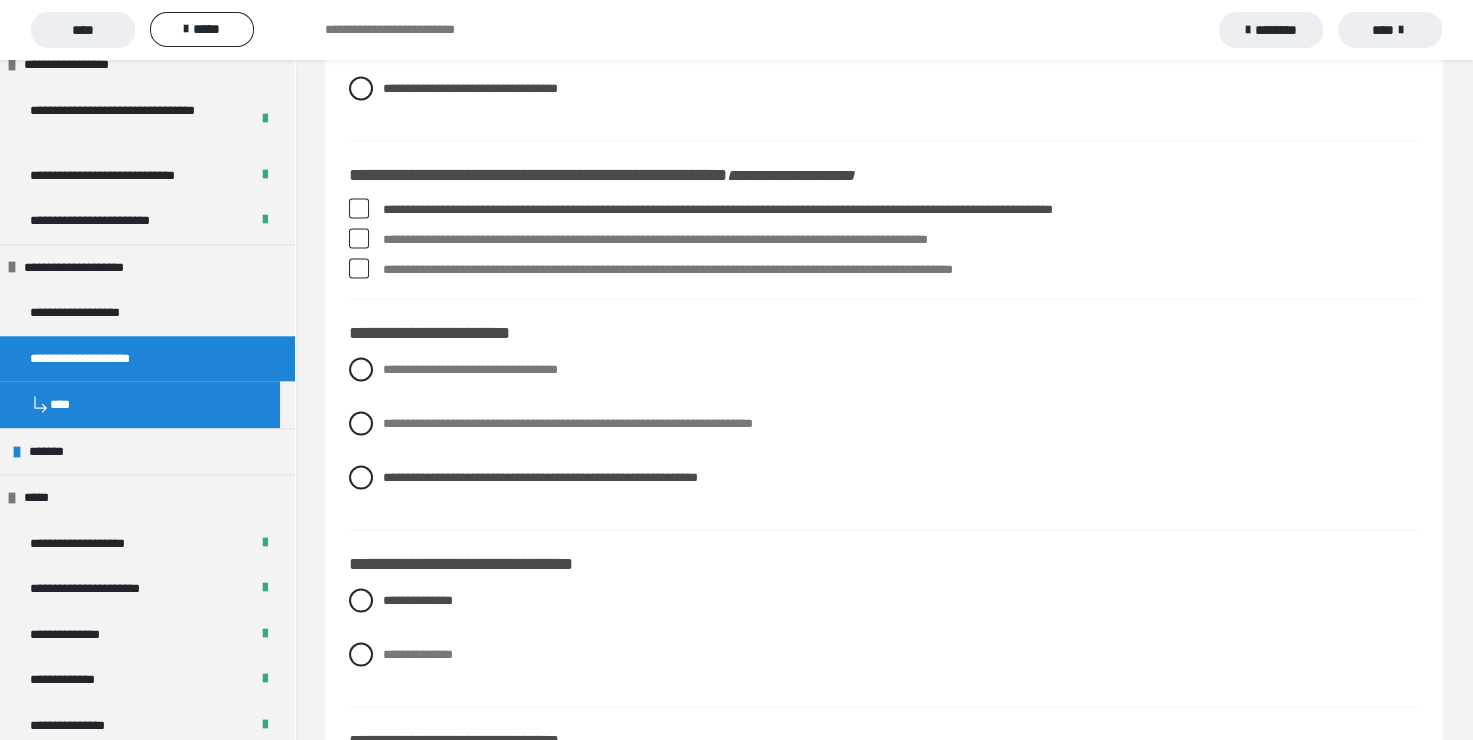 click at bounding box center (359, 269) 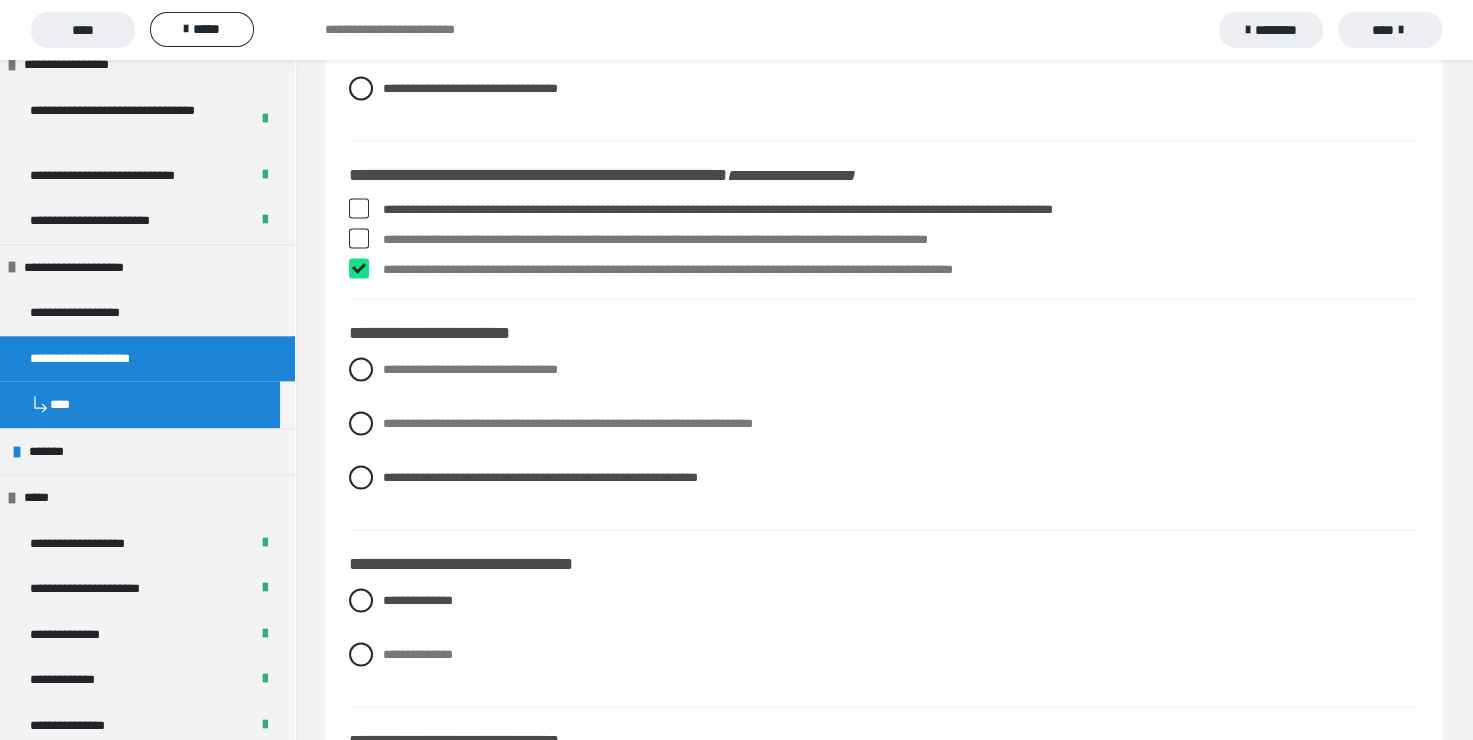 checkbox on "****" 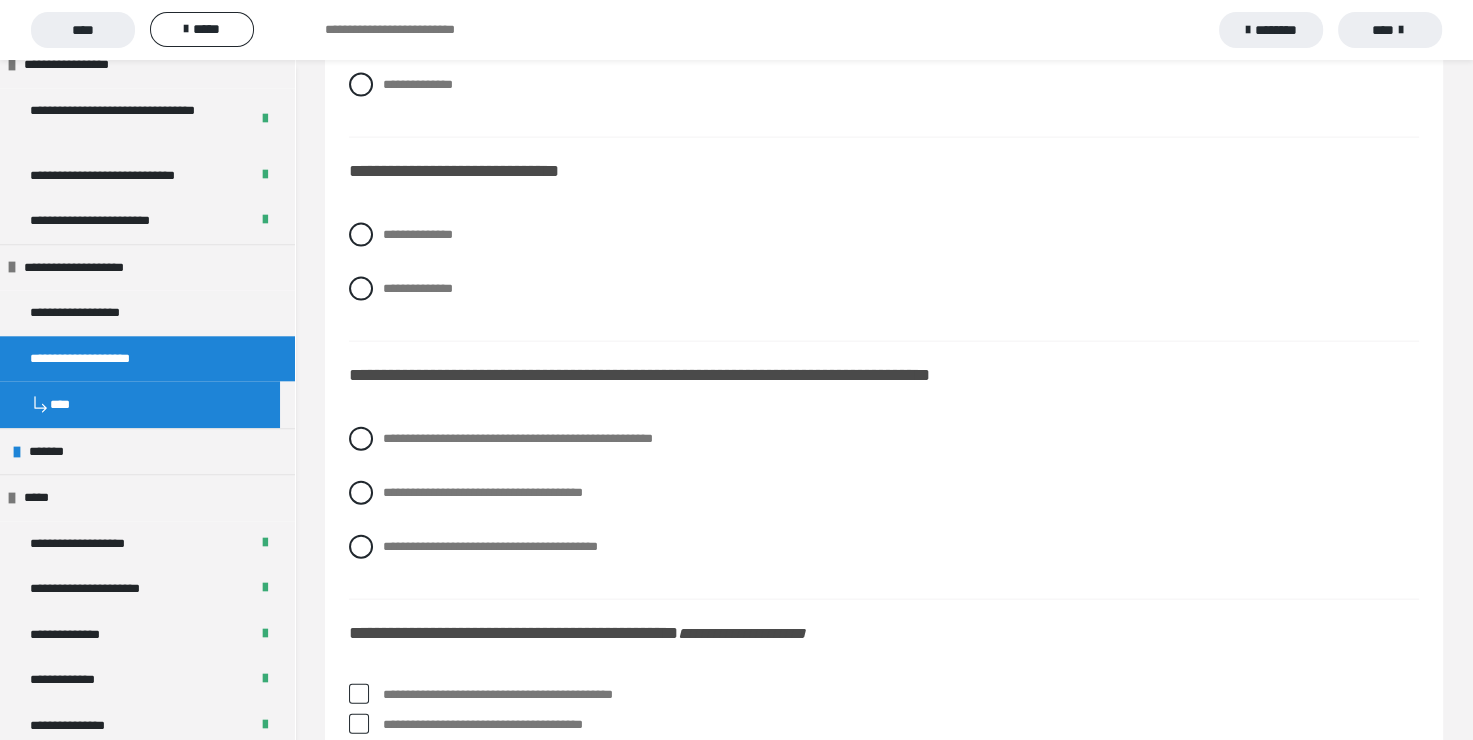 scroll, scrollTop: 4300, scrollLeft: 0, axis: vertical 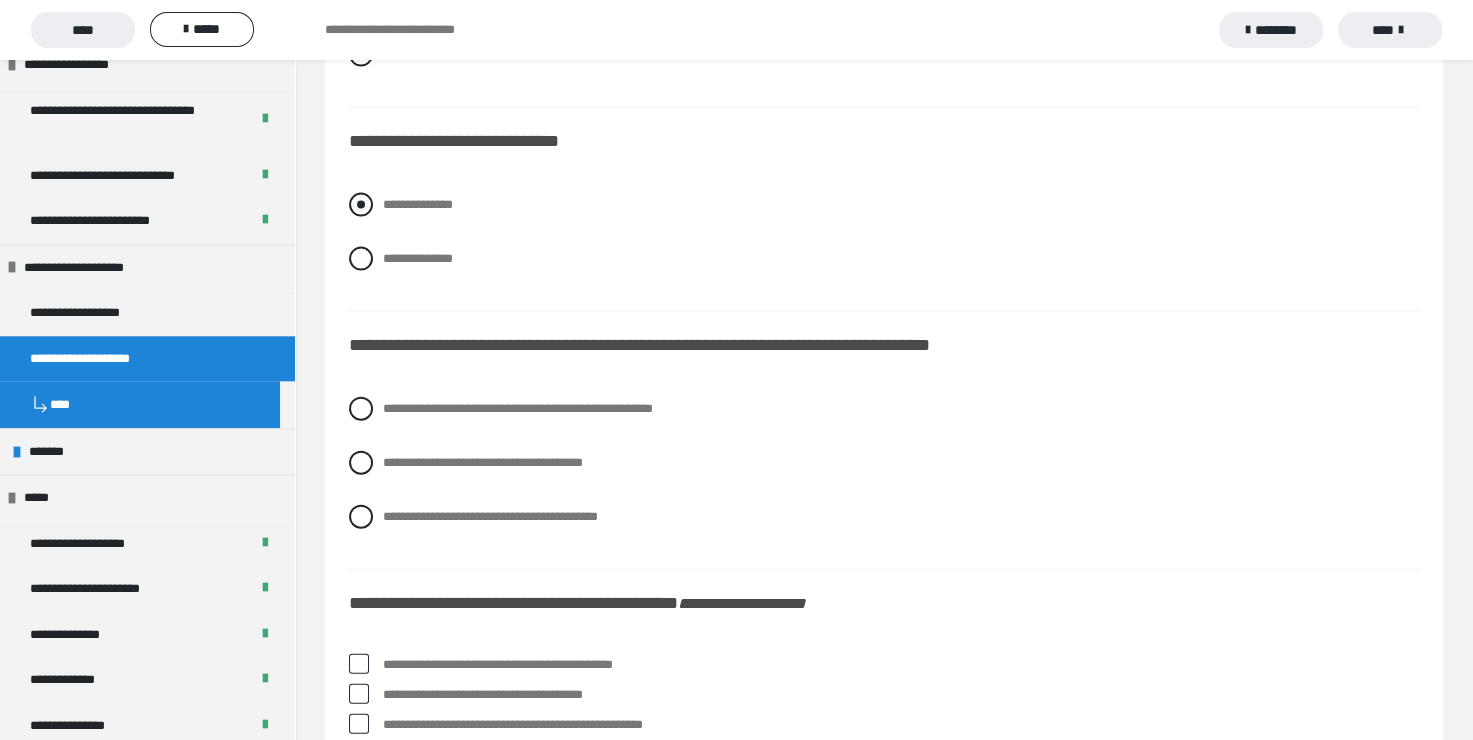 click at bounding box center (361, 205) 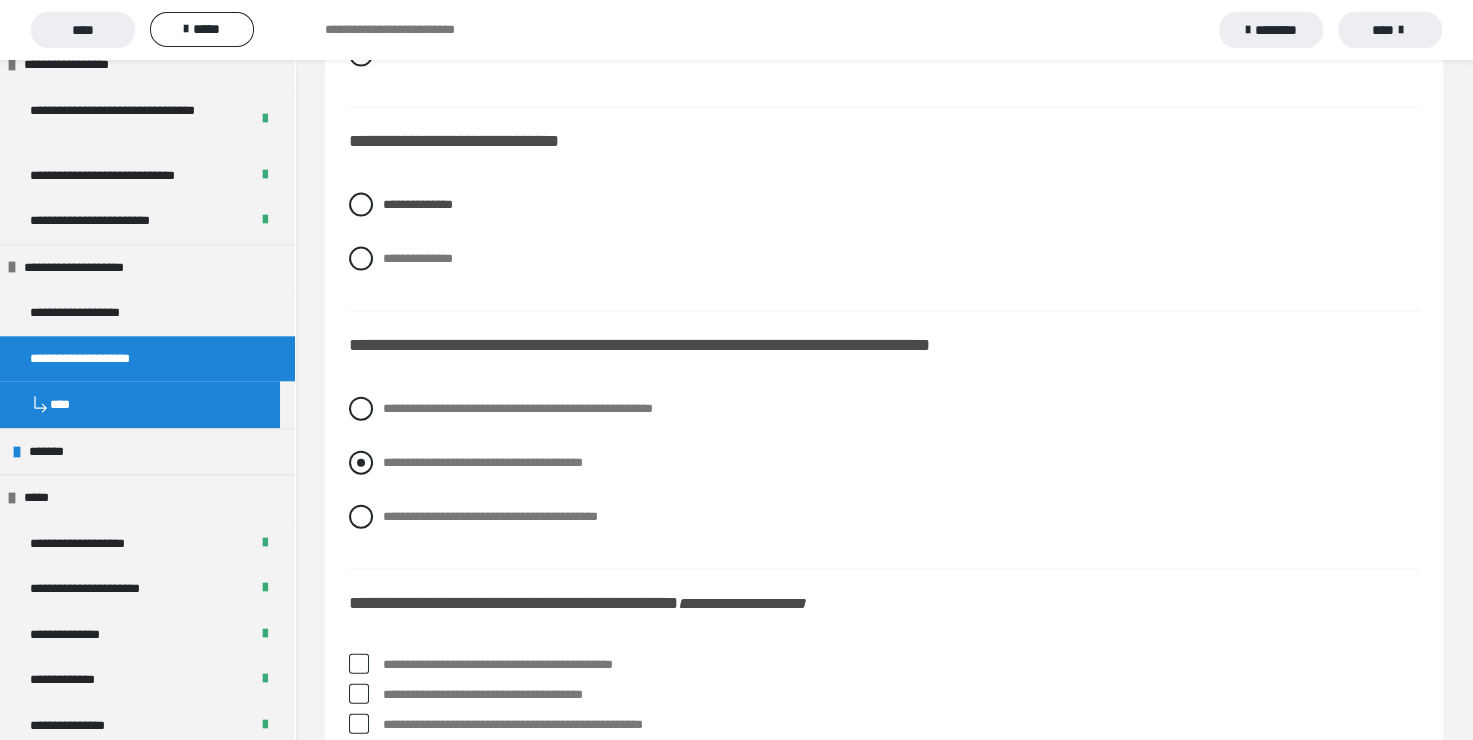 click on "**********" at bounding box center [884, 463] 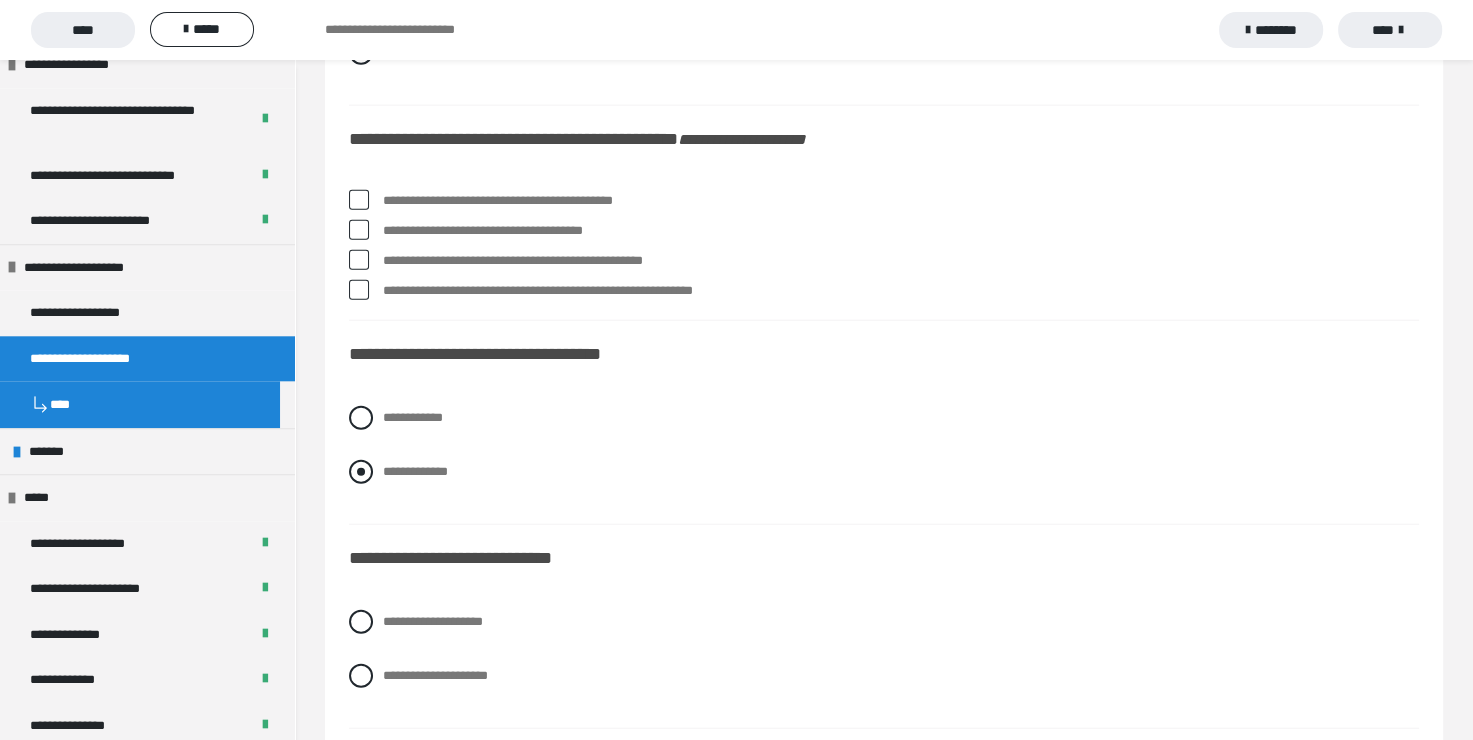 scroll, scrollTop: 4800, scrollLeft: 0, axis: vertical 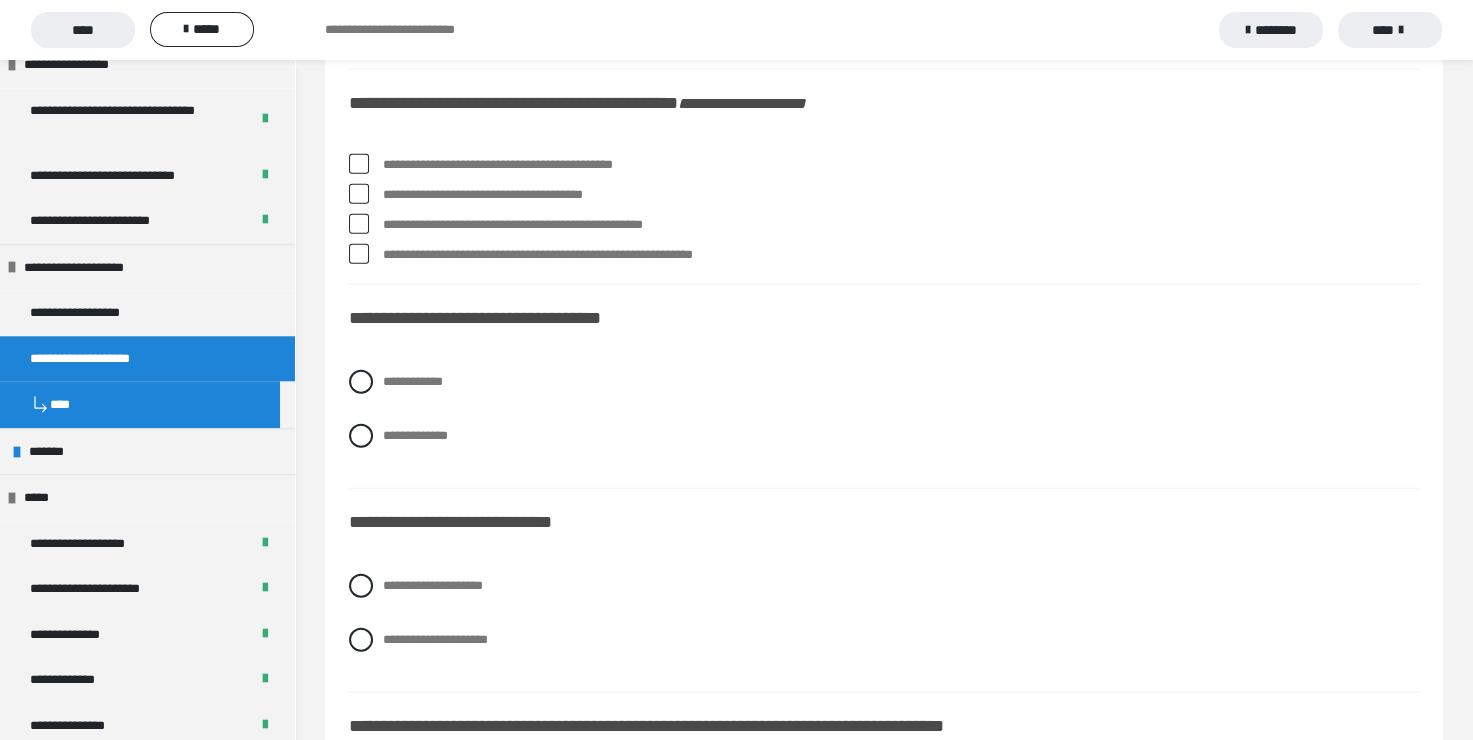 click at bounding box center [359, 194] 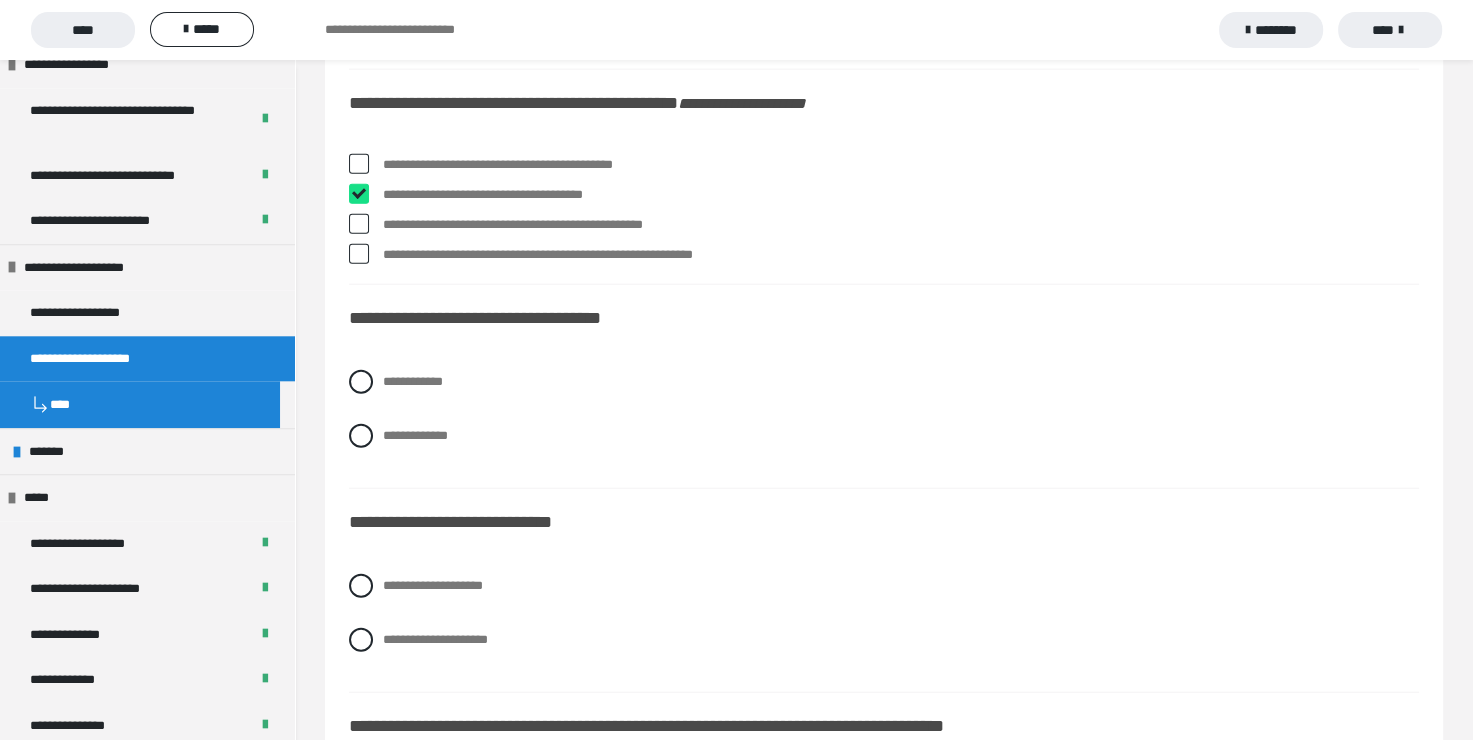 checkbox on "****" 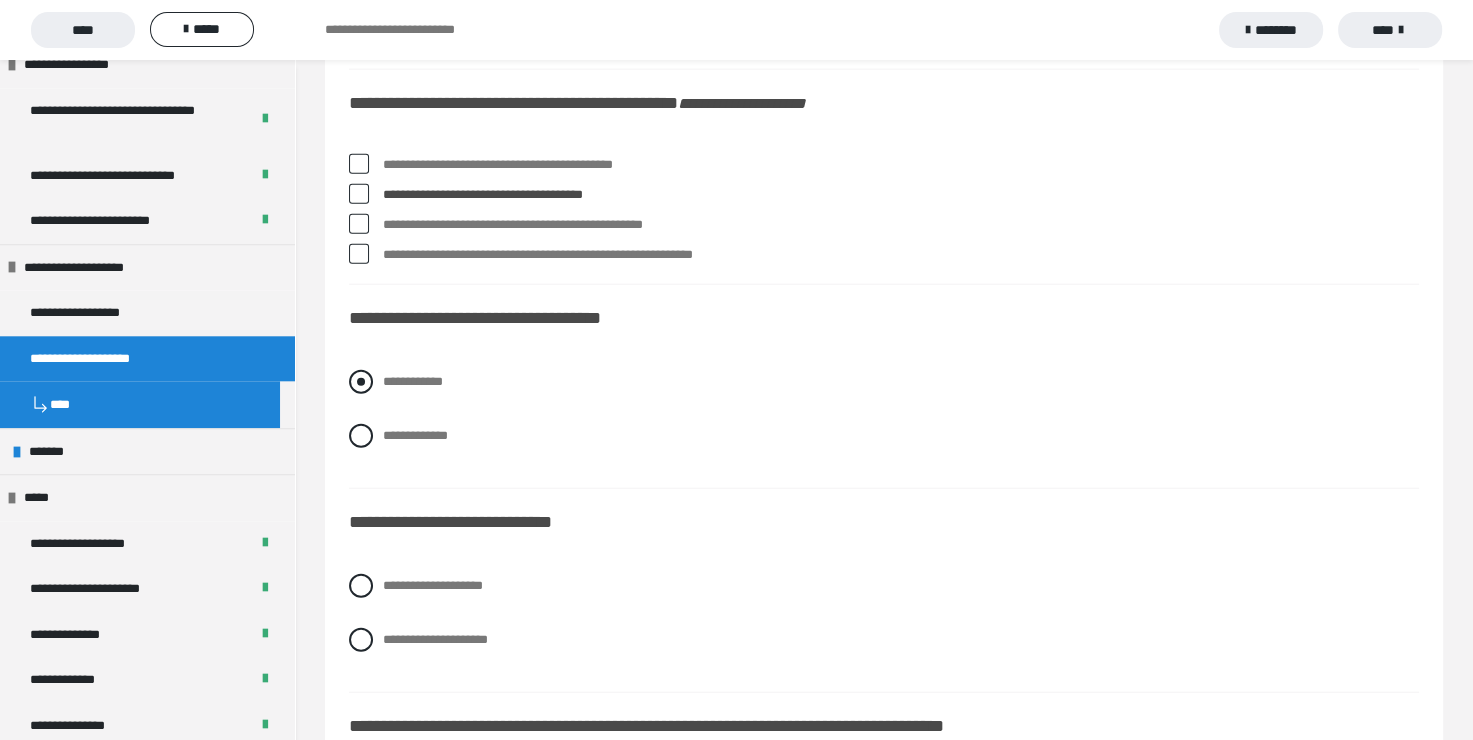 click at bounding box center [361, 382] 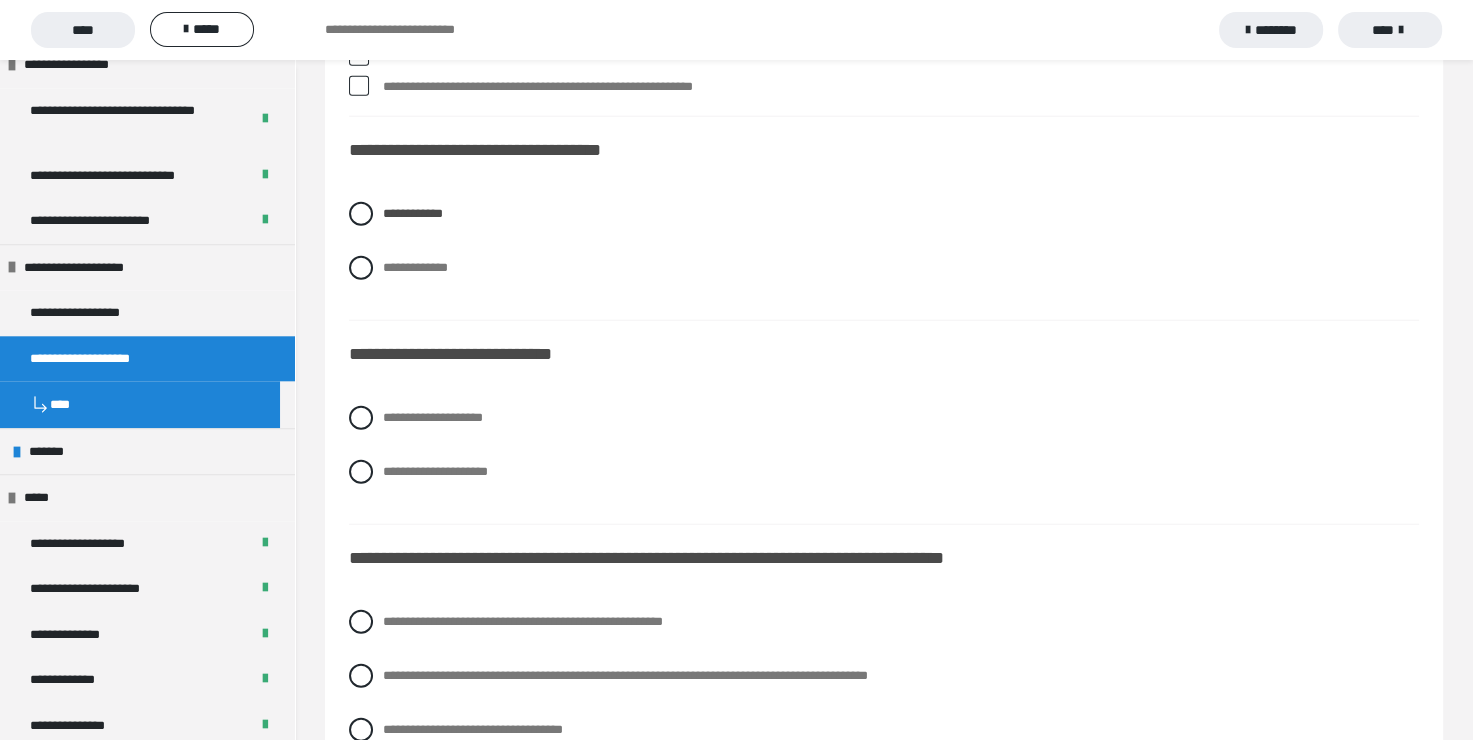 scroll, scrollTop: 5000, scrollLeft: 0, axis: vertical 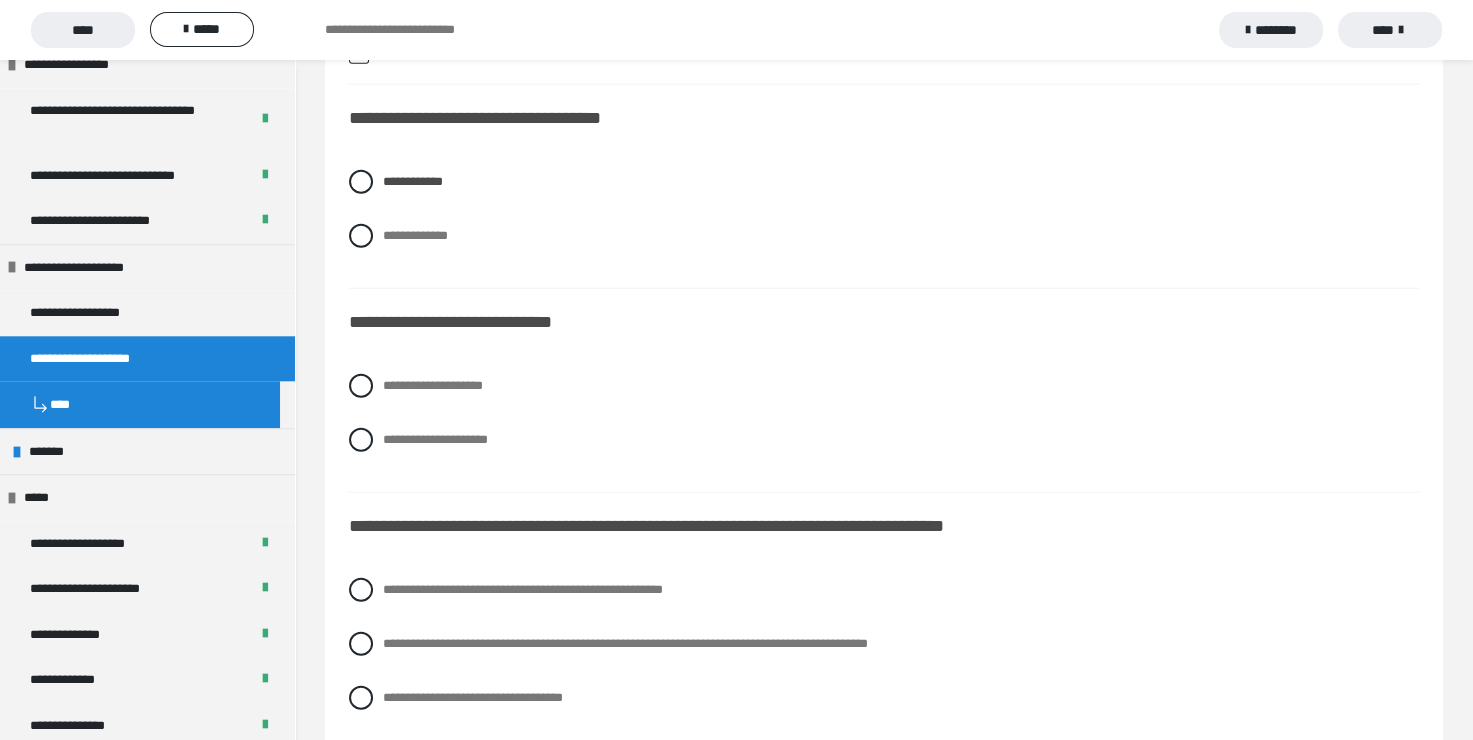 click on "**********" at bounding box center [884, 428] 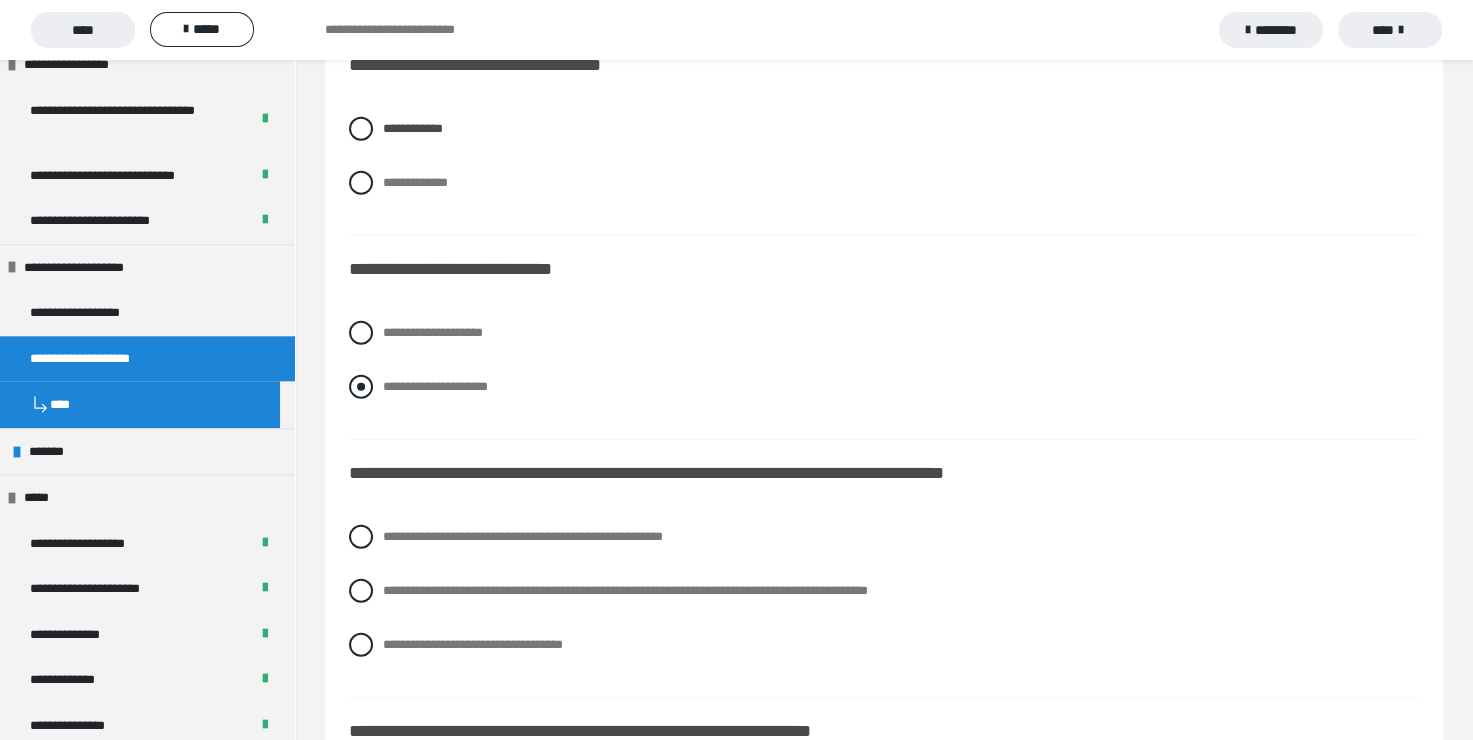 scroll, scrollTop: 5100, scrollLeft: 0, axis: vertical 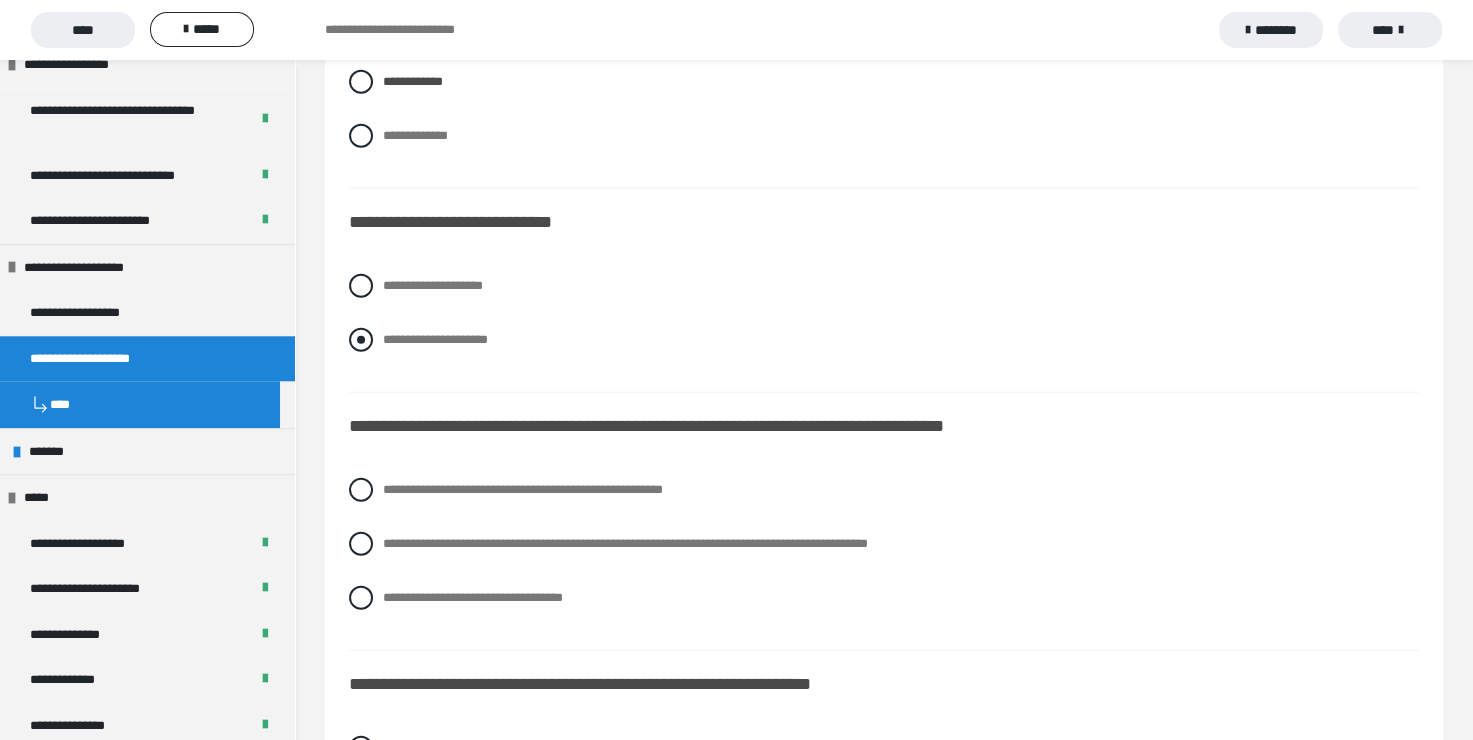 click at bounding box center [361, 340] 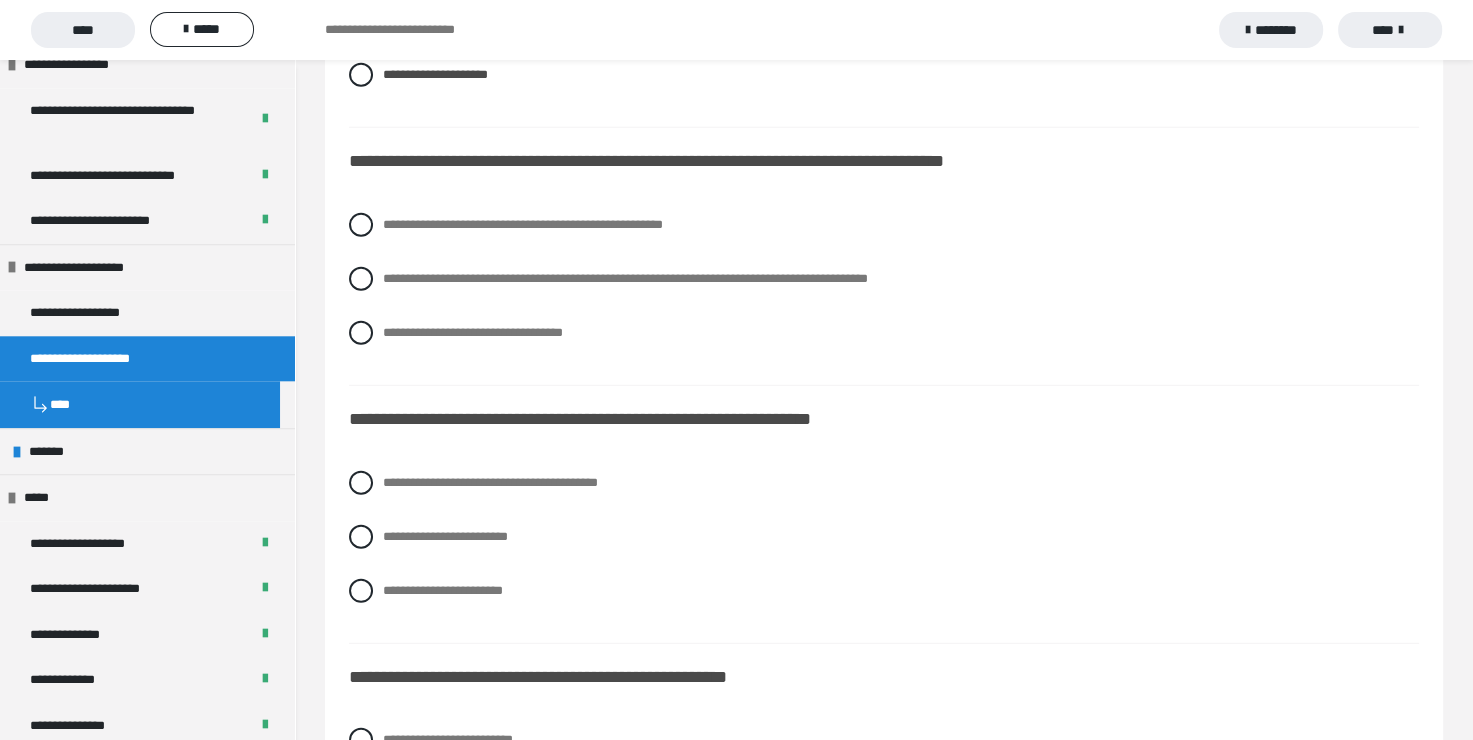 scroll, scrollTop: 5400, scrollLeft: 0, axis: vertical 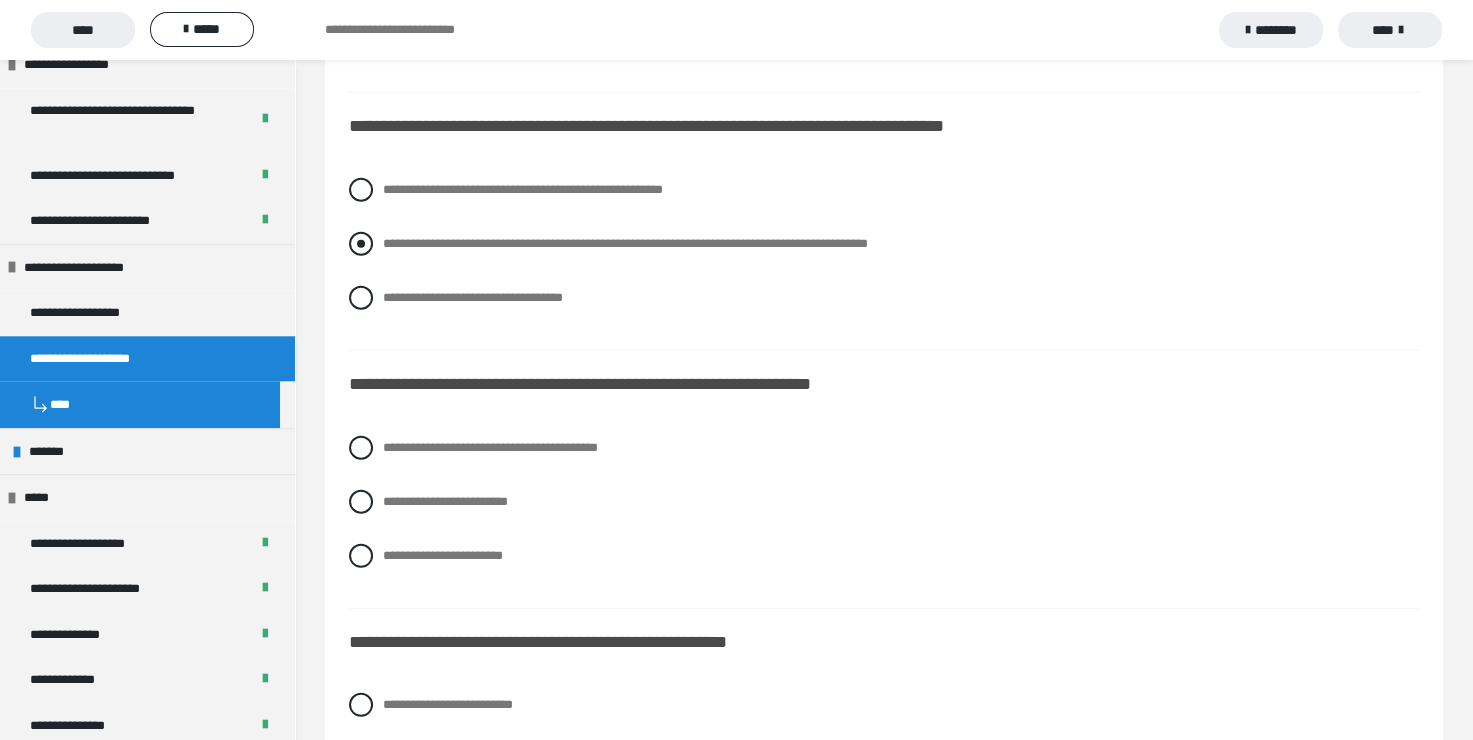 click at bounding box center (361, 244) 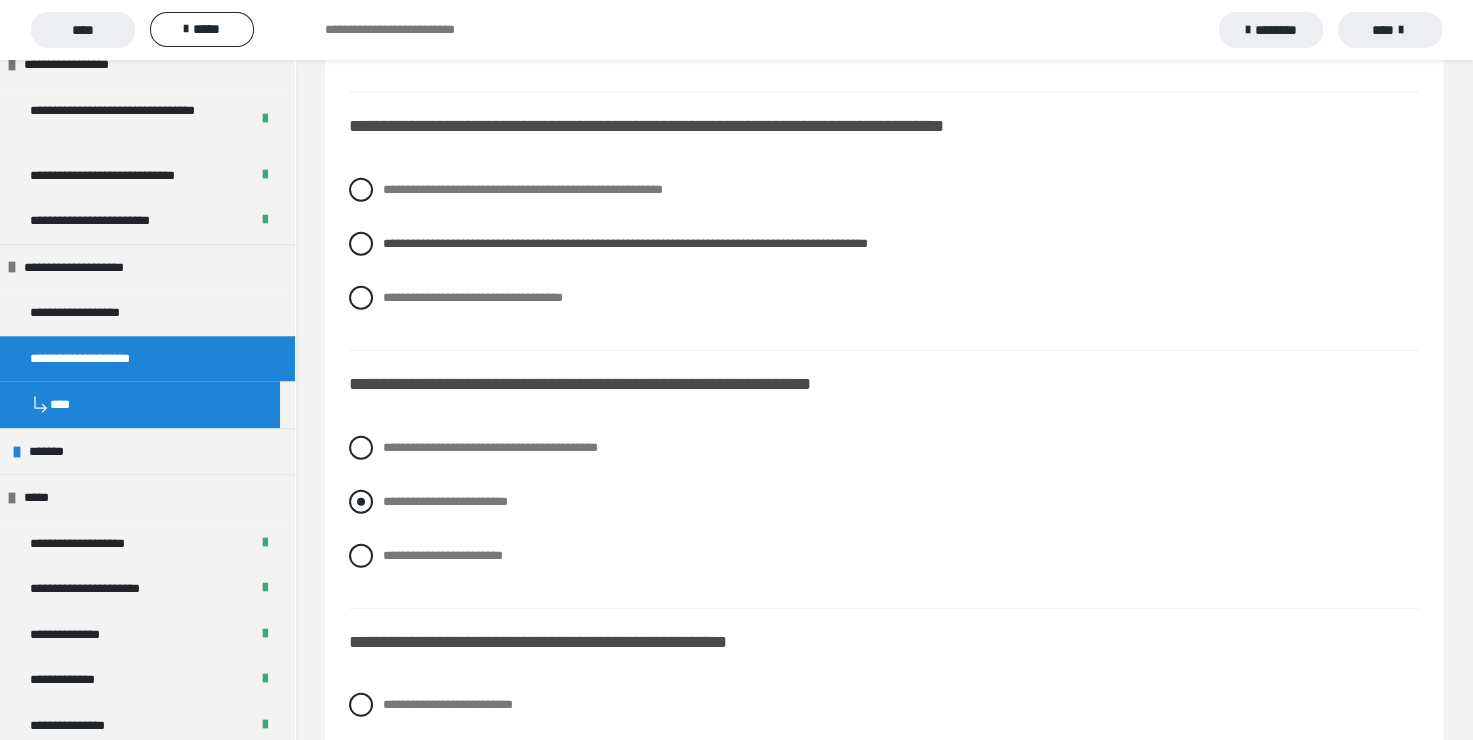 click at bounding box center (361, 502) 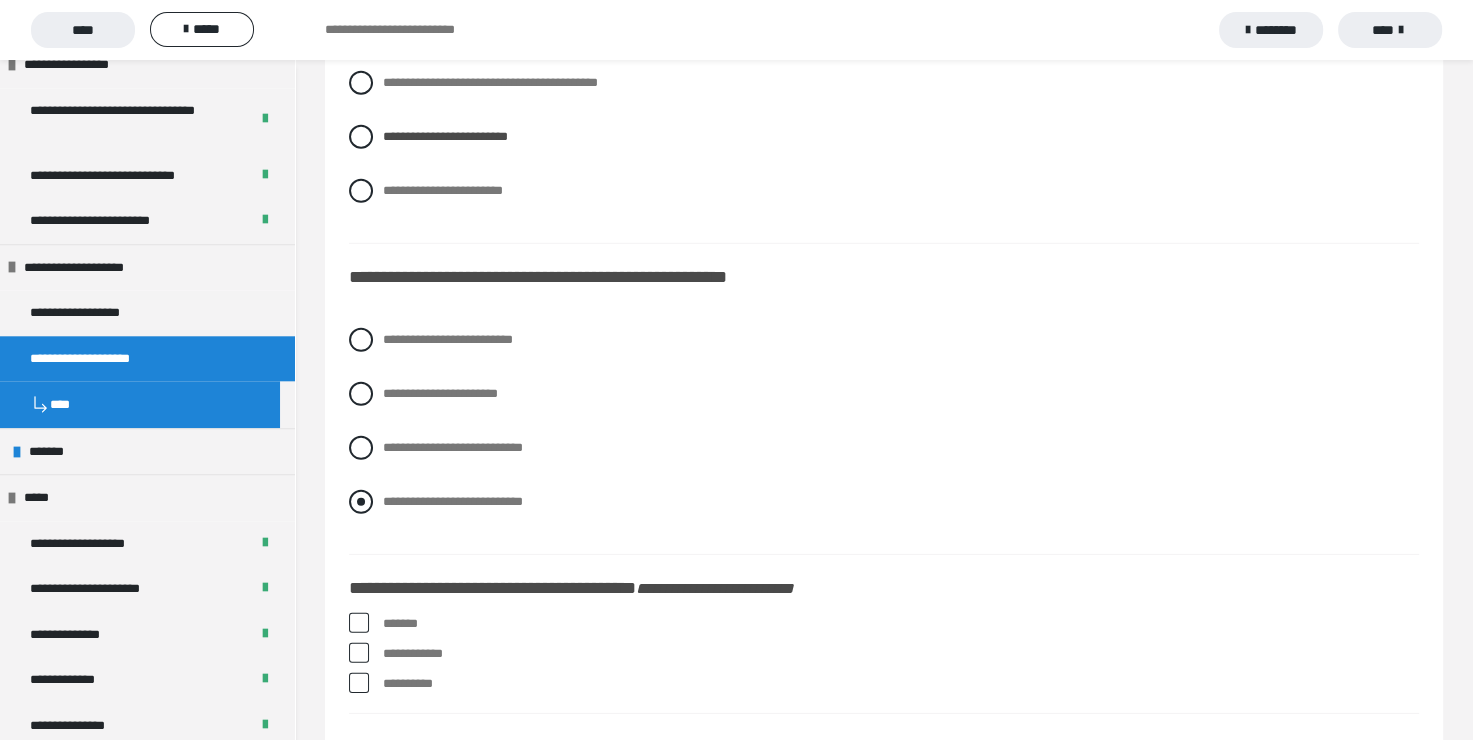 scroll, scrollTop: 5800, scrollLeft: 0, axis: vertical 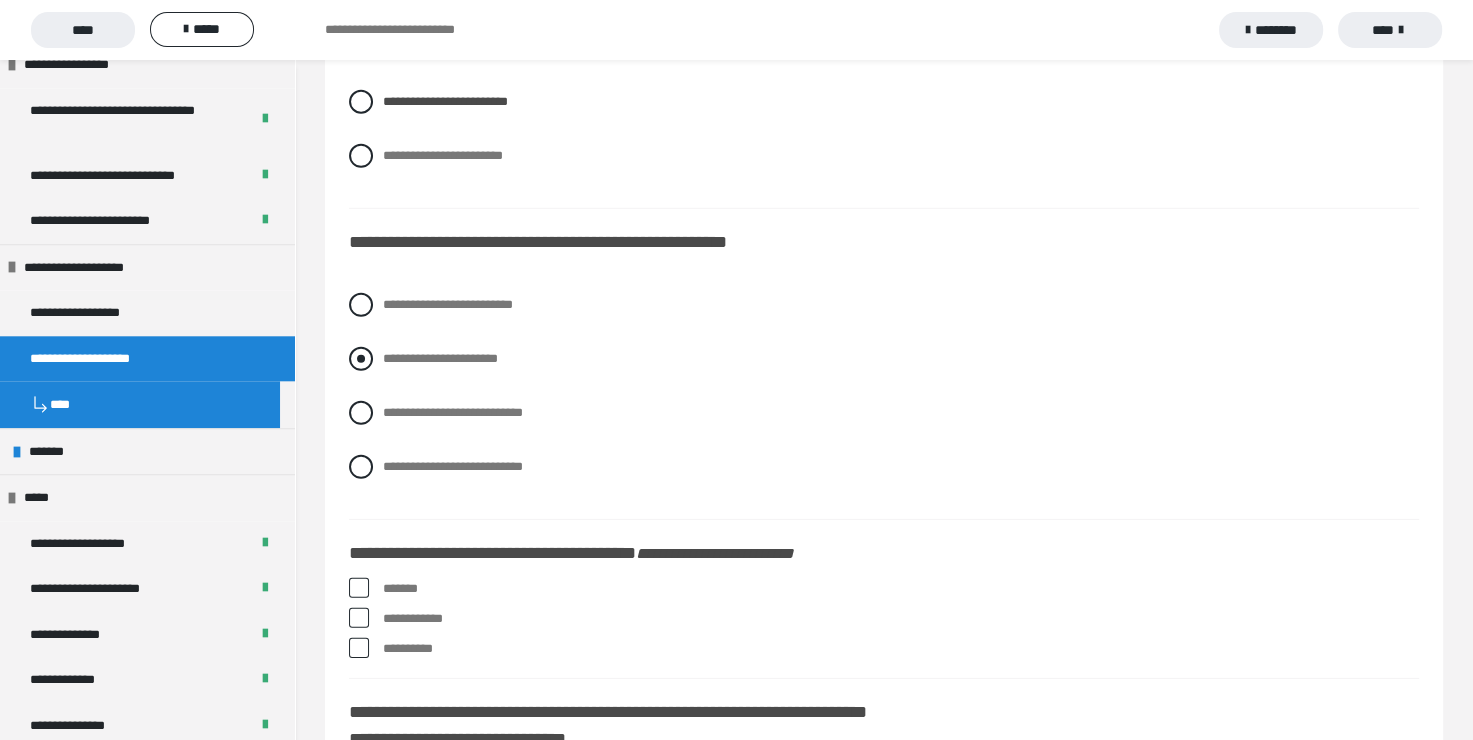 click at bounding box center (361, 359) 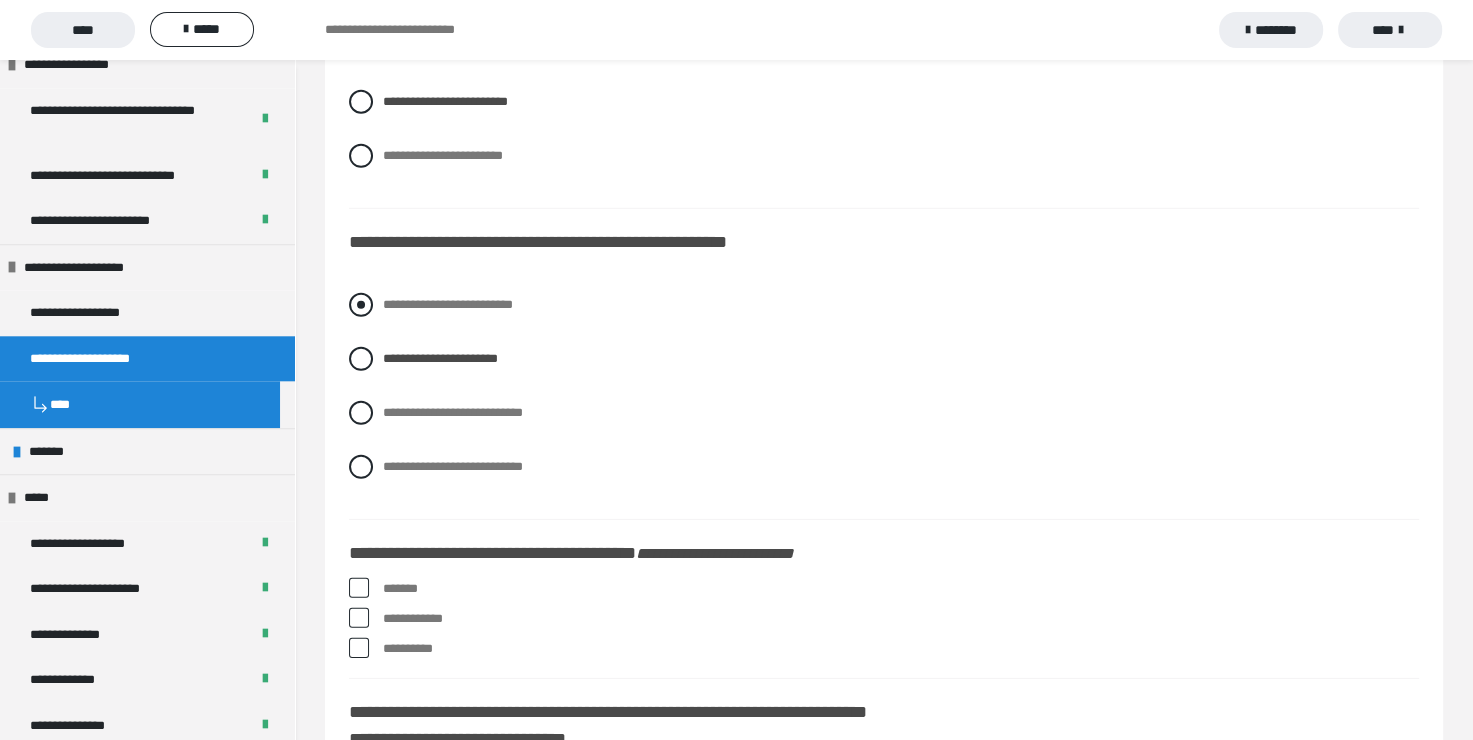 click at bounding box center (361, 305) 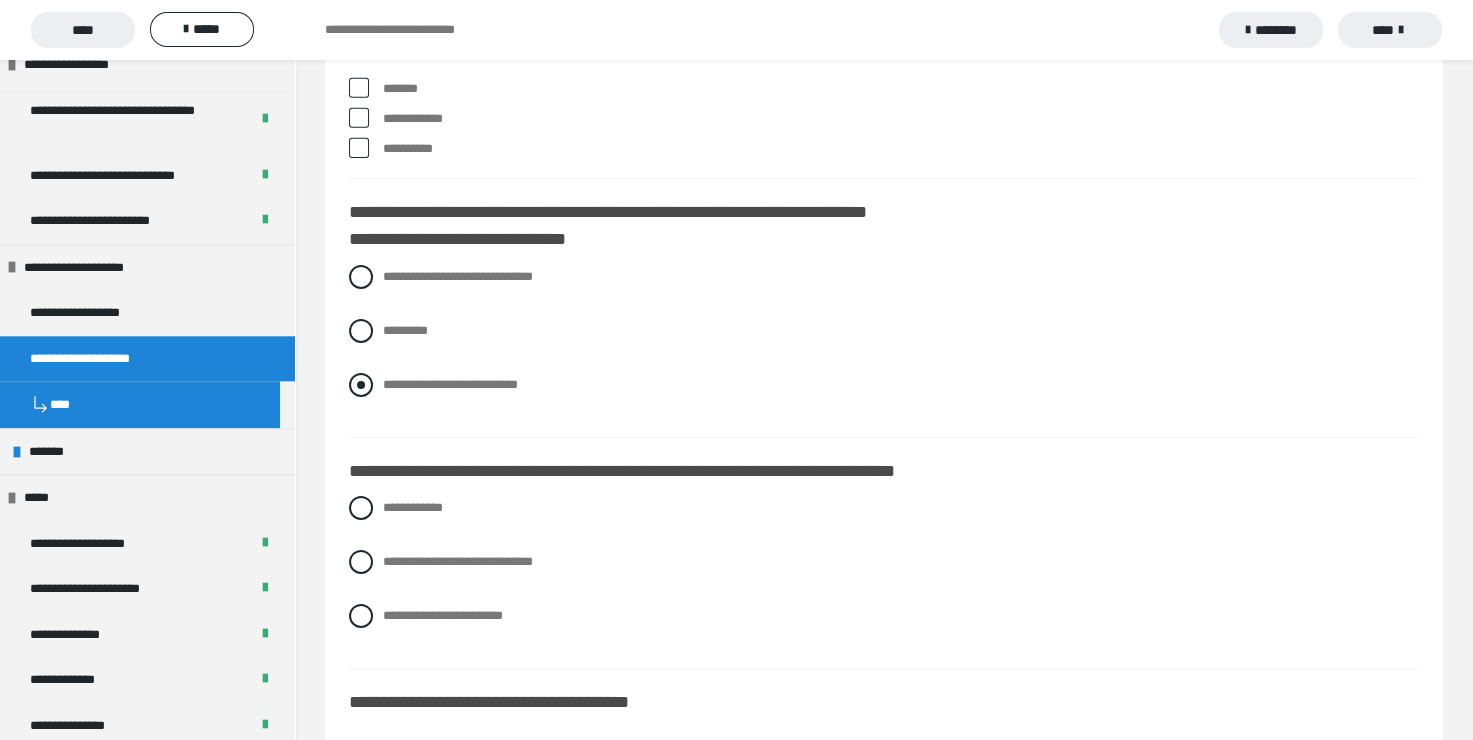 scroll, scrollTop: 6200, scrollLeft: 0, axis: vertical 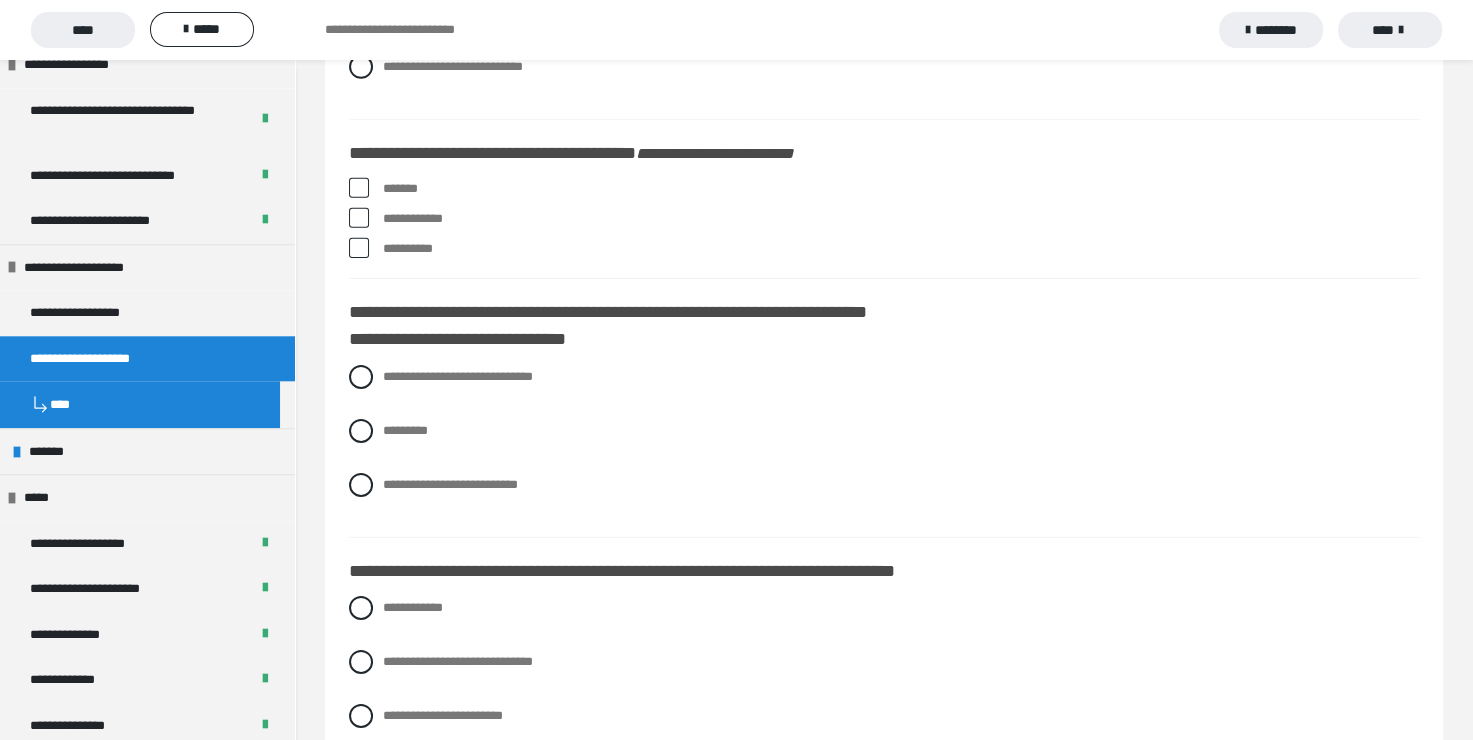 click at bounding box center (359, 188) 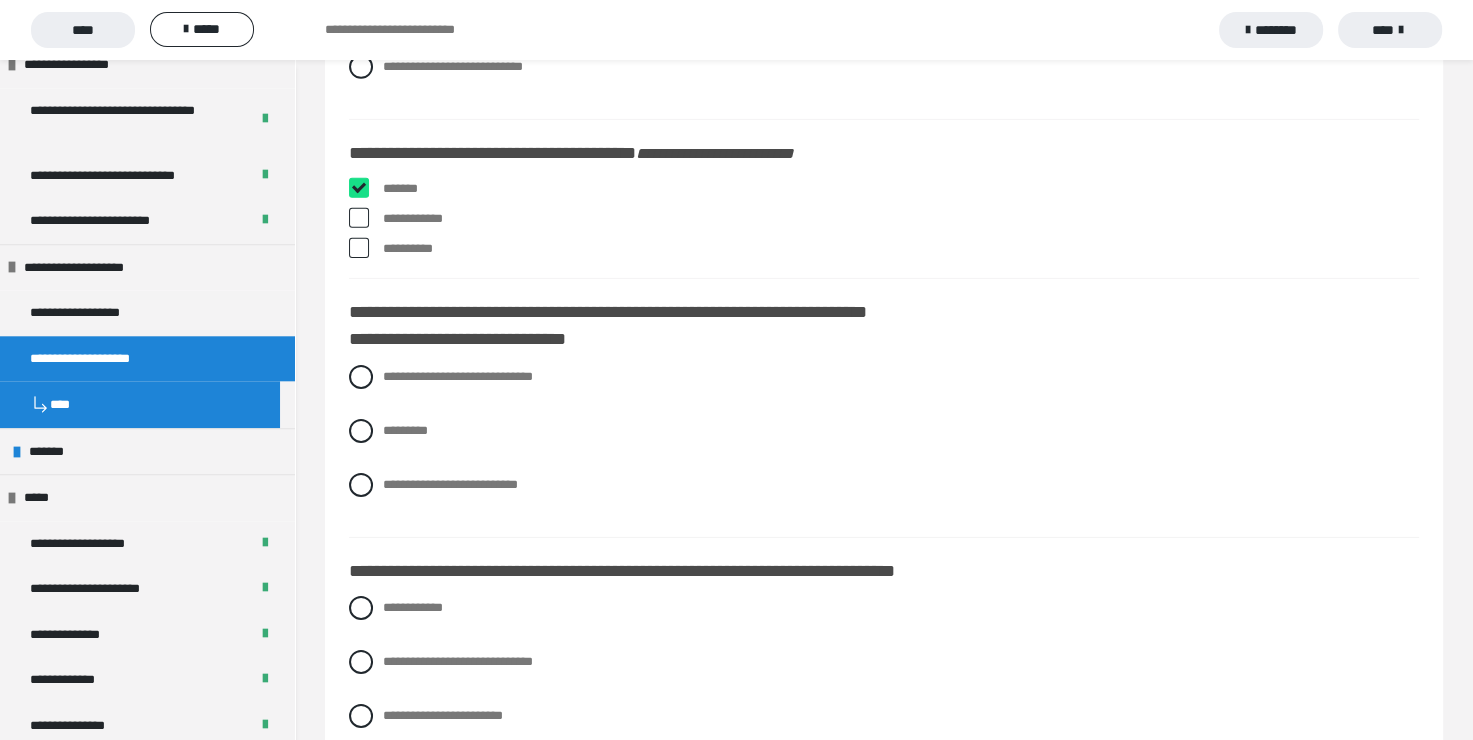 checkbox on "****" 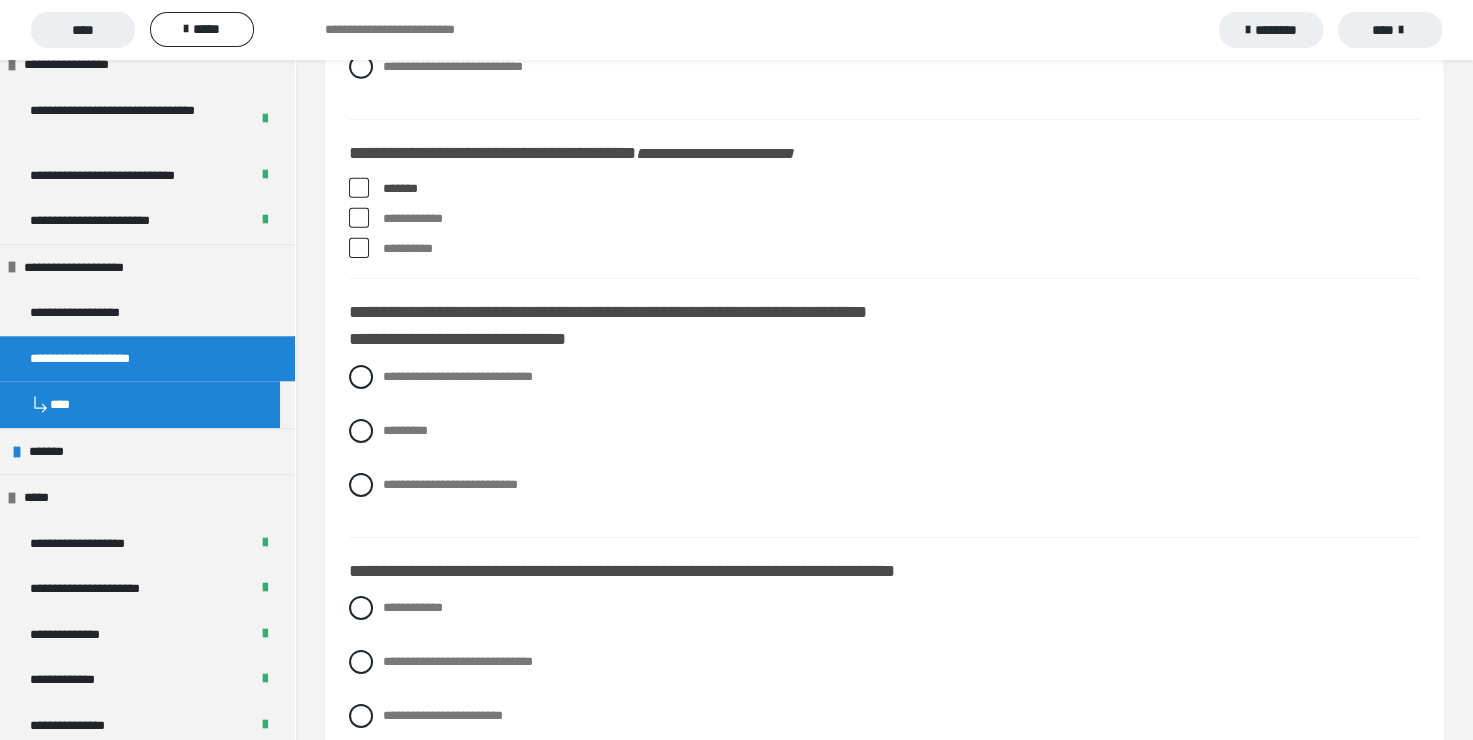click at bounding box center [359, 248] 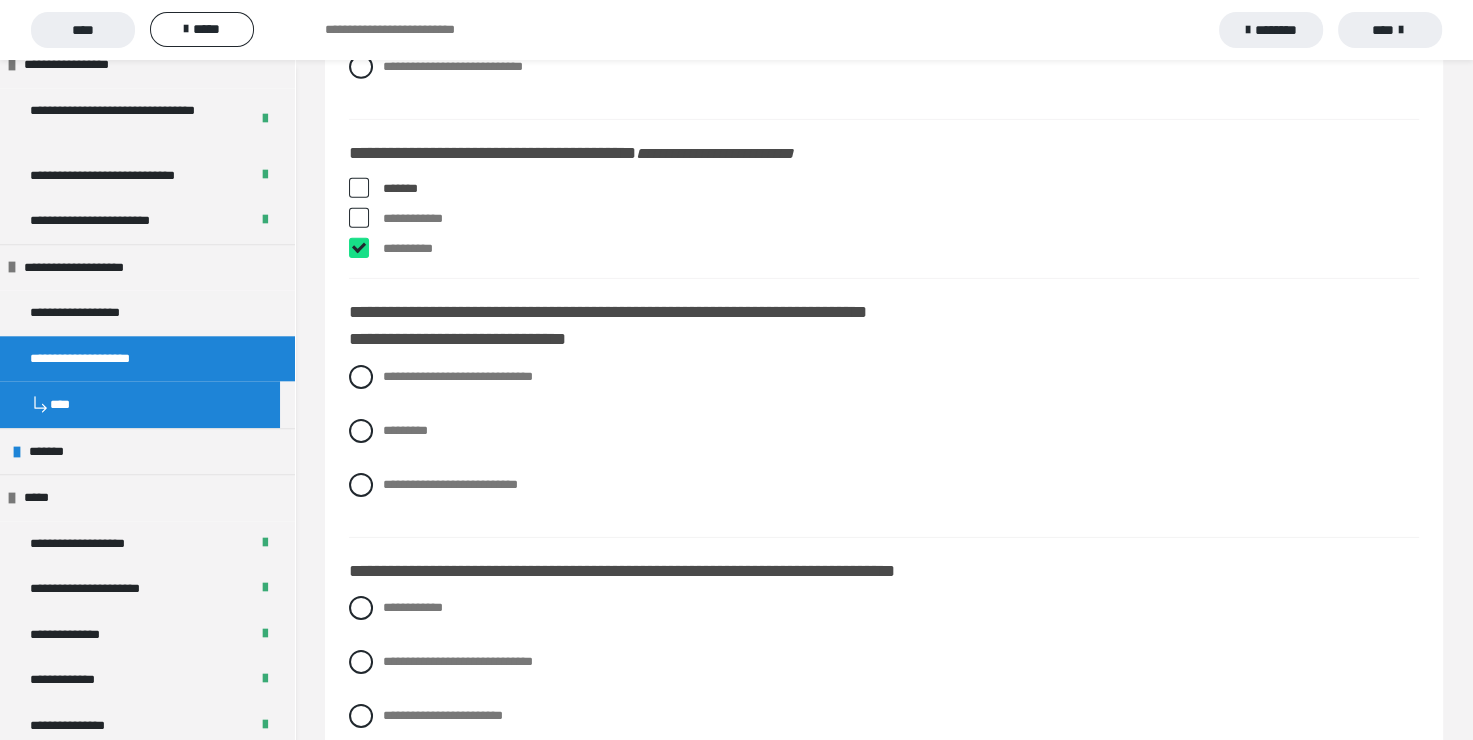 checkbox on "****" 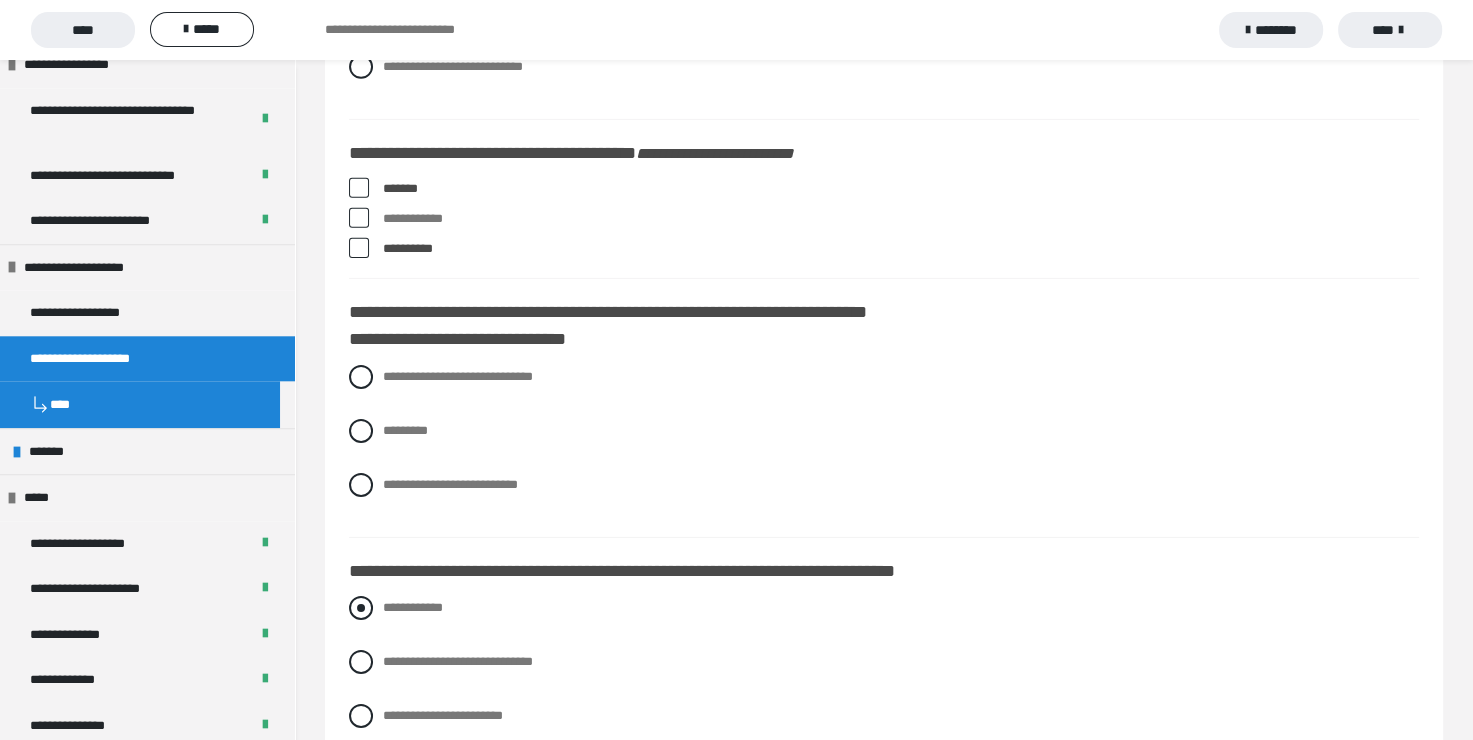 click at bounding box center (361, 608) 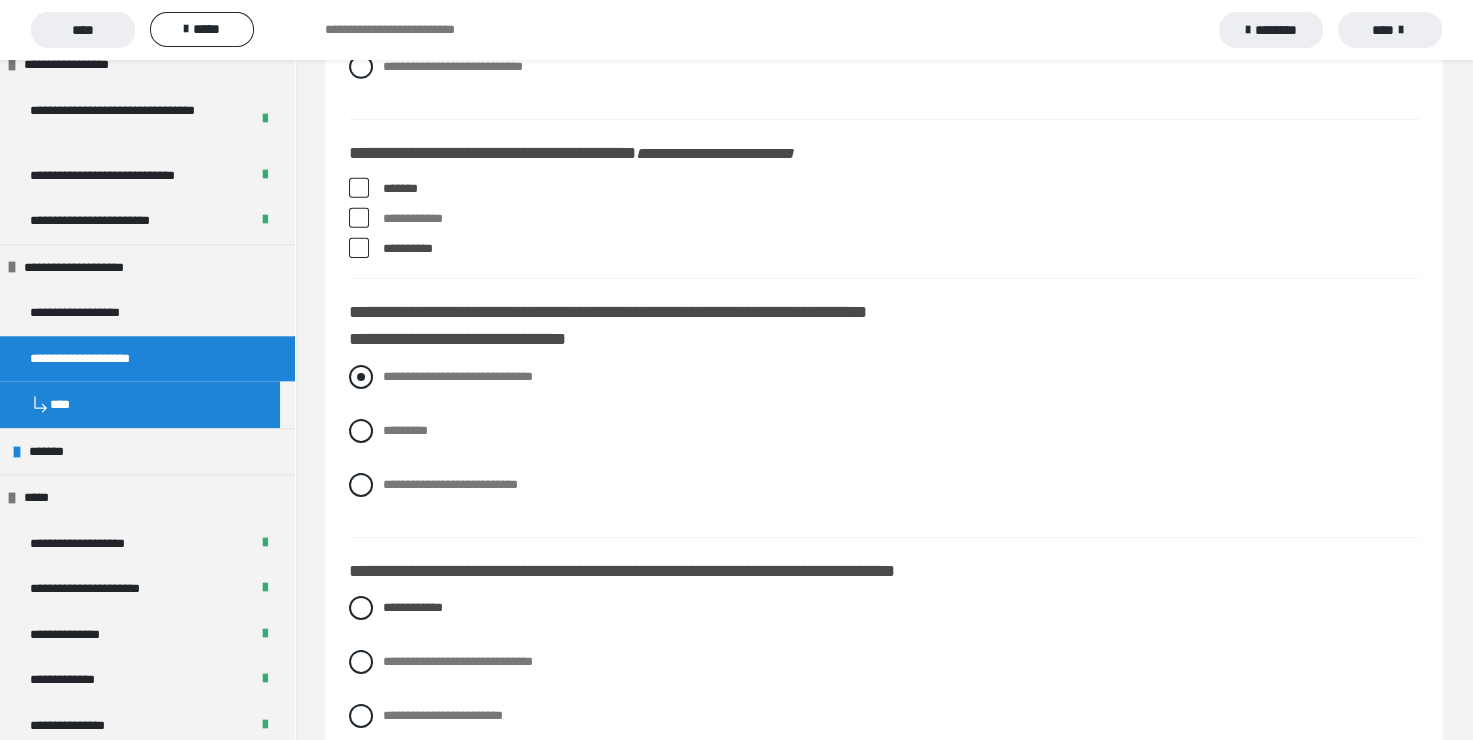 click at bounding box center [361, 377] 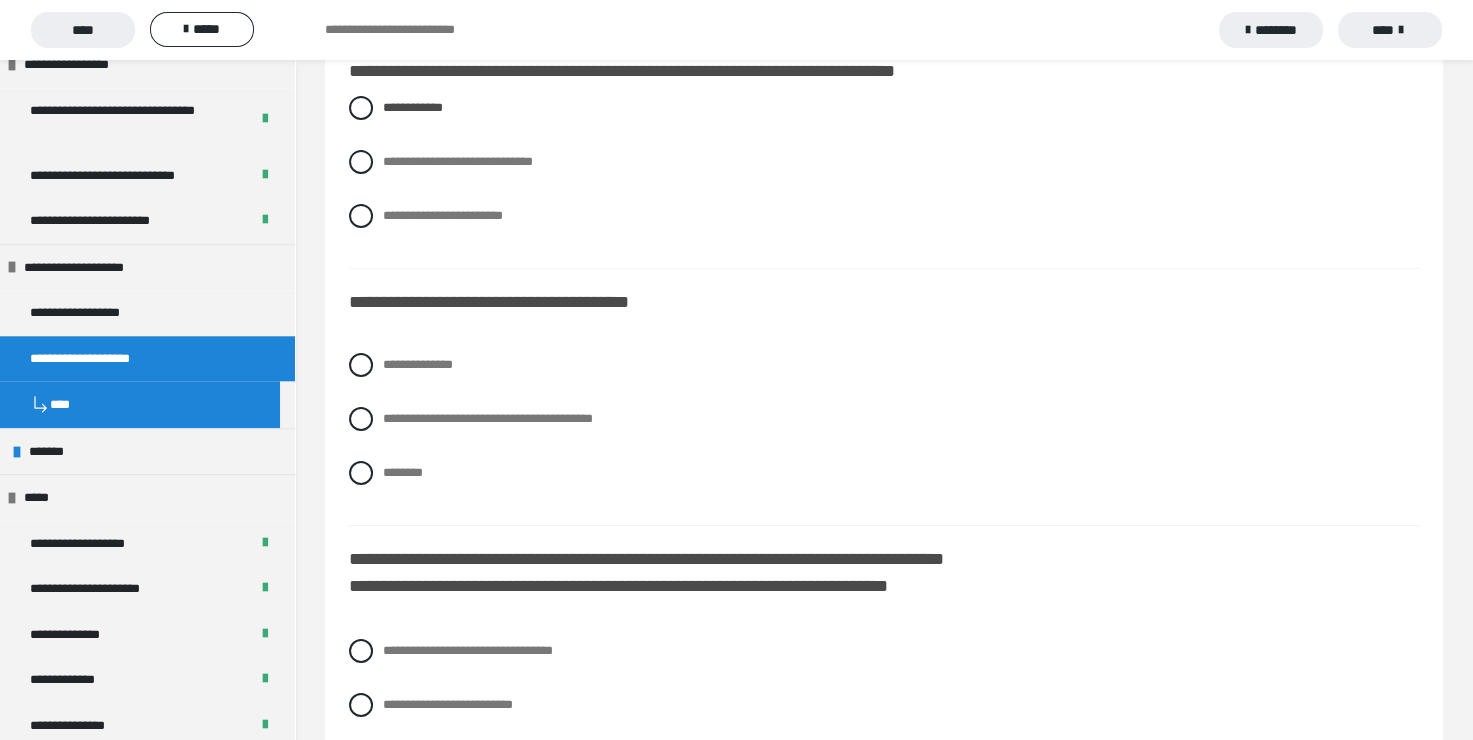 scroll, scrollTop: 6800, scrollLeft: 0, axis: vertical 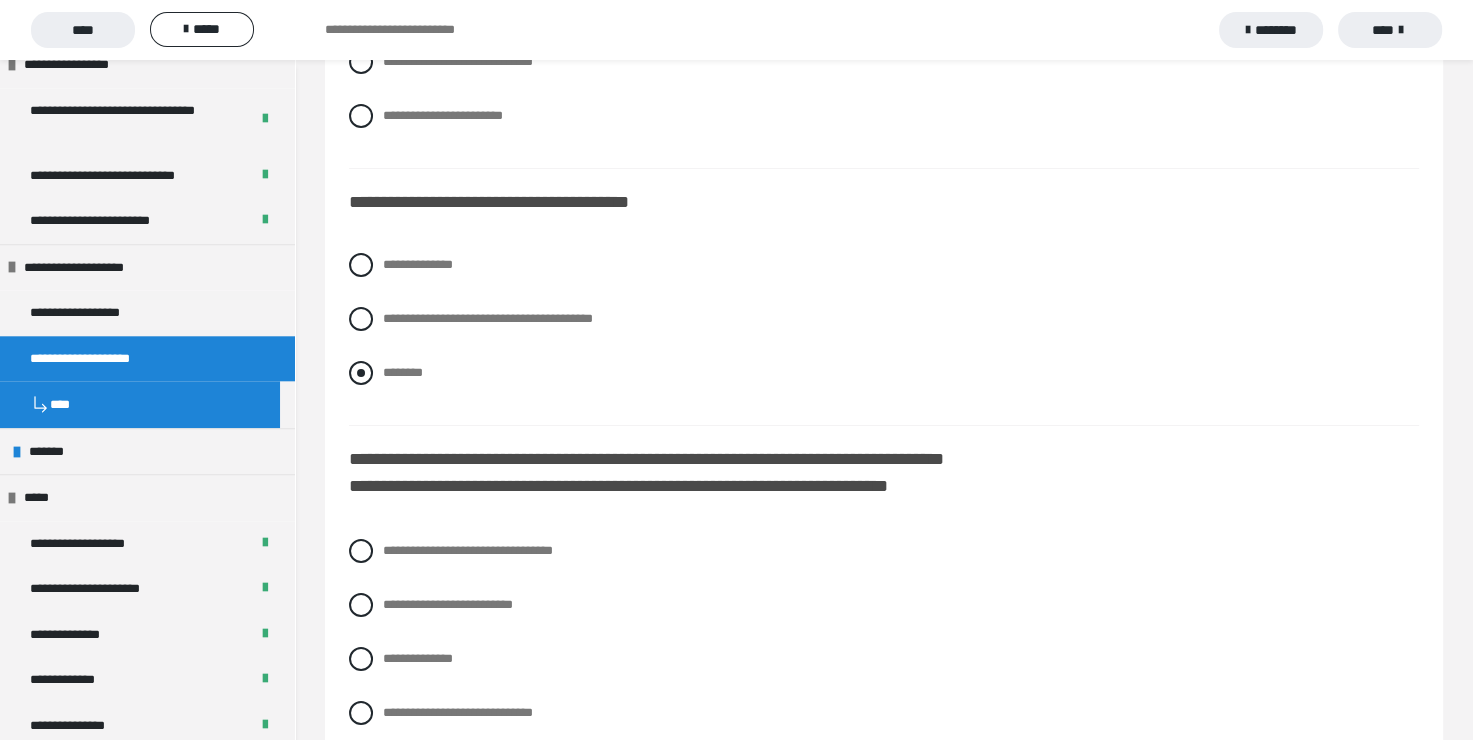 click at bounding box center [361, 373] 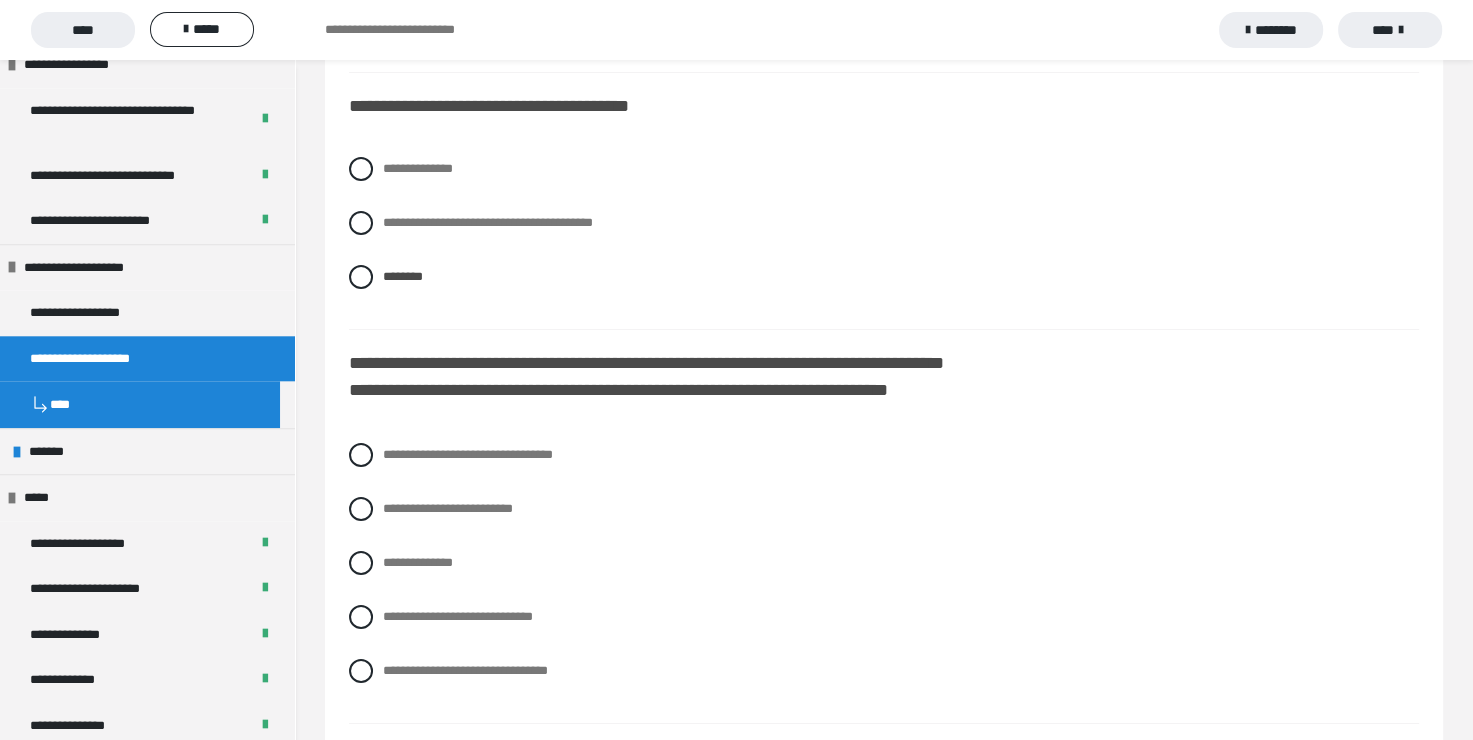 scroll, scrollTop: 6900, scrollLeft: 0, axis: vertical 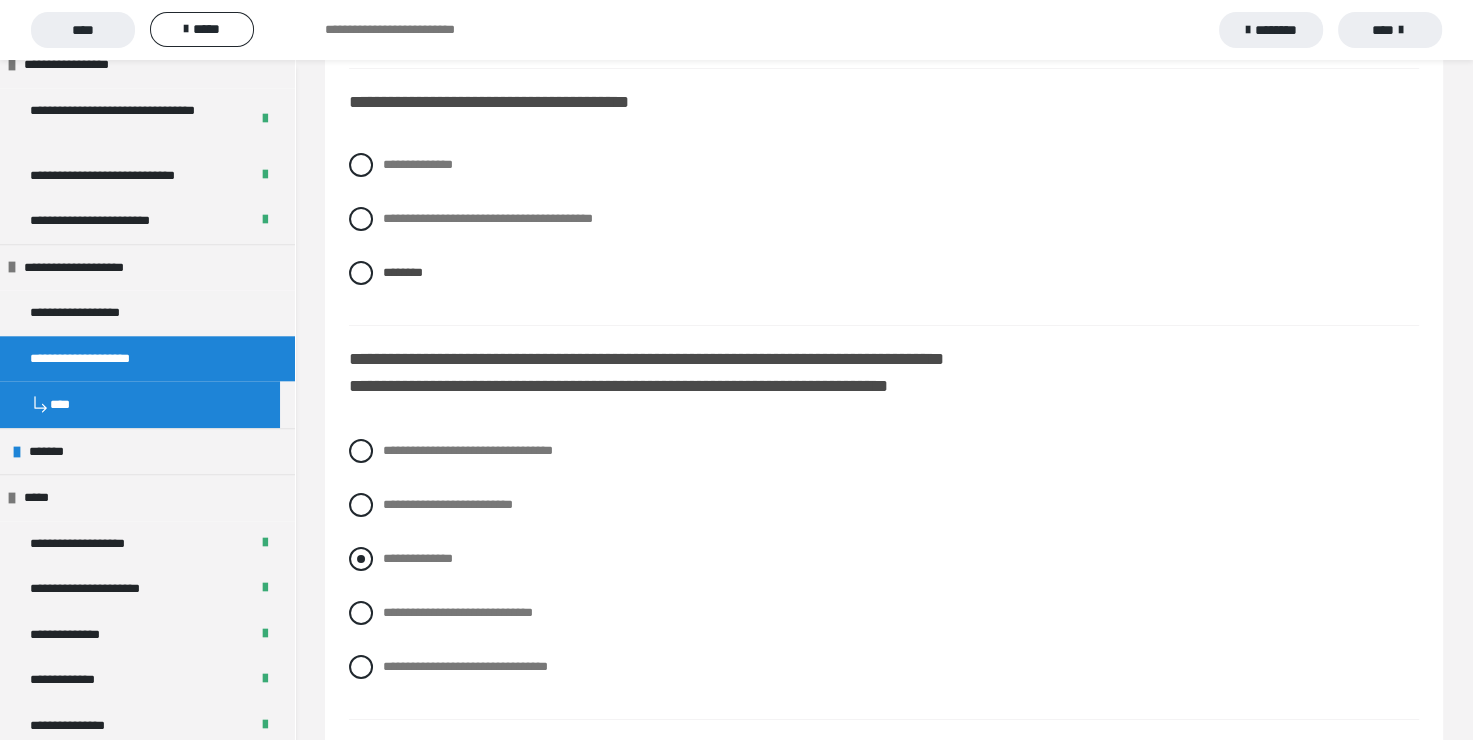 click at bounding box center [361, 559] 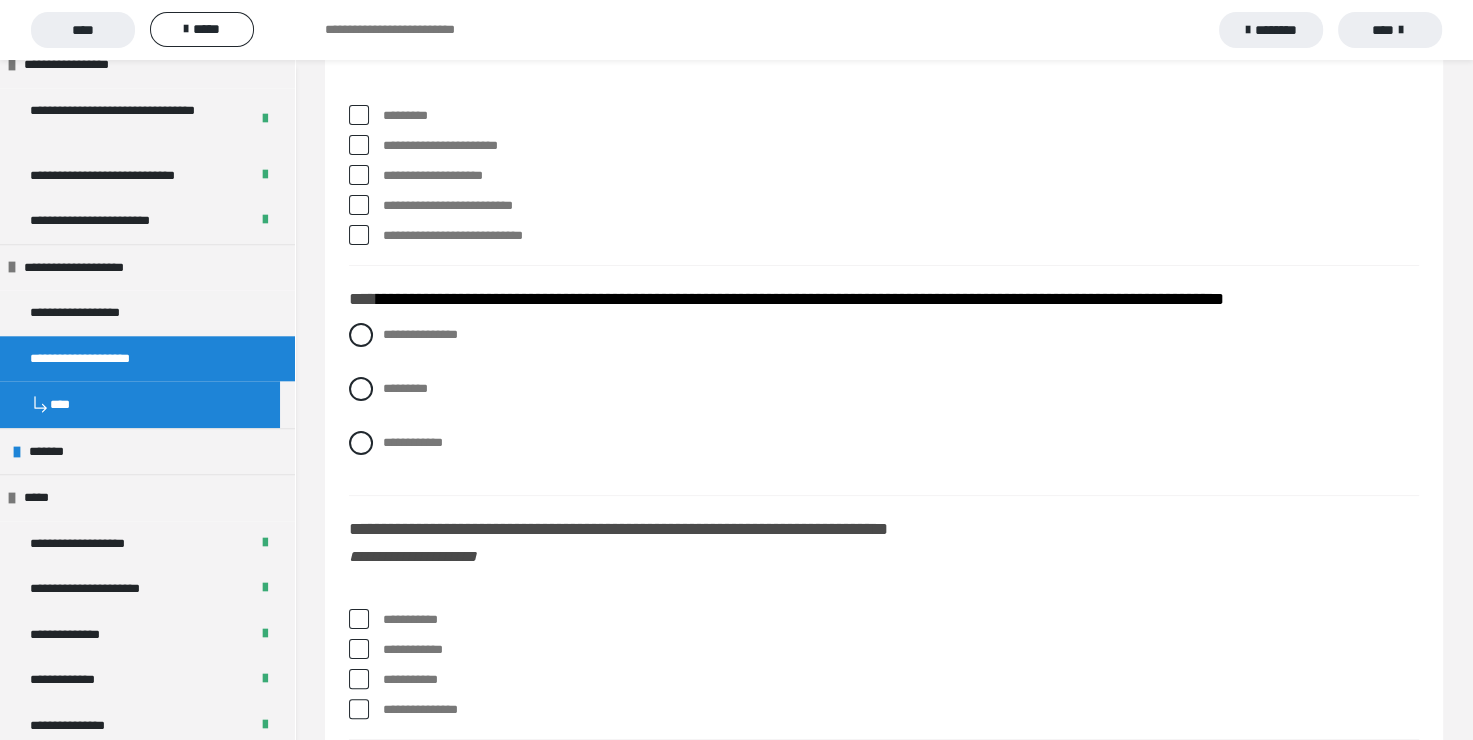 scroll, scrollTop: 7500, scrollLeft: 0, axis: vertical 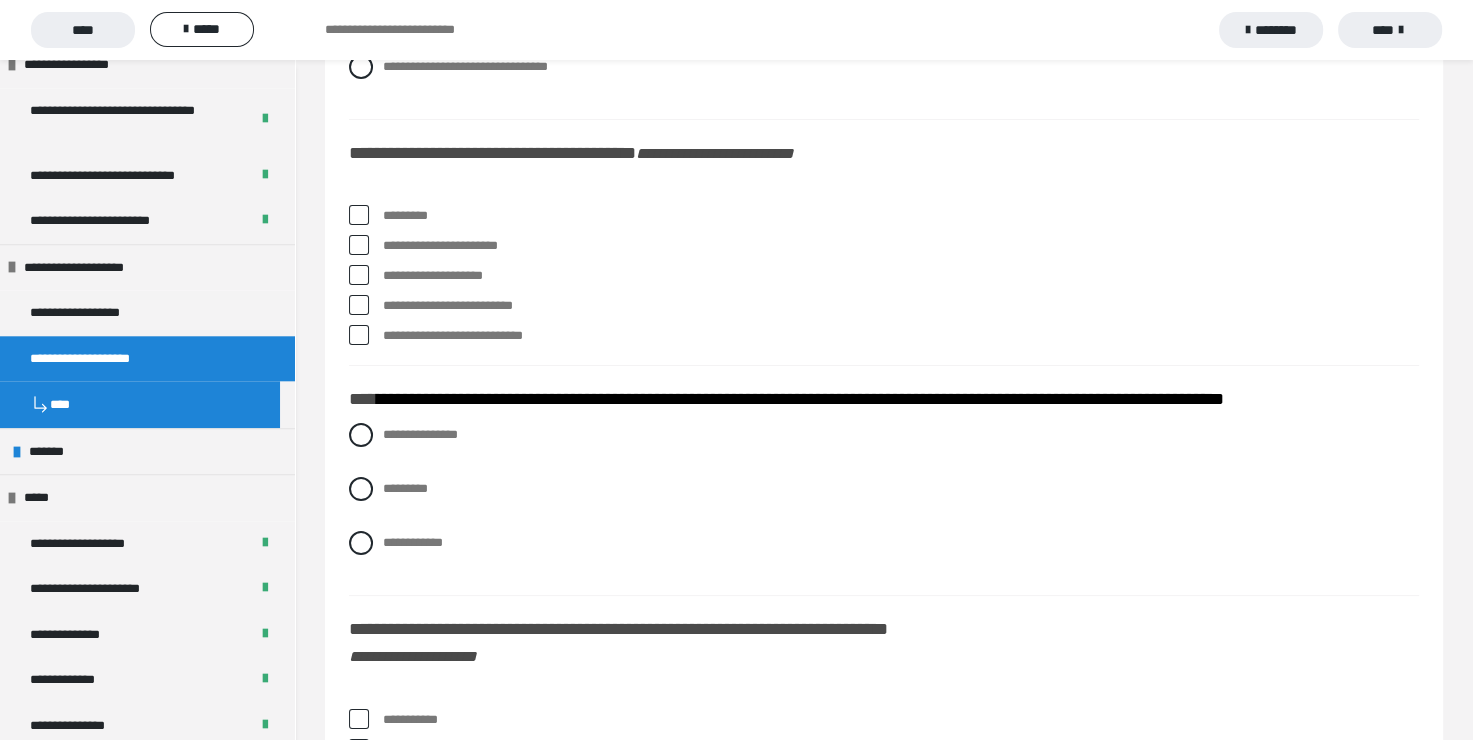 click at bounding box center (359, 215) 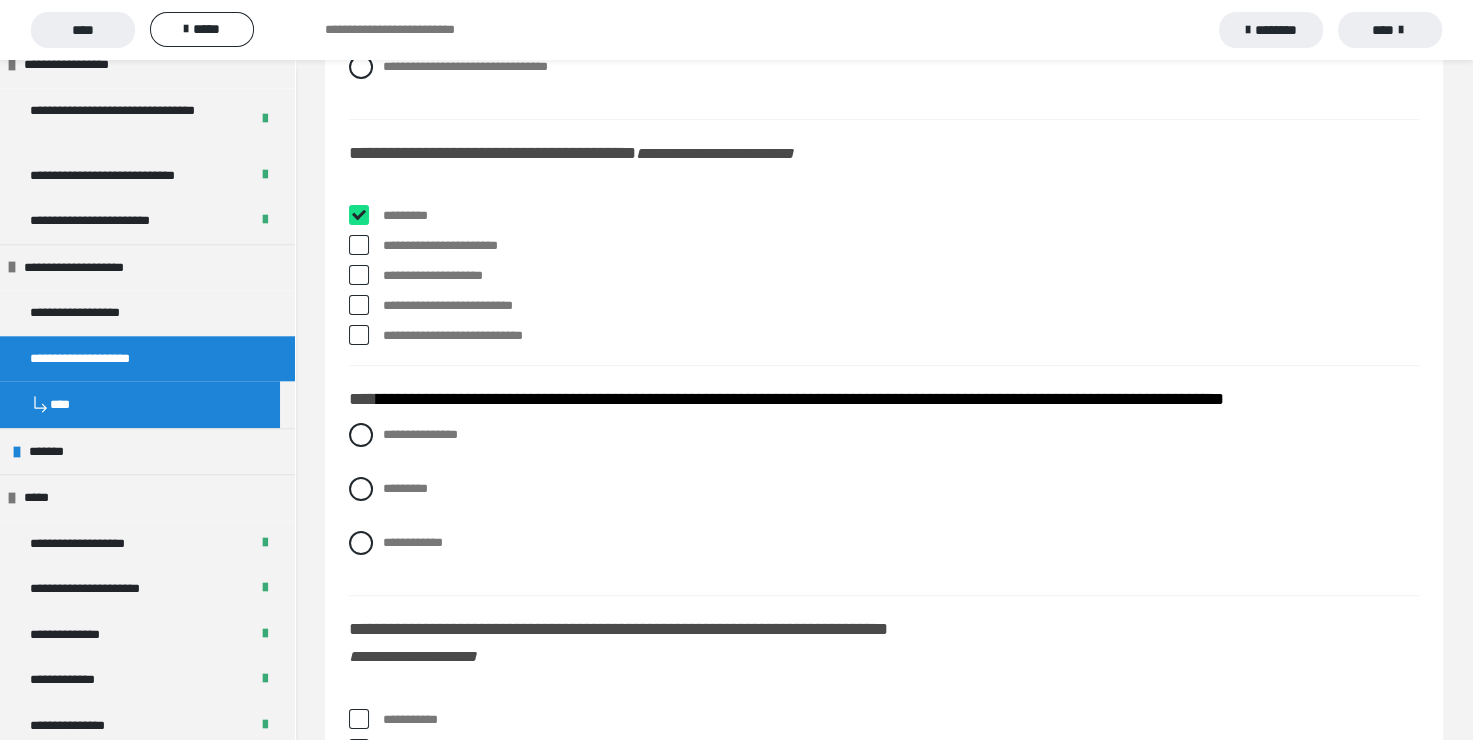 checkbox on "****" 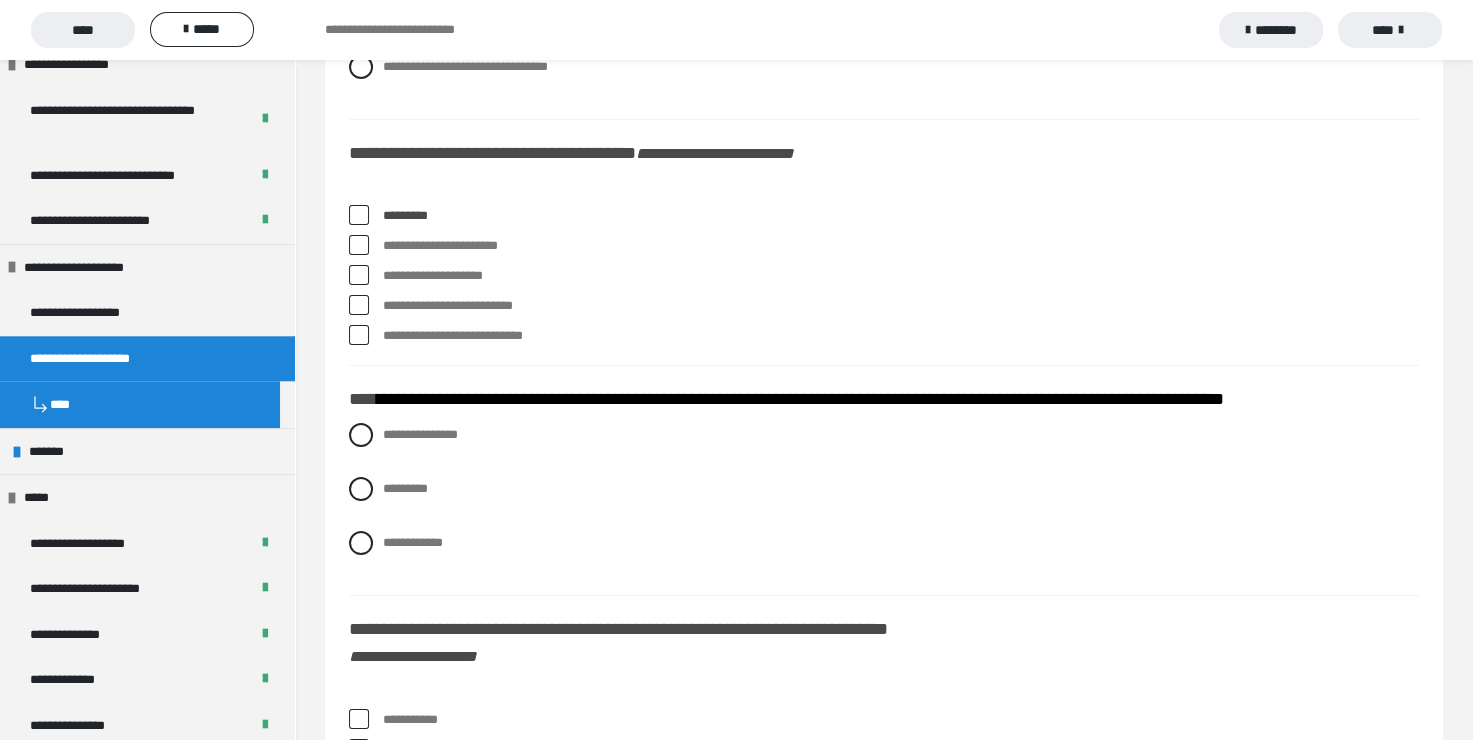 click at bounding box center (359, 245) 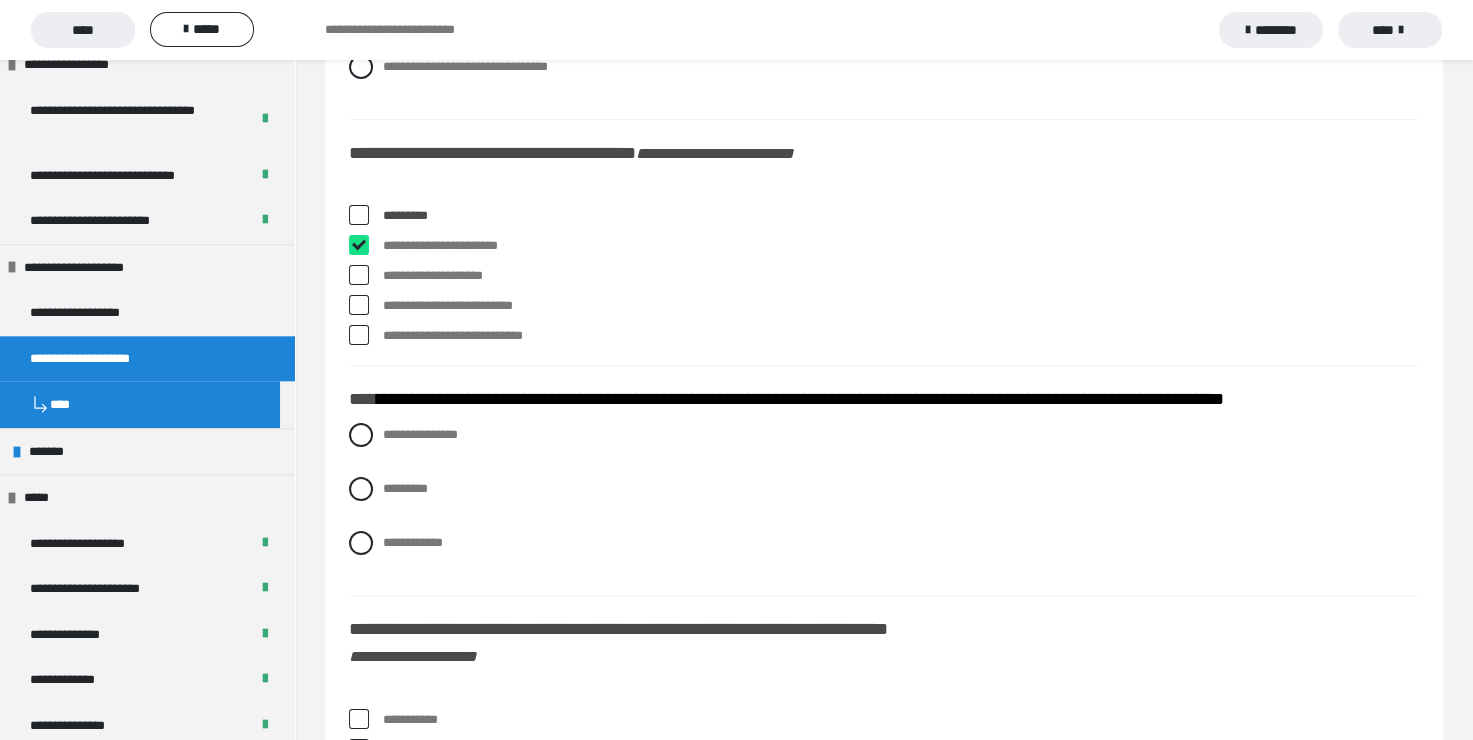 checkbox on "****" 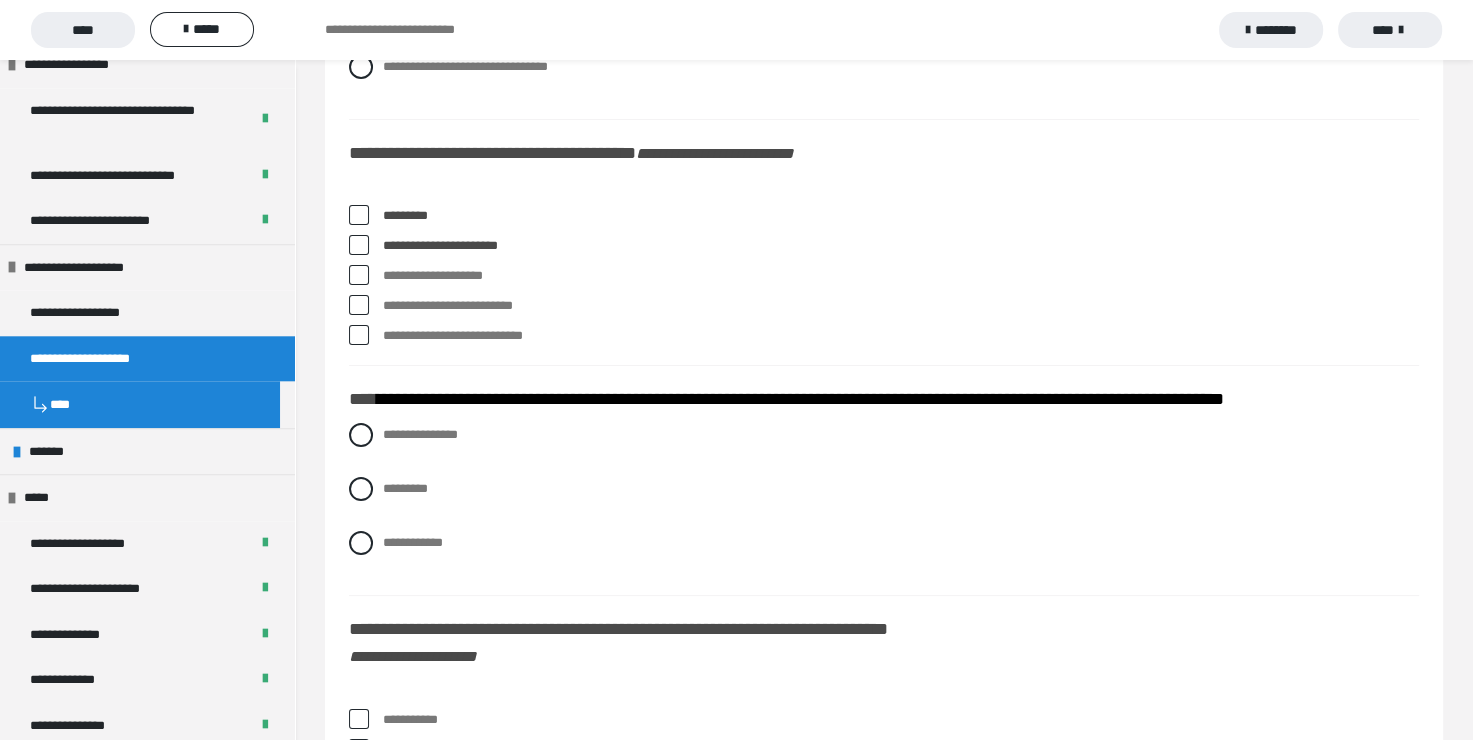 click at bounding box center (359, 305) 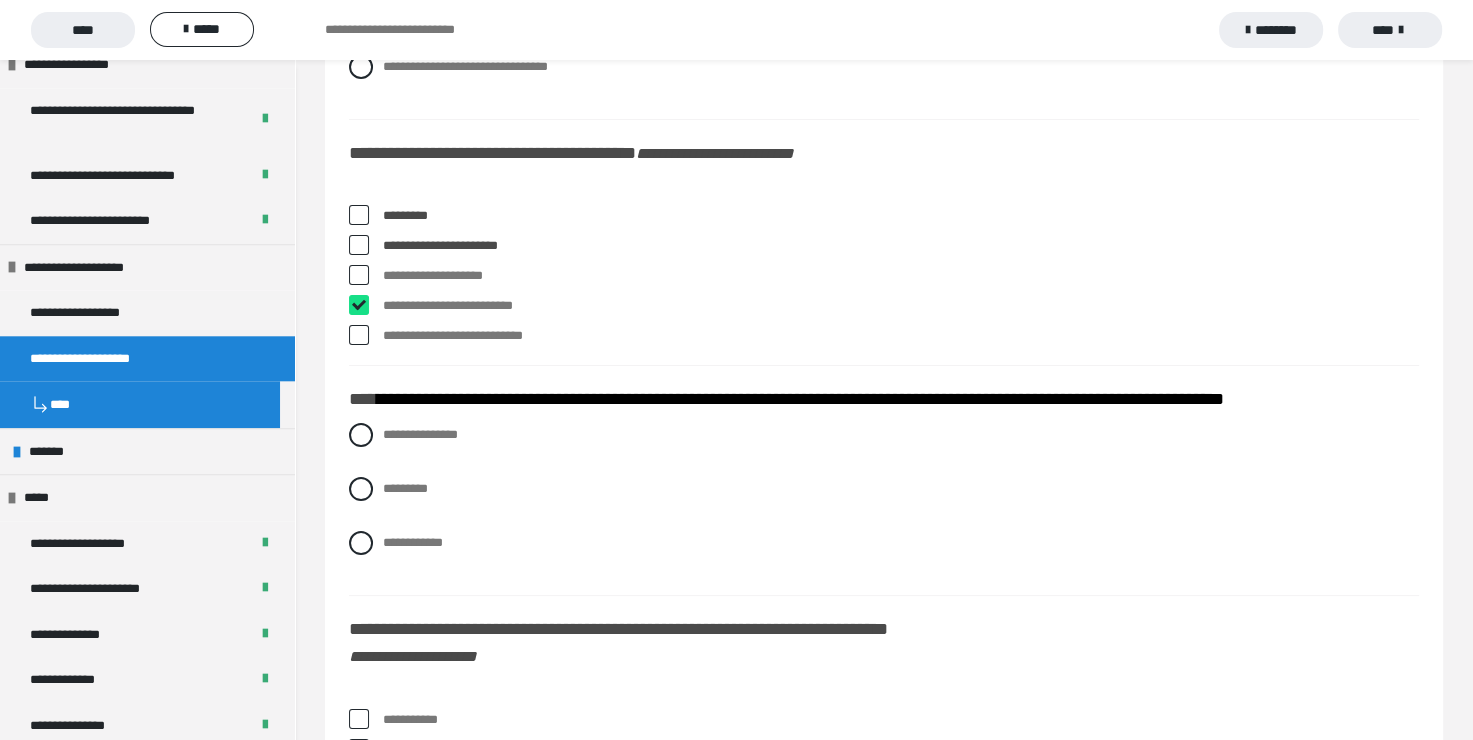 checkbox on "****" 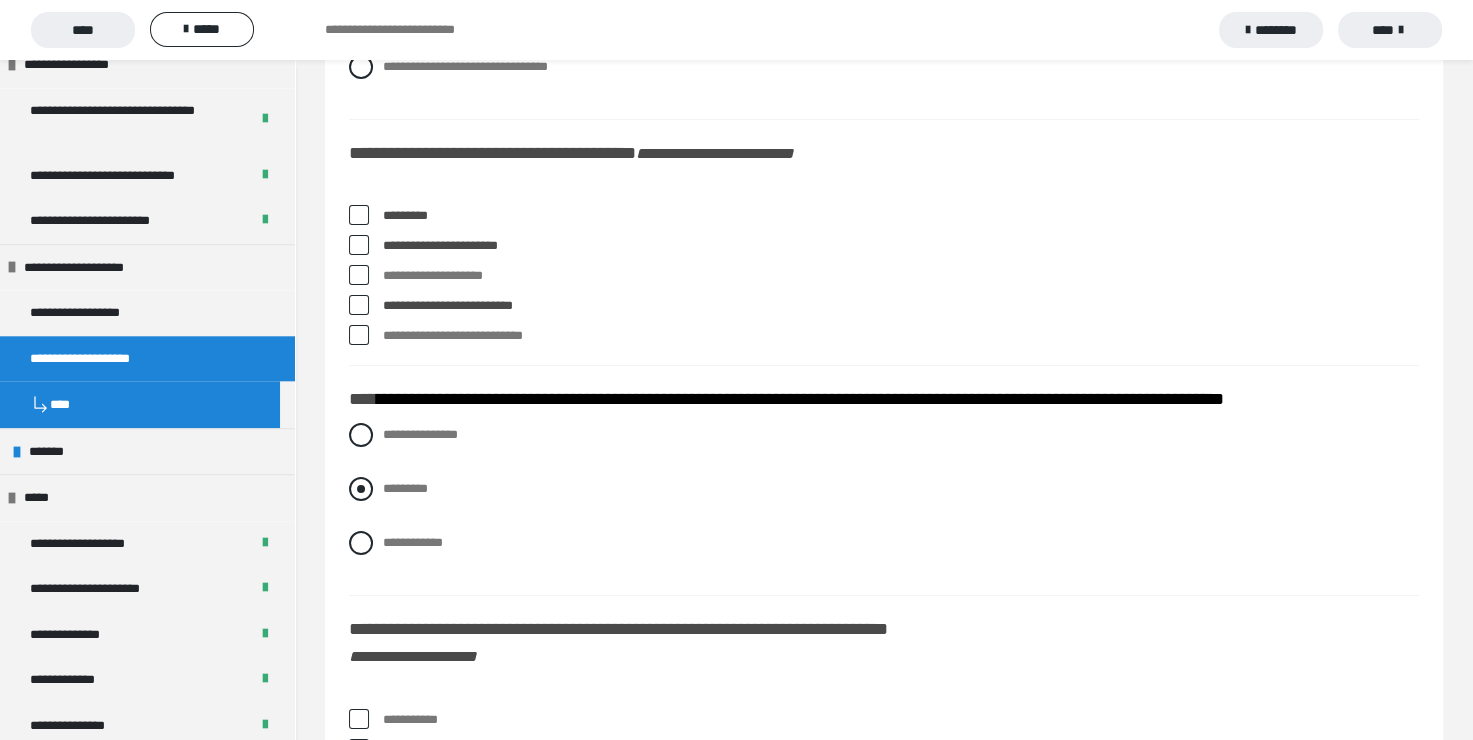 click at bounding box center [361, 489] 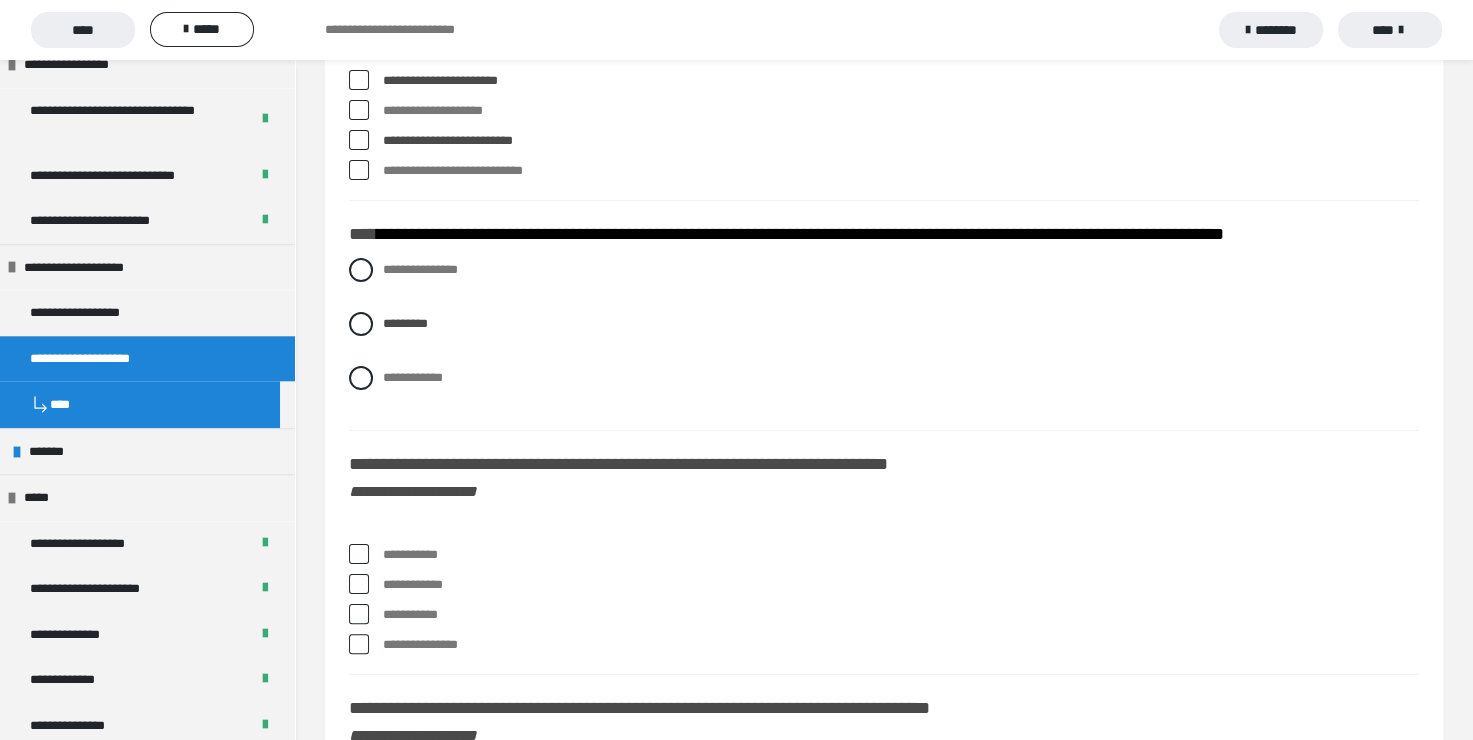 scroll, scrollTop: 7700, scrollLeft: 0, axis: vertical 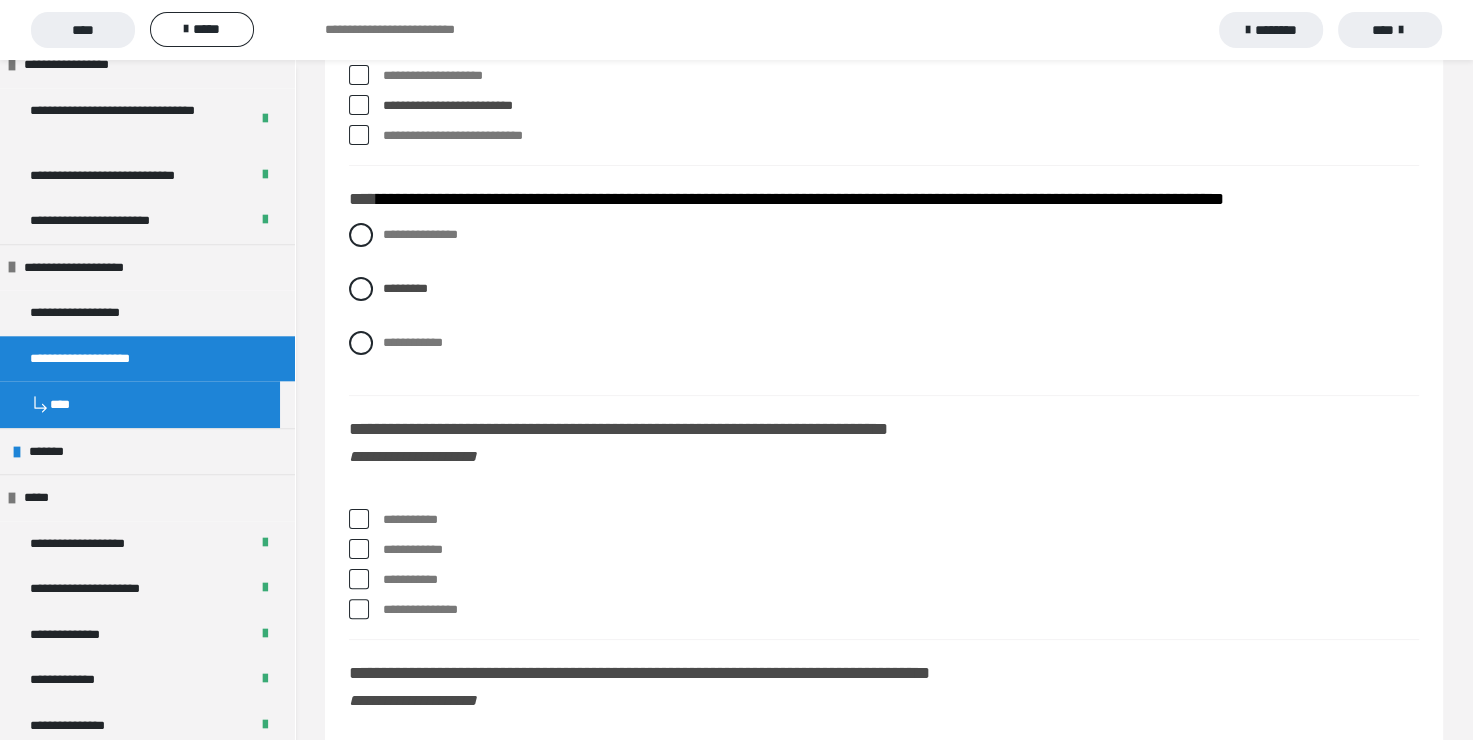 click at bounding box center (359, 519) 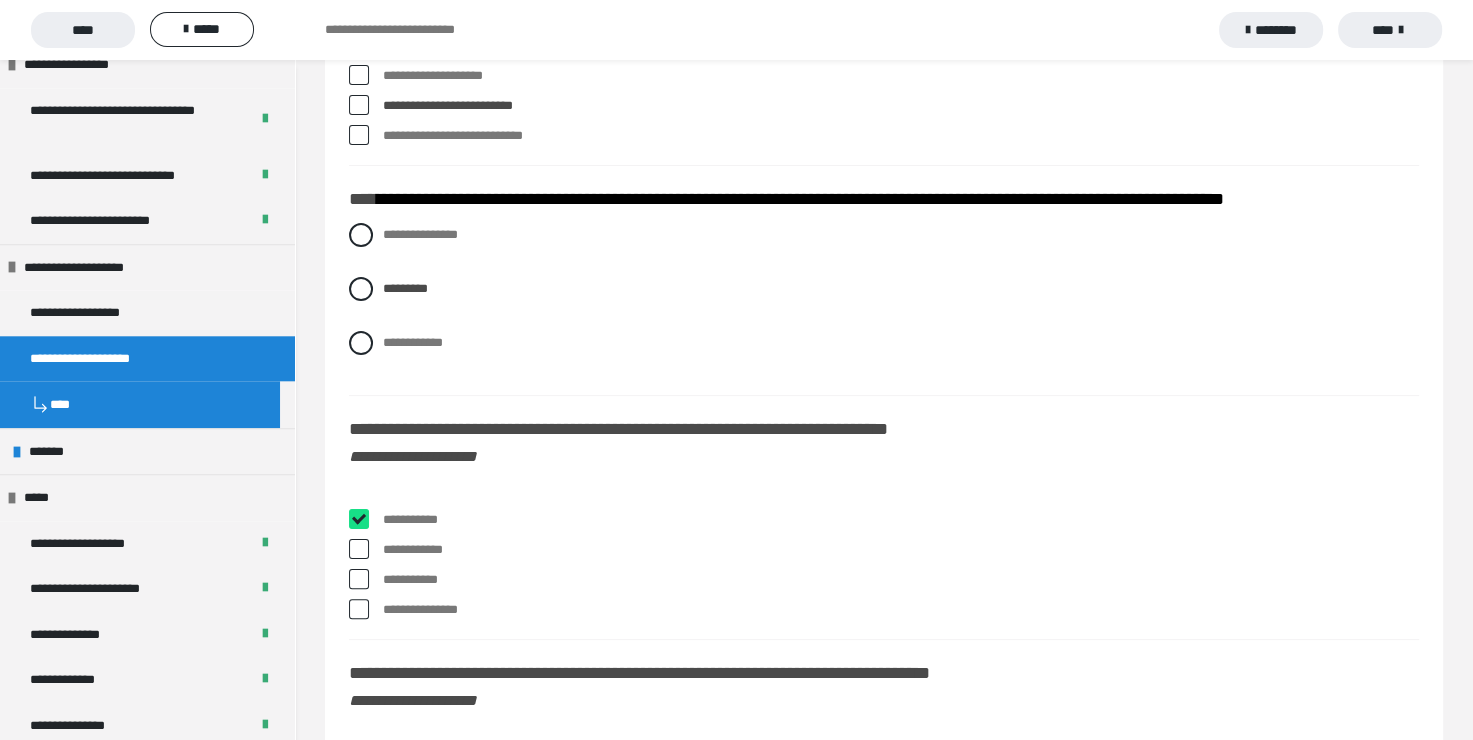 checkbox on "****" 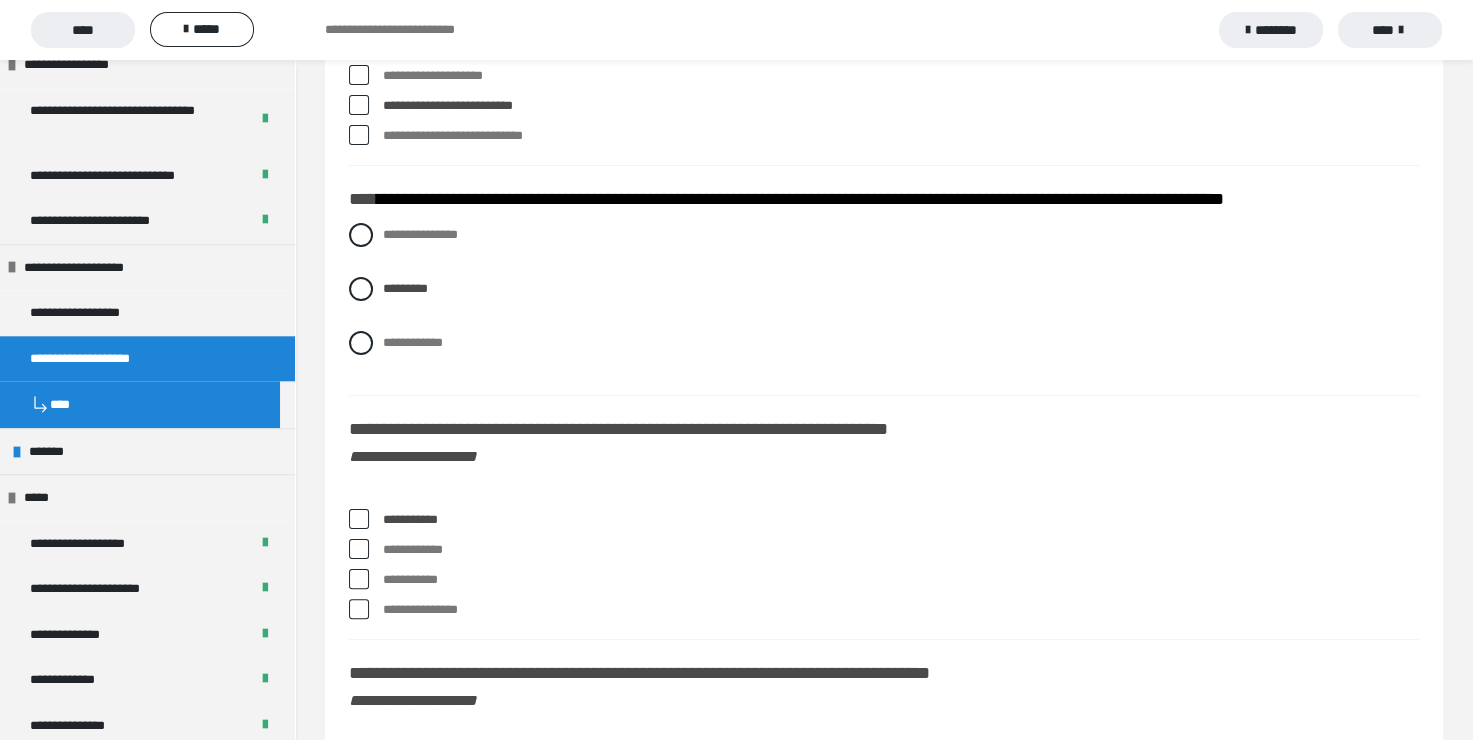 click on "**********" at bounding box center (884, 1613) 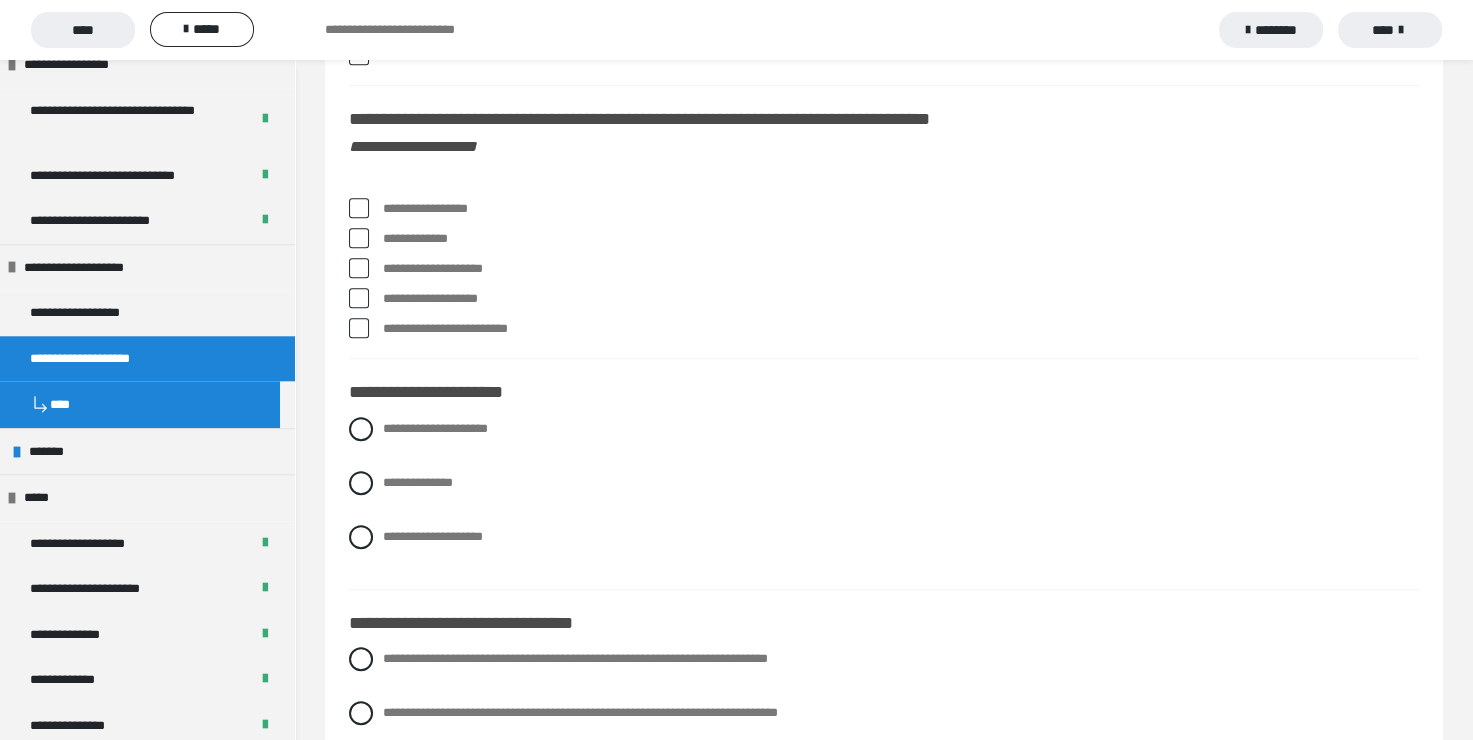 scroll, scrollTop: 8300, scrollLeft: 0, axis: vertical 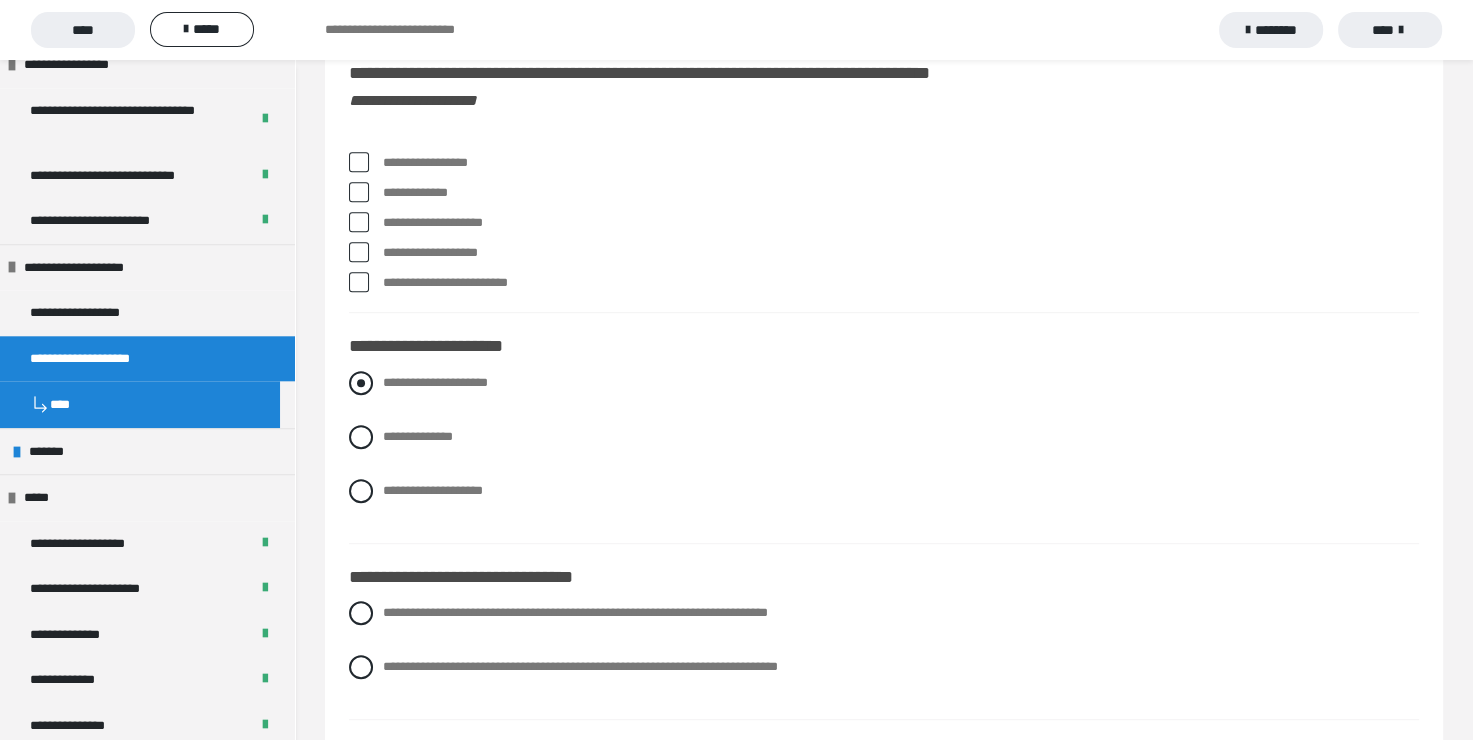 click at bounding box center [361, 383] 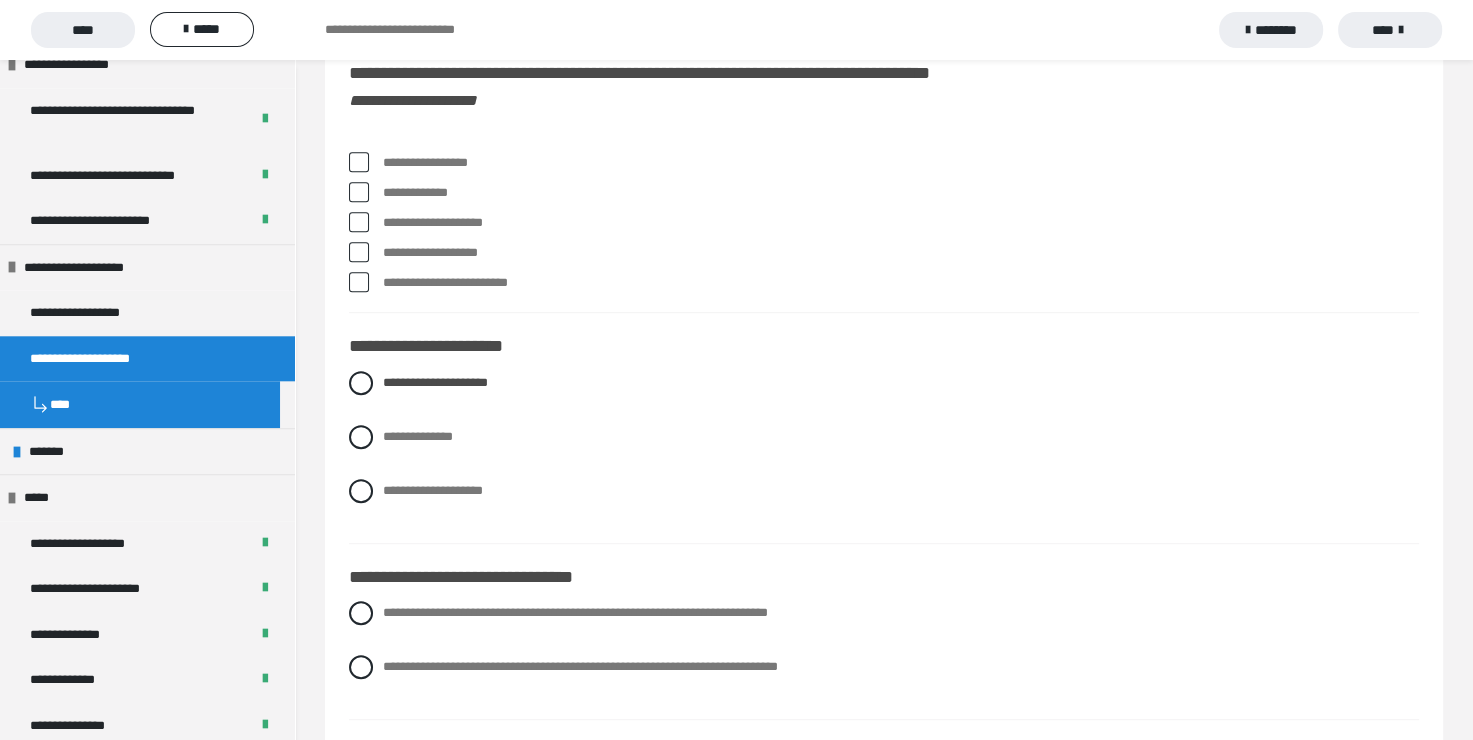 click at bounding box center [359, 162] 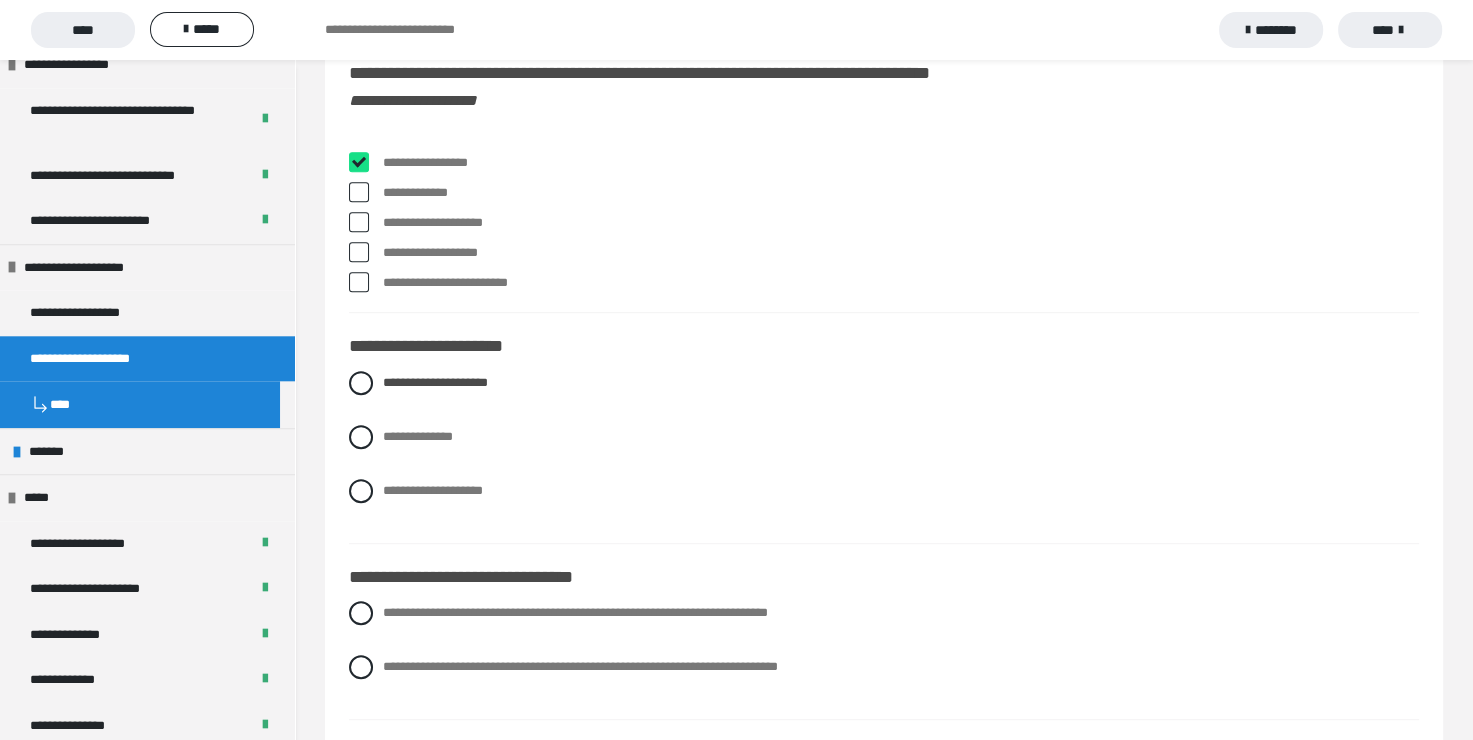 checkbox on "****" 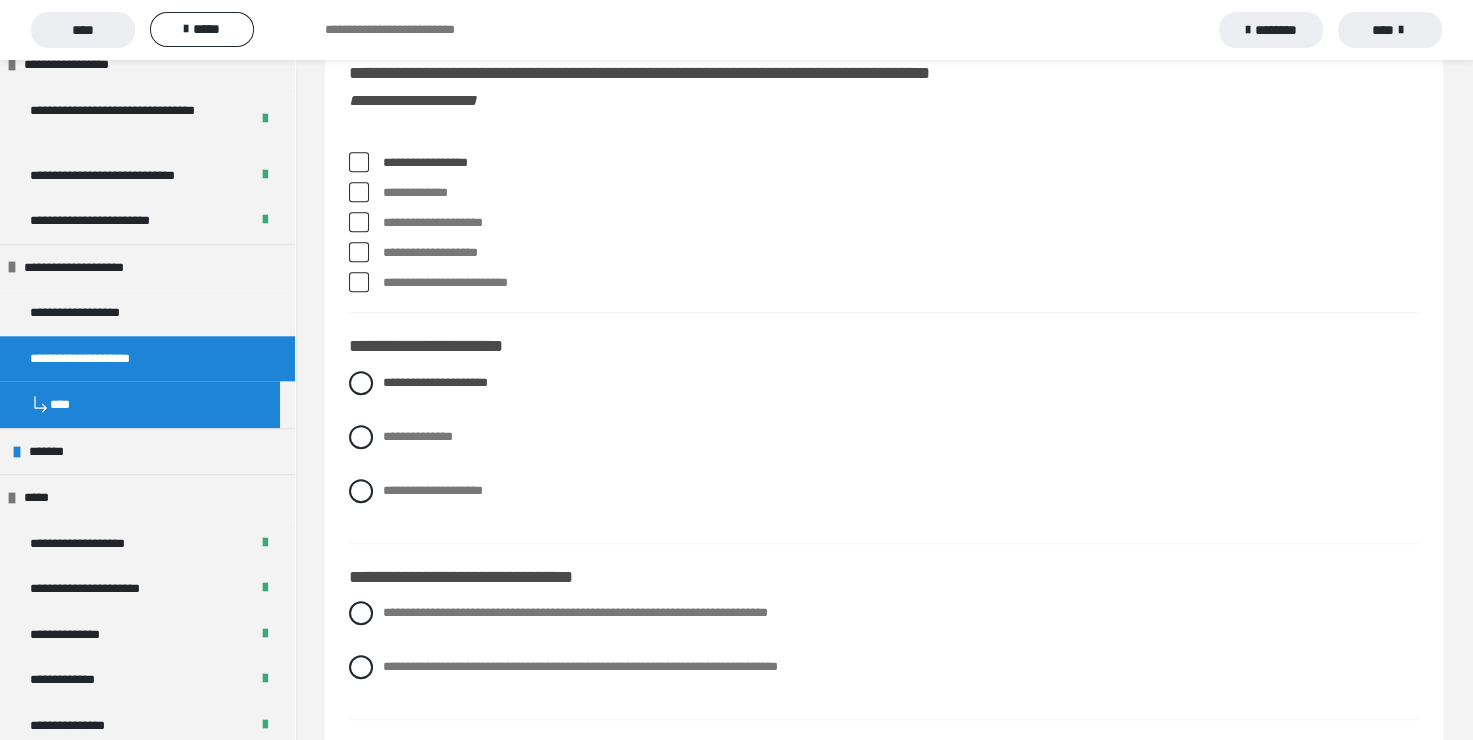 click at bounding box center (359, 222) 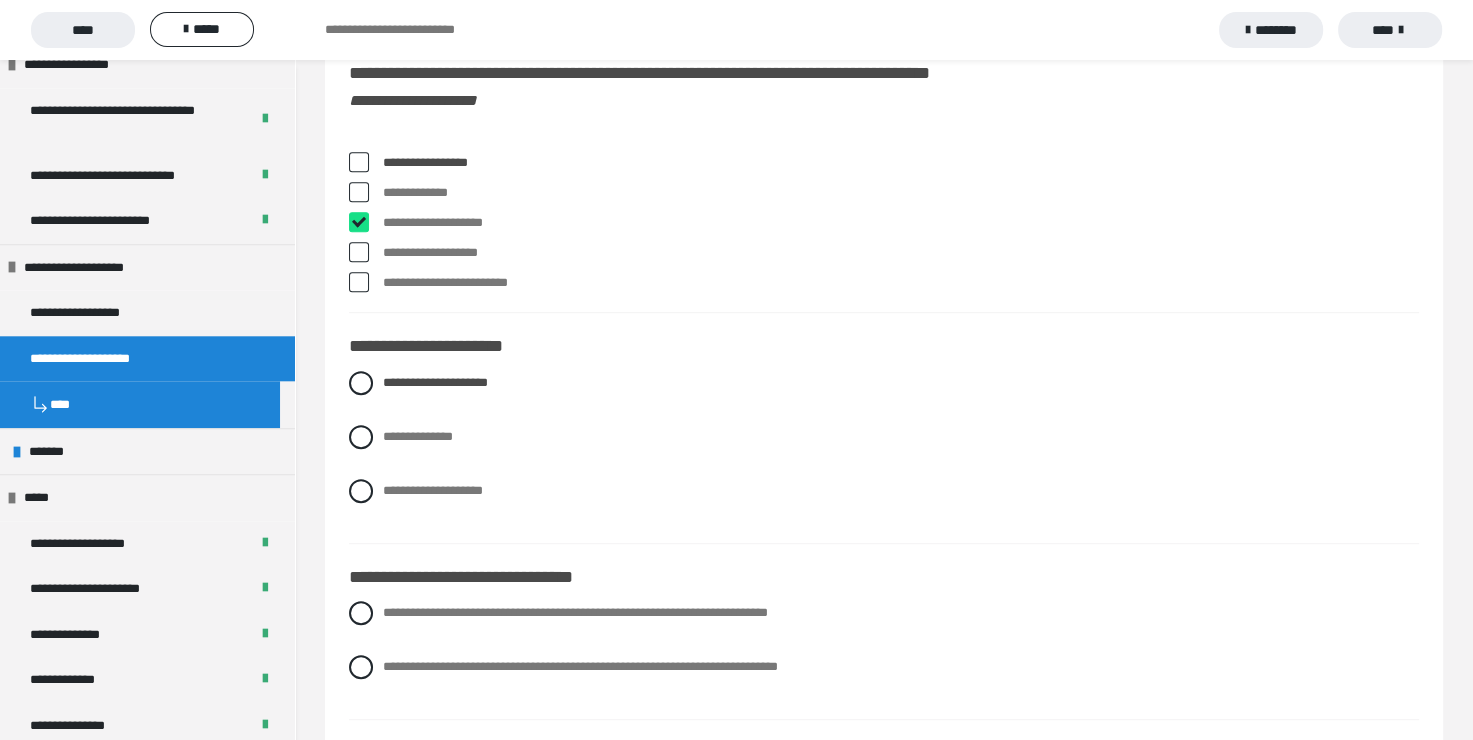 checkbox on "****" 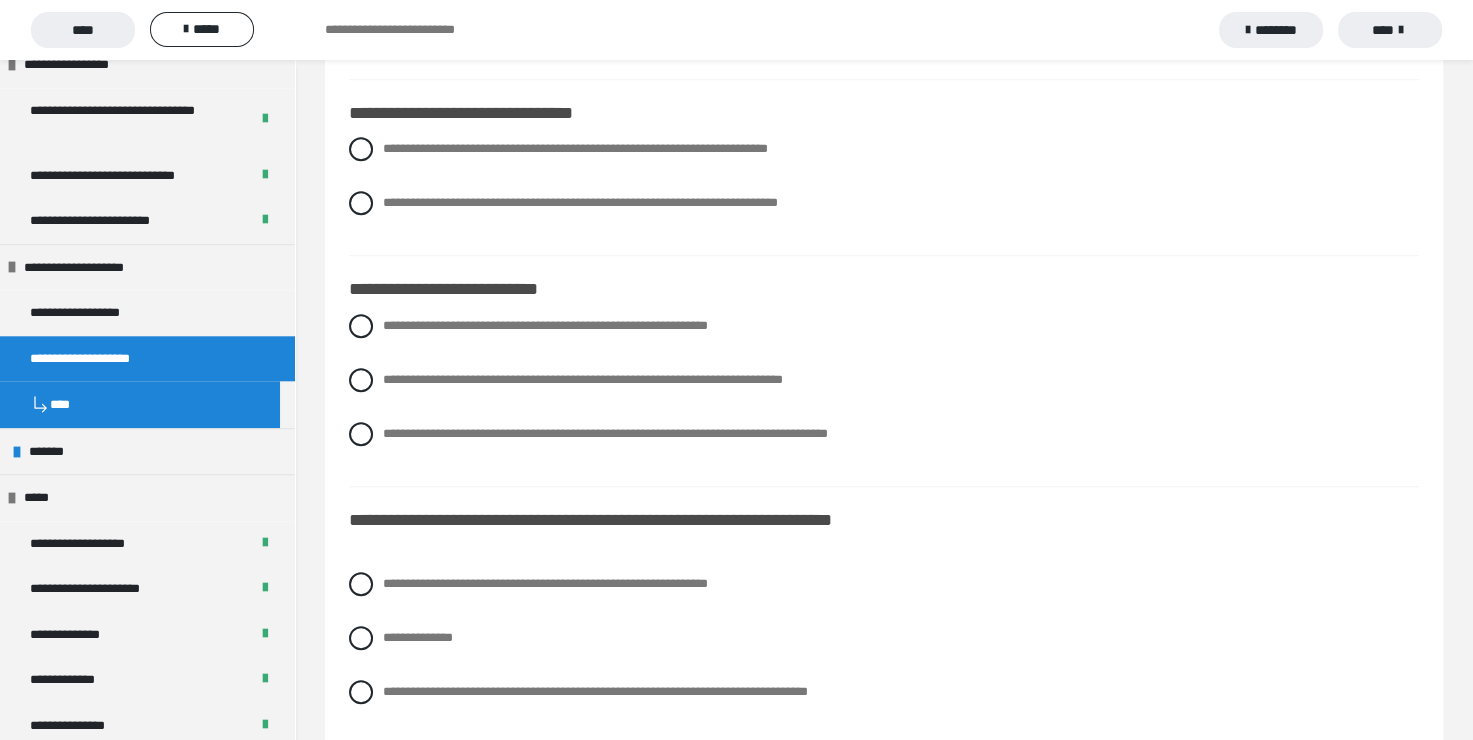 scroll, scrollTop: 8800, scrollLeft: 0, axis: vertical 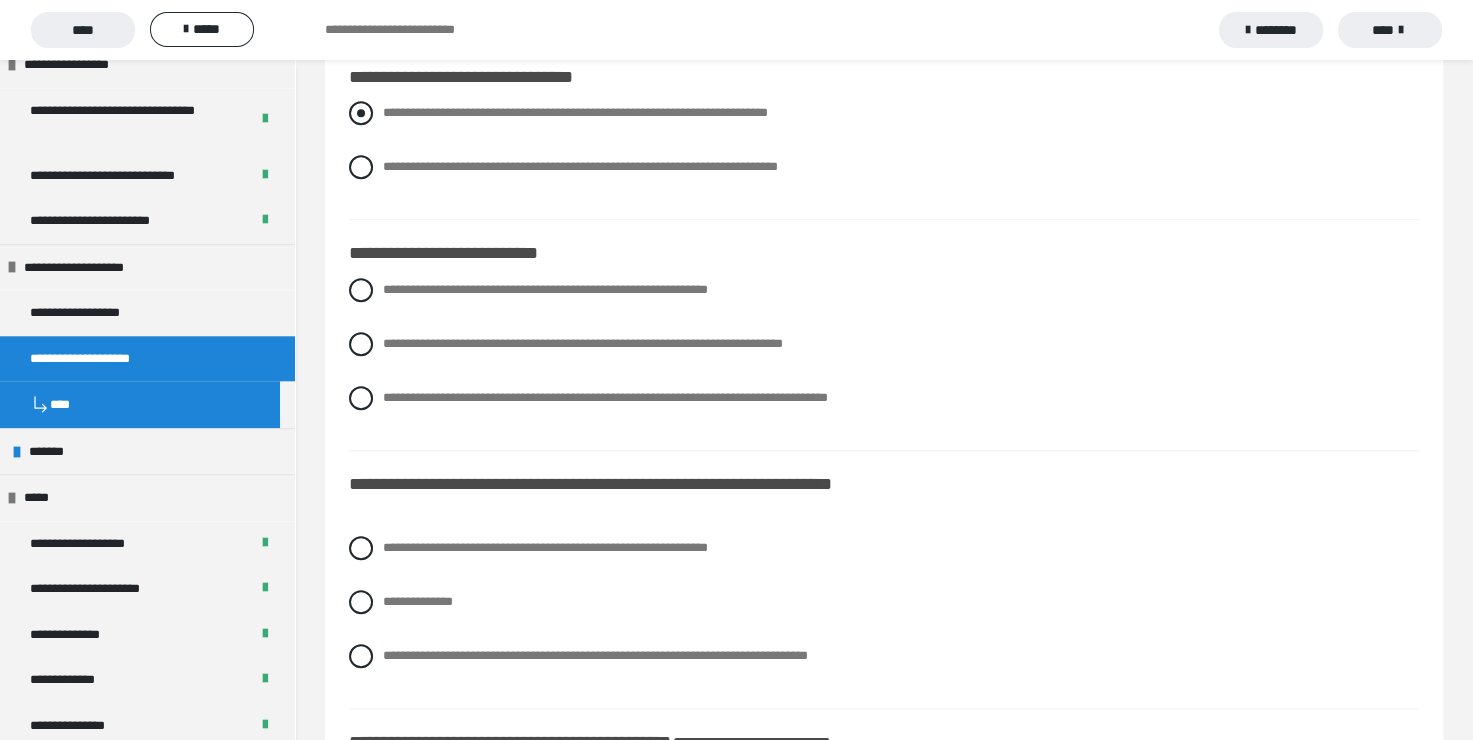 click at bounding box center (361, 113) 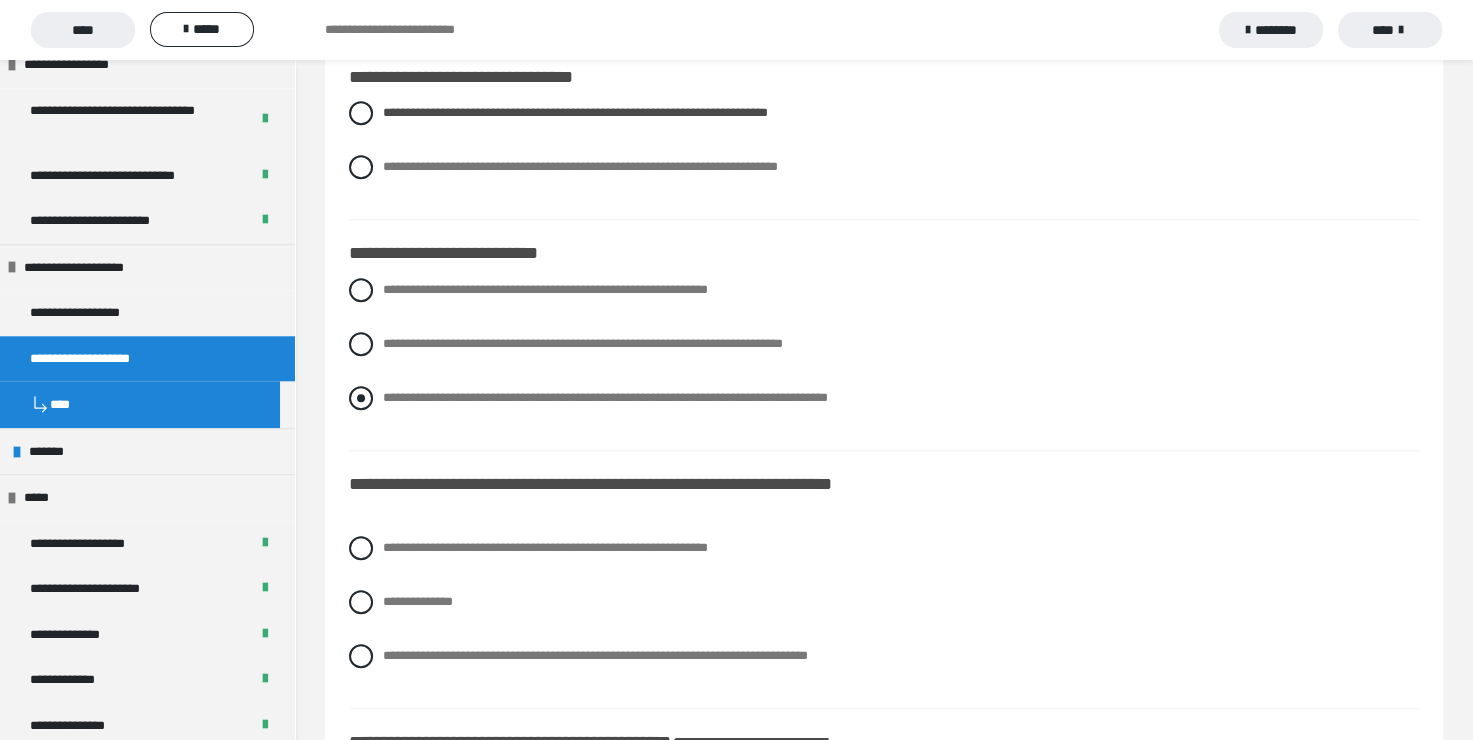 click at bounding box center [361, 398] 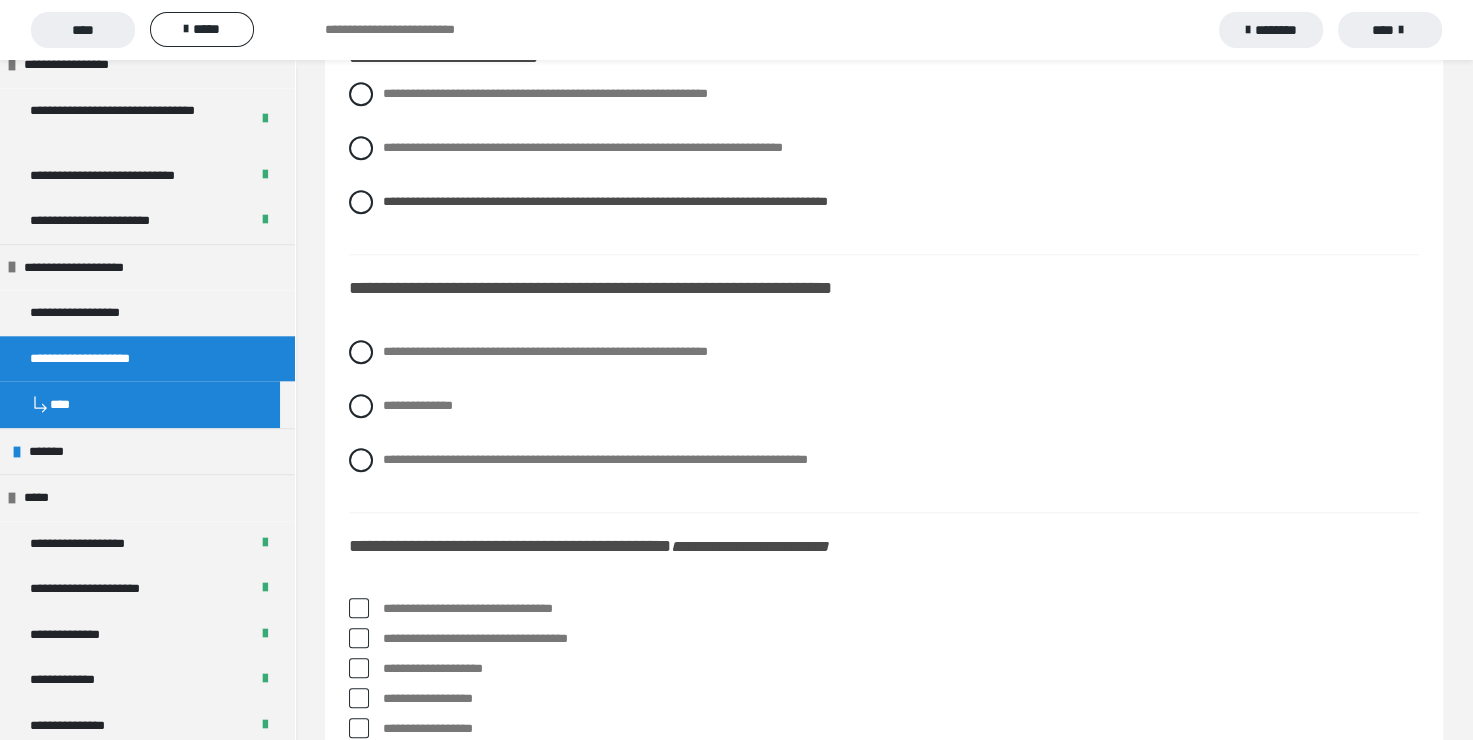 scroll, scrollTop: 9000, scrollLeft: 0, axis: vertical 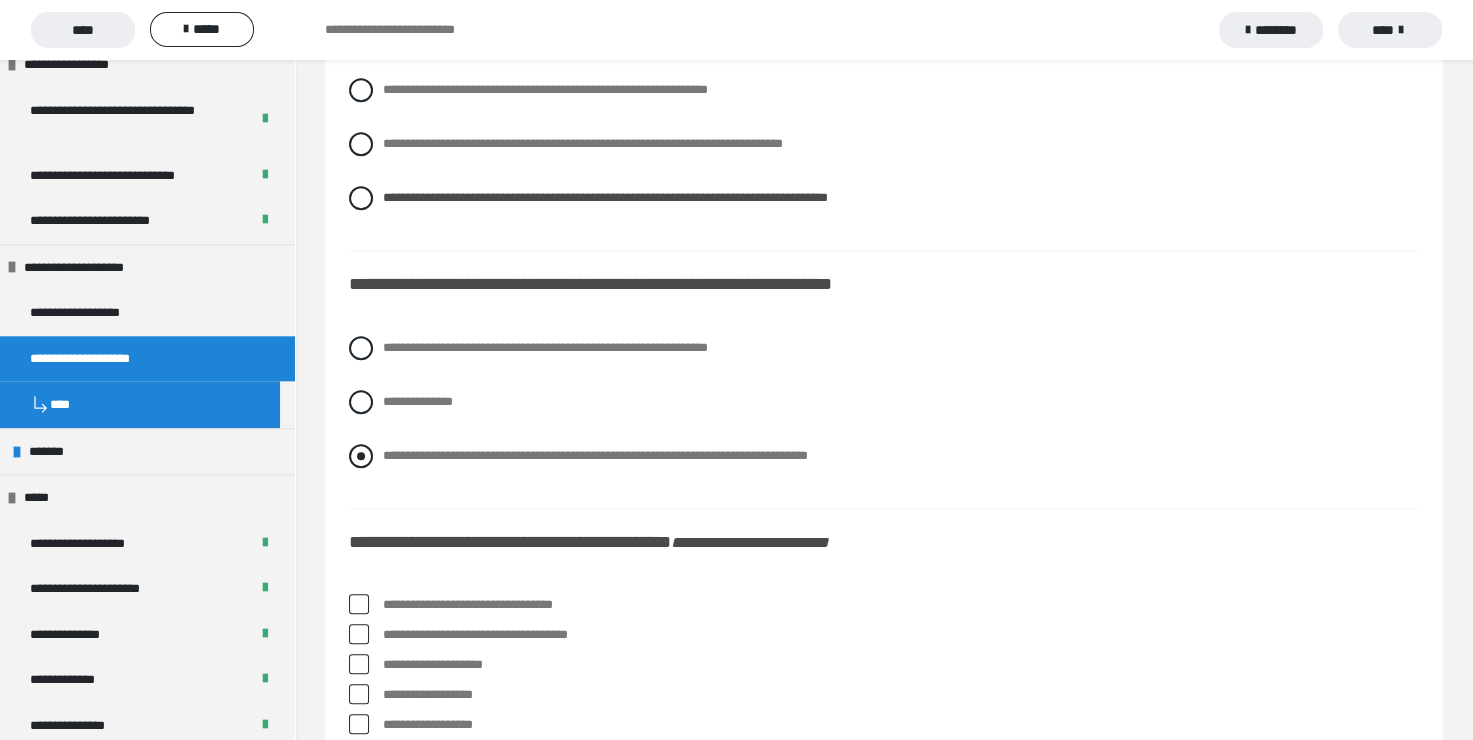 click at bounding box center (361, 456) 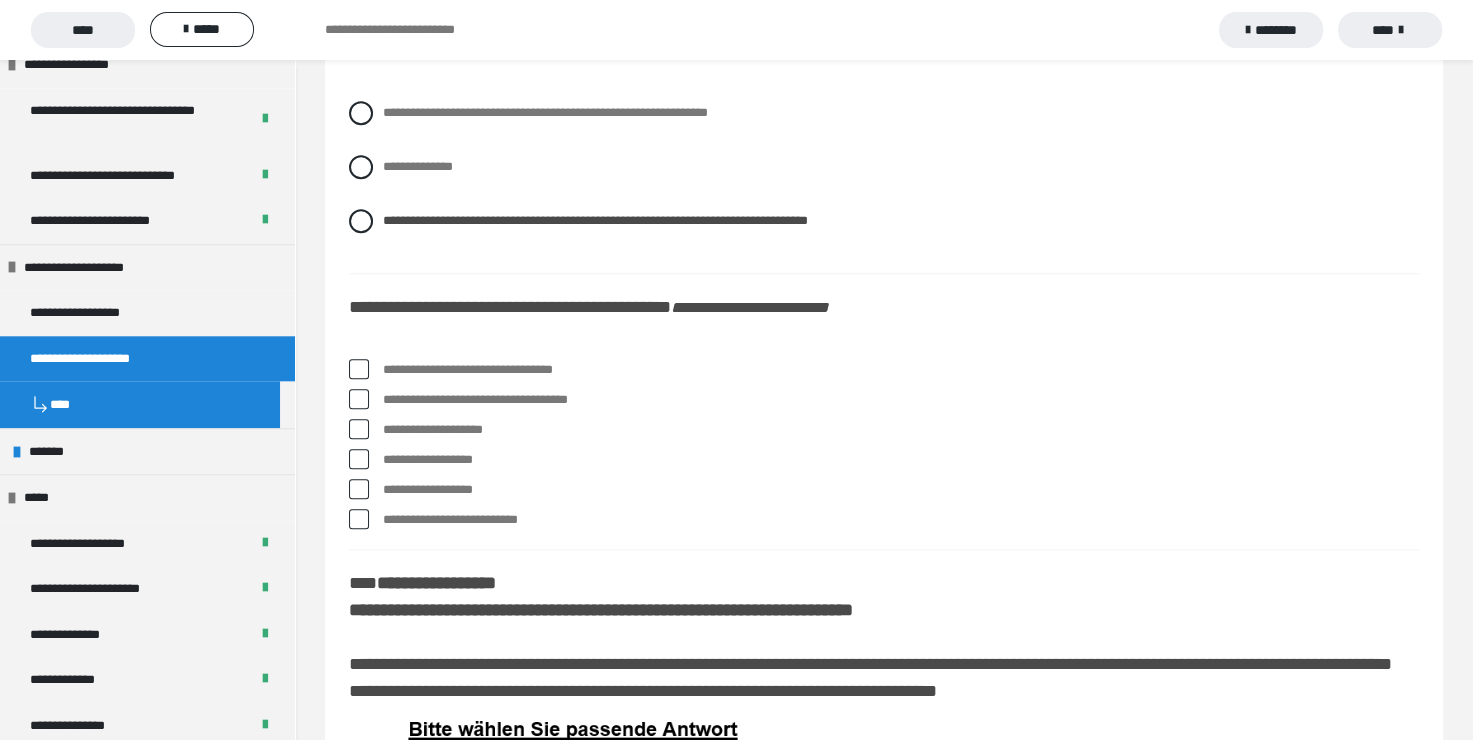 scroll, scrollTop: 9200, scrollLeft: 0, axis: vertical 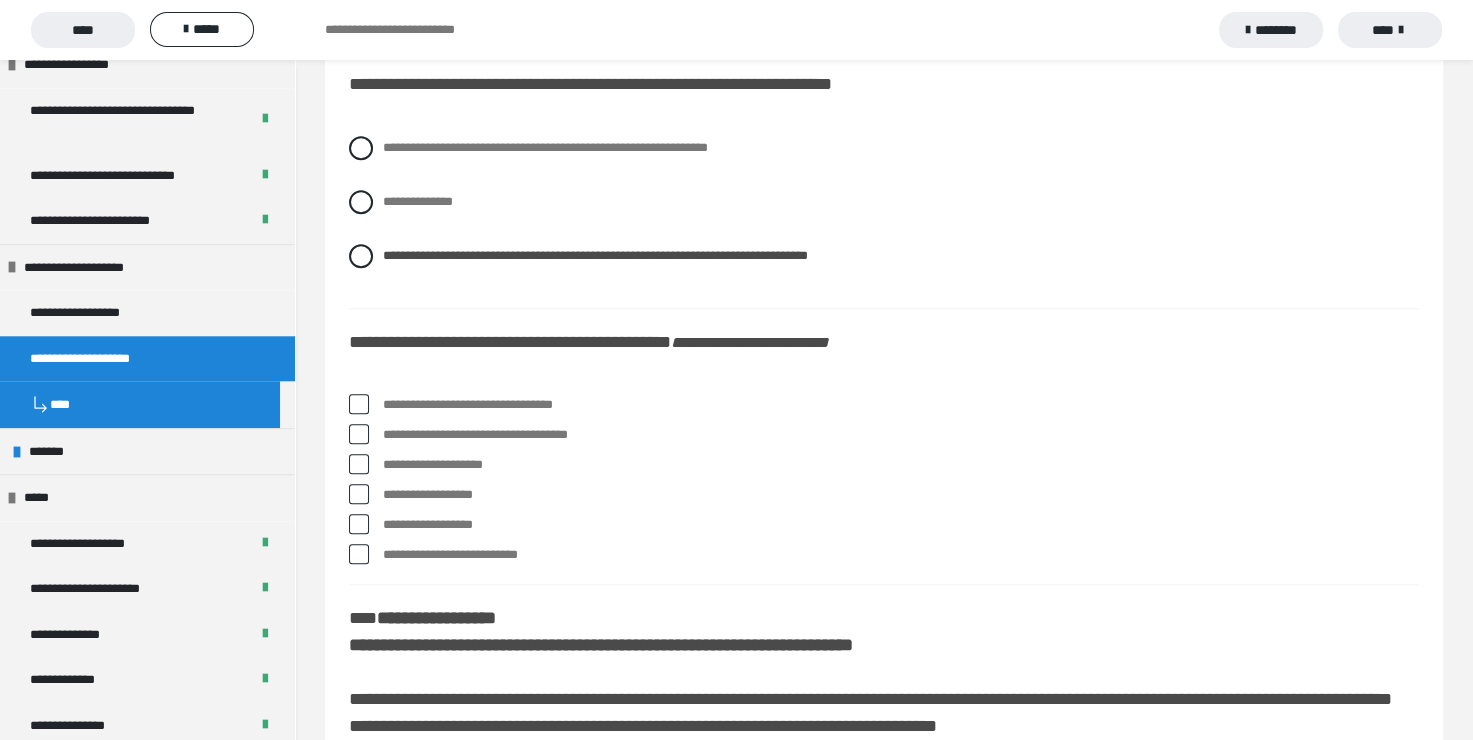 click at bounding box center (359, 554) 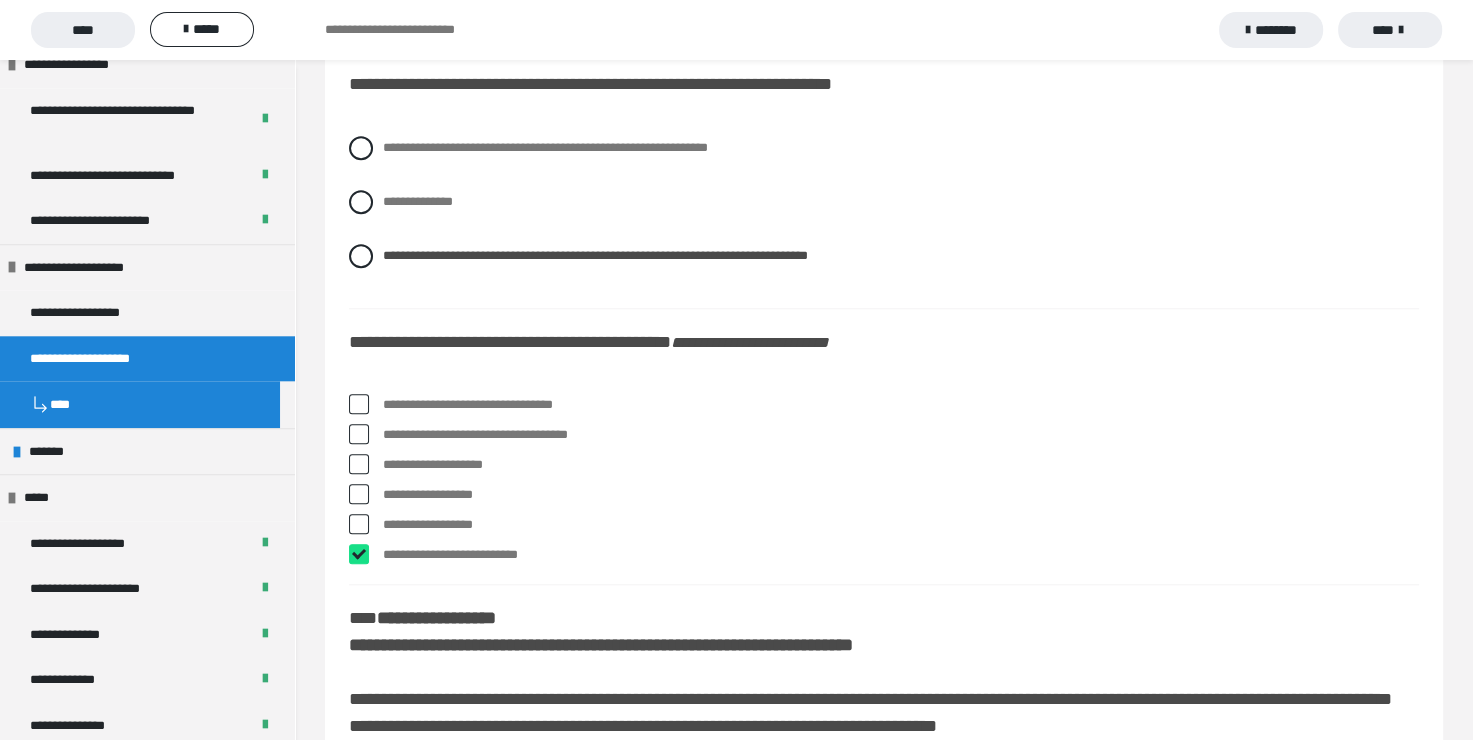 checkbox on "****" 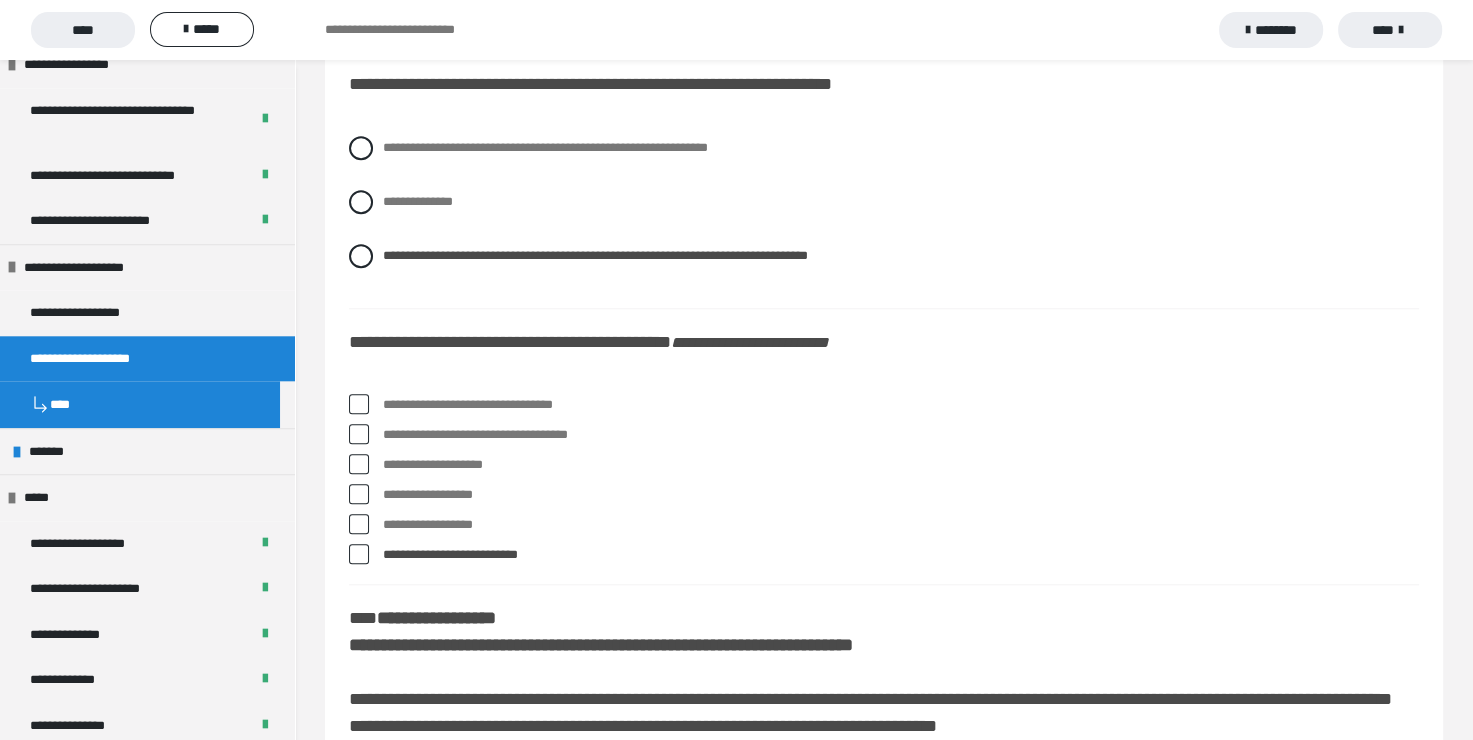 click at bounding box center (359, 434) 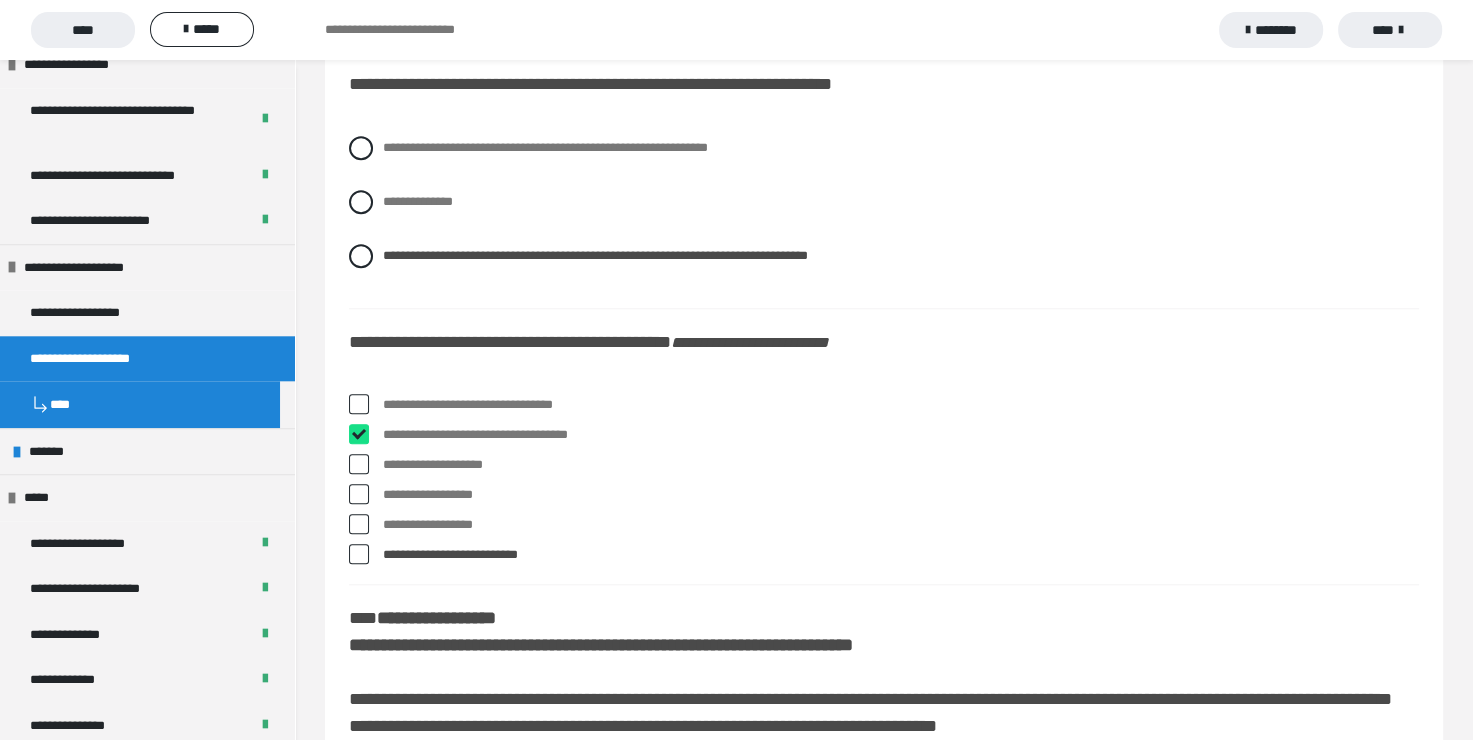 checkbox on "****" 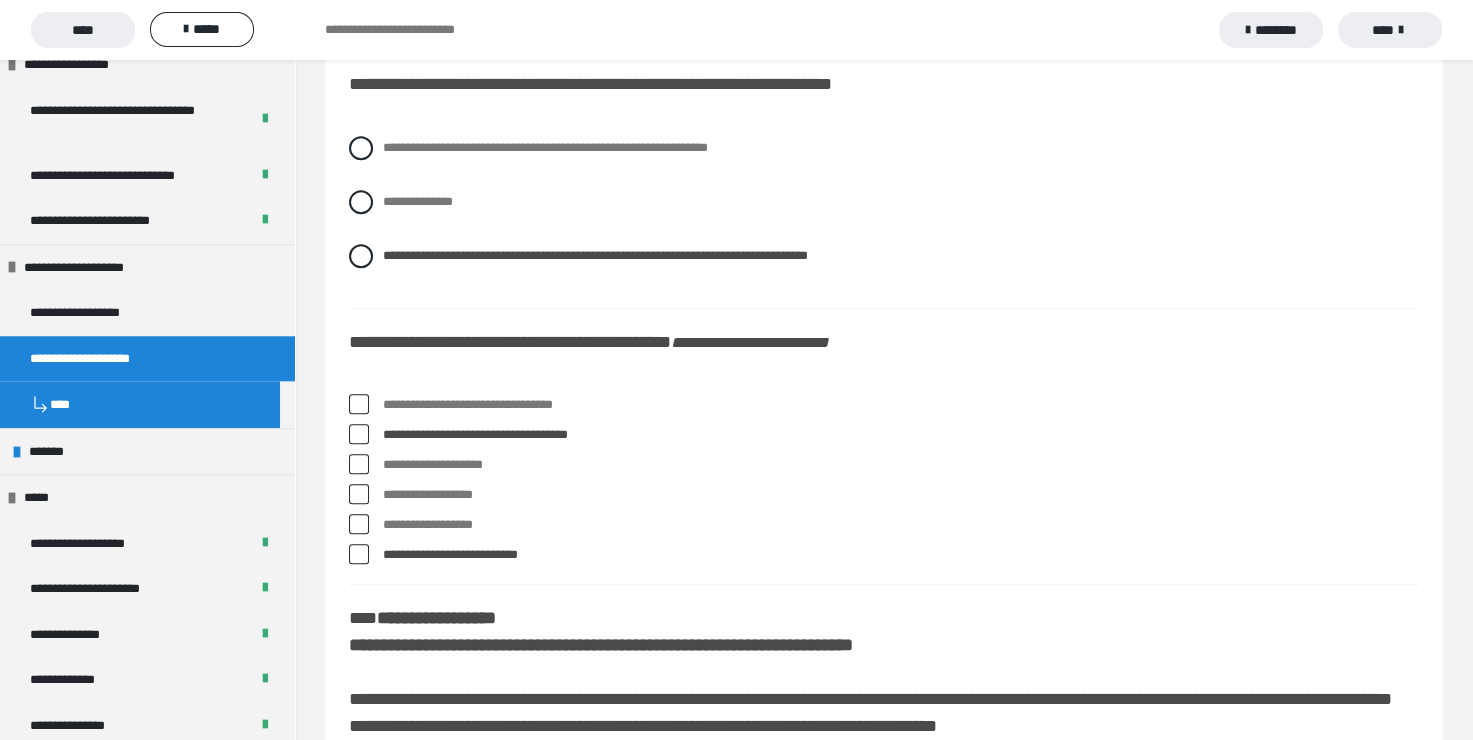 click at bounding box center (359, 404) 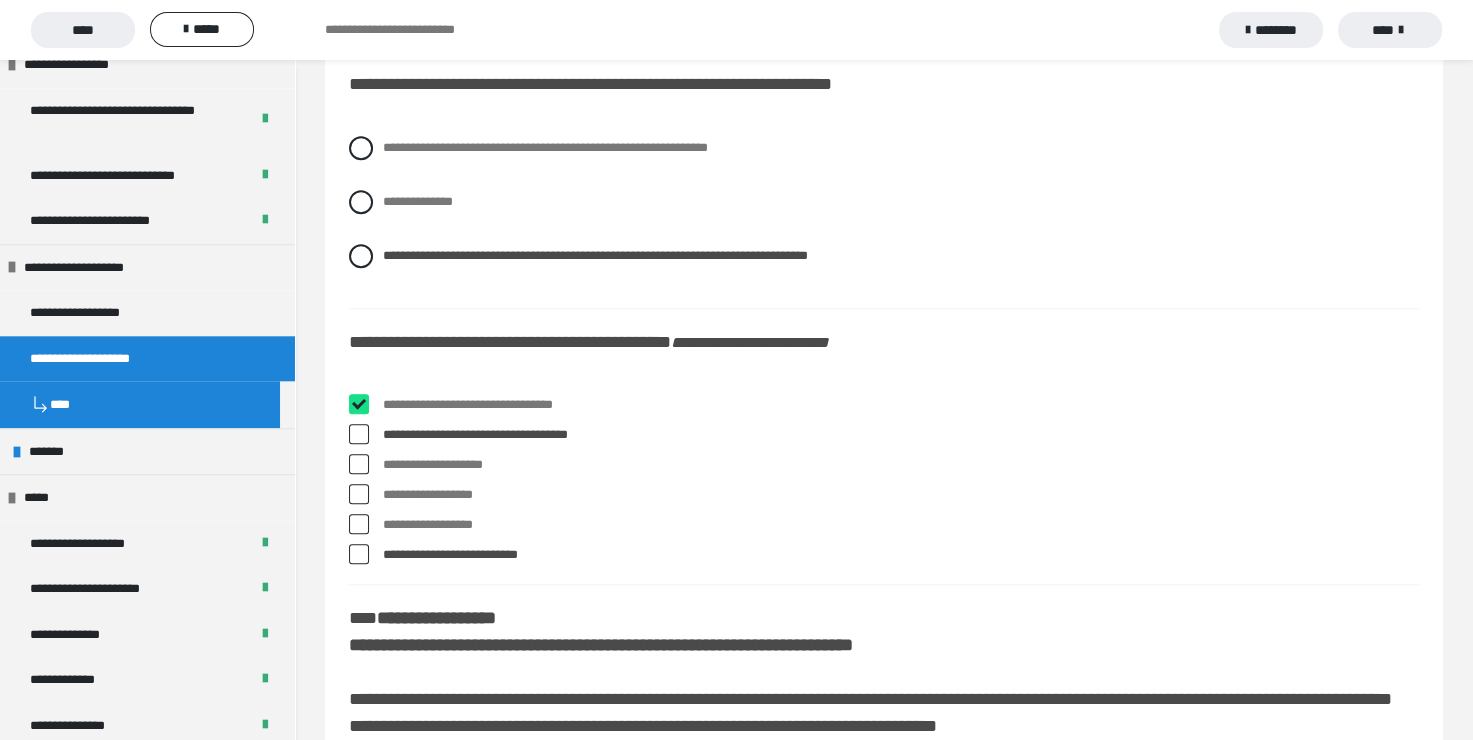 checkbox on "****" 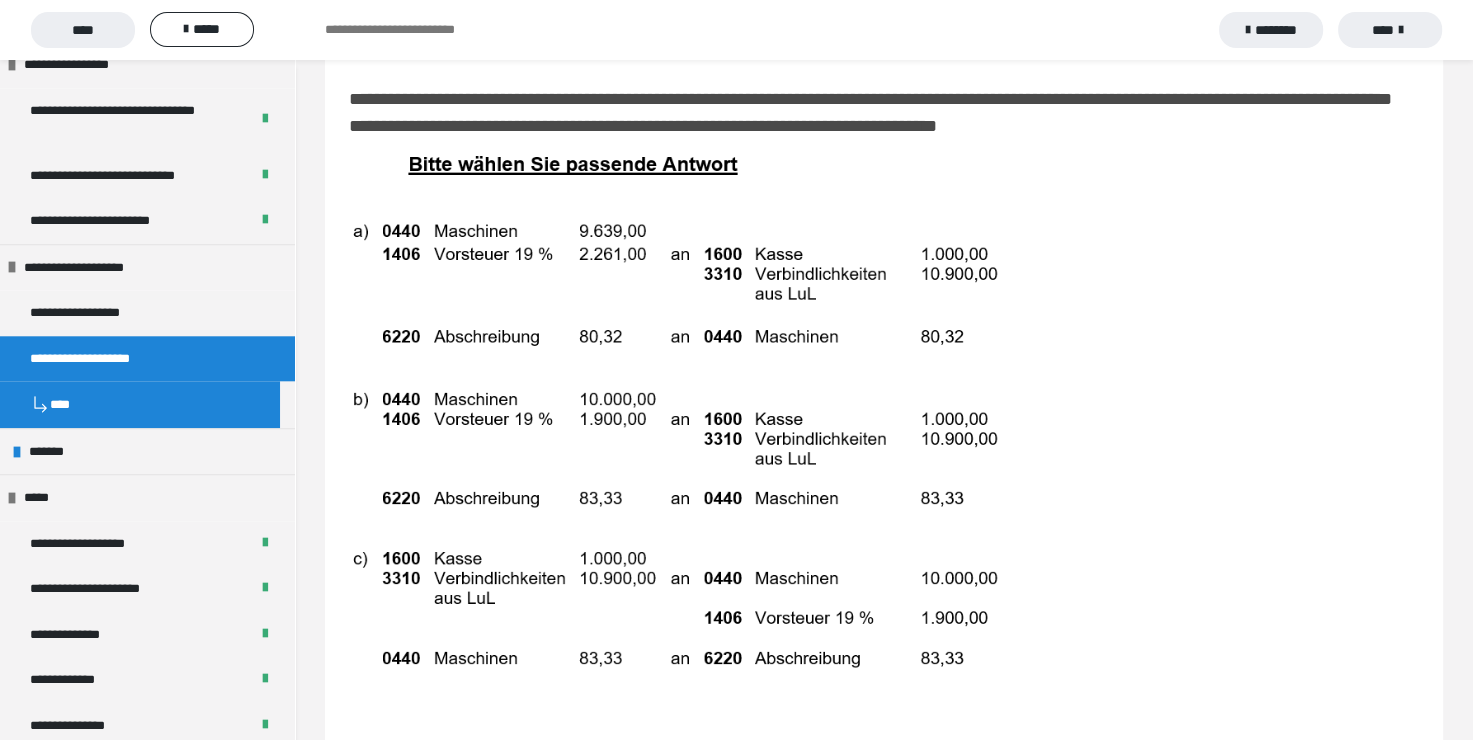 scroll, scrollTop: 9700, scrollLeft: 0, axis: vertical 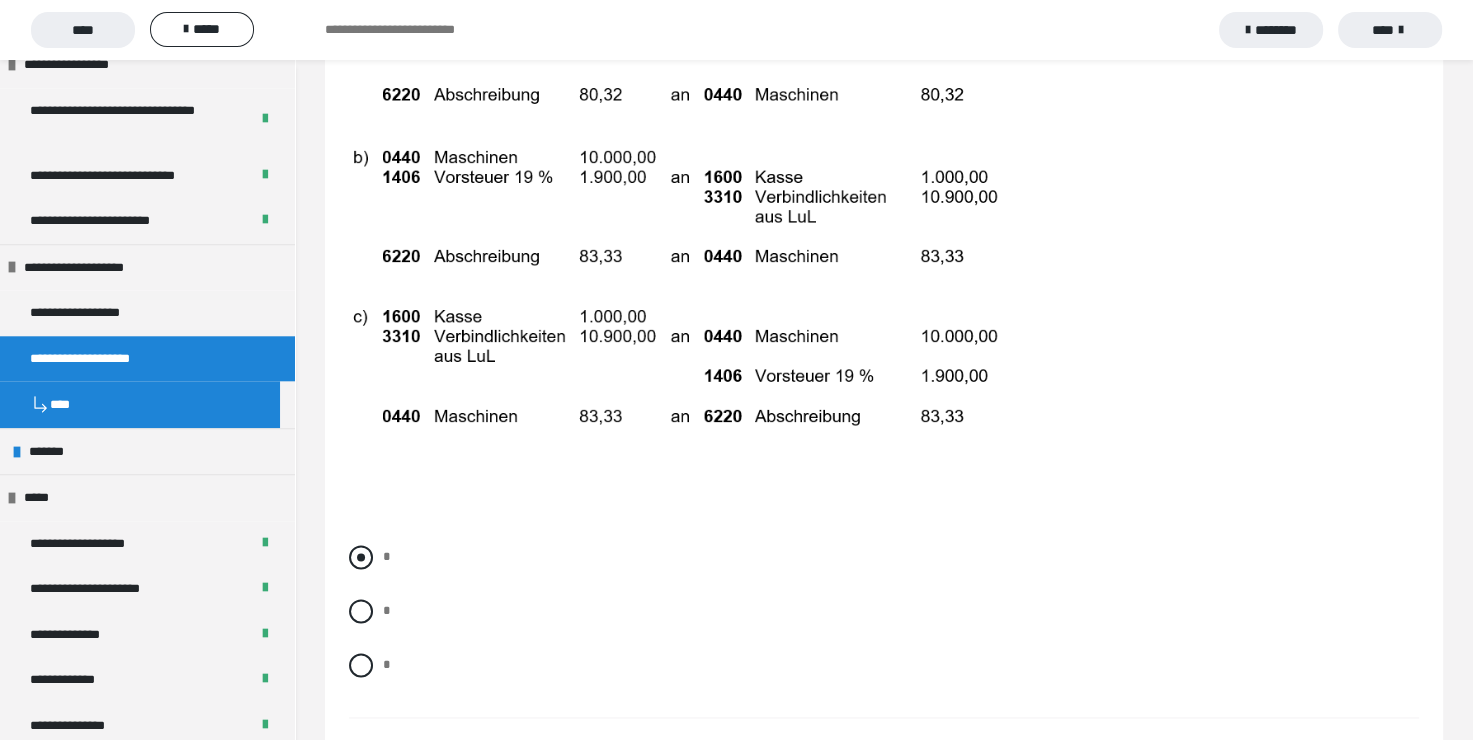 click at bounding box center (361, 557) 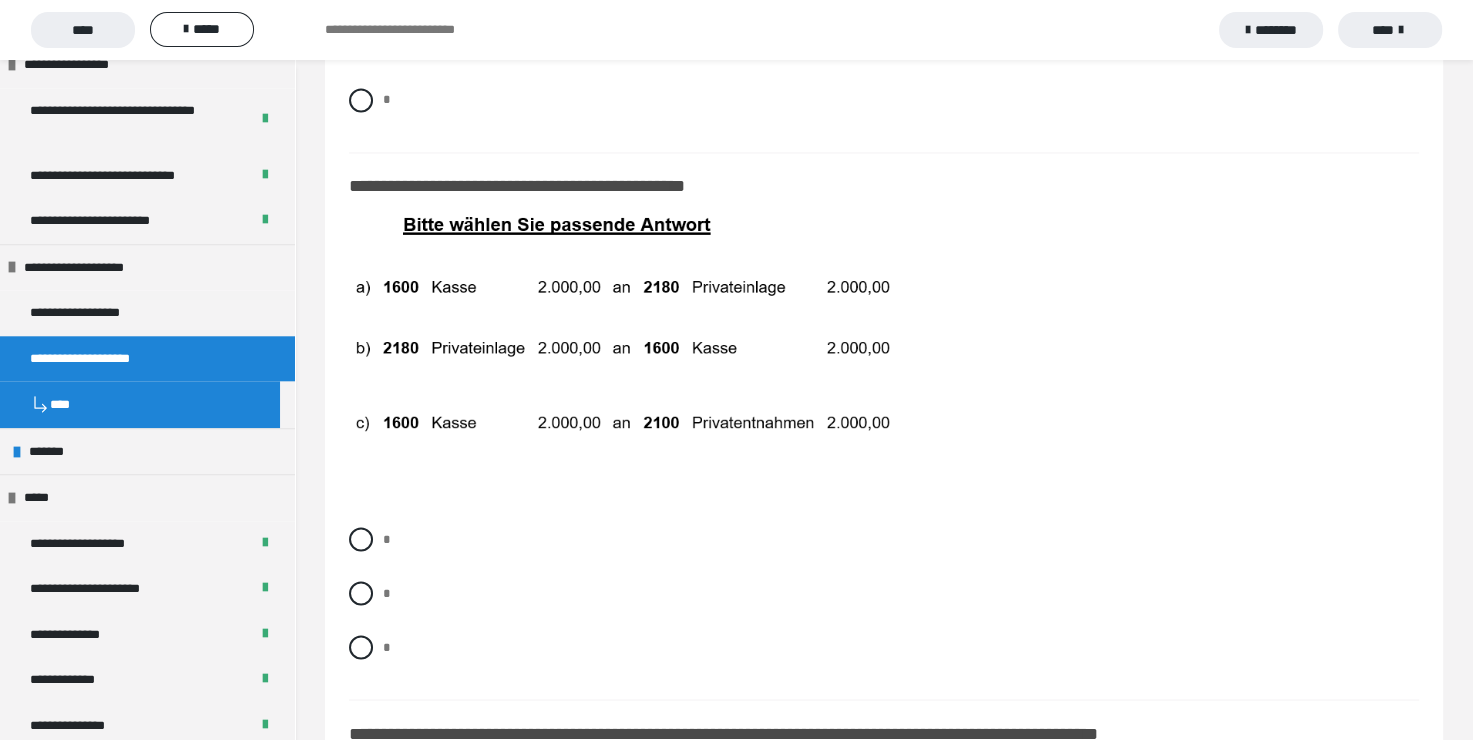 scroll, scrollTop: 10642, scrollLeft: 0, axis: vertical 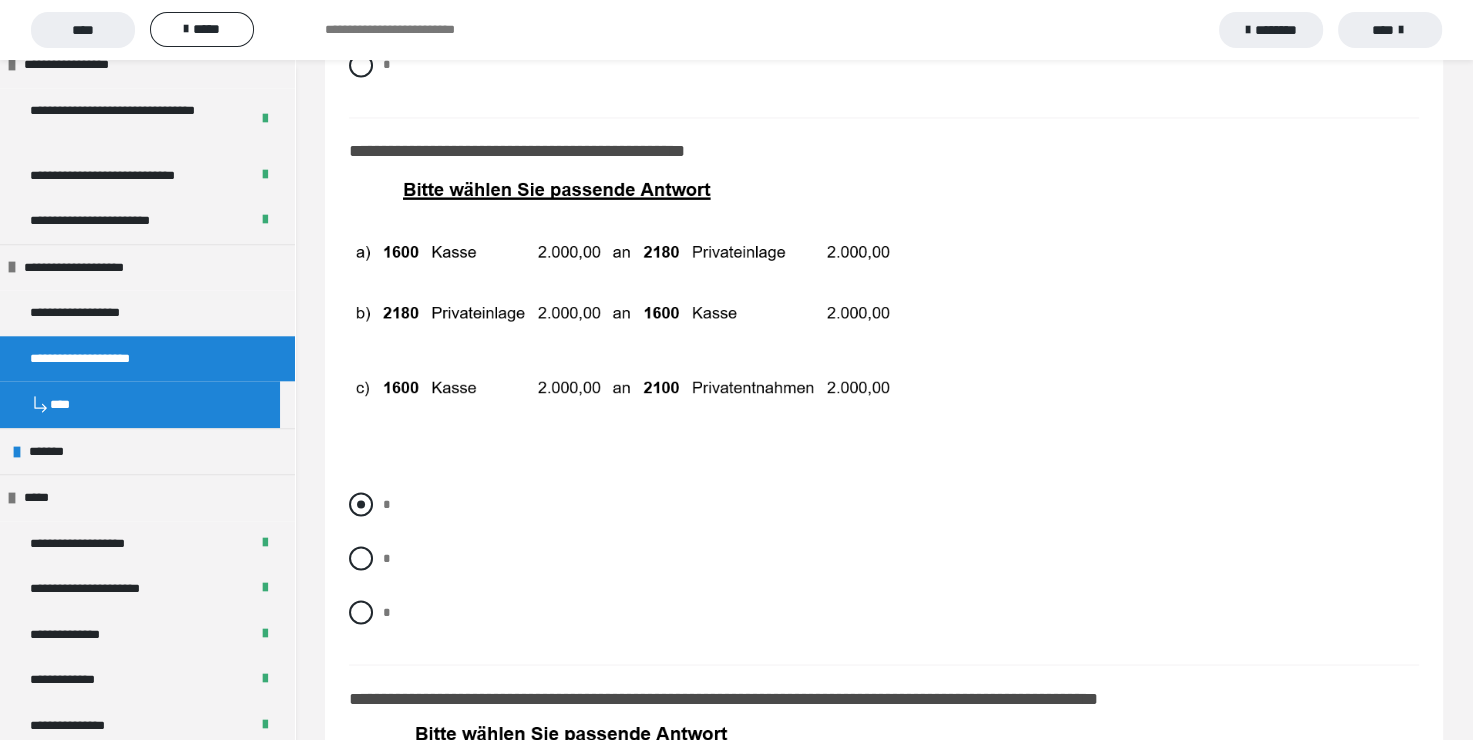 click at bounding box center (361, 504) 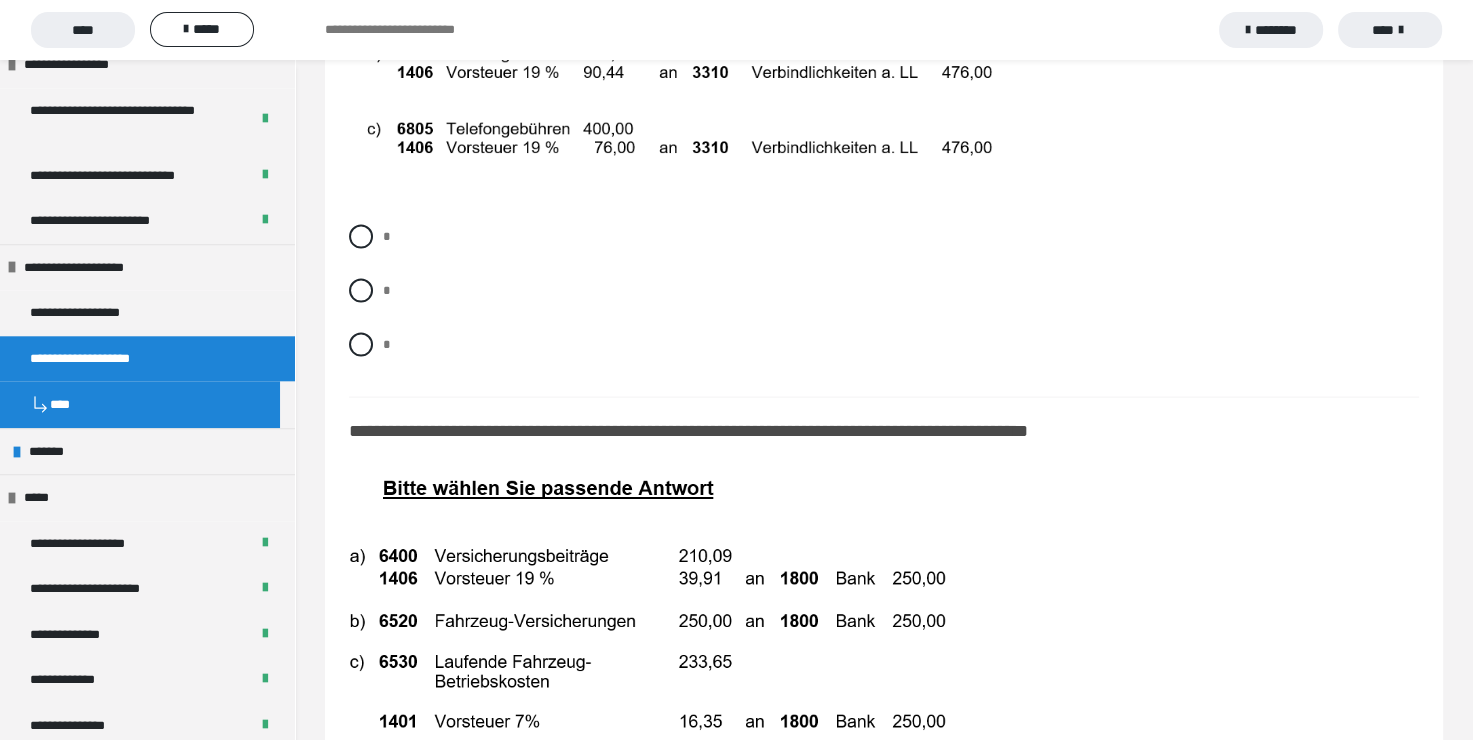 scroll, scrollTop: 11542, scrollLeft: 0, axis: vertical 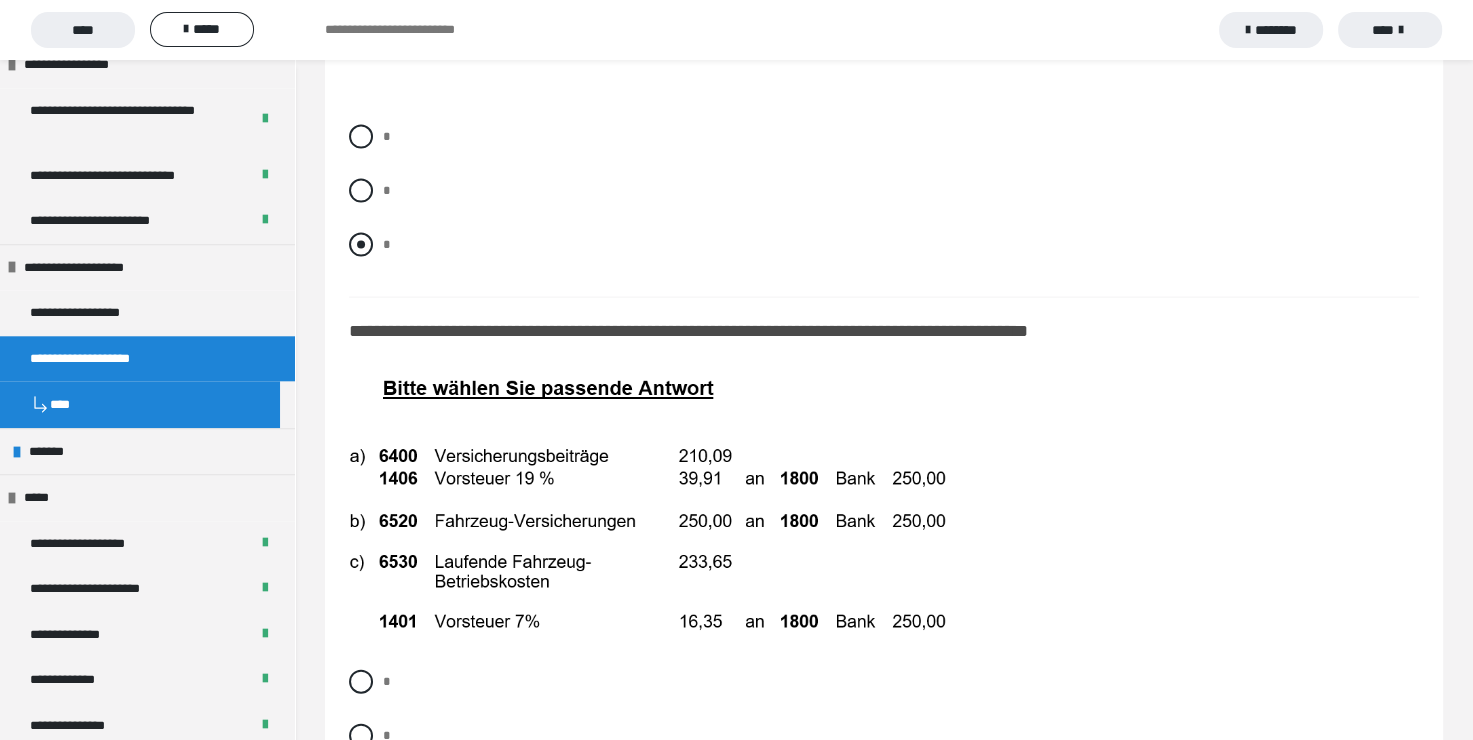 click on "*" at bounding box center (884, 245) 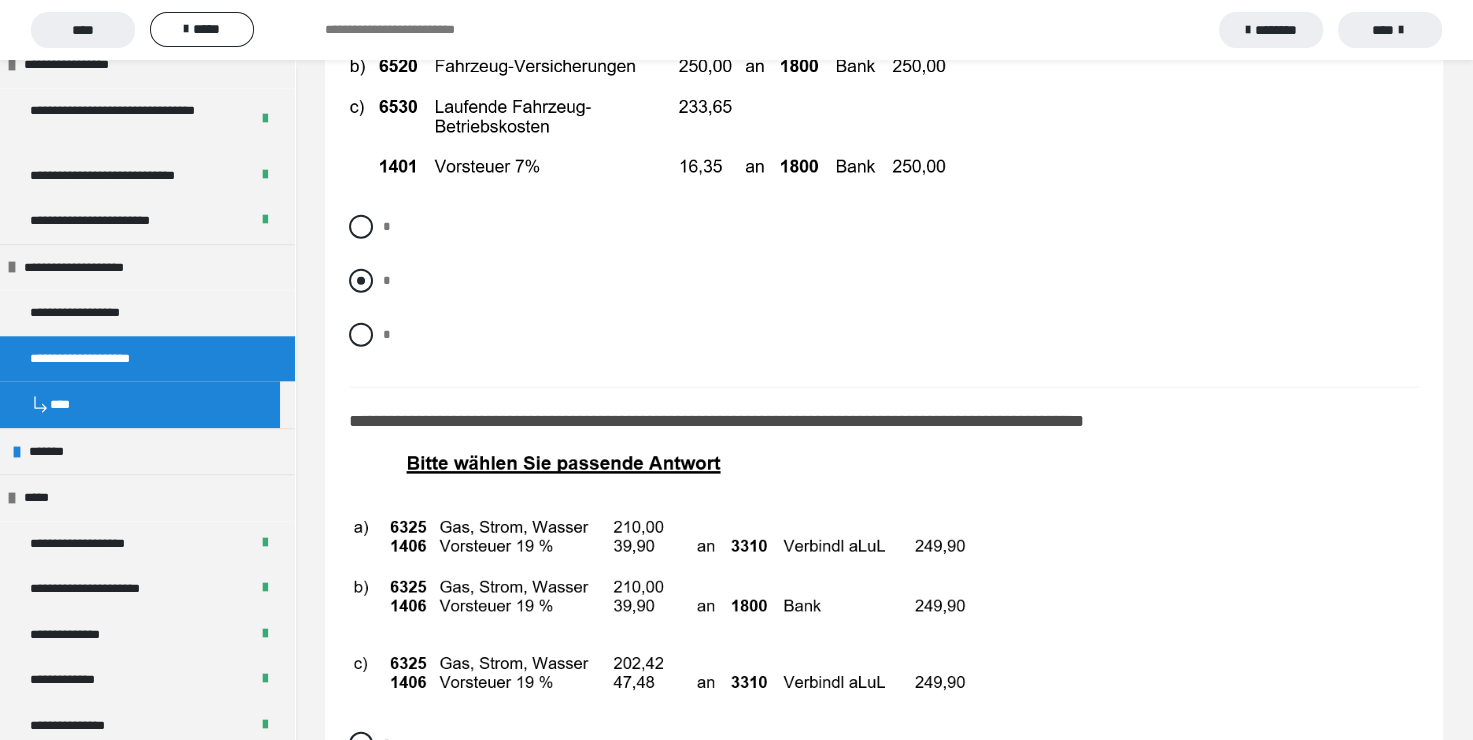 scroll, scrollTop: 12042, scrollLeft: 0, axis: vertical 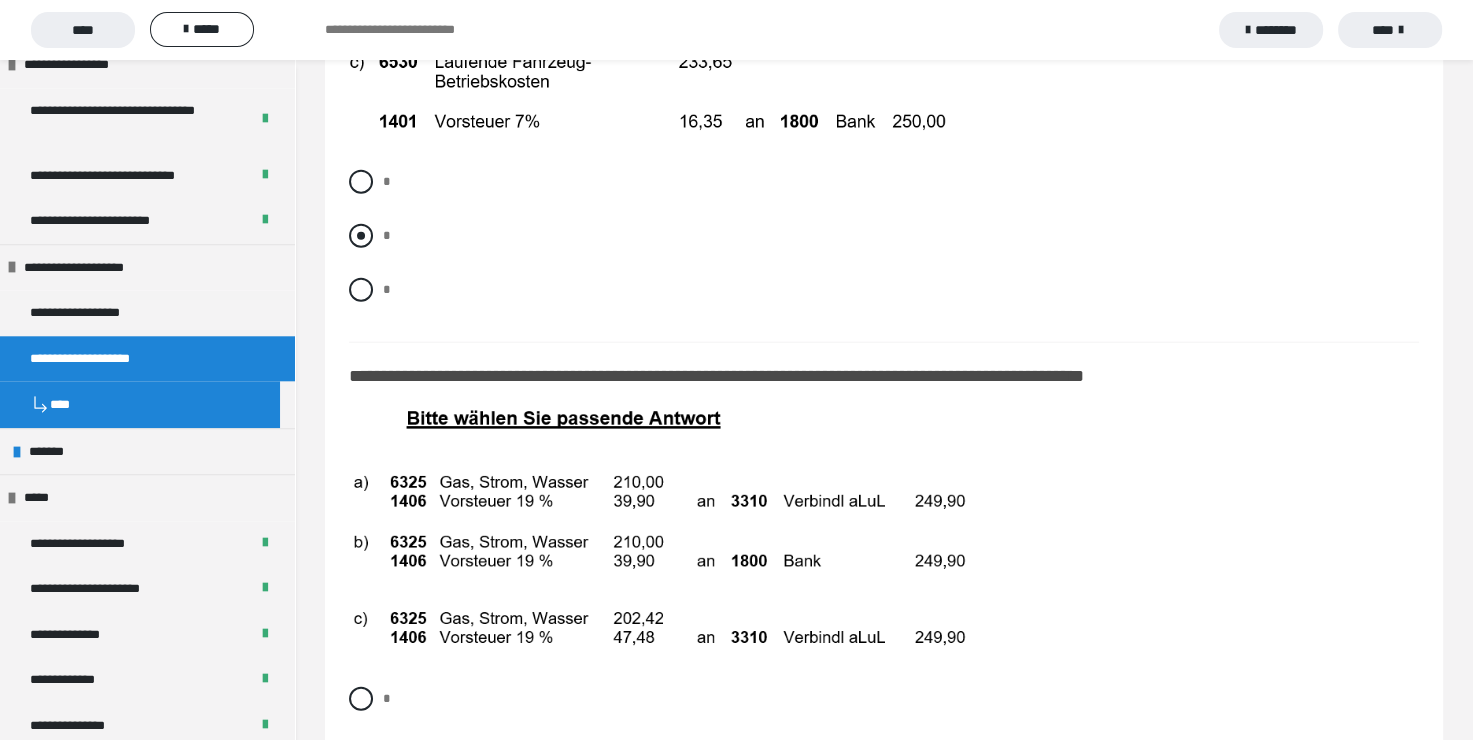 click at bounding box center (361, 236) 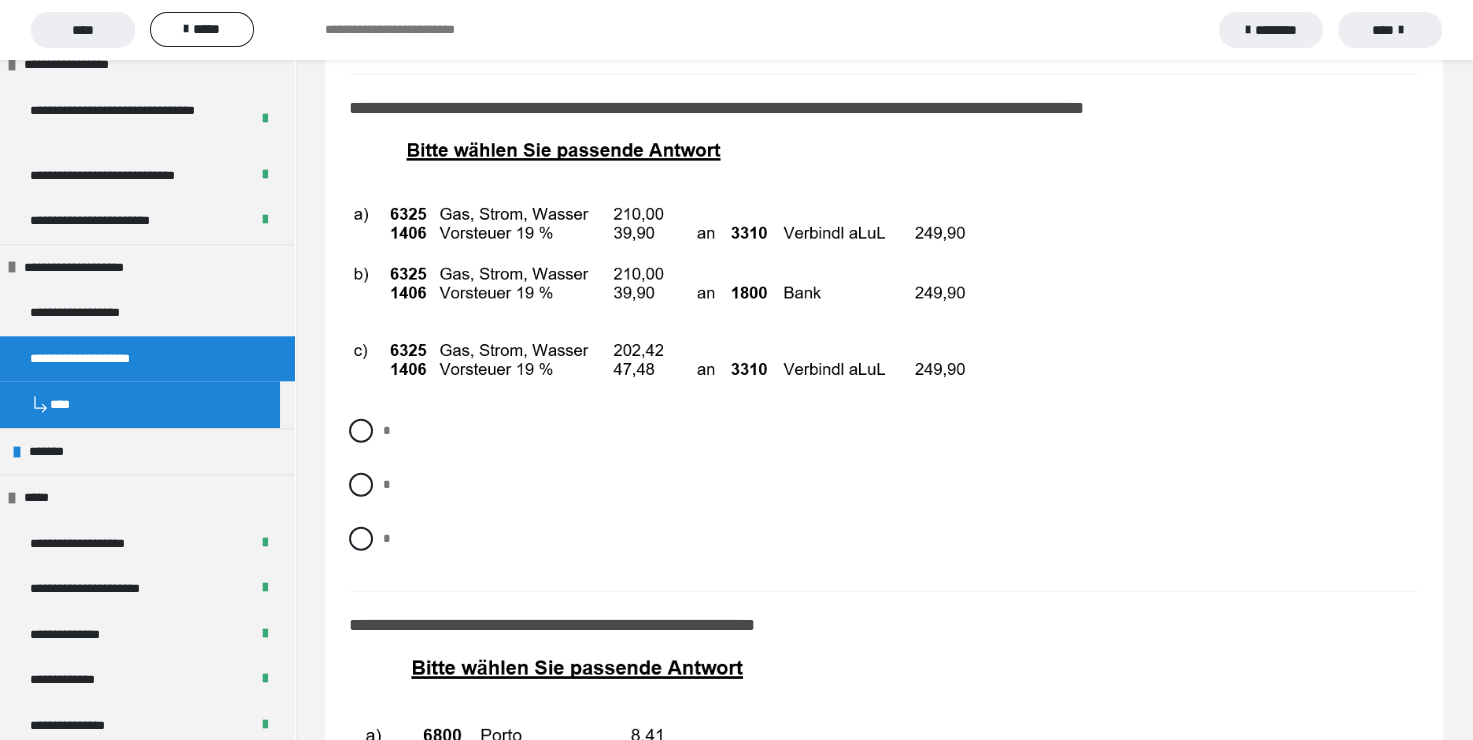 scroll, scrollTop: 12342, scrollLeft: 0, axis: vertical 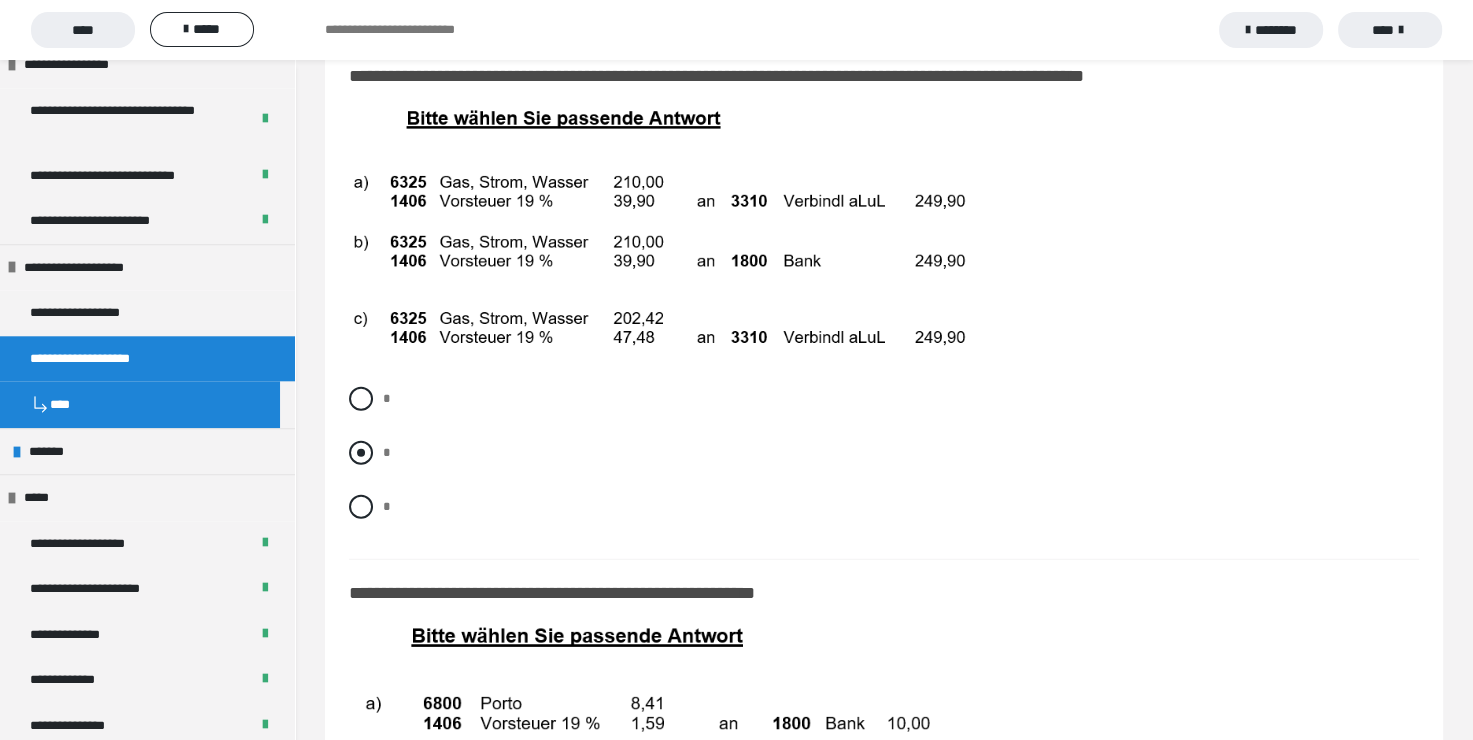 click at bounding box center (361, 453) 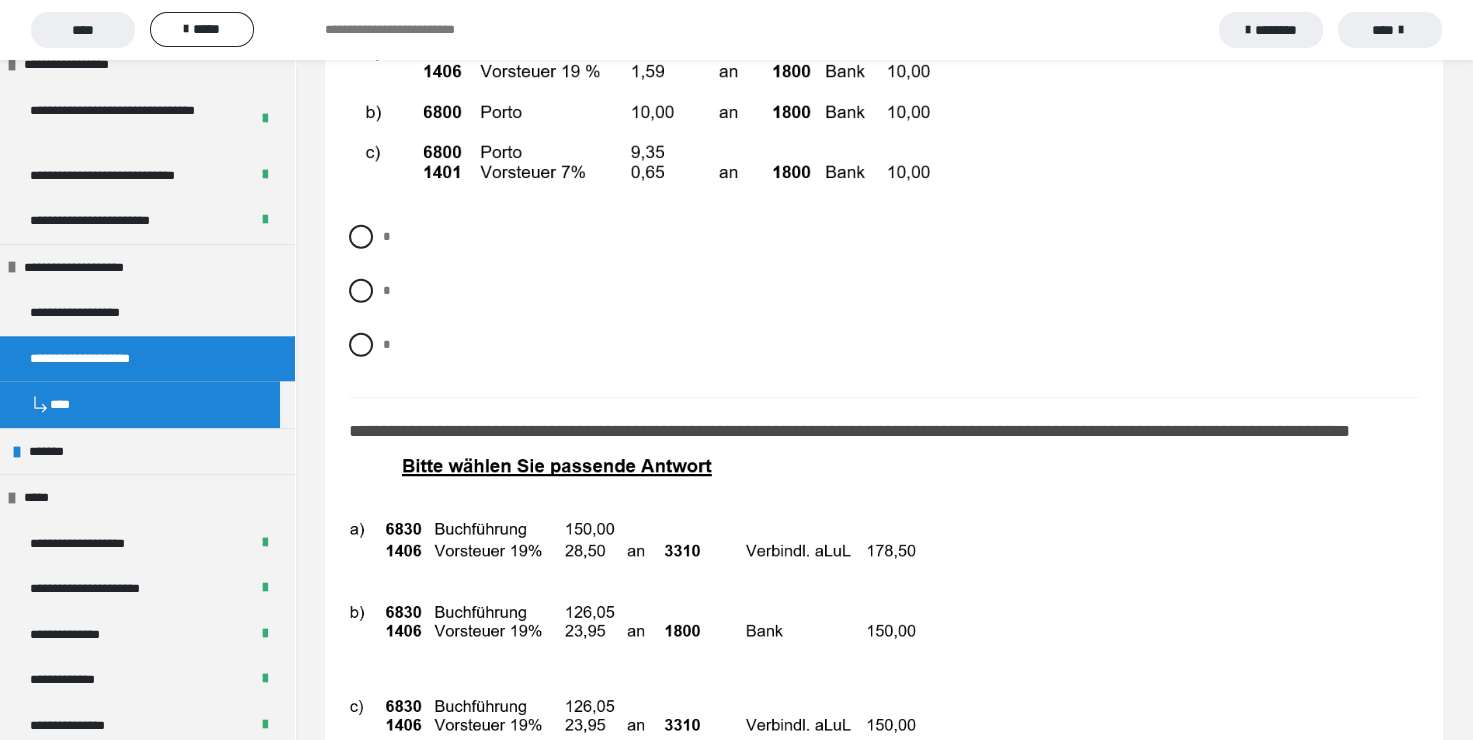 scroll, scrollTop: 13042, scrollLeft: 0, axis: vertical 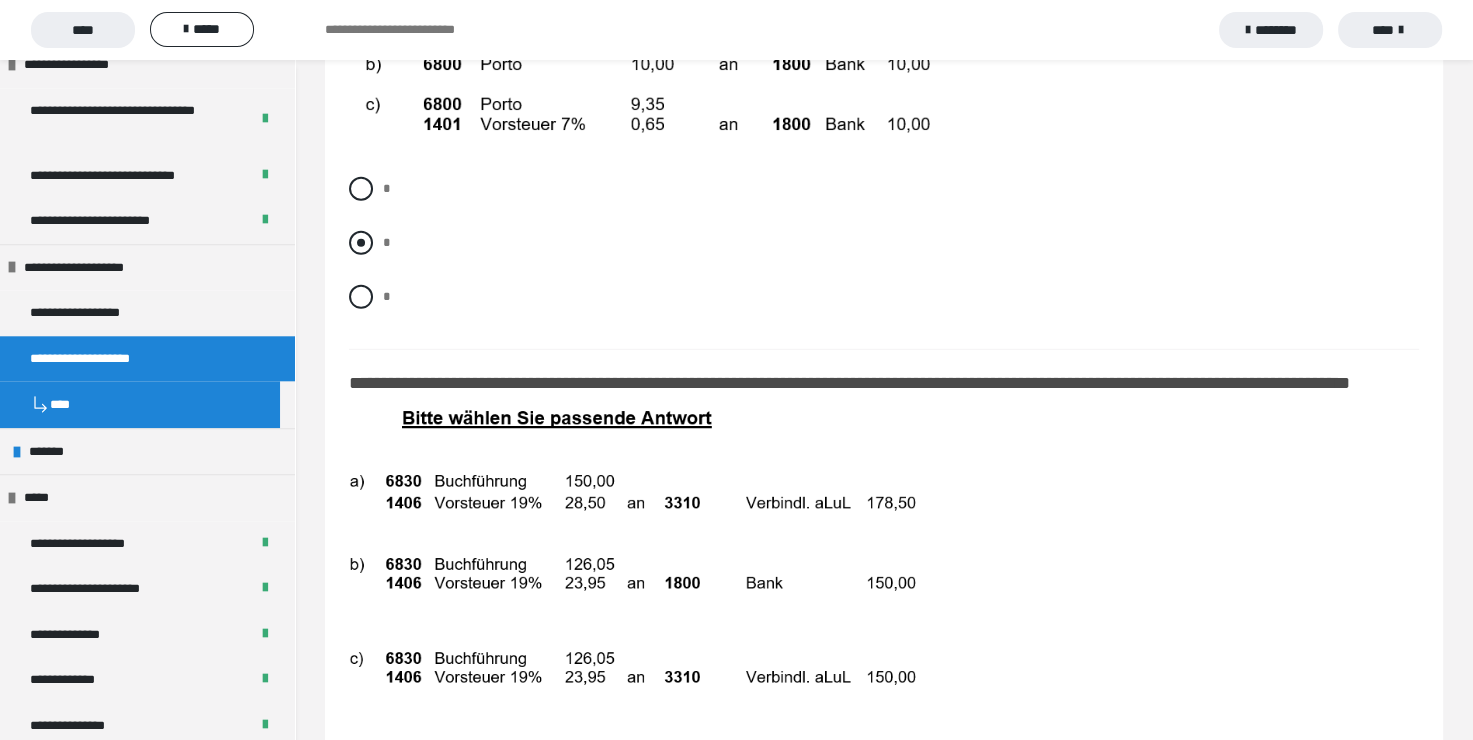 click at bounding box center [361, 243] 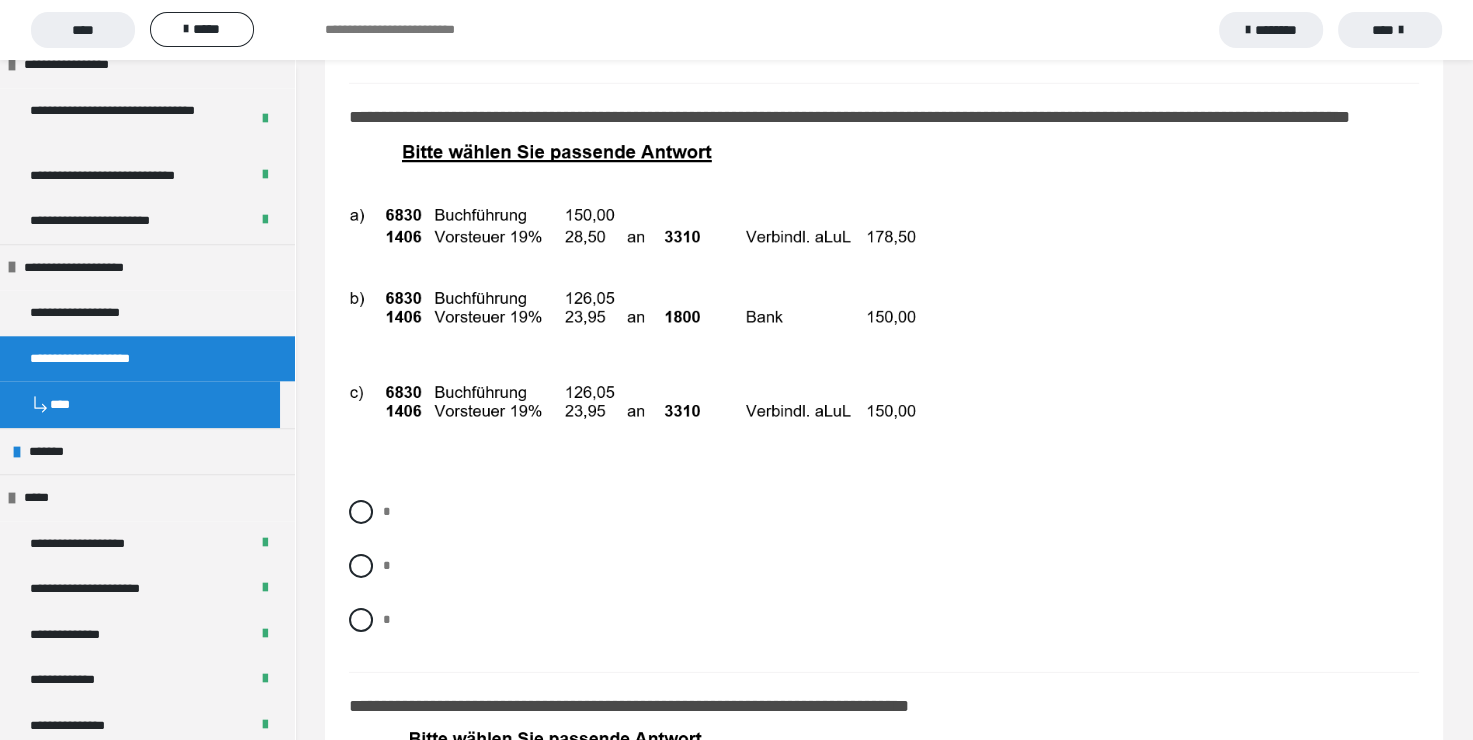 scroll, scrollTop: 13342, scrollLeft: 0, axis: vertical 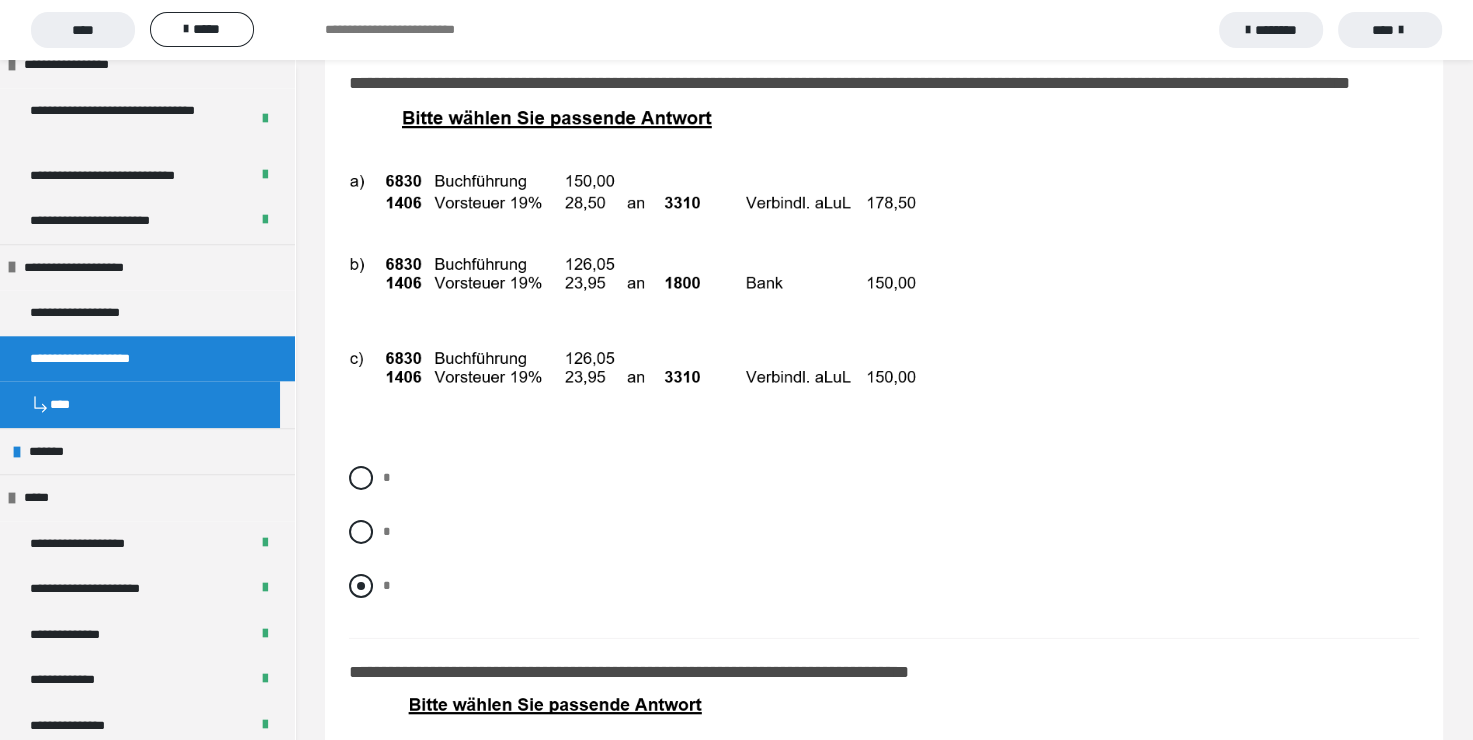 click at bounding box center (361, 586) 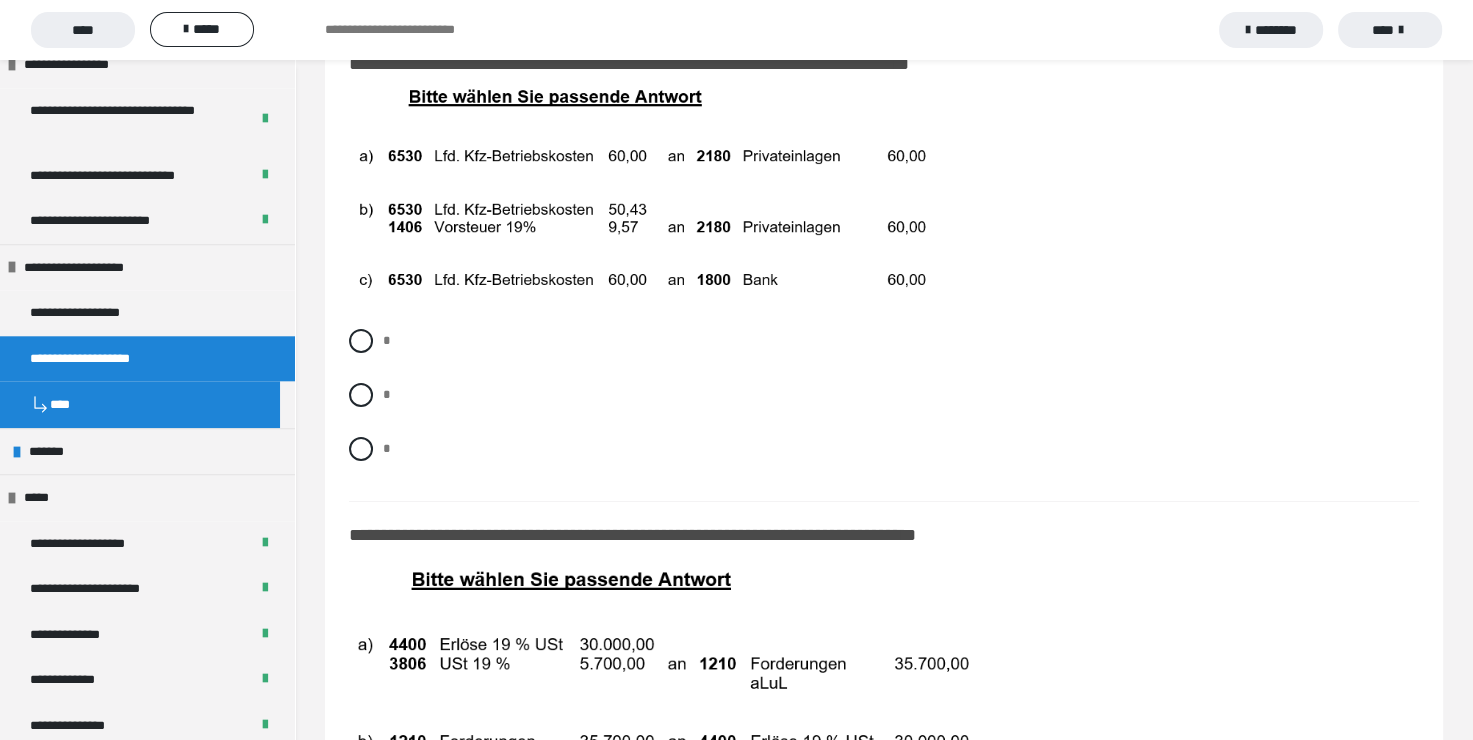 scroll, scrollTop: 13942, scrollLeft: 0, axis: vertical 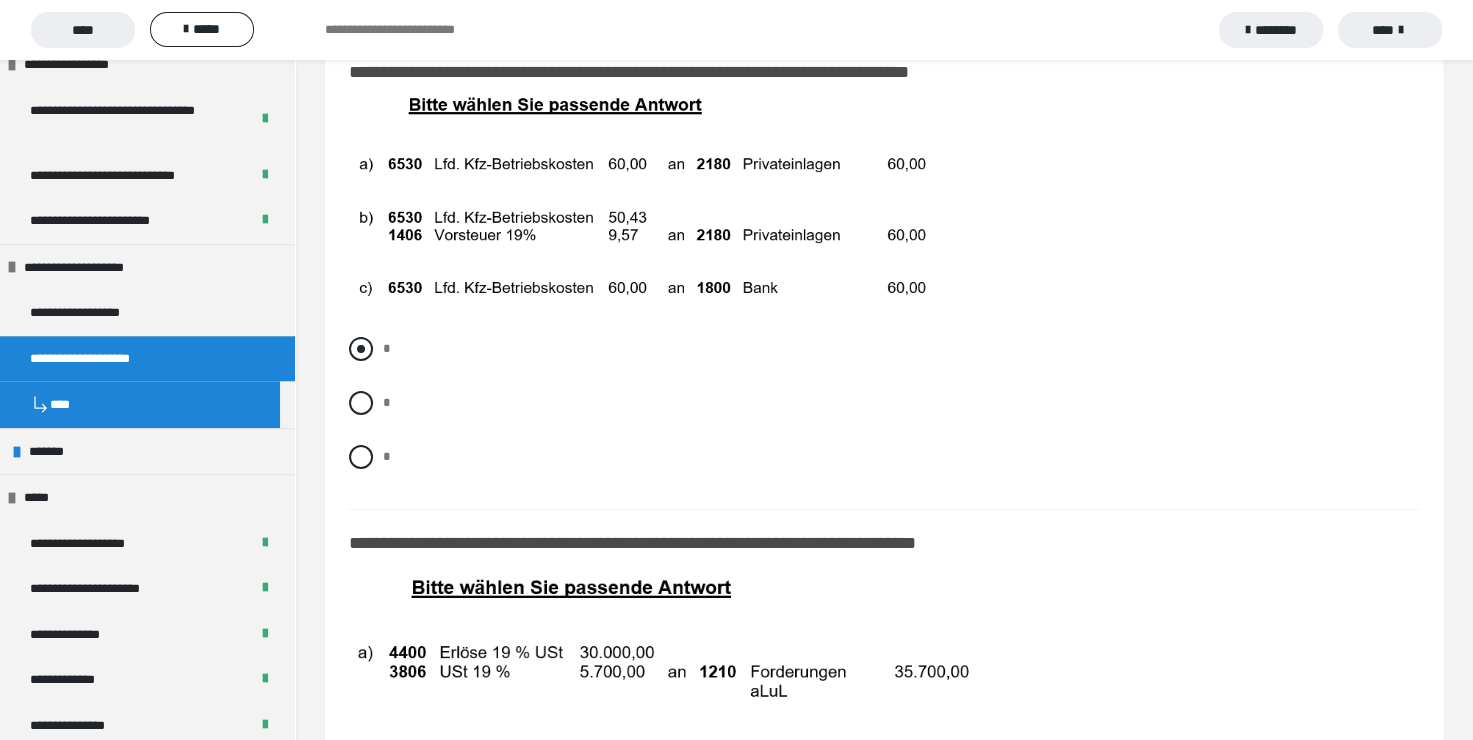 click at bounding box center (361, 349) 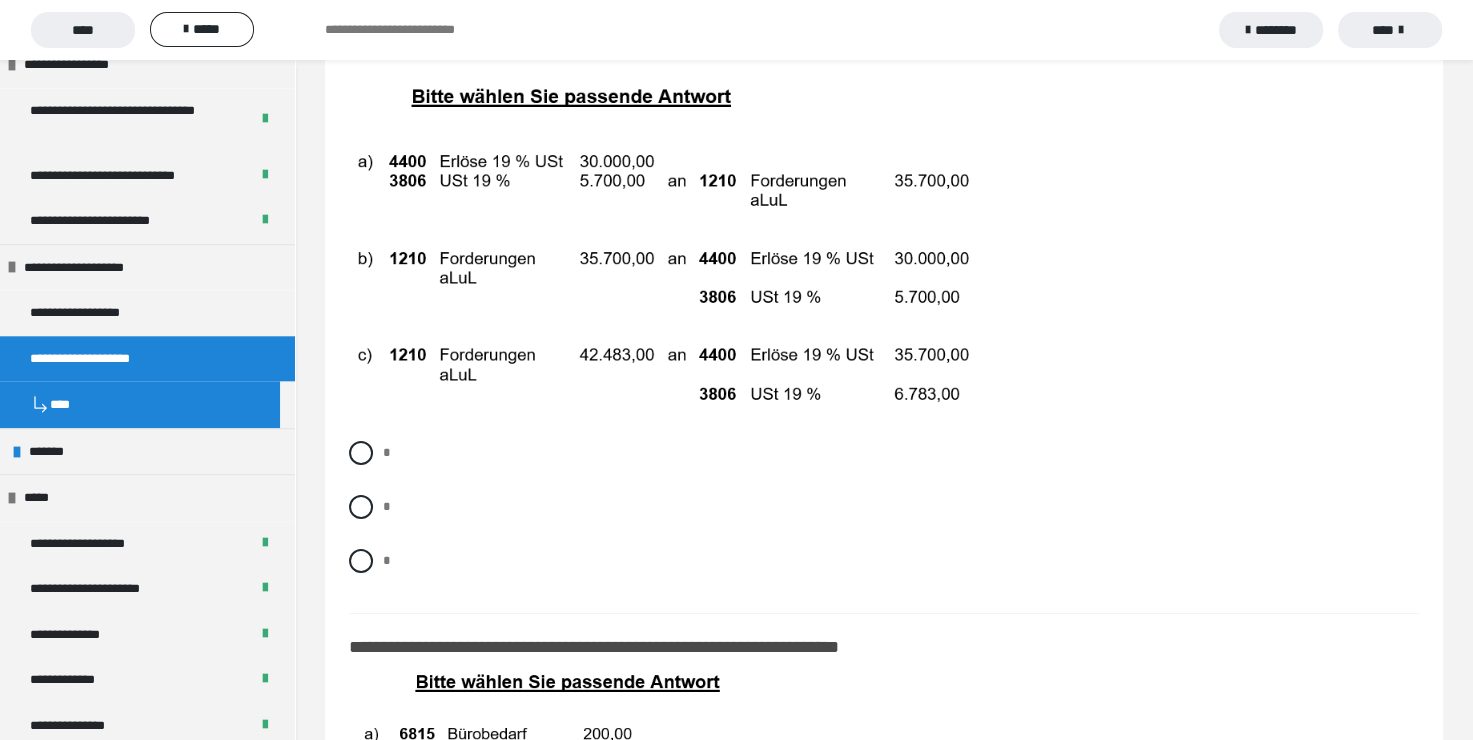 scroll, scrollTop: 14442, scrollLeft: 0, axis: vertical 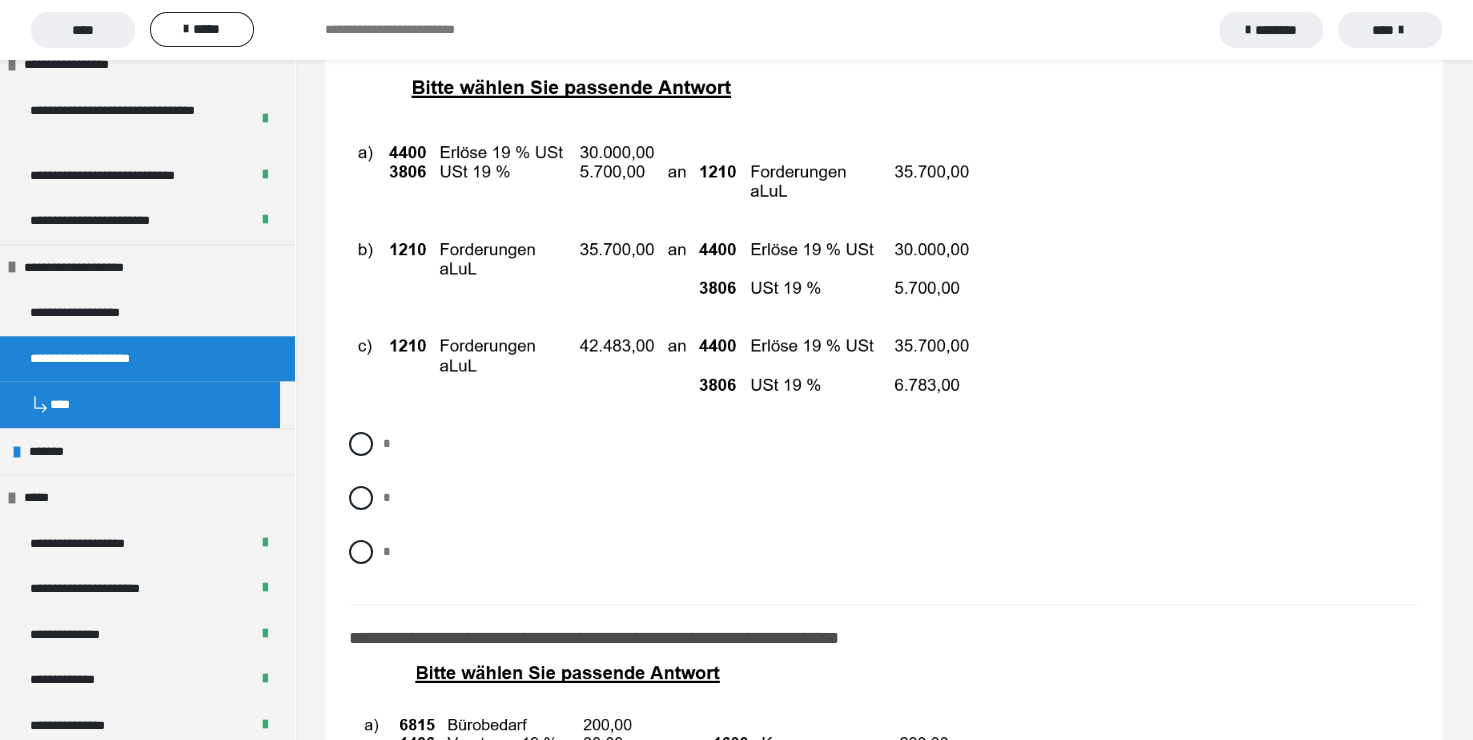 drag, startPoint x: 357, startPoint y: 524, endPoint x: 365, endPoint y: 488, distance: 36.878178 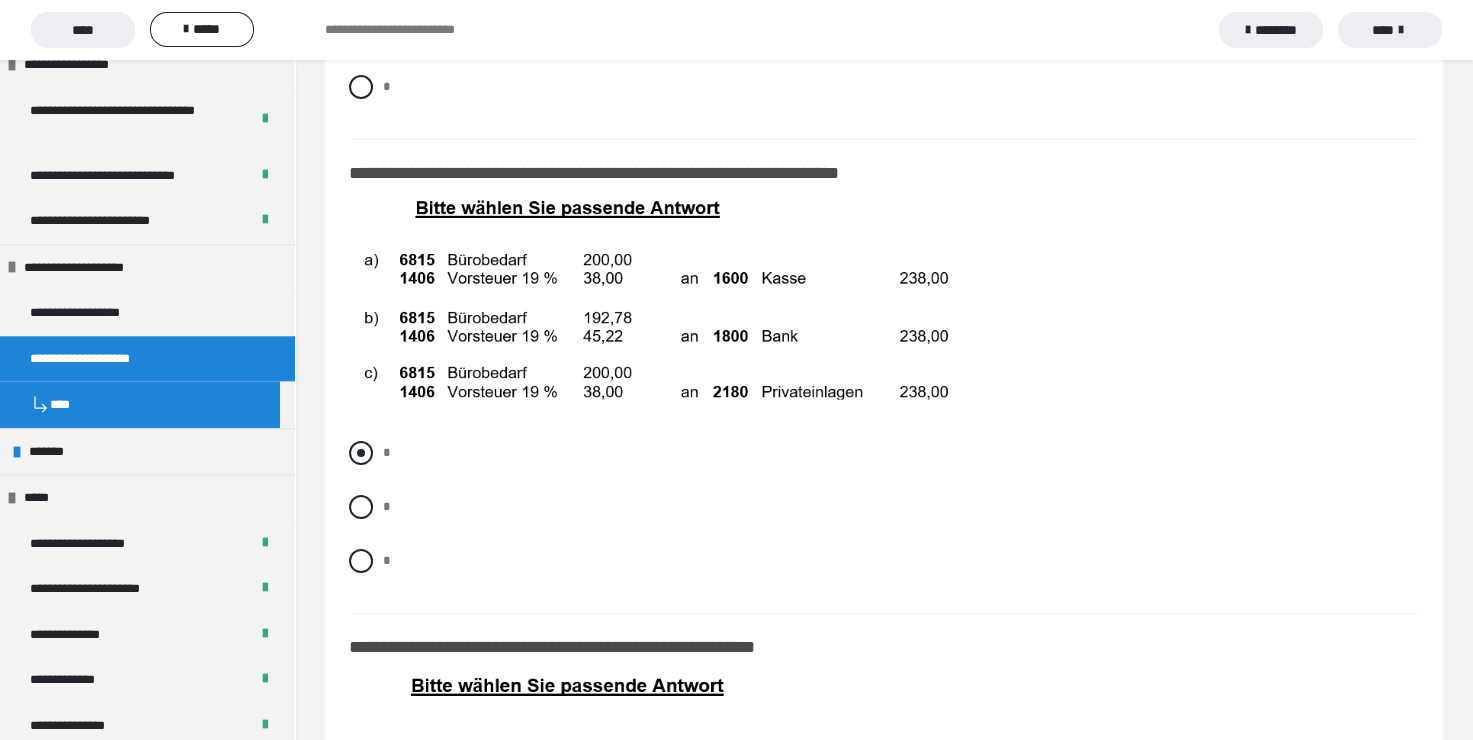 scroll, scrollTop: 14942, scrollLeft: 0, axis: vertical 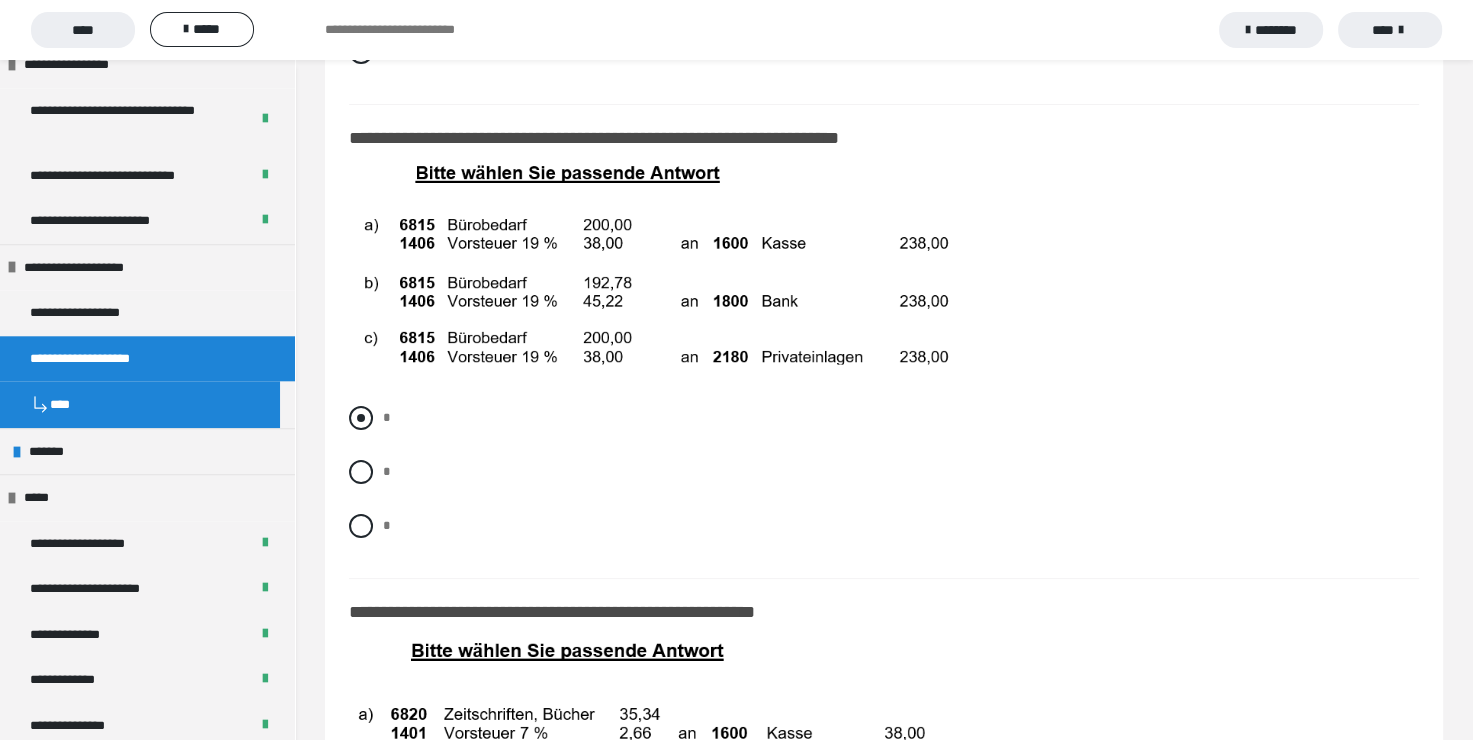 click at bounding box center (361, 418) 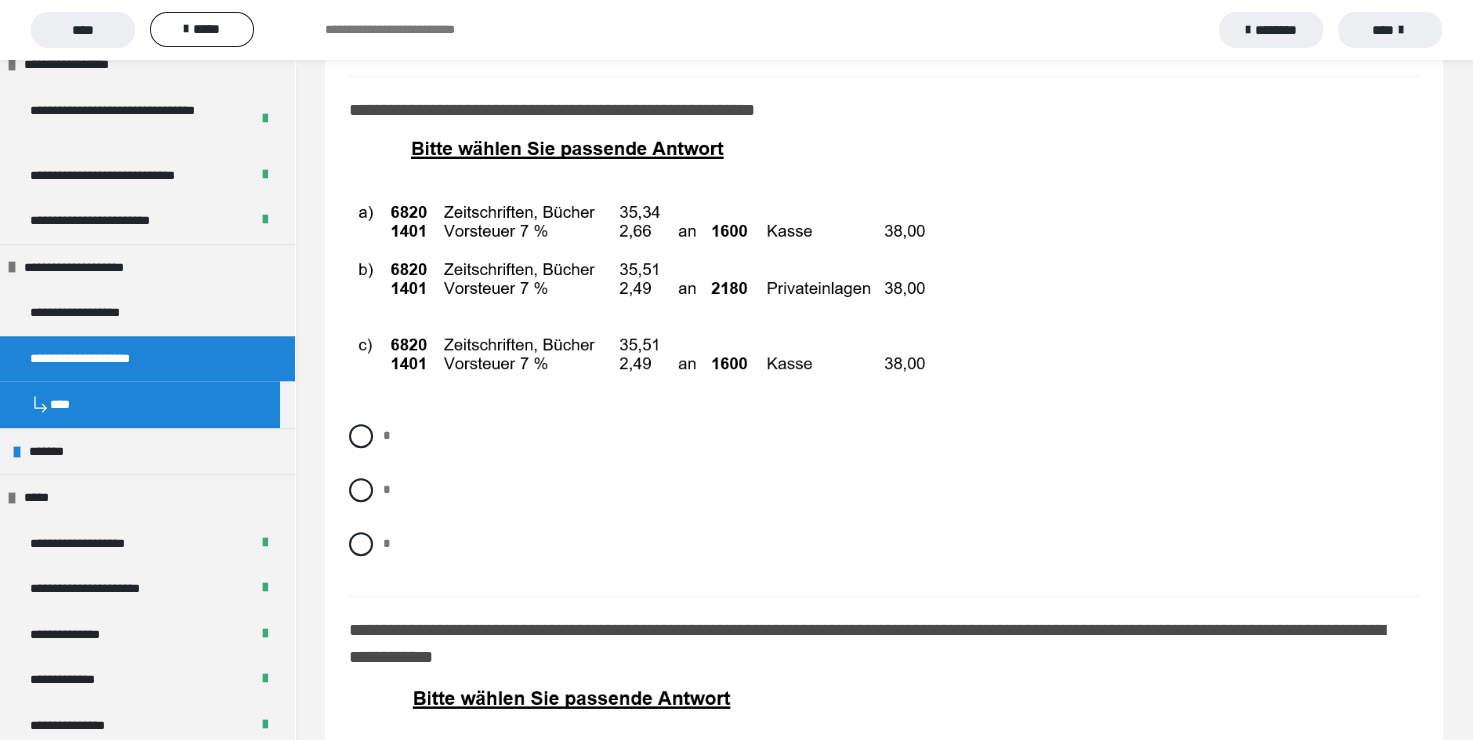 scroll, scrollTop: 15442, scrollLeft: 0, axis: vertical 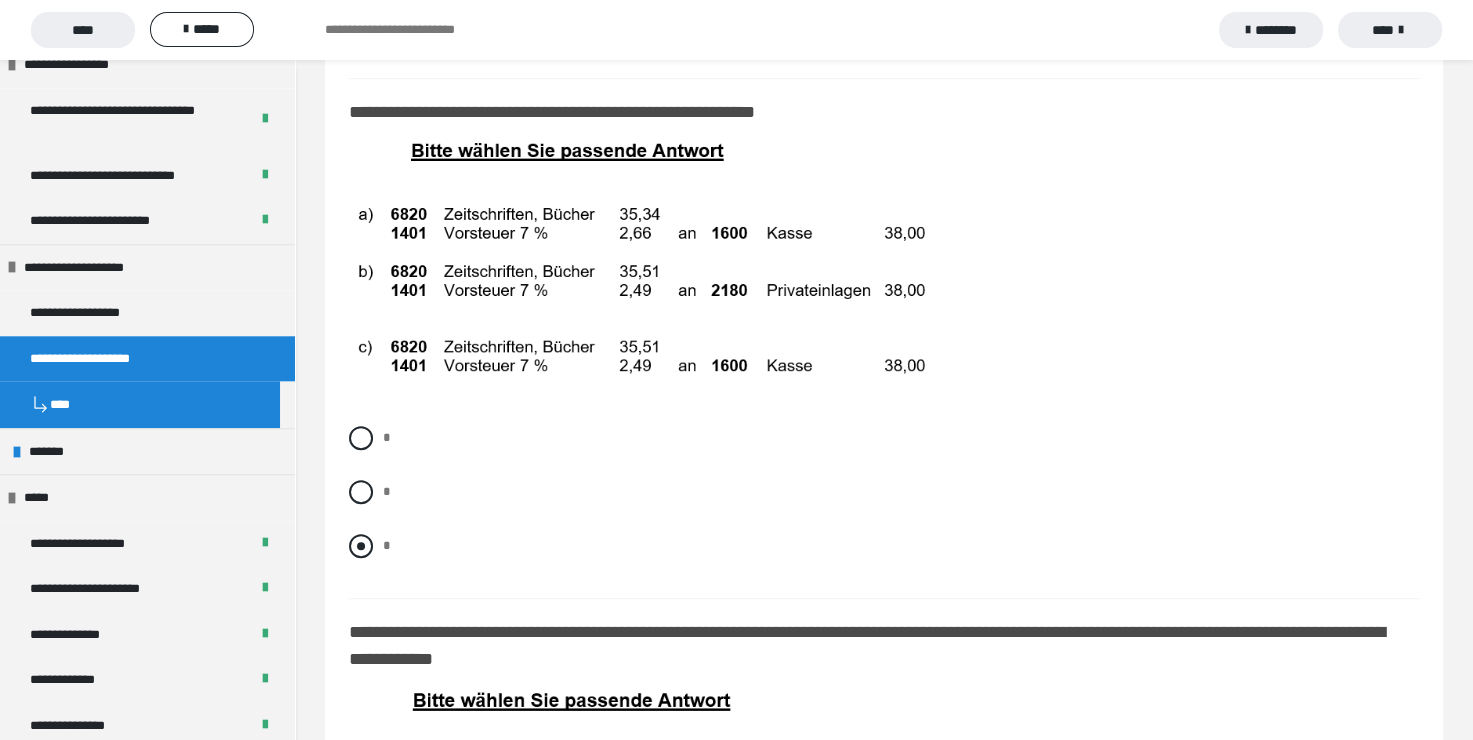 click at bounding box center [361, 546] 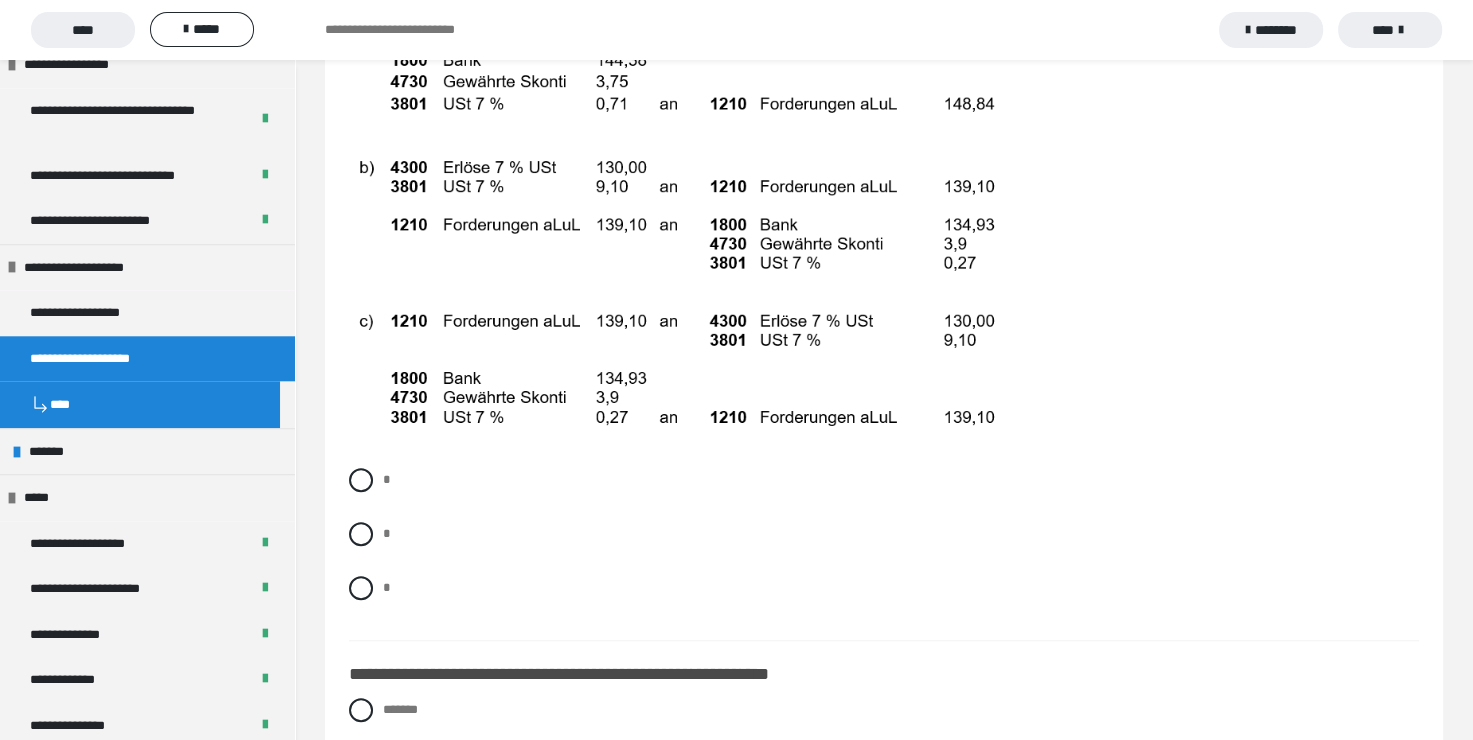 scroll, scrollTop: 16242, scrollLeft: 0, axis: vertical 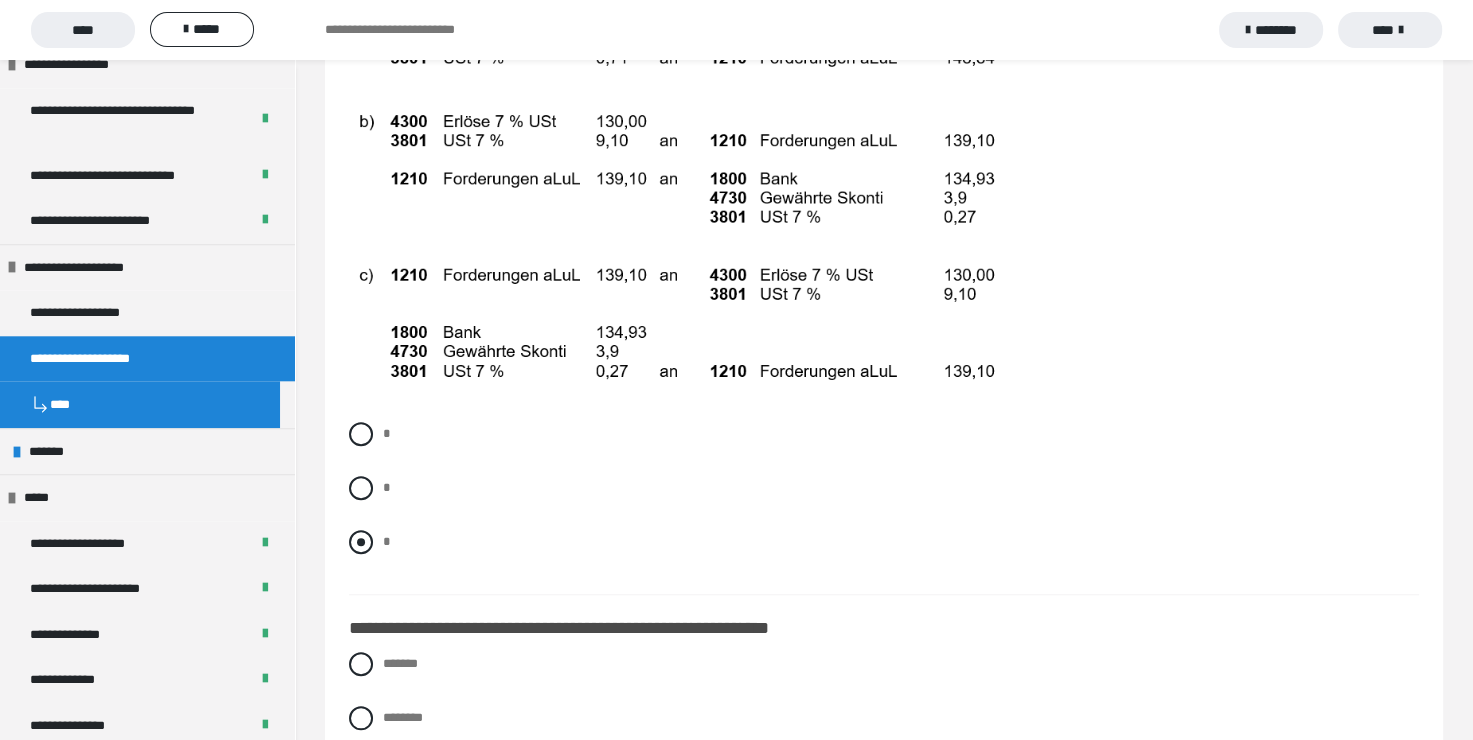 click at bounding box center [361, 542] 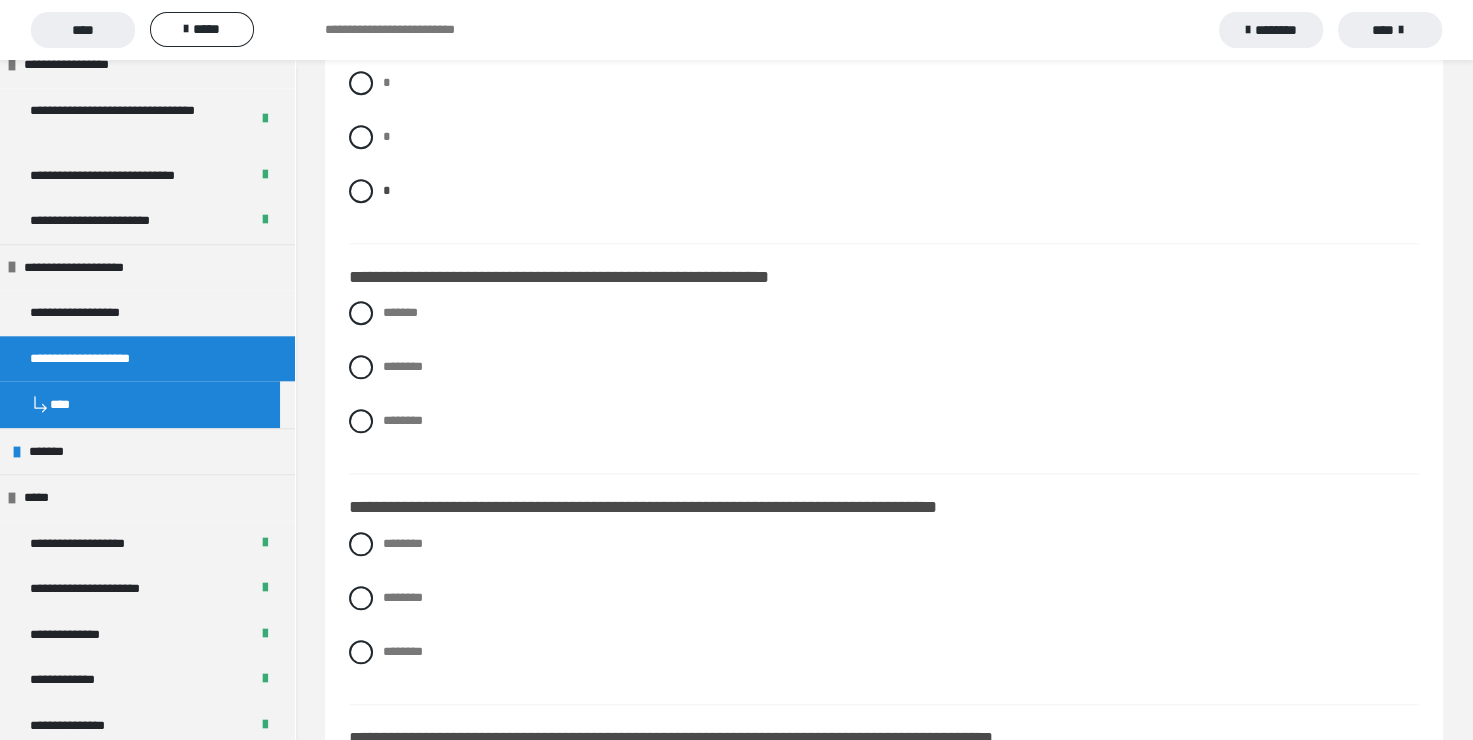 scroll, scrollTop: 16642, scrollLeft: 0, axis: vertical 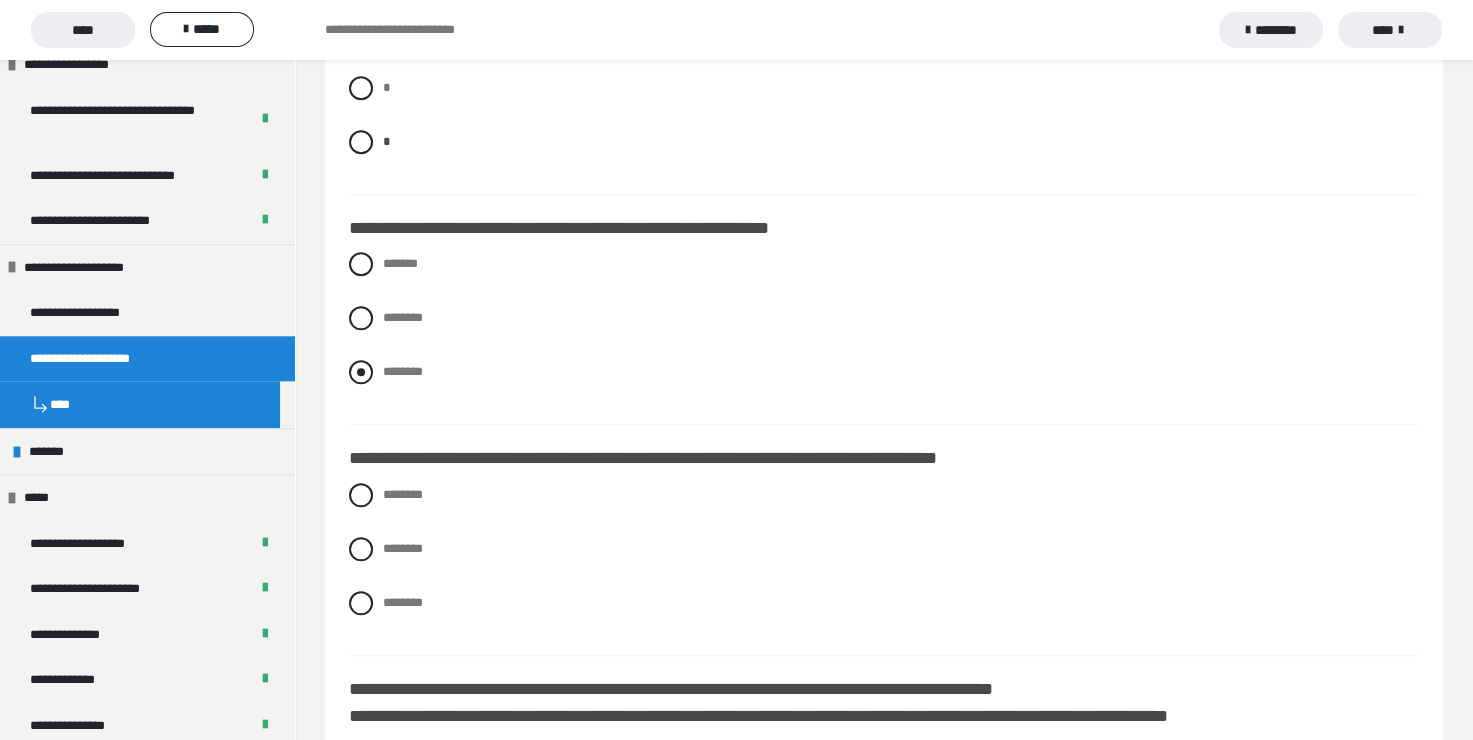 click at bounding box center [361, 372] 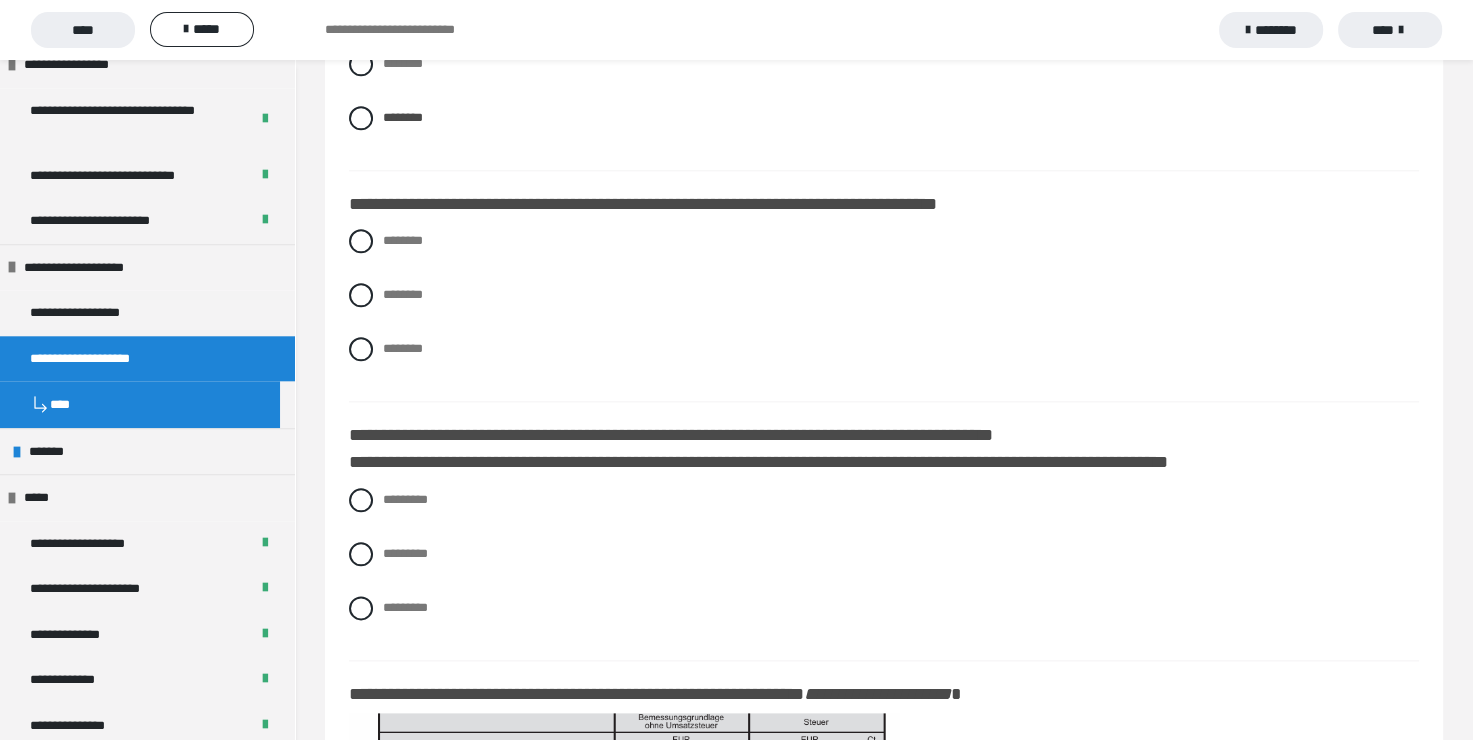 scroll, scrollTop: 16942, scrollLeft: 0, axis: vertical 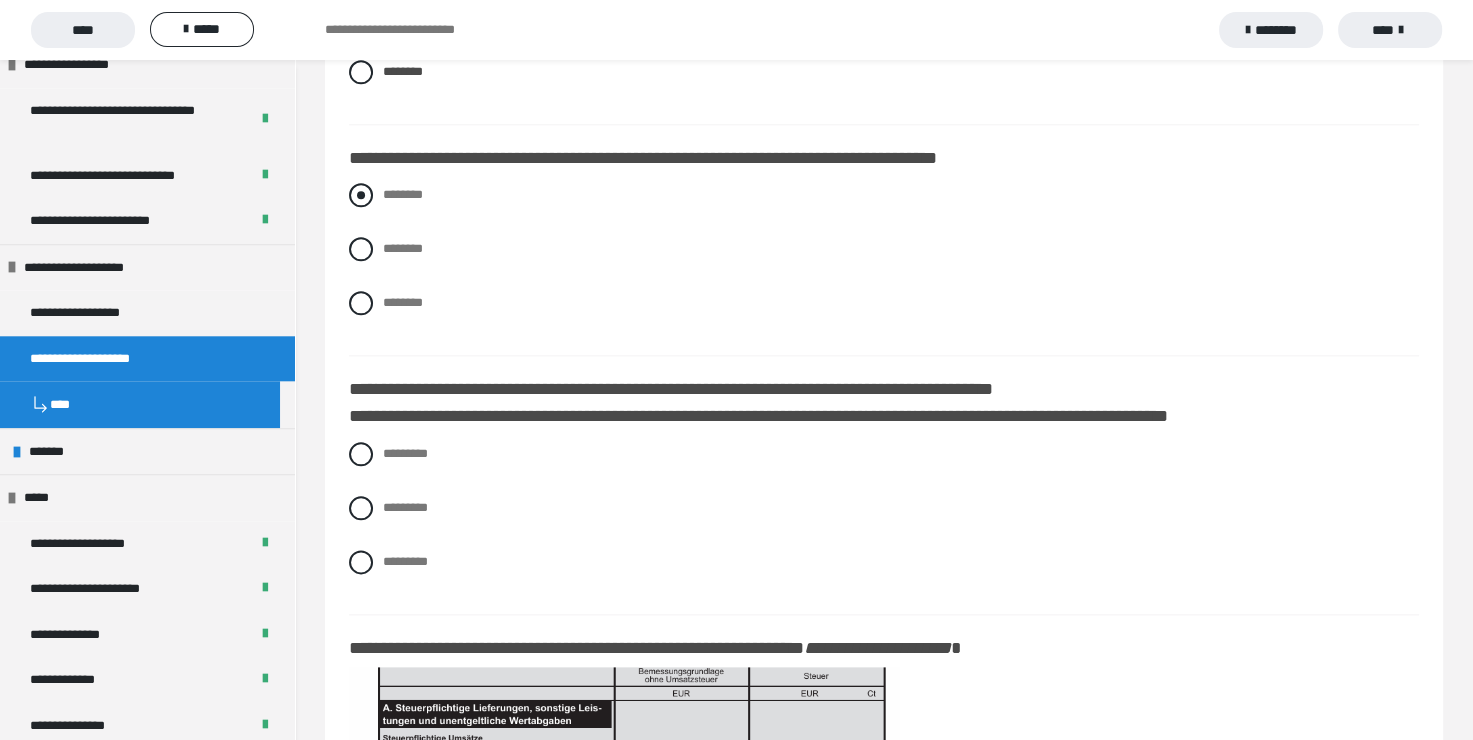 click at bounding box center [361, 195] 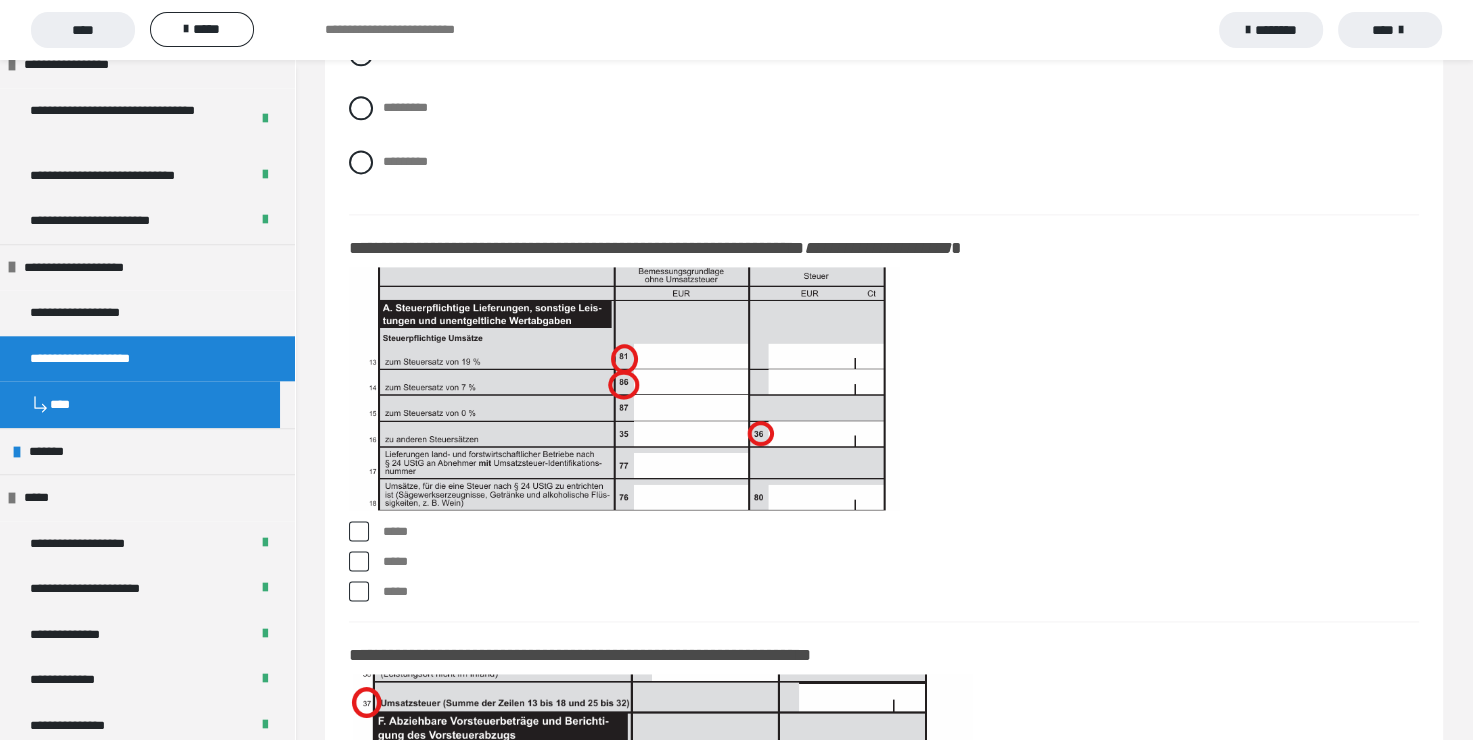 scroll, scrollTop: 17242, scrollLeft: 0, axis: vertical 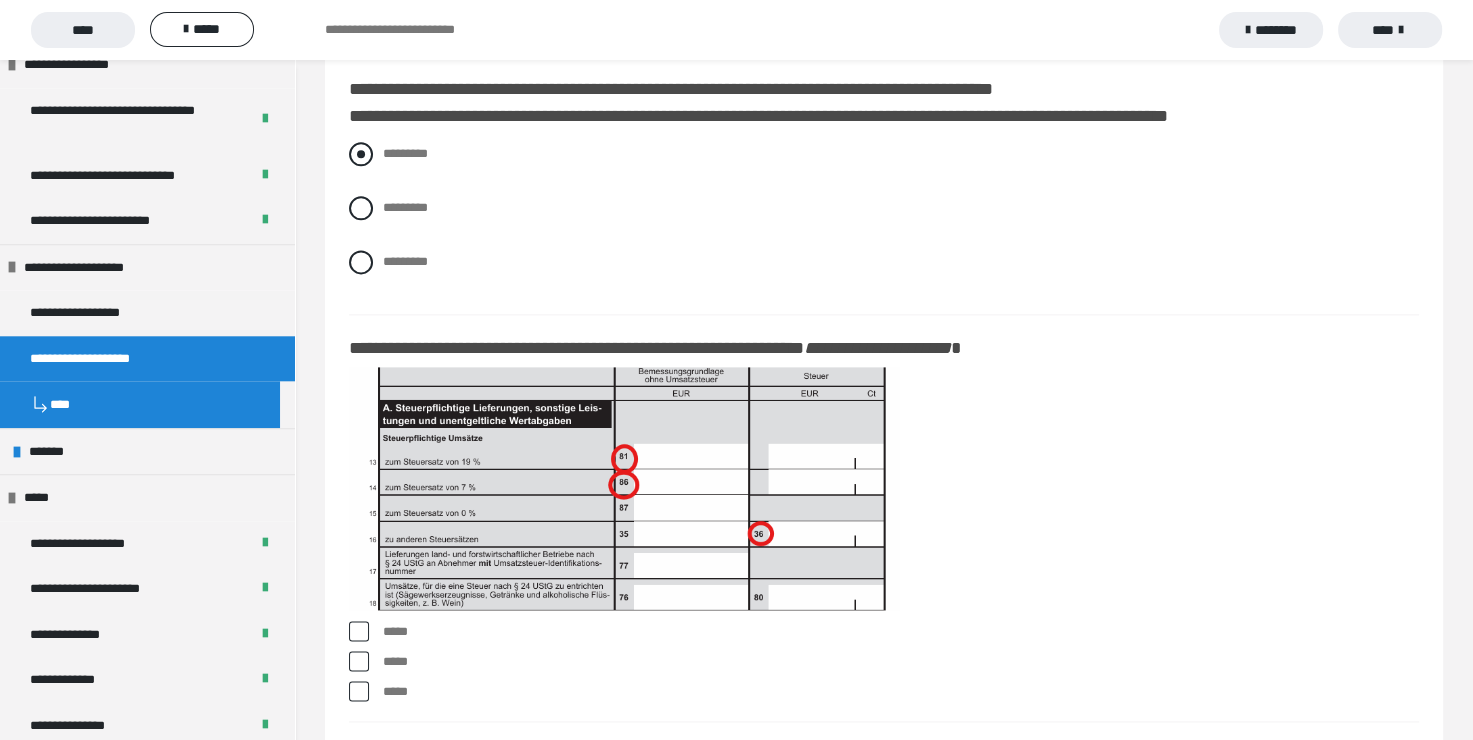 click at bounding box center (361, 154) 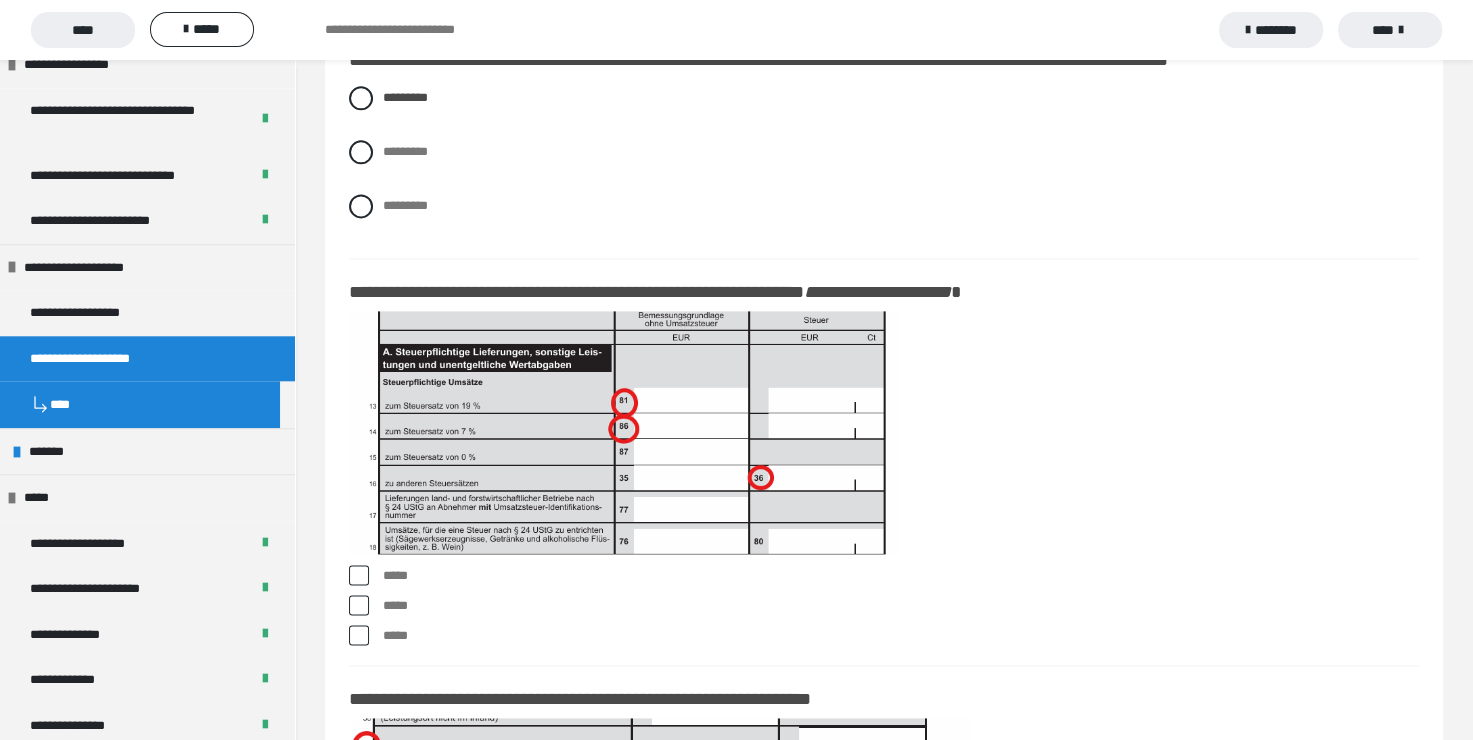 scroll, scrollTop: 17342, scrollLeft: 0, axis: vertical 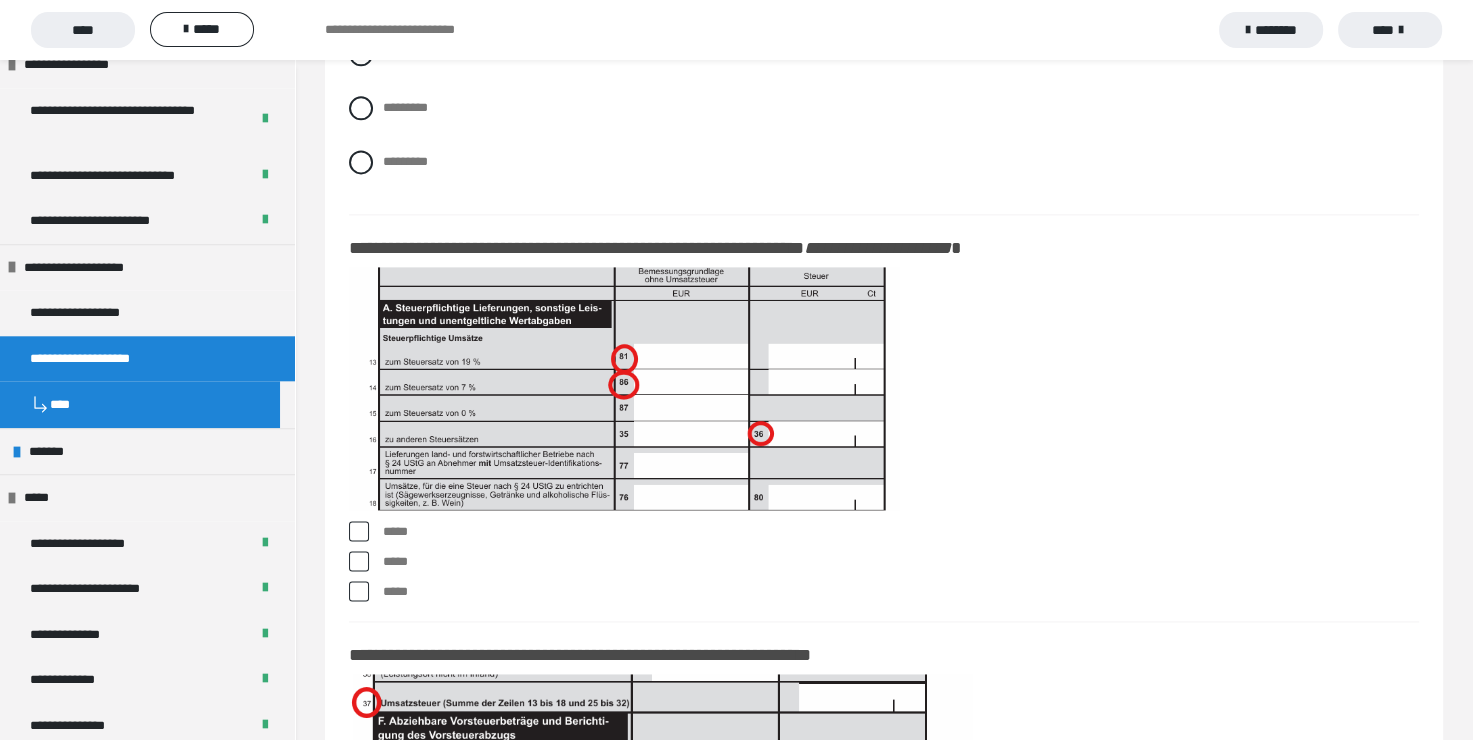 click at bounding box center [359, 531] 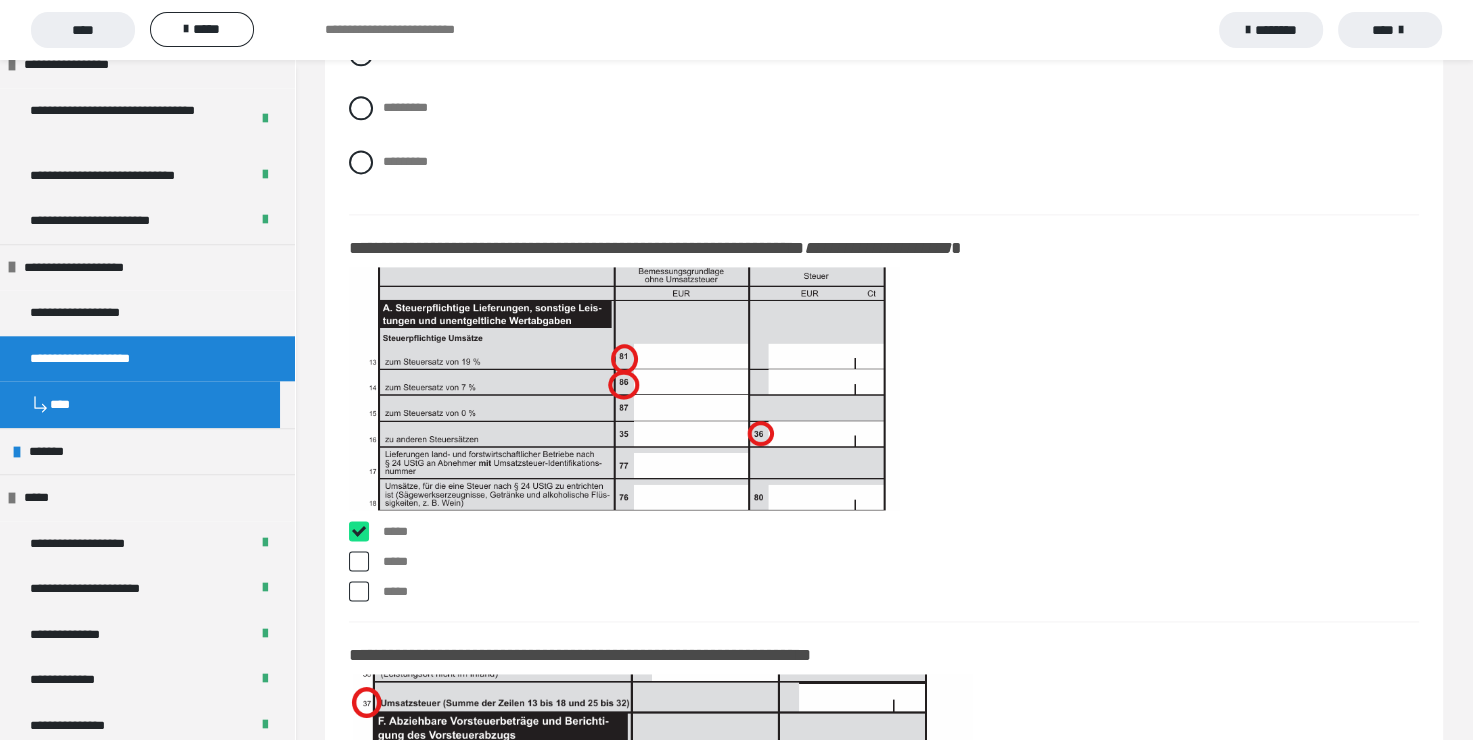 checkbox on "****" 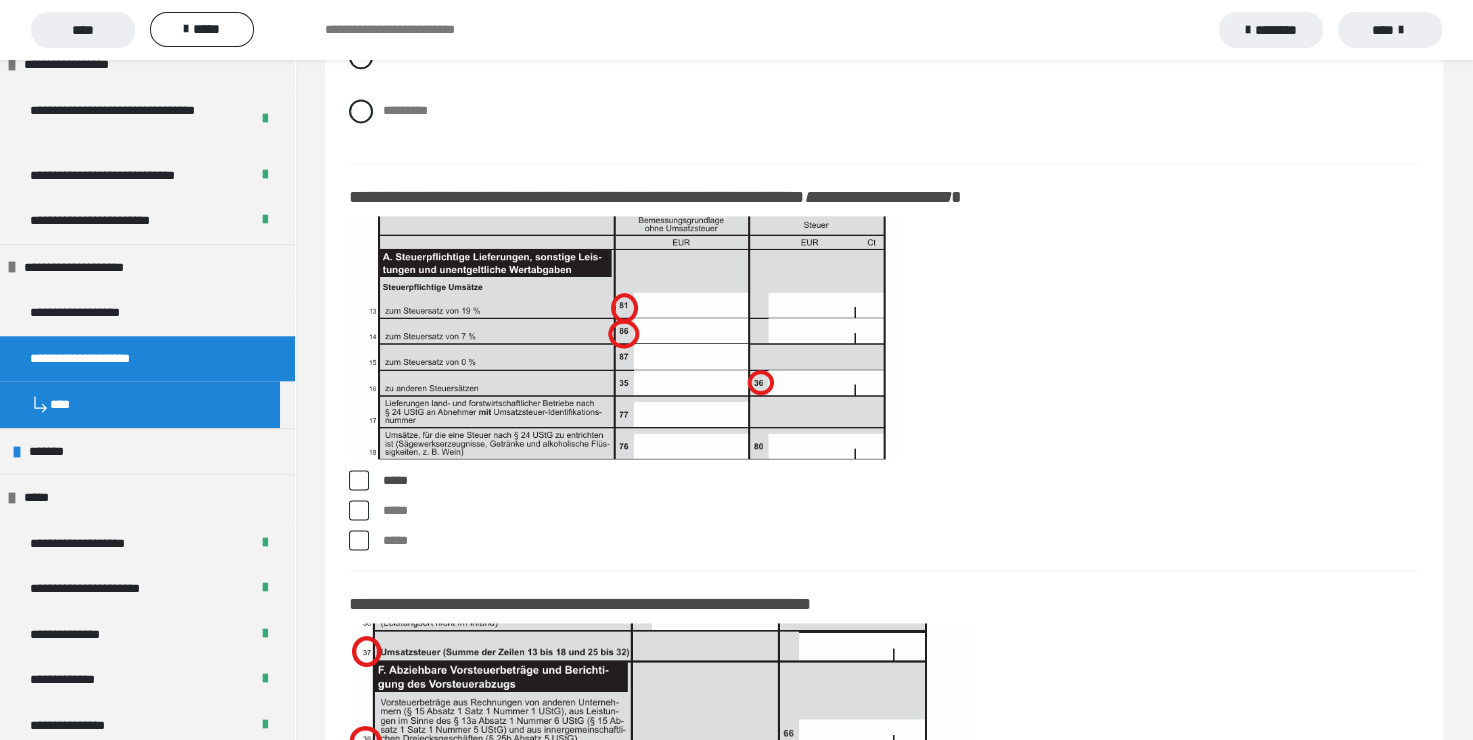 scroll, scrollTop: 17442, scrollLeft: 0, axis: vertical 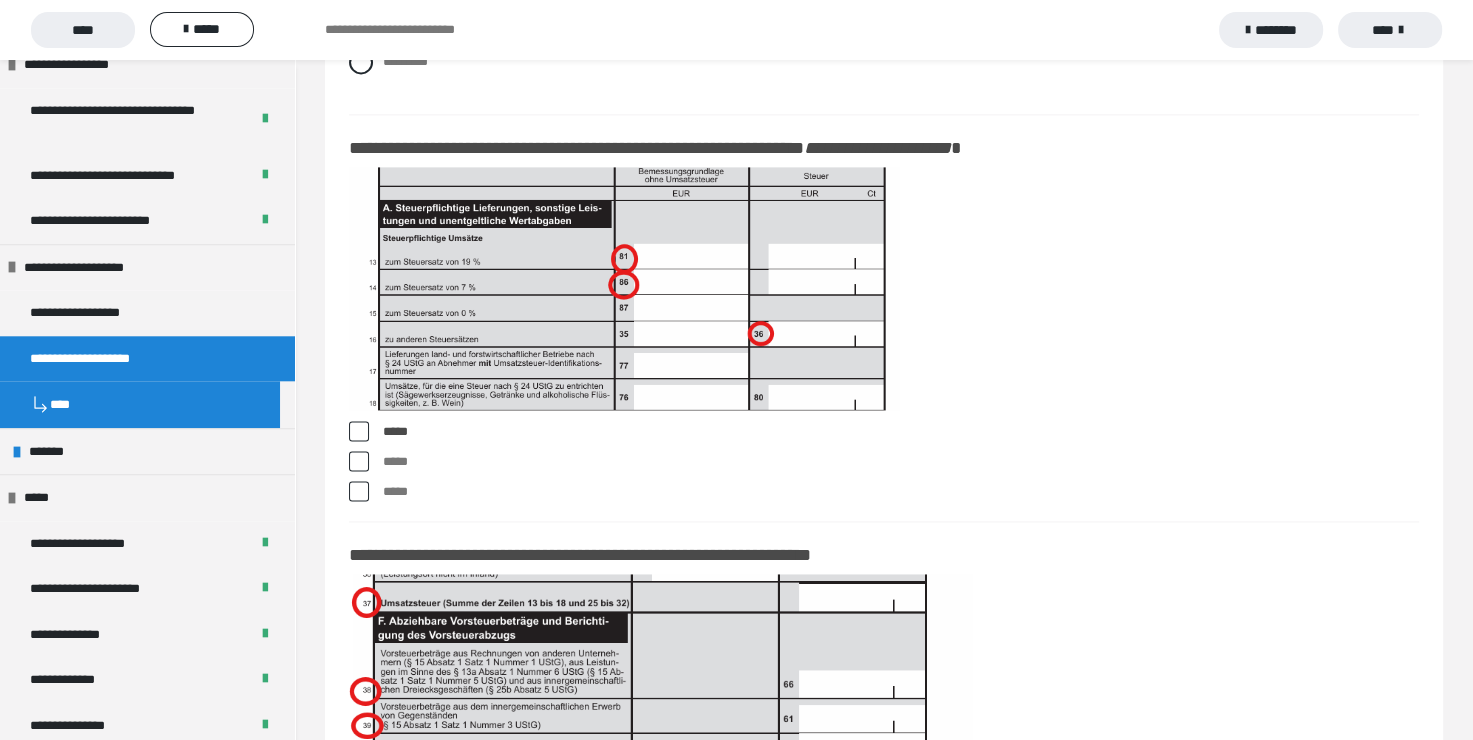 click at bounding box center (359, 461) 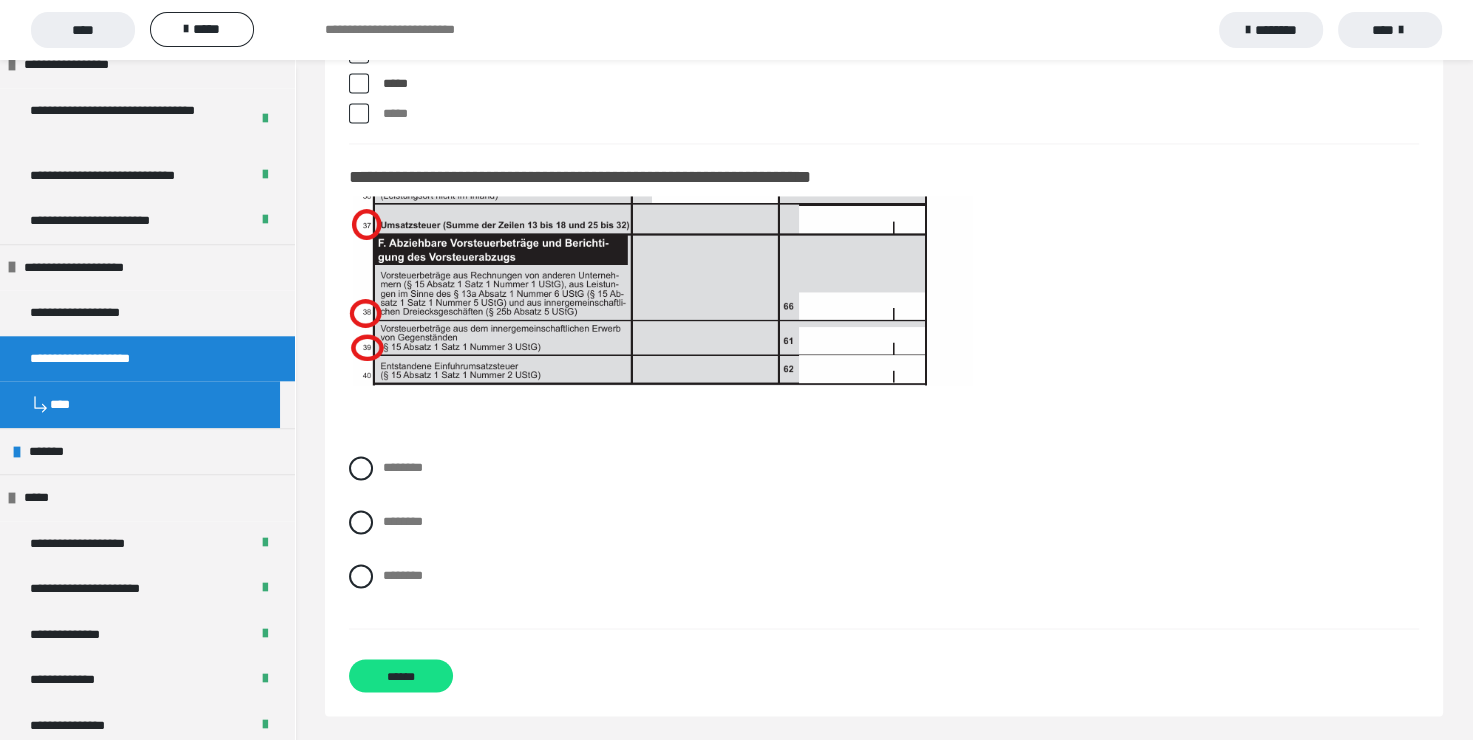scroll, scrollTop: 17842, scrollLeft: 0, axis: vertical 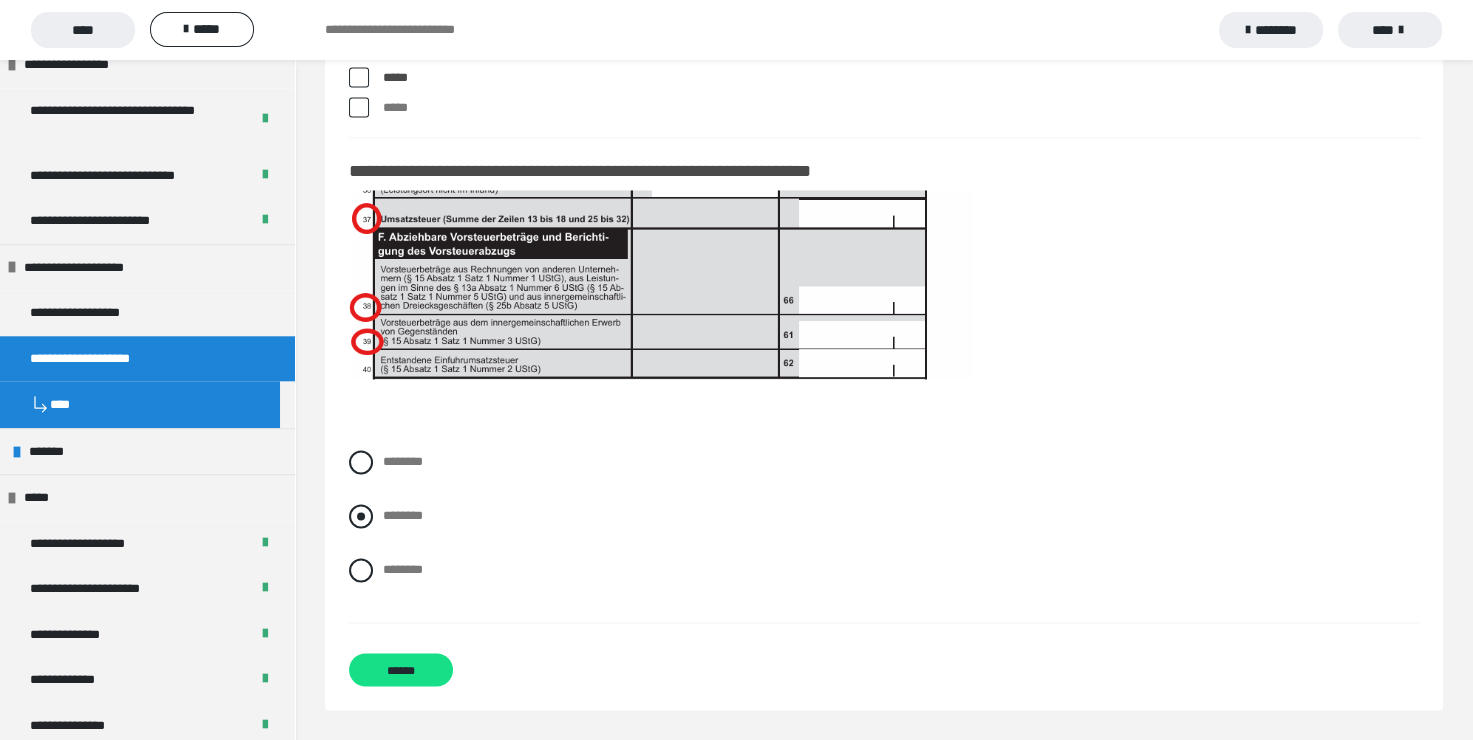 click at bounding box center (361, 516) 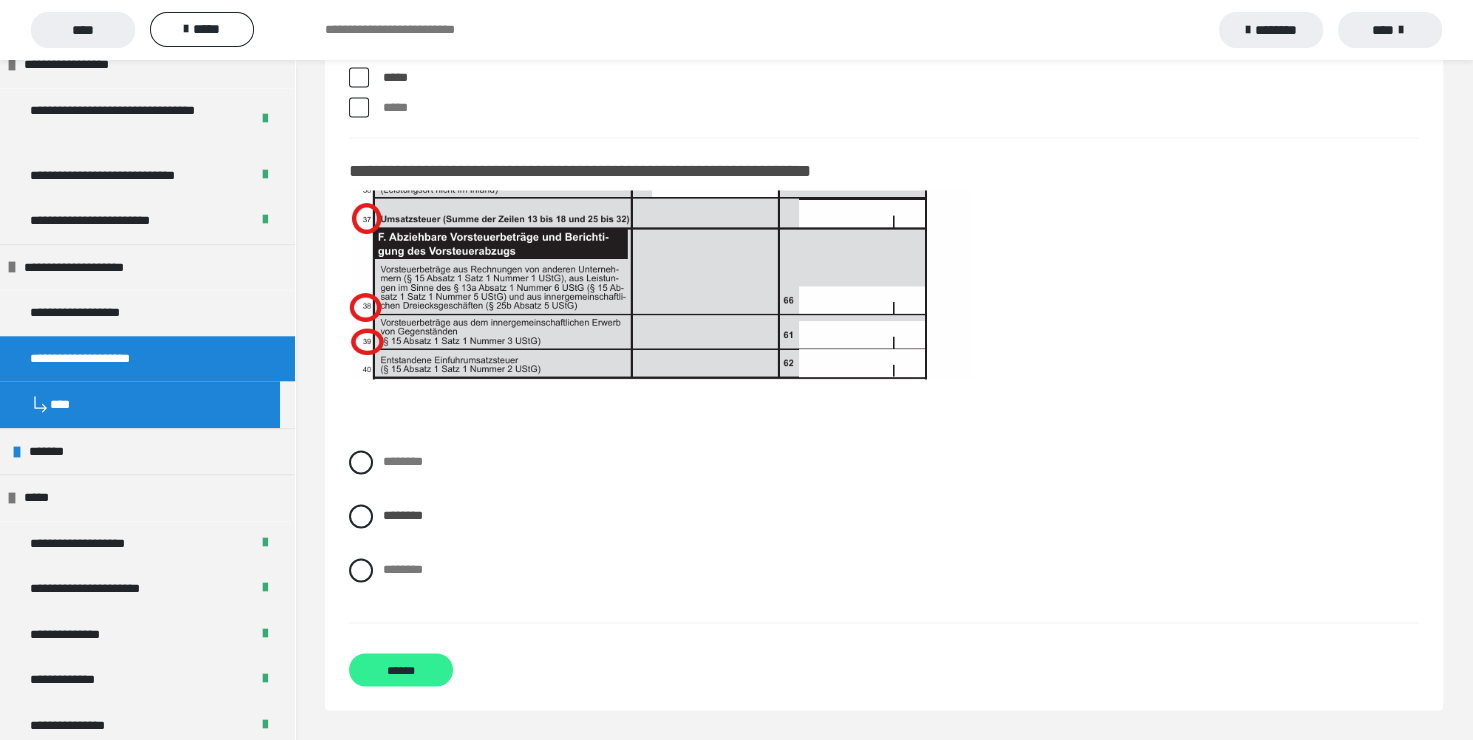 click on "******" at bounding box center [401, 669] 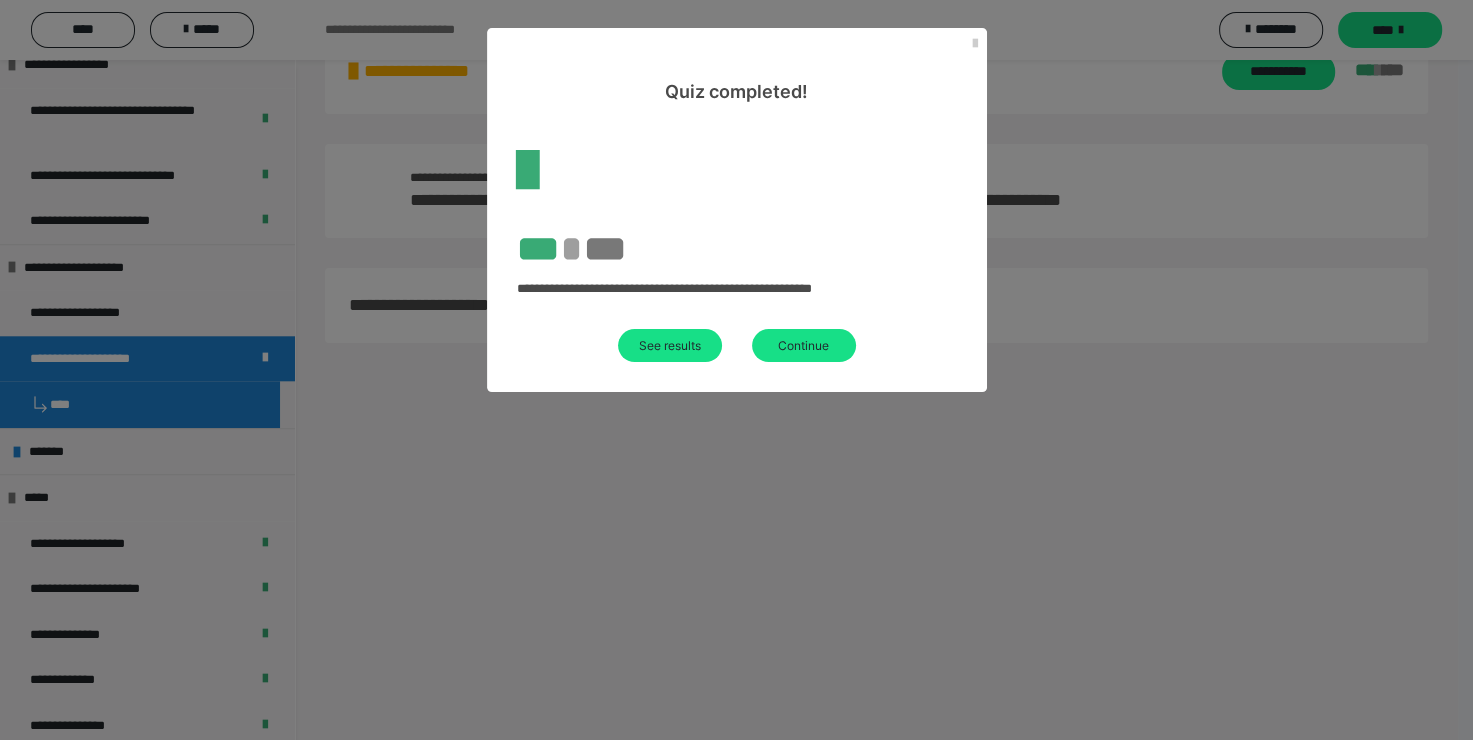 scroll, scrollTop: 60, scrollLeft: 0, axis: vertical 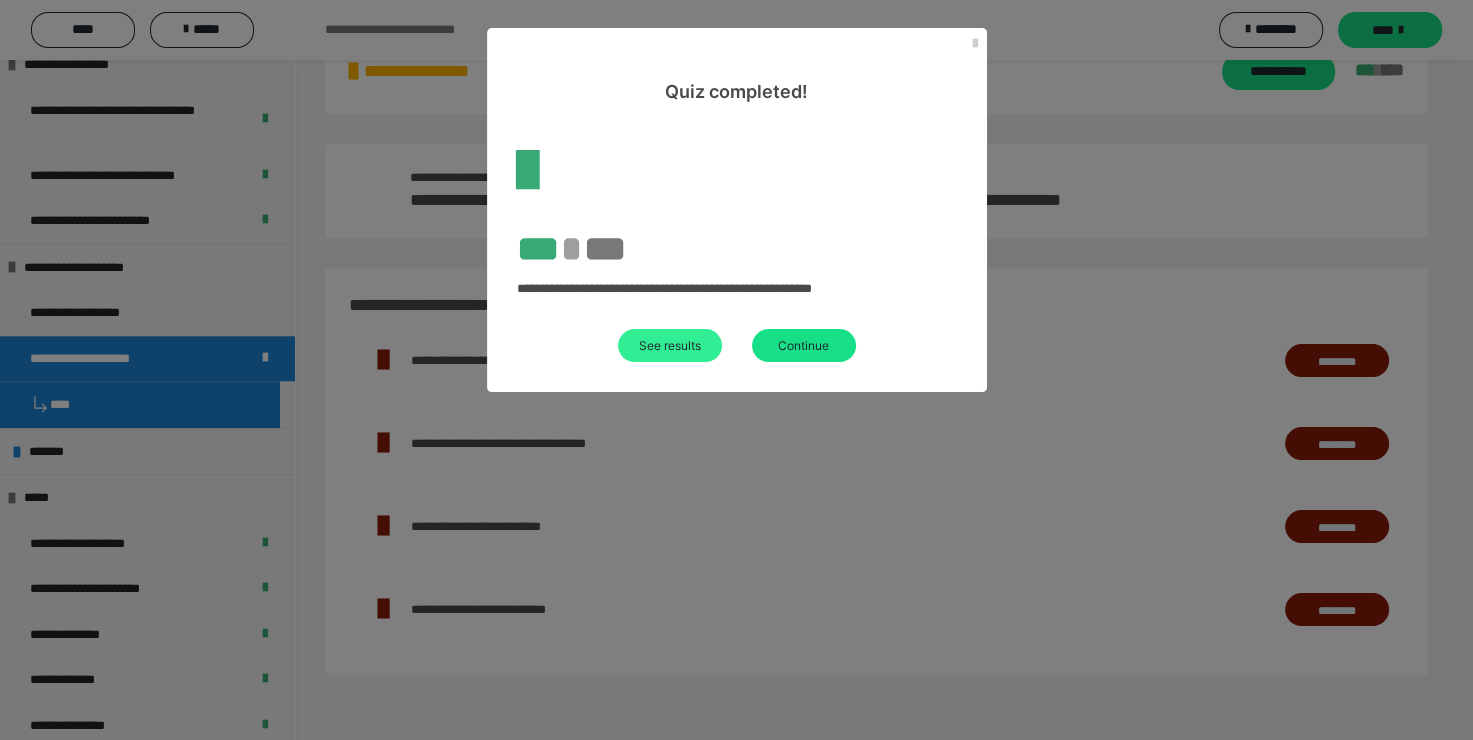 click on "See results" at bounding box center (670, 345) 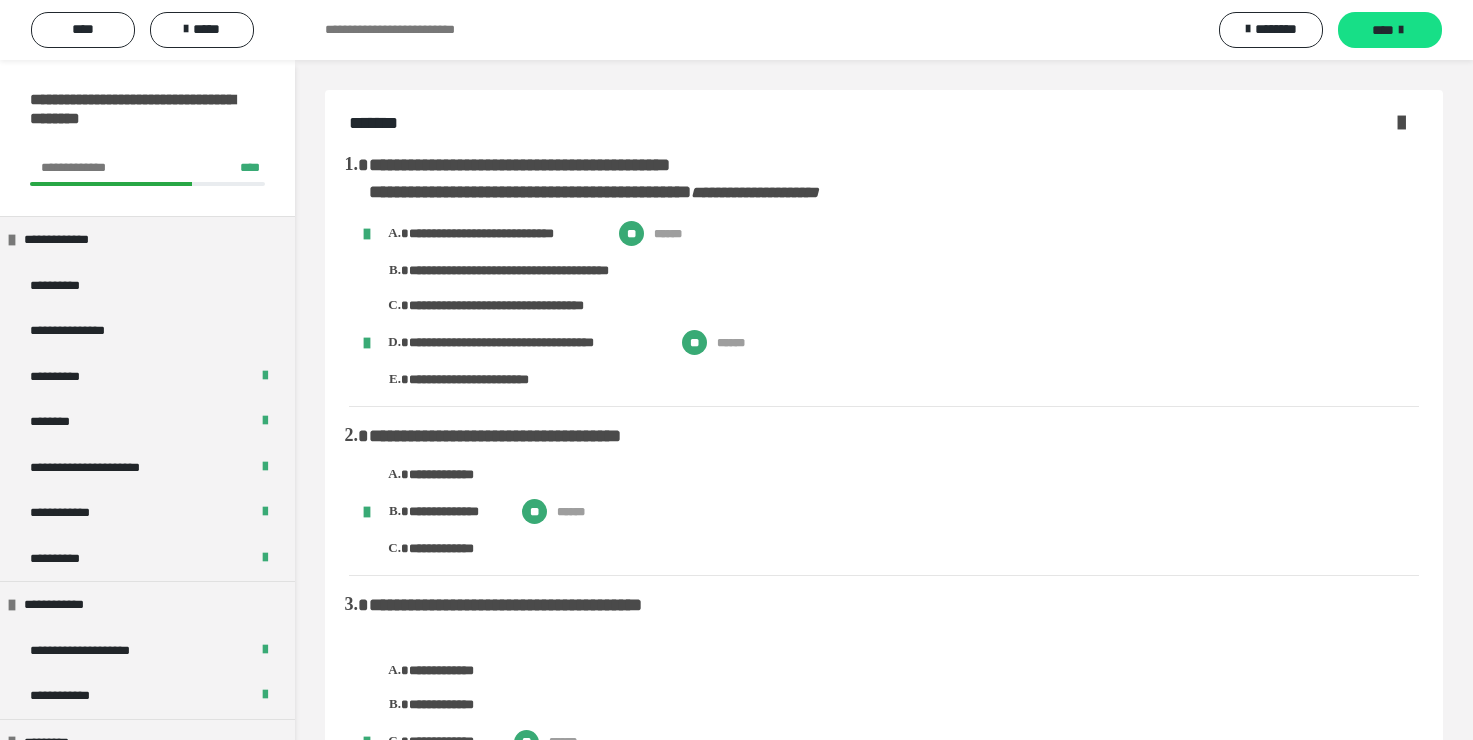 scroll, scrollTop: 60, scrollLeft: 0, axis: vertical 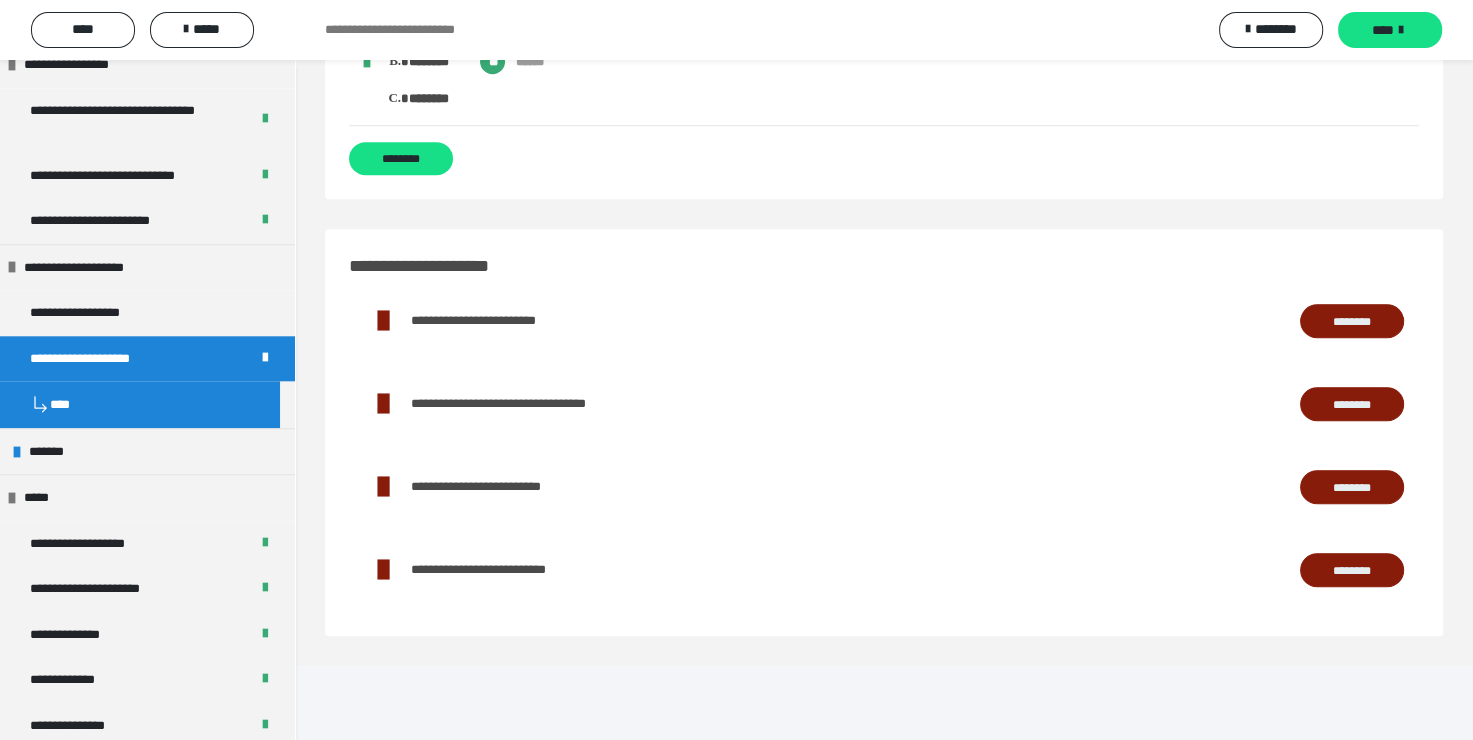 click on "********" at bounding box center (1352, 404) 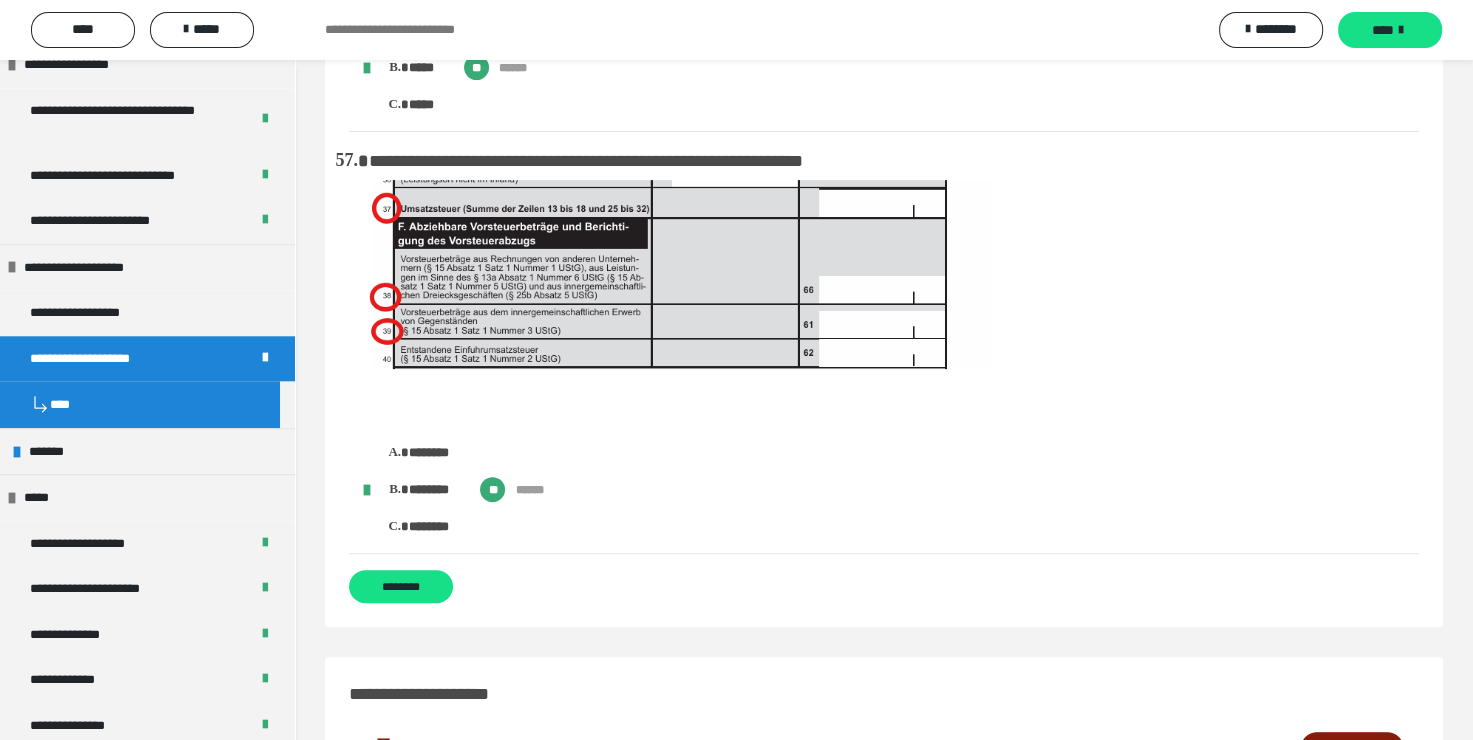 scroll, scrollTop: 15284, scrollLeft: 0, axis: vertical 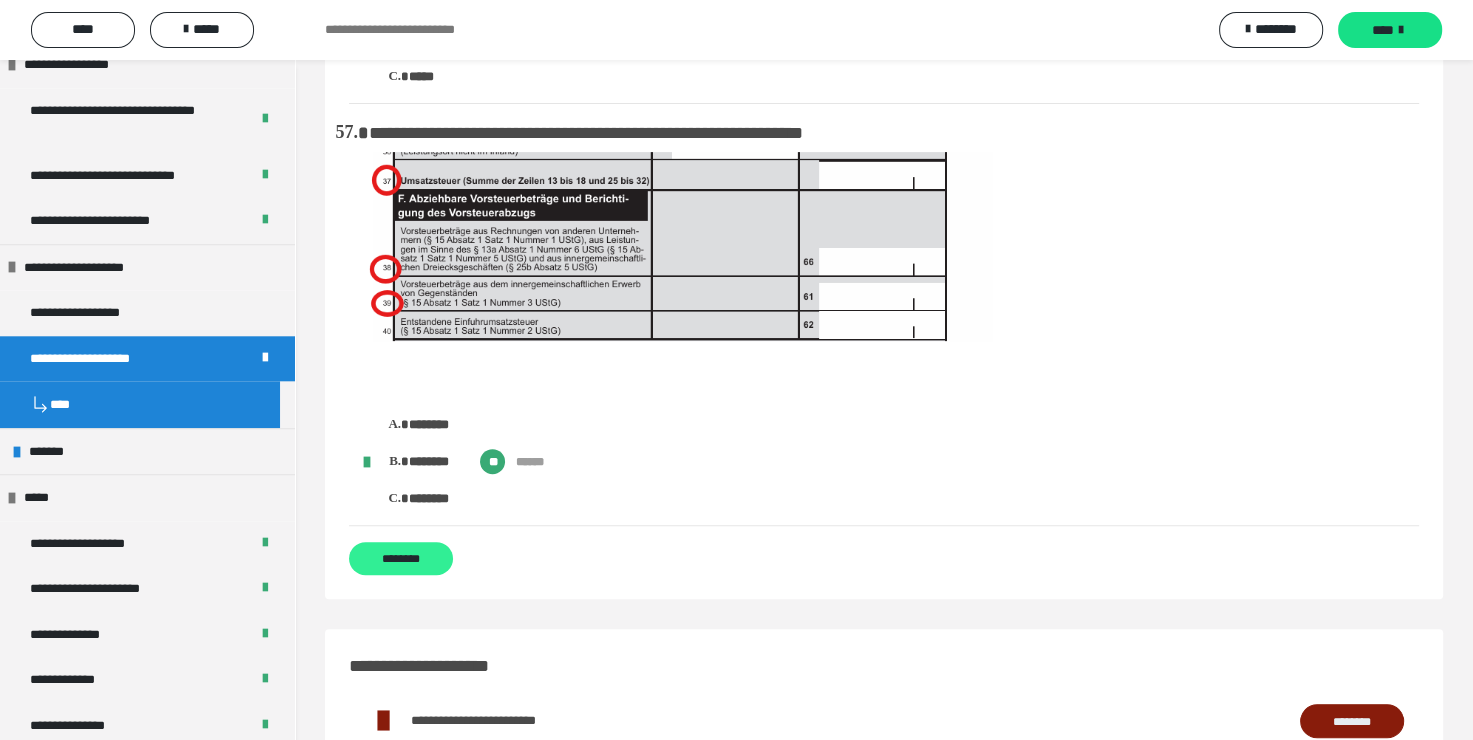 click on "********" at bounding box center (401, 558) 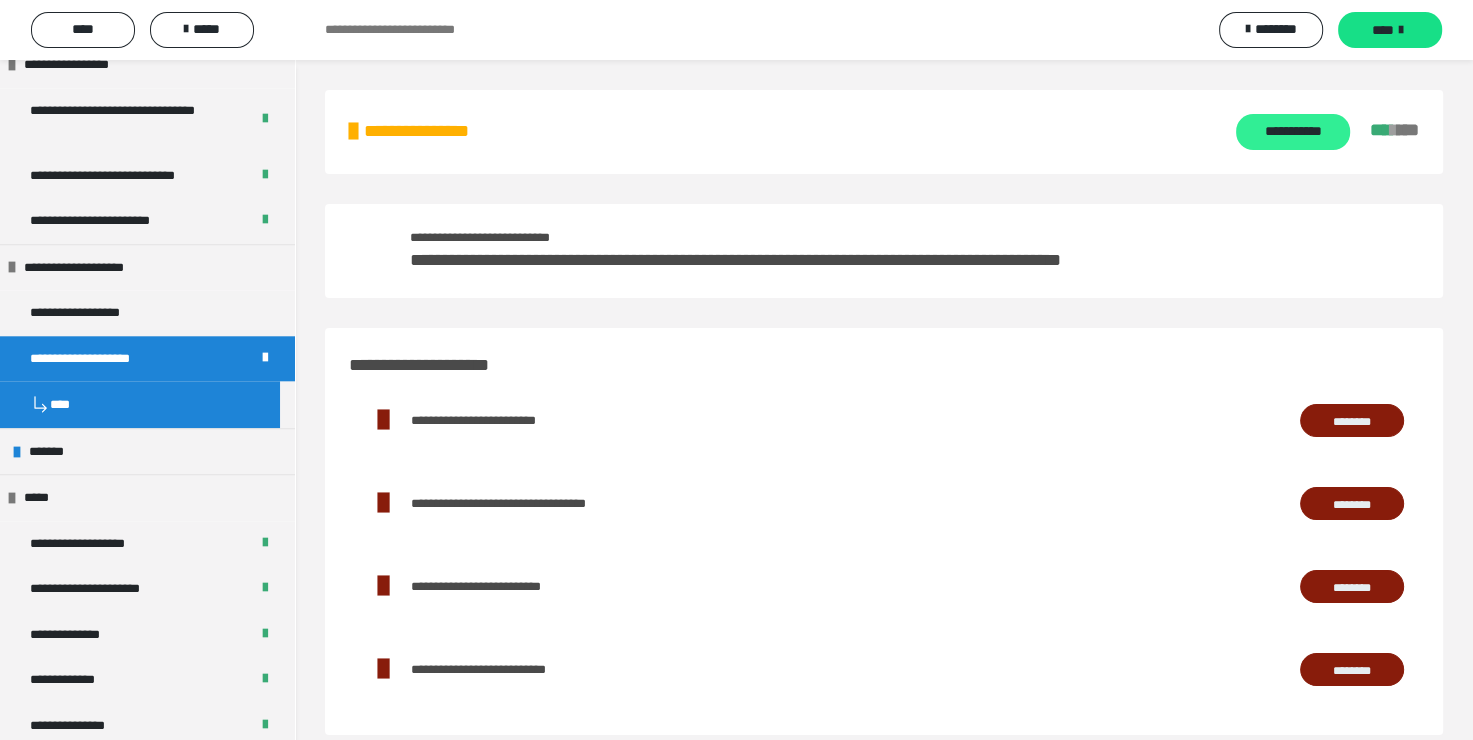 click on "**********" at bounding box center [1292, 132] 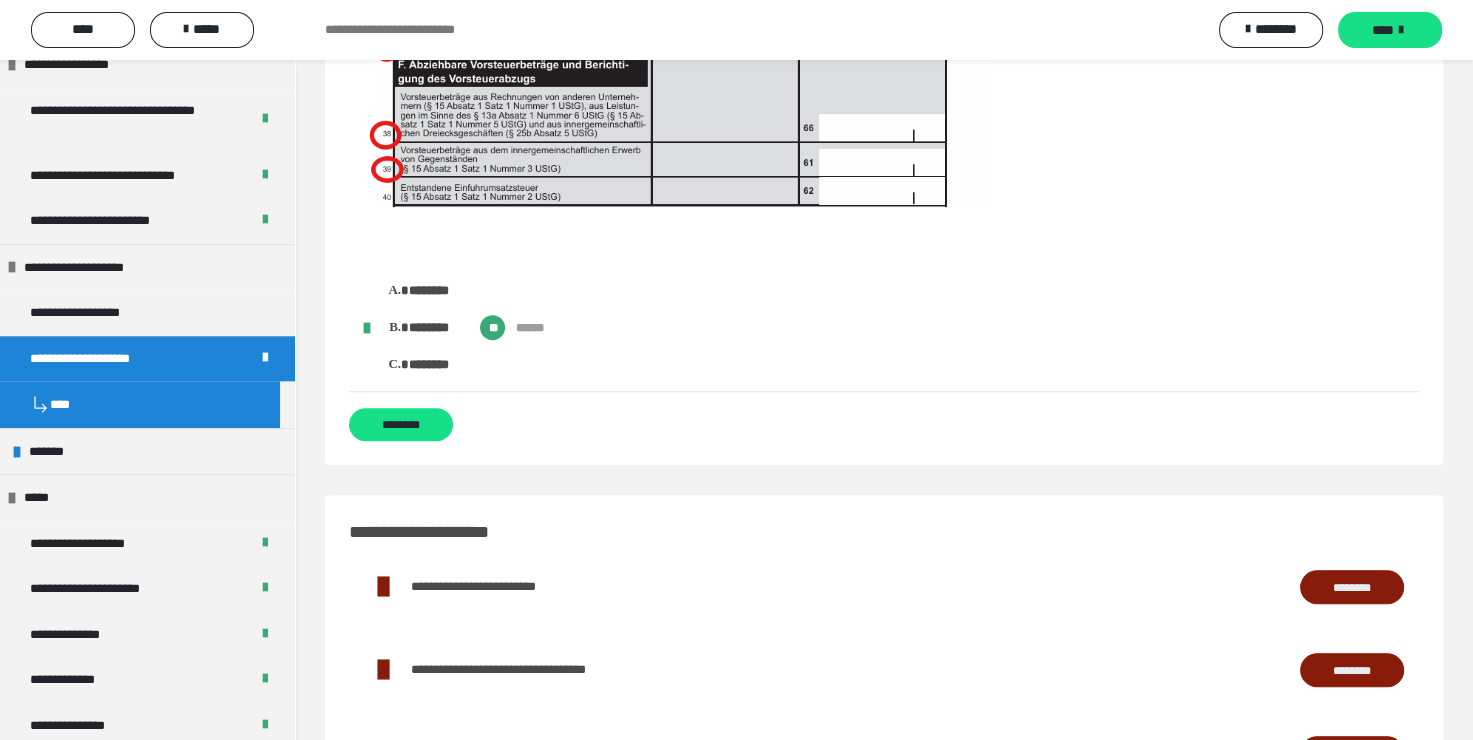 scroll, scrollTop: 15600, scrollLeft: 0, axis: vertical 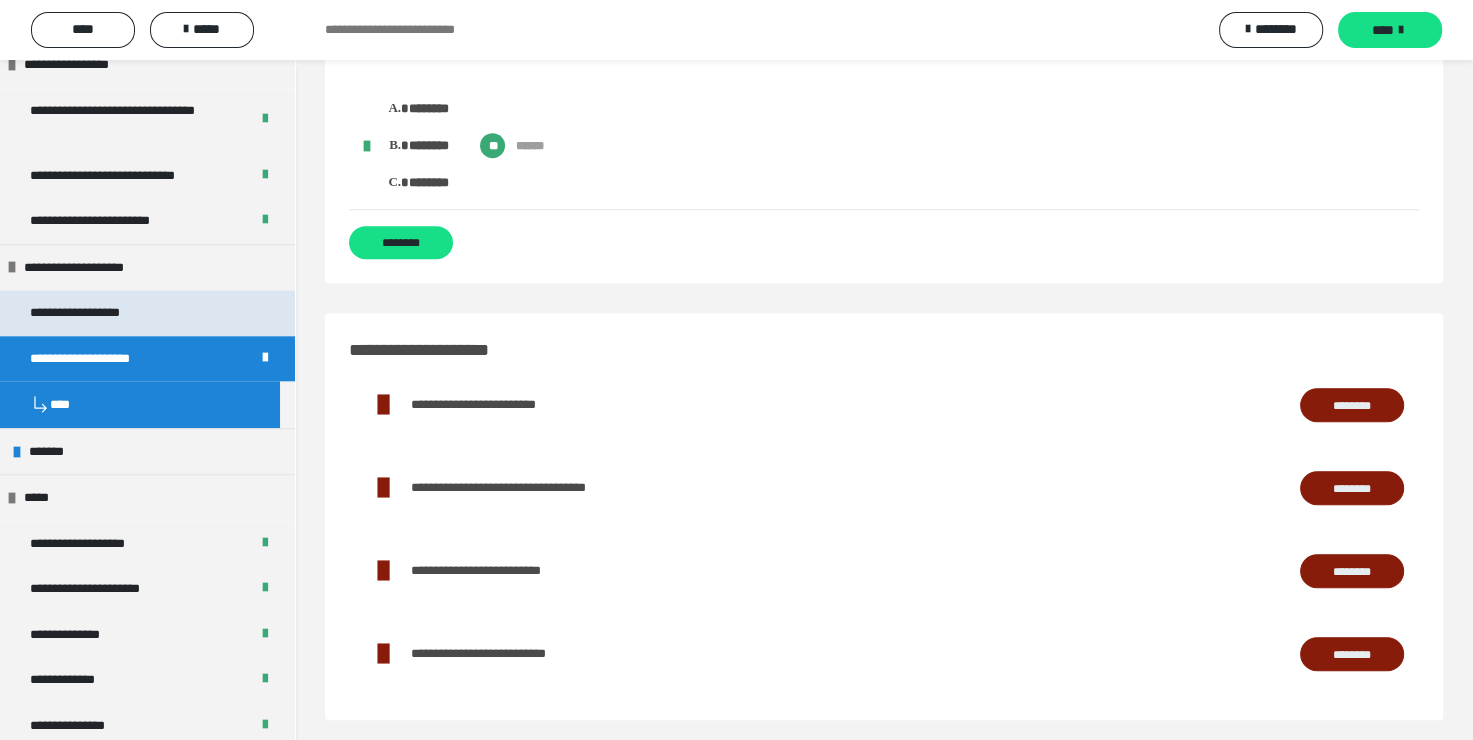 click on "**********" at bounding box center (147, 313) 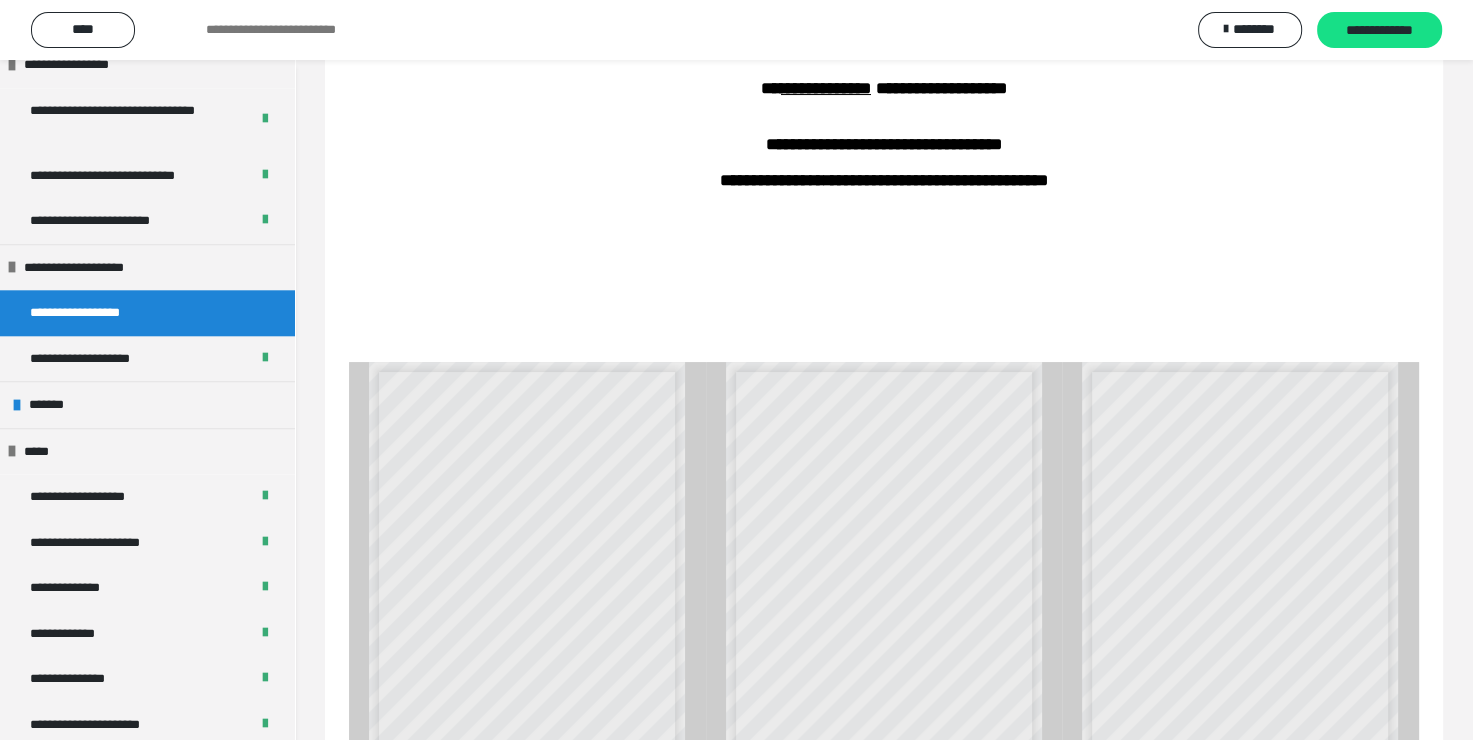 scroll, scrollTop: 431, scrollLeft: 0, axis: vertical 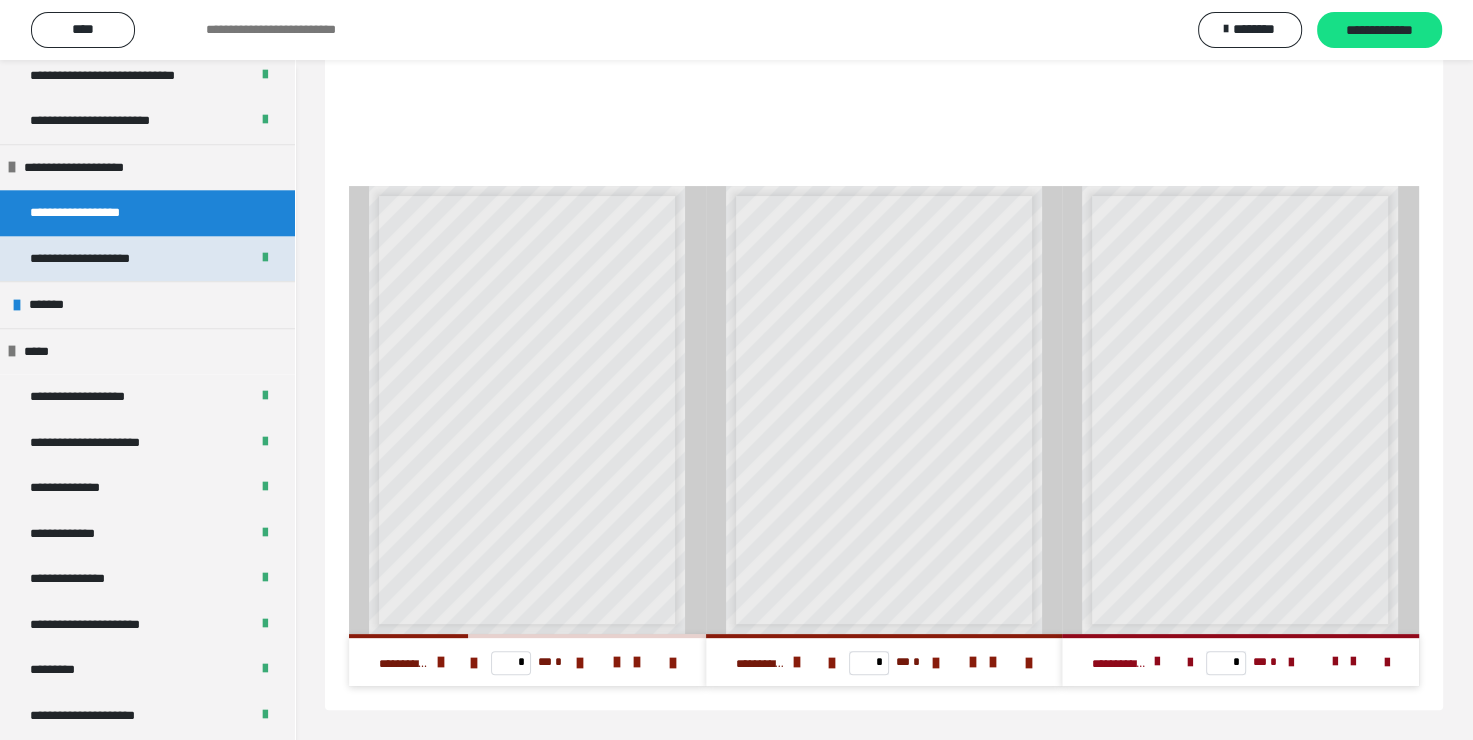 click on "**********" at bounding box center (102, 259) 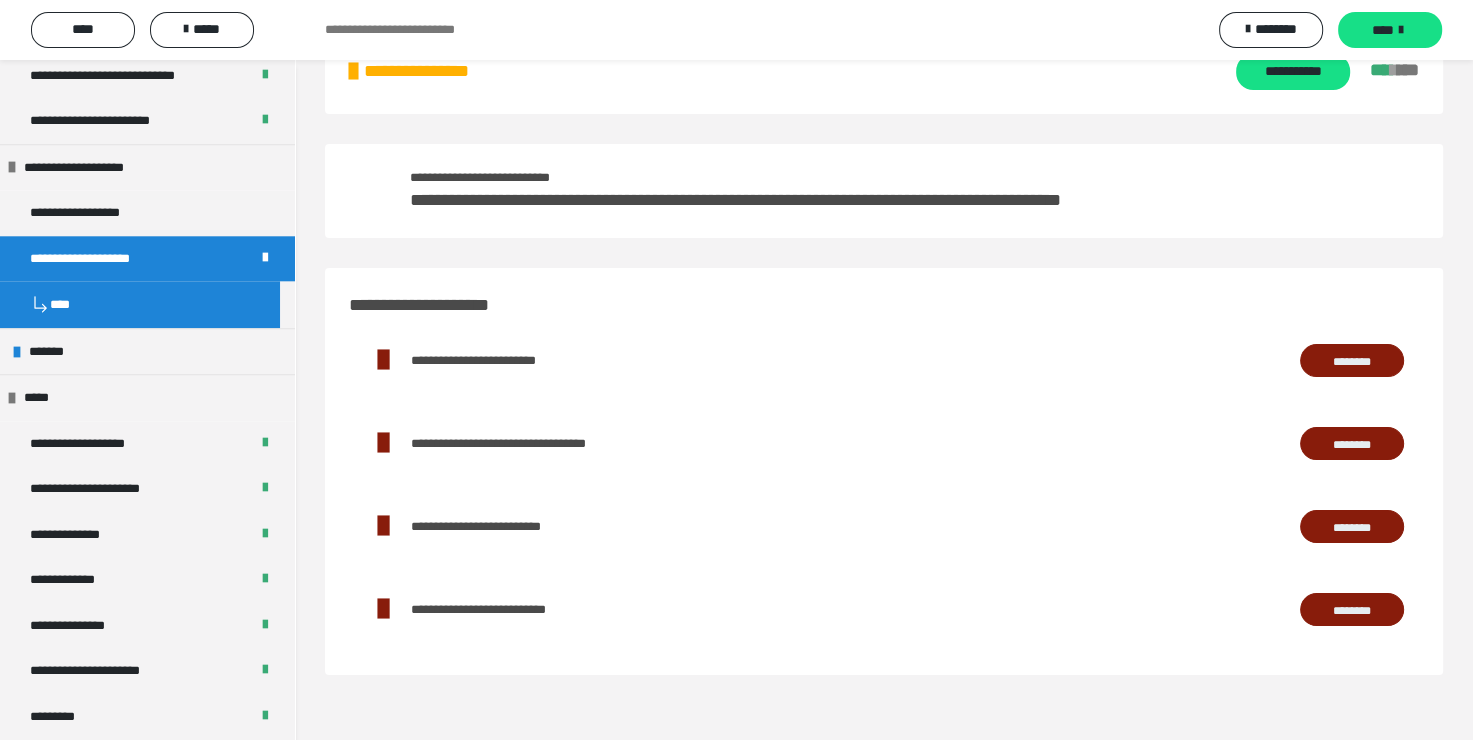 scroll, scrollTop: 60, scrollLeft: 0, axis: vertical 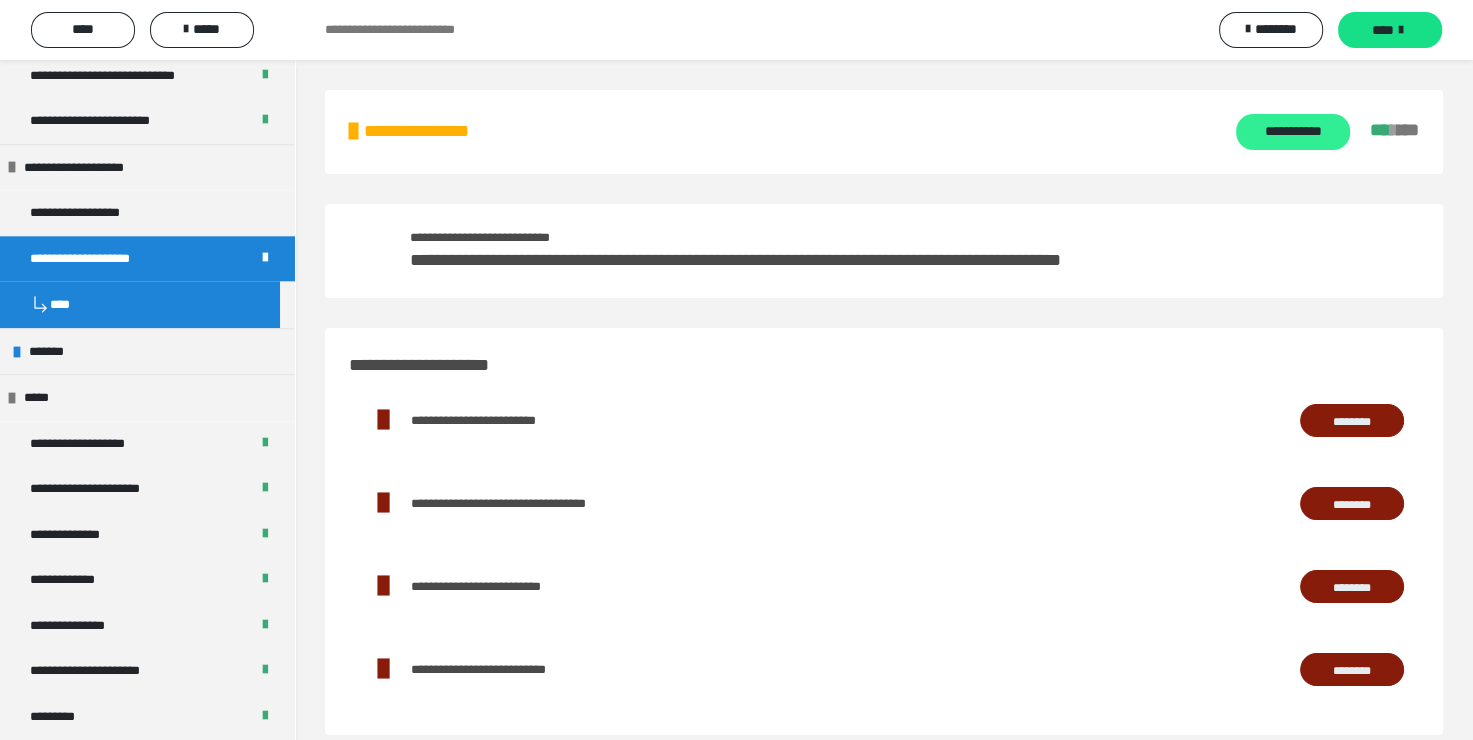 click on "**********" at bounding box center (1292, 132) 